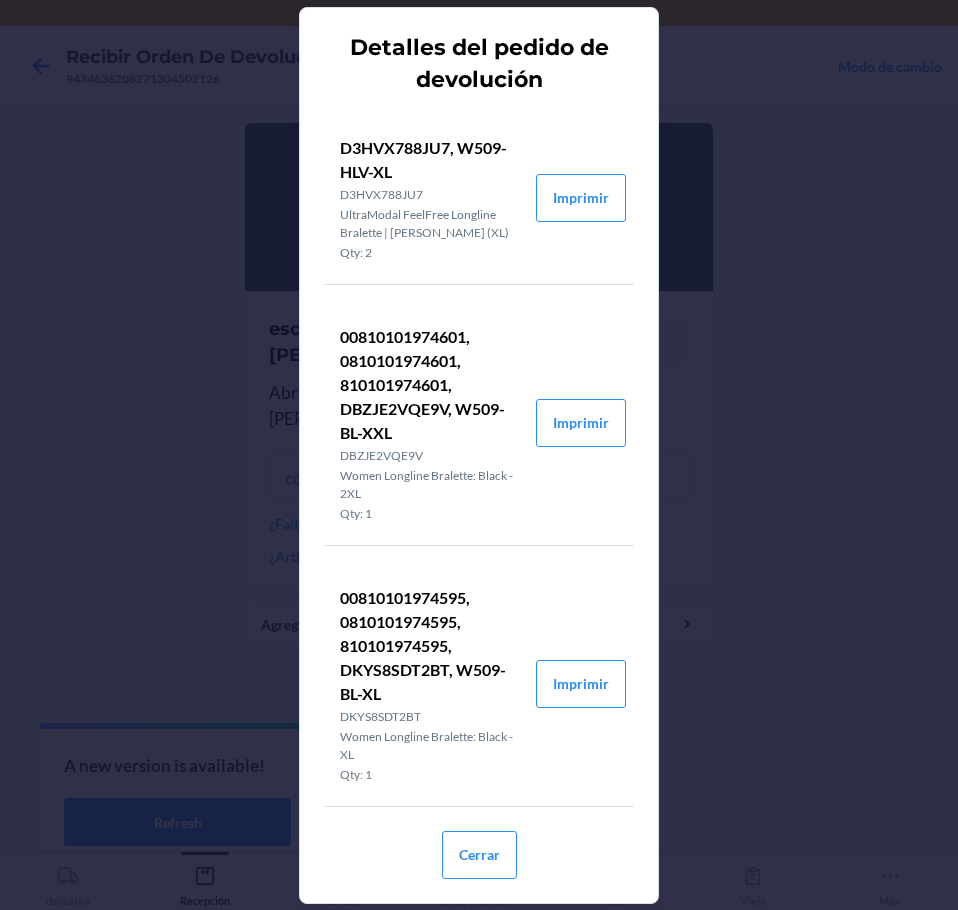 scroll, scrollTop: 0, scrollLeft: 0, axis: both 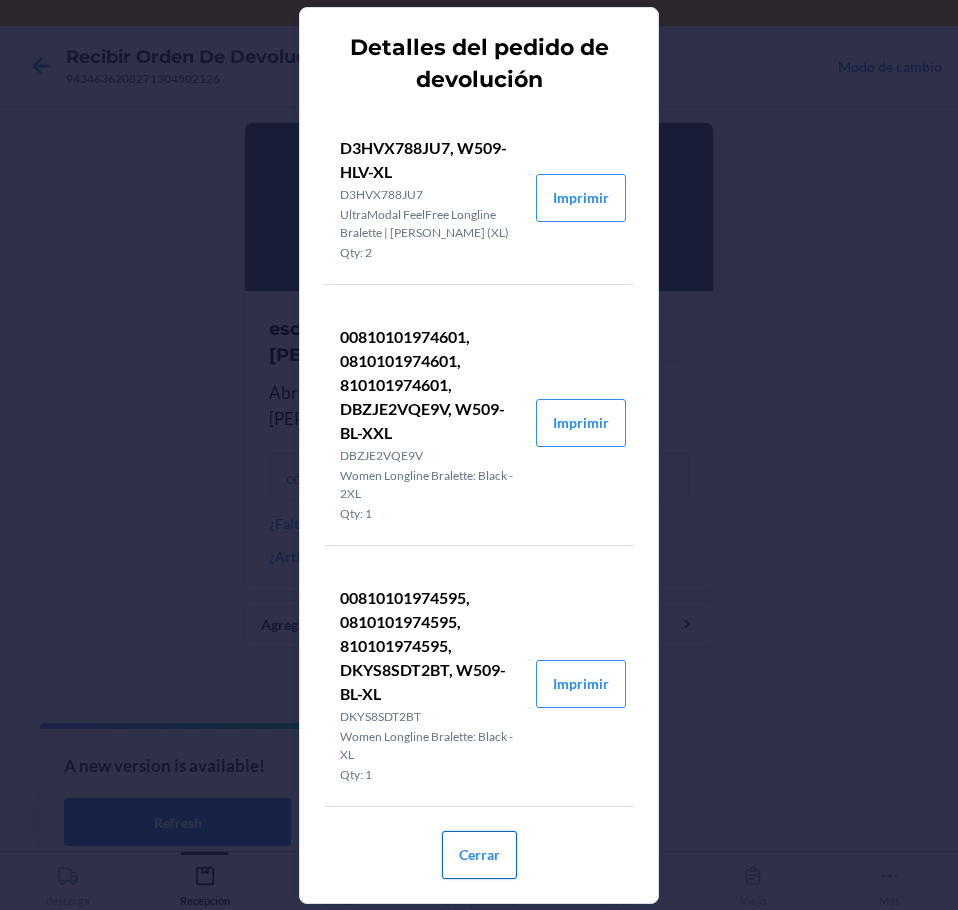 click on "Cerrar" at bounding box center [479, 855] 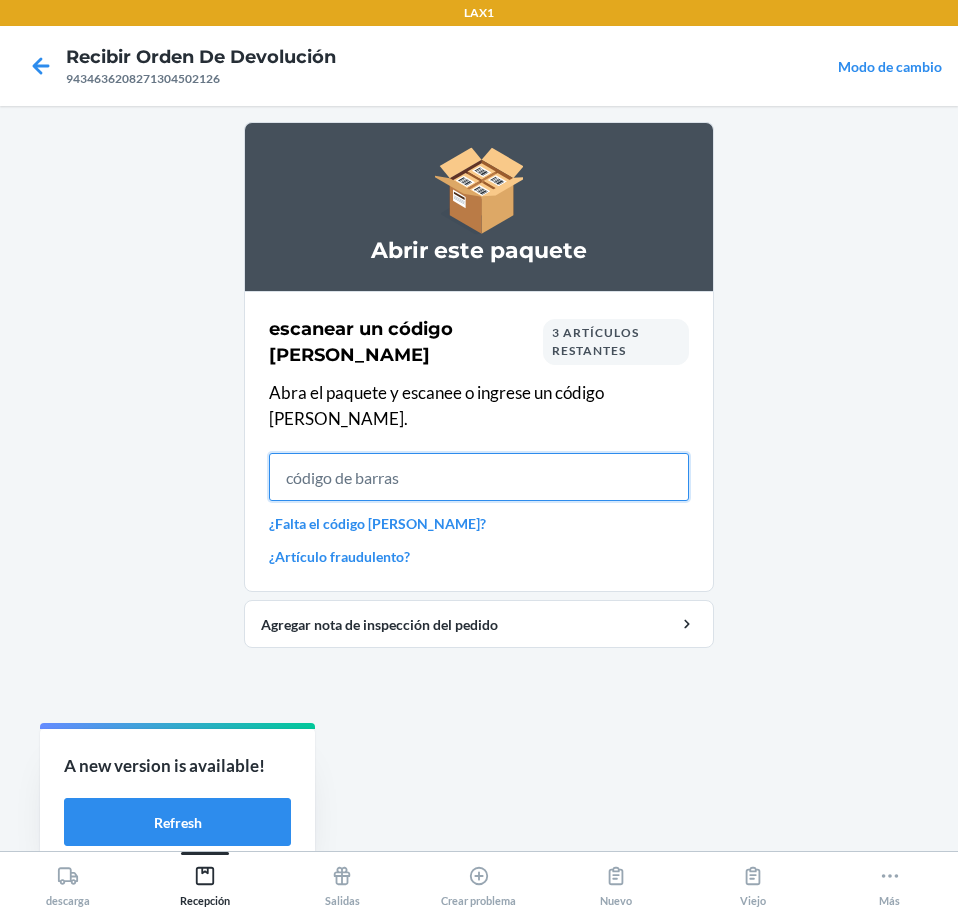 click at bounding box center [479, 477] 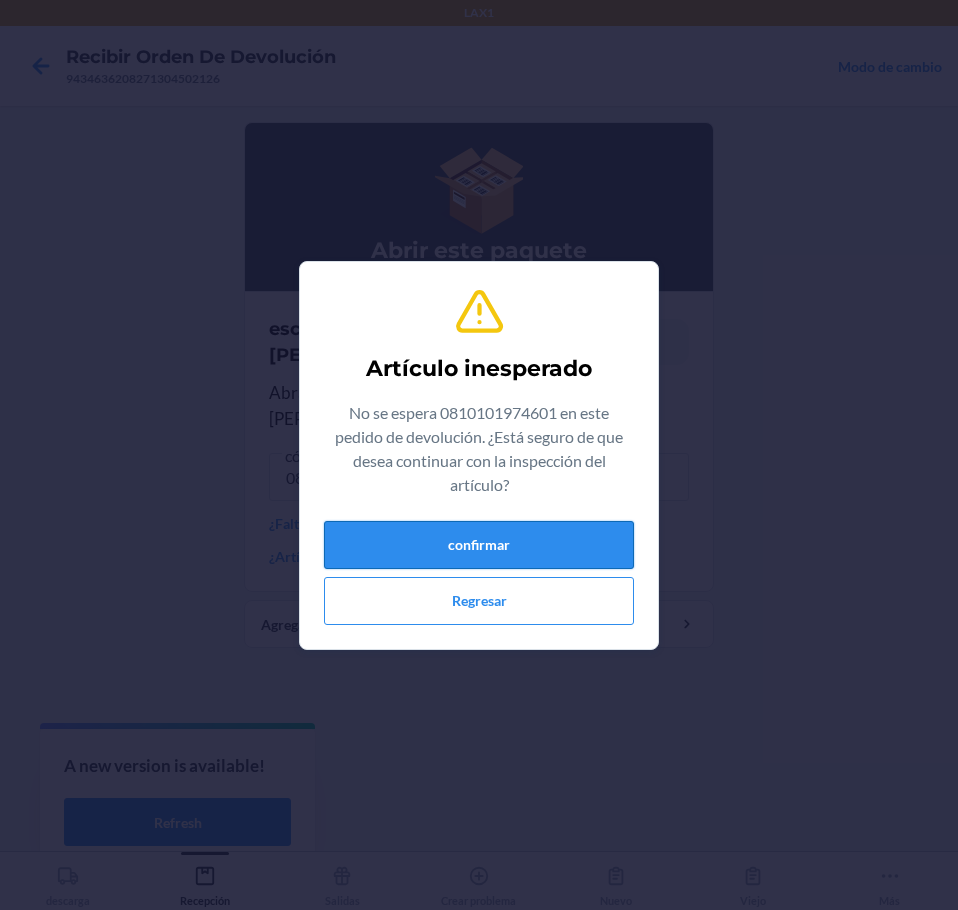 click on "confirmar" at bounding box center [479, 545] 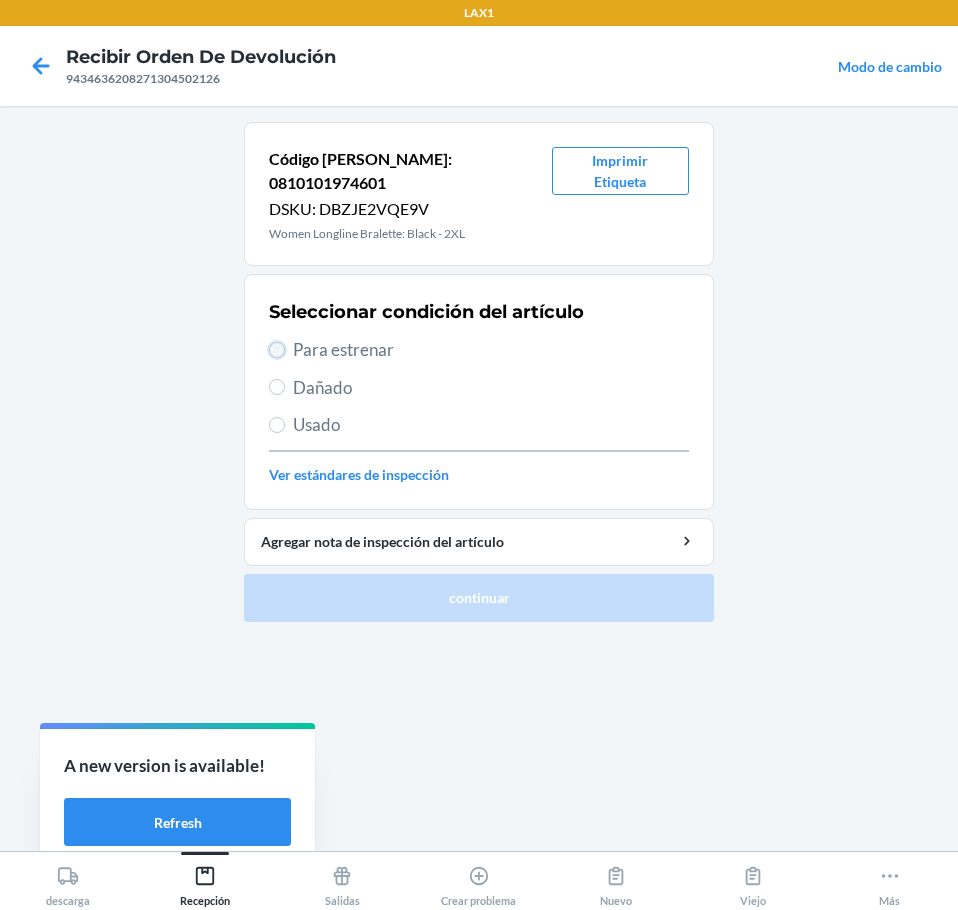 click on "Para estrenar" at bounding box center [277, 350] 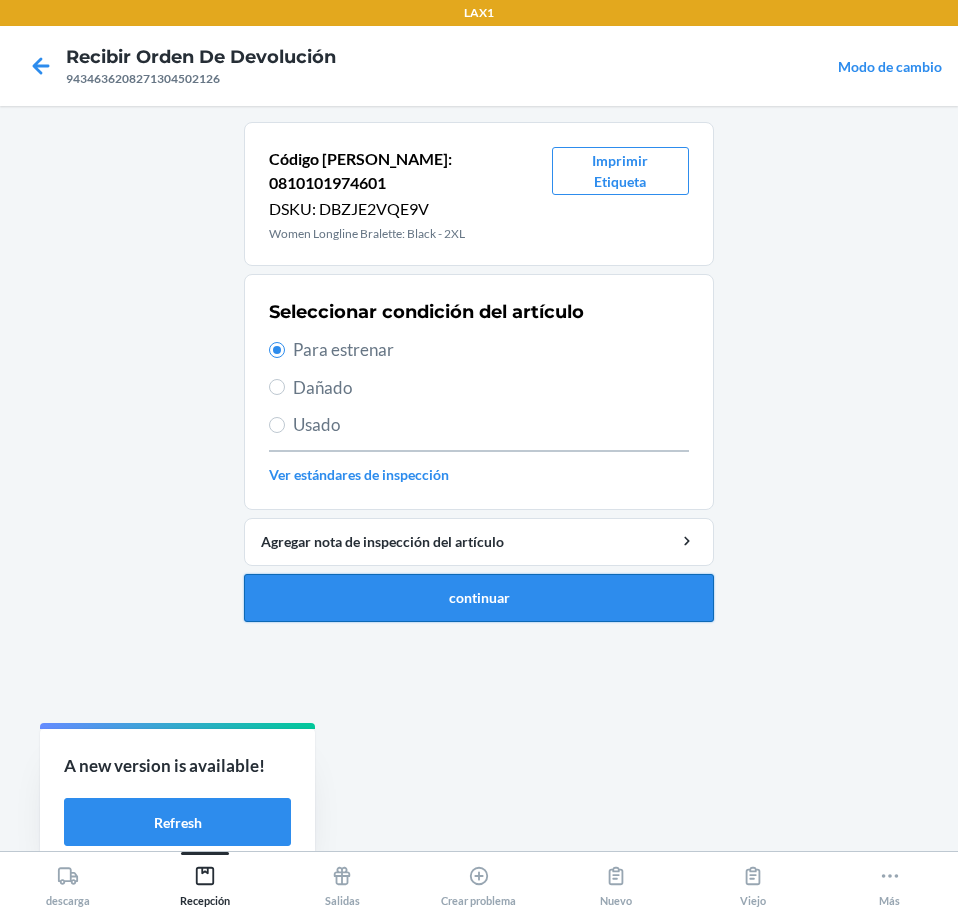 click on "continuar" at bounding box center [479, 598] 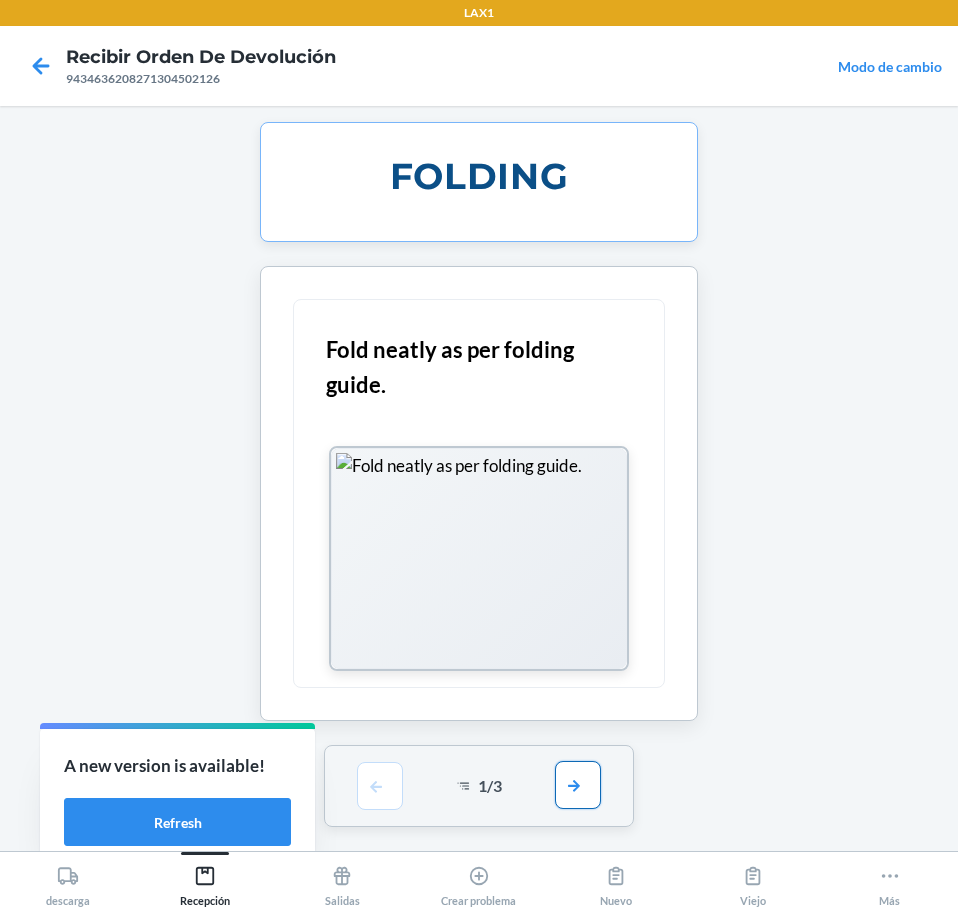 click at bounding box center [578, 785] 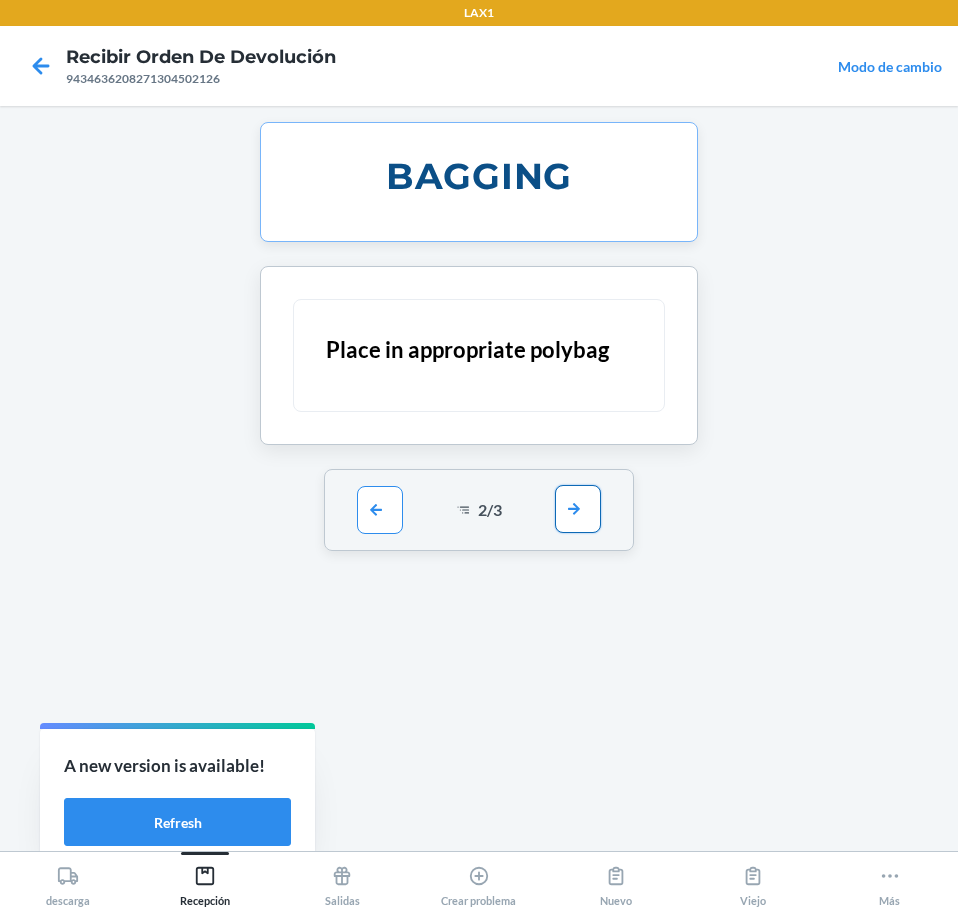 click at bounding box center (578, 509) 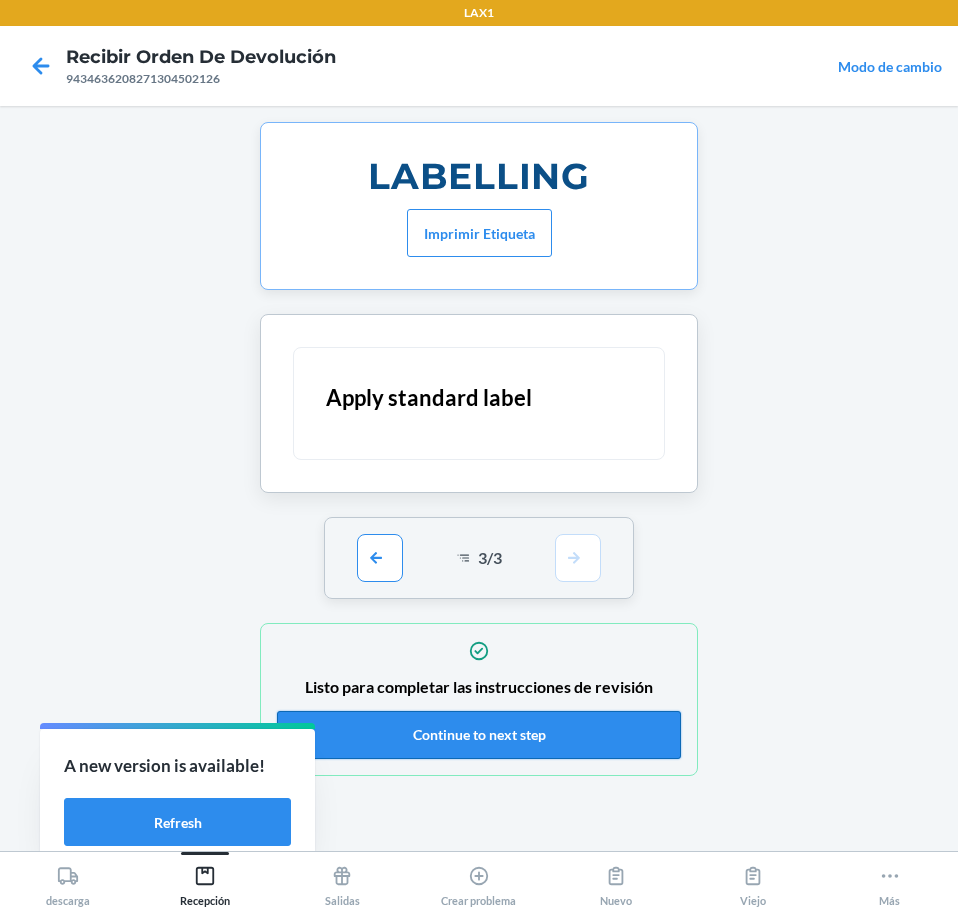 click on "Continue to next step" at bounding box center [479, 735] 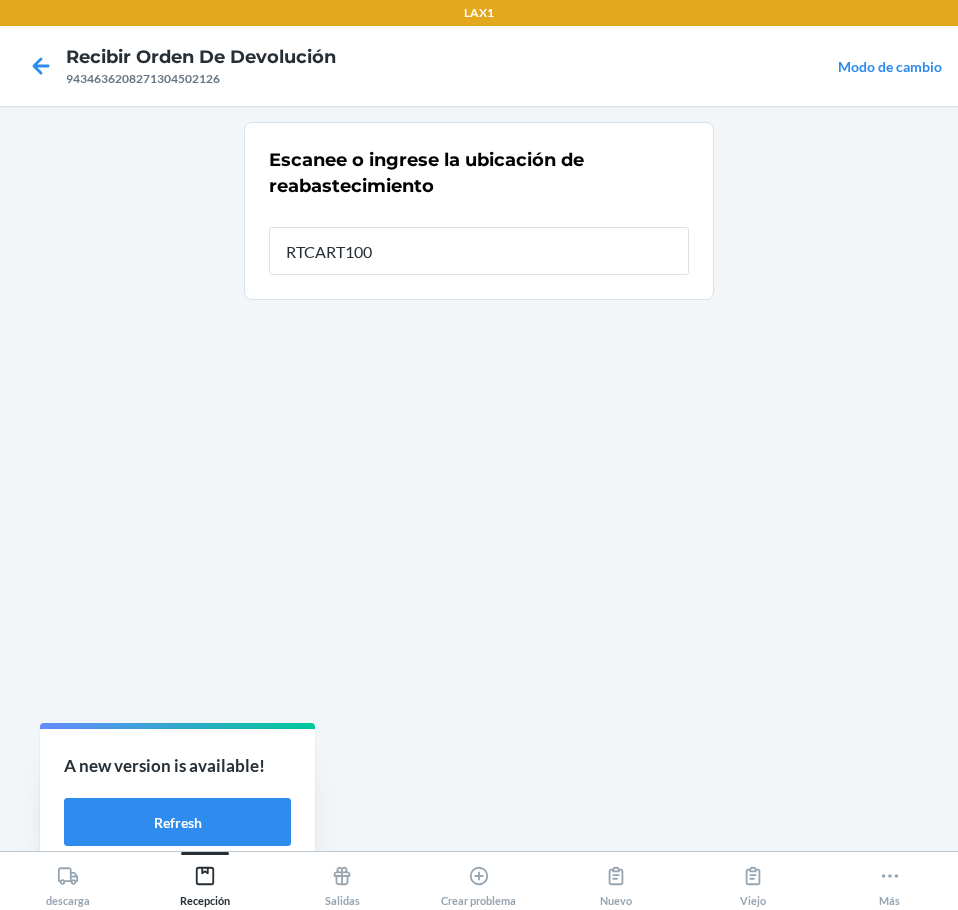 type on "RTCART100" 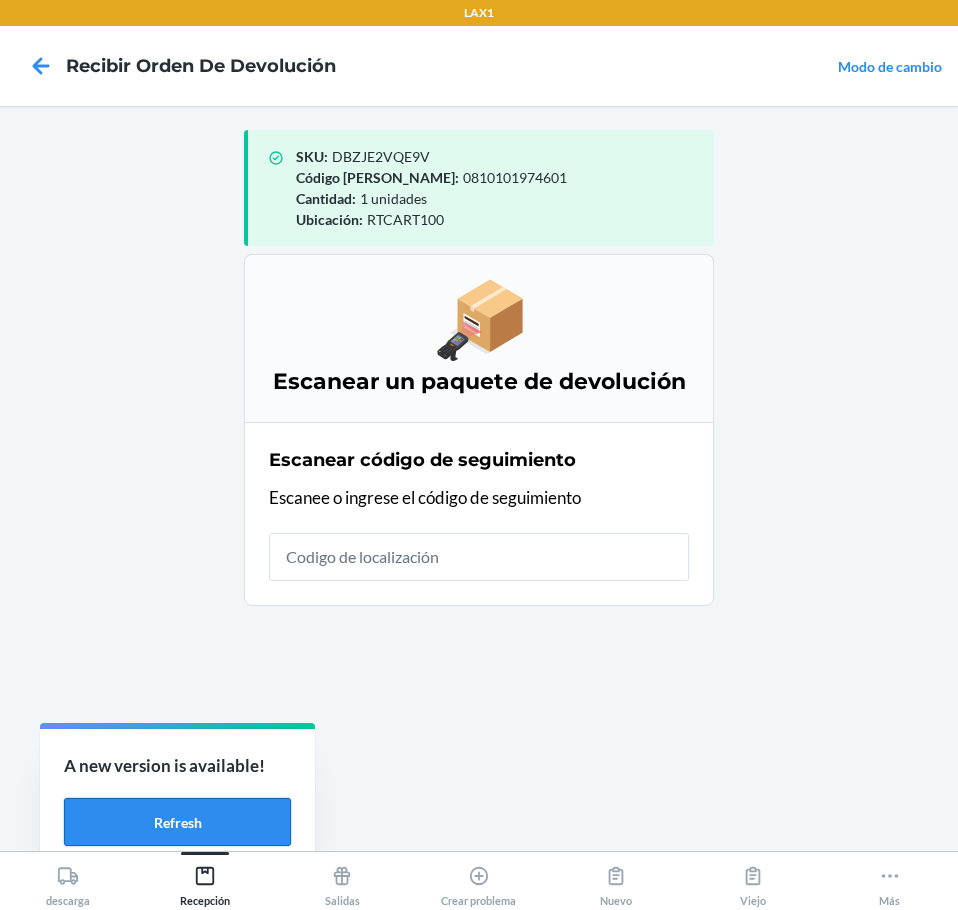 click on "Refresh" at bounding box center (177, 822) 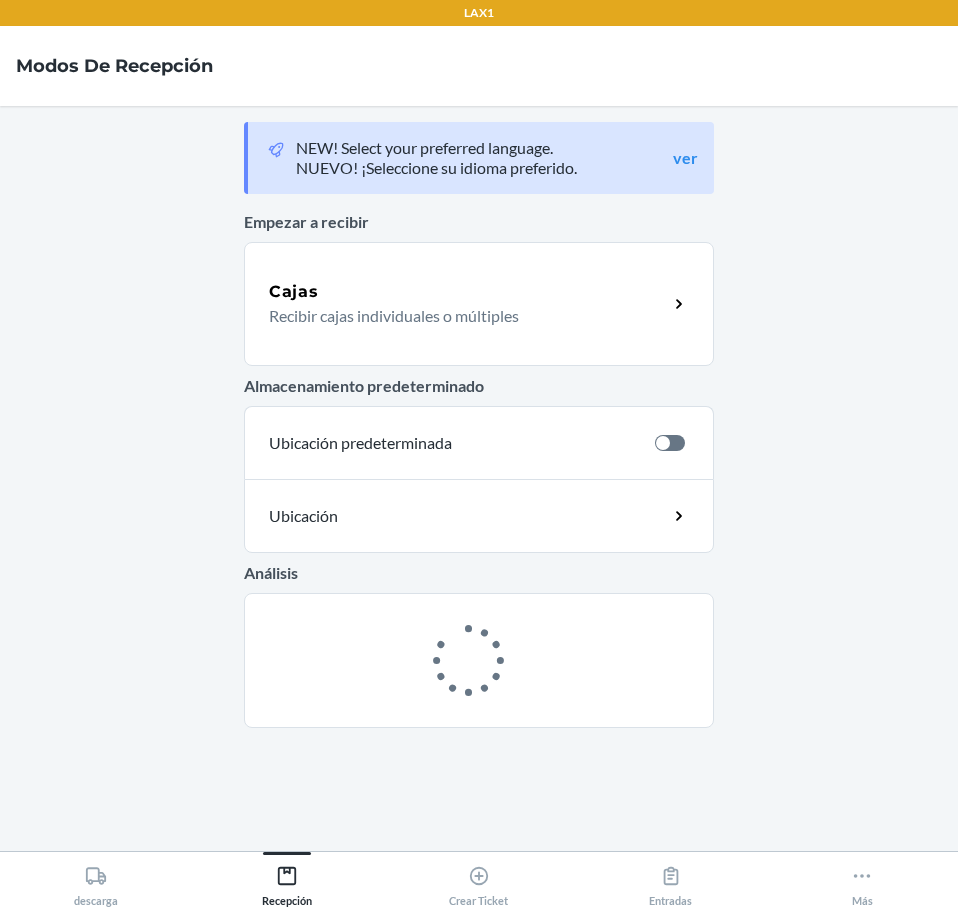 scroll, scrollTop: 0, scrollLeft: 0, axis: both 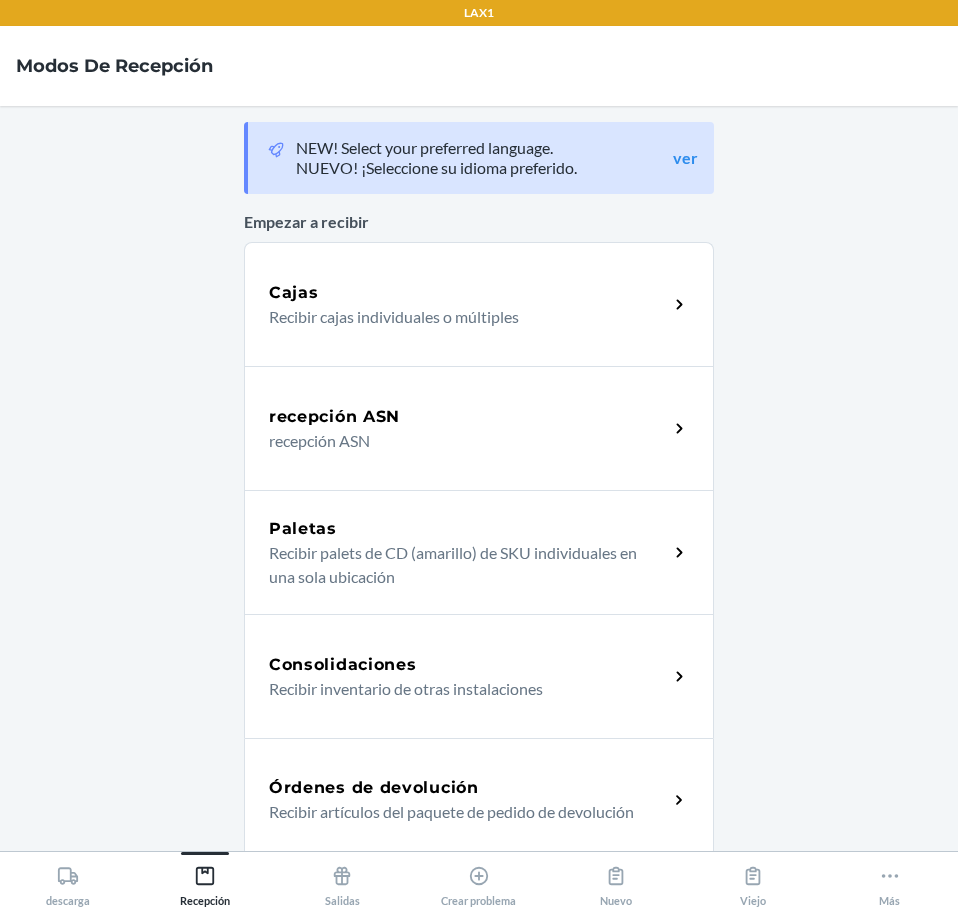 click on "Recibir artículos del paquete de pedido de devolución" at bounding box center [460, 812] 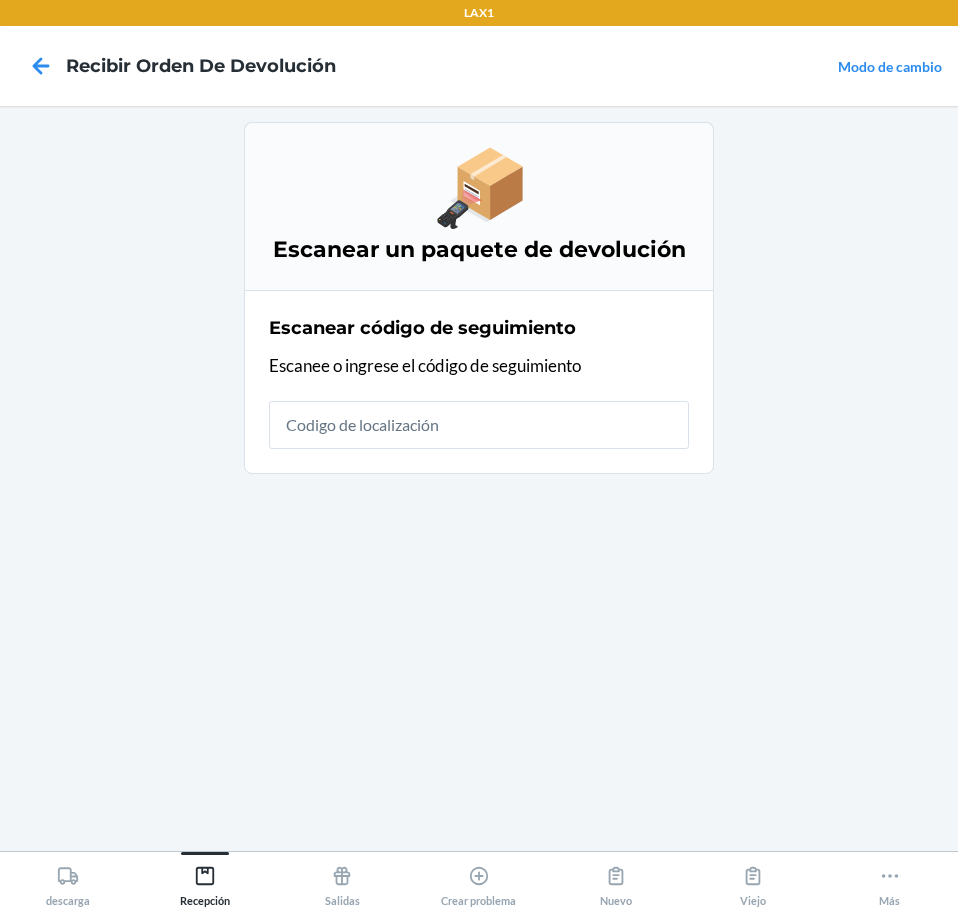 click on "Escanear código de seguimiento Escanee o ingrese el código de seguimiento" at bounding box center [479, 382] 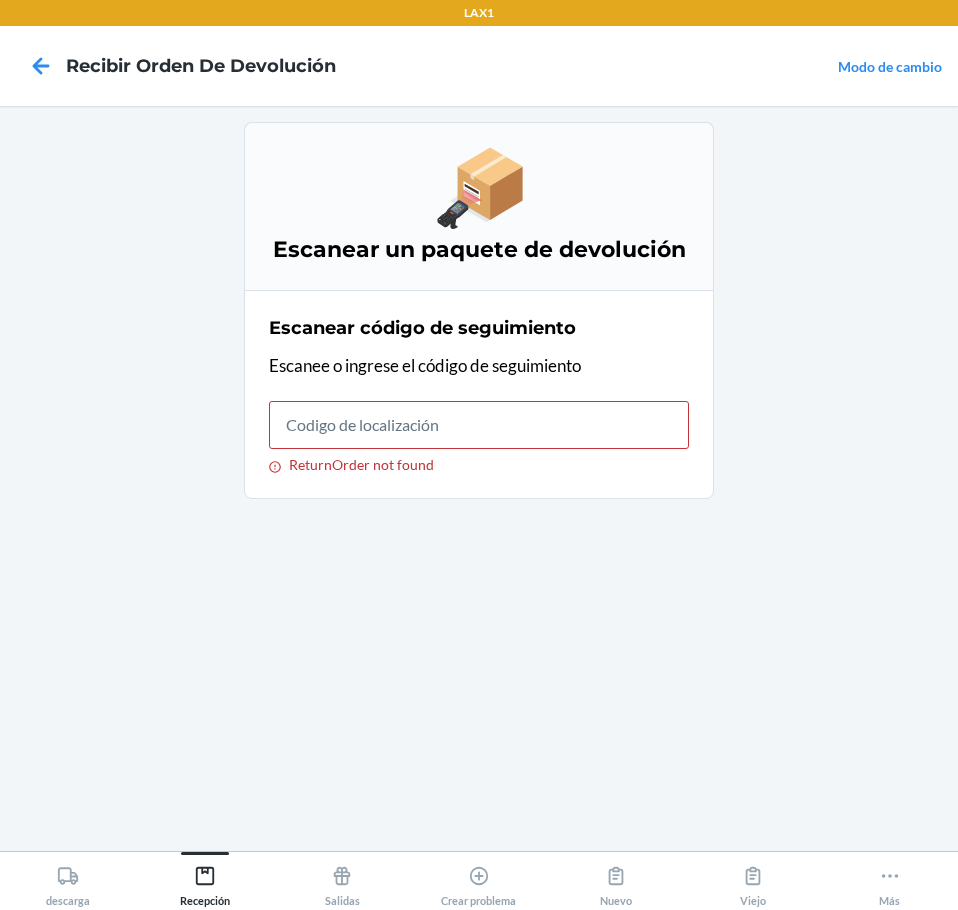 click on "ReturnOrder not found" at bounding box center [479, 425] 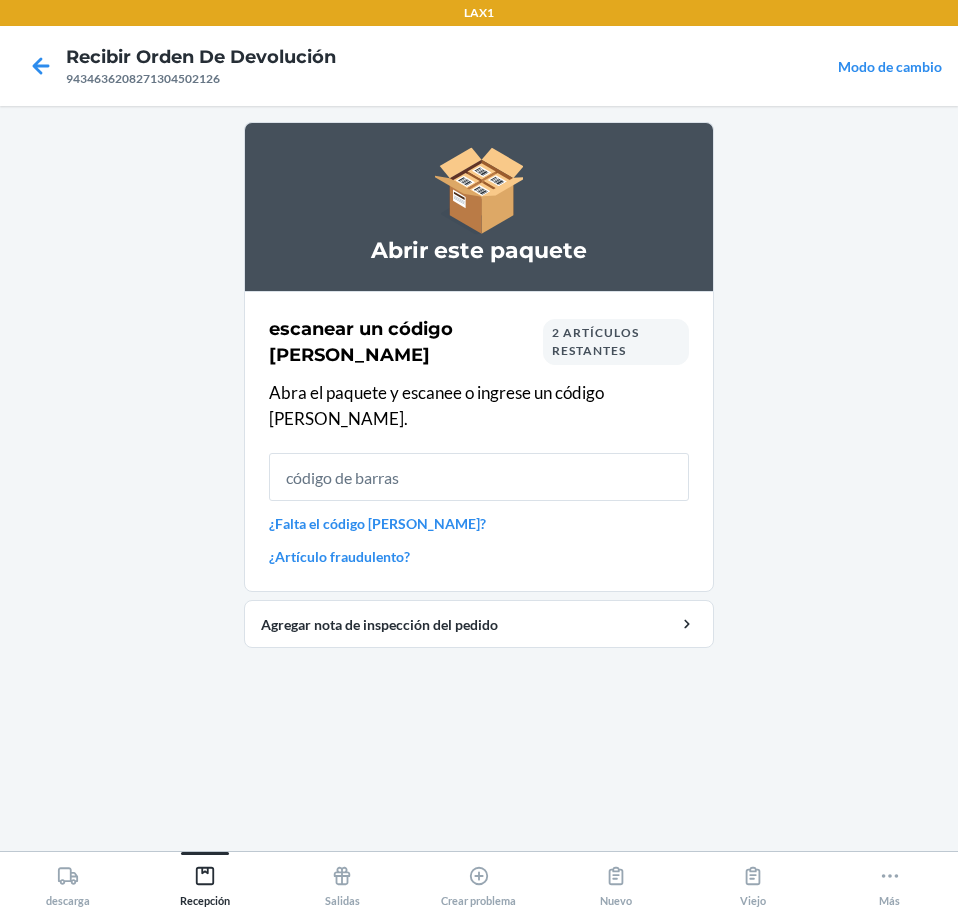 click on "2 artículos restantes" at bounding box center [595, 341] 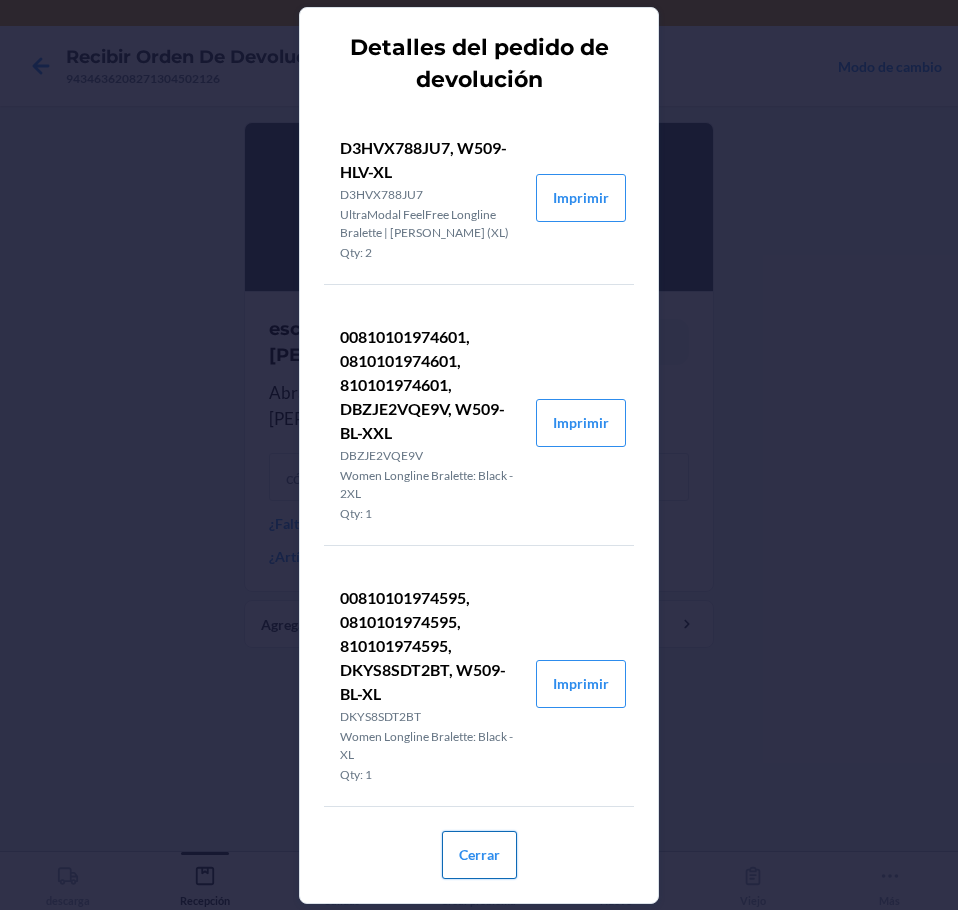 click on "Cerrar" at bounding box center (479, 855) 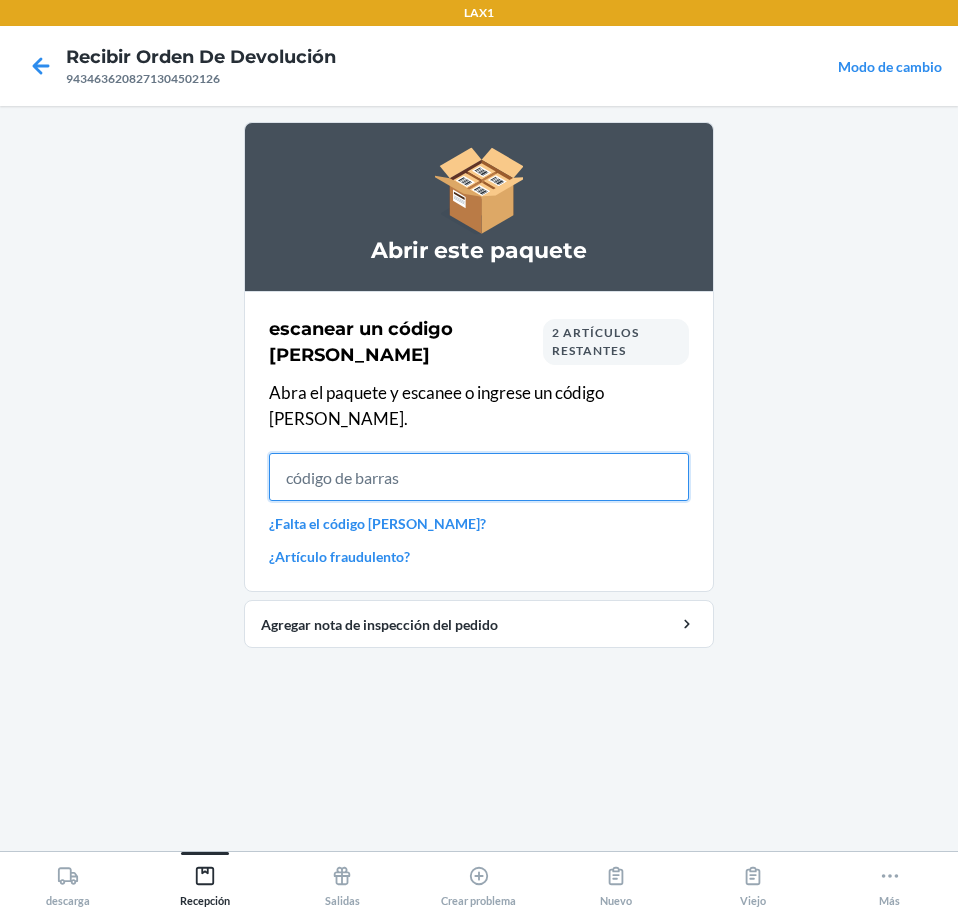 click at bounding box center [479, 477] 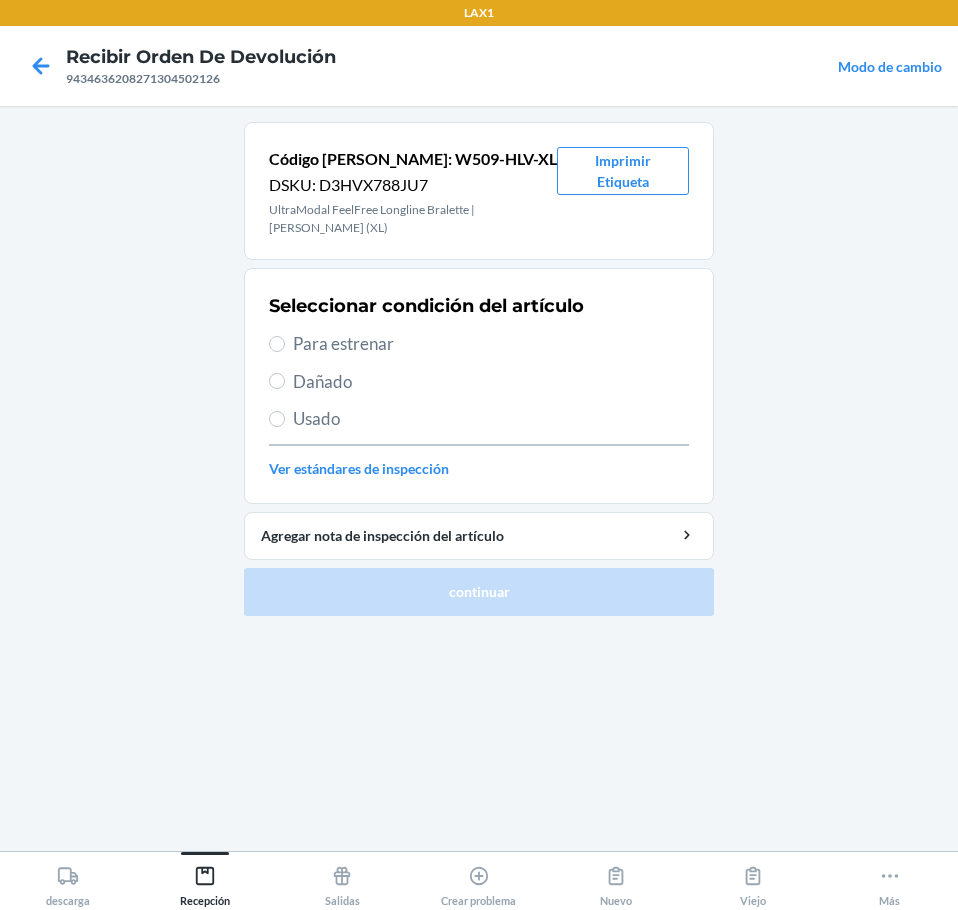 click on "Para estrenar" at bounding box center [491, 344] 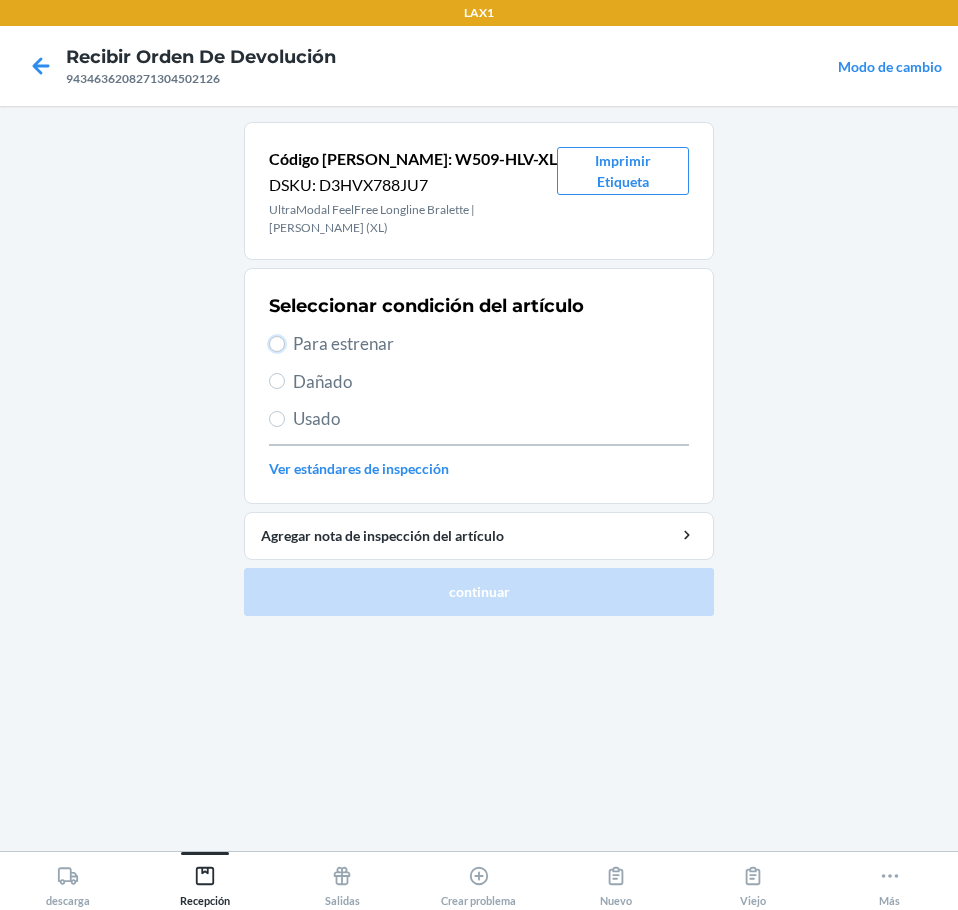 click on "Para estrenar" at bounding box center (277, 344) 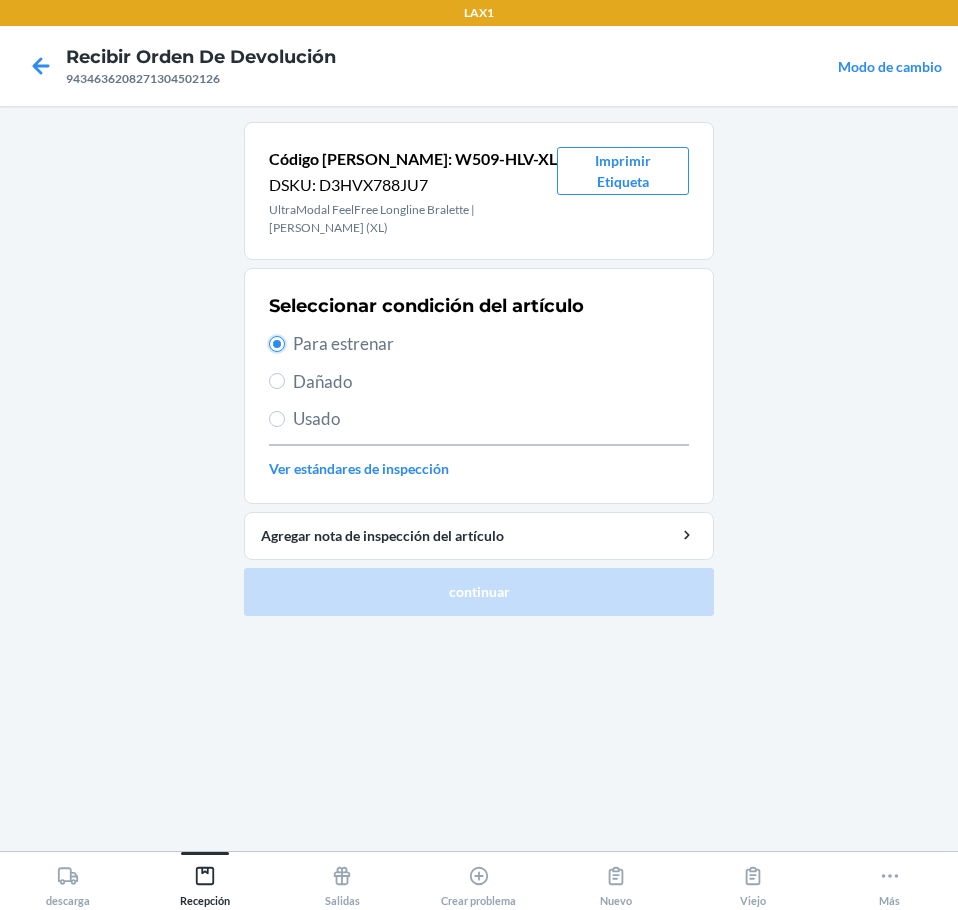 radio on "true" 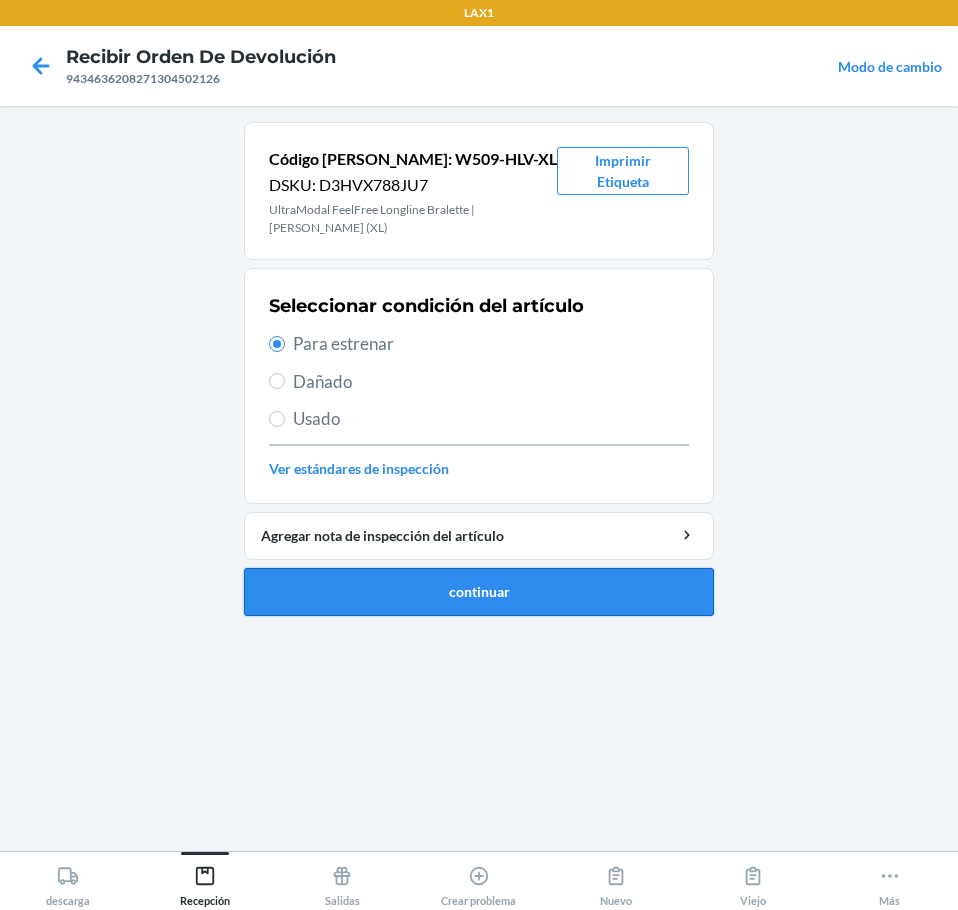 click on "continuar" at bounding box center (479, 592) 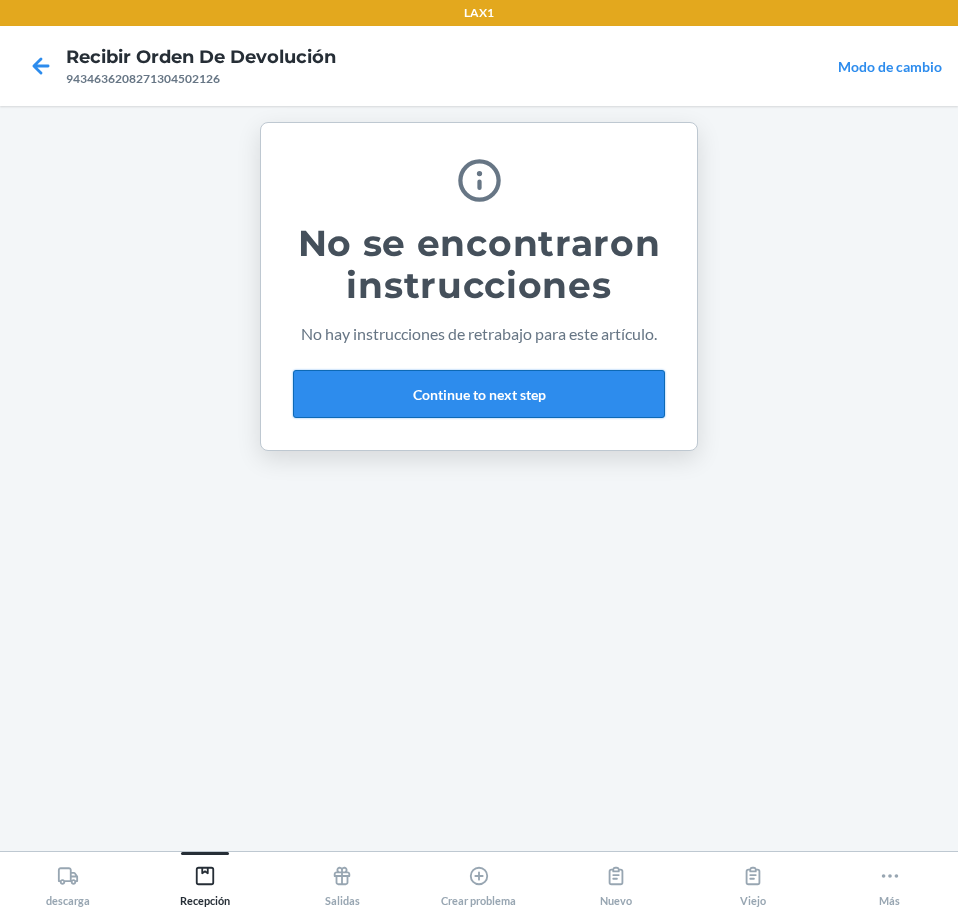 click on "Continue to next step" at bounding box center [479, 394] 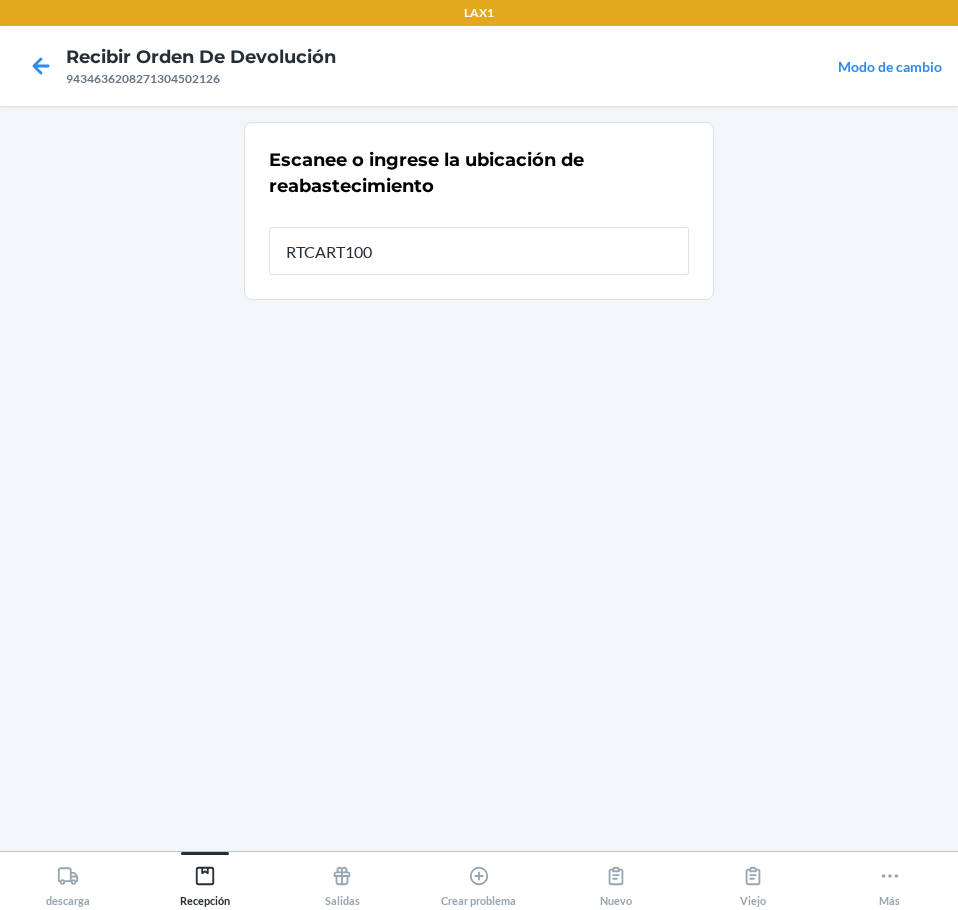 type on "RTCART100" 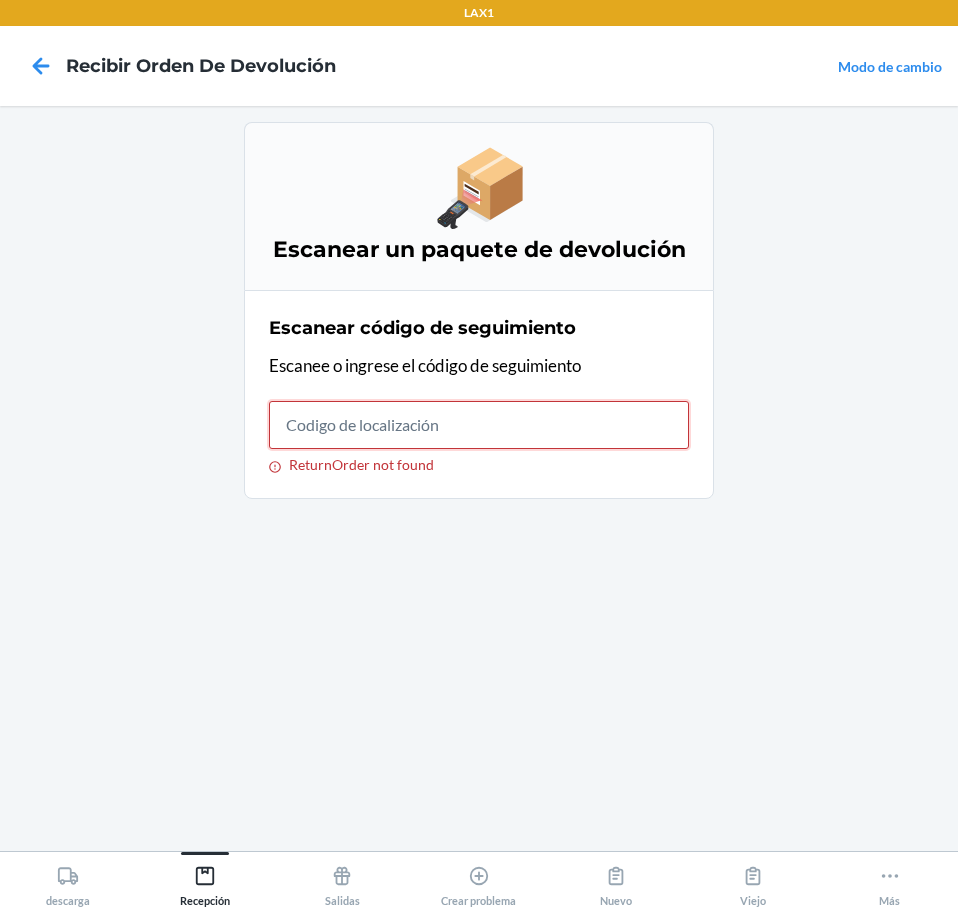 click on "ReturnOrder not found" at bounding box center (479, 425) 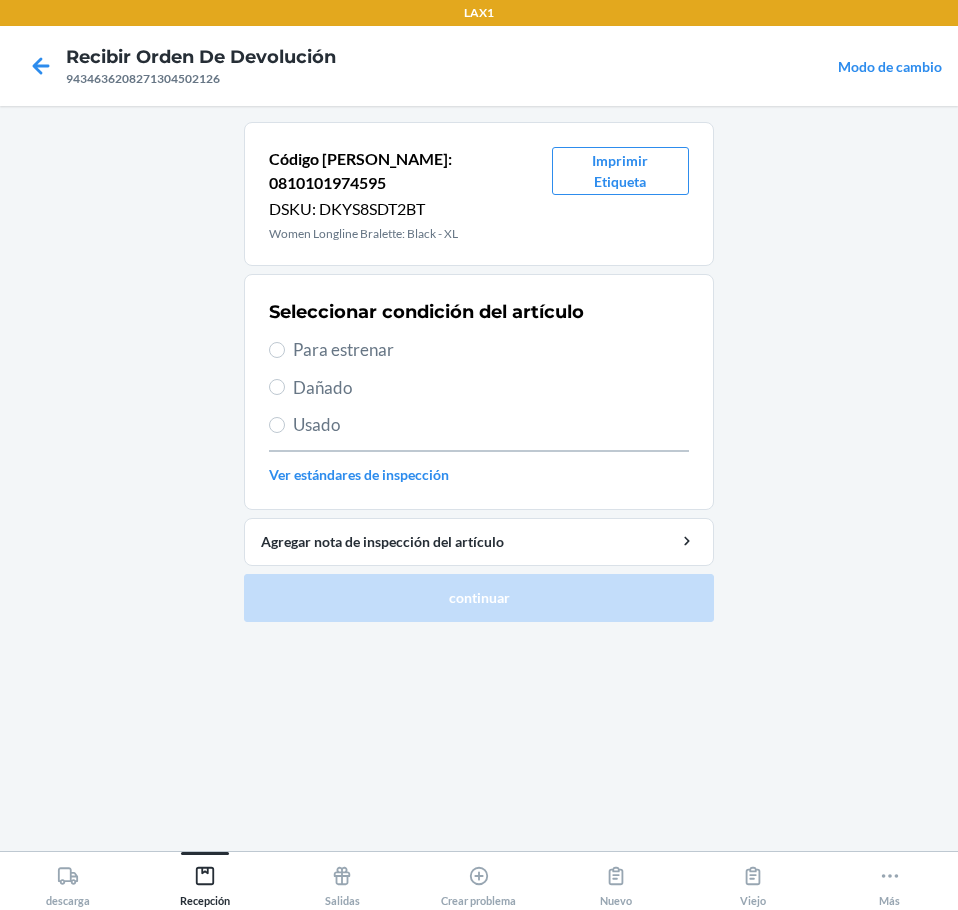click on "Para estrenar" at bounding box center [491, 350] 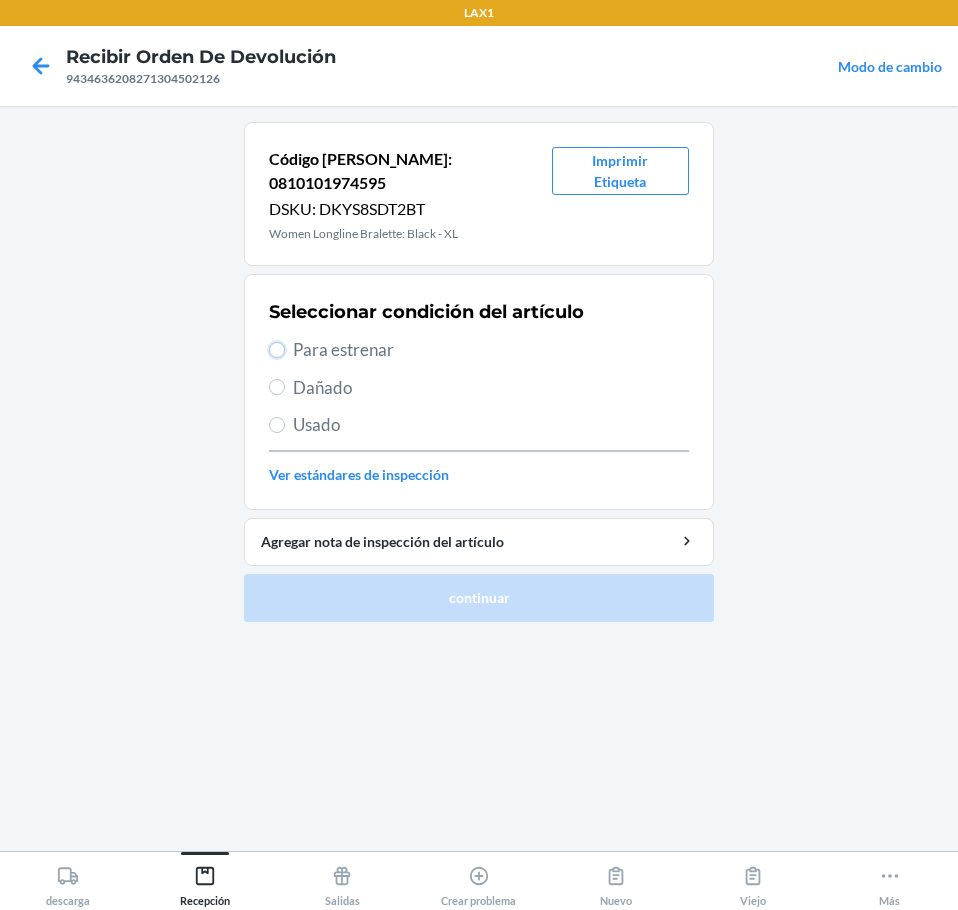 click on "Para estrenar" at bounding box center (277, 350) 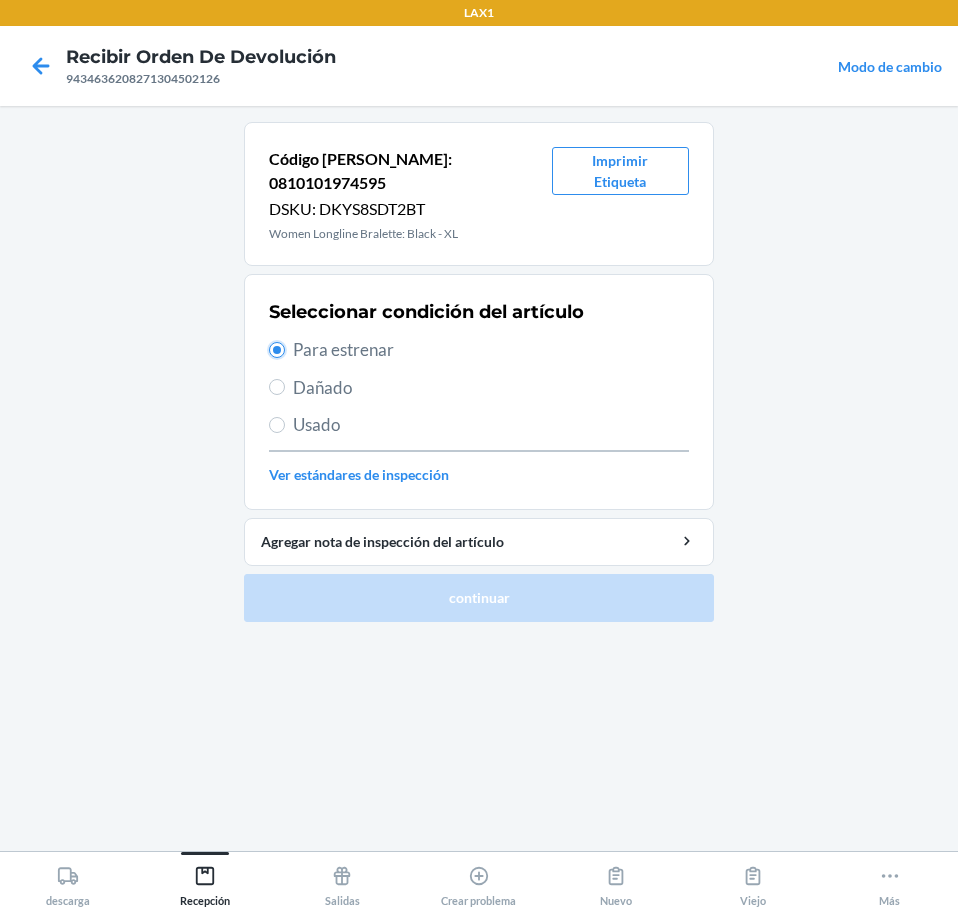radio on "true" 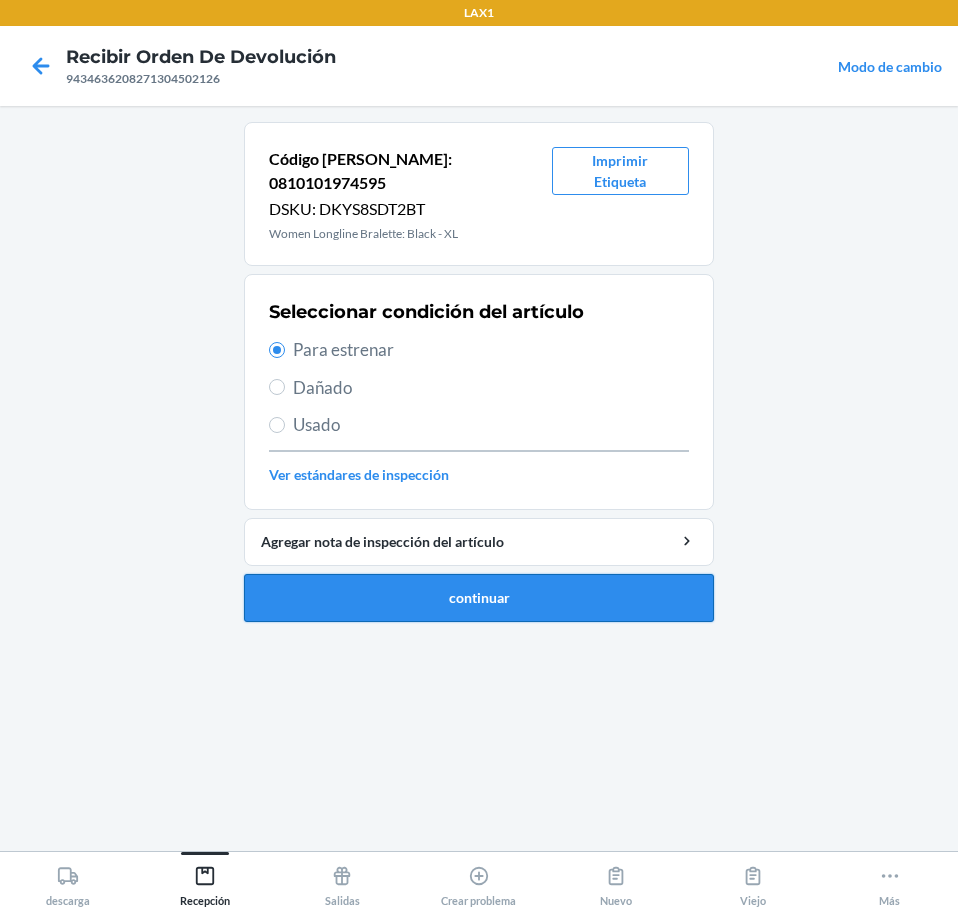 click on "continuar" at bounding box center (479, 598) 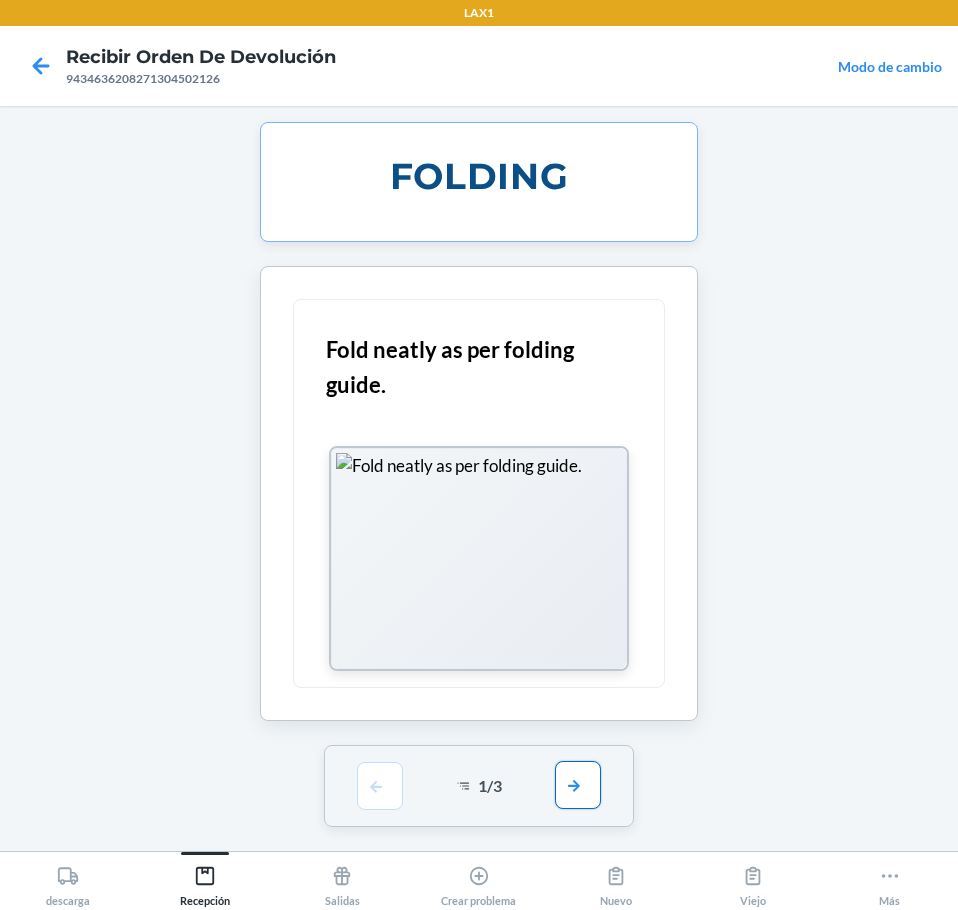 click at bounding box center [578, 785] 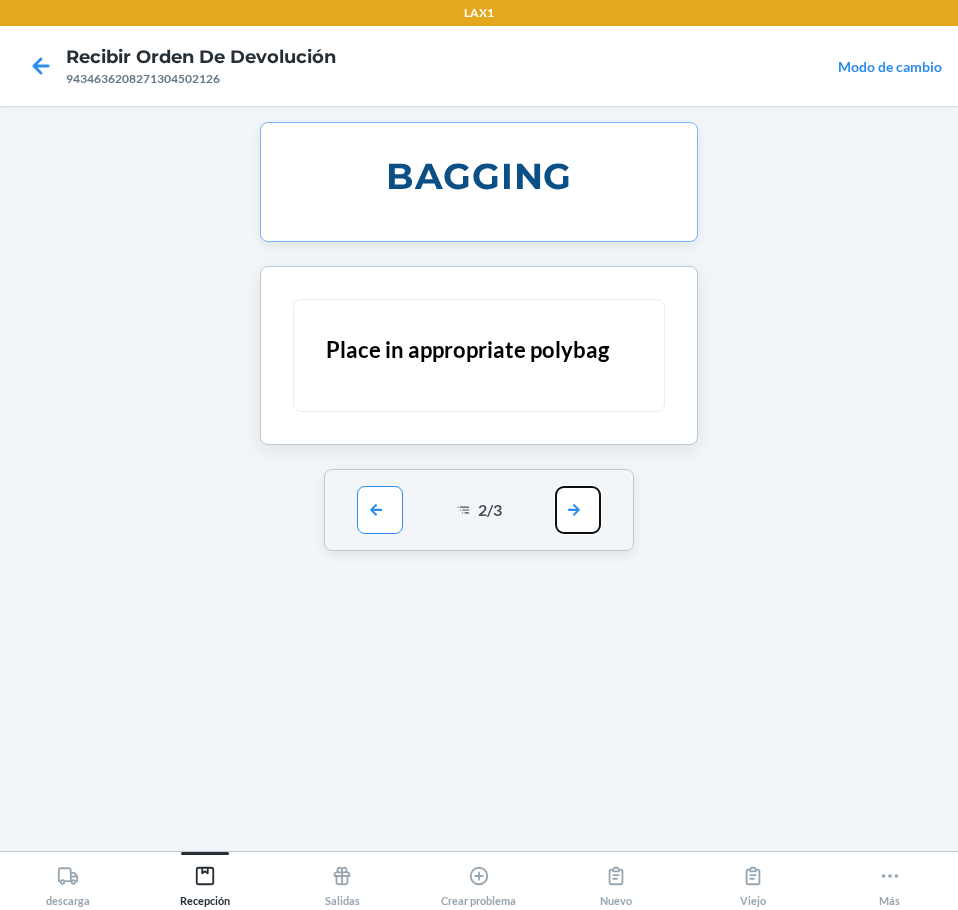 click at bounding box center [578, 510] 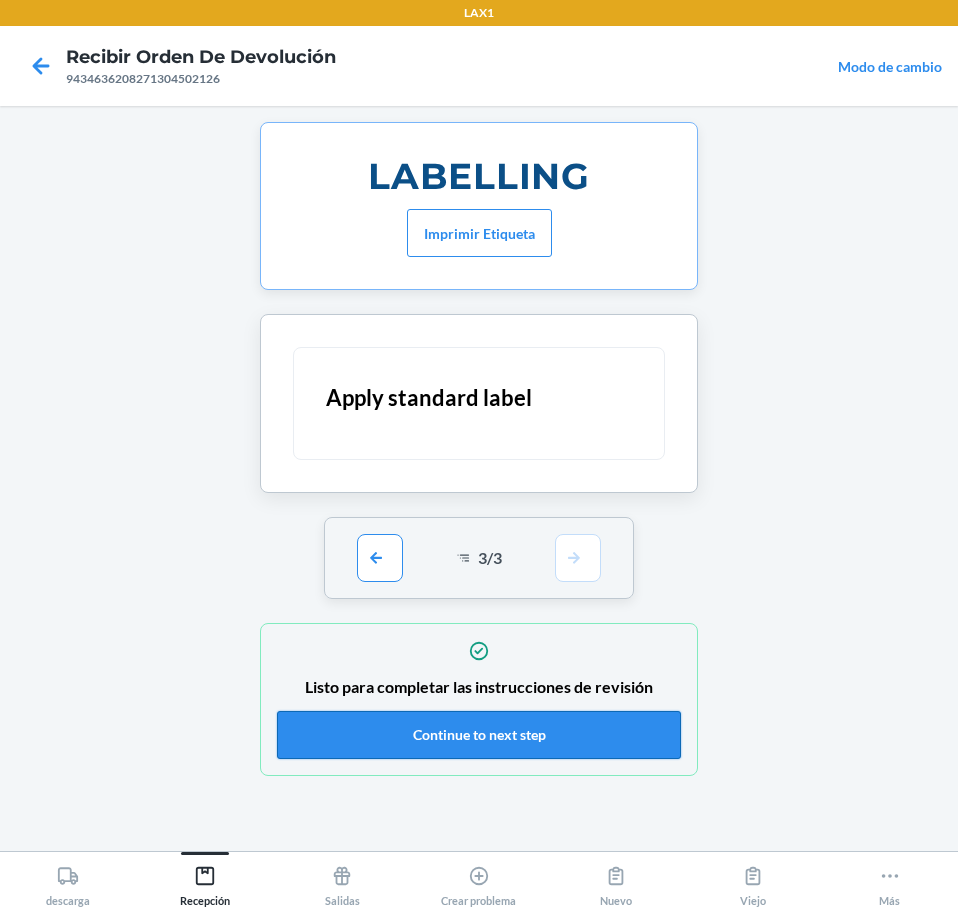 click on "Continue to next step" at bounding box center [479, 735] 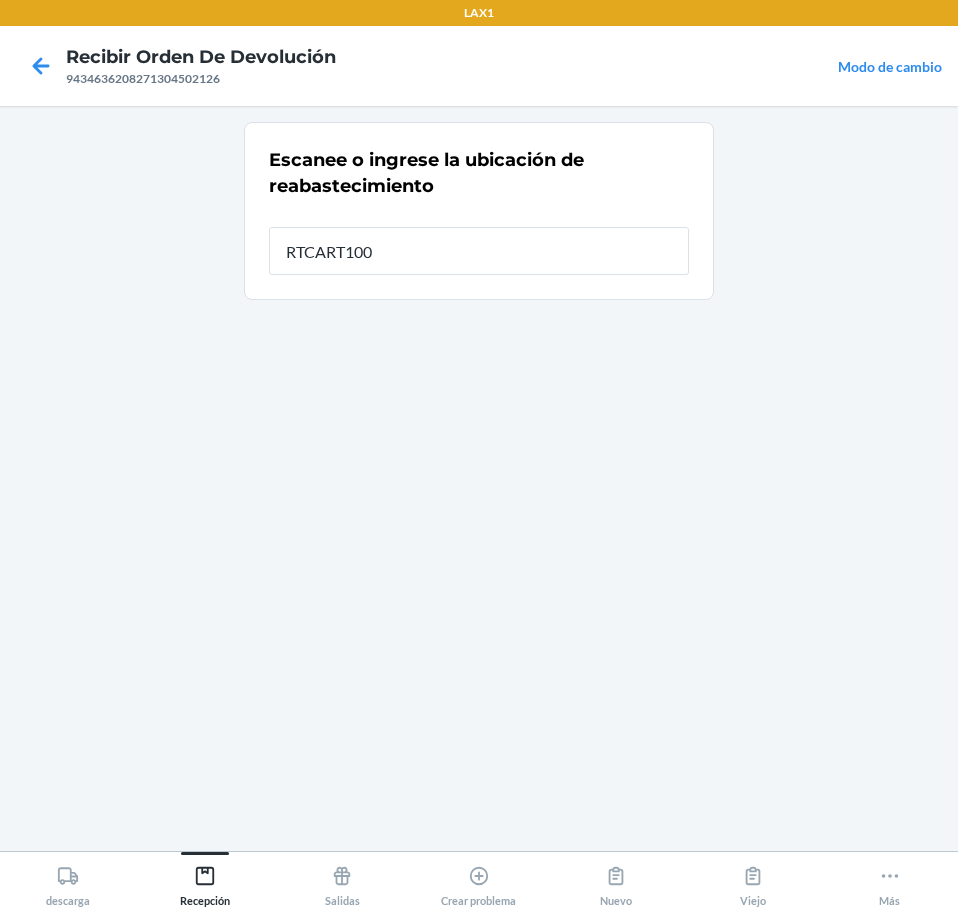 type on "RTCART100" 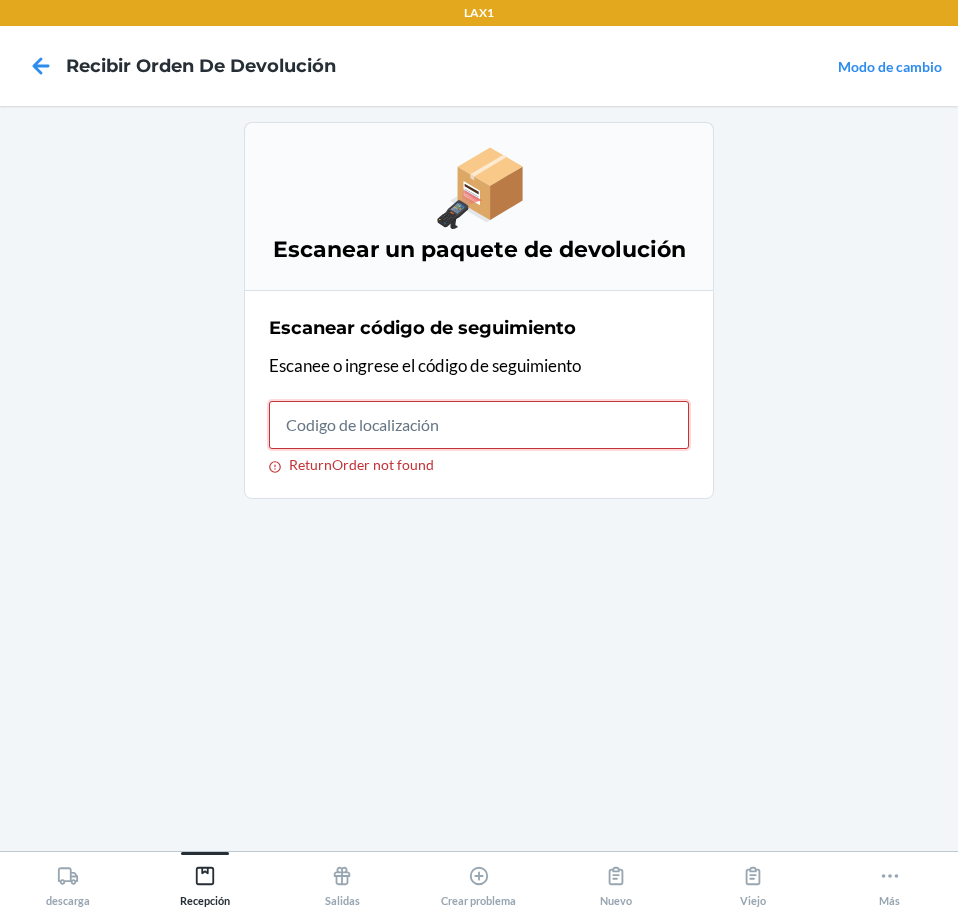 click on "ReturnOrder not found" at bounding box center [479, 425] 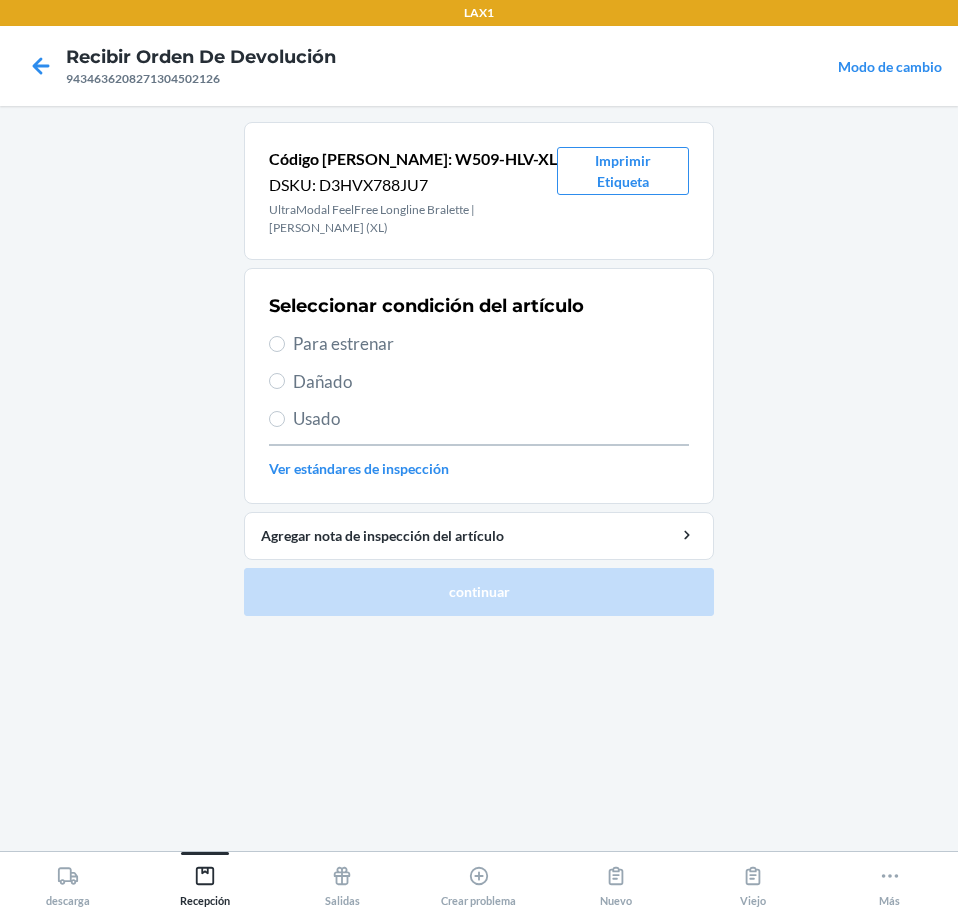 click on "Para estrenar" at bounding box center [491, 344] 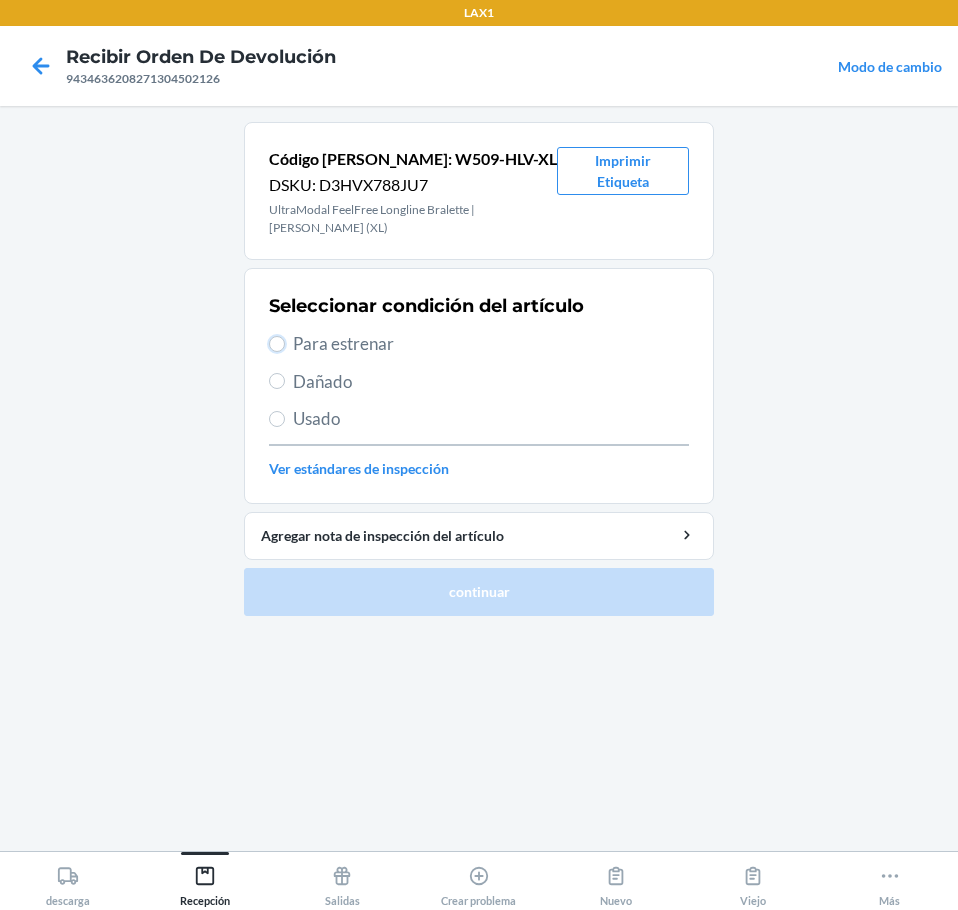 click on "Para estrenar" at bounding box center [277, 344] 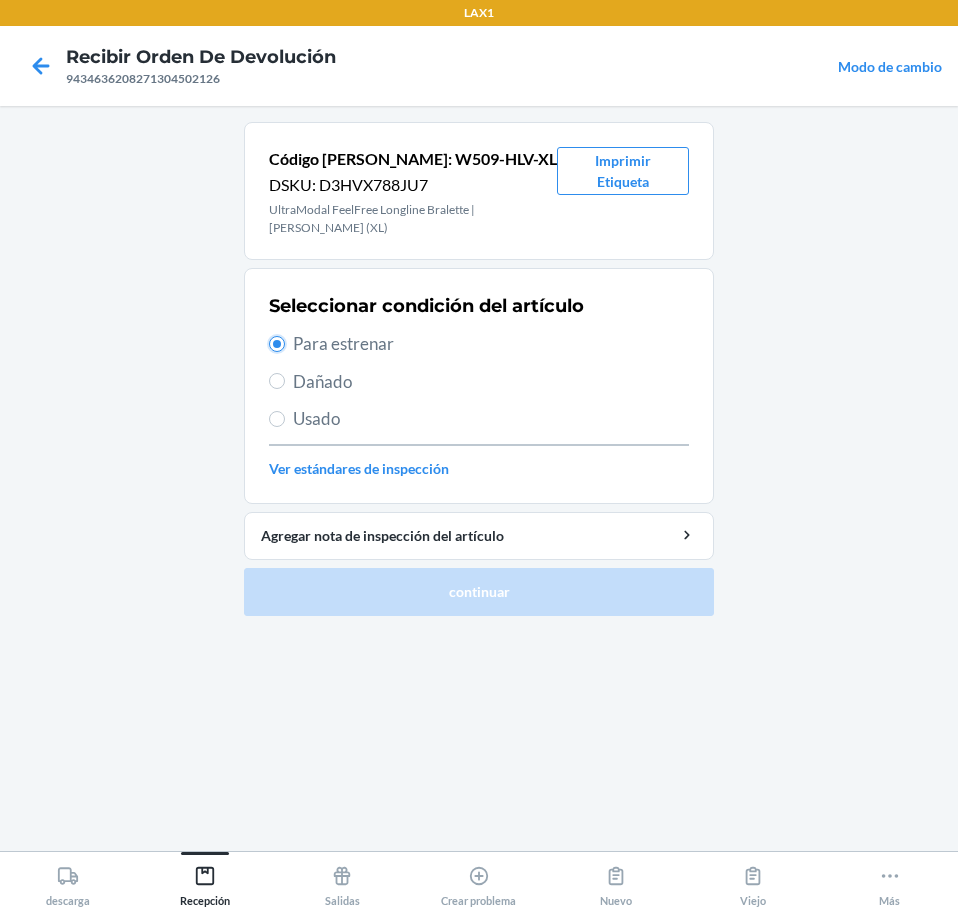 radio on "true" 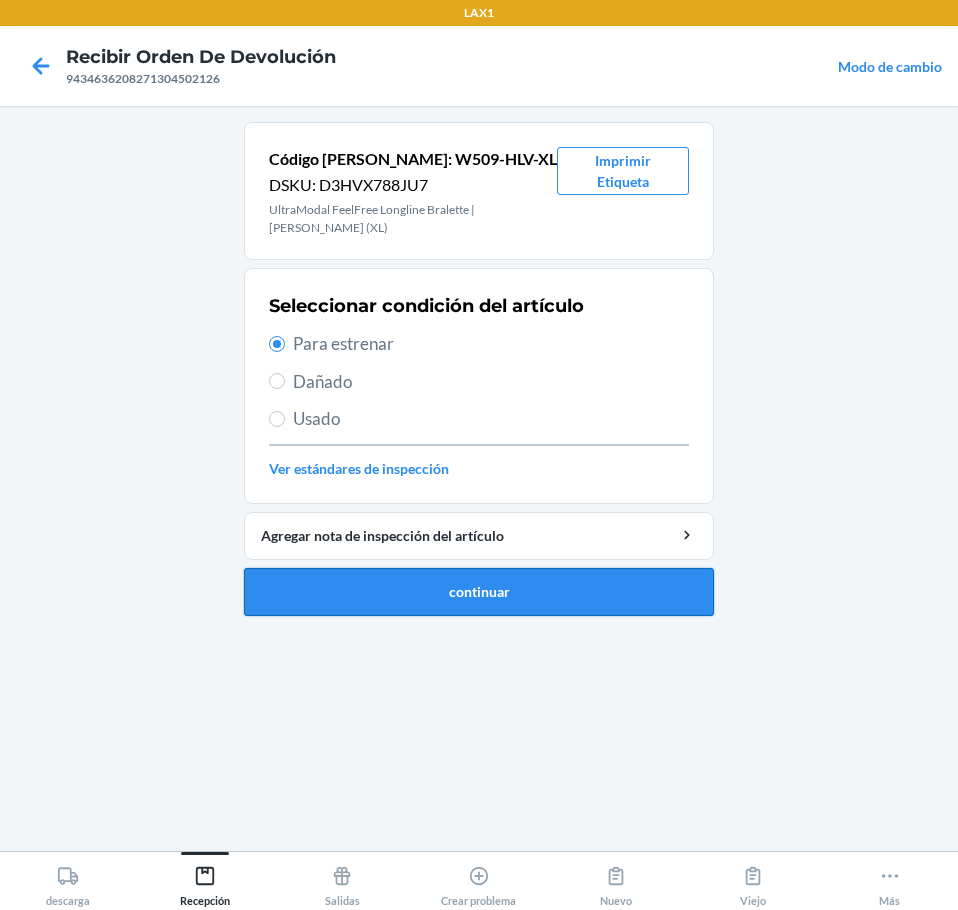 click on "continuar" at bounding box center [479, 592] 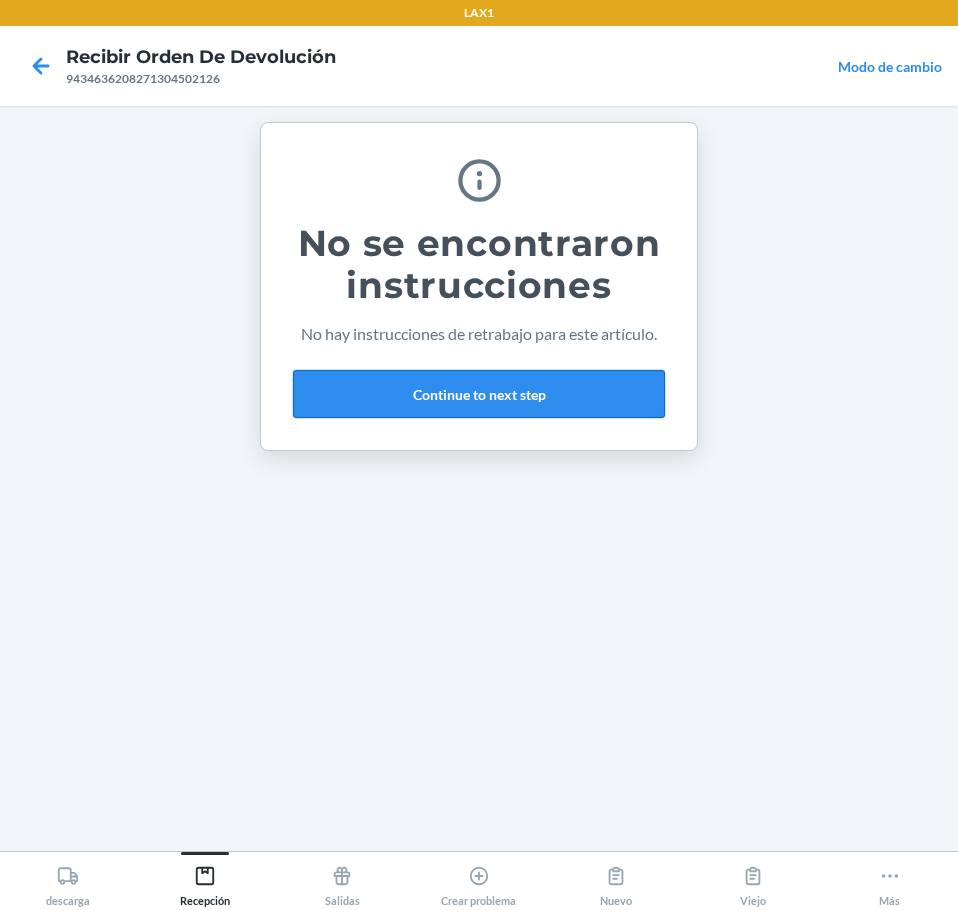 click on "Continue to next step" at bounding box center (479, 394) 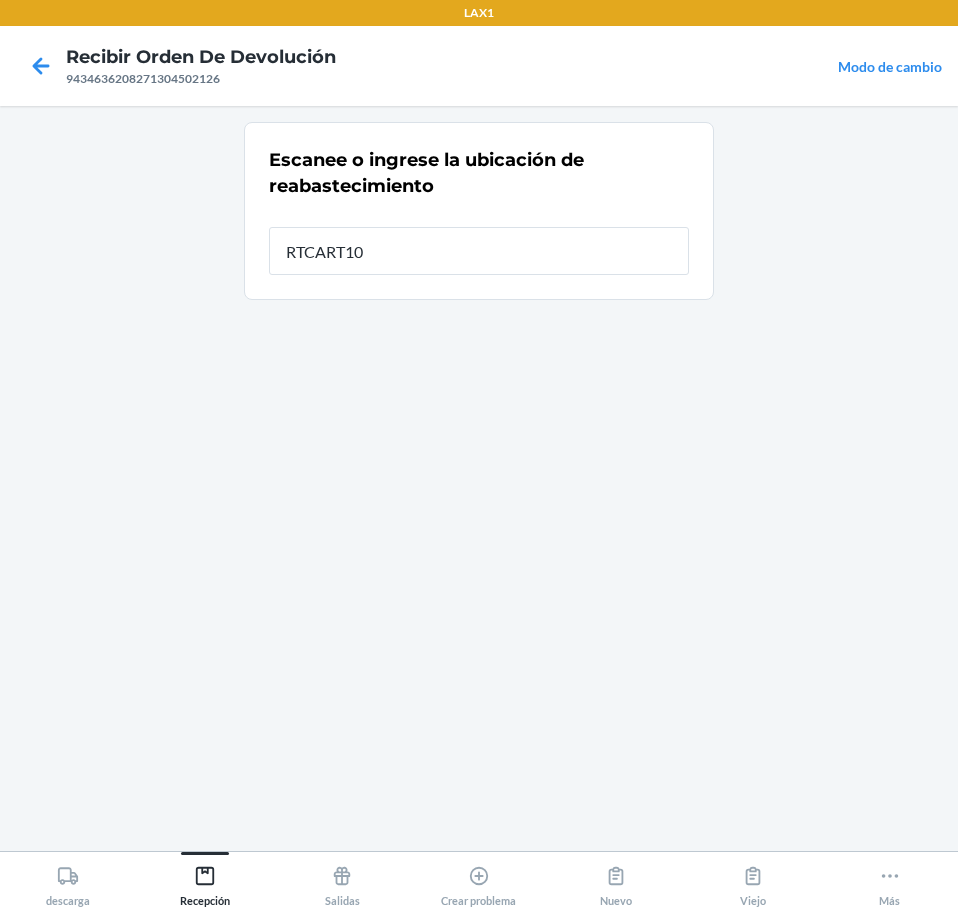 type on "RTCART100" 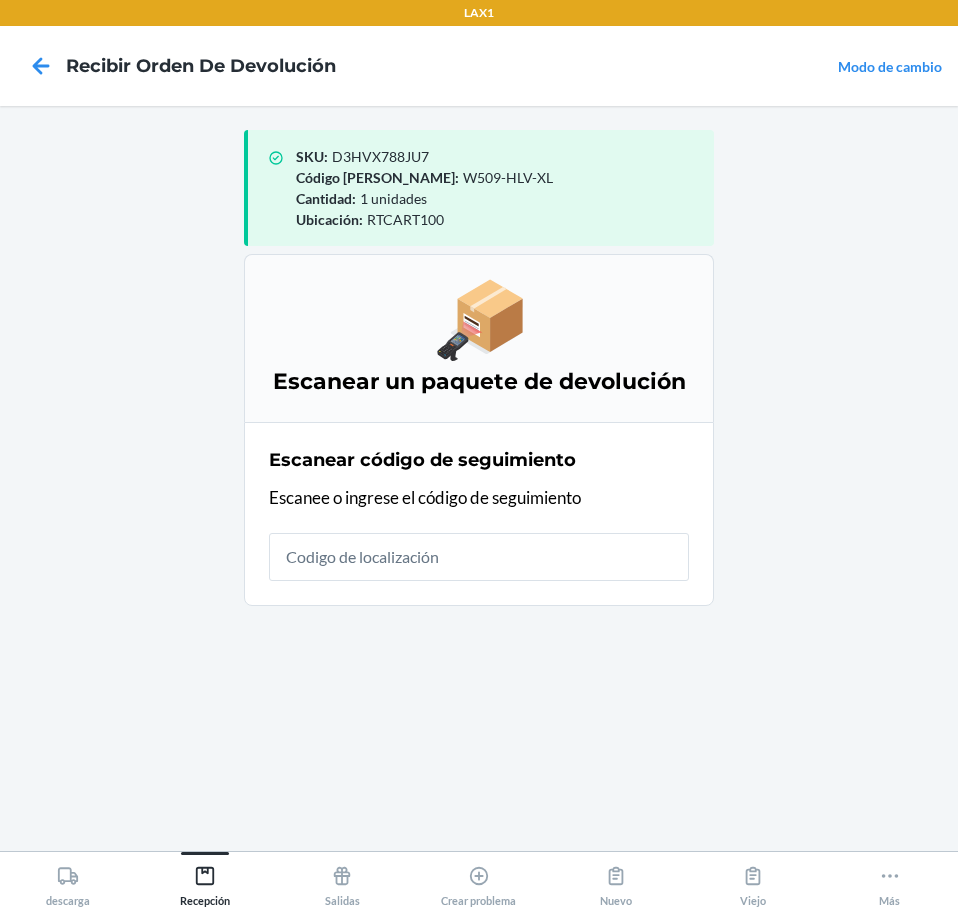 click at bounding box center (479, 557) 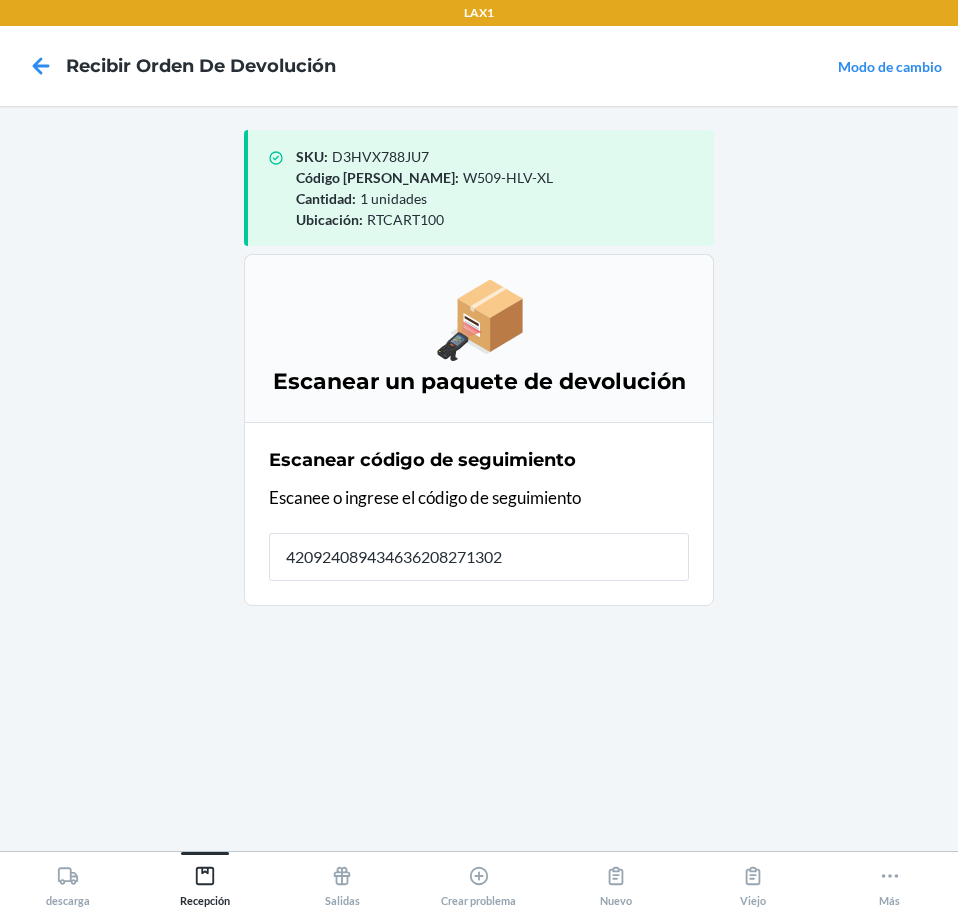 type on "4209240894346362082713027" 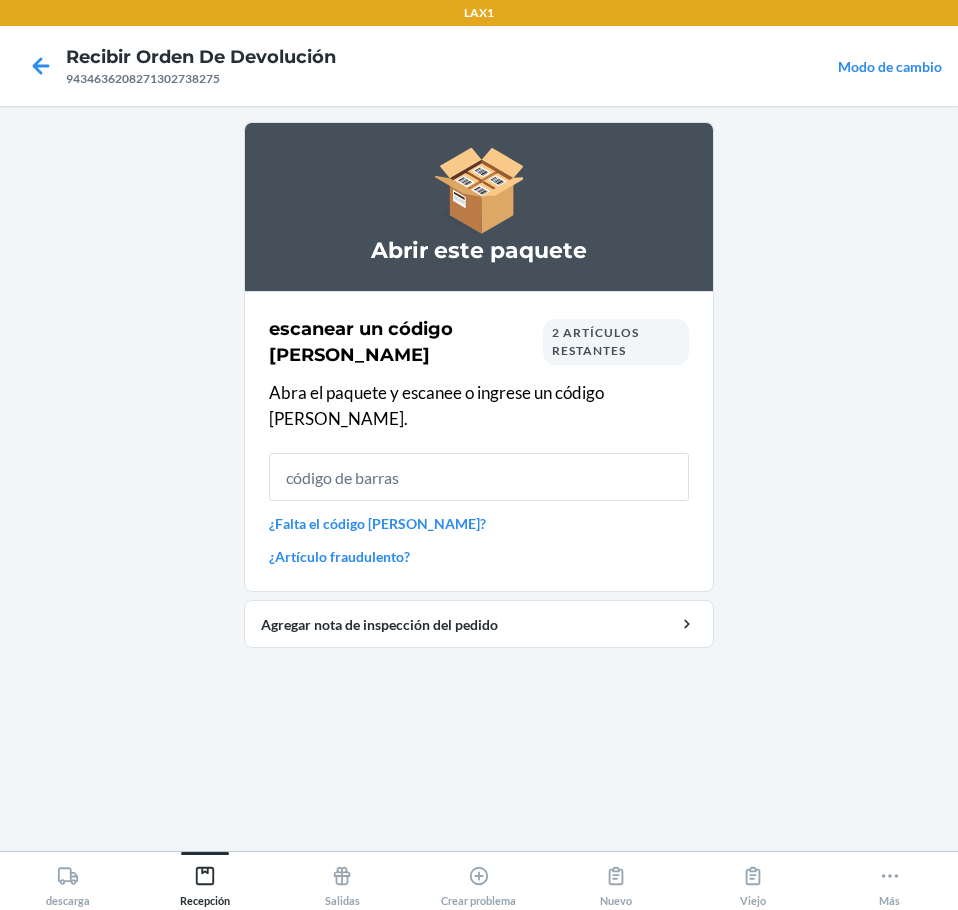 click at bounding box center [479, 477] 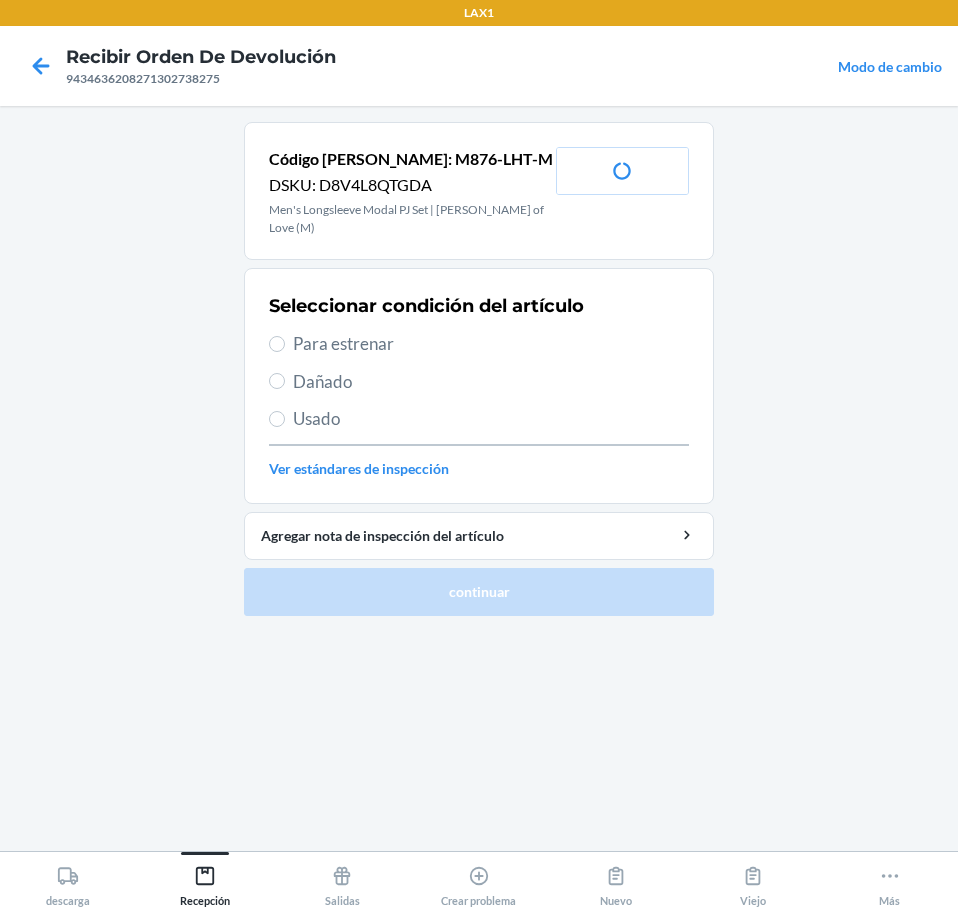 click on "Para estrenar" at bounding box center (479, 344) 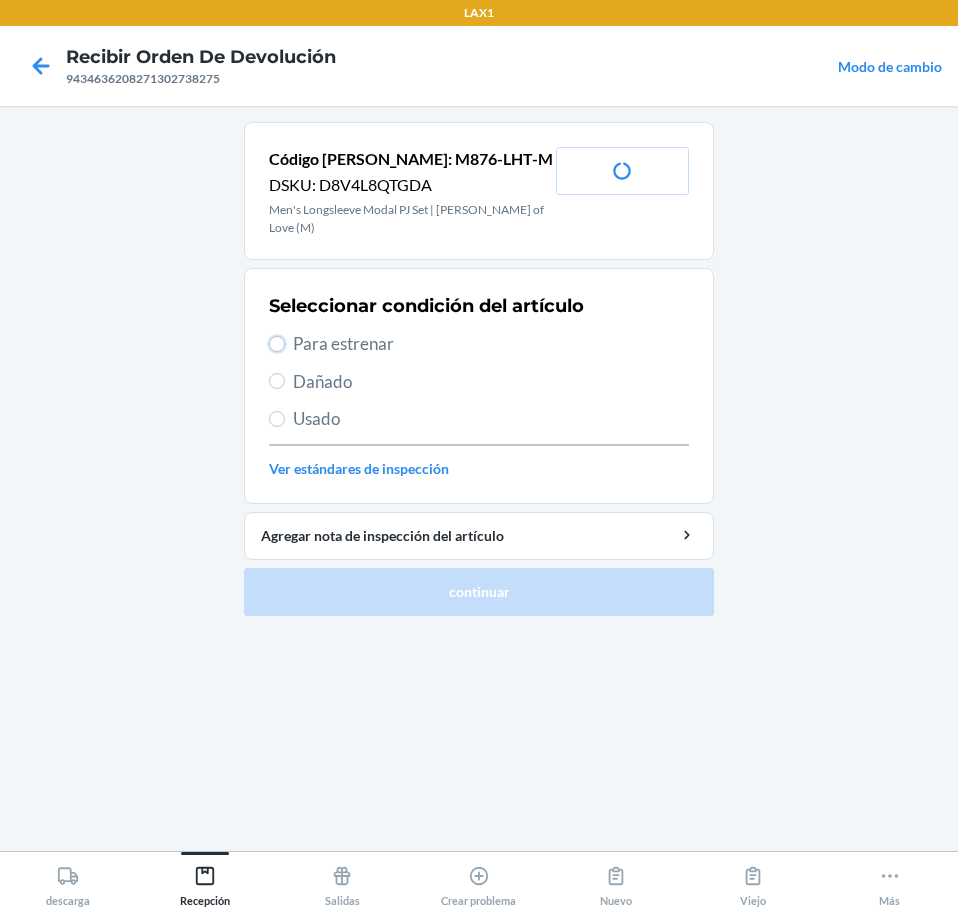 click on "Para estrenar" at bounding box center [277, 344] 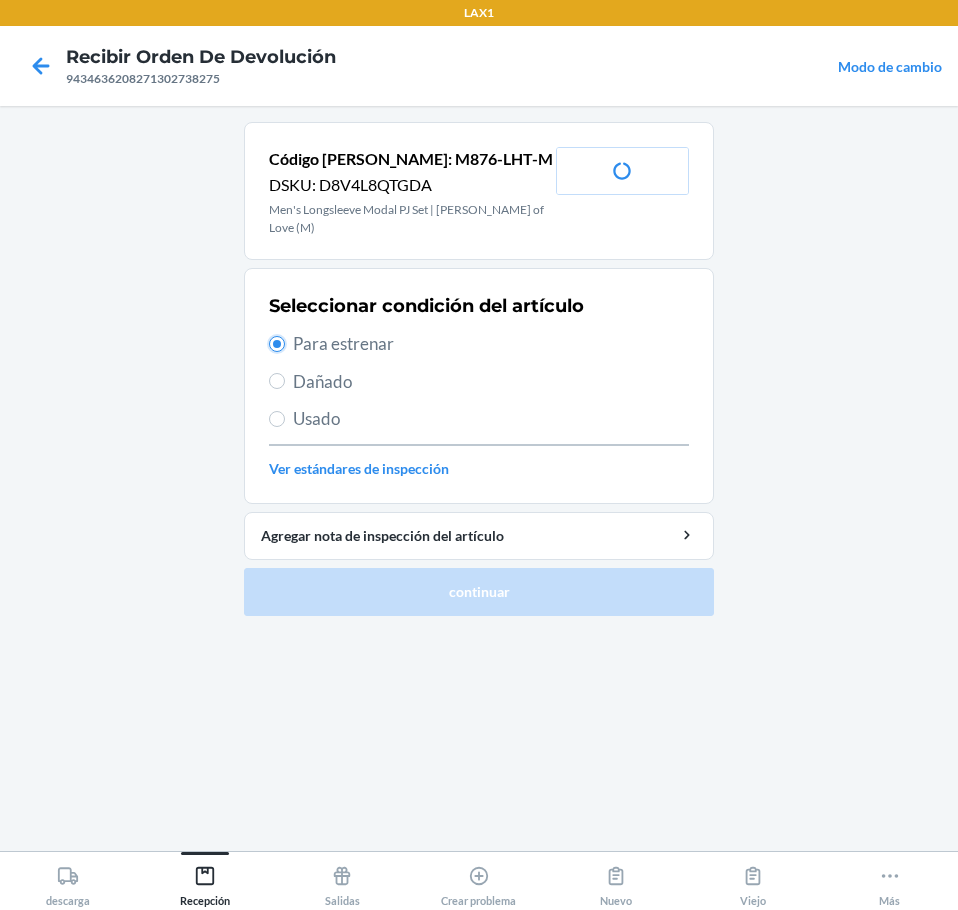 radio on "true" 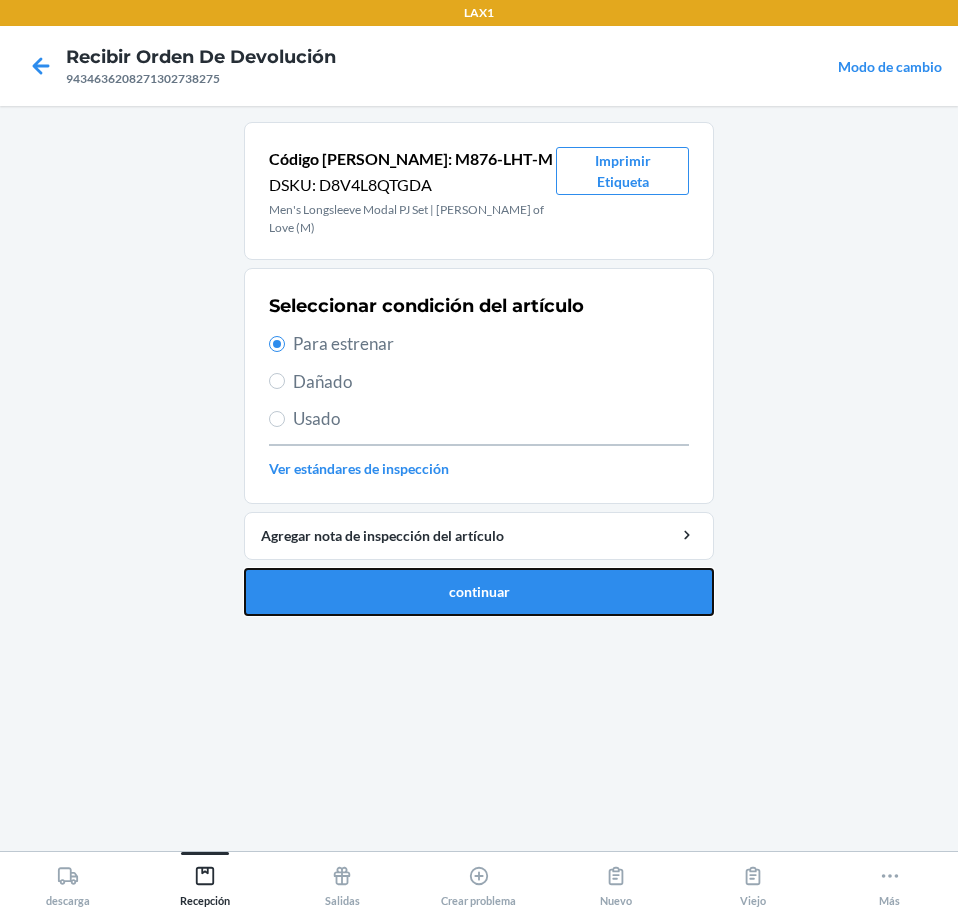drag, startPoint x: 350, startPoint y: 565, endPoint x: 358, endPoint y: 548, distance: 18.788294 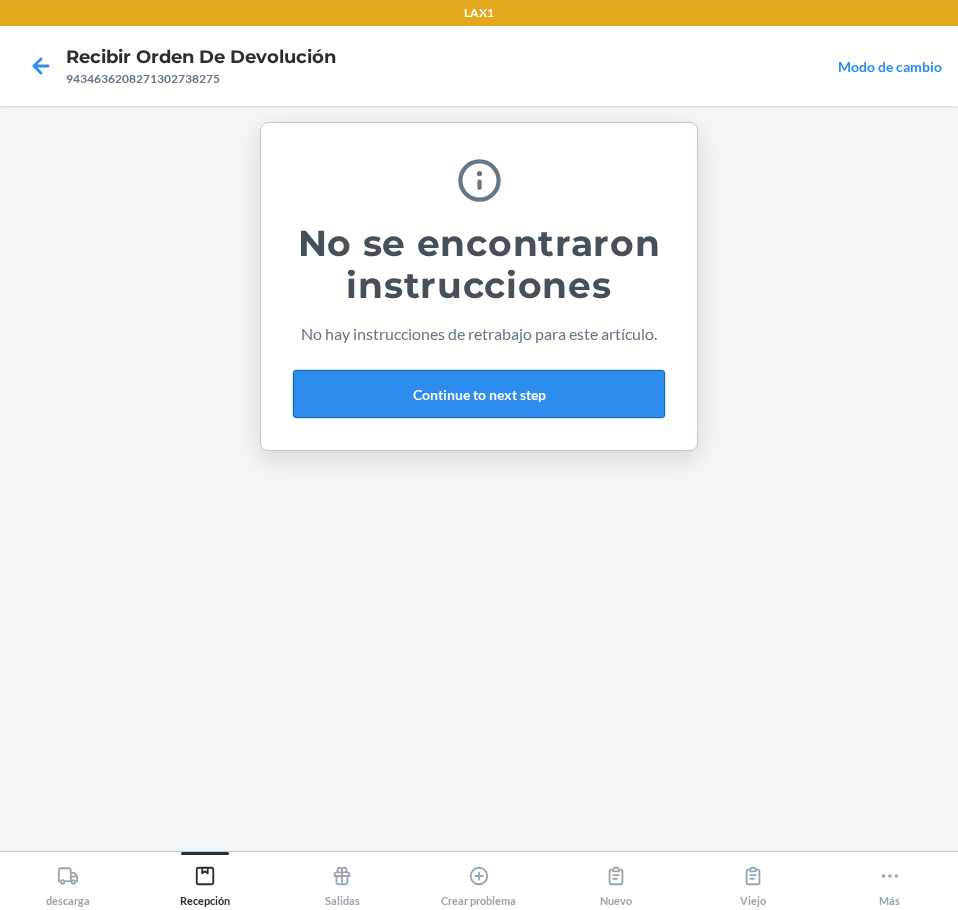 click on "Continue to next step" at bounding box center [479, 394] 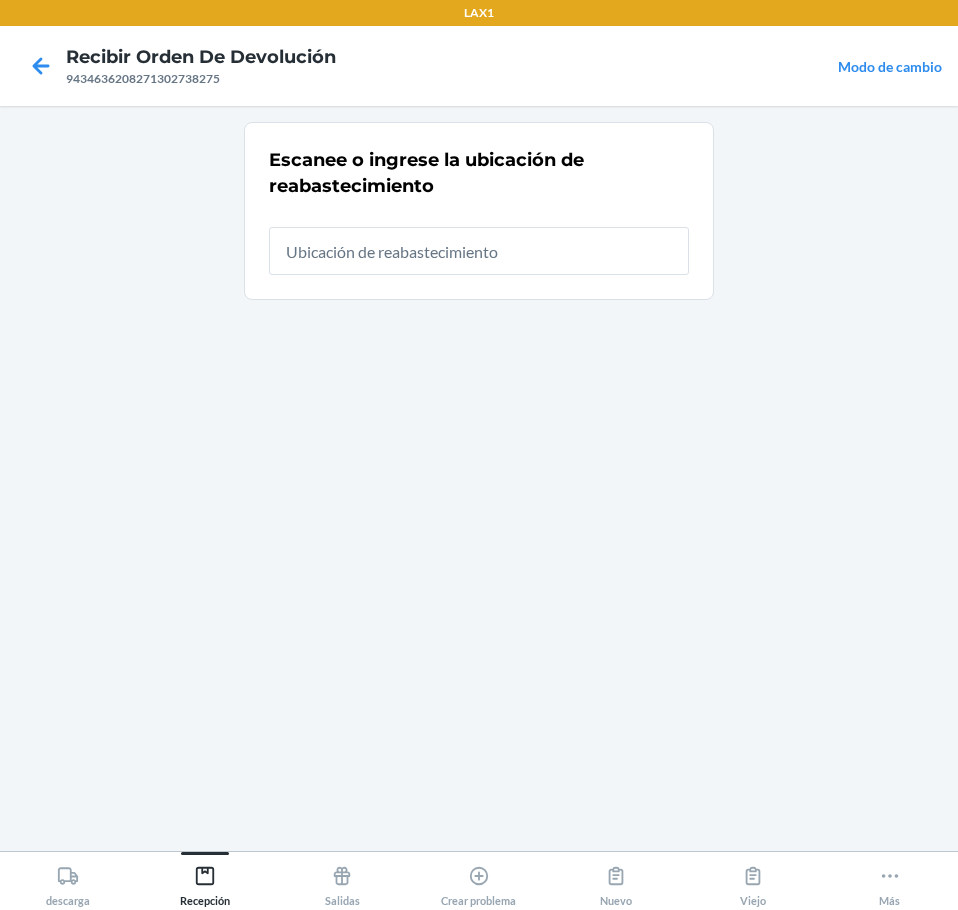 click at bounding box center (479, 251) 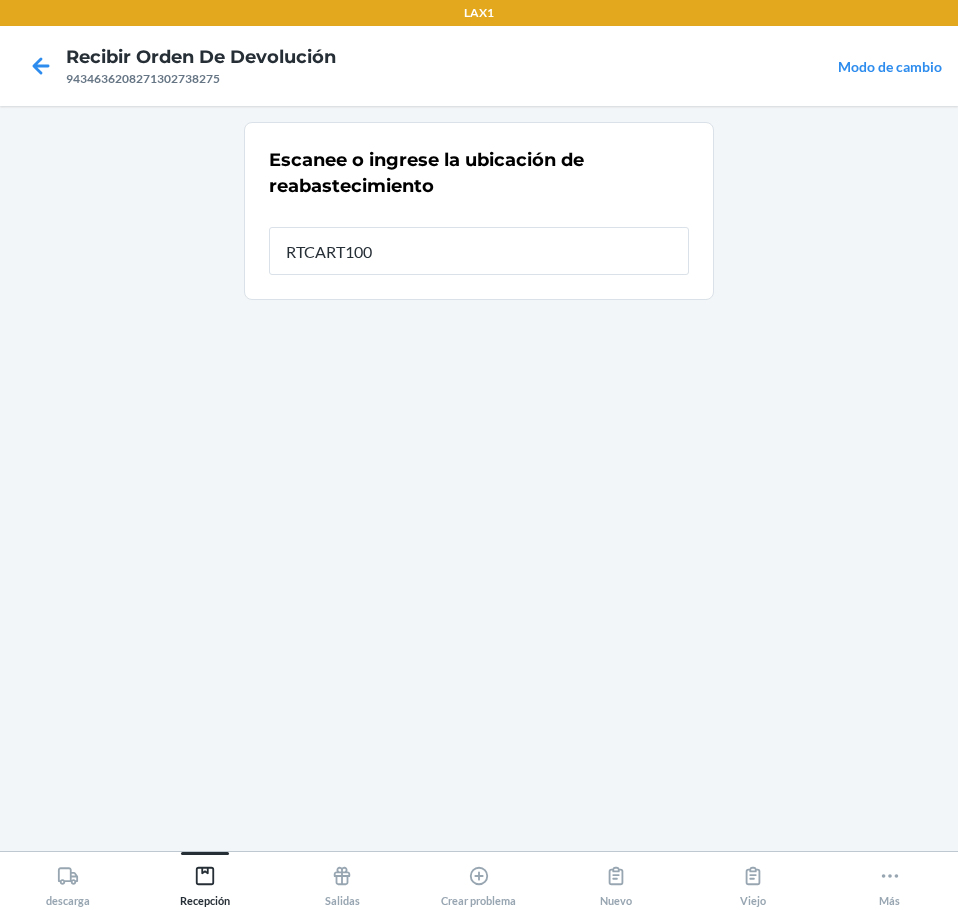 type on "RTCART100" 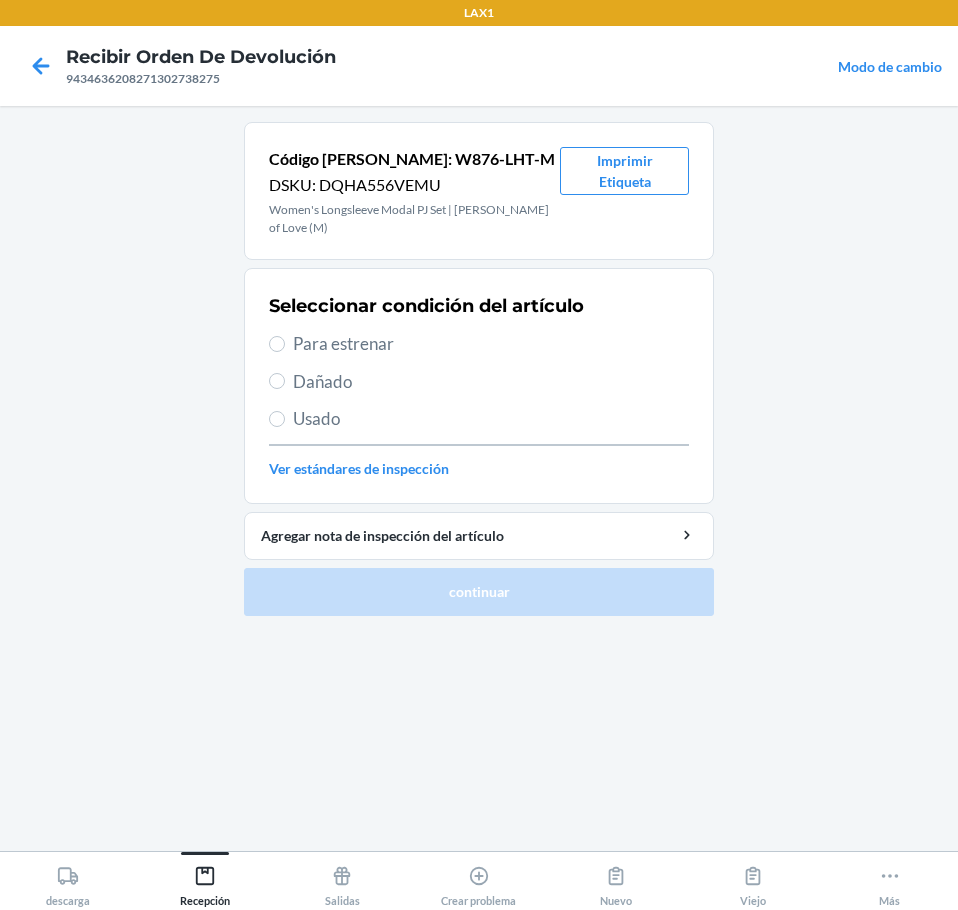click on "Para estrenar" at bounding box center (491, 344) 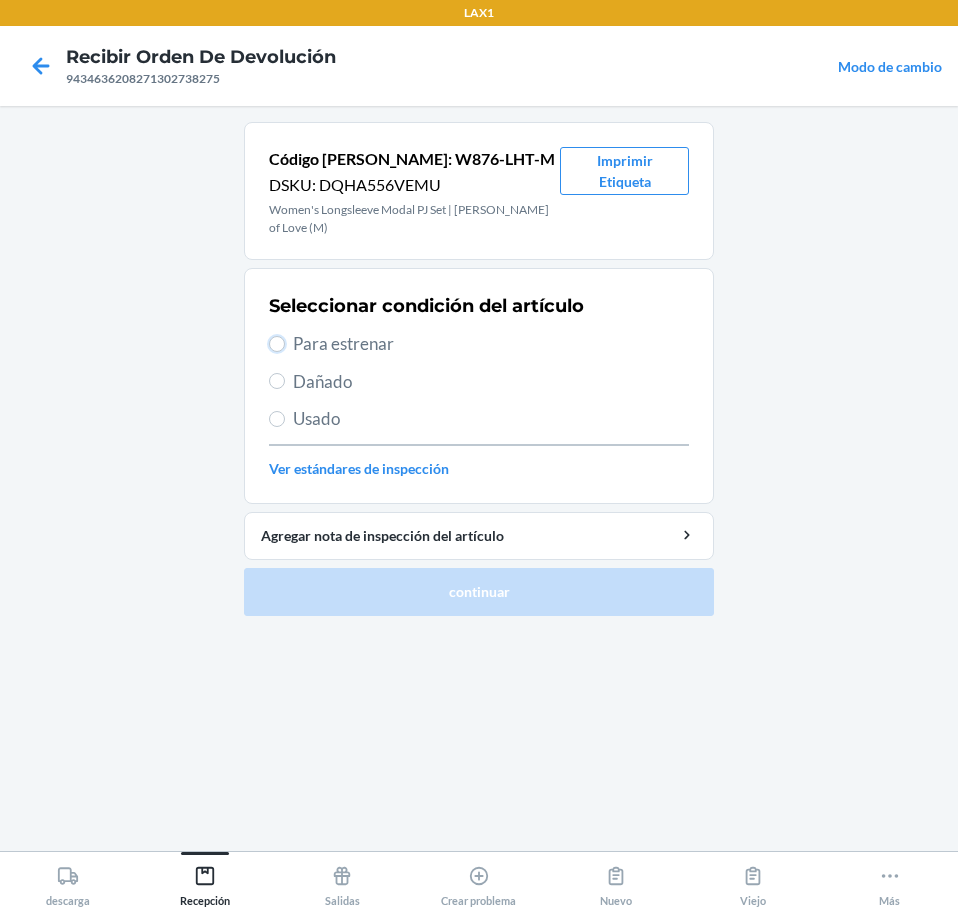 click on "Para estrenar" at bounding box center [277, 344] 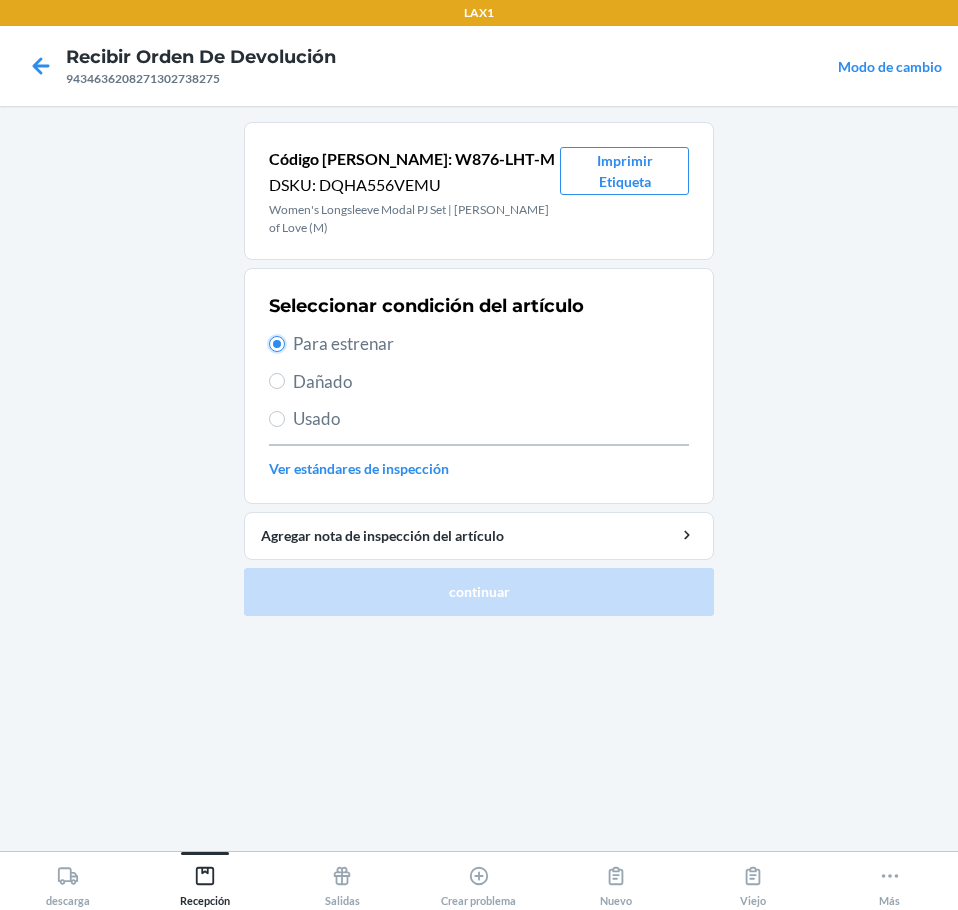 radio on "true" 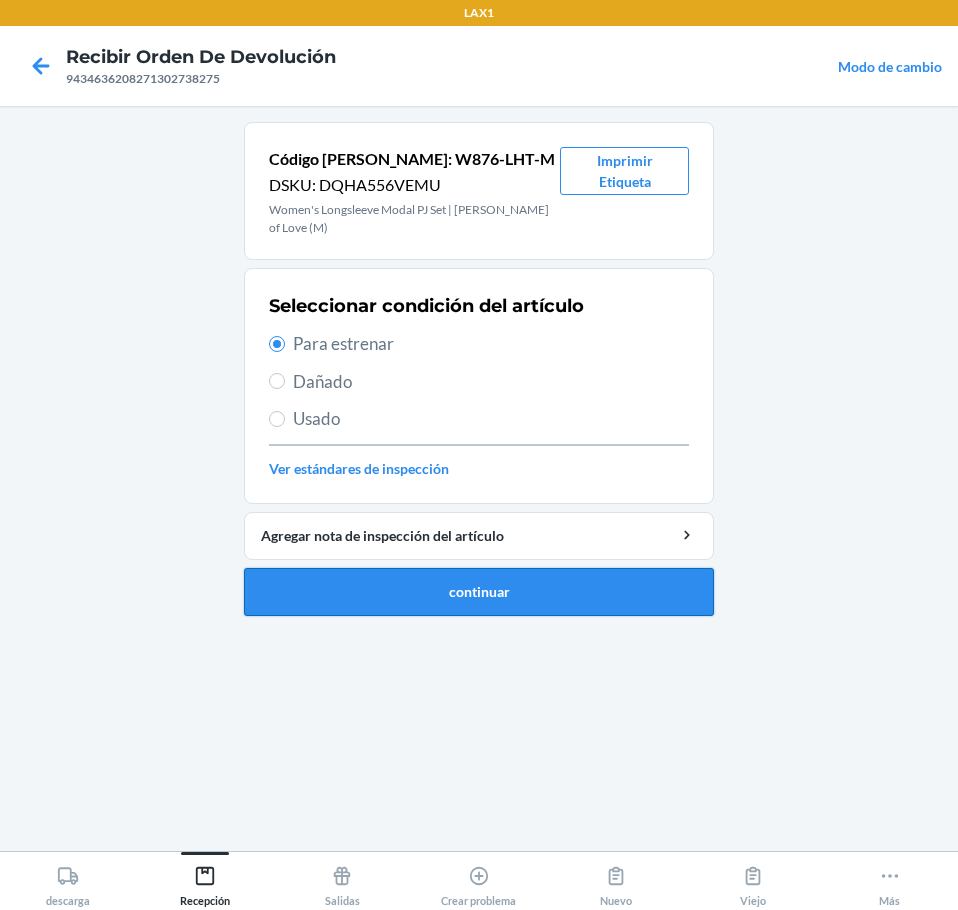 click on "continuar" at bounding box center (479, 592) 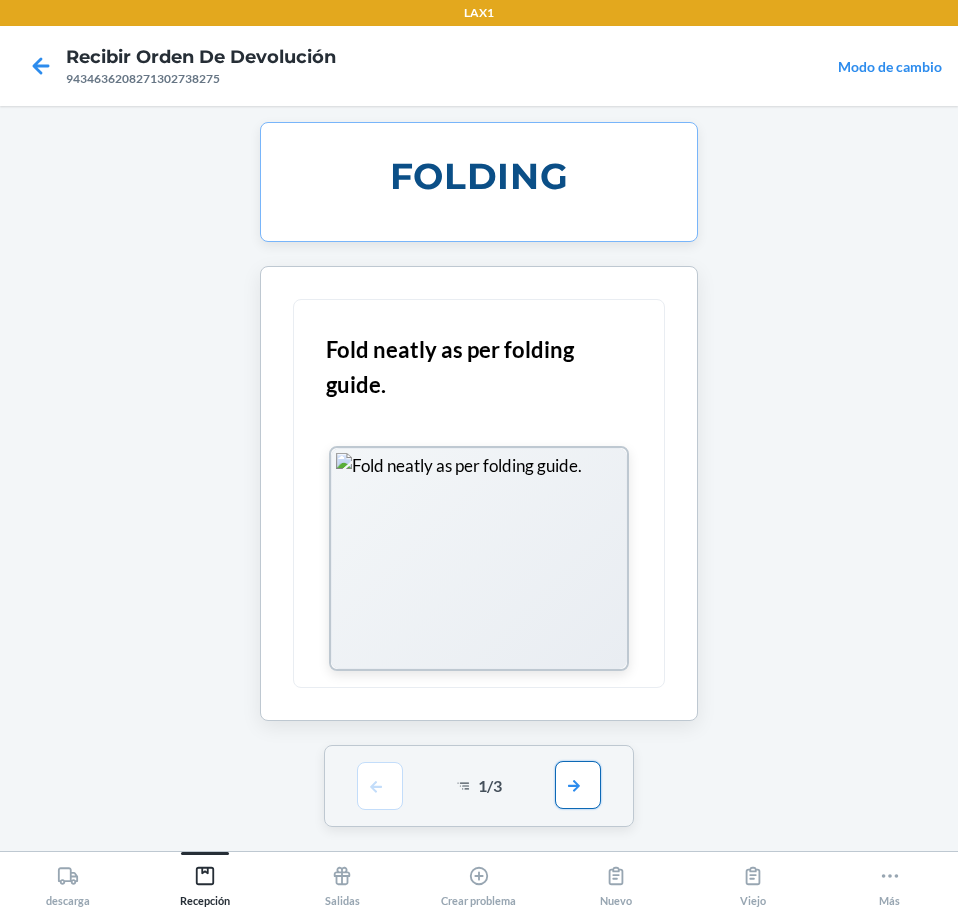 click at bounding box center (578, 785) 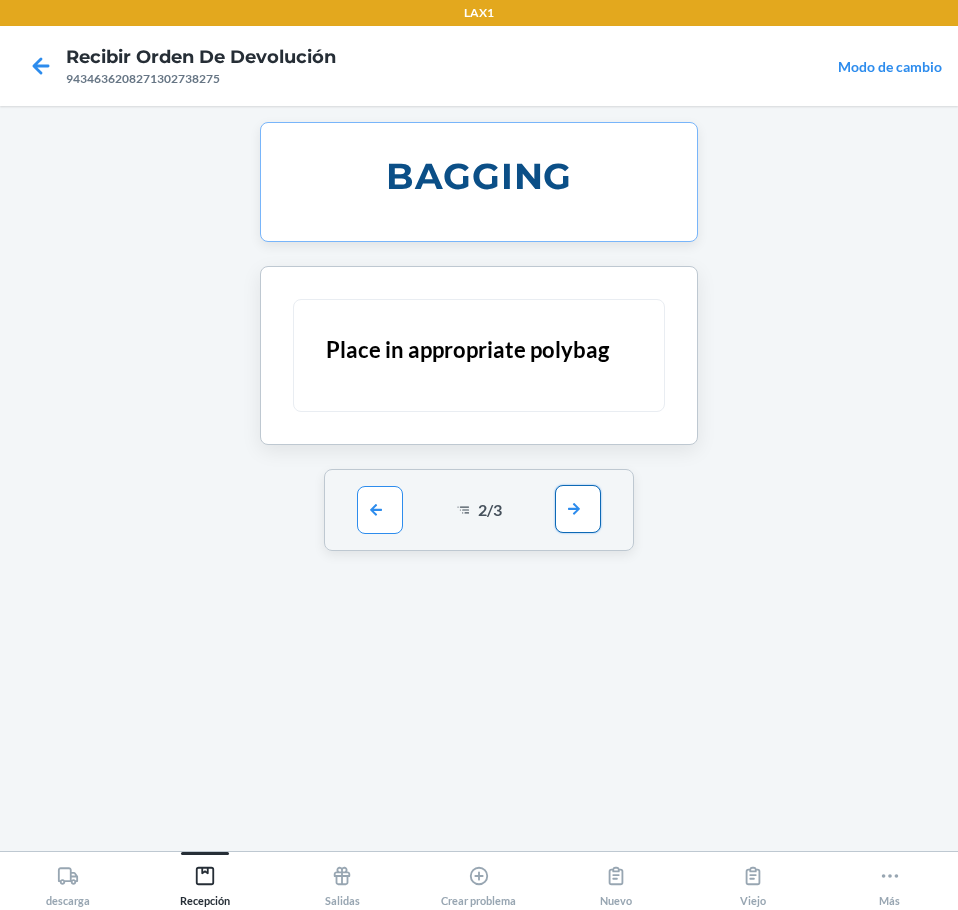 click at bounding box center [578, 509] 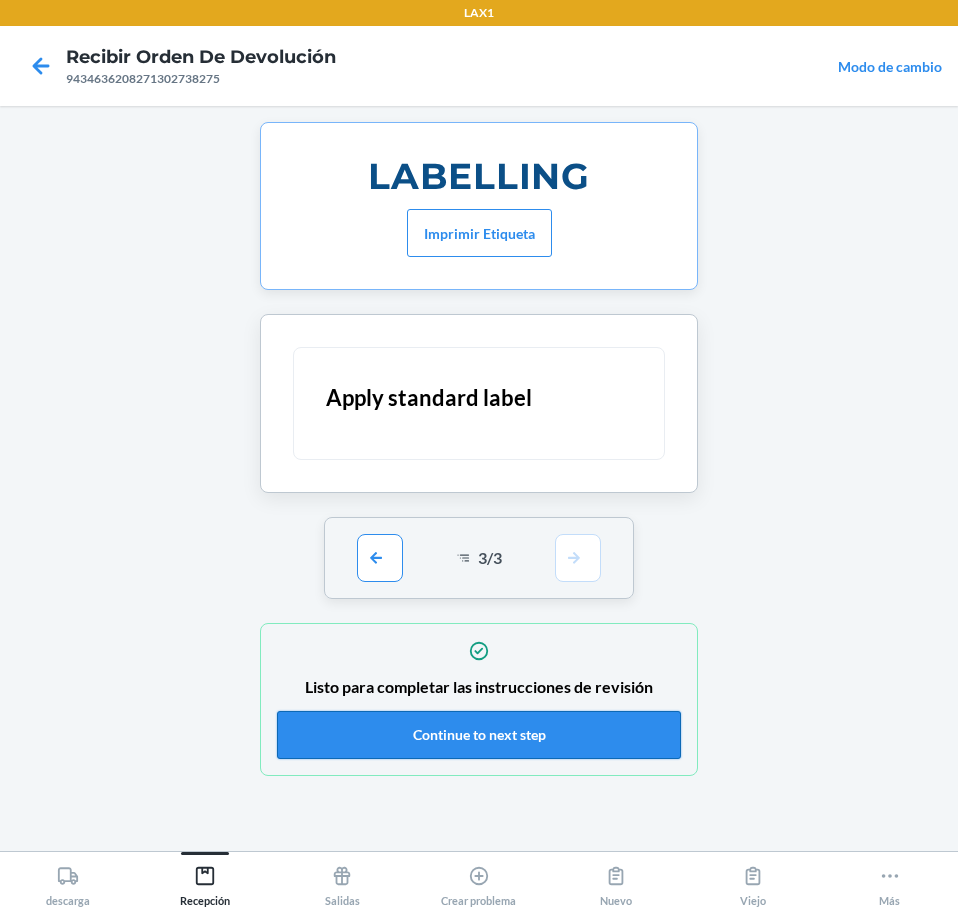 click on "Continue to next step" at bounding box center [479, 735] 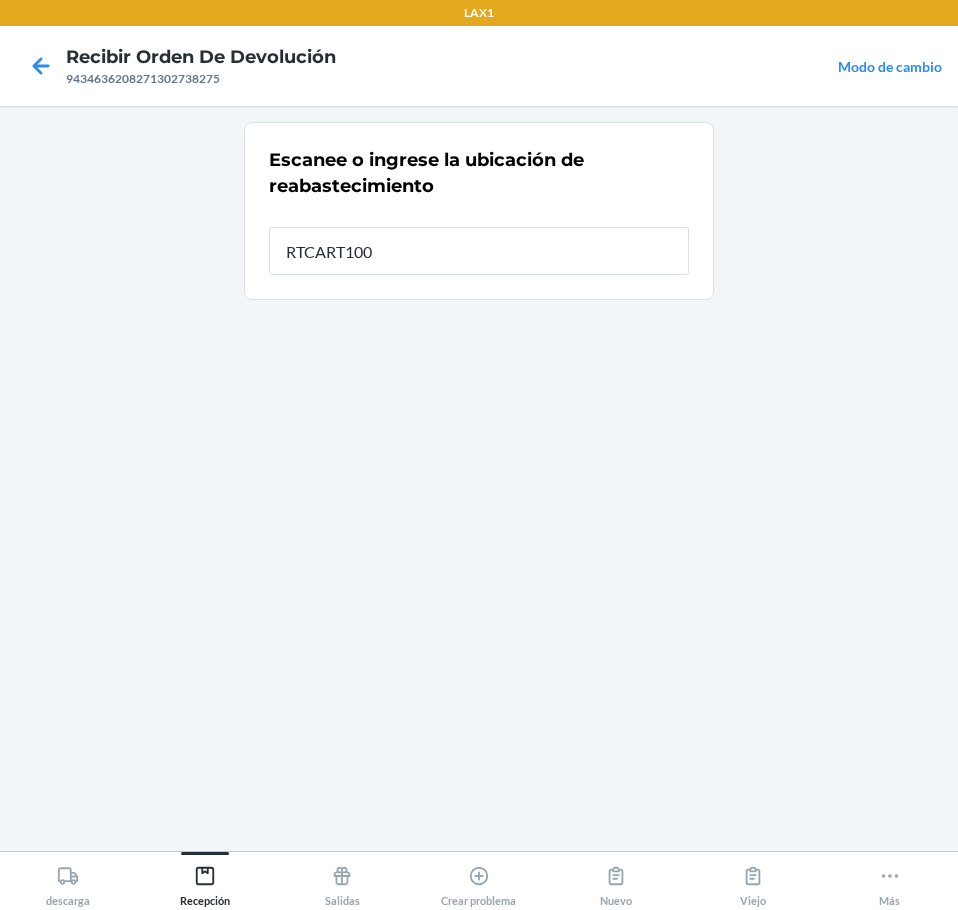 type on "RTCART100" 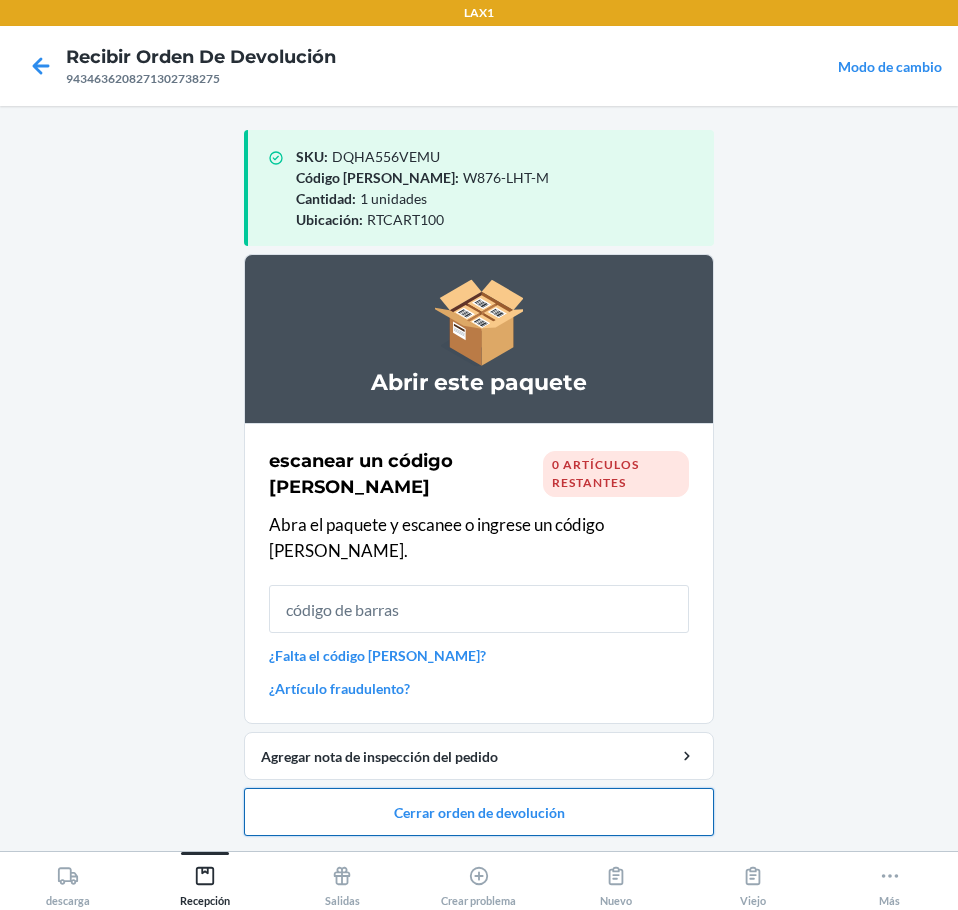 click on "Cerrar orden de devolución" at bounding box center [479, 812] 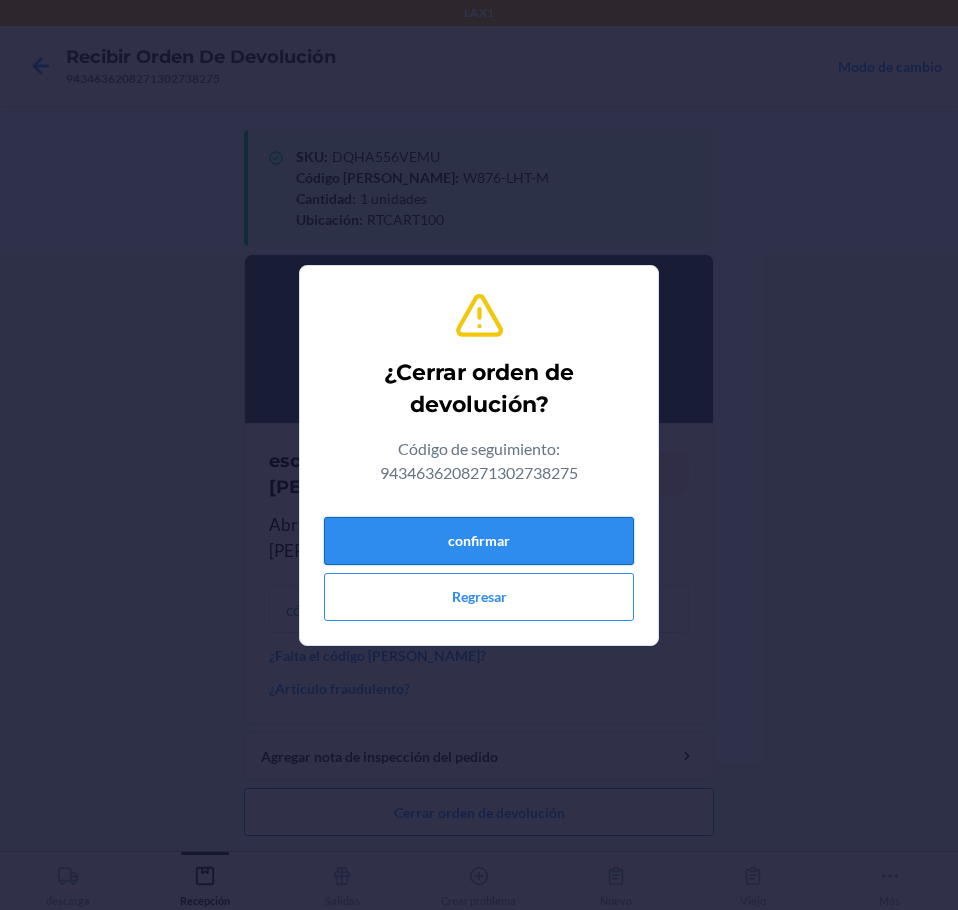 click on "confirmar" at bounding box center (479, 541) 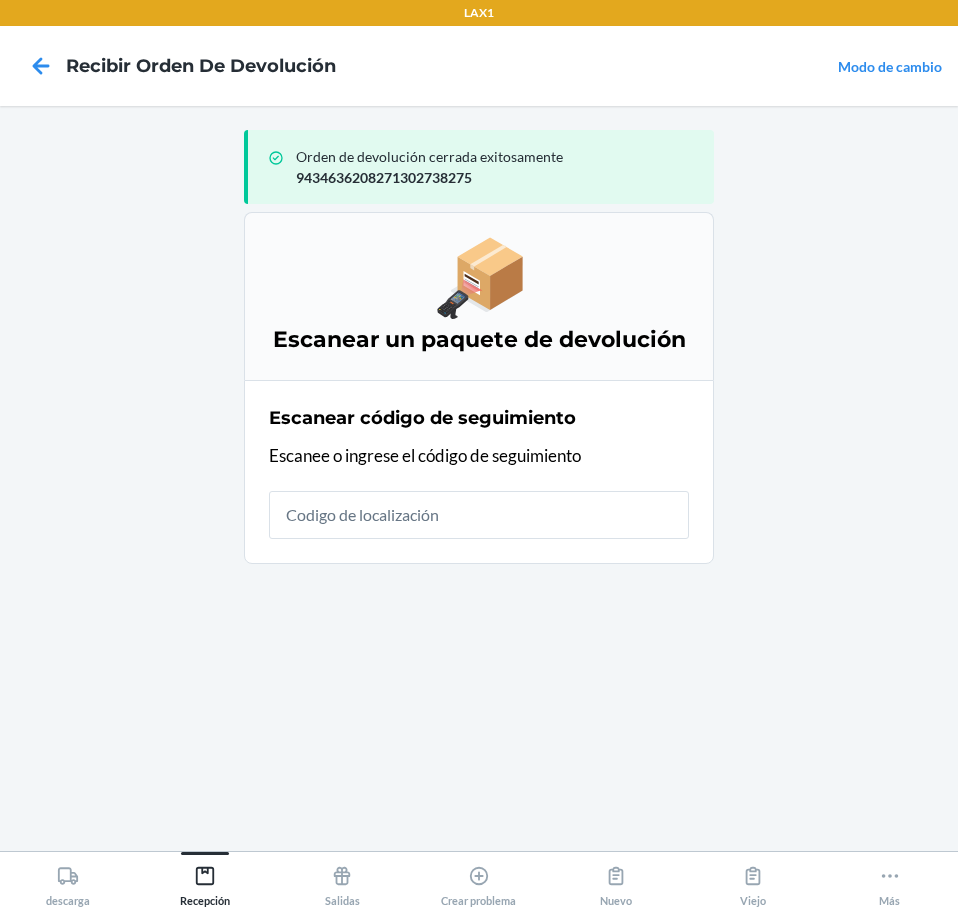 click at bounding box center (479, 515) 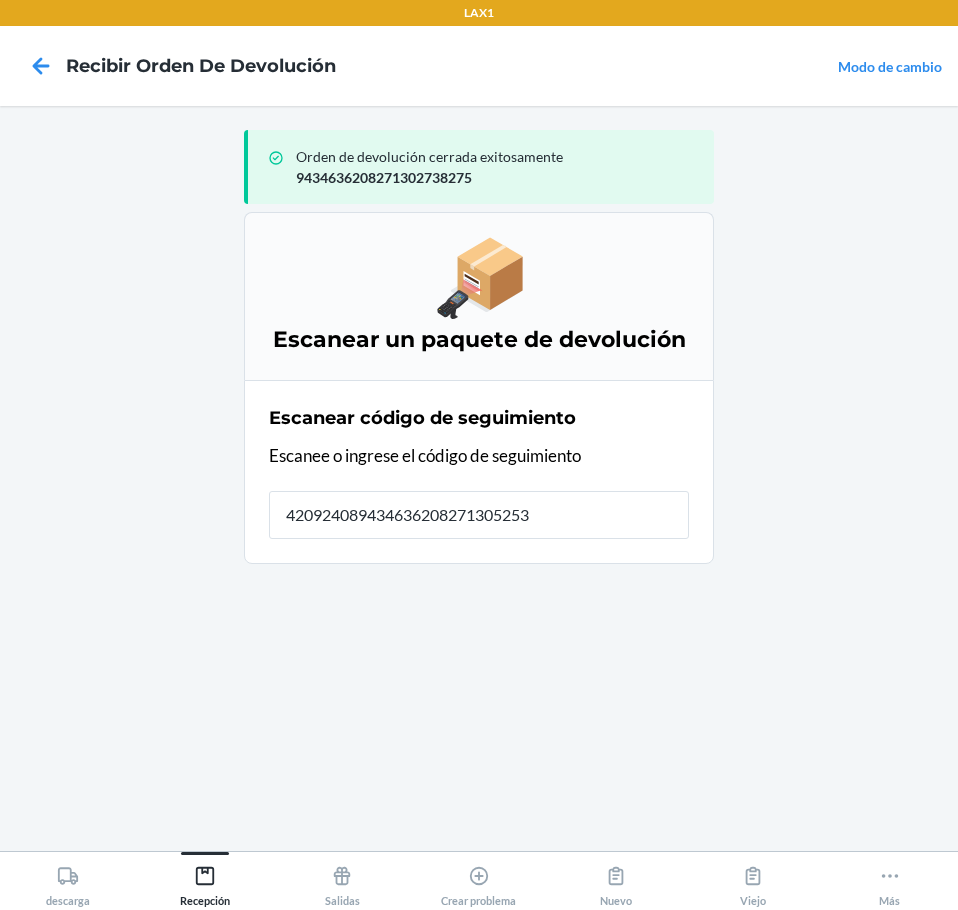type on "4209240894346362082713052539" 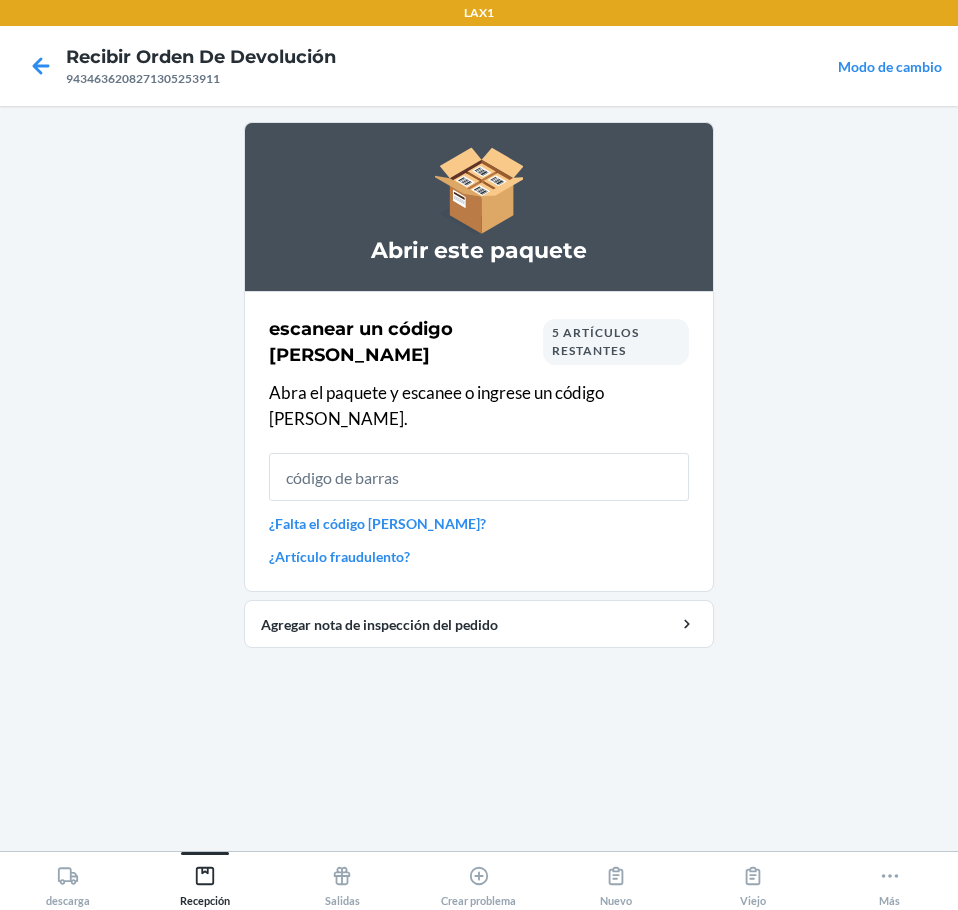 click on "5 artículos restantes" at bounding box center (595, 341) 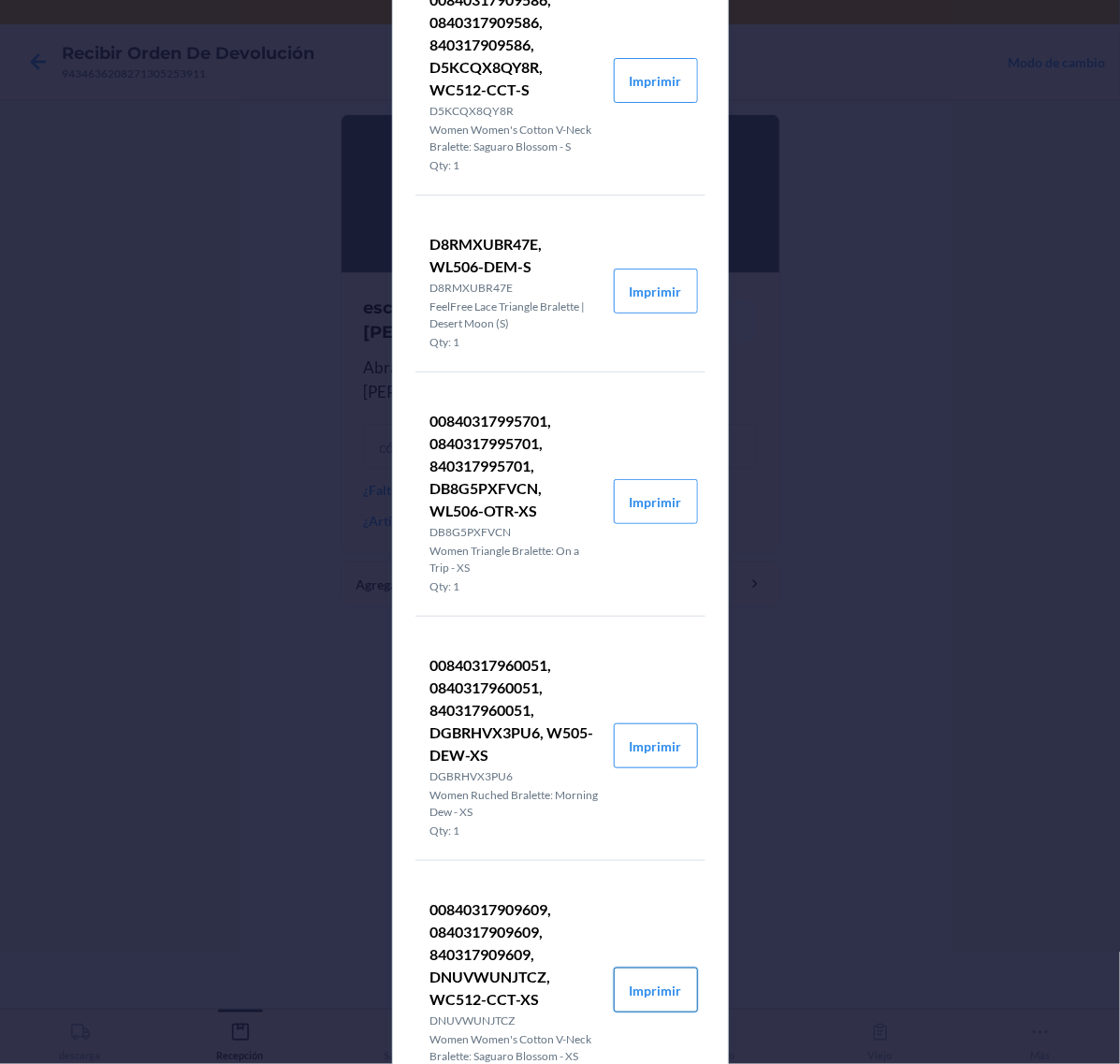 drag, startPoint x: 651, startPoint y: 0, endPoint x: 644, endPoint y: 995, distance: 995.0246 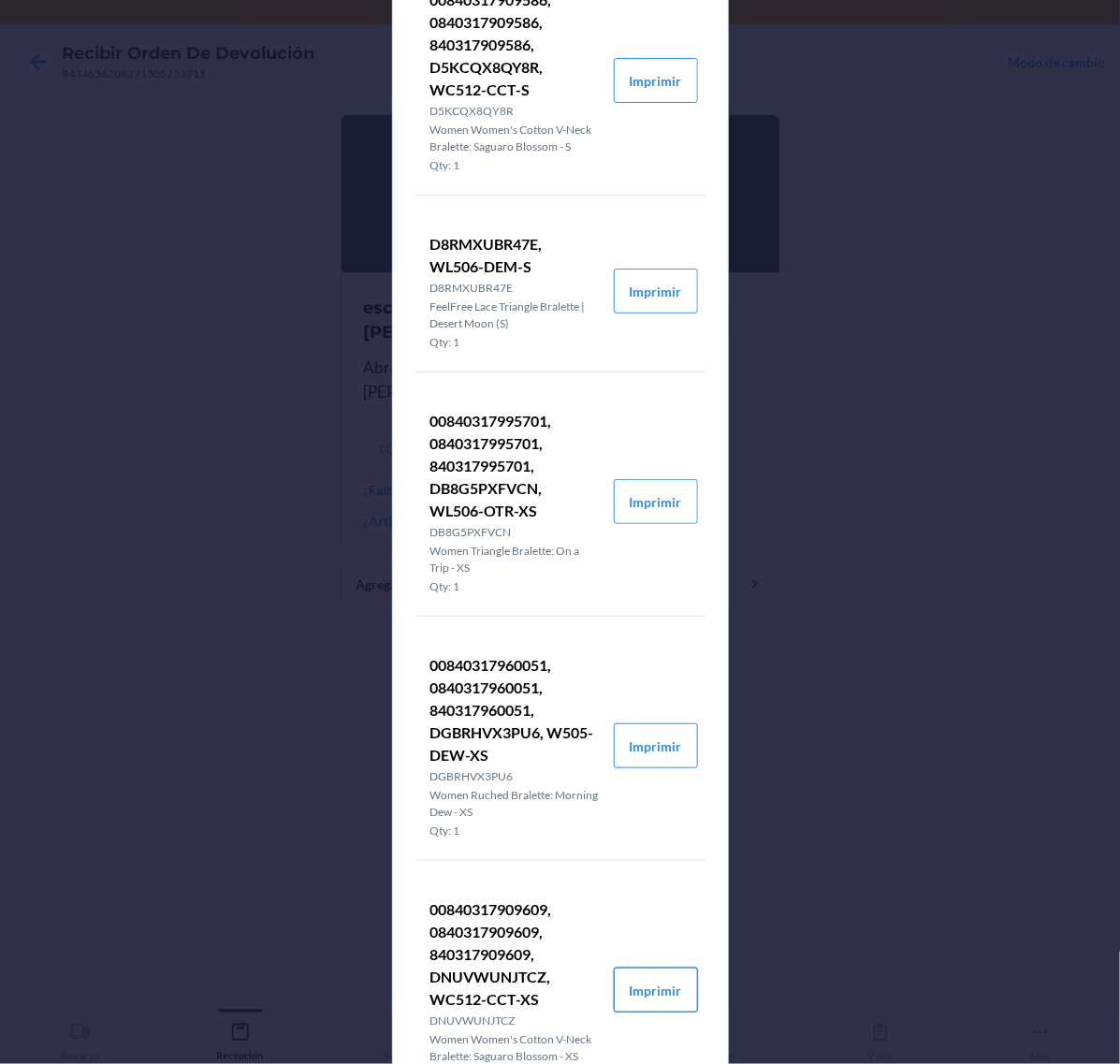 click on "Imprimir" at bounding box center [656, 990] 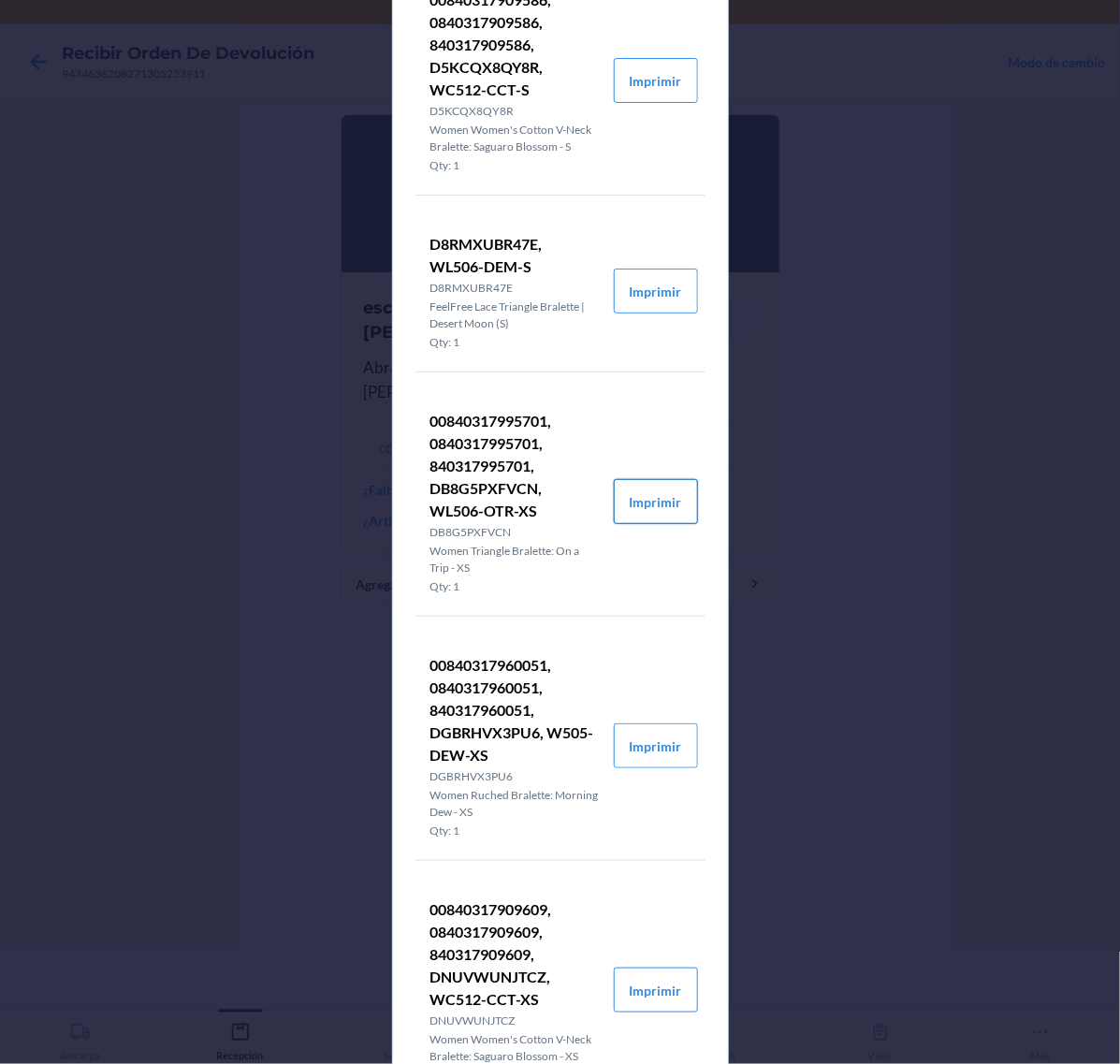 click on "Imprimir" at bounding box center (656, 502) 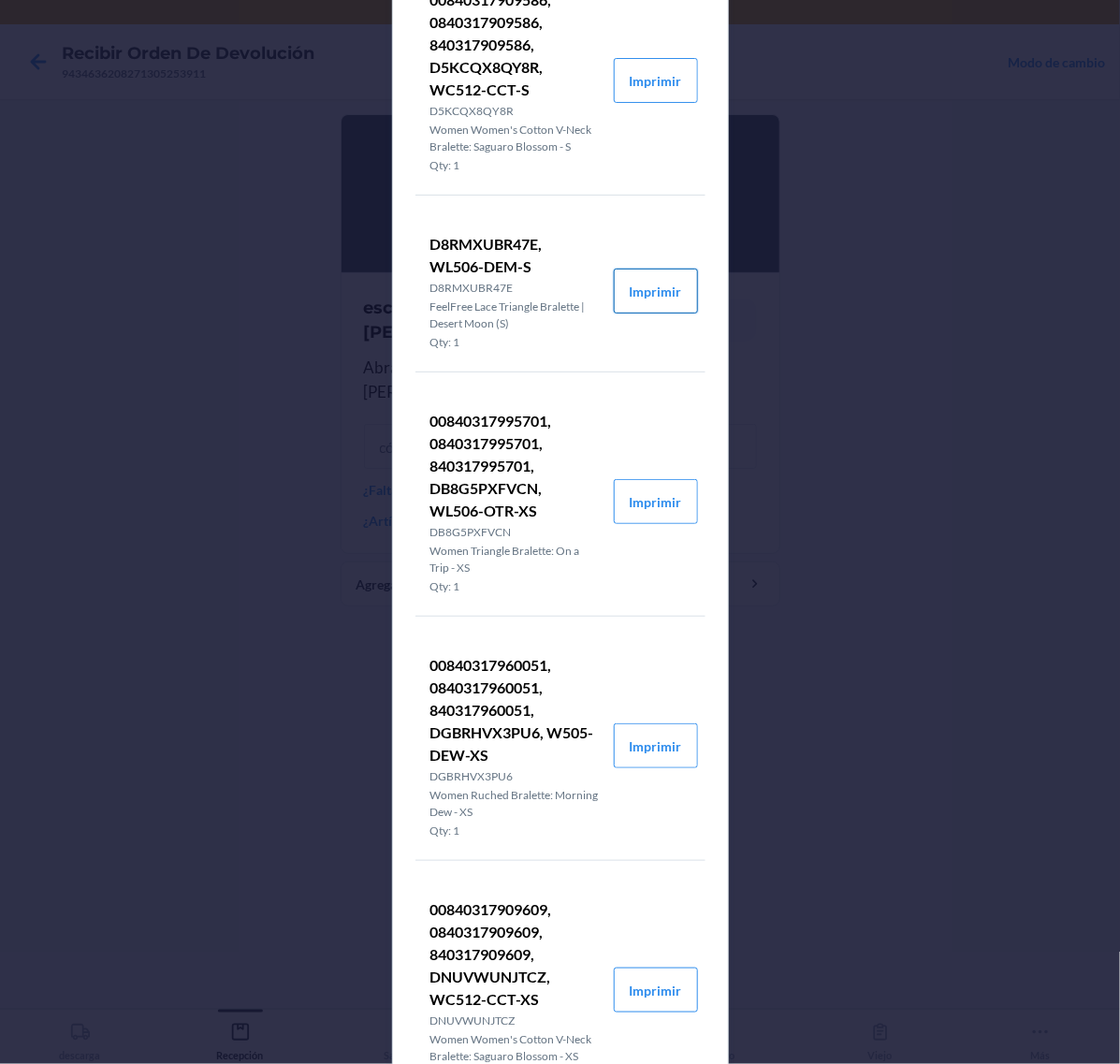 click on "Imprimir" at bounding box center [656, 291] 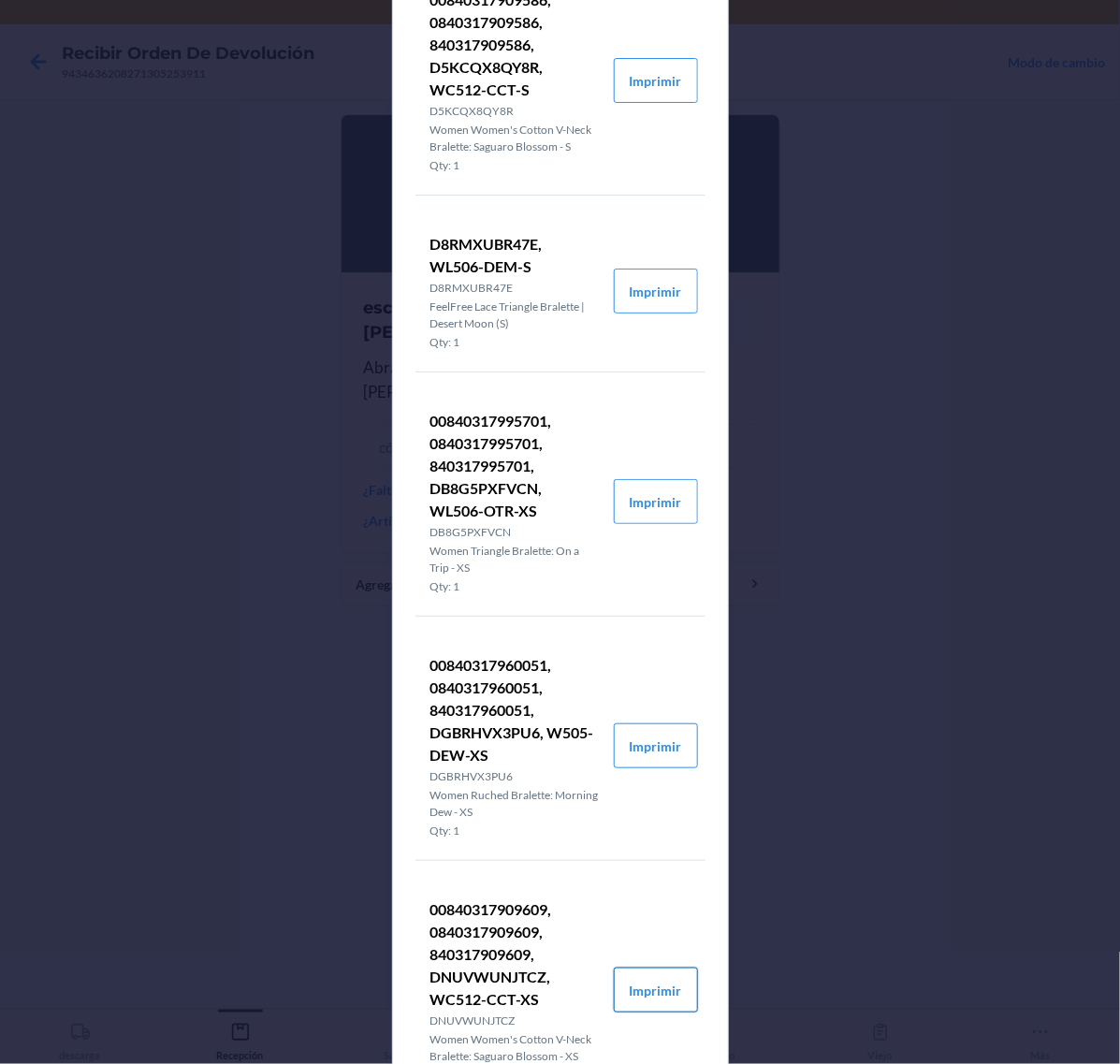 click on "Imprimir" at bounding box center (656, 990) 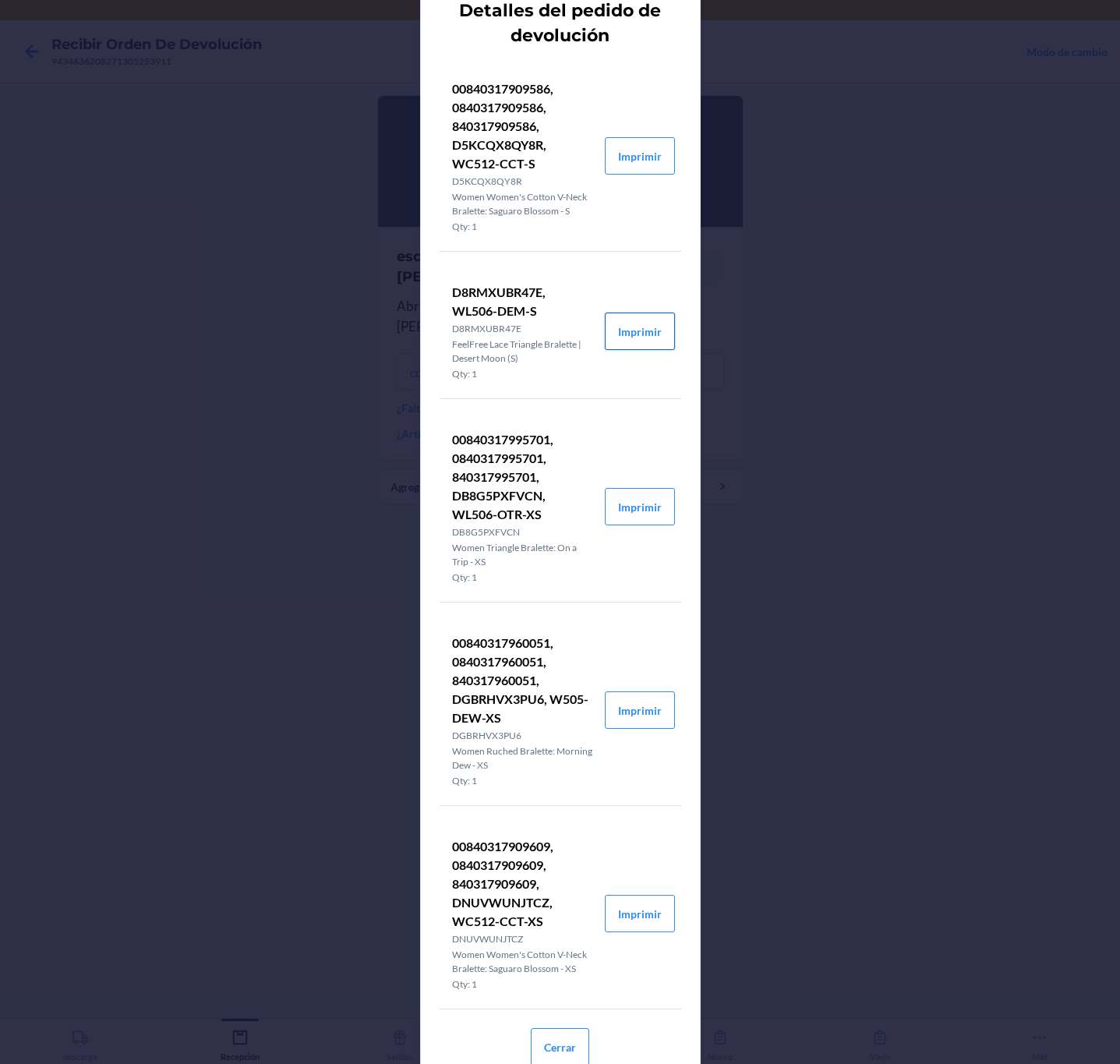 drag, startPoint x: 916, startPoint y: 2, endPoint x: 625, endPoint y: 333, distance: 440.72894 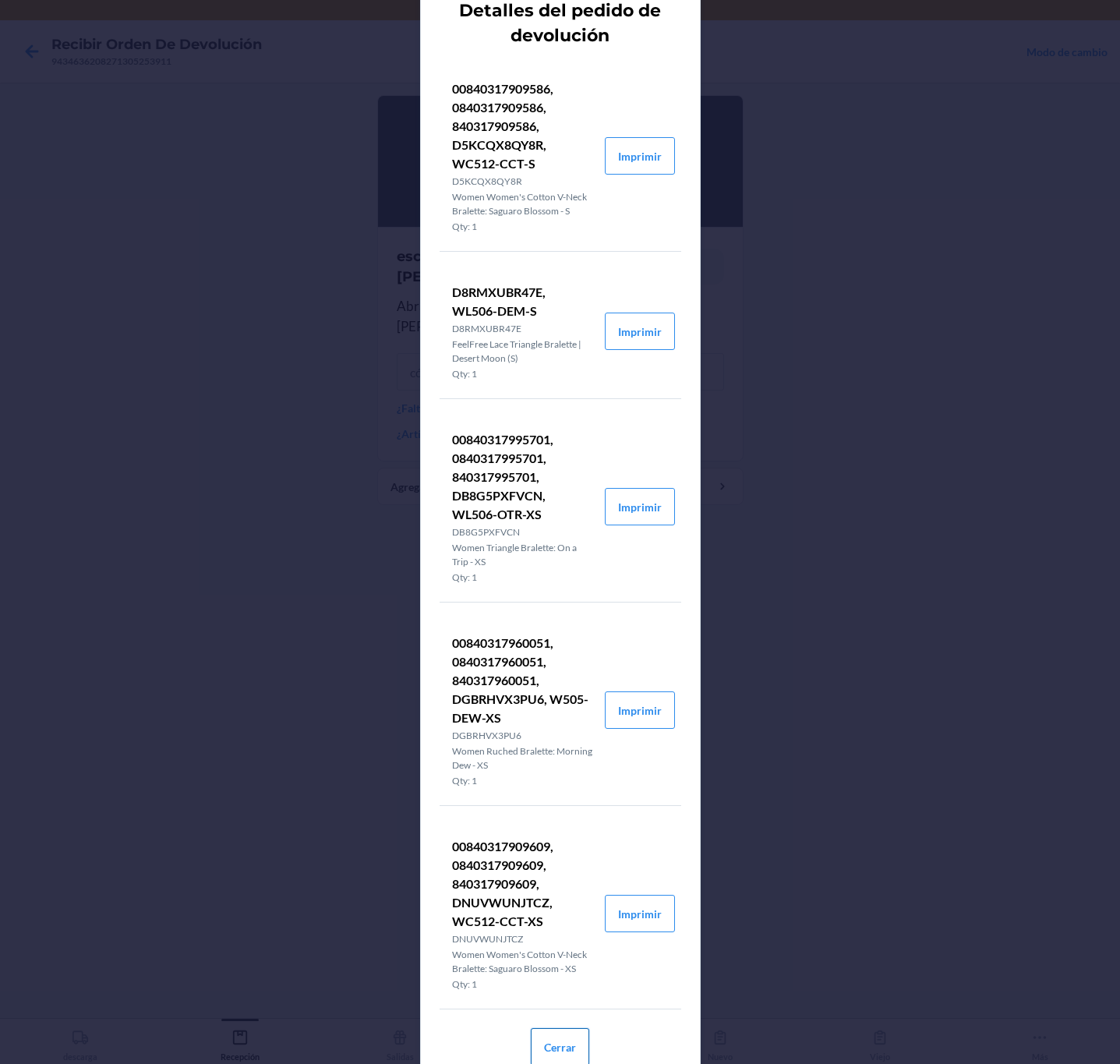 click on "Cerrar" at bounding box center [560, 1047] 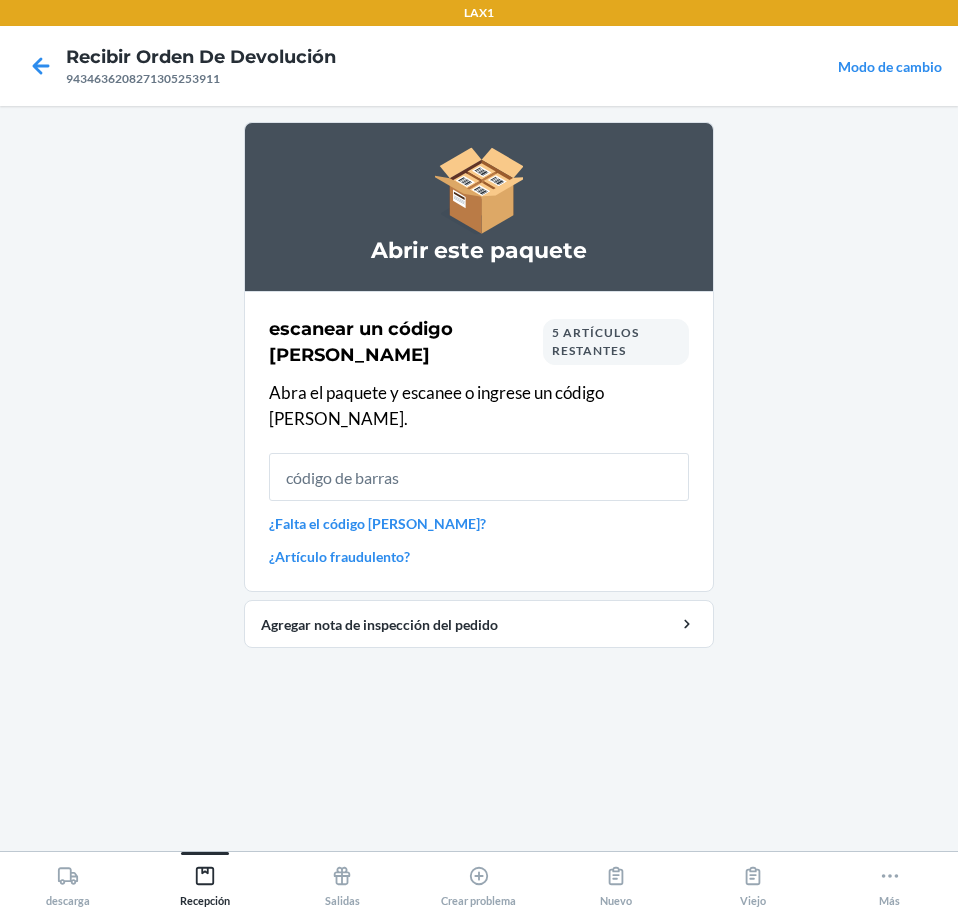 drag, startPoint x: 1314, startPoint y: 3, endPoint x: 794, endPoint y: 780, distance: 934.94867 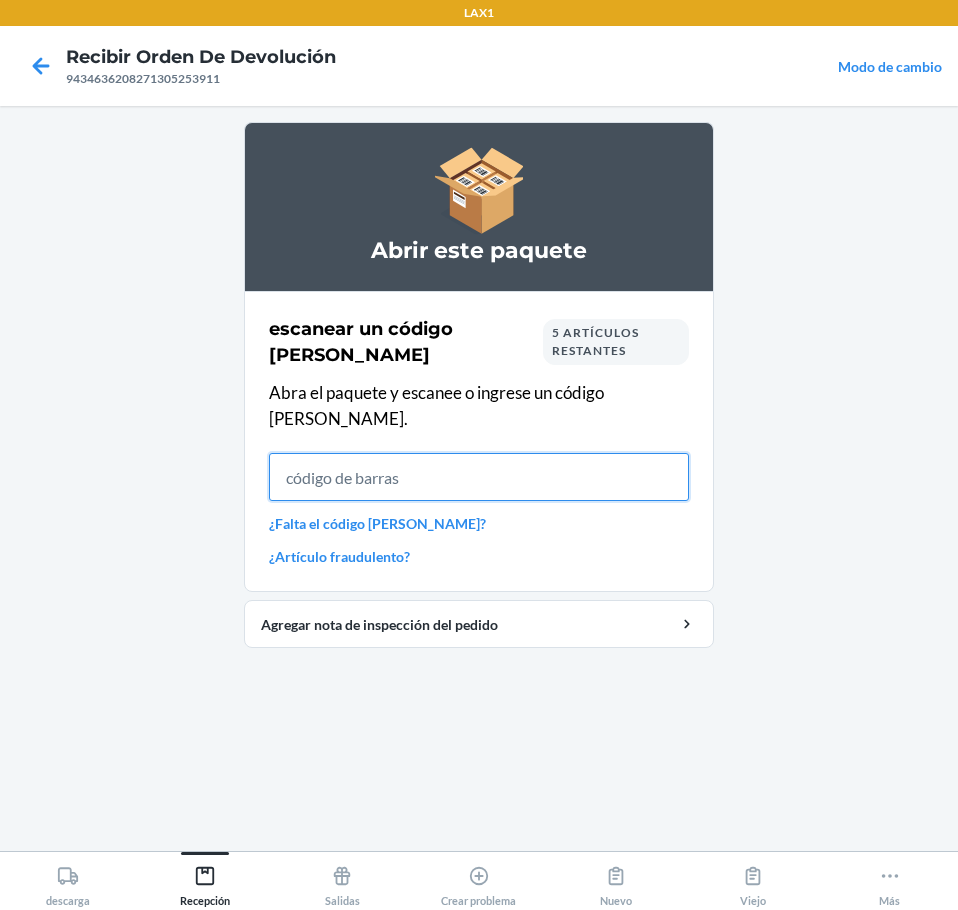 click at bounding box center [479, 477] 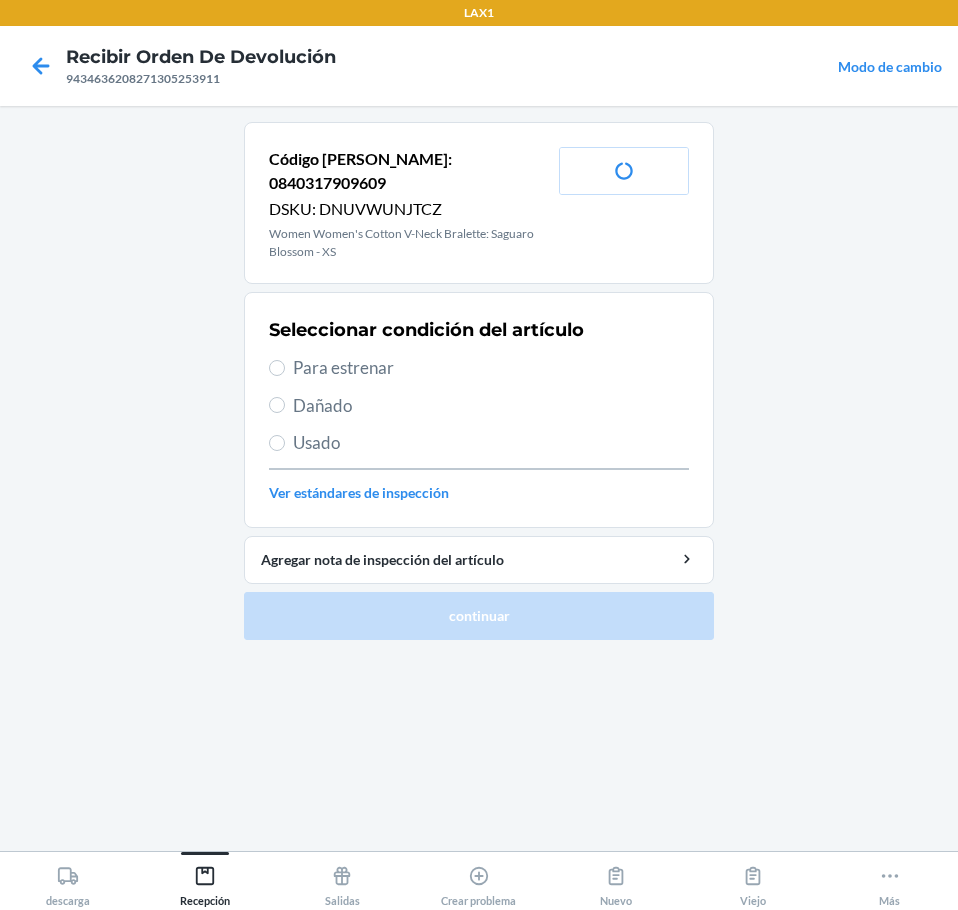 click on "Para estrenar" at bounding box center (491, 368) 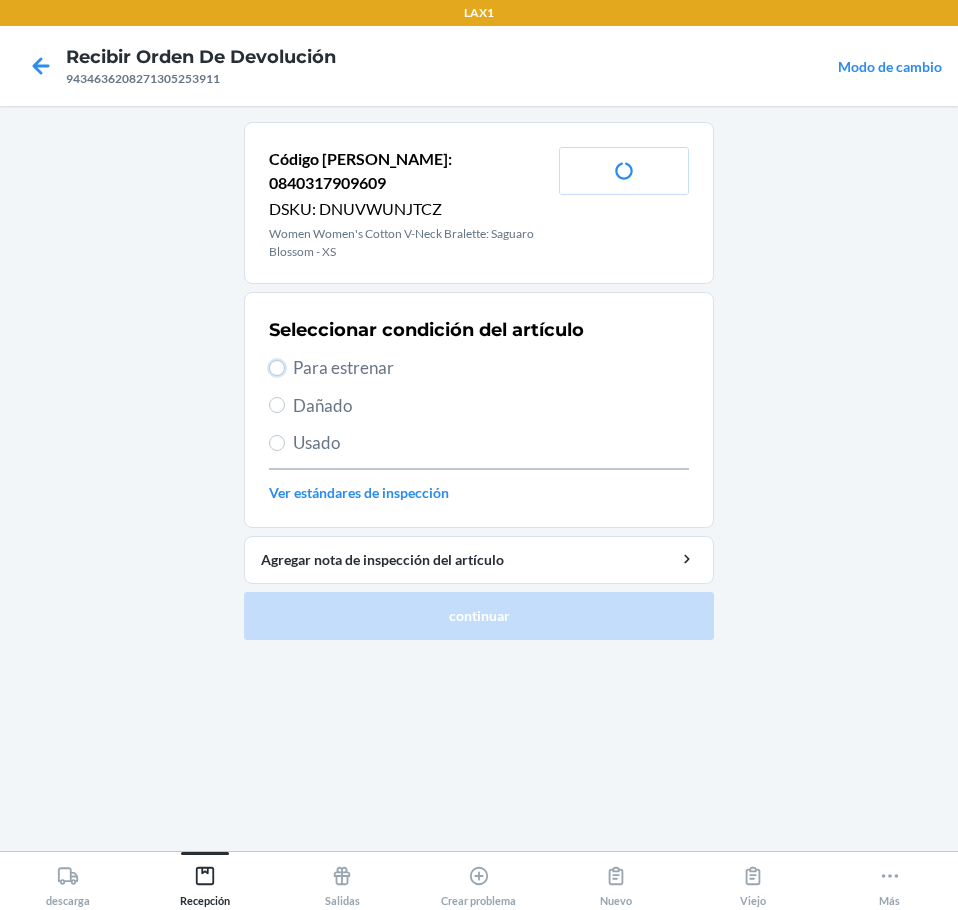 click on "Para estrenar" at bounding box center (277, 368) 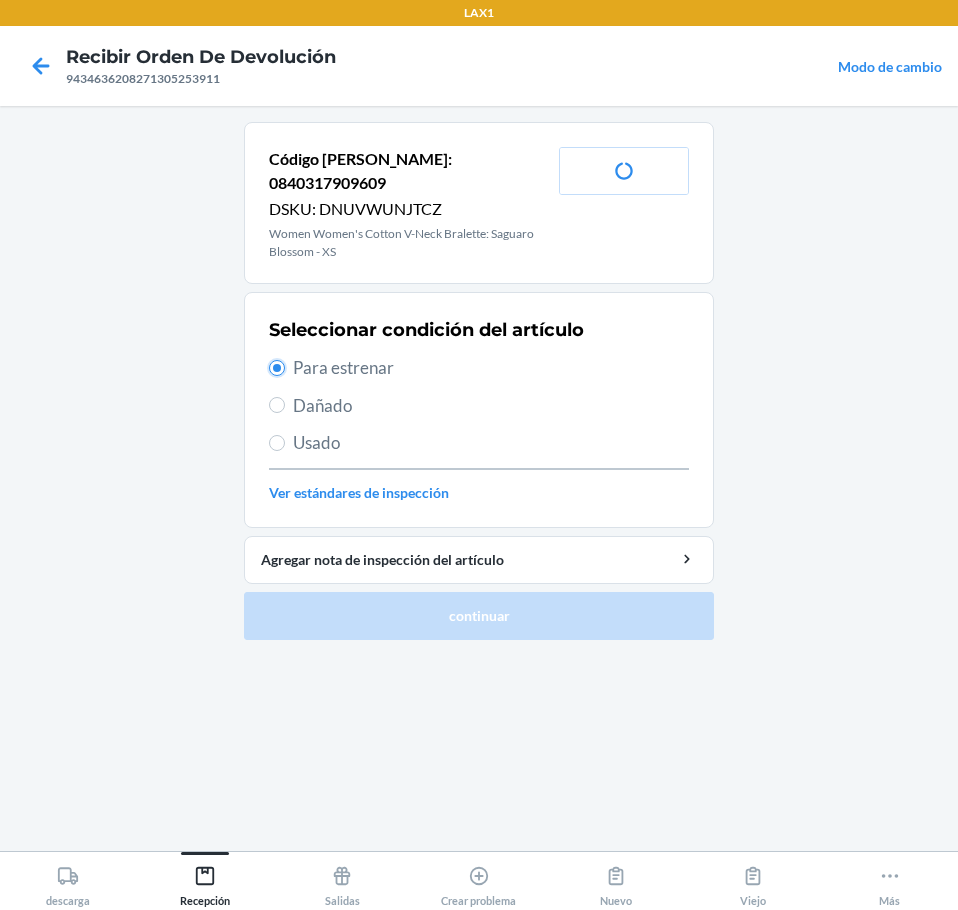 radio on "true" 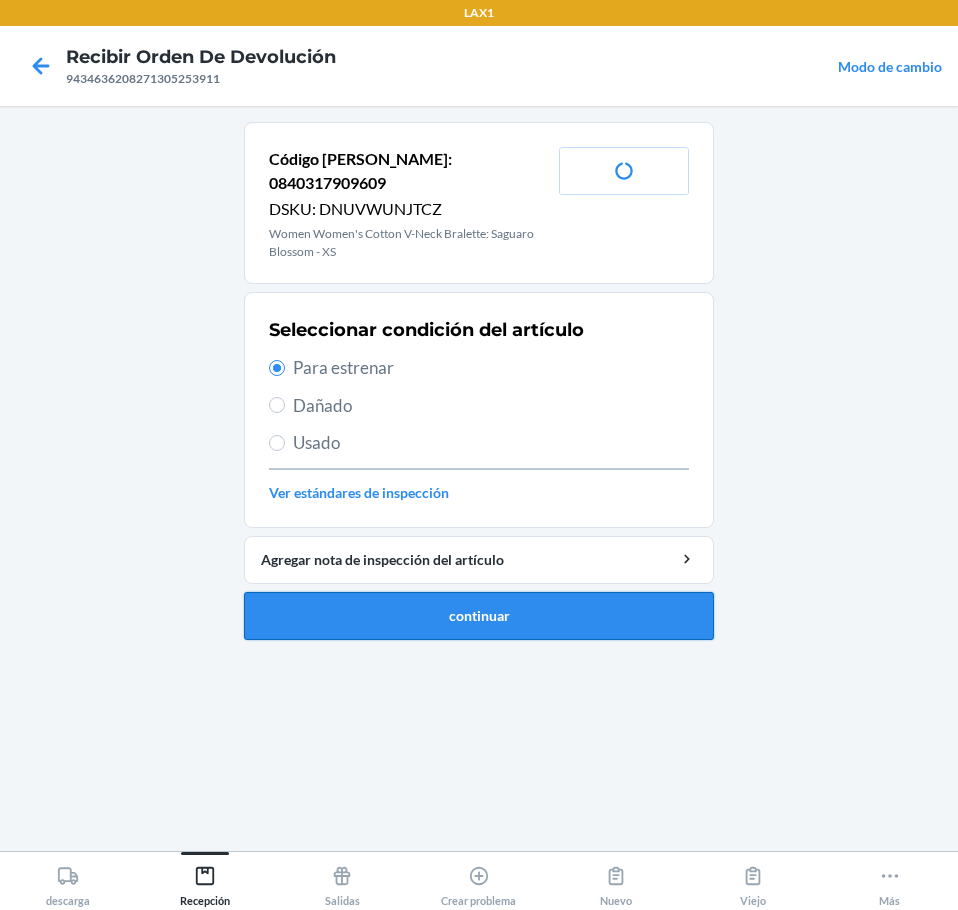 click on "continuar" at bounding box center [479, 616] 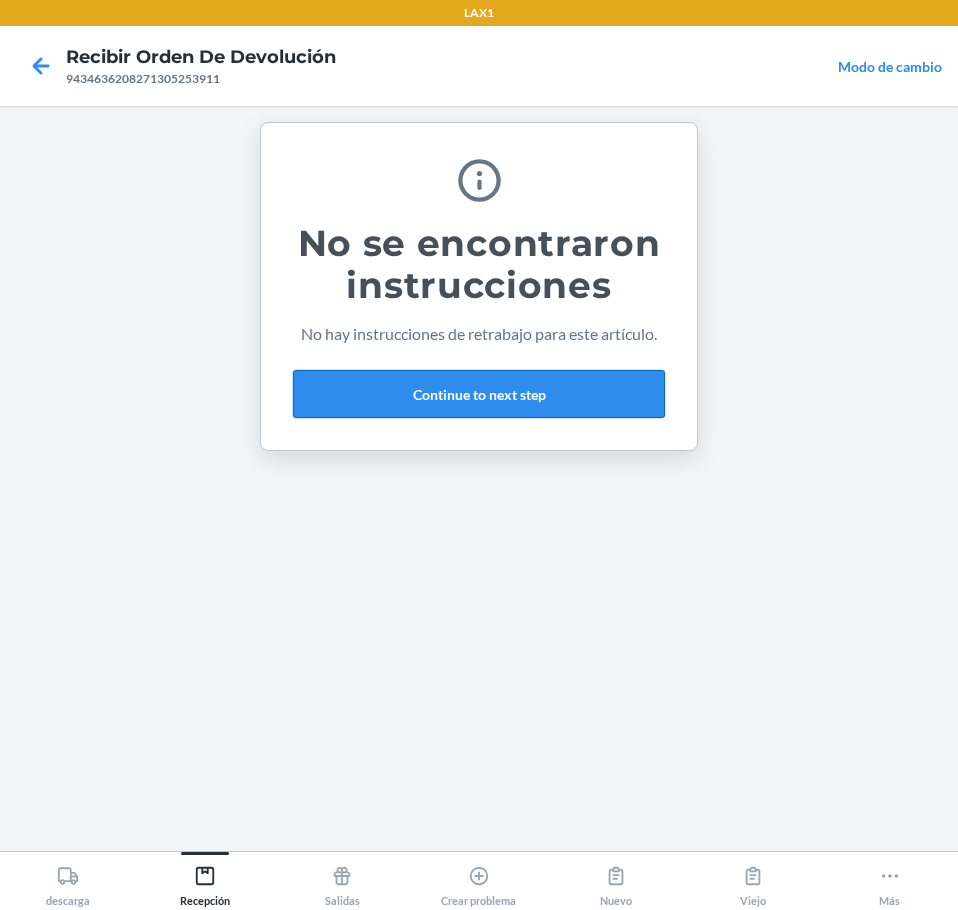 click on "Continue to next step" at bounding box center [479, 394] 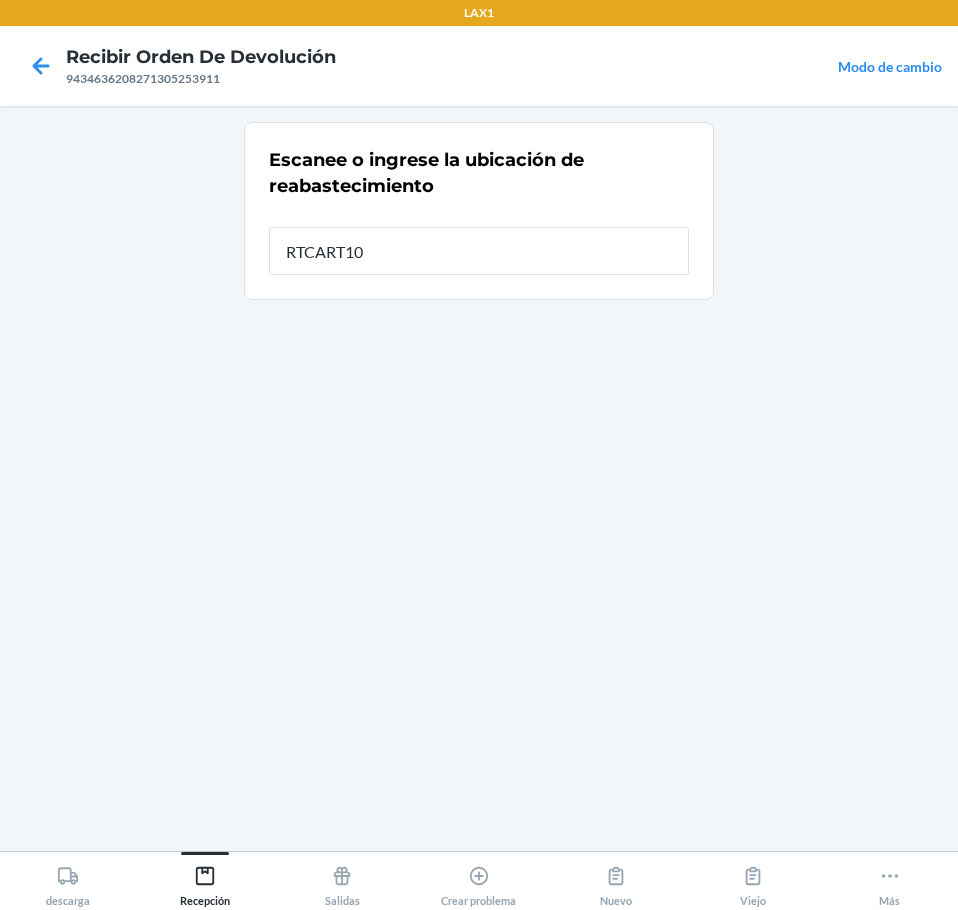 type on "RTCART100" 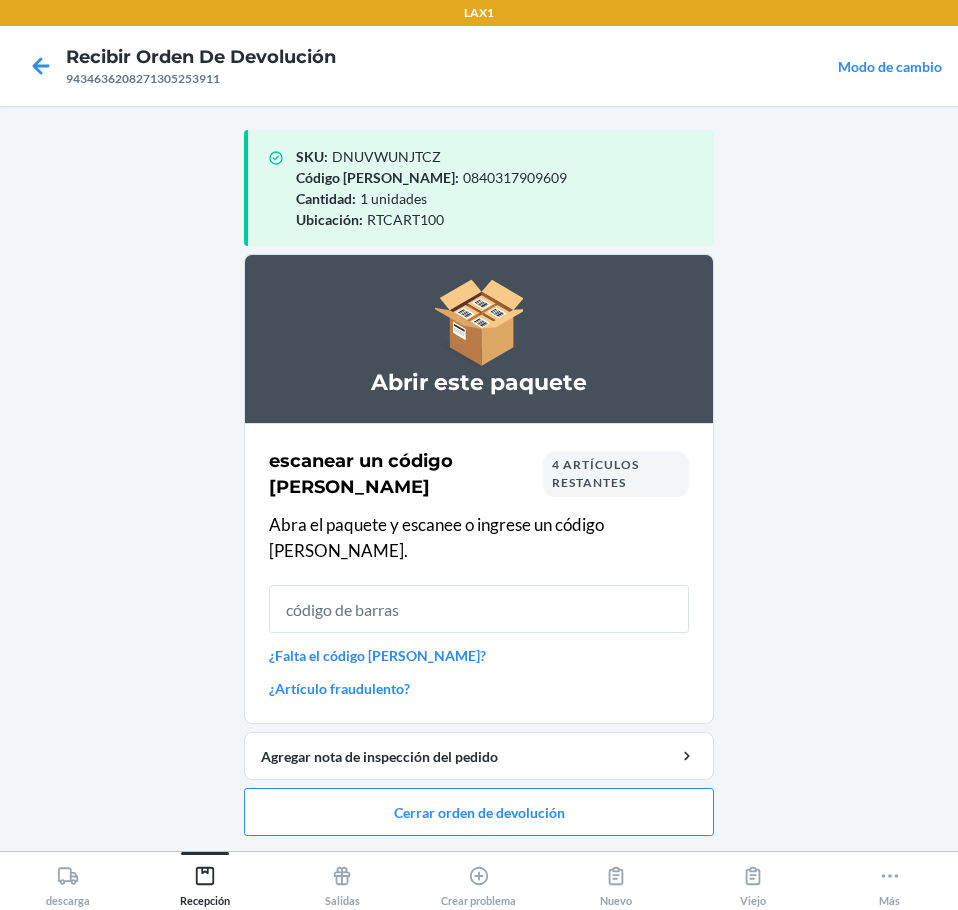 click at bounding box center (479, 609) 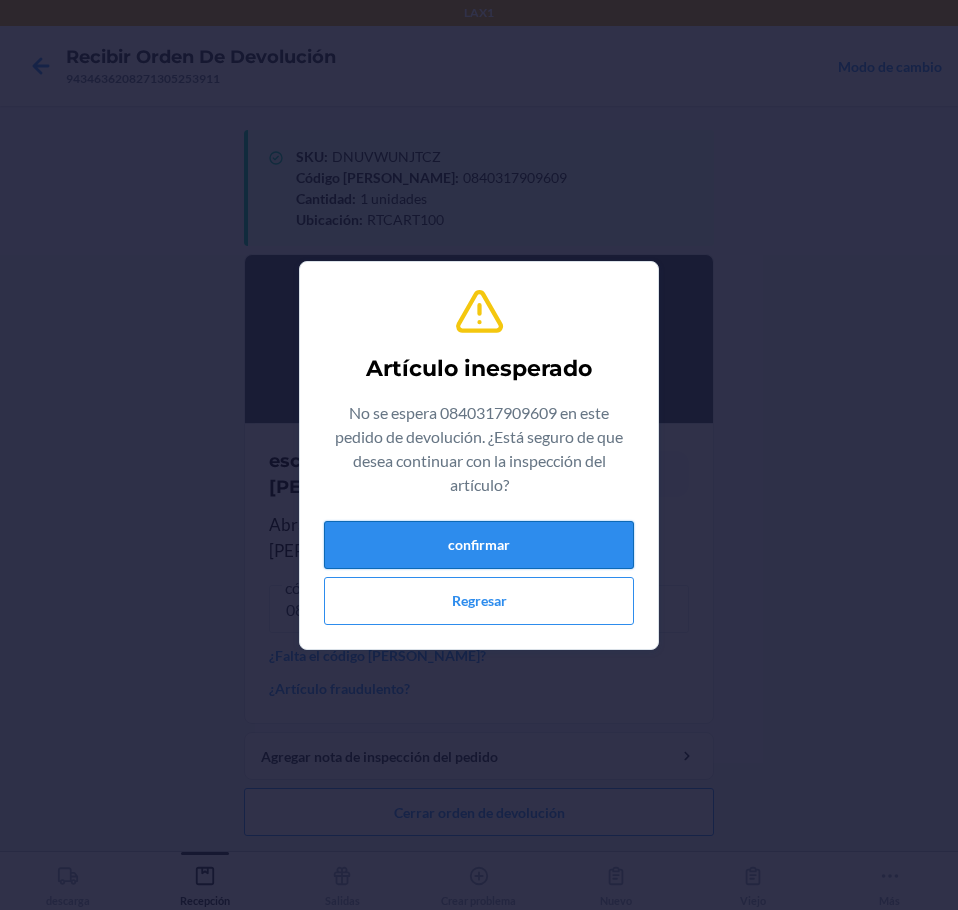 click on "confirmar" at bounding box center [479, 545] 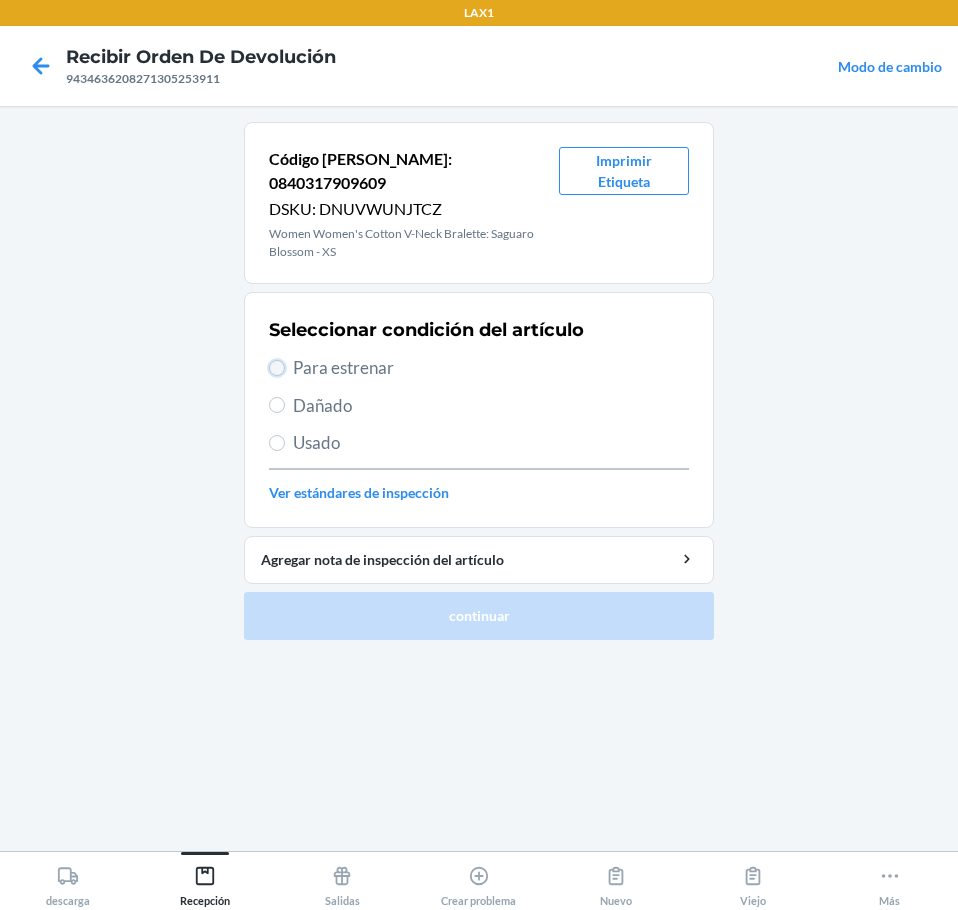 click on "Para estrenar" at bounding box center (277, 368) 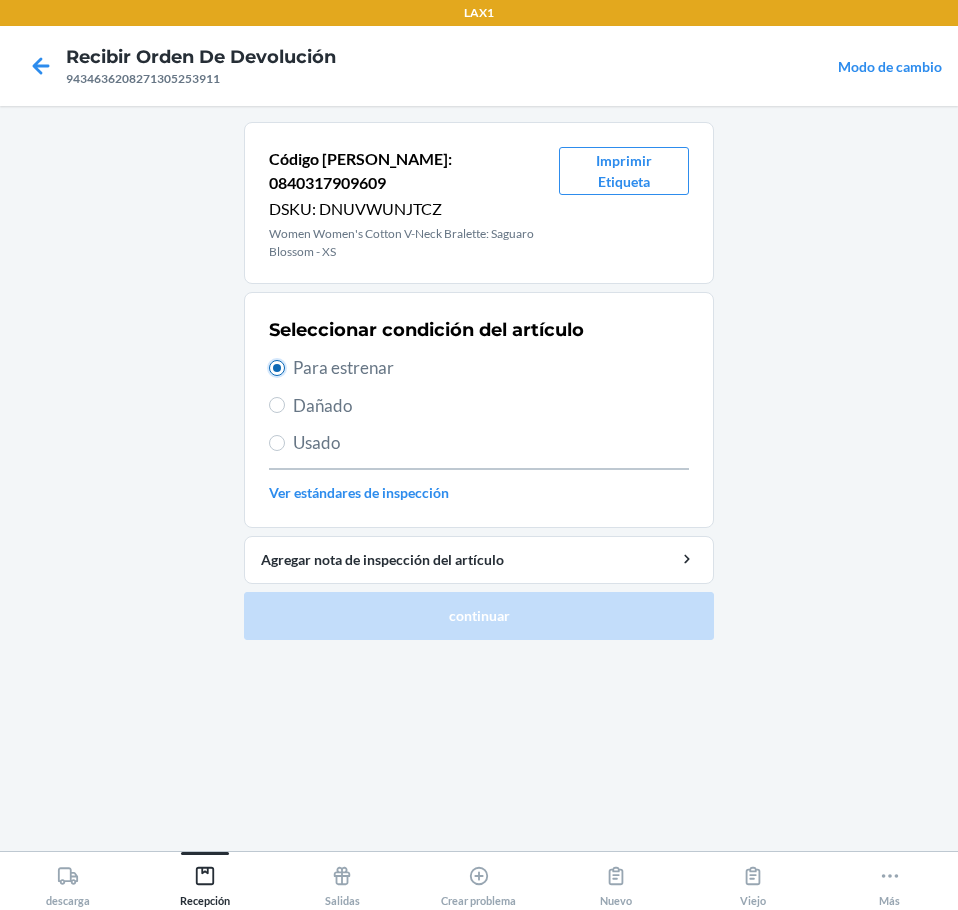 radio on "true" 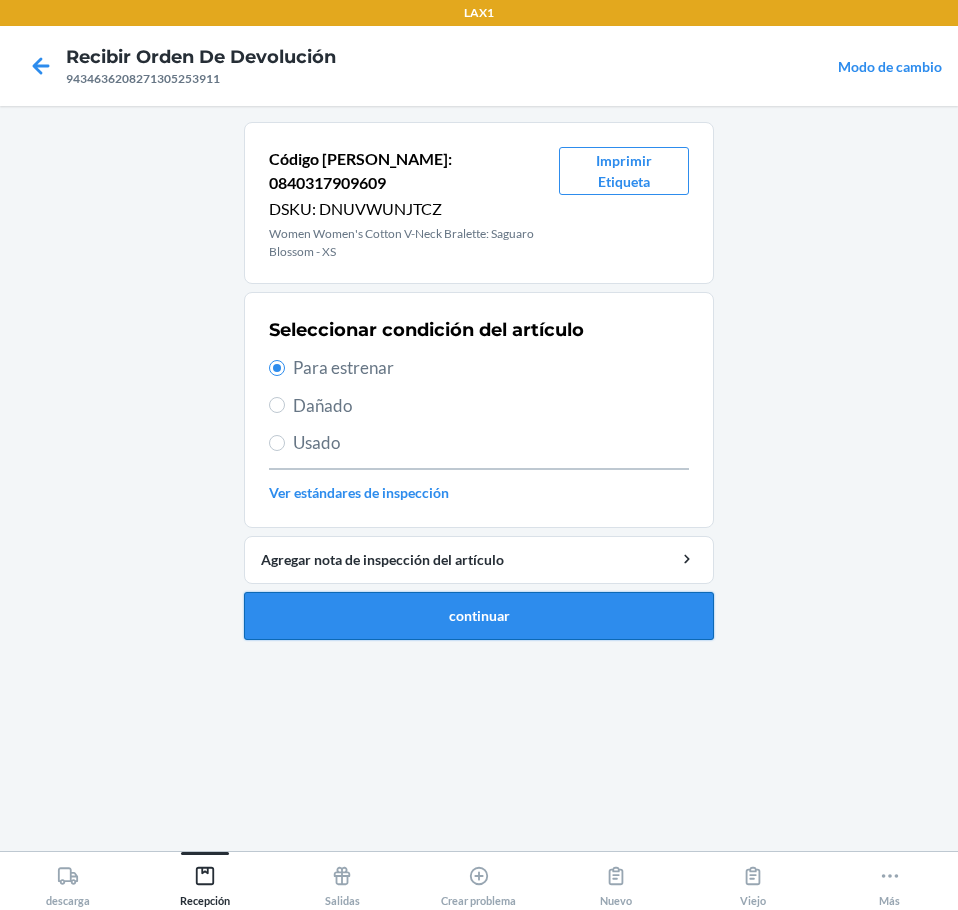 click on "continuar" at bounding box center (479, 616) 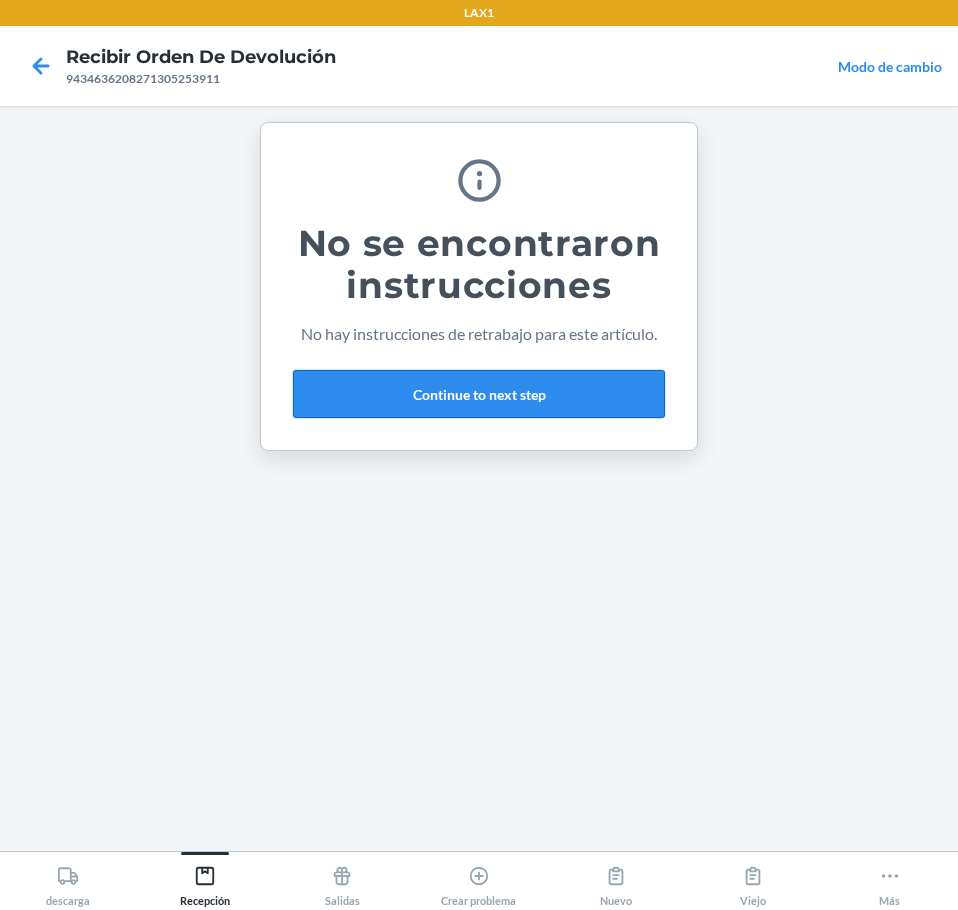 click on "Continue to next step" at bounding box center (479, 394) 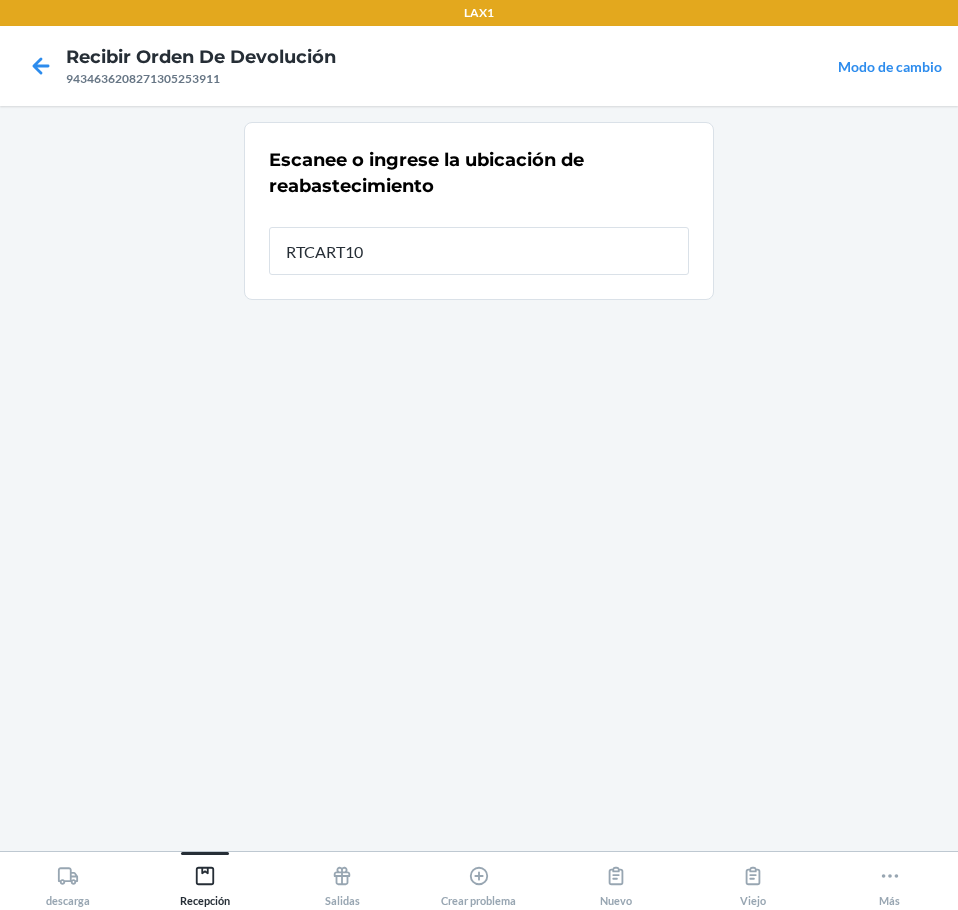type on "RTCART100" 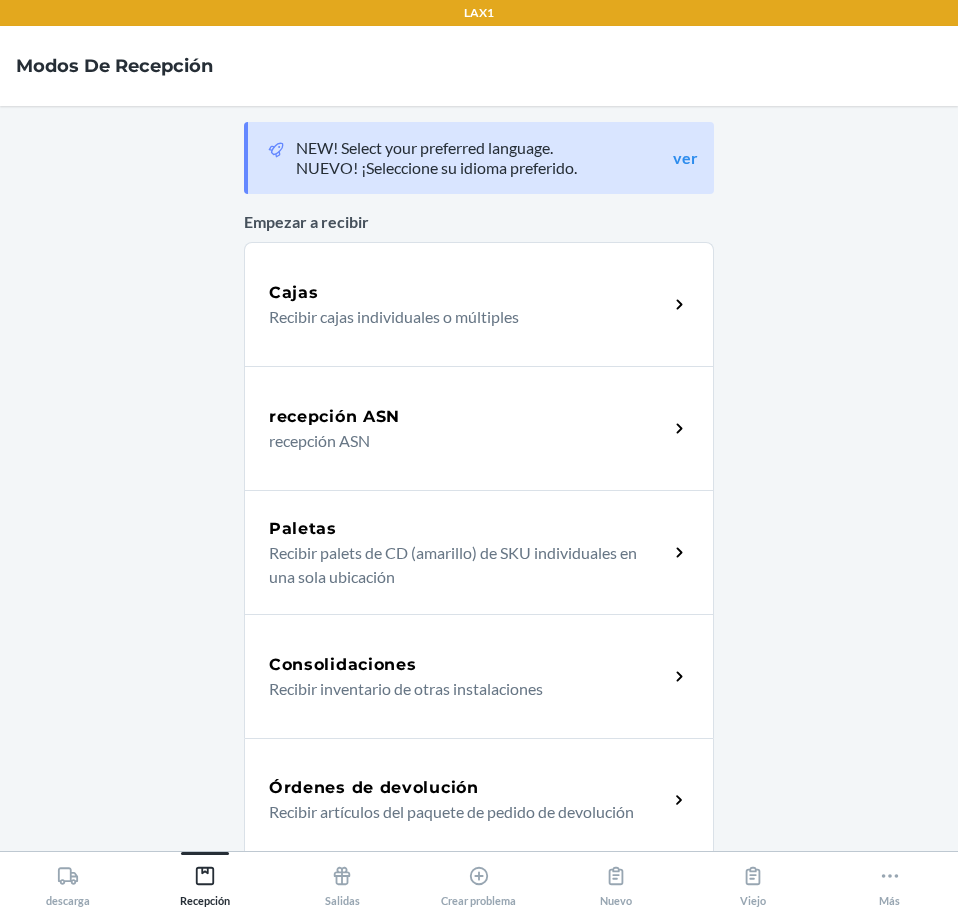 click on "Órdenes de devolución" at bounding box center [468, 788] 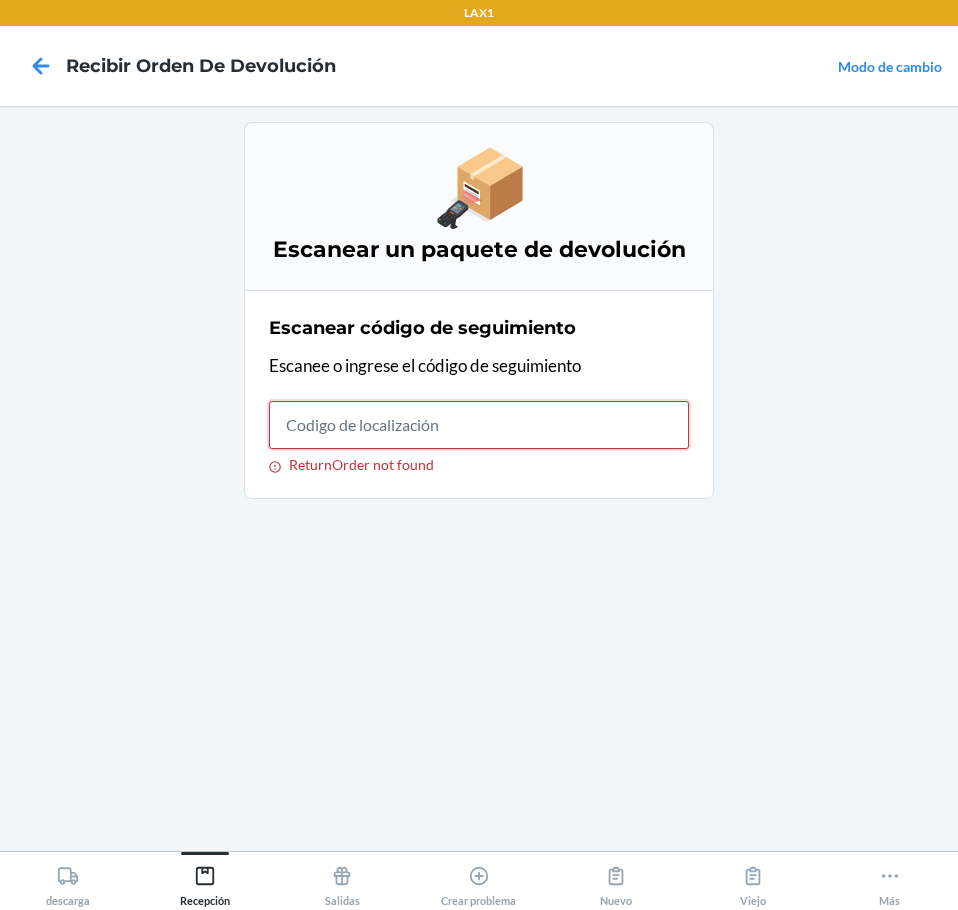 click on "ReturnOrder not found" at bounding box center [479, 425] 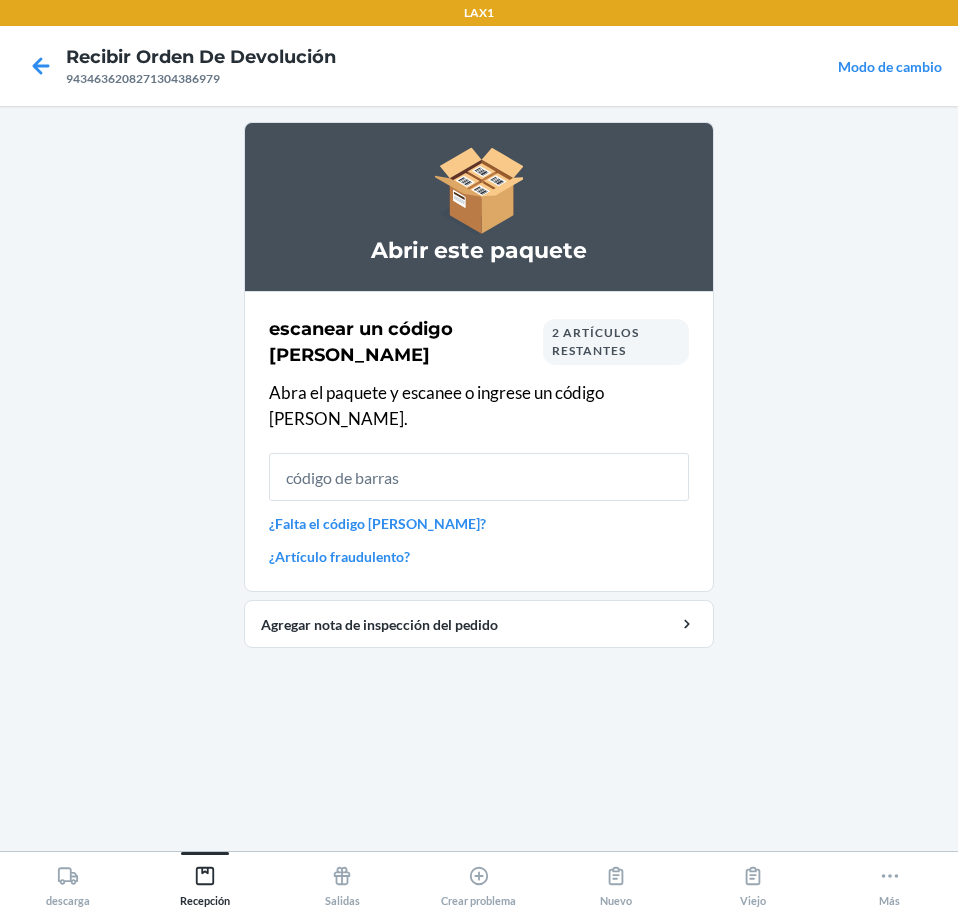 click at bounding box center [479, 477] 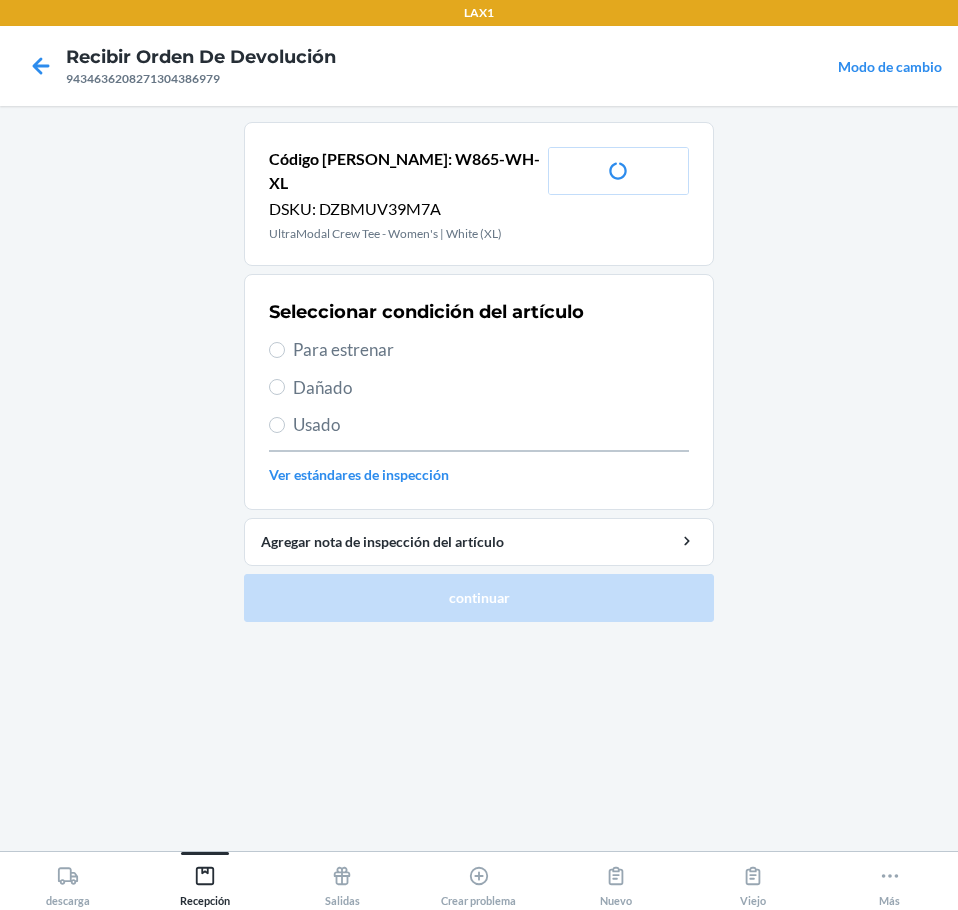 click on "Para estrenar" at bounding box center (491, 350) 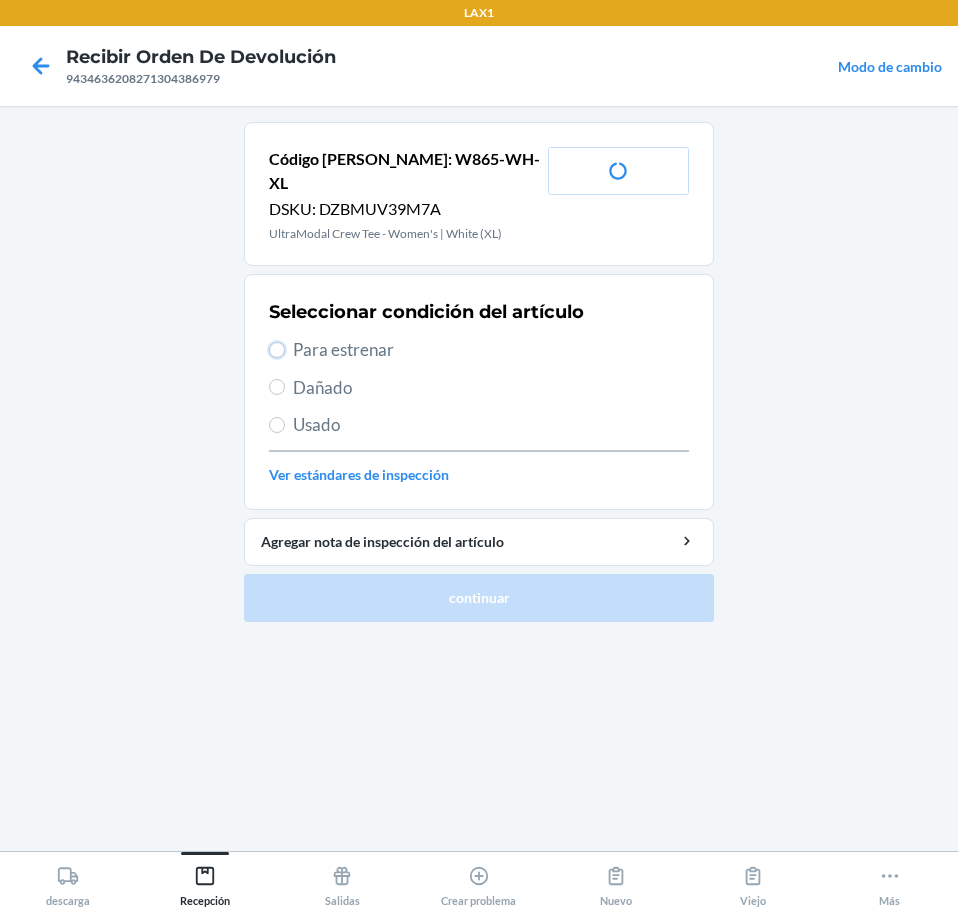 click on "Para estrenar" at bounding box center (277, 350) 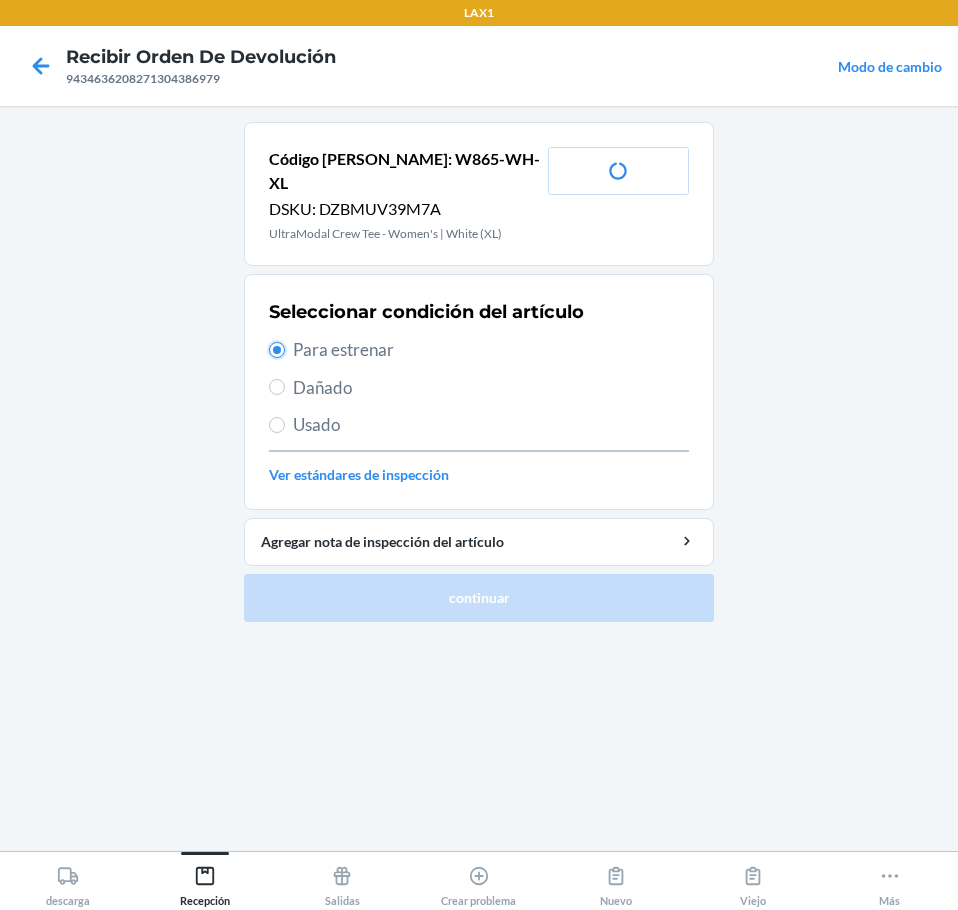 radio on "true" 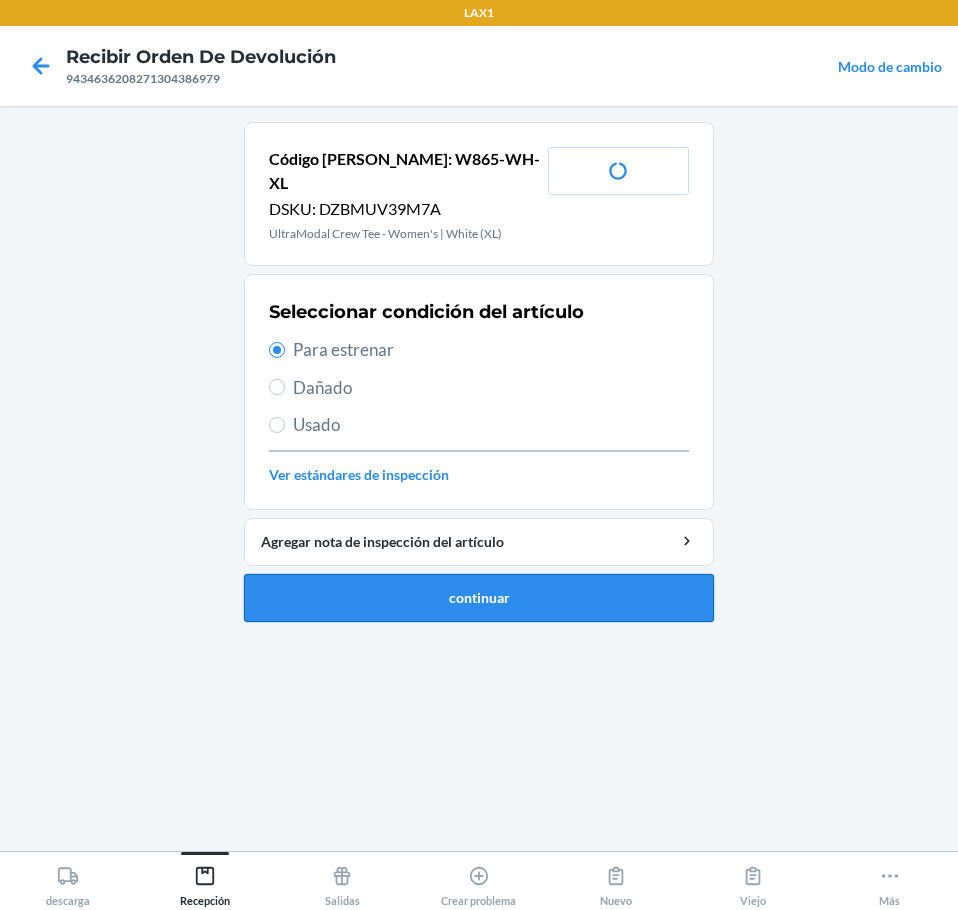 click on "continuar" at bounding box center [479, 598] 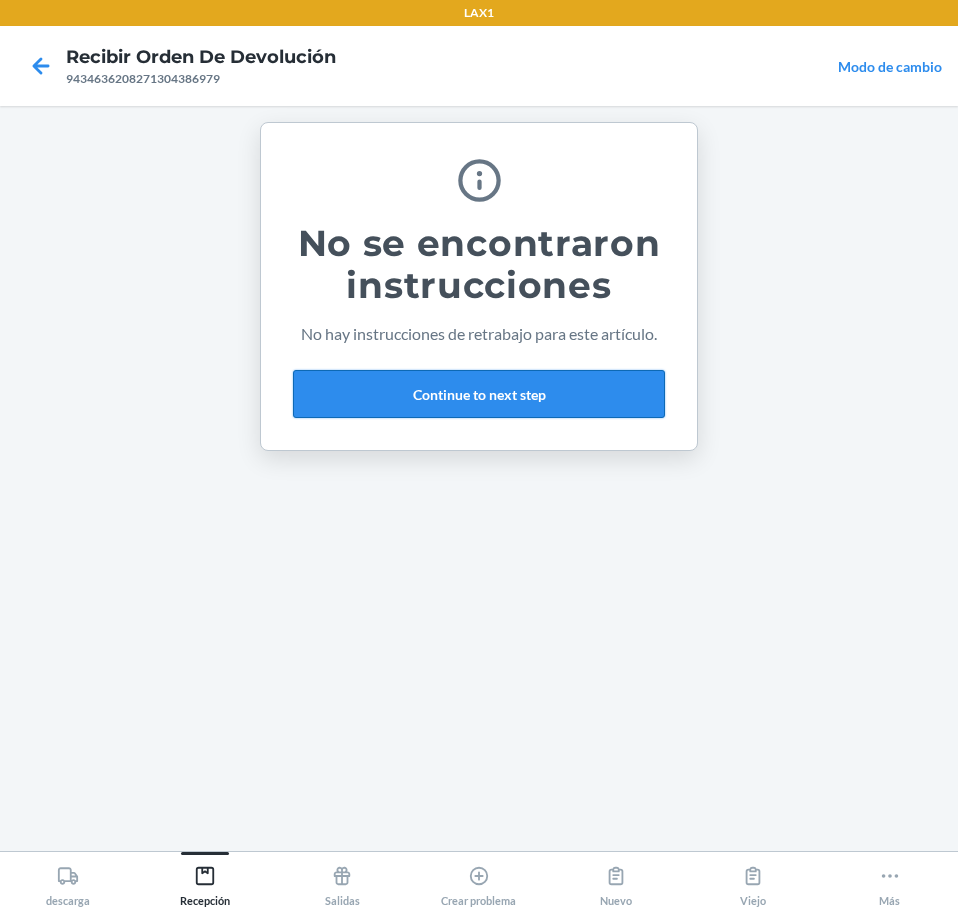 click on "Continue to next step" at bounding box center (479, 394) 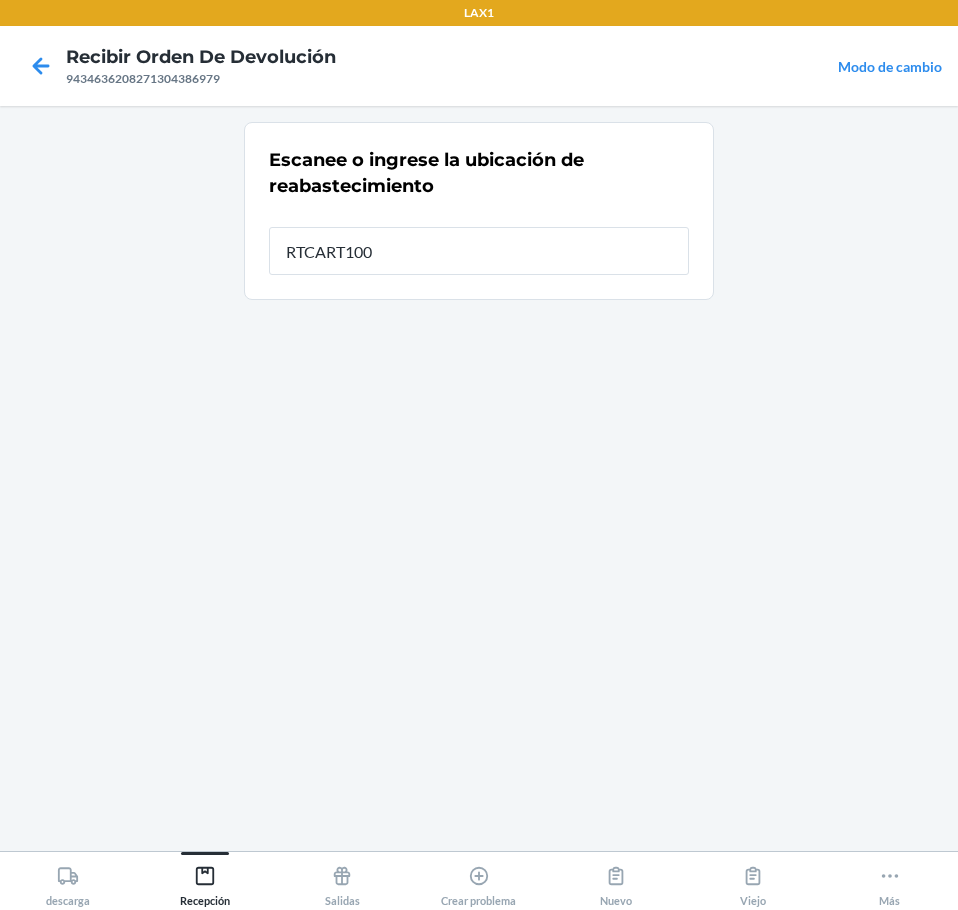 type on "RTCART100" 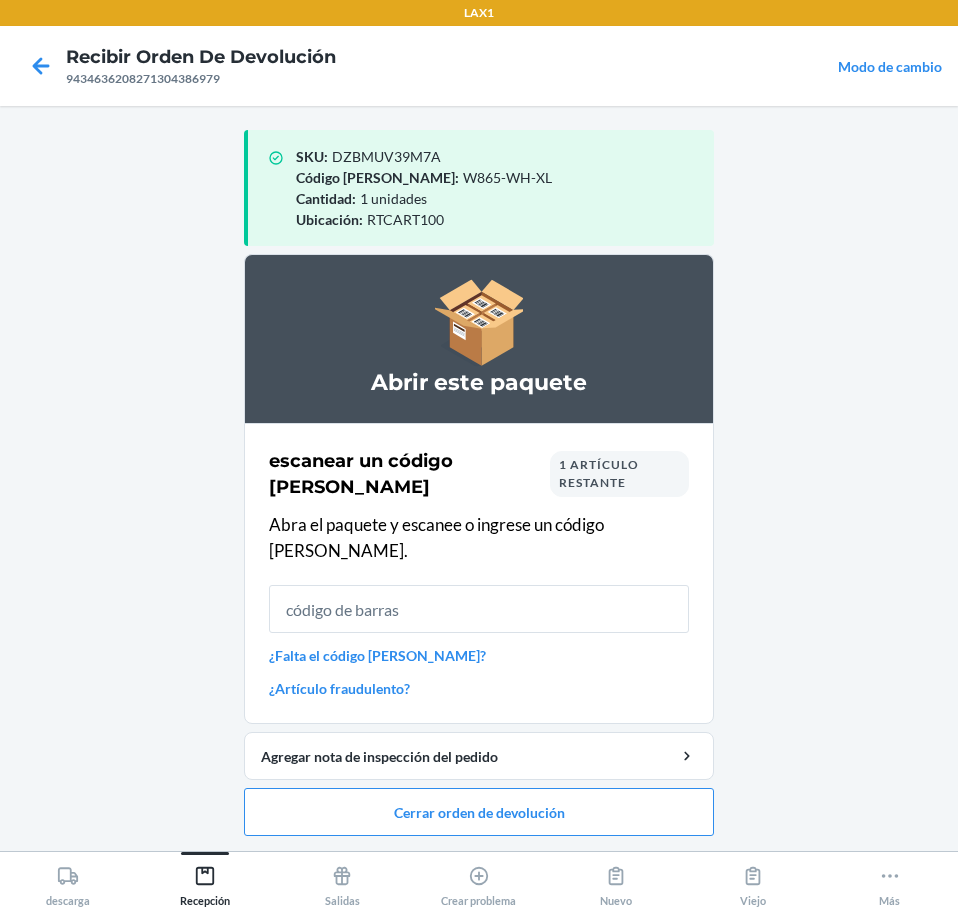 click on "1 artículo restante" at bounding box center [619, 474] 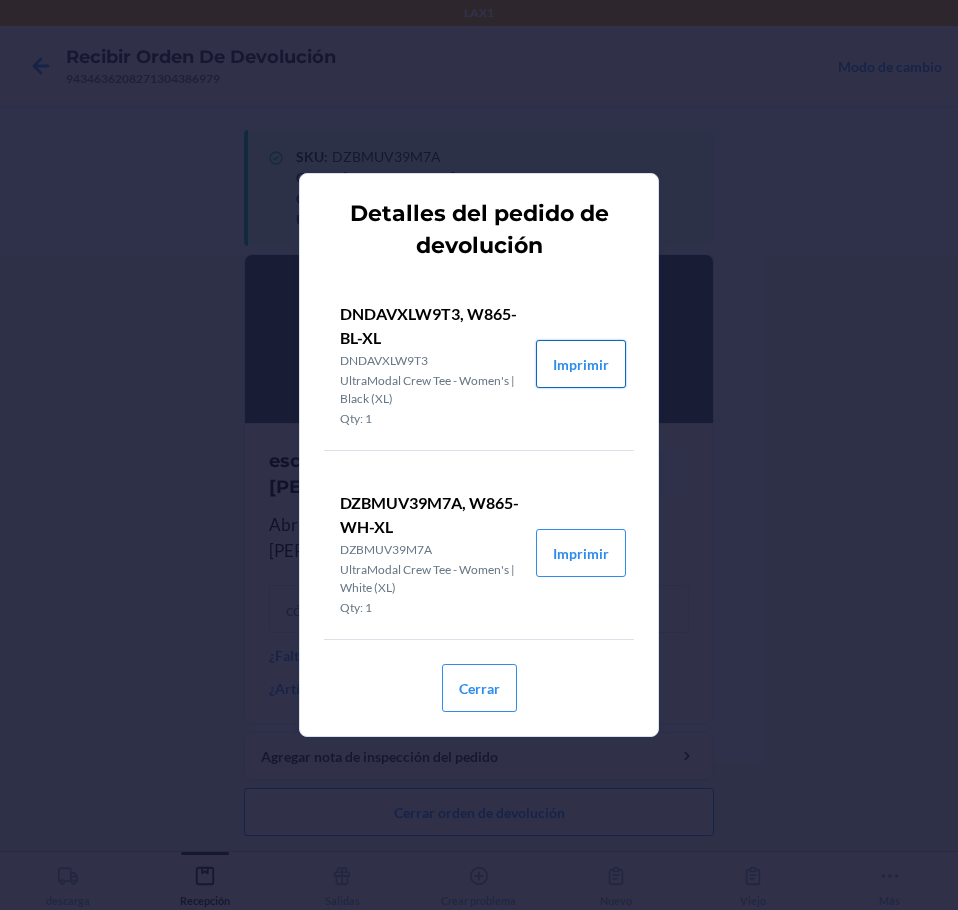click on "Imprimir" at bounding box center [581, 364] 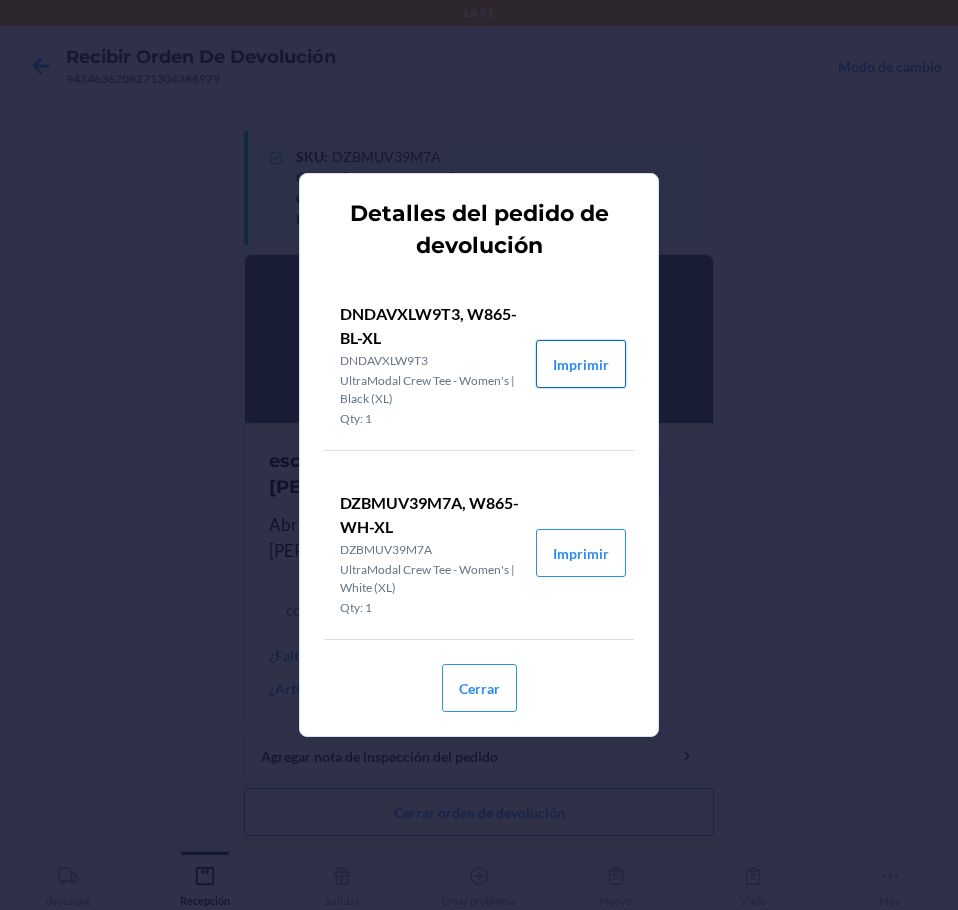 click on "Imprimir" at bounding box center (581, 364) 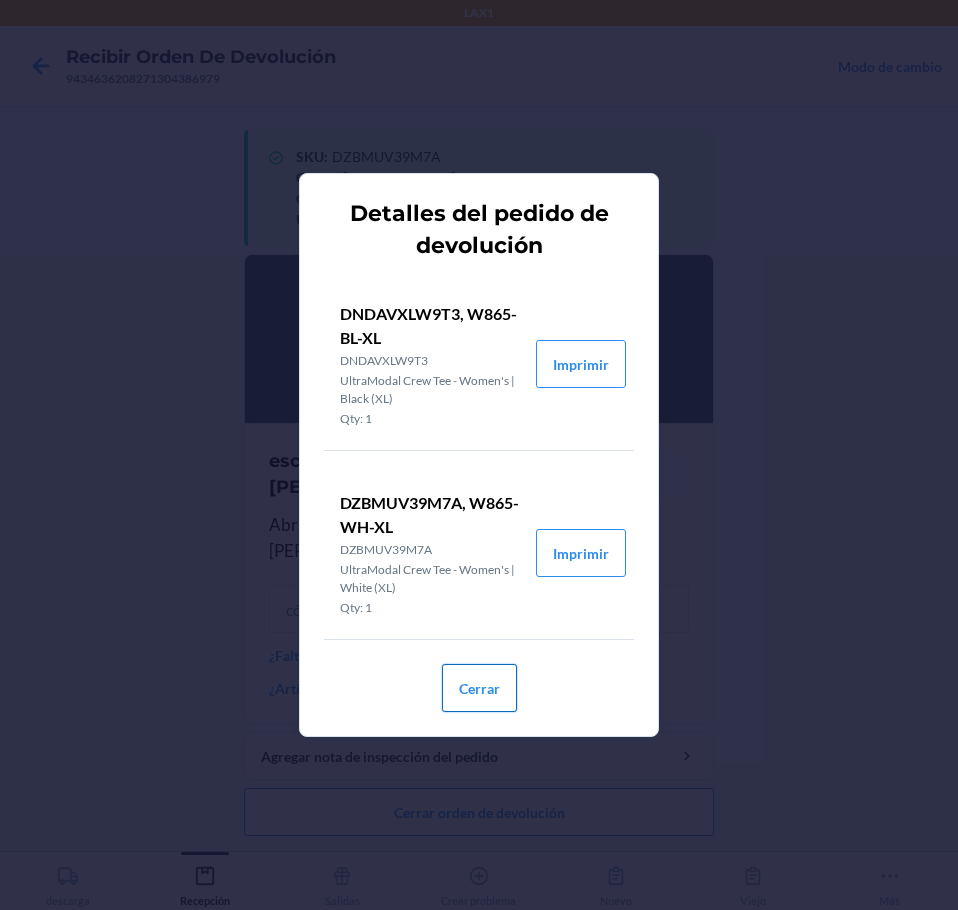 click on "Cerrar" at bounding box center [479, 688] 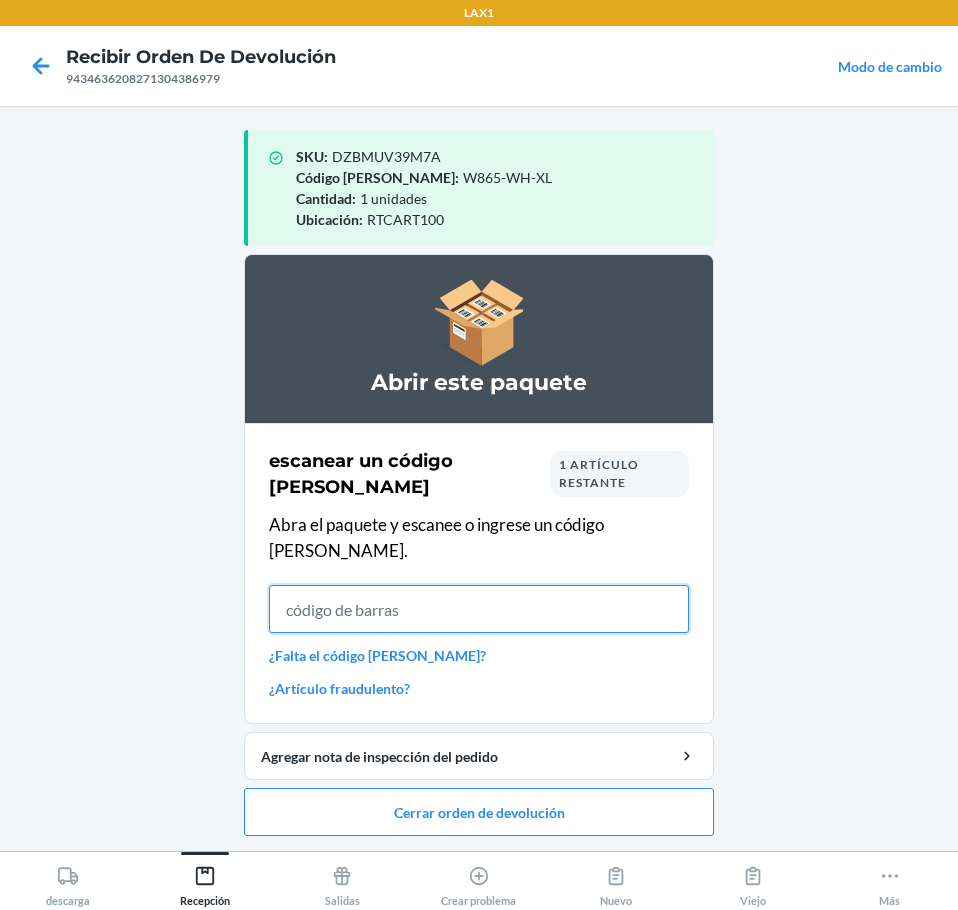 click at bounding box center [479, 609] 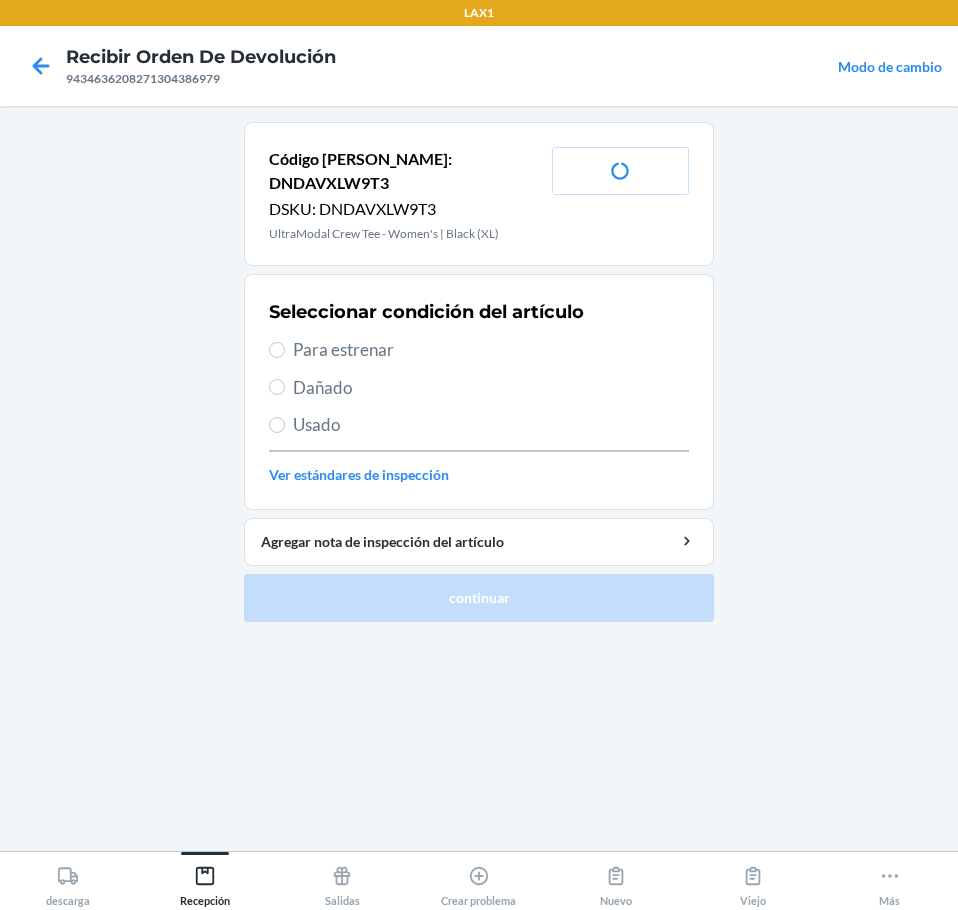 click on "Para estrenar" at bounding box center (491, 350) 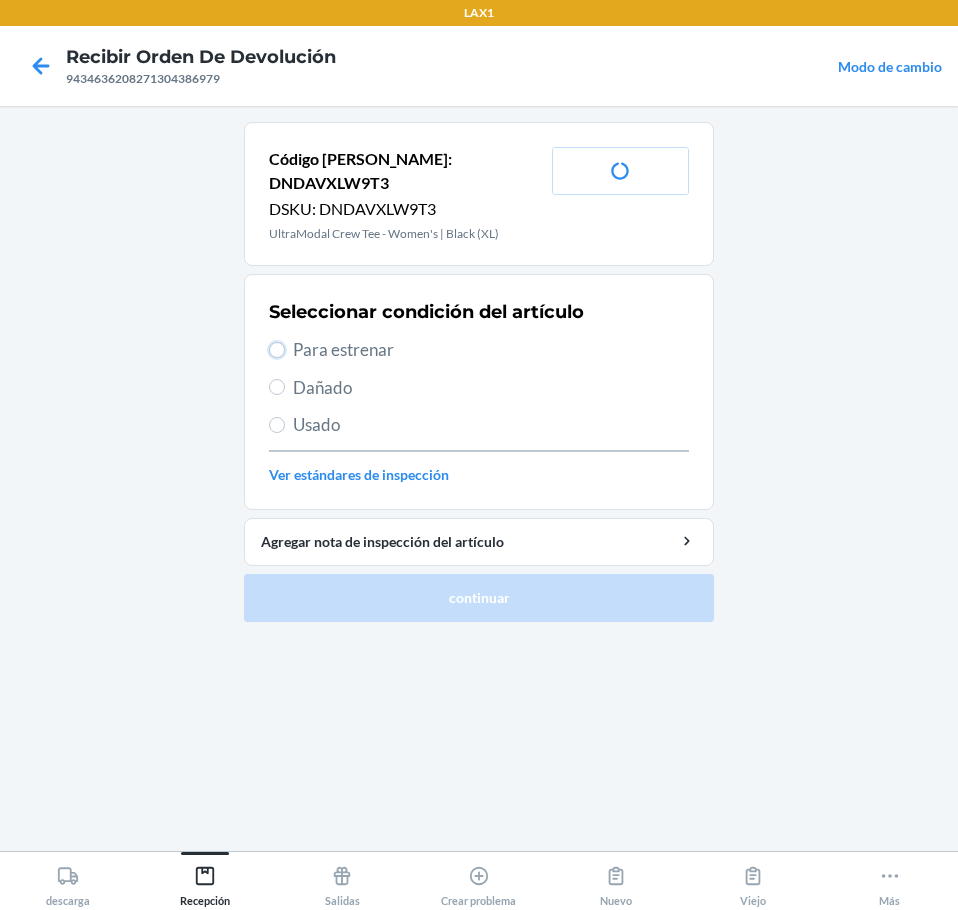 click on "Para estrenar" at bounding box center (277, 350) 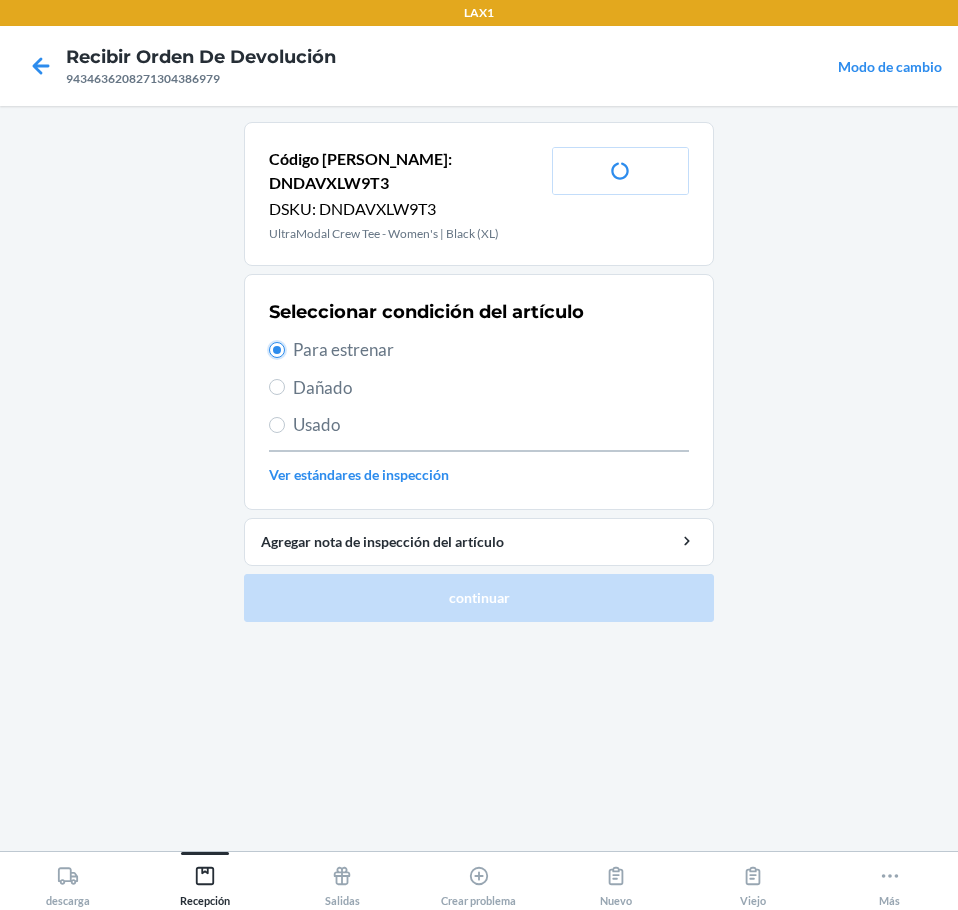 radio on "true" 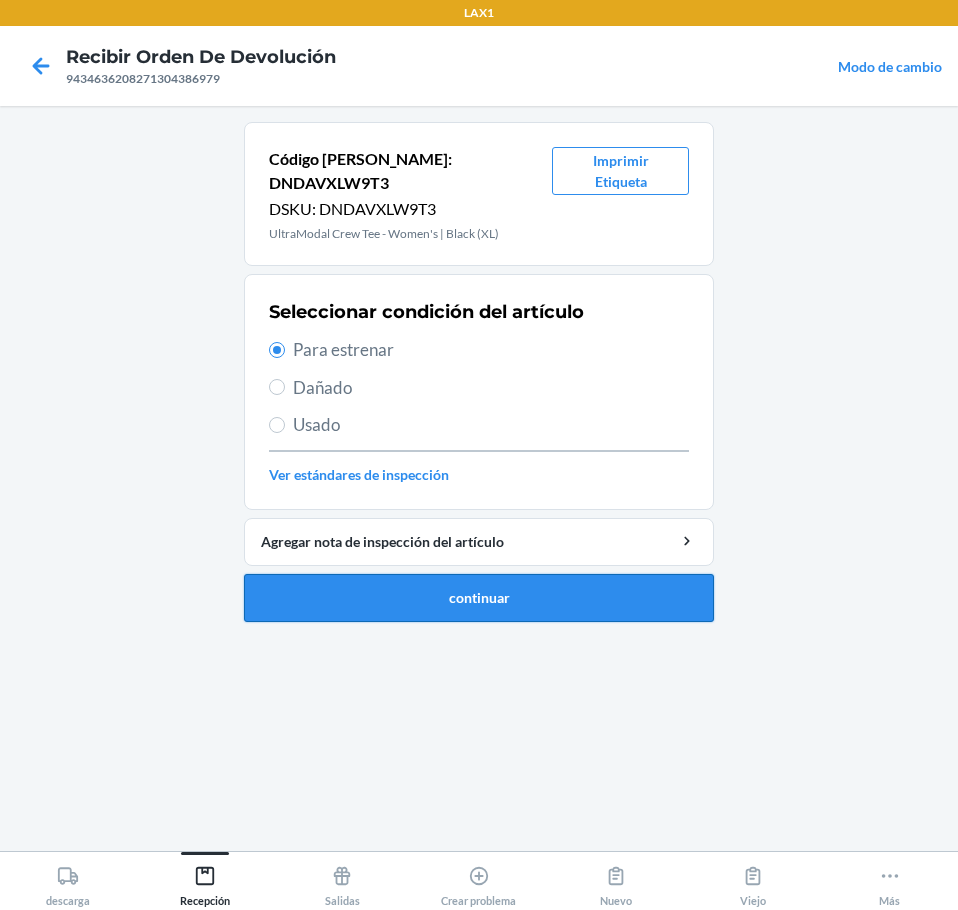 click on "continuar" at bounding box center (479, 598) 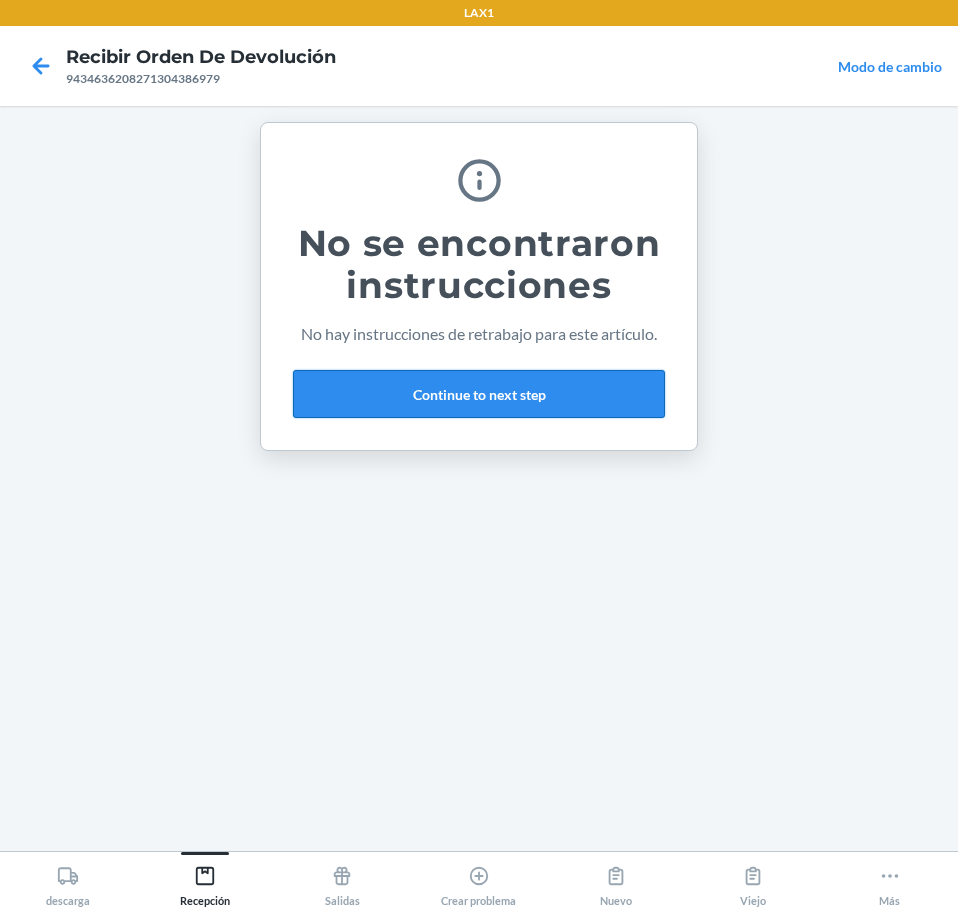 click on "Continue to next step" at bounding box center (479, 394) 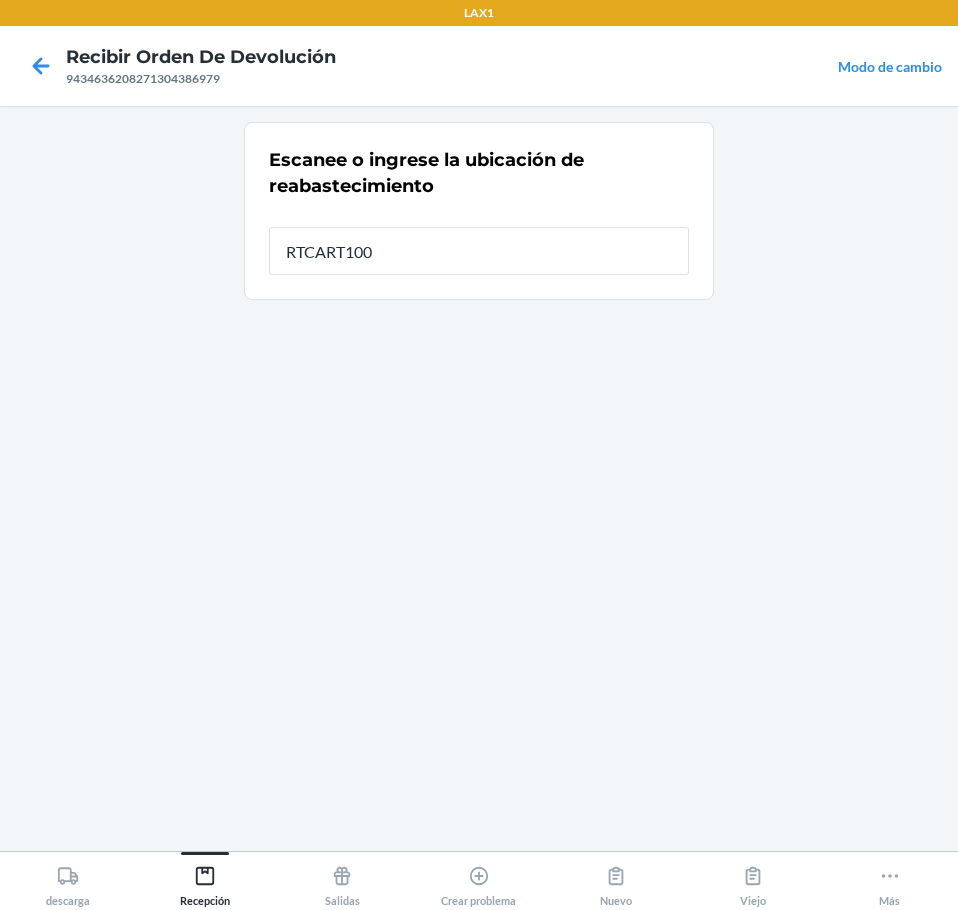 type on "RTCART100" 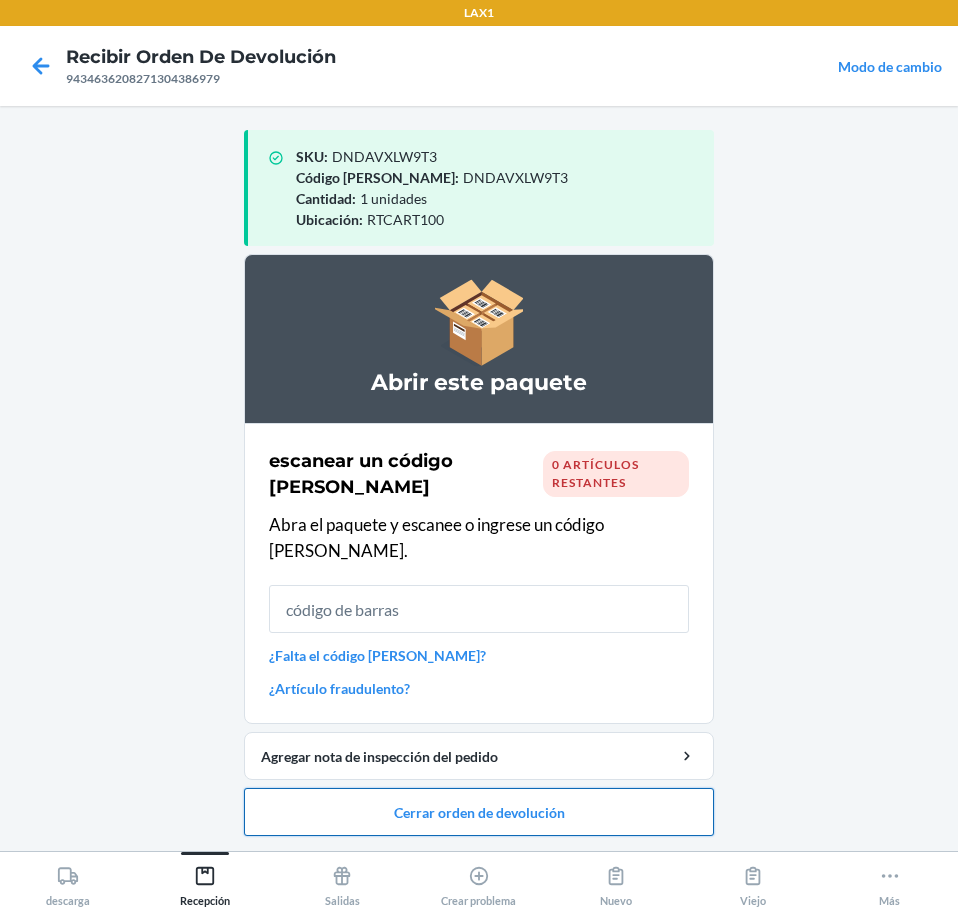 click on "Cerrar orden de devolución" at bounding box center (479, 812) 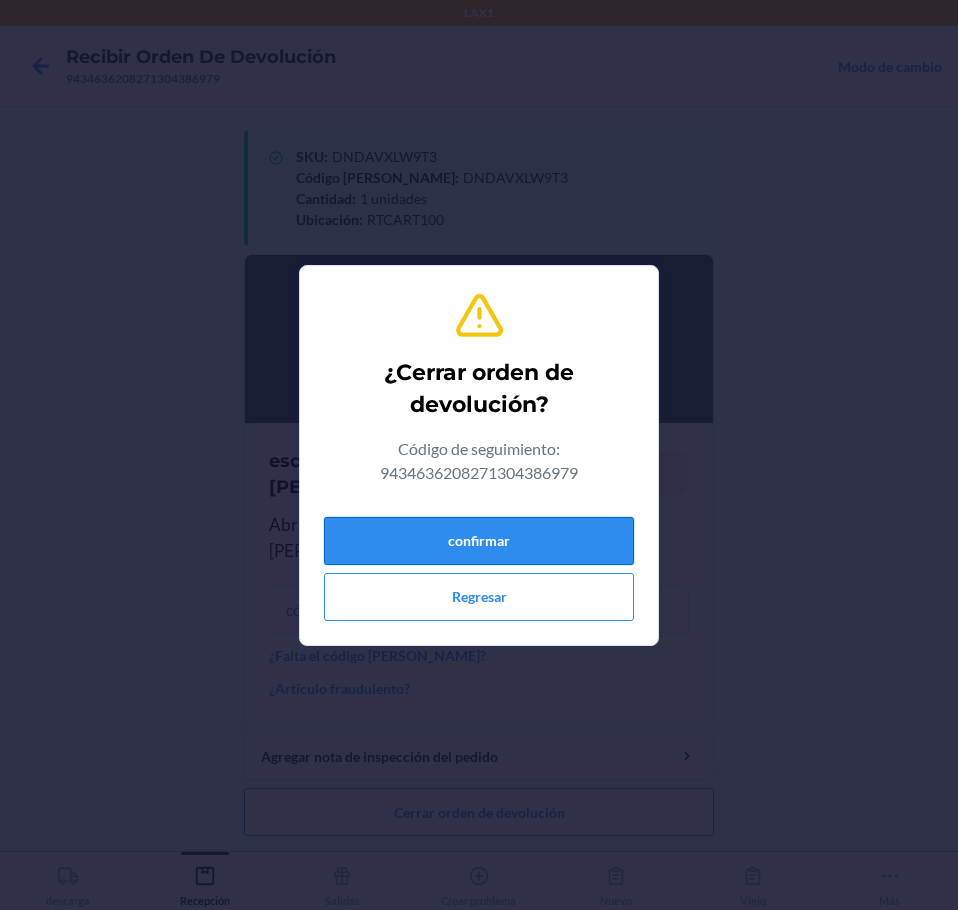 click on "confirmar" at bounding box center (479, 541) 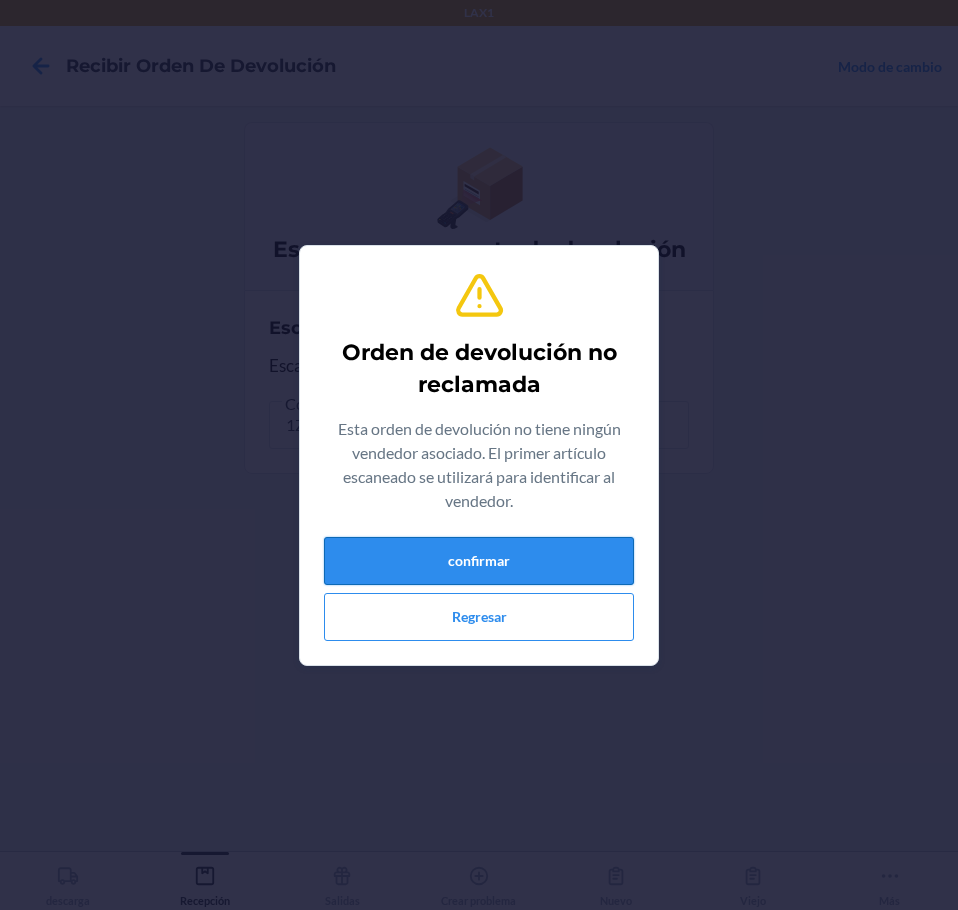click on "confirmar" at bounding box center (479, 561) 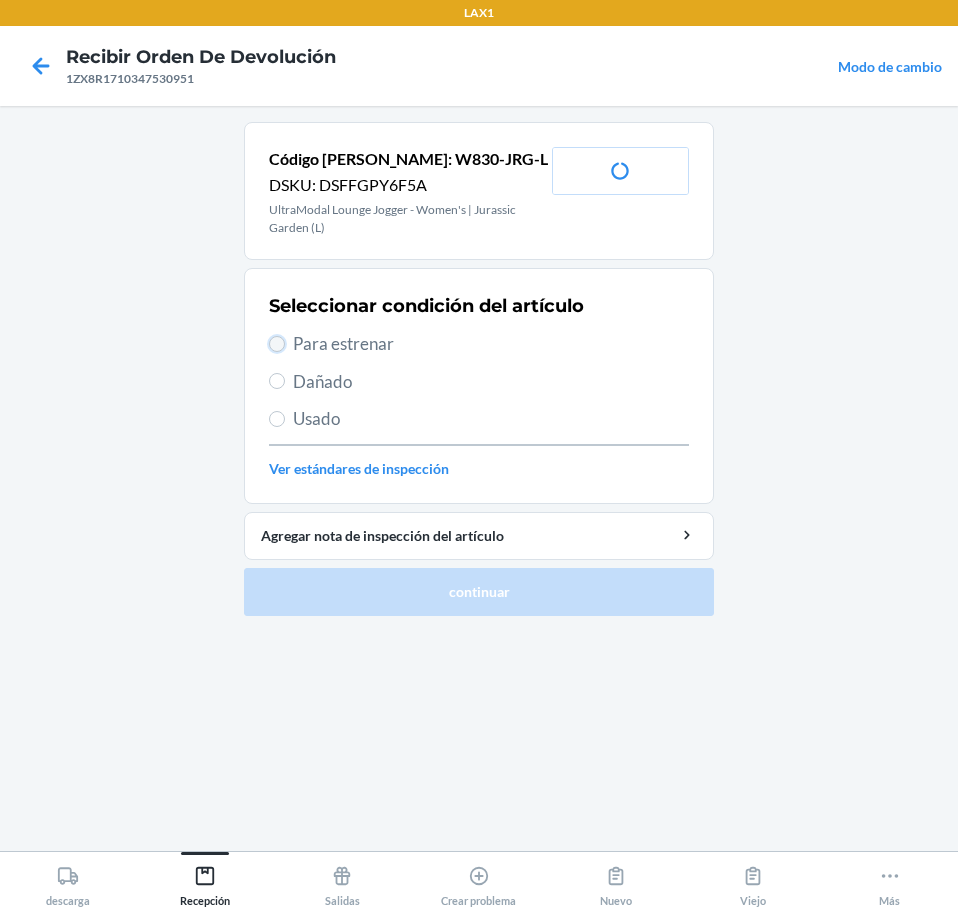click on "Para estrenar" at bounding box center [277, 344] 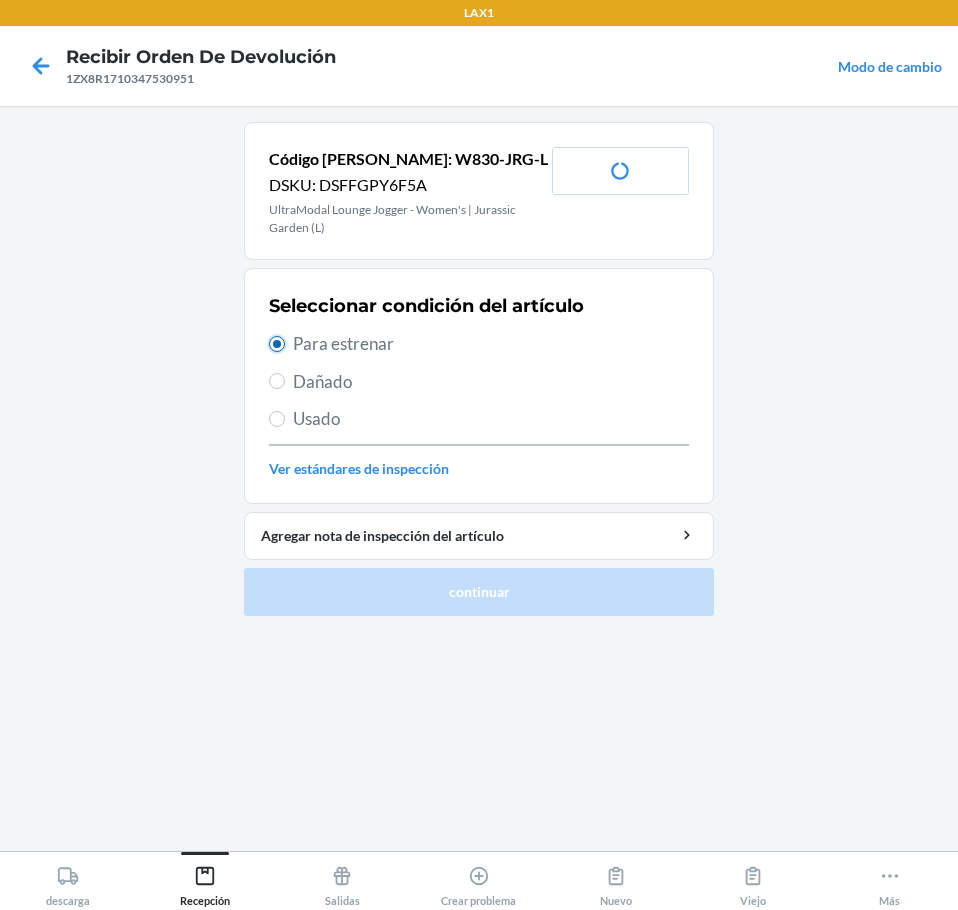 radio on "true" 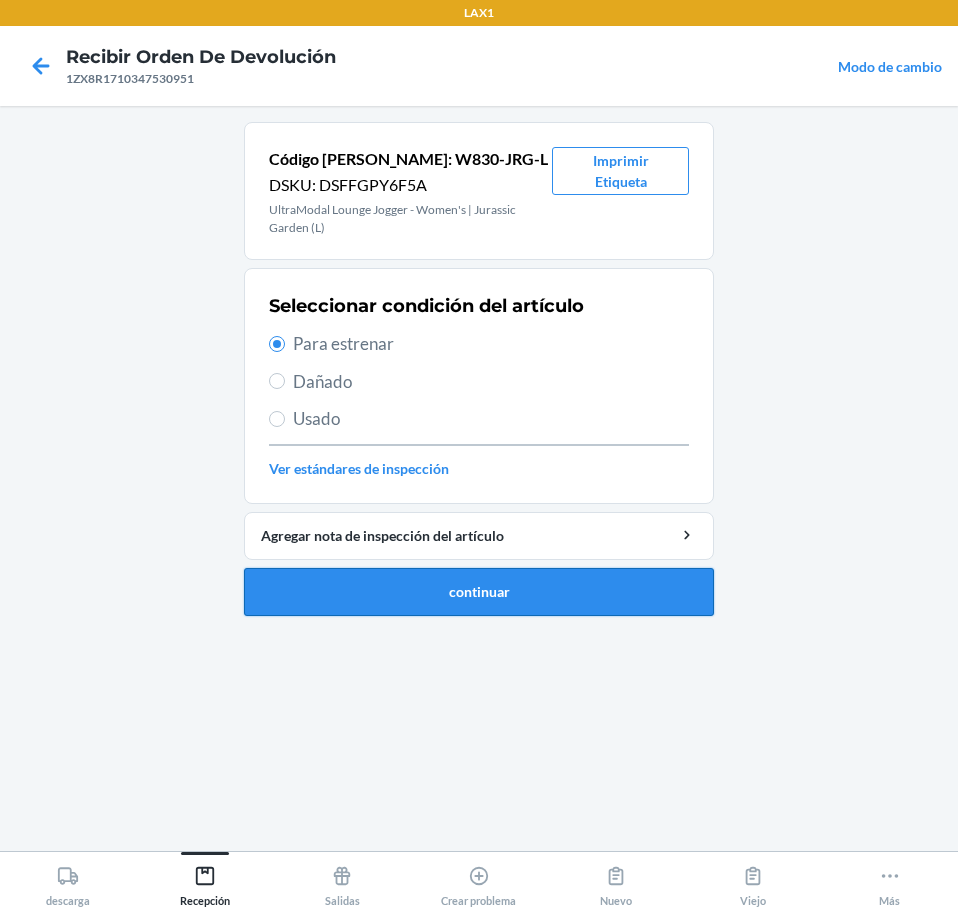 click on "continuar" at bounding box center [479, 592] 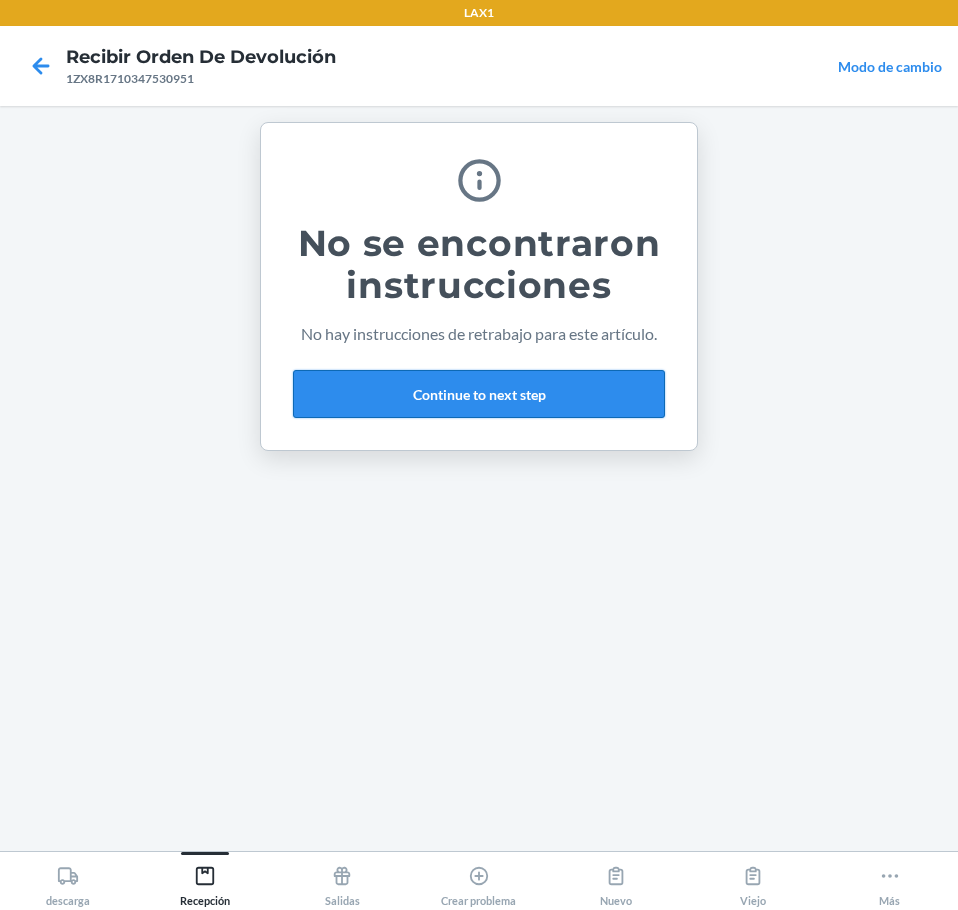 click on "Continue to next step" at bounding box center (479, 394) 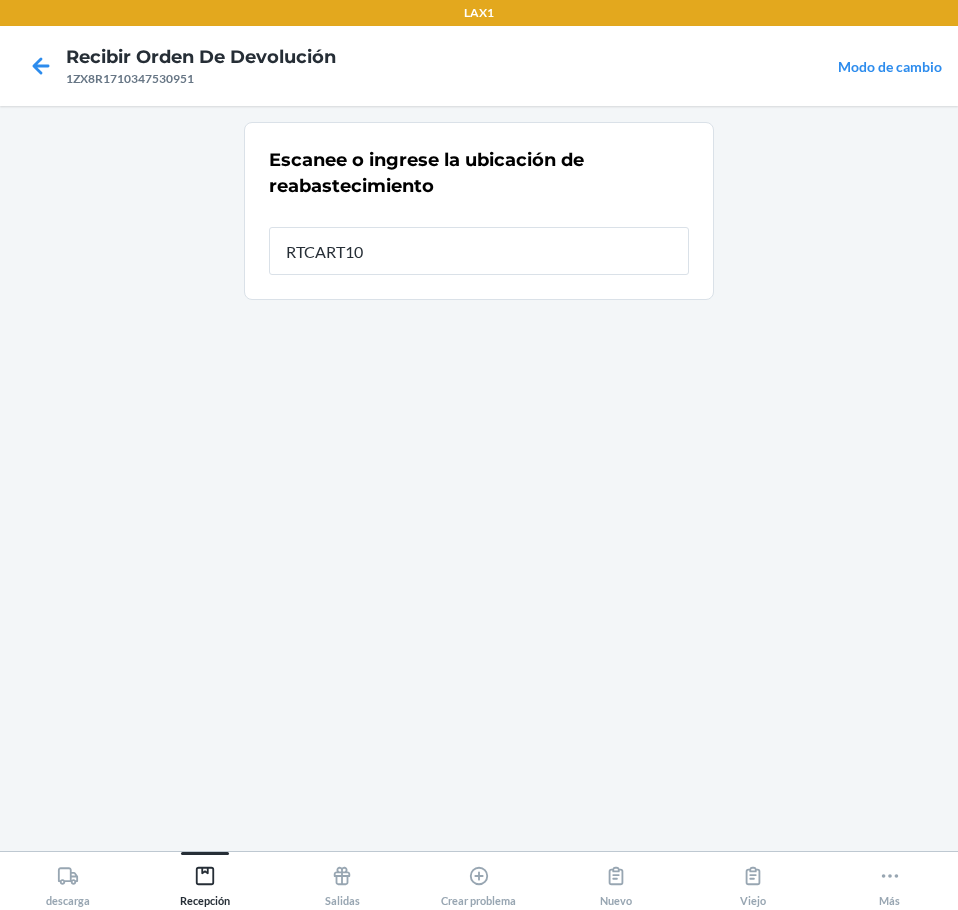 type on "RTCART100" 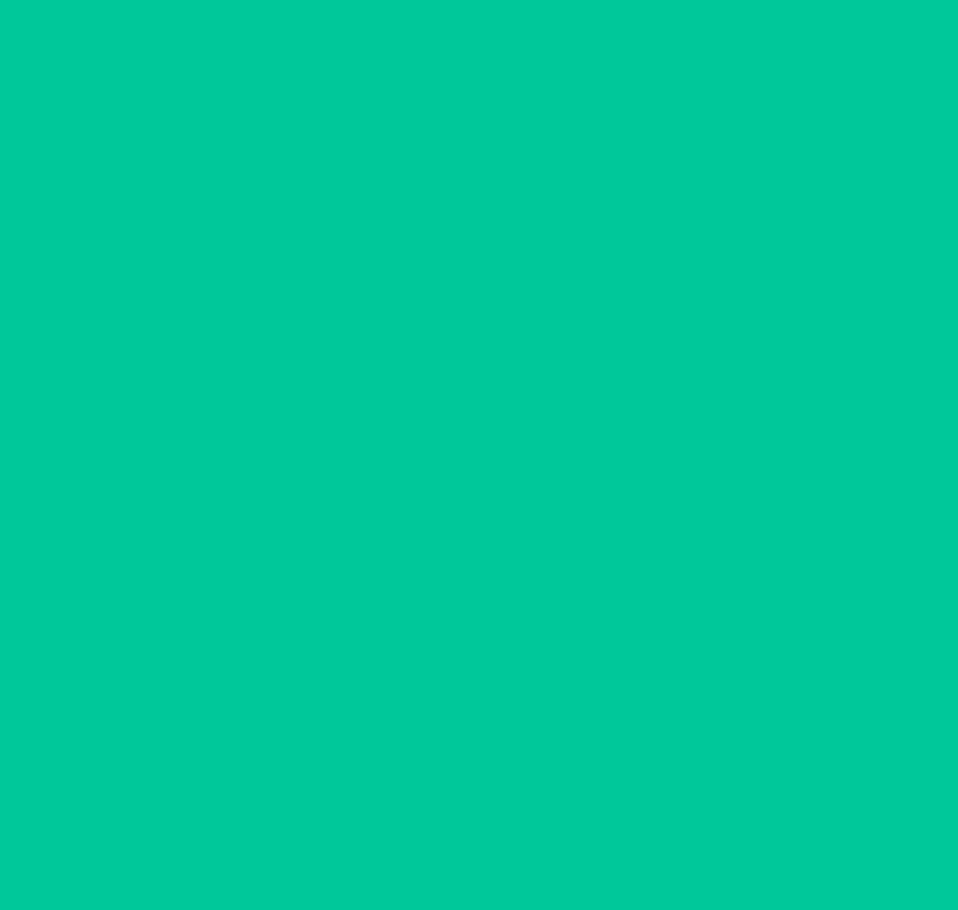 type 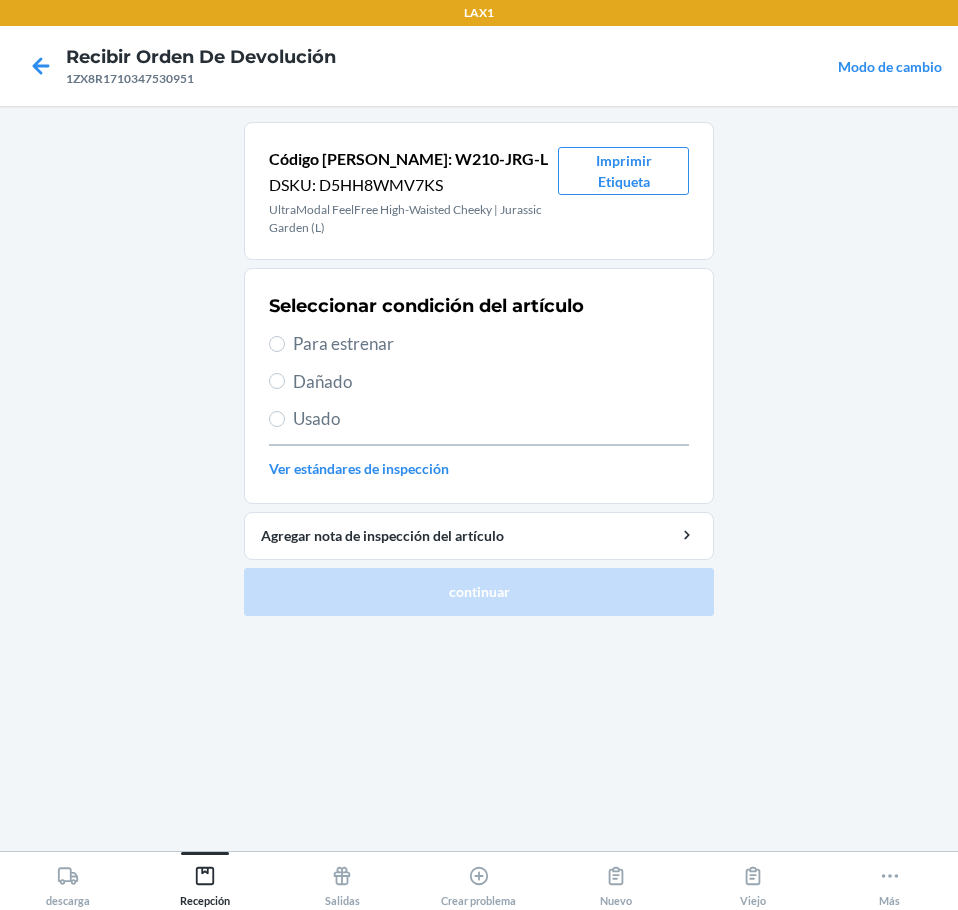 drag, startPoint x: 309, startPoint y: 346, endPoint x: 293, endPoint y: 482, distance: 136.93794 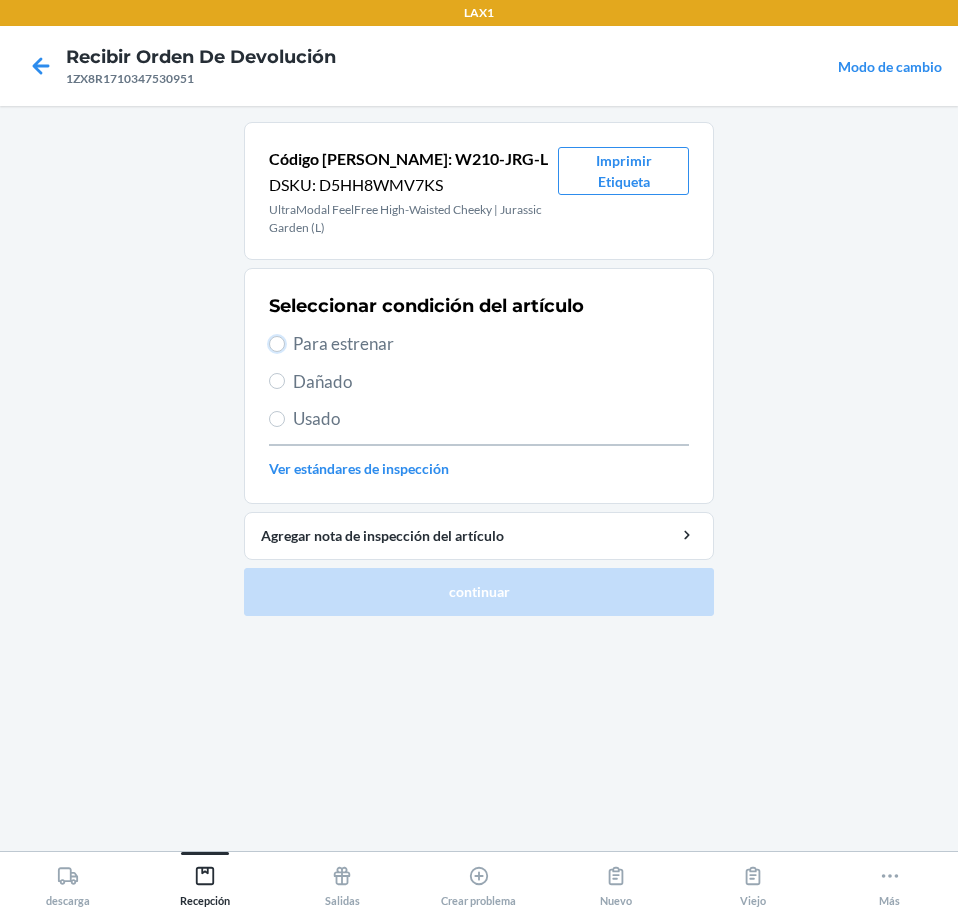 click on "Para estrenar" at bounding box center [277, 344] 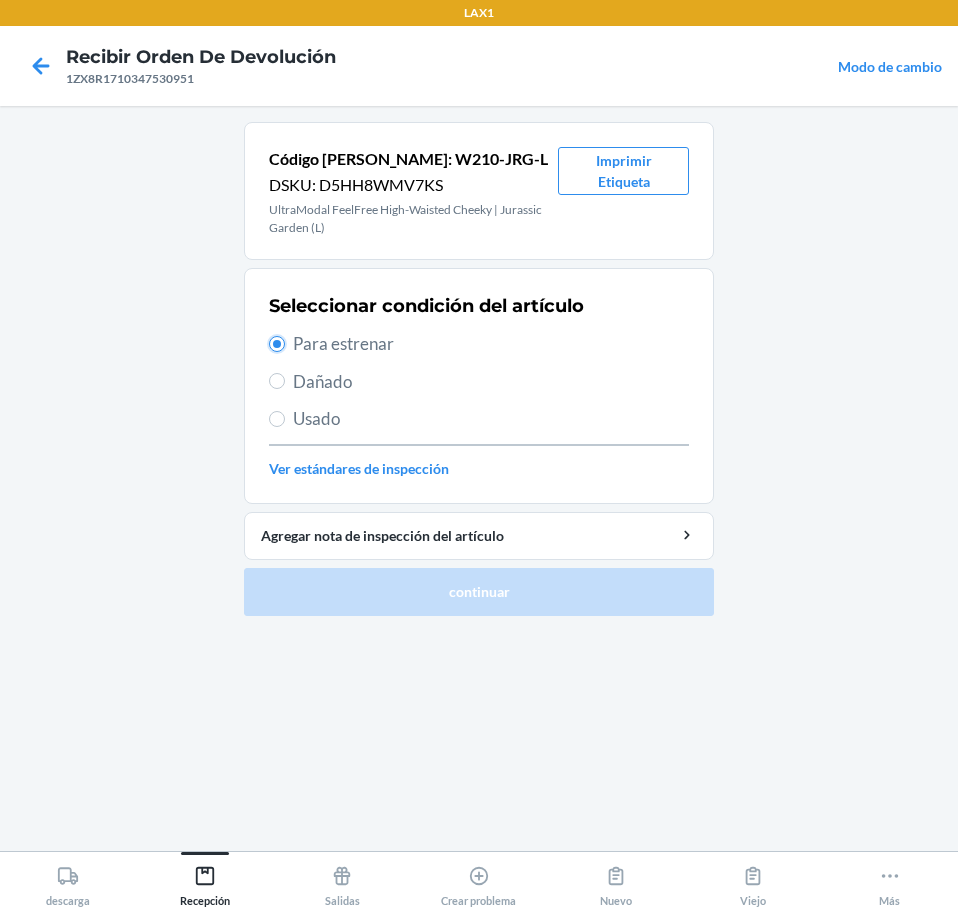 radio on "true" 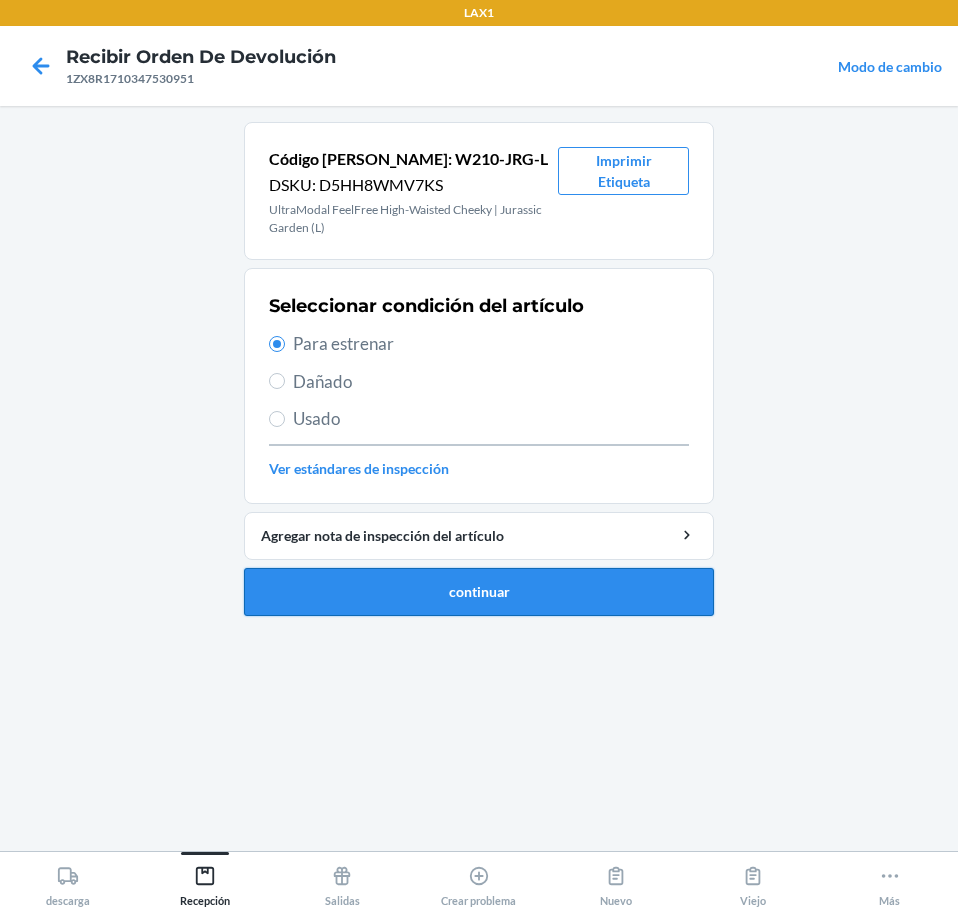 click on "continuar" at bounding box center (479, 592) 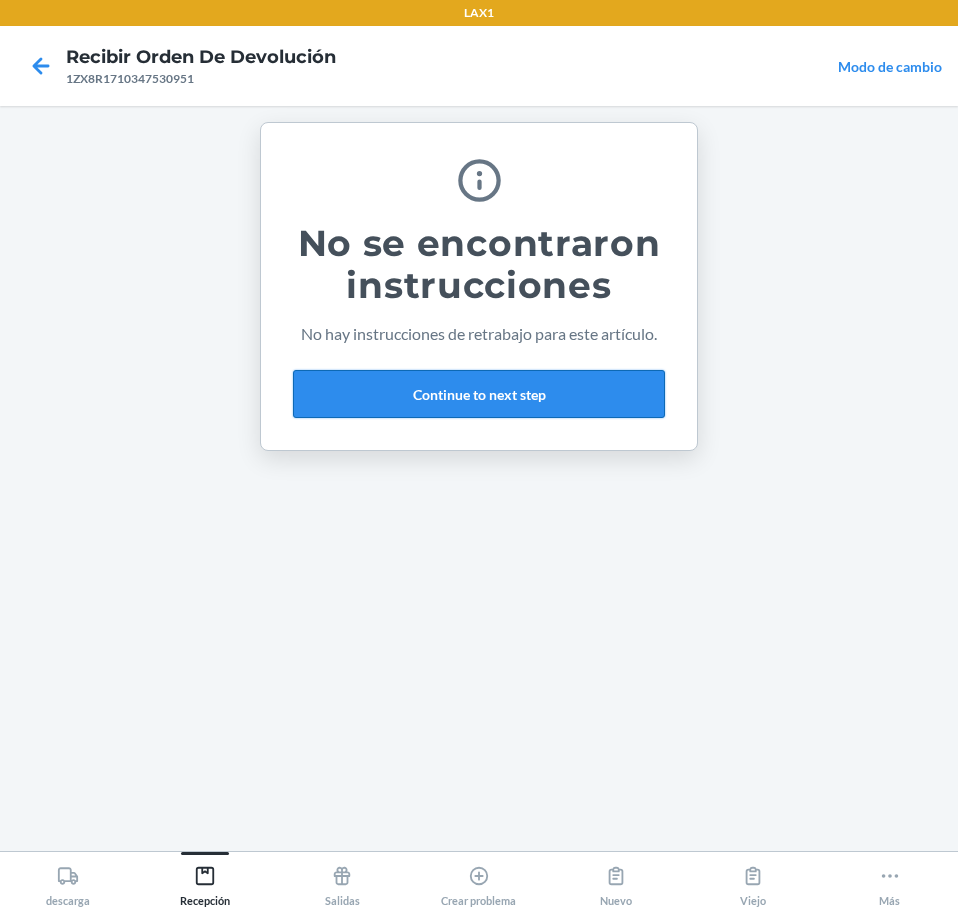 click on "Continue to next step" at bounding box center [479, 394] 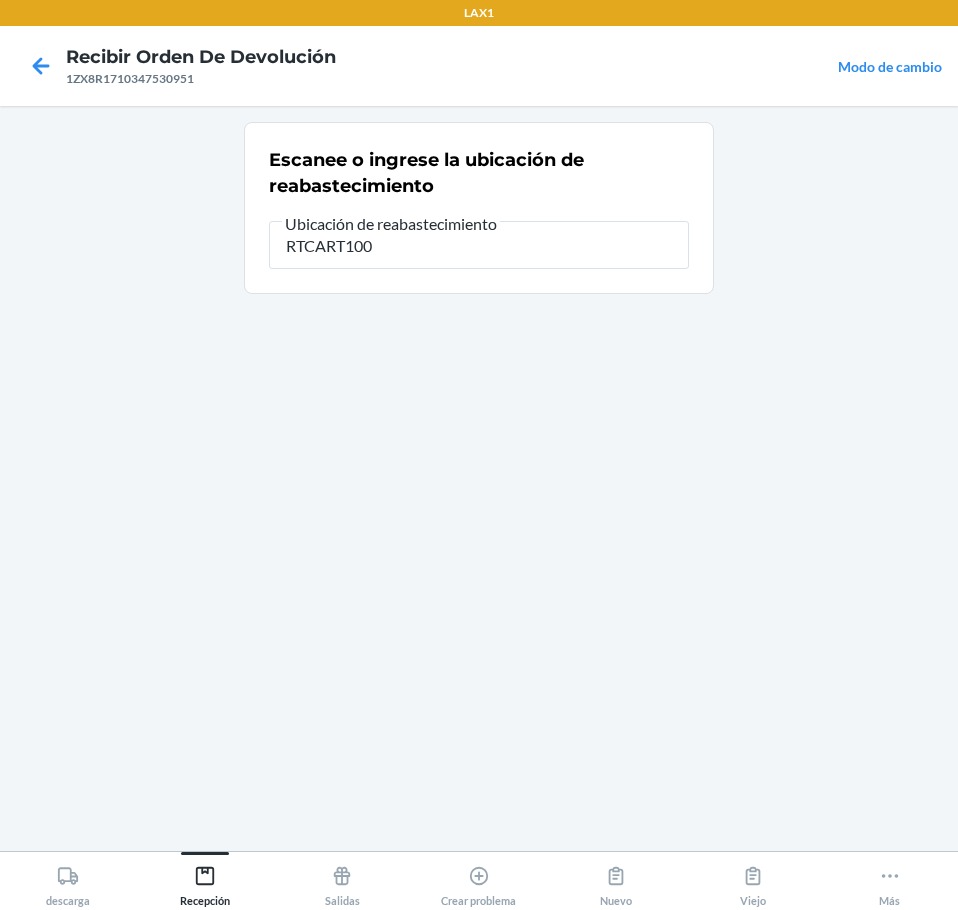 type on "RTCART100" 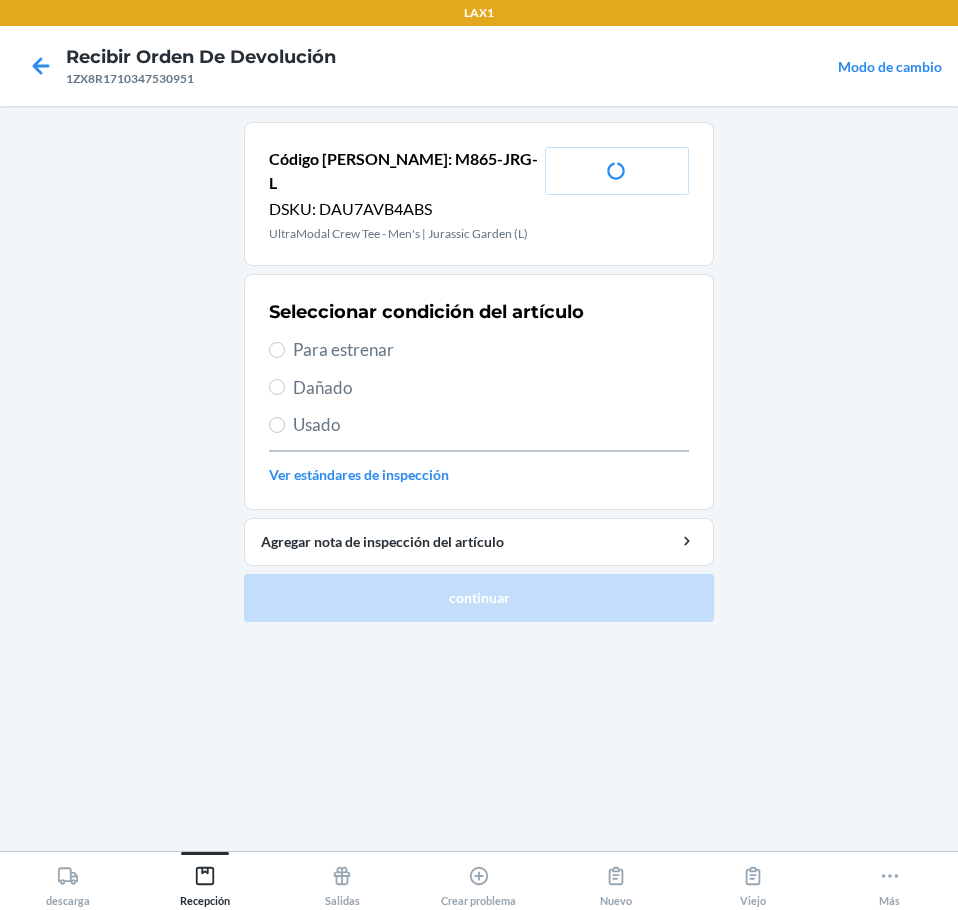 click on "Para estrenar" at bounding box center [491, 350] 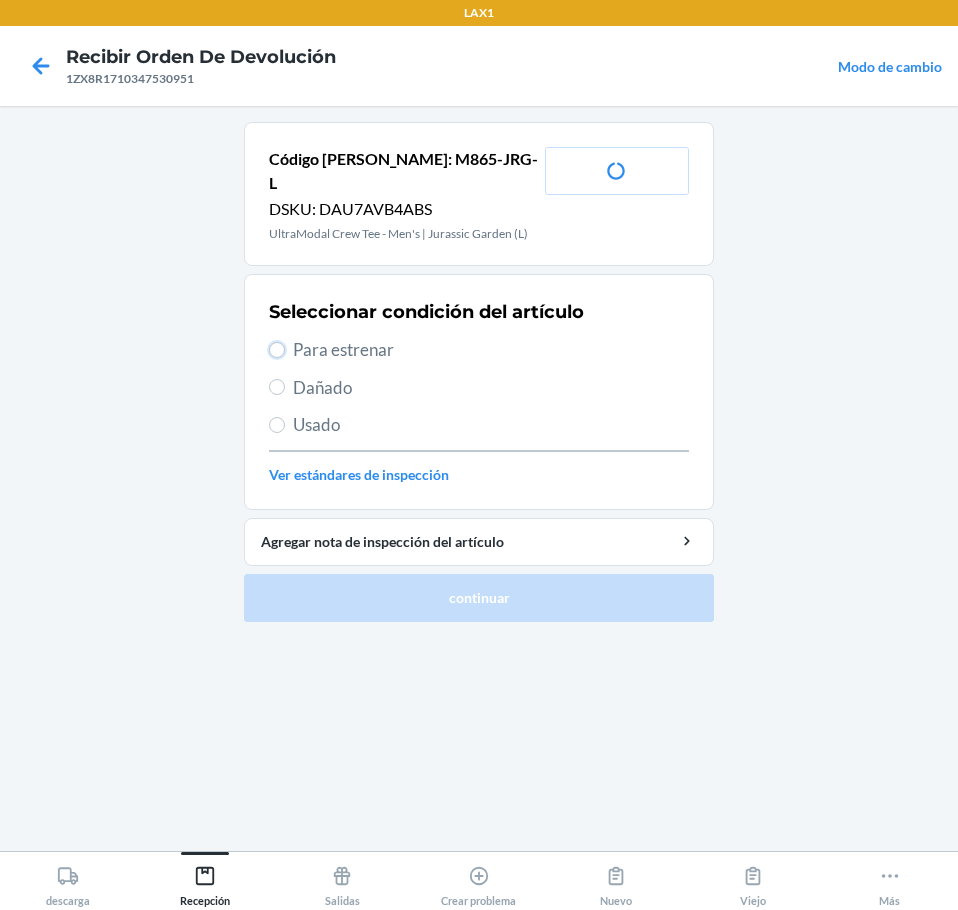 click on "Para estrenar" at bounding box center [277, 350] 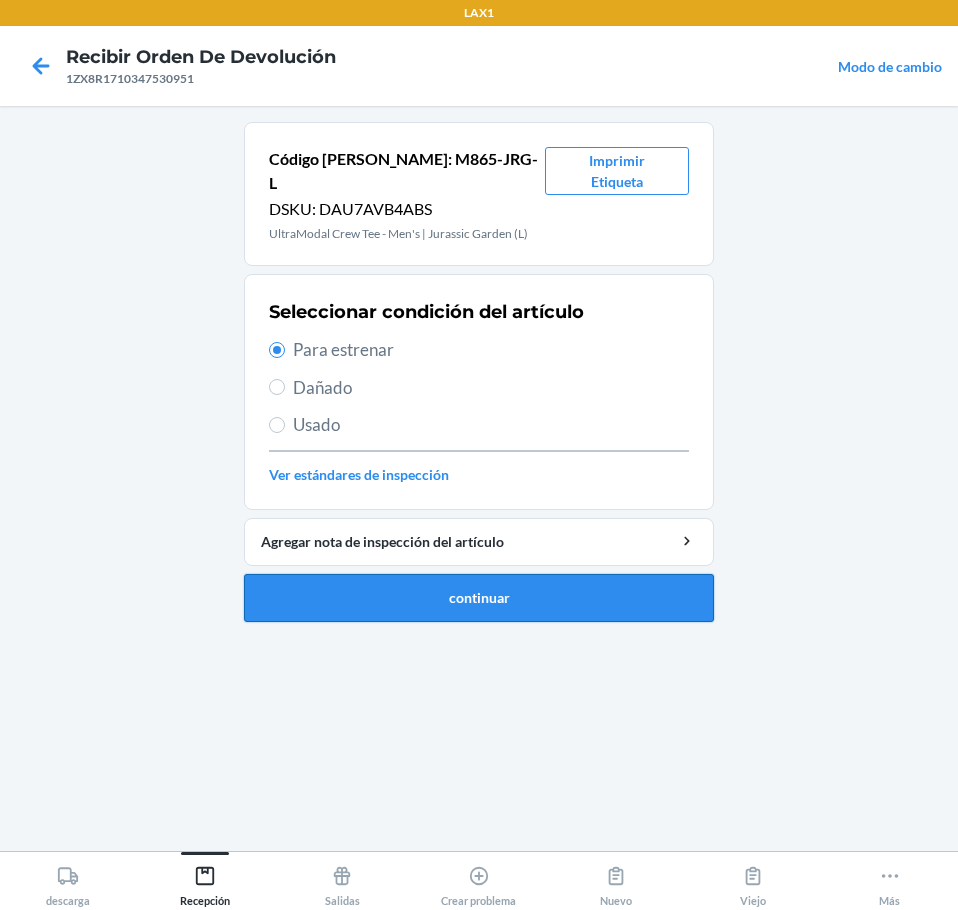 click on "continuar" at bounding box center (479, 598) 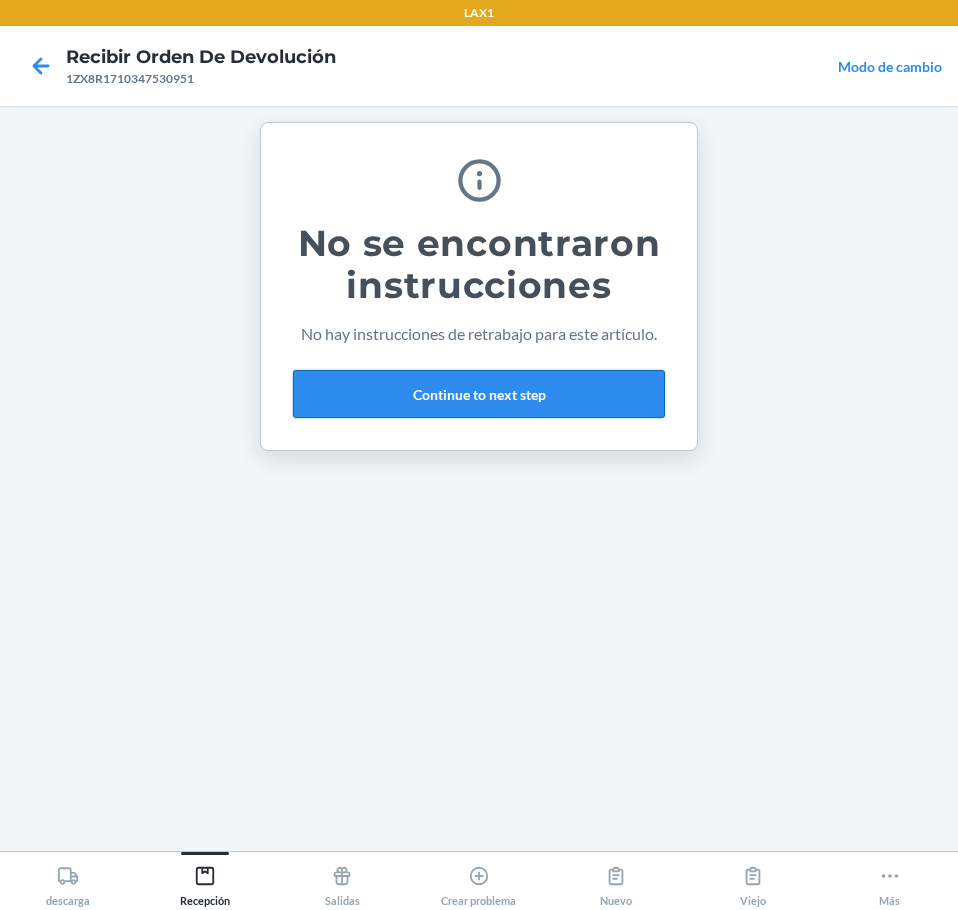 click on "Continue to next step" at bounding box center [479, 394] 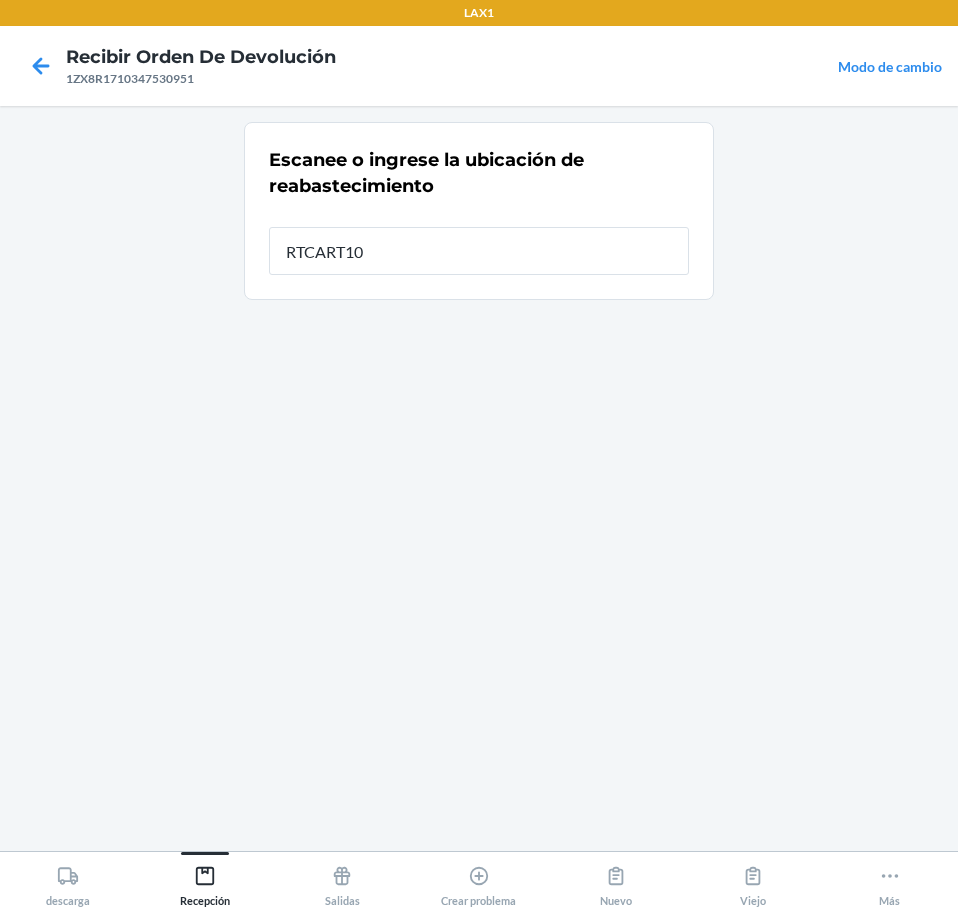 type on "RTCART100" 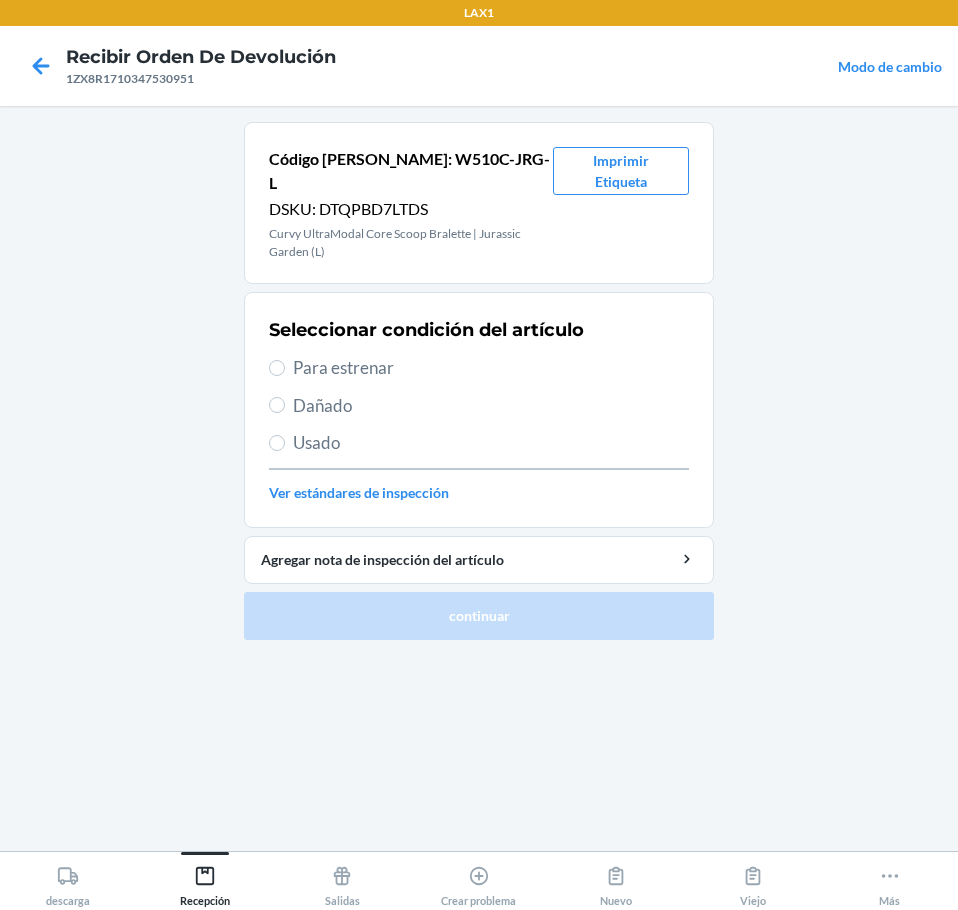 click on "Para estrenar" at bounding box center [491, 368] 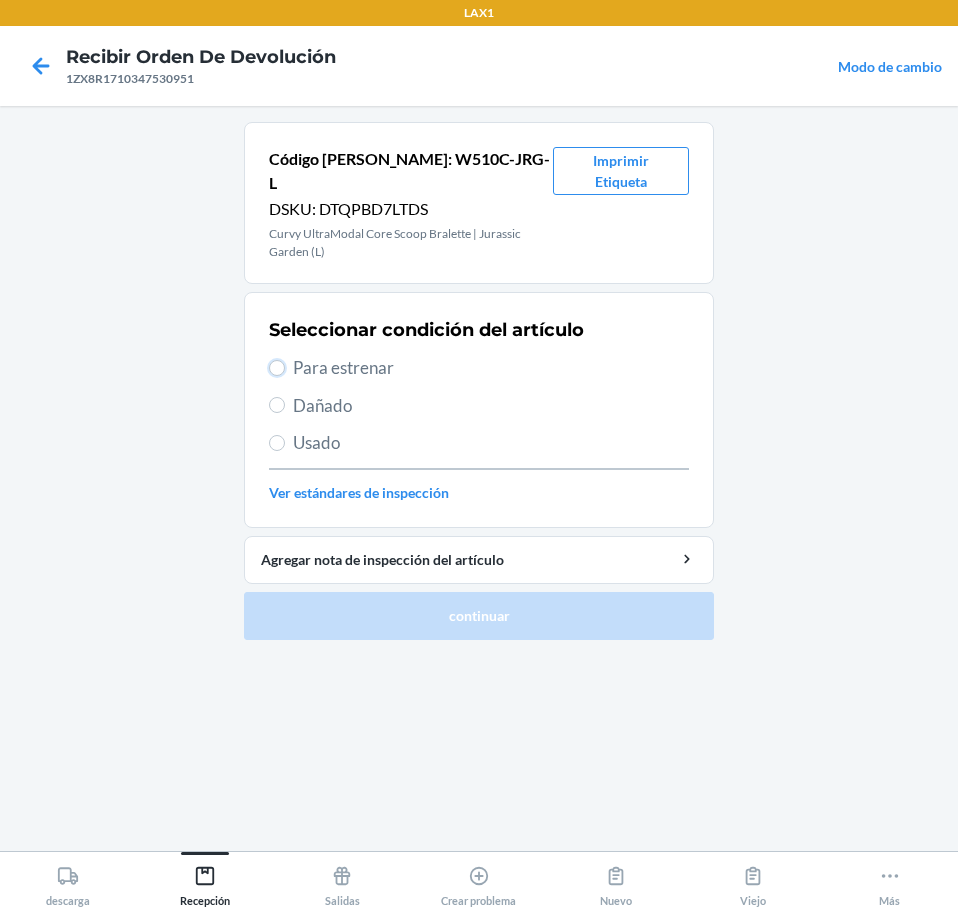 click on "Para estrenar" at bounding box center (277, 368) 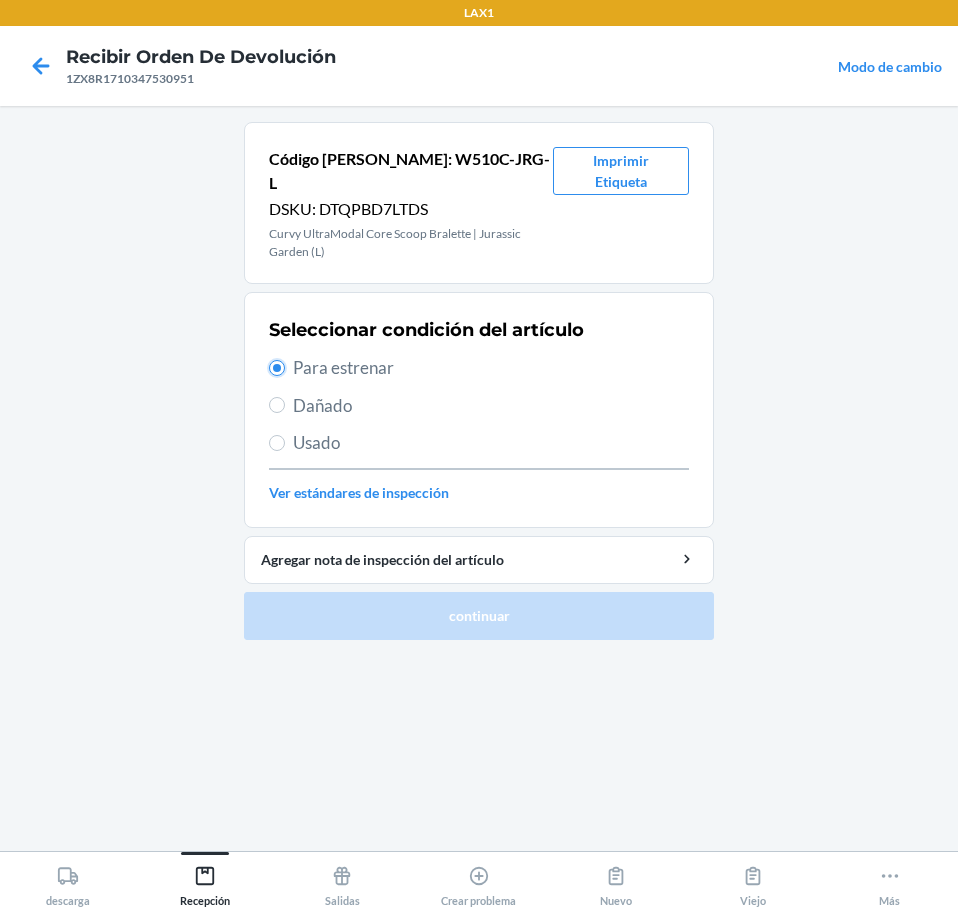 radio on "true" 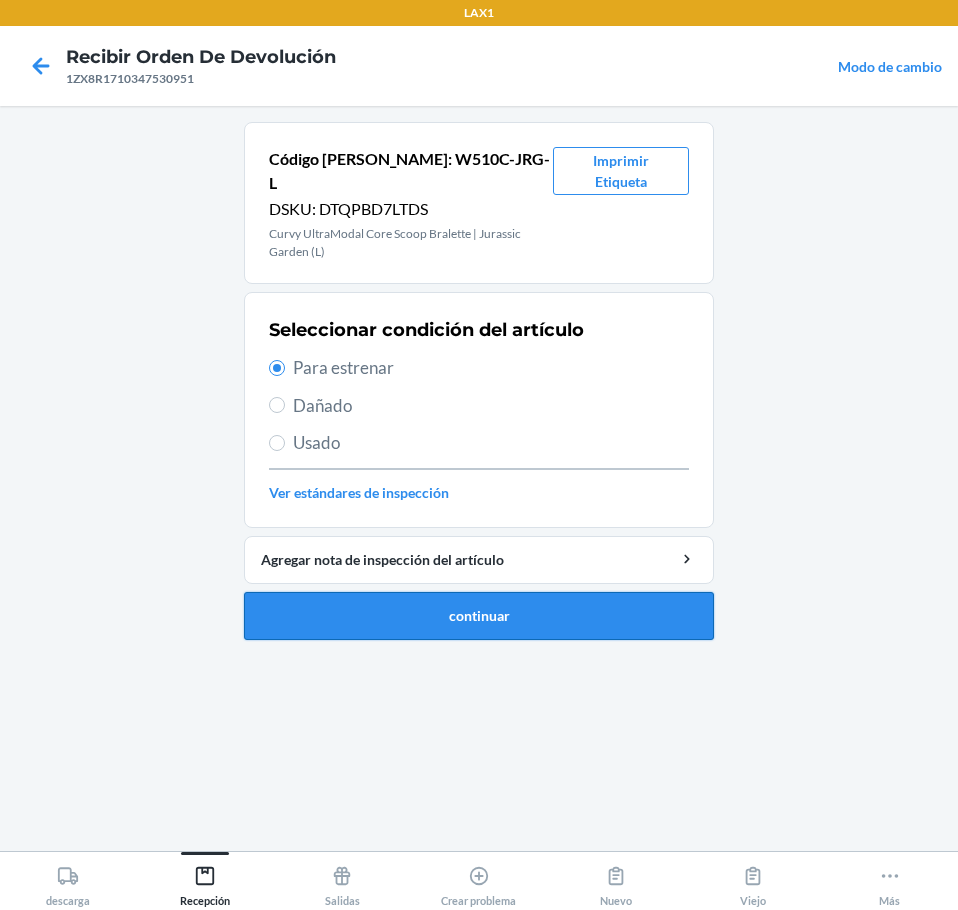 click on "continuar" at bounding box center [479, 616] 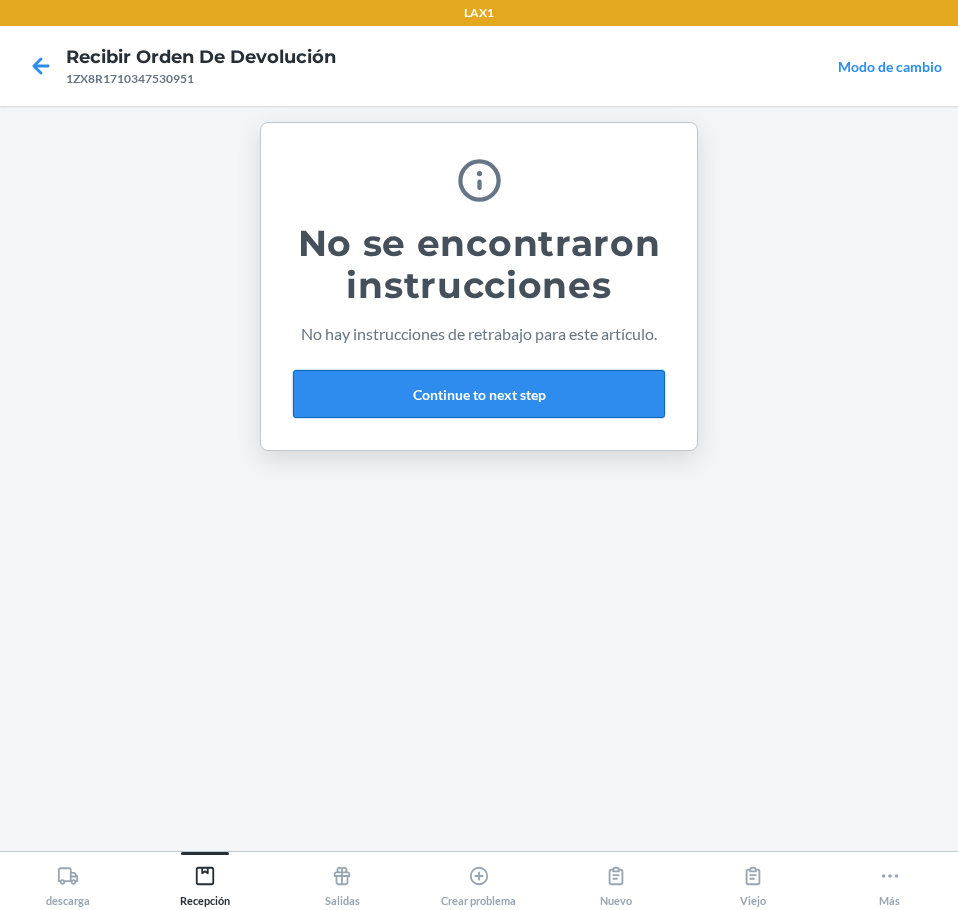 click on "Continue to next step" at bounding box center [479, 394] 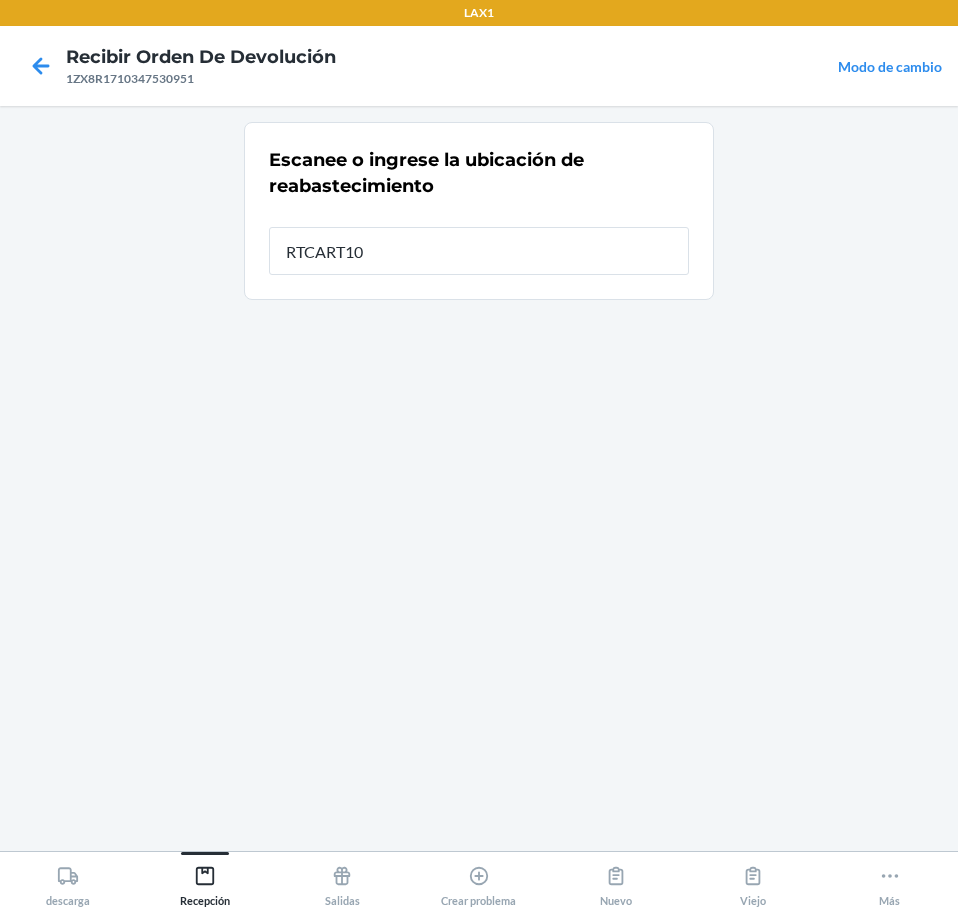 type on "RTCART100" 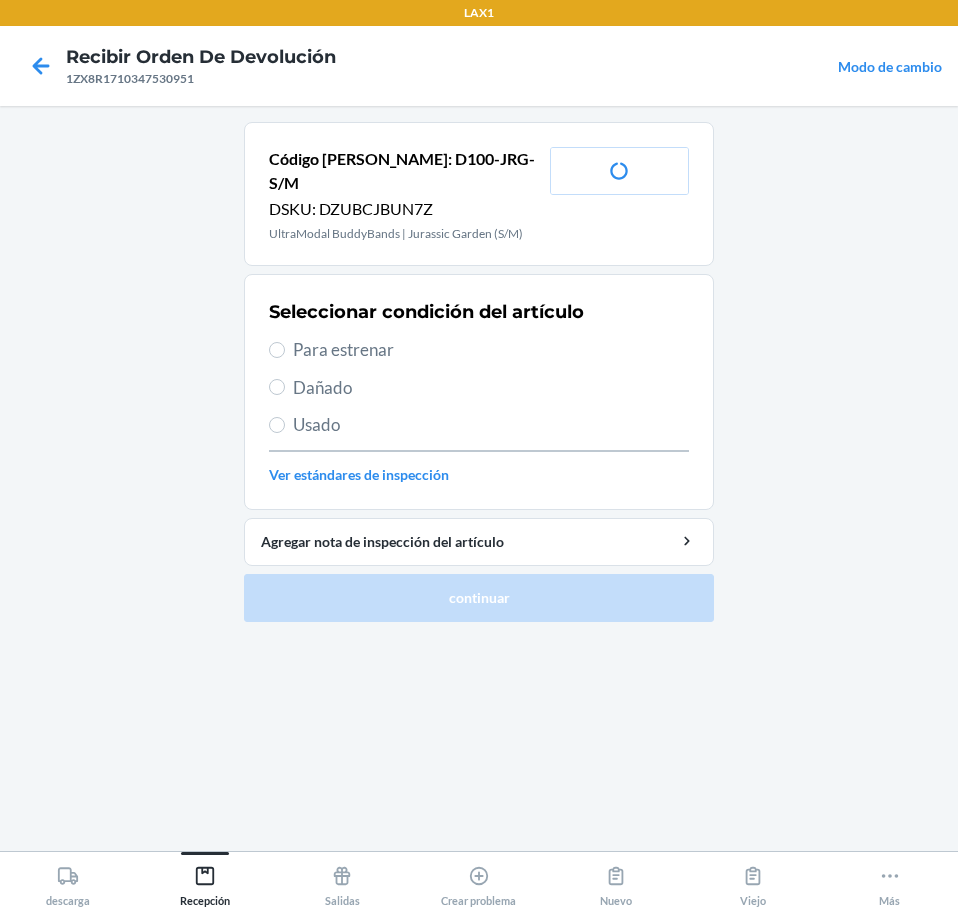 click on "Para estrenar" at bounding box center (491, 350) 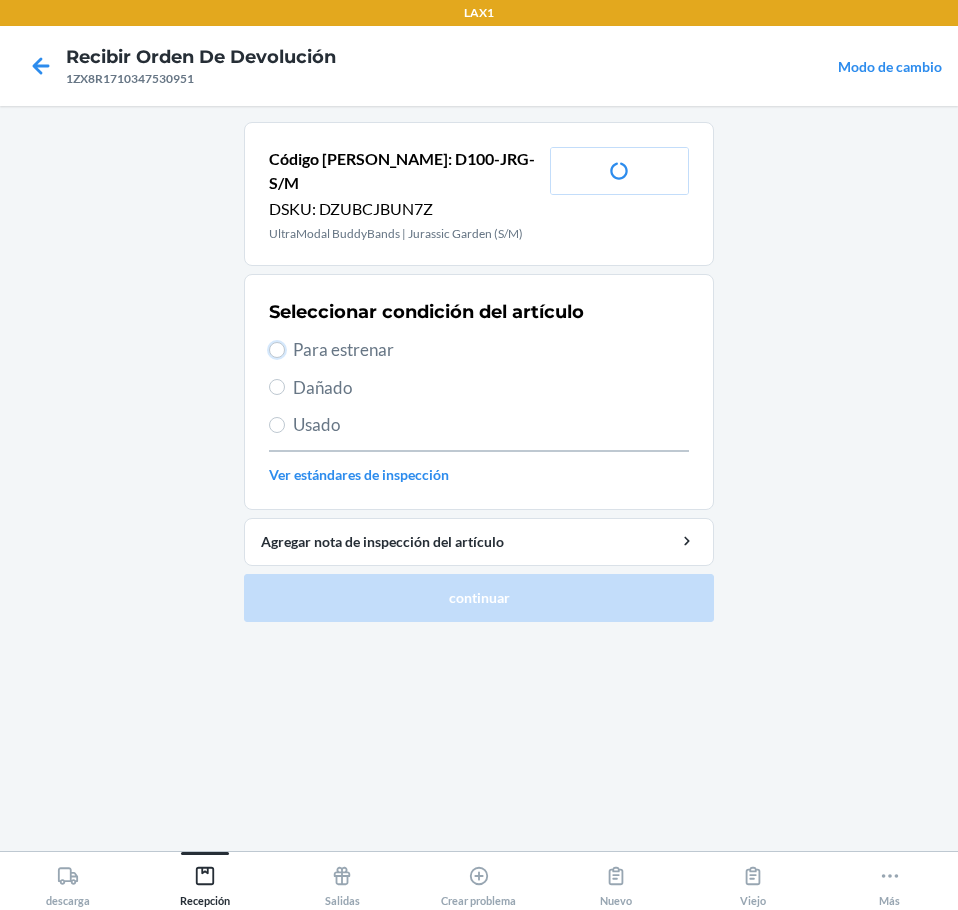 click on "Para estrenar" at bounding box center [277, 350] 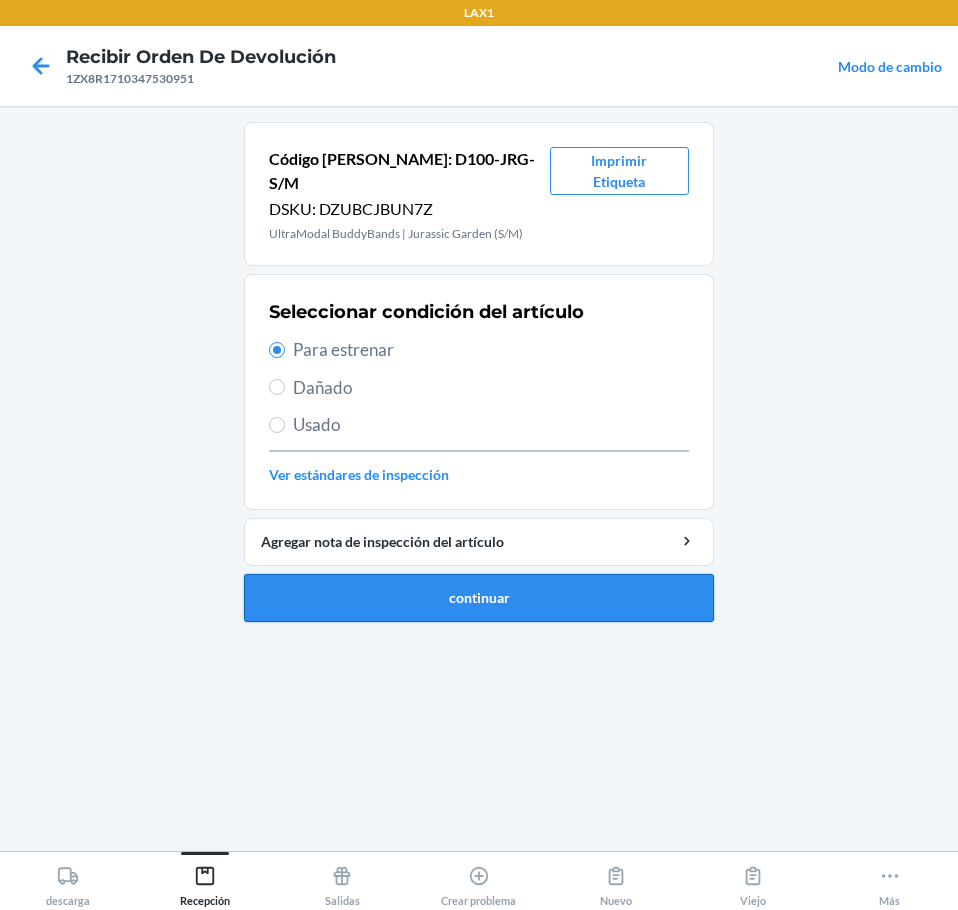 click on "continuar" at bounding box center [479, 598] 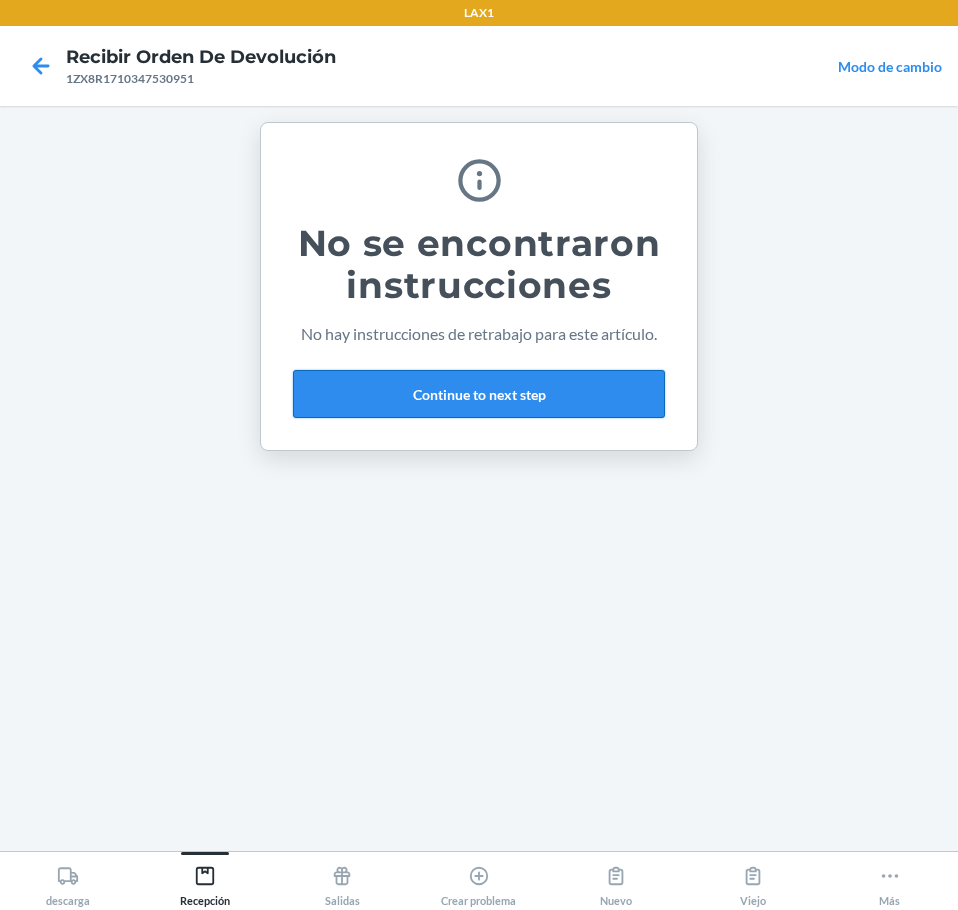 click on "Continue to next step" at bounding box center [479, 394] 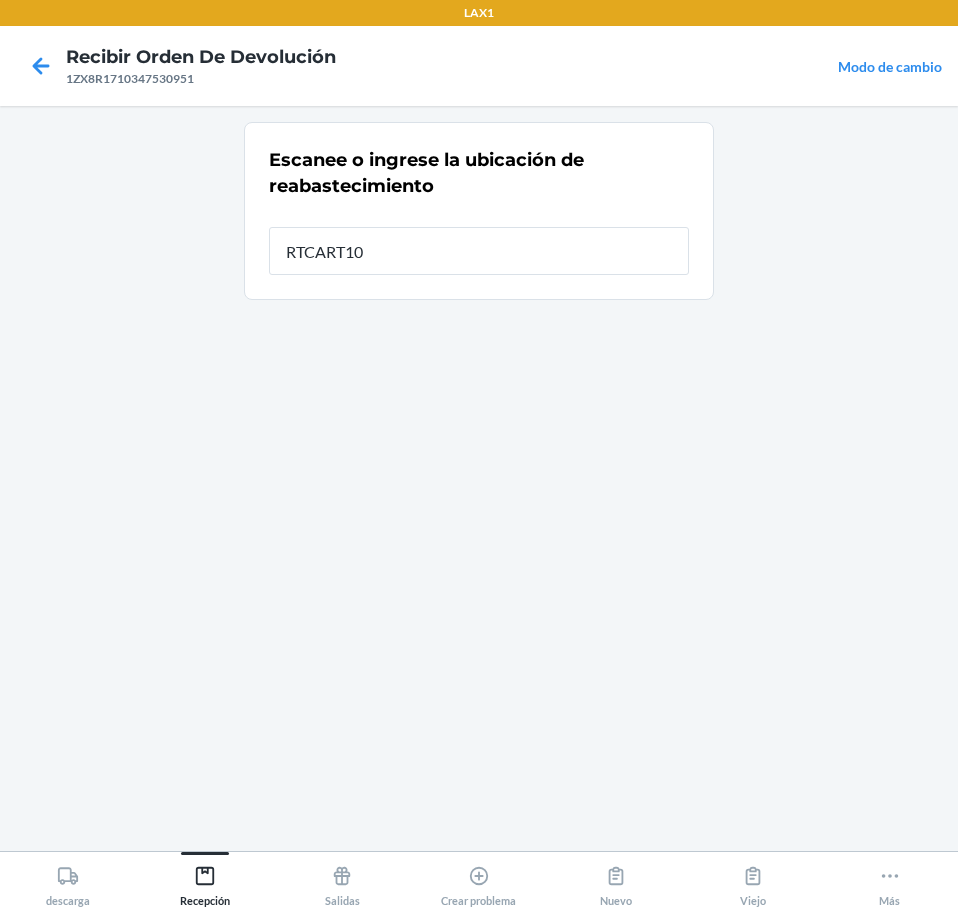 type on "RTCART100" 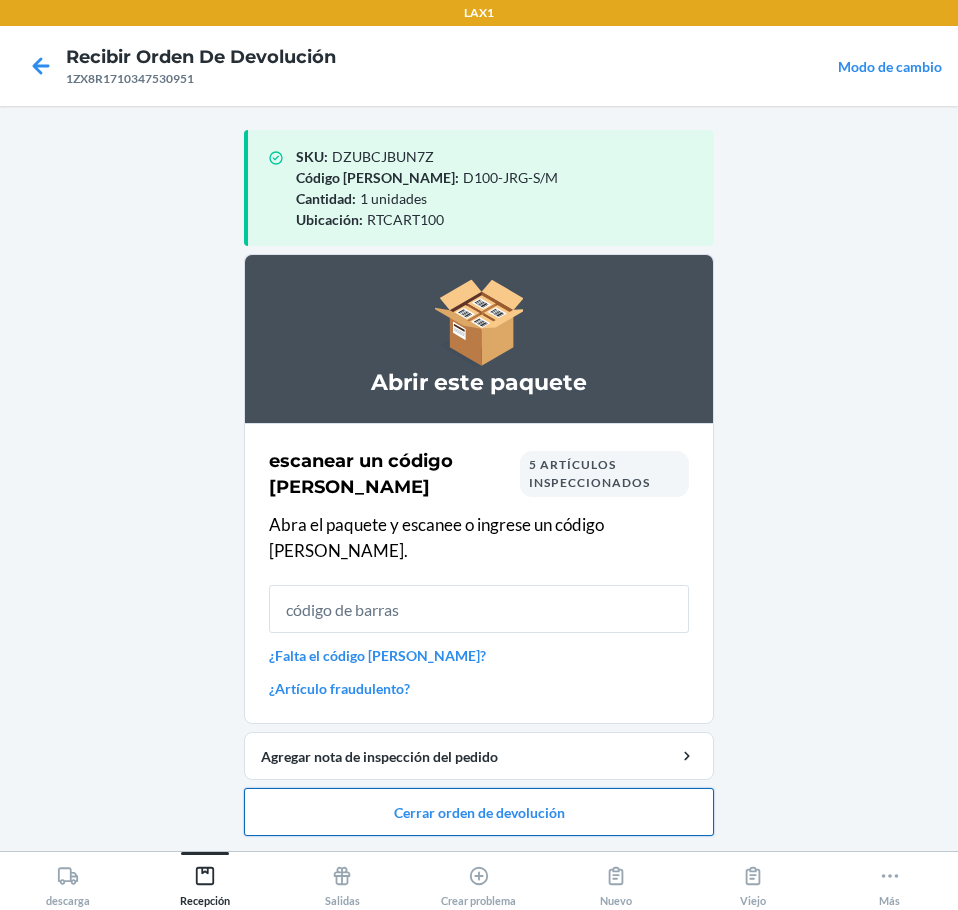 click on "Cerrar orden de devolución" at bounding box center (479, 812) 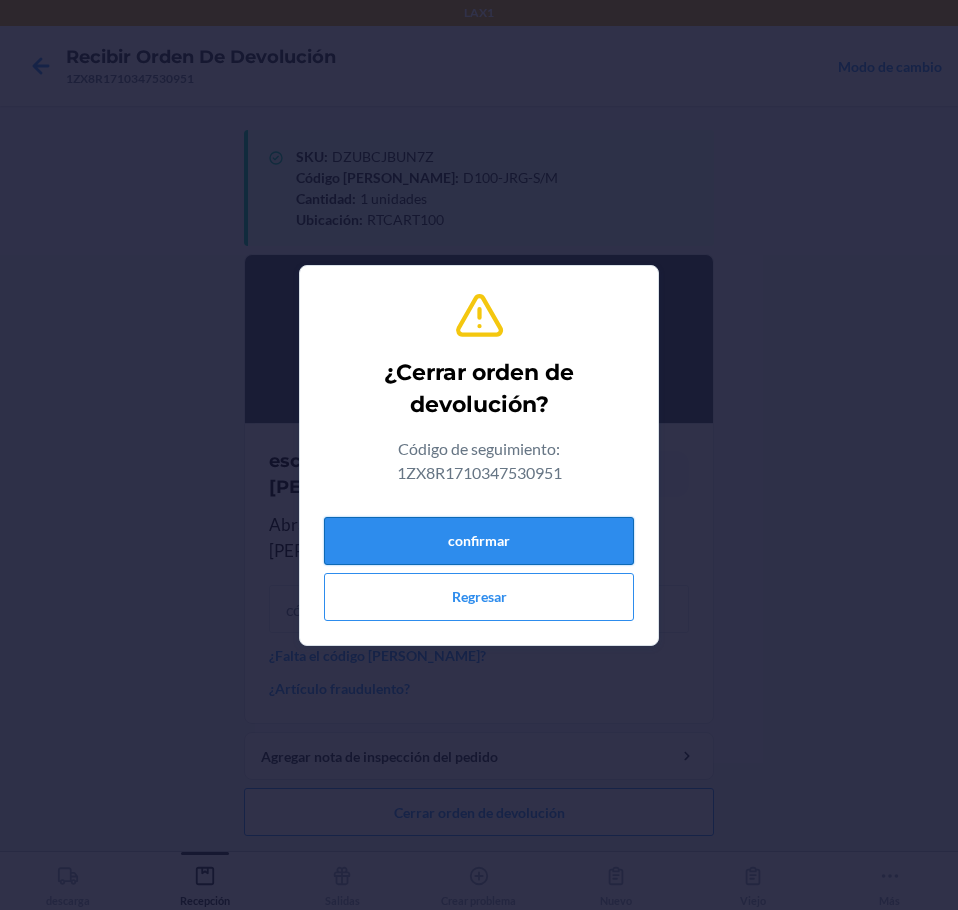 click on "confirmar" at bounding box center (479, 541) 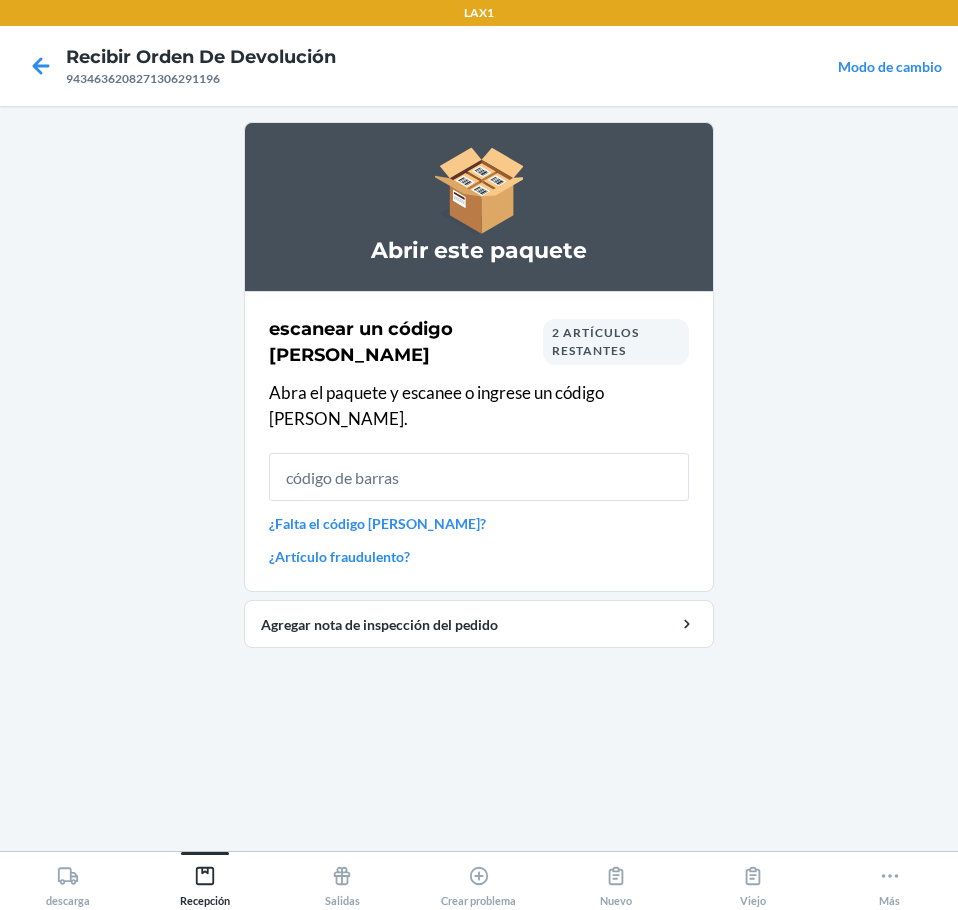 click at bounding box center [479, 477] 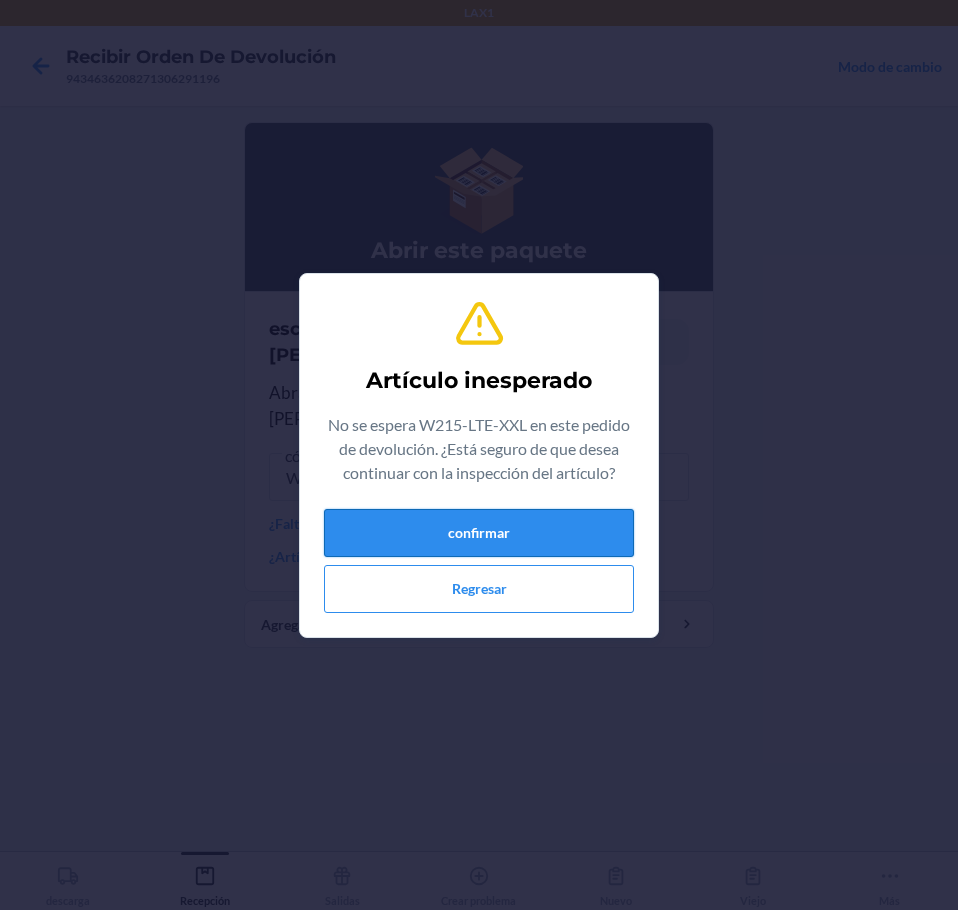 click on "confirmar" at bounding box center [479, 533] 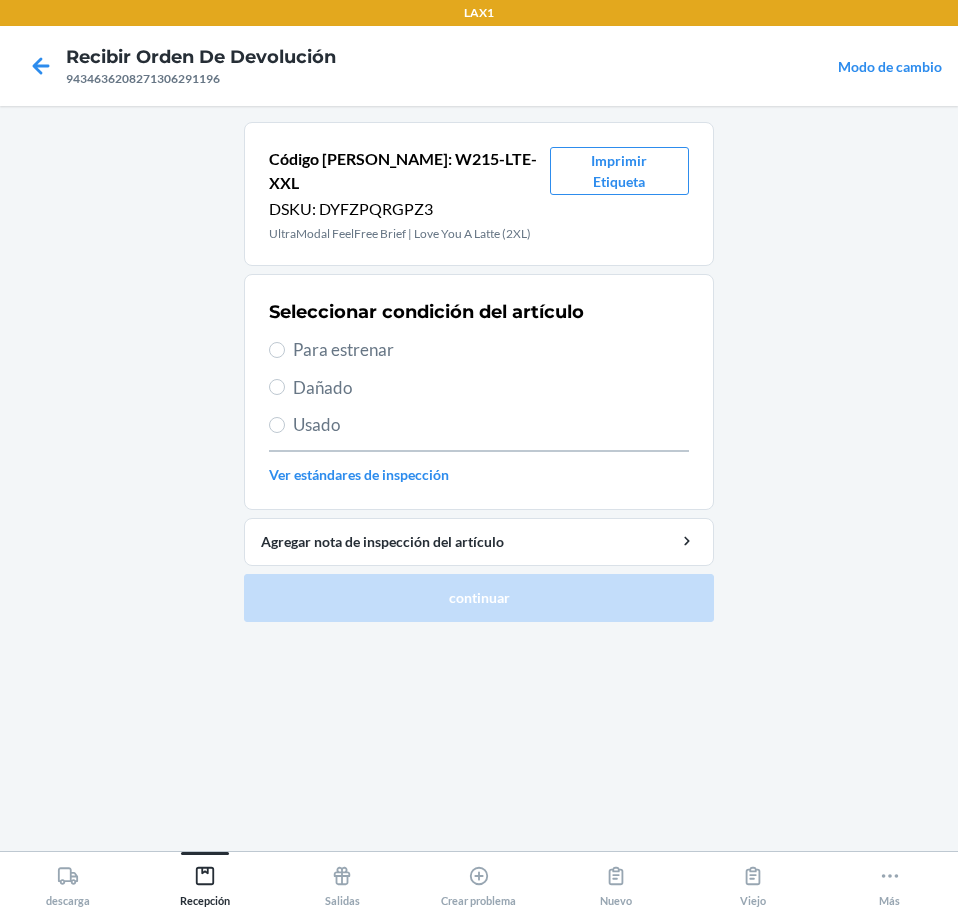 click at bounding box center (41, 66) 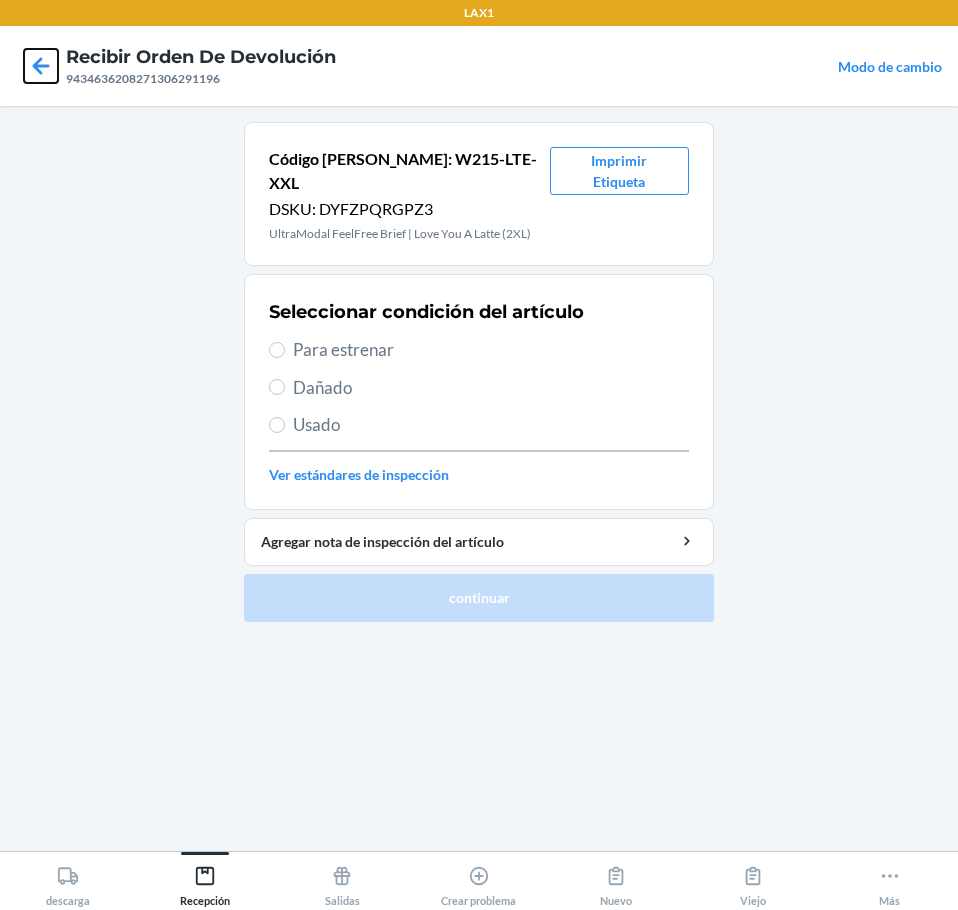 click 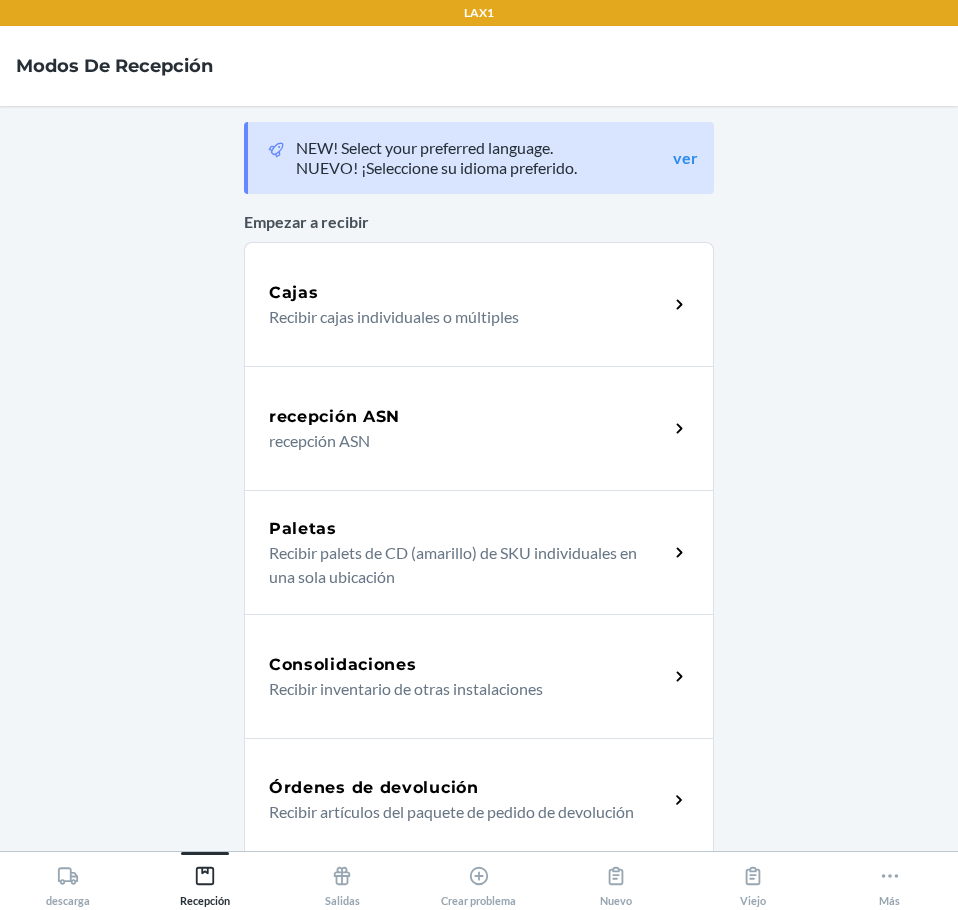 click on "Órdenes de devolución" at bounding box center (468, 788) 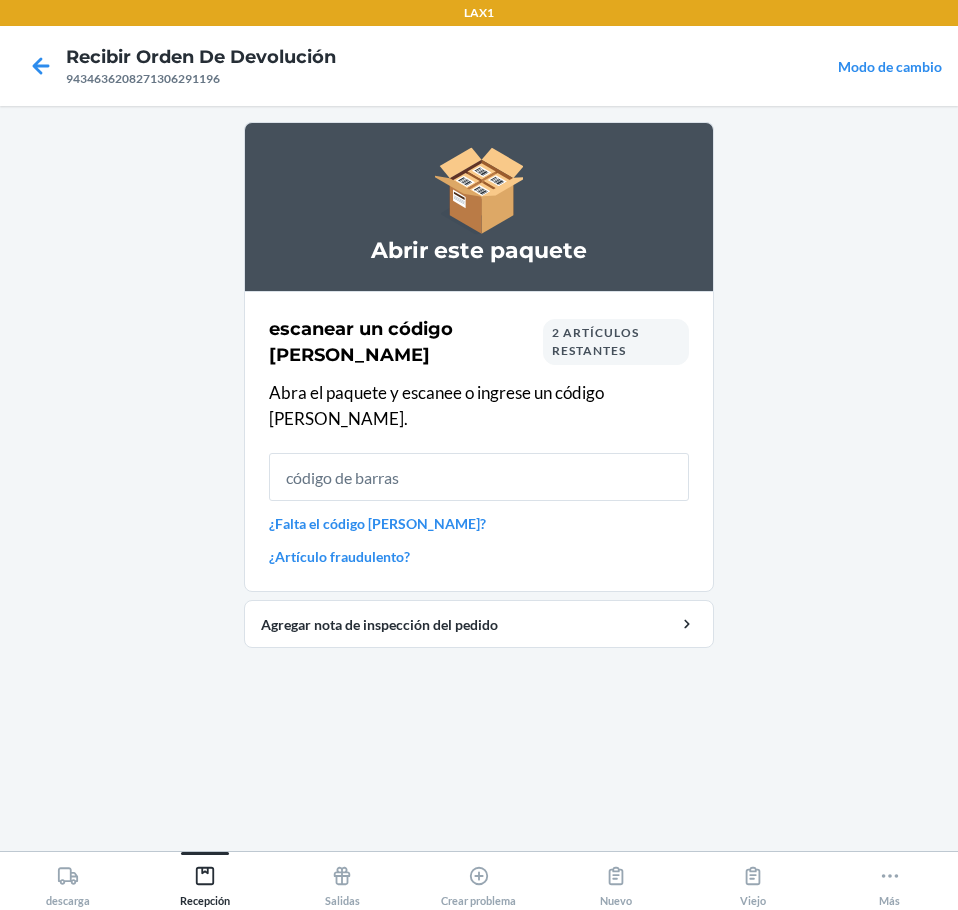click on "2 artículos restantes" at bounding box center (595, 341) 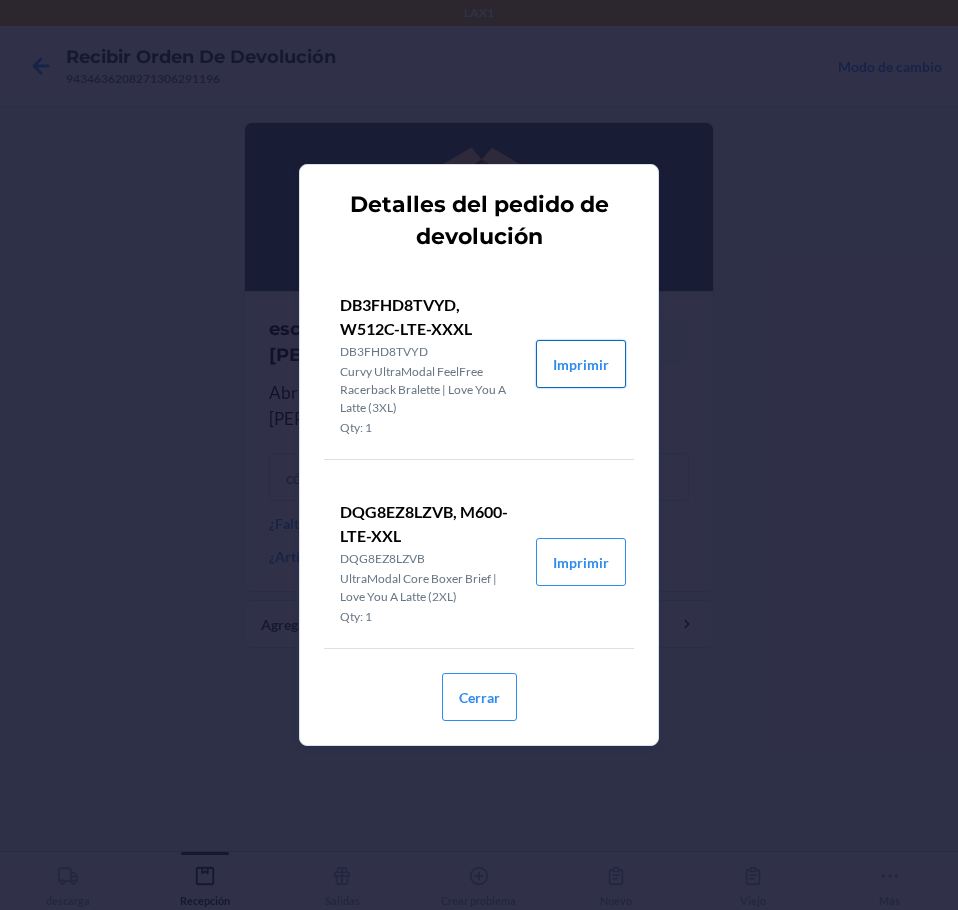 click on "Imprimir" at bounding box center [581, 364] 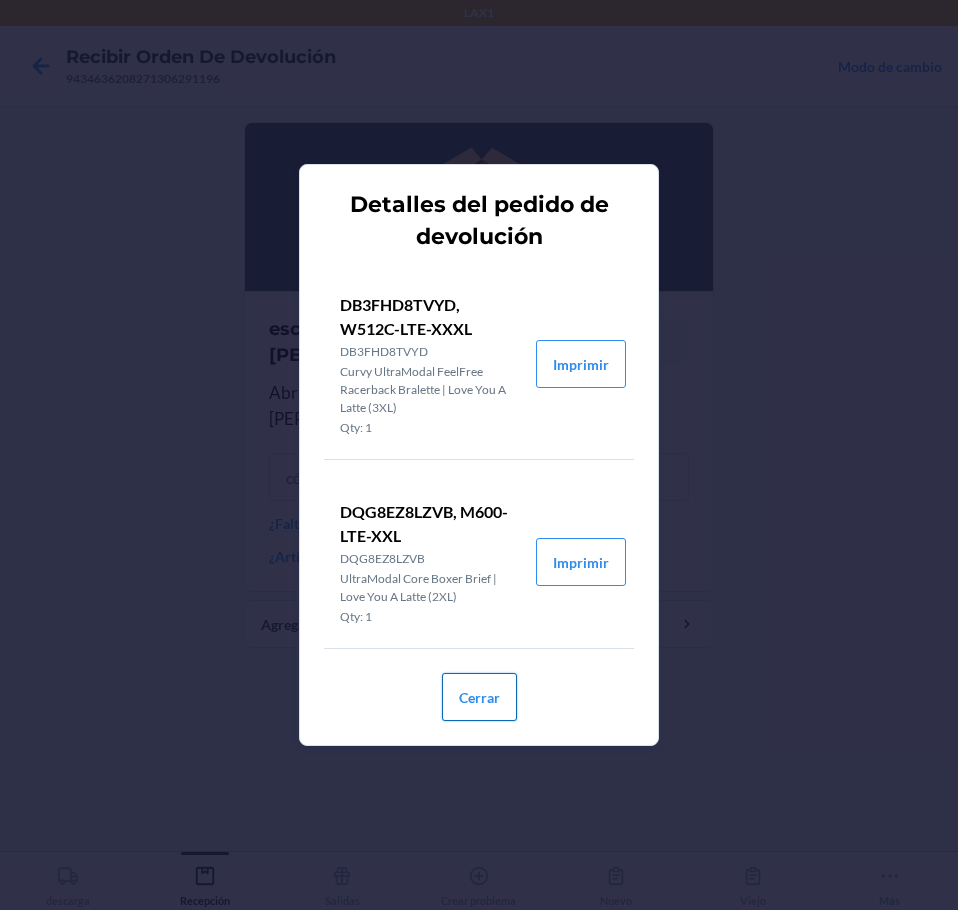 click on "Cerrar" at bounding box center (479, 697) 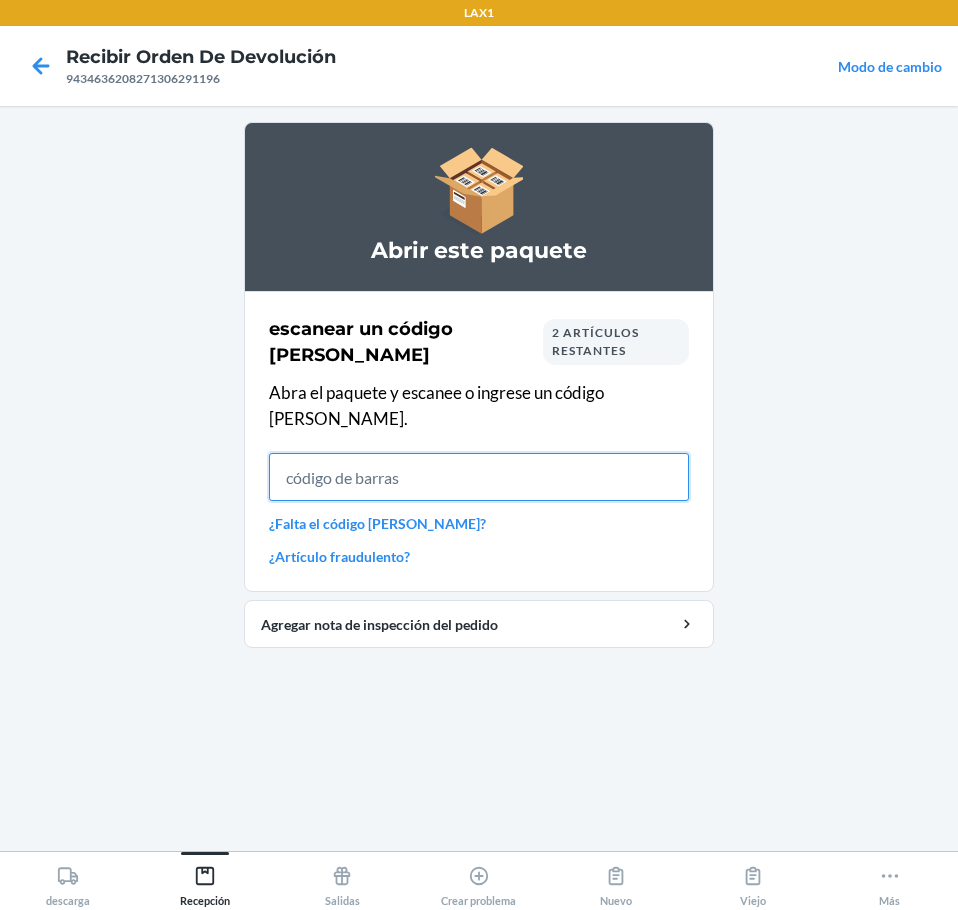 click at bounding box center [479, 477] 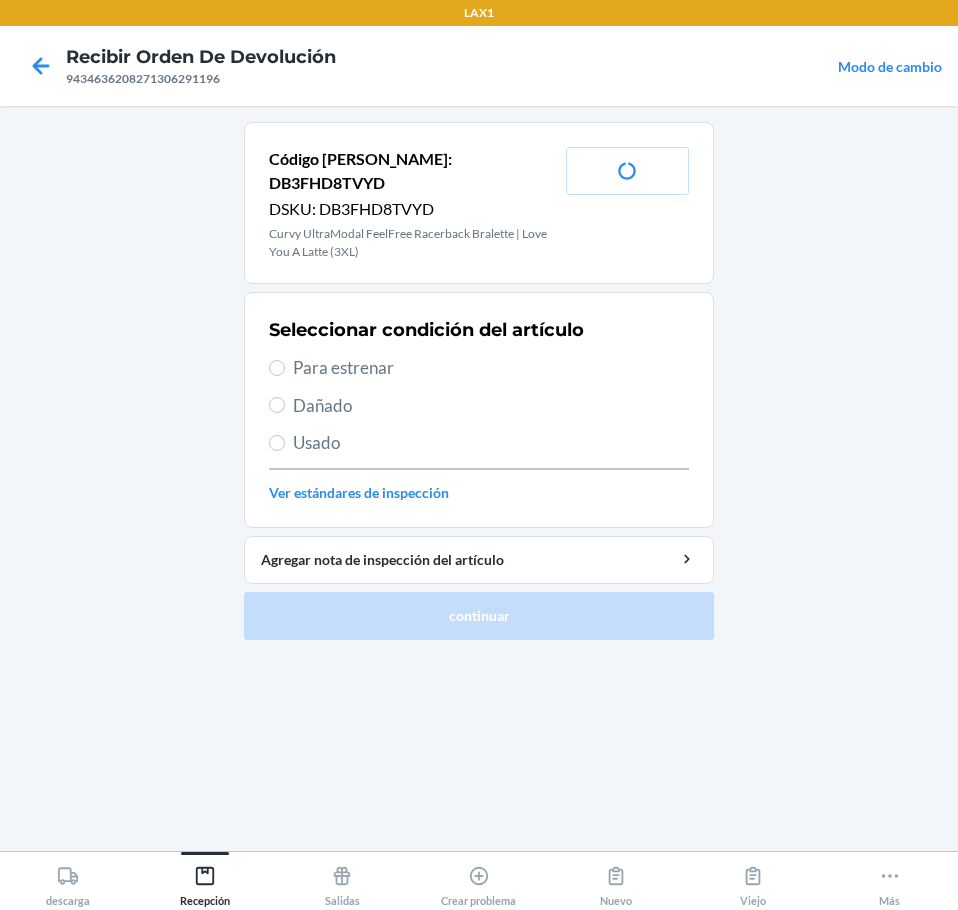 click on "Para estrenar" at bounding box center (491, 368) 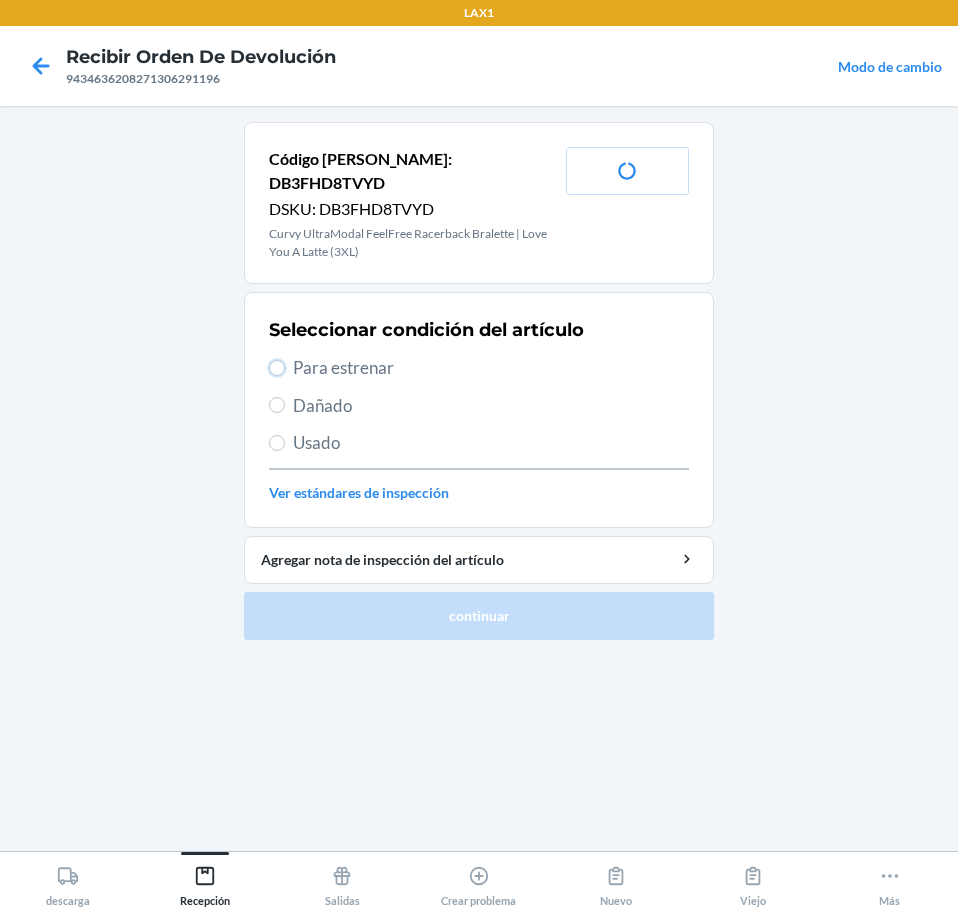 click on "Para estrenar" at bounding box center (277, 368) 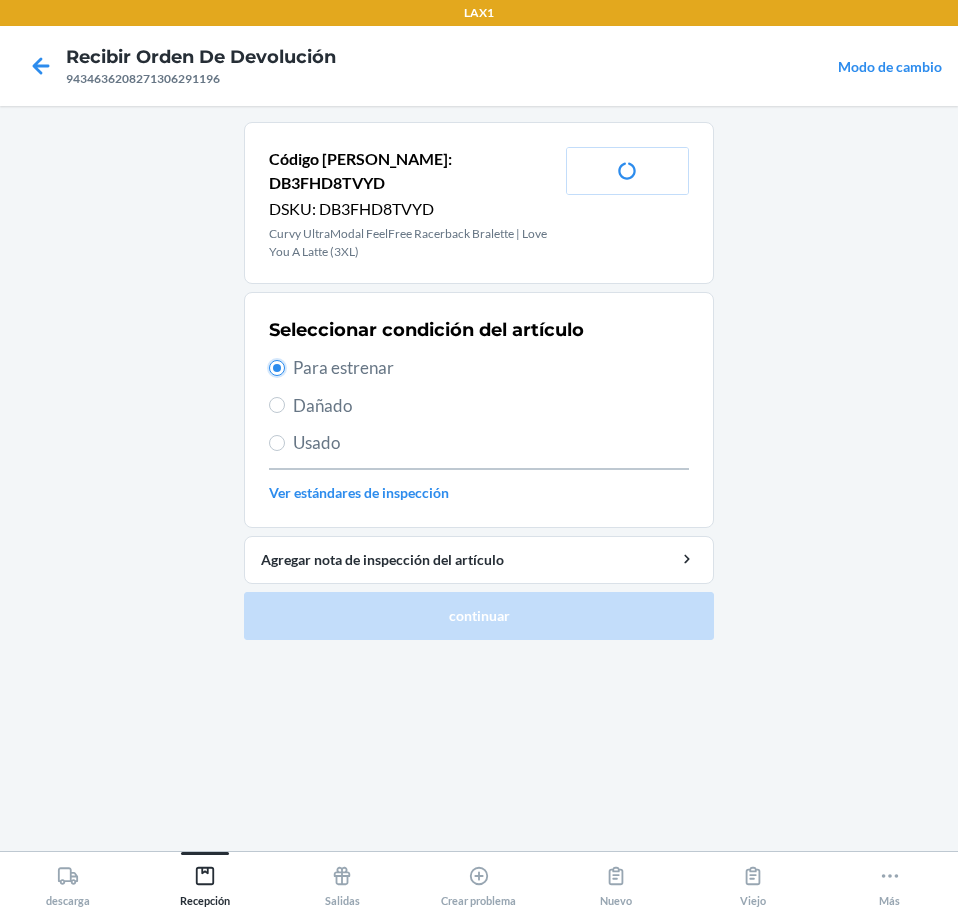 radio on "true" 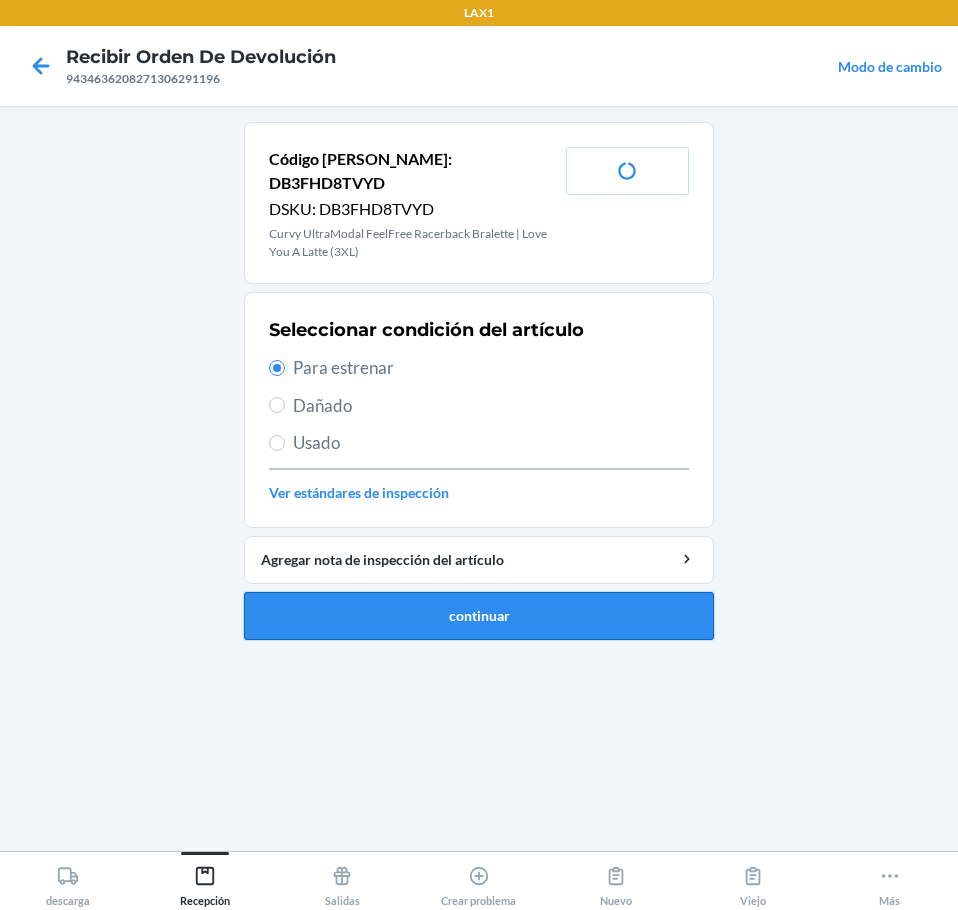 click on "continuar" at bounding box center [479, 616] 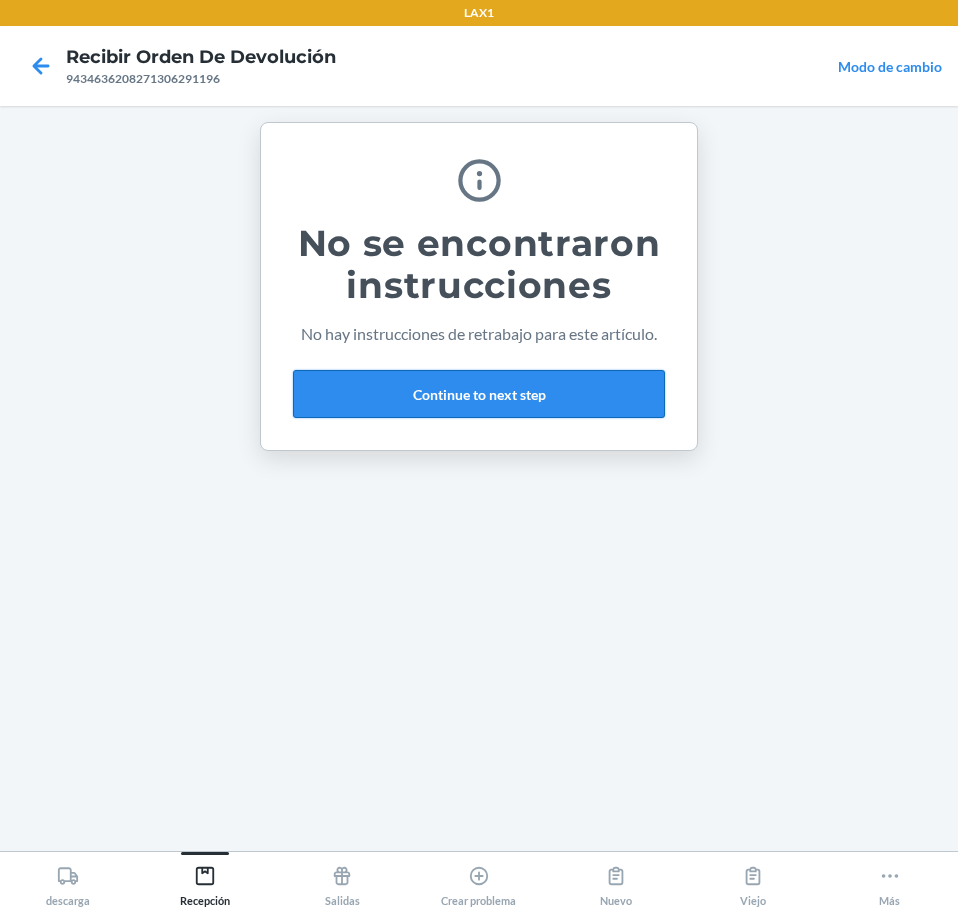 click on "Continue to next step" at bounding box center [479, 394] 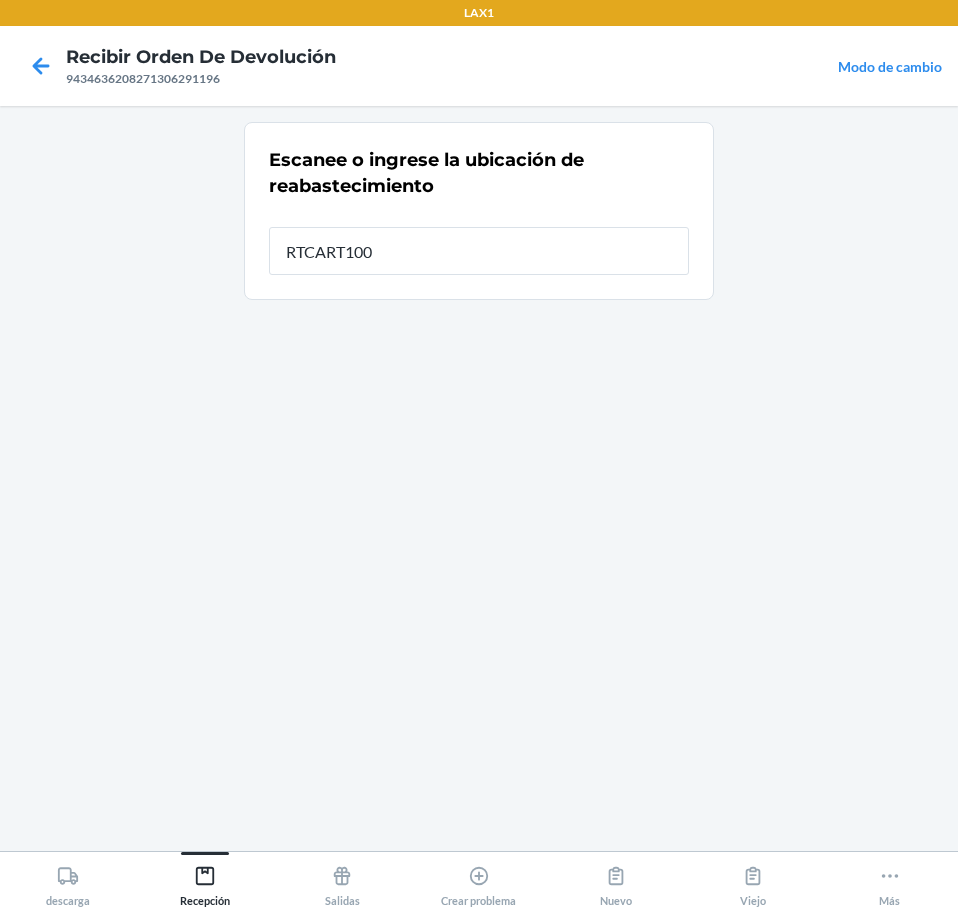 type on "RTCART100" 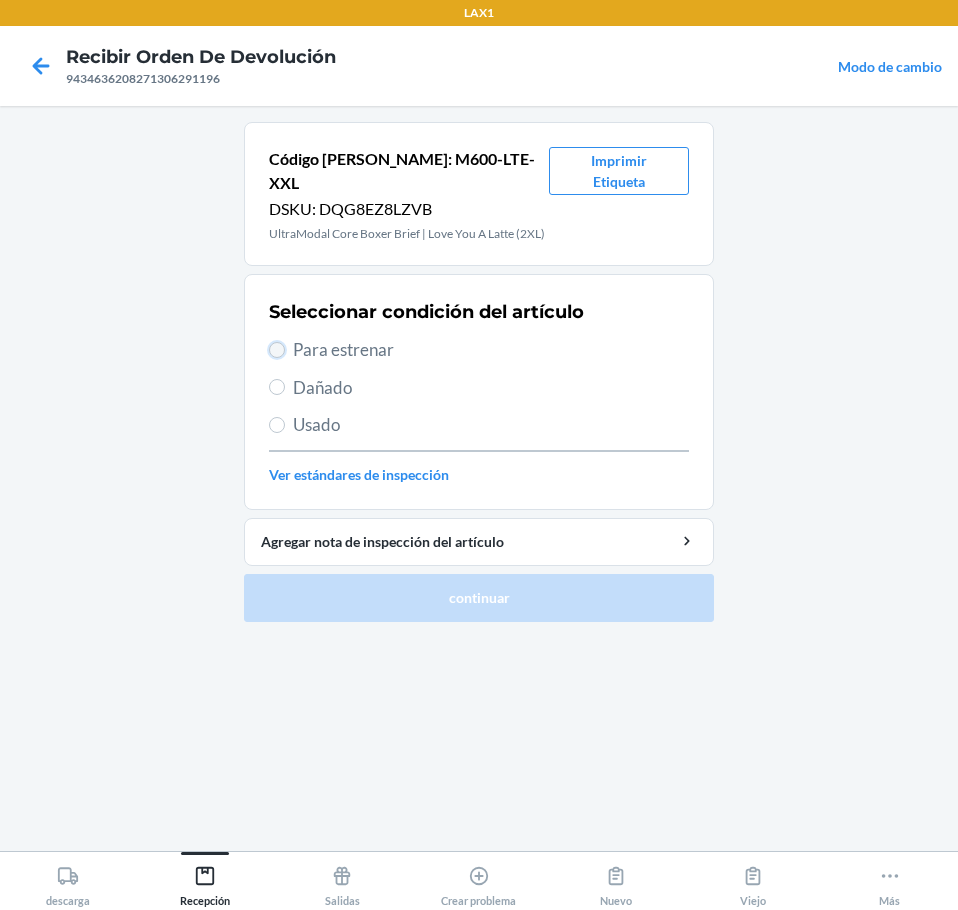 click on "Para estrenar" at bounding box center (277, 350) 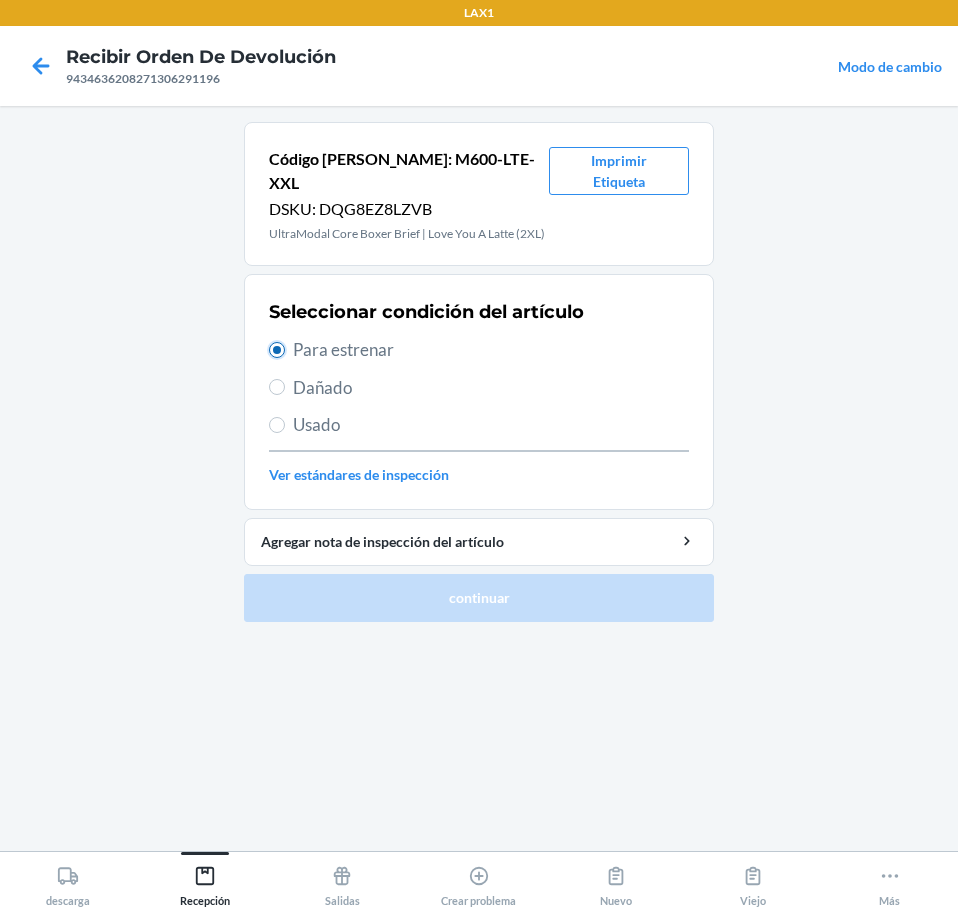 radio on "true" 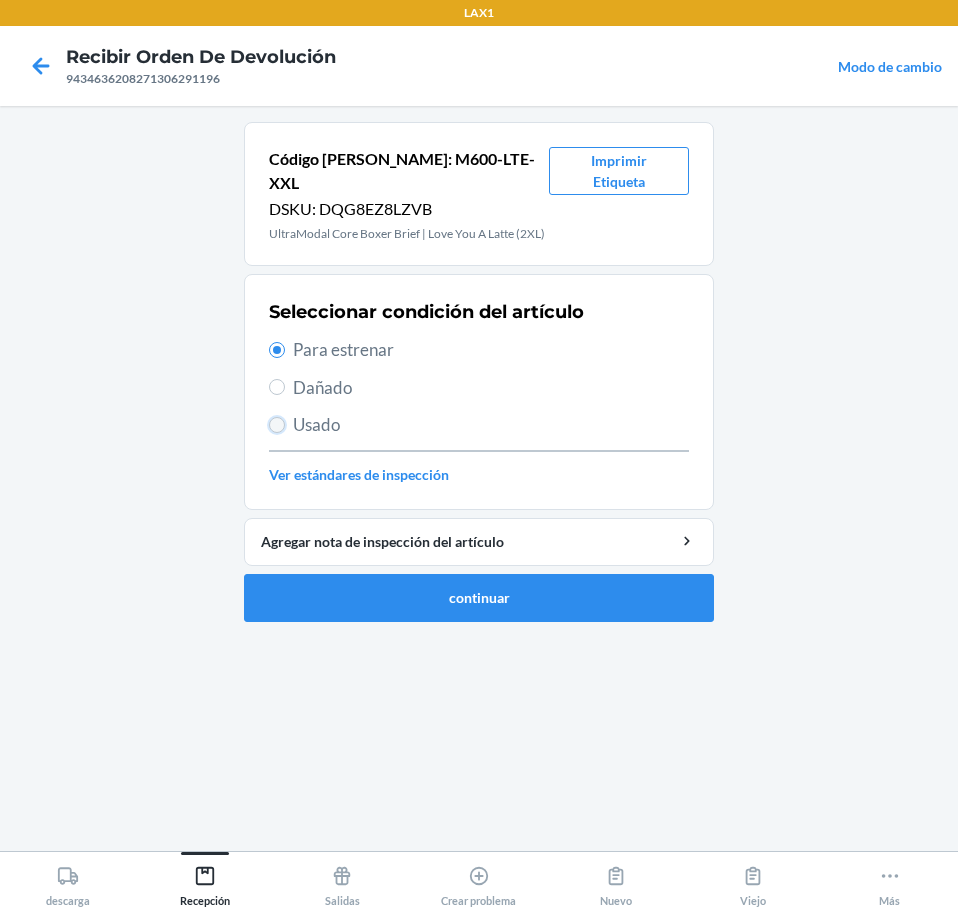 click on "Usado" at bounding box center [277, 425] 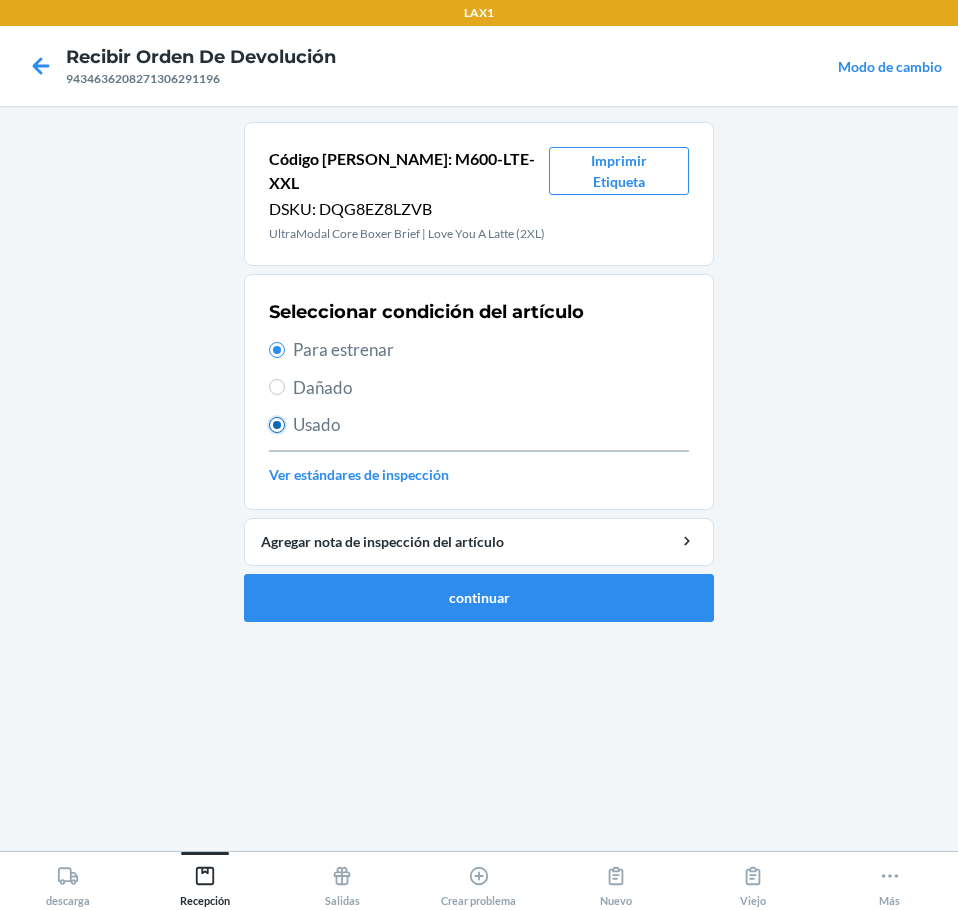 radio on "true" 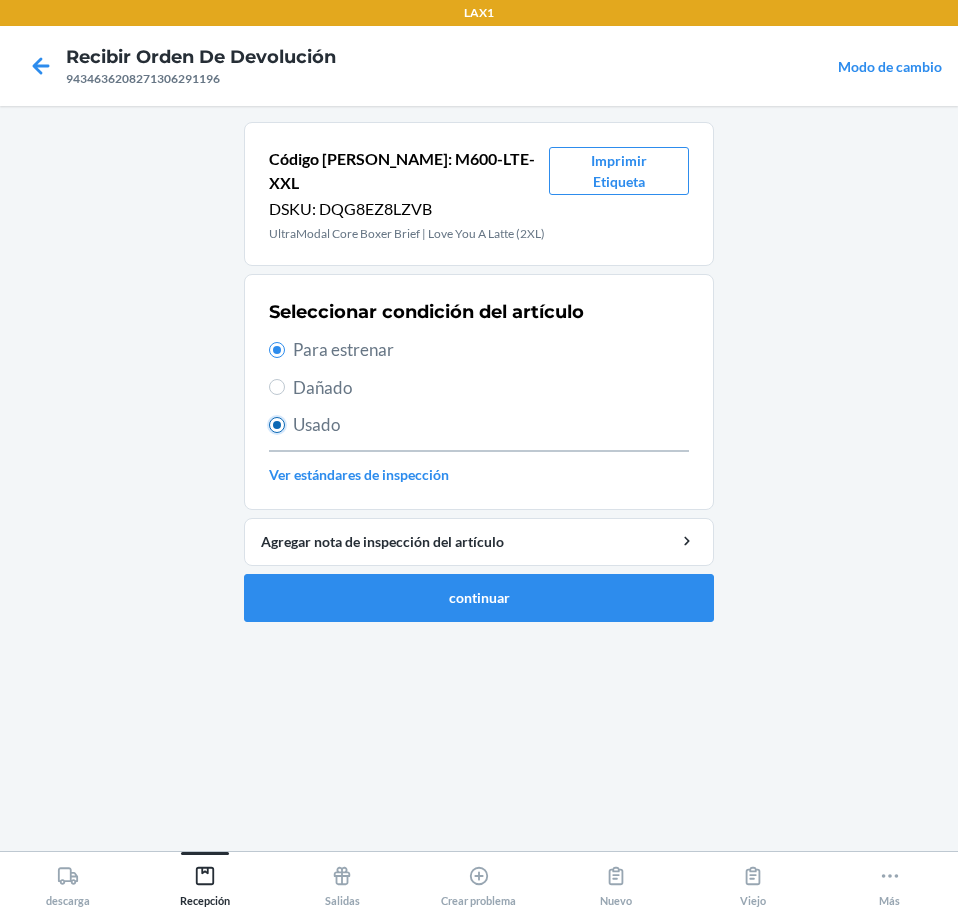 radio on "false" 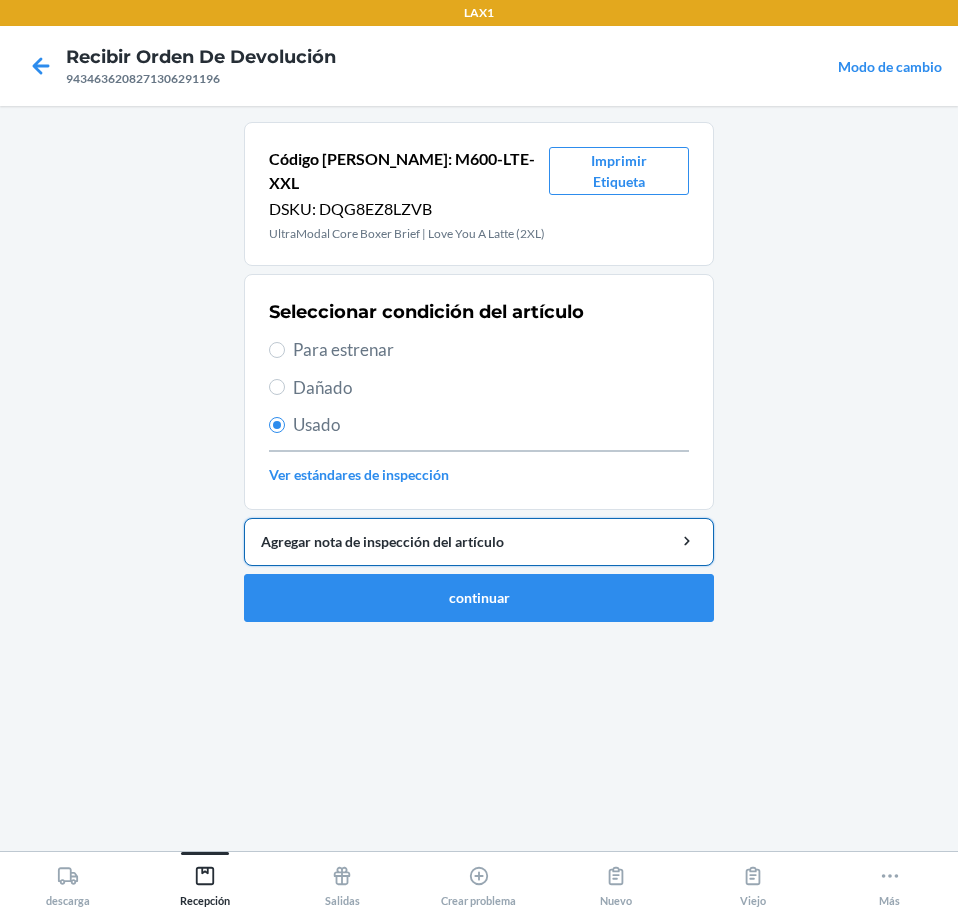 click on "Agregar nota de inspección del artículo" at bounding box center (479, 541) 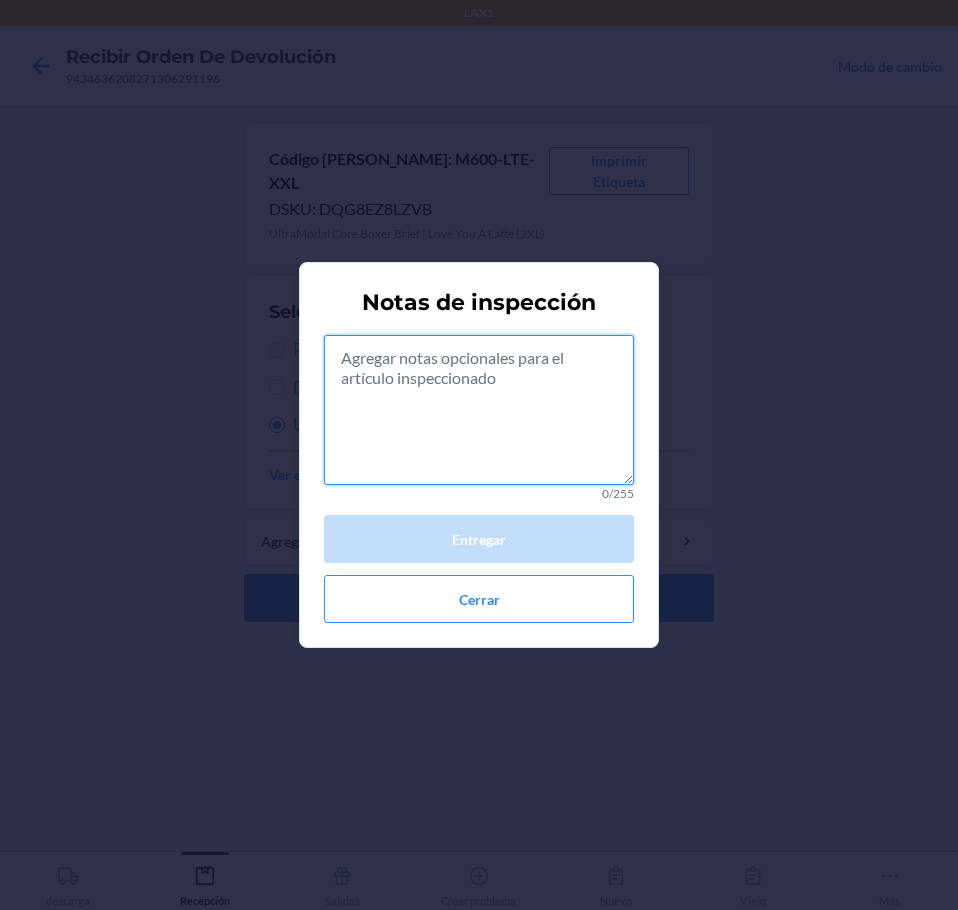 click at bounding box center (479, 410) 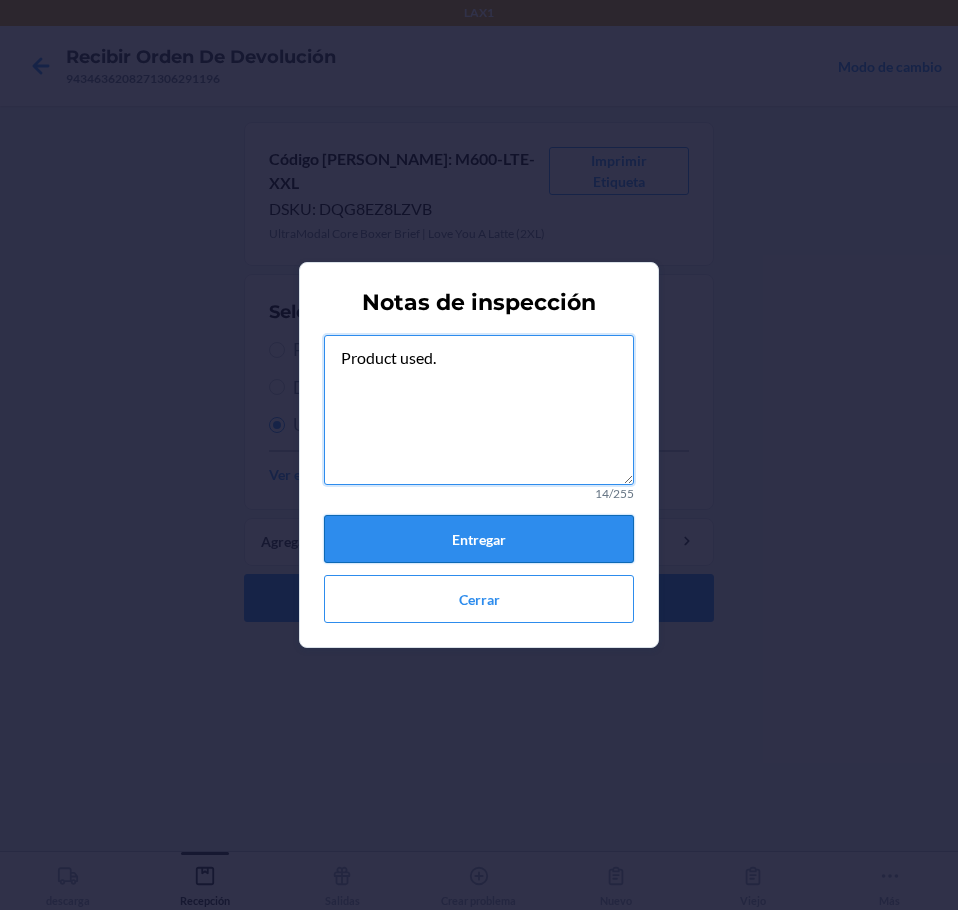 type on "Product used." 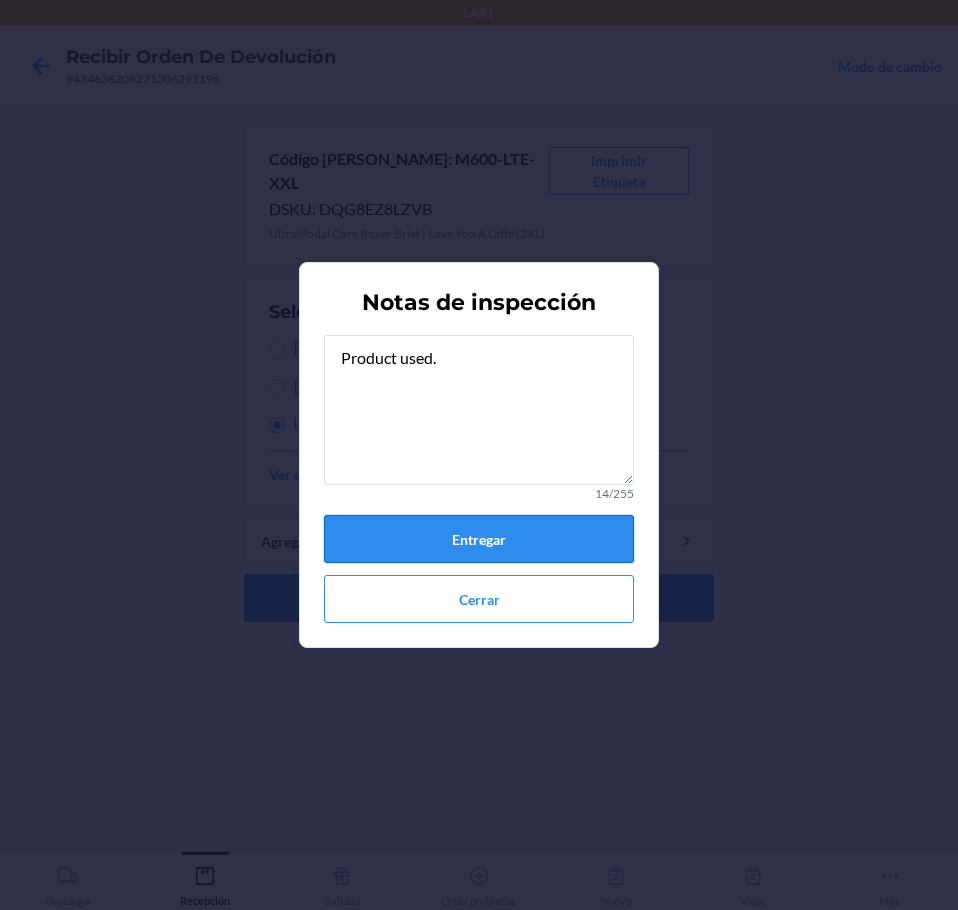 click on "Entregar" at bounding box center (479, 539) 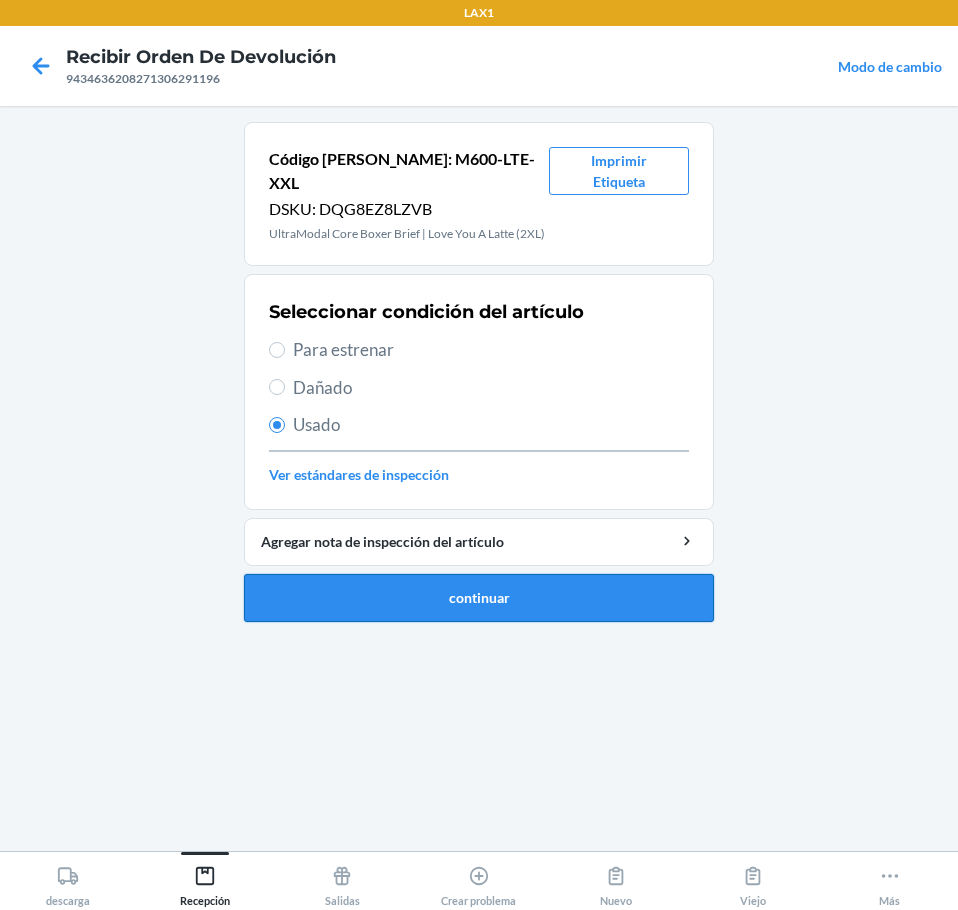 click on "continuar" at bounding box center (479, 598) 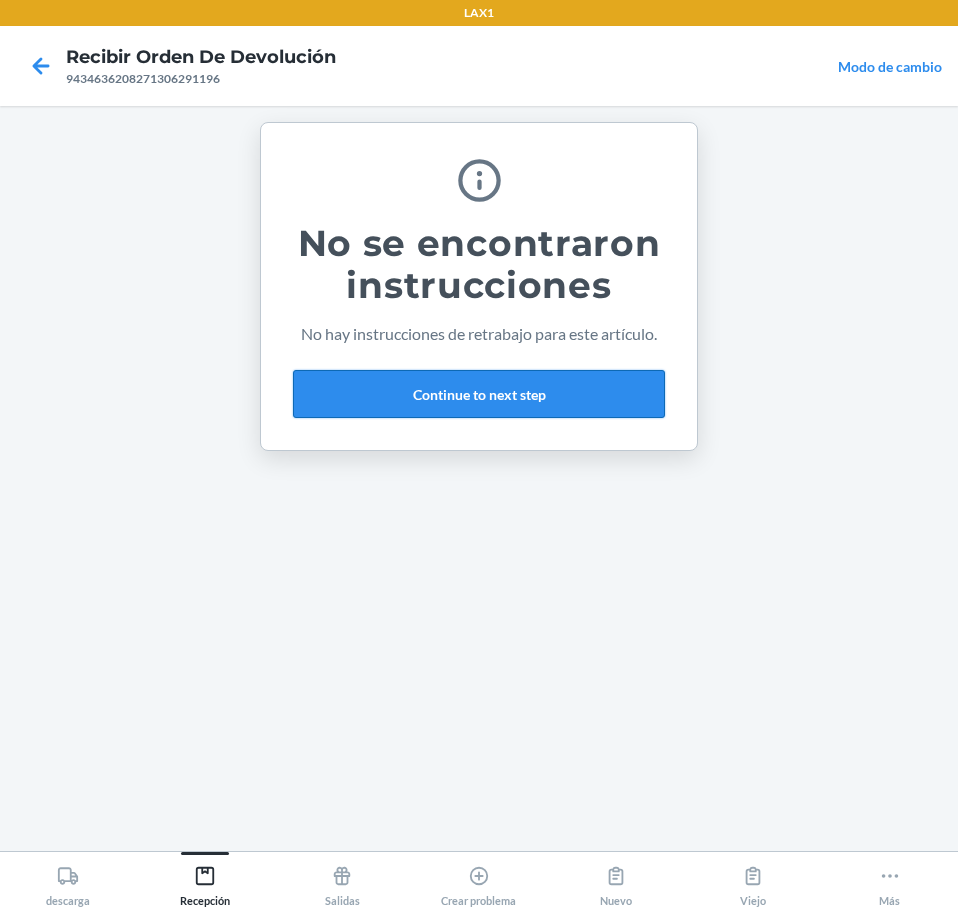 click on "Continue to next step" at bounding box center [479, 394] 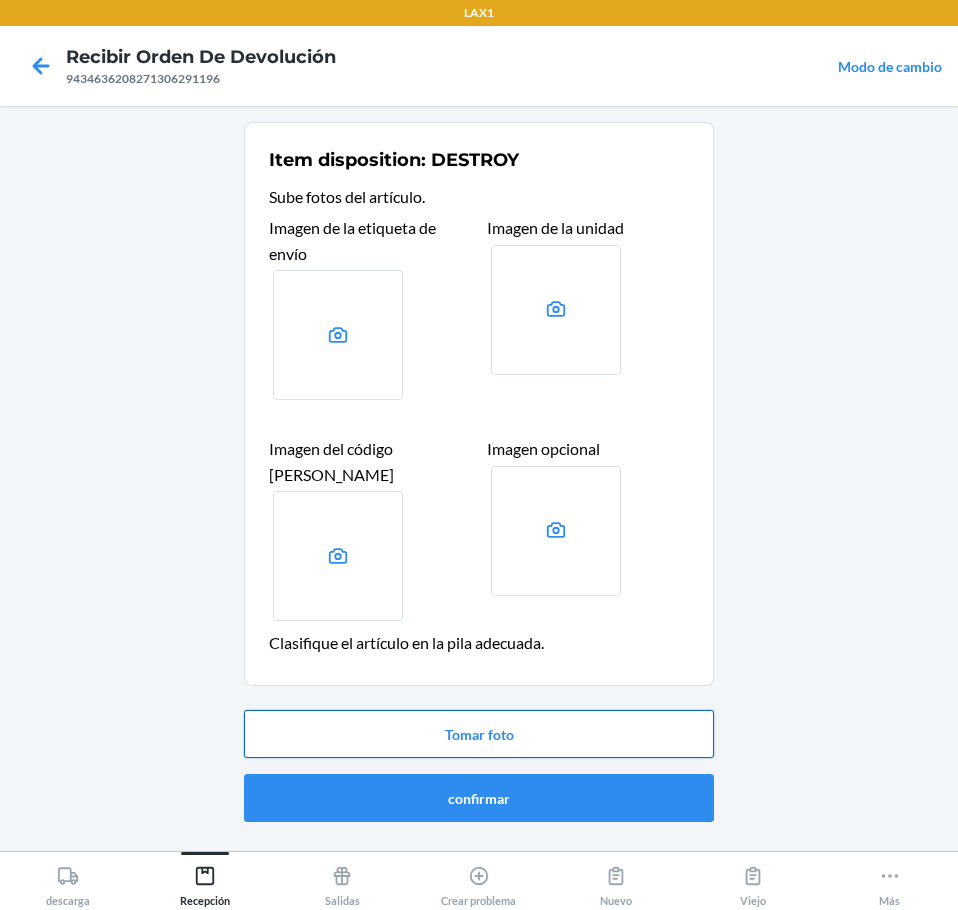 click on "Tomar foto" at bounding box center [479, 734] 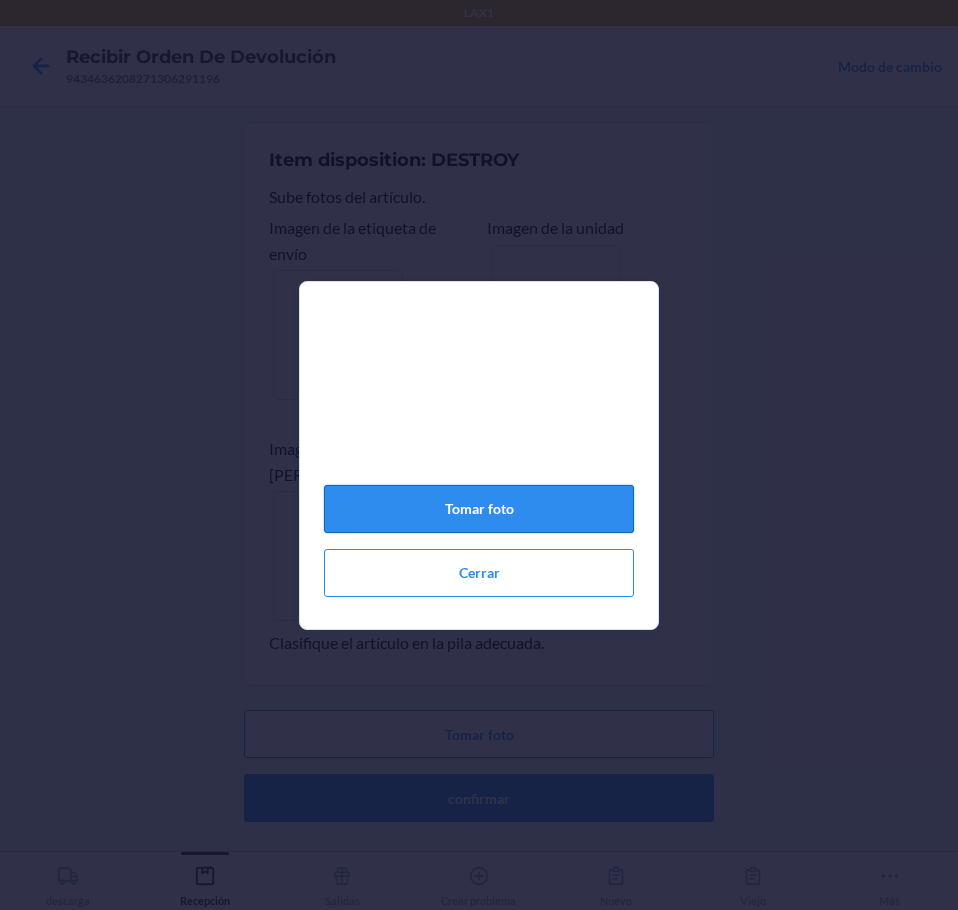 click on "Tomar foto" 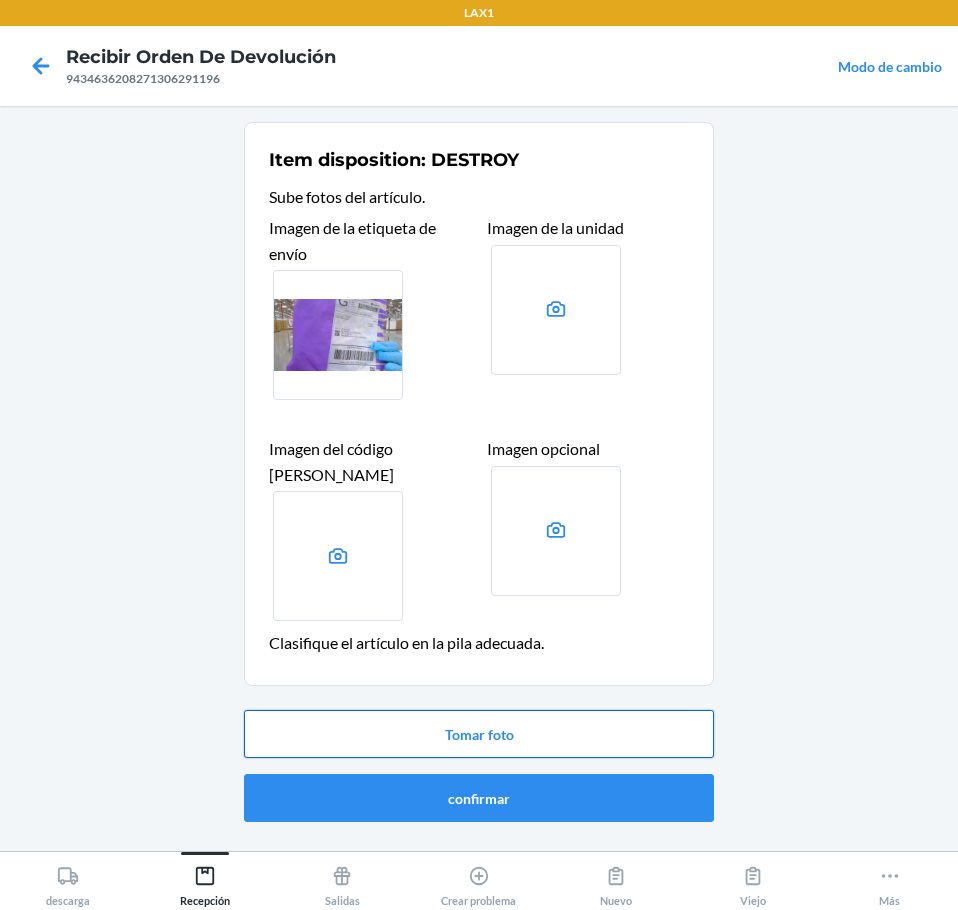 click on "Tomar foto" at bounding box center [479, 734] 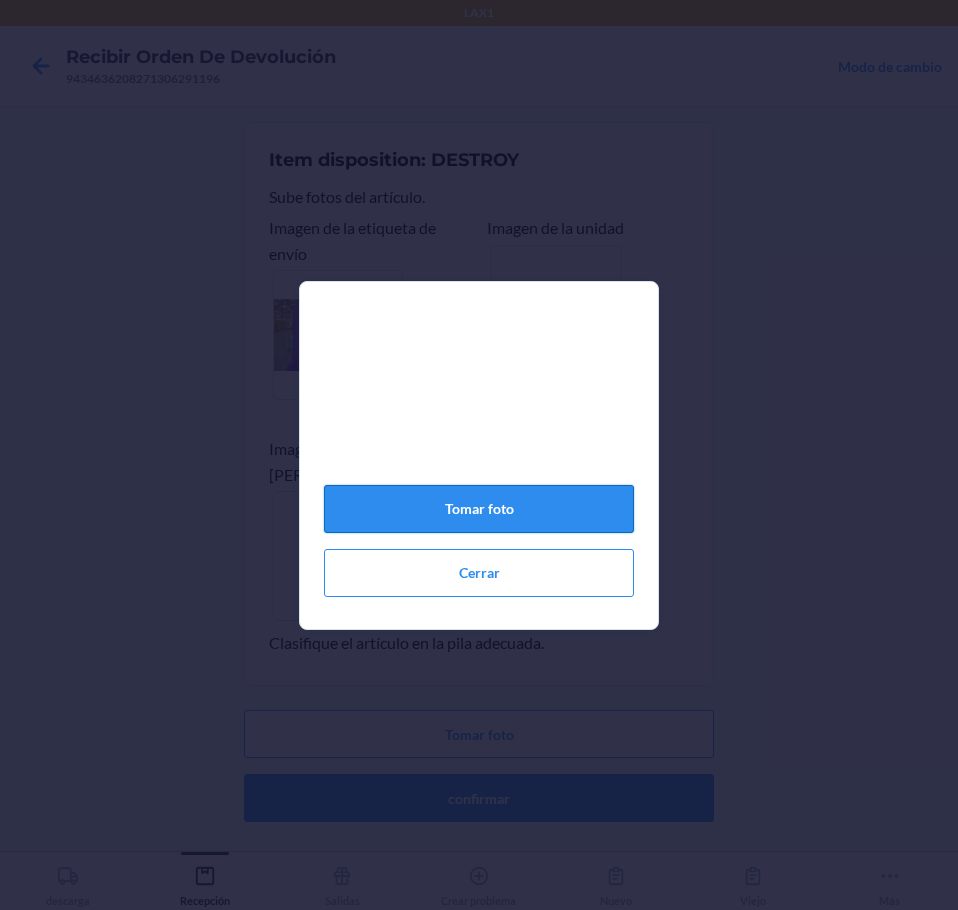 click on "Tomar foto" 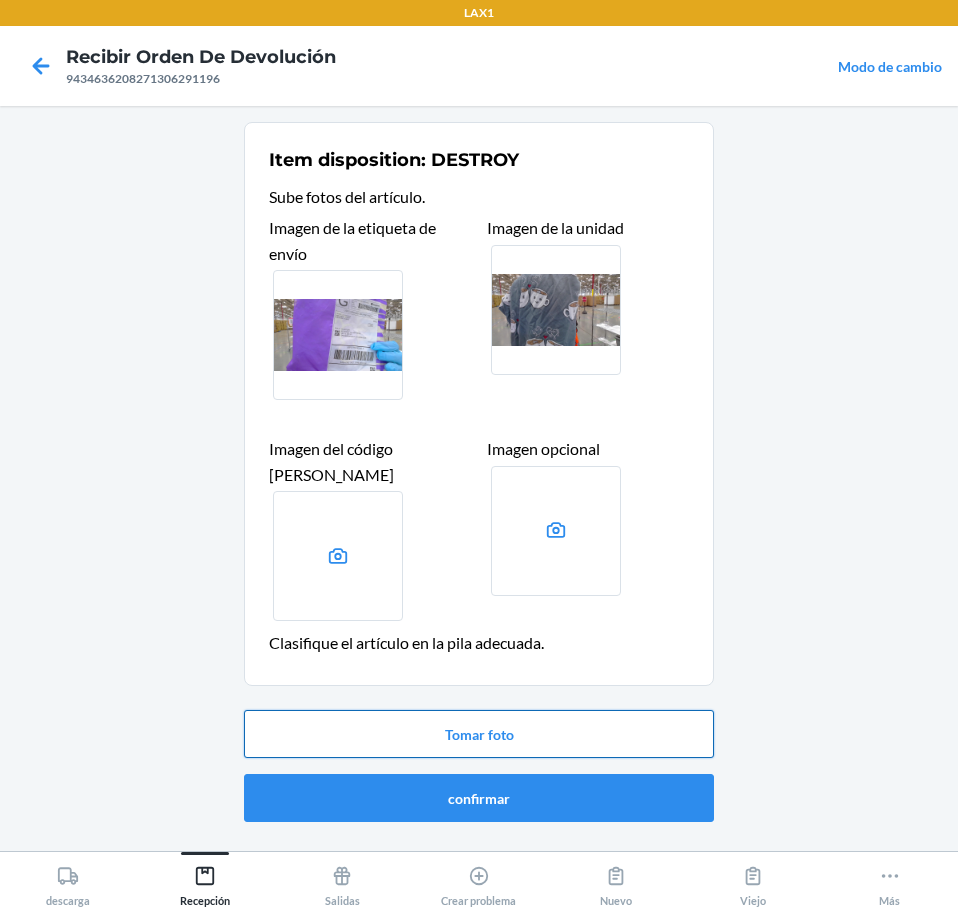 click on "Tomar foto" at bounding box center (479, 734) 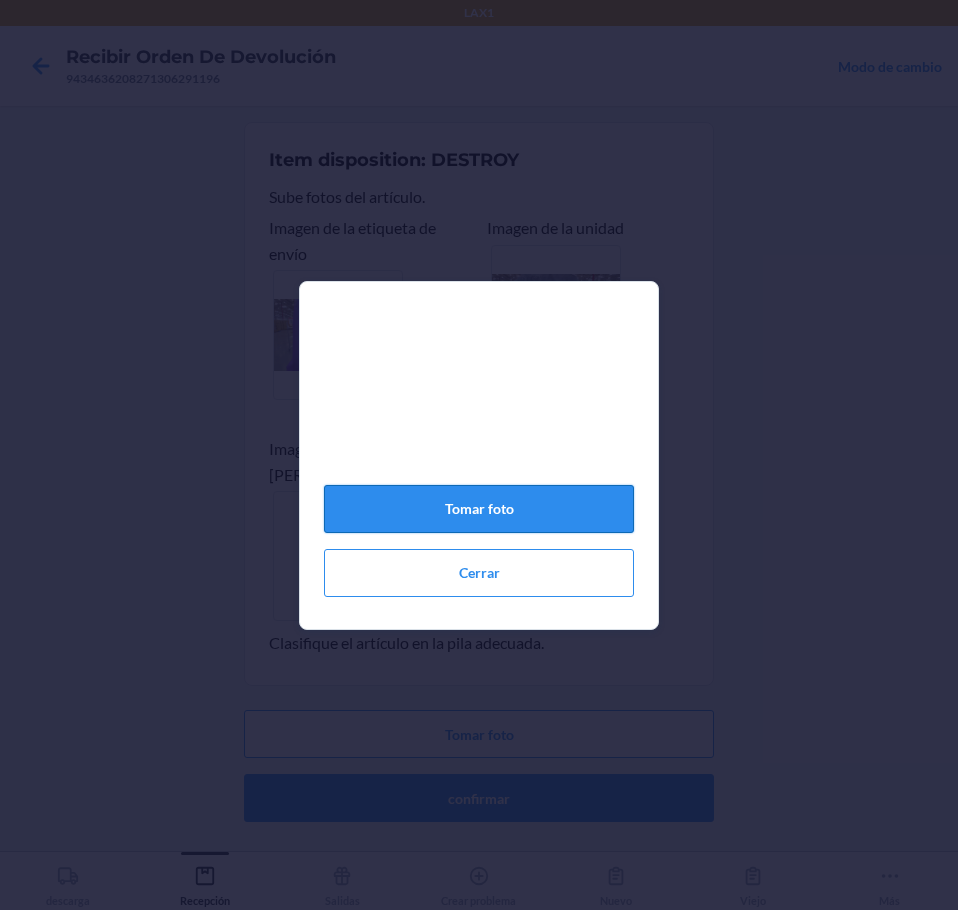 click on "Tomar foto" 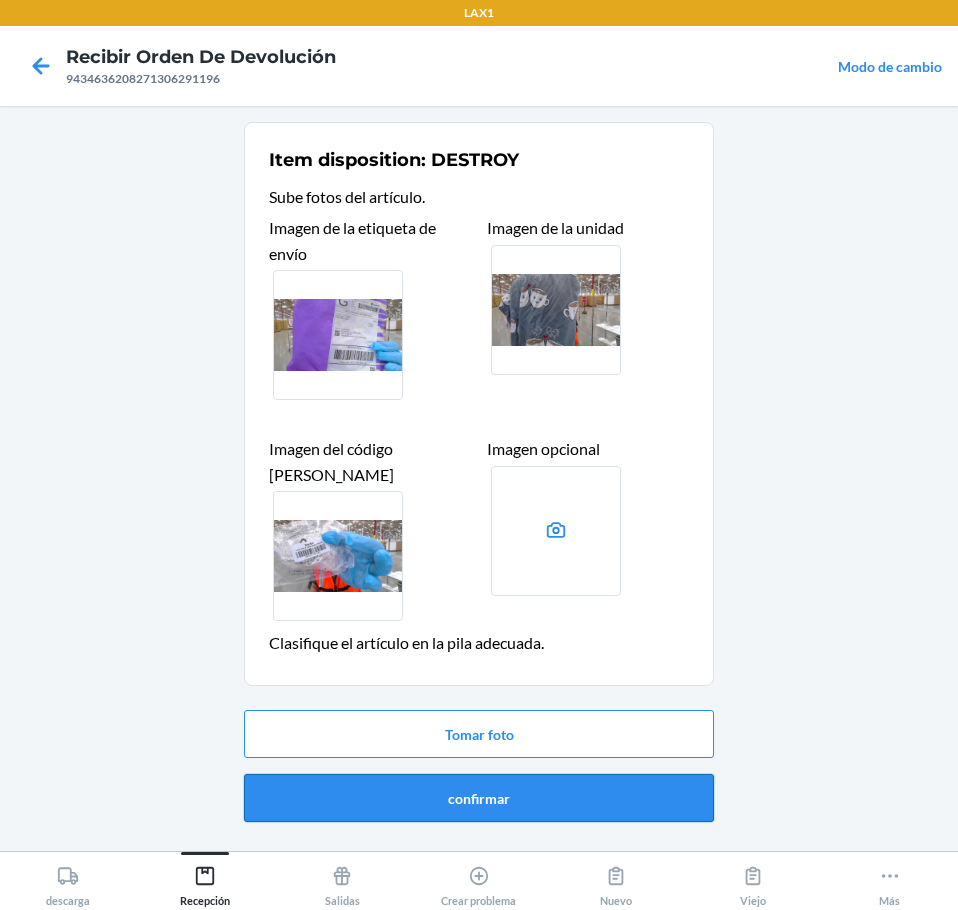 click on "confirmar" at bounding box center (479, 798) 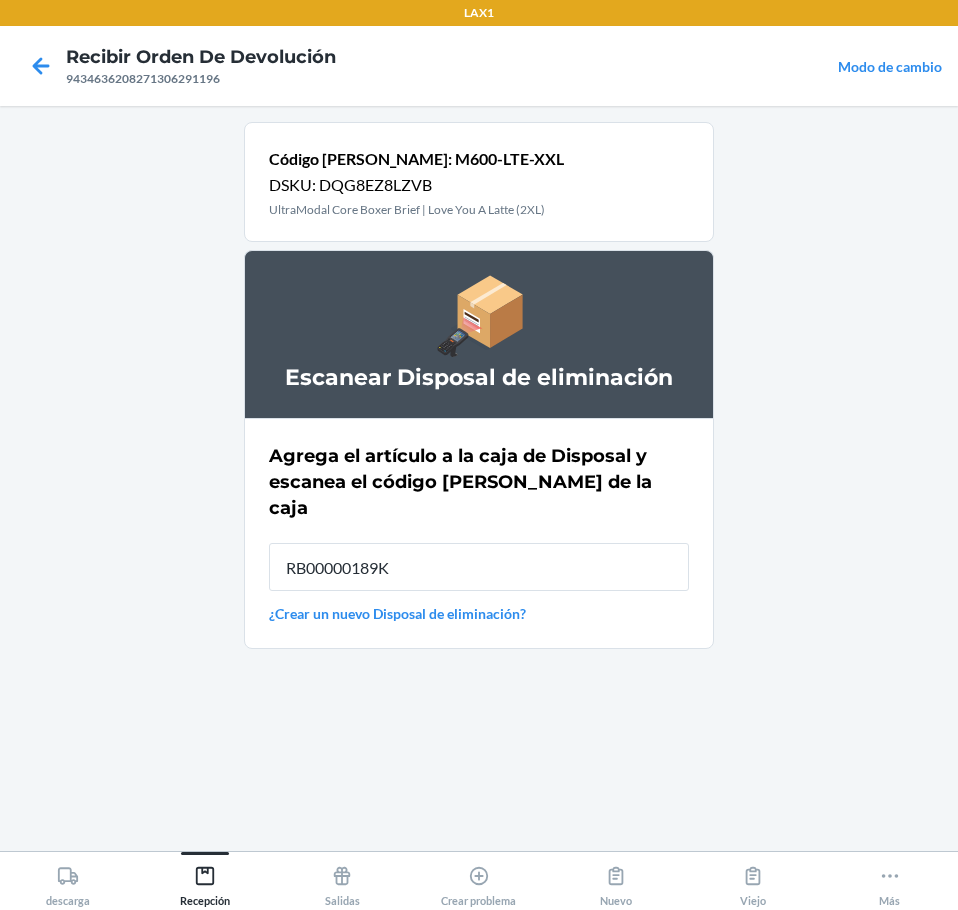 type on "RB00000189K" 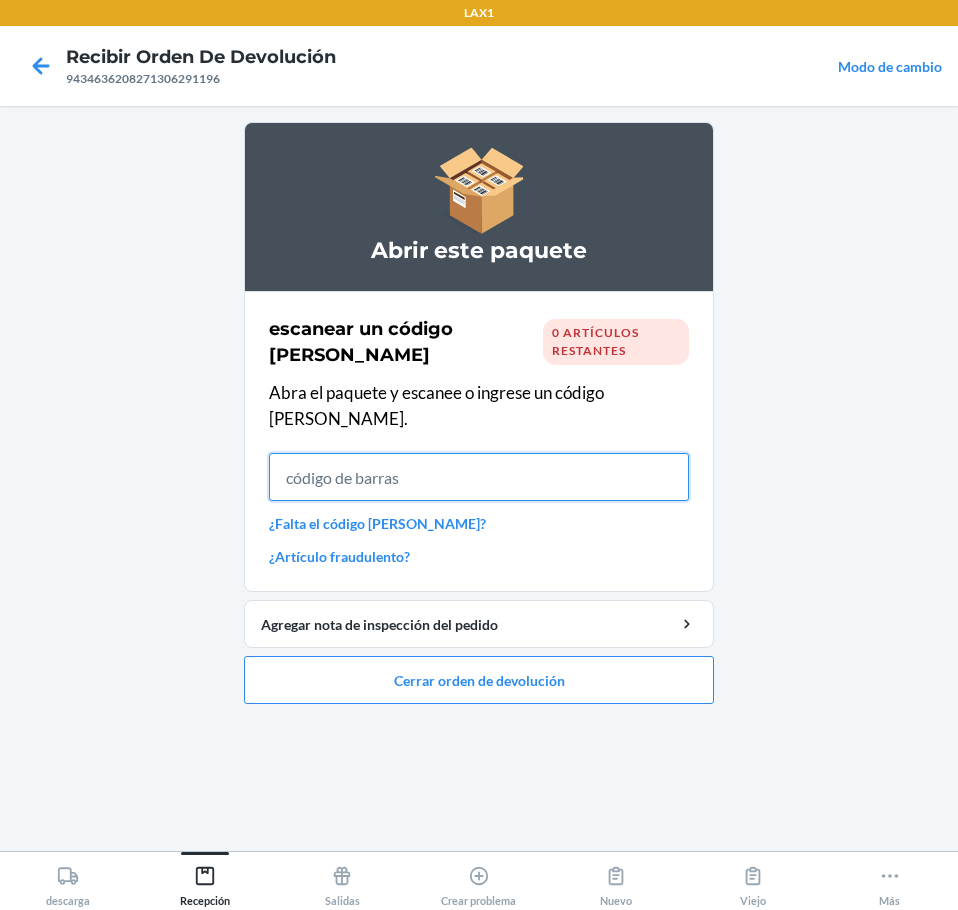 click at bounding box center (479, 477) 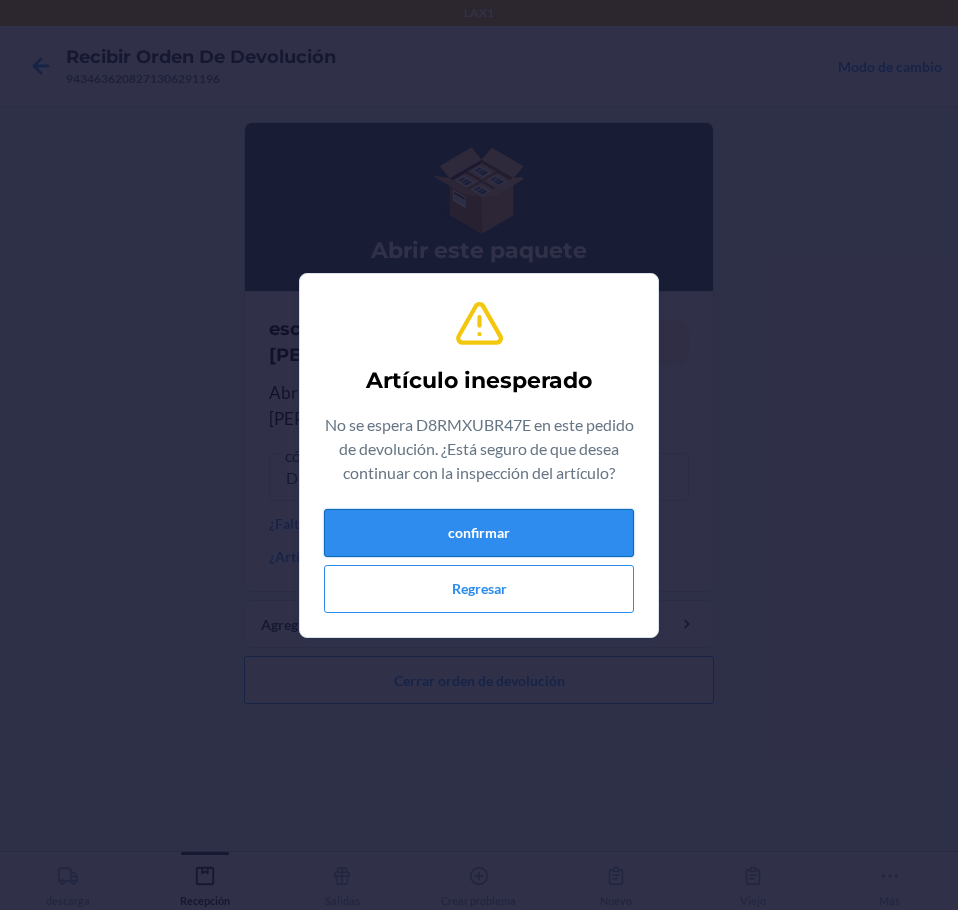 click on "confirmar" at bounding box center (479, 533) 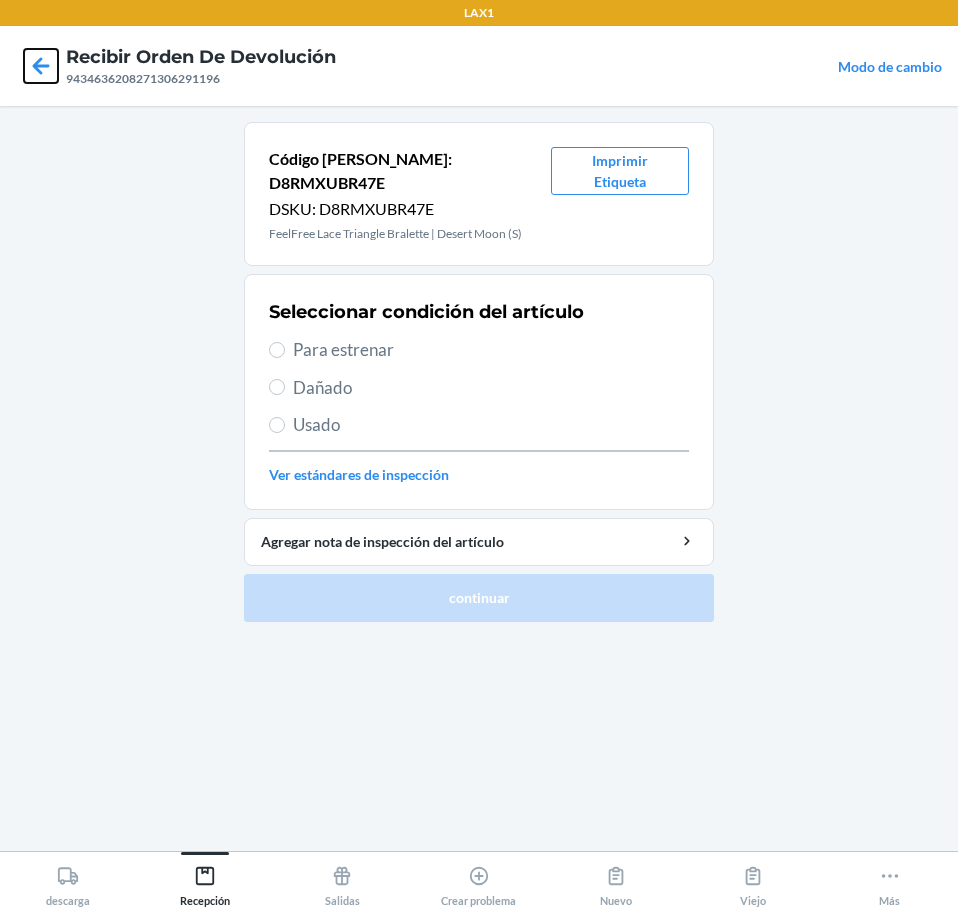 click 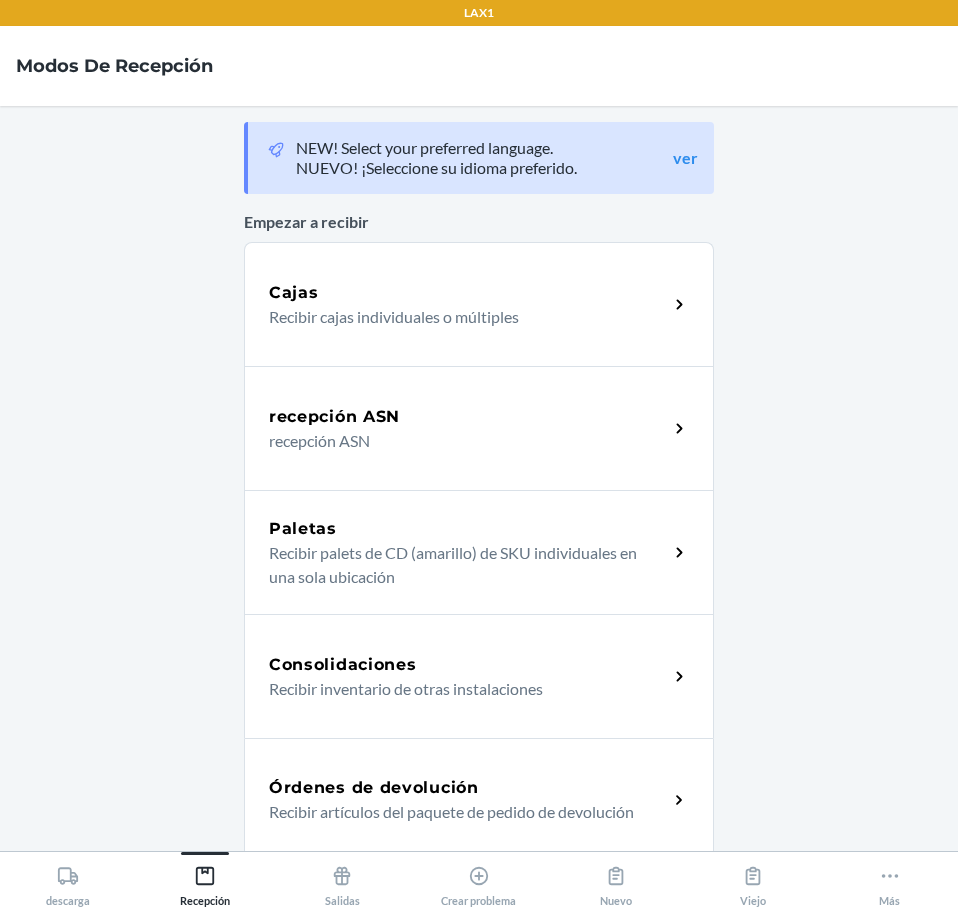 click on "Órdenes de devolución Recibir artículos del paquete de pedido de devolución" at bounding box center (479, 800) 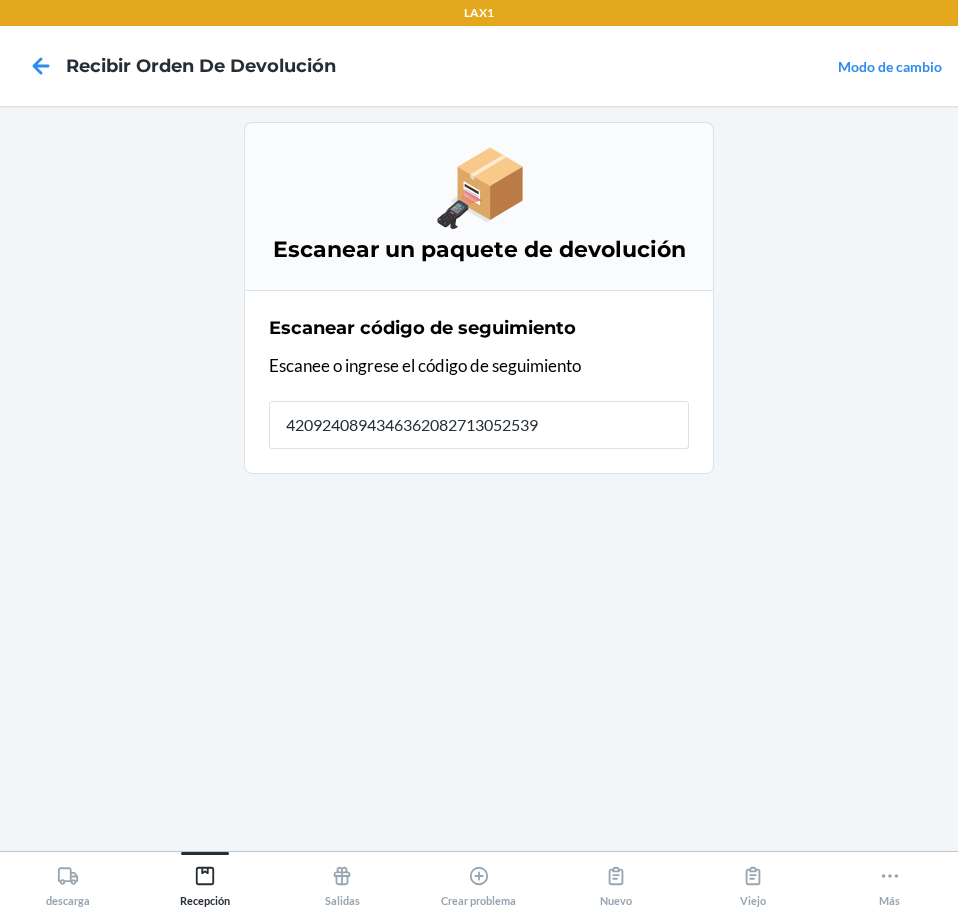 type on "42092408943463620827130525391" 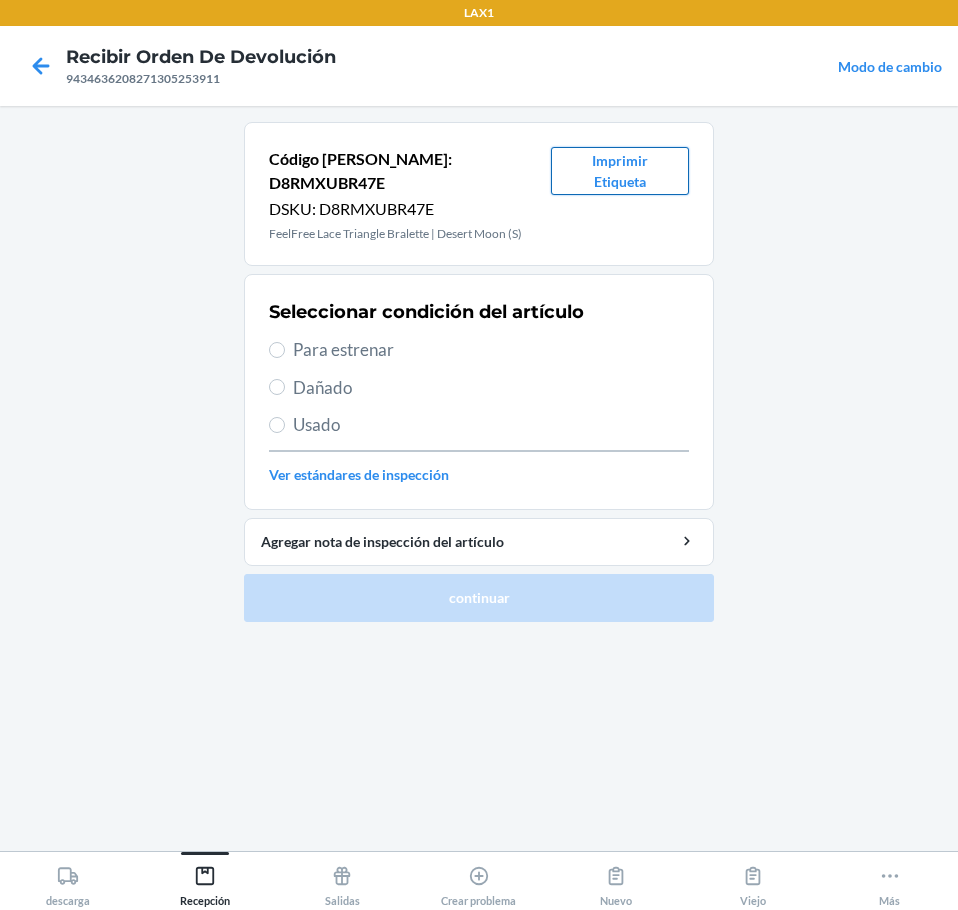 click on "Imprimir Etiqueta" at bounding box center (620, 171) 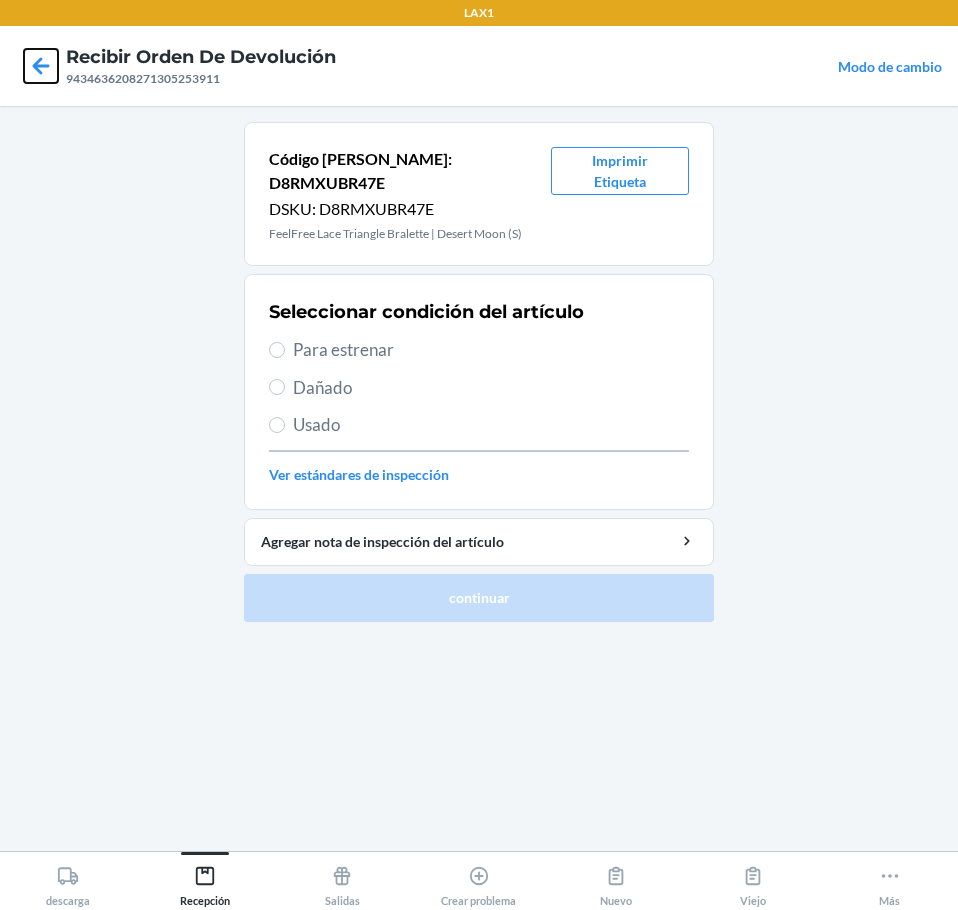 click 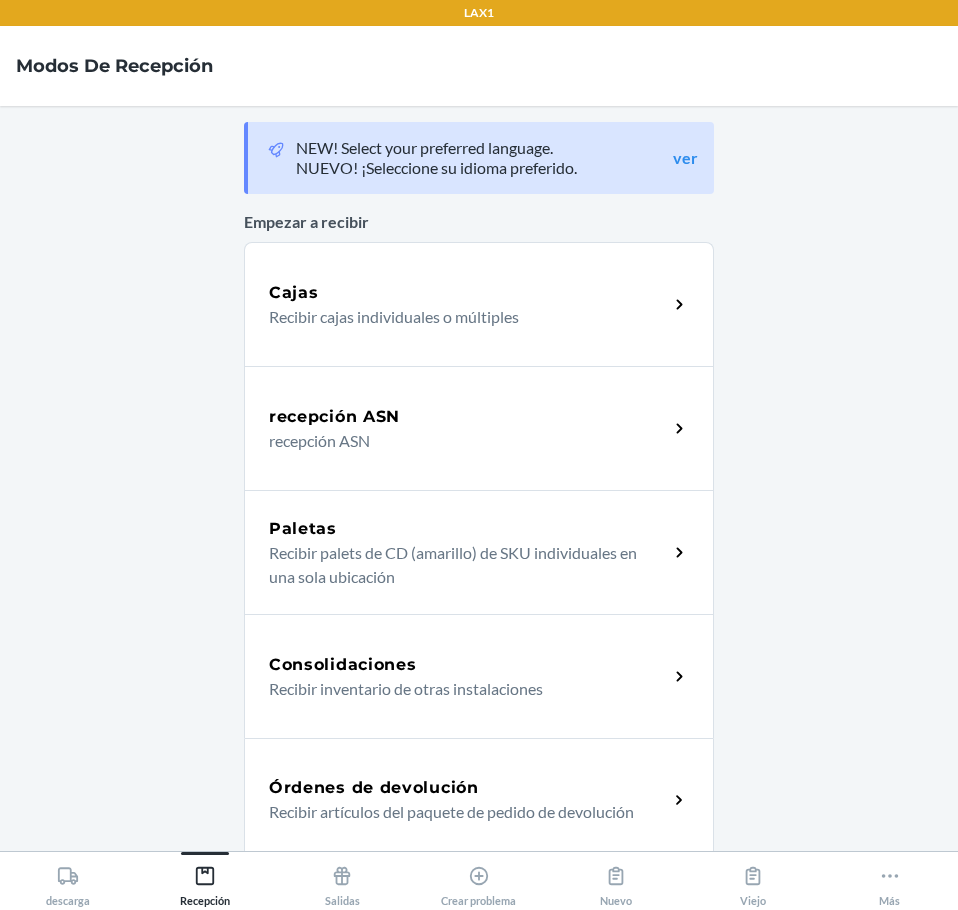 click on "Órdenes de devolución Recibir artículos del paquete de pedido de devolución" at bounding box center [479, 800] 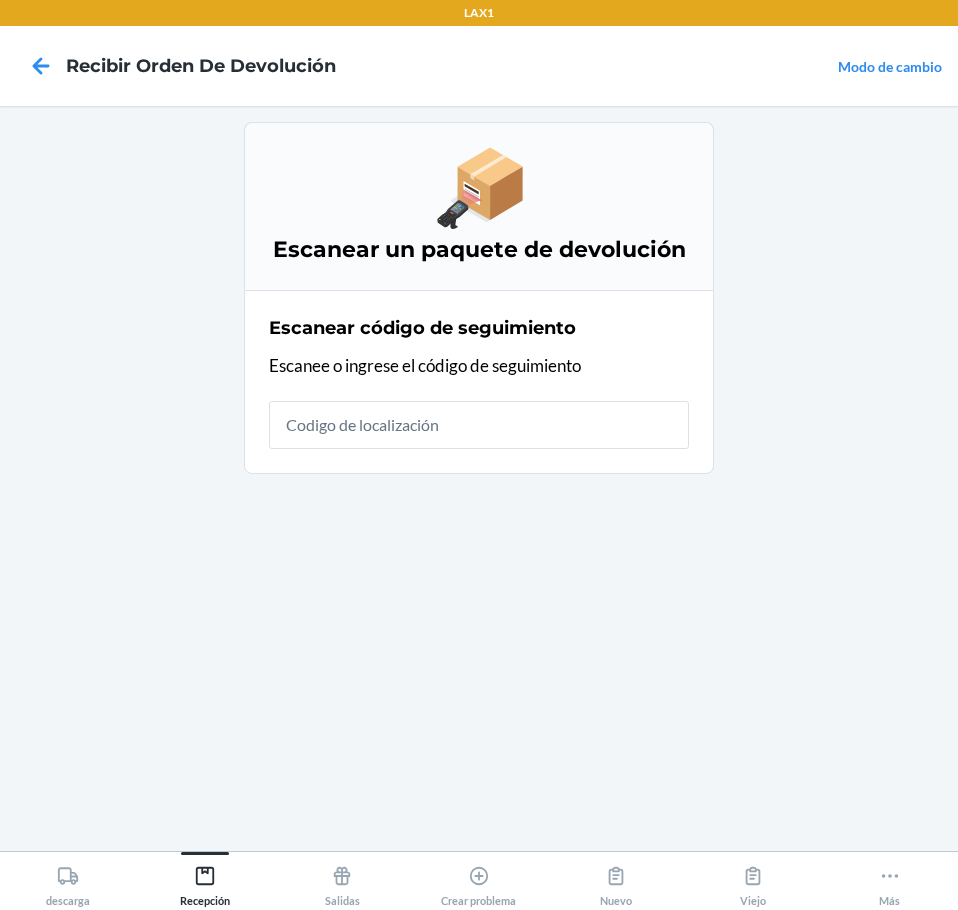 click at bounding box center [479, 425] 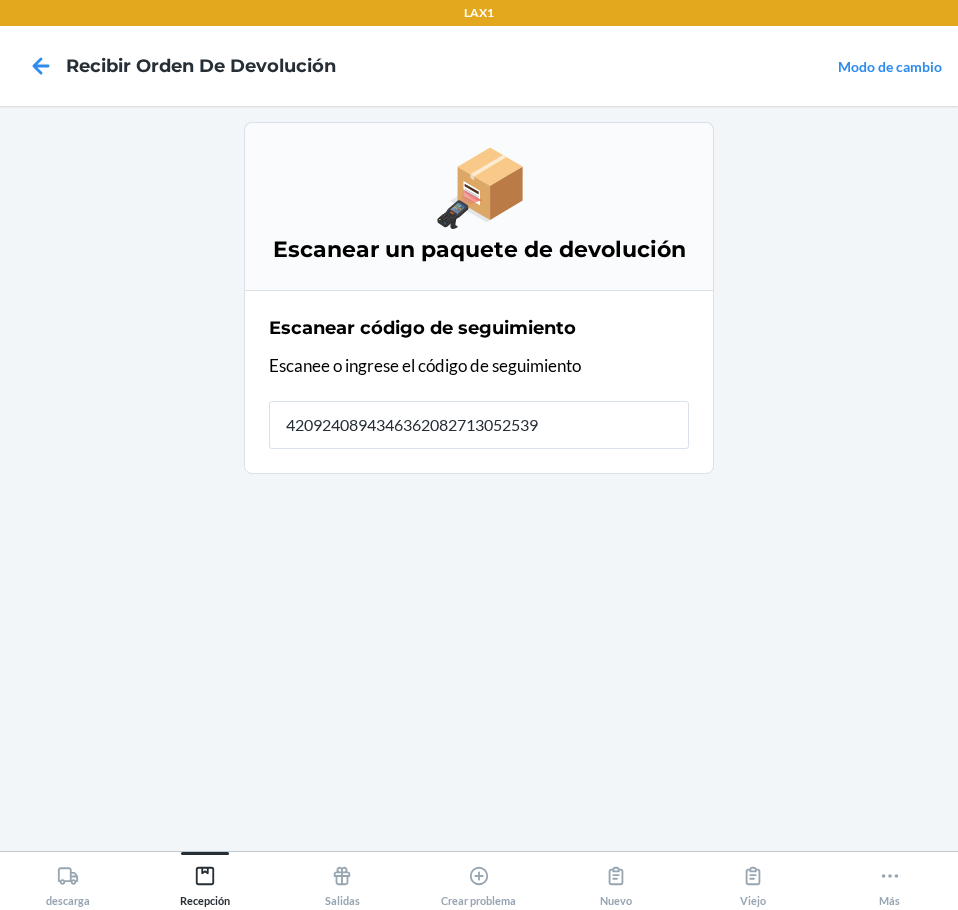 type on "42092408943463620827130525391" 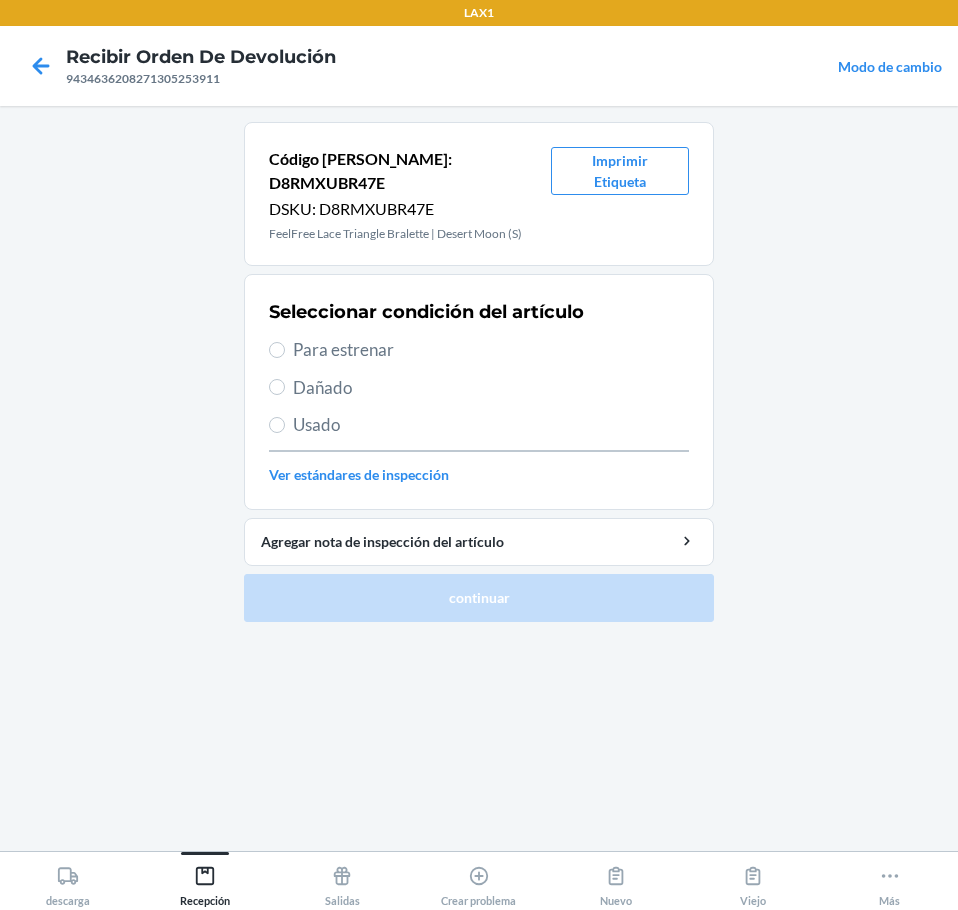 drag, startPoint x: 298, startPoint y: 323, endPoint x: 315, endPoint y: 342, distance: 25.495098 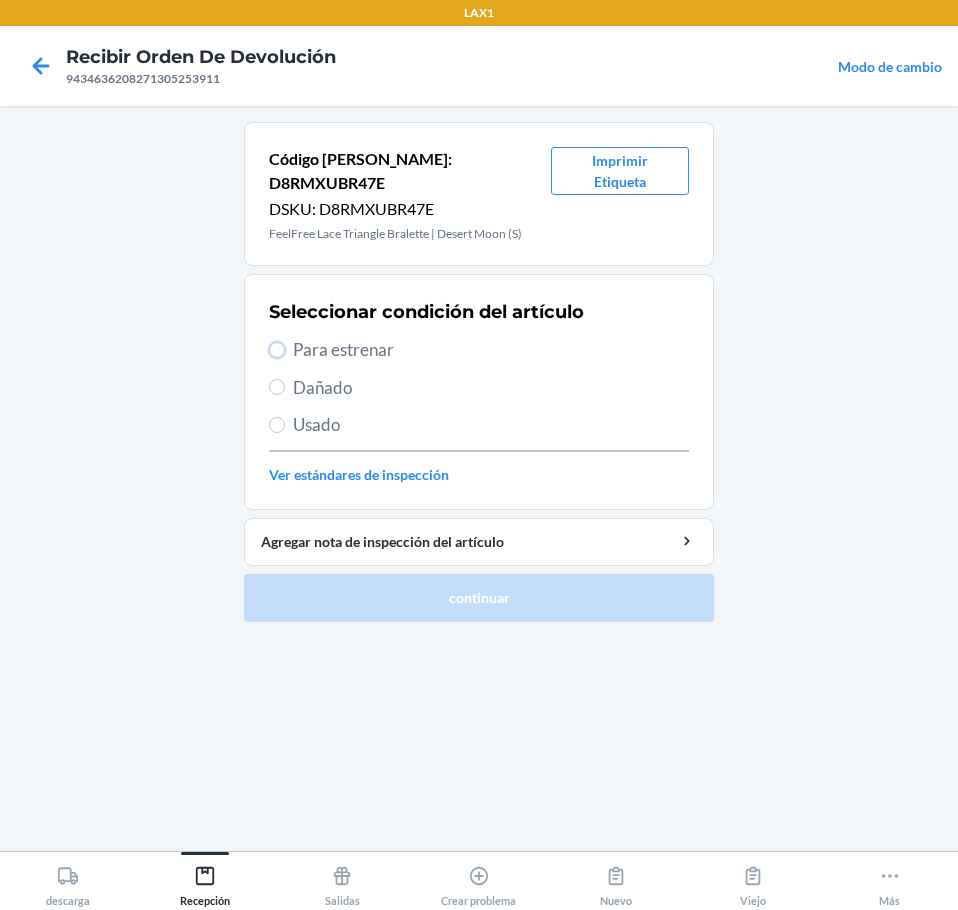 click on "Para estrenar" at bounding box center (277, 350) 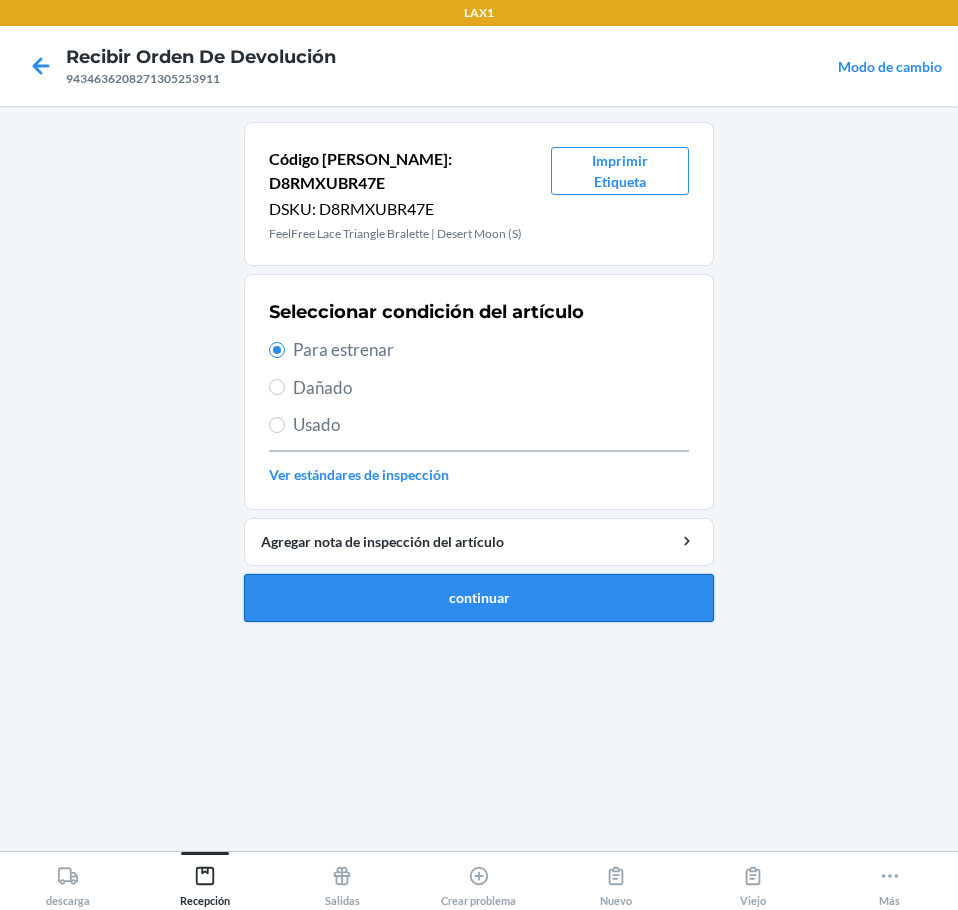 click on "continuar" at bounding box center [479, 598] 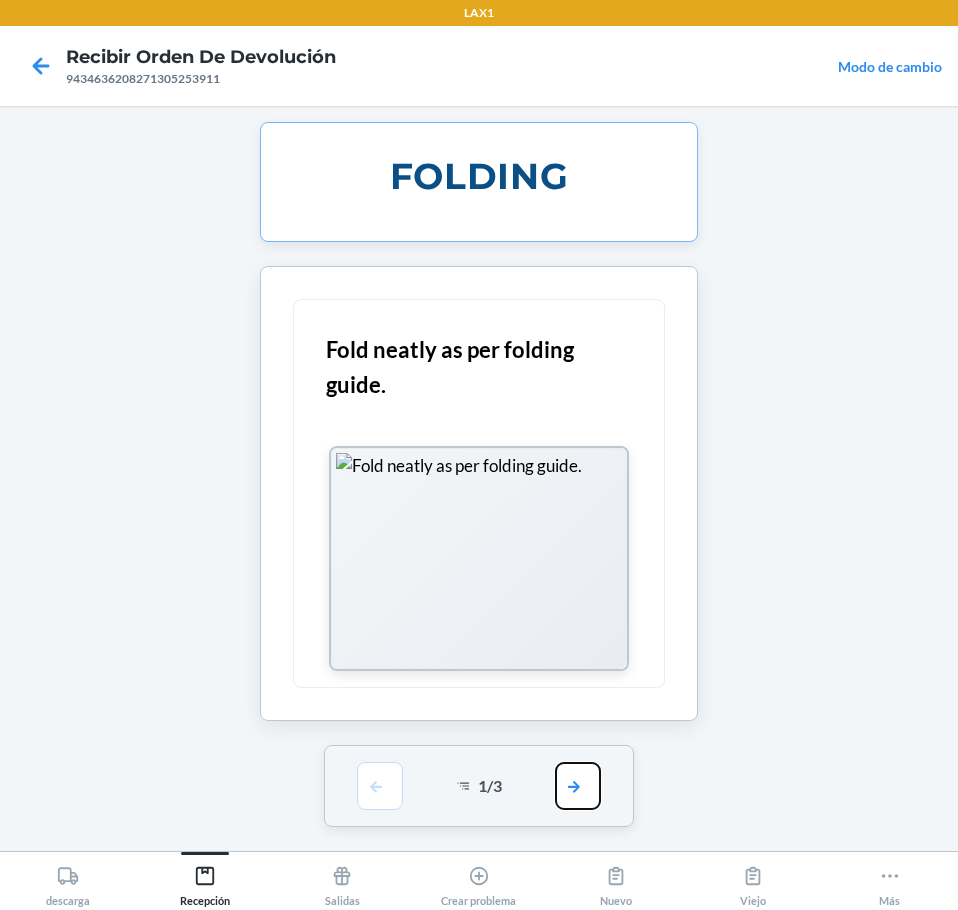 click at bounding box center (578, 786) 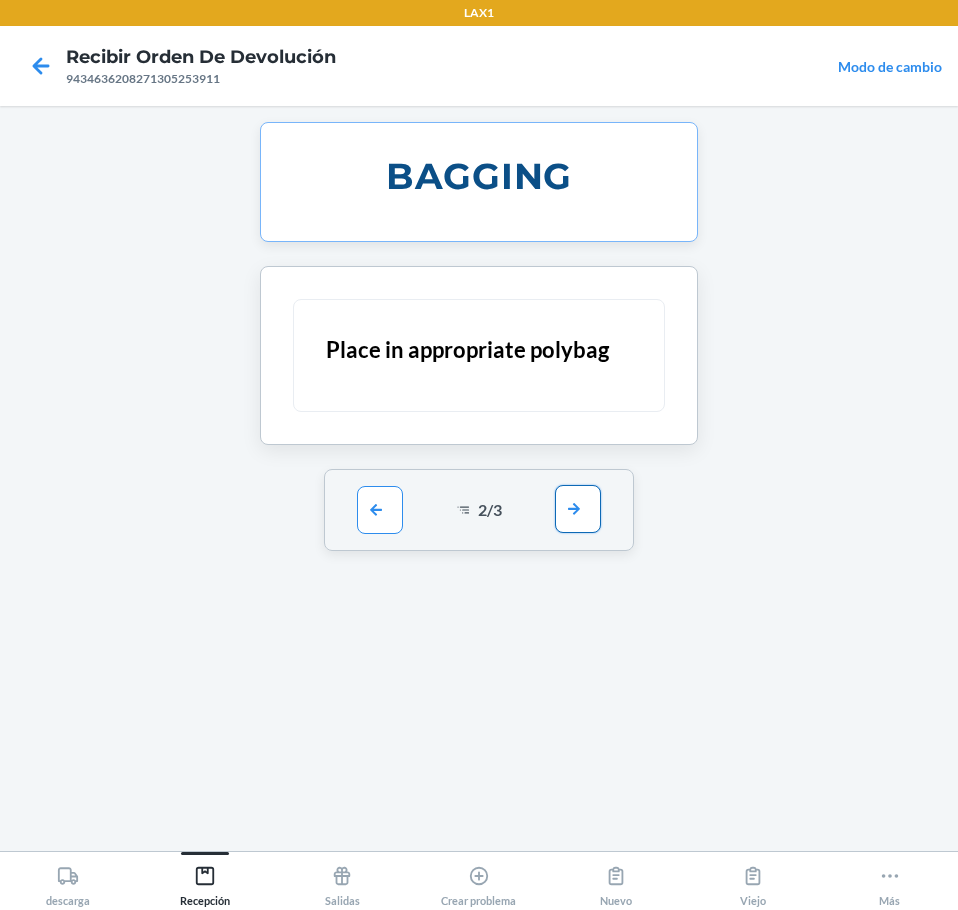 click at bounding box center (578, 509) 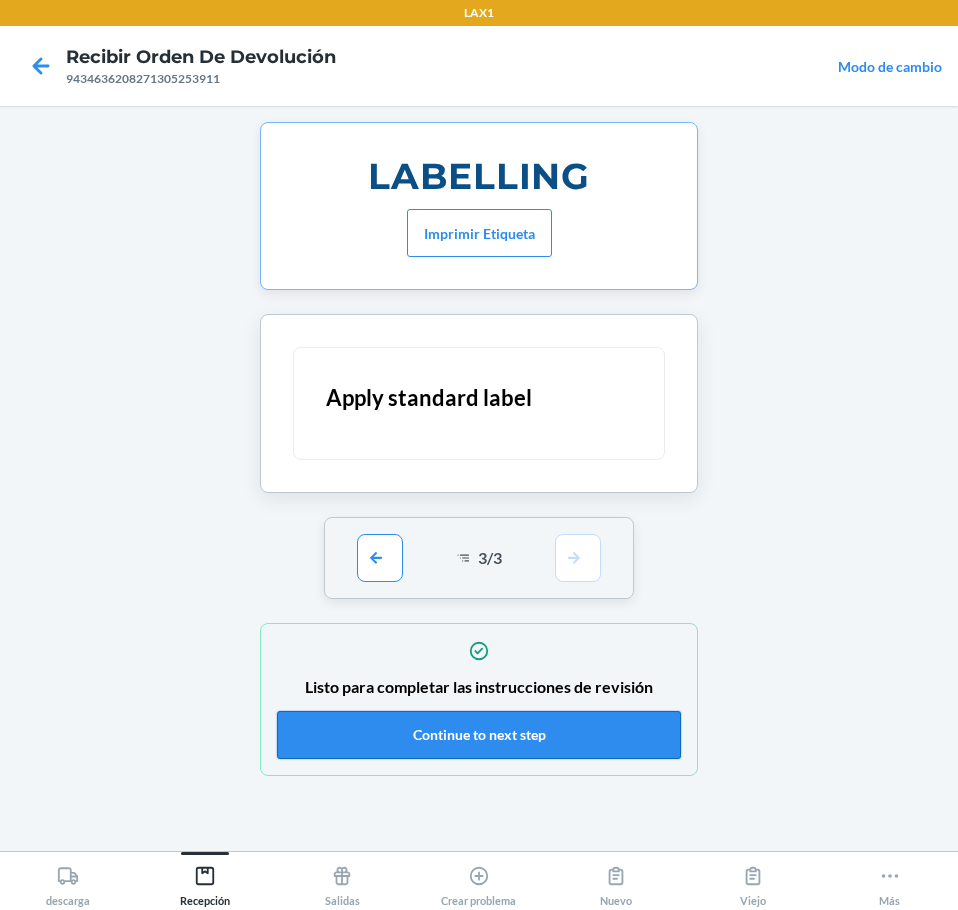 click on "Continue to next step" at bounding box center (479, 735) 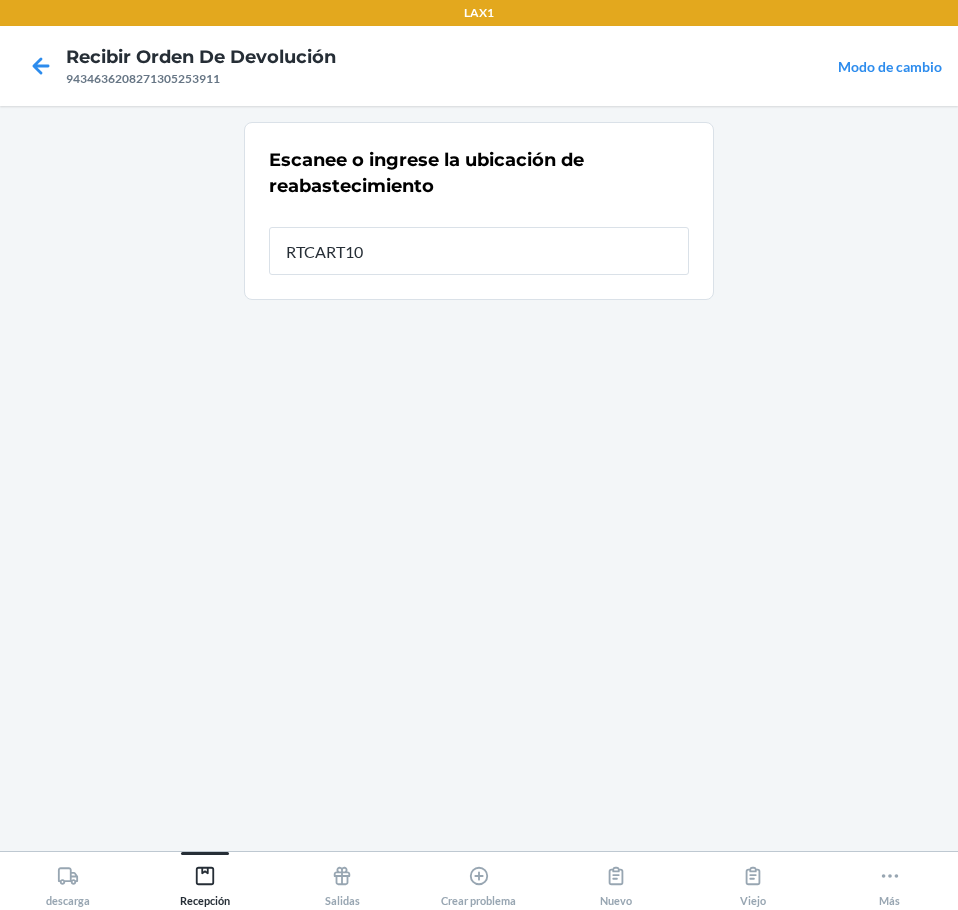 type on "RTCART100" 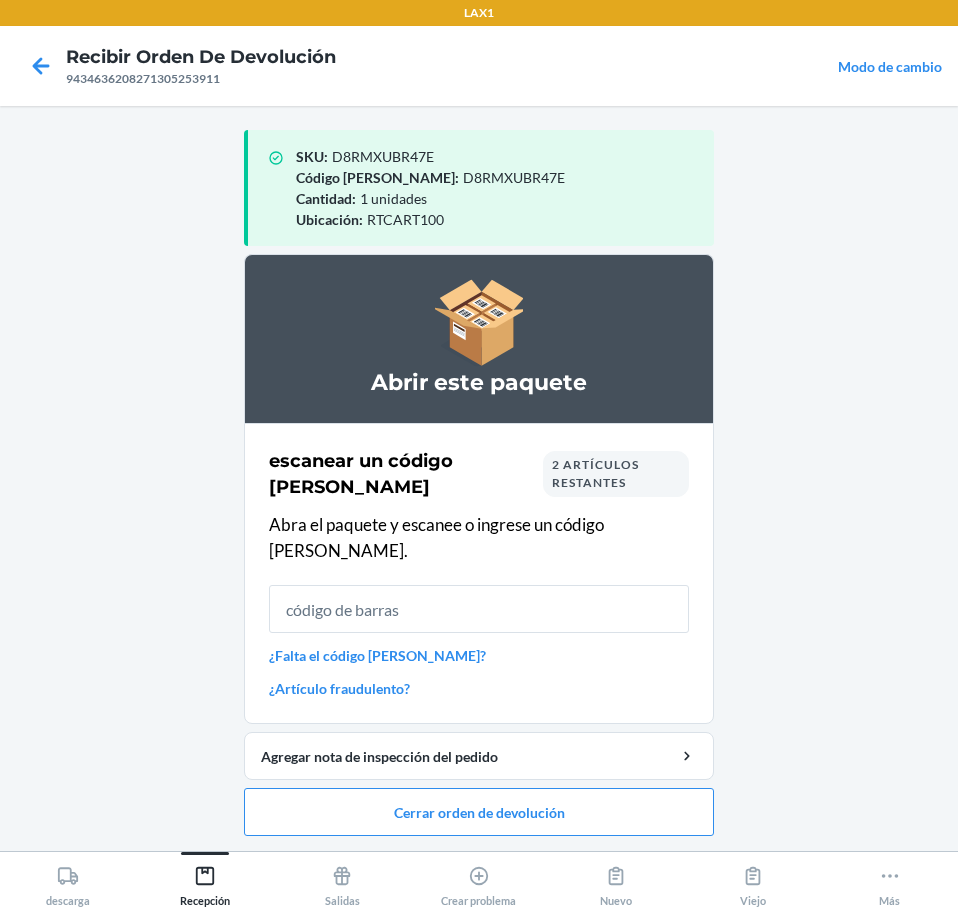 click on "¿Falta el código [PERSON_NAME]?" at bounding box center (479, 655) 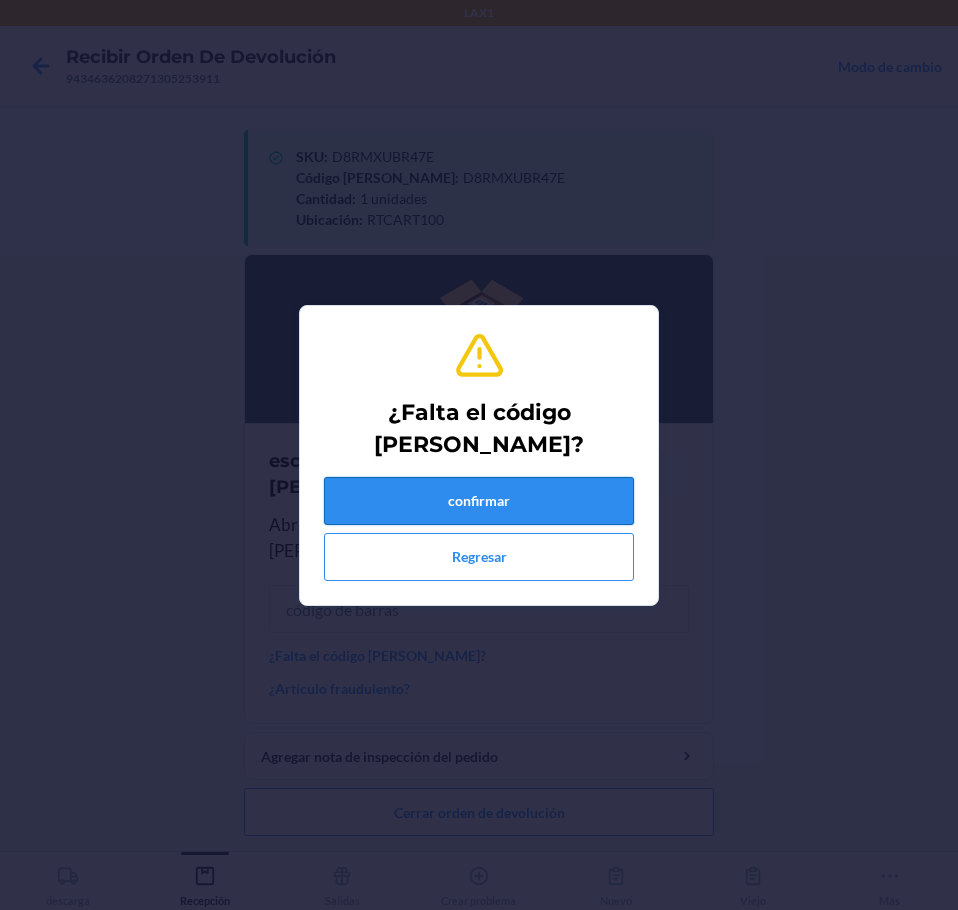 click on "confirmar" at bounding box center [479, 501] 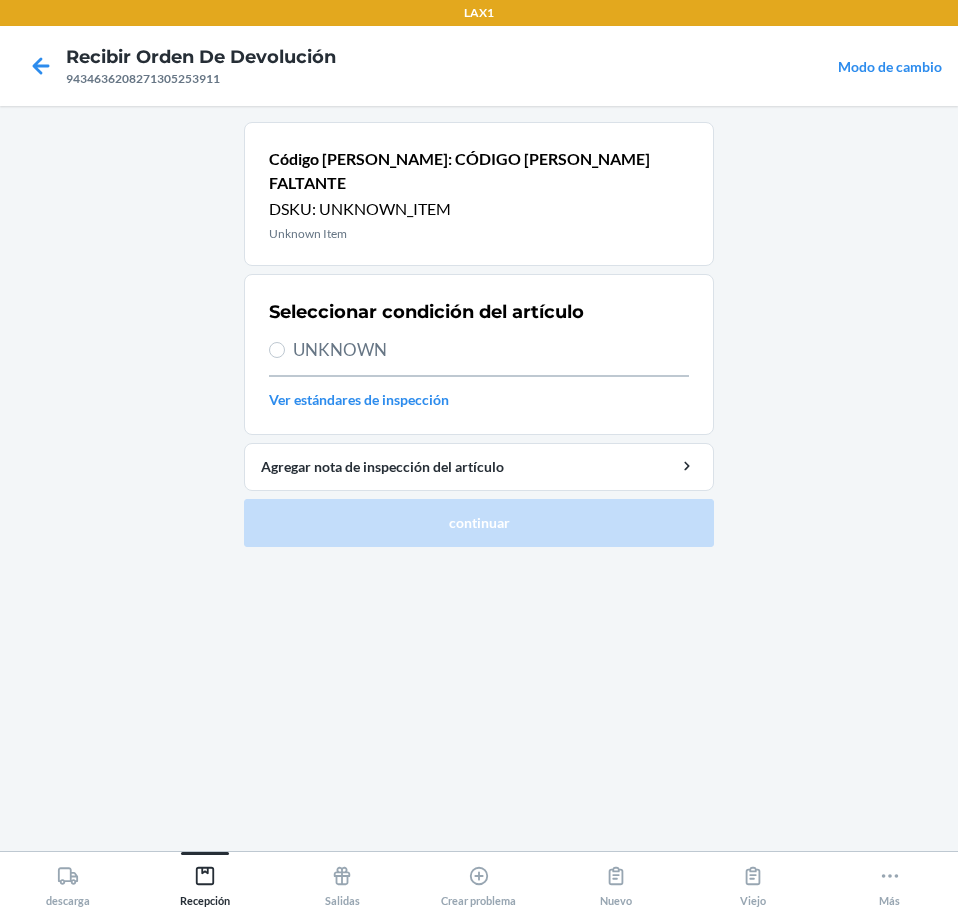 click on "UNKNOWN" at bounding box center (491, 350) 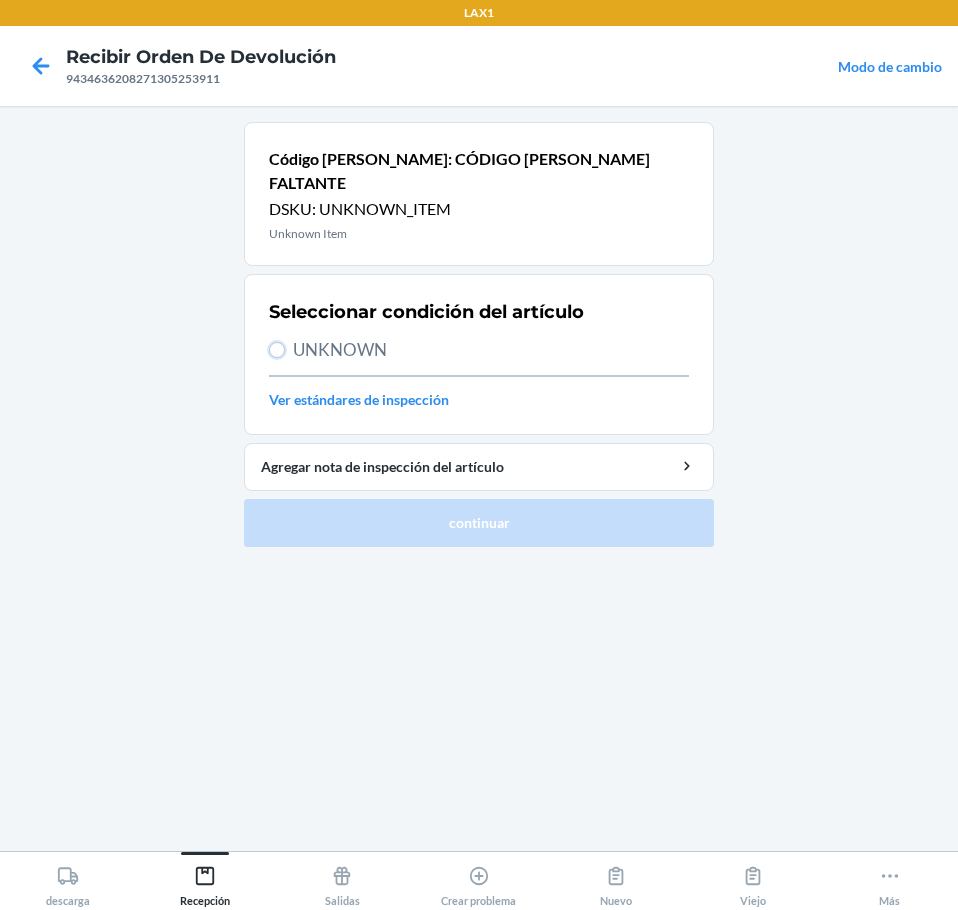 click on "UNKNOWN" at bounding box center (277, 350) 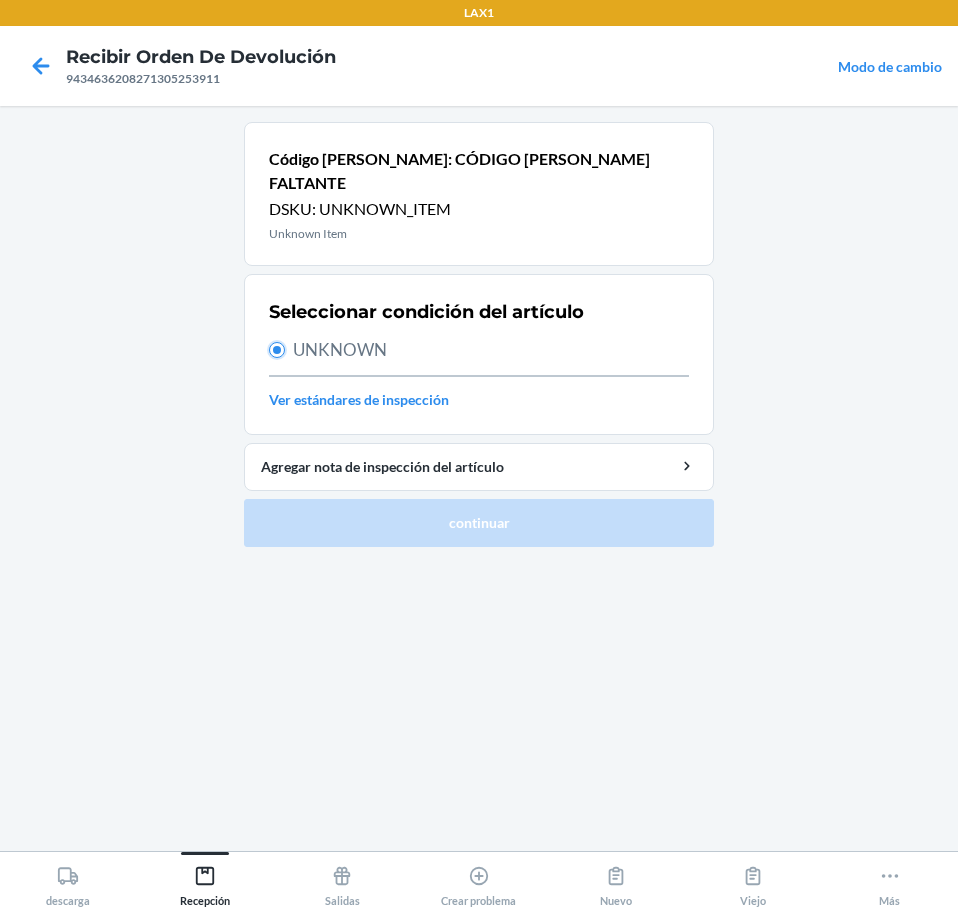 radio on "true" 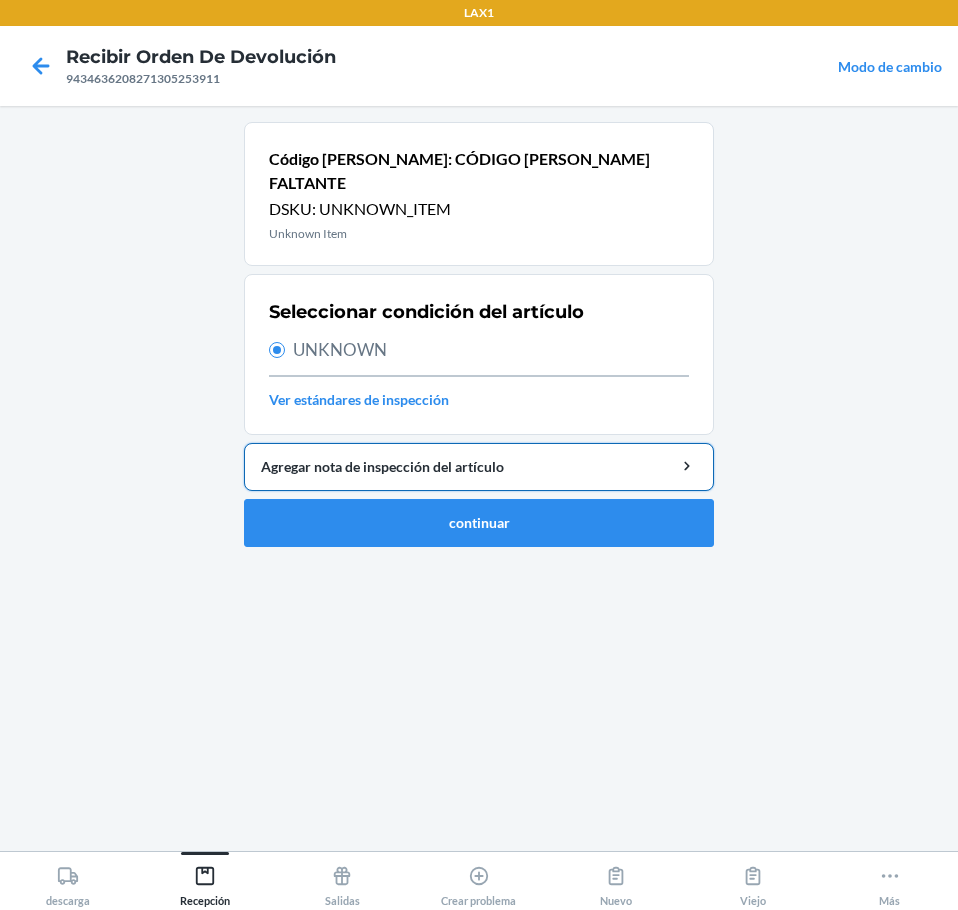 click on "Agregar nota de inspección del artículo" at bounding box center (479, 466) 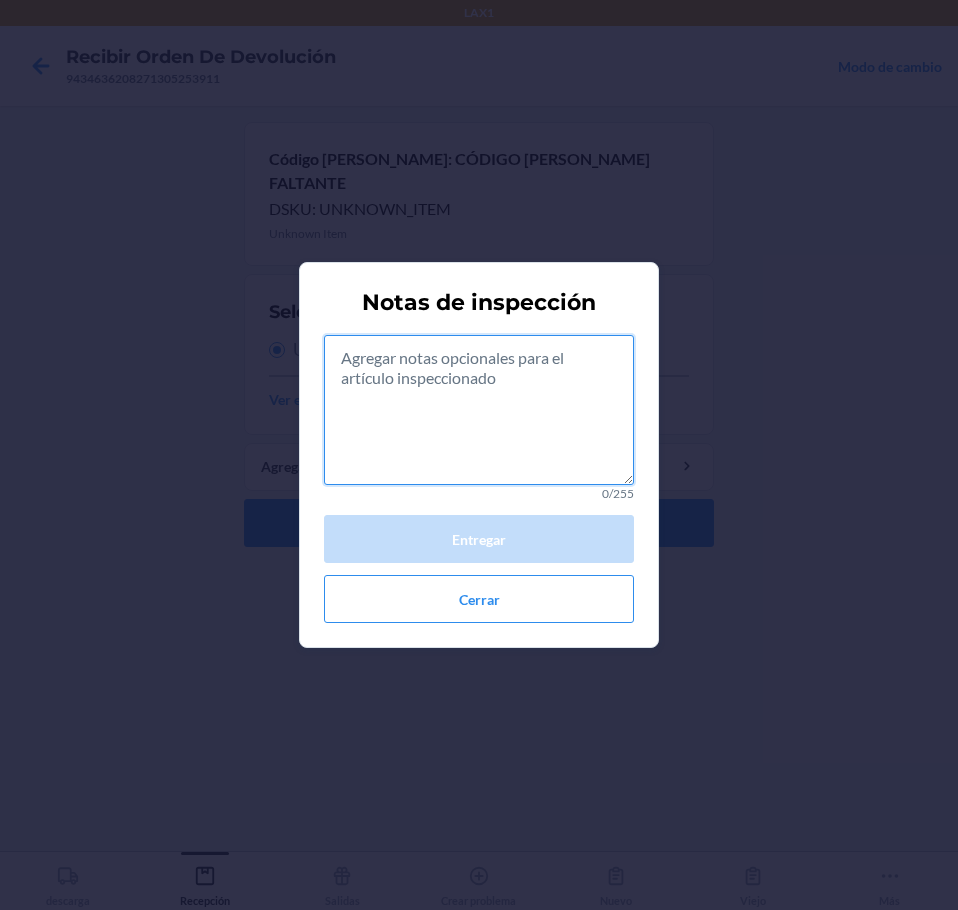 click at bounding box center (479, 410) 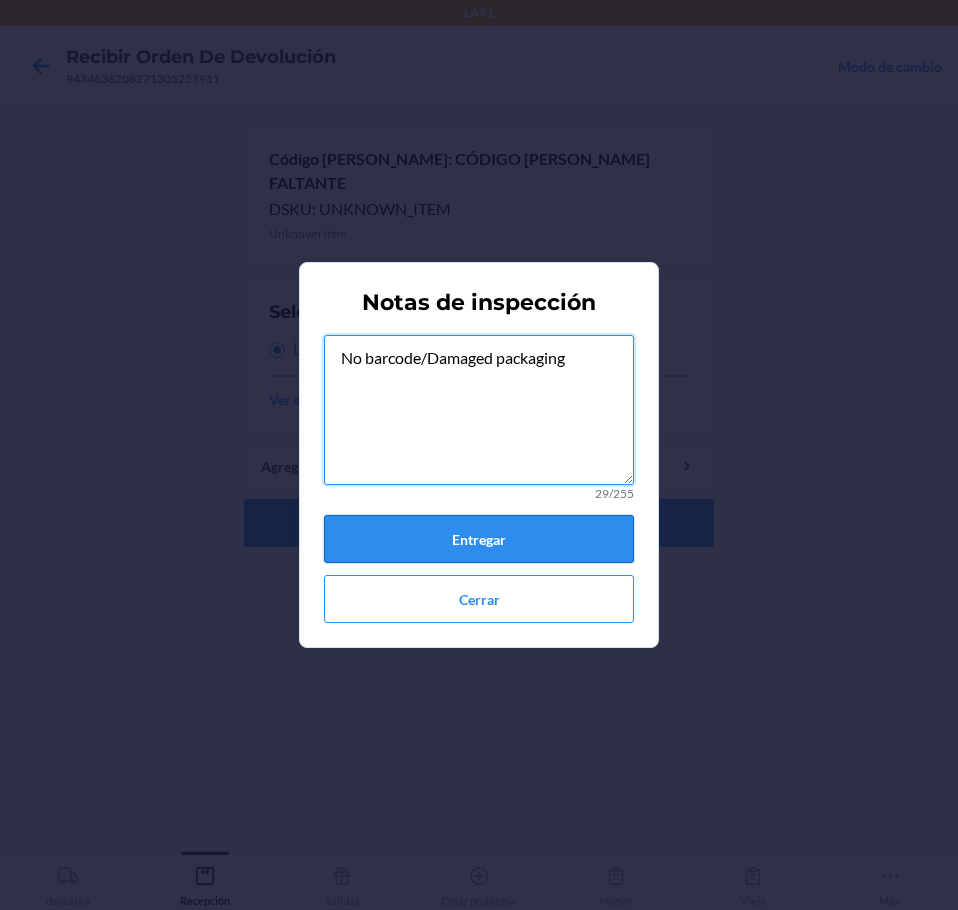 type on "No barcode/Damaged packaging" 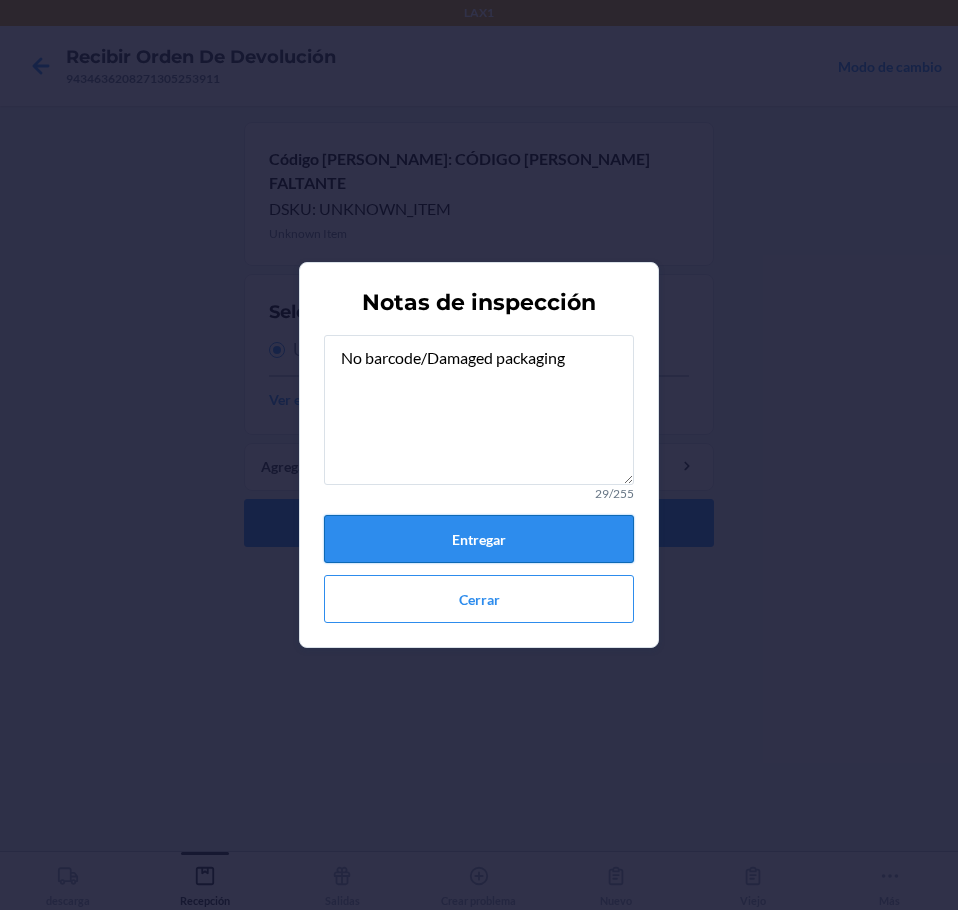 click on "Entregar" at bounding box center (479, 539) 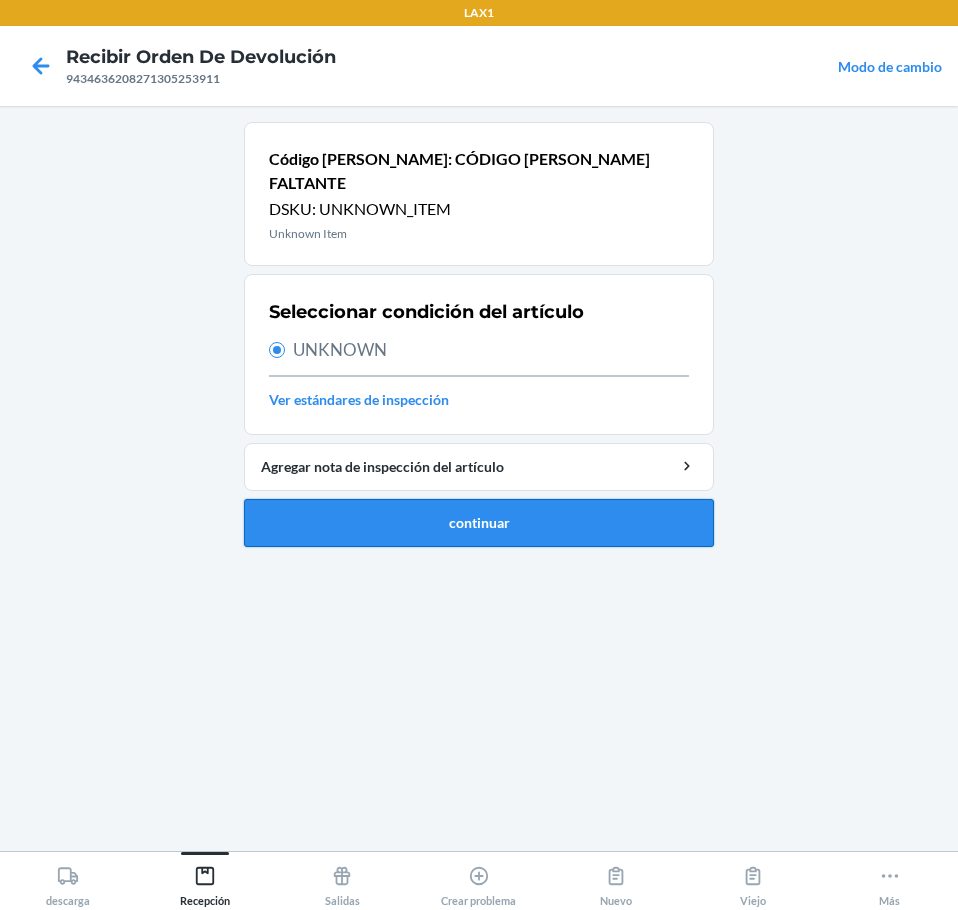 click on "continuar" at bounding box center [479, 523] 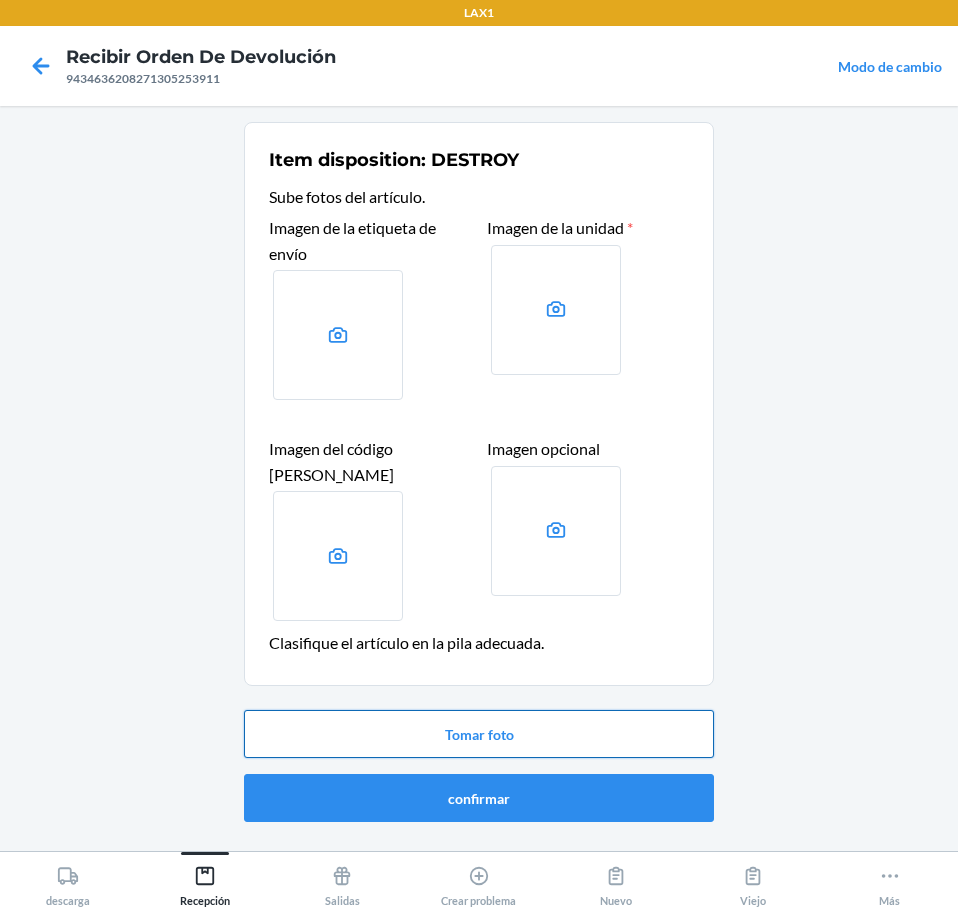 click on "Tomar foto" at bounding box center (479, 734) 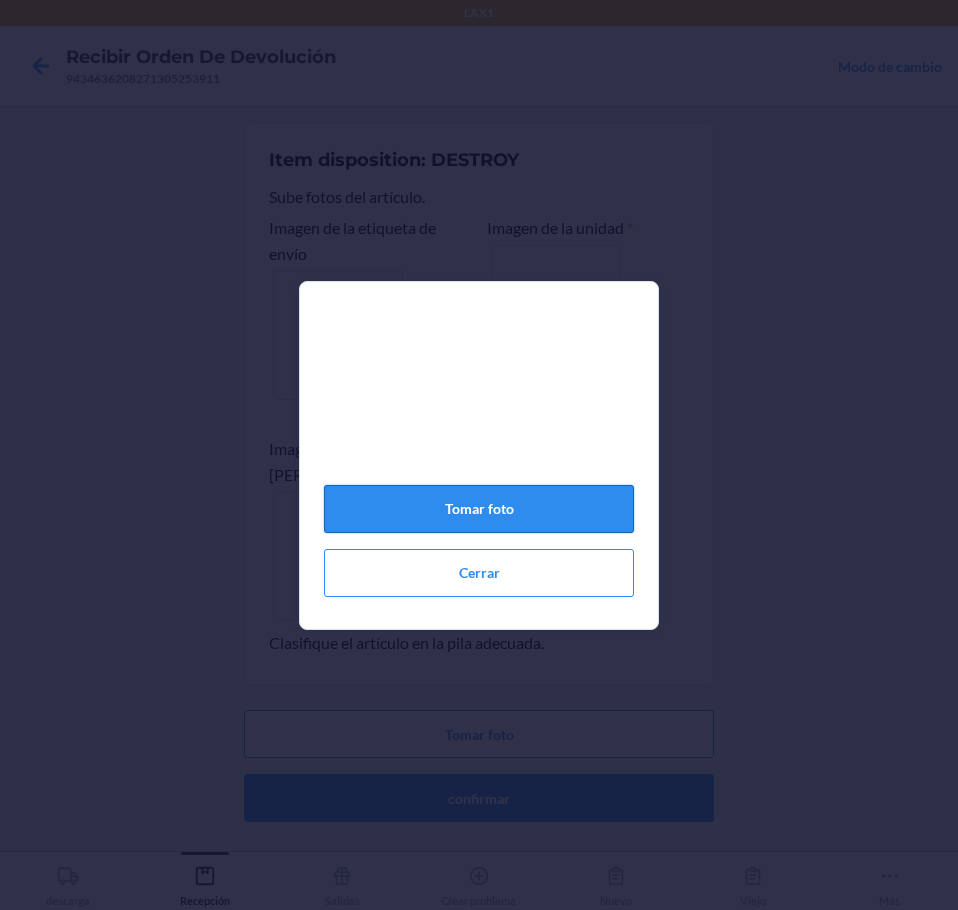 click on "Tomar foto" 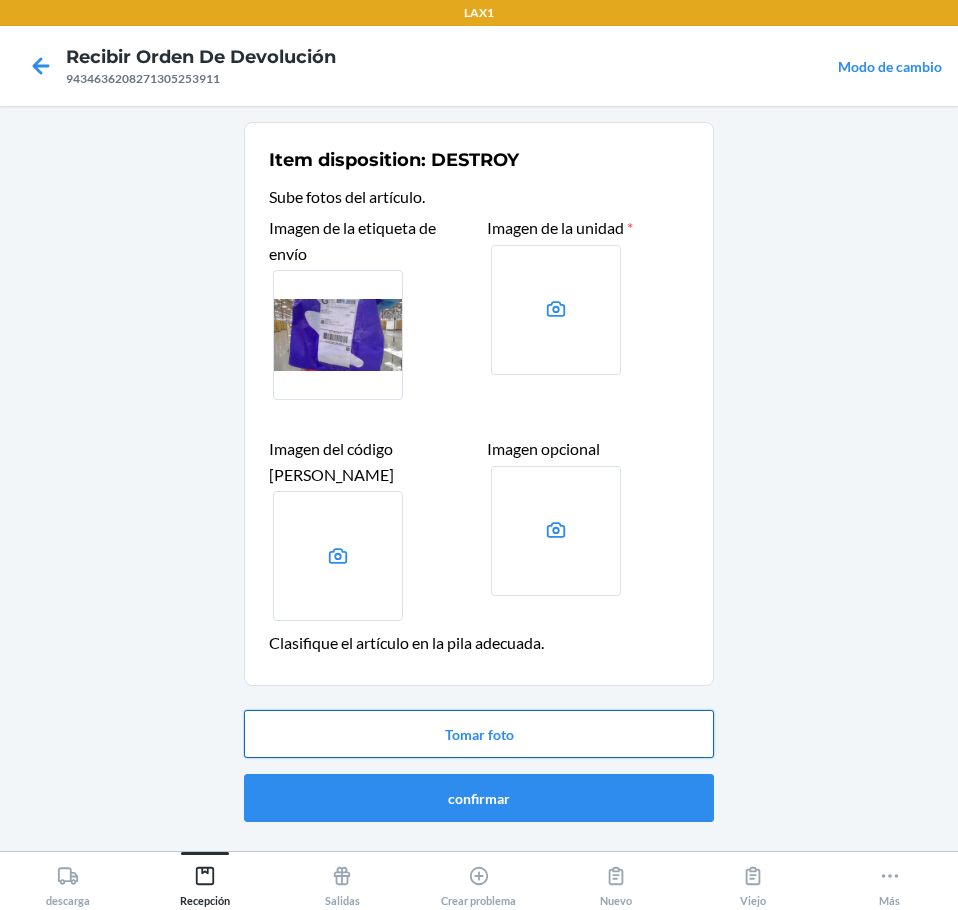 click on "Tomar foto" at bounding box center [479, 734] 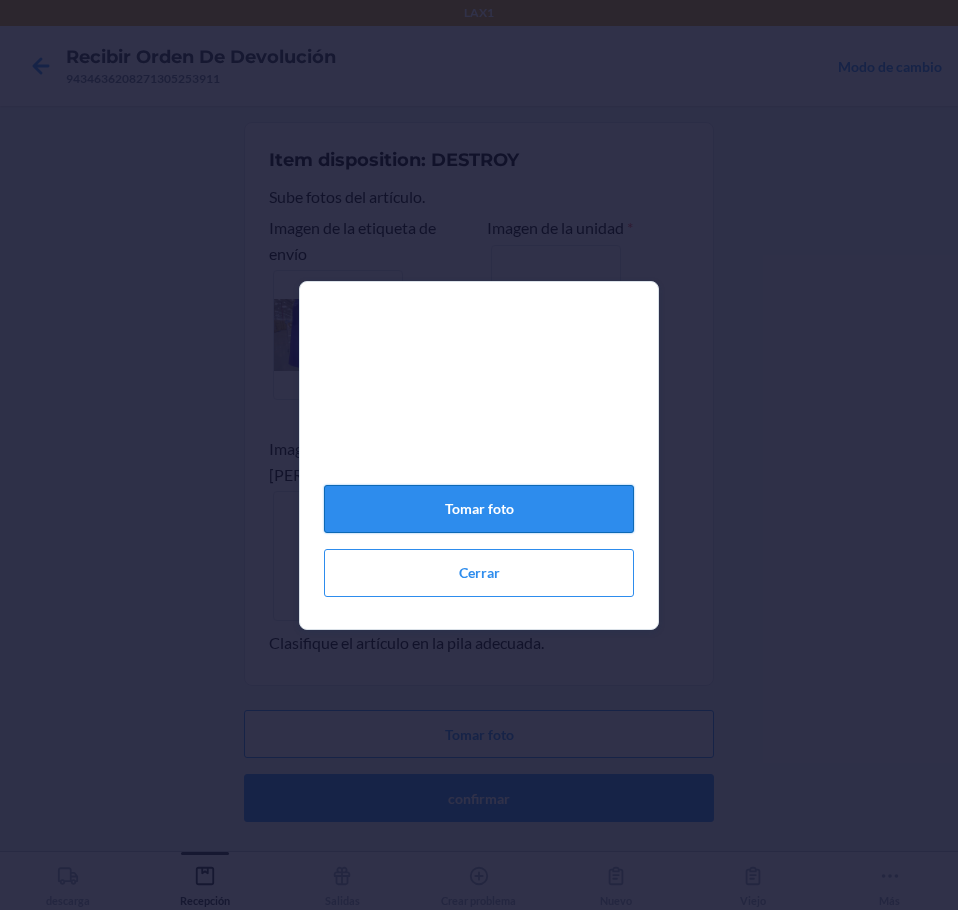 click on "Tomar foto" 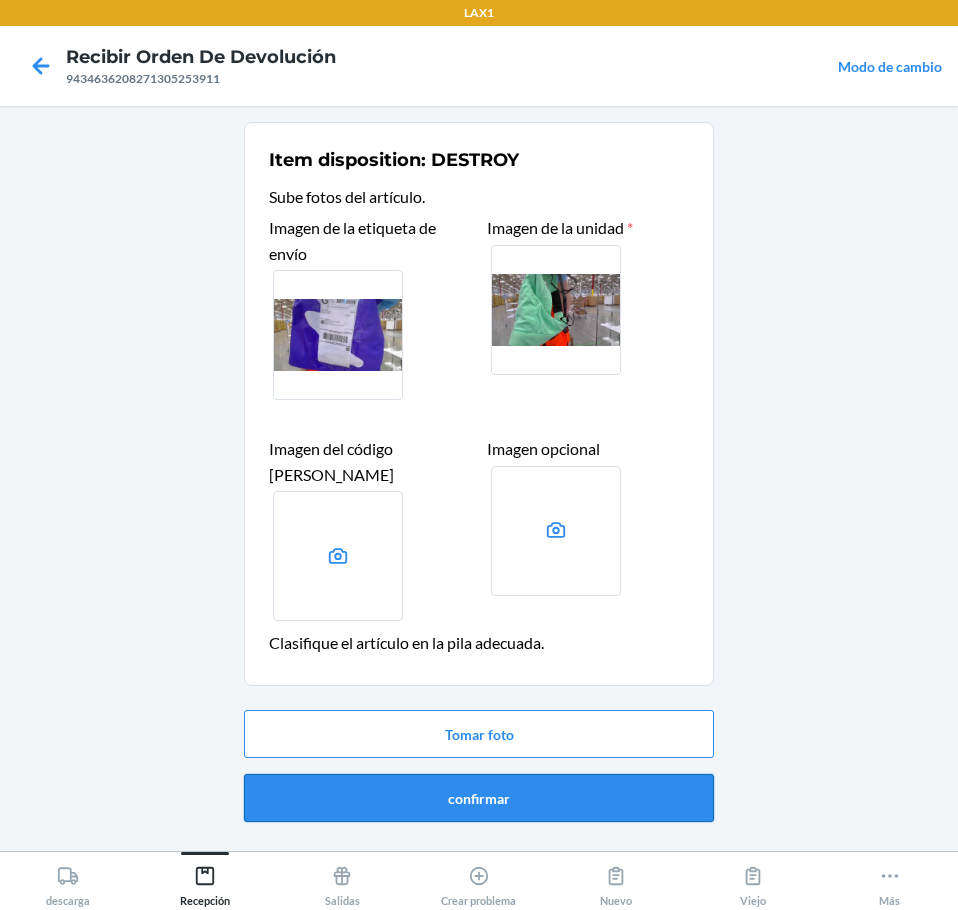 click on "confirmar" at bounding box center [479, 798] 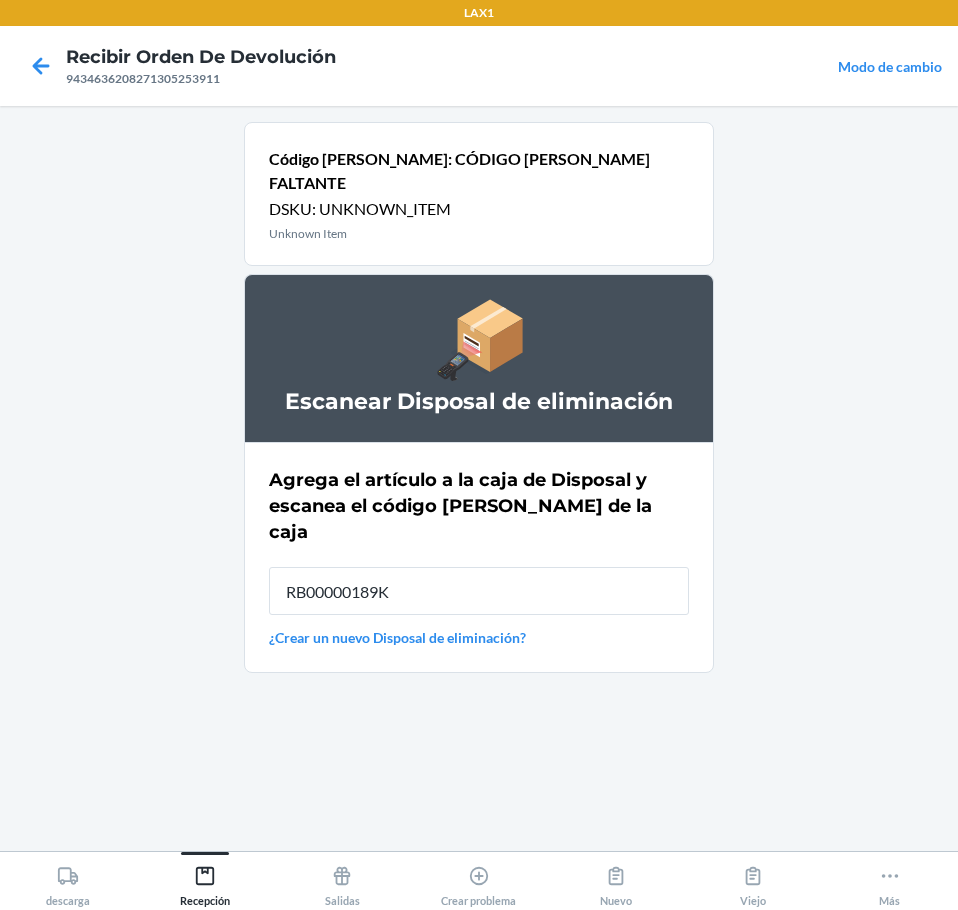 type on "RB00000189K" 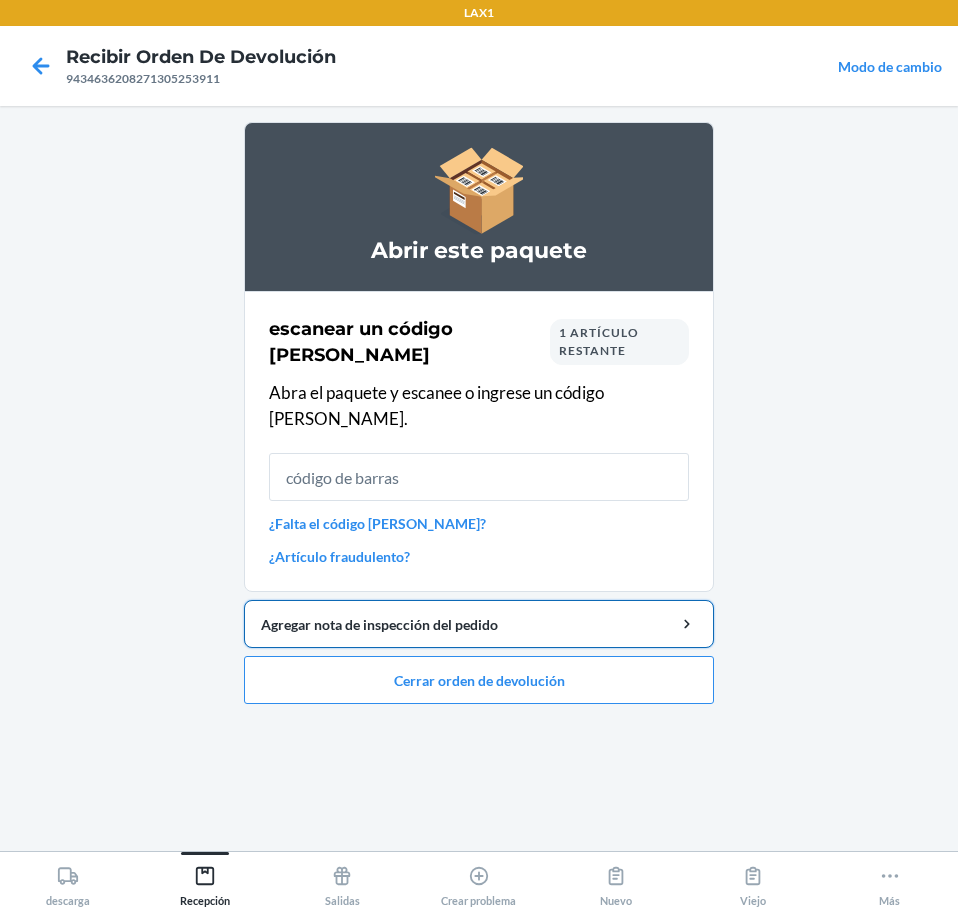 click on "Agregar nota de inspección del pedido" at bounding box center (479, 624) 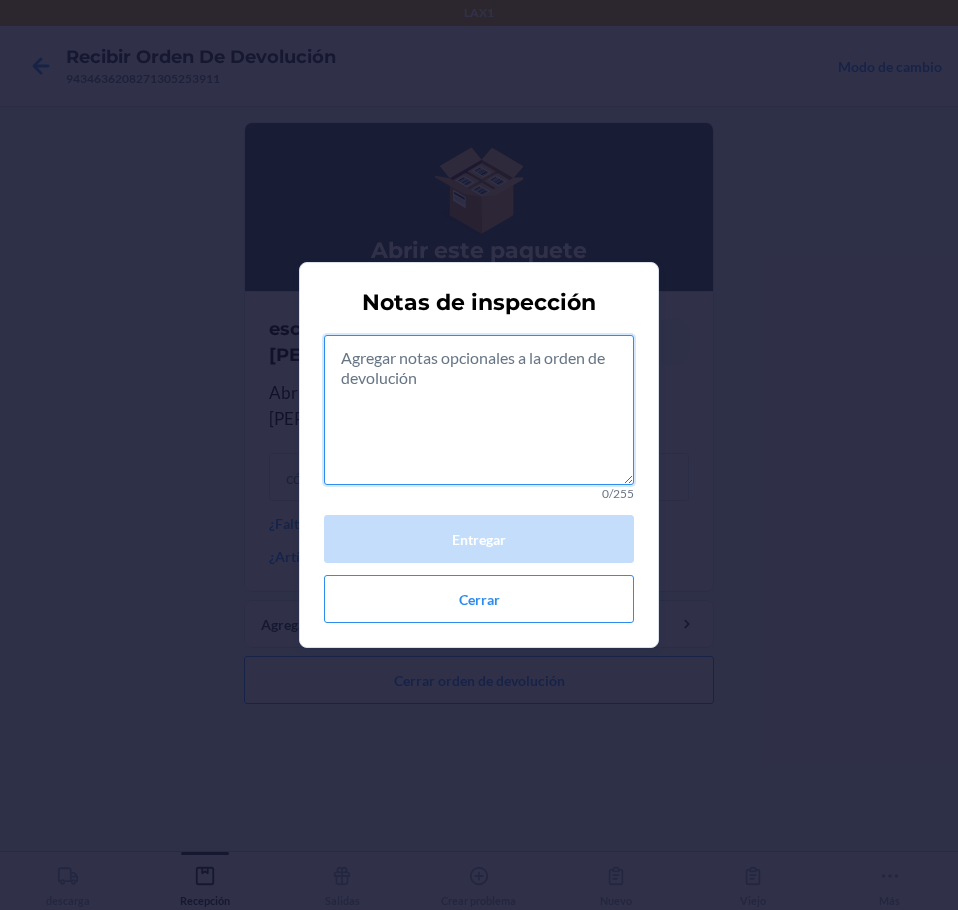 click at bounding box center [479, 410] 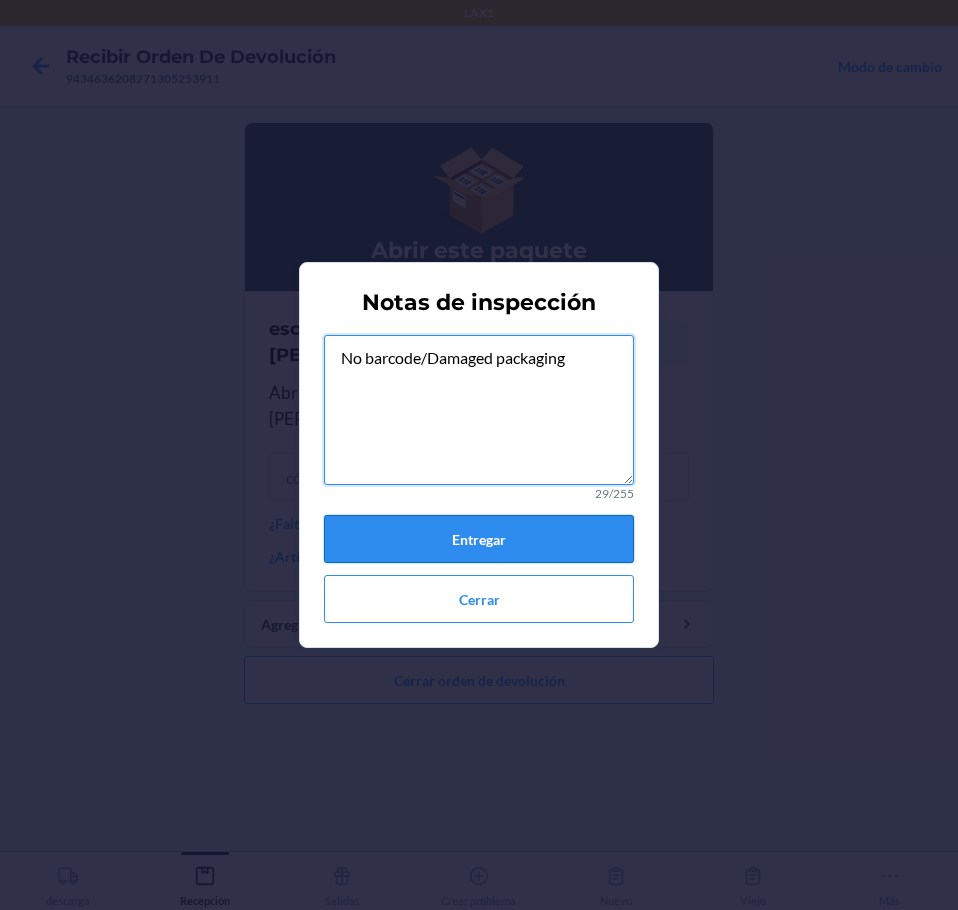 type on "No barcode/Damaged packaging" 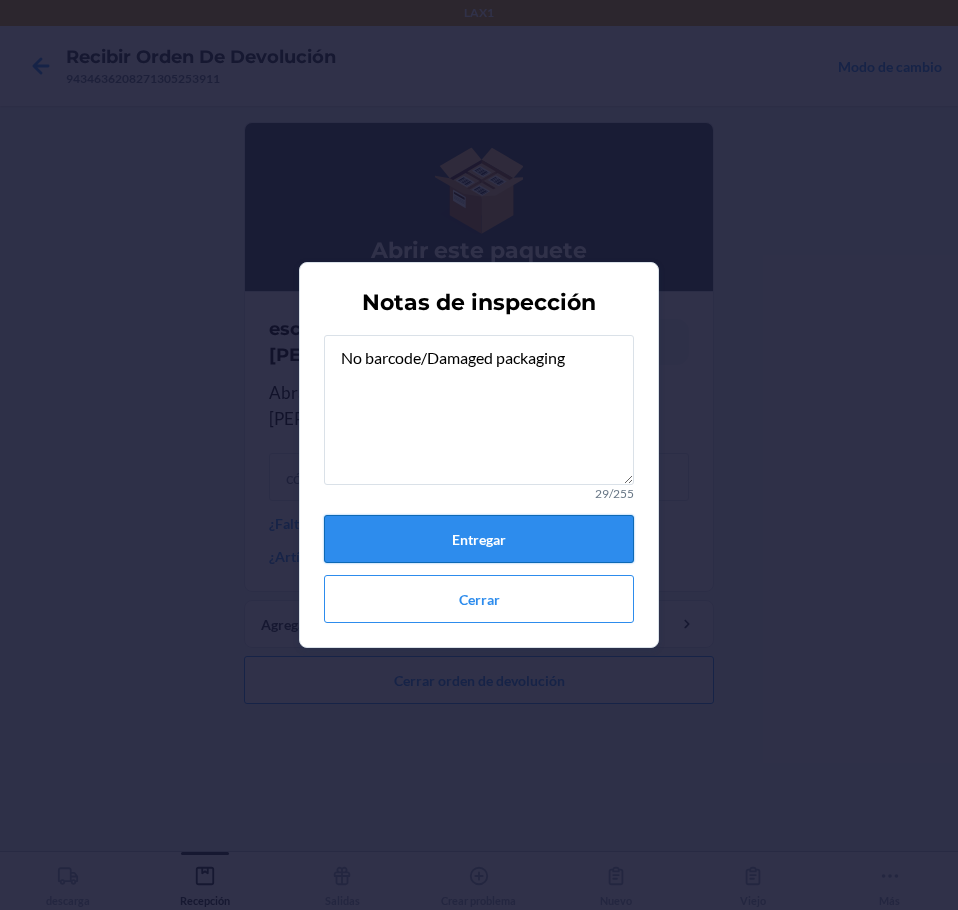 click on "Entregar" at bounding box center (479, 539) 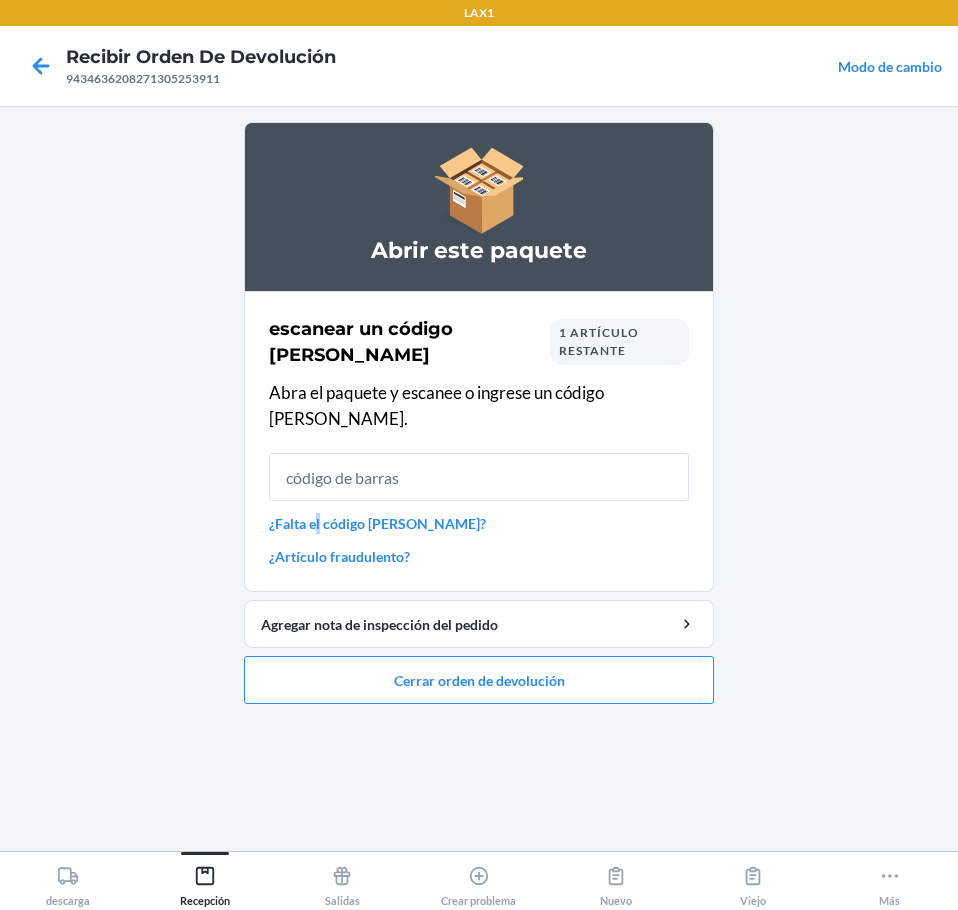 click on "¿Falta el código [PERSON_NAME]?" at bounding box center [479, 523] 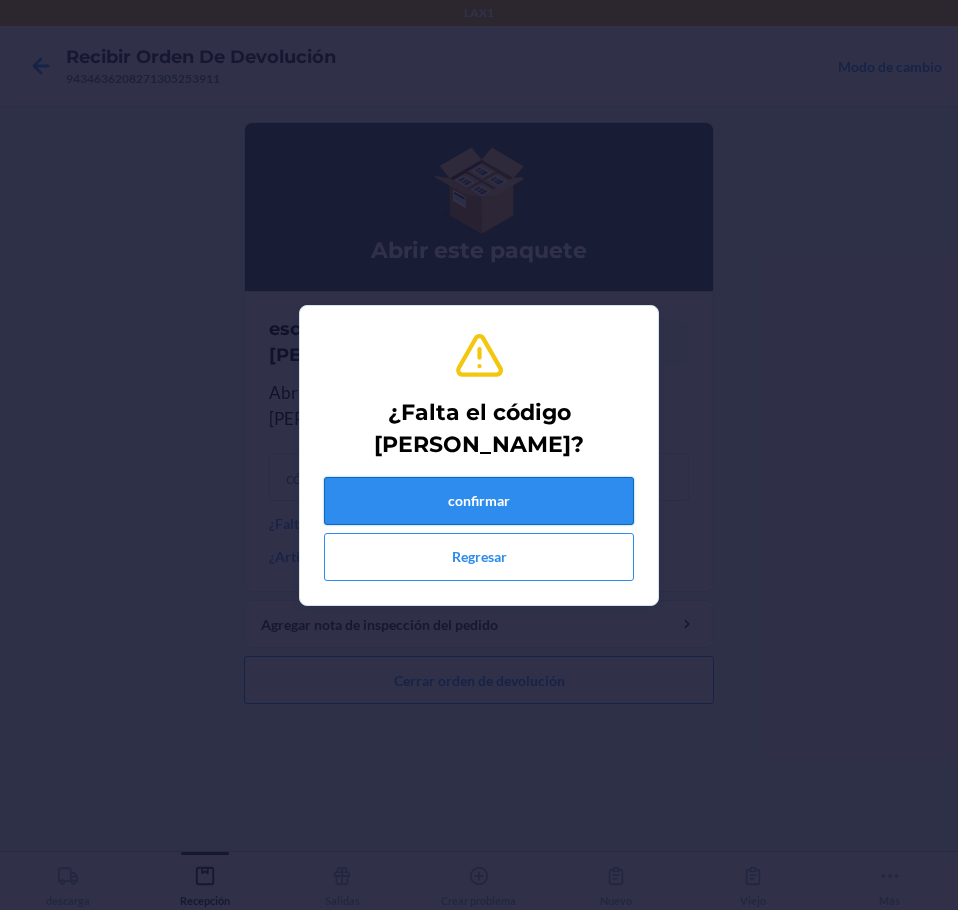 click on "confirmar" at bounding box center [479, 501] 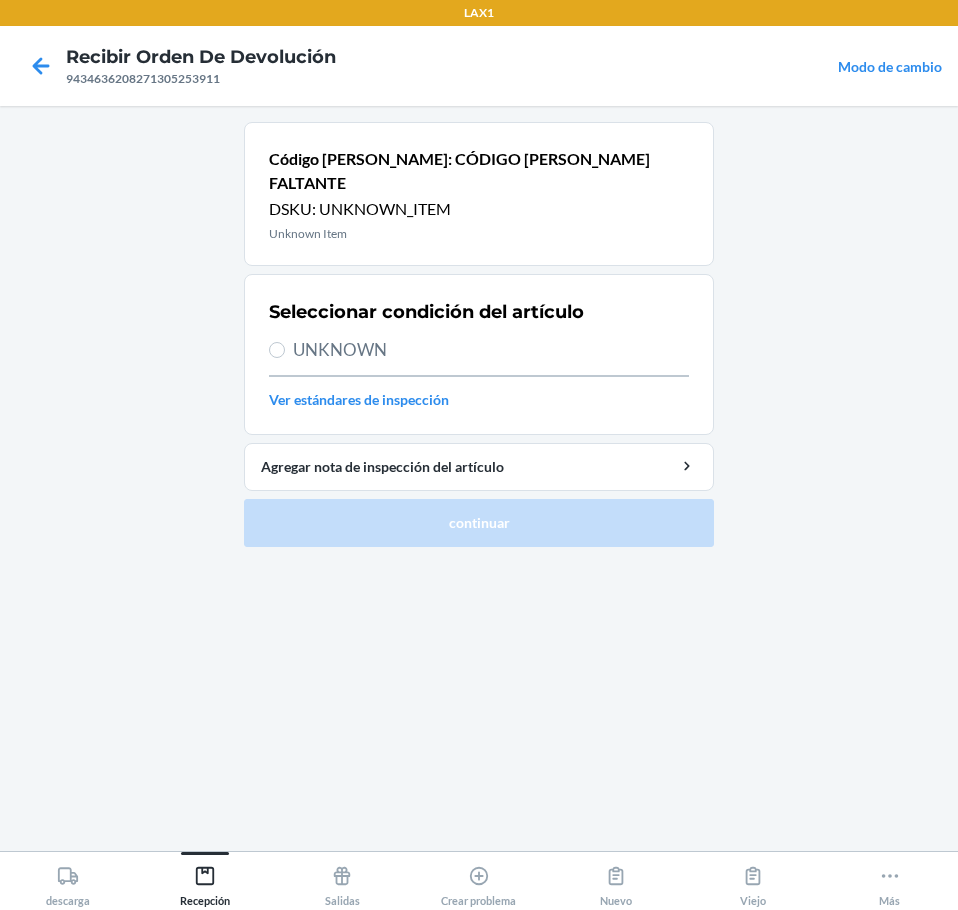 click on "UNKNOWN" at bounding box center [491, 350] 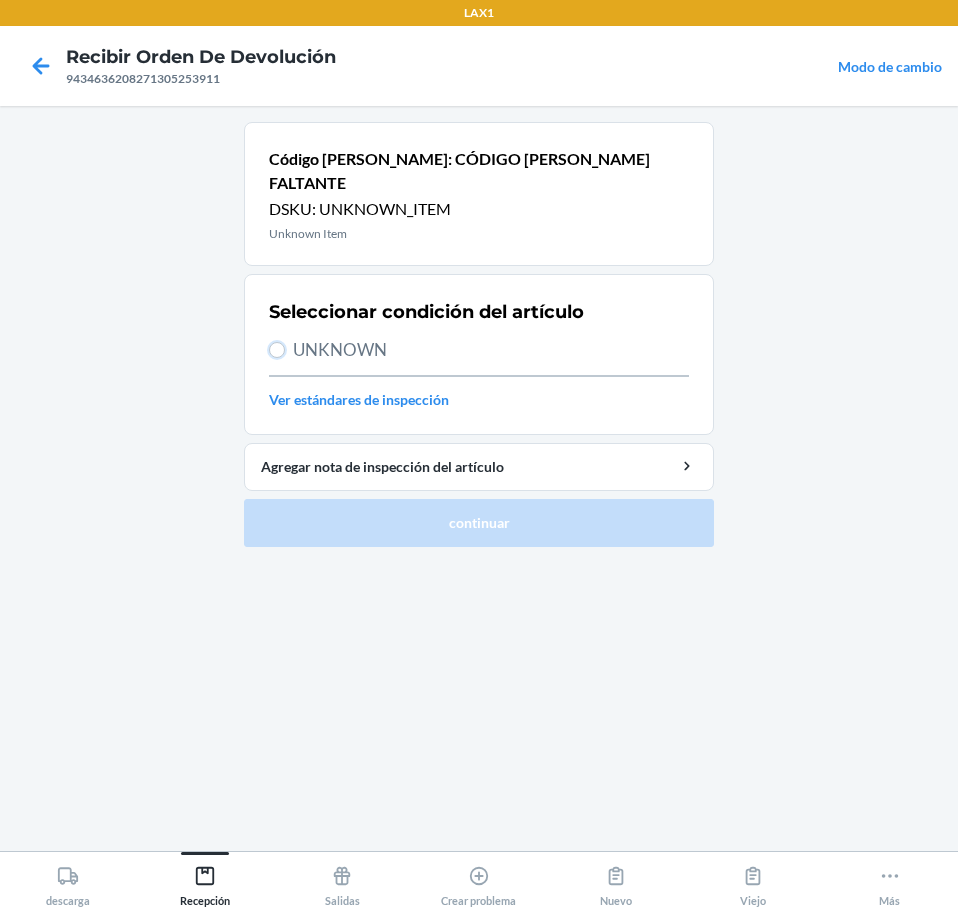 click on "UNKNOWN" at bounding box center [277, 350] 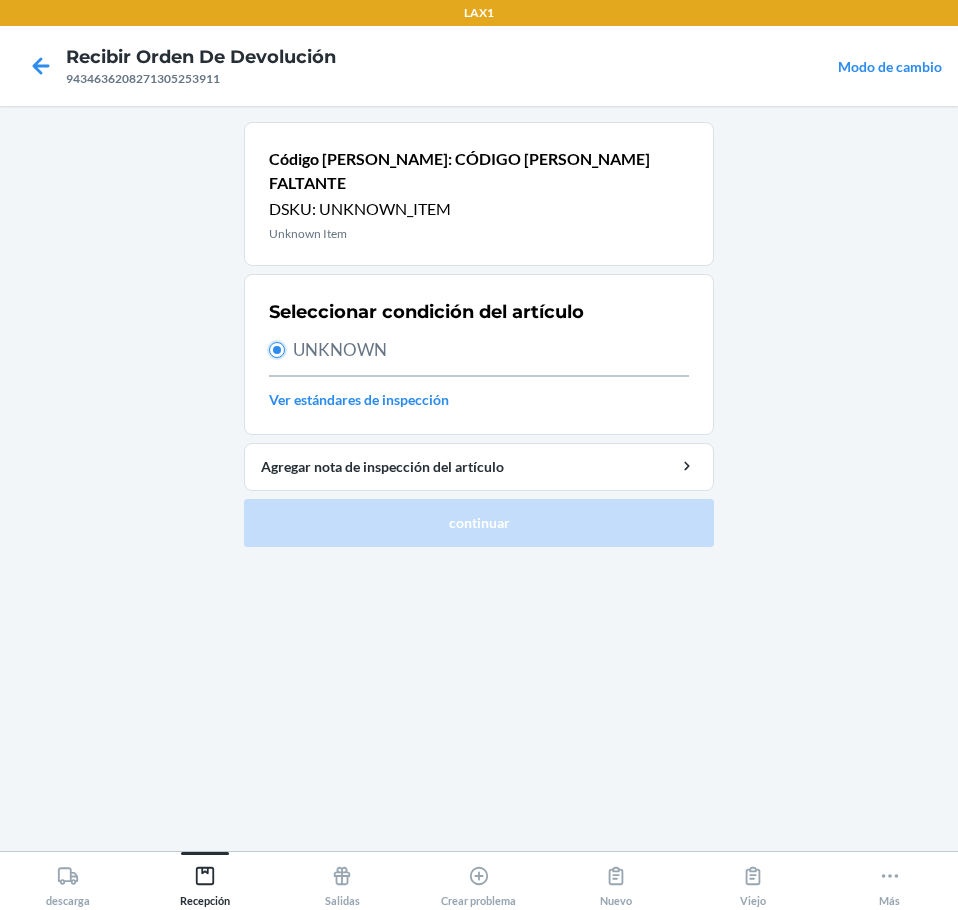 radio on "true" 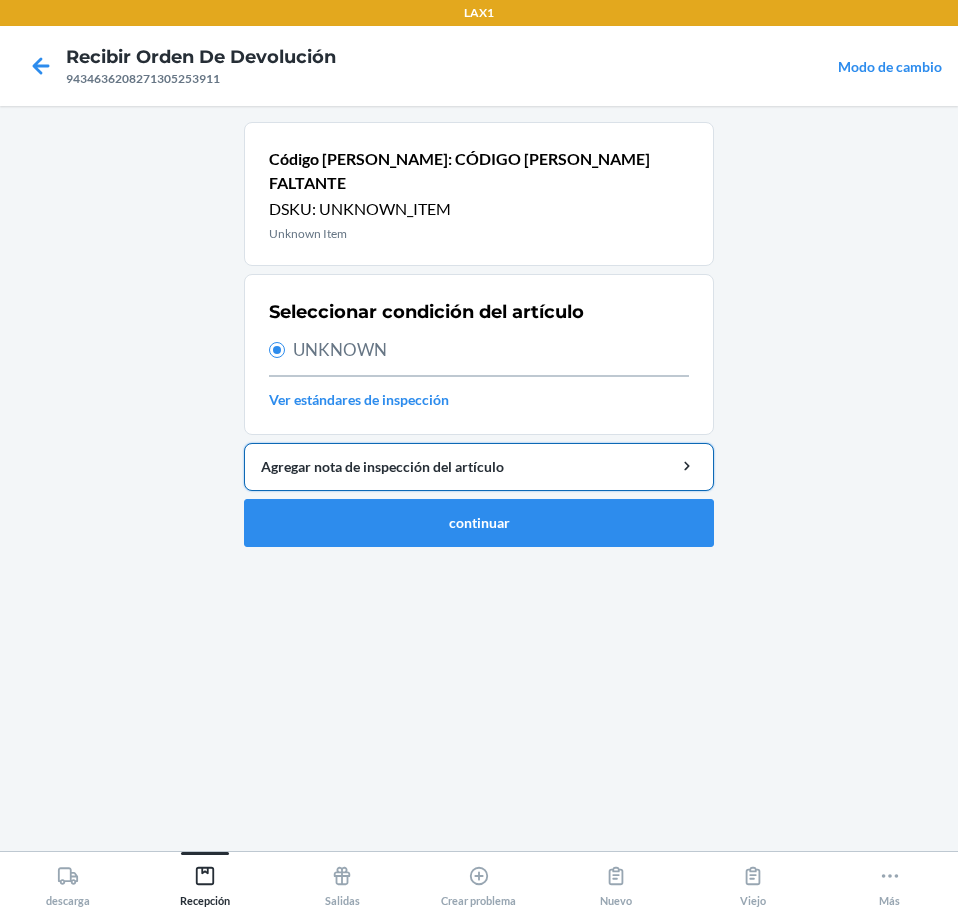 click on "Agregar nota de inspección del artículo" at bounding box center (479, 466) 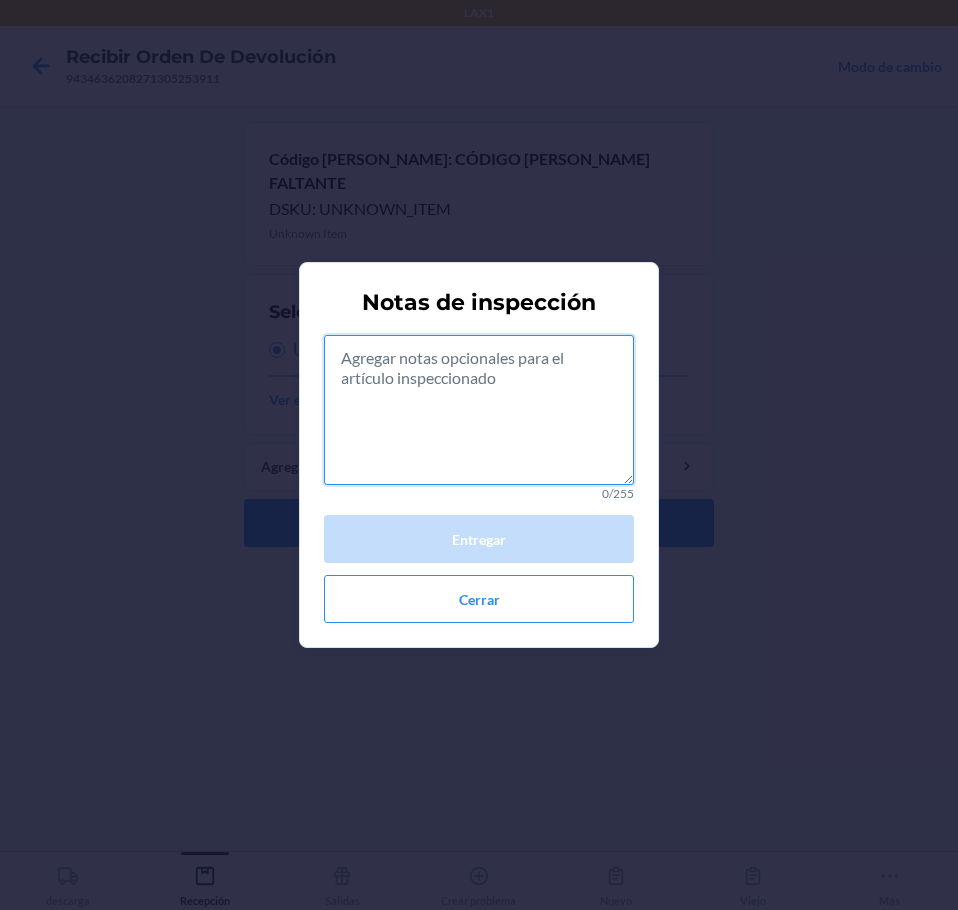 click at bounding box center (479, 410) 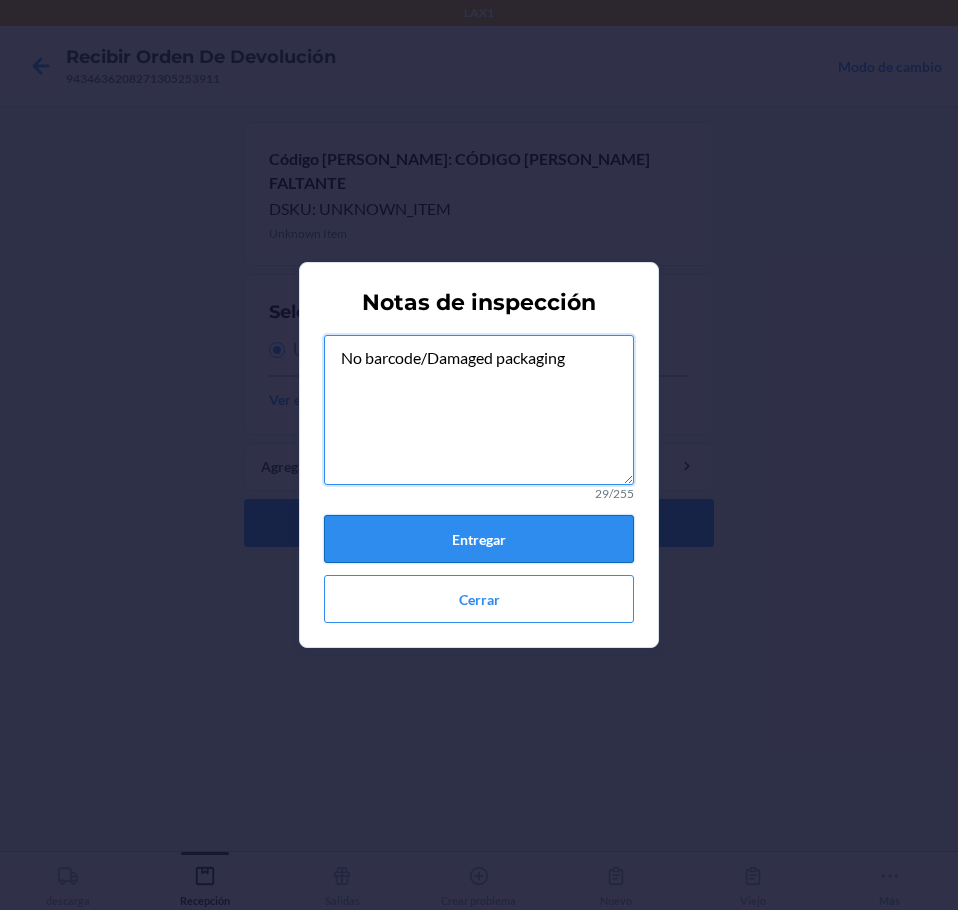 type on "No barcode/Damaged packaging" 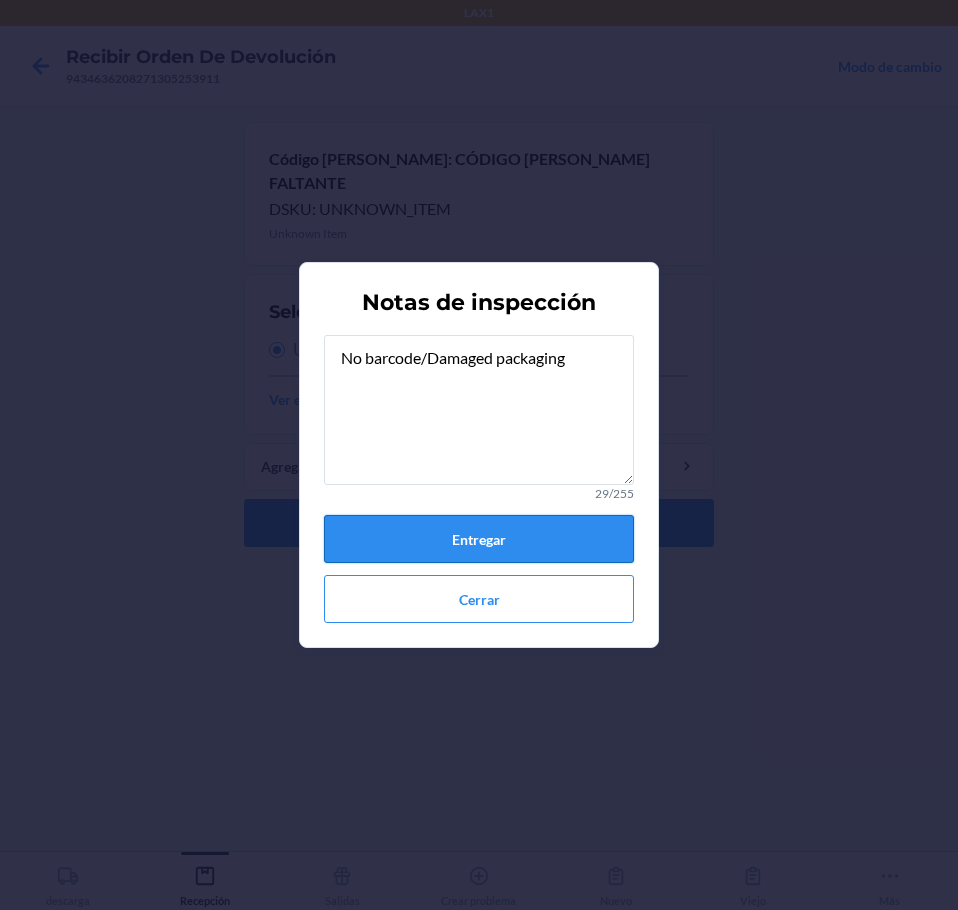 click on "Entregar" at bounding box center [479, 539] 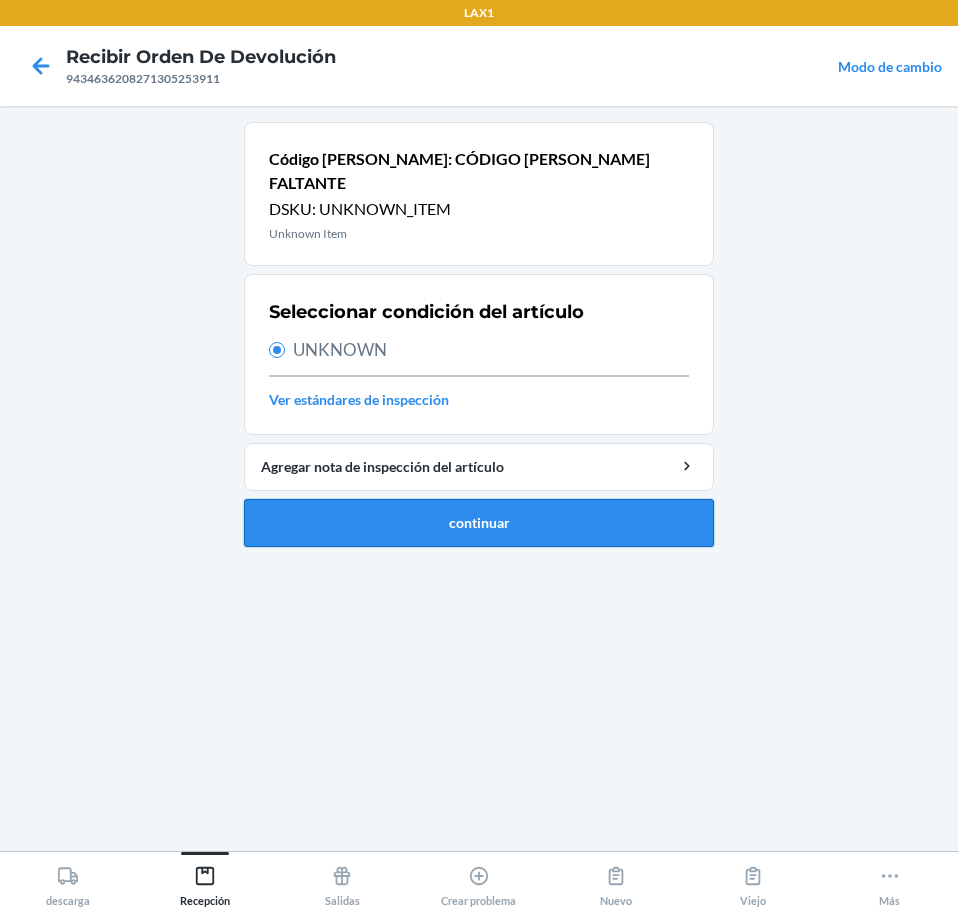 click on "continuar" at bounding box center (479, 523) 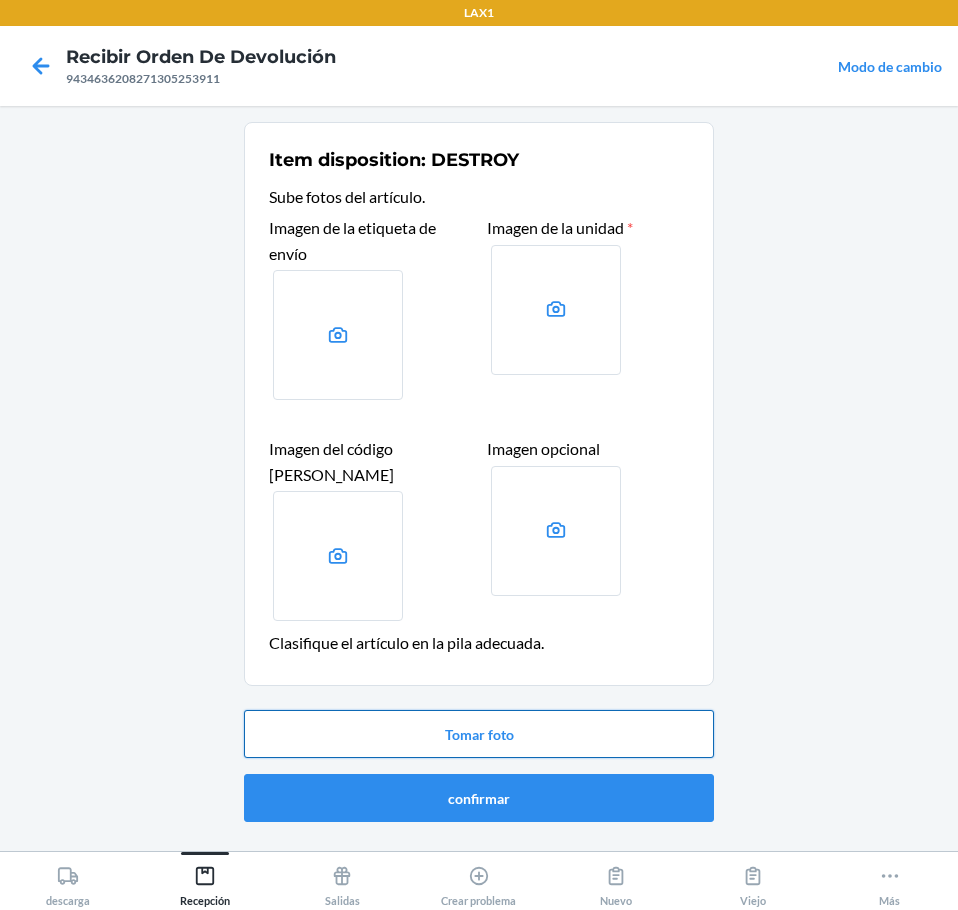 click on "Tomar foto" at bounding box center (479, 734) 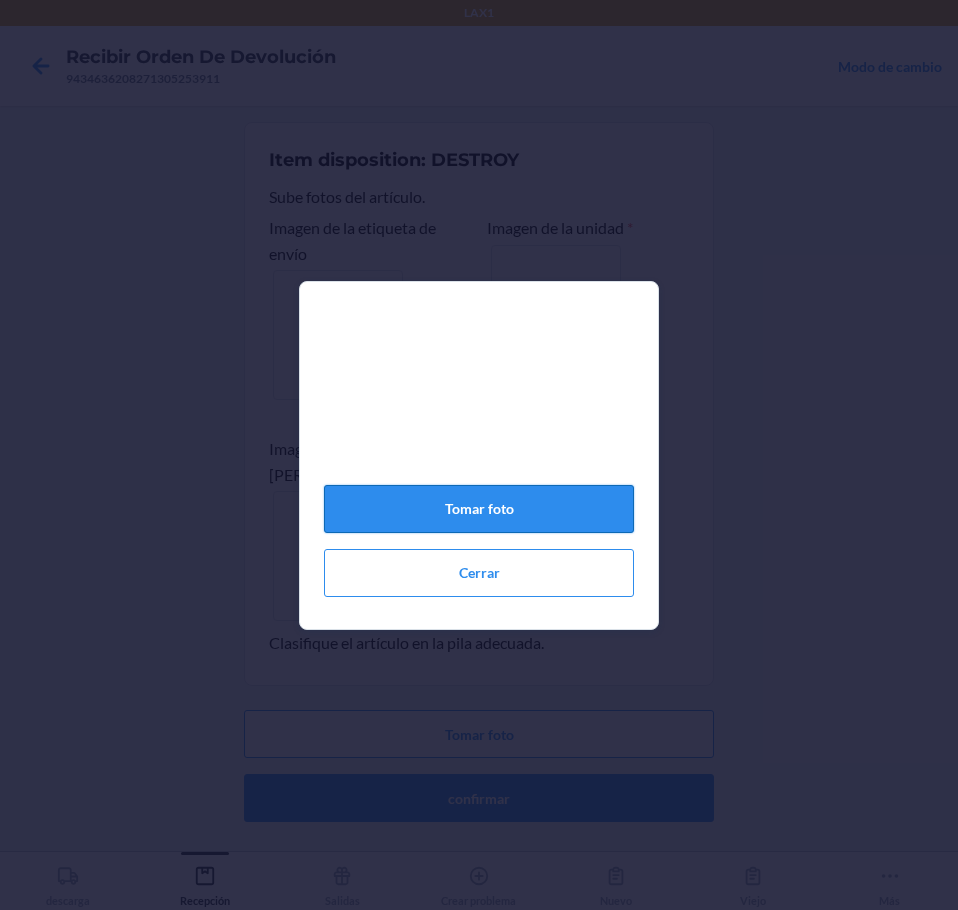 click on "Tomar foto" 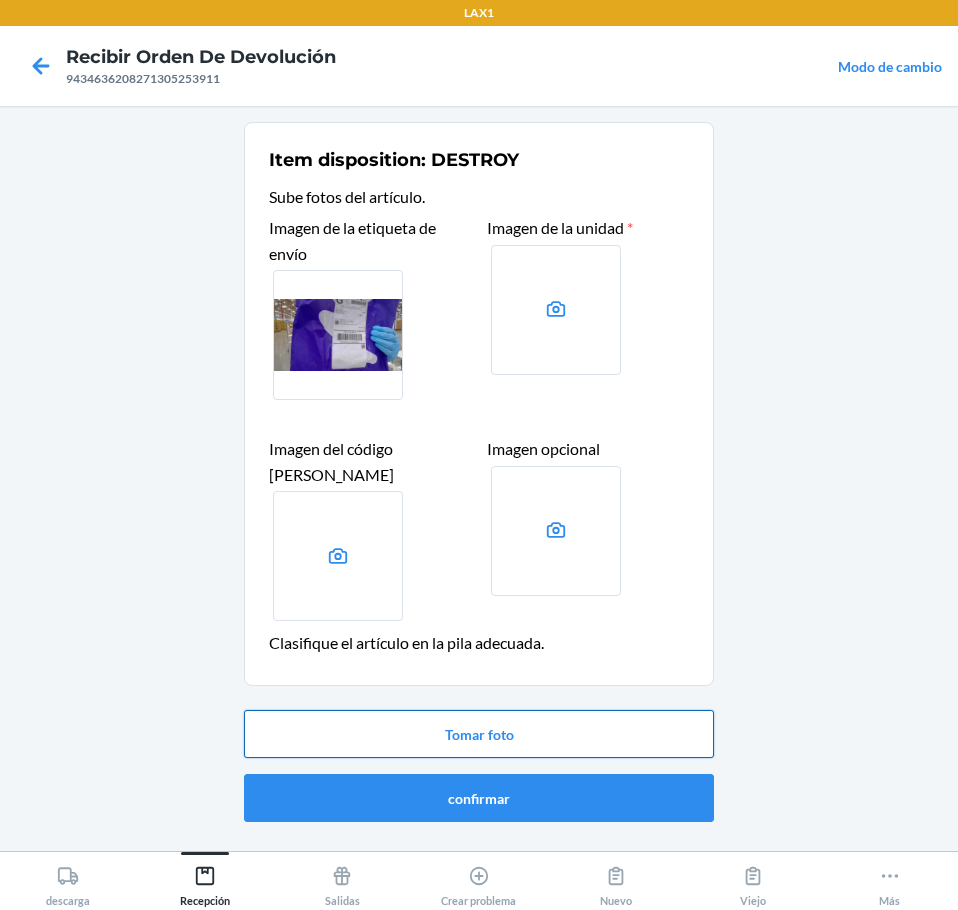 click on "Tomar foto" at bounding box center (479, 734) 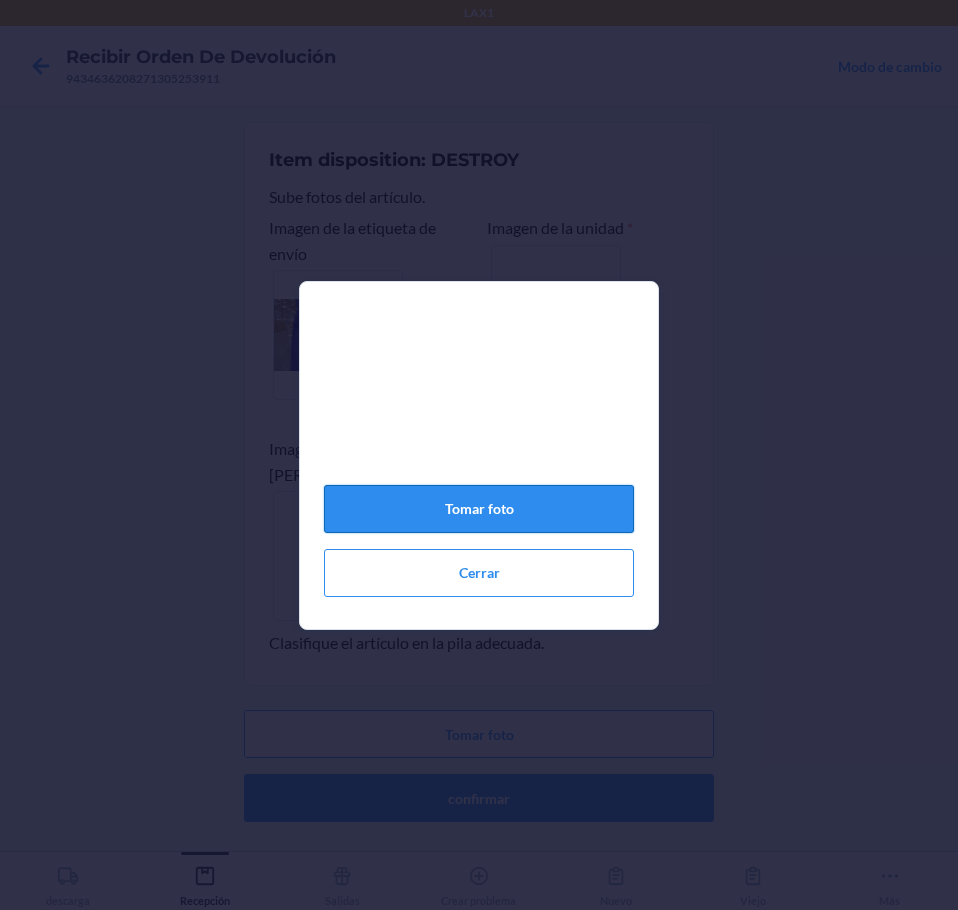 click on "Tomar foto" 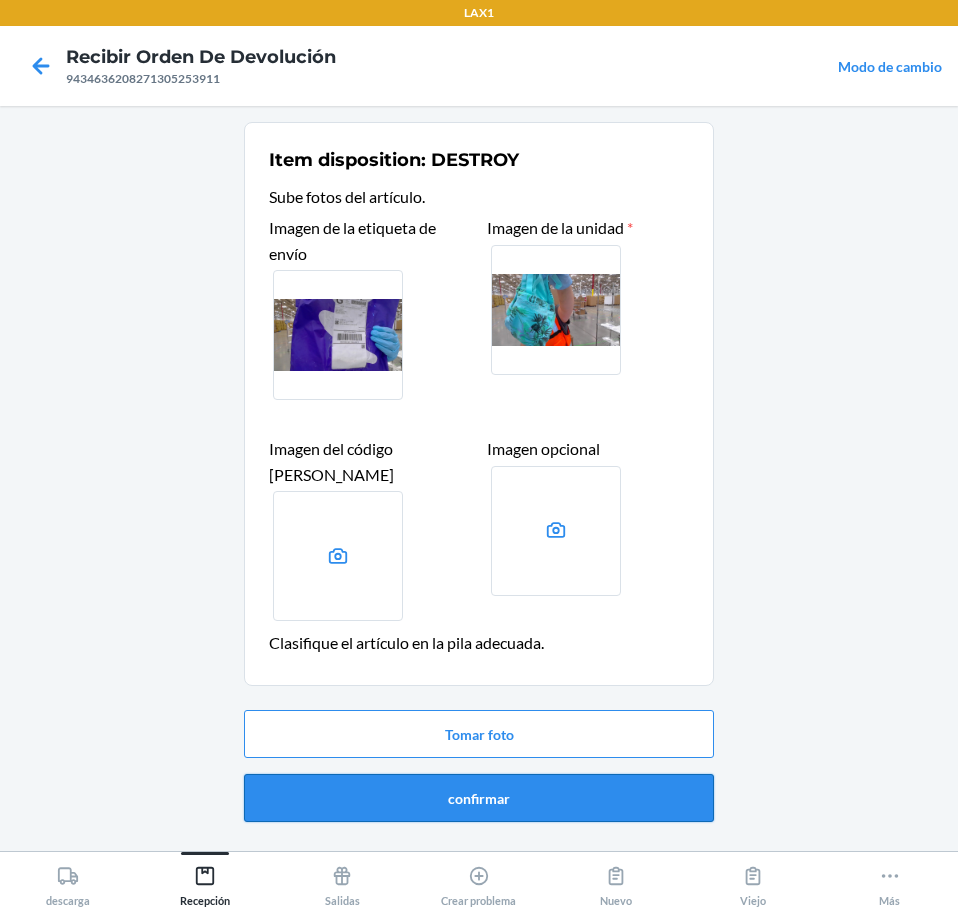 click on "confirmar" at bounding box center [479, 798] 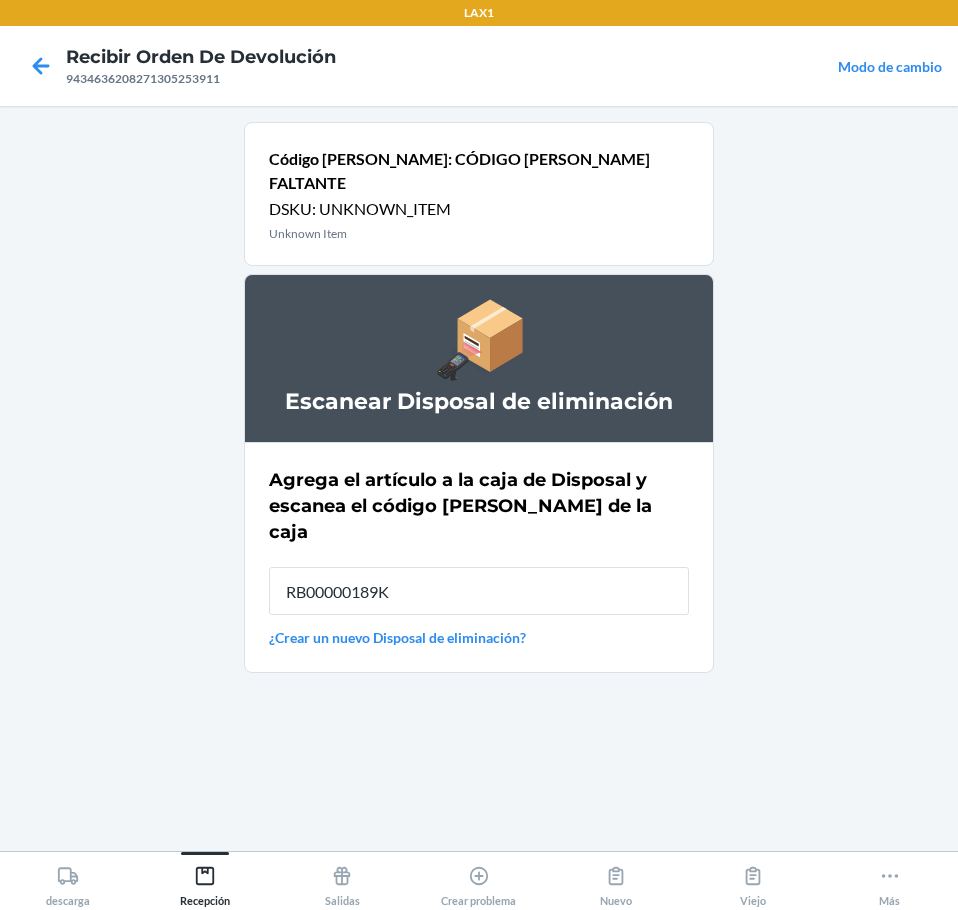 type on "RB00000189K" 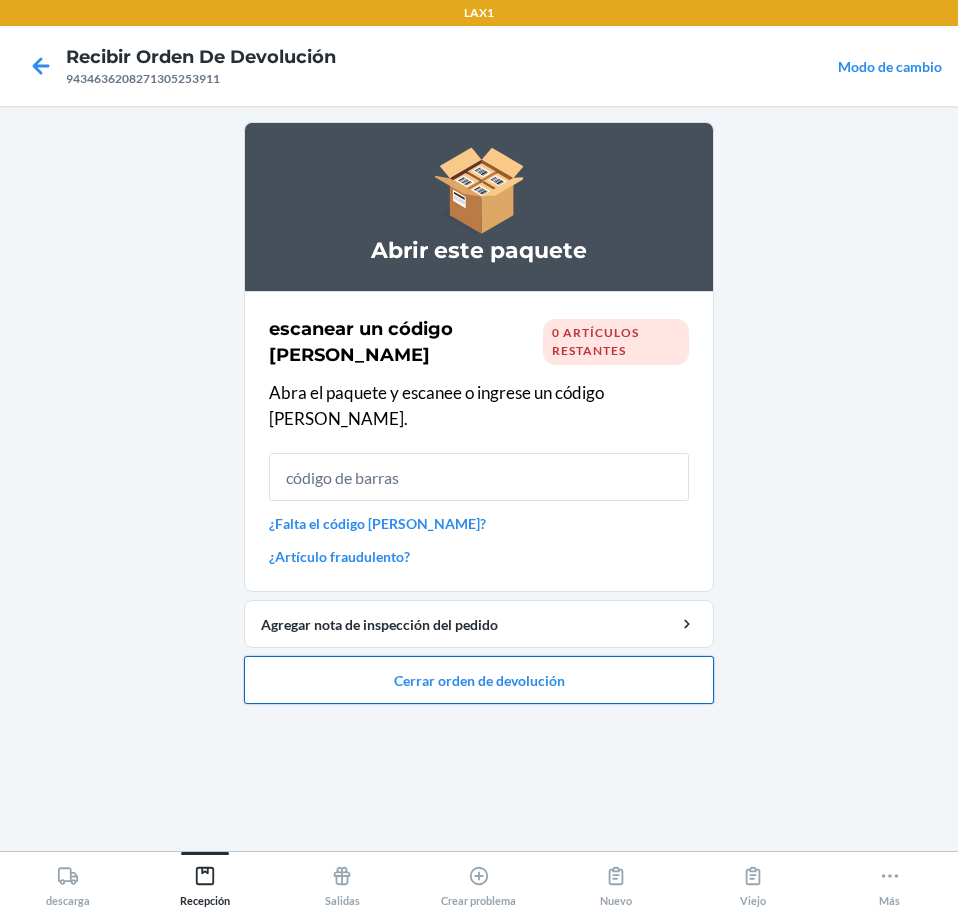 click on "Cerrar orden de devolución" at bounding box center [479, 680] 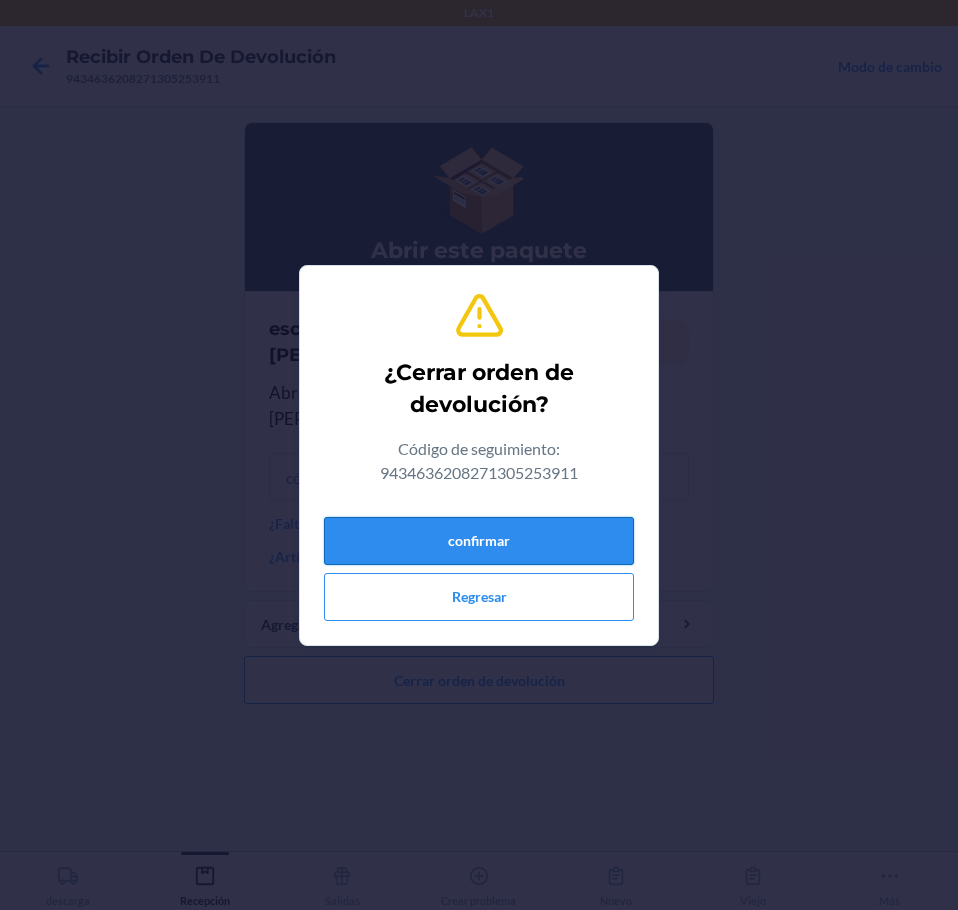 click on "confirmar" at bounding box center [479, 541] 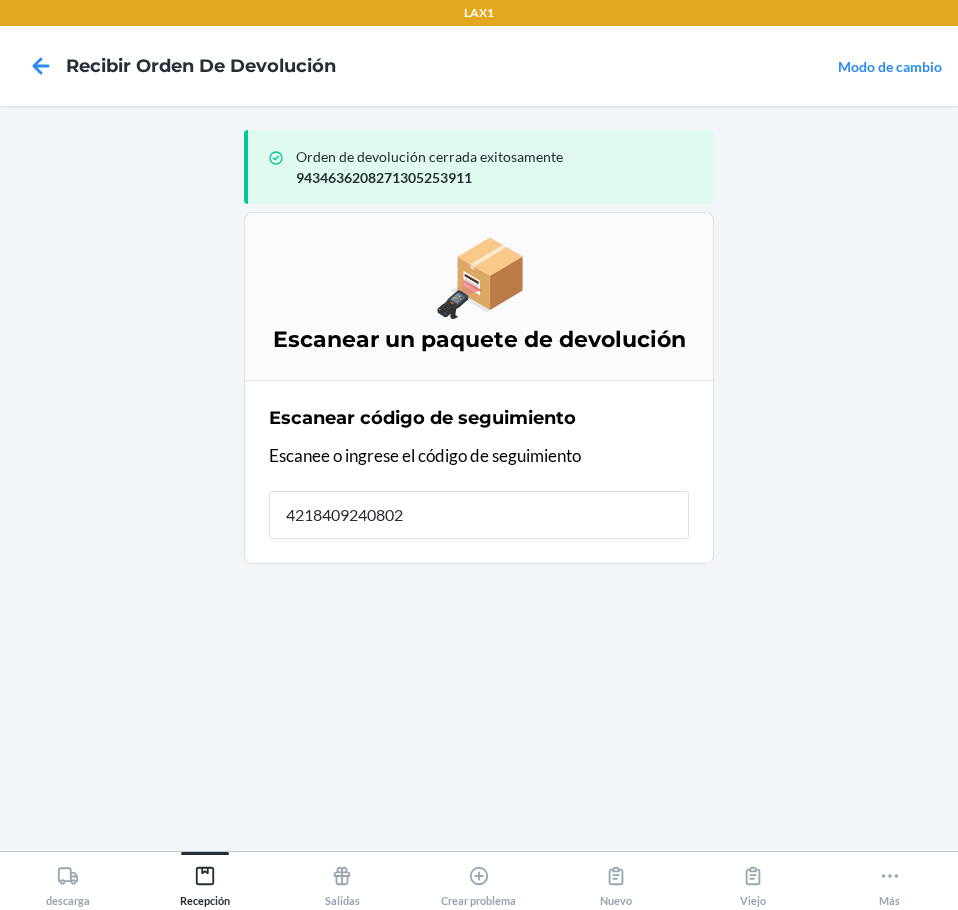 type on "42184092408020" 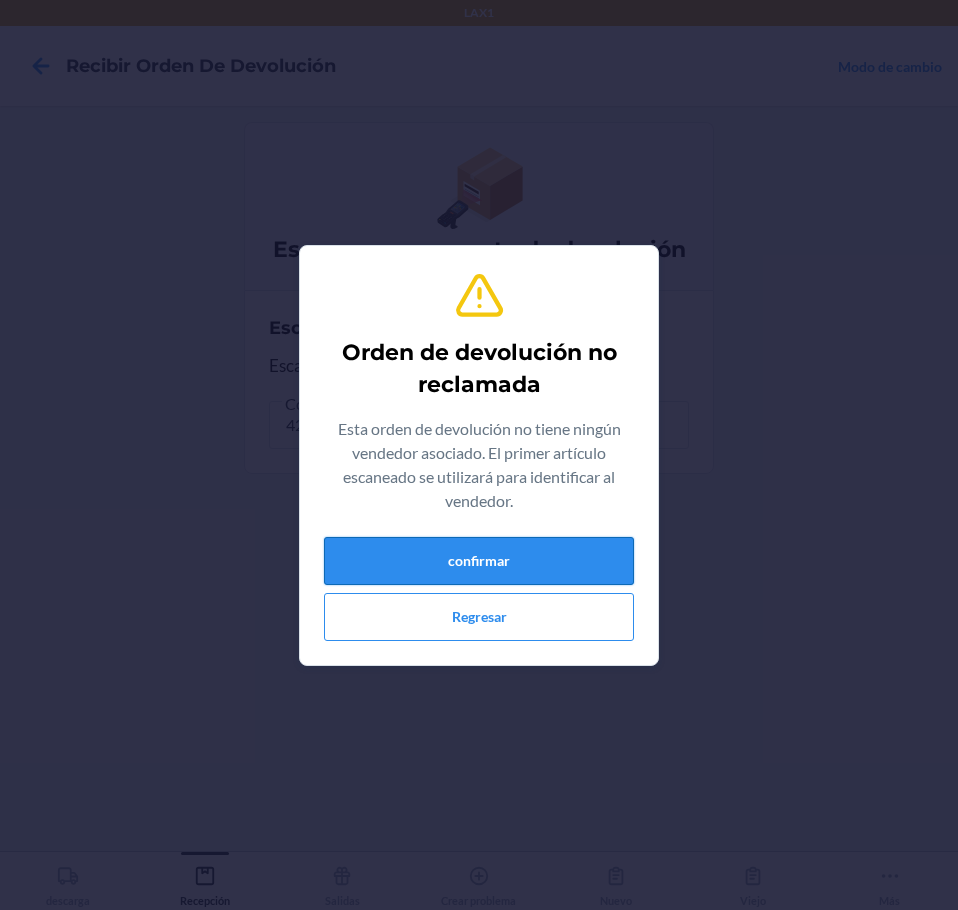 click on "confirmar" at bounding box center (479, 561) 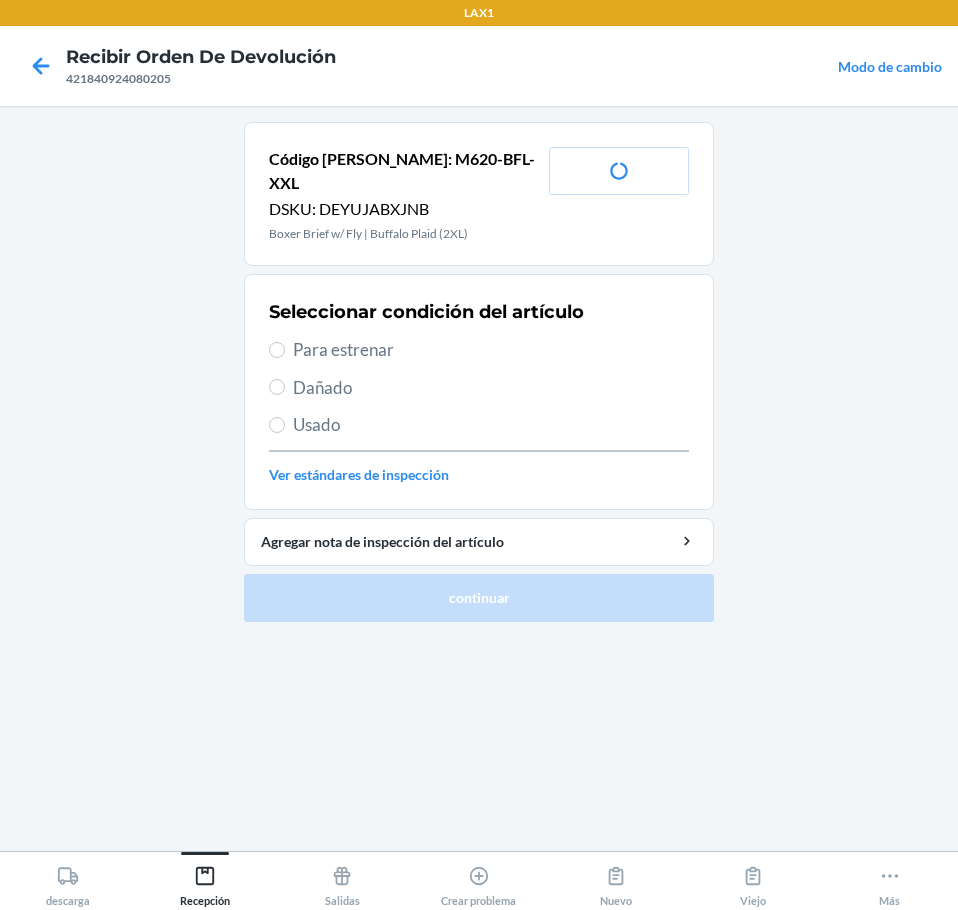 drag, startPoint x: 356, startPoint y: 316, endPoint x: 351, endPoint y: 423, distance: 107.11676 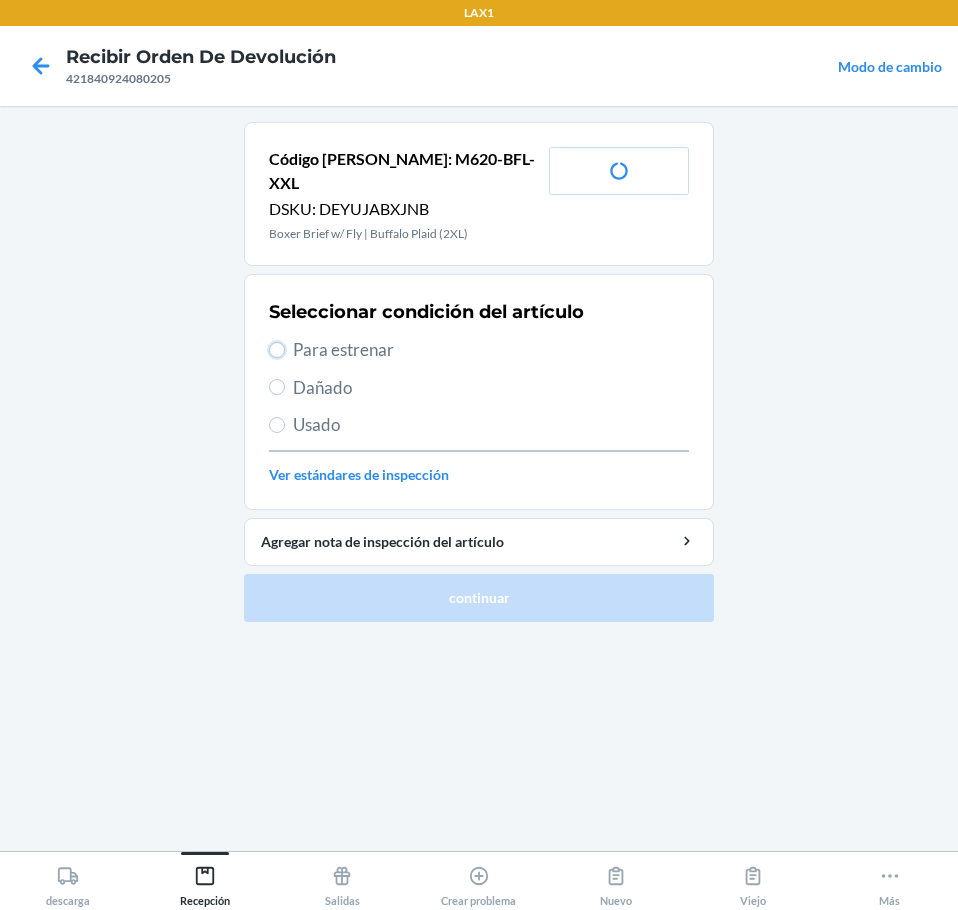 click on "Para estrenar" at bounding box center (277, 350) 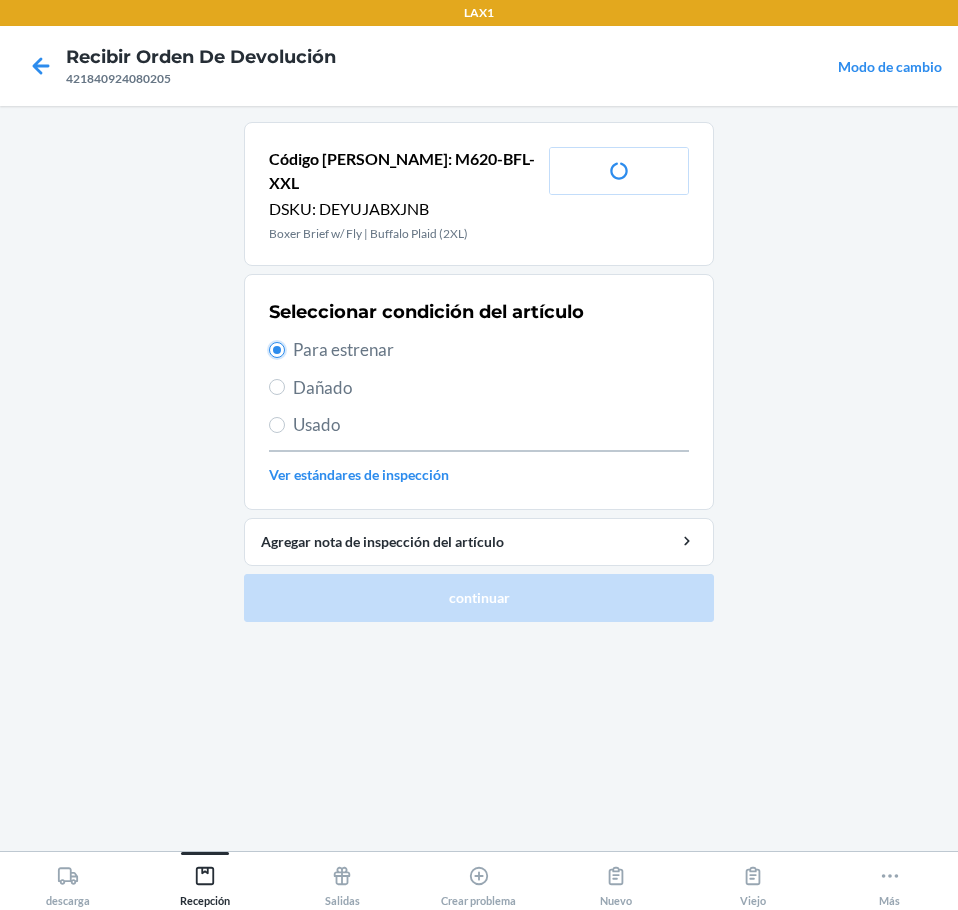 radio on "true" 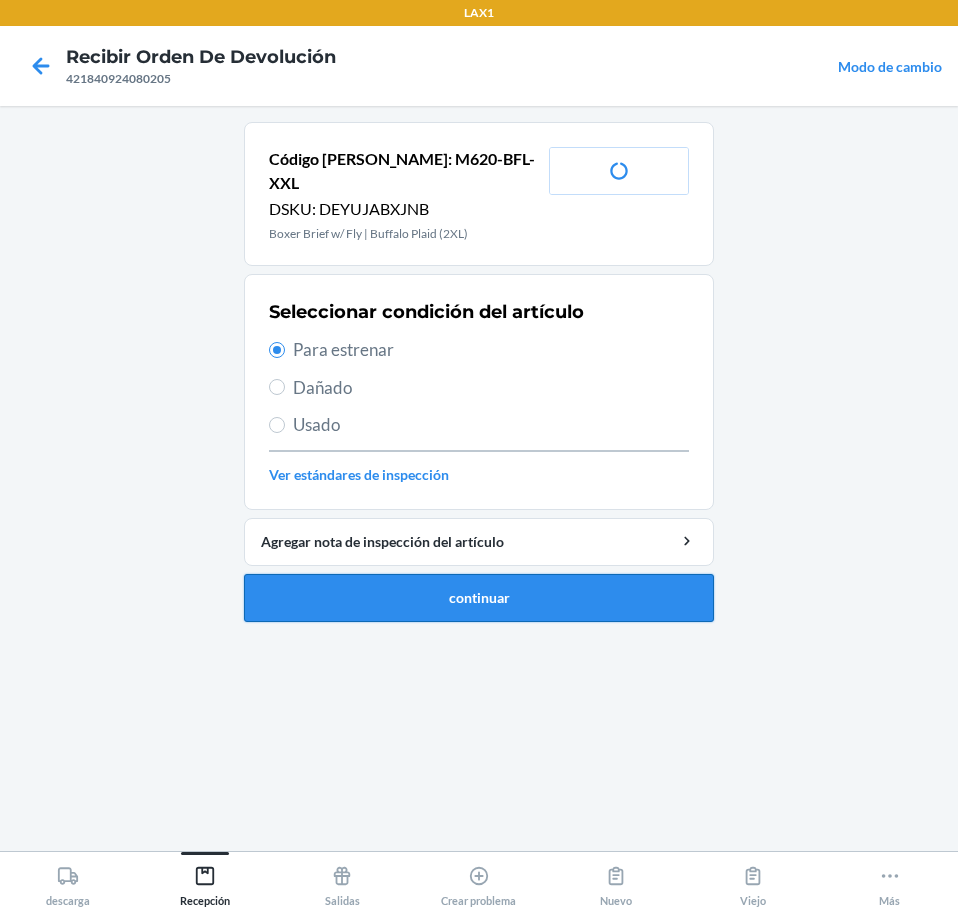 click on "continuar" at bounding box center [479, 598] 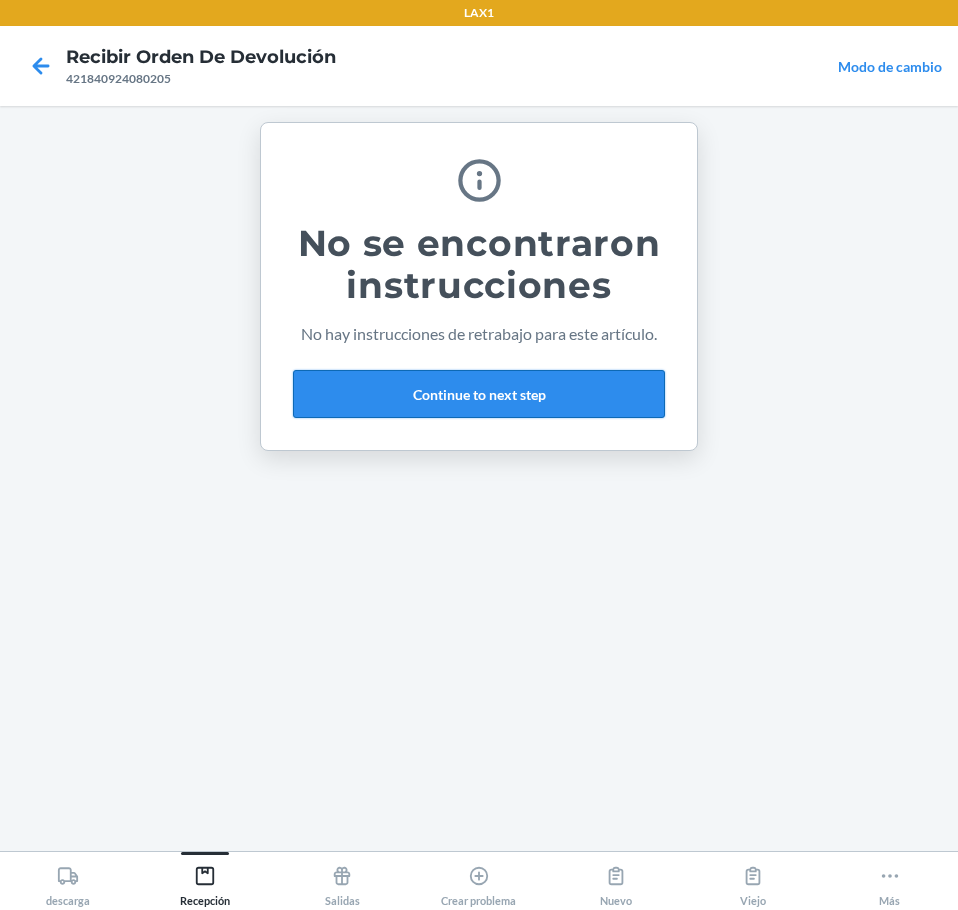 click on "Continue to next step" at bounding box center (479, 394) 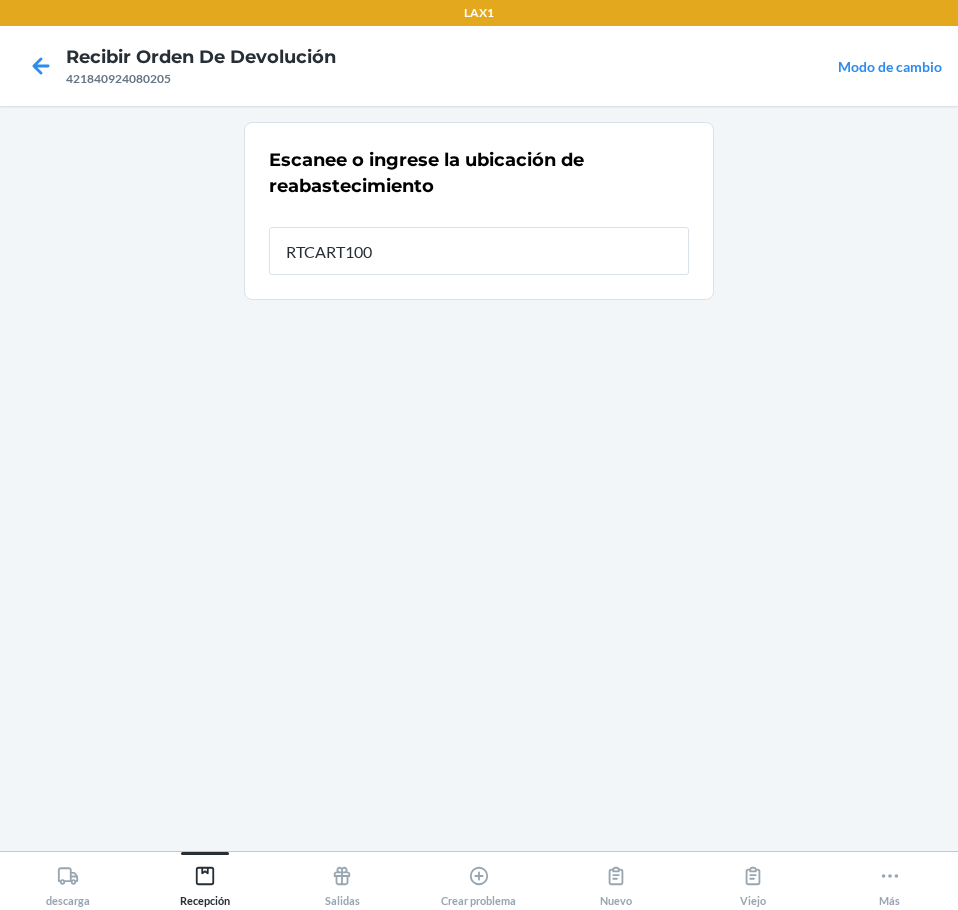 type on "RTCART100" 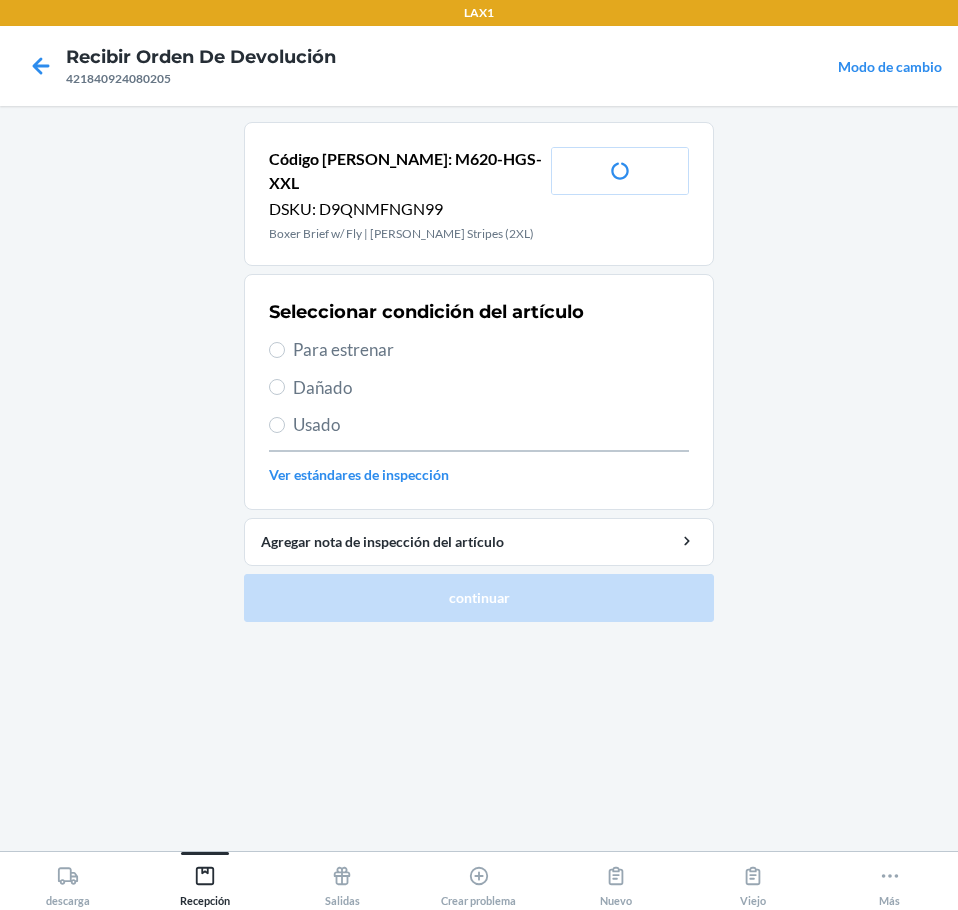 click on "Para estrenar" at bounding box center (491, 350) 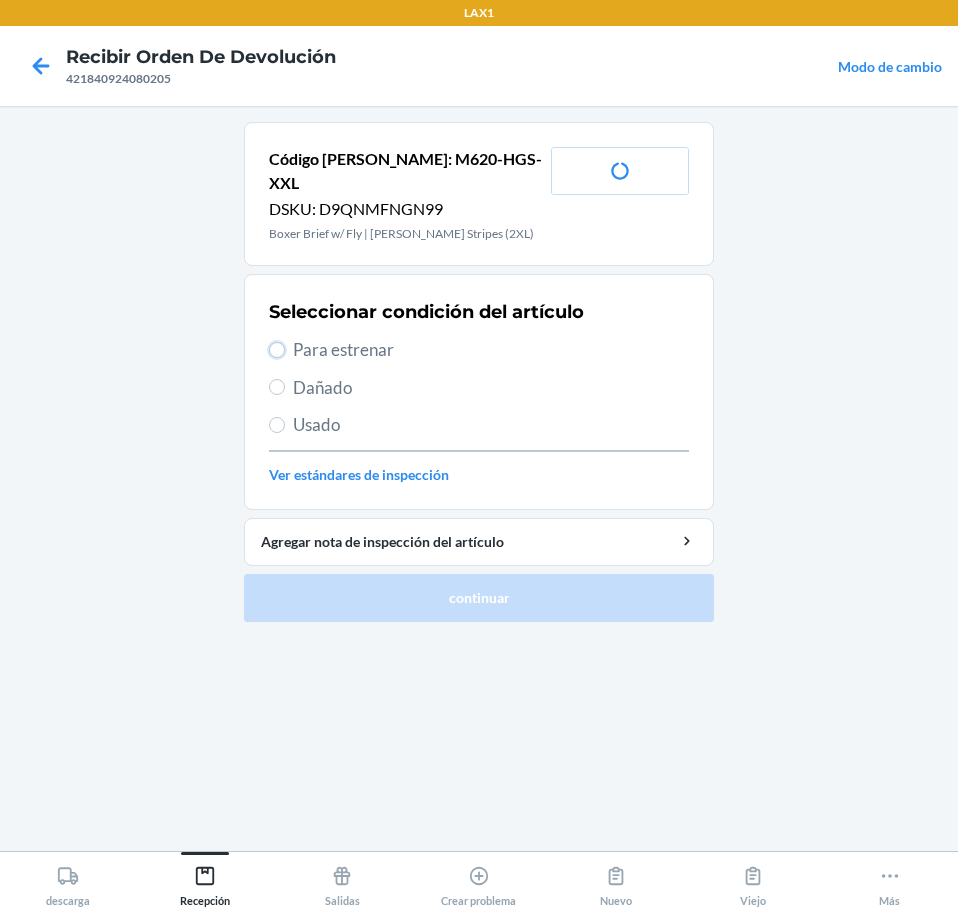 click on "Para estrenar" at bounding box center (277, 350) 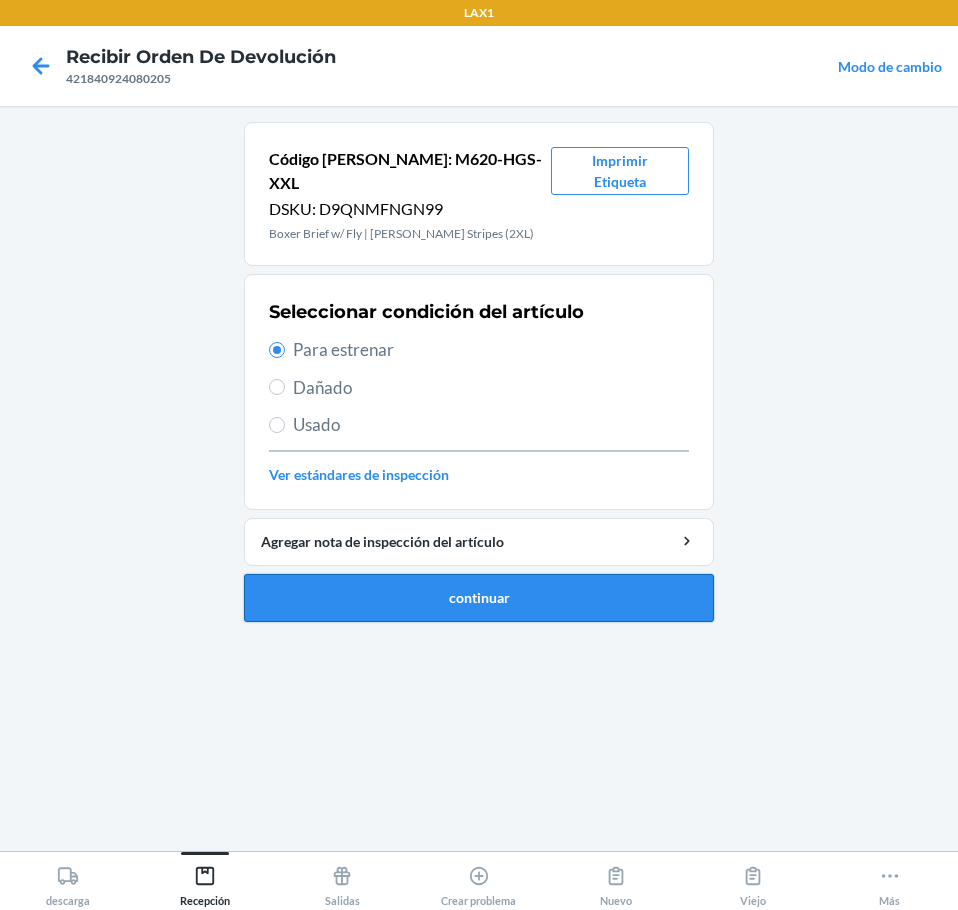 drag, startPoint x: 398, startPoint y: 580, endPoint x: 415, endPoint y: 559, distance: 27.018513 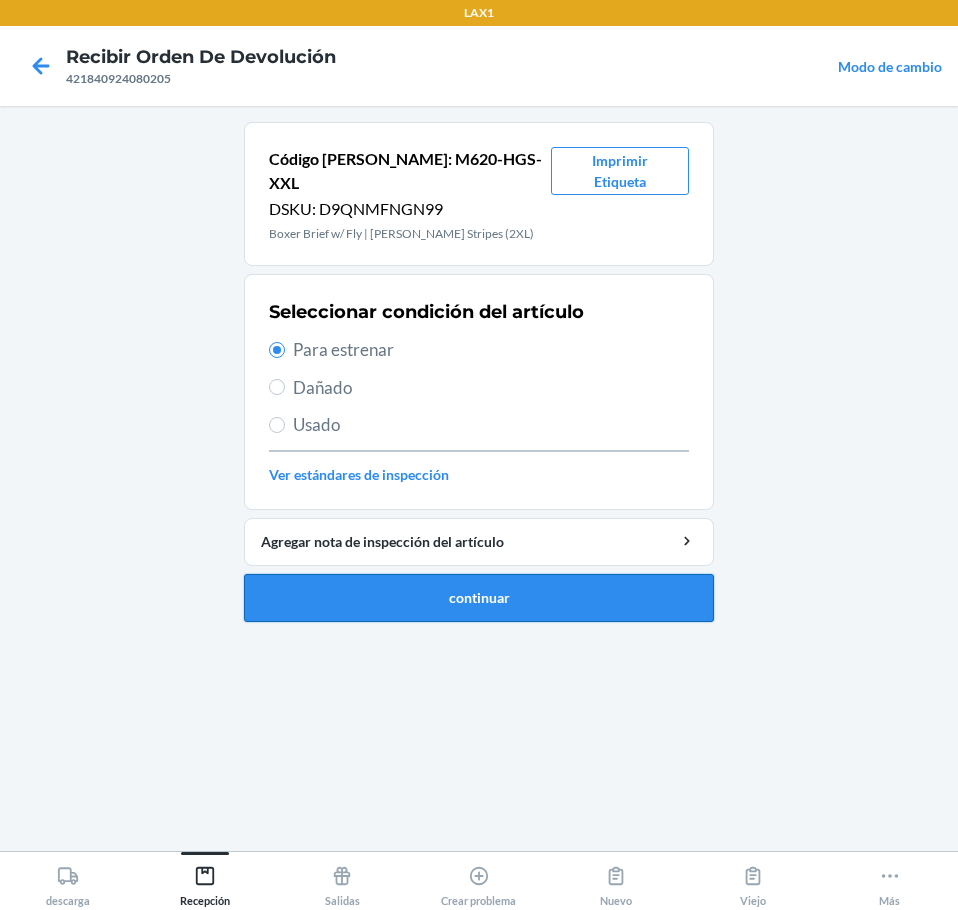 click on "continuar" at bounding box center (479, 598) 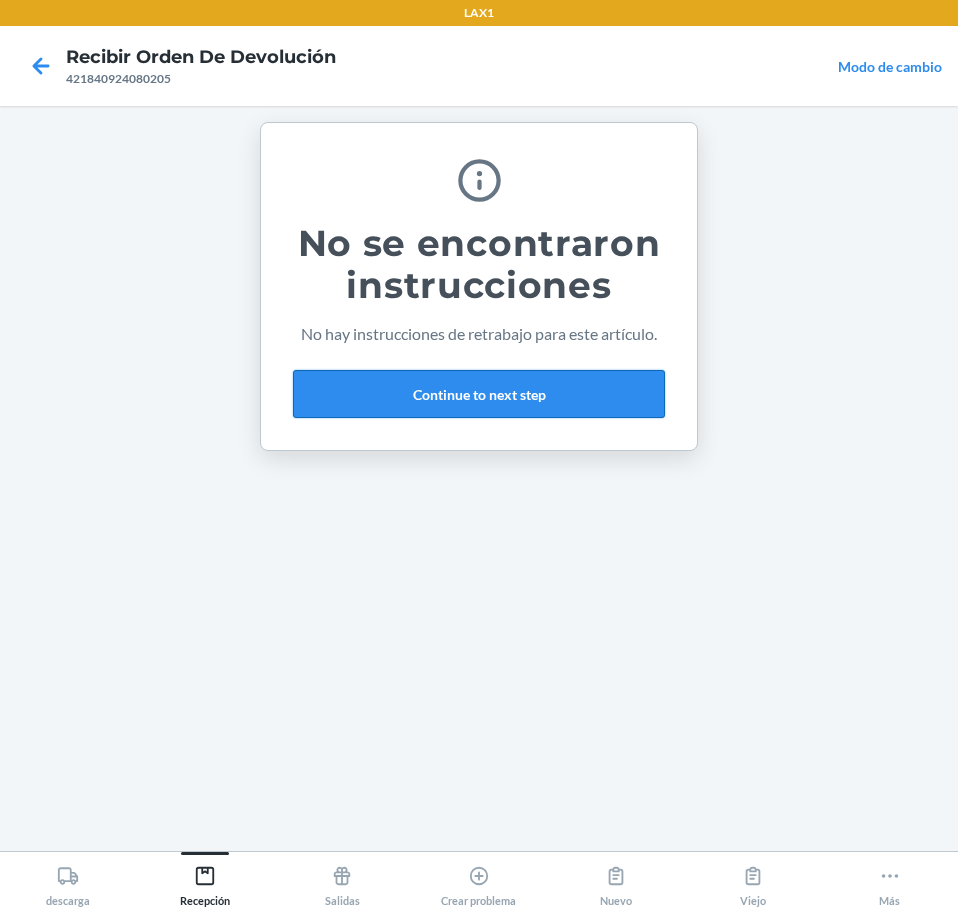 drag, startPoint x: 583, startPoint y: 379, endPoint x: 593, endPoint y: 382, distance: 10.440307 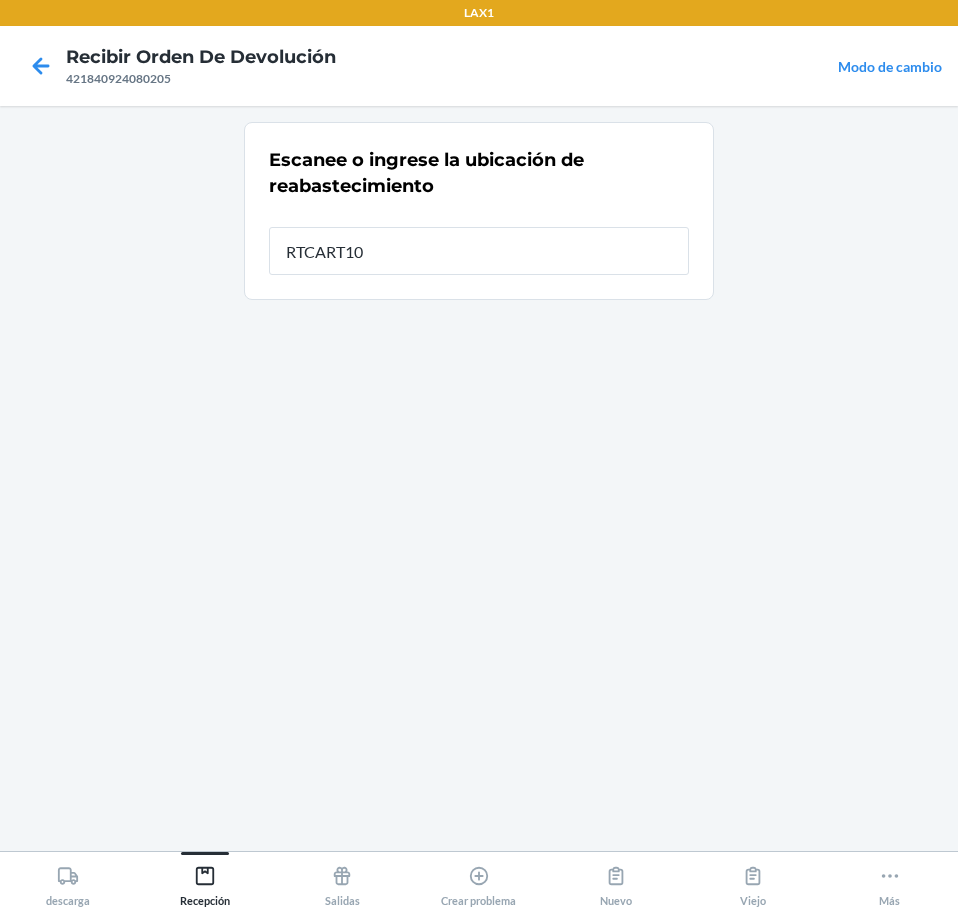 type on "RTCART100" 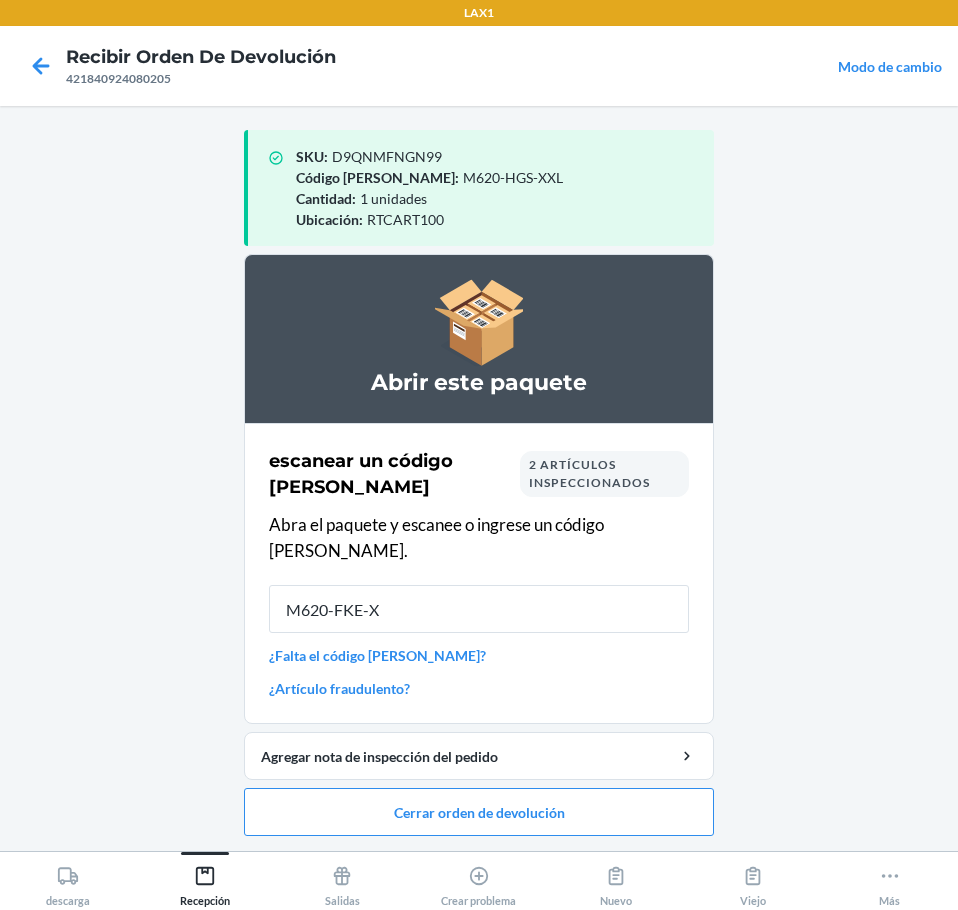 type on "M620-FKE-XX" 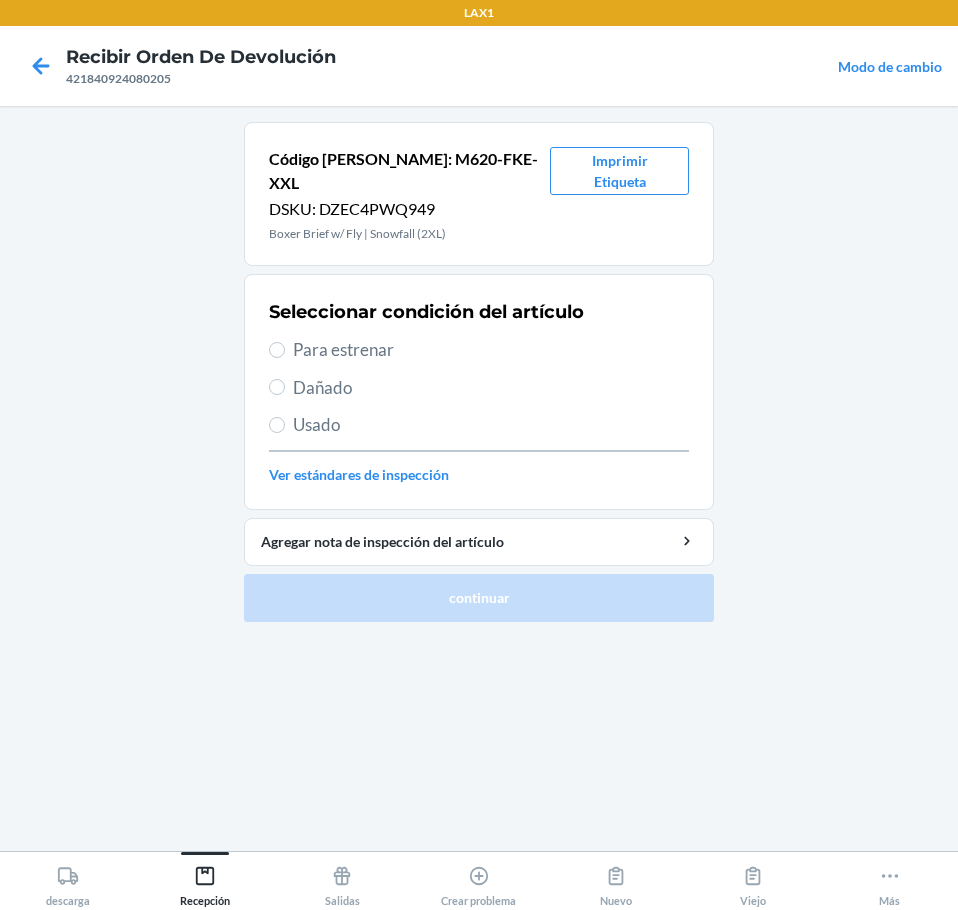 click on "Para estrenar" at bounding box center (491, 350) 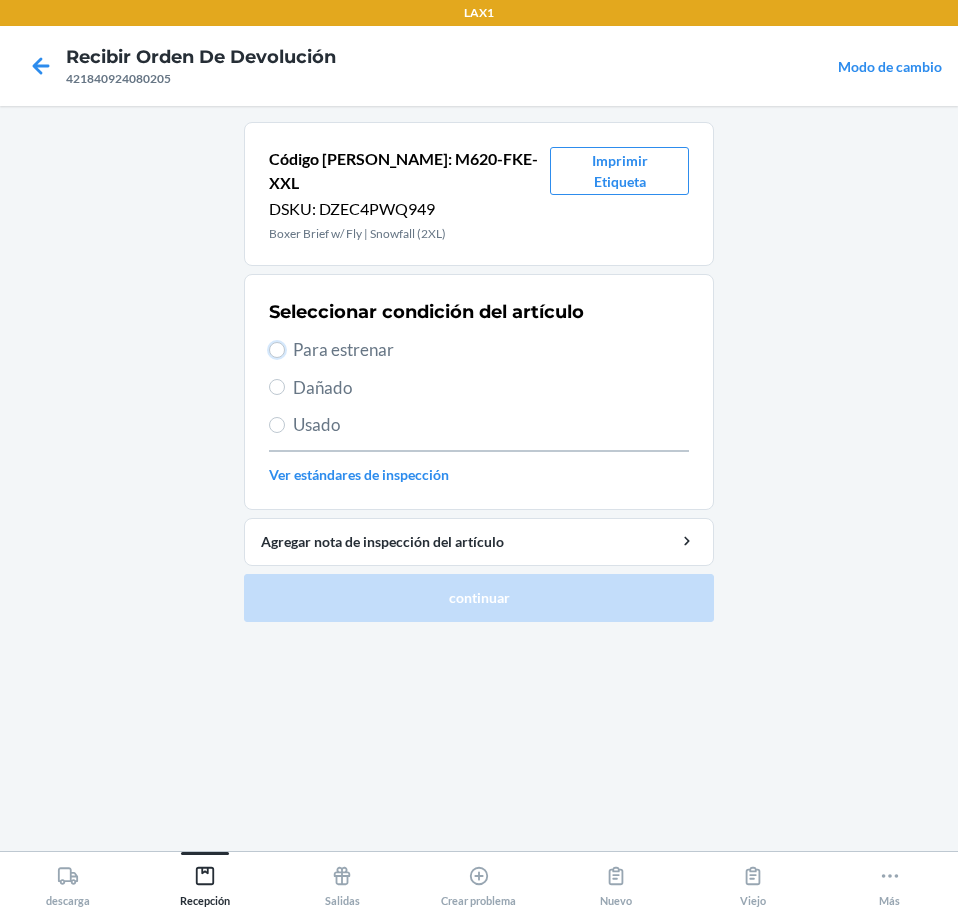 click on "Para estrenar" at bounding box center (277, 350) 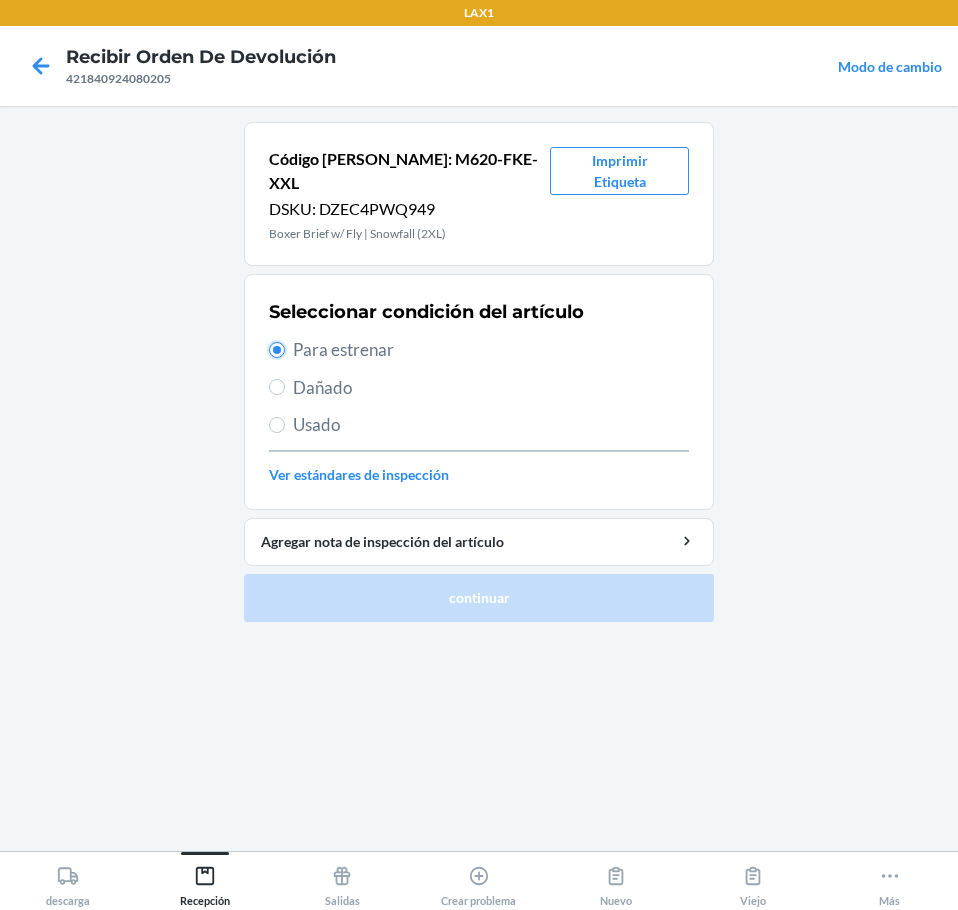 radio on "true" 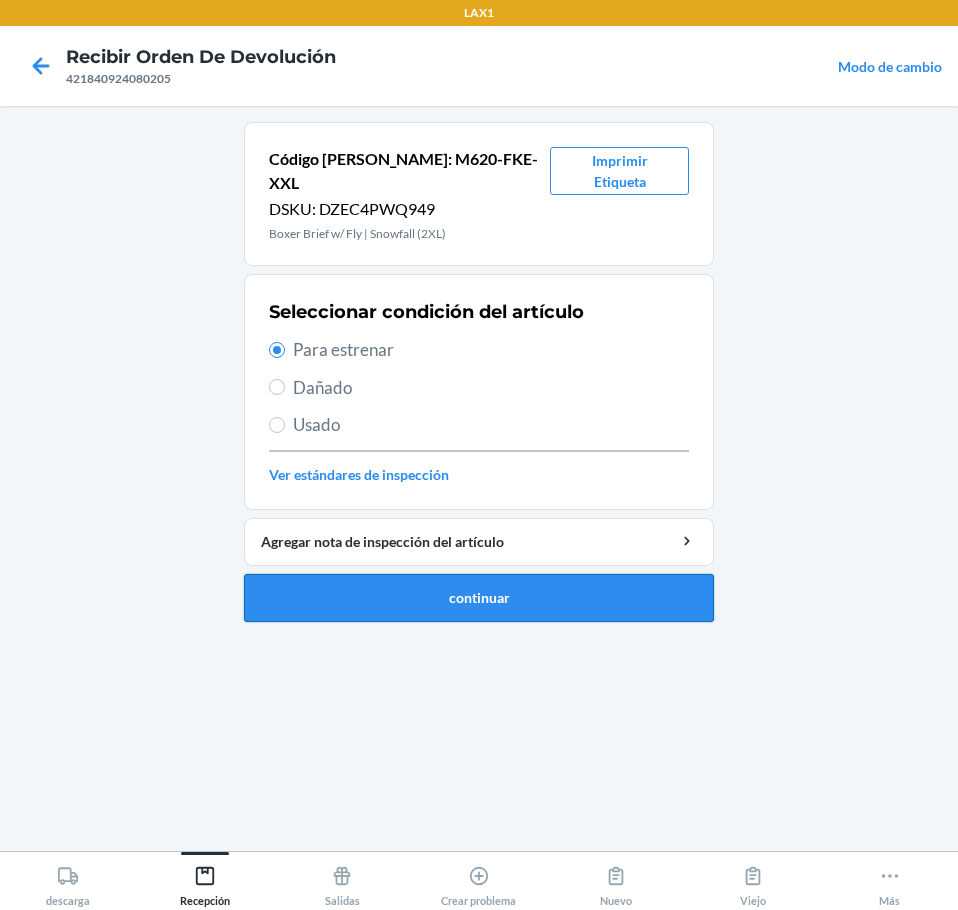 click on "continuar" at bounding box center [479, 598] 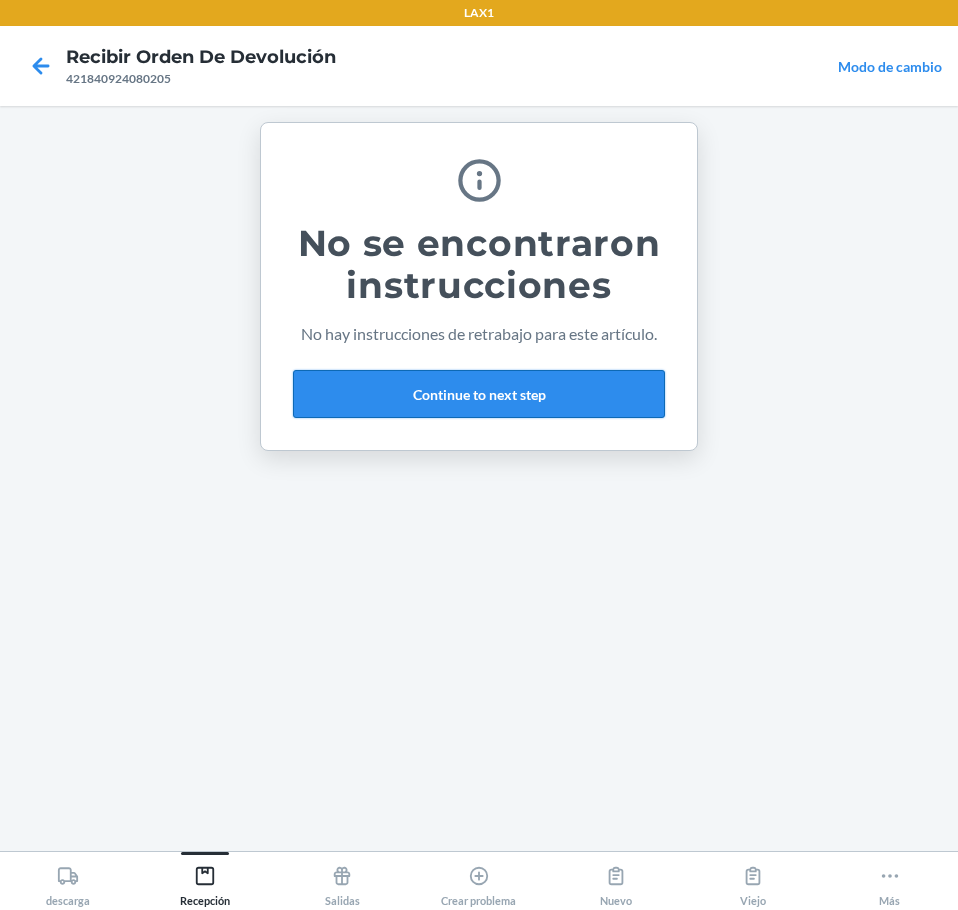 click on "Continue to next step" at bounding box center (479, 394) 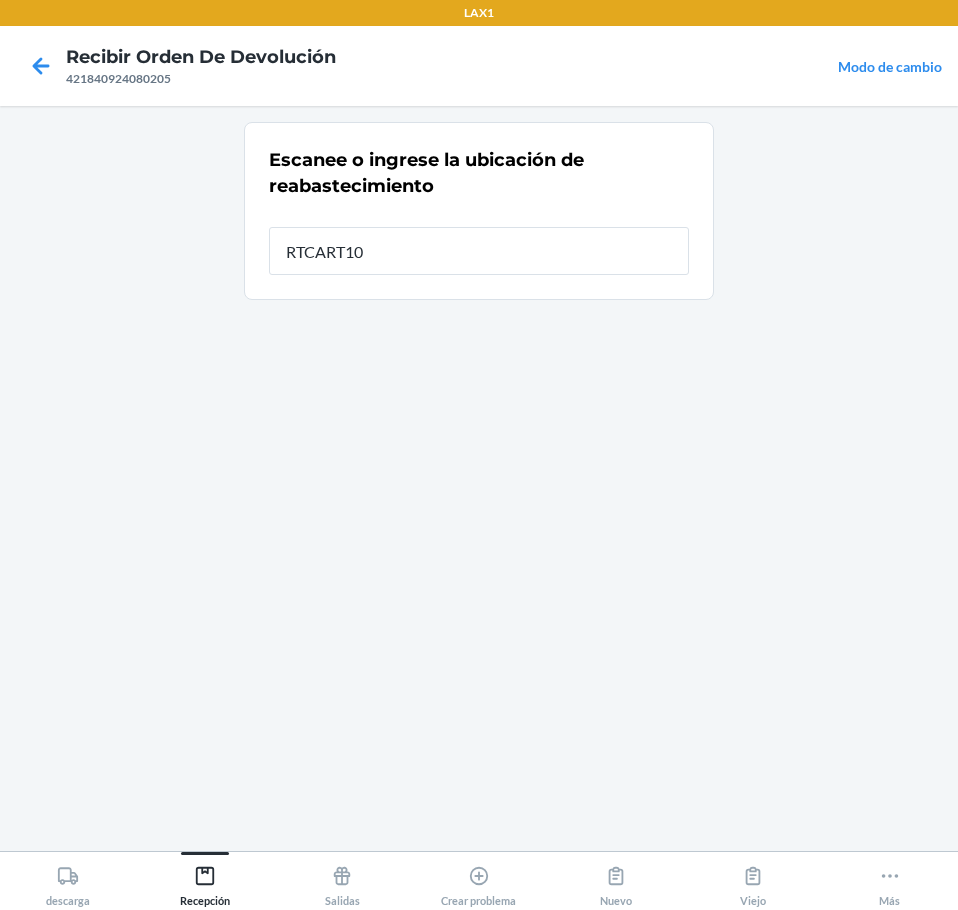type on "RTCART100" 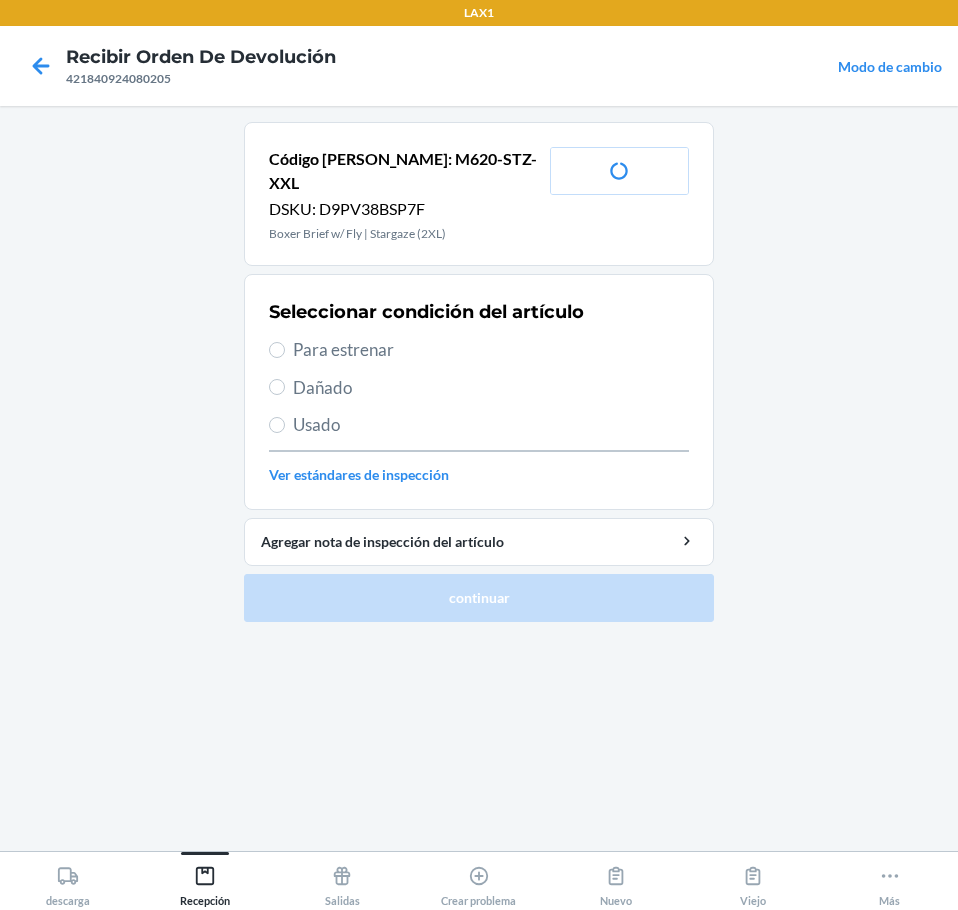 click on "Para estrenar" at bounding box center (479, 350) 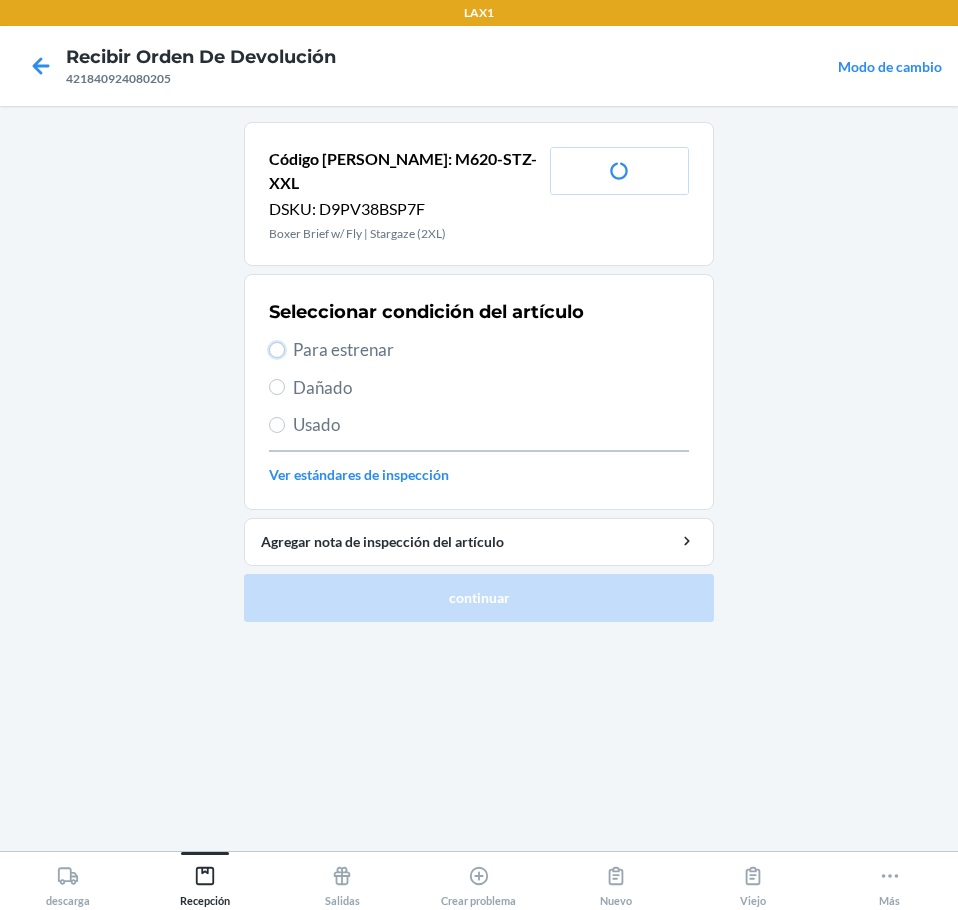 click on "Para estrenar" at bounding box center (277, 350) 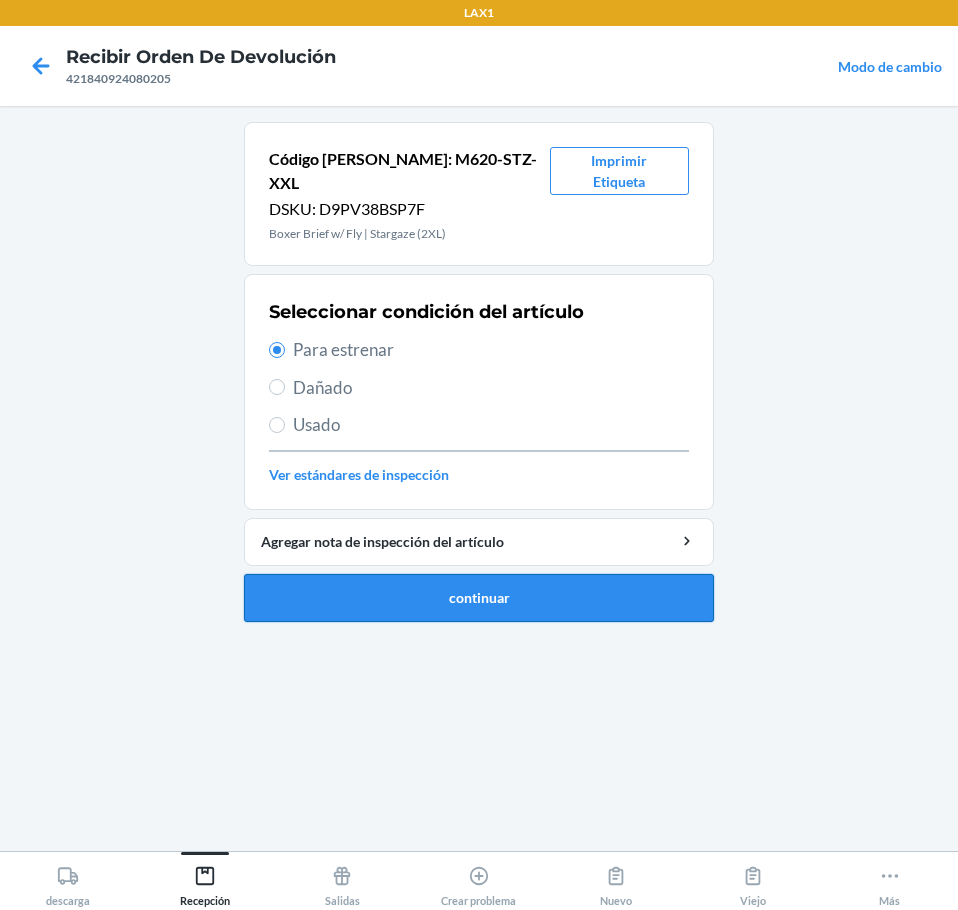 click on "continuar" at bounding box center (479, 598) 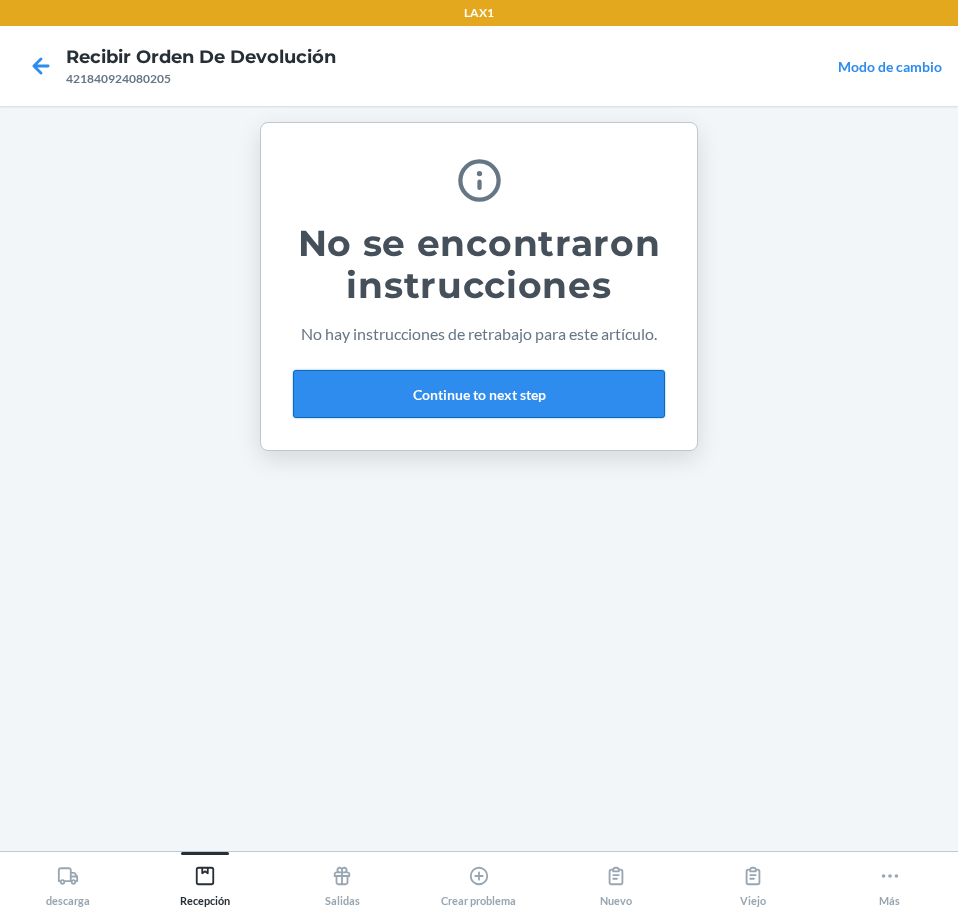 click on "Continue to next step" at bounding box center [479, 394] 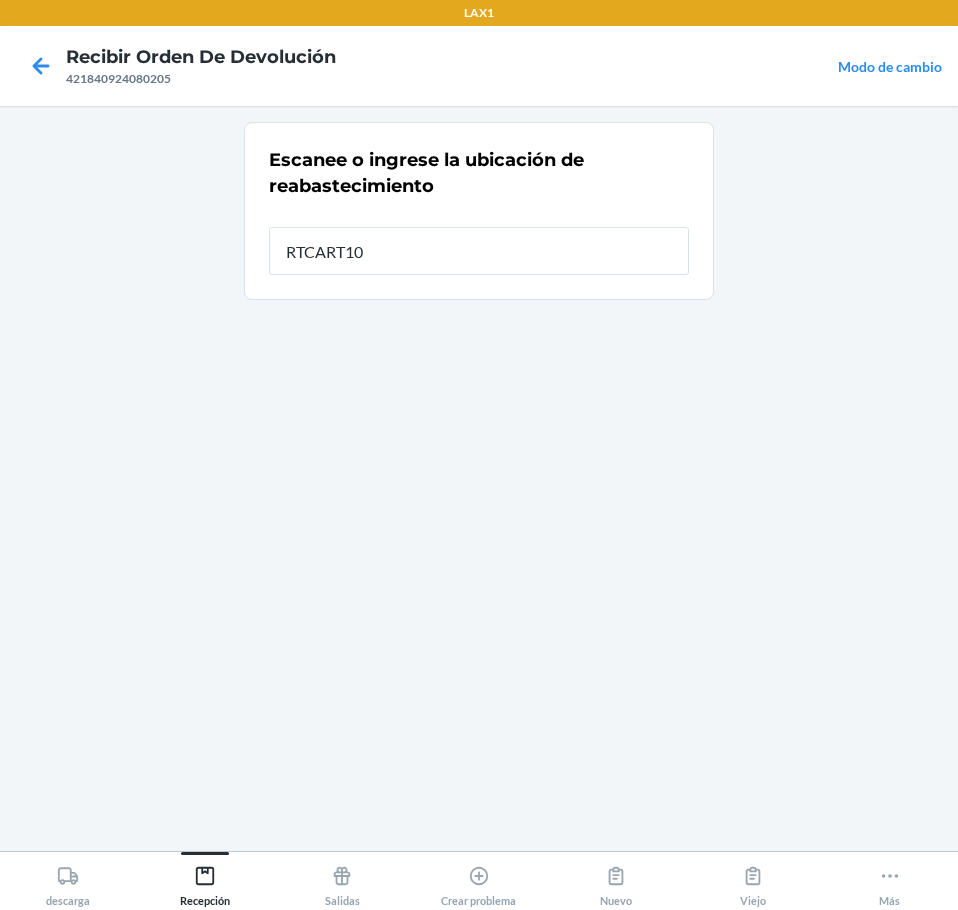 type on "RTCART100" 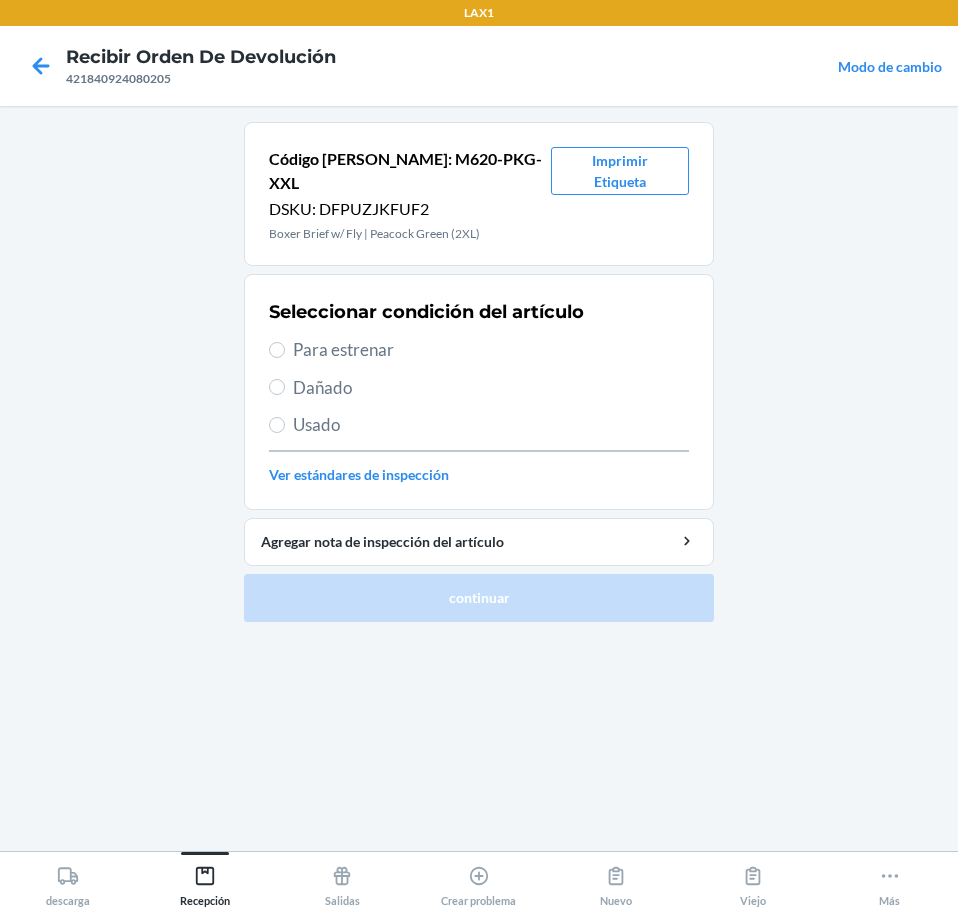 click on "Para estrenar" at bounding box center [479, 350] 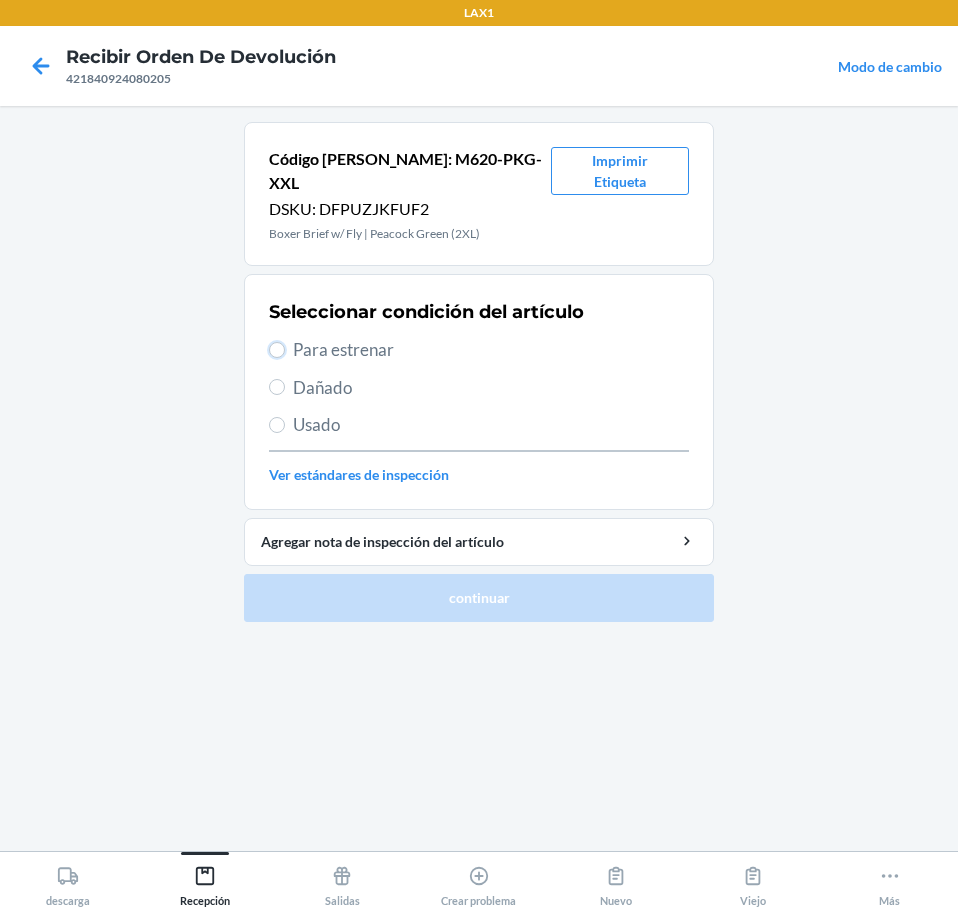 click on "Para estrenar" at bounding box center [277, 350] 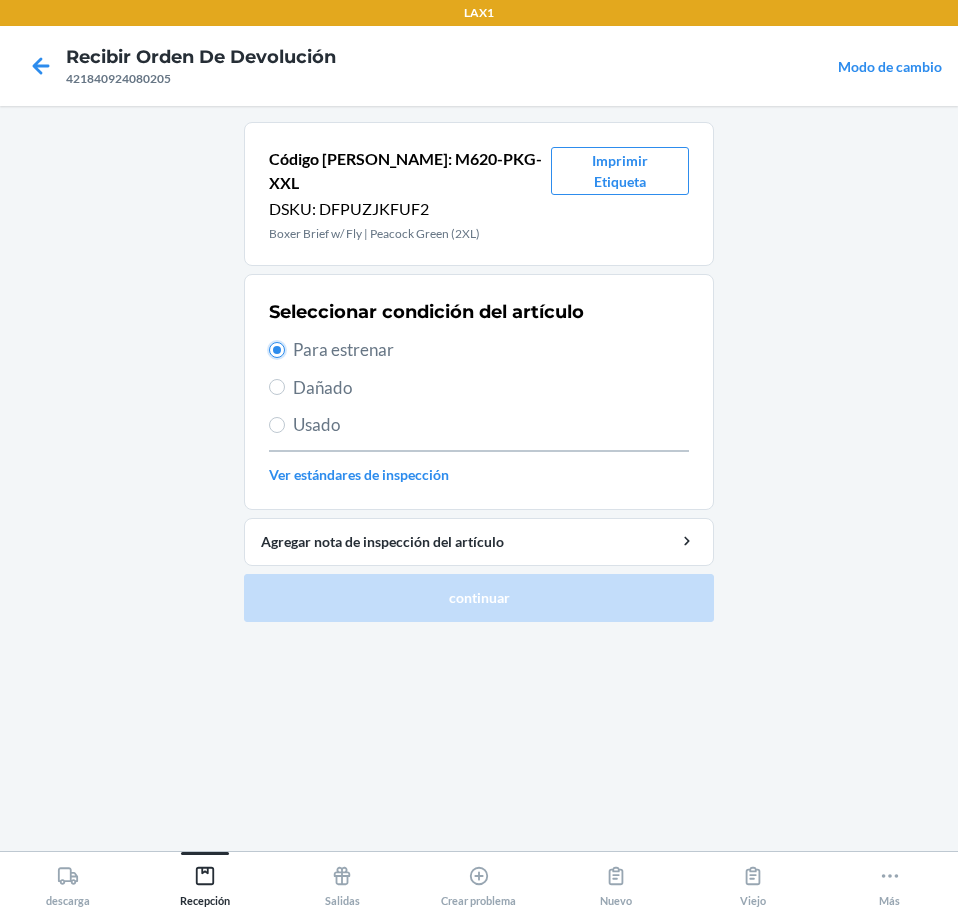 radio on "true" 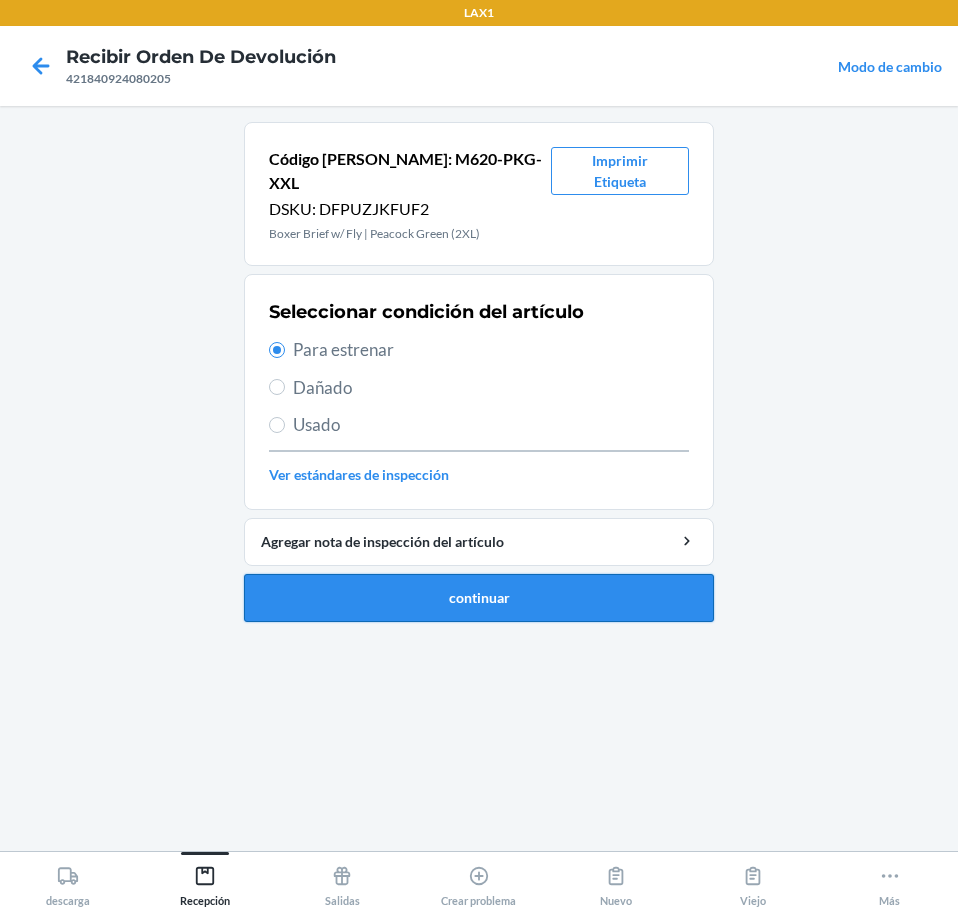 click on "continuar" at bounding box center (479, 598) 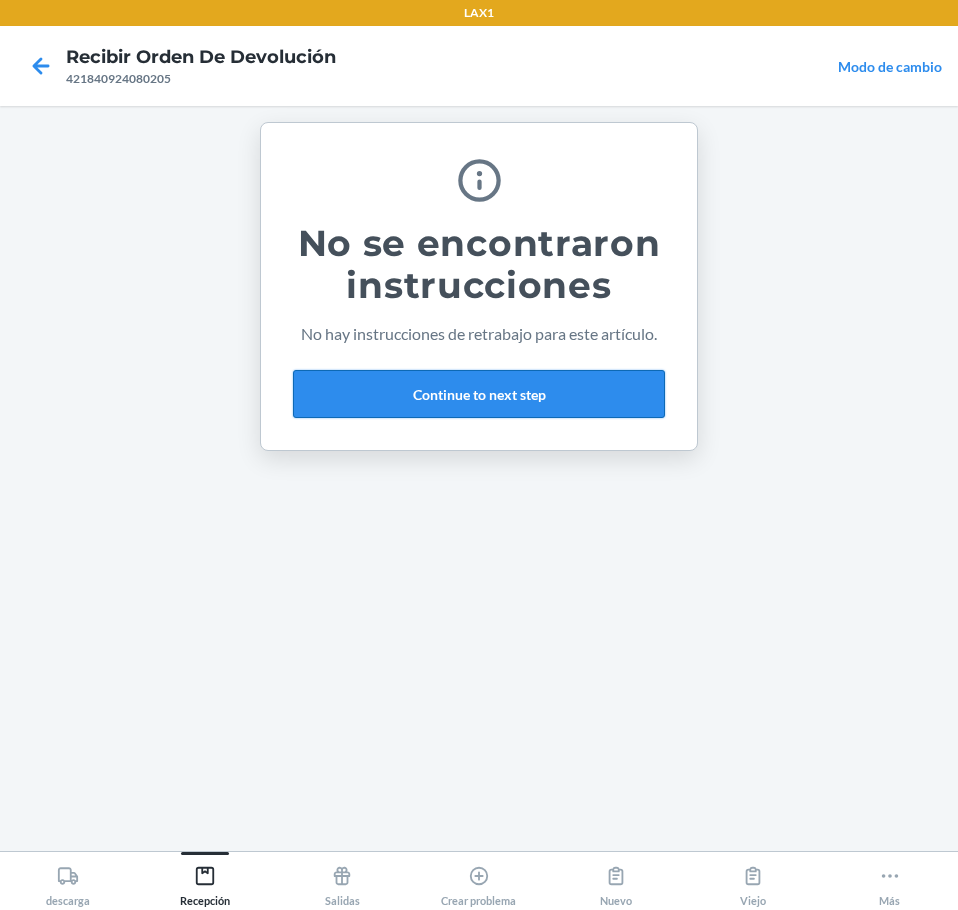 click on "Continue to next step" at bounding box center [479, 394] 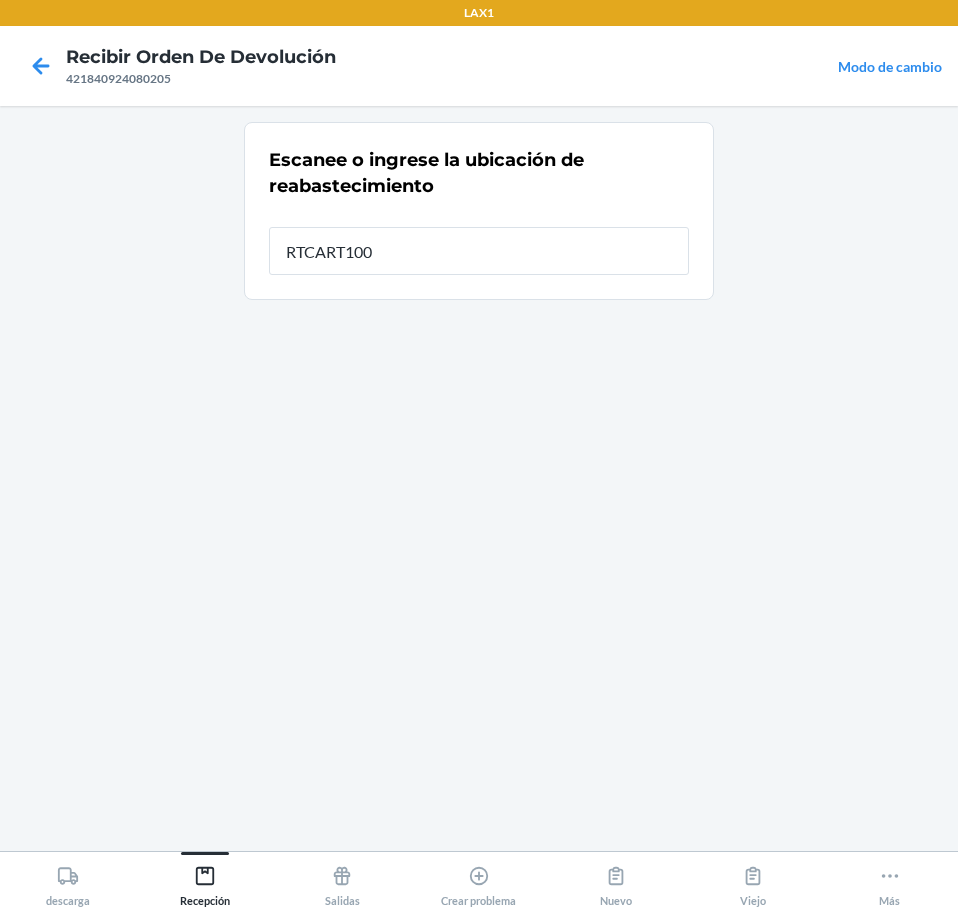 type on "RTCART100" 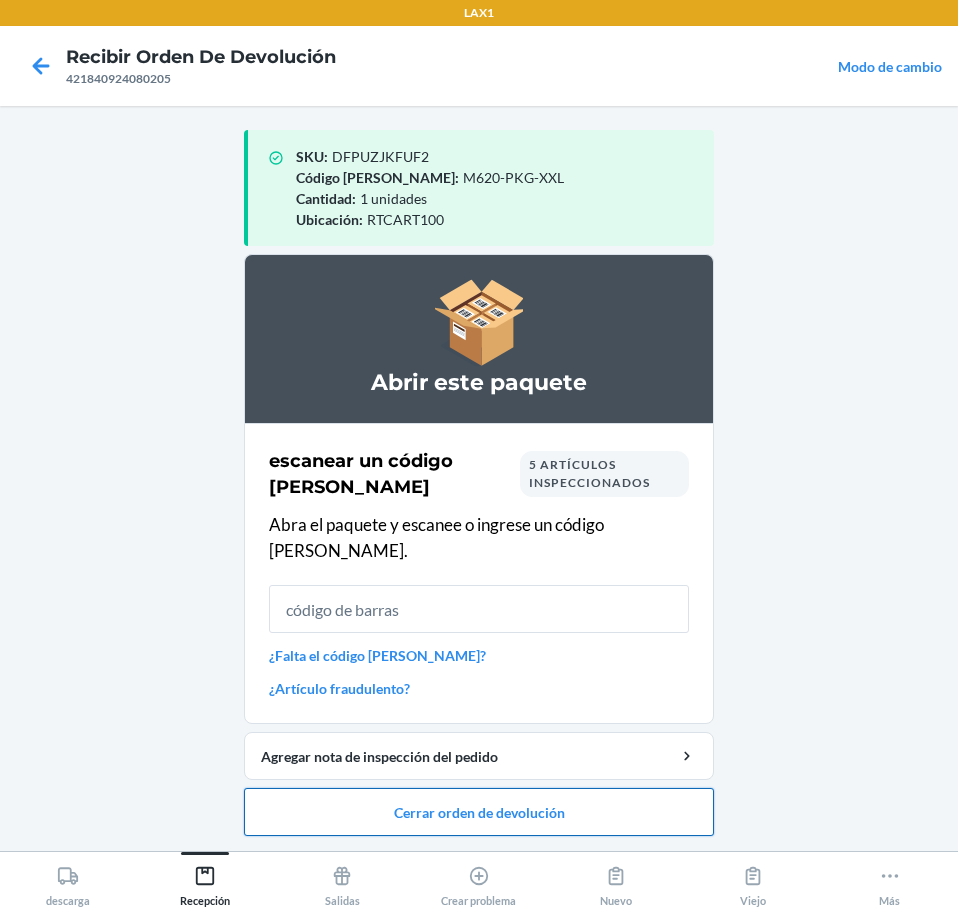 click on "Cerrar orden de devolución" at bounding box center (479, 812) 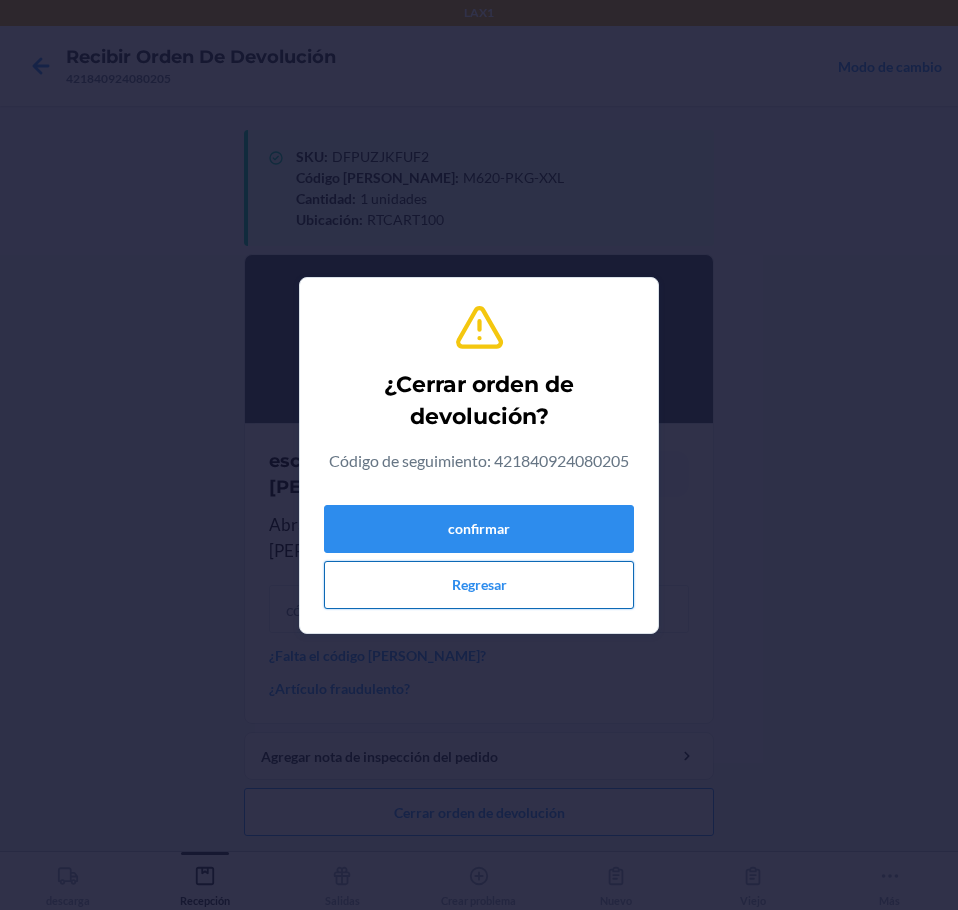 click on "Regresar" at bounding box center (479, 585) 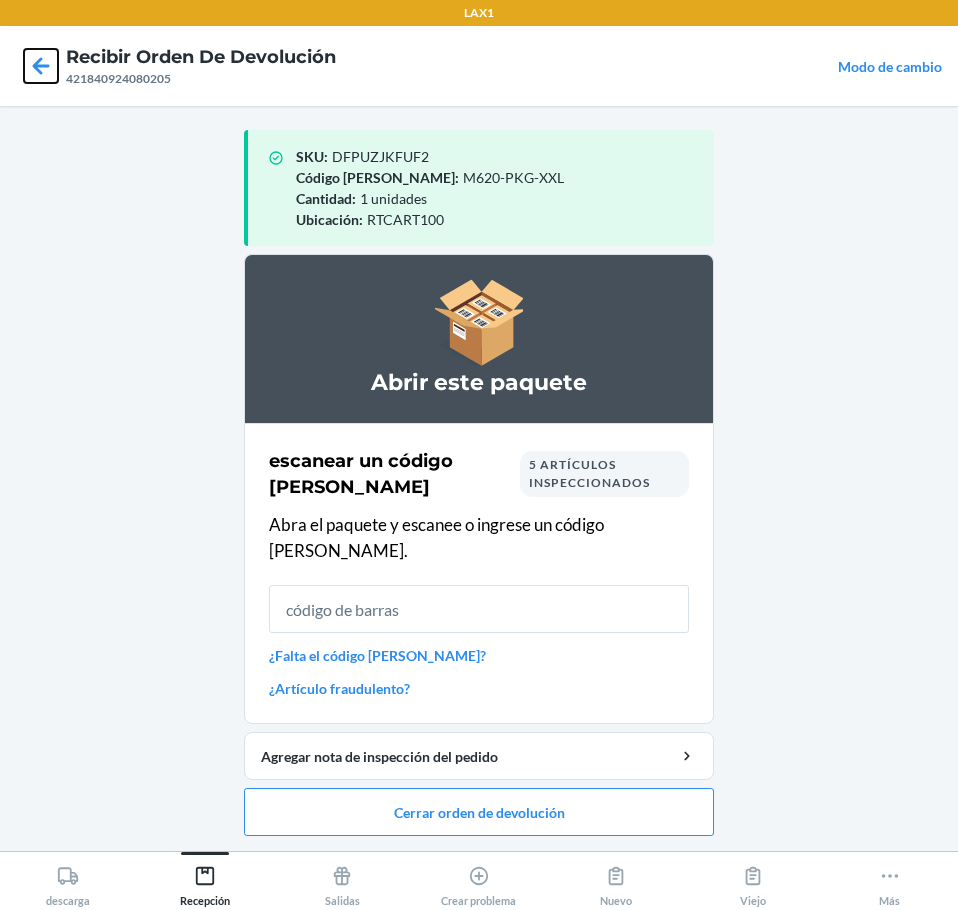 click 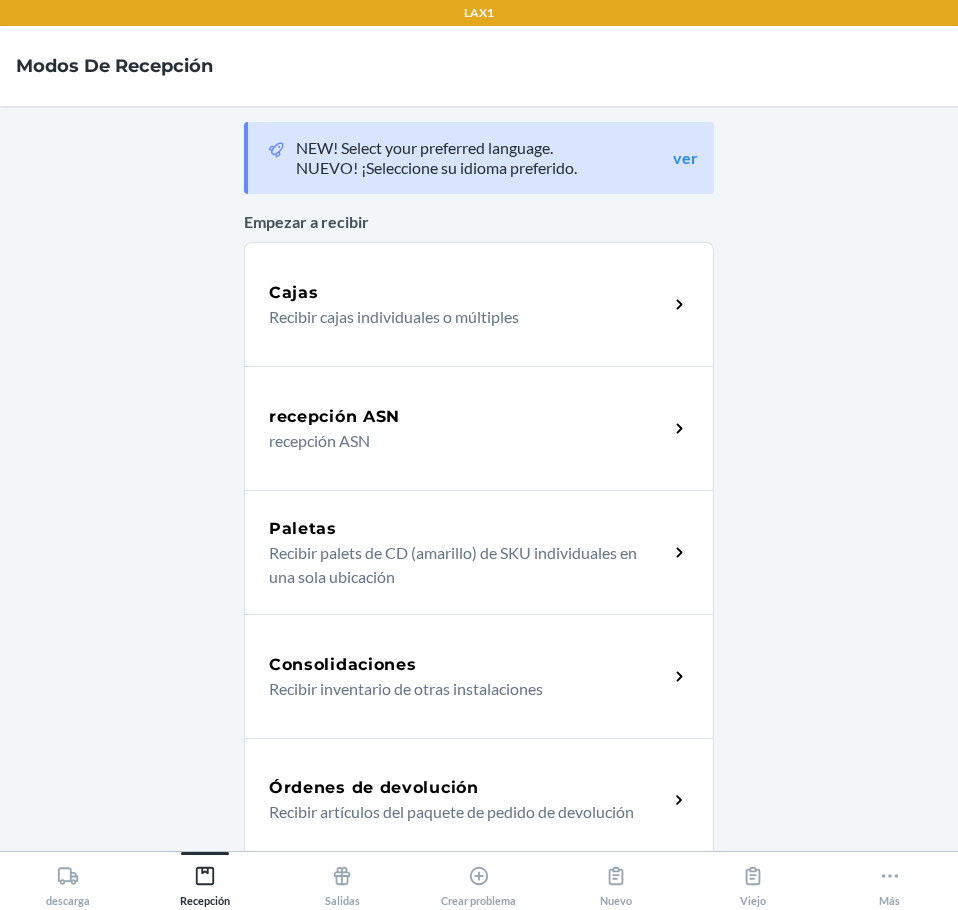 click on "Recibir artículos del paquete de pedido de devolución" at bounding box center [460, 812] 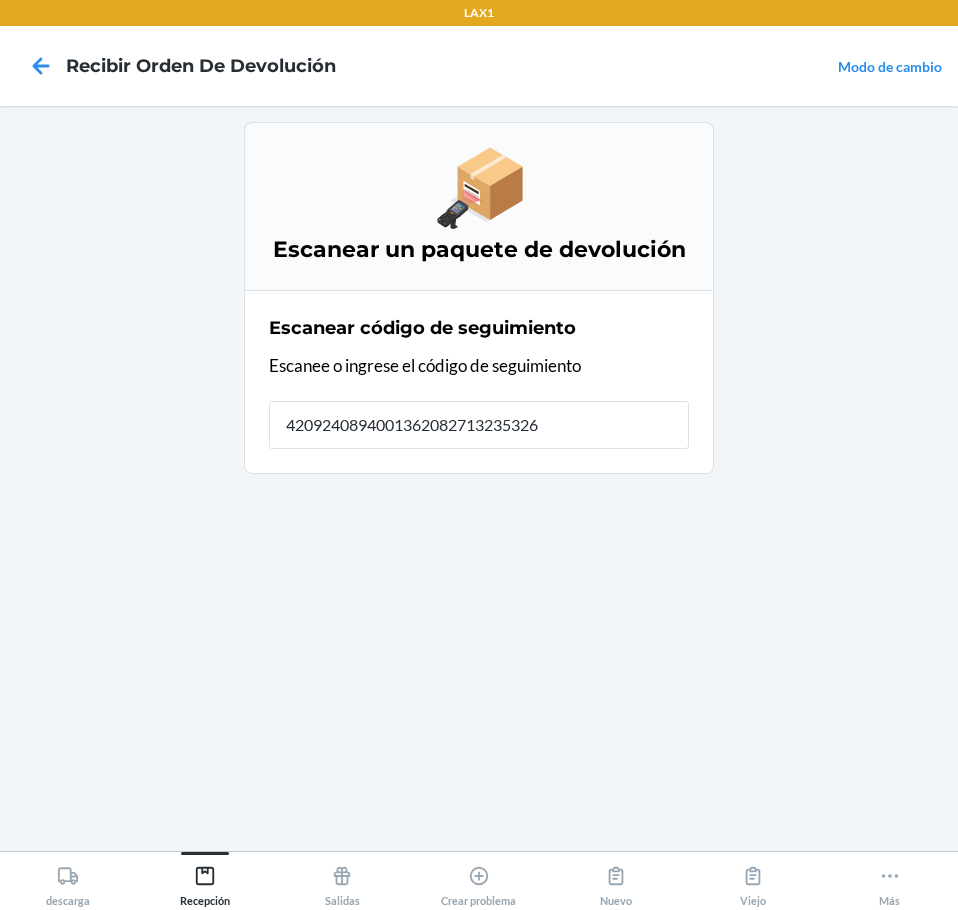type on "42092408940013620827132353262" 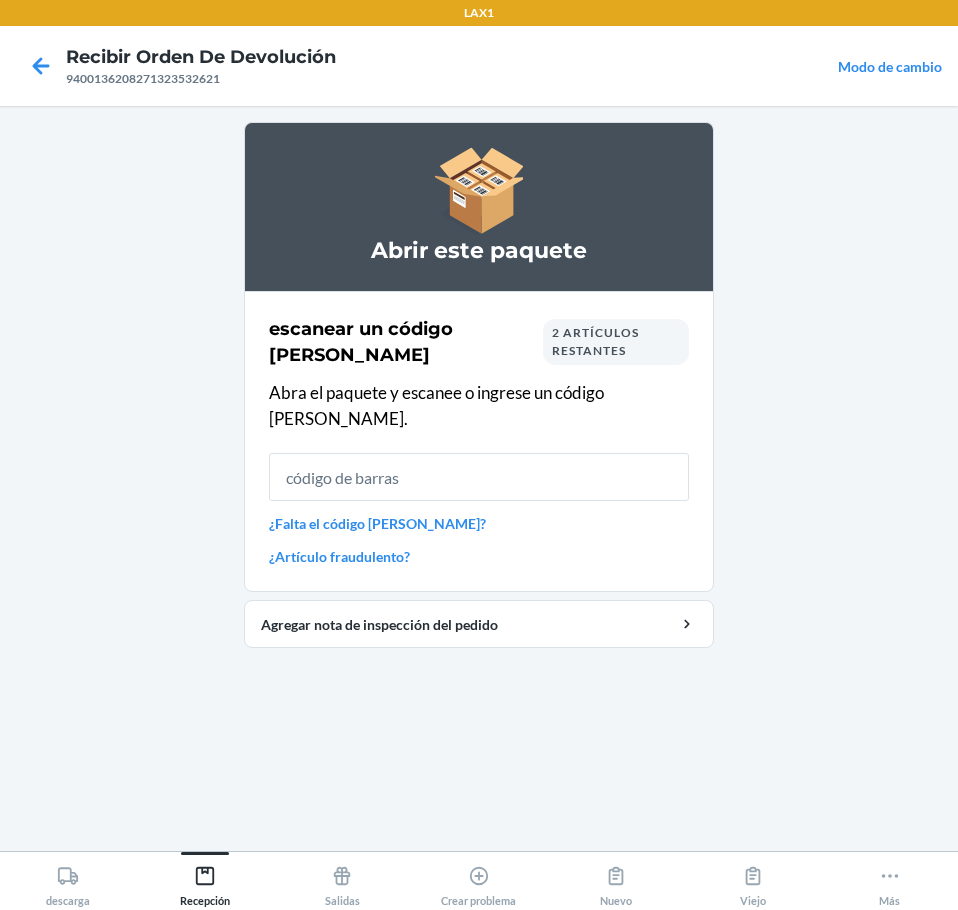 click at bounding box center [479, 477] 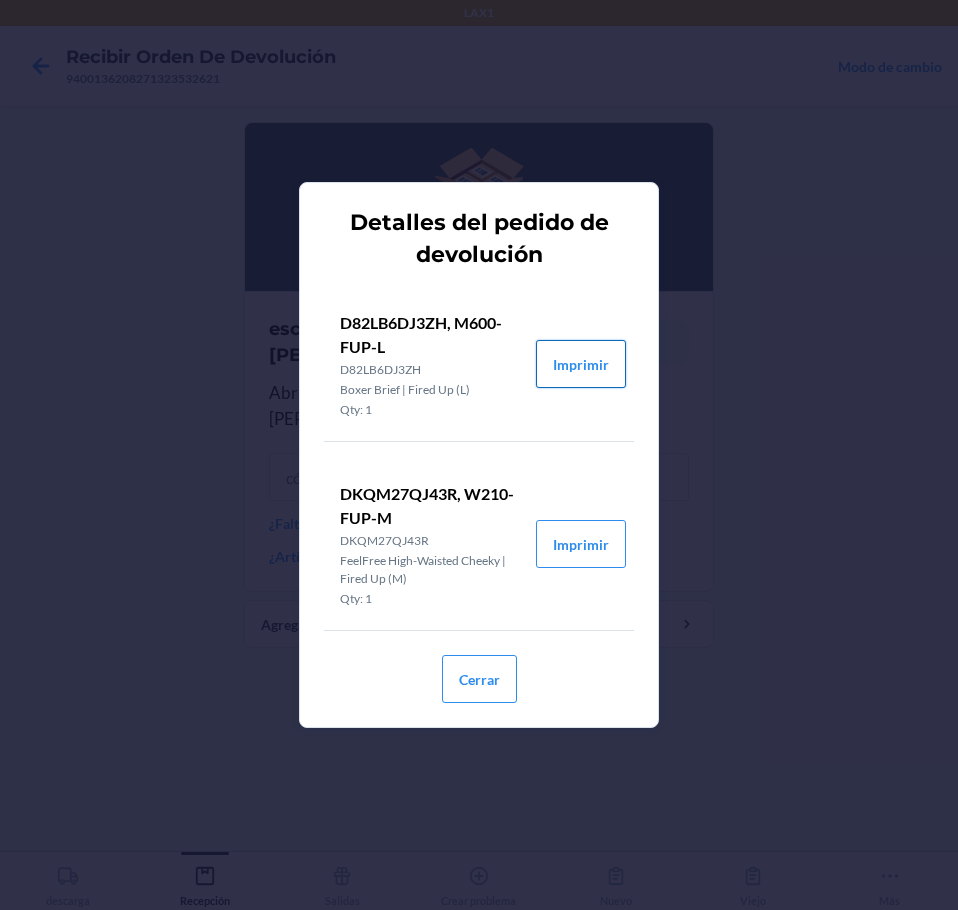 click on "Imprimir" at bounding box center (581, 364) 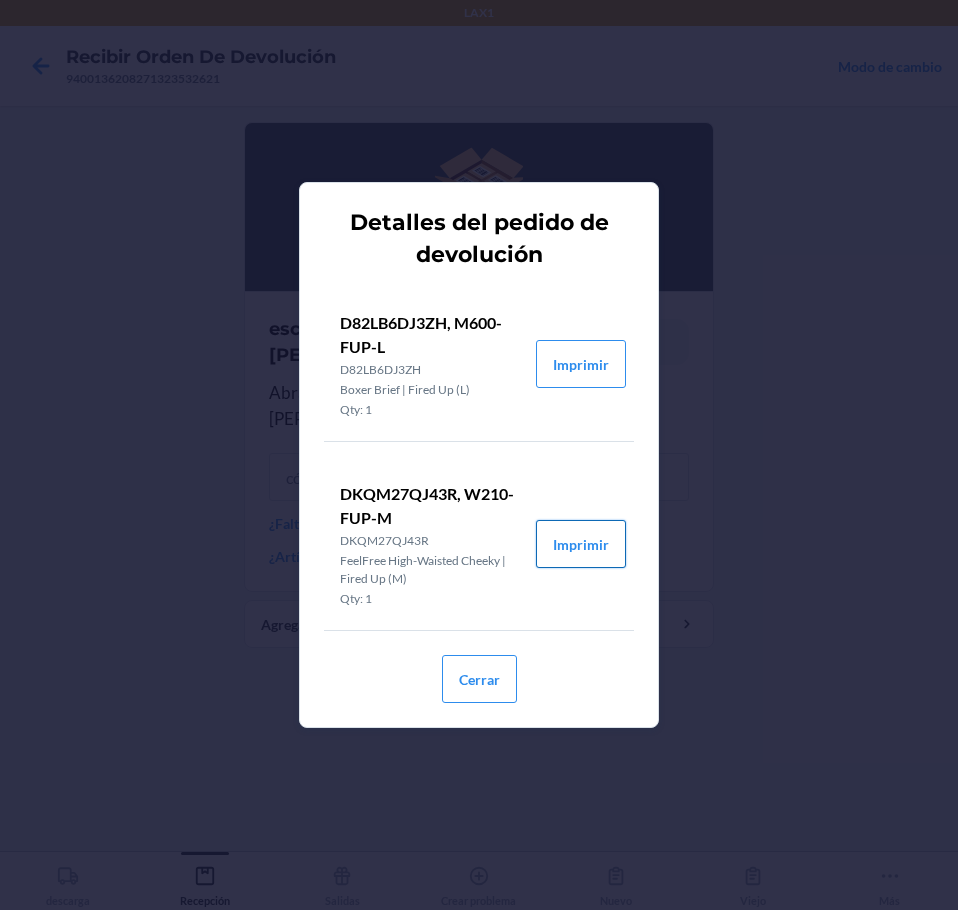 click on "Imprimir" at bounding box center [581, 544] 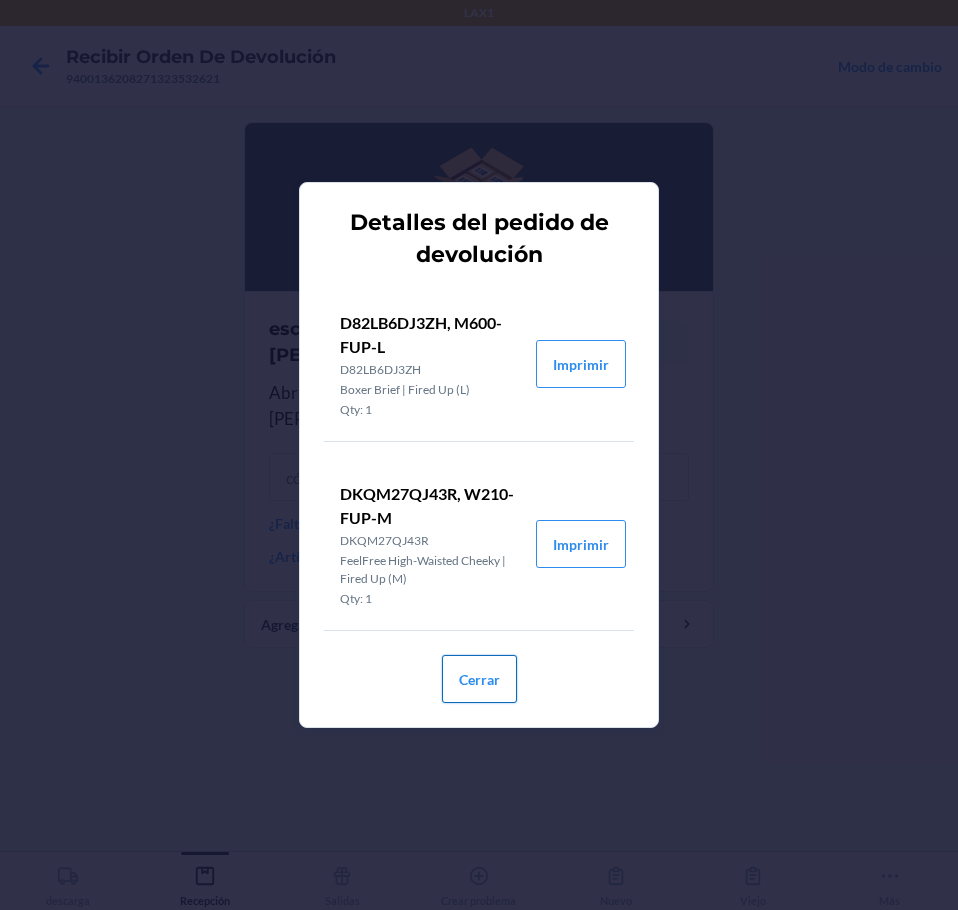 click on "Cerrar" at bounding box center (479, 679) 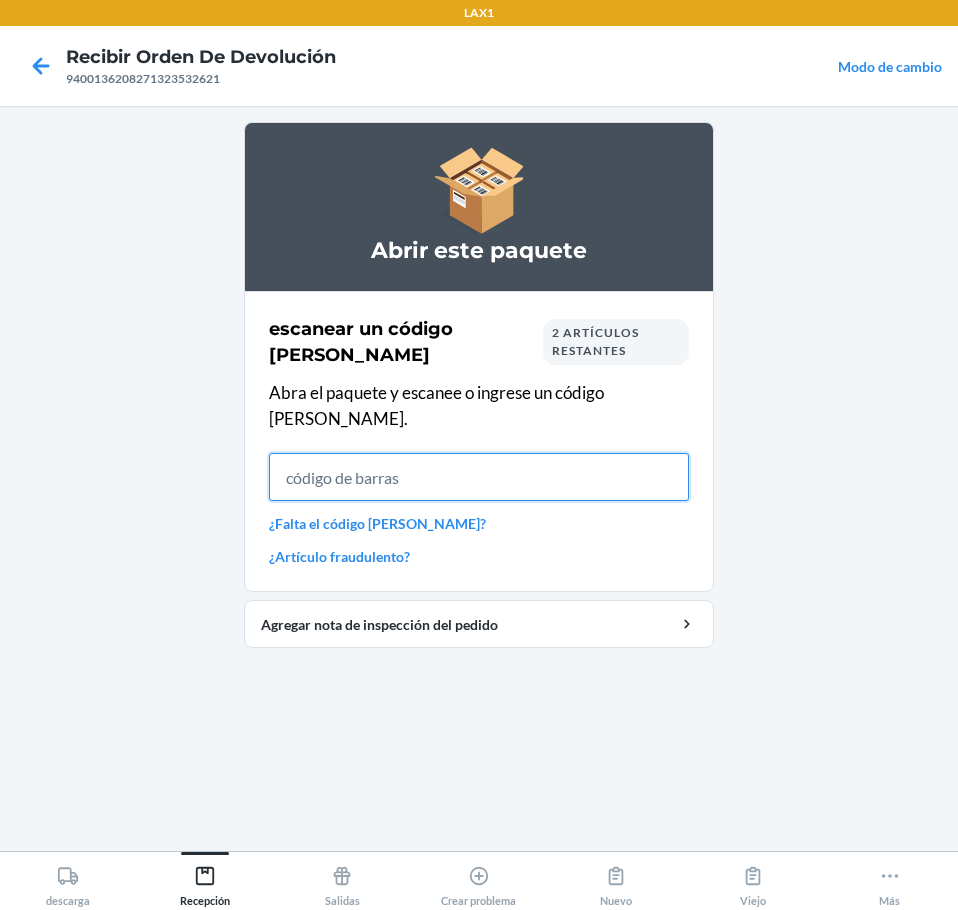 click at bounding box center [479, 477] 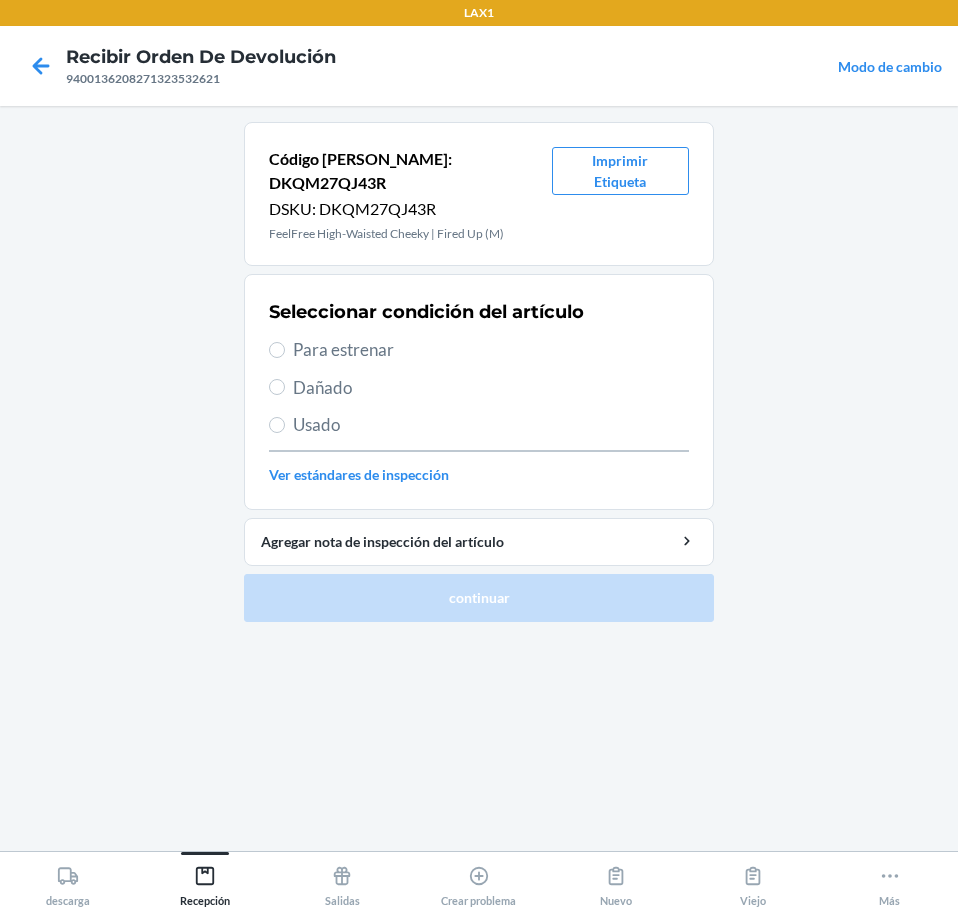 click on "Usado" at bounding box center [491, 425] 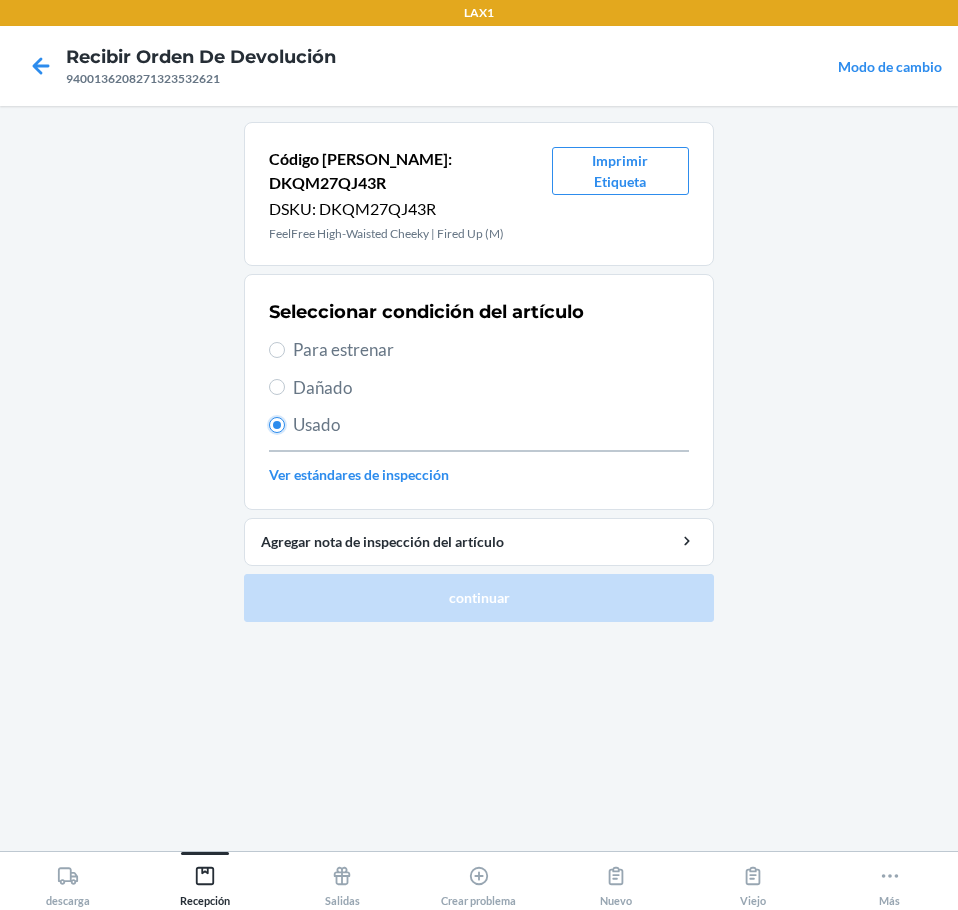 radio on "true" 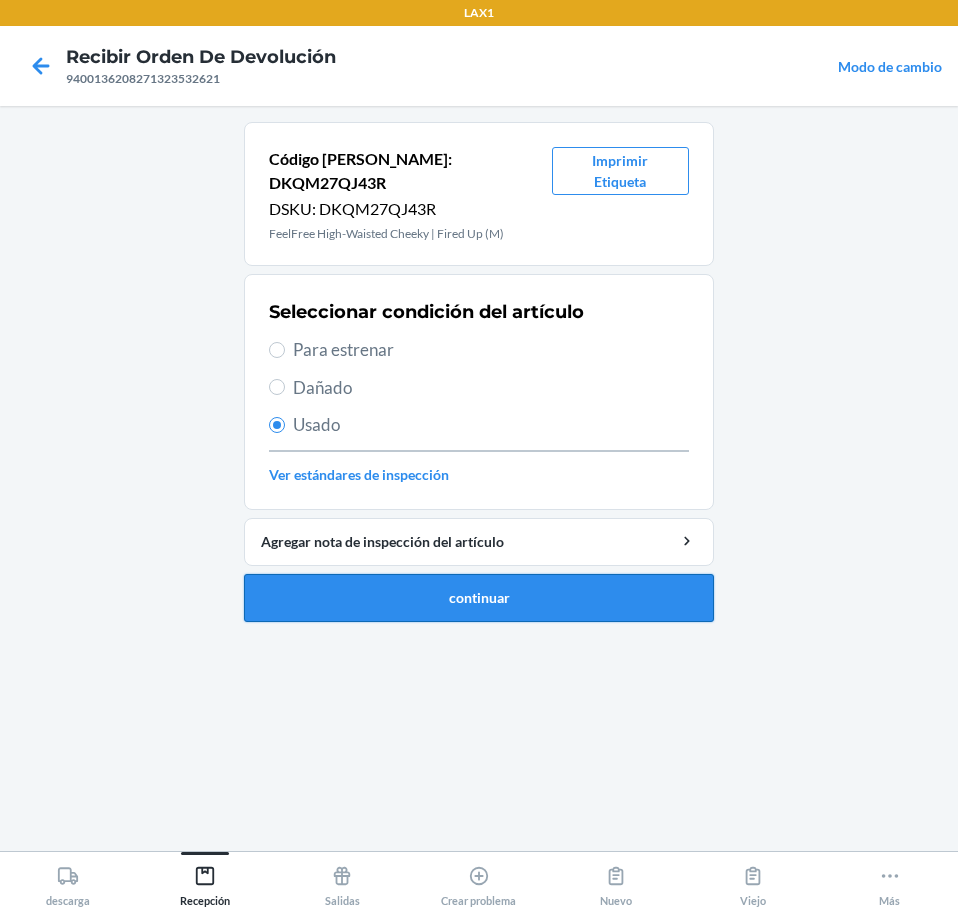 click on "continuar" at bounding box center [479, 598] 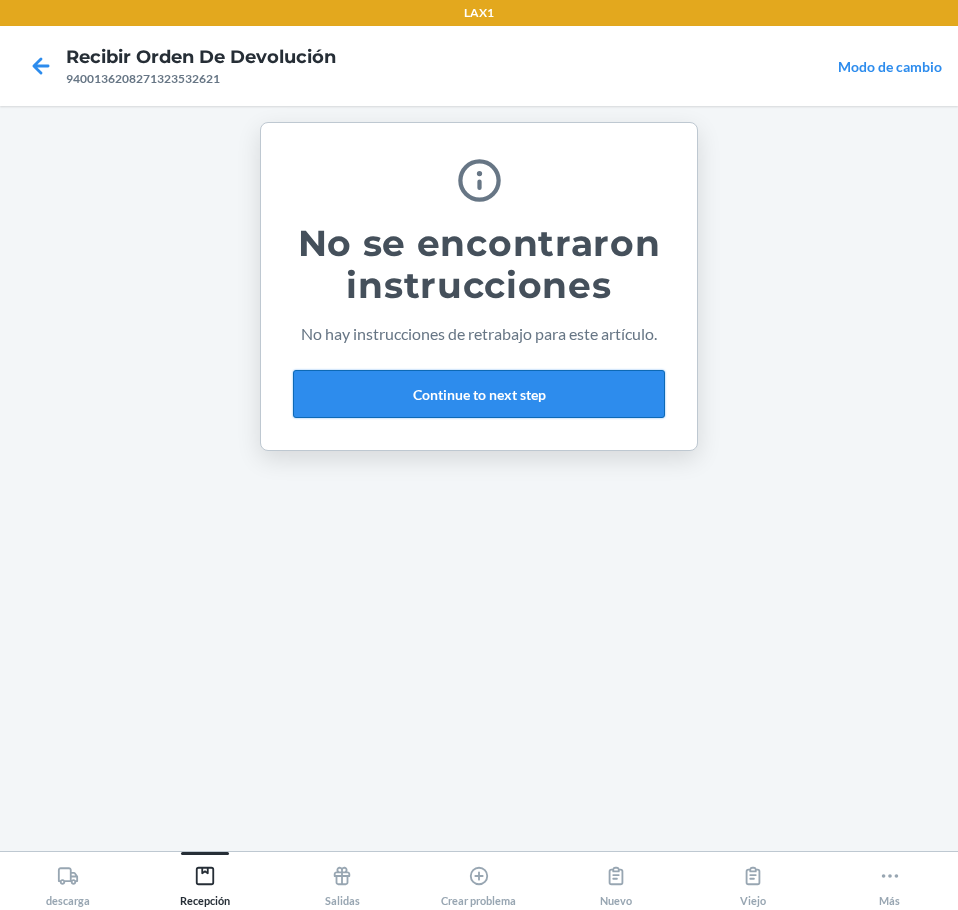 click on "Continue to next step" at bounding box center [479, 394] 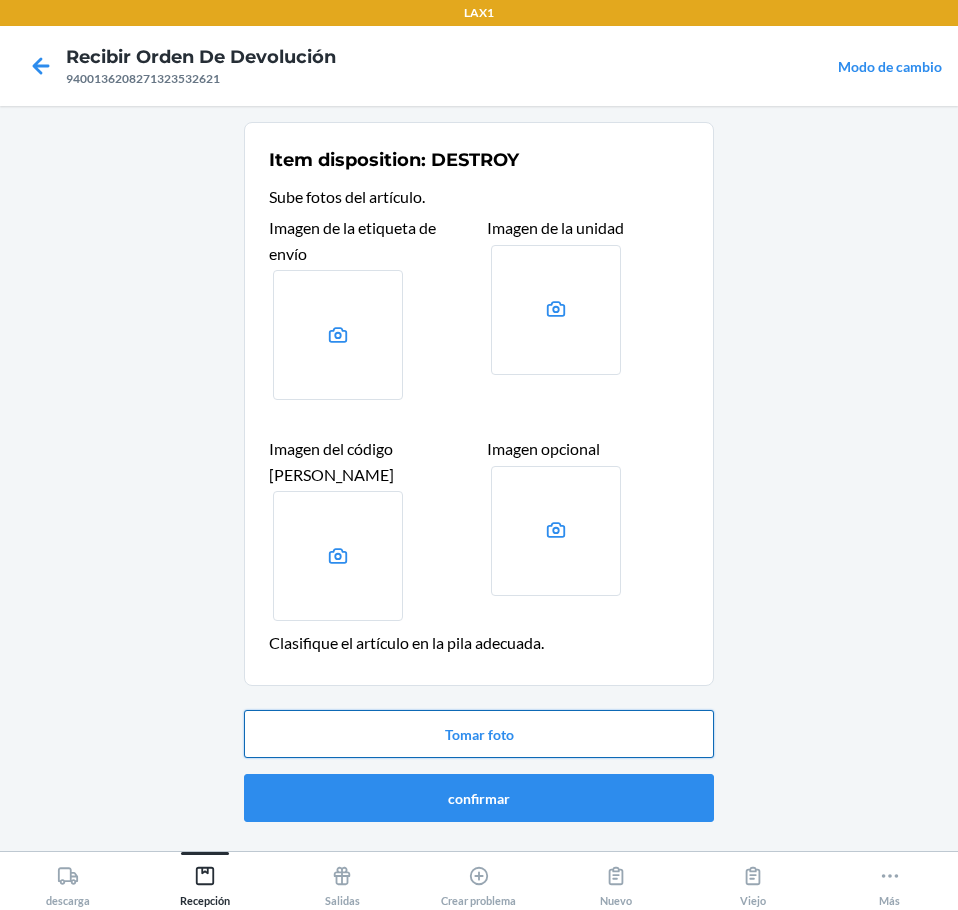 click on "Tomar foto" at bounding box center [479, 734] 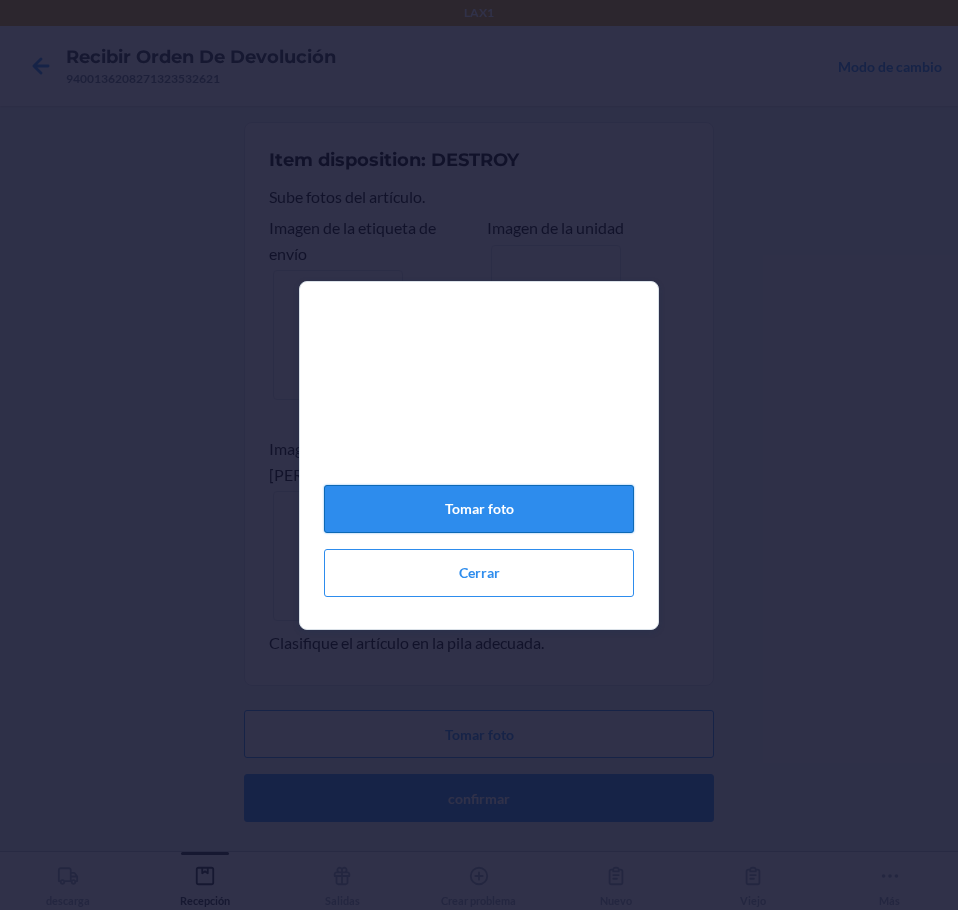 click on "Tomar foto" 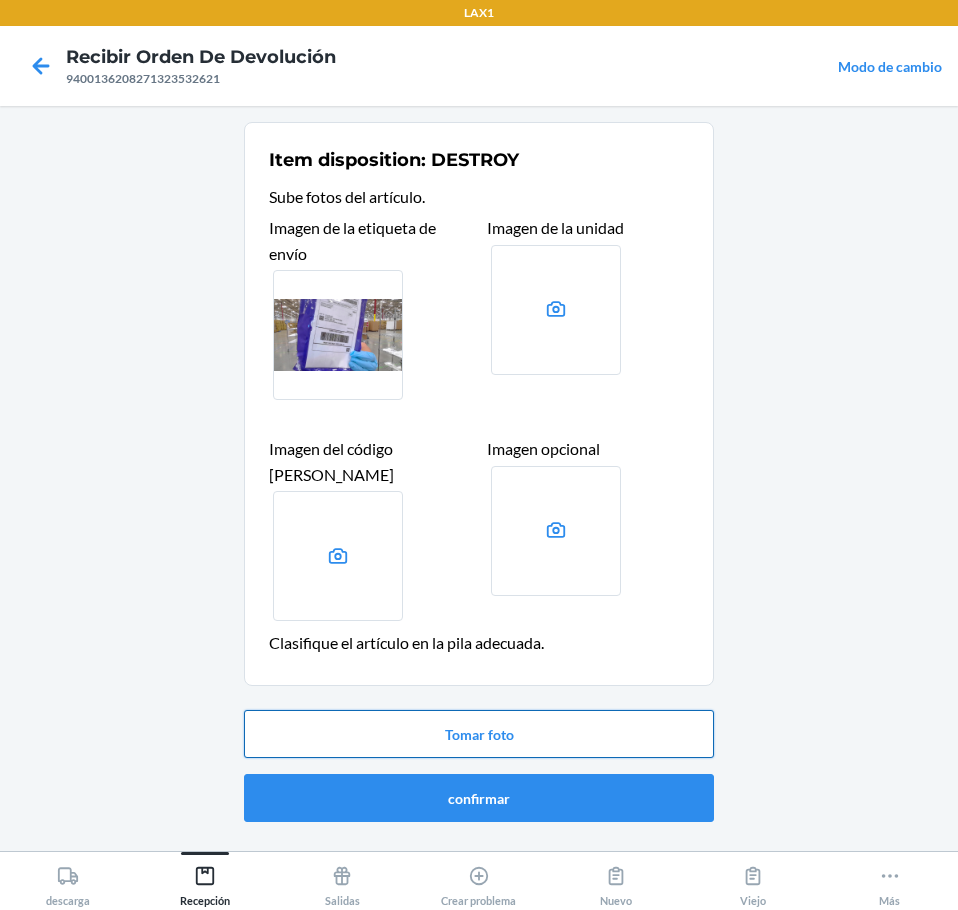 click on "Tomar foto" at bounding box center (479, 734) 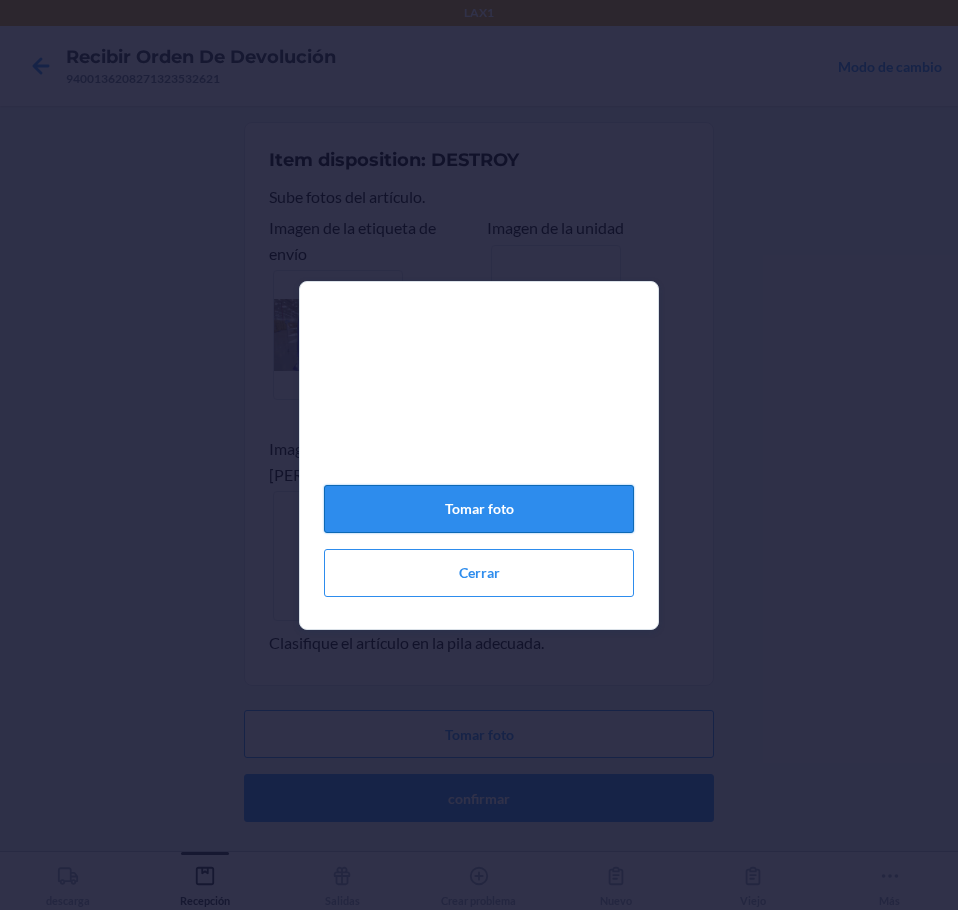 click on "Tomar foto" 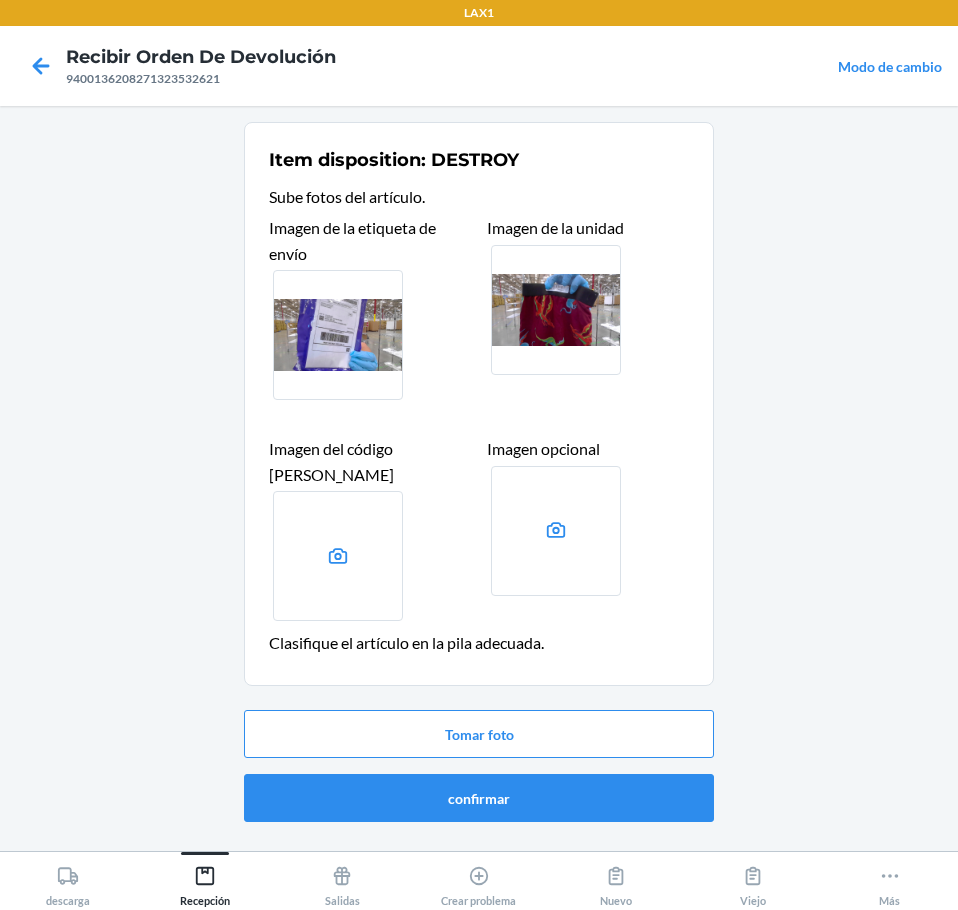 click at bounding box center (556, 310) 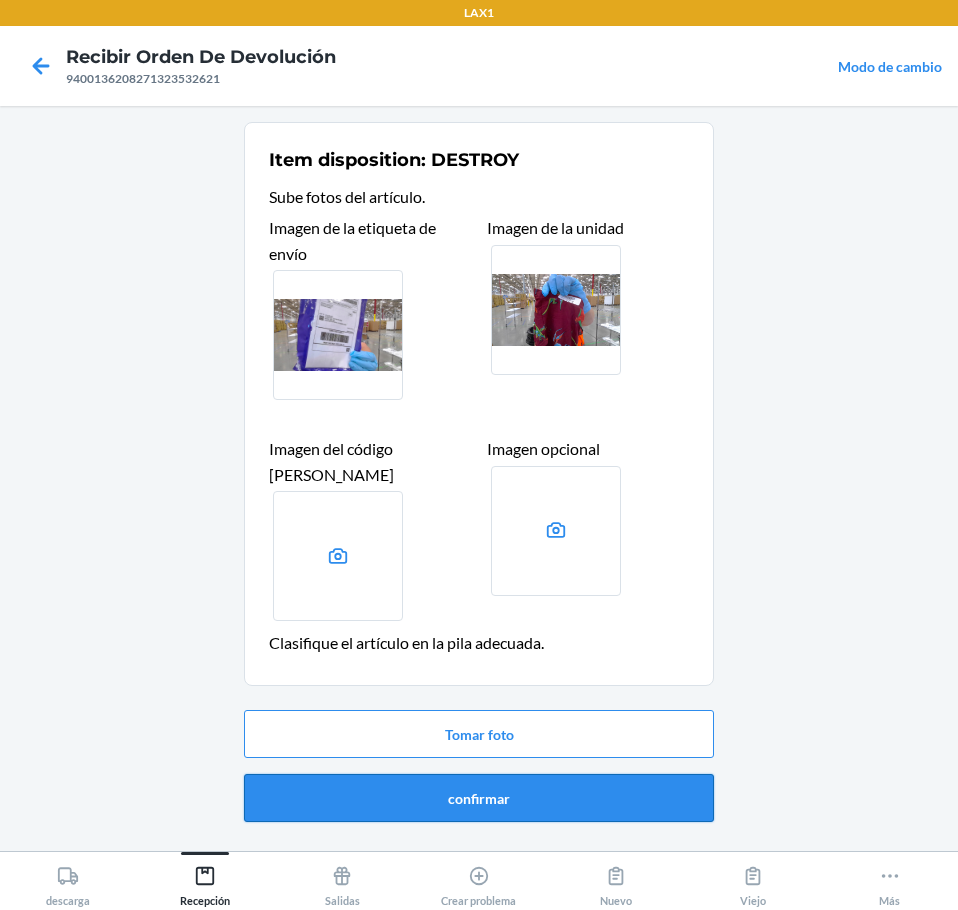 click on "confirmar" at bounding box center [479, 798] 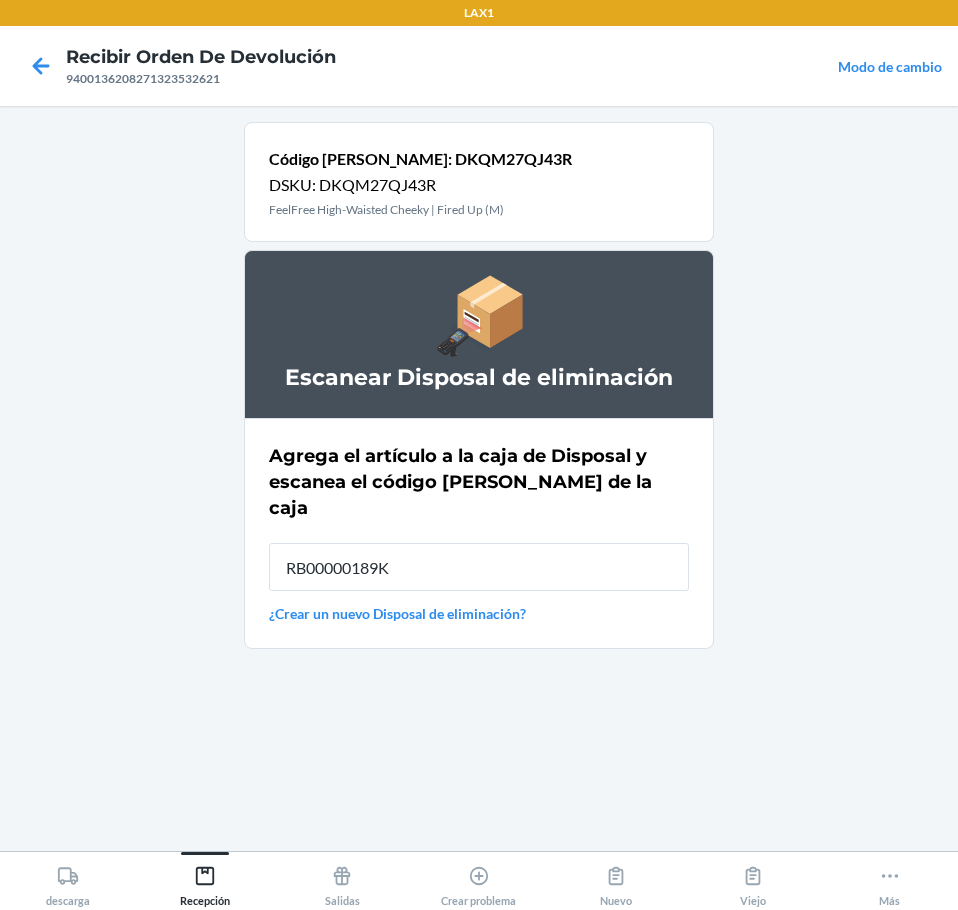type on "RB00000189K" 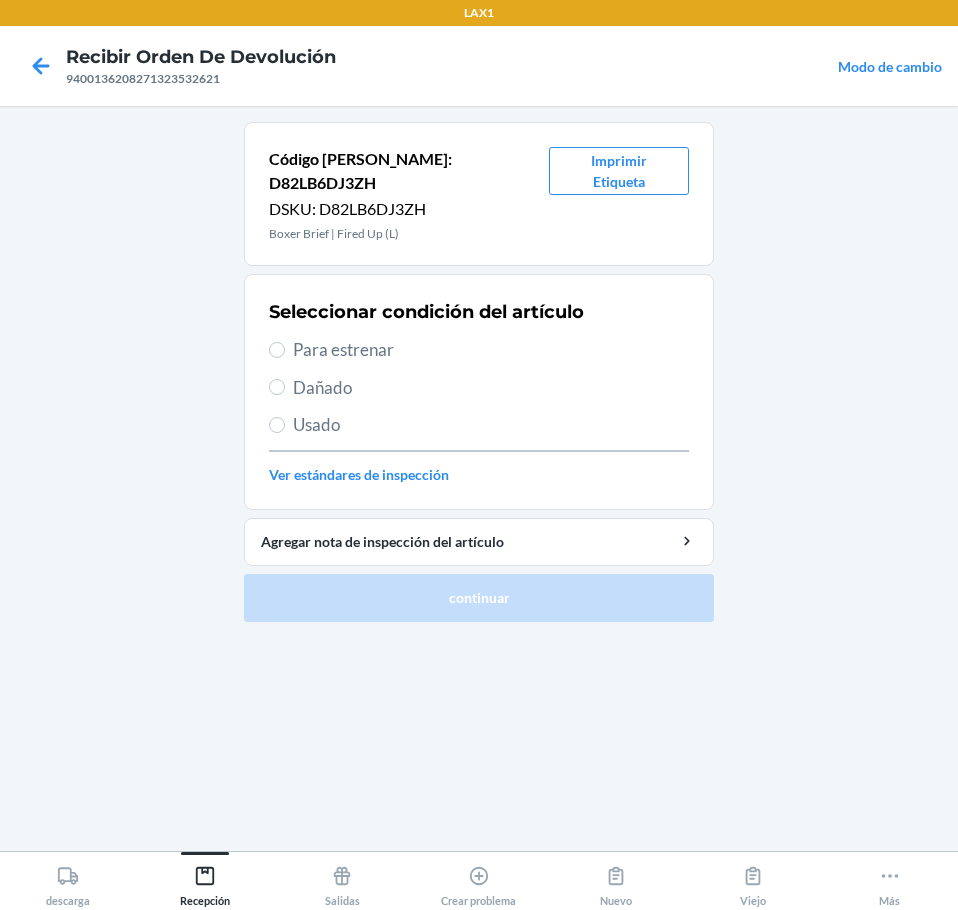 click on "Usado" at bounding box center [479, 425] 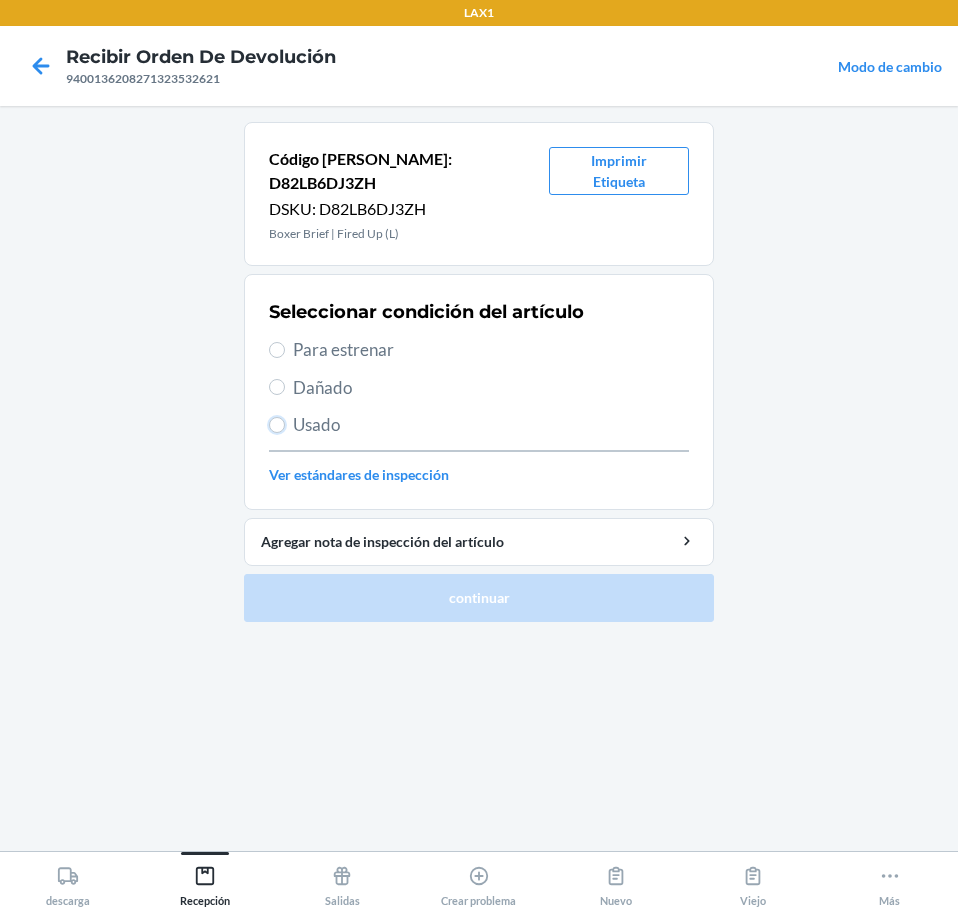 click on "Usado" at bounding box center [277, 425] 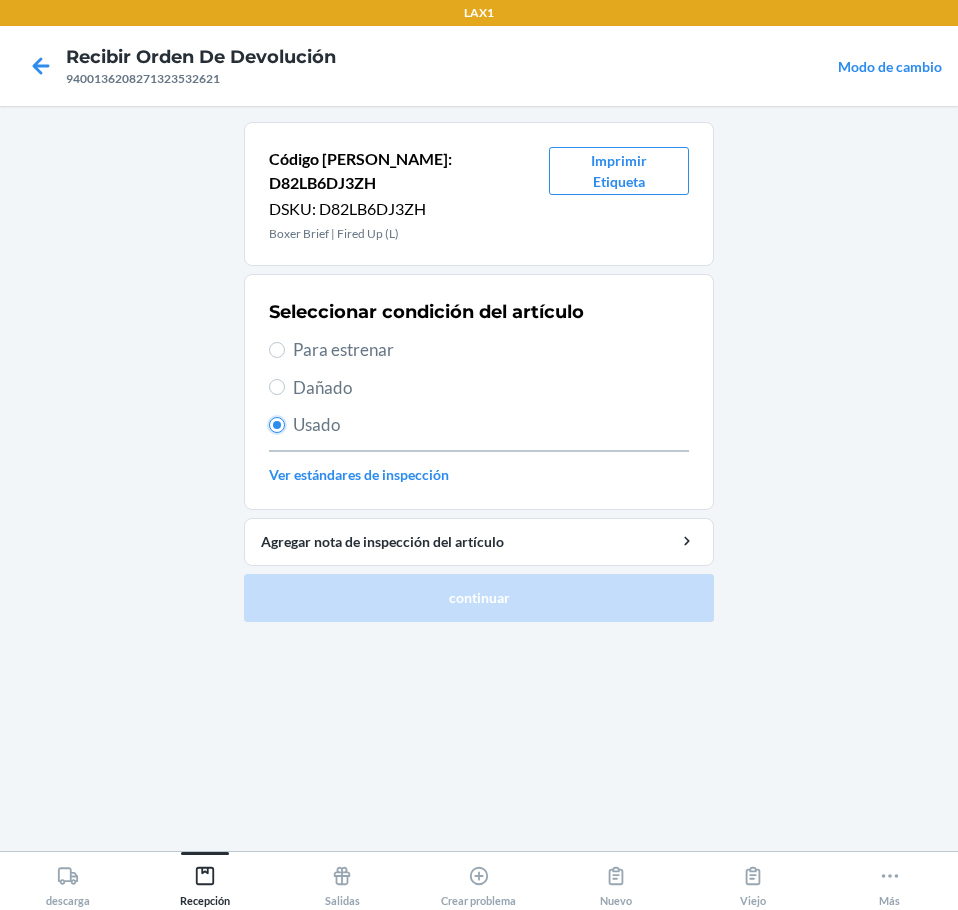 radio on "true" 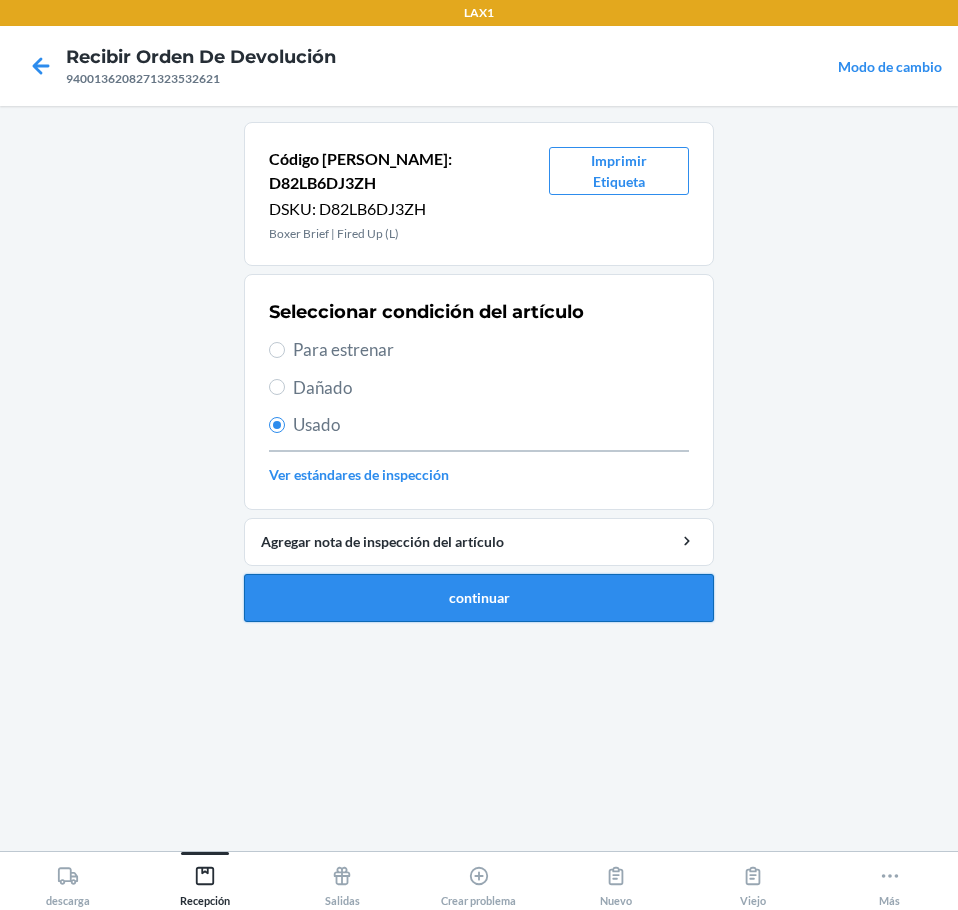 click on "continuar" at bounding box center [479, 598] 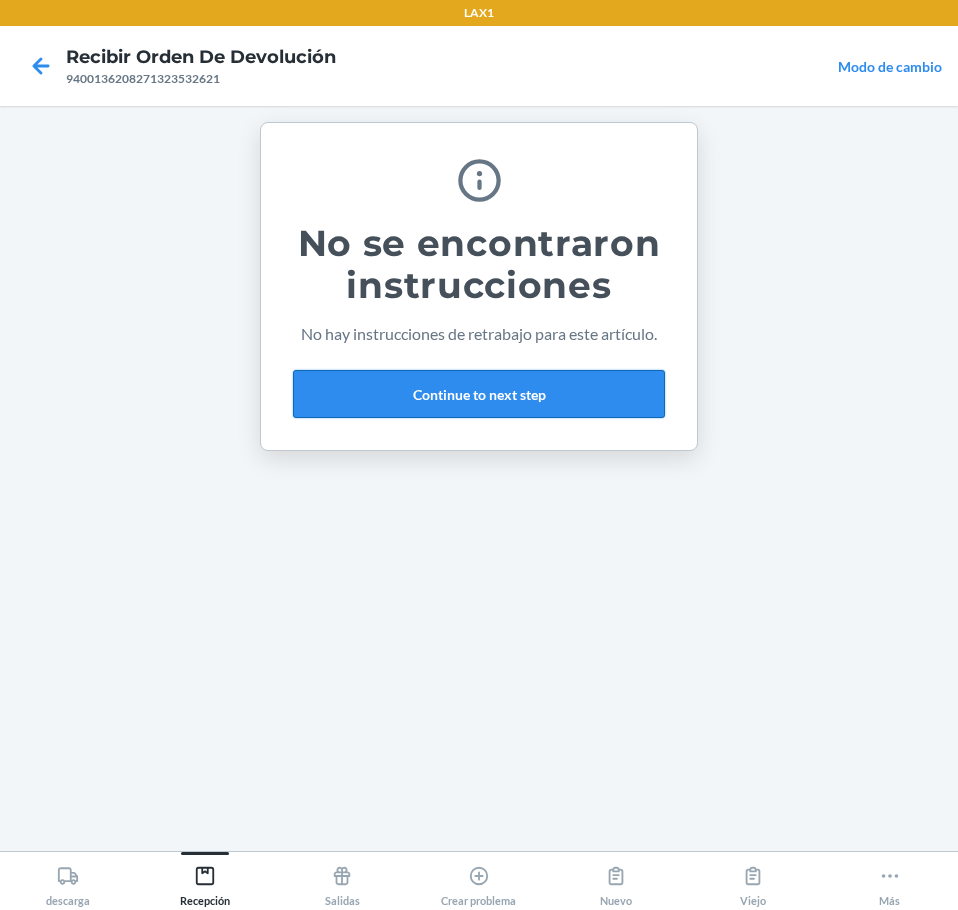 click on "Continue to next step" at bounding box center [479, 394] 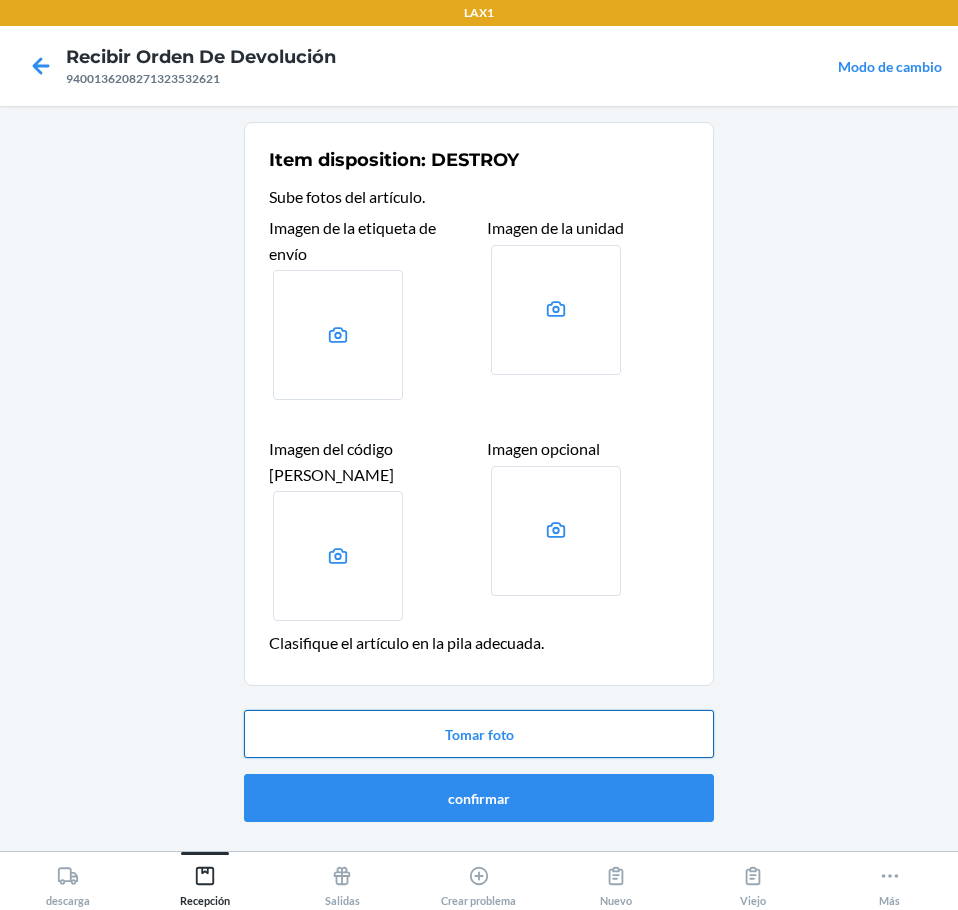 click on "Tomar foto" at bounding box center [479, 734] 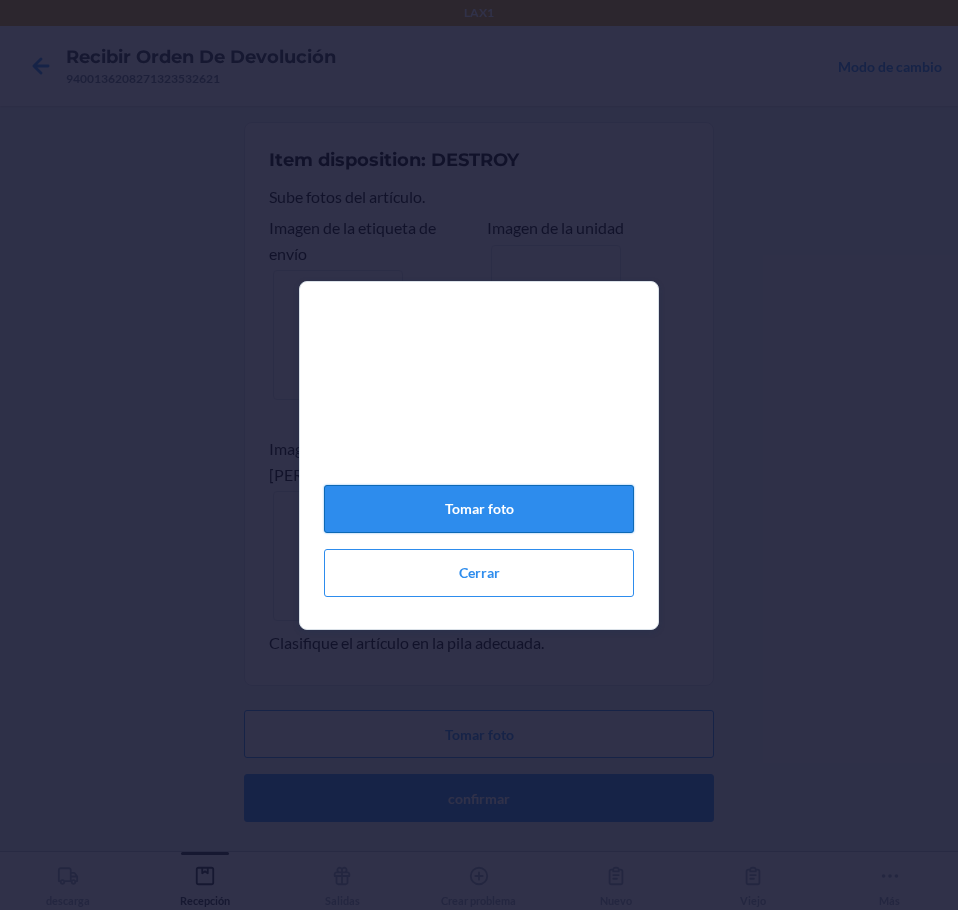 click on "Tomar foto" 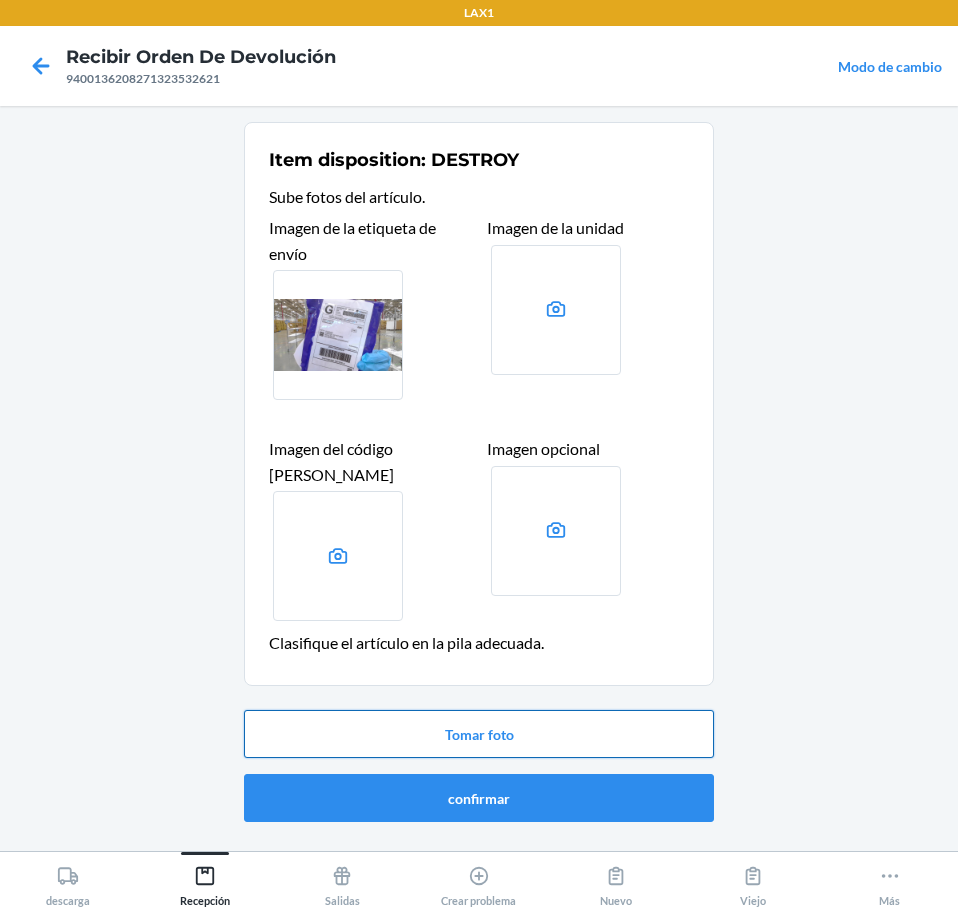 click on "Tomar foto" at bounding box center [479, 734] 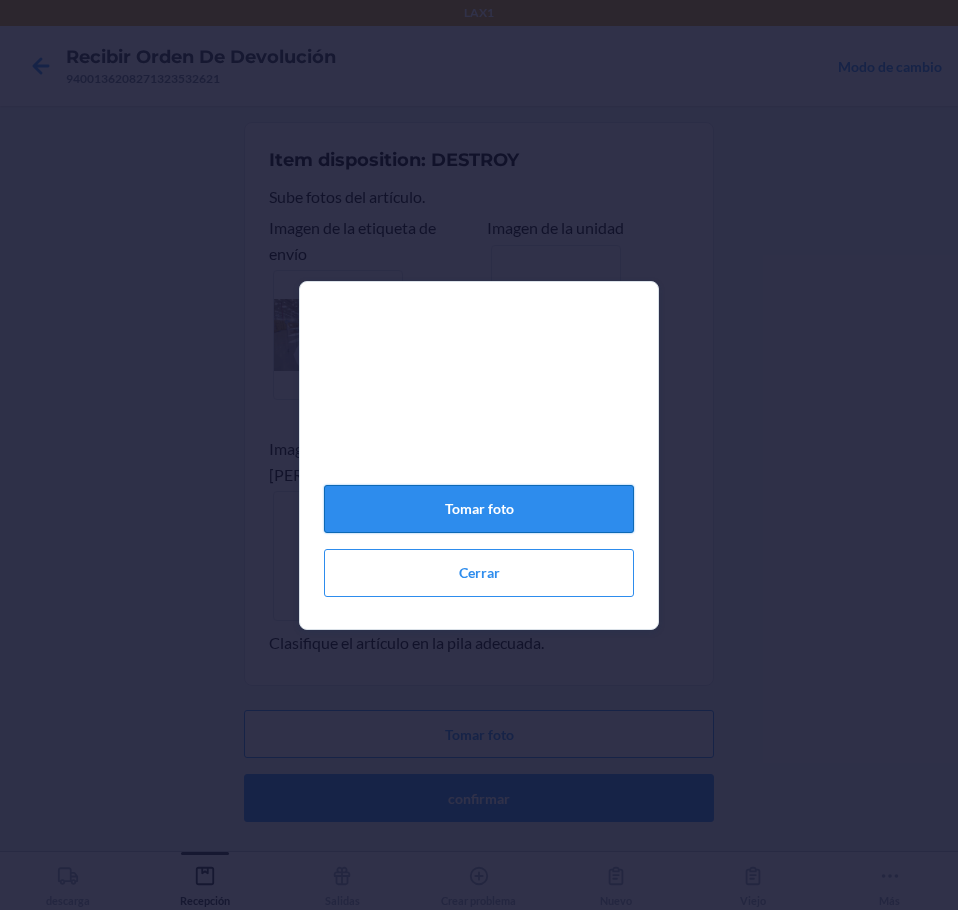 click on "Tomar foto" 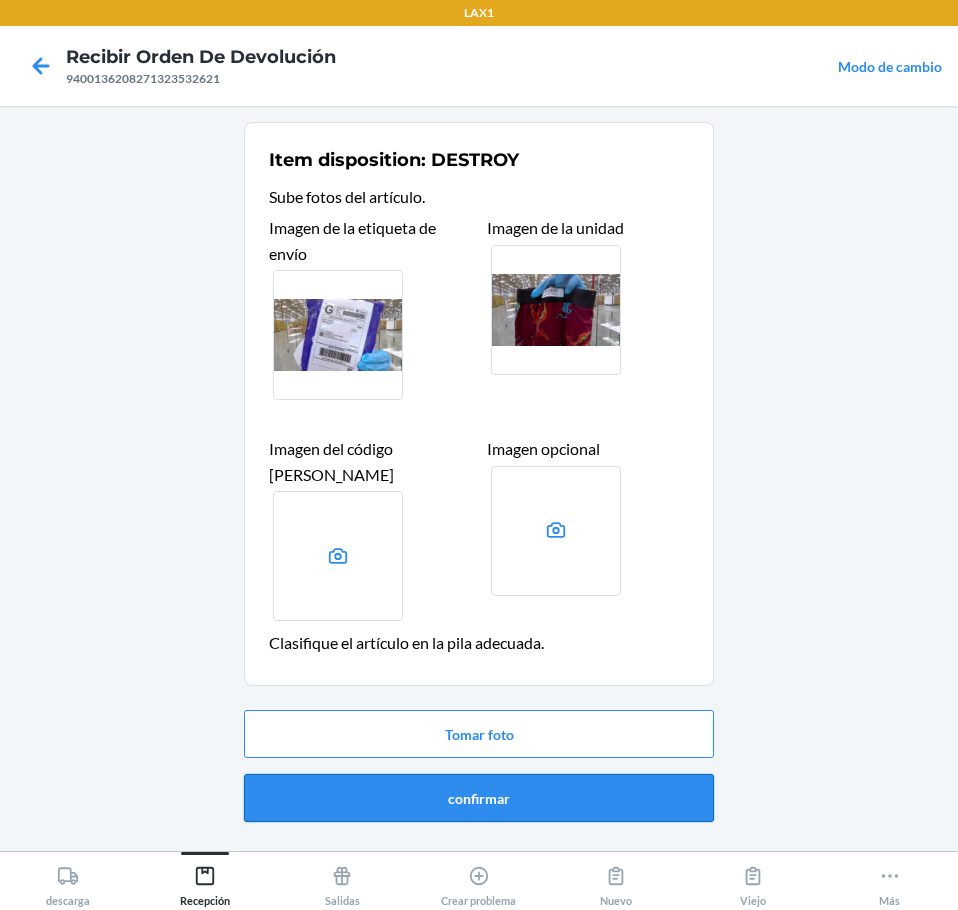click on "confirmar" at bounding box center [479, 798] 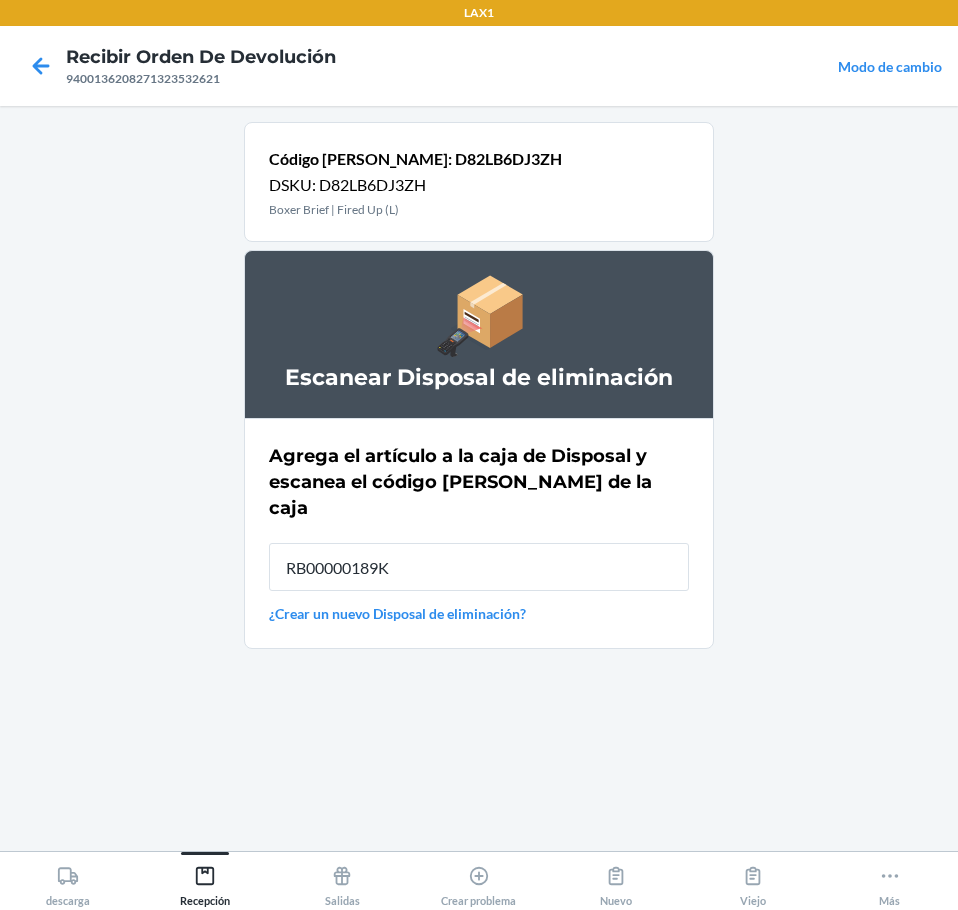 type on "RB00000189K" 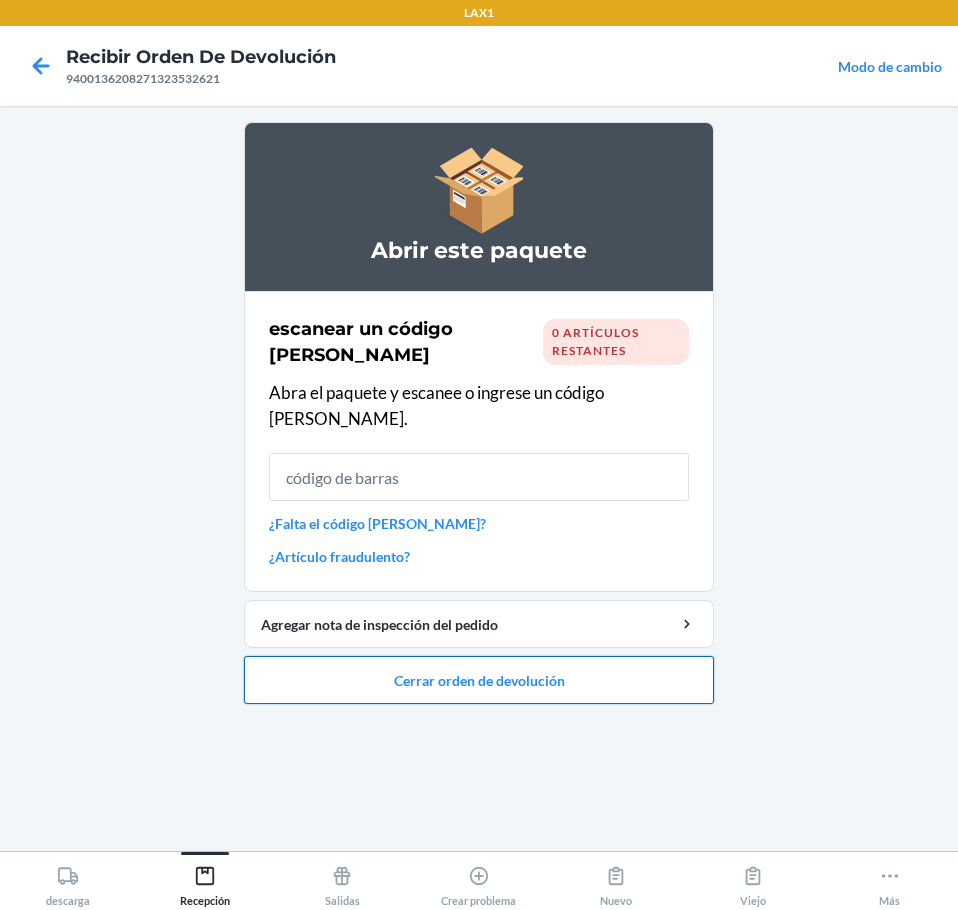 click on "Cerrar orden de devolución" at bounding box center (479, 680) 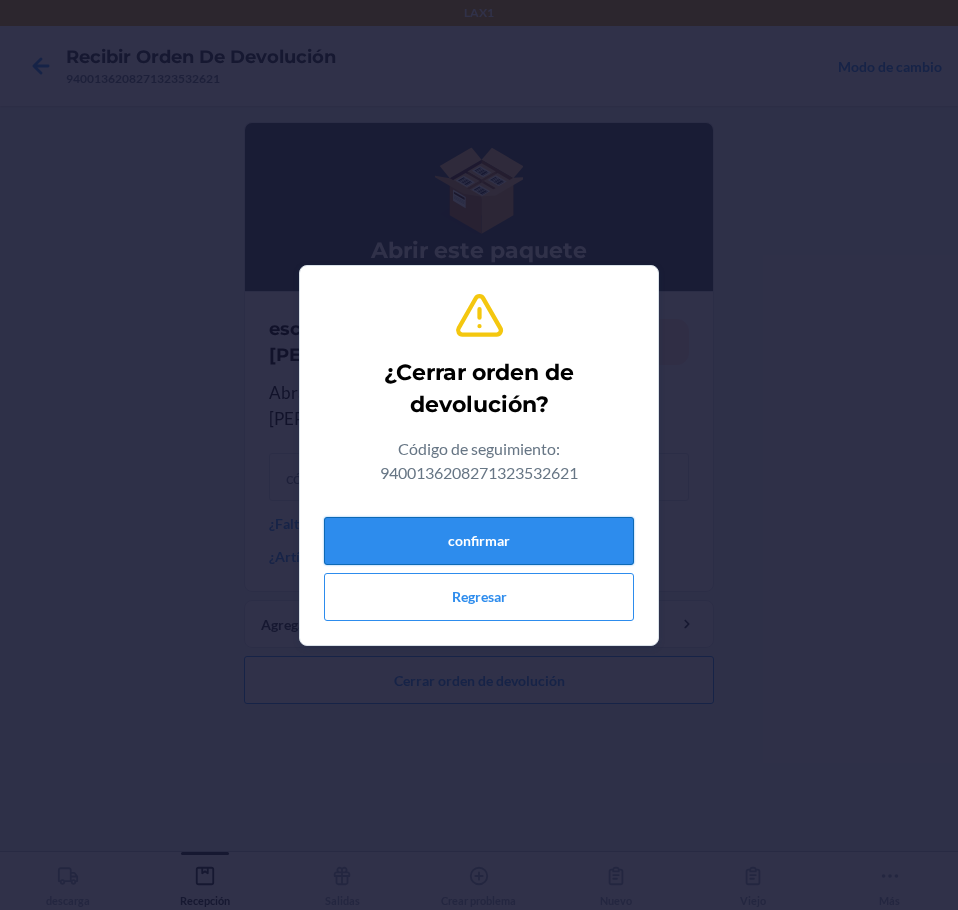 click on "confirmar" at bounding box center [479, 541] 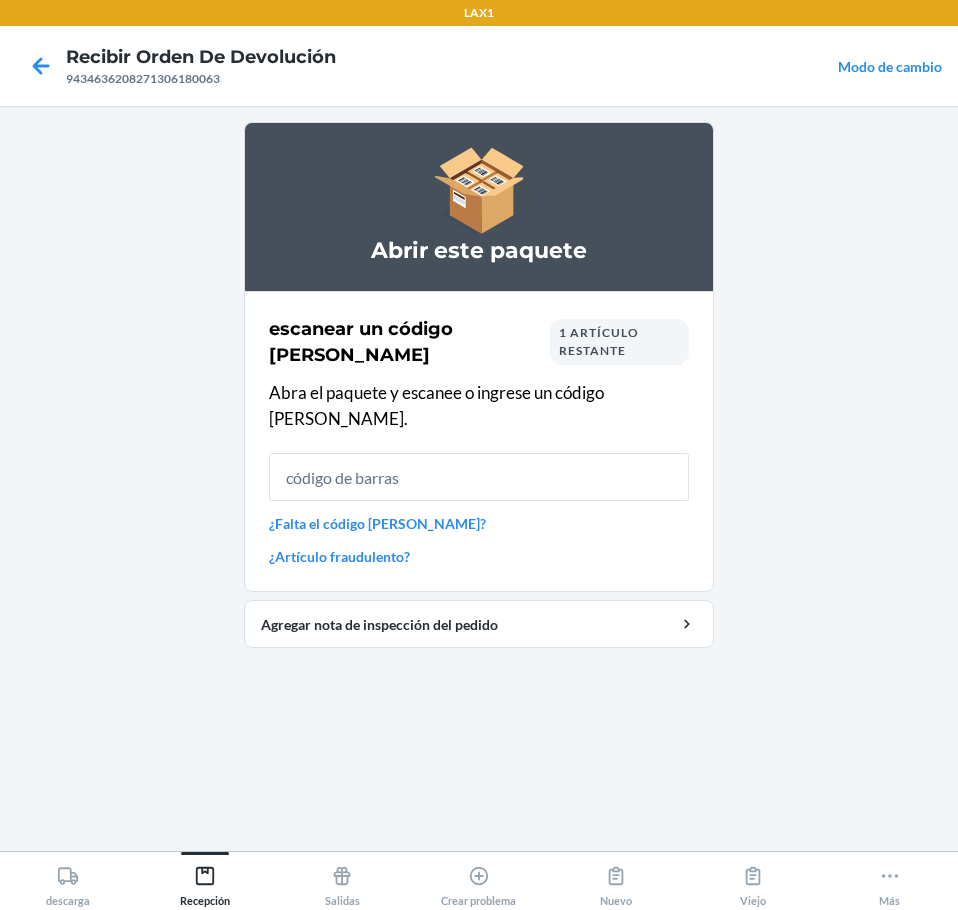 click on "1 artículo restante" at bounding box center [599, 341] 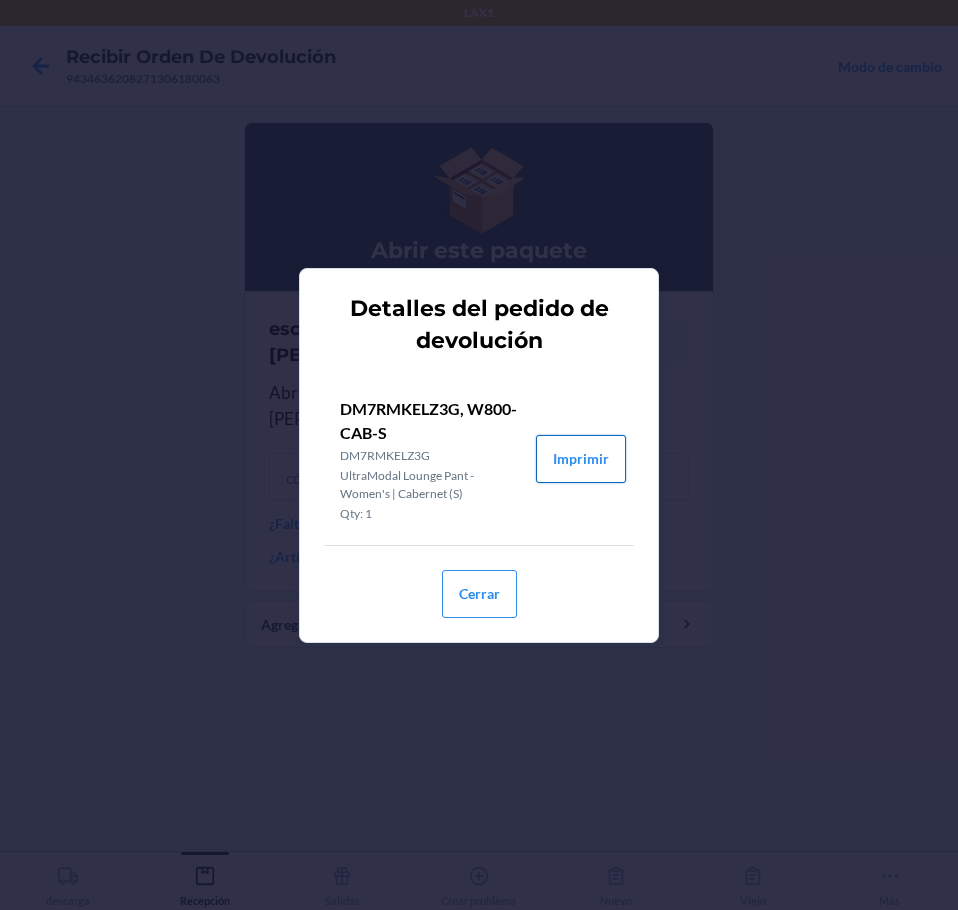 click on "Imprimir" at bounding box center (581, 459) 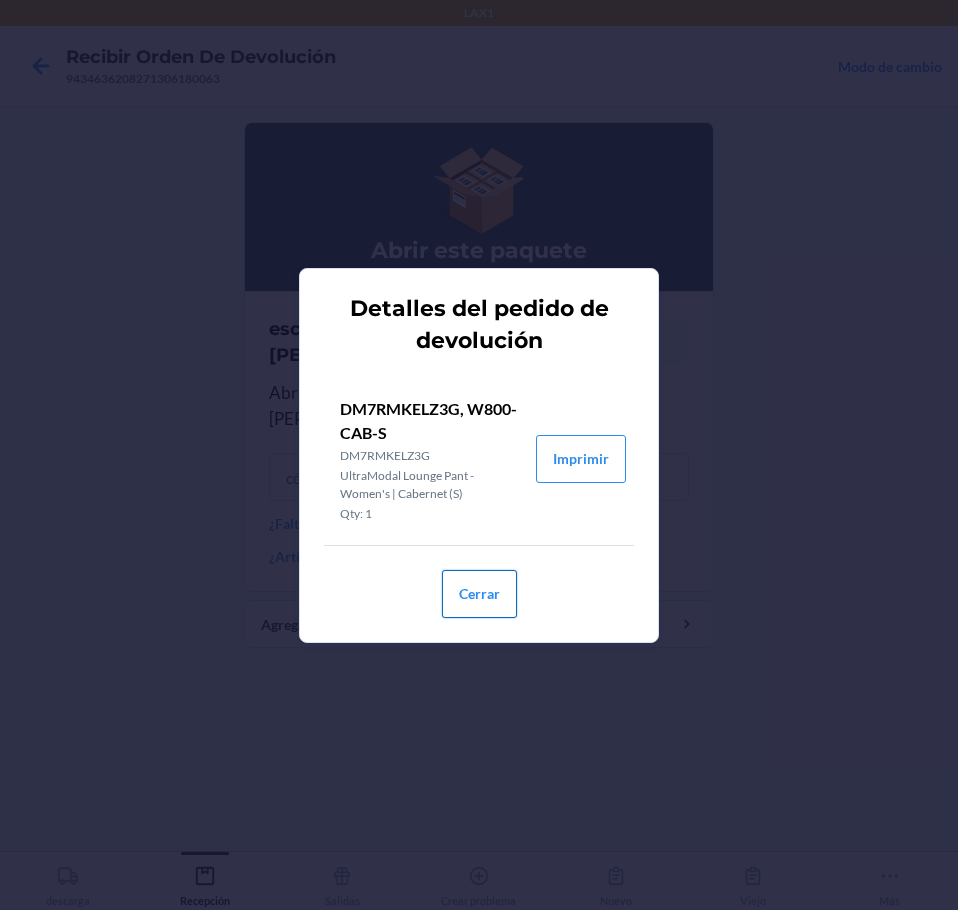 click on "Cerrar" at bounding box center [479, 594] 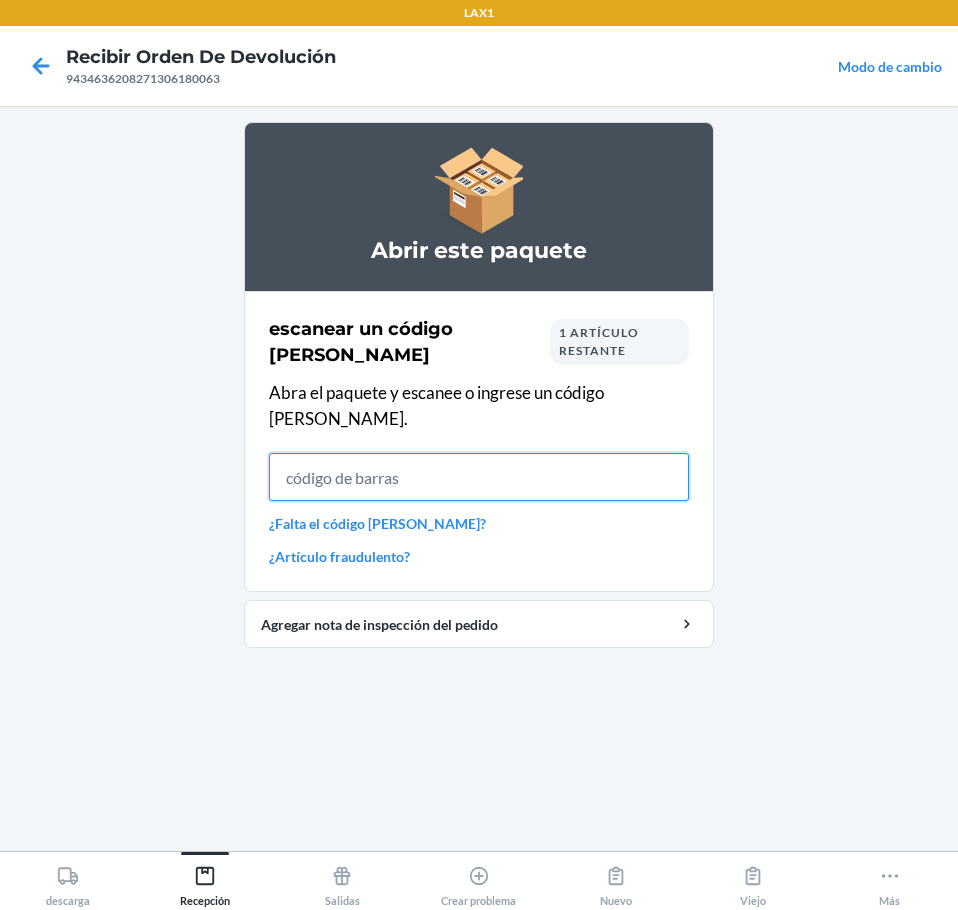 click at bounding box center (479, 477) 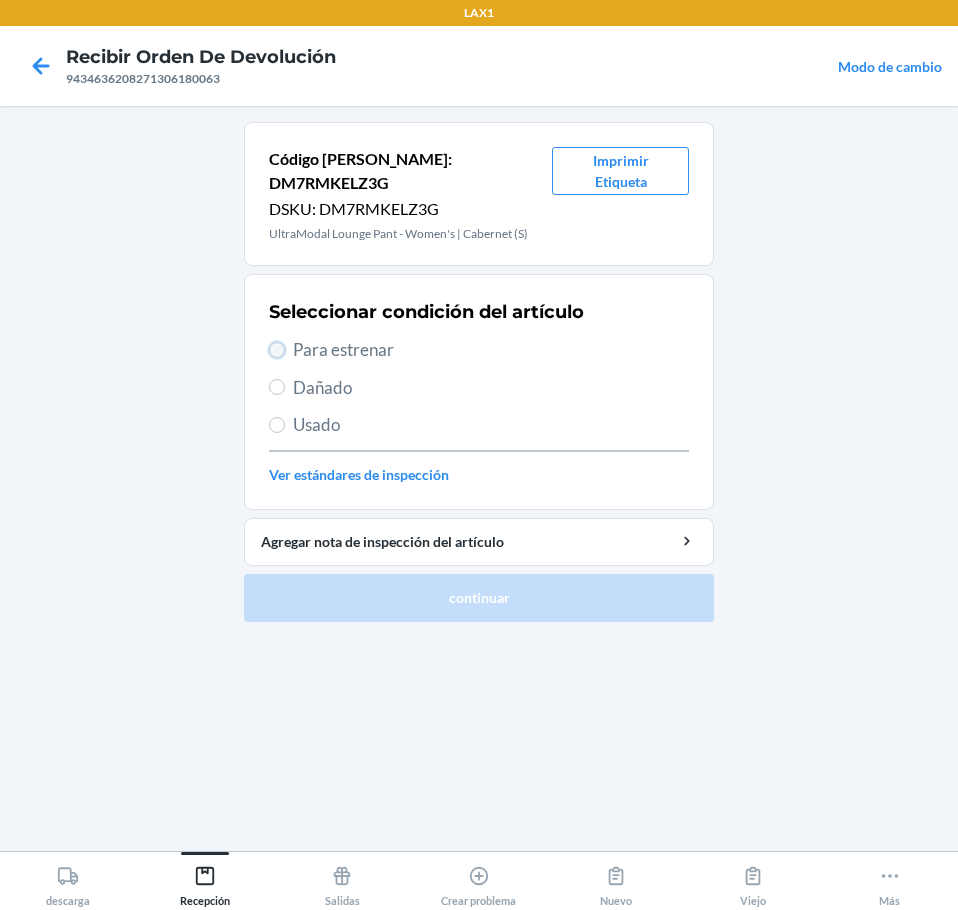 click on "Para estrenar" at bounding box center (277, 350) 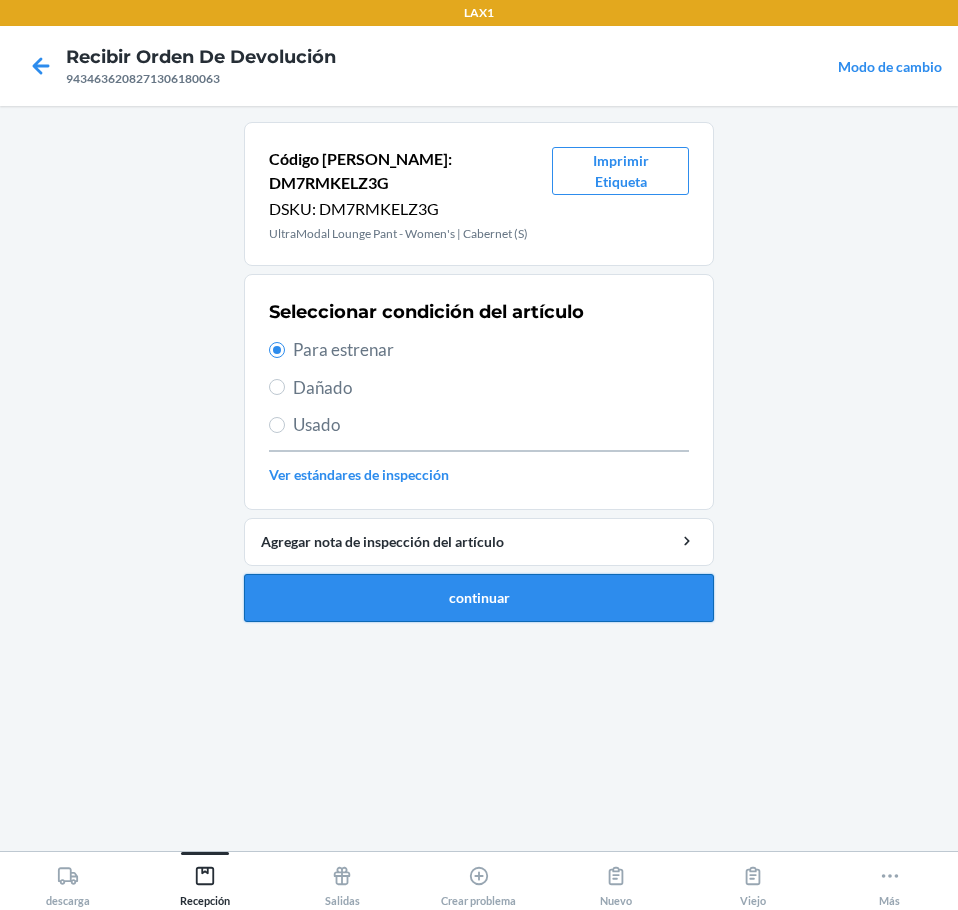 click on "continuar" at bounding box center [479, 598] 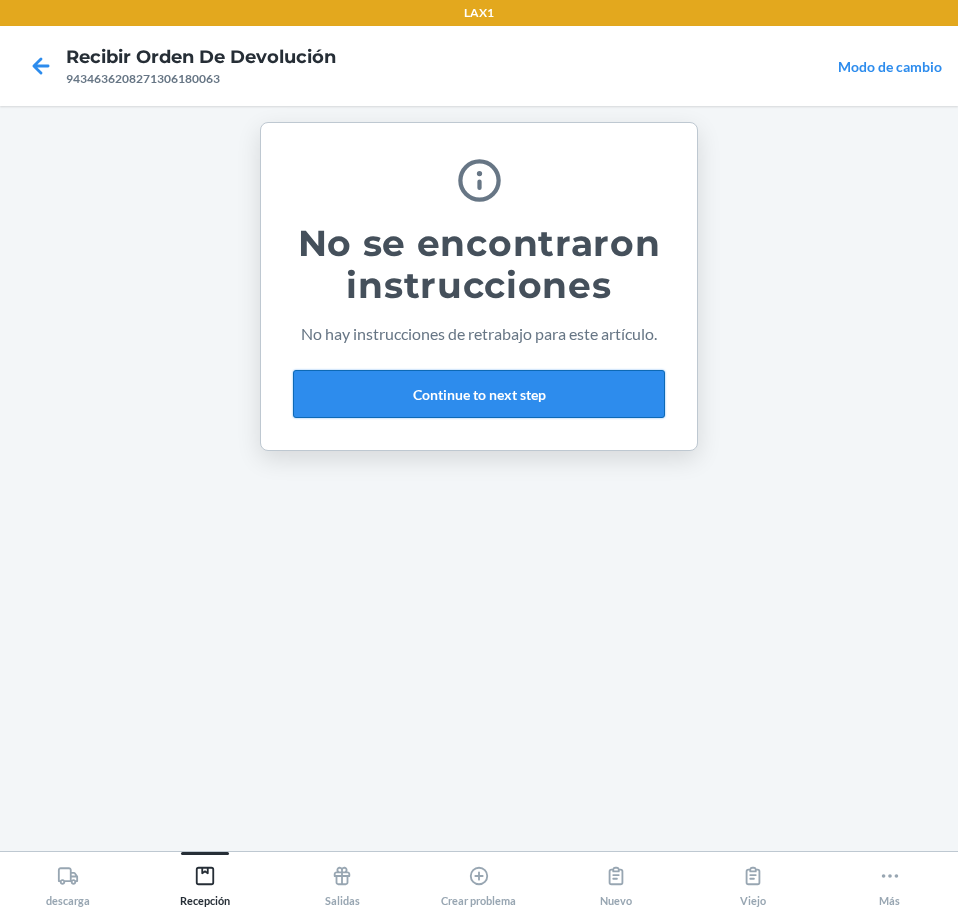 click on "Continue to next step" at bounding box center (479, 394) 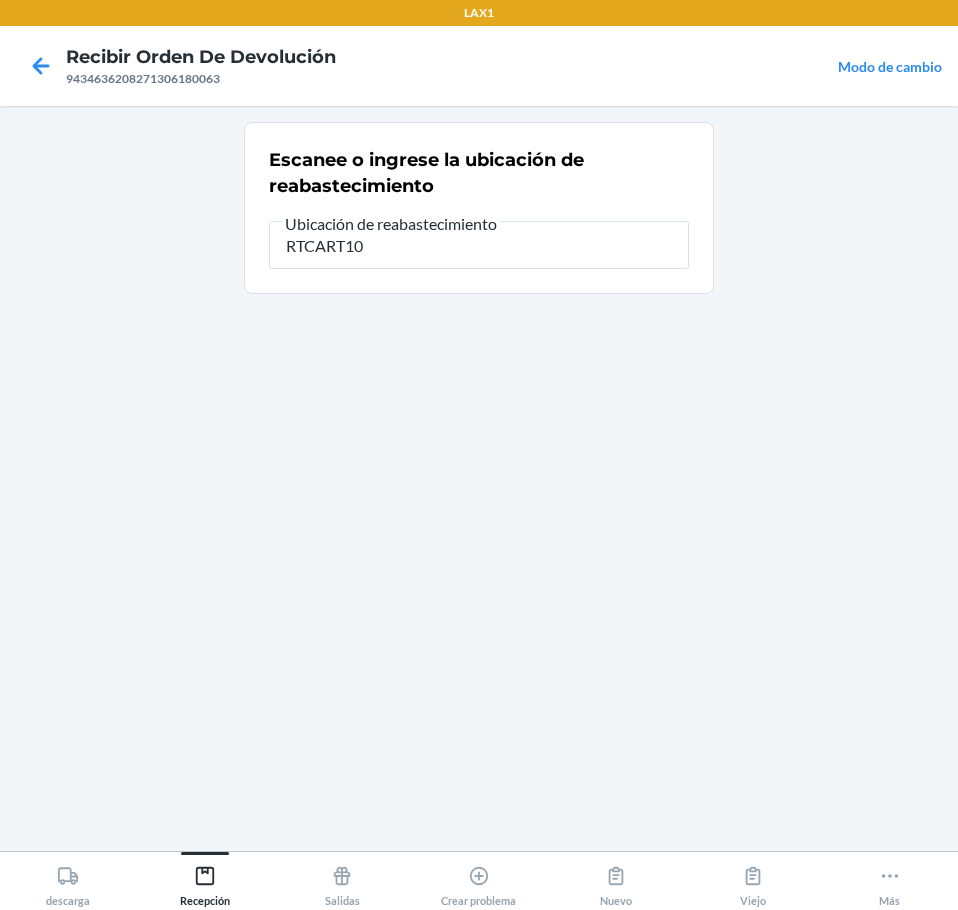 type on "RTCART100" 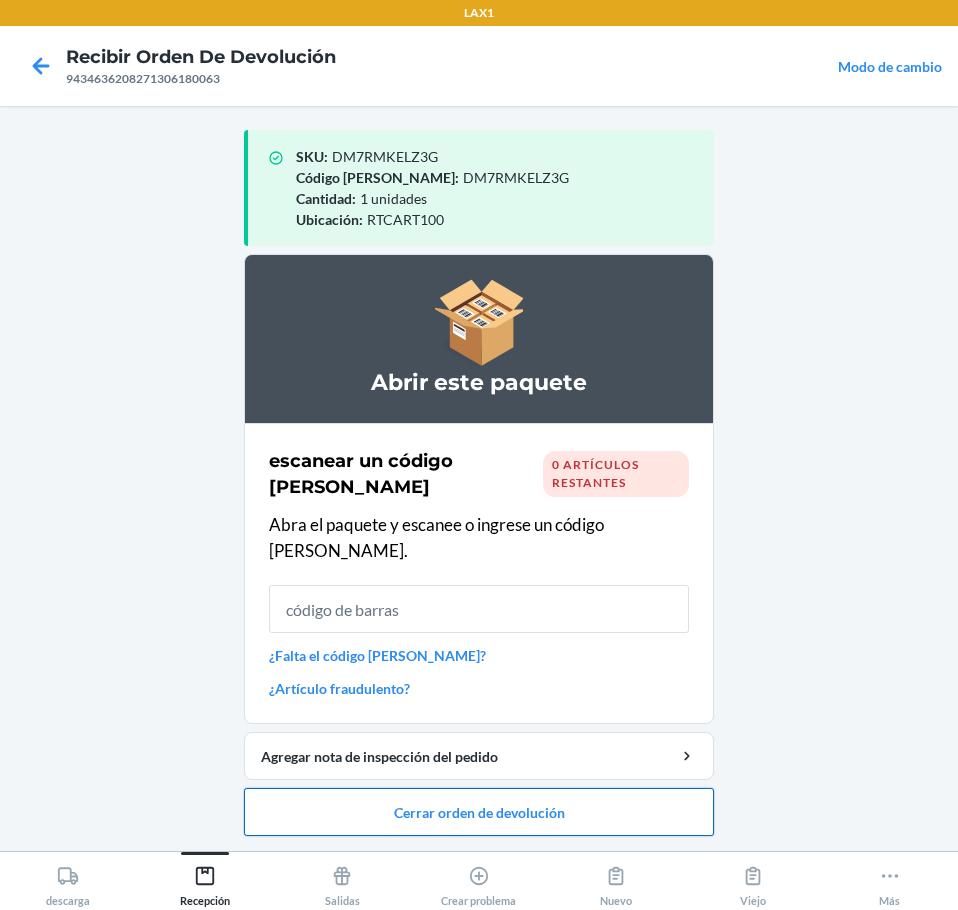 click on "Cerrar orden de devolución" at bounding box center (479, 812) 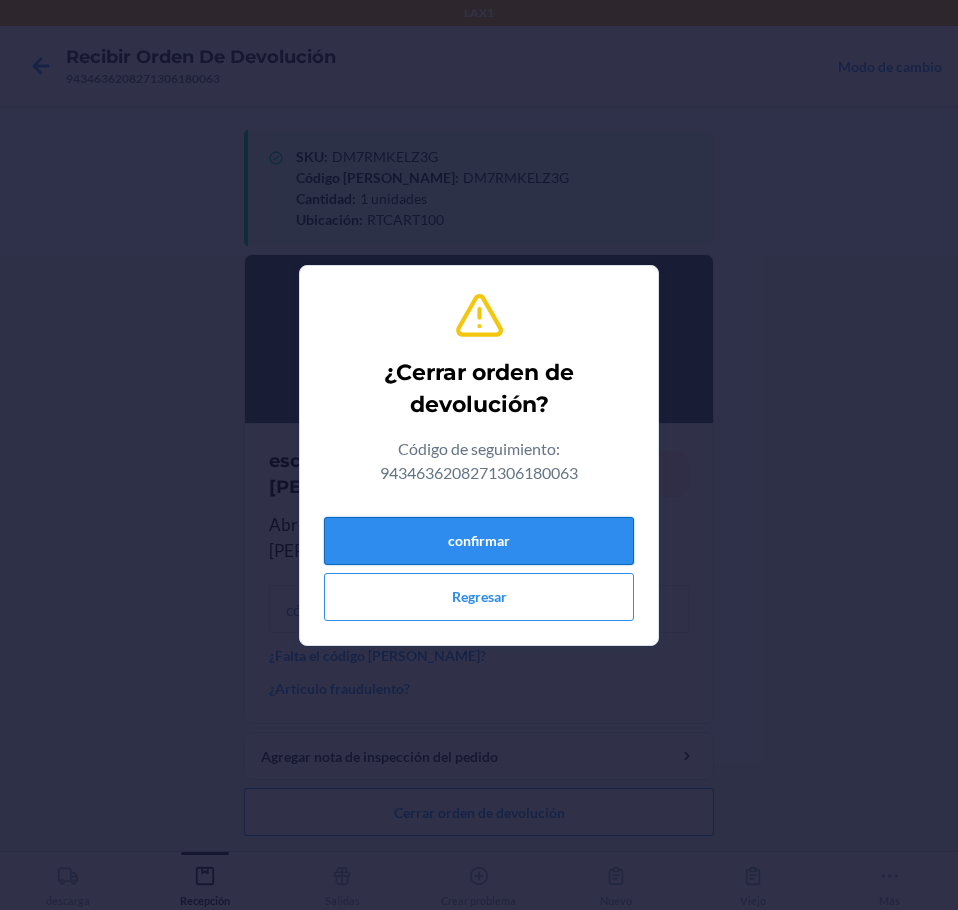 click on "confirmar" at bounding box center [479, 541] 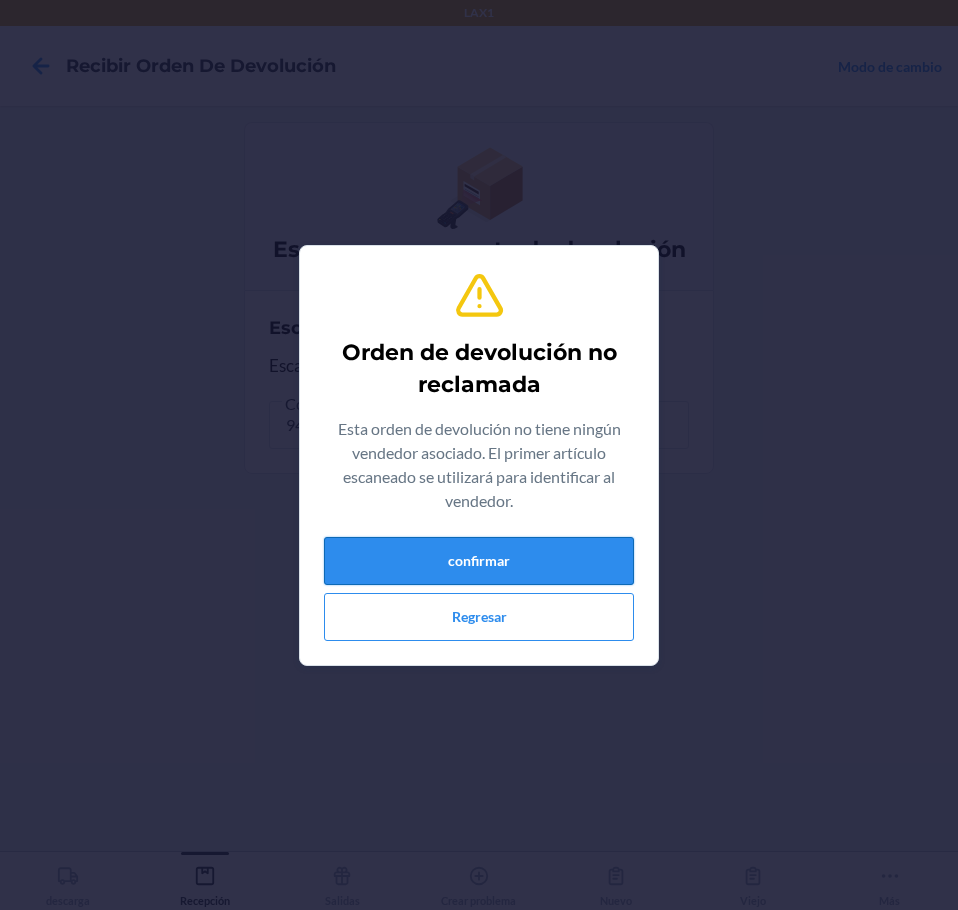 click on "confirmar" at bounding box center (479, 561) 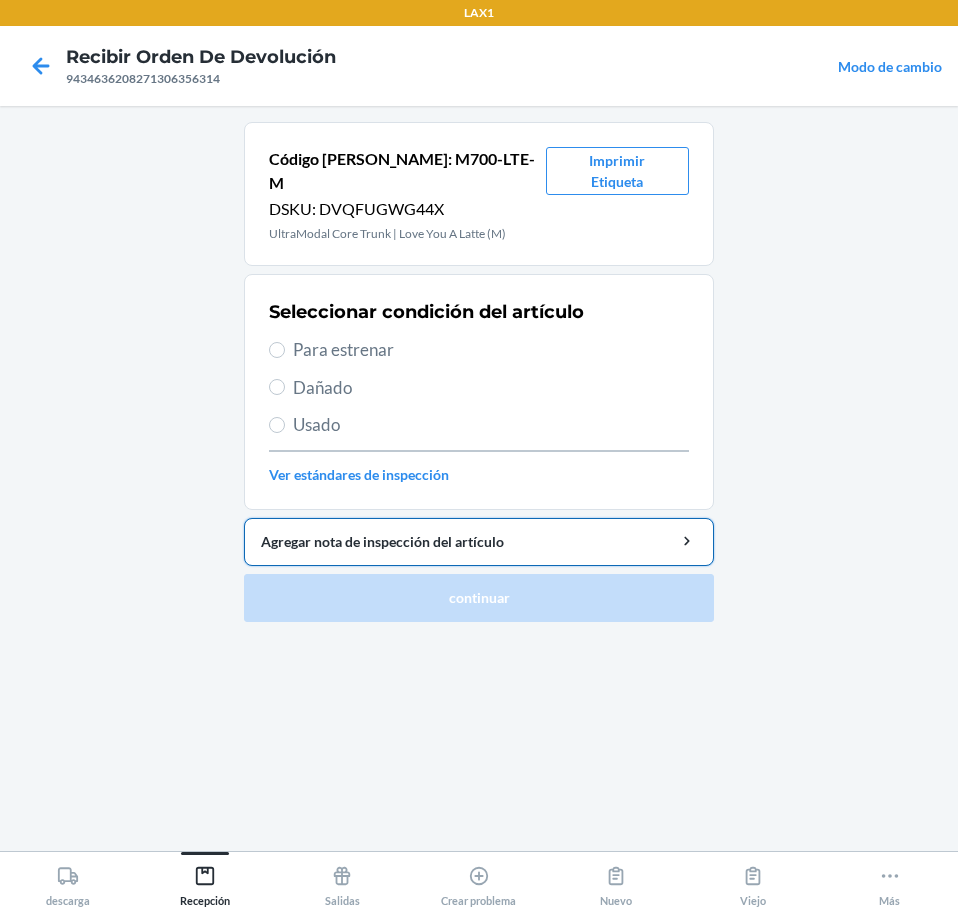 click on "Agregar nota de inspección del artículo" at bounding box center [479, 541] 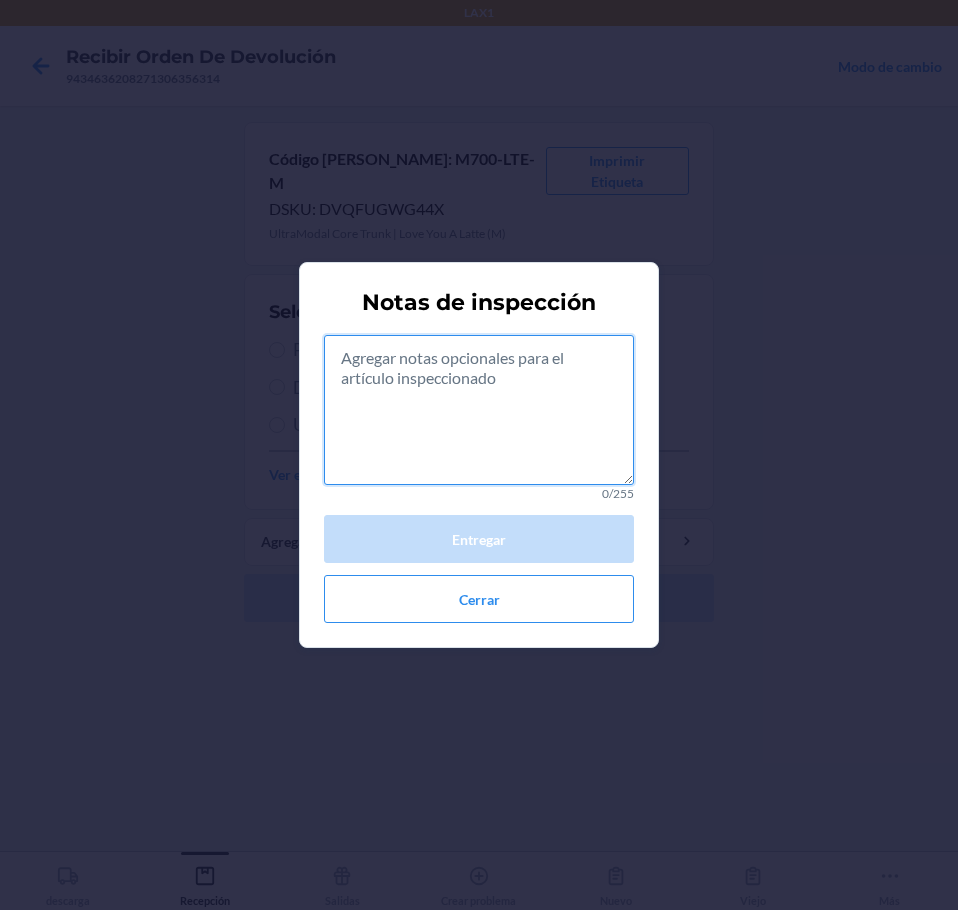 click at bounding box center (479, 410) 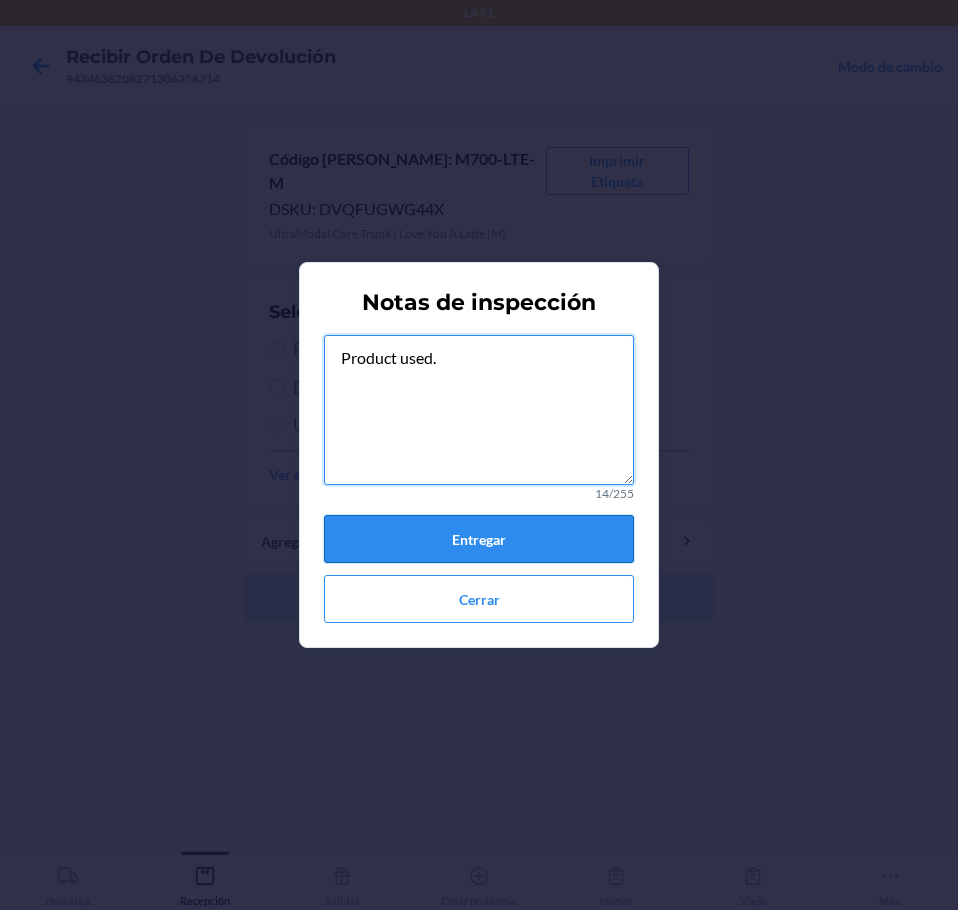 type on "Product used." 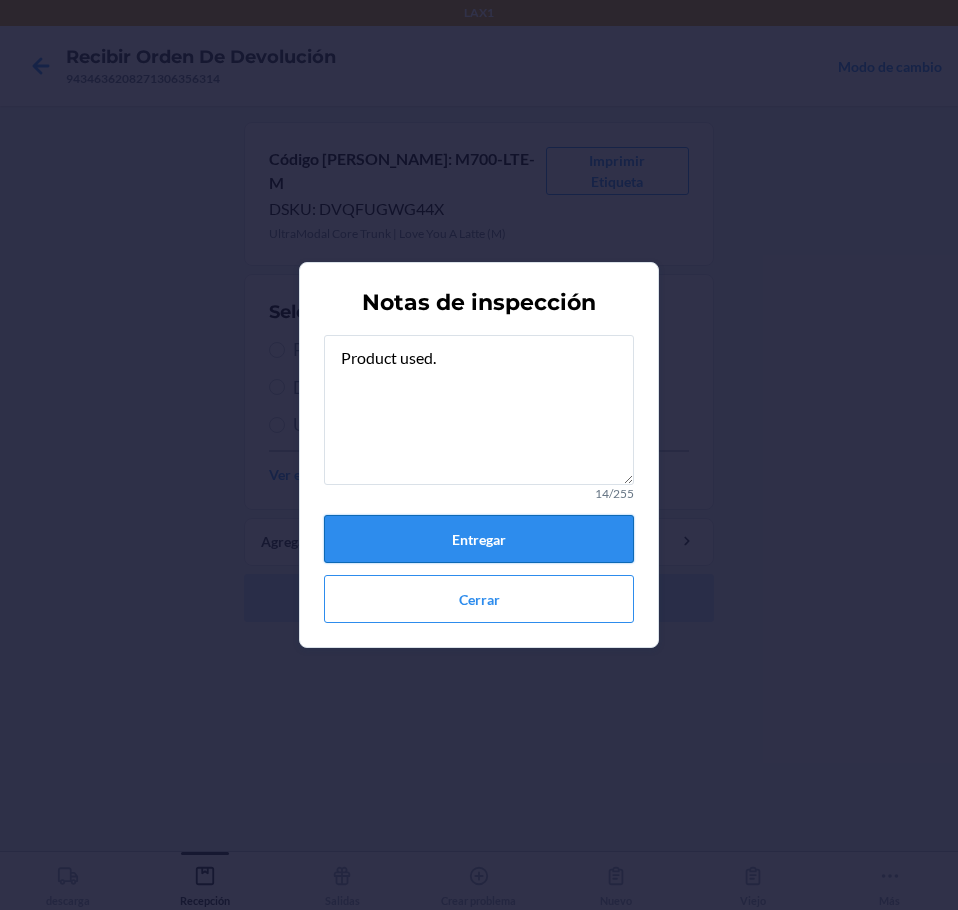 click on "Entregar" at bounding box center (479, 539) 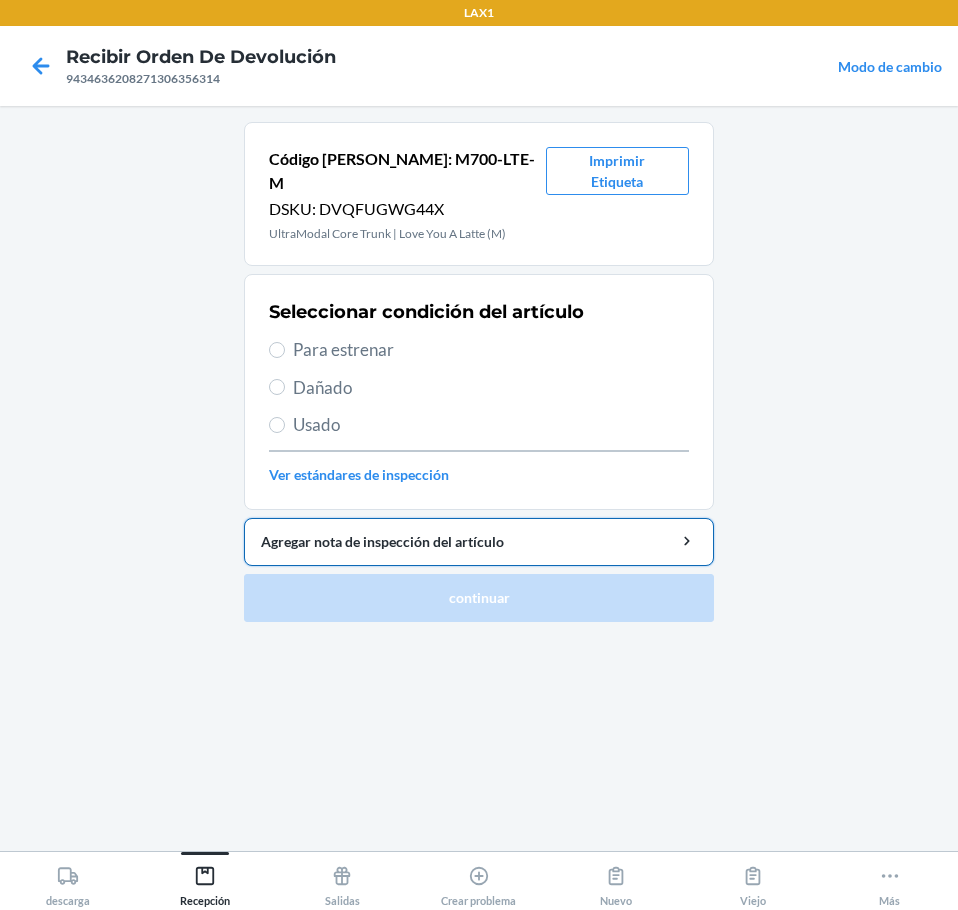 click on "Agregar nota de inspección del artículo" at bounding box center [479, 541] 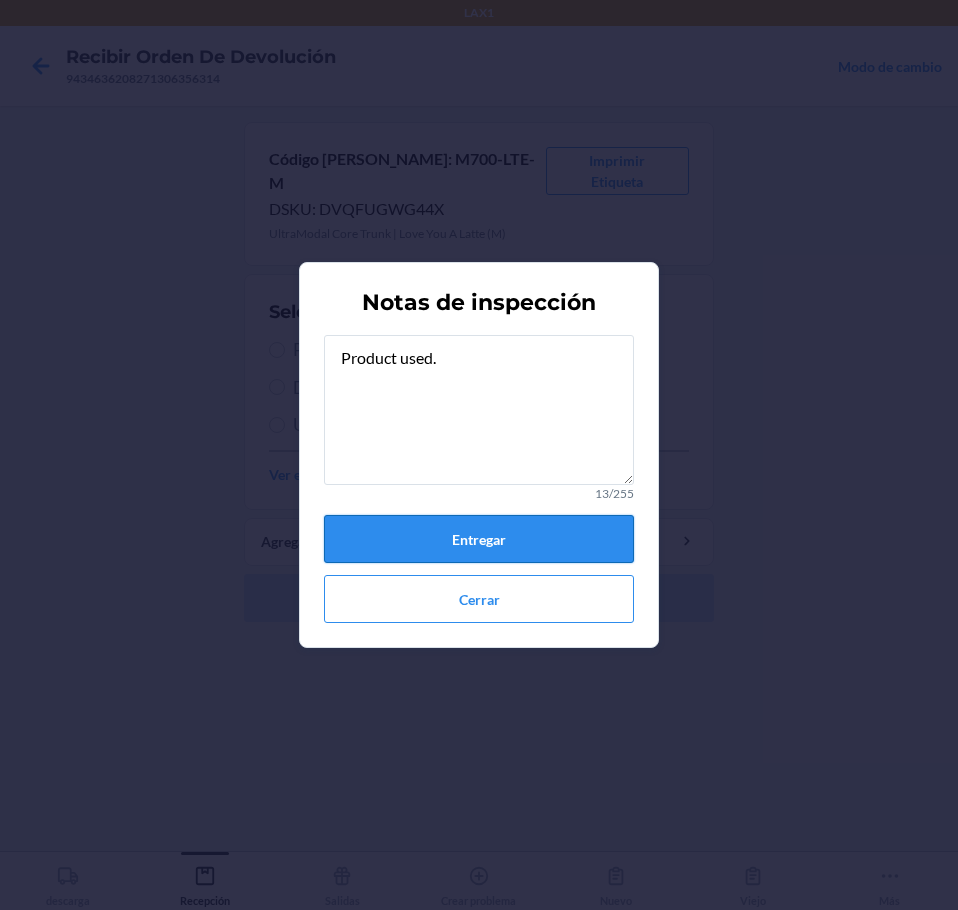 click on "Entregar" at bounding box center (479, 539) 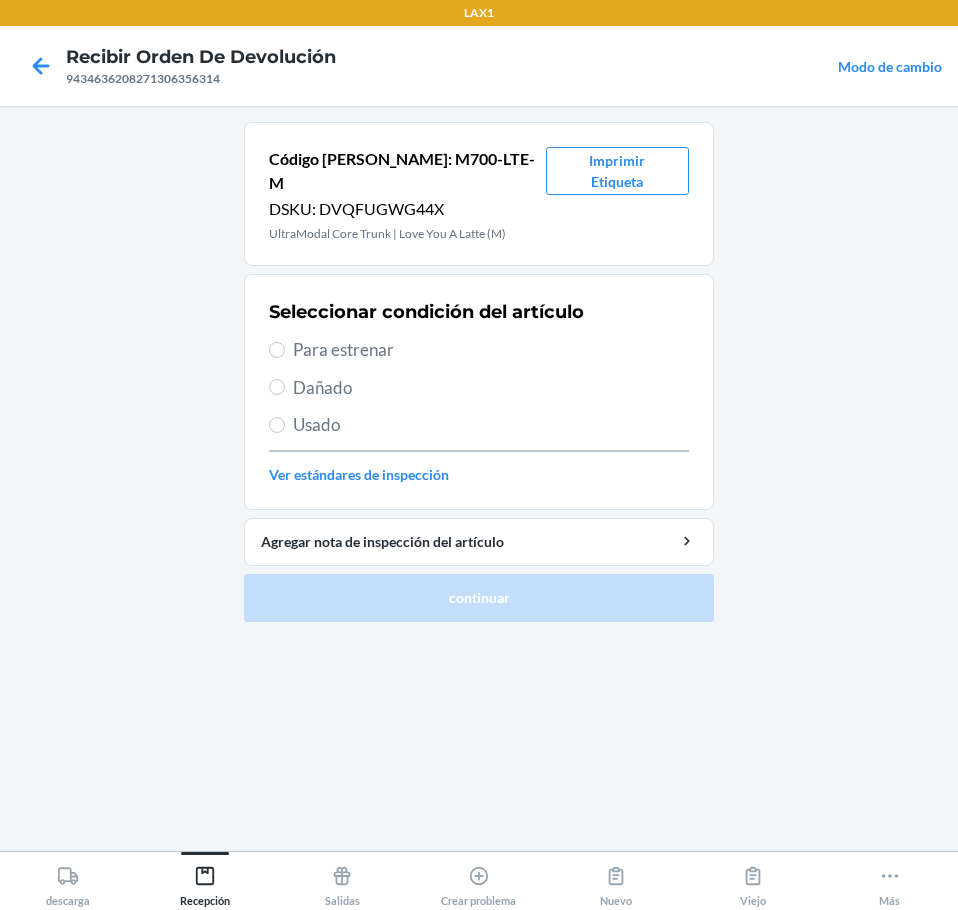 click on "Para estrenar" at bounding box center [479, 350] 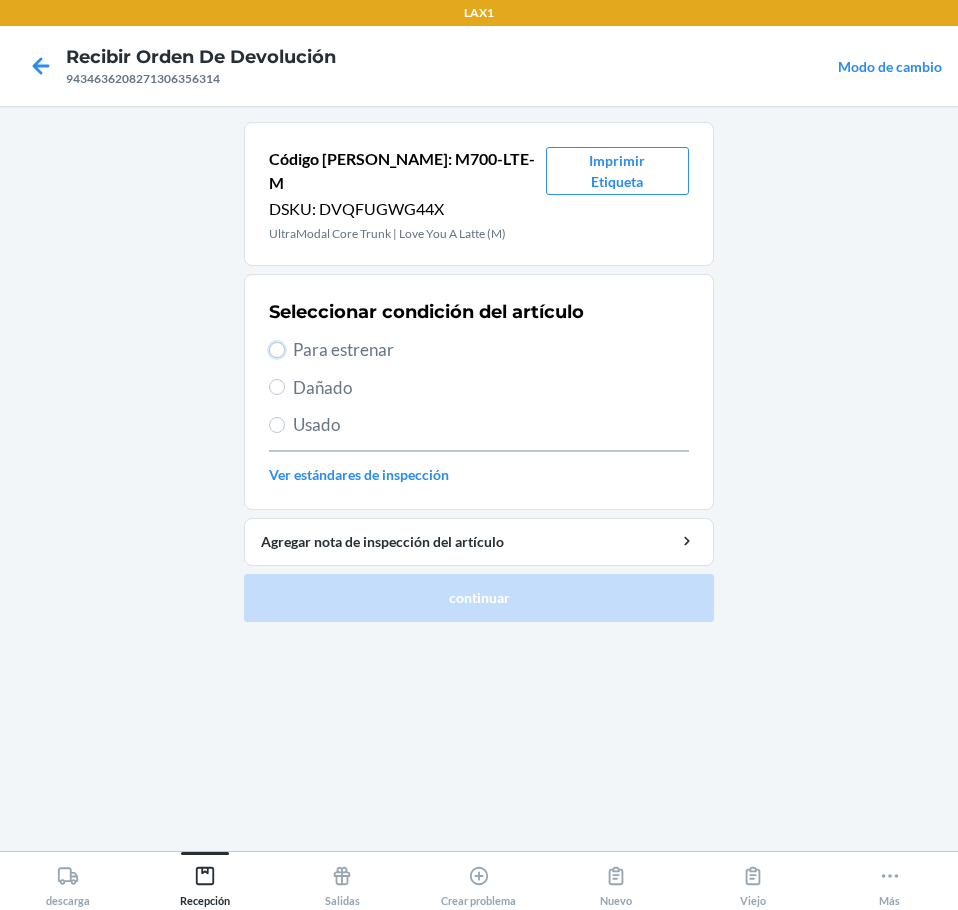 click on "Para estrenar" at bounding box center [277, 350] 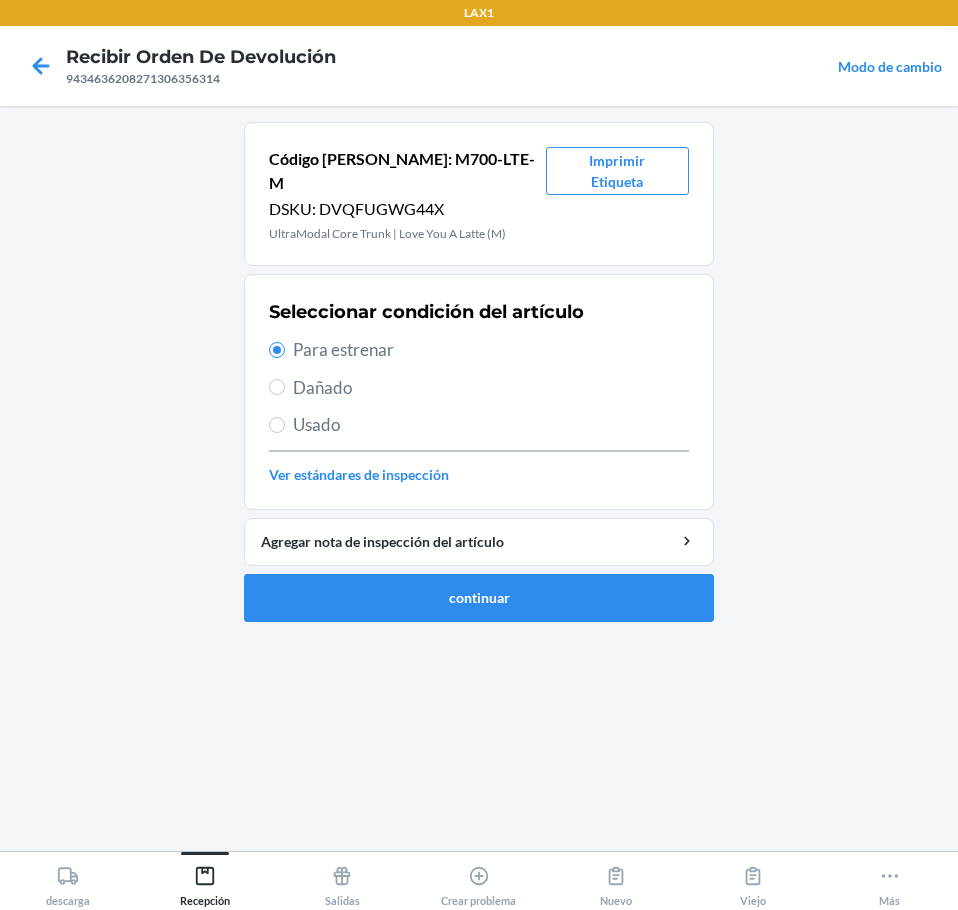 click on "Usado" at bounding box center [491, 425] 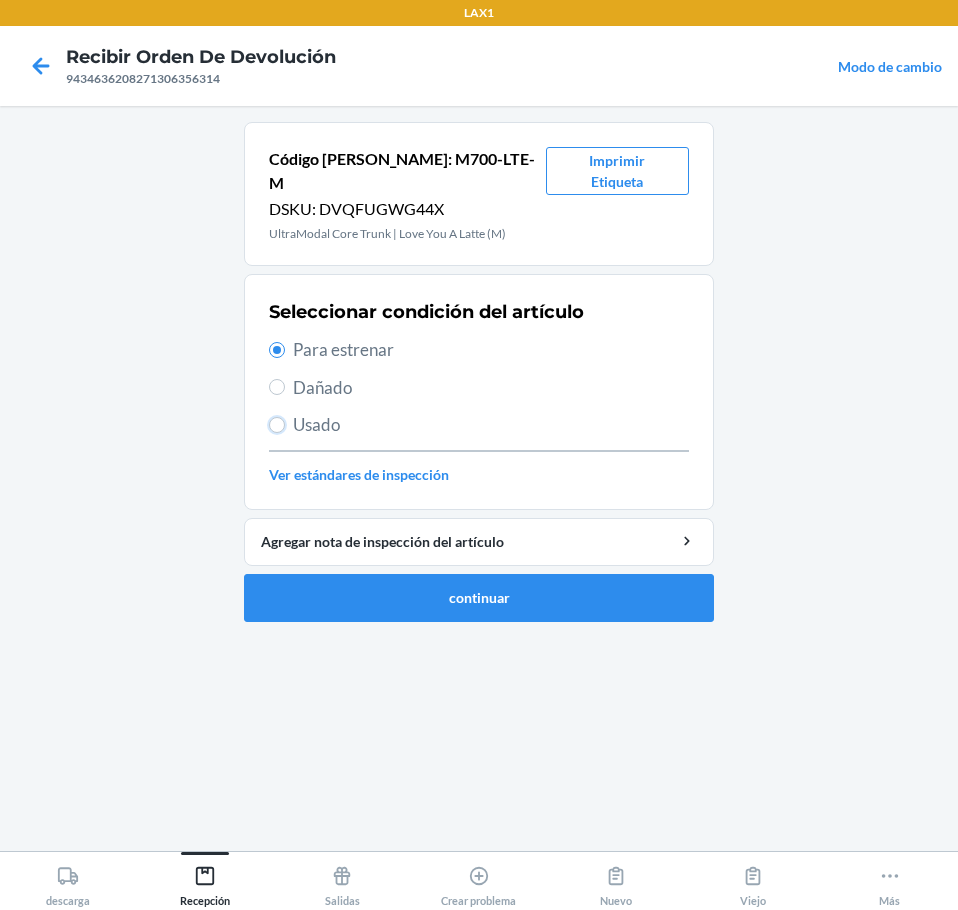 click on "Usado" at bounding box center [277, 425] 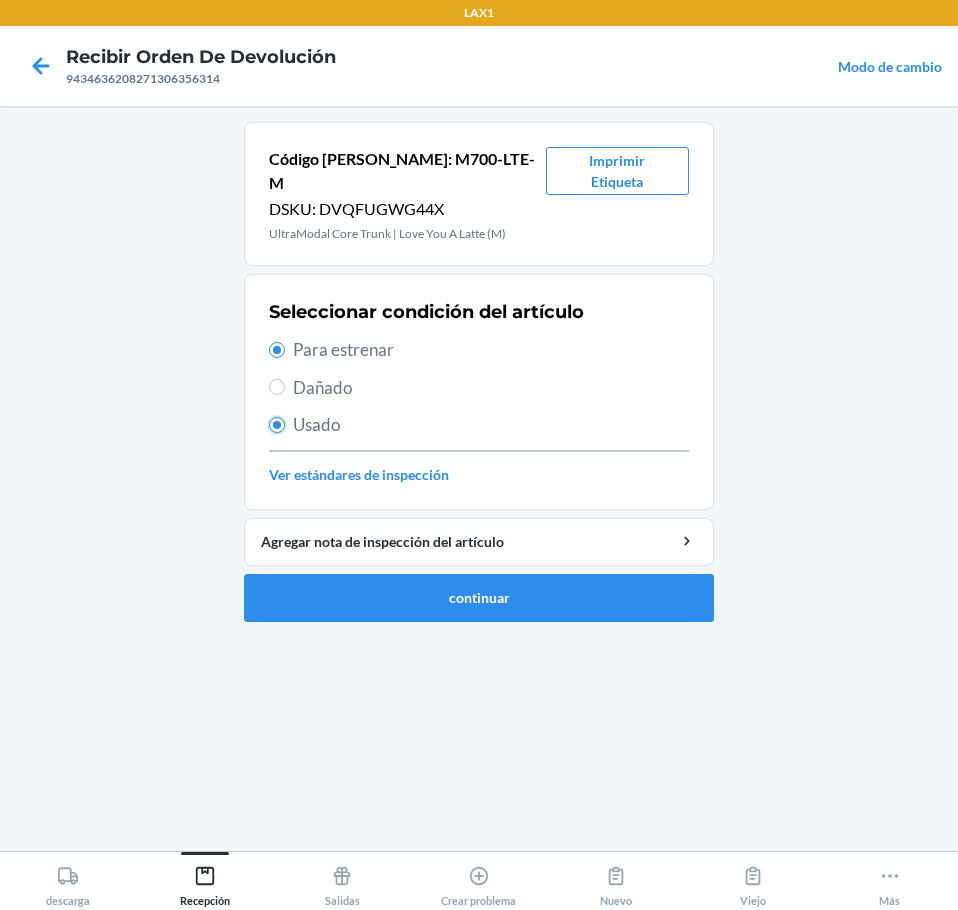 radio on "true" 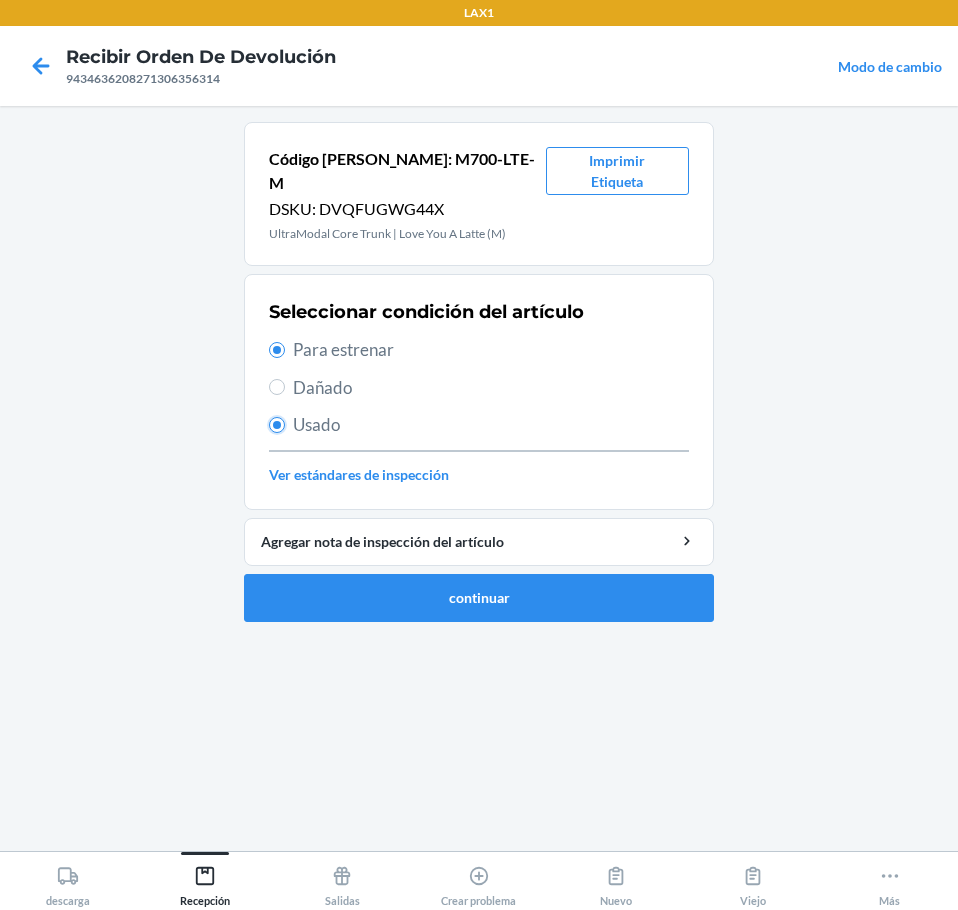 radio on "false" 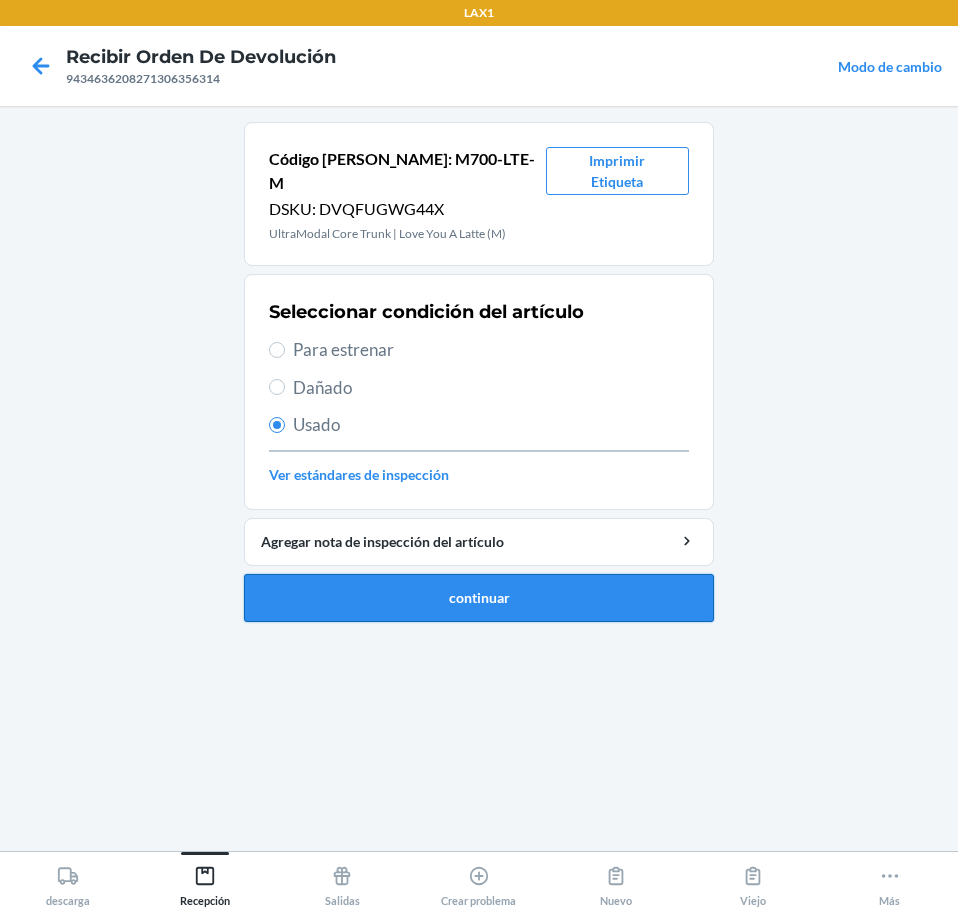 click on "continuar" at bounding box center (479, 598) 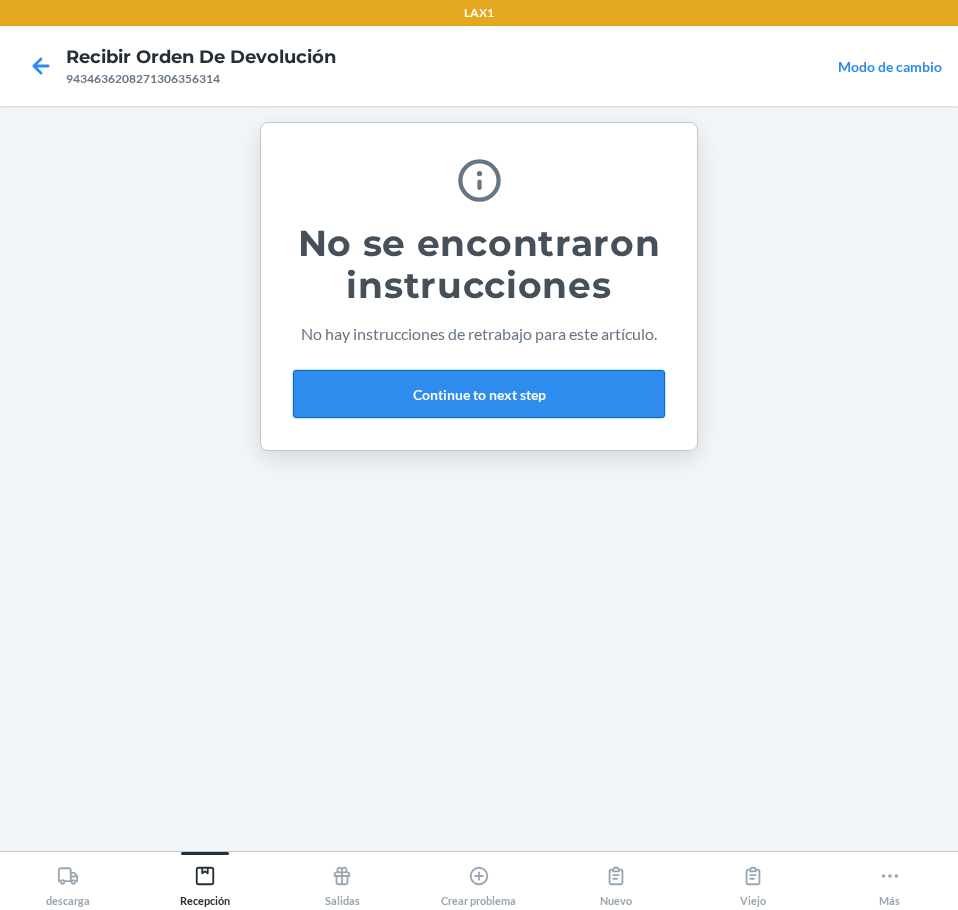 click on "Continue to next step" at bounding box center (479, 394) 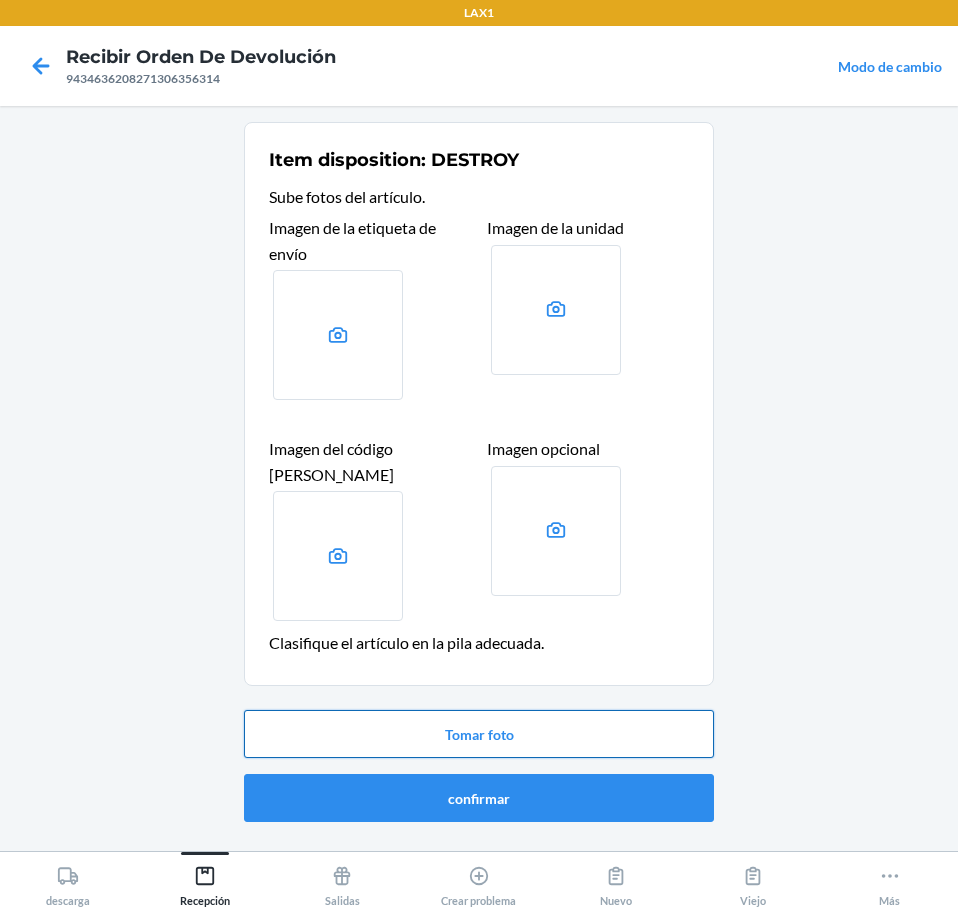 click on "Tomar foto" at bounding box center (479, 734) 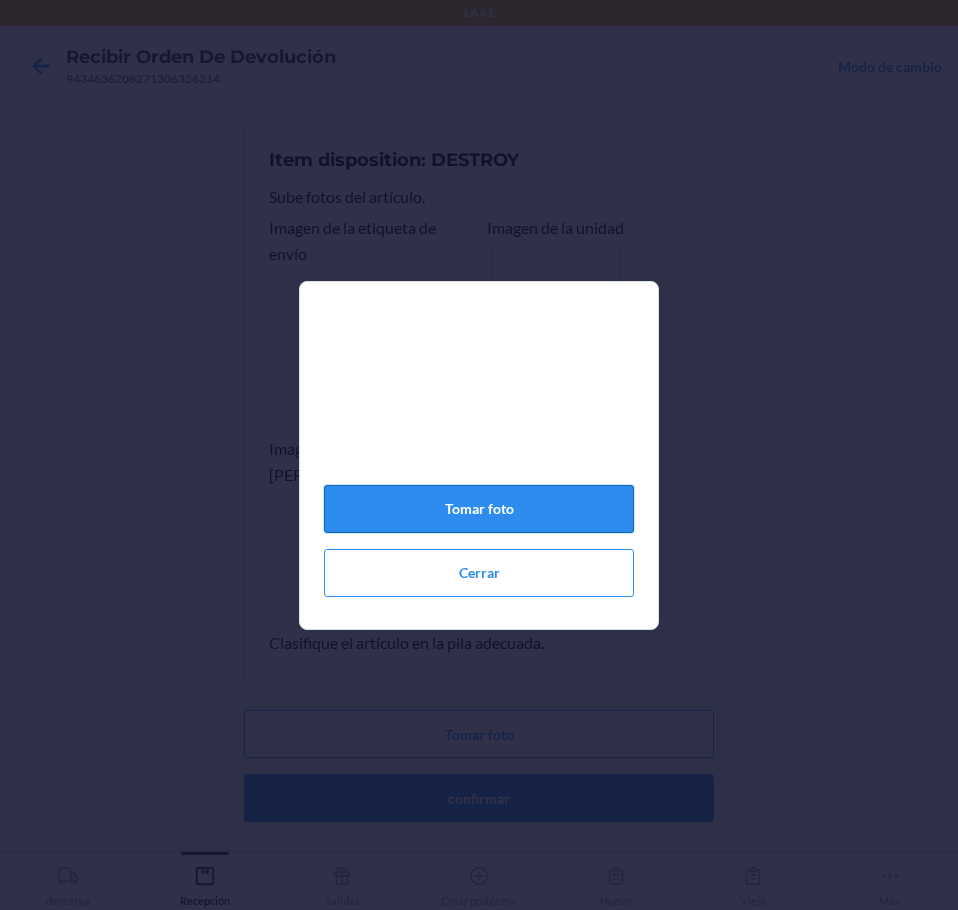 click on "Tomar foto" 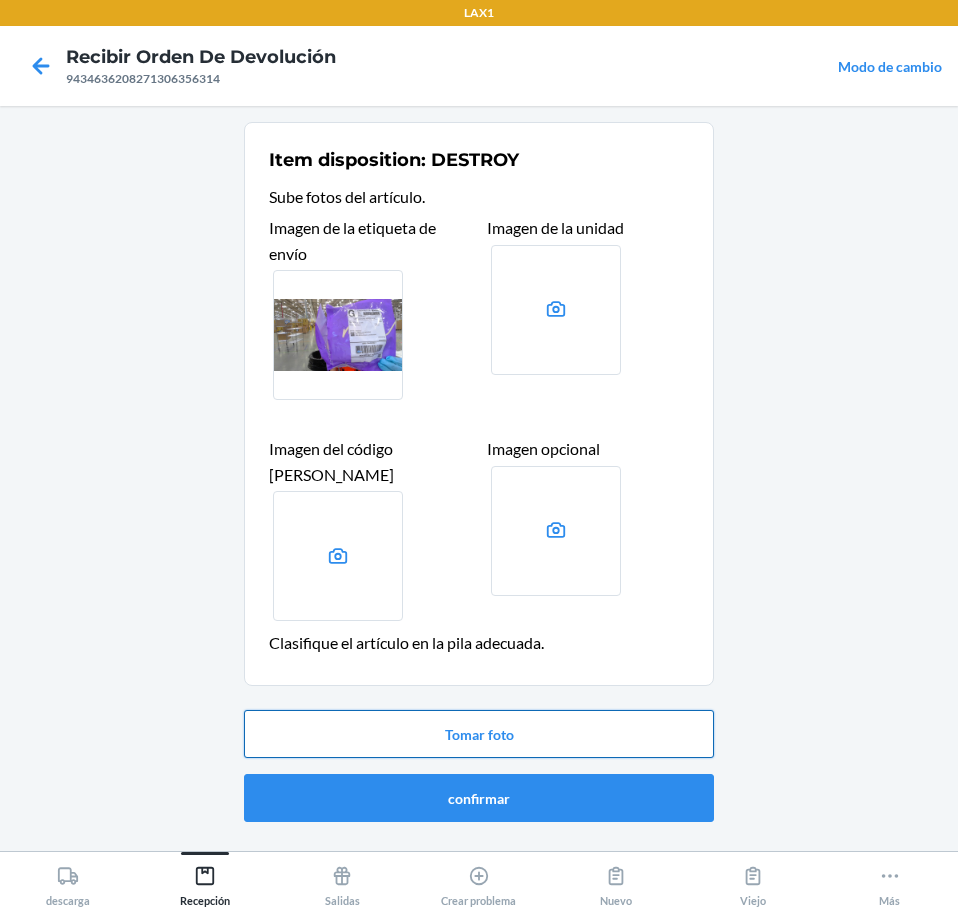 click on "Tomar foto" at bounding box center (479, 734) 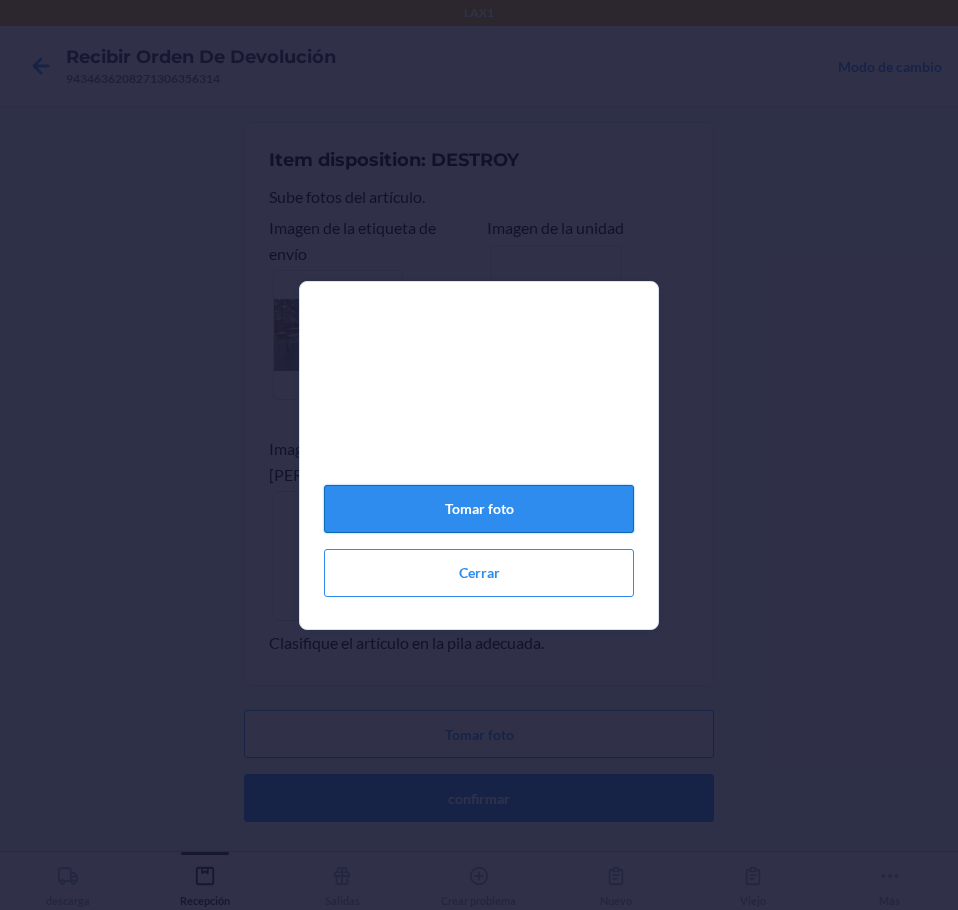 click on "Tomar foto" 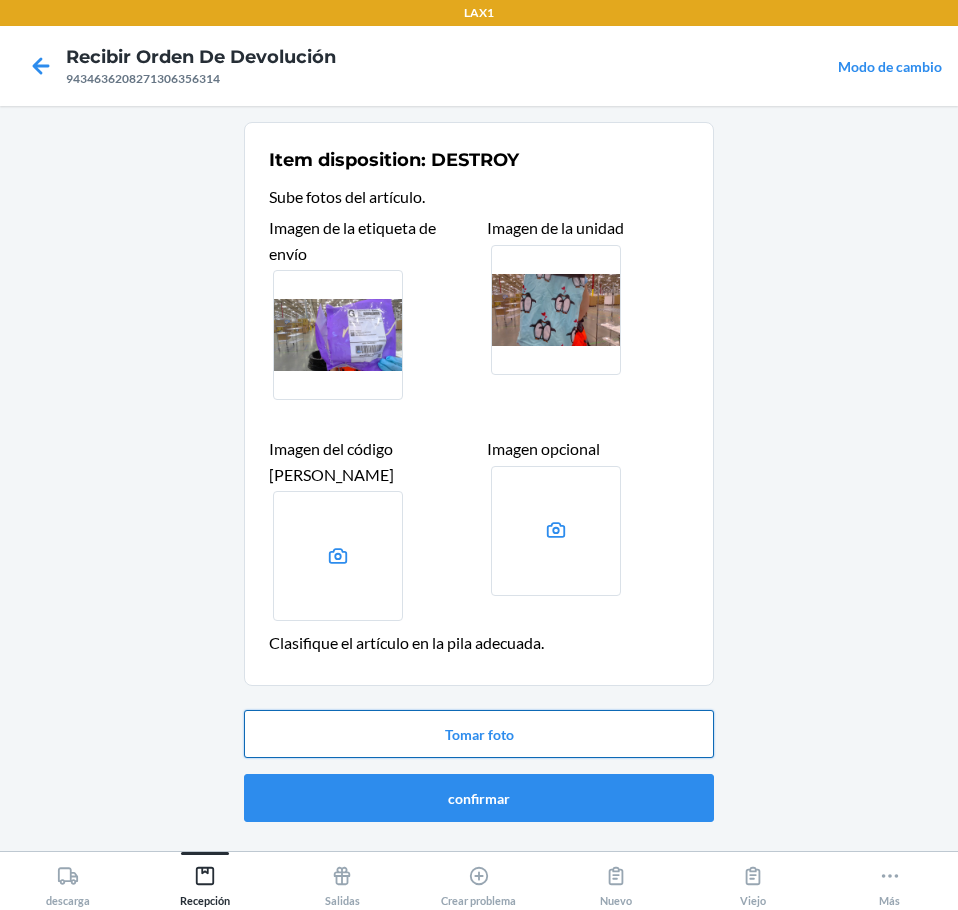 click on "Tomar foto" at bounding box center [479, 734] 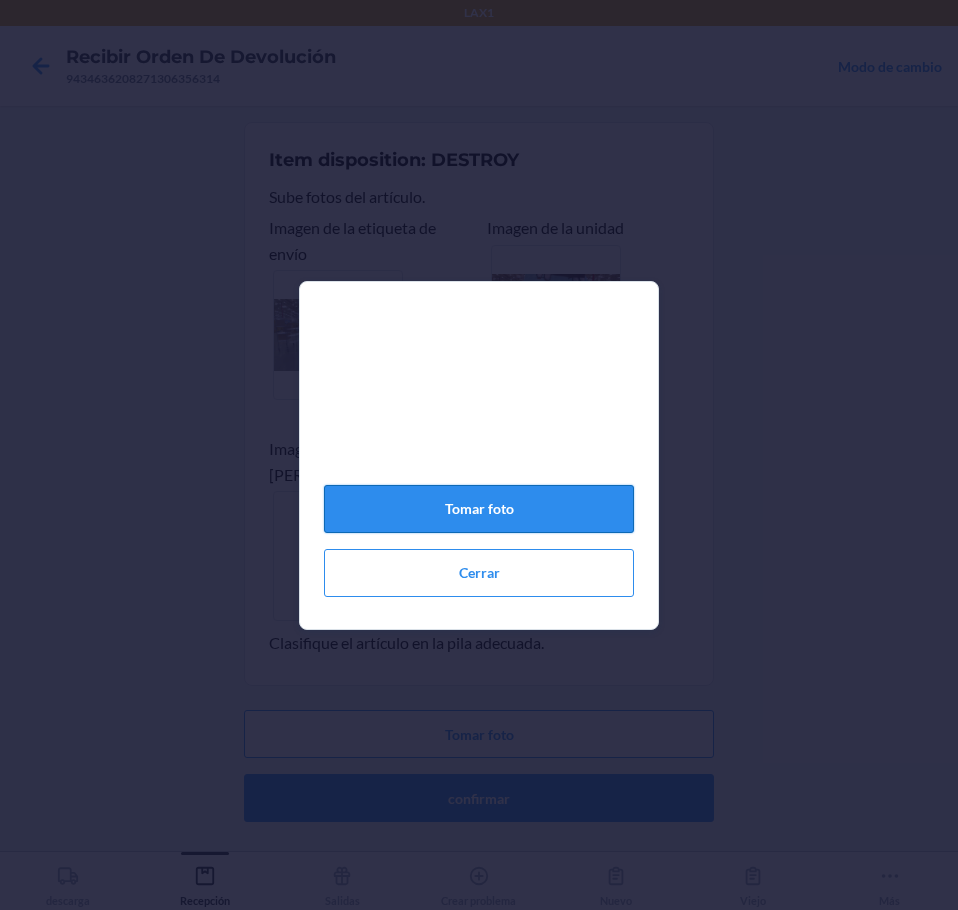 click on "Tomar foto" 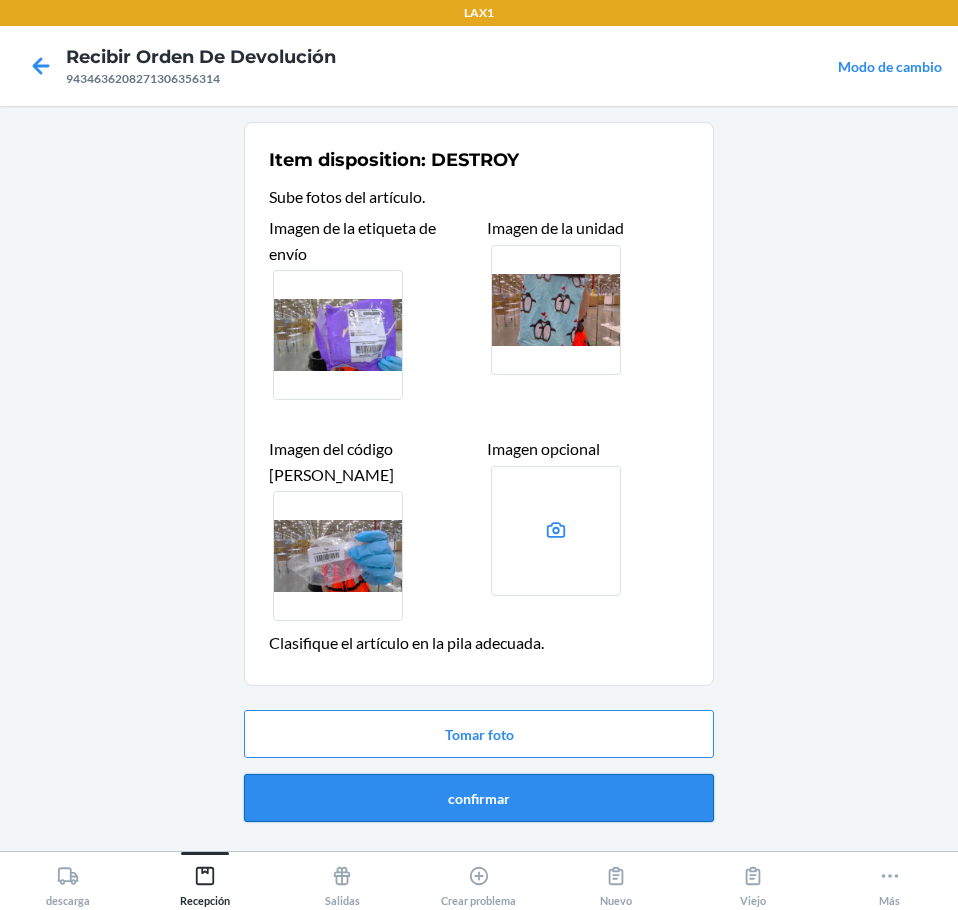 click on "confirmar" at bounding box center [479, 798] 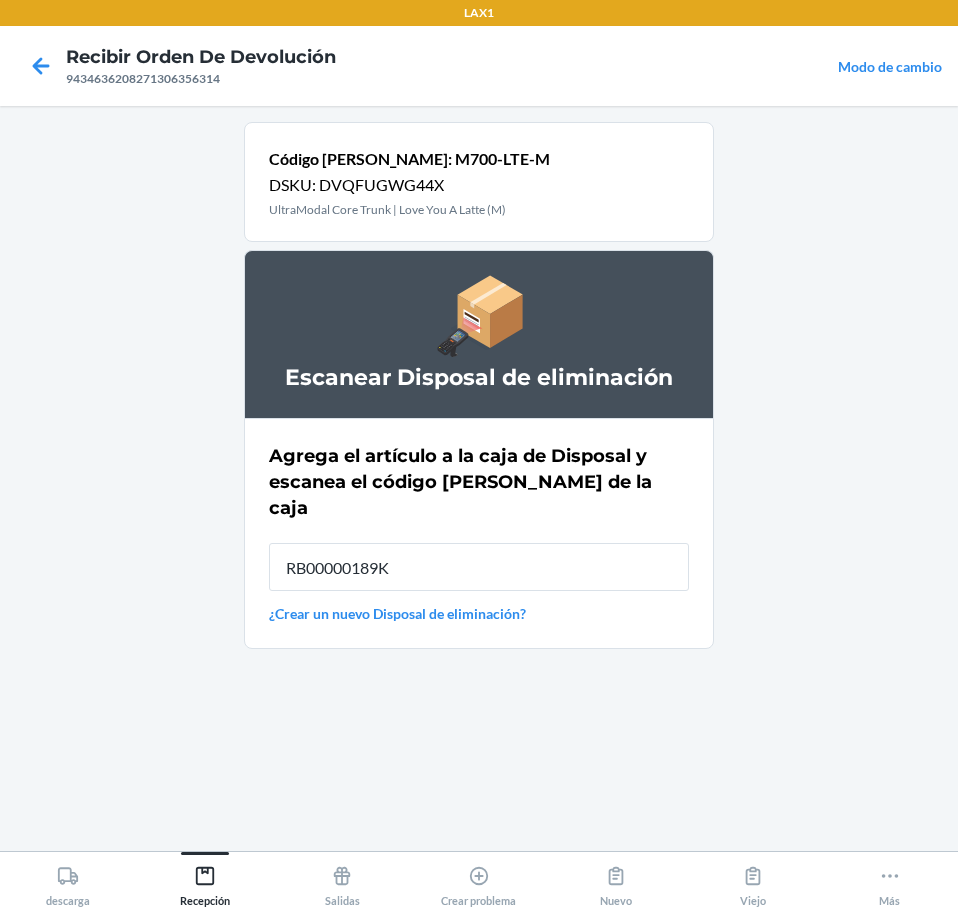 type on "RB00000189K" 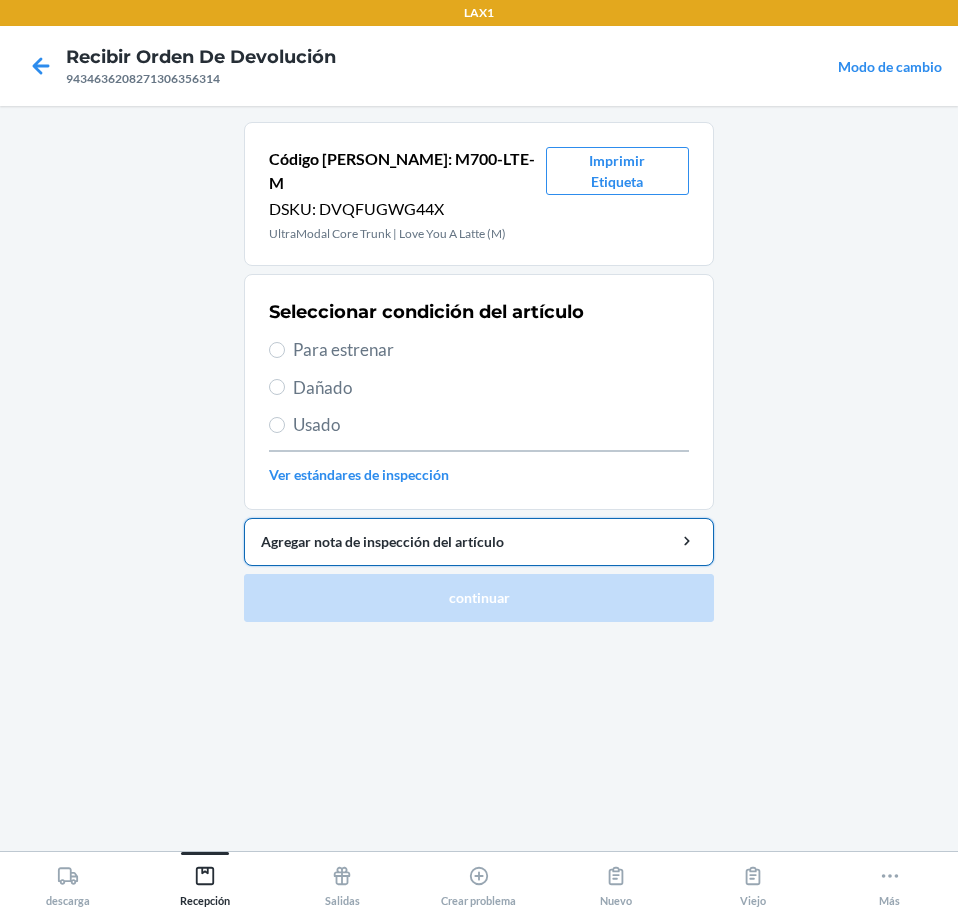 click on "Agregar nota de inspección del artículo" at bounding box center (479, 541) 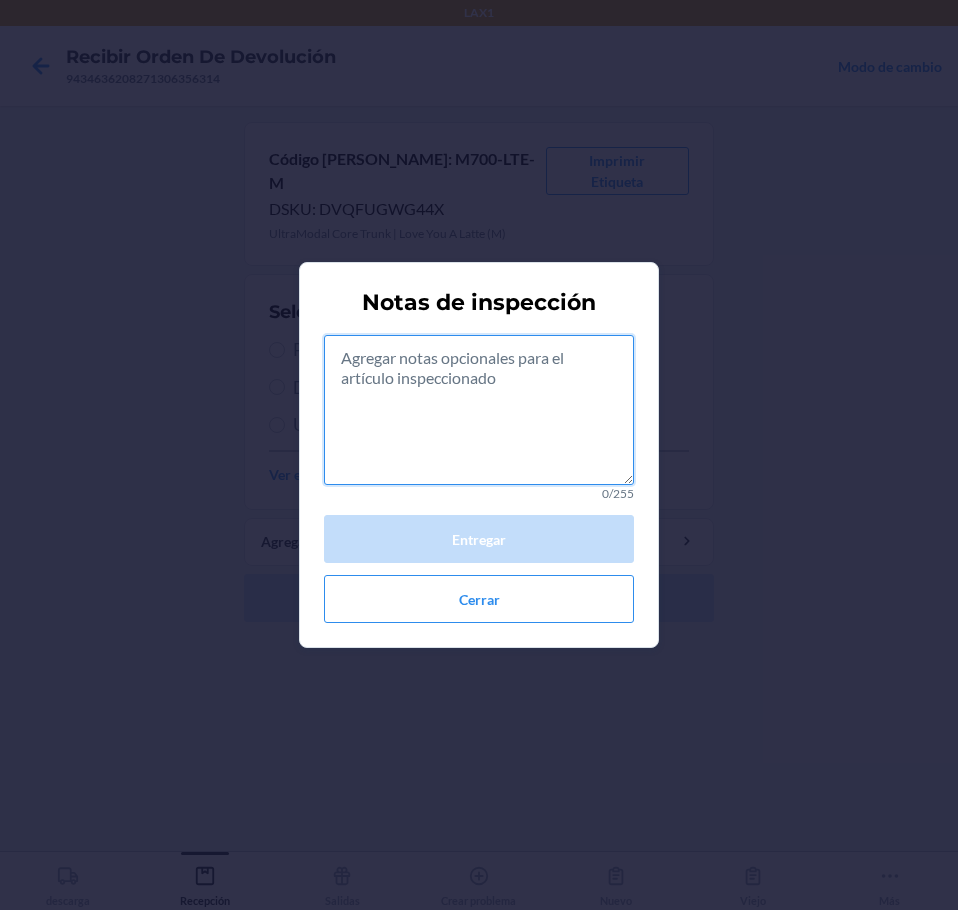 click at bounding box center (479, 410) 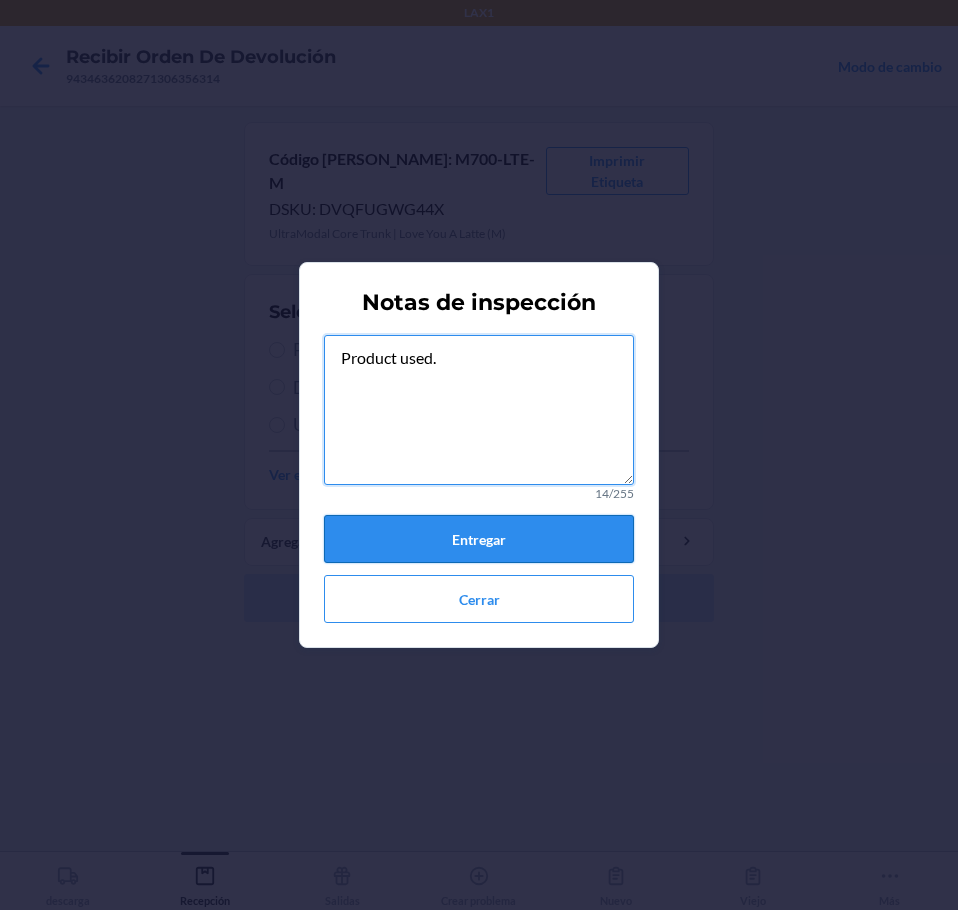 type on "Product used." 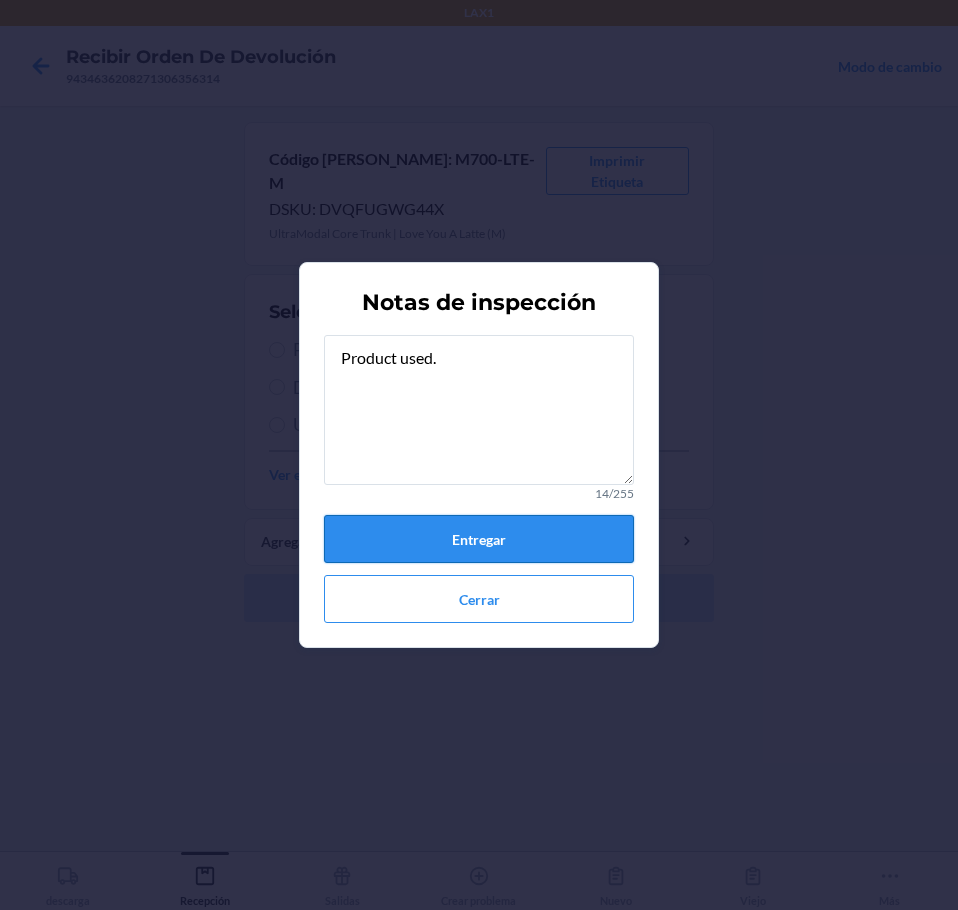 click on "Entregar" at bounding box center (479, 539) 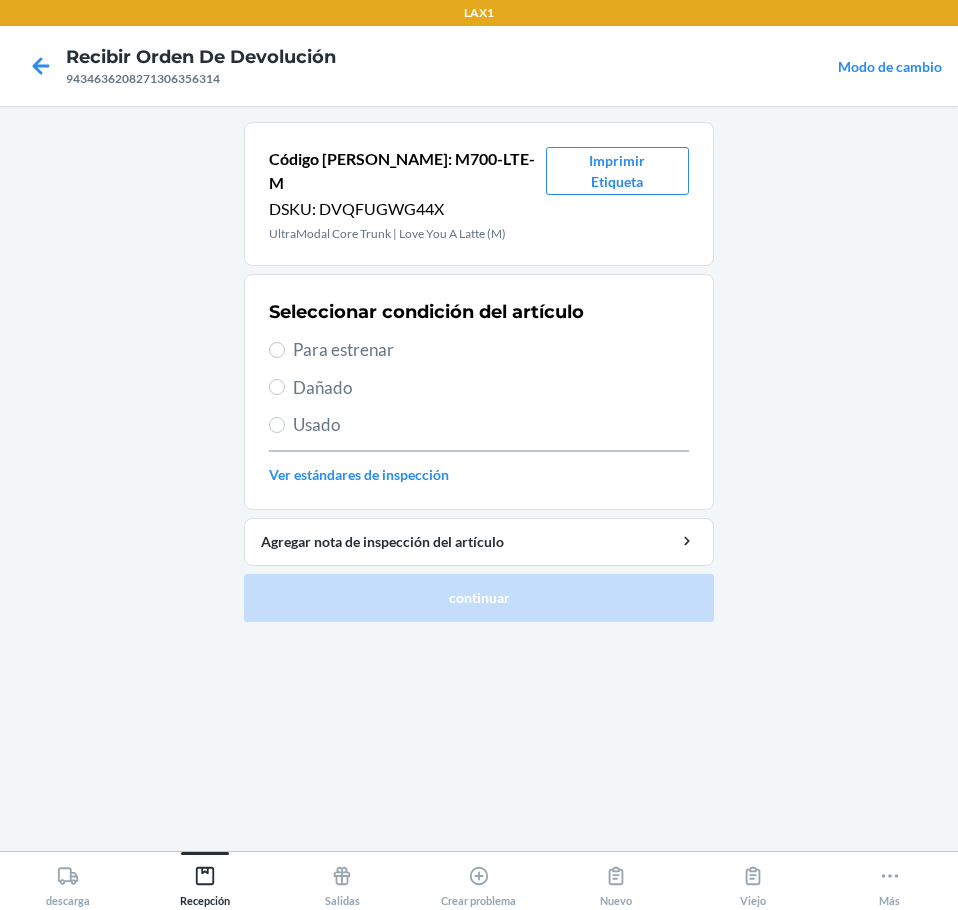 click on "Usado" at bounding box center (491, 425) 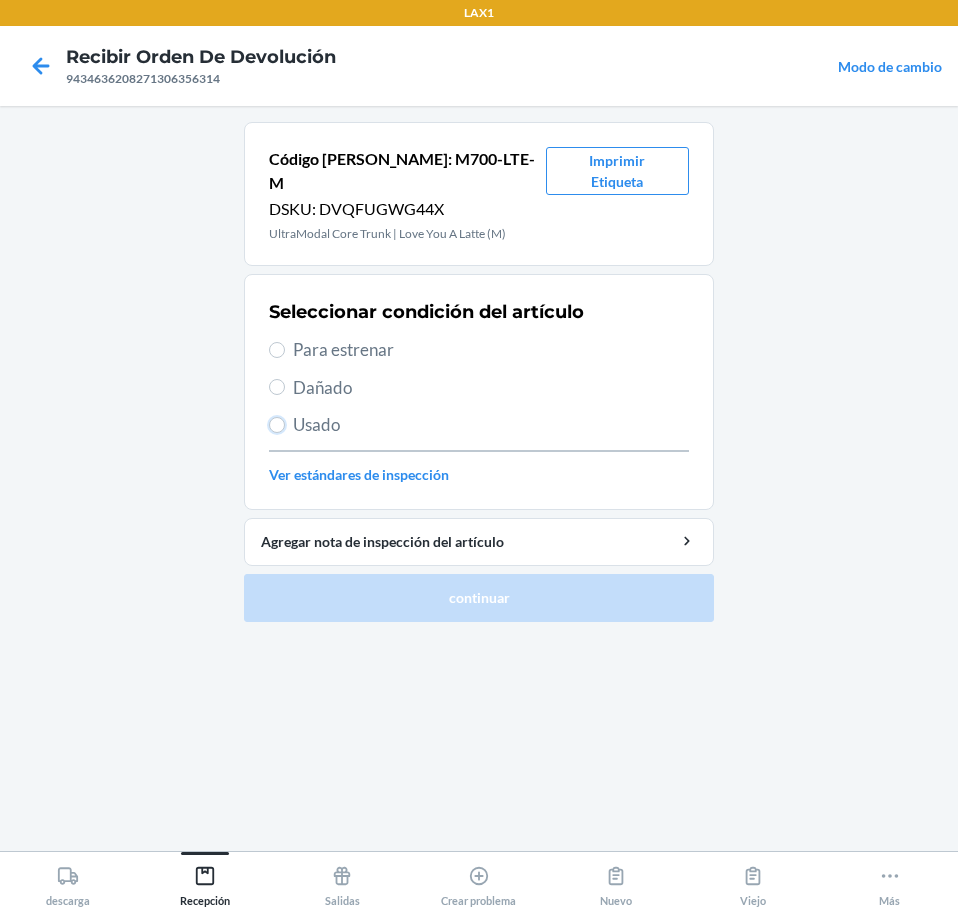click on "Usado" at bounding box center (277, 425) 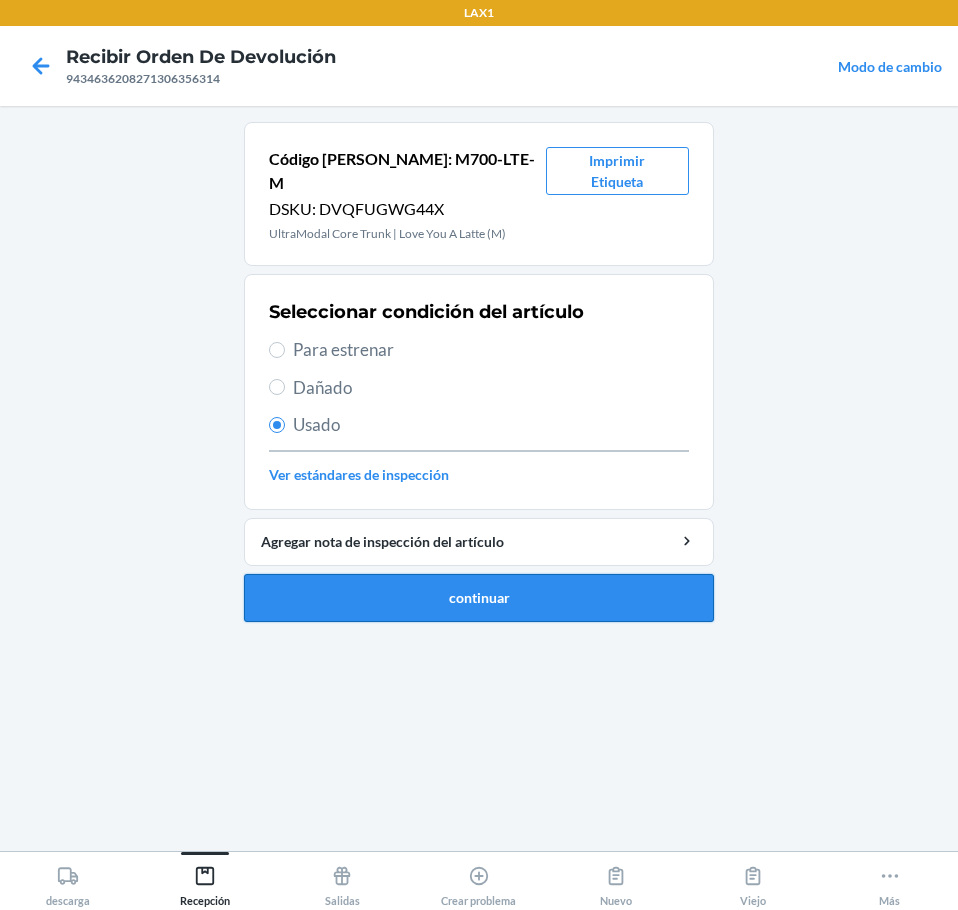 click on "continuar" at bounding box center [479, 598] 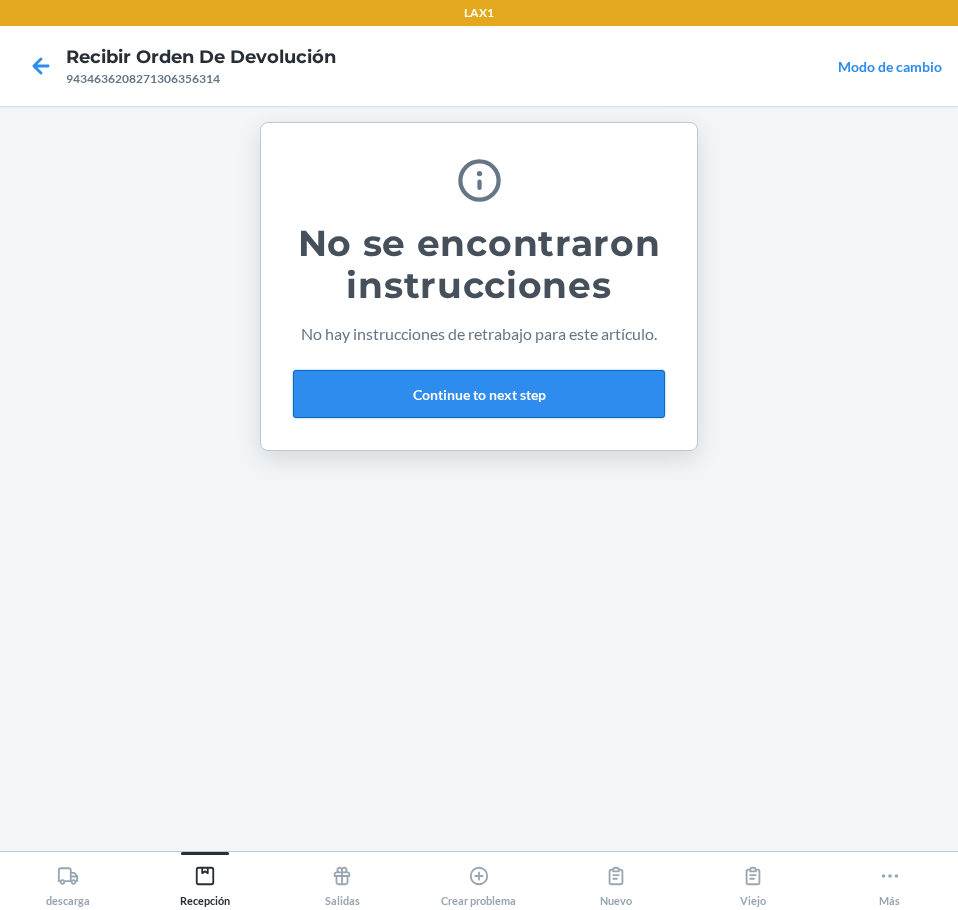 click on "Continue to next step" at bounding box center (479, 394) 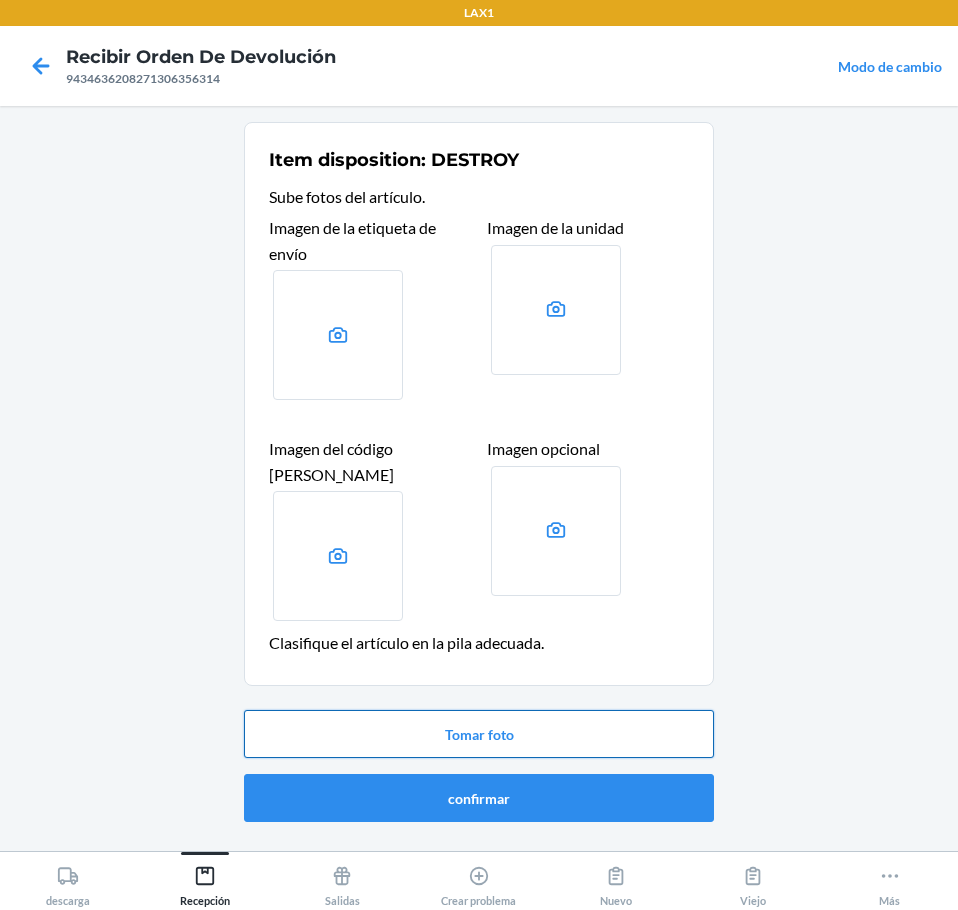click on "Tomar foto" at bounding box center [479, 734] 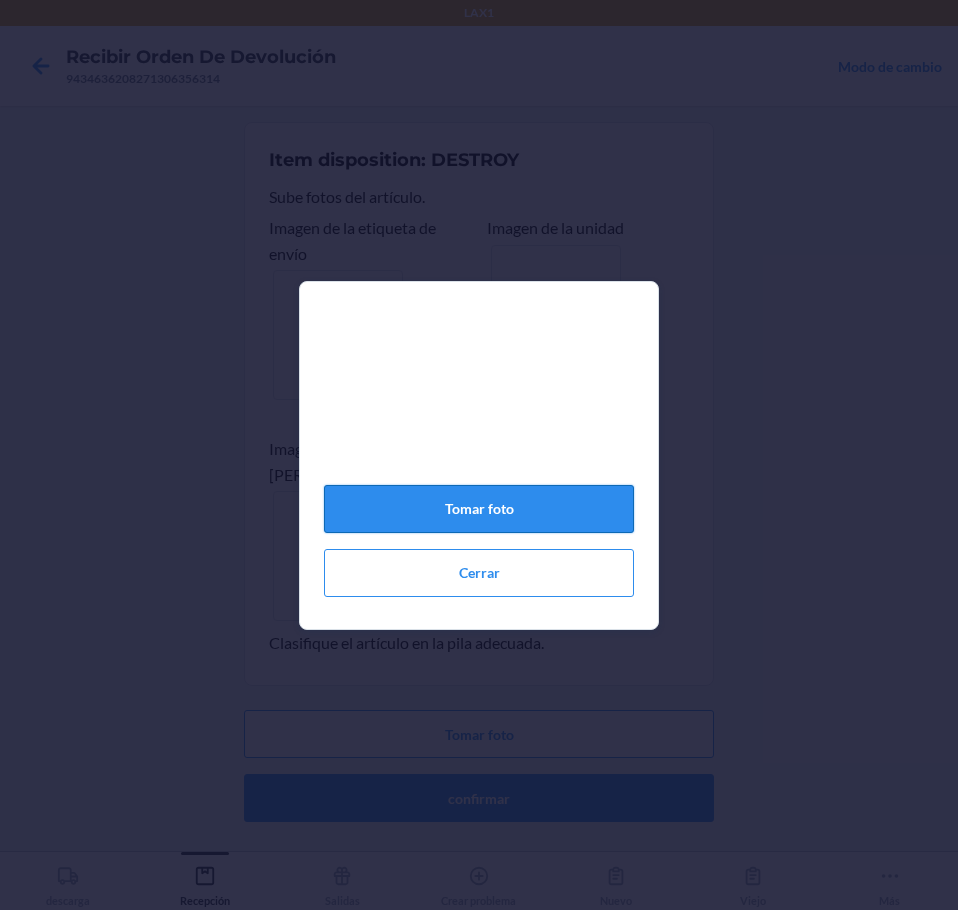 click on "Tomar foto" 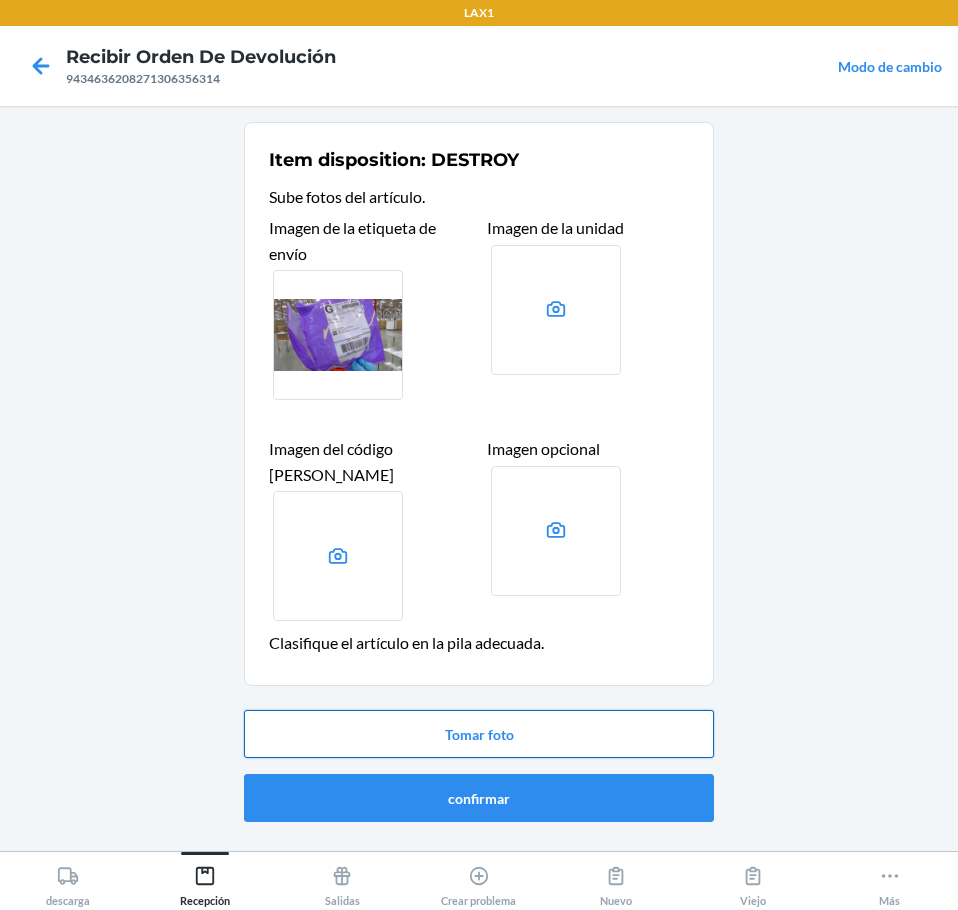 click on "Tomar foto" at bounding box center (479, 734) 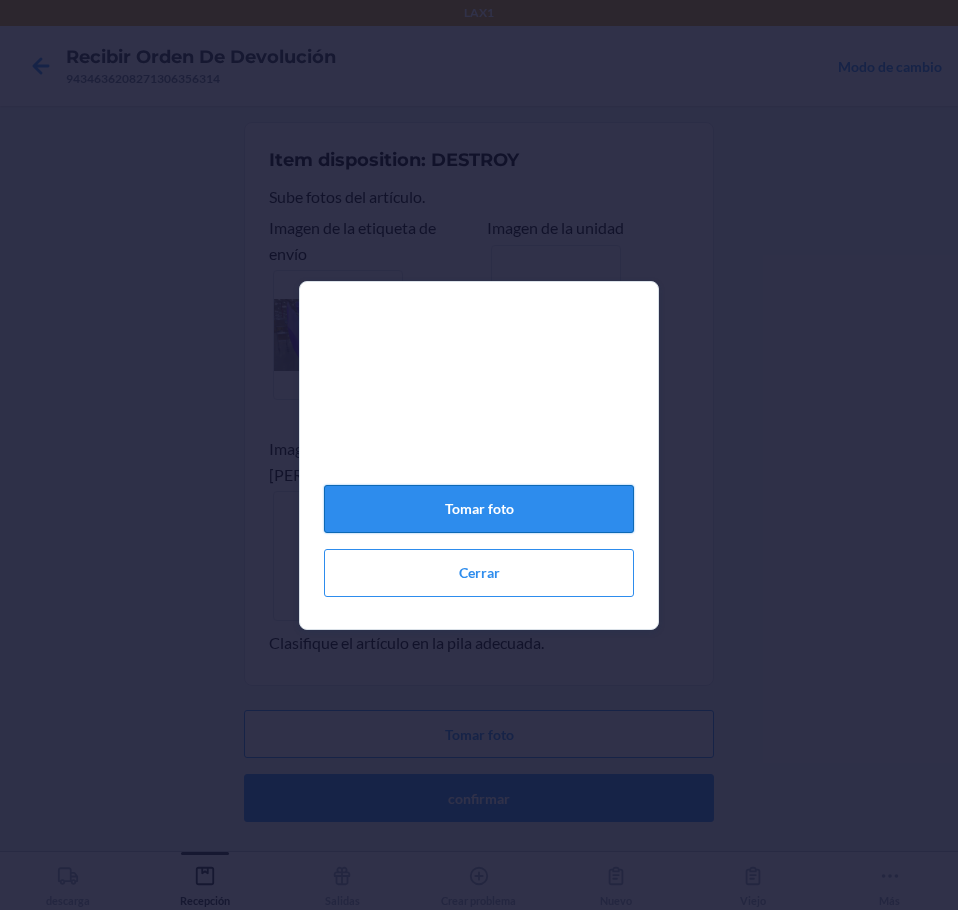 click on "Tomar foto" 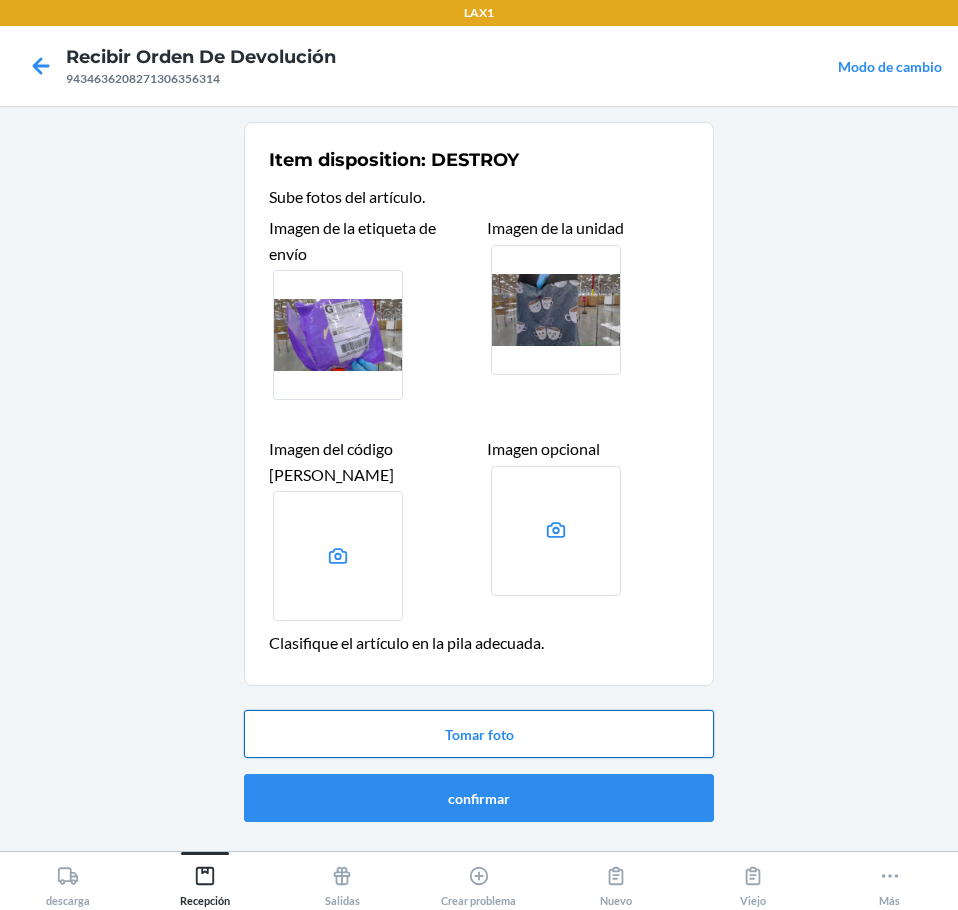 click on "Tomar foto" at bounding box center (479, 734) 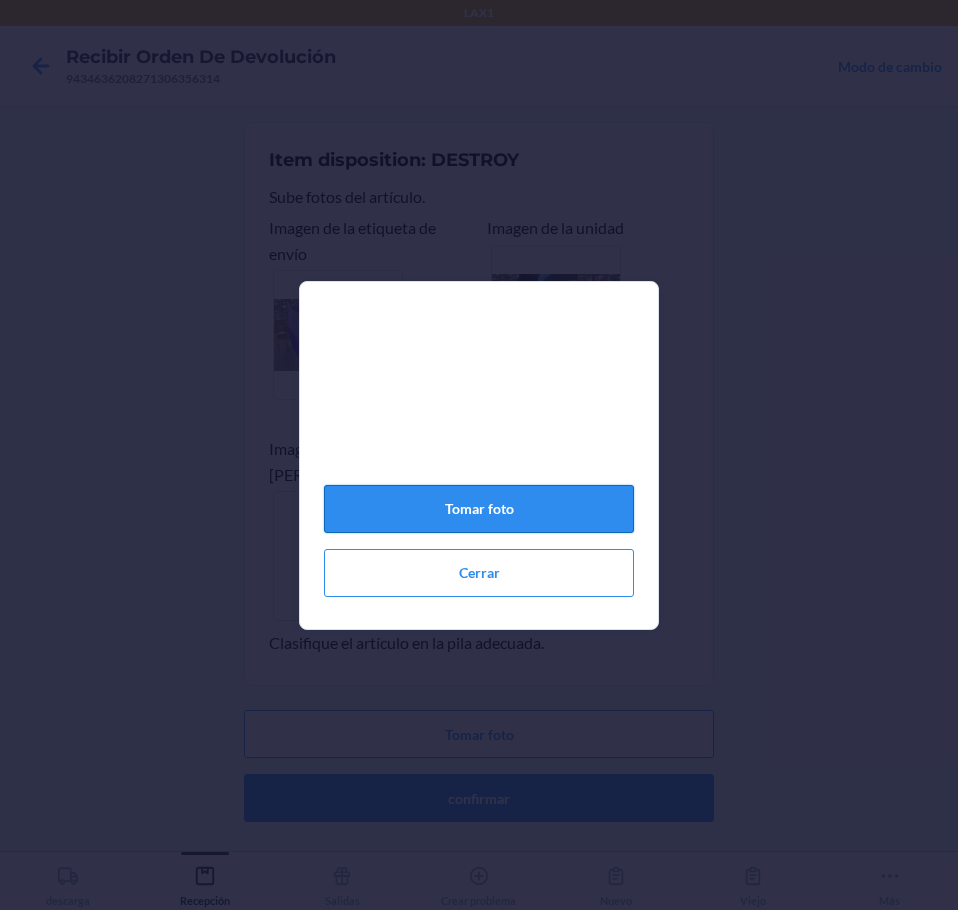 click on "Tomar foto" 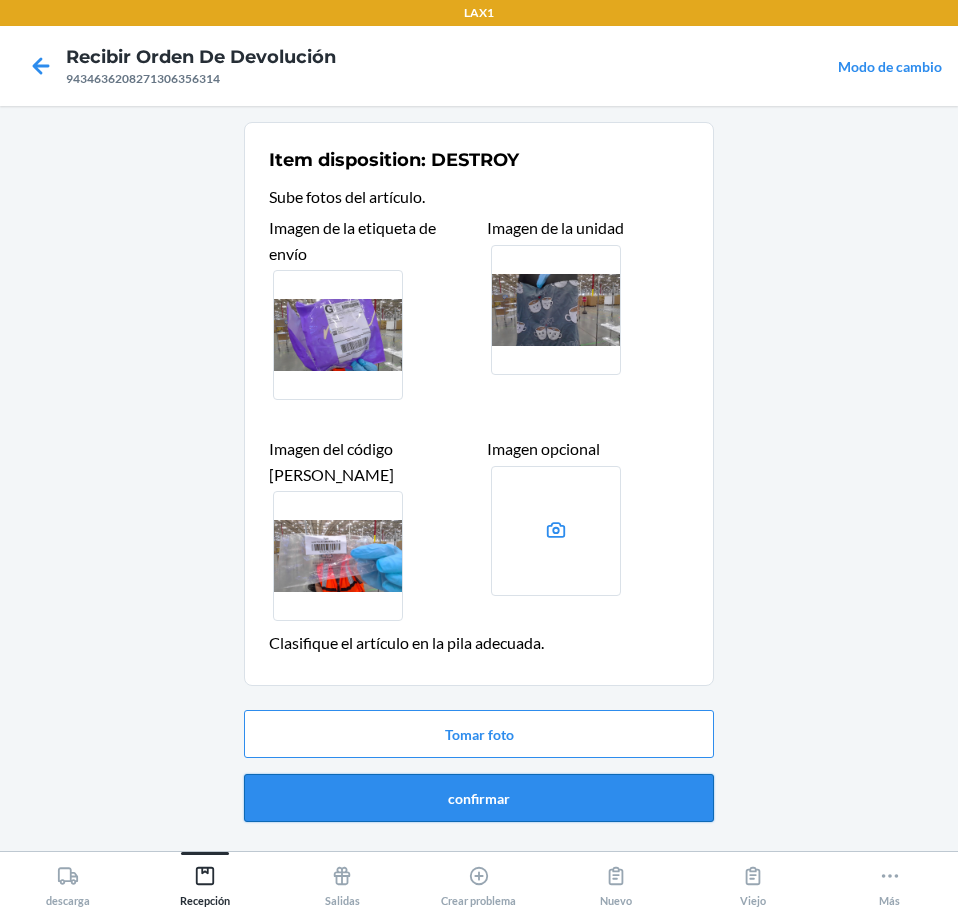 click on "confirmar" at bounding box center (479, 798) 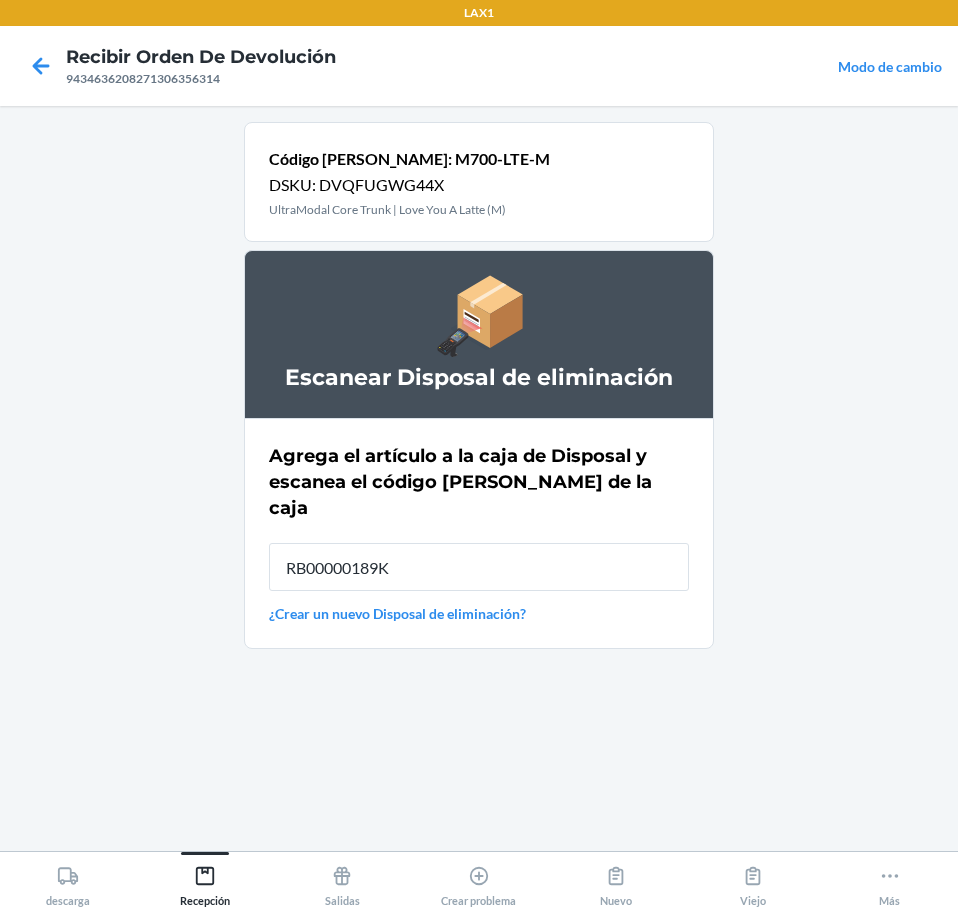 type on "RB00000189K" 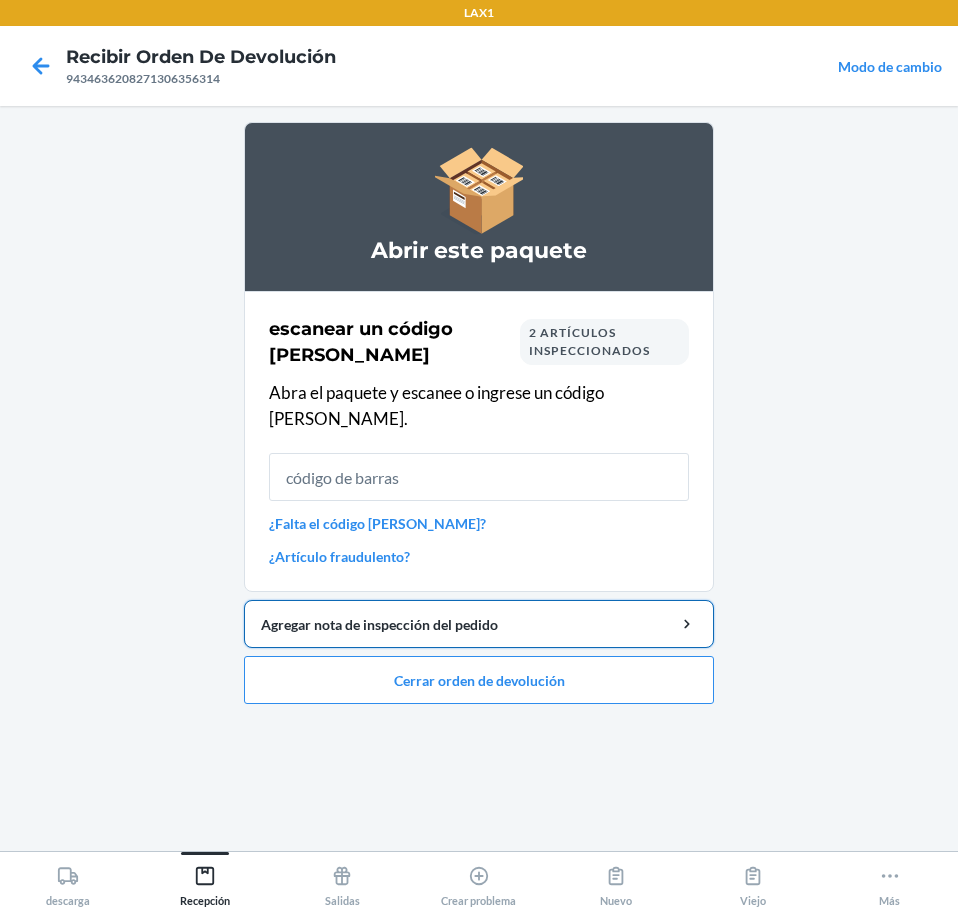 click on "Agregar nota de inspección del pedido" at bounding box center [479, 624] 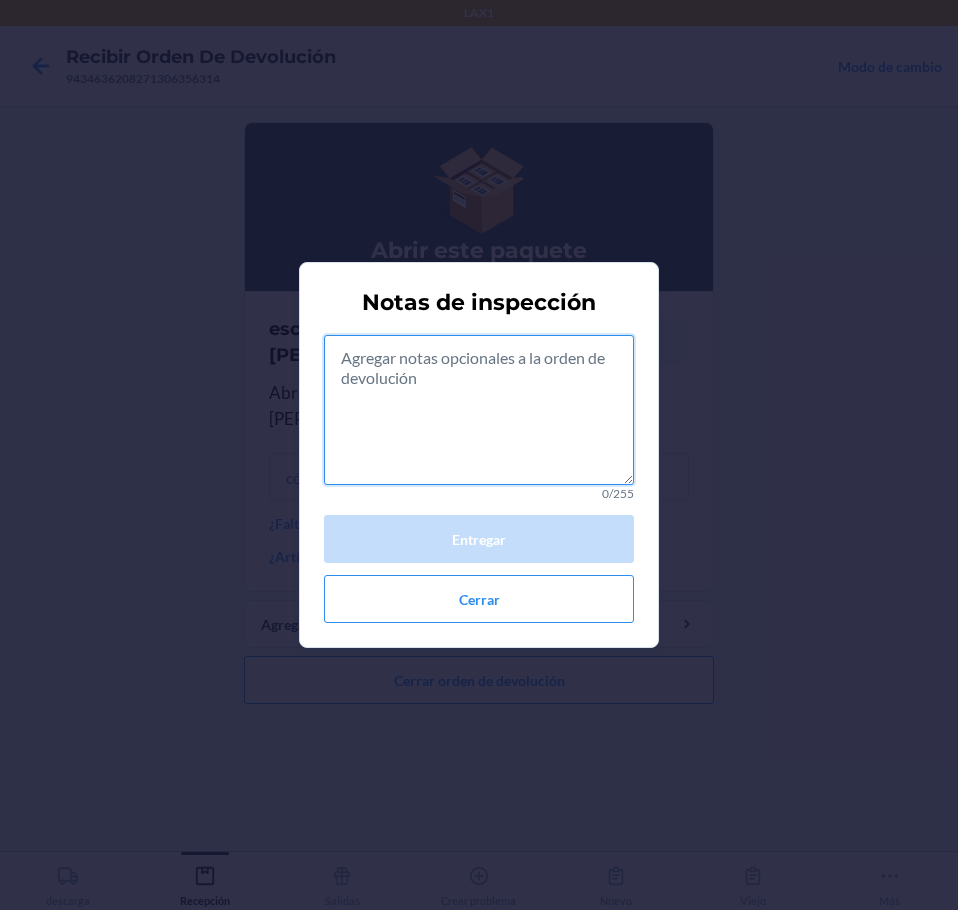 click at bounding box center [479, 410] 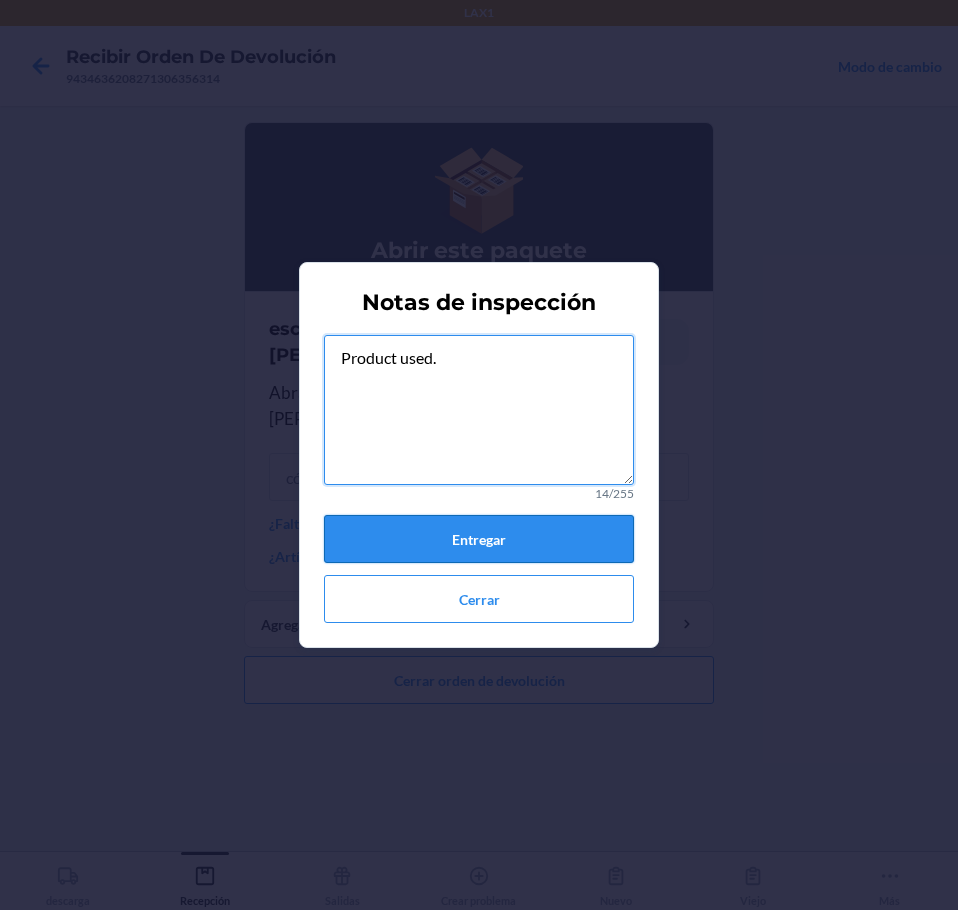 type on "Product used." 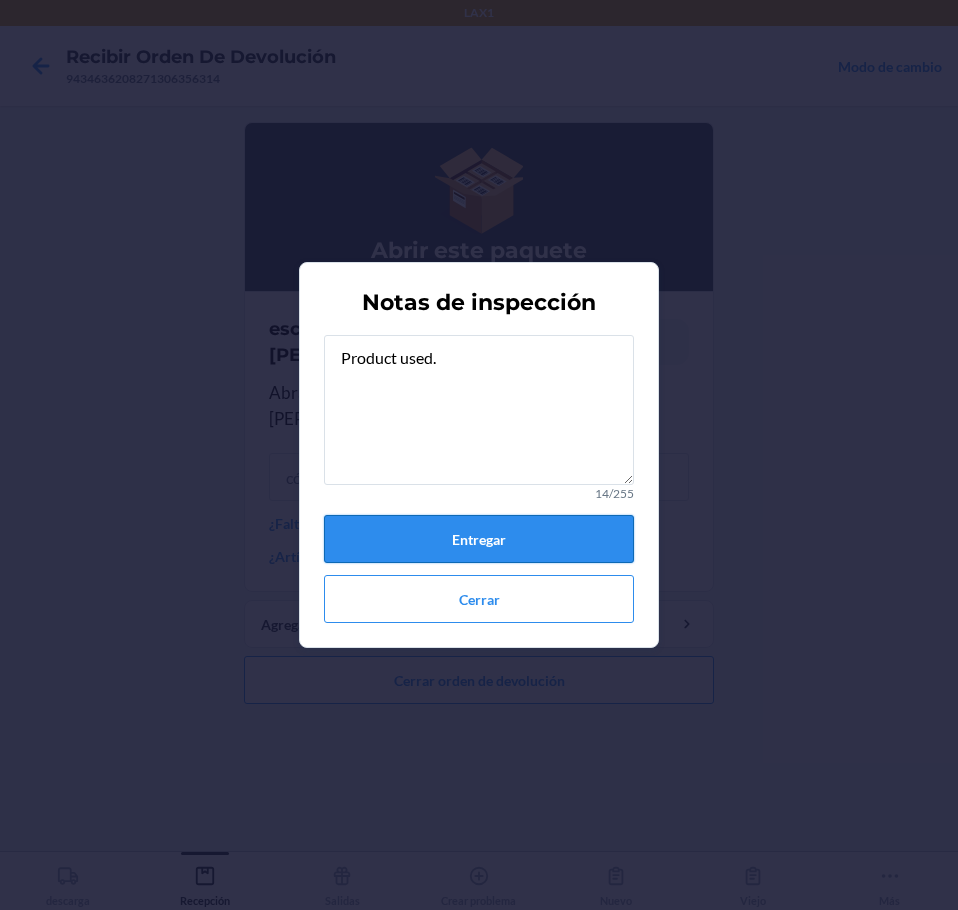 click on "Entregar" at bounding box center (479, 539) 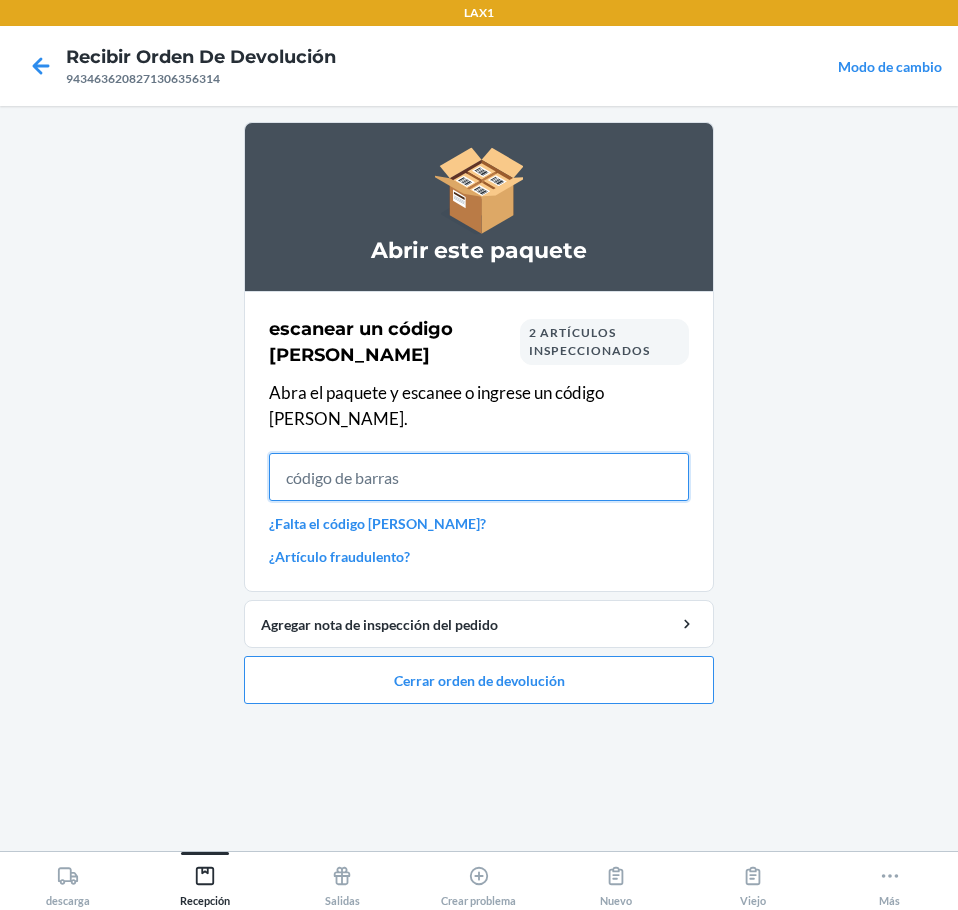 click at bounding box center [479, 477] 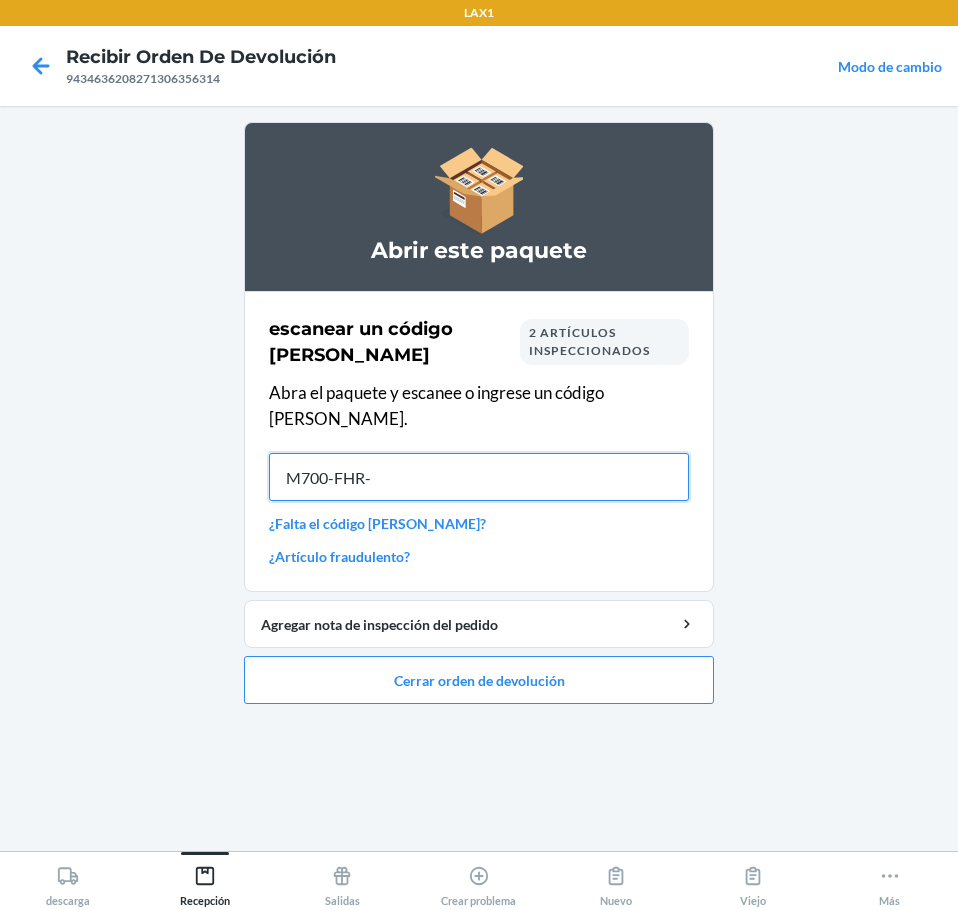 type on "M700-FHR-M" 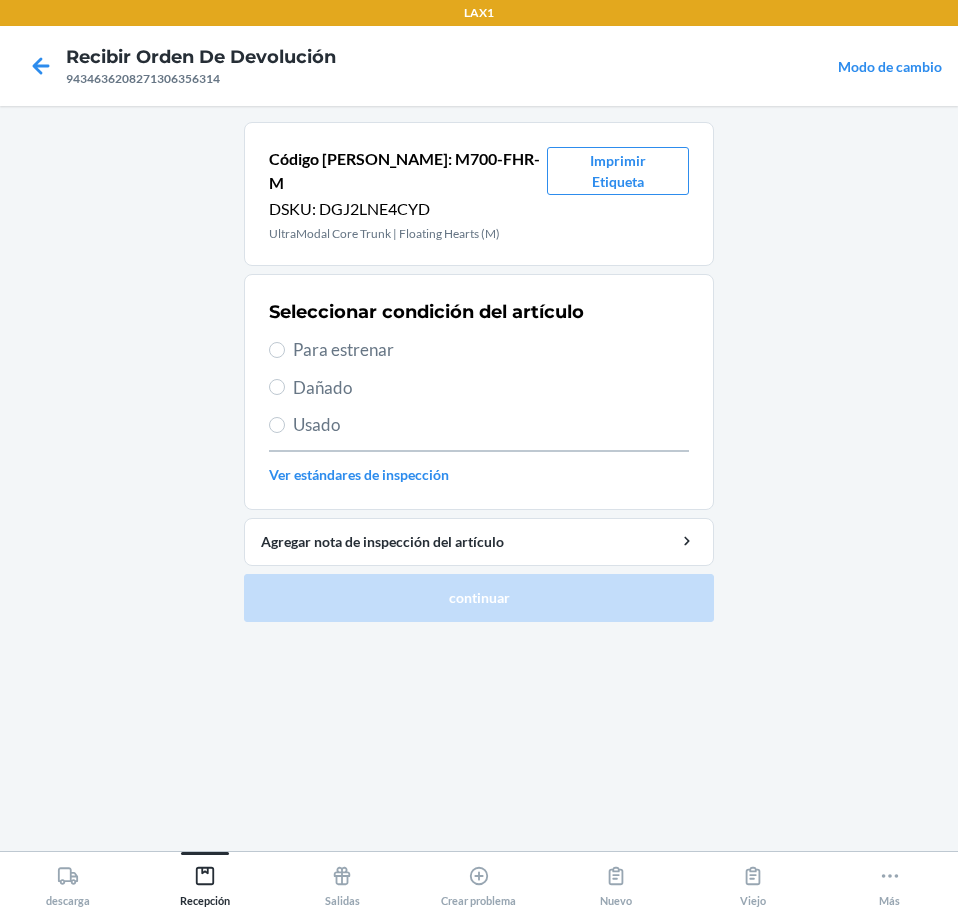 click on "Usado" at bounding box center [491, 425] 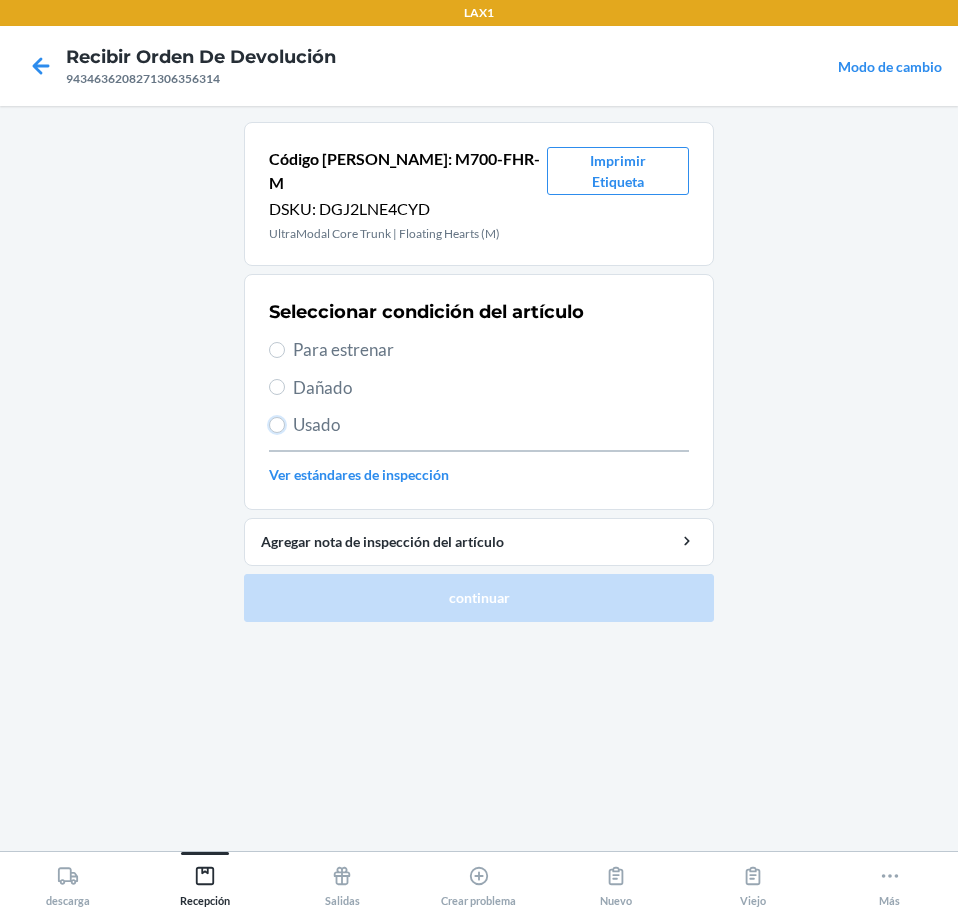 click on "Usado" at bounding box center [277, 425] 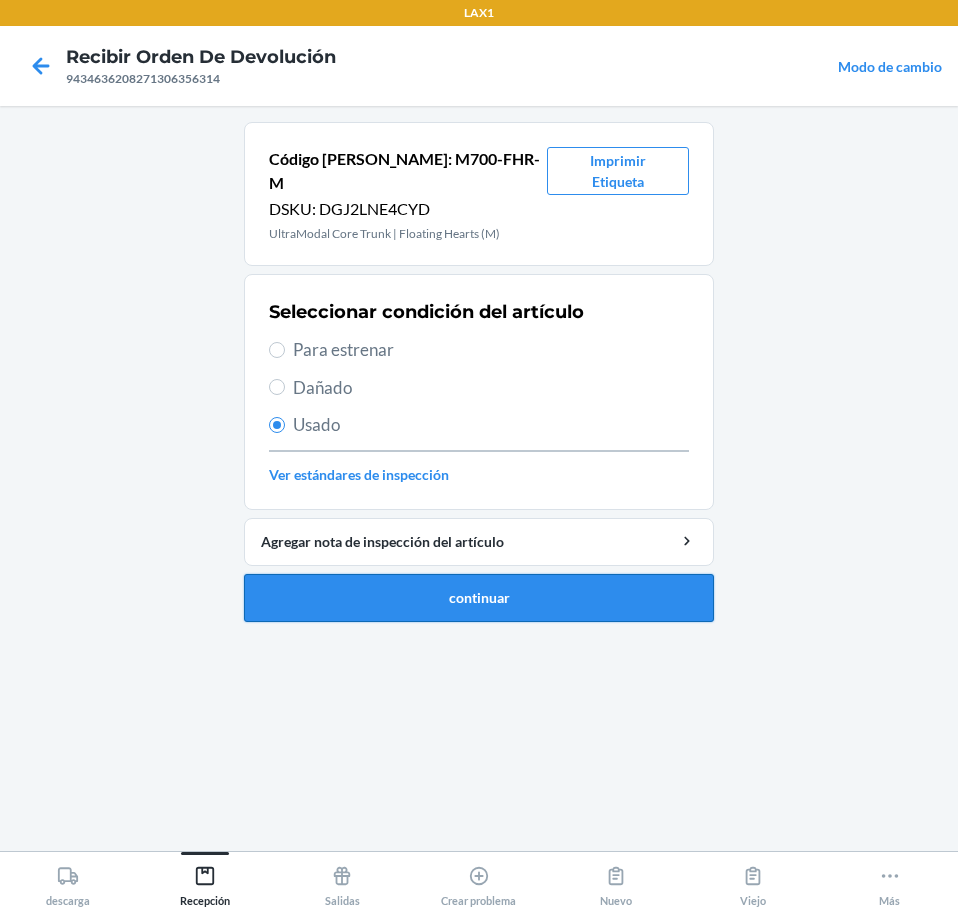 click on "continuar" at bounding box center (479, 598) 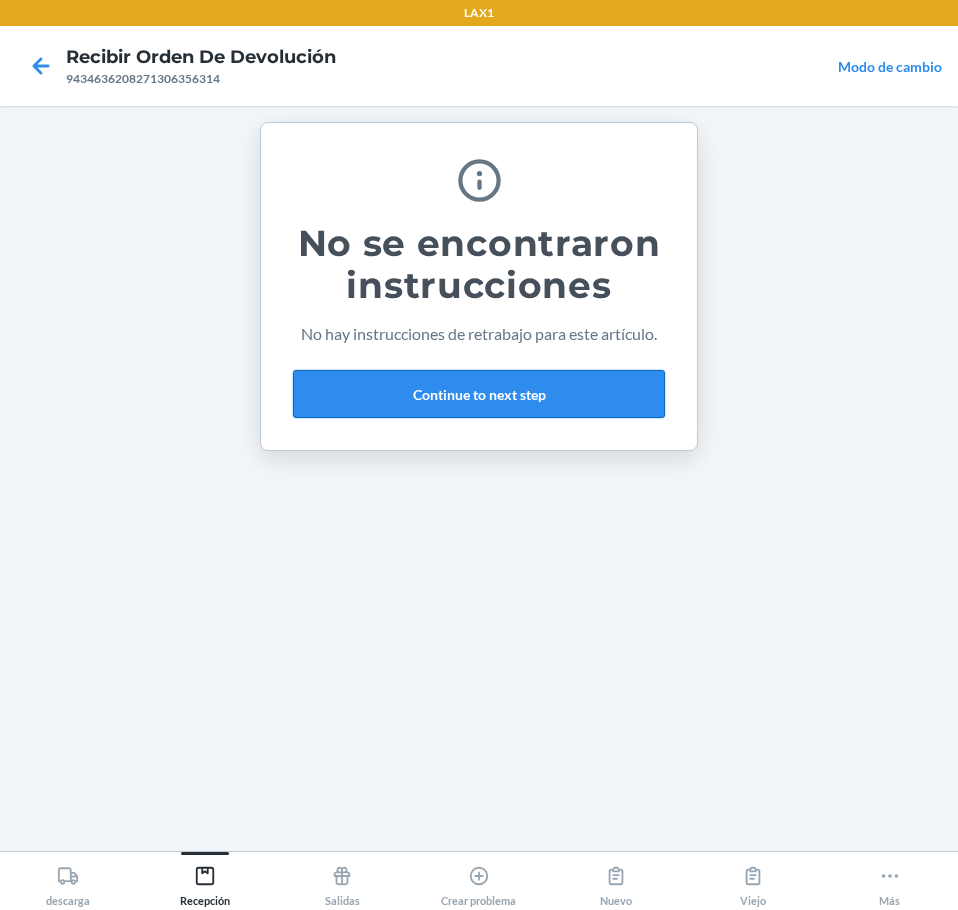 click on "Continue to next step" at bounding box center [479, 394] 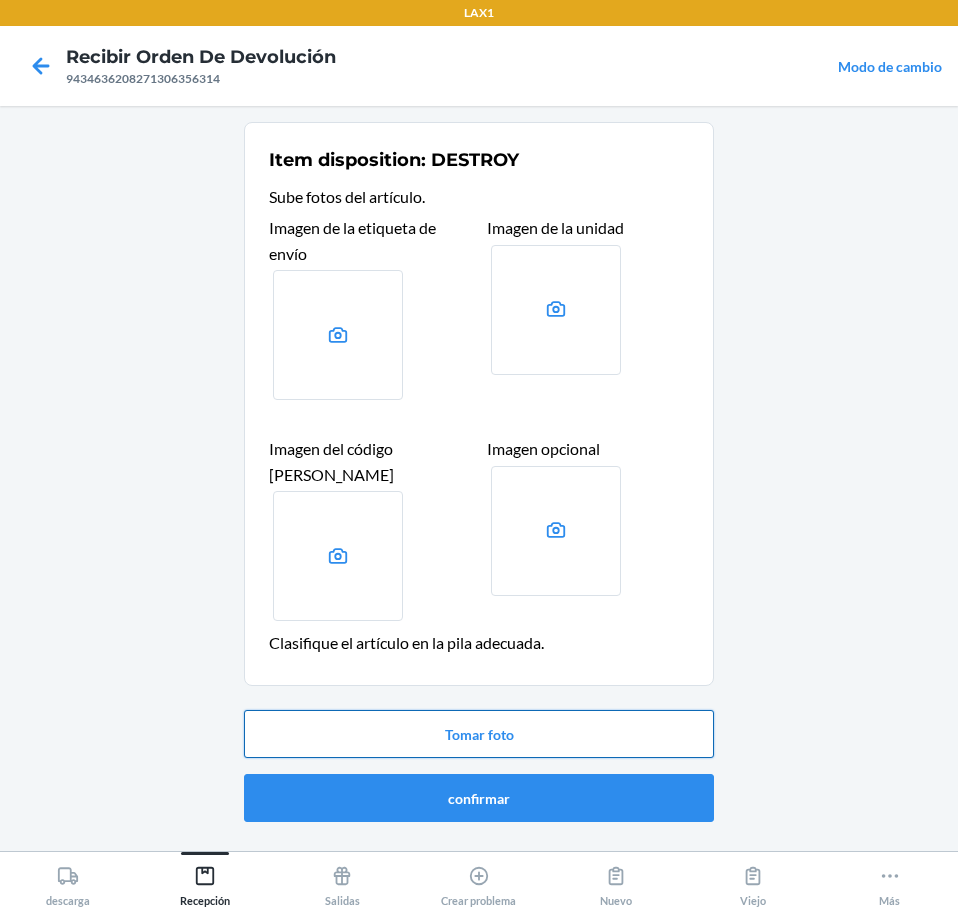 click on "Tomar foto" at bounding box center (479, 734) 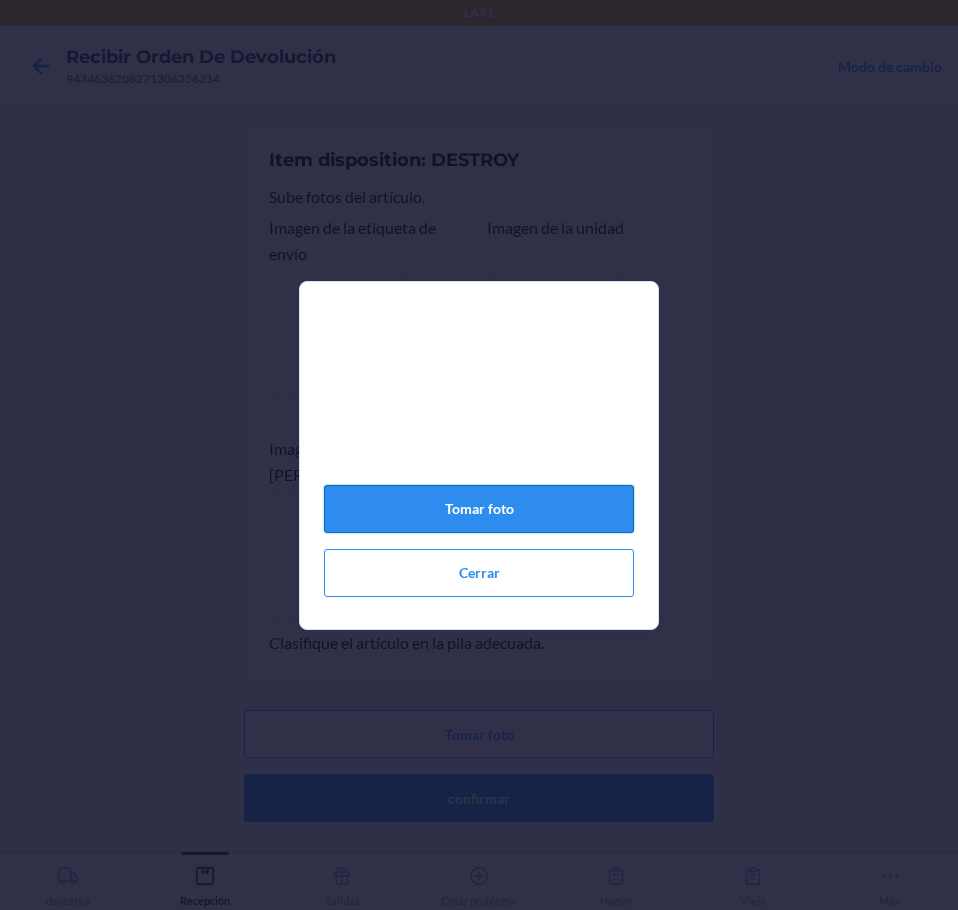 click on "Tomar foto" 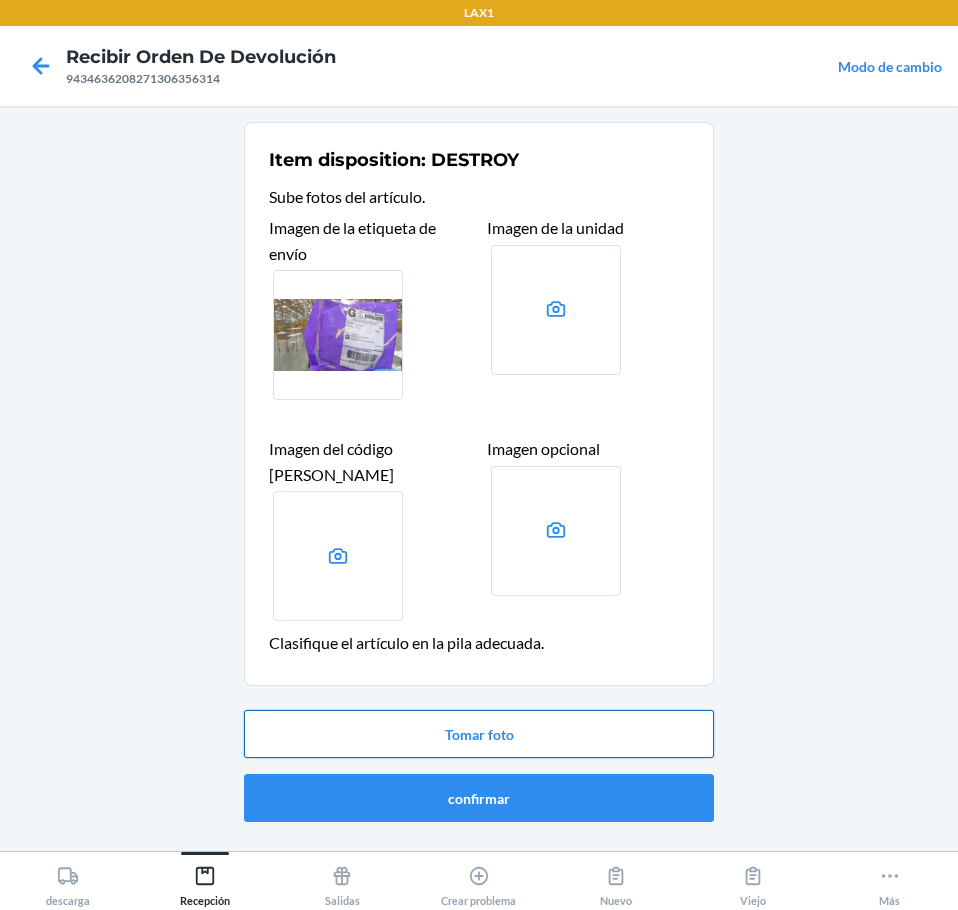click on "Tomar foto" at bounding box center (479, 734) 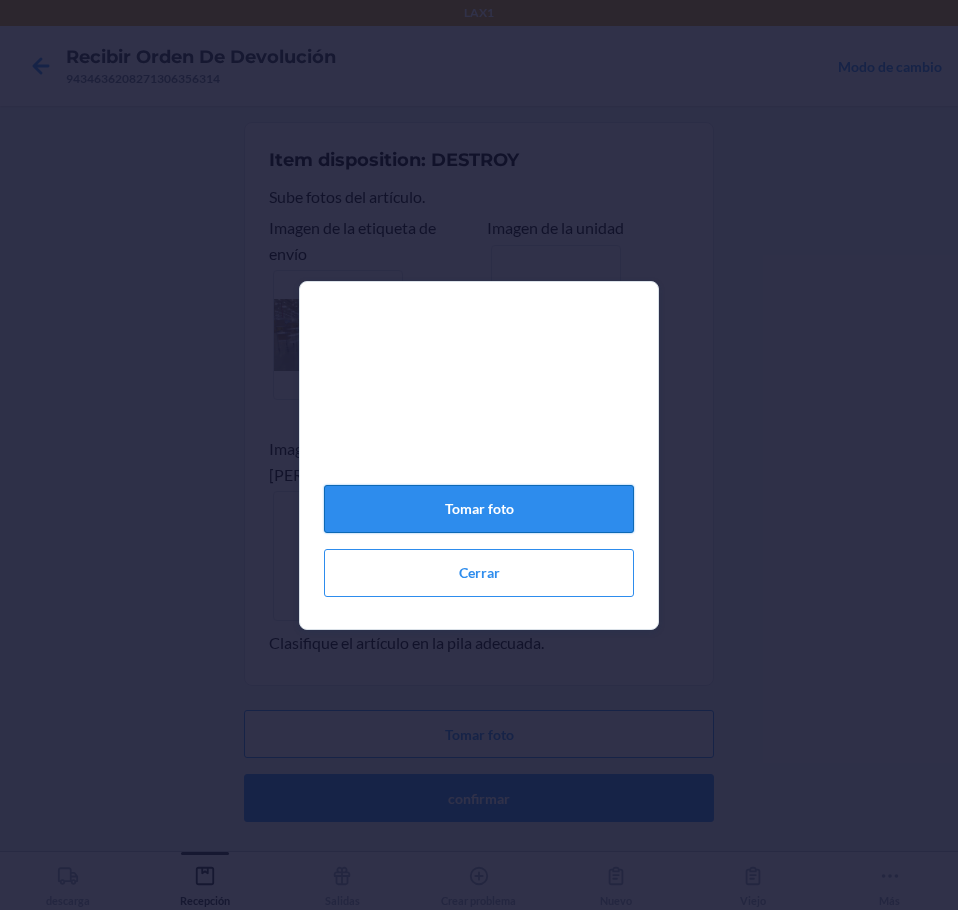 click on "Tomar foto" 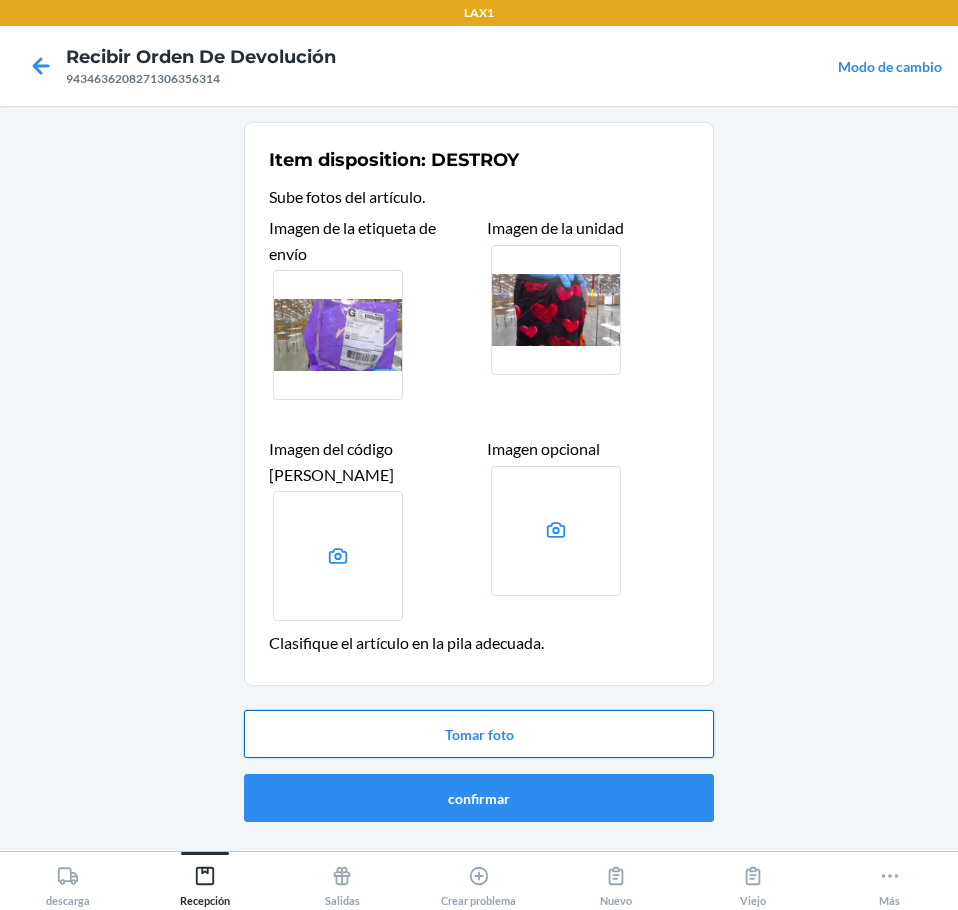 click on "Tomar foto" at bounding box center (479, 734) 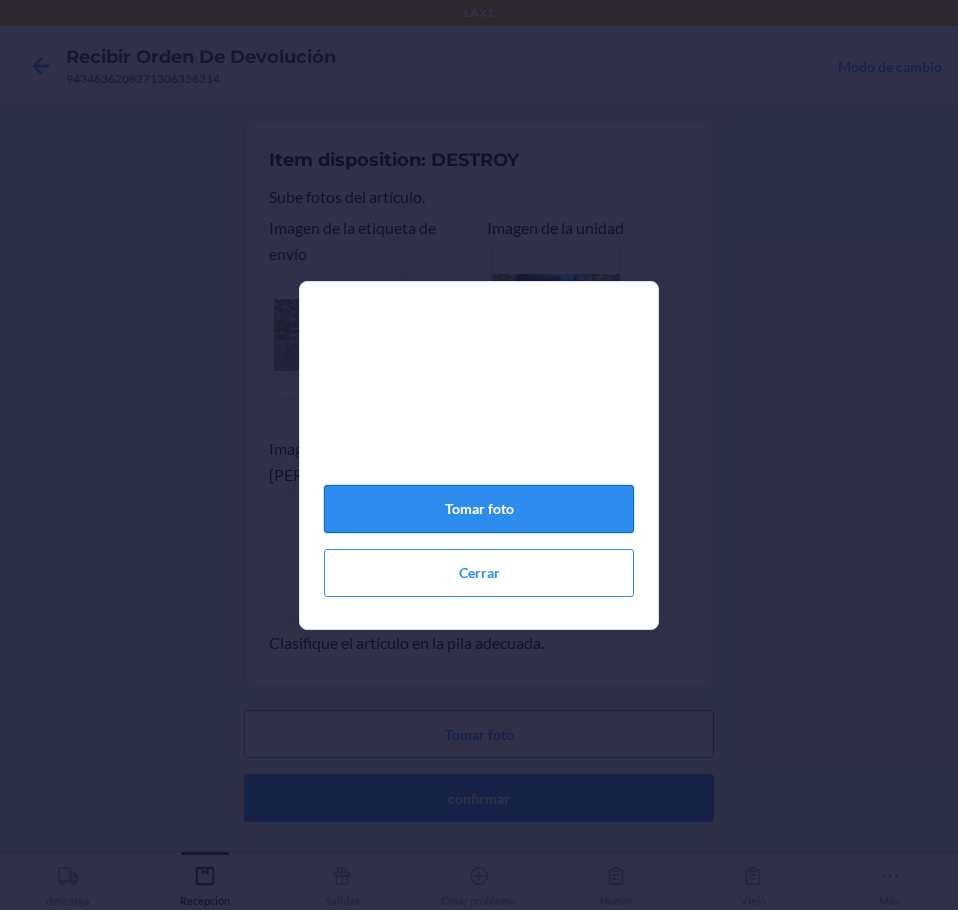 click on "Tomar foto" 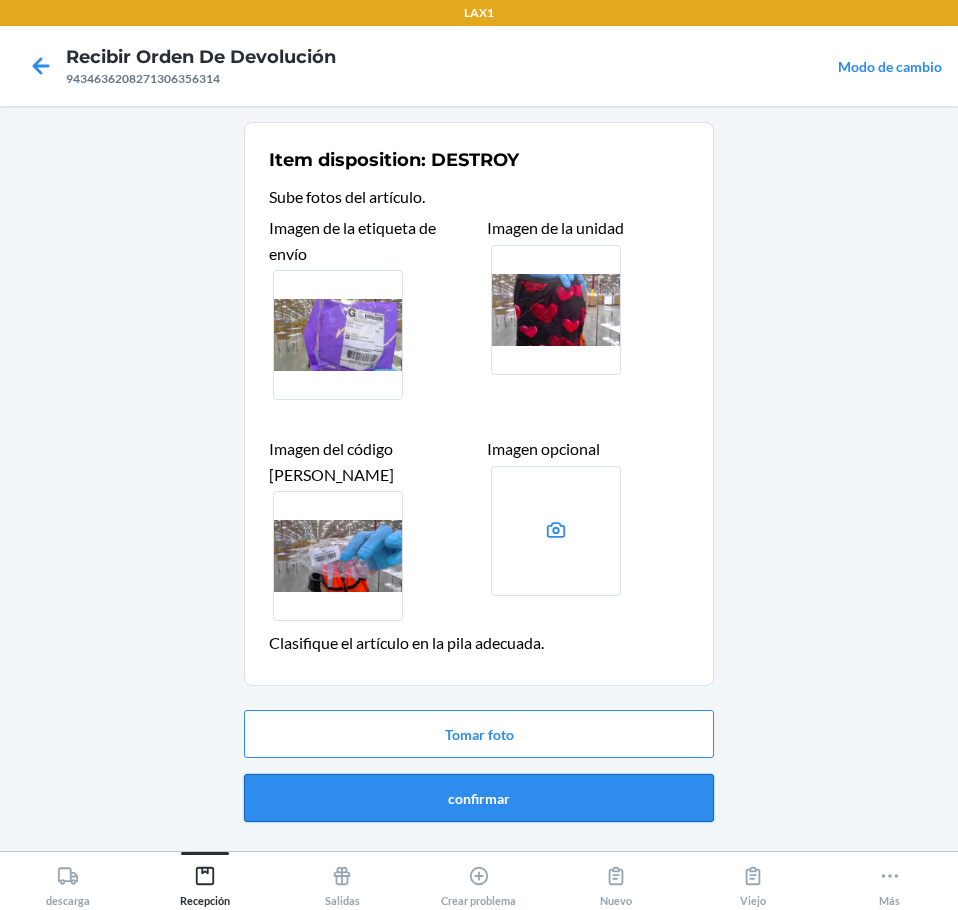 click on "confirmar" at bounding box center (479, 798) 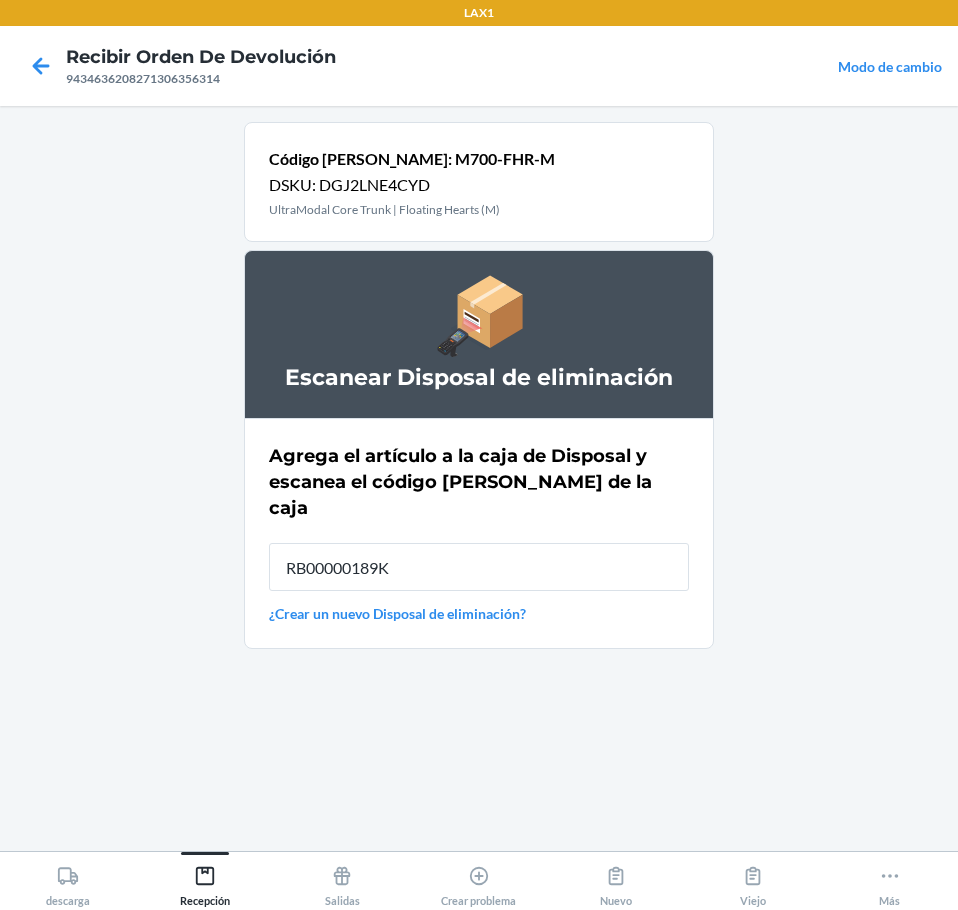 type on "RB00000189K" 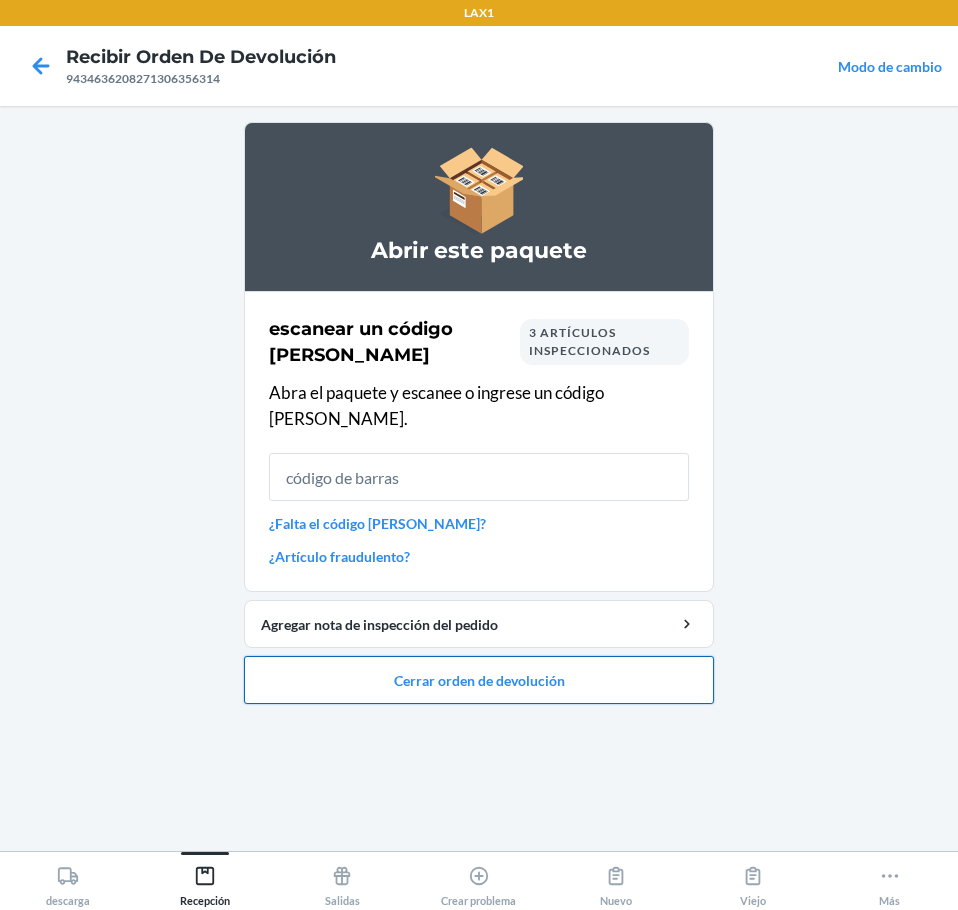 click on "Cerrar orden de devolución" at bounding box center [479, 680] 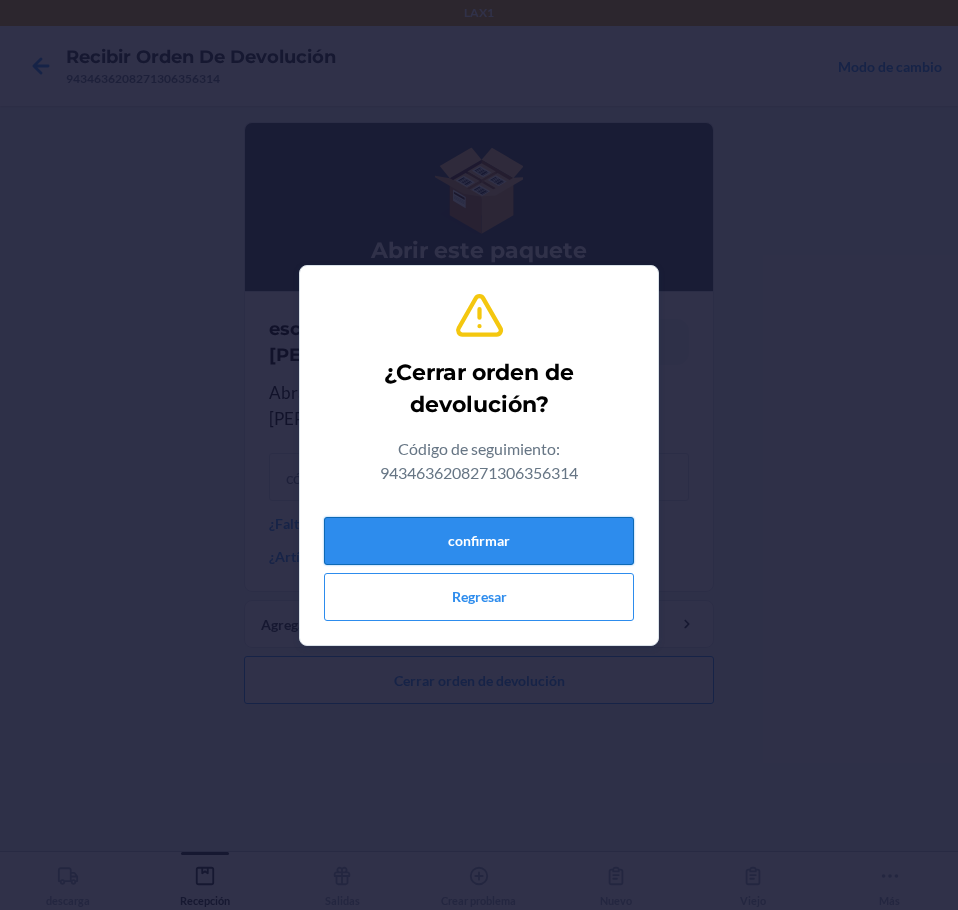 click on "confirmar" at bounding box center (479, 541) 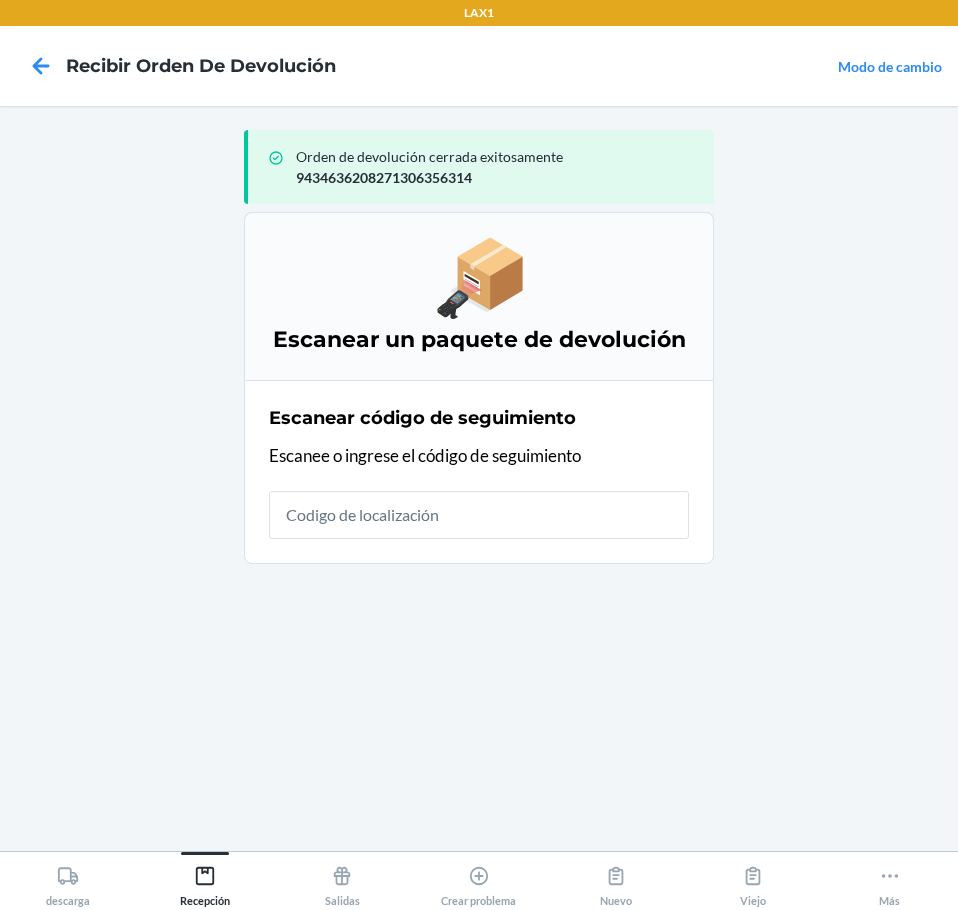 click at bounding box center [479, 515] 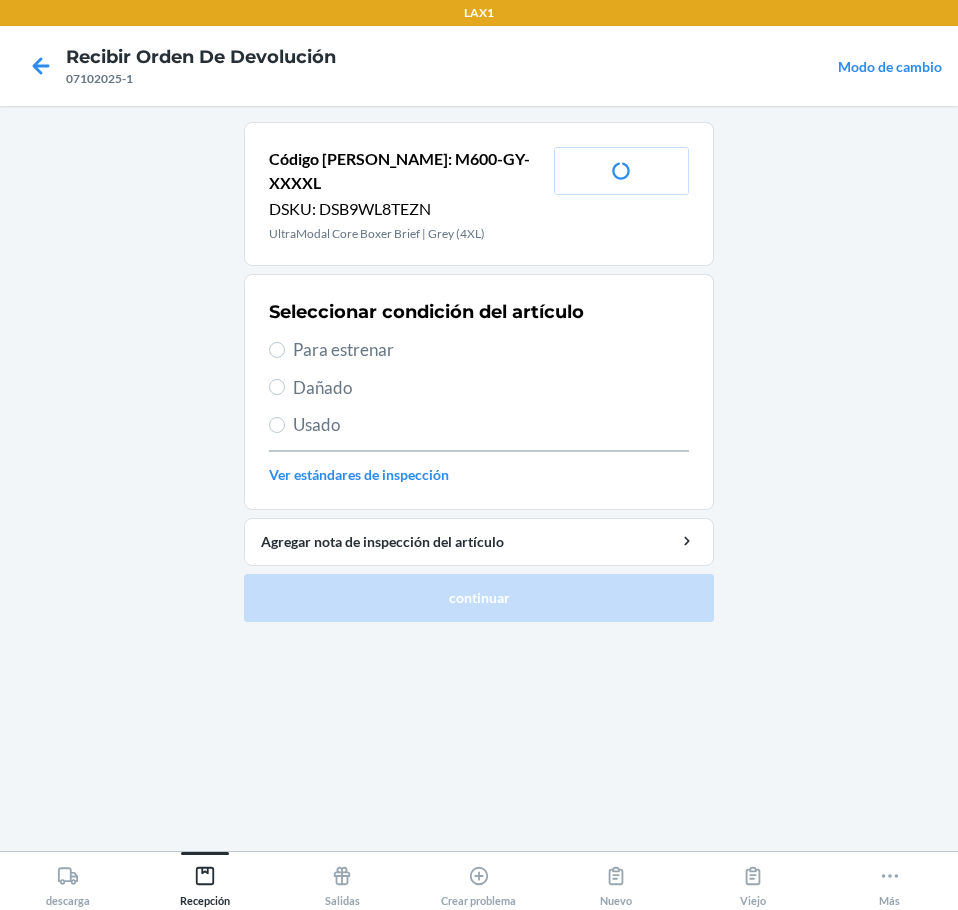 click on "Para estrenar" at bounding box center (479, 350) 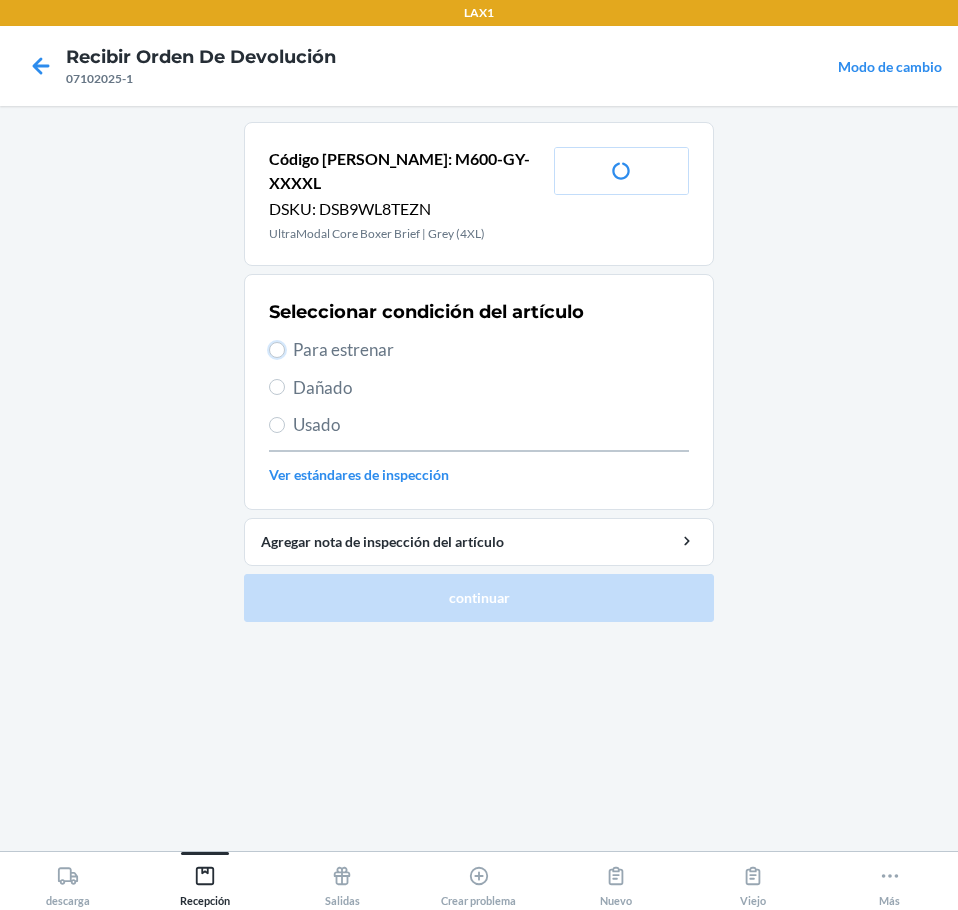 click on "Para estrenar" at bounding box center [277, 350] 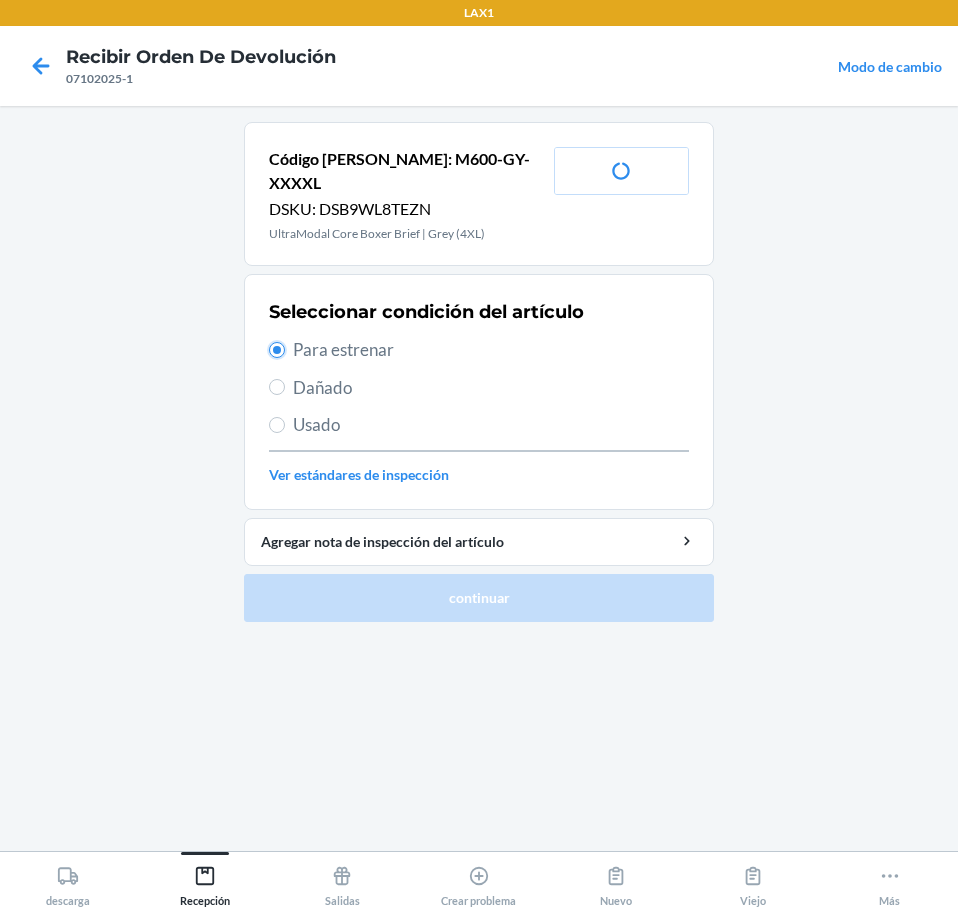 radio on "true" 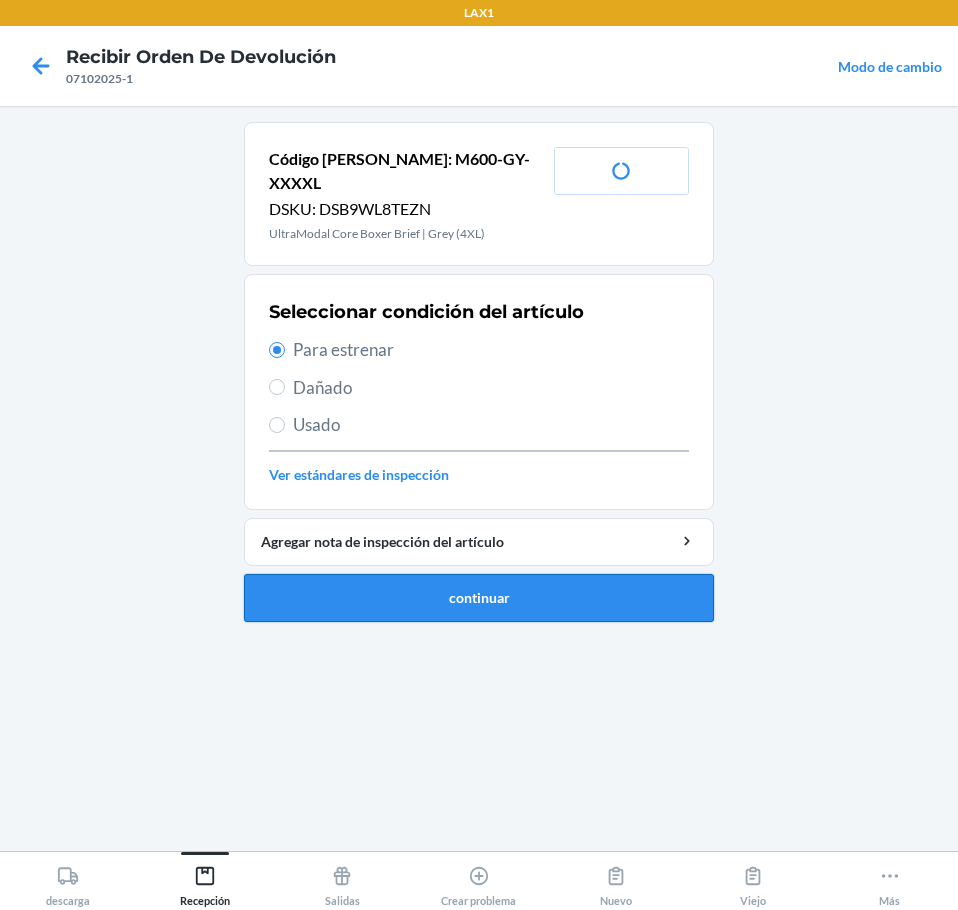 click on "continuar" at bounding box center (479, 598) 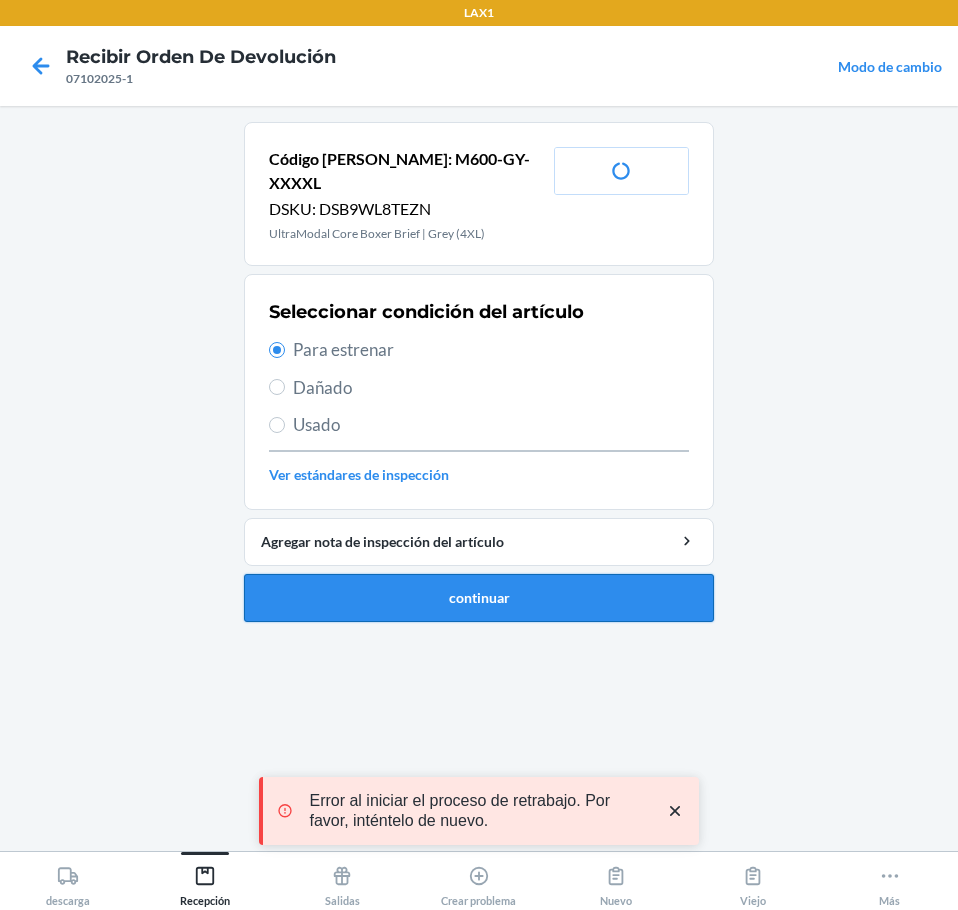 click on "continuar" at bounding box center (479, 598) 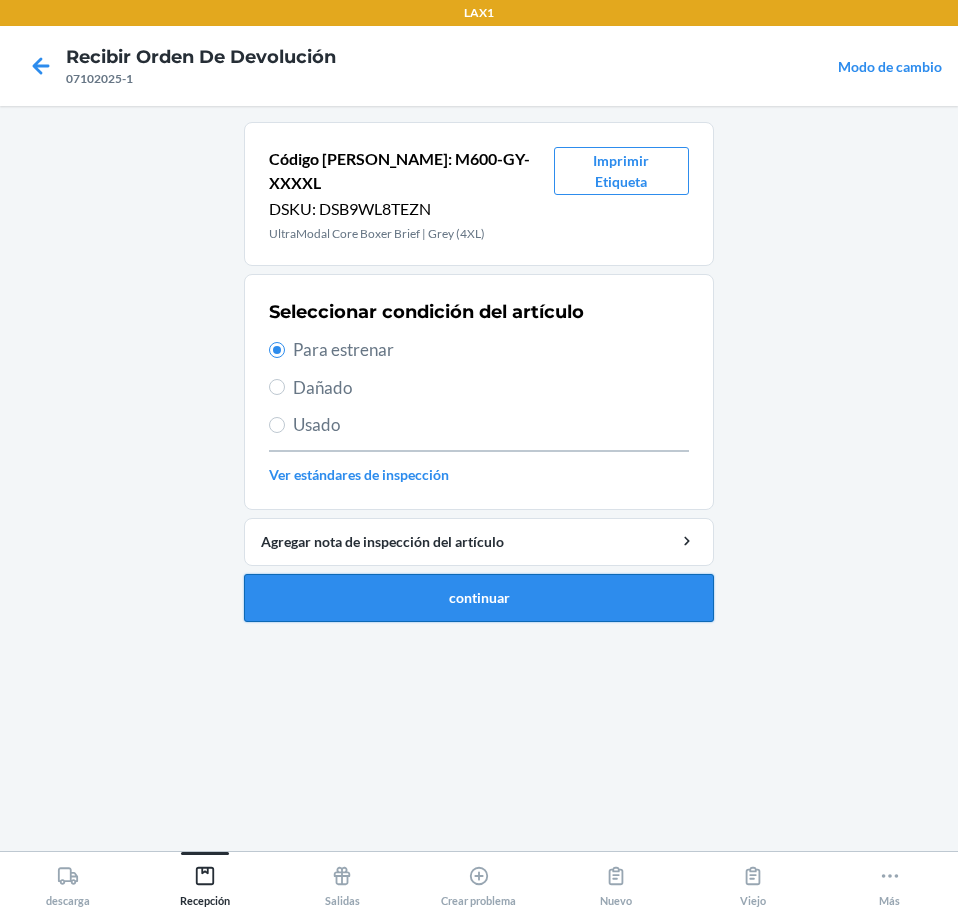 click on "continuar" at bounding box center (479, 598) 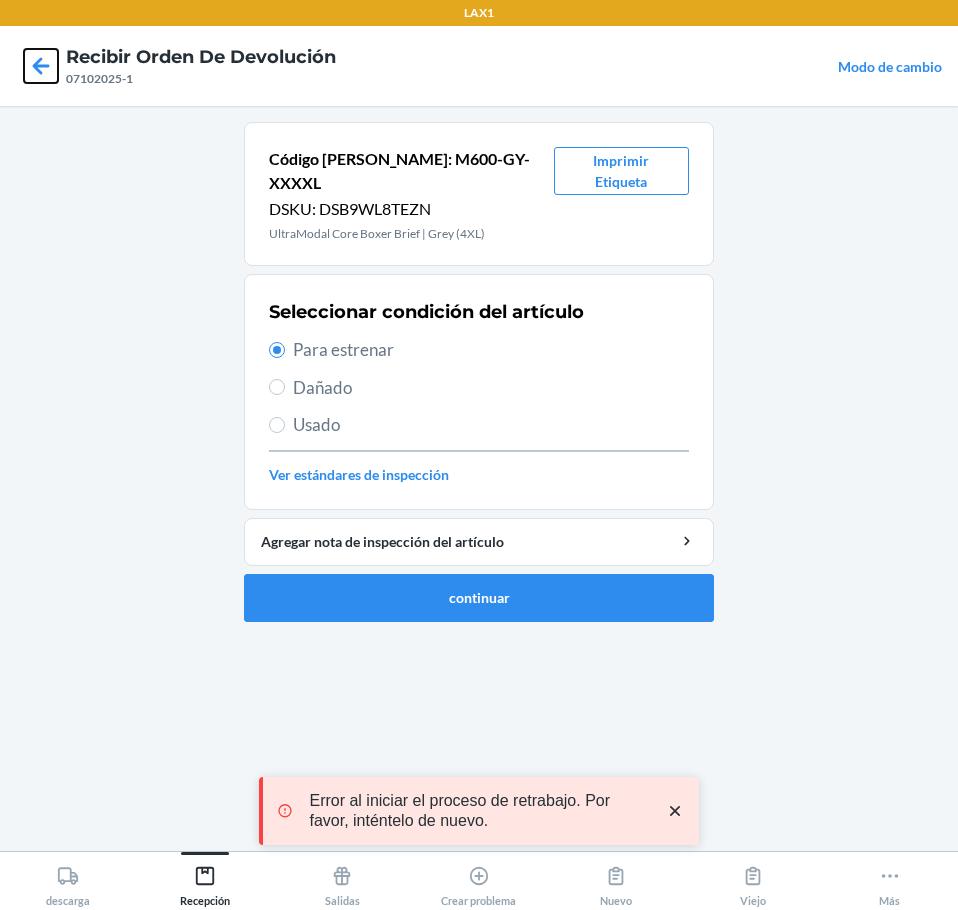 click 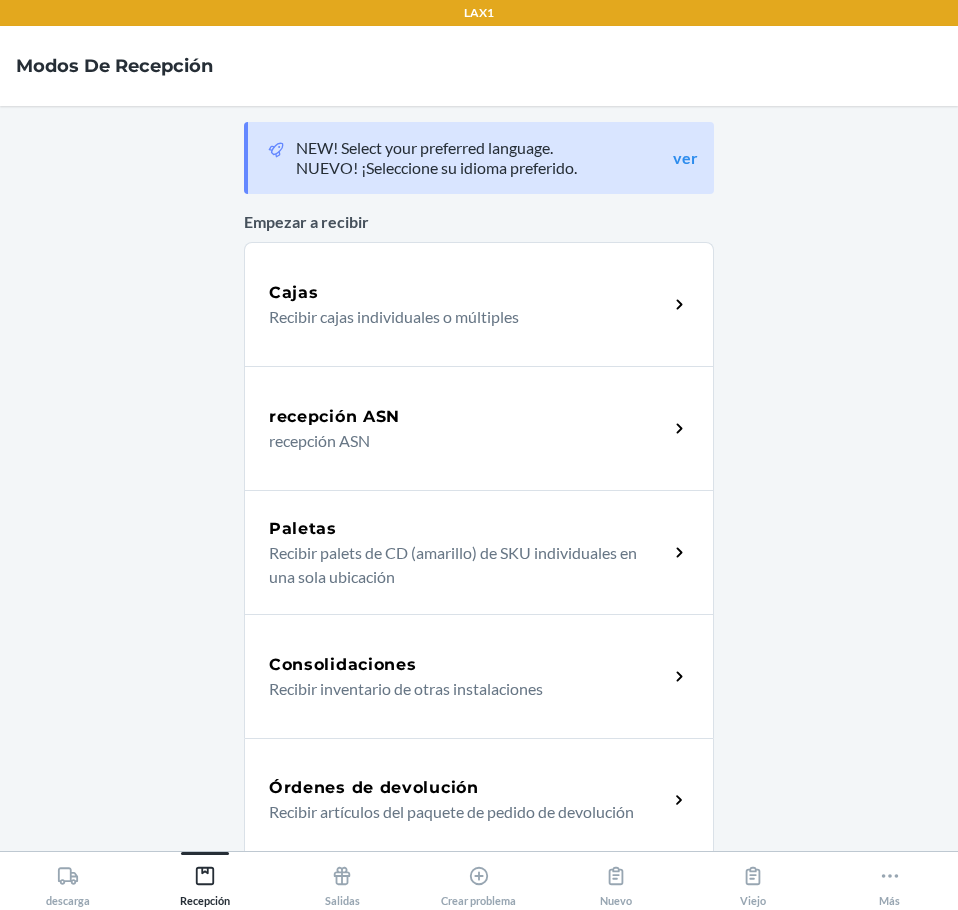 click on "Órdenes de devolución" at bounding box center [468, 788] 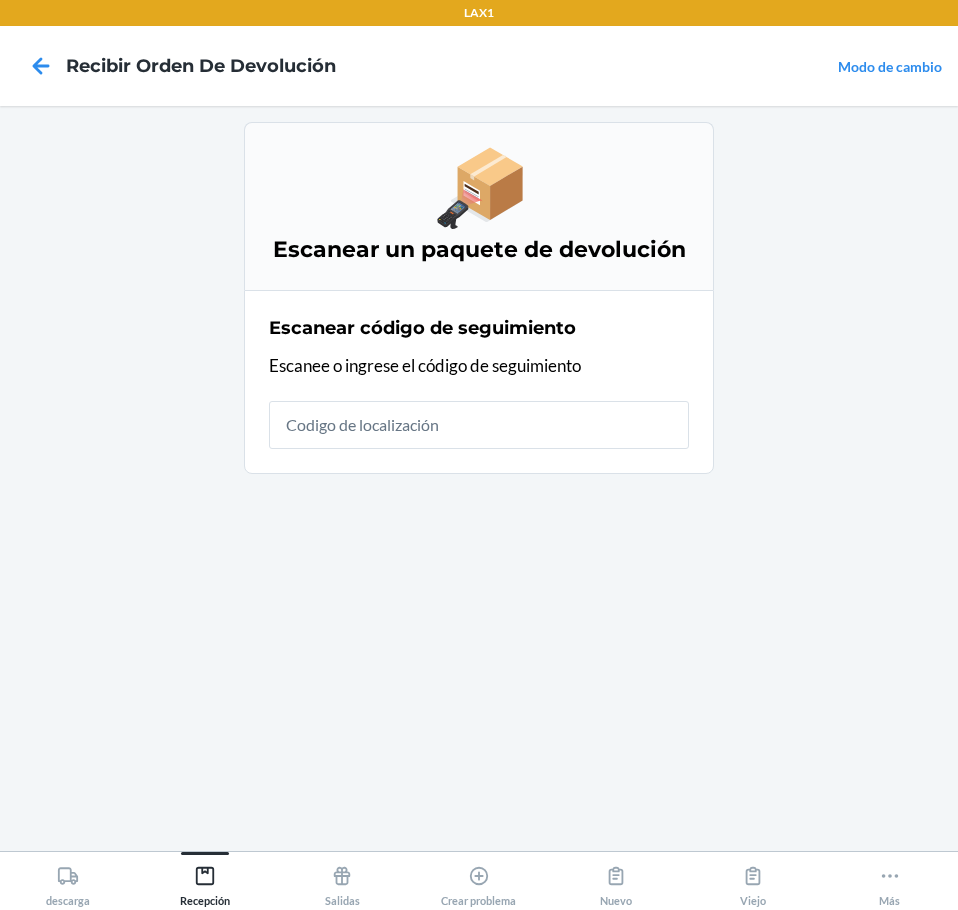 click at bounding box center [479, 425] 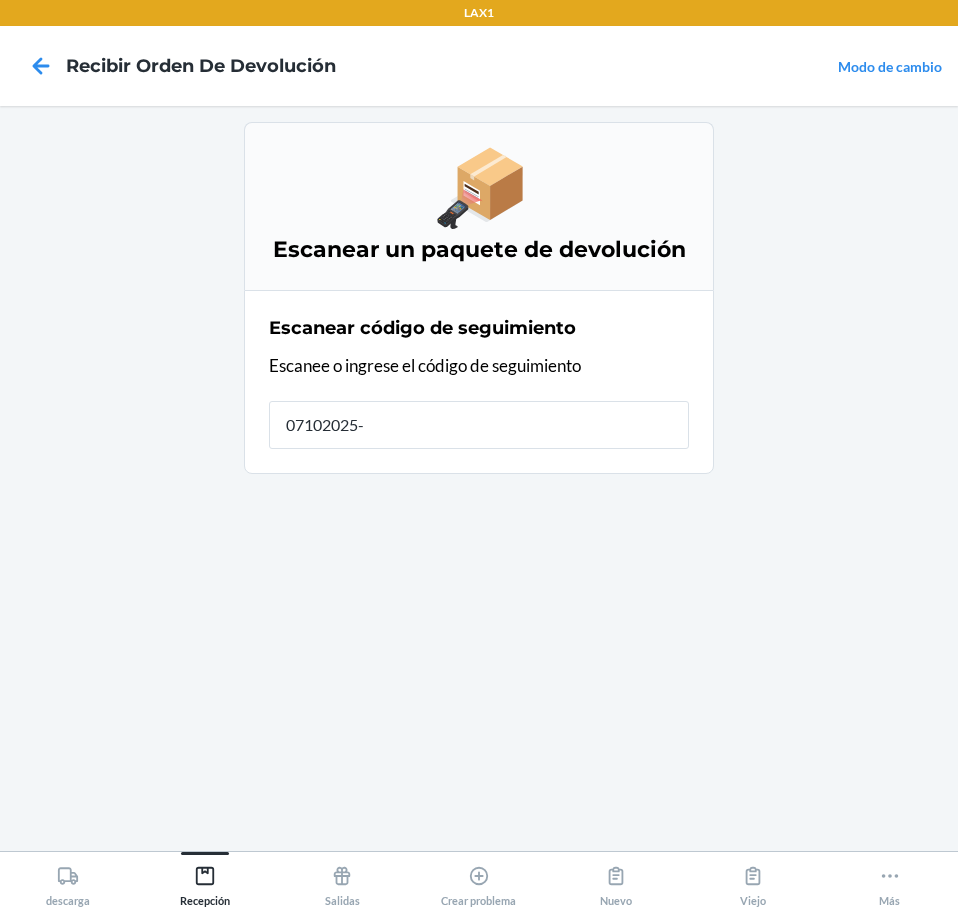type on "07102025-1" 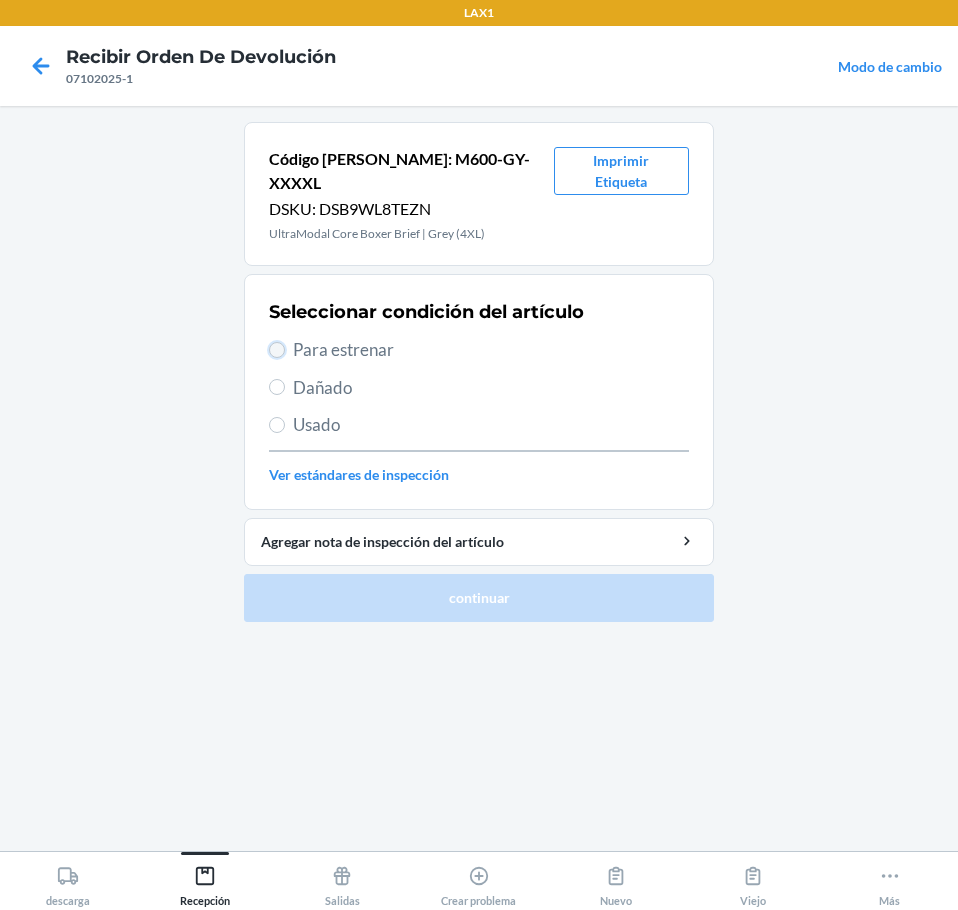 click on "Para estrenar" at bounding box center [277, 350] 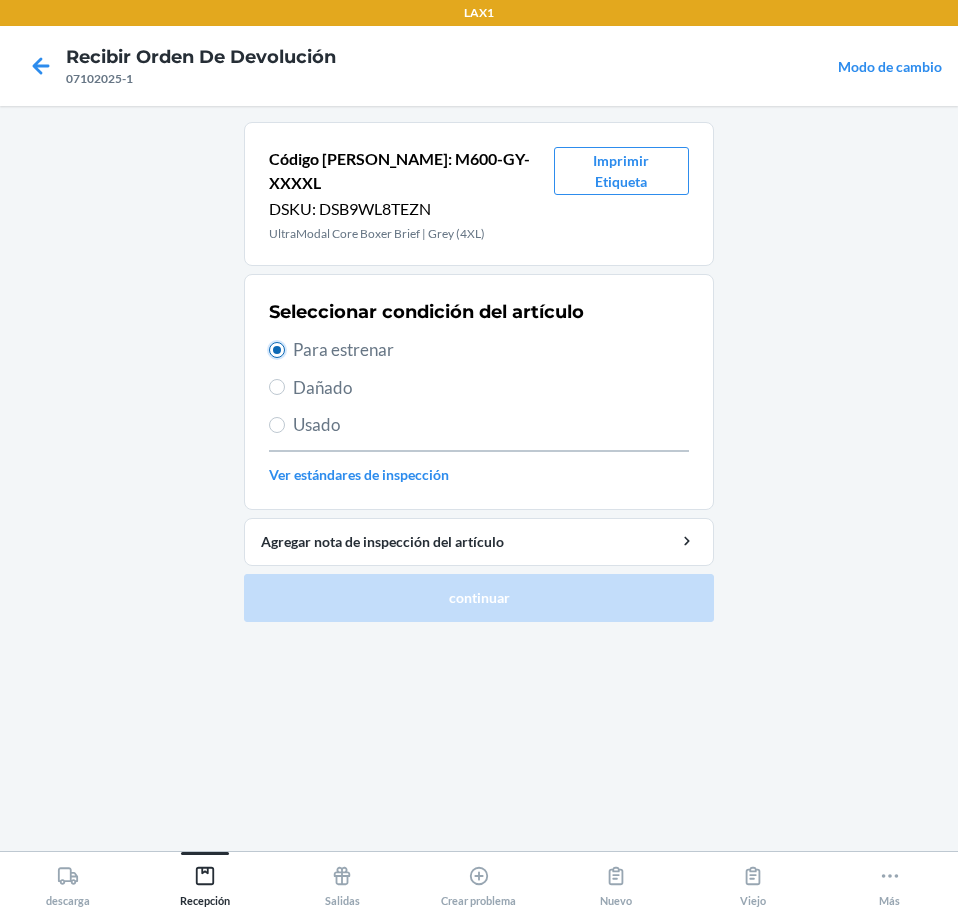 radio on "true" 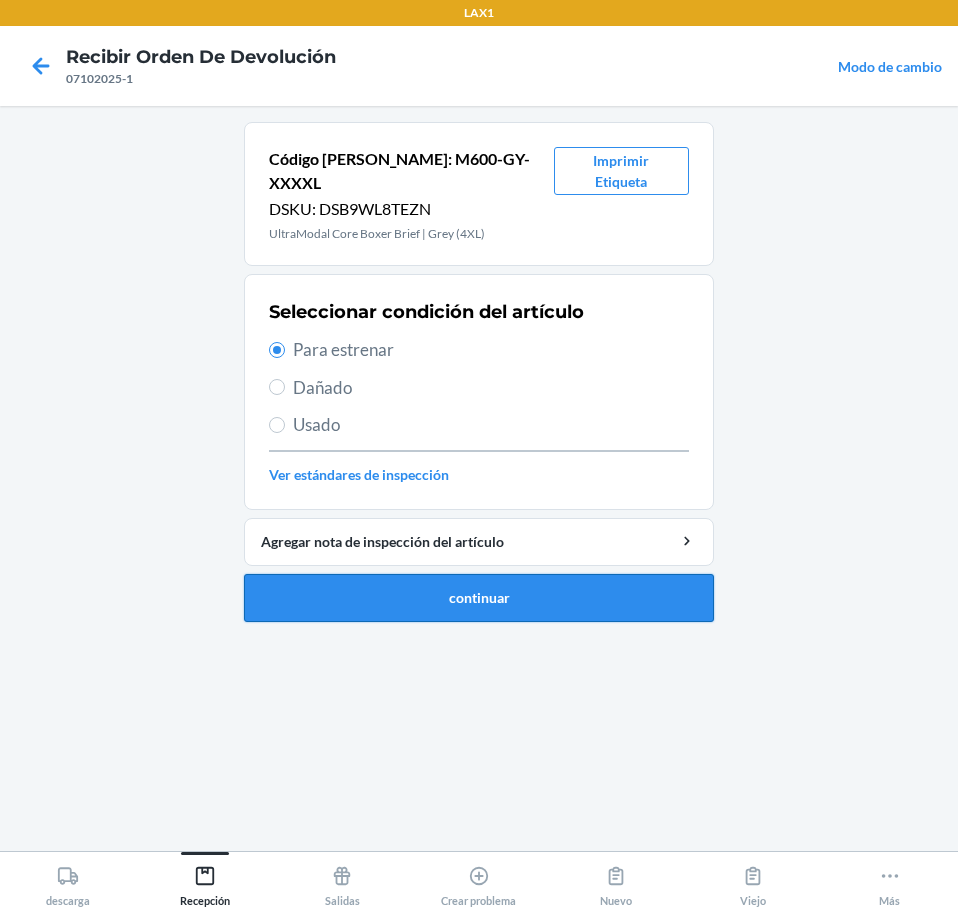 click on "continuar" at bounding box center [479, 598] 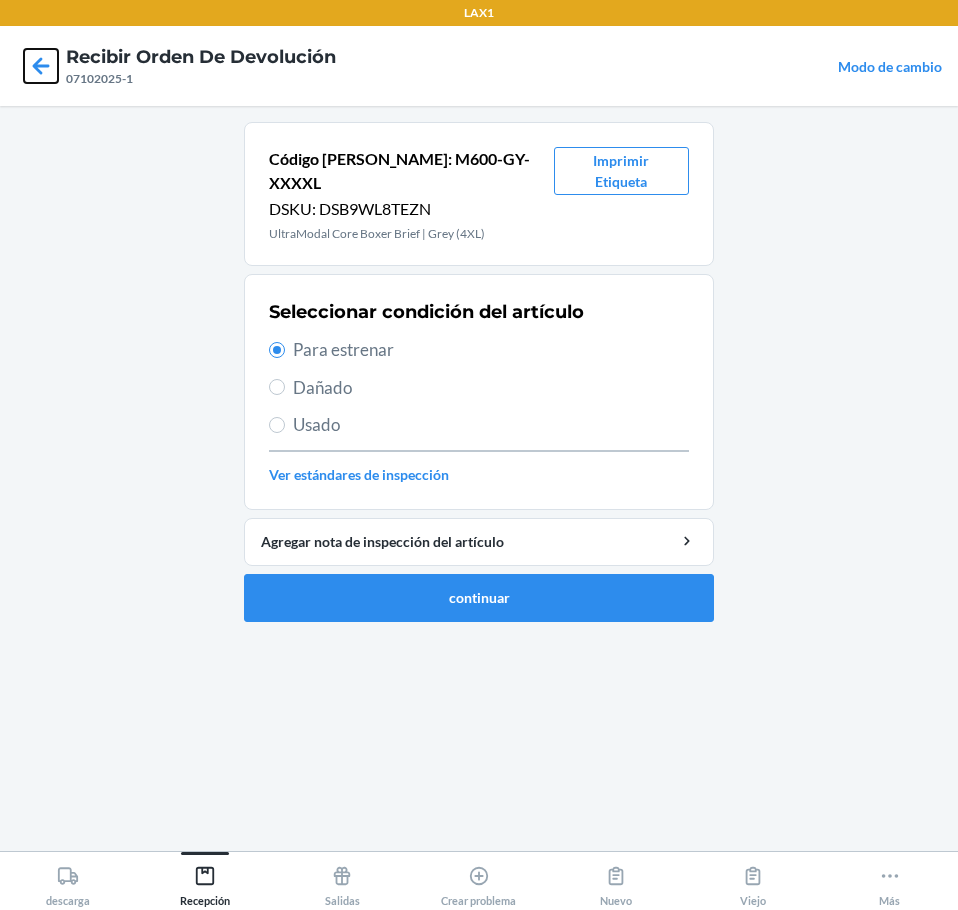 click 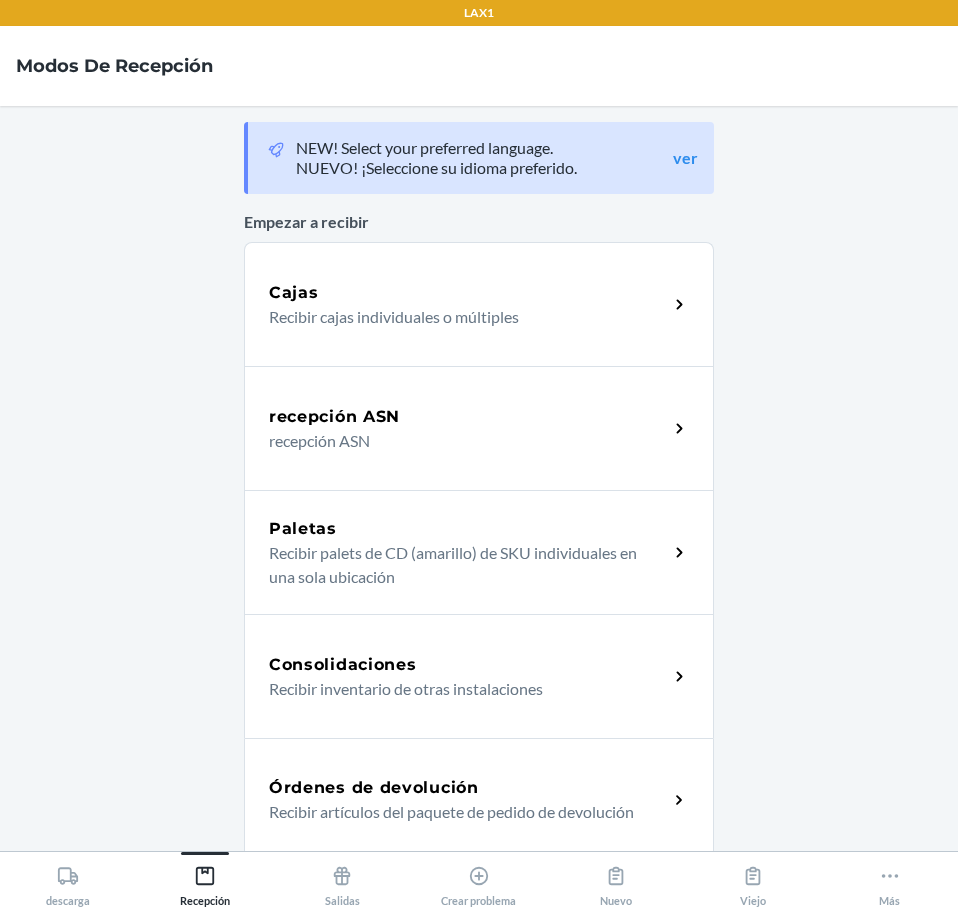 click on "Órdenes de devolución Recibir artículos del paquete de pedido de devolución" at bounding box center (479, 800) 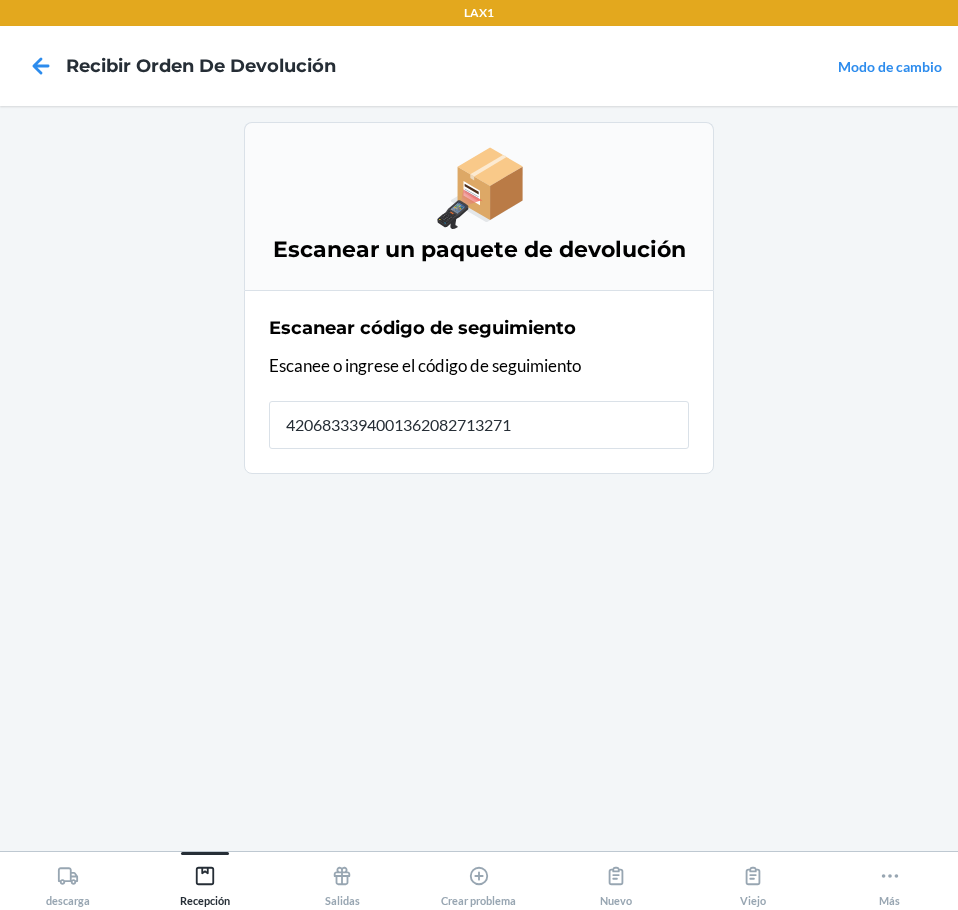 type on "42068333940013620827132714" 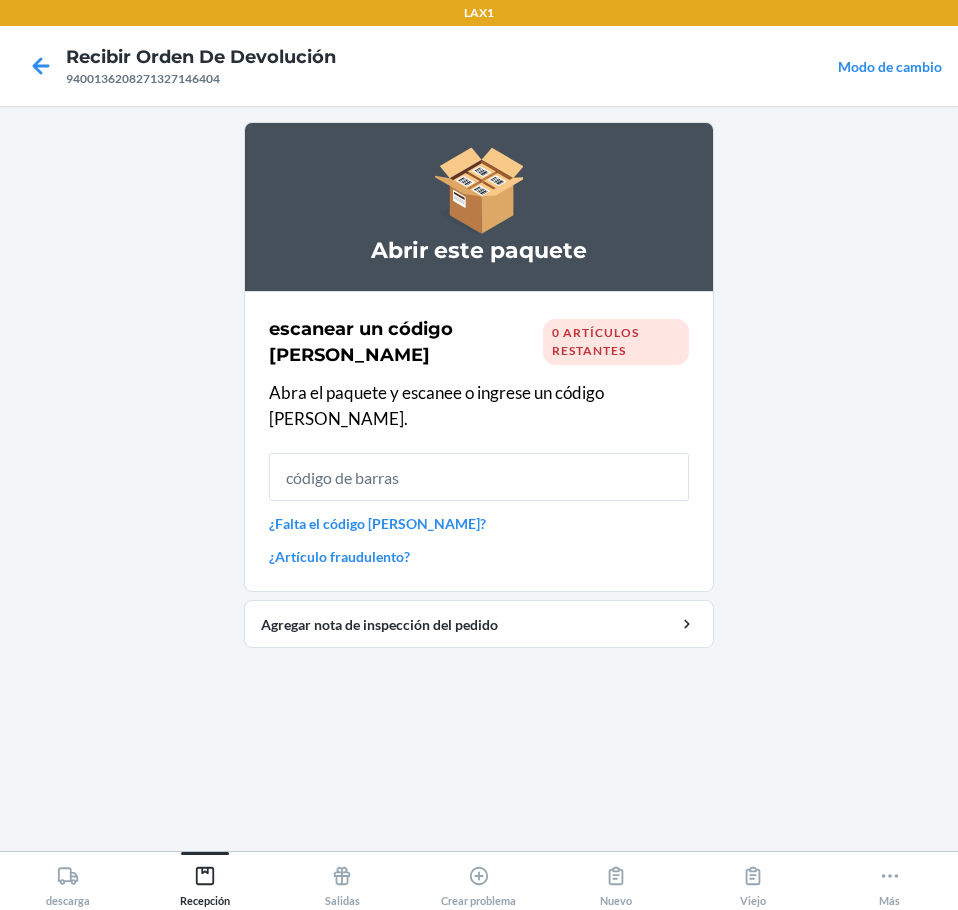 click on "escanear un código [PERSON_NAME] 0 artículos restantes Abra el paquete y escanee o ingrese un código [PERSON_NAME]. ¿Falta el código [PERSON_NAME]? ¿Artículo fraudulento?" at bounding box center [479, 441] 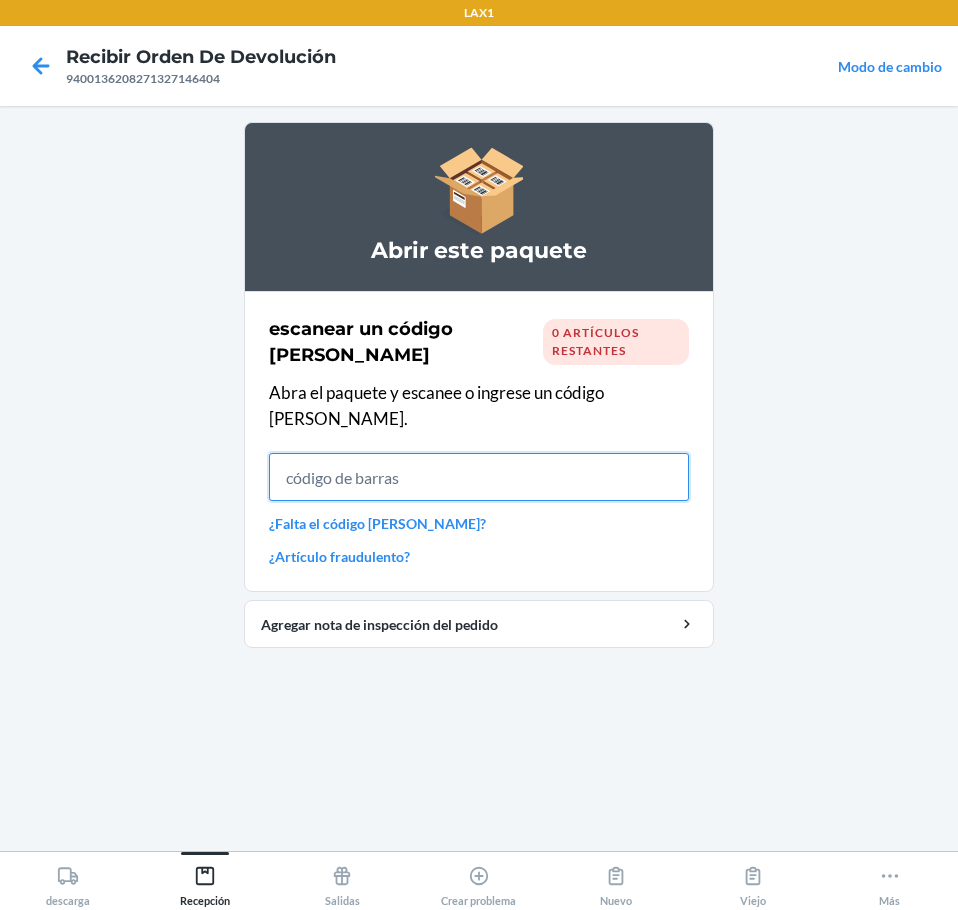 click at bounding box center [479, 477] 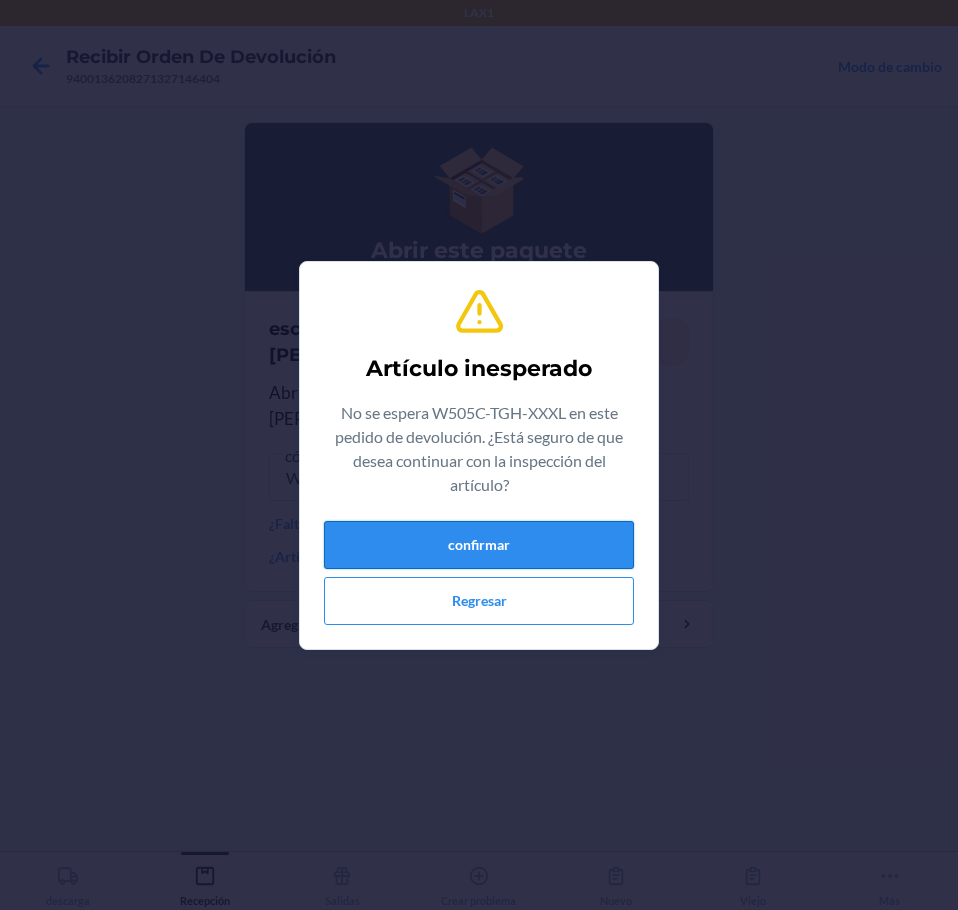 click on "confirmar" at bounding box center (479, 545) 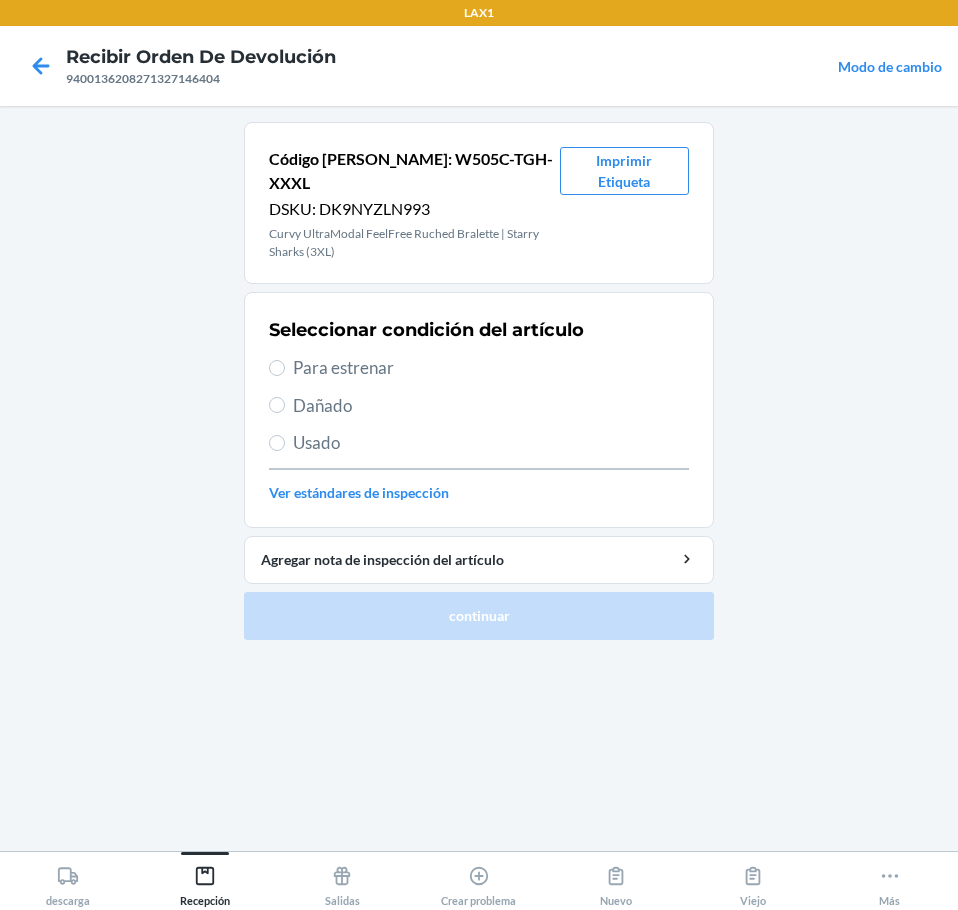 click on "Para estrenar" at bounding box center [491, 368] 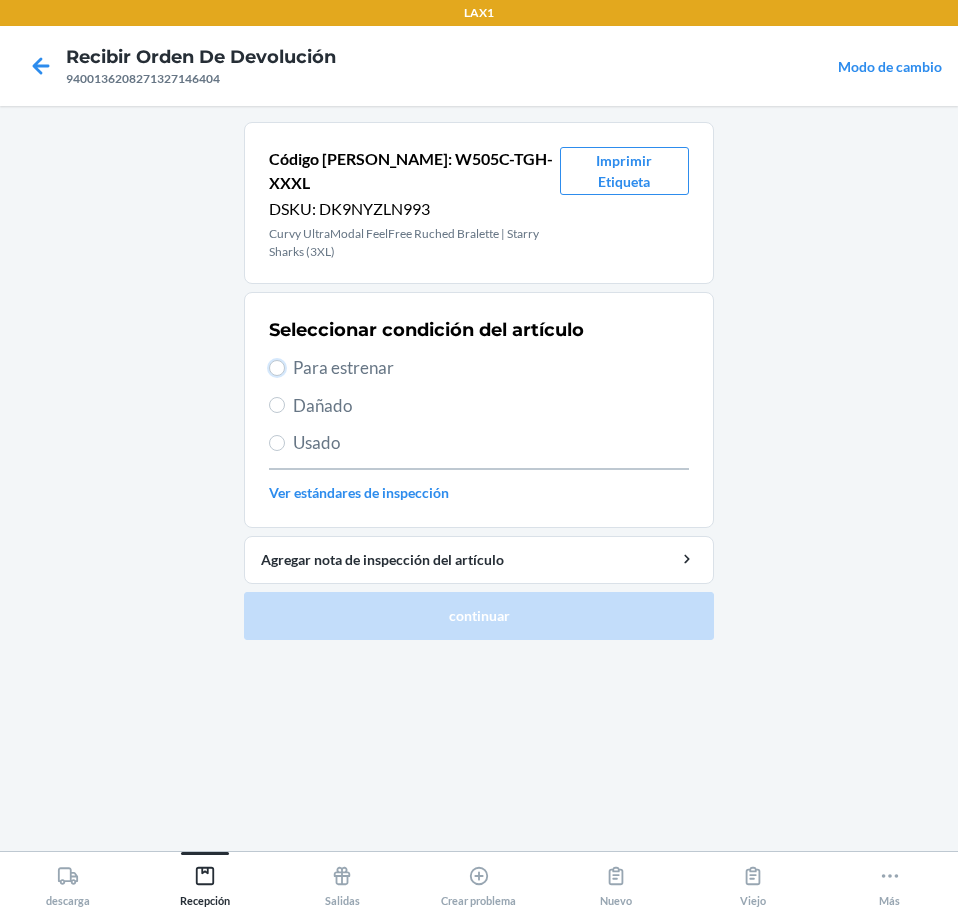 click on "Para estrenar" at bounding box center [277, 368] 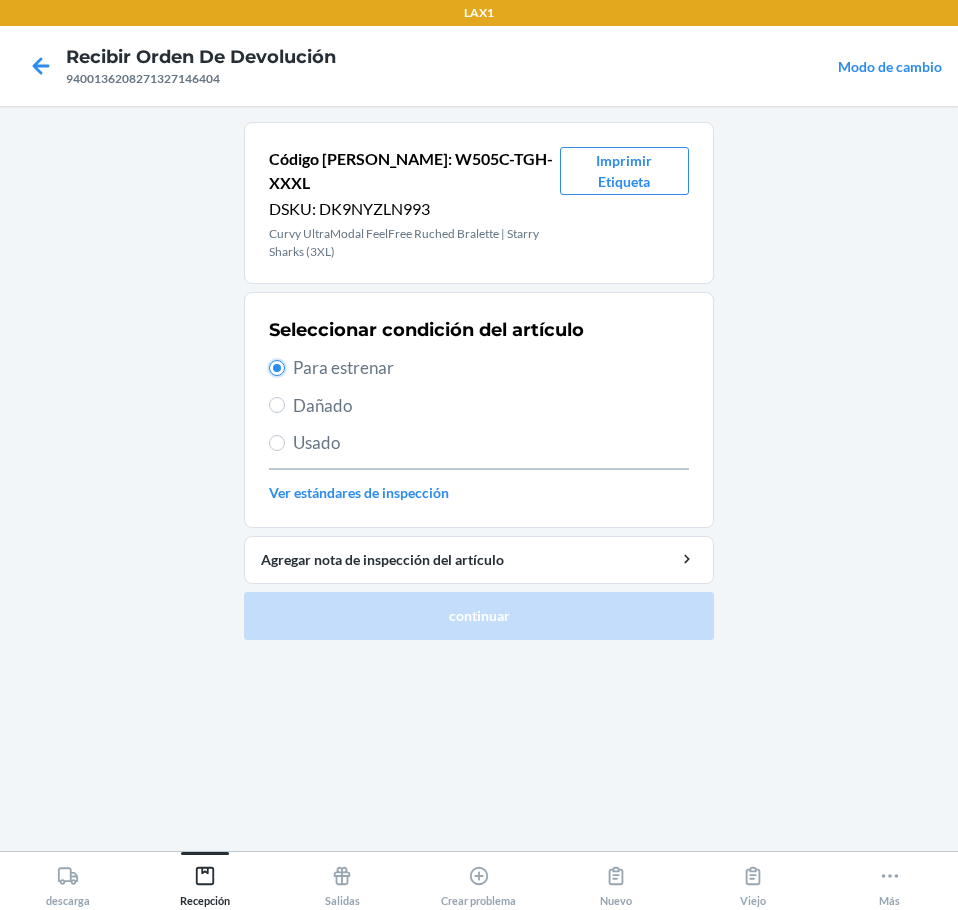 radio on "true" 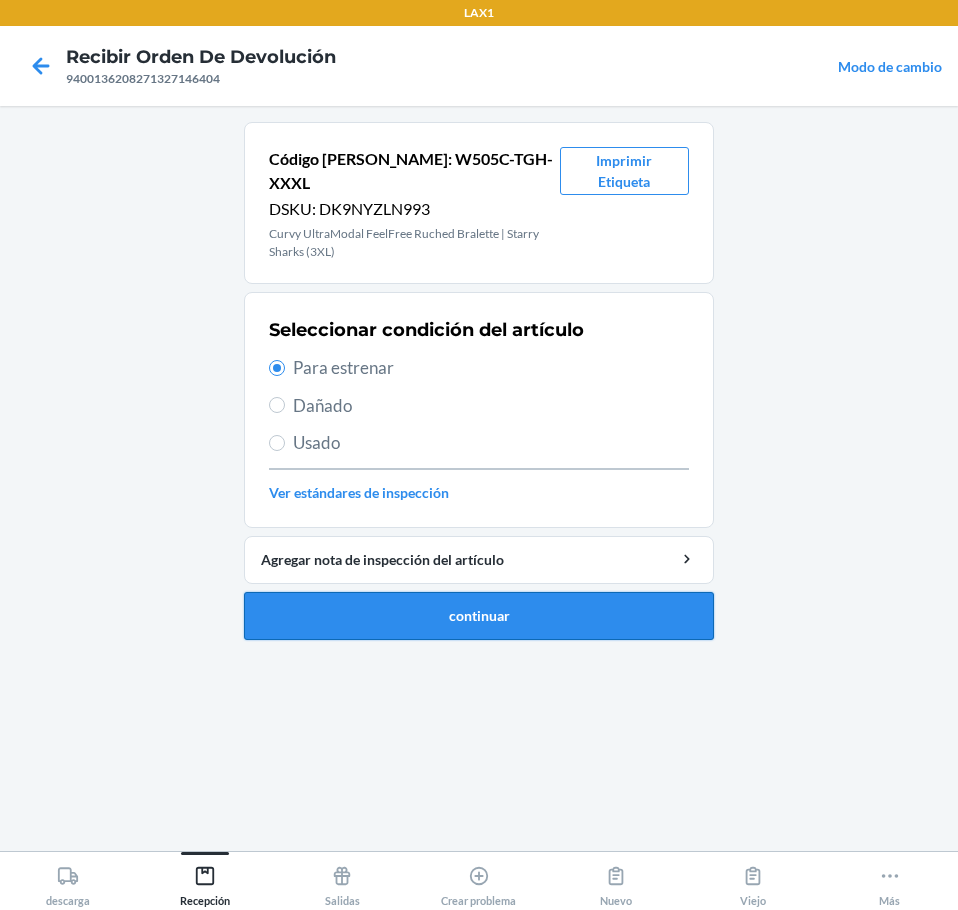click on "continuar" at bounding box center (479, 616) 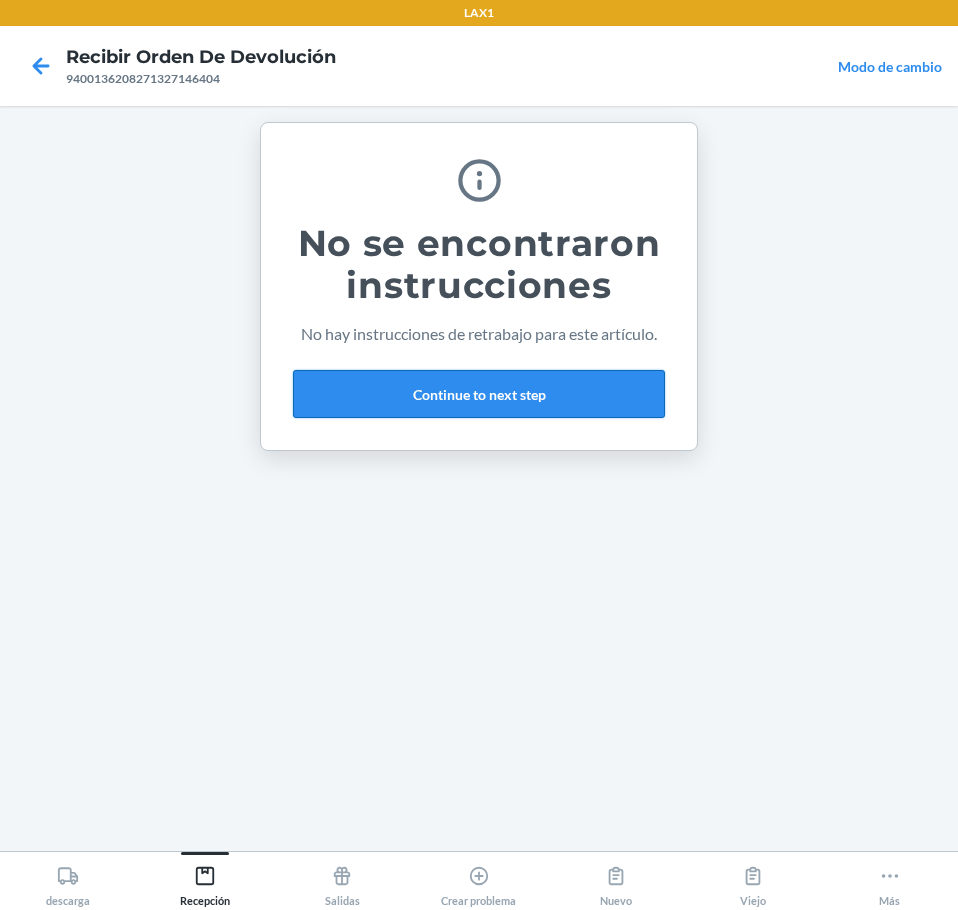 click on "Continue to next step" at bounding box center (479, 394) 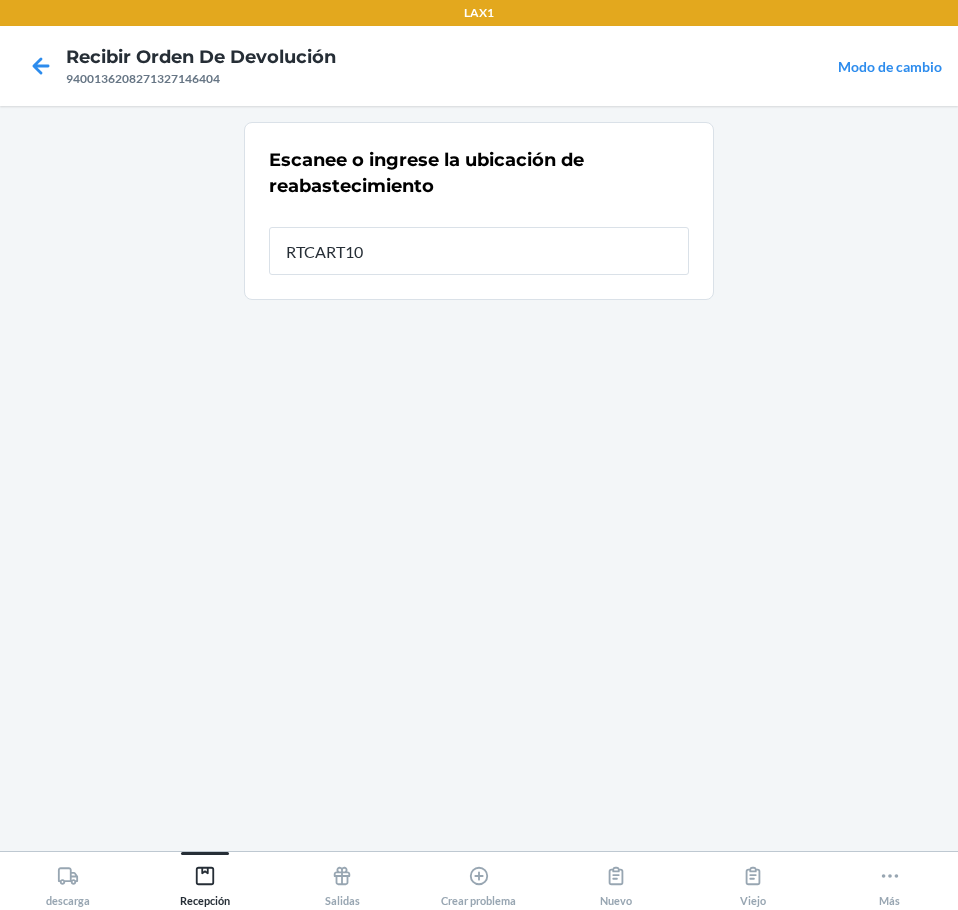 type on "RTCART100" 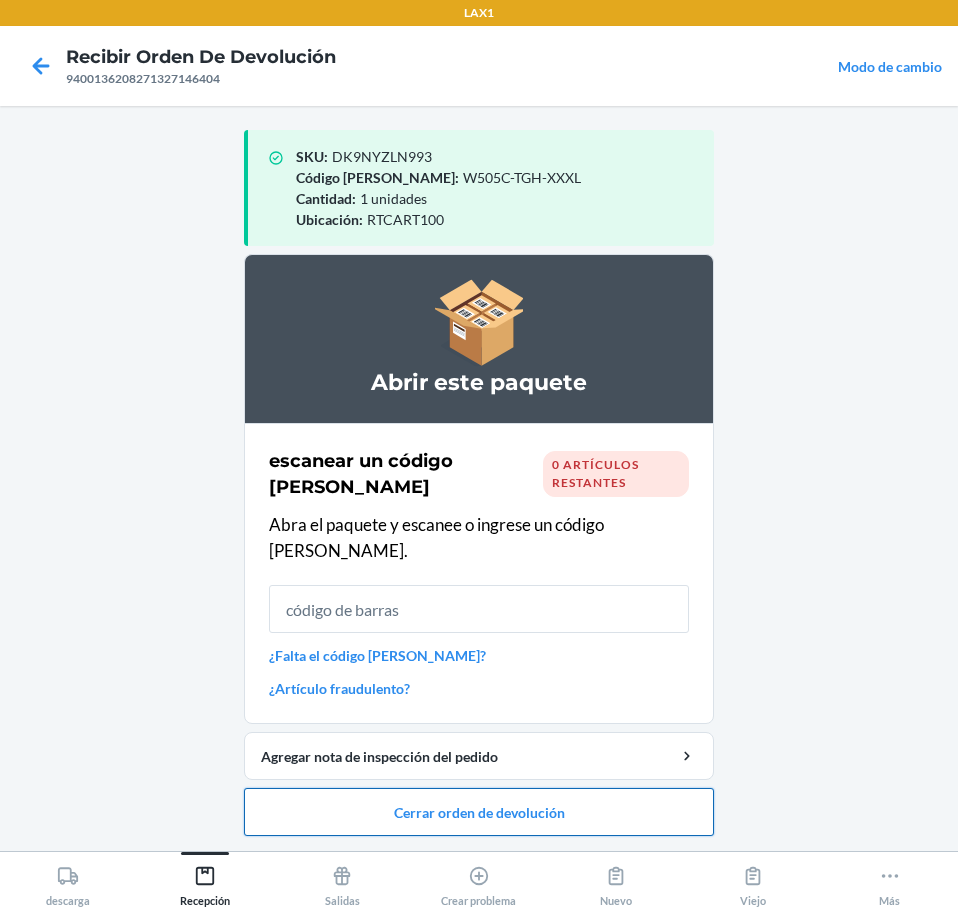 click on "Cerrar orden de devolución" at bounding box center (479, 812) 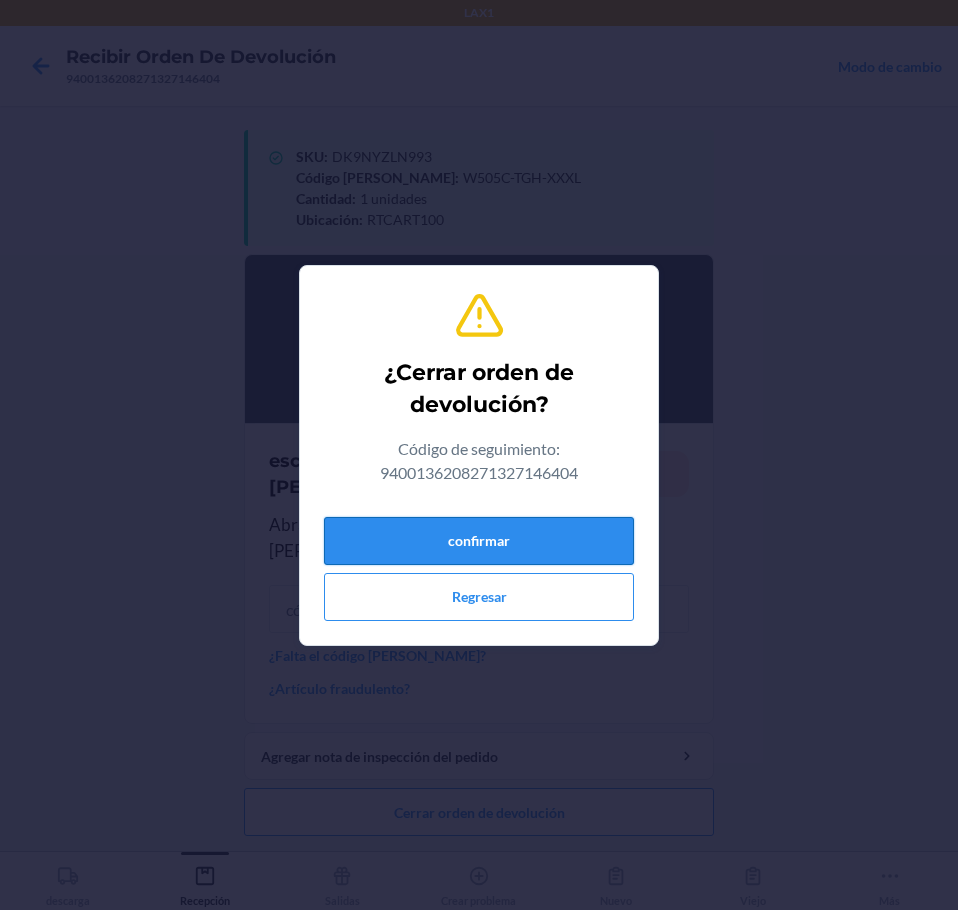 click on "confirmar" at bounding box center [479, 541] 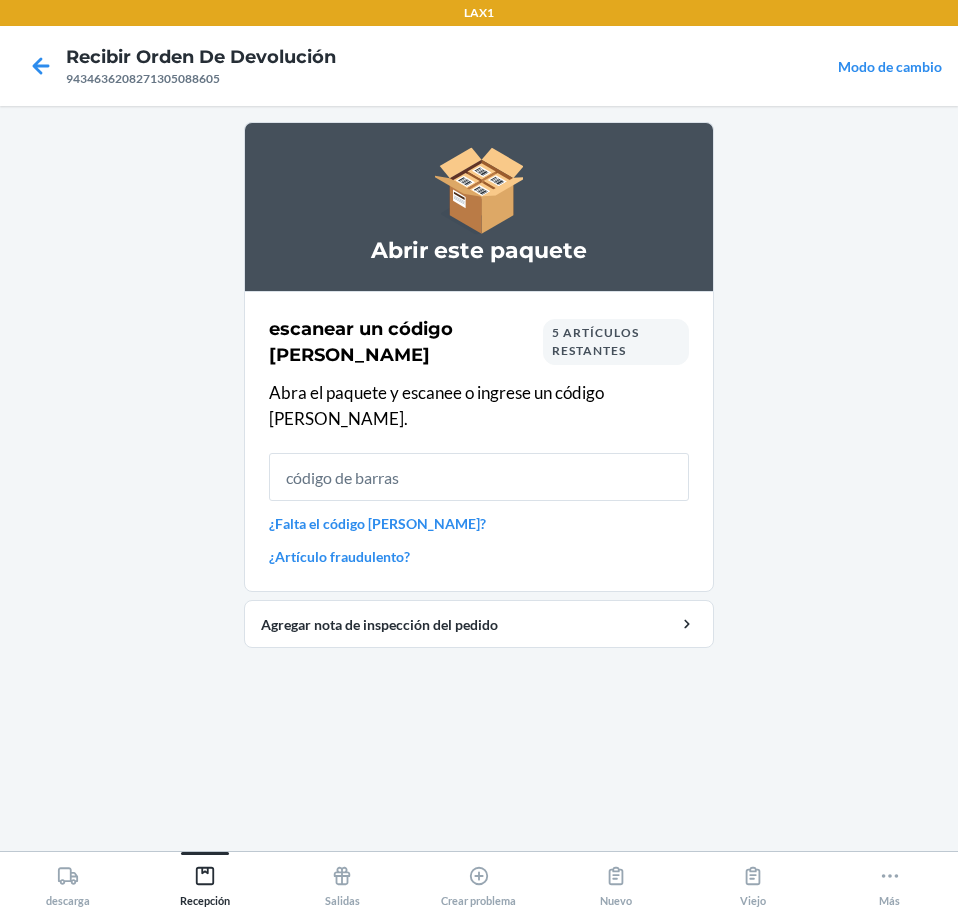 click on "5 artículos restantes" at bounding box center [595, 341] 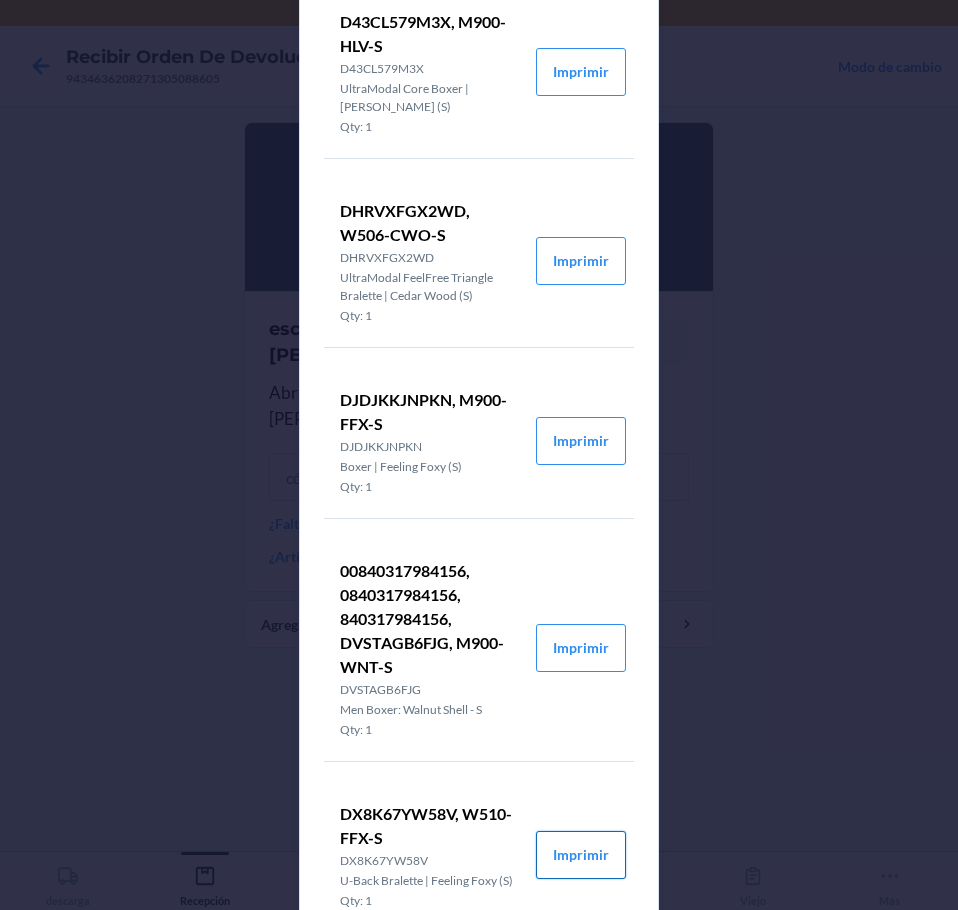 click on "Imprimir" at bounding box center [581, 855] 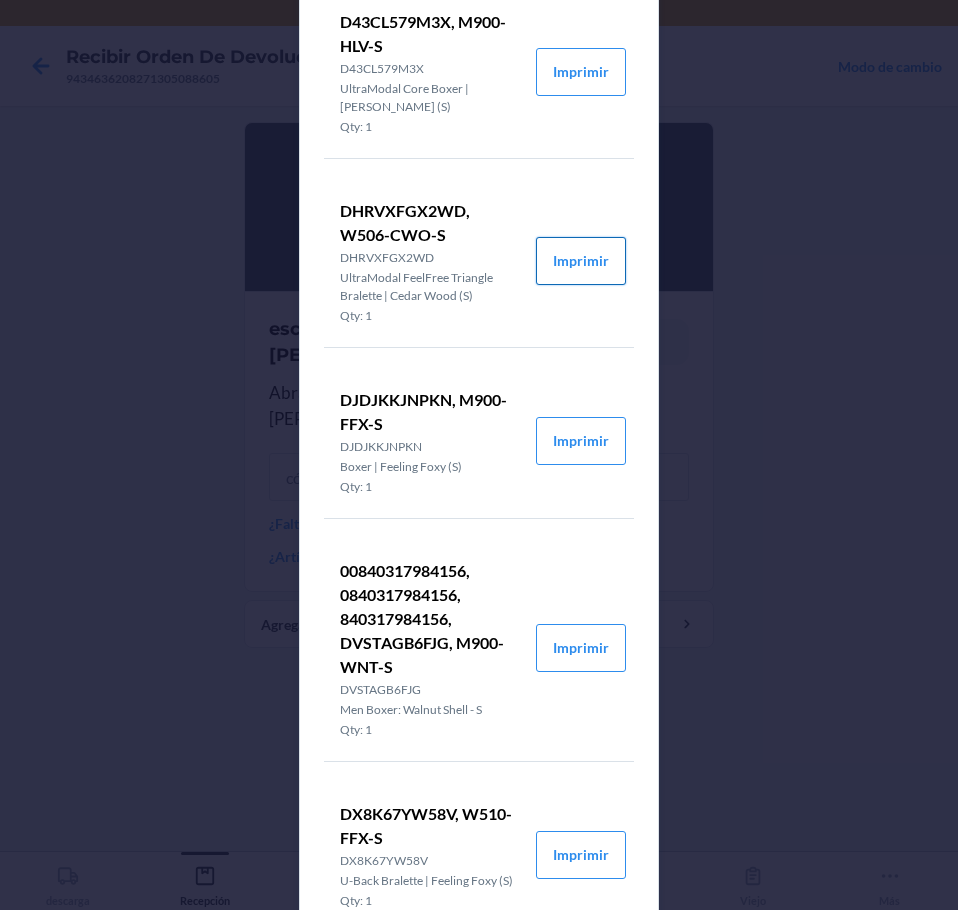 click on "Imprimir" at bounding box center [581, 261] 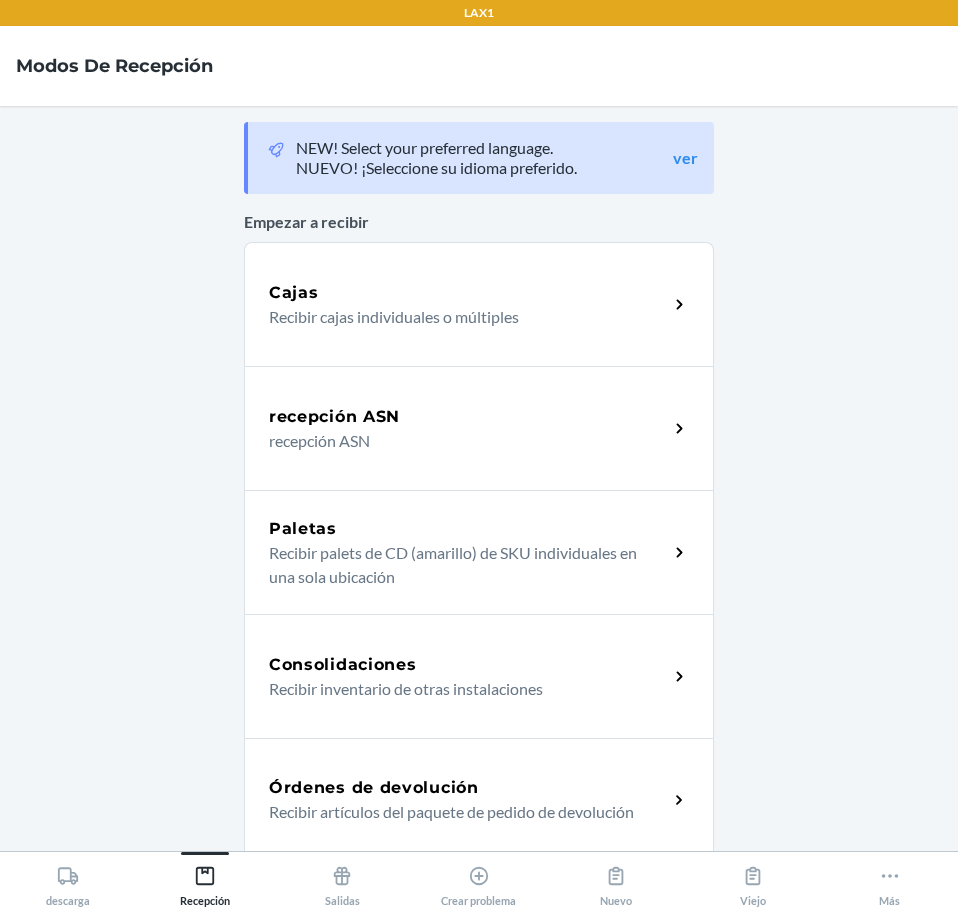 click on "Órdenes de devolución Recibir artículos del paquete de pedido de devolución" at bounding box center (479, 800) 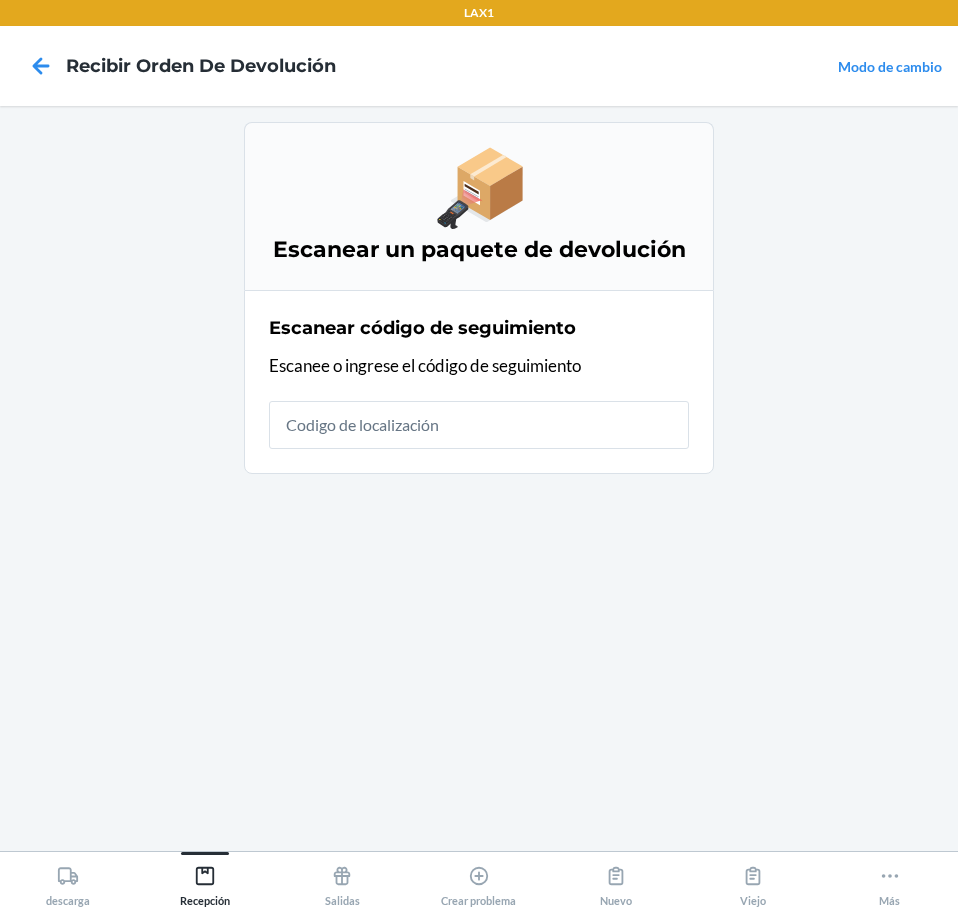 click at bounding box center (479, 425) 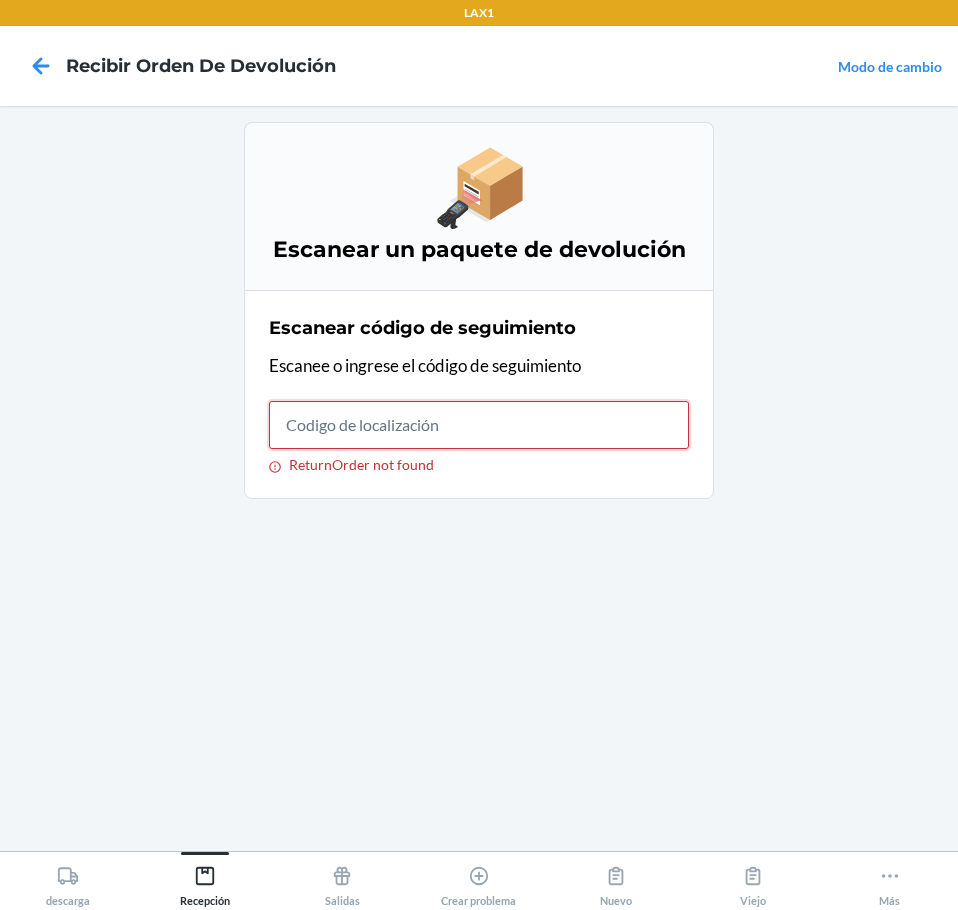 click on "ReturnOrder not found" at bounding box center (479, 425) 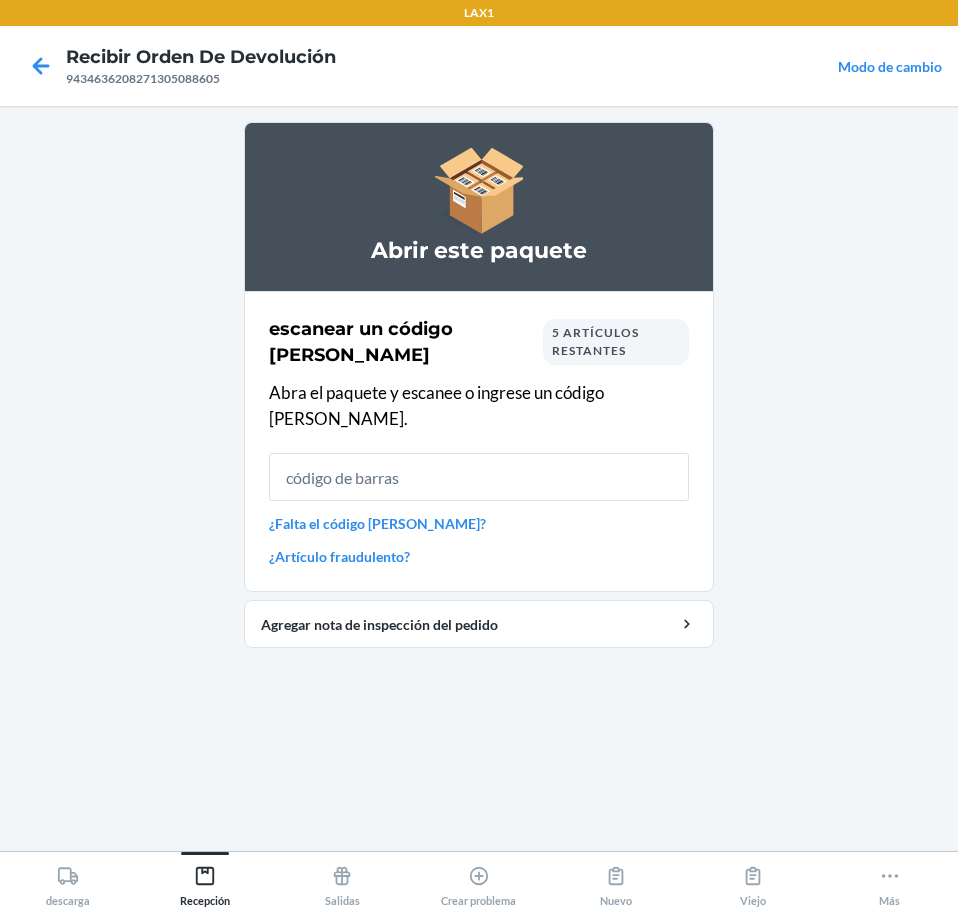 click on "escanear un código [PERSON_NAME] 5 artículos restantes Abra el paquete y escanee o ingrese un código [PERSON_NAME]. ¿Falta el código [PERSON_NAME]? ¿Artículo fraudulento?" at bounding box center [479, 441] 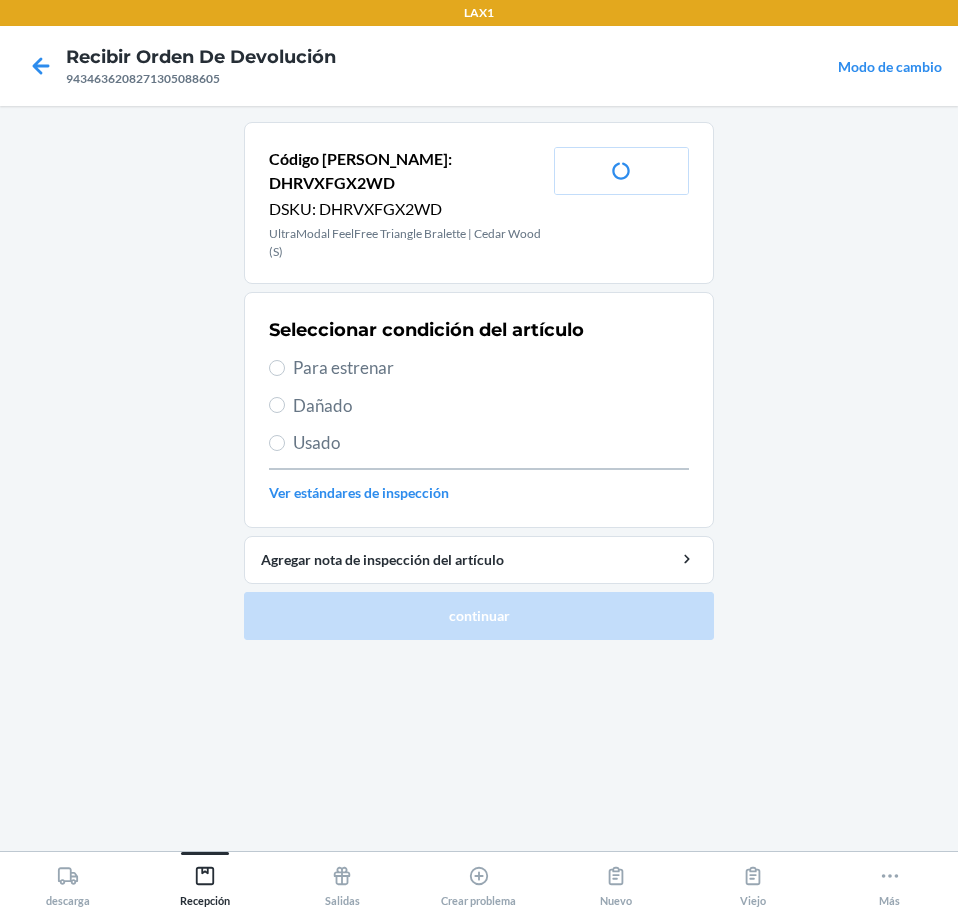 click on "Para estrenar" at bounding box center (491, 368) 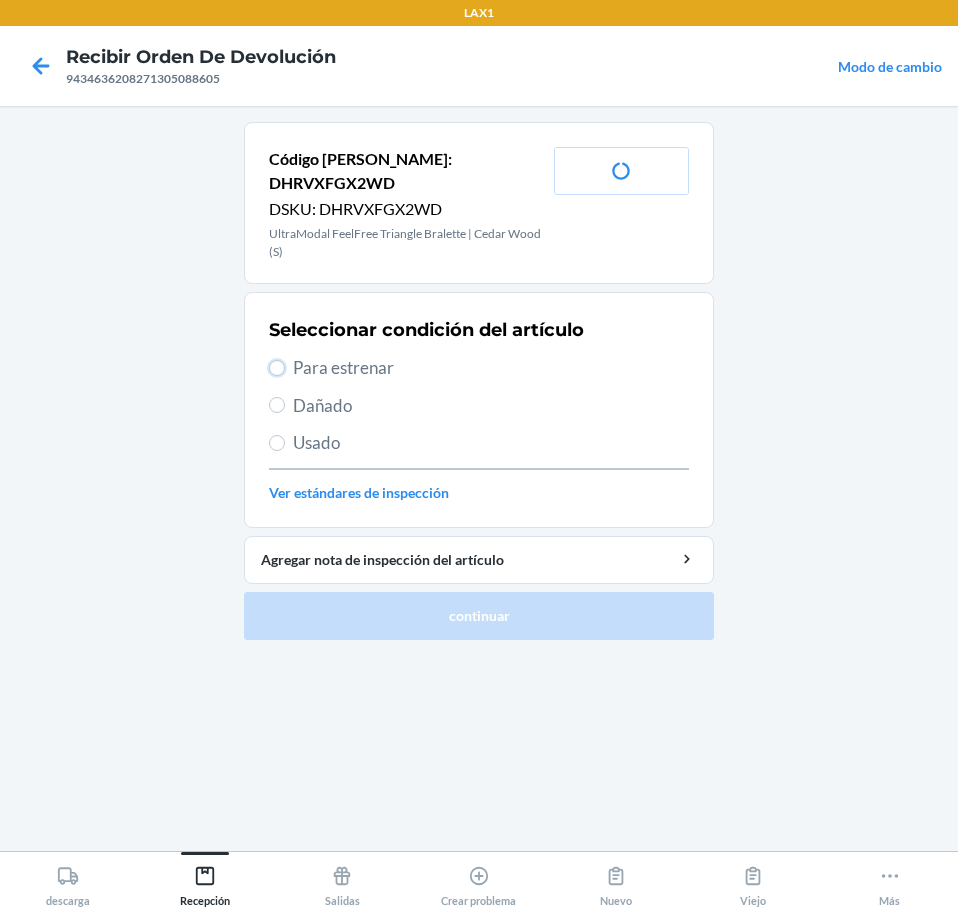 click on "Para estrenar" at bounding box center (277, 368) 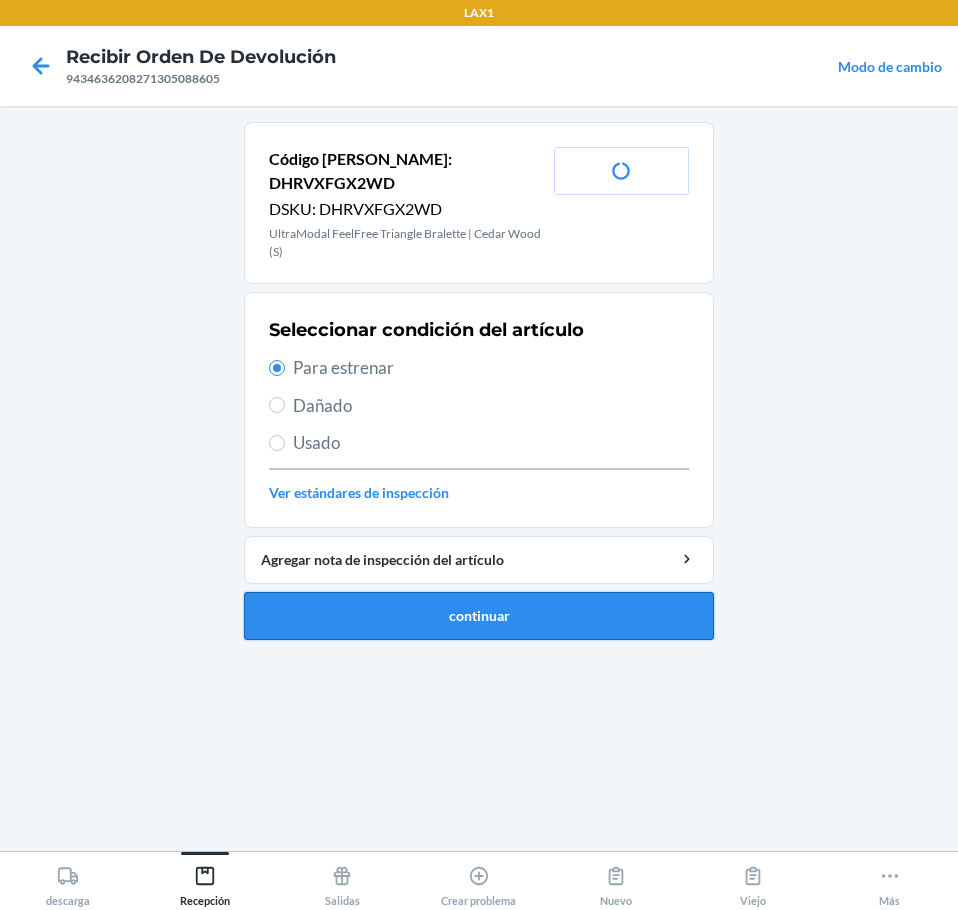 click on "continuar" at bounding box center (479, 616) 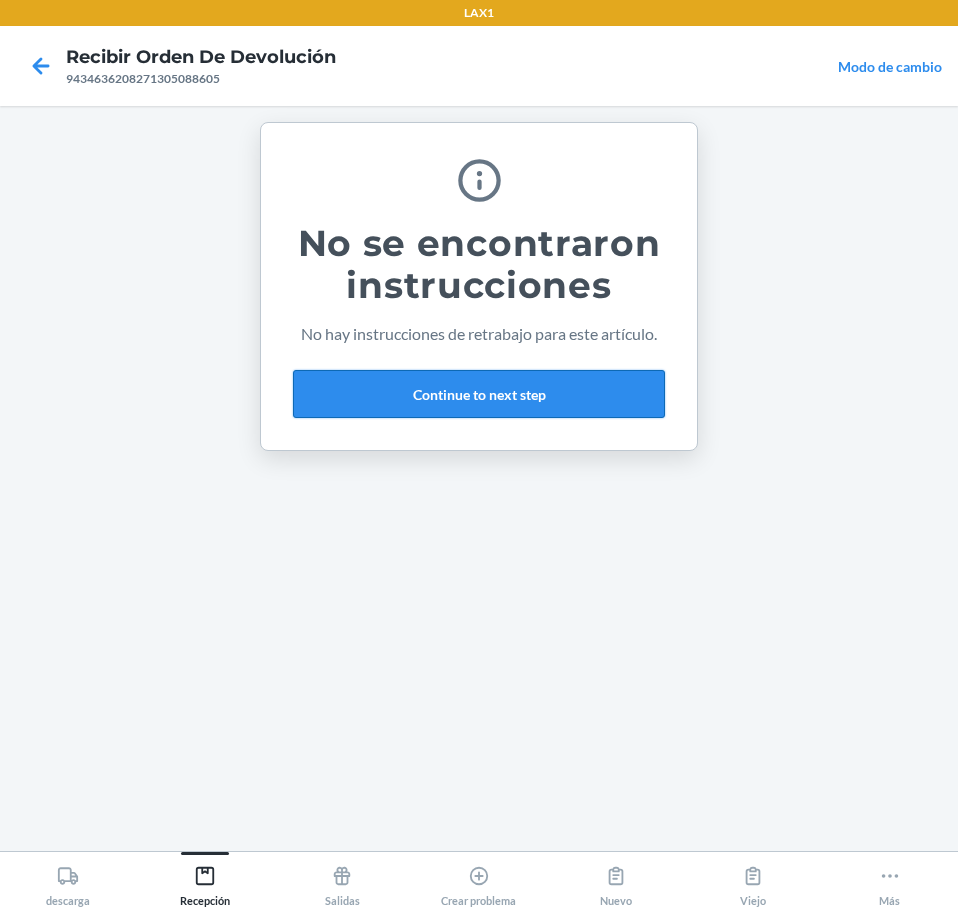 click on "Continue to next step" at bounding box center (479, 394) 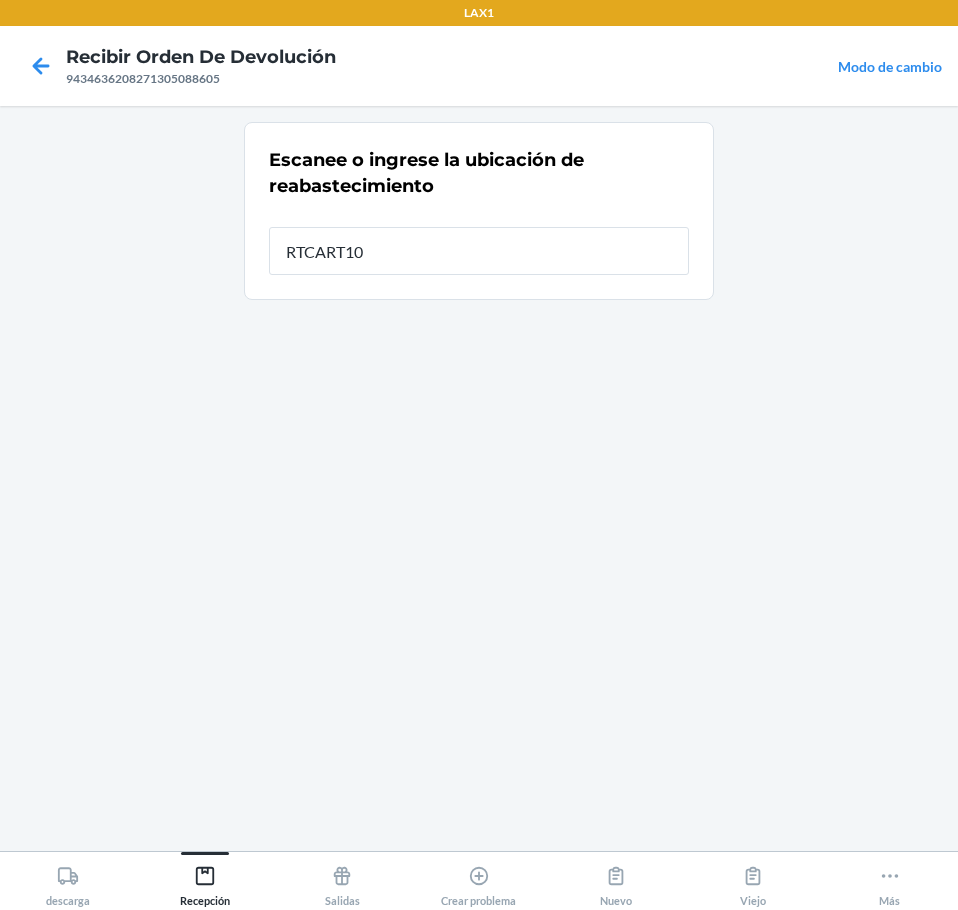 type on "RTCART100" 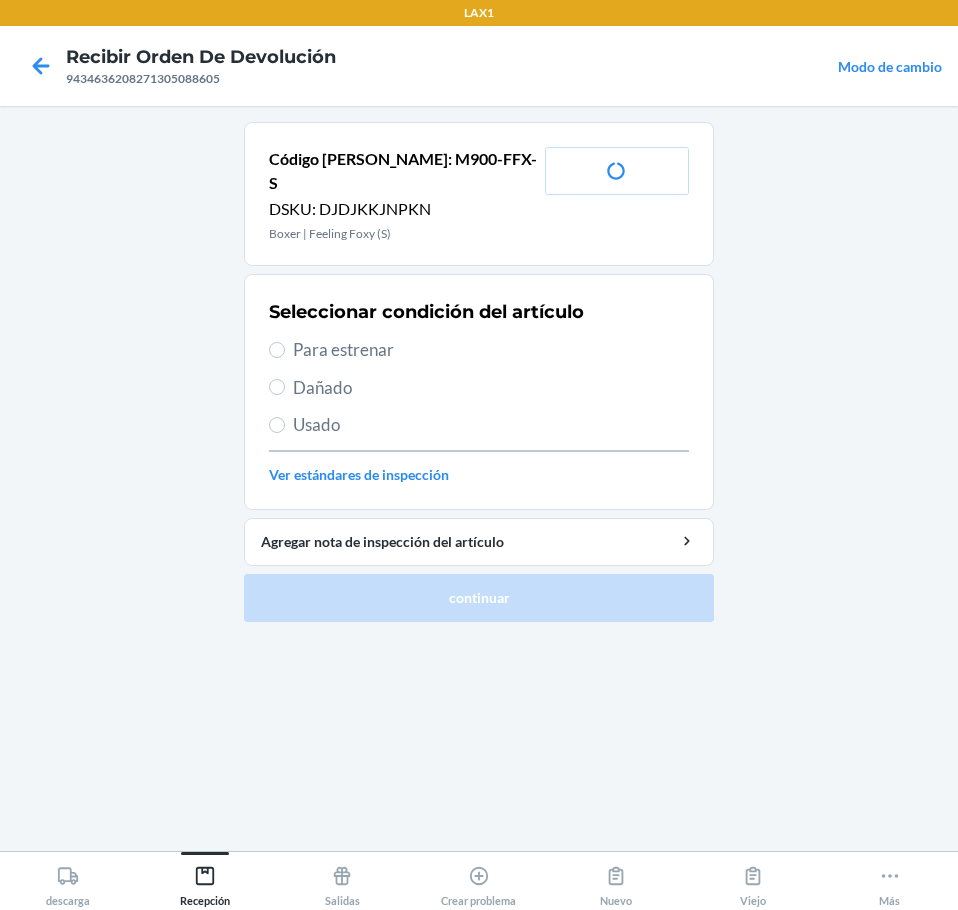 click on "Para estrenar" at bounding box center [491, 350] 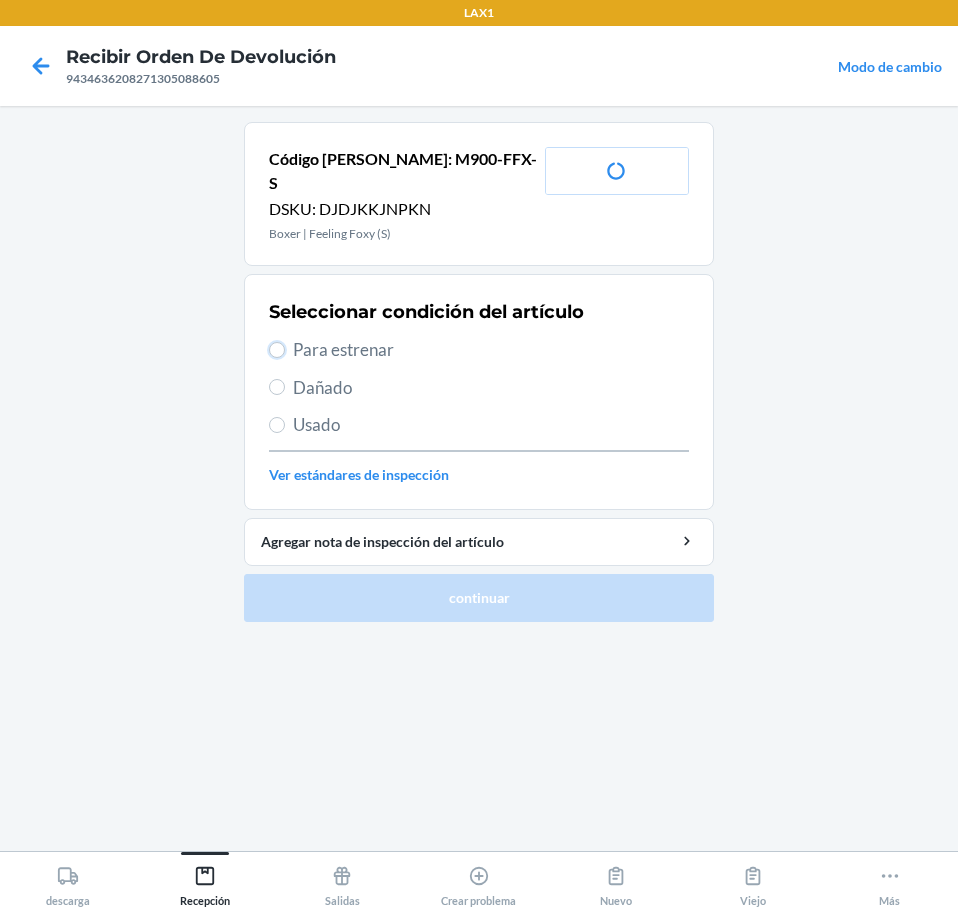 click on "Para estrenar" at bounding box center (277, 350) 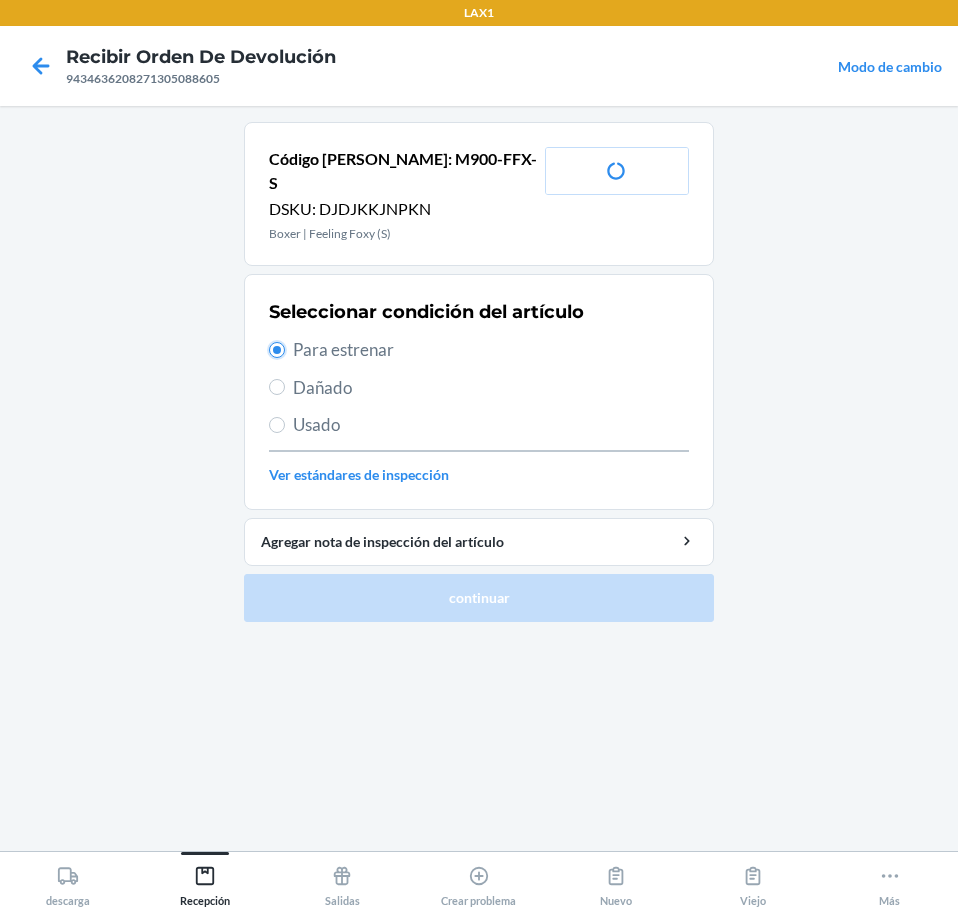 radio on "true" 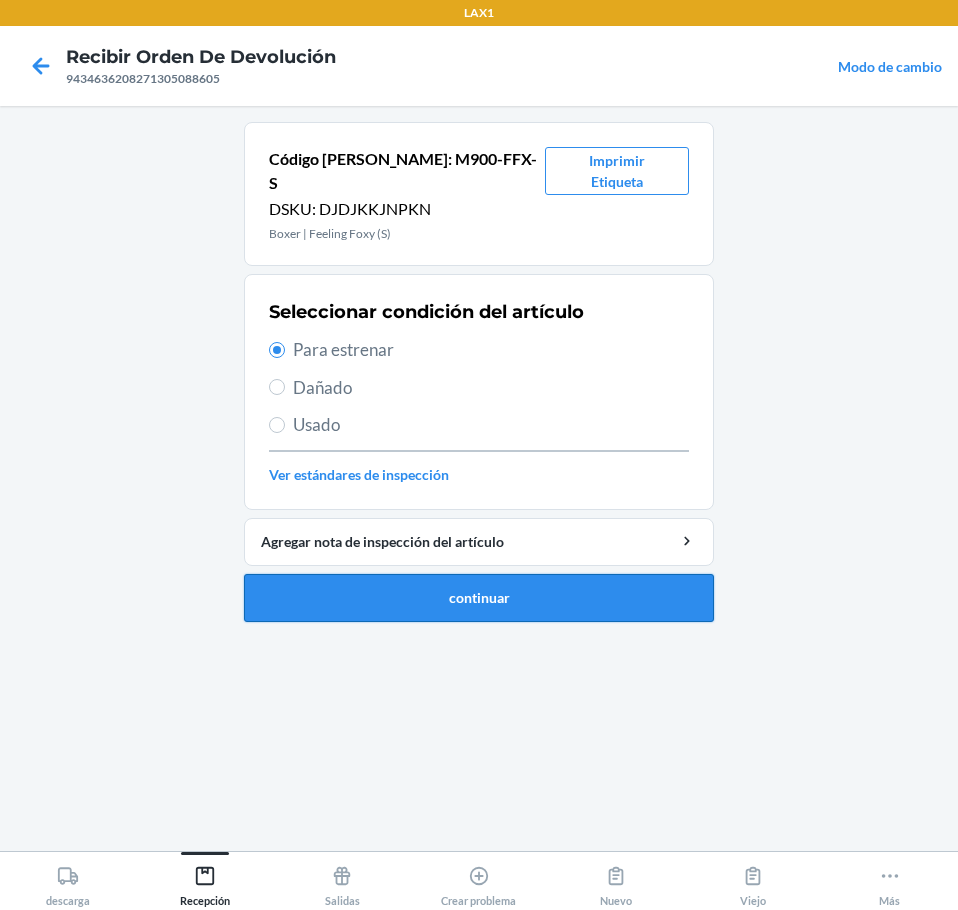 click on "continuar" at bounding box center [479, 598] 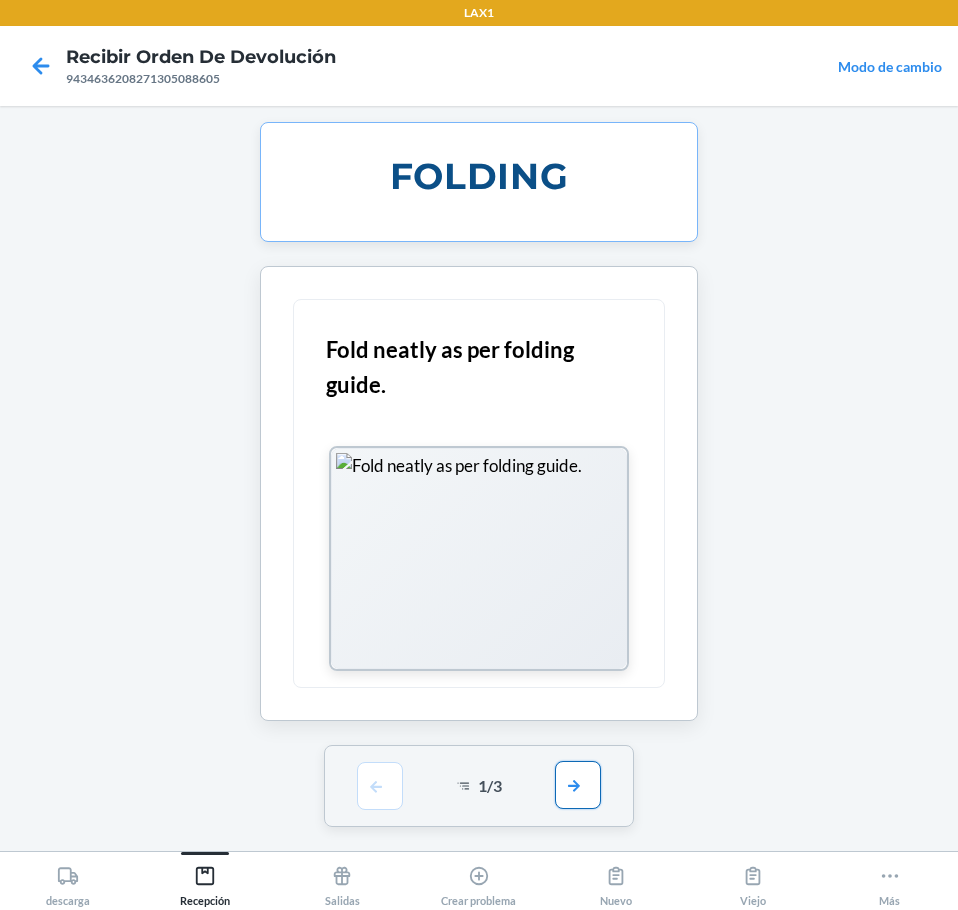 click at bounding box center (578, 785) 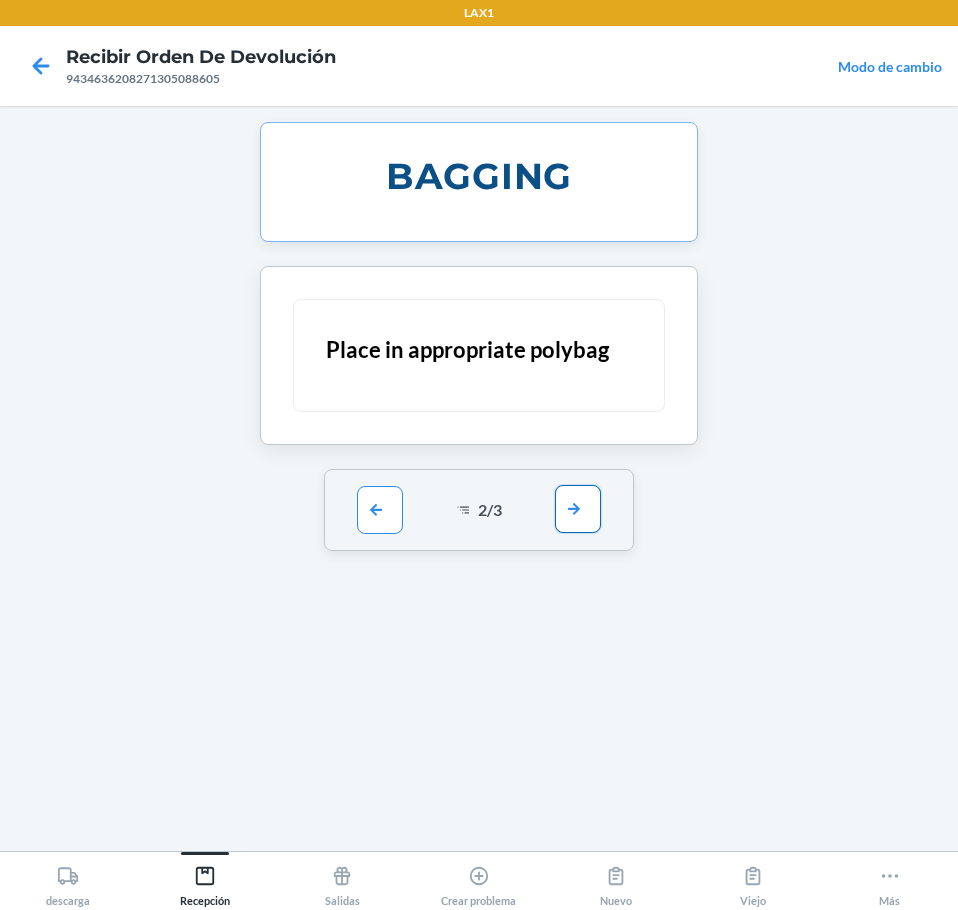 click at bounding box center [578, 509] 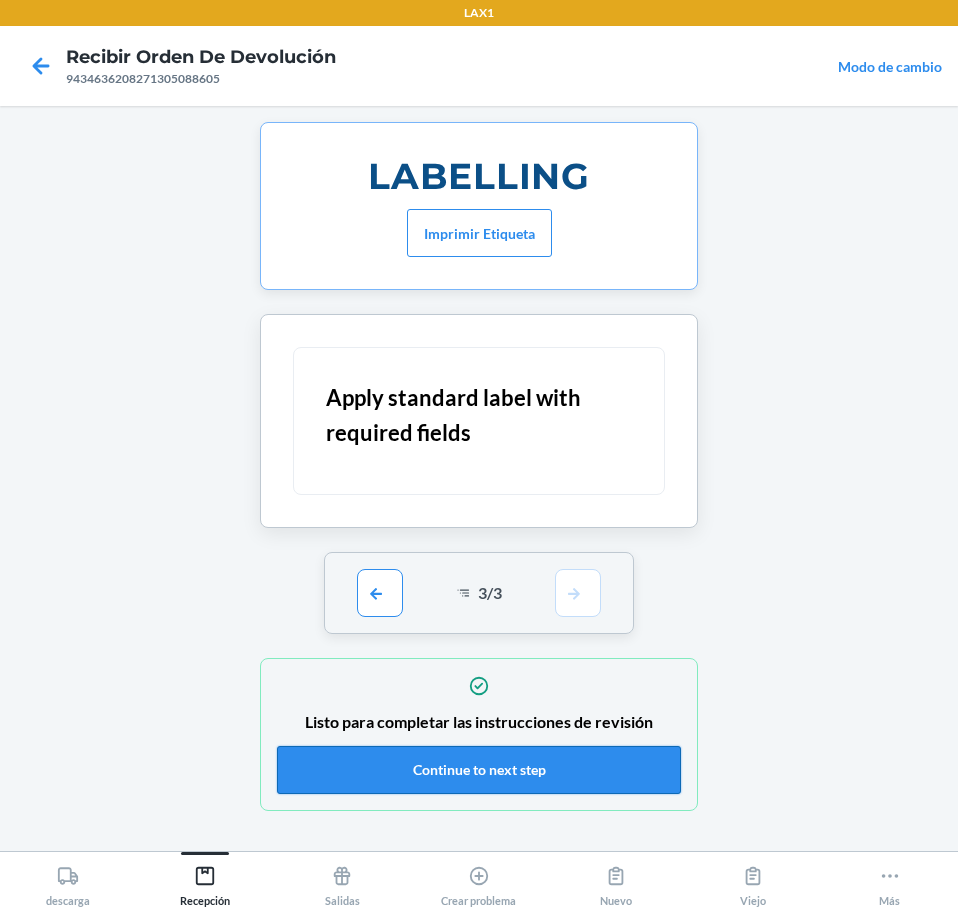 click on "Continue to next step" at bounding box center (479, 770) 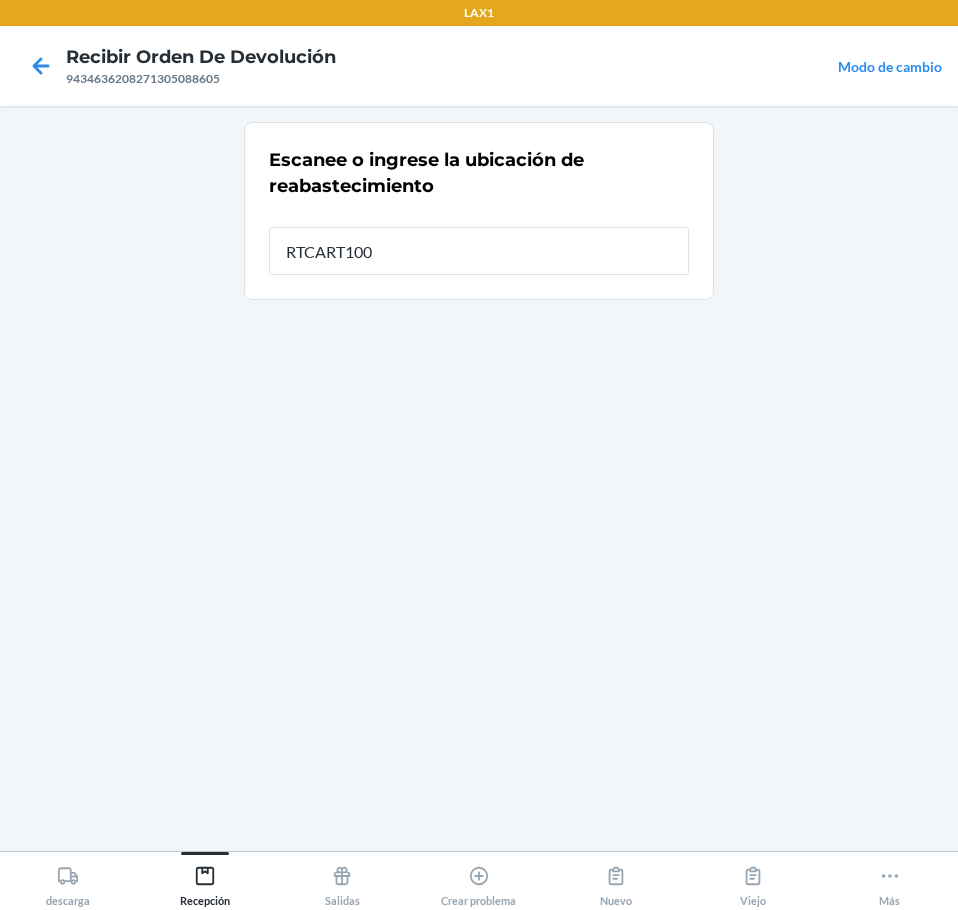 type on "RTCART100" 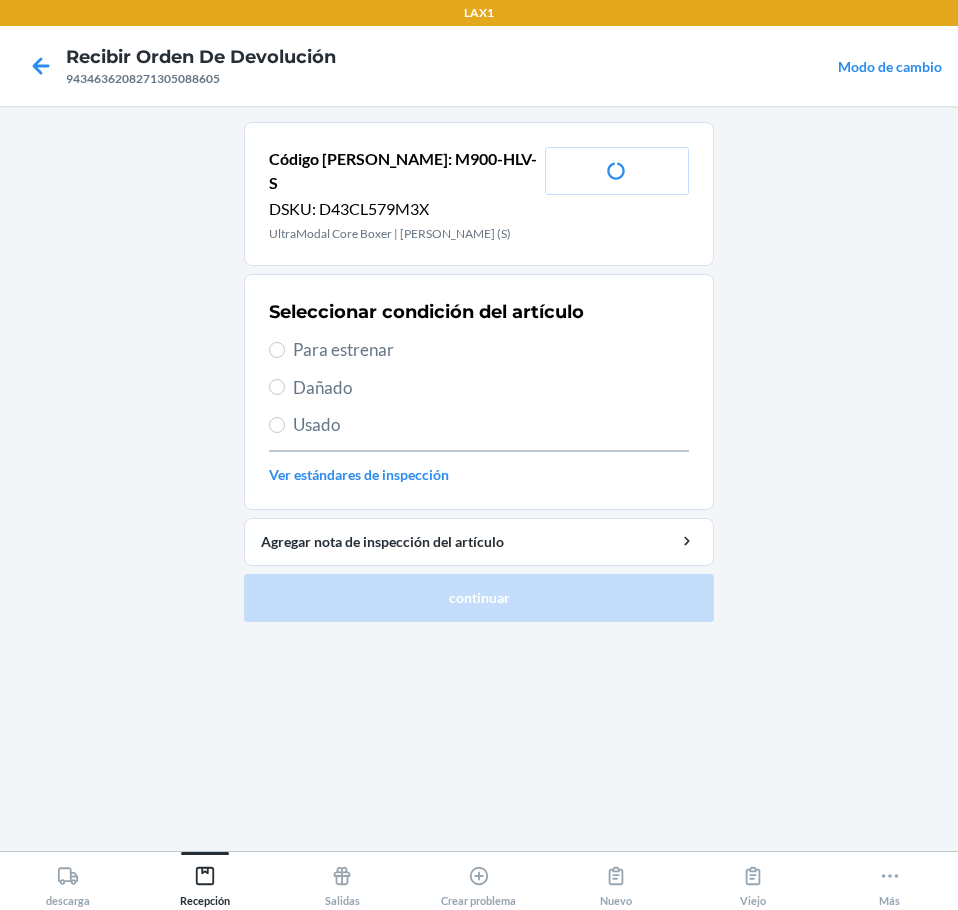 click on "Para estrenar" at bounding box center (491, 350) 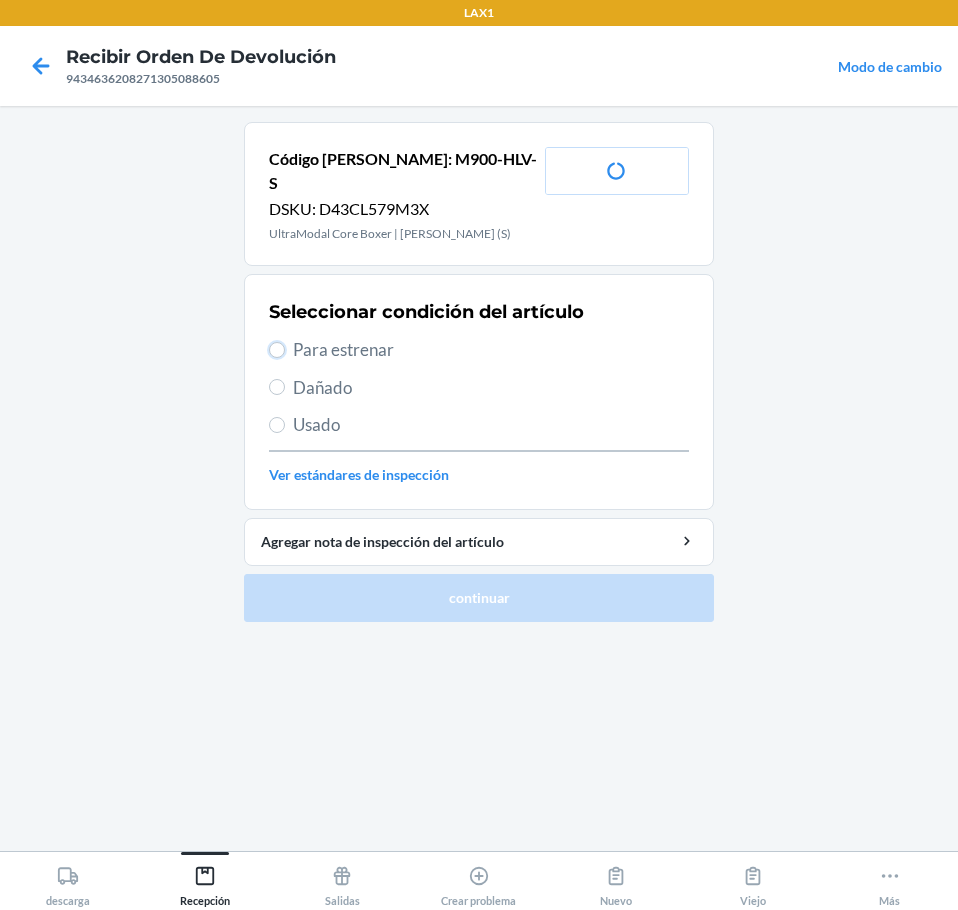 click on "Para estrenar" at bounding box center [277, 350] 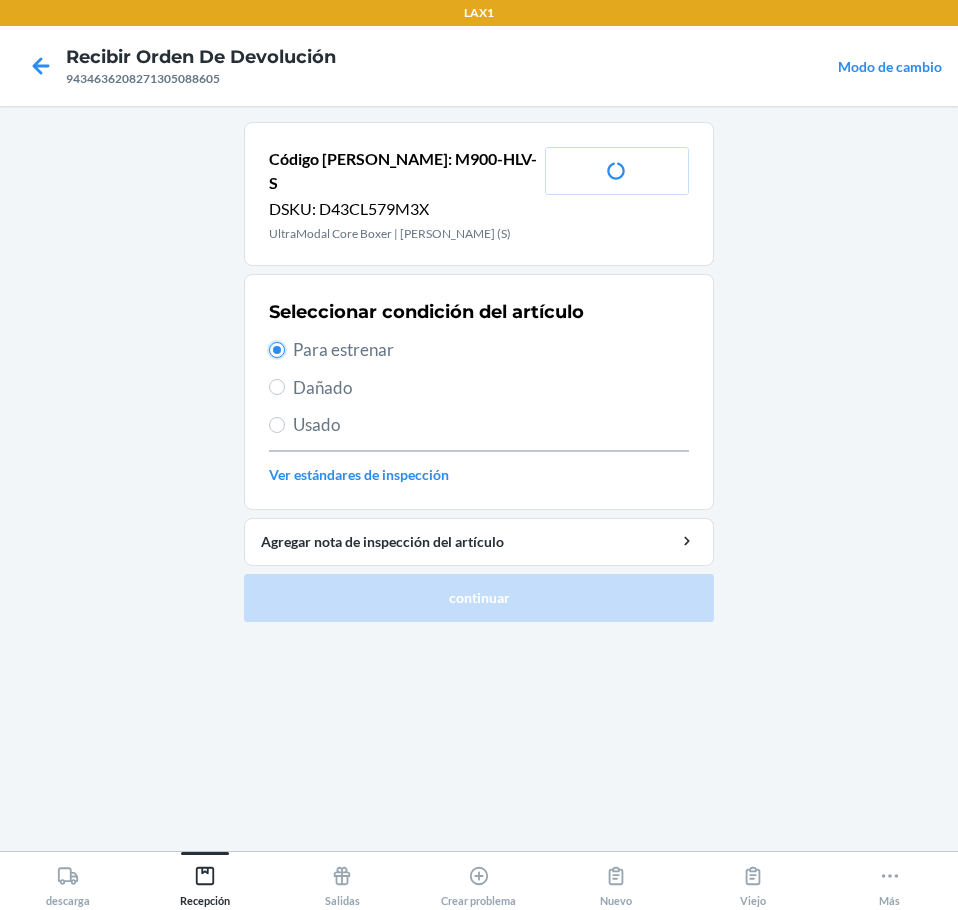 radio on "true" 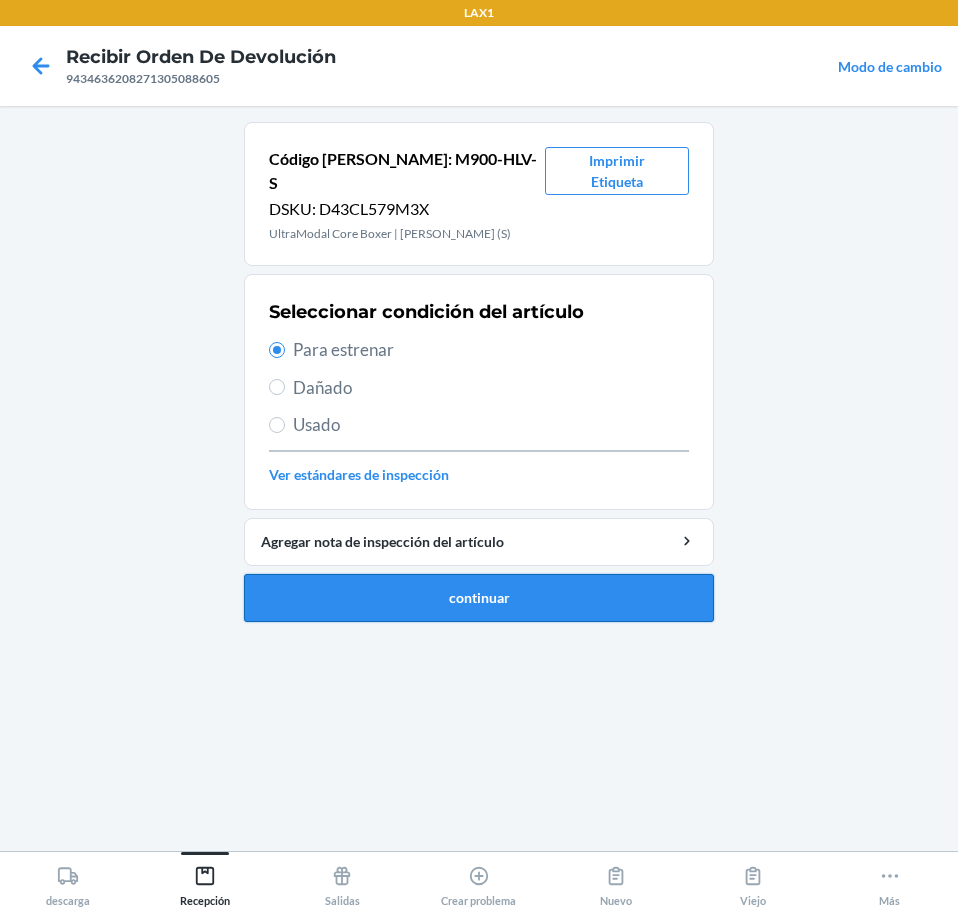 click on "continuar" at bounding box center (479, 598) 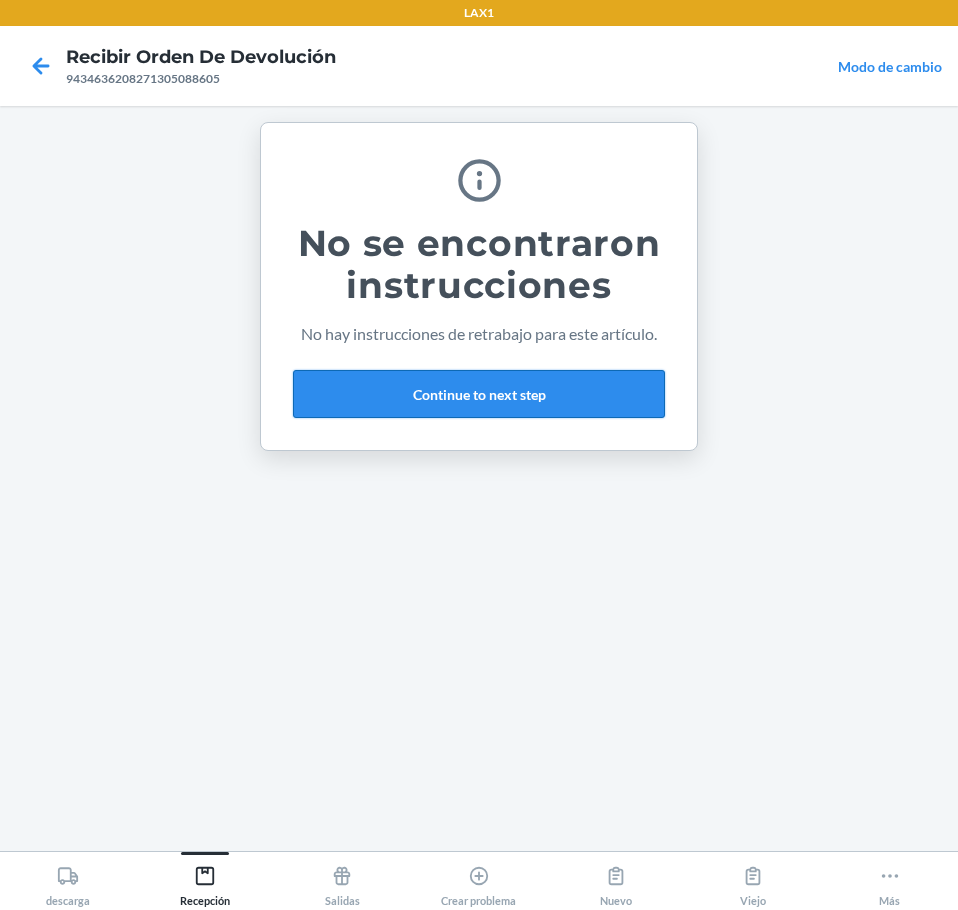 click on "Continue to next step" at bounding box center [479, 394] 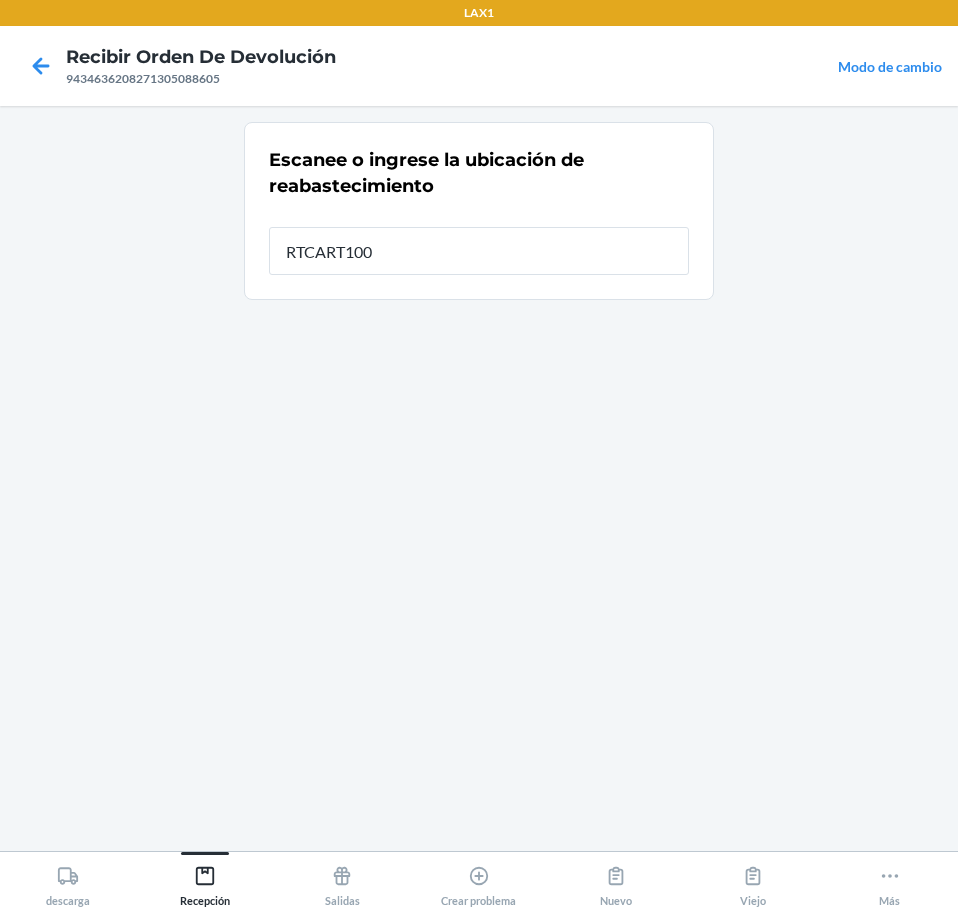 type on "RTCART100" 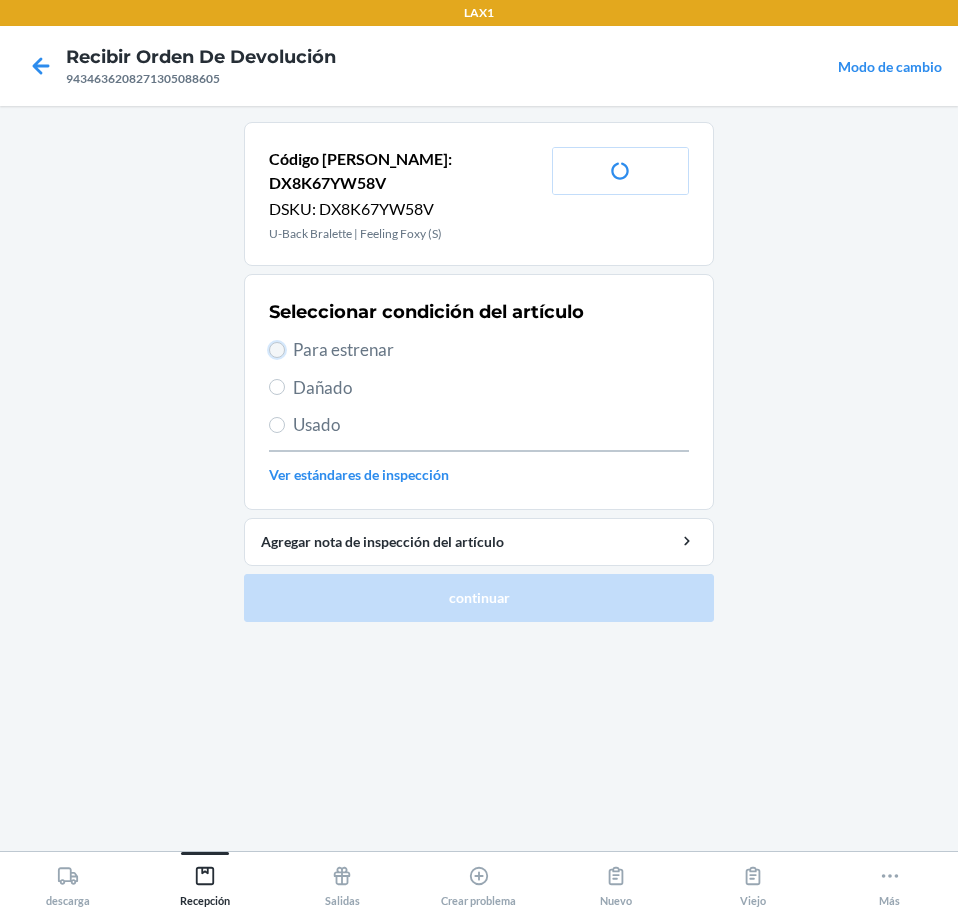 click on "Para estrenar" at bounding box center (277, 350) 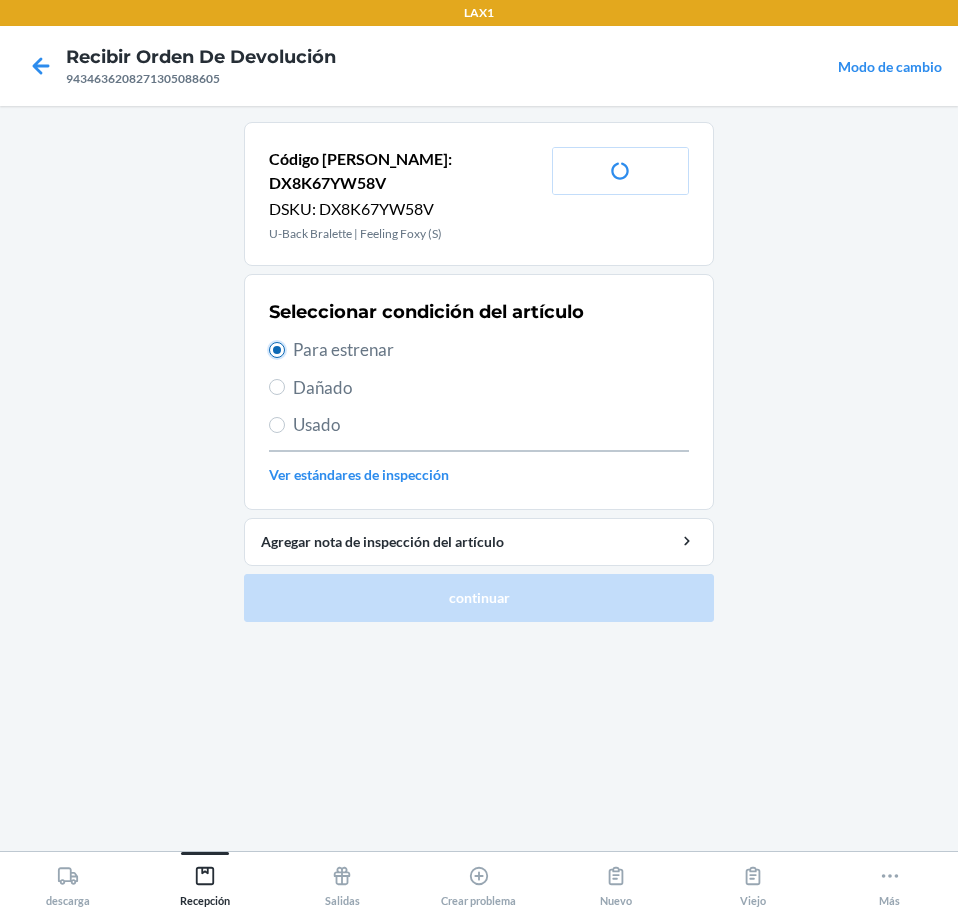 radio on "true" 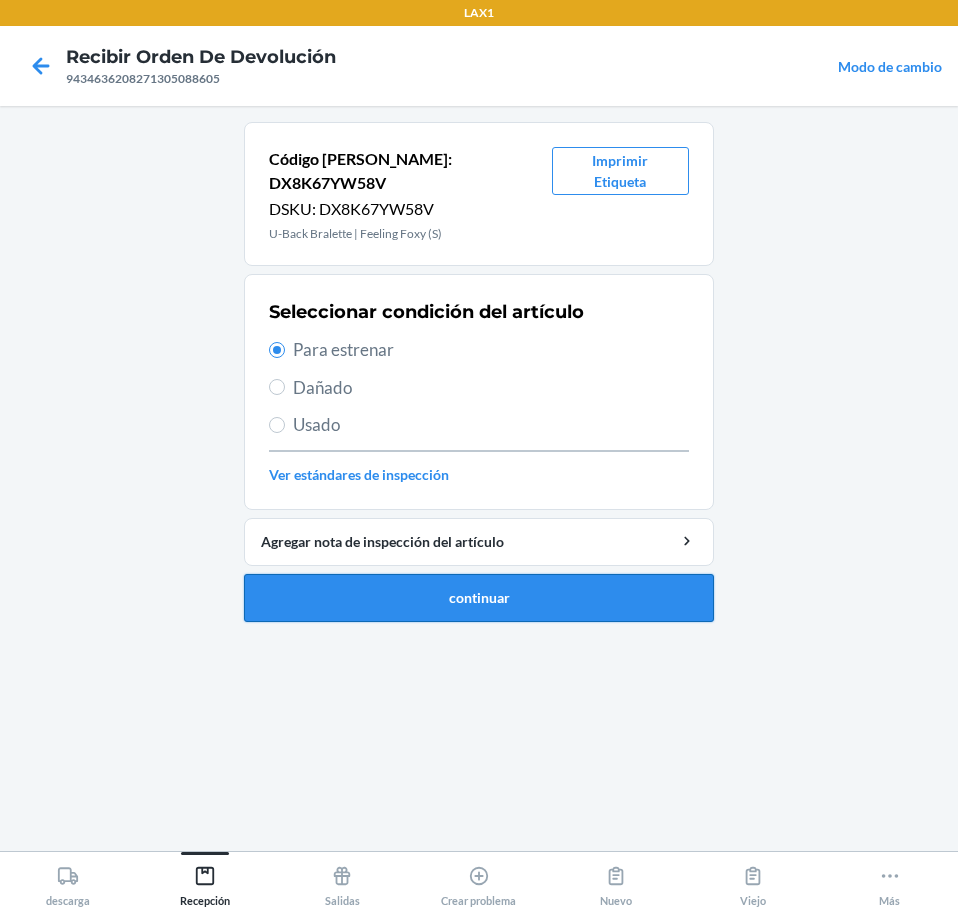 click on "continuar" at bounding box center [479, 598] 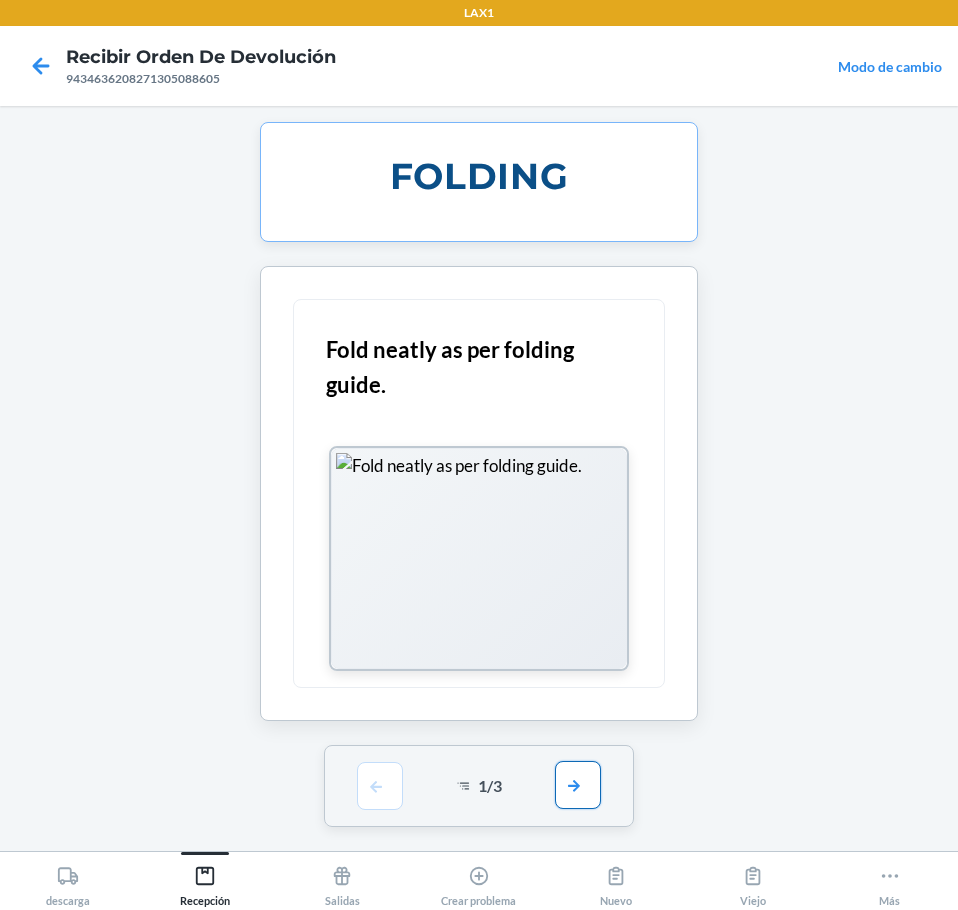 click at bounding box center (578, 785) 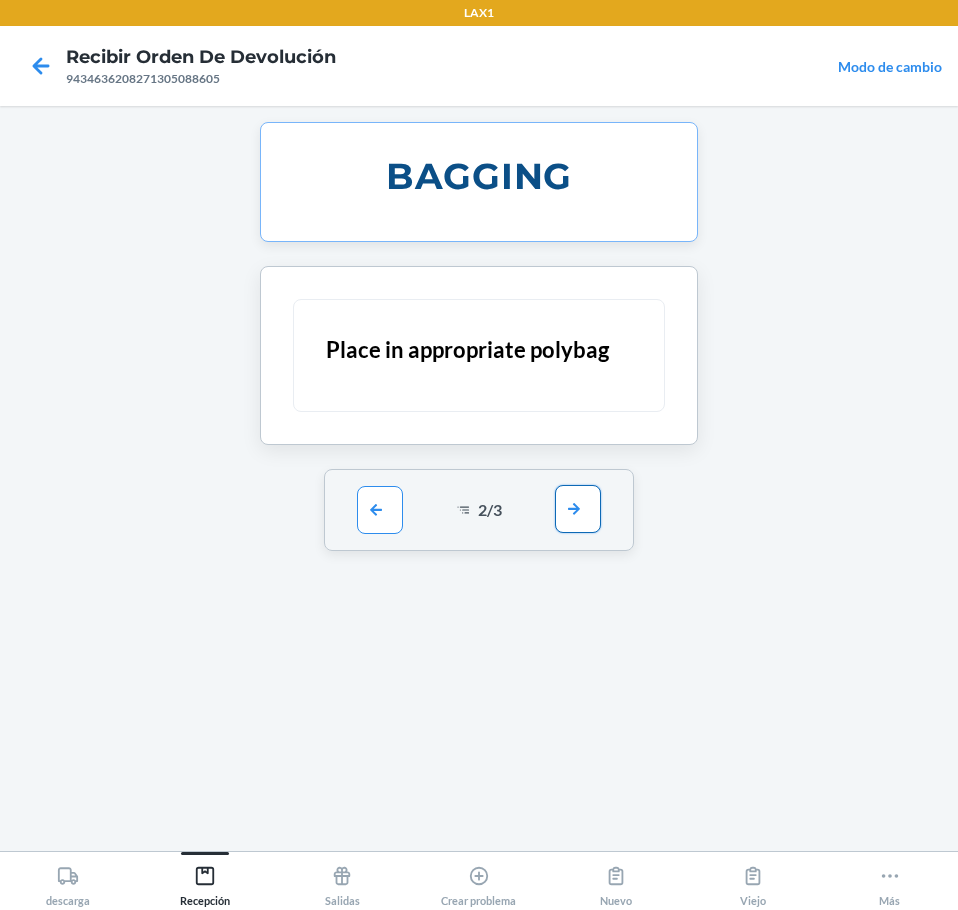 click at bounding box center (578, 509) 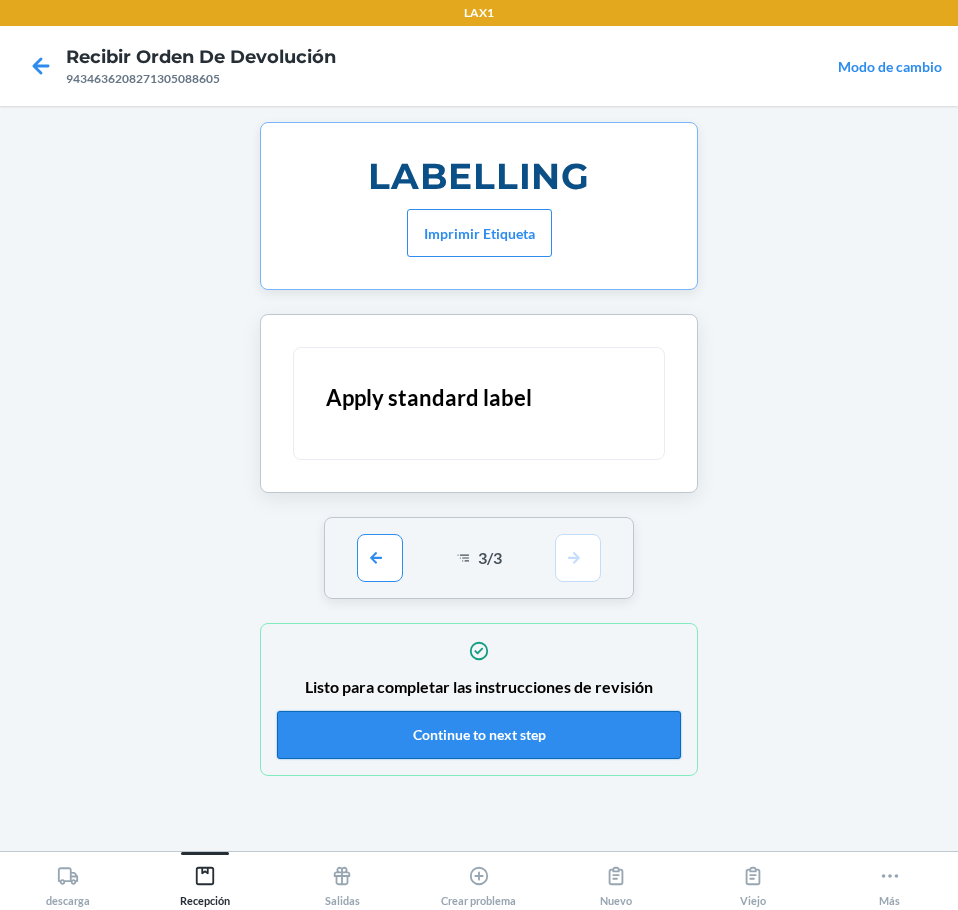 click on "Continue to next step" at bounding box center [479, 735] 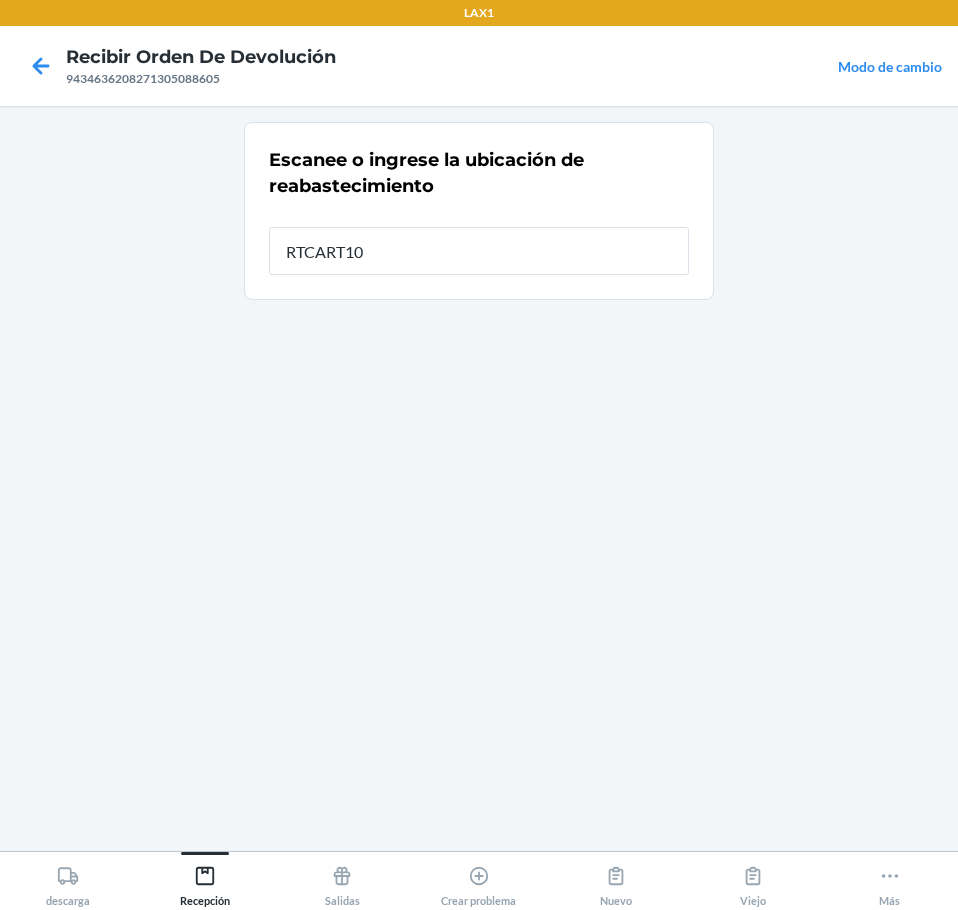 type on "RTCART100" 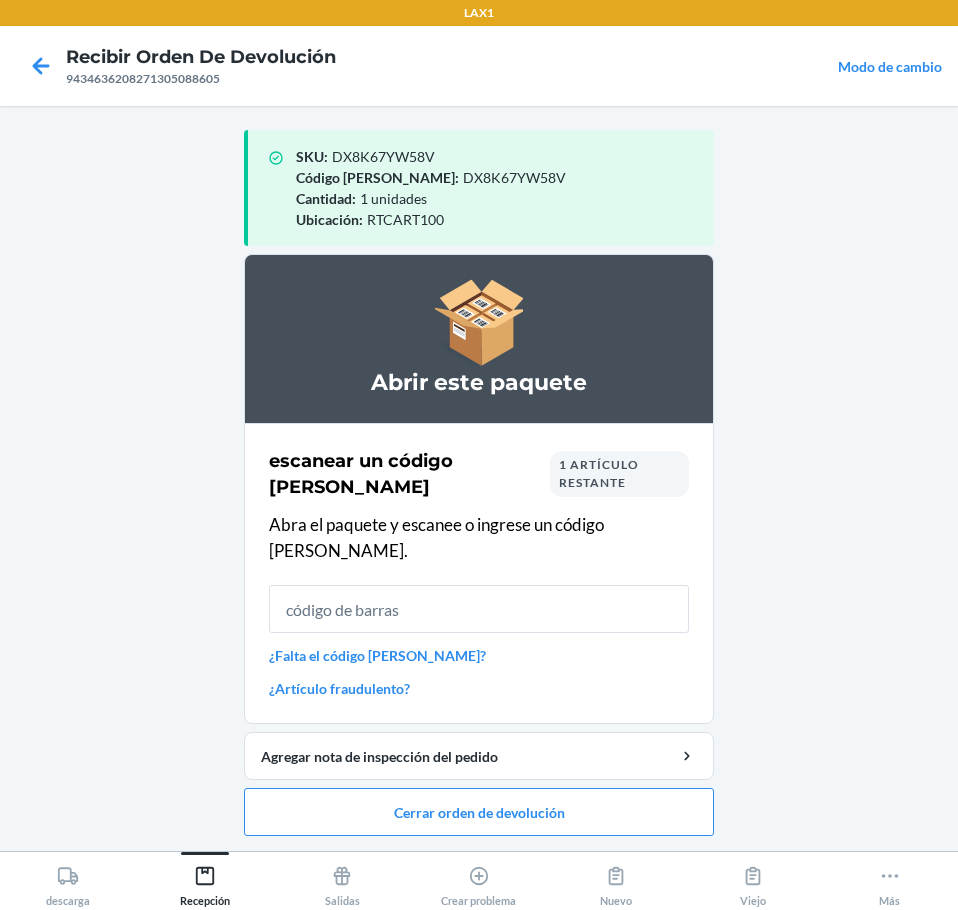 click at bounding box center [479, 609] 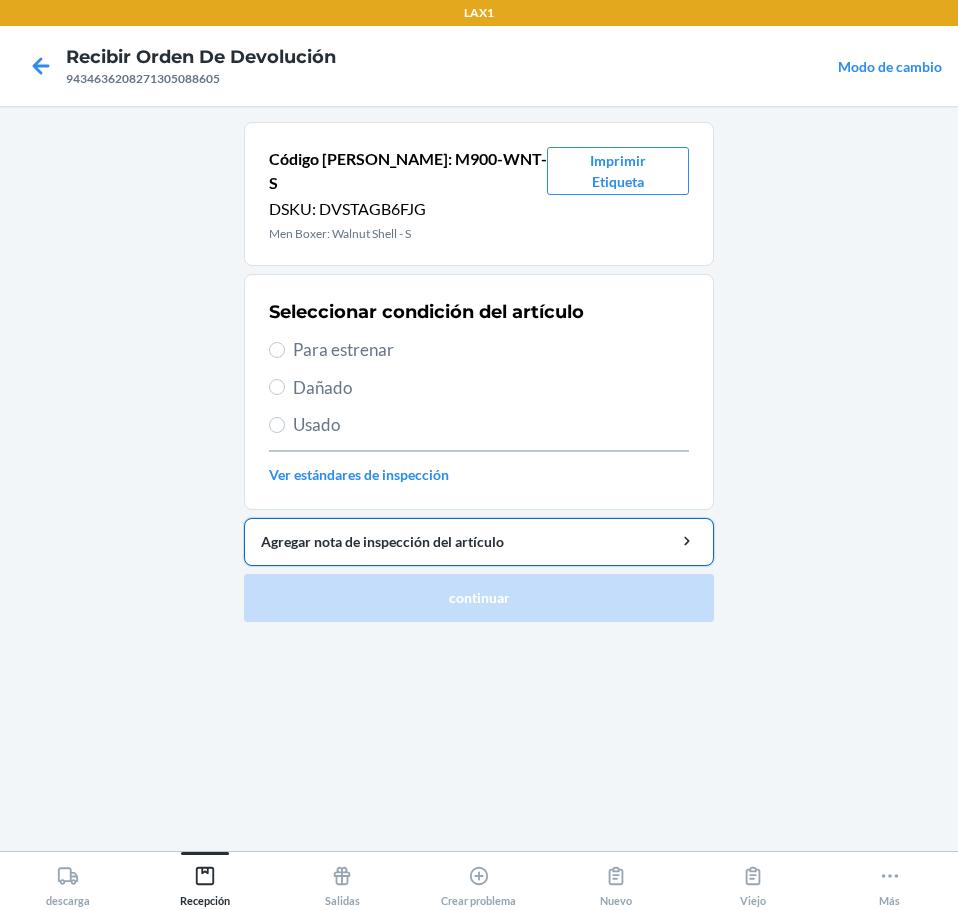 click on "Agregar nota de inspección del artículo" at bounding box center (479, 541) 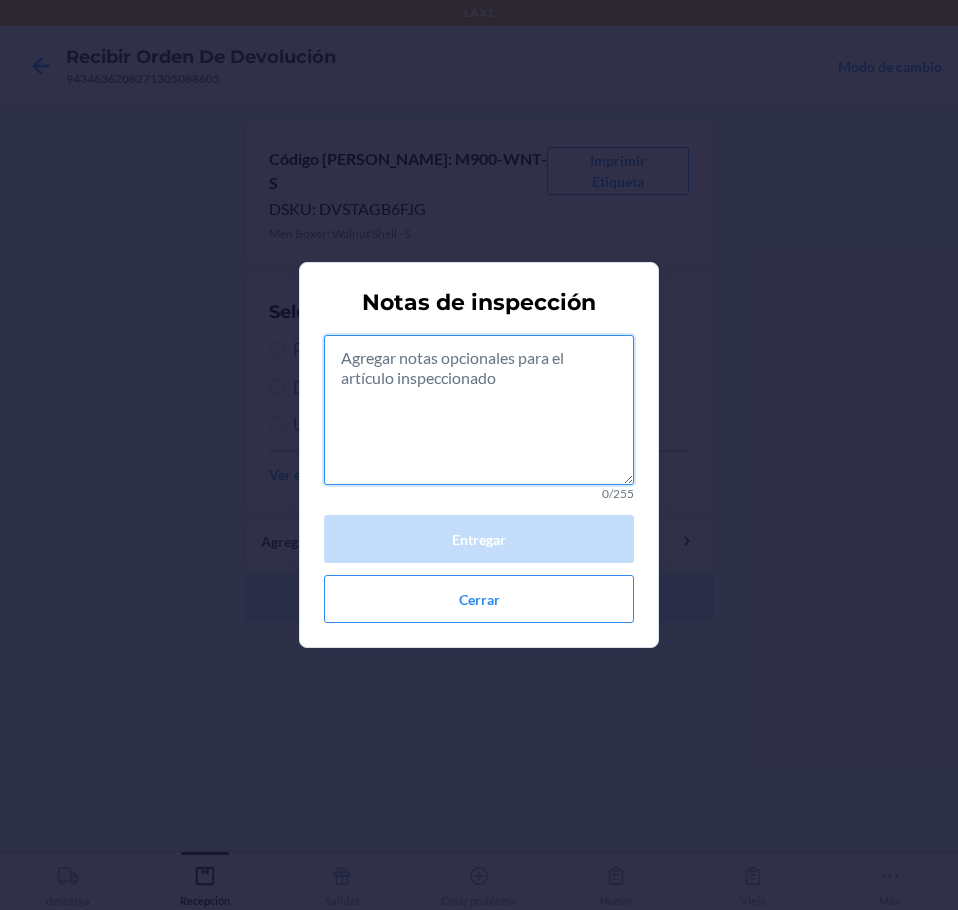 click at bounding box center (479, 410) 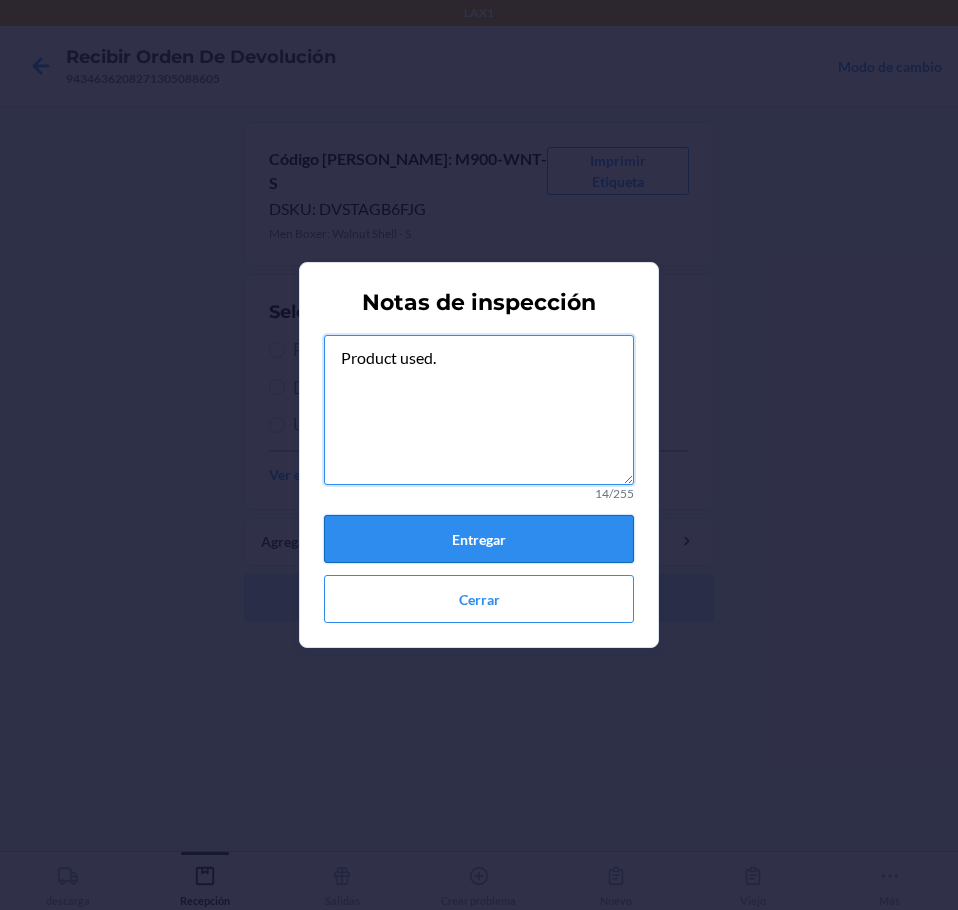 type on "Product used." 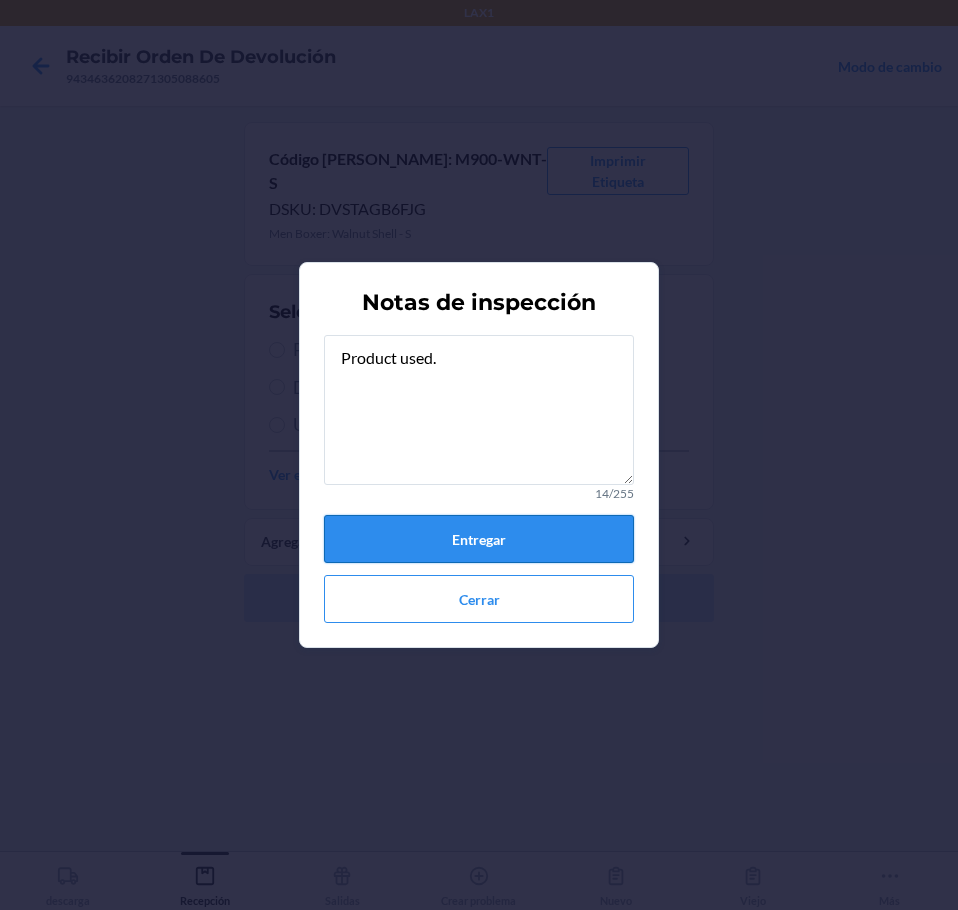 click on "Entregar" at bounding box center [479, 539] 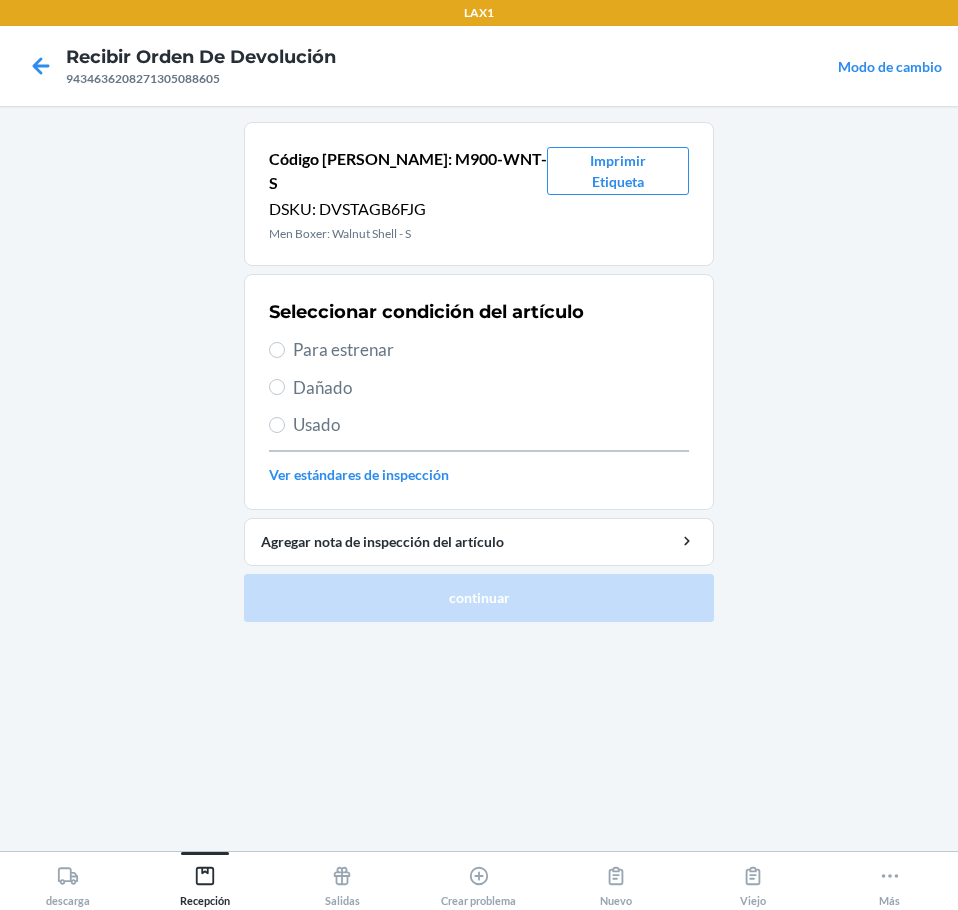 click on "Usado" at bounding box center (491, 425) 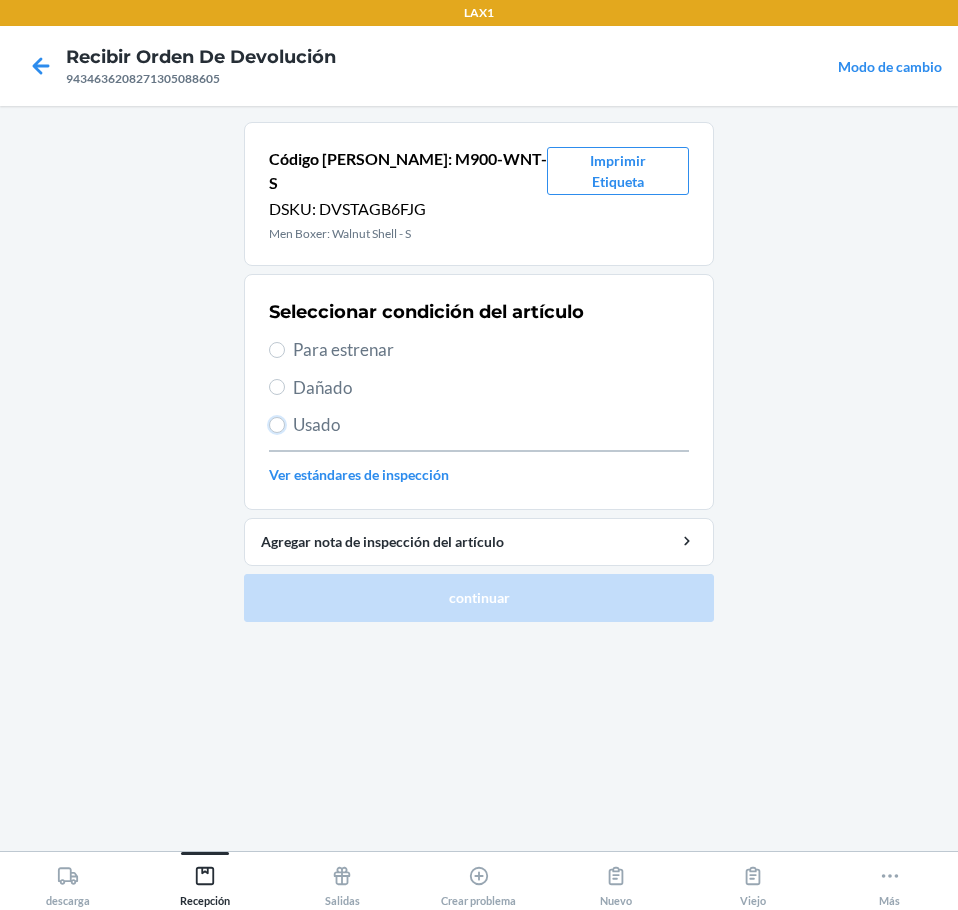 click on "Usado" at bounding box center [277, 425] 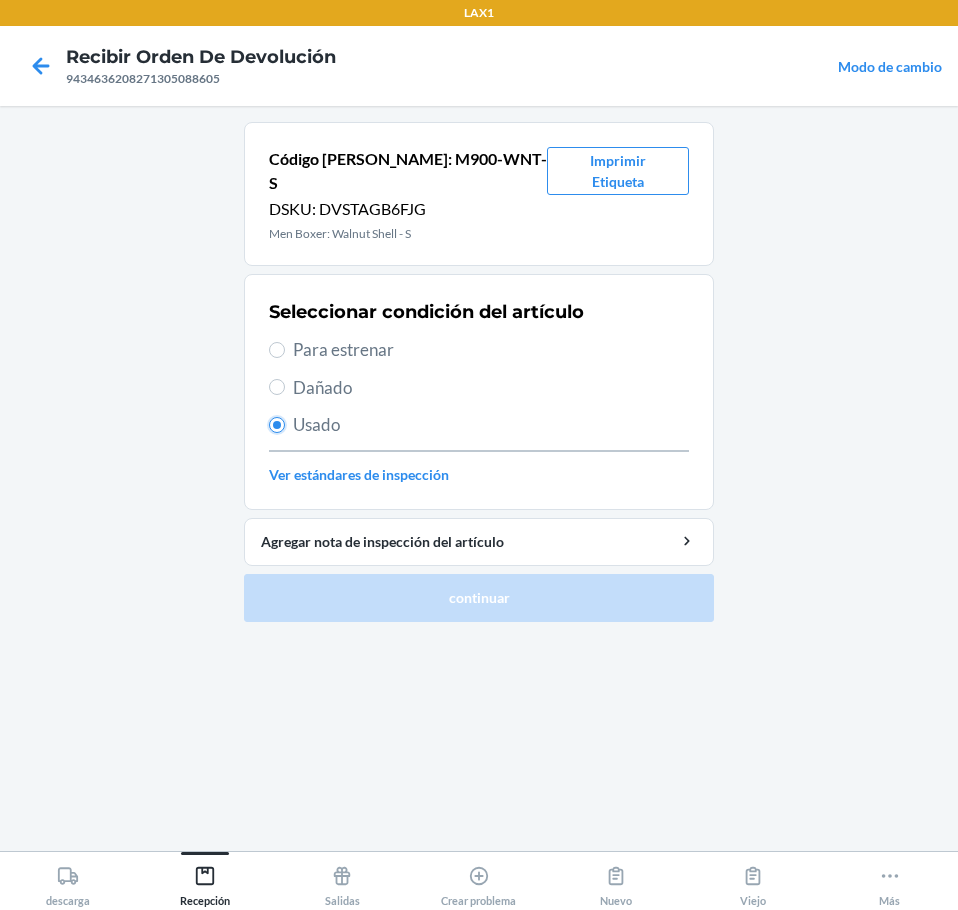 radio on "true" 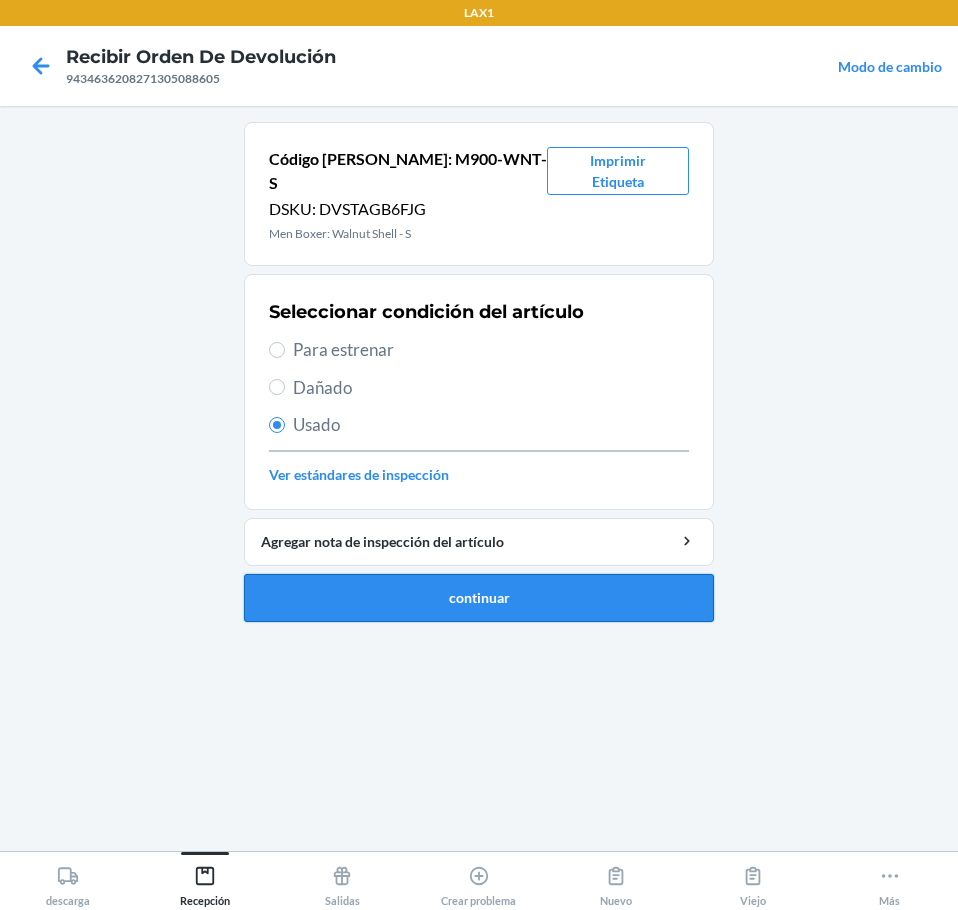 click on "continuar" at bounding box center (479, 598) 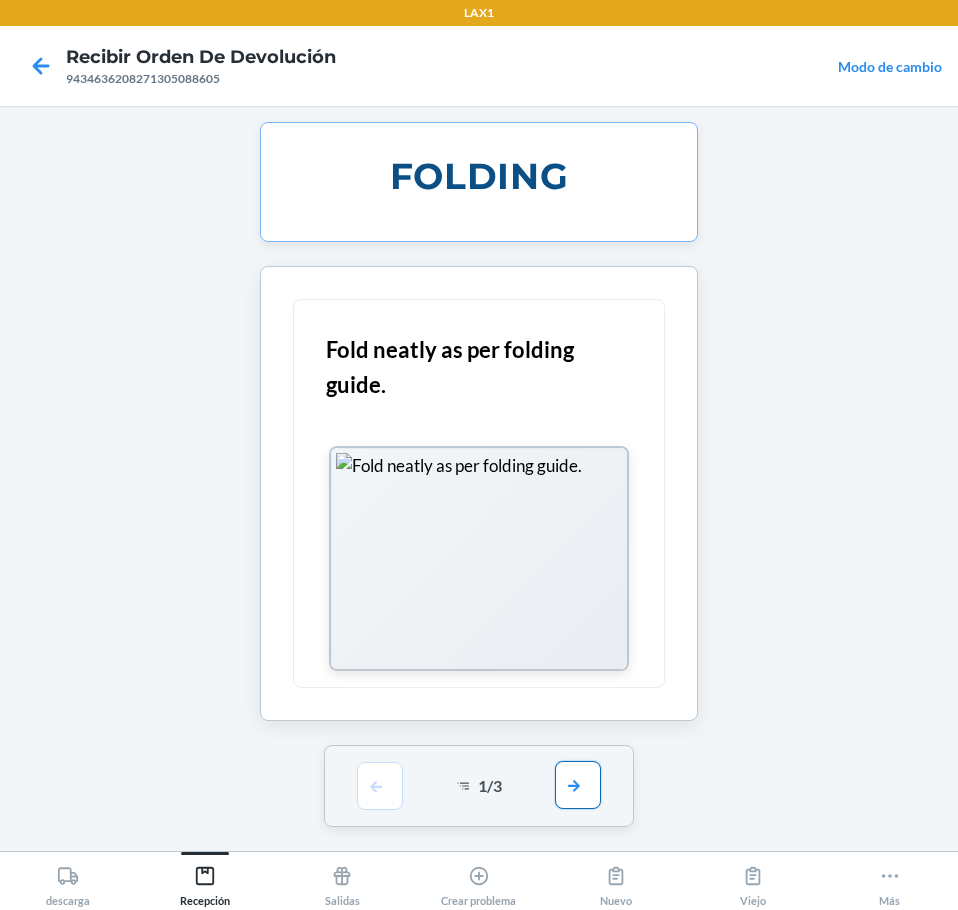 click at bounding box center [578, 785] 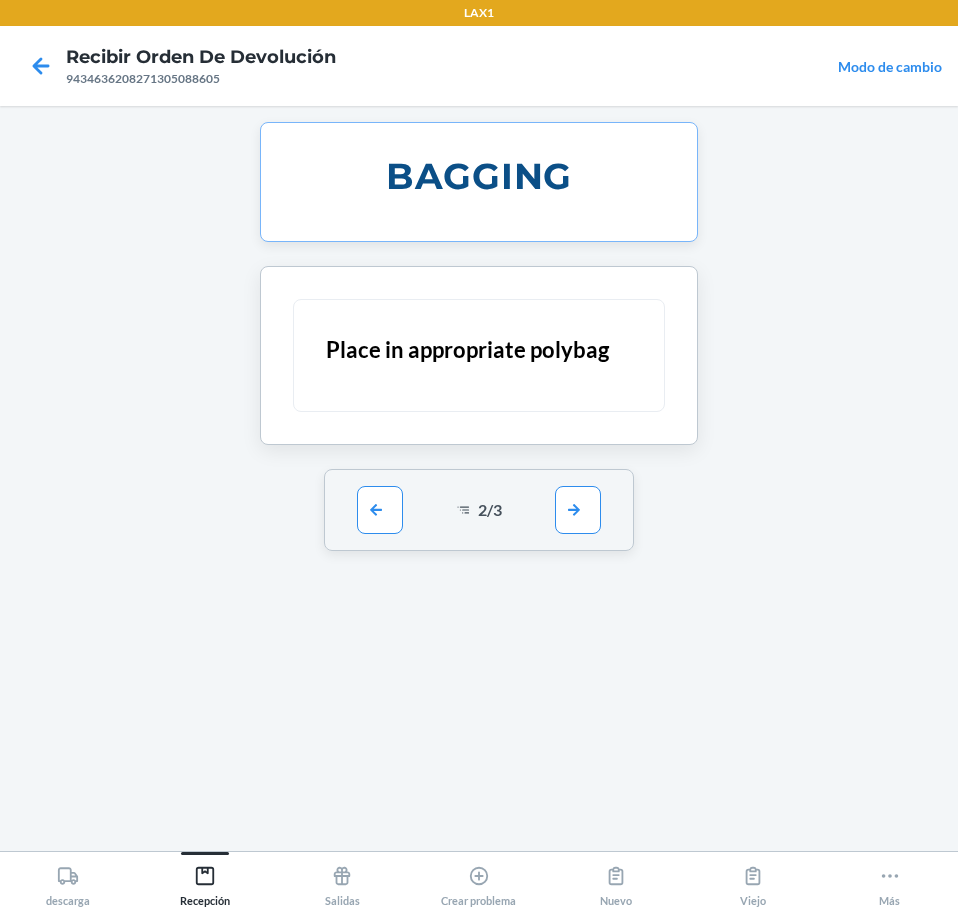 click on "2  /  3" at bounding box center (479, 510) 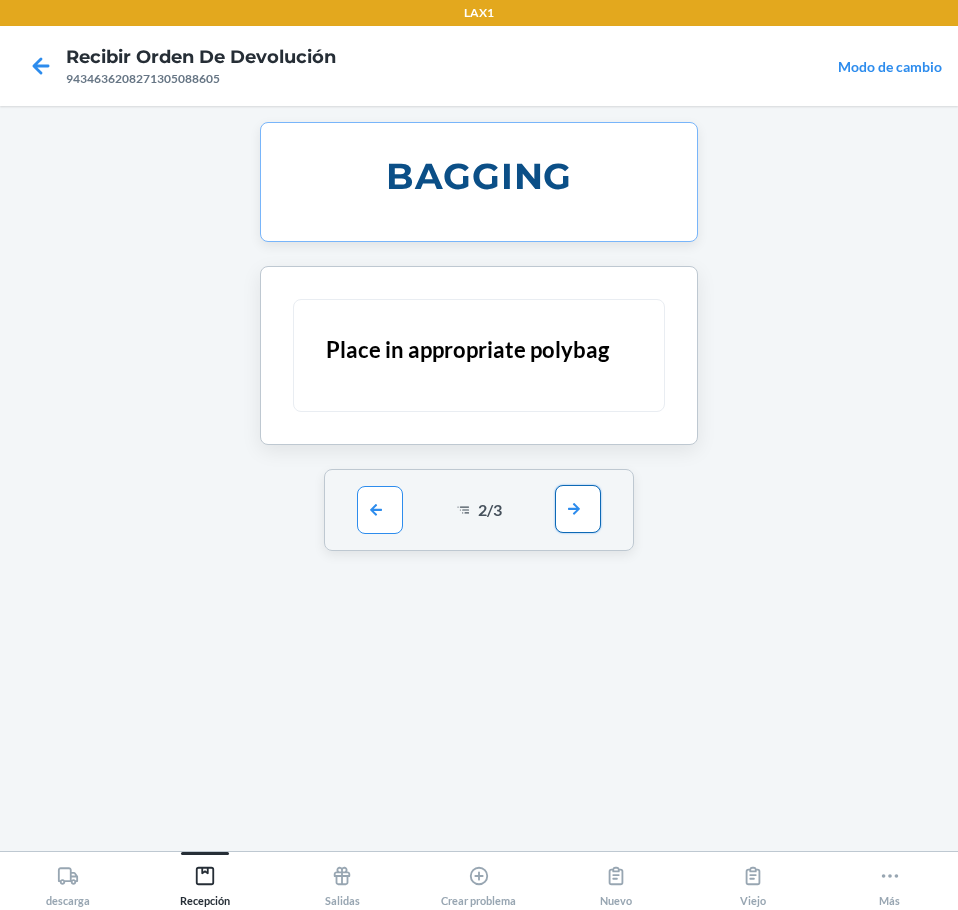 click at bounding box center (578, 509) 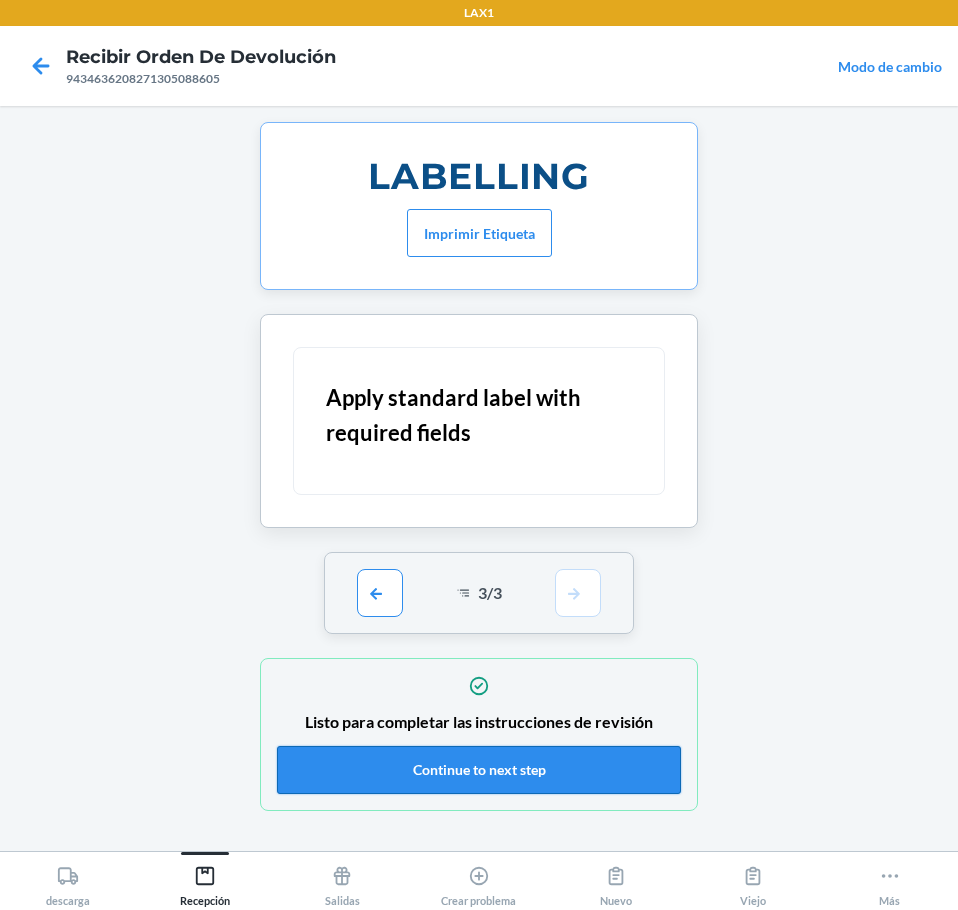 click on "Continue to next step" at bounding box center [479, 770] 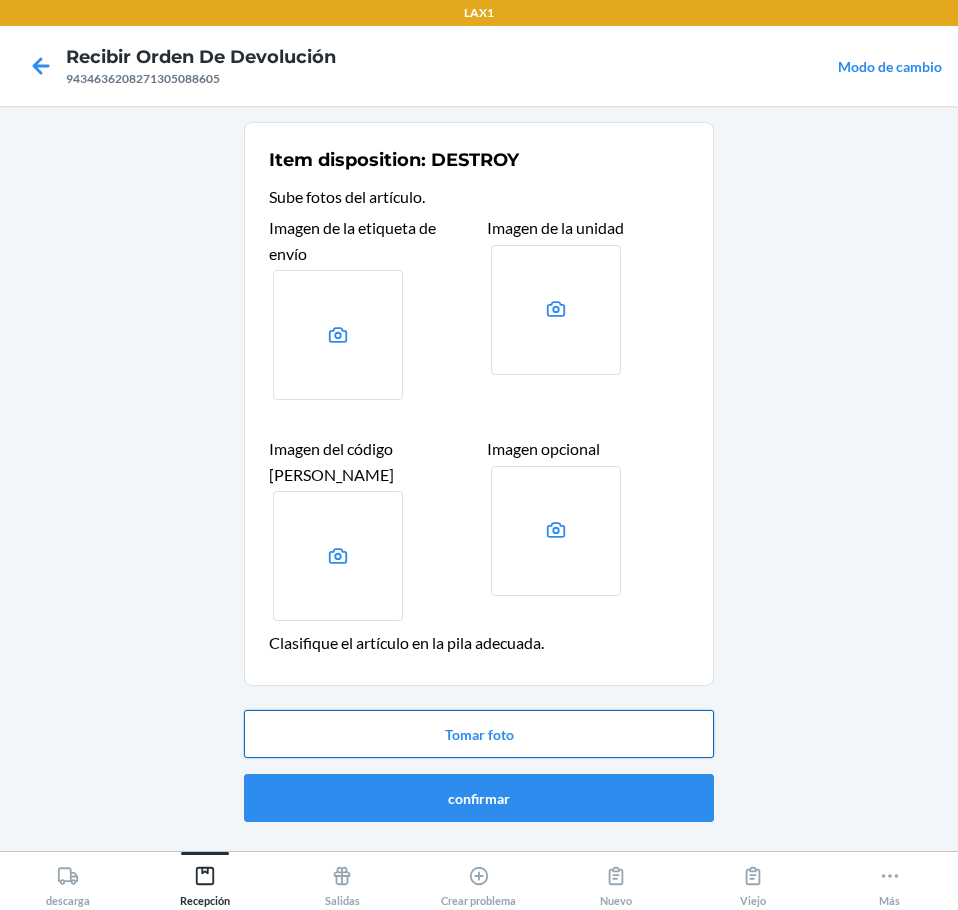click on "Tomar foto" at bounding box center [479, 734] 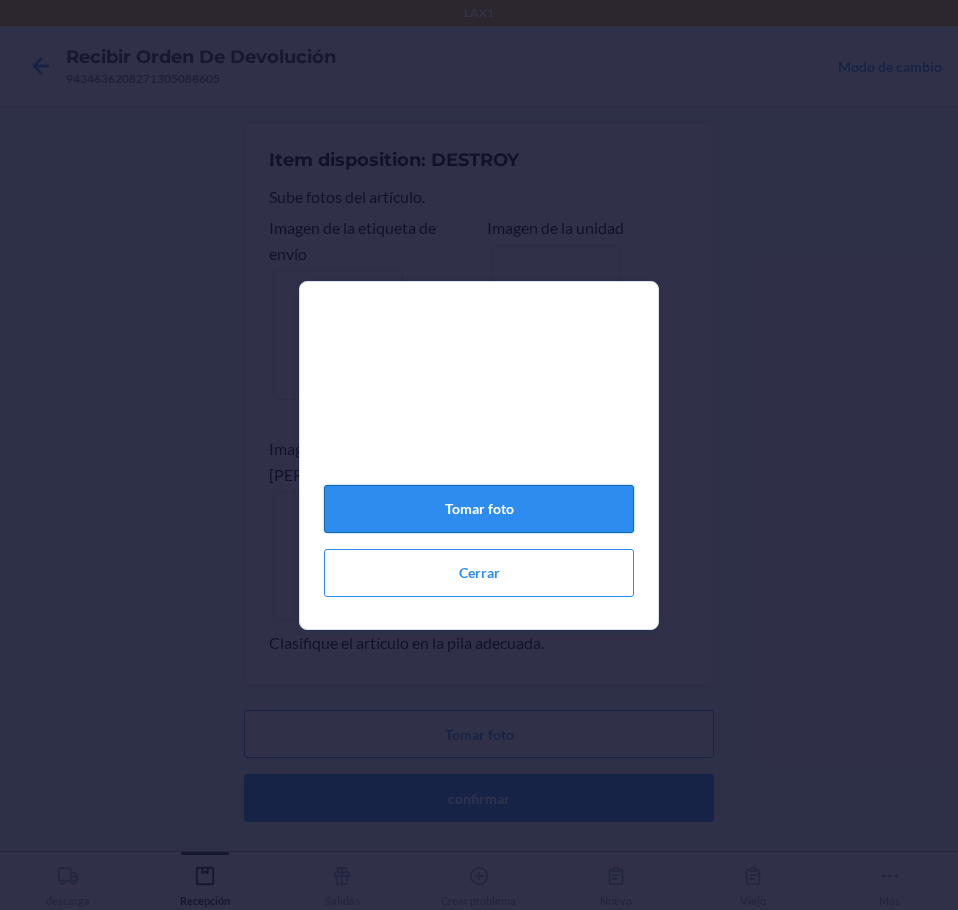 click on "Tomar foto" 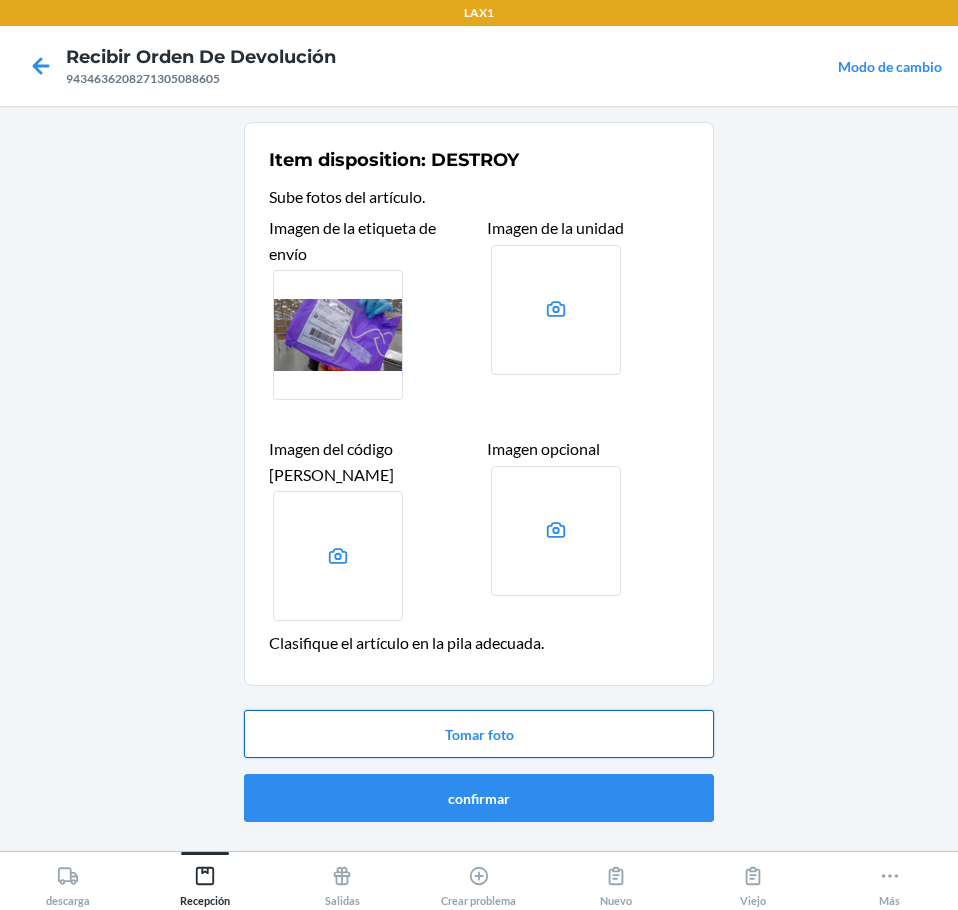 click on "Tomar foto" at bounding box center (479, 734) 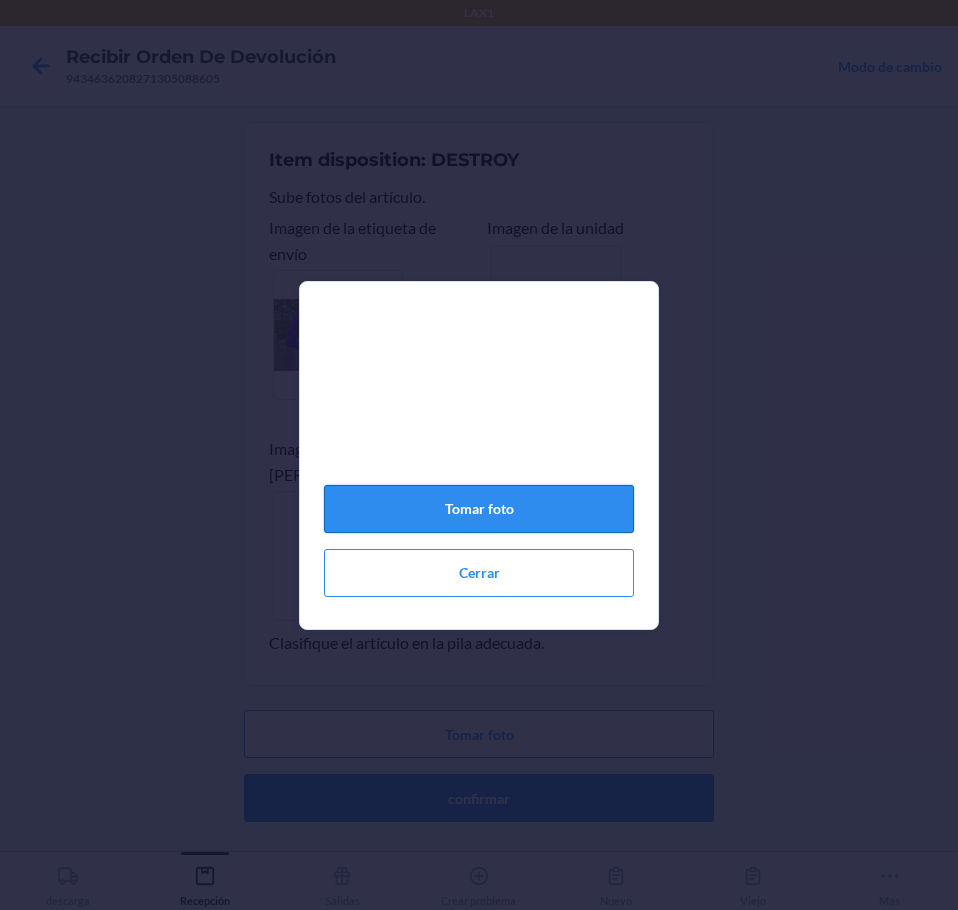 click on "Tomar foto" 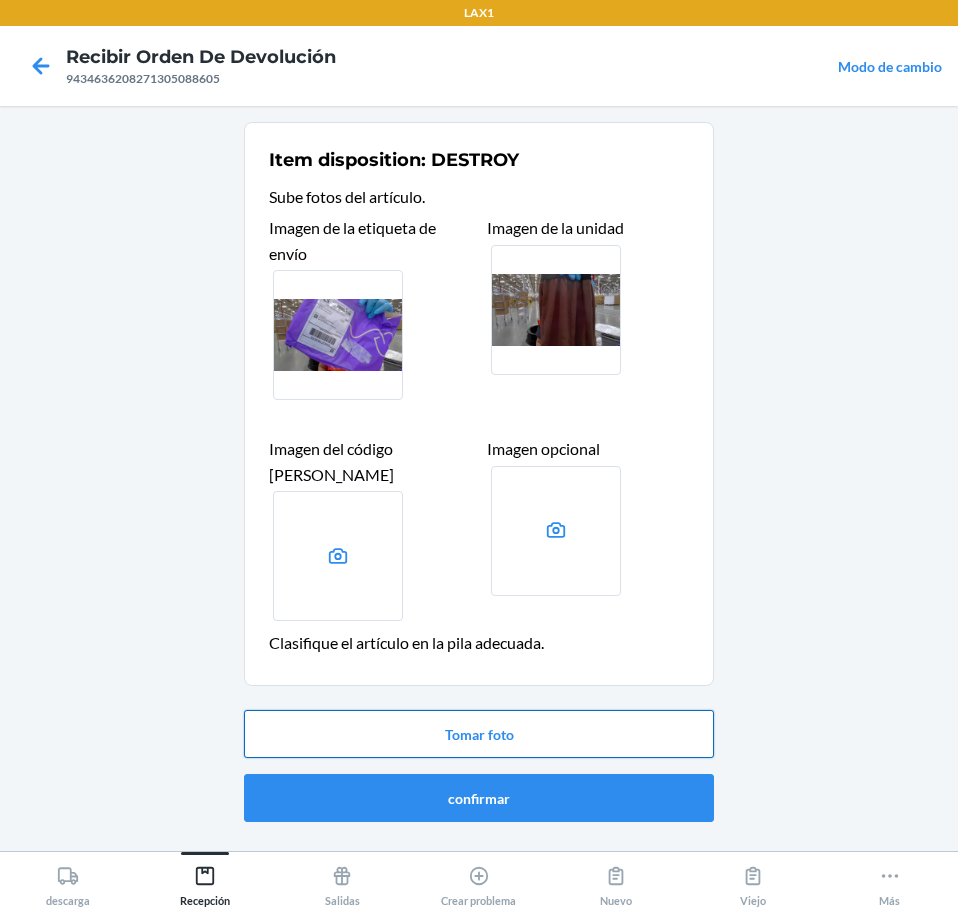 click on "Tomar foto" at bounding box center [479, 734] 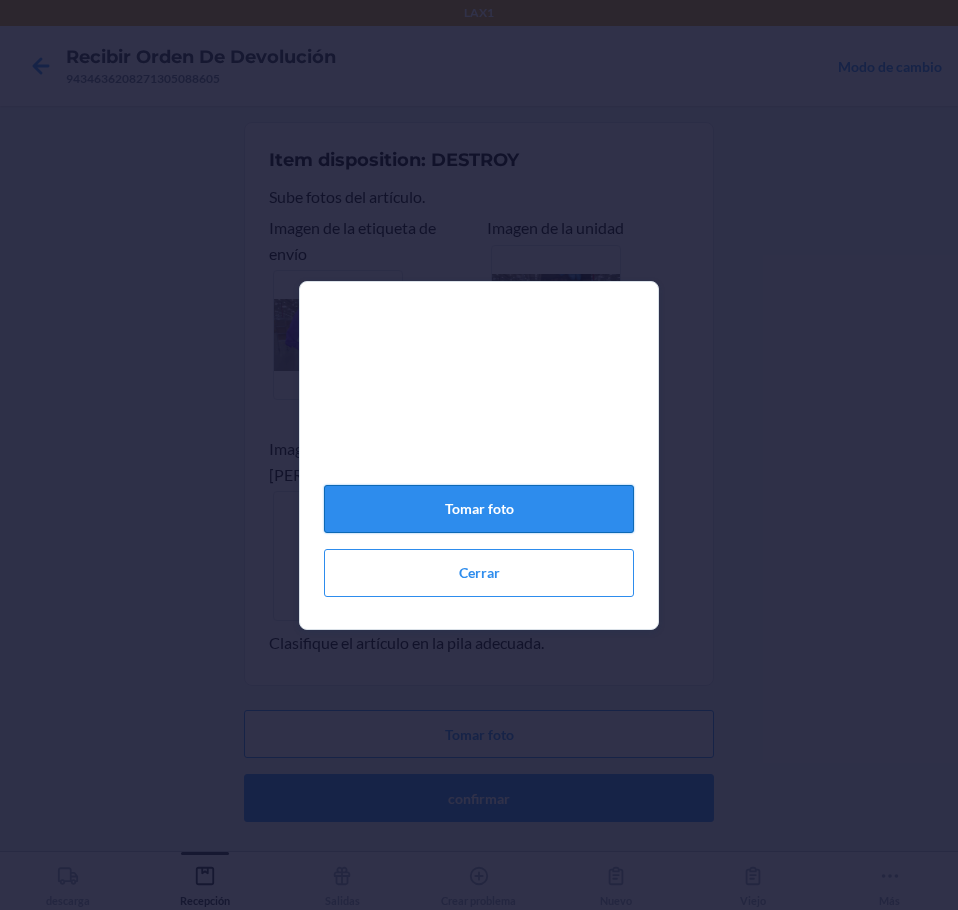 click on "Tomar foto" 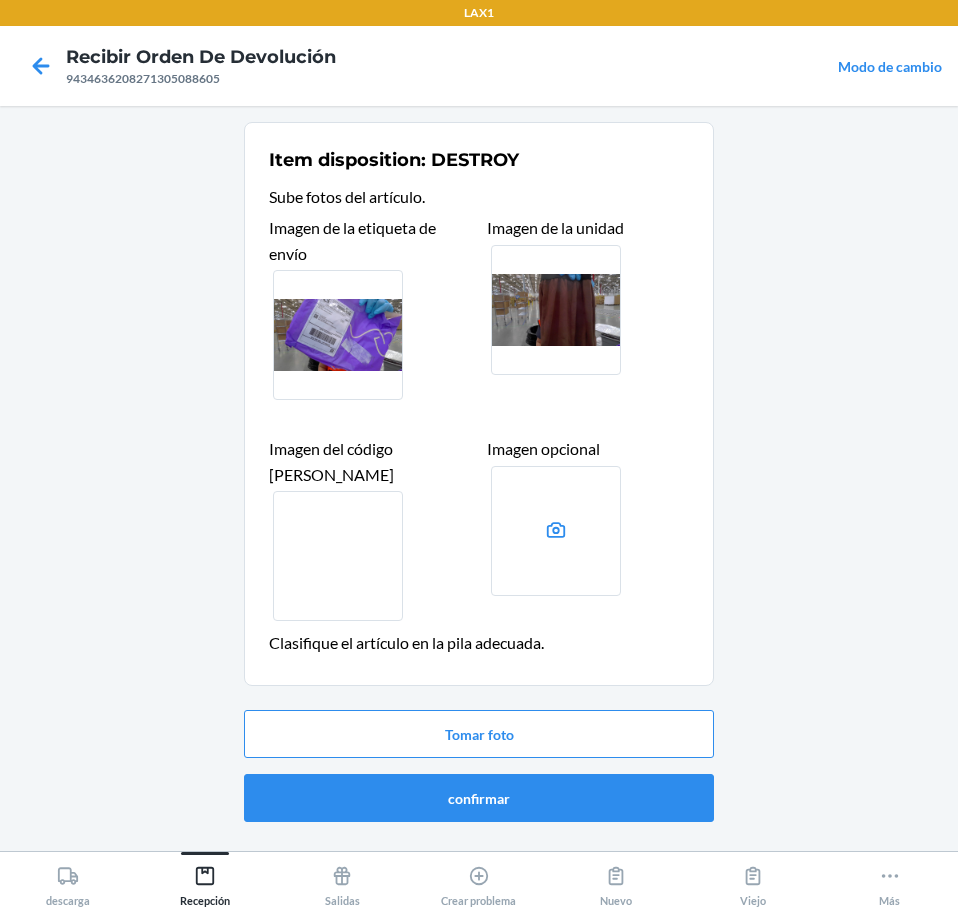 click on "[PERSON_NAME] foto confirmar" at bounding box center (479, 766) 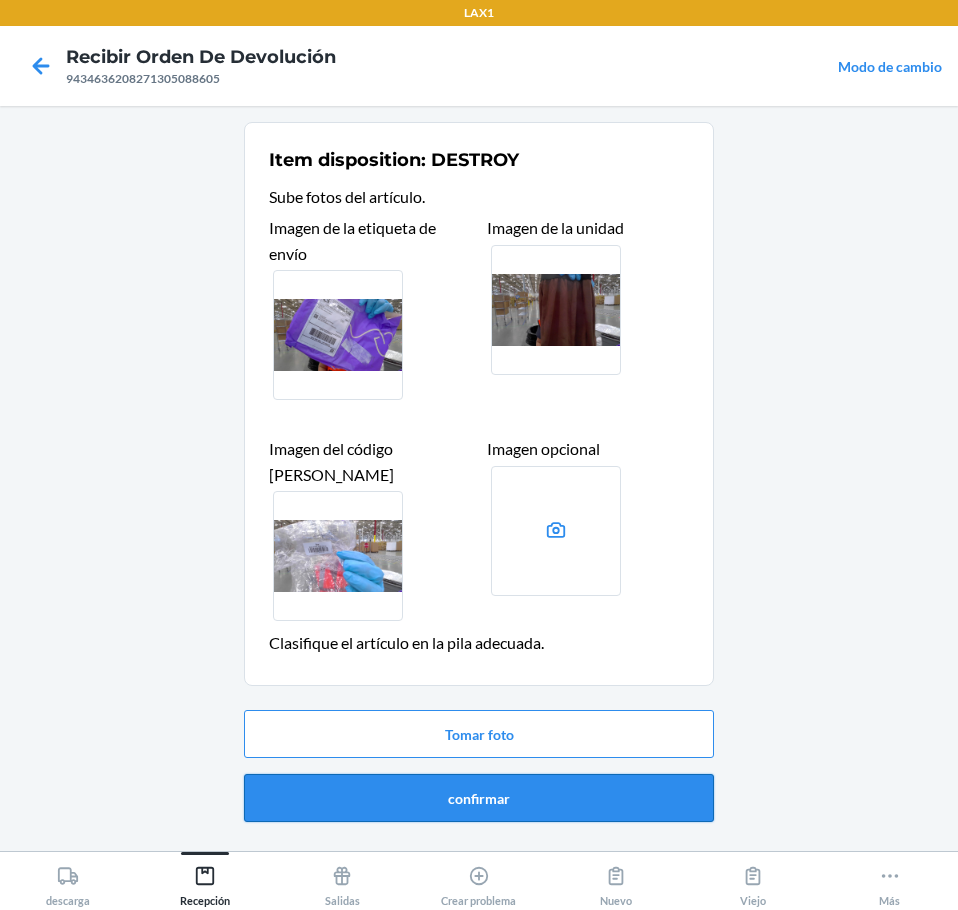 click on "confirmar" at bounding box center (479, 798) 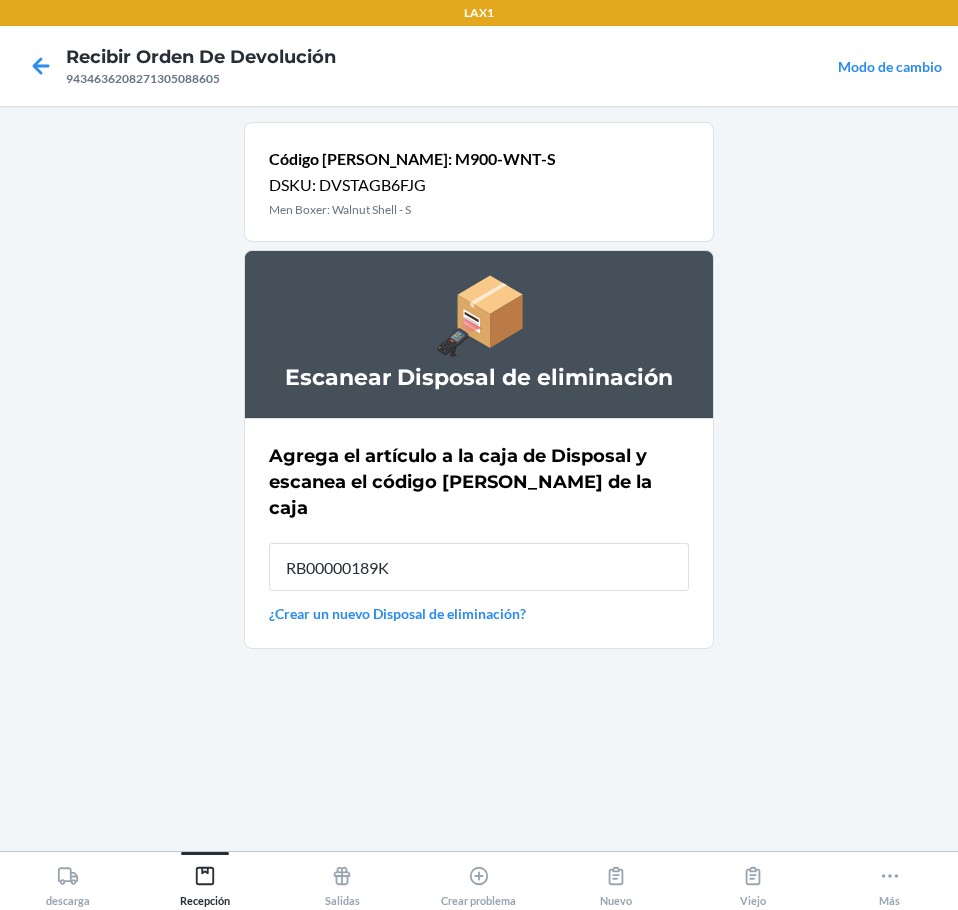 type on "RB00000189K" 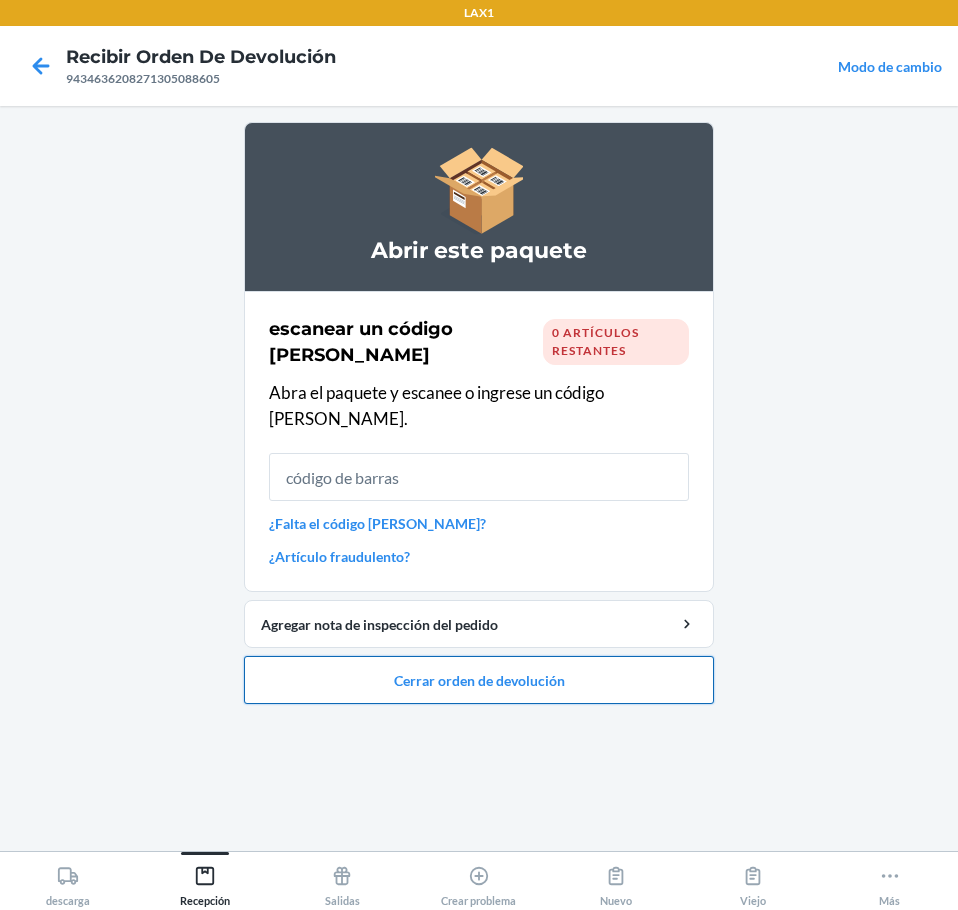 click on "Cerrar orden de devolución" at bounding box center [479, 680] 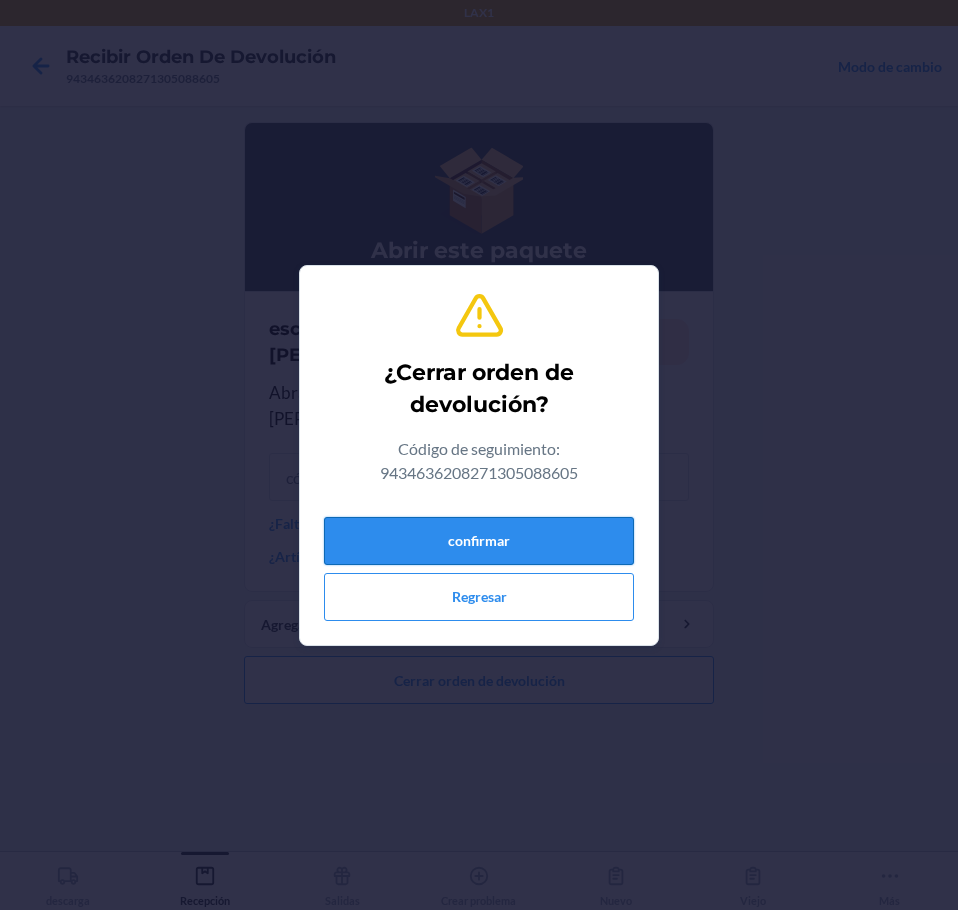 click on "confirmar" at bounding box center (479, 541) 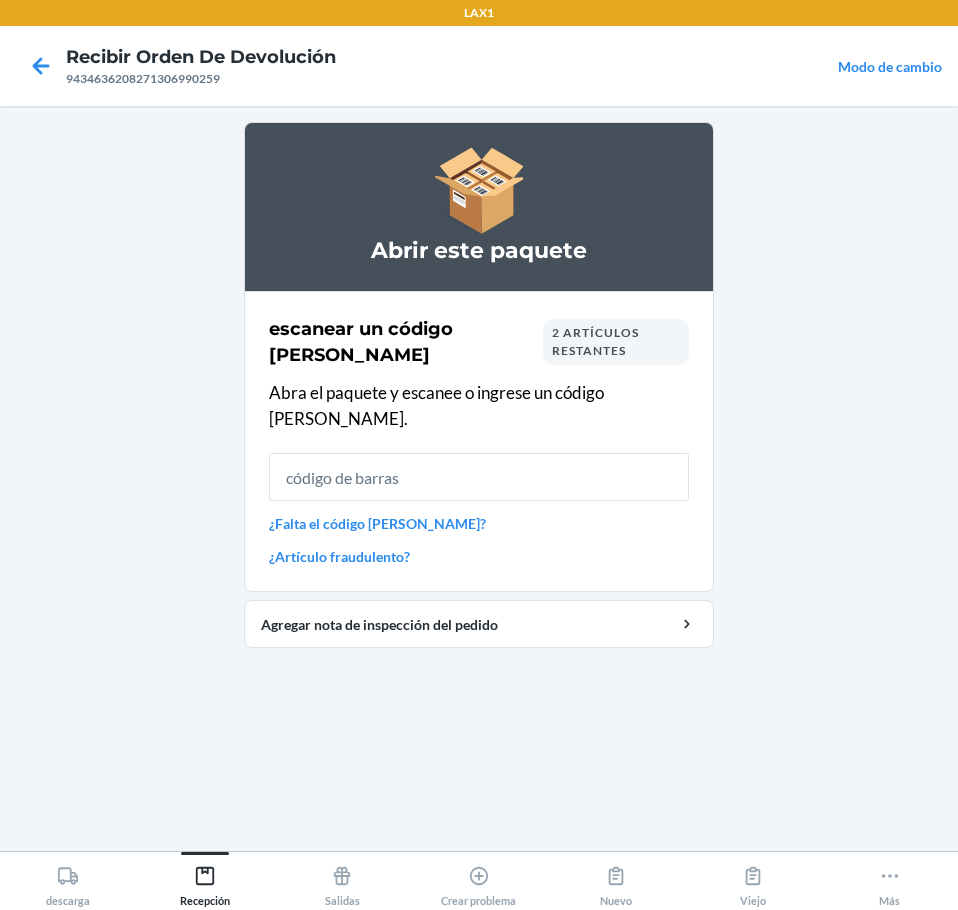 click on "2 artículos restantes" at bounding box center [595, 341] 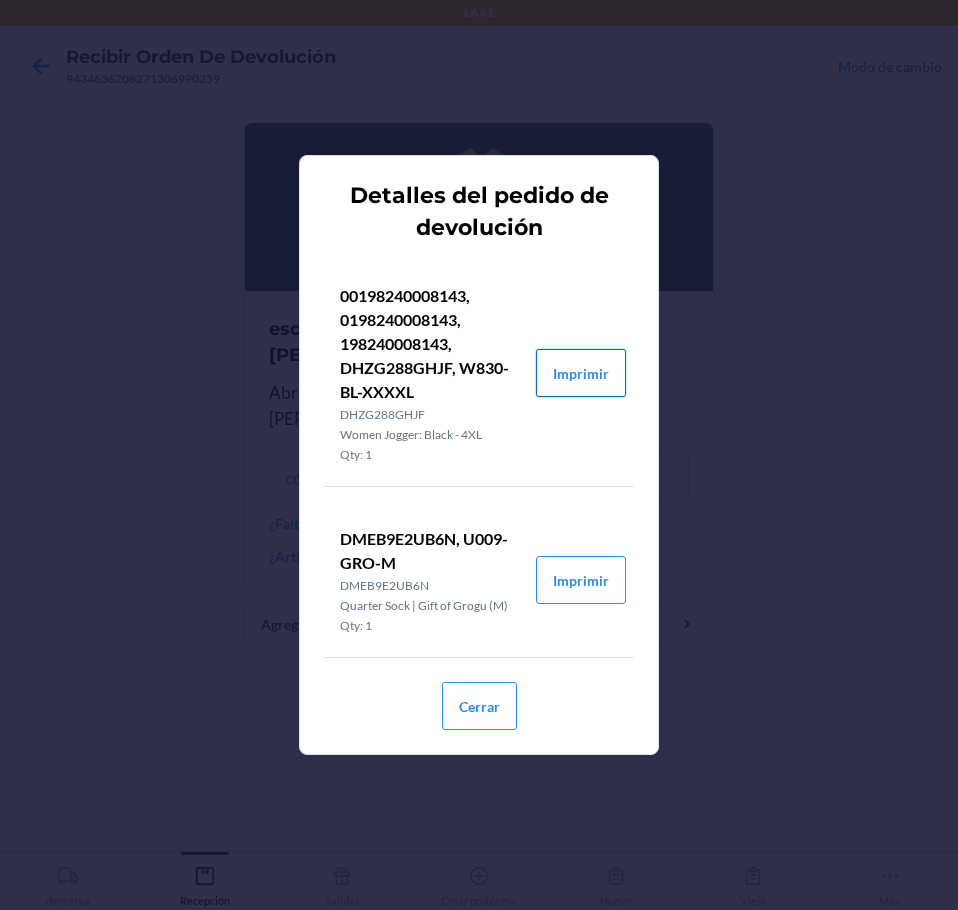 click on "Imprimir" at bounding box center [581, 373] 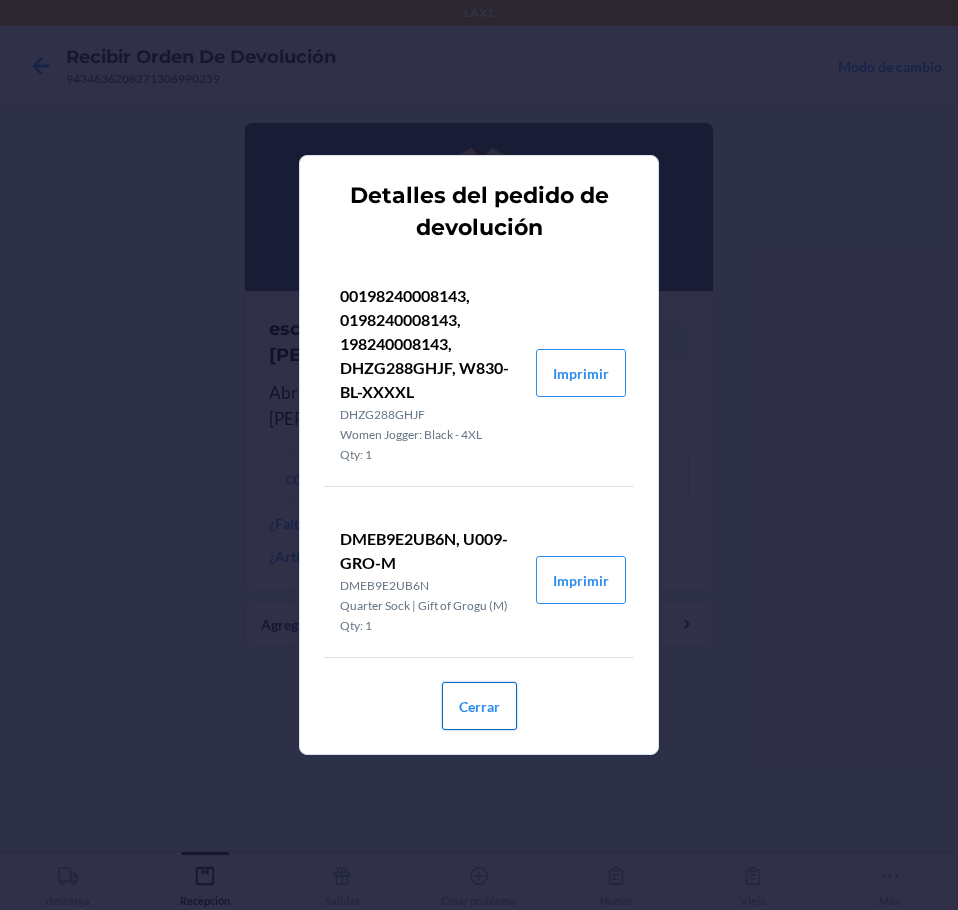 click on "Cerrar" at bounding box center [479, 706] 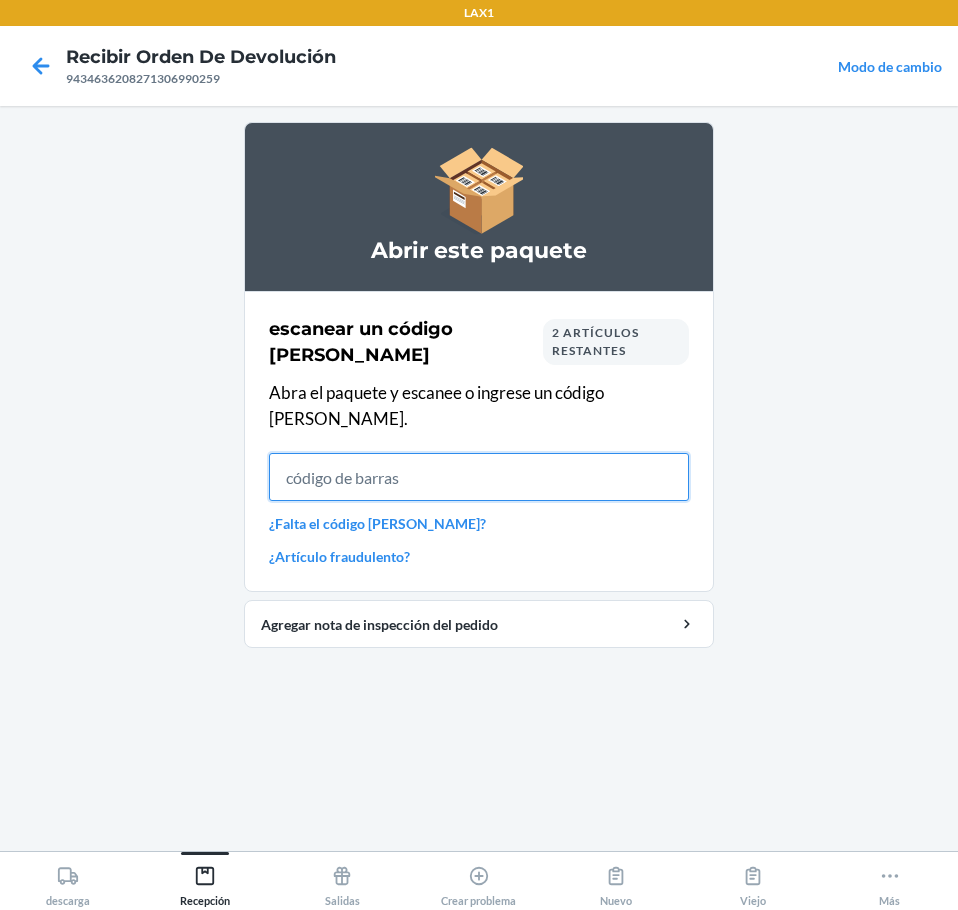 click at bounding box center [479, 477] 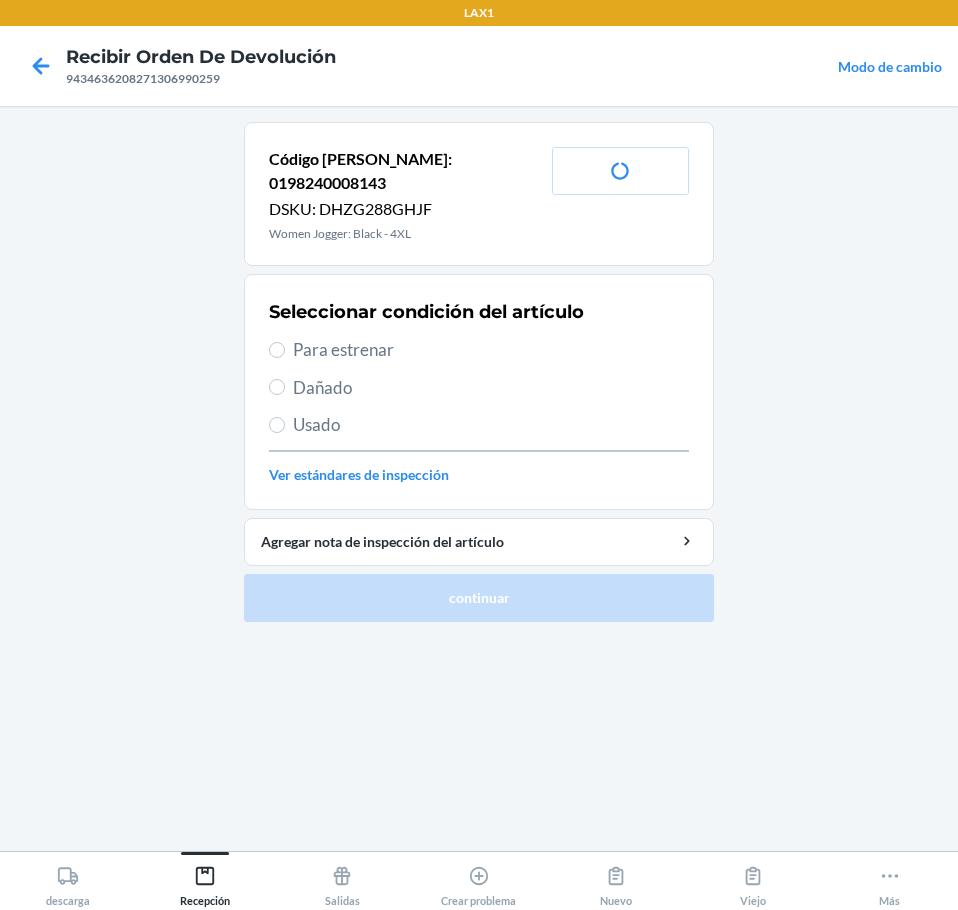 click on "Para estrenar" at bounding box center (479, 350) 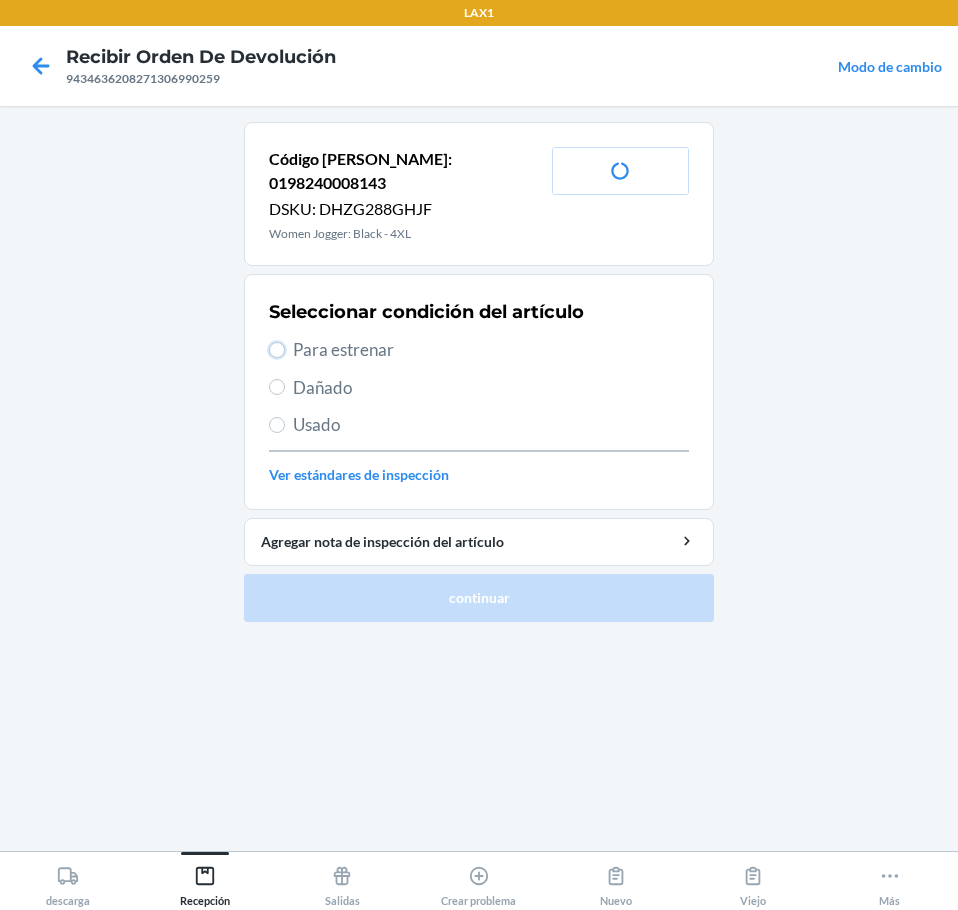 click on "Para estrenar" at bounding box center (277, 350) 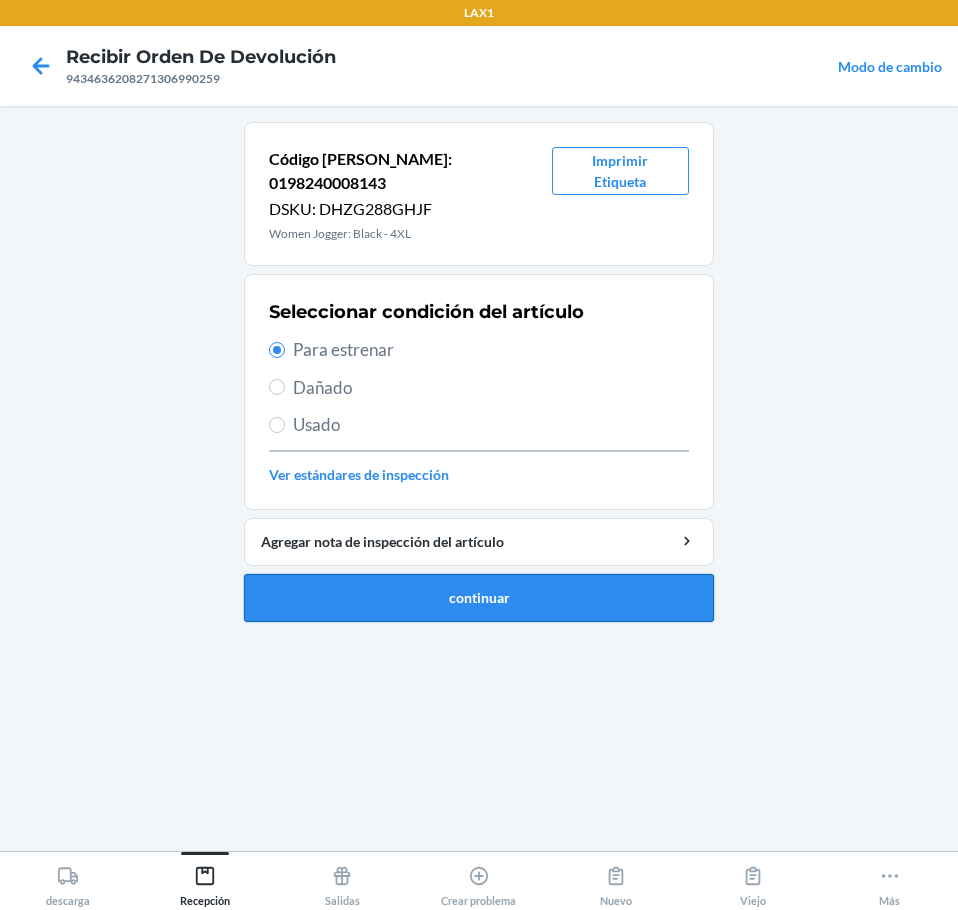 click on "continuar" at bounding box center (479, 598) 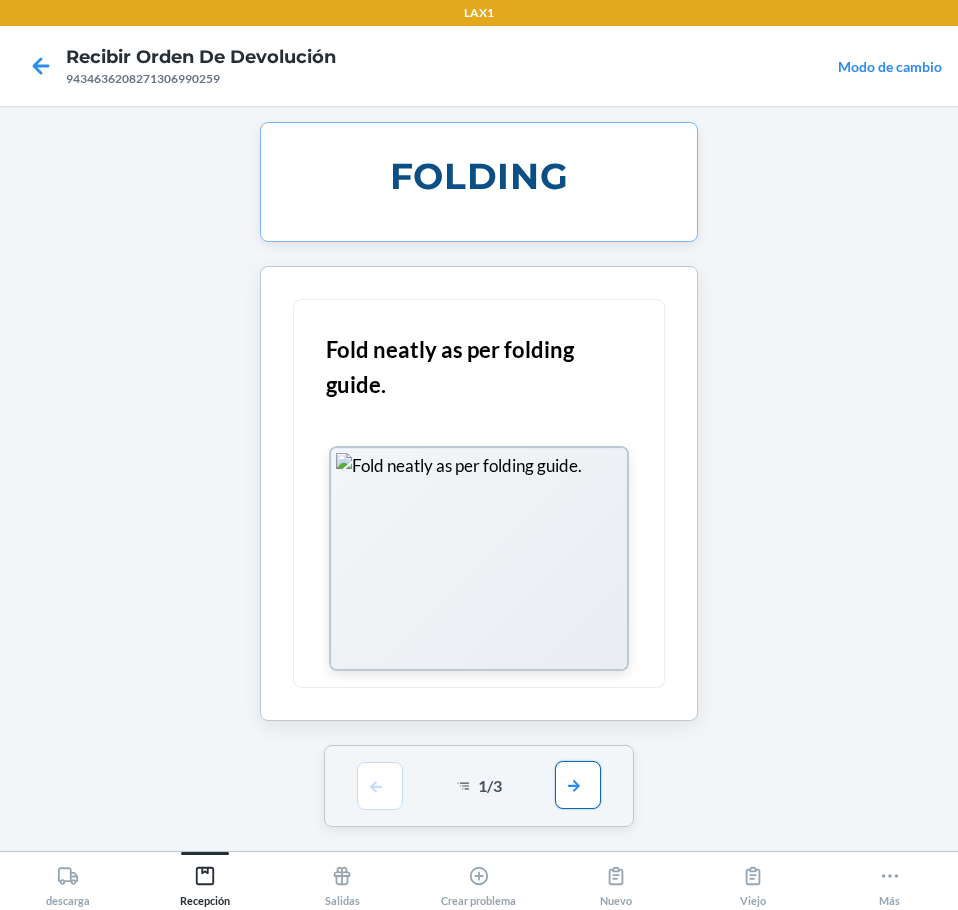 click at bounding box center [578, 785] 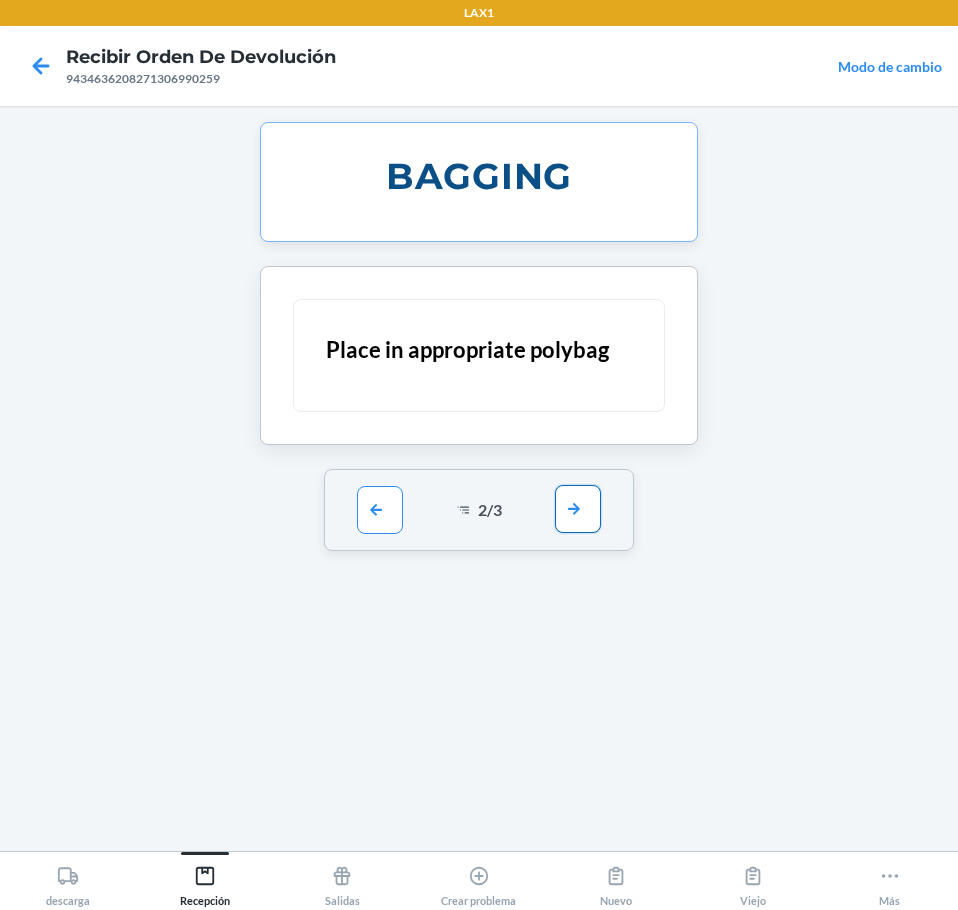 click at bounding box center [578, 509] 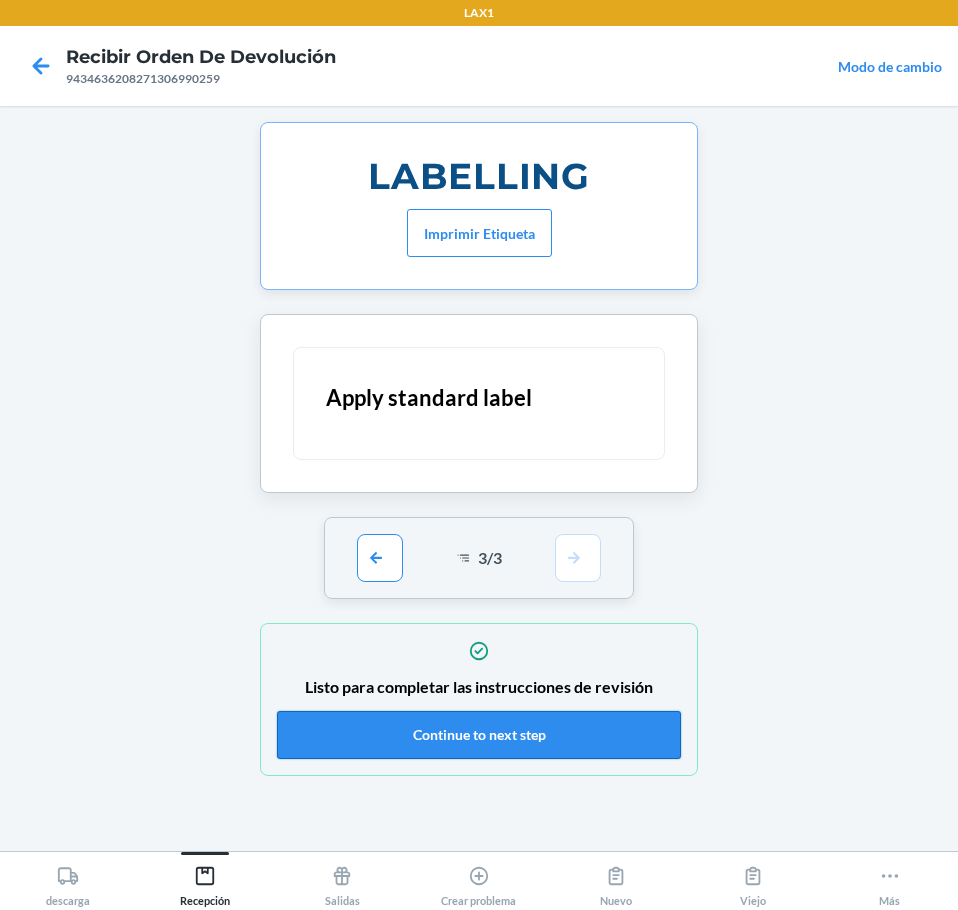 click on "Continue to next step" at bounding box center [479, 735] 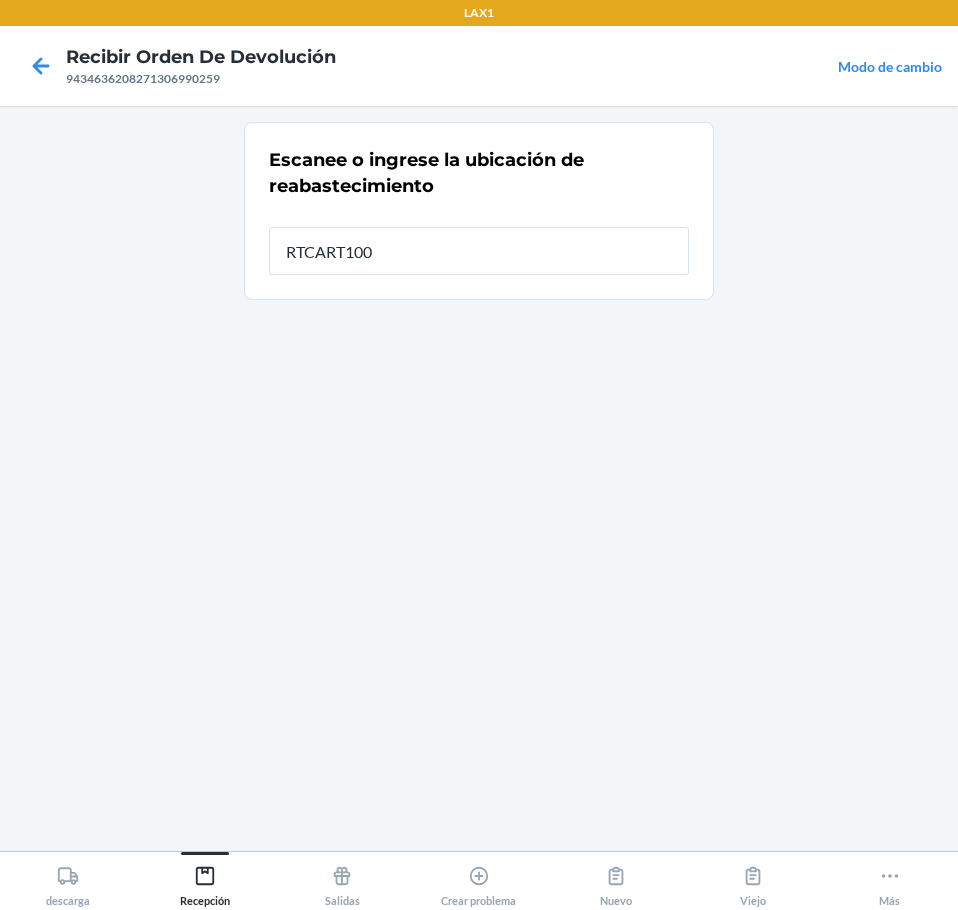 type on "RTCART100" 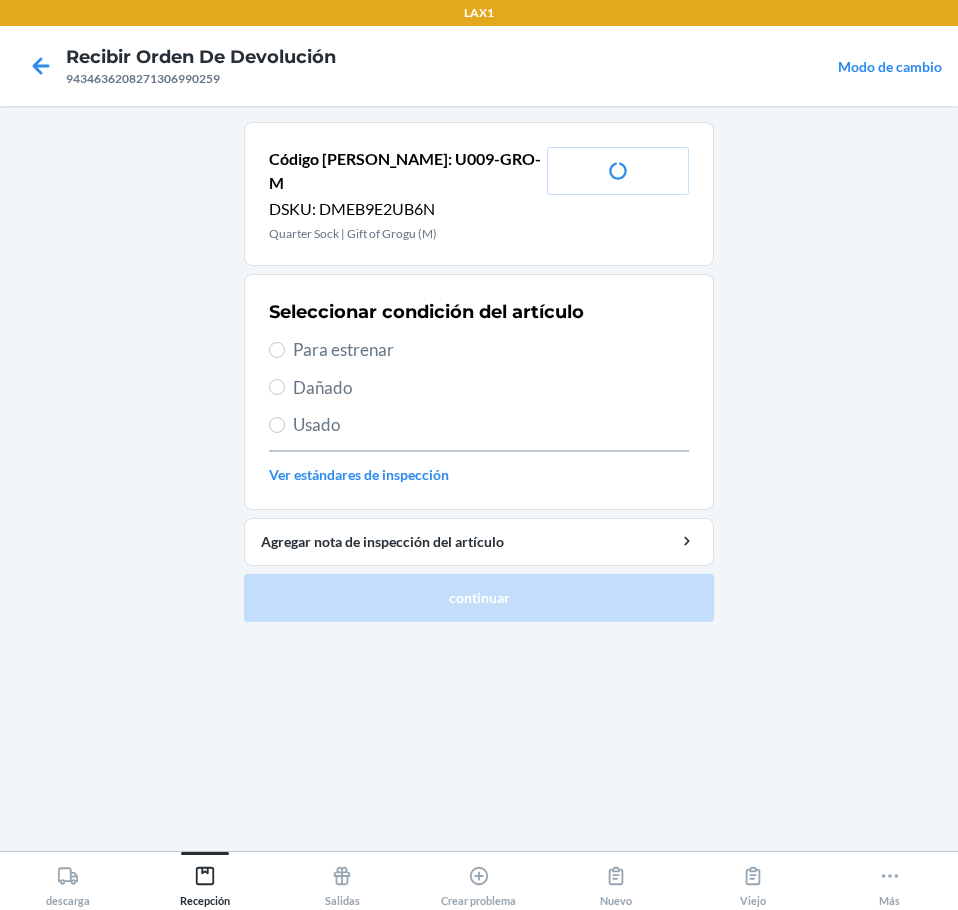 click on "Para estrenar" at bounding box center (491, 350) 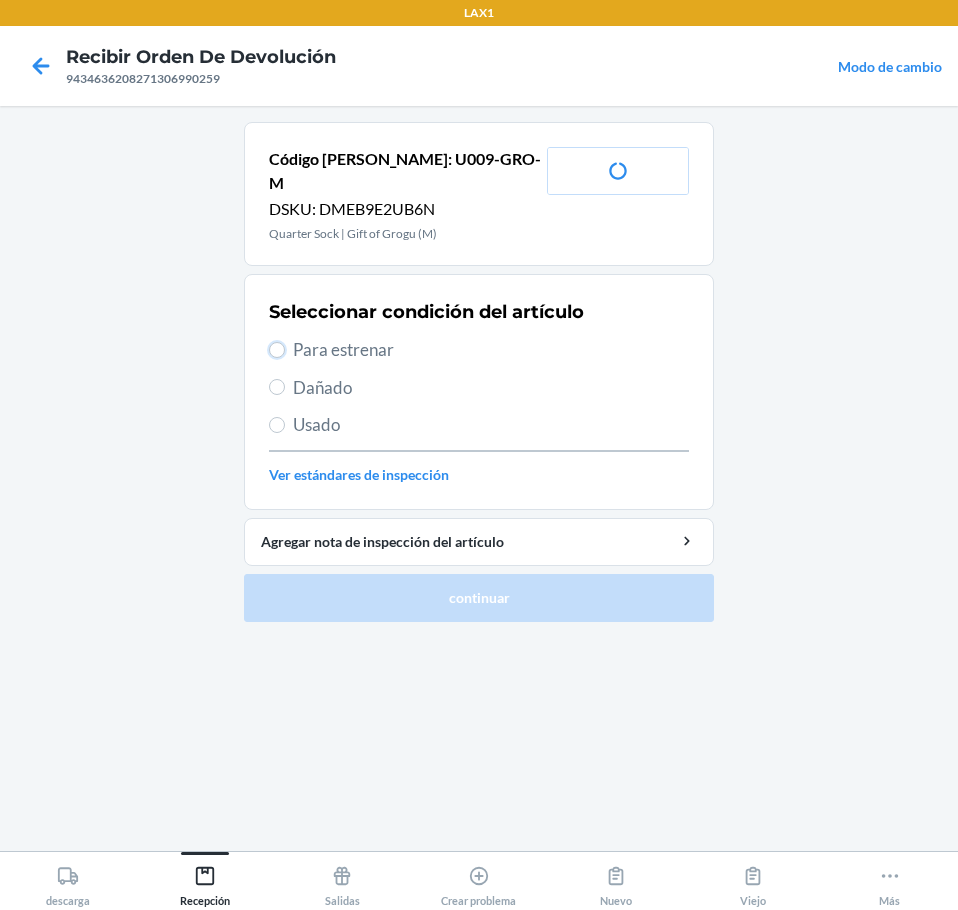 click on "Para estrenar" at bounding box center [277, 350] 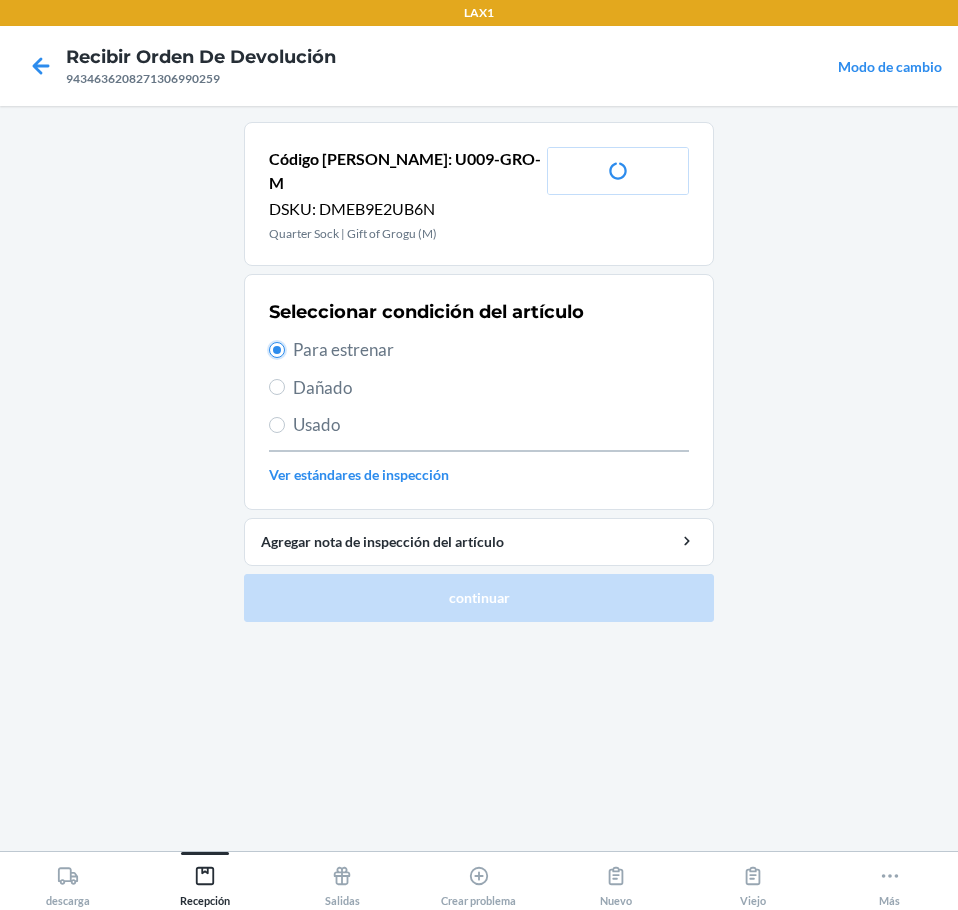 radio on "true" 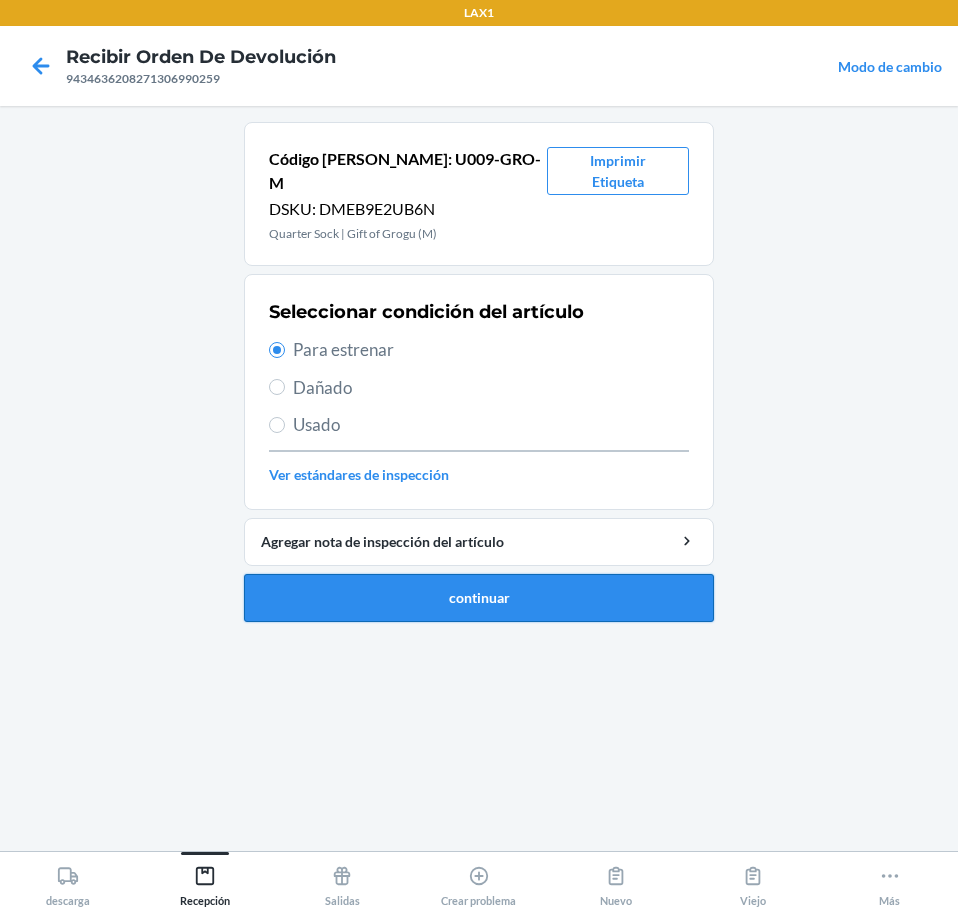 click on "continuar" at bounding box center [479, 598] 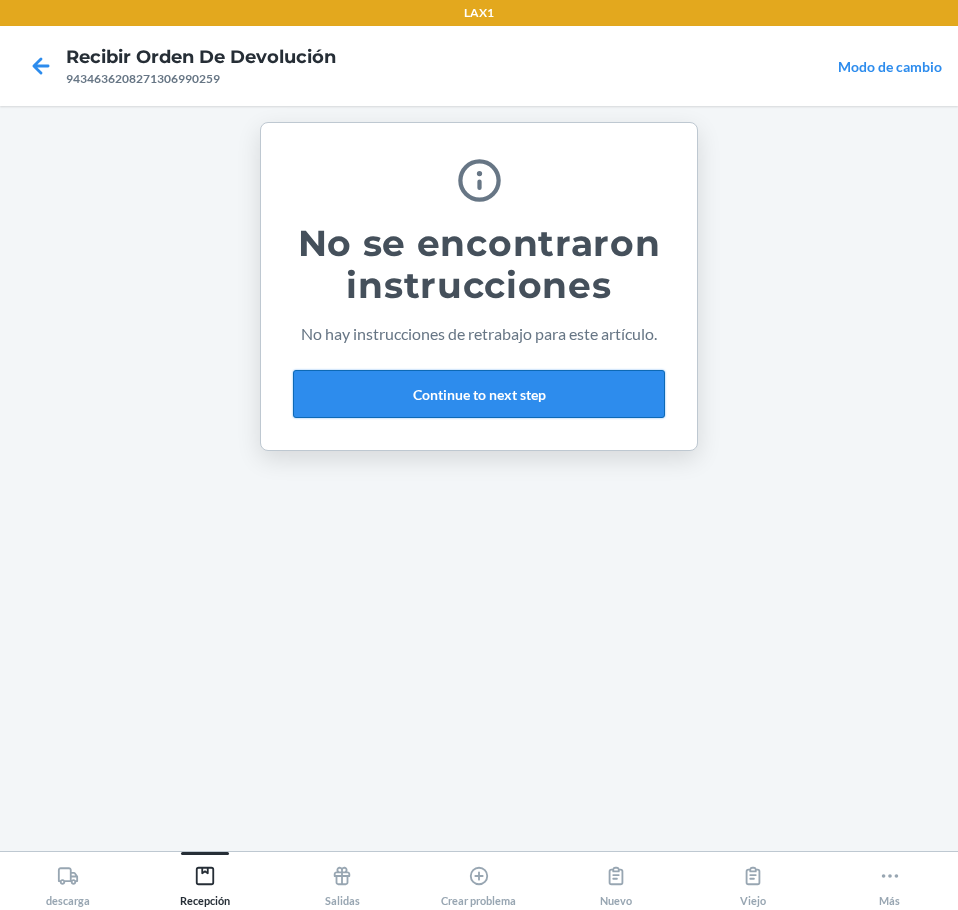click on "Continue to next step" at bounding box center (479, 394) 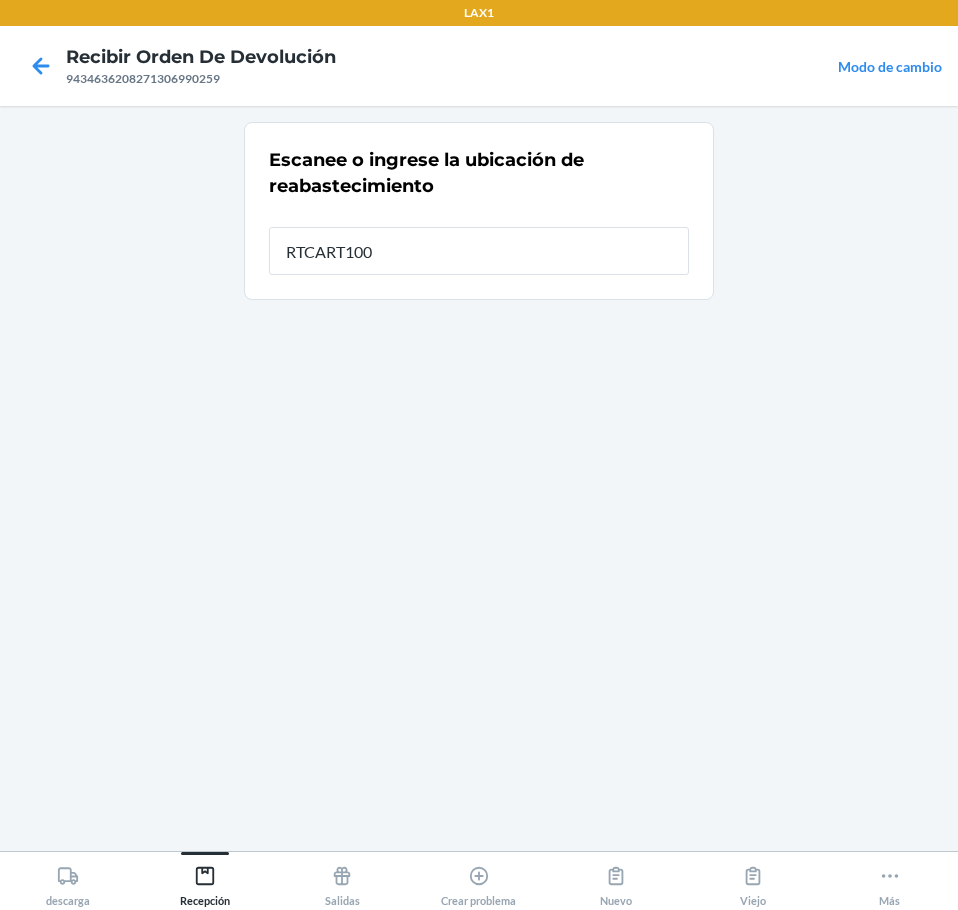 type on "RTCART100" 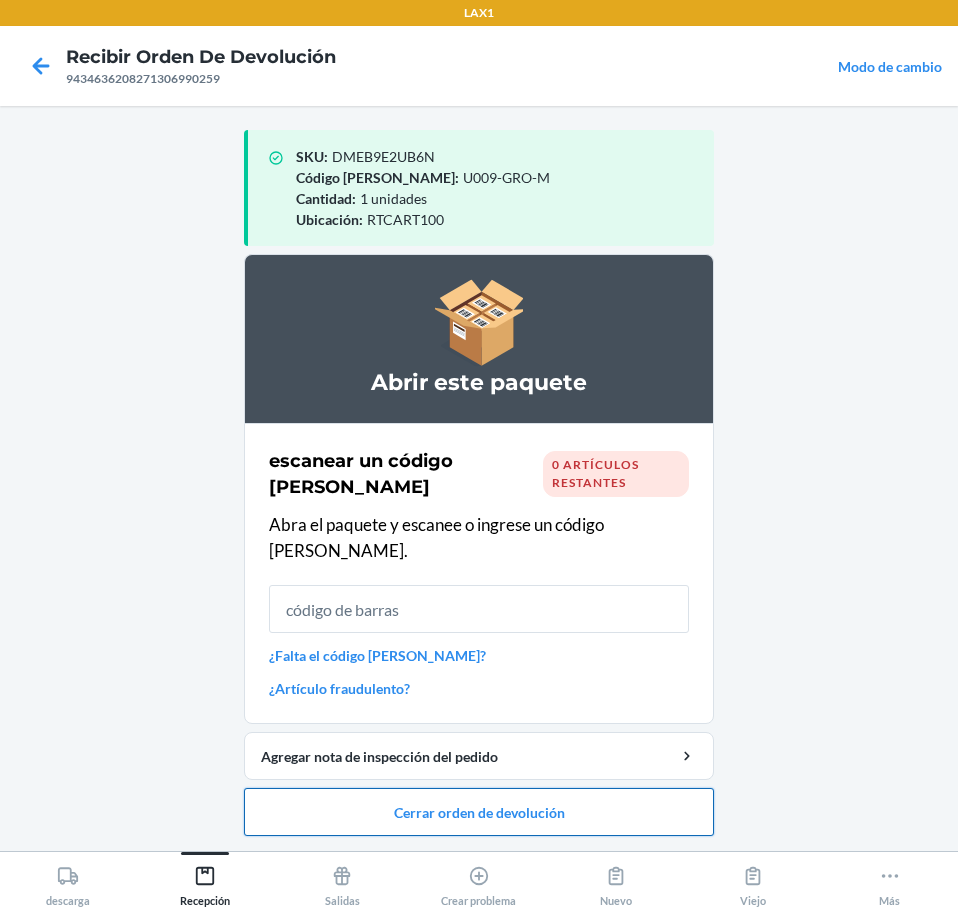 click on "Cerrar orden de devolución" at bounding box center [479, 812] 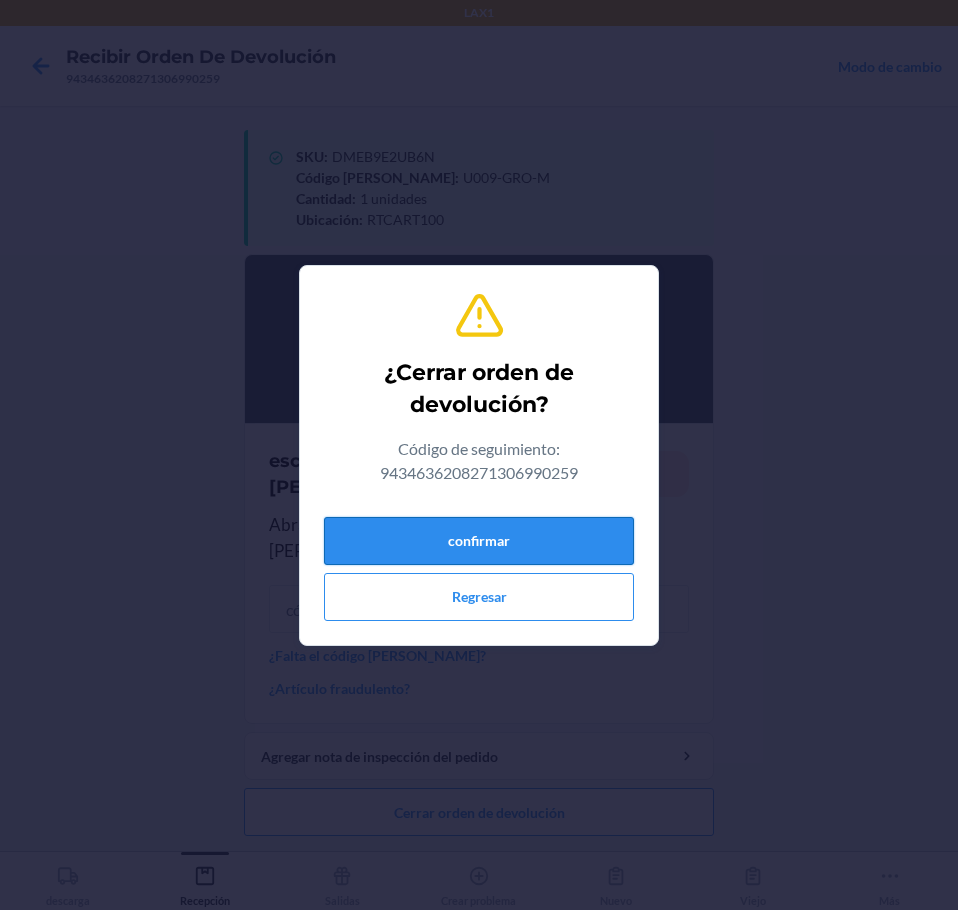 click on "confirmar" at bounding box center (479, 541) 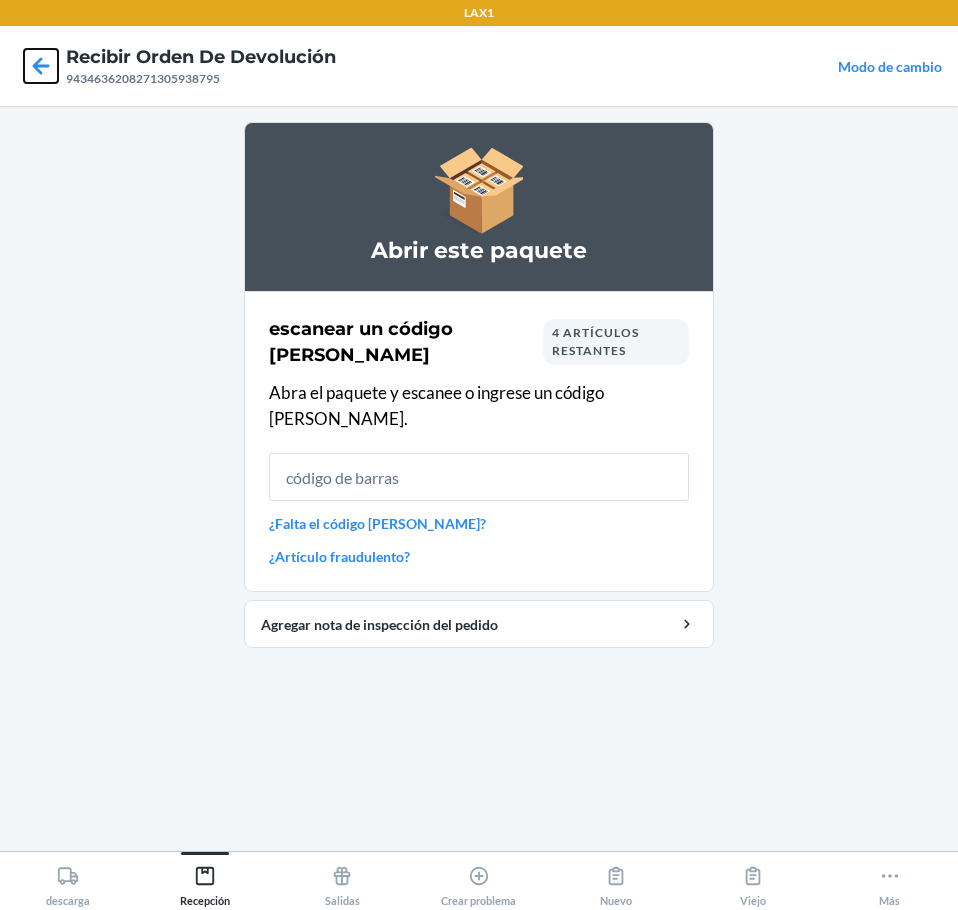 click 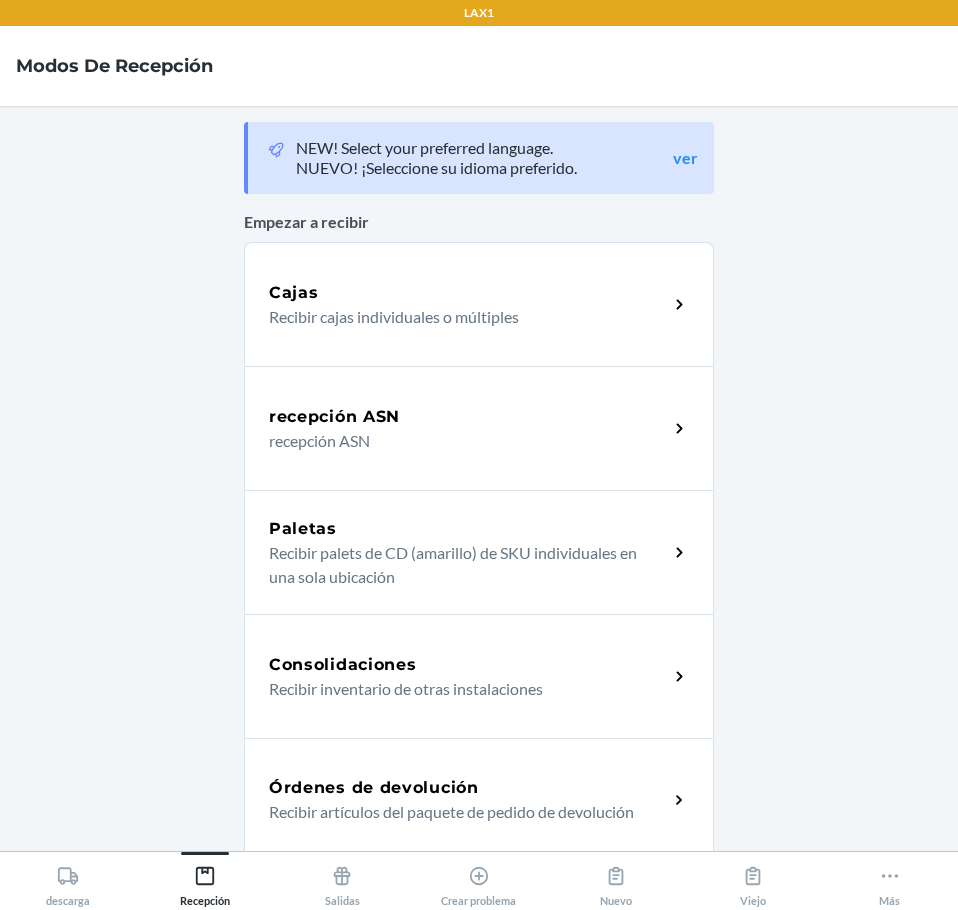 click on "Órdenes de devolución Recibir artículos del paquete de pedido de devolución" at bounding box center [479, 800] 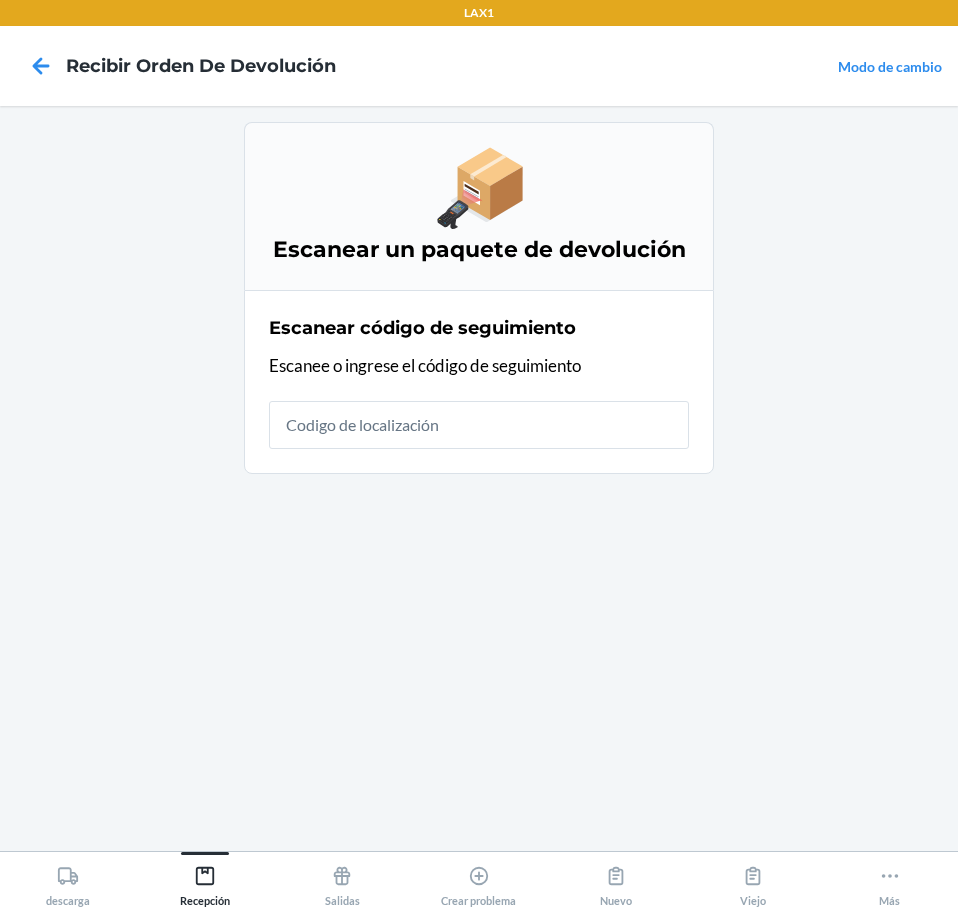 click at bounding box center (479, 425) 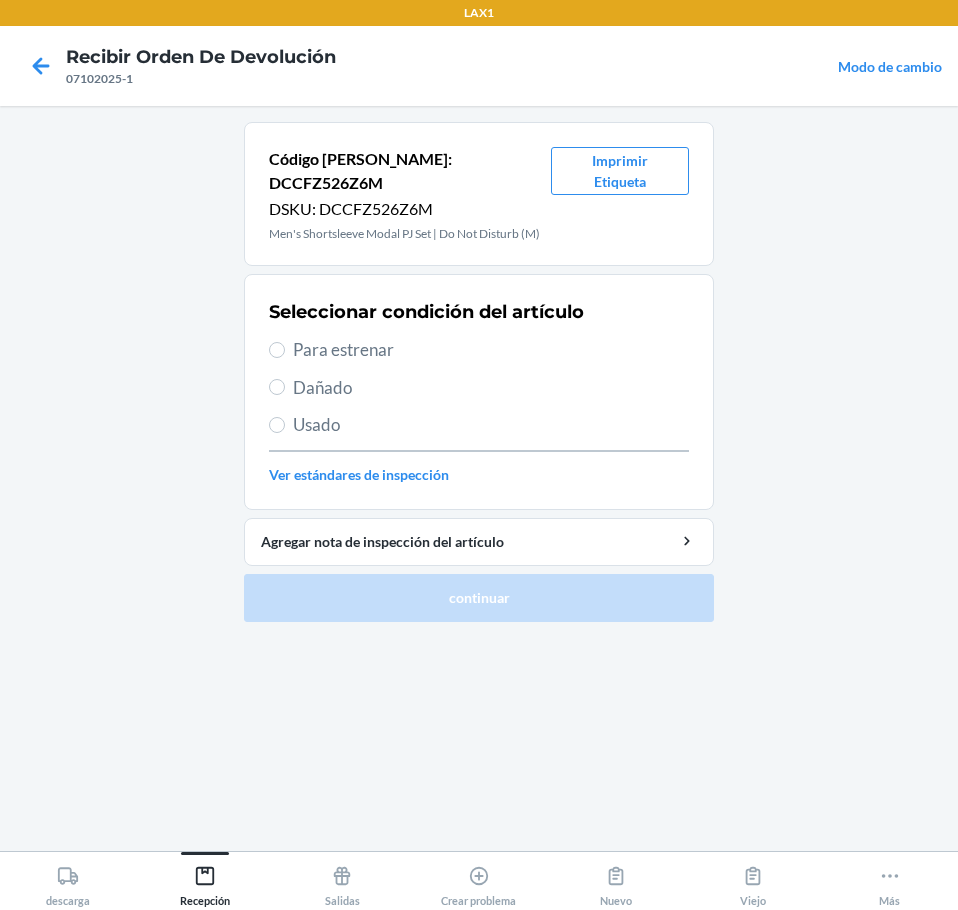 click on "Para estrenar" at bounding box center [491, 350] 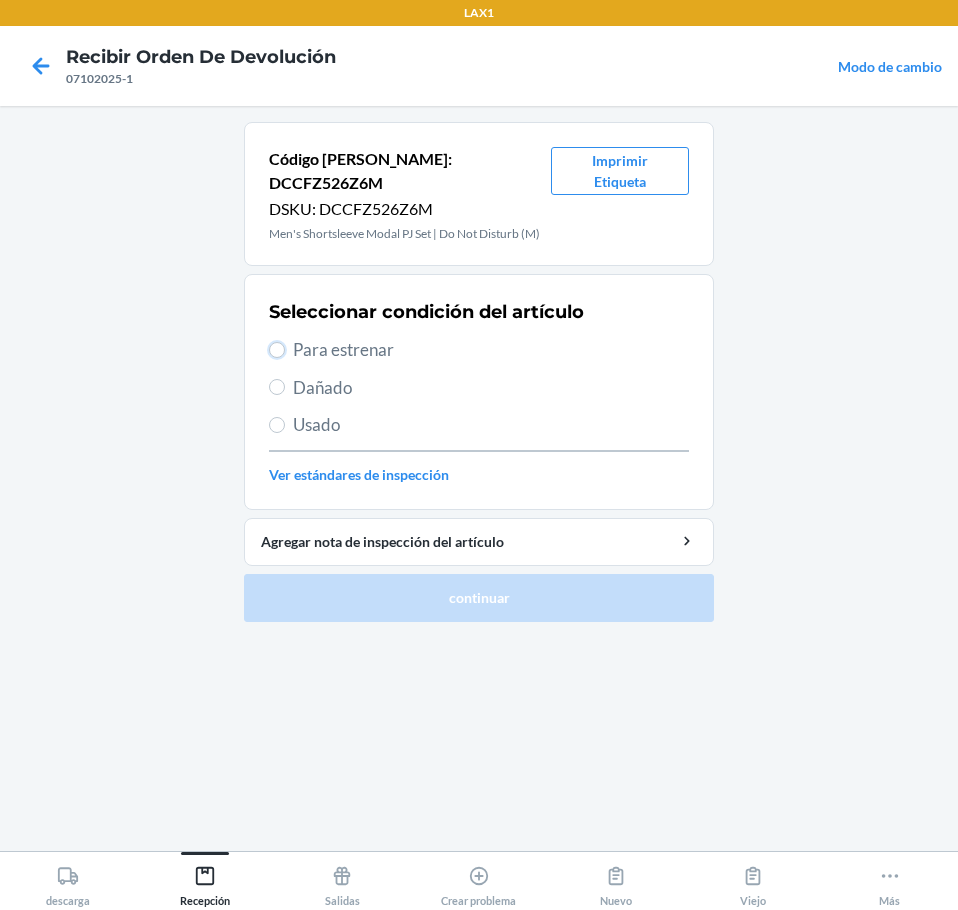 click on "Para estrenar" at bounding box center [277, 350] 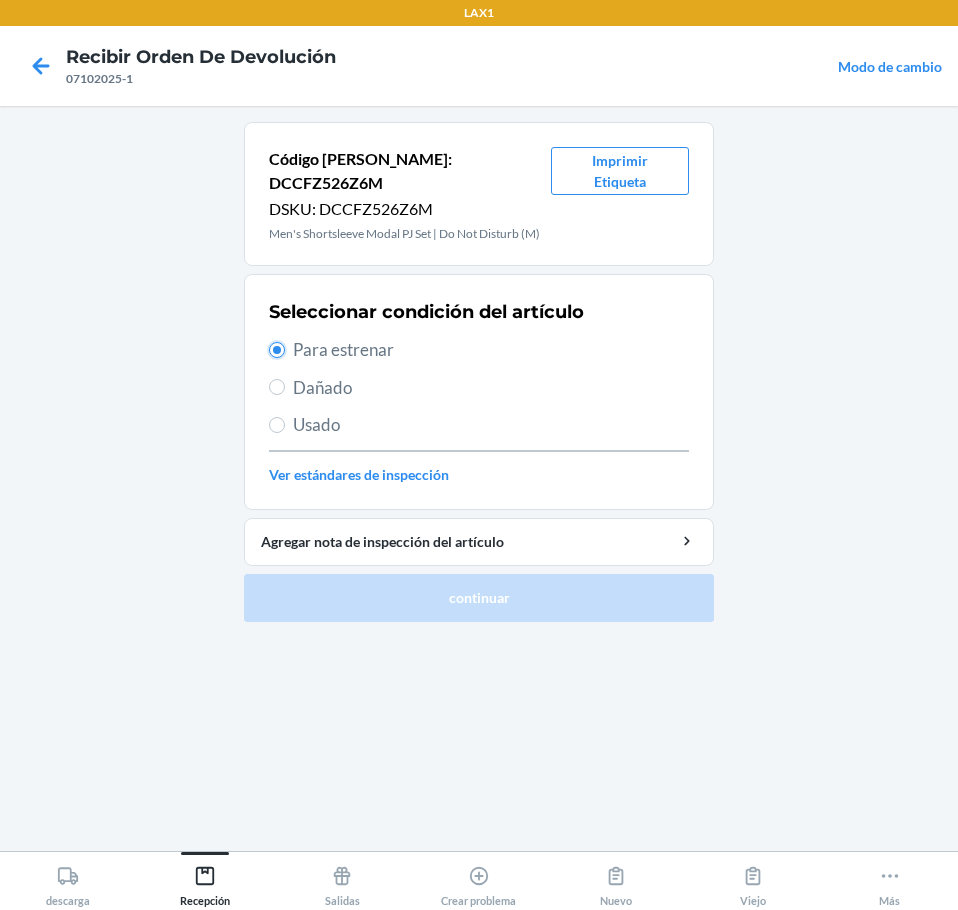 radio on "true" 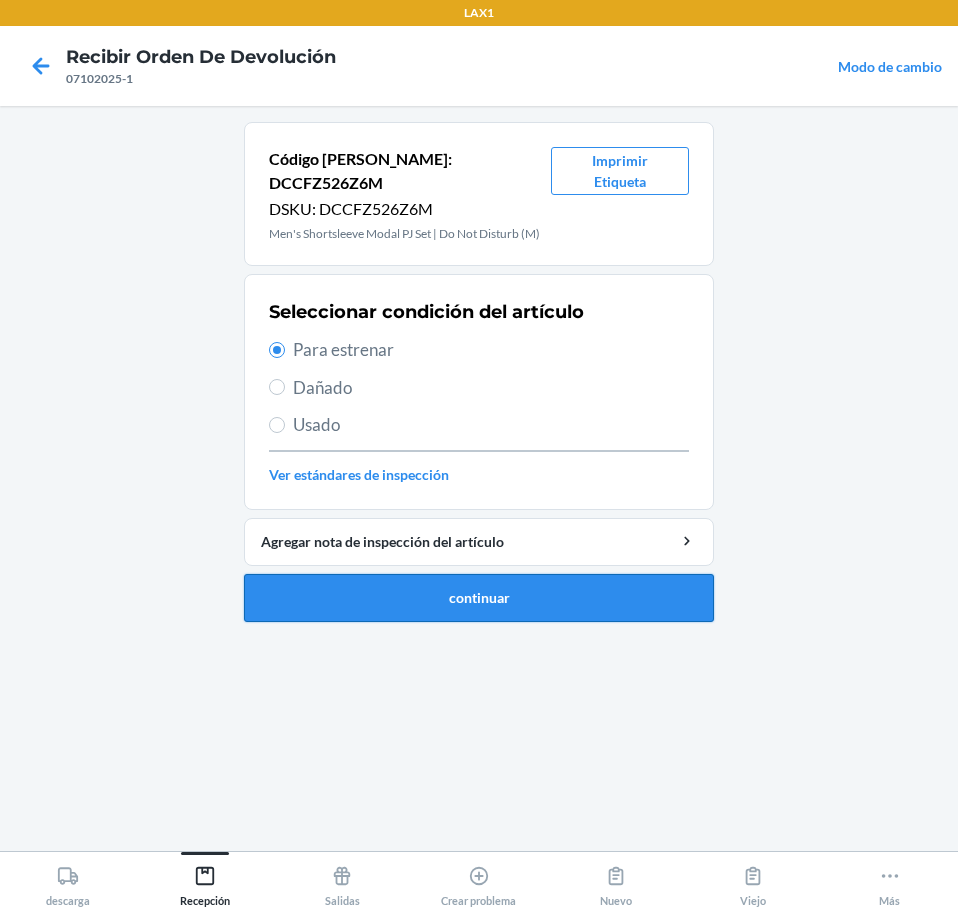 click on "continuar" at bounding box center [479, 598] 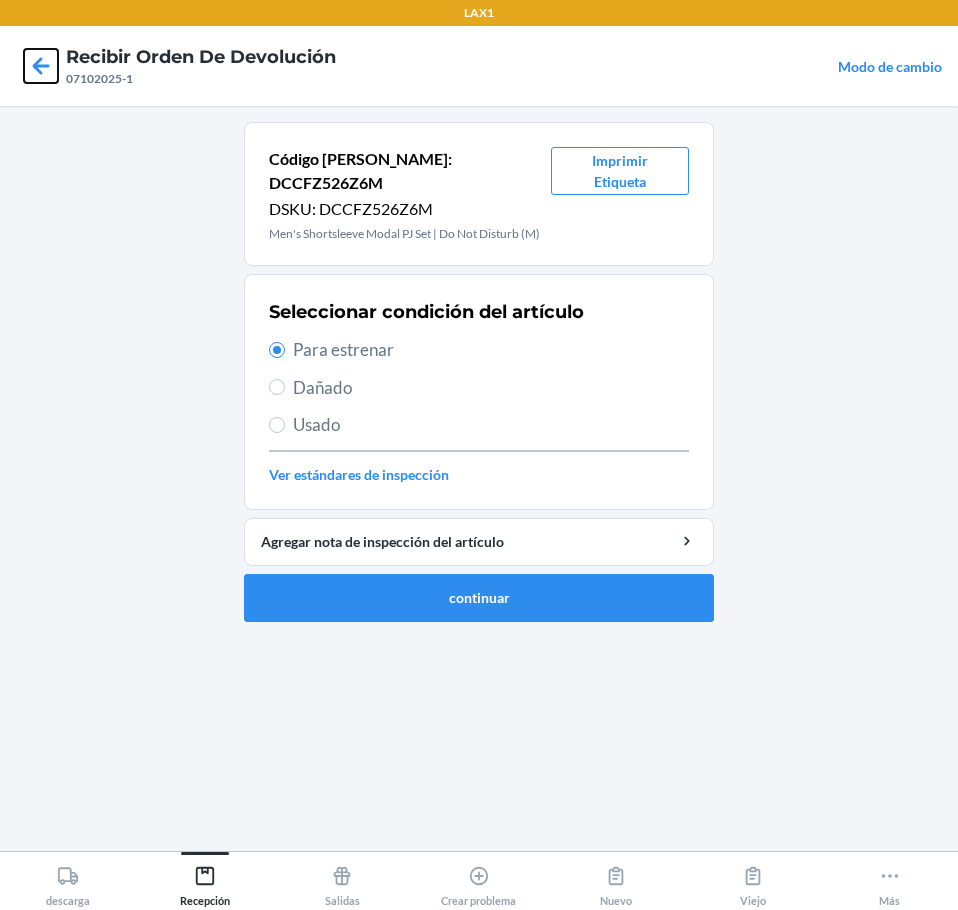click 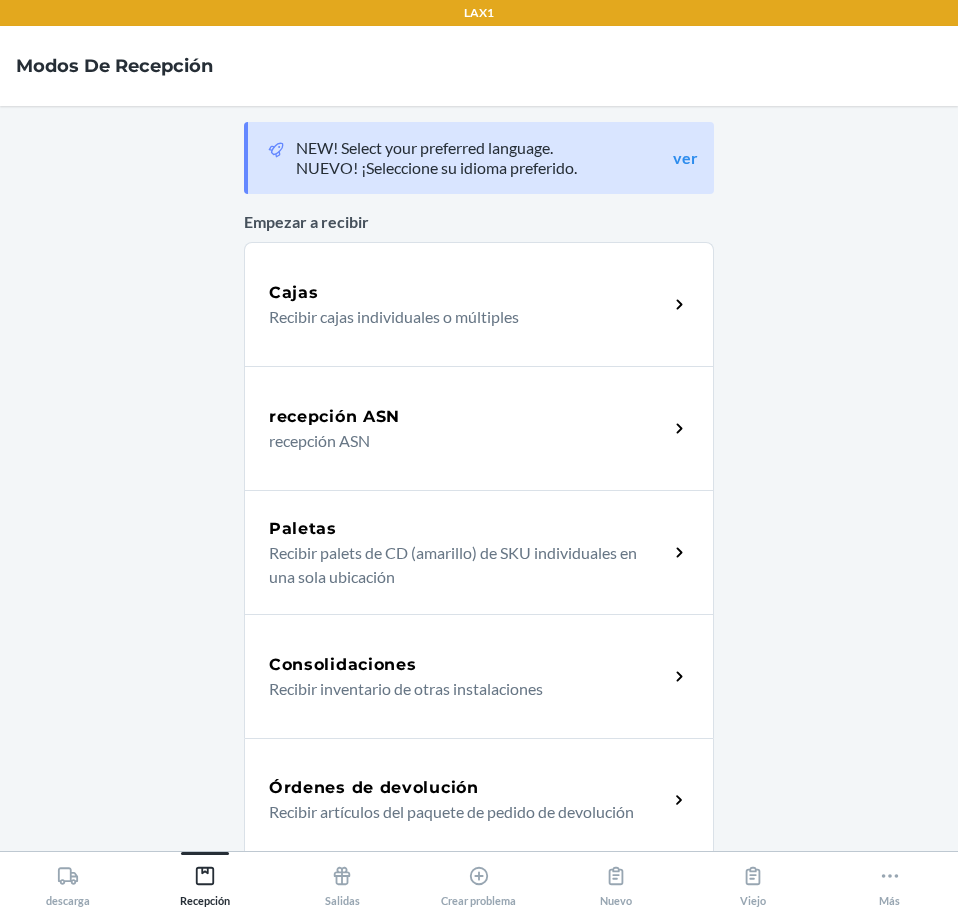 click on "Órdenes de devolución" at bounding box center (468, 788) 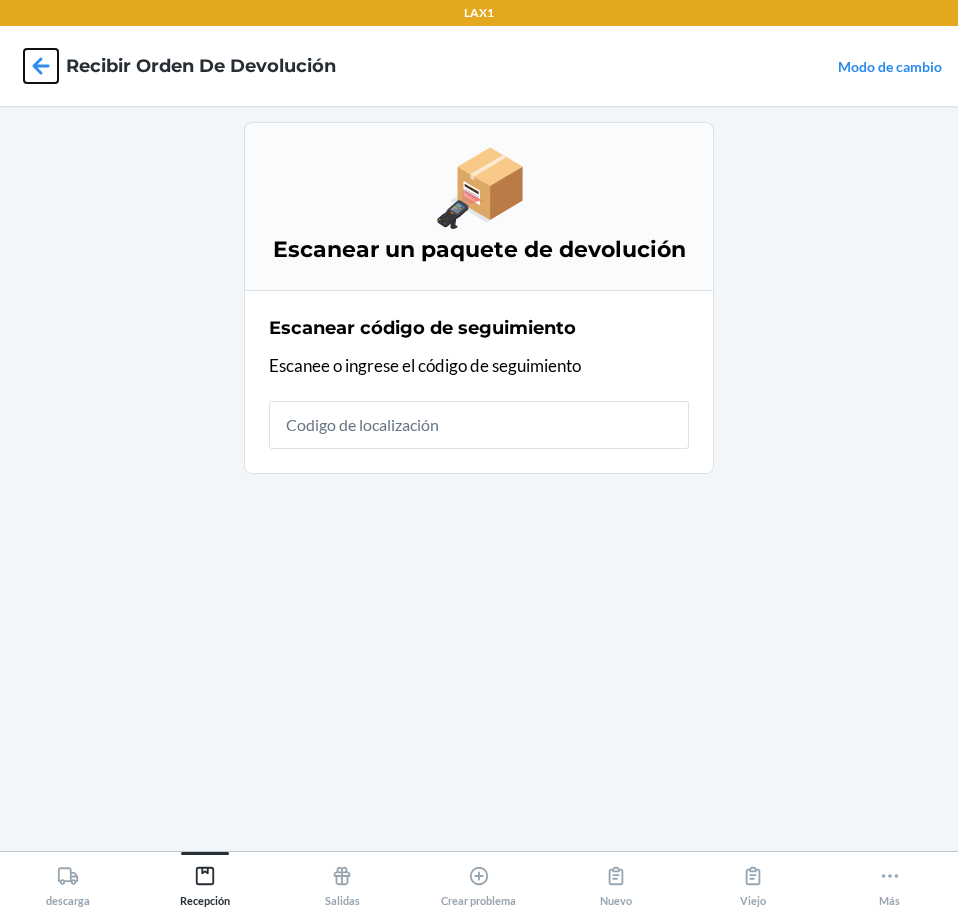 click 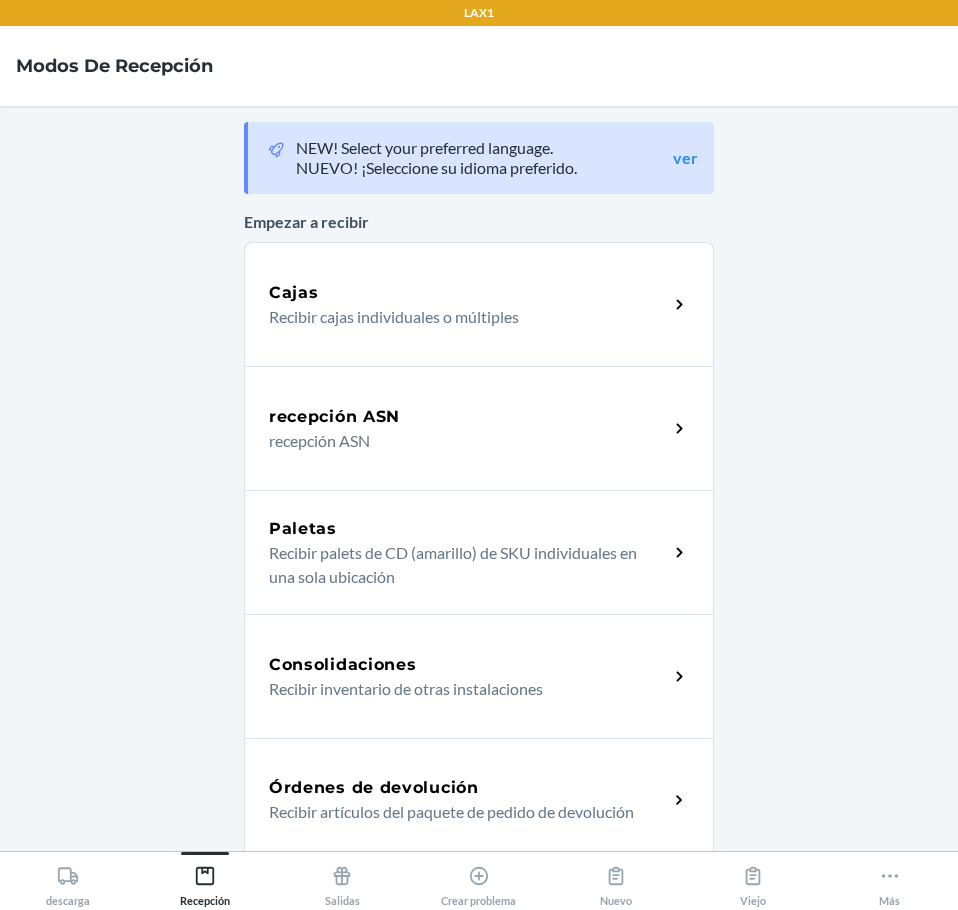click on "Órdenes de devolución Recibir artículos del paquete de pedido de devolución" at bounding box center (479, 800) 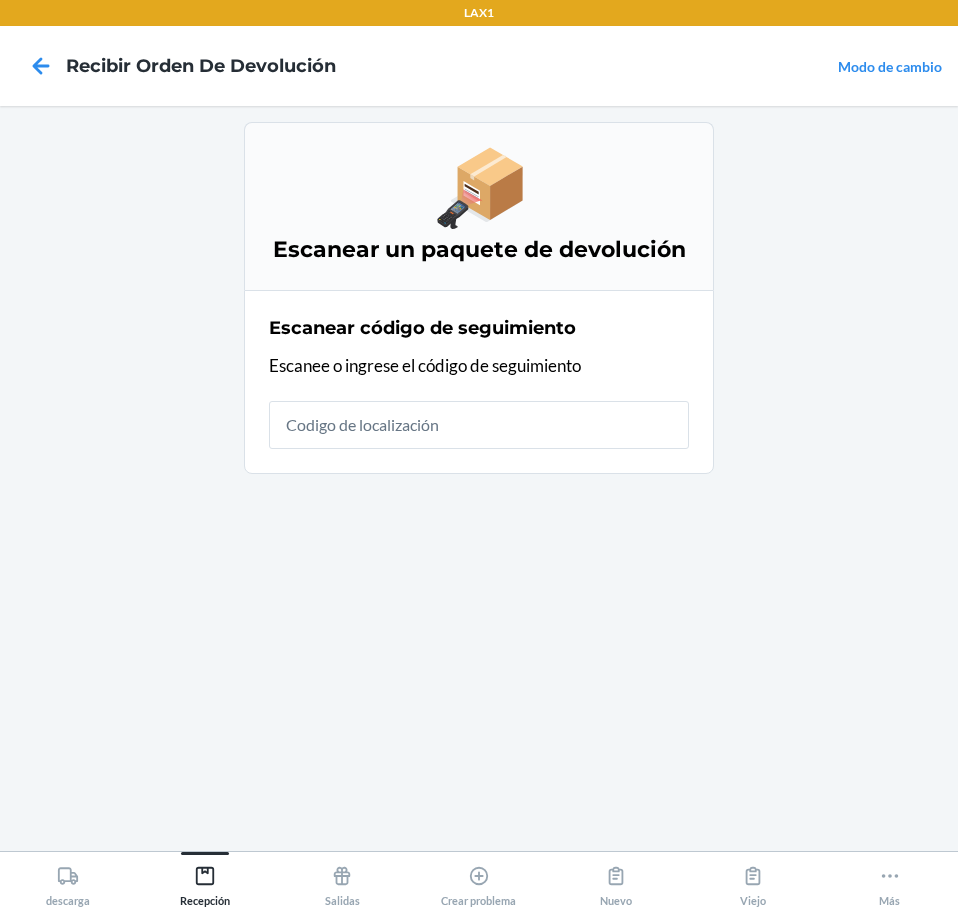 click at bounding box center [479, 425] 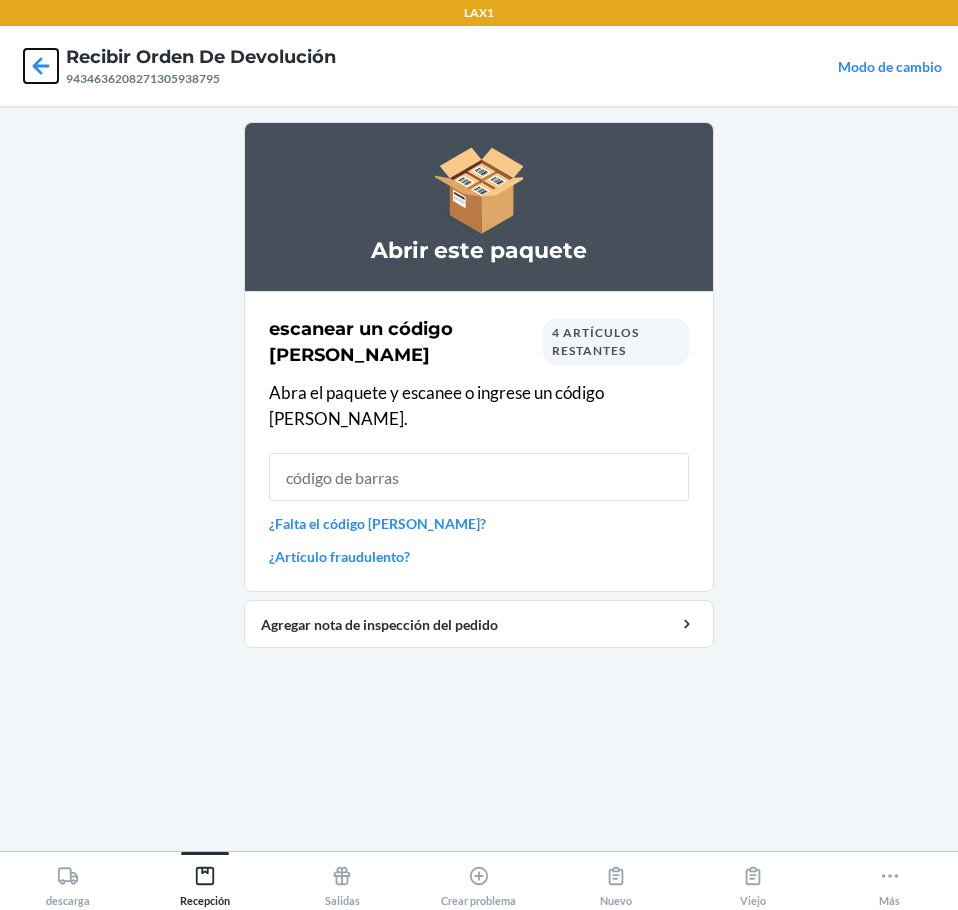 click 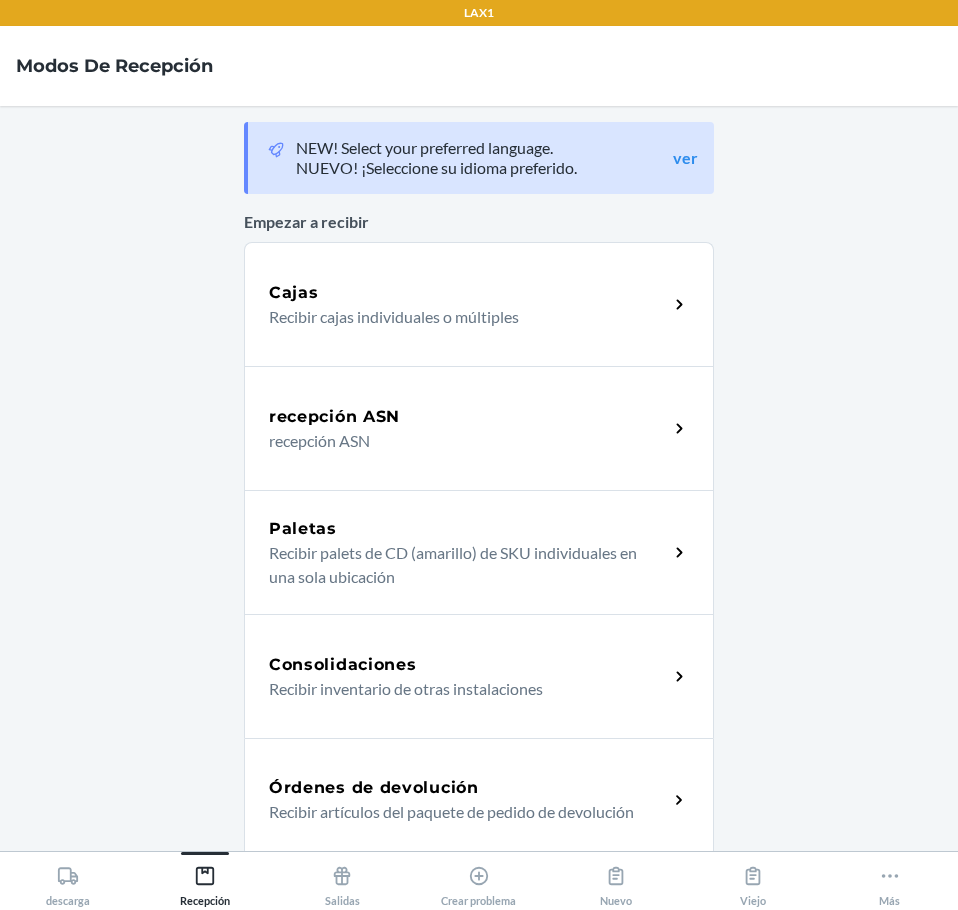 click on "Órdenes de devolución" at bounding box center [374, 788] 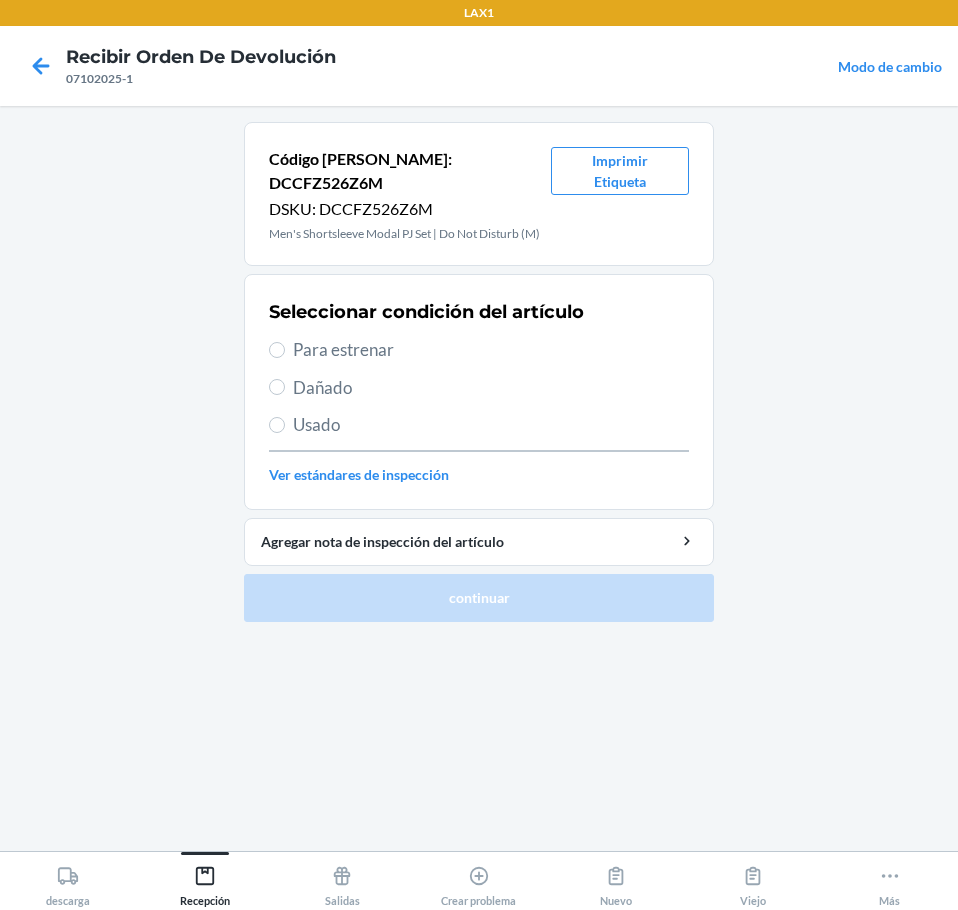 click on "Para estrenar" at bounding box center [491, 350] 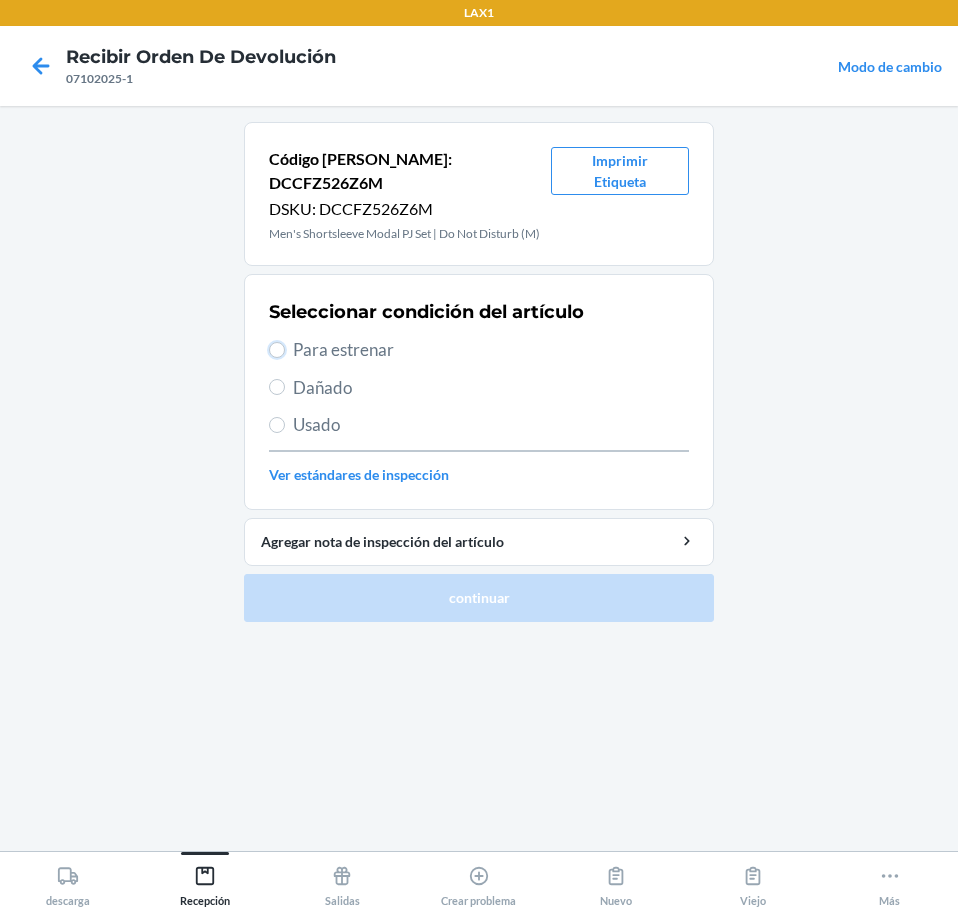 click on "Para estrenar" at bounding box center (277, 350) 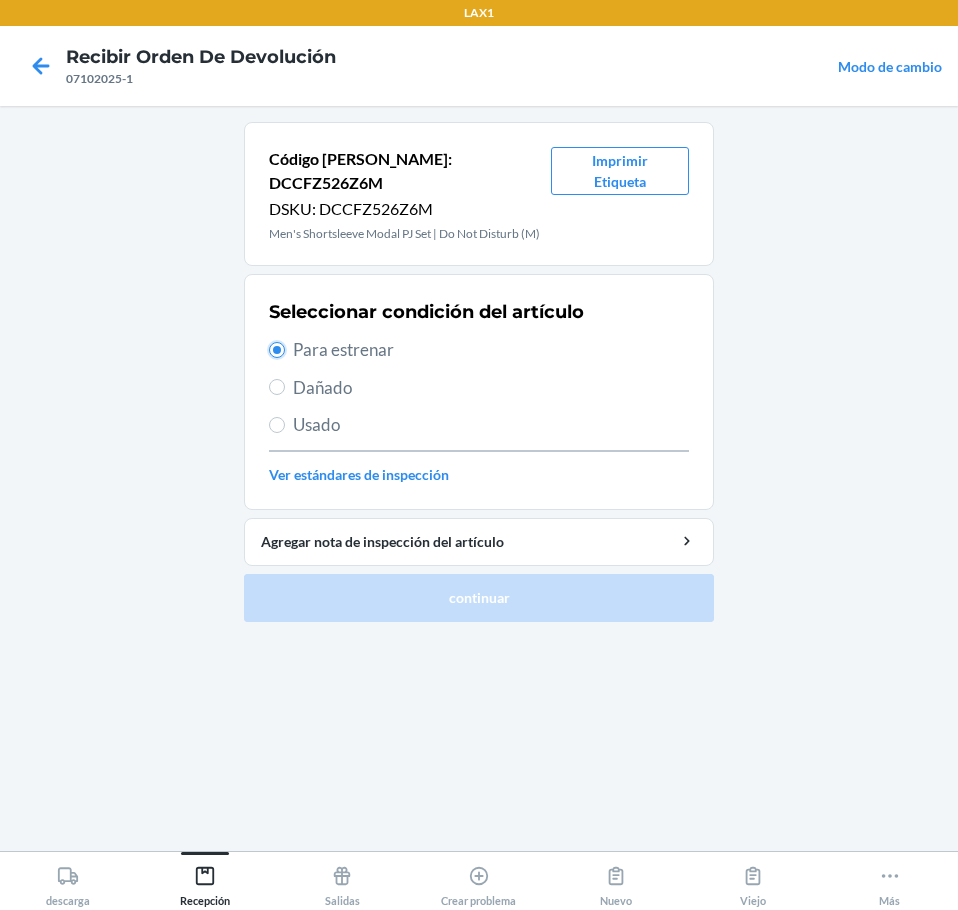 radio on "true" 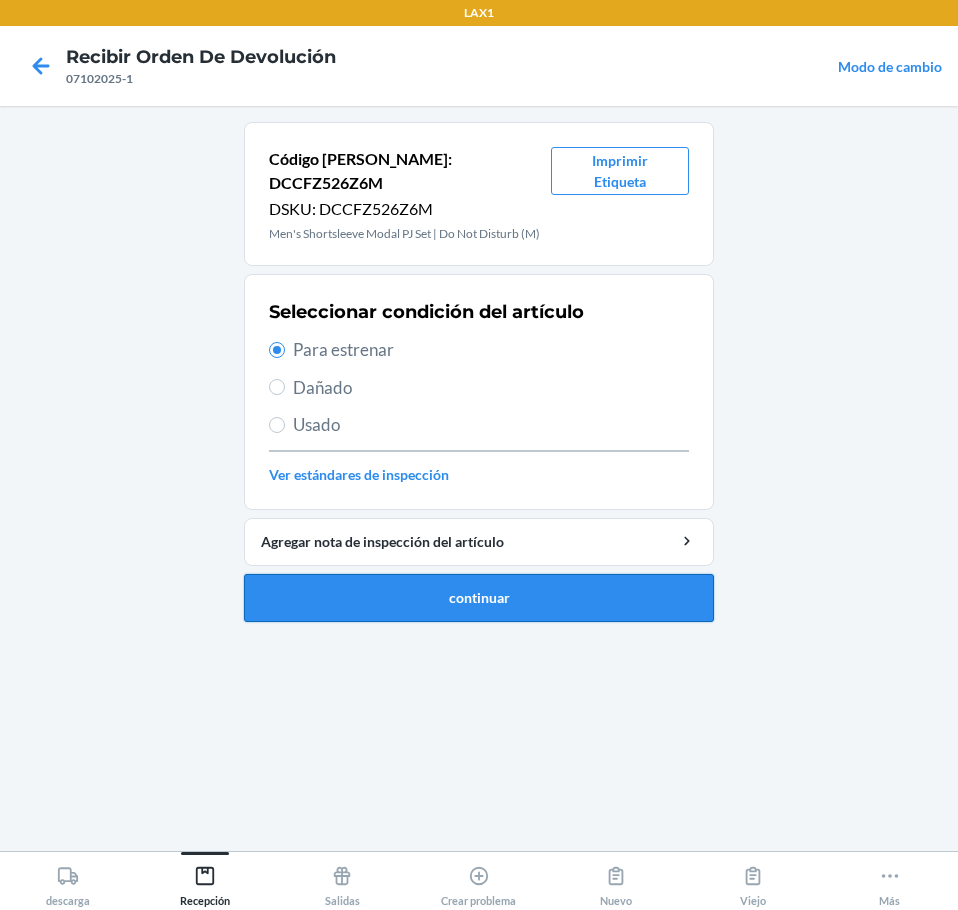 click on "continuar" at bounding box center (479, 598) 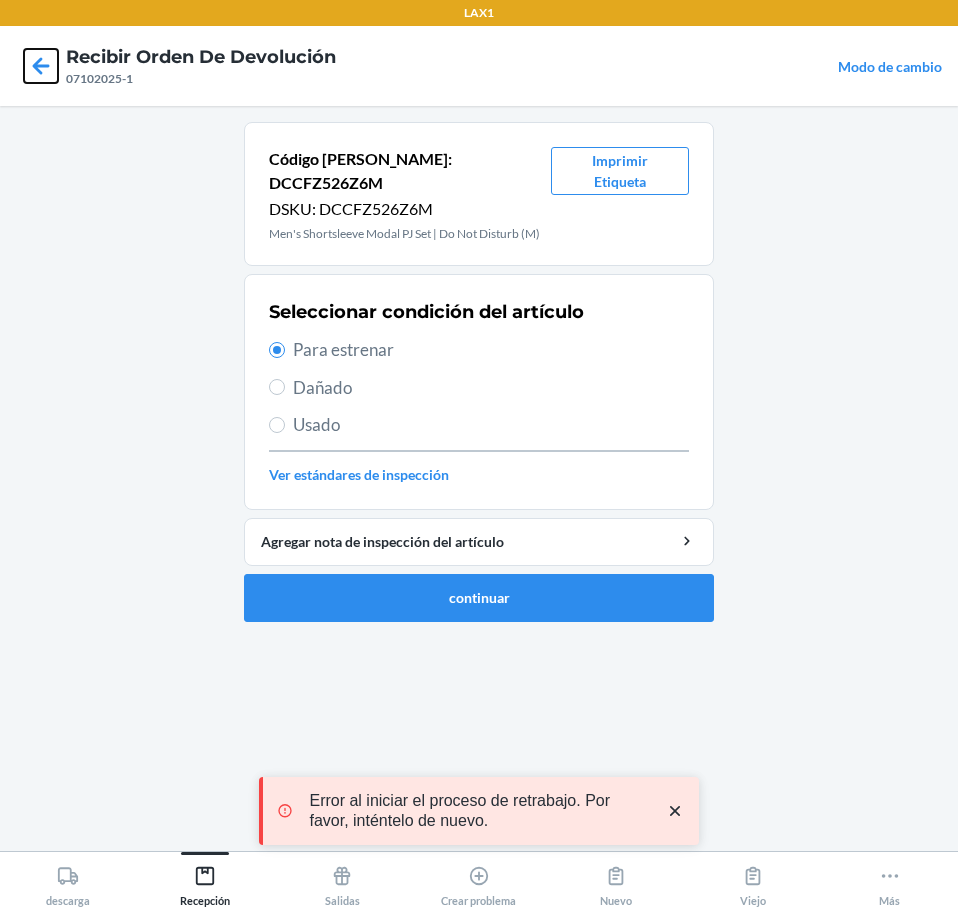 click 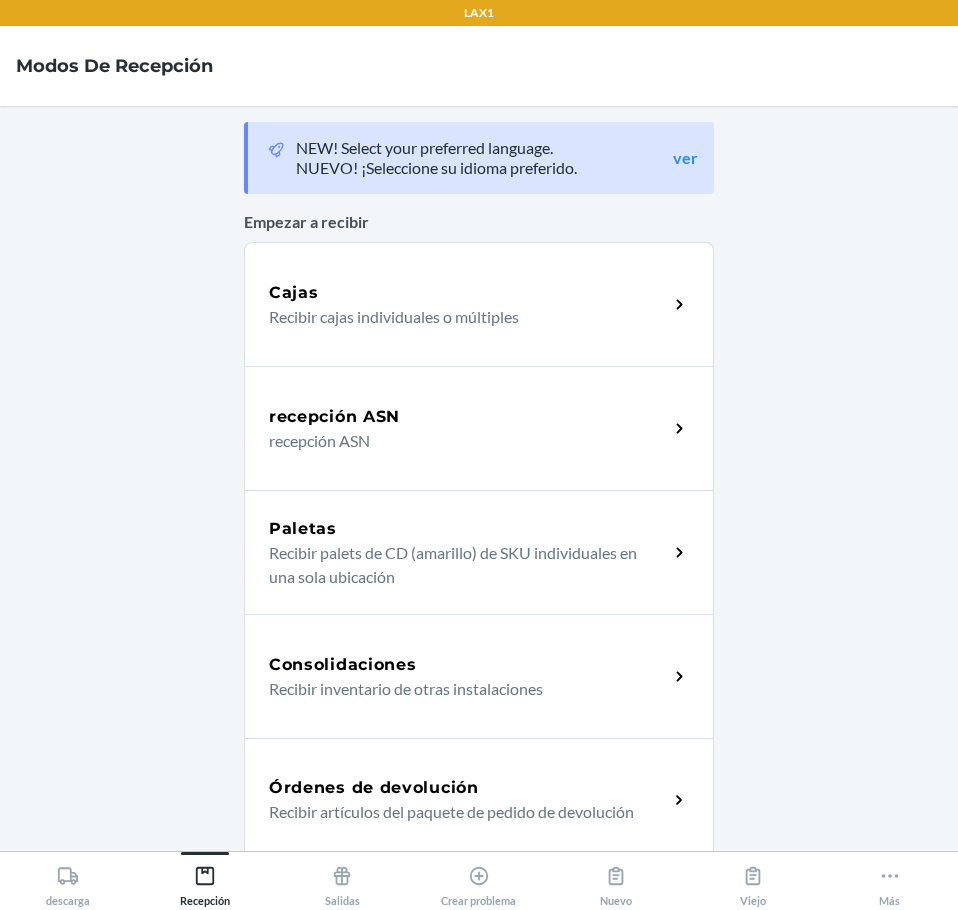 click on "Órdenes de devolución Recibir artículos del paquete de pedido de devolución" at bounding box center [479, 800] 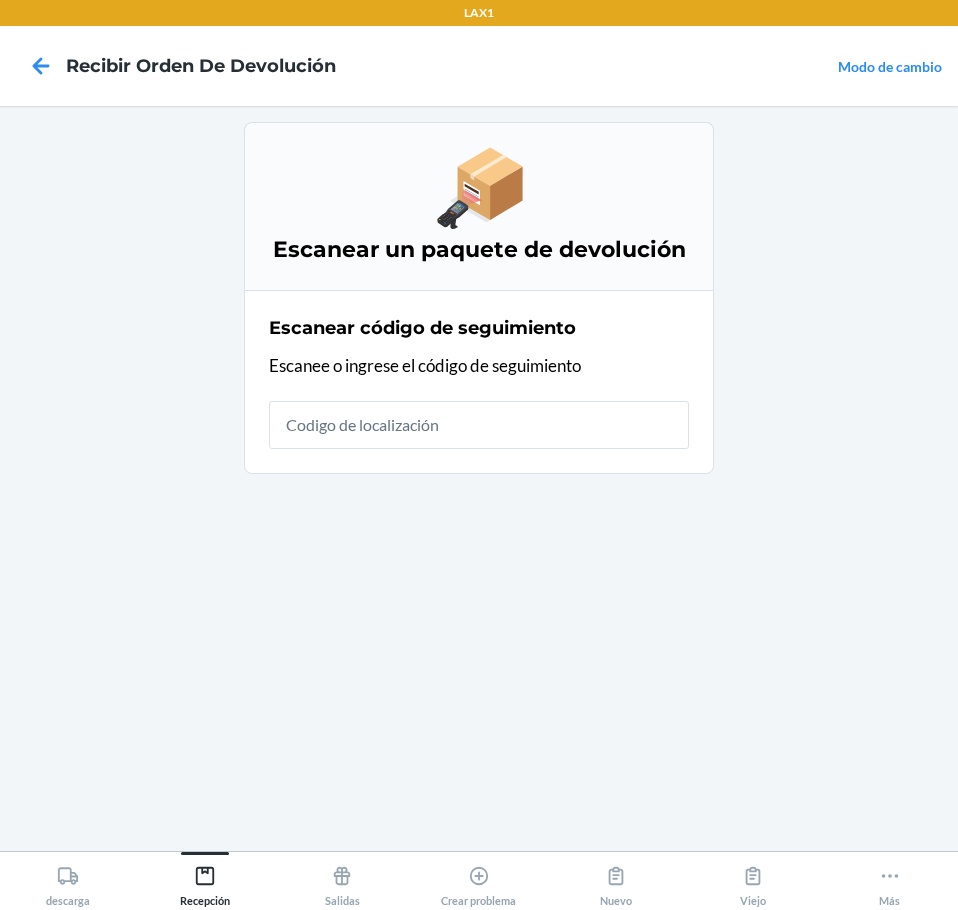 click at bounding box center (479, 425) 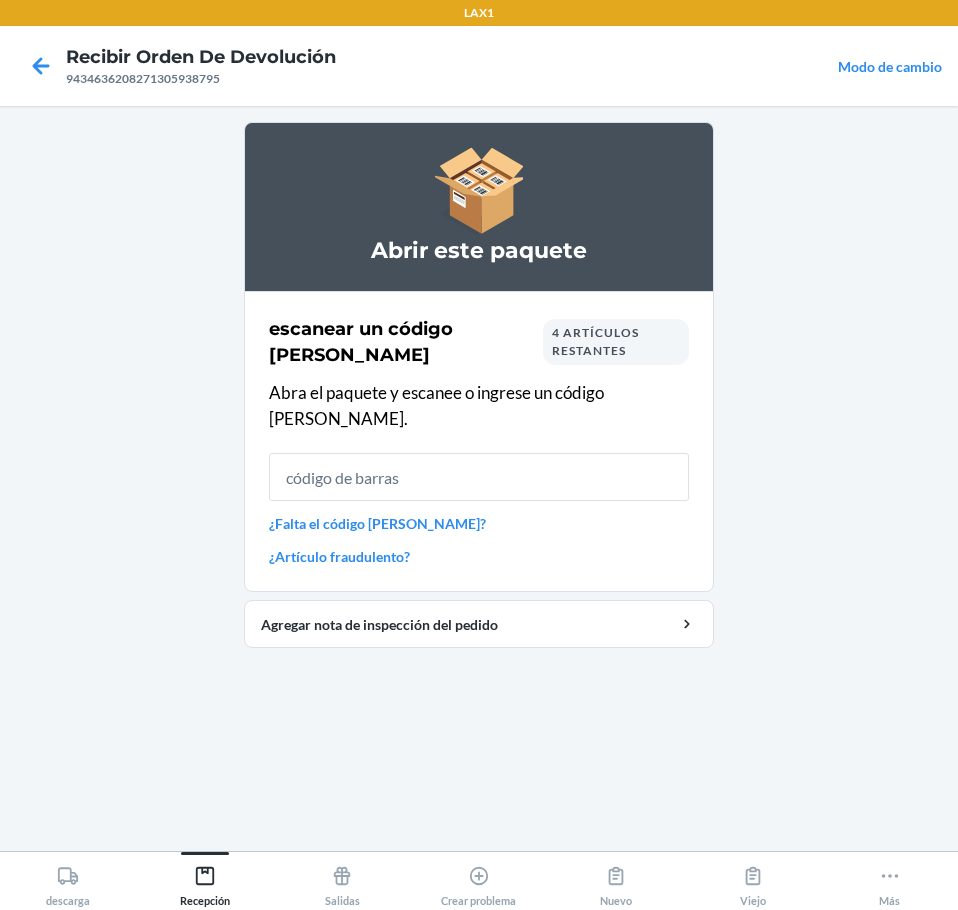 click on "4 artículos restantes" at bounding box center (616, 342) 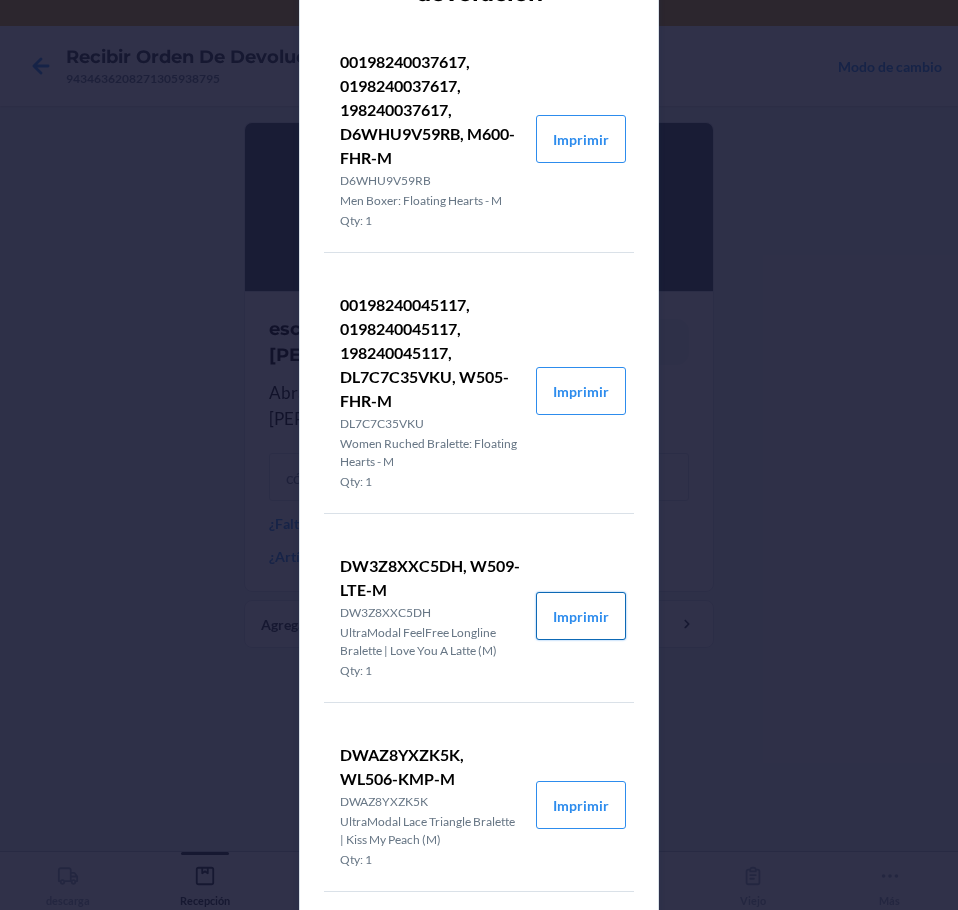 click on "Imprimir" at bounding box center (581, 616) 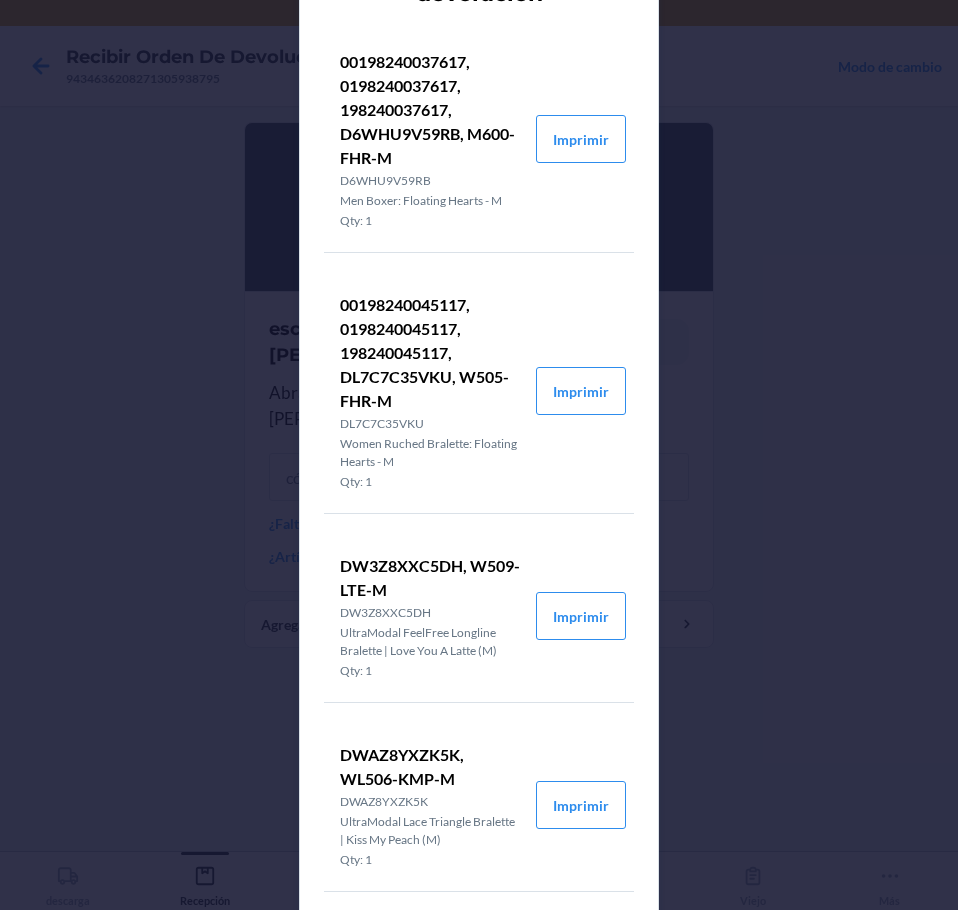click on "Detalles del pedido de devolución 00198240037617, 0198240037617, 198240037617, D6WHU9V59RB, M600-FHR-M D6WHU9V59RB Men Boxer: Floating Hearts - M Qty: 1 Imprimir 00198240045117, 0198240045117, 198240045117, DL7C7C35VKU, W505-FHR-M DL7C7C35VKU Women Ruched Bralette: Floating Hearts - M Qty: 1 Imprimir DW3Z8XXC5DH, W509-LTE-M DW3Z8XXC5DH UltraModal FeelFree Longline Bralette | Love You A Latte (M) Qty: 1 Imprimir DWAZ8YXZK5K, WL506-KMP-M DWAZ8YXZK5K UltraModal Lace Triangle Bralette | Kiss My Peach (M) Qty: 1 [PERSON_NAME]" at bounding box center [479, 455] 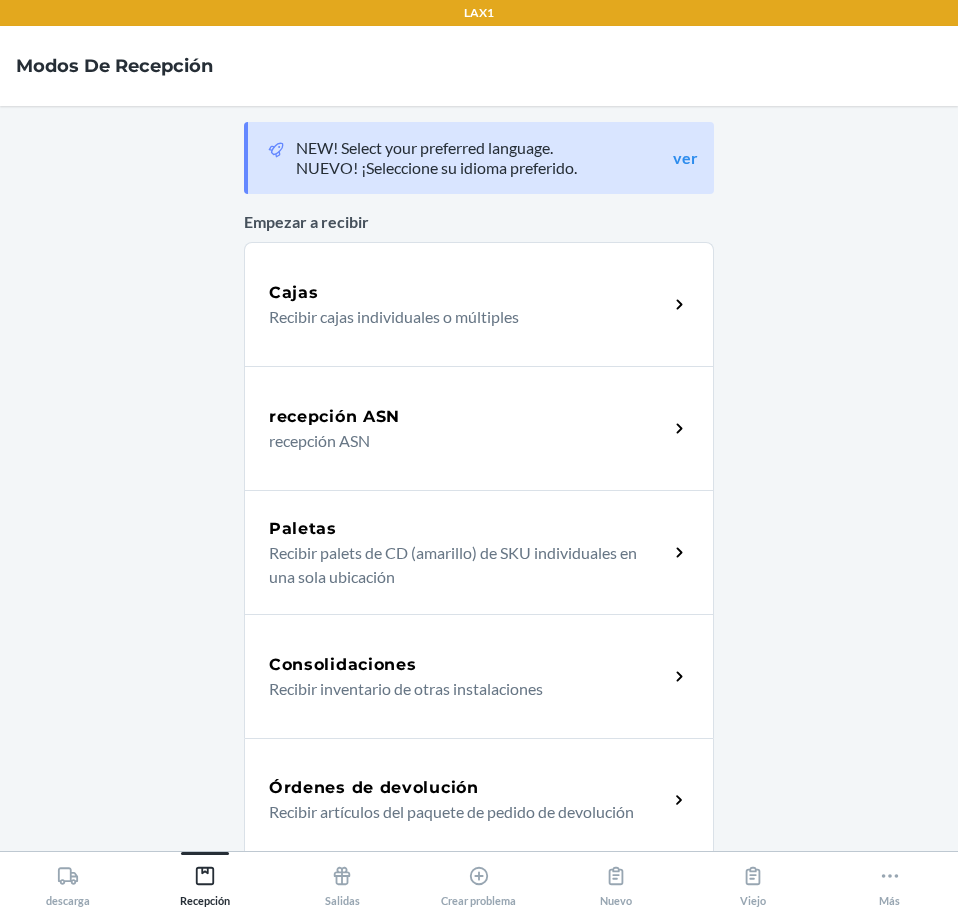 click on "Órdenes de devolución Recibir artículos del paquete de pedido de devolución" at bounding box center [479, 800] 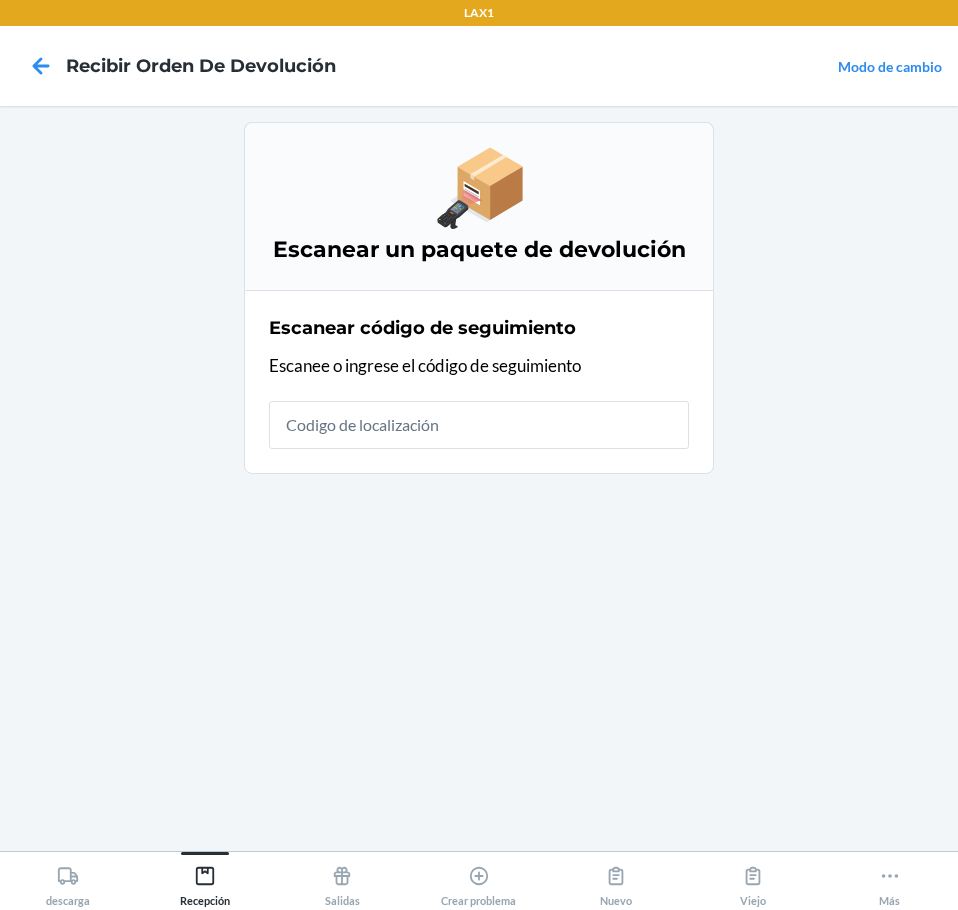 click at bounding box center (479, 425) 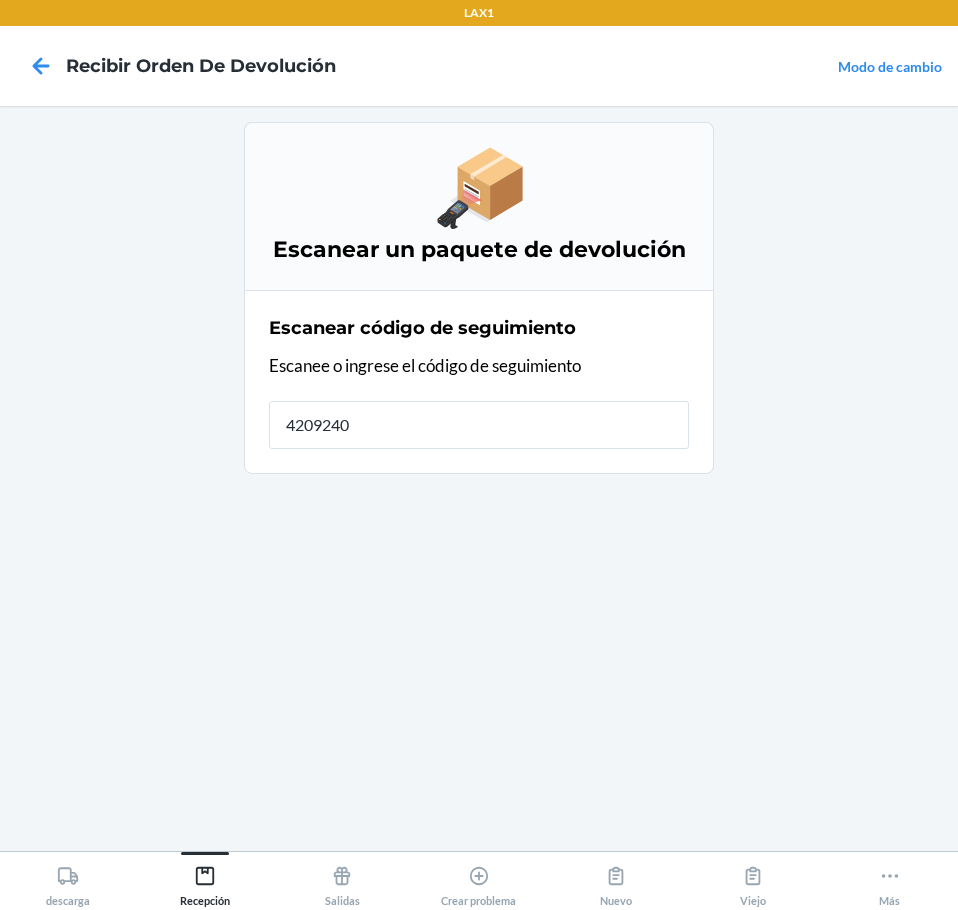 type on "42092408" 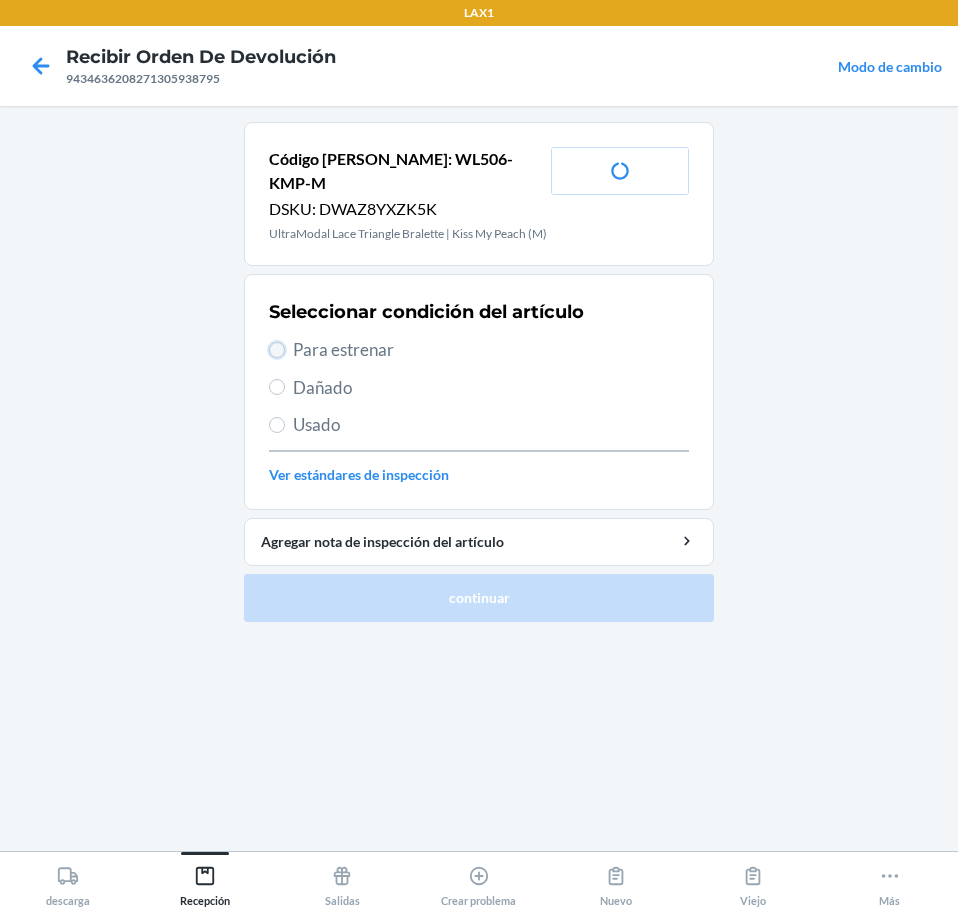 click on "Para estrenar" at bounding box center (277, 350) 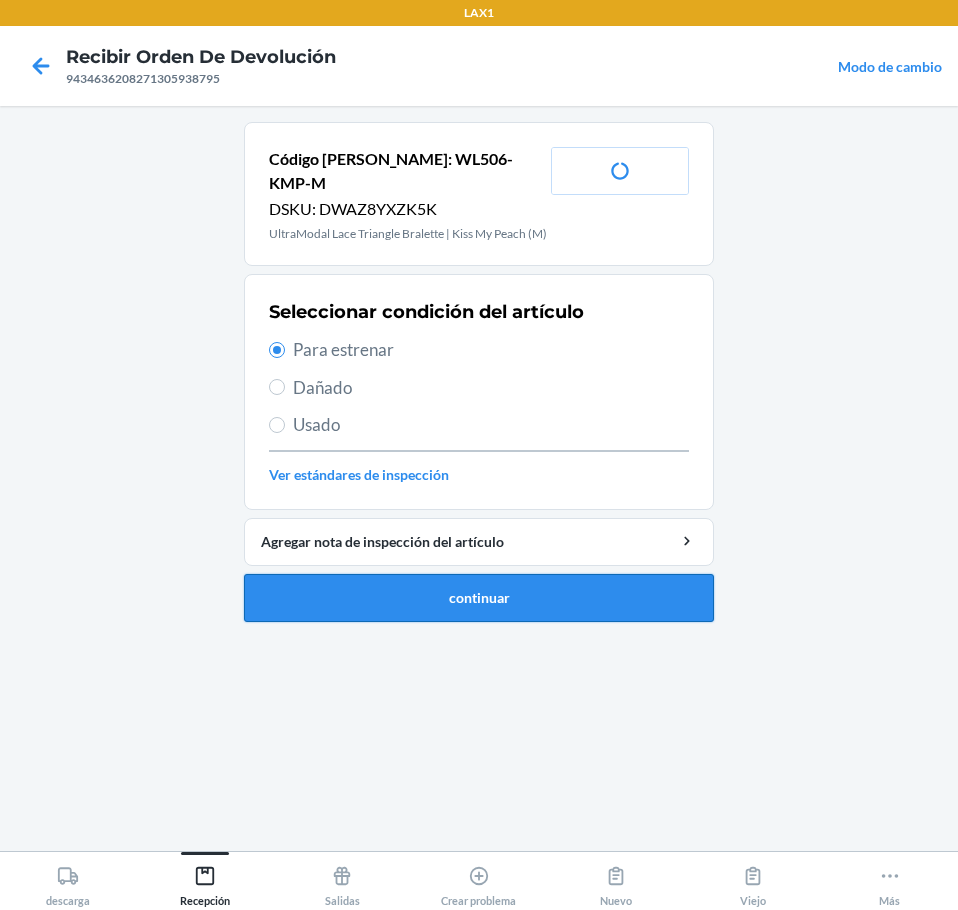 click on "continuar" at bounding box center (479, 598) 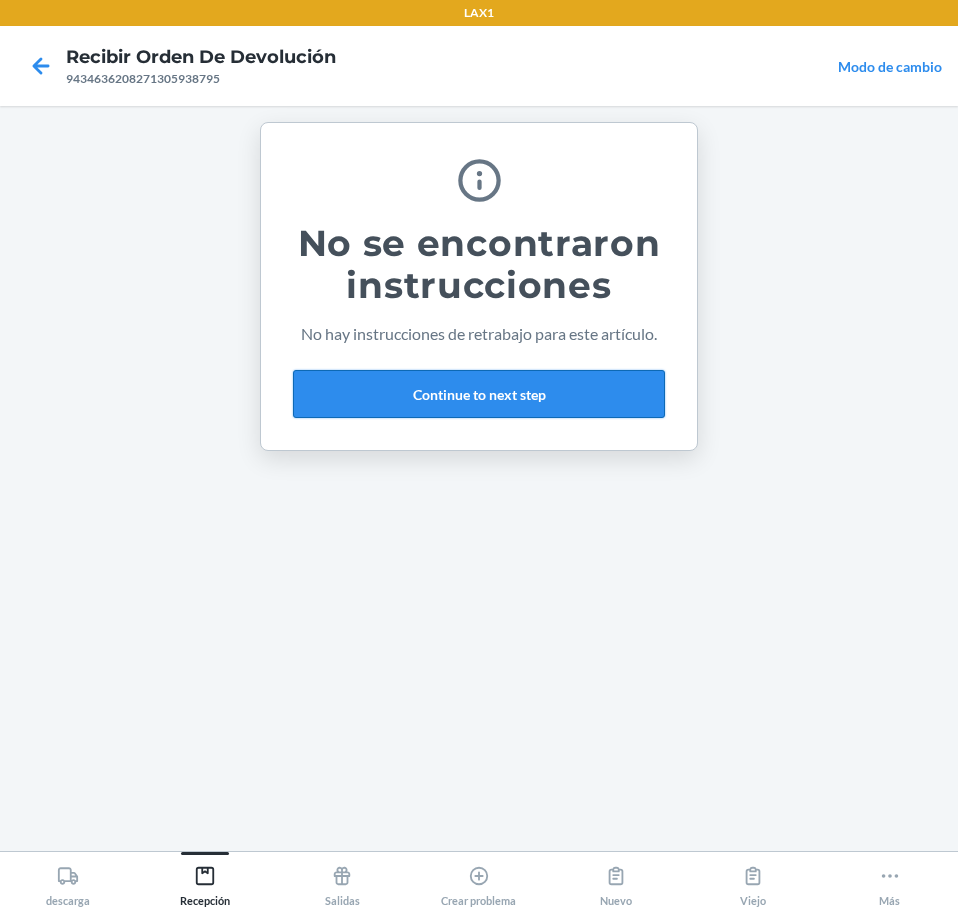 click on "Continue to next step" at bounding box center [479, 394] 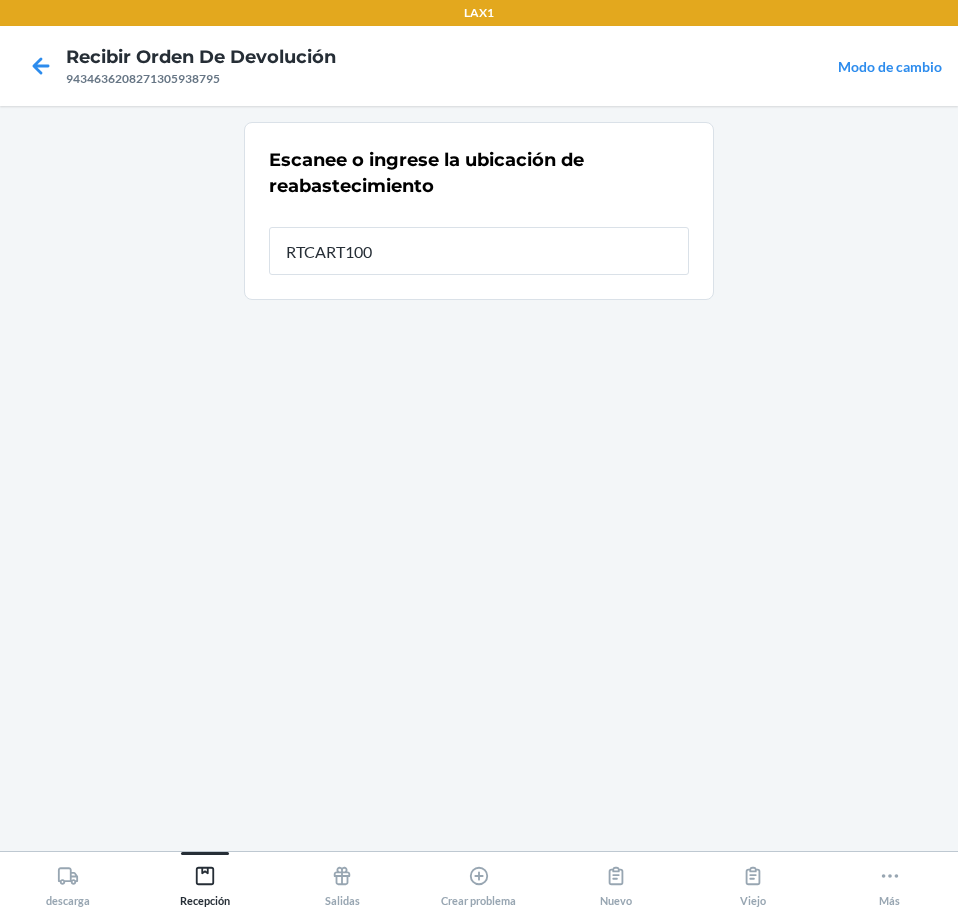 type on "RTCART100" 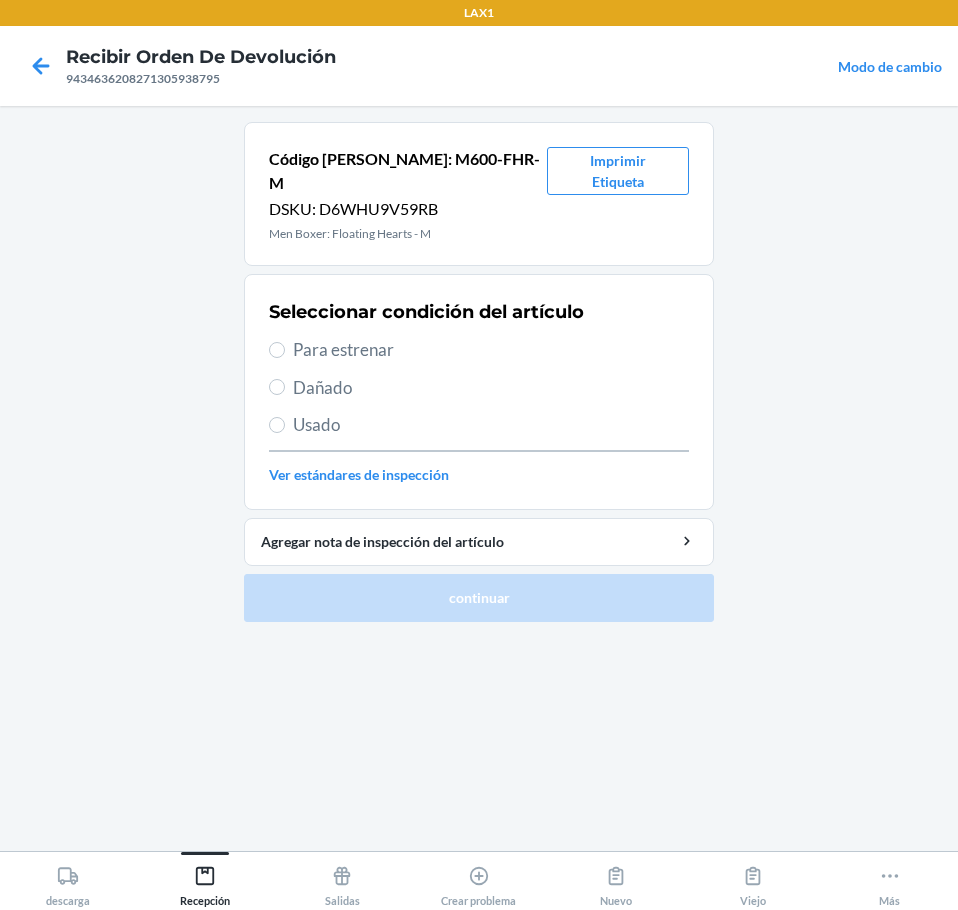 click on "Para estrenar" at bounding box center [491, 350] 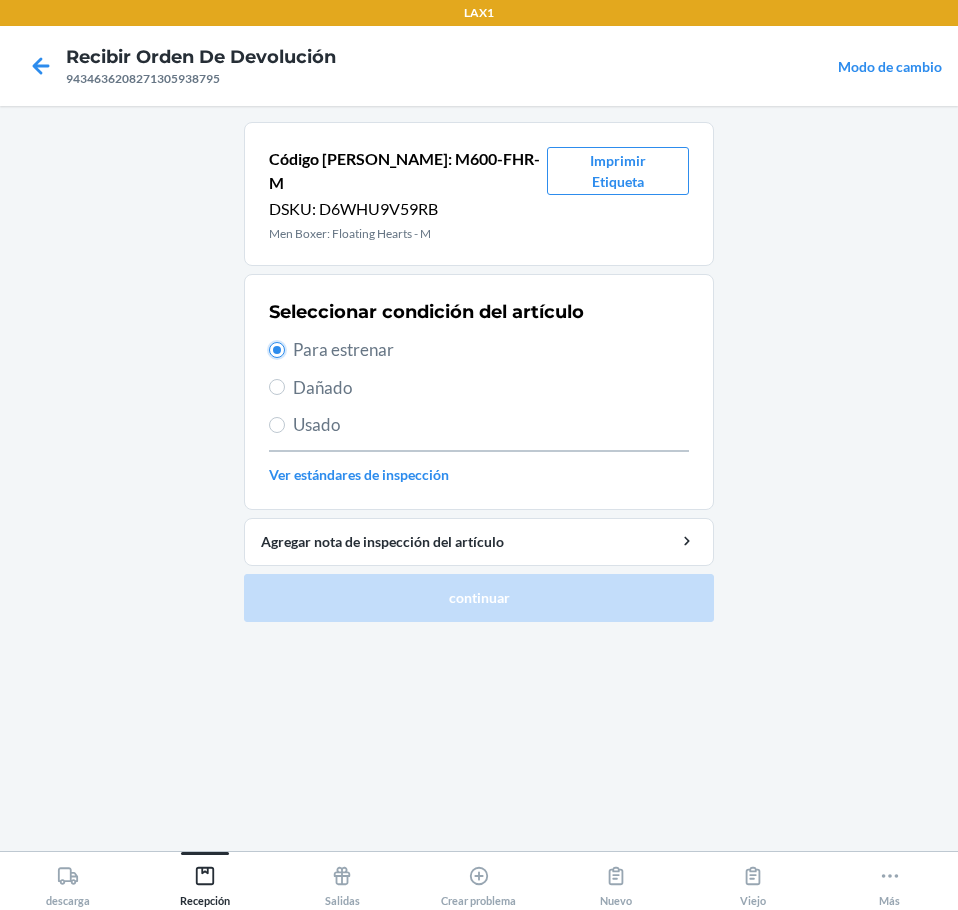 radio on "true" 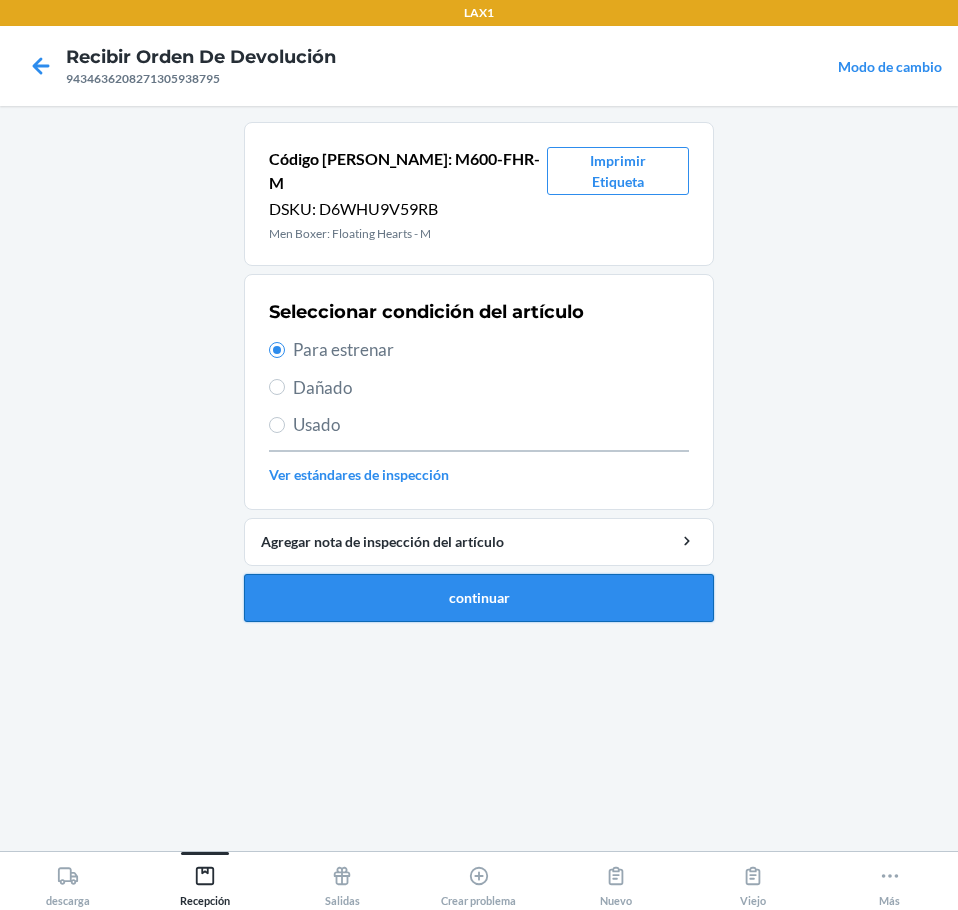 click on "continuar" at bounding box center [479, 598] 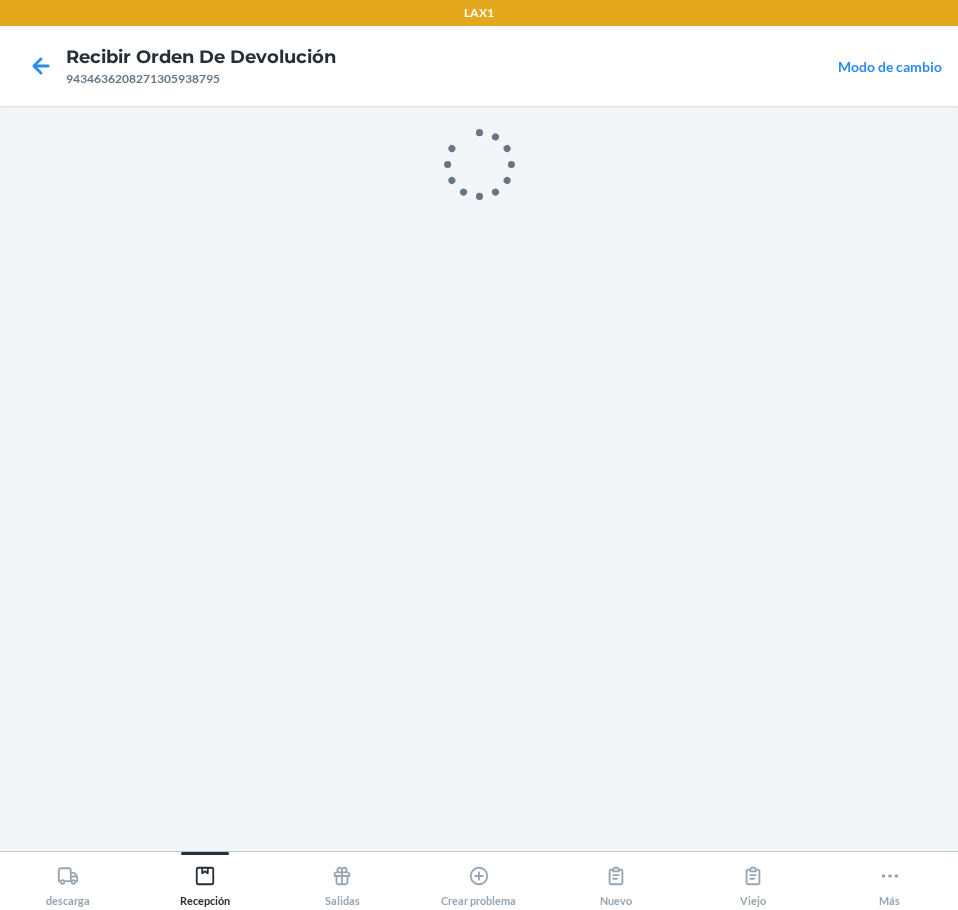 click at bounding box center (479, 478) 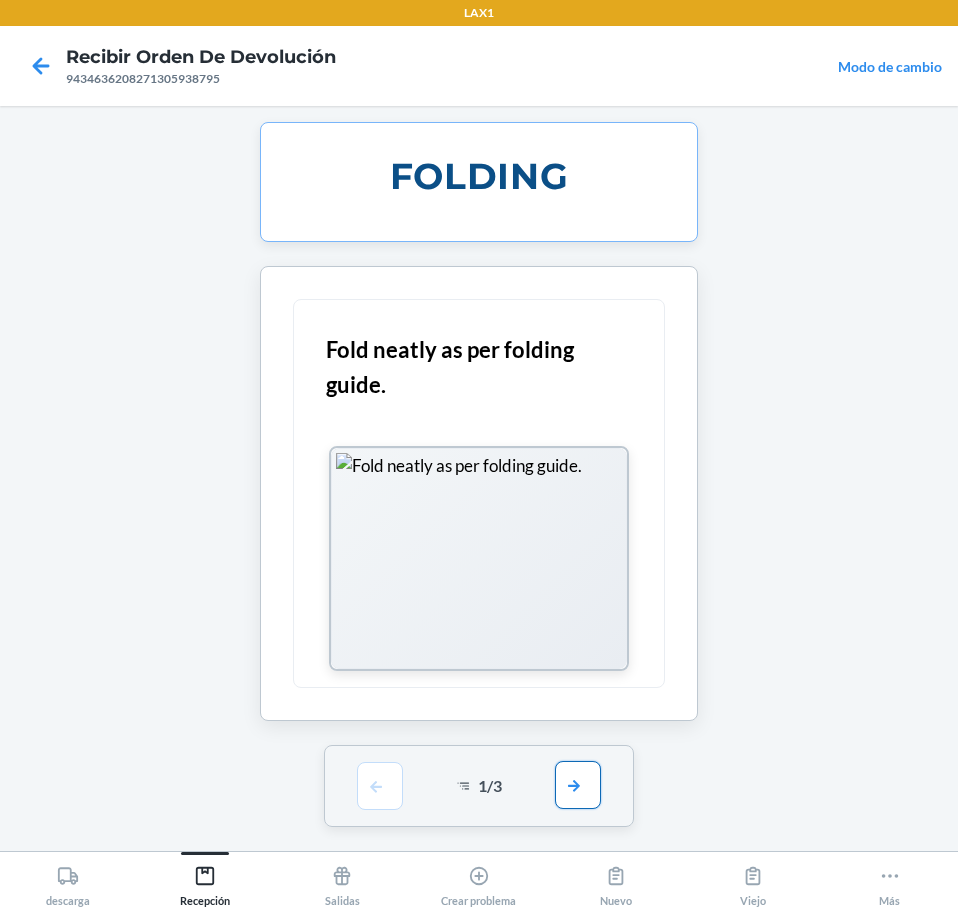 click at bounding box center [578, 785] 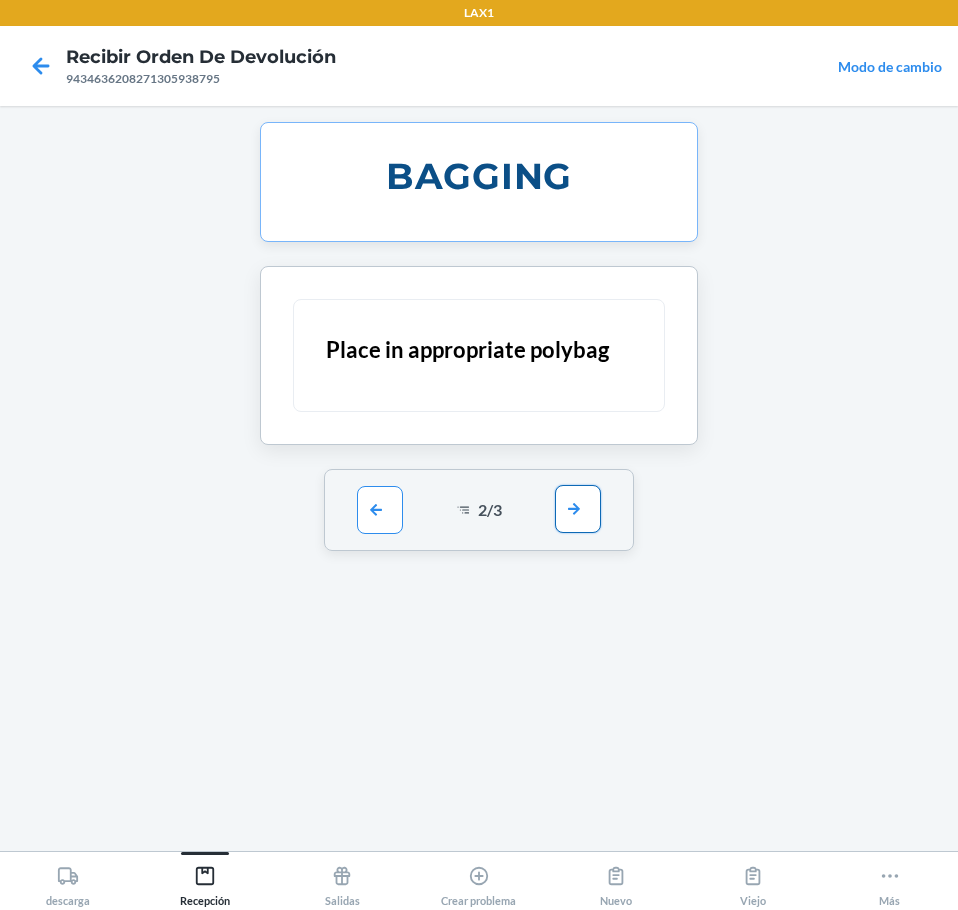 click at bounding box center (578, 509) 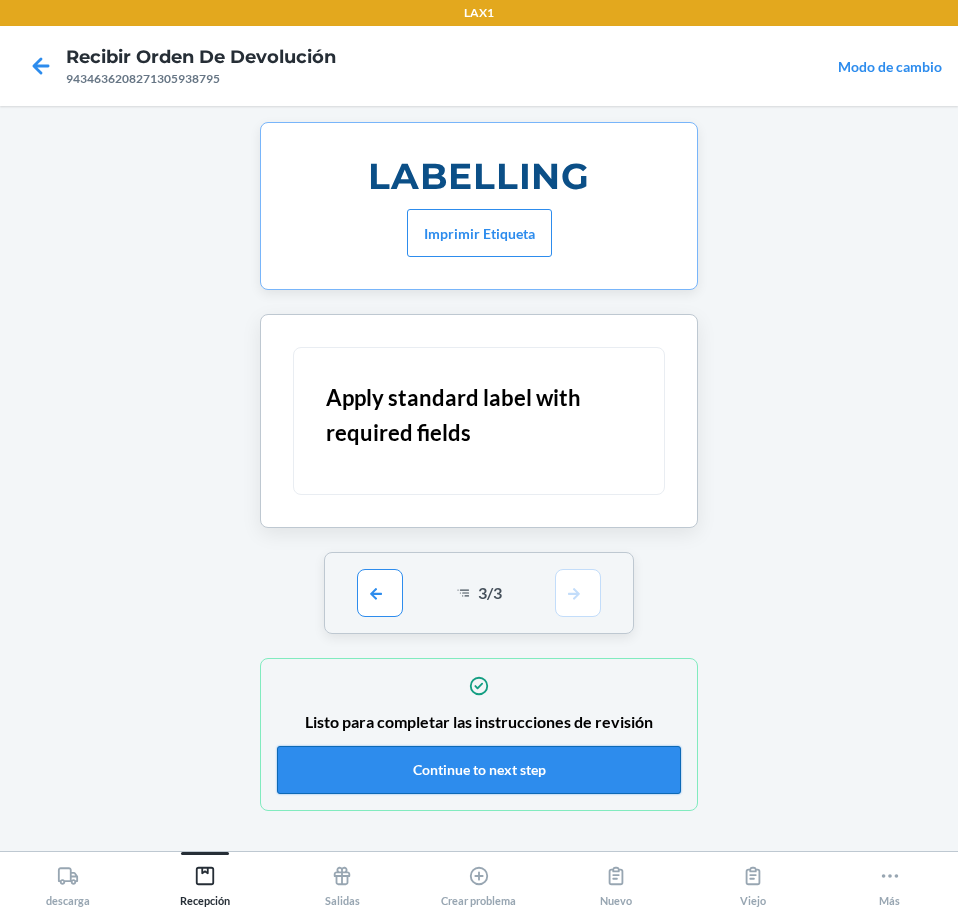 click on "Continue to next step" at bounding box center [479, 770] 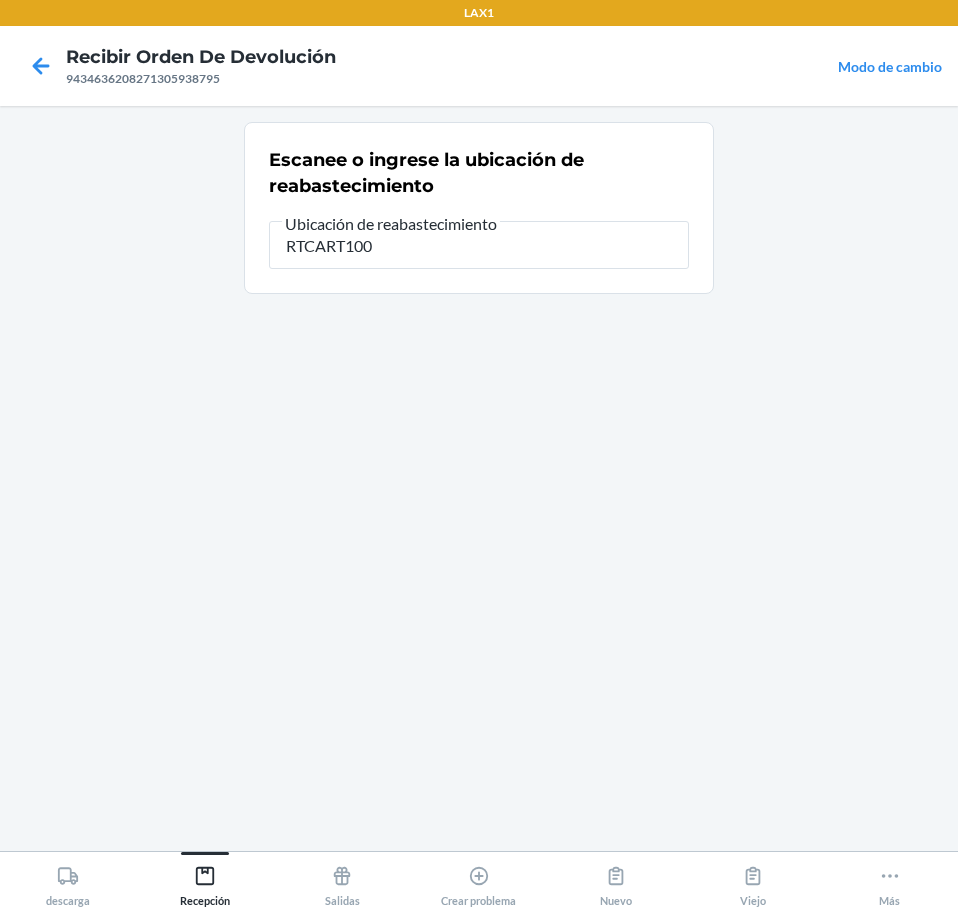 type on "RTCART100" 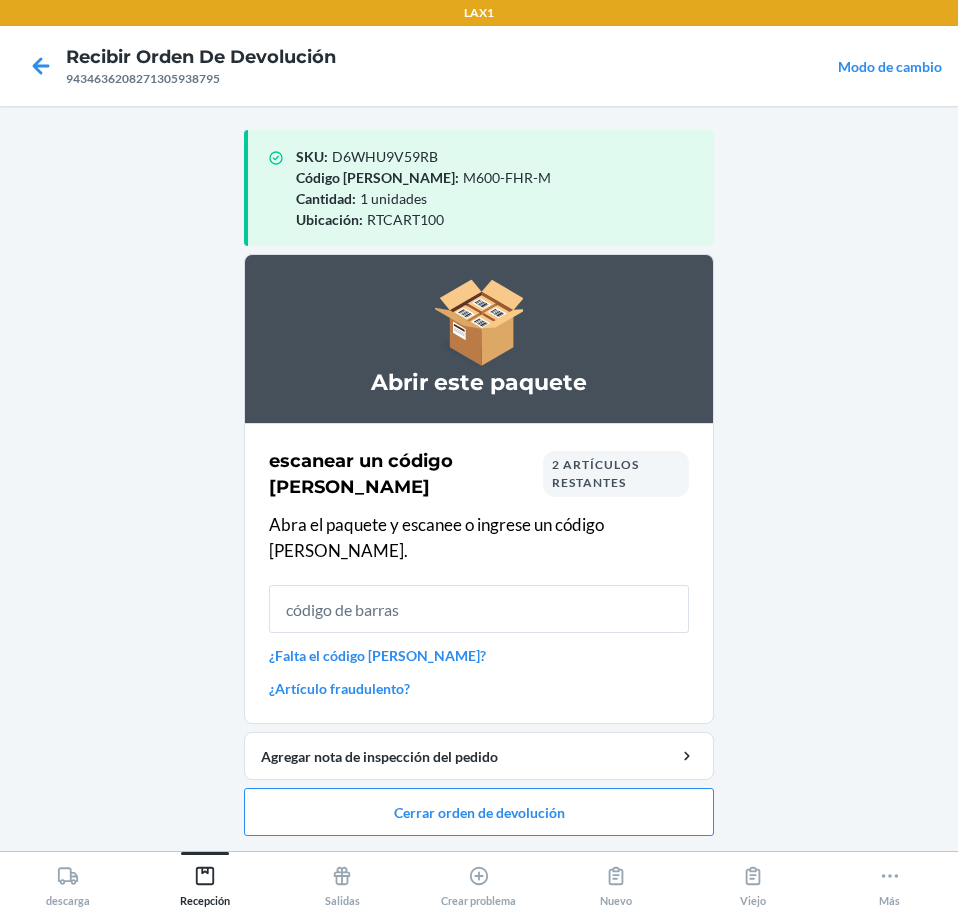 click on "2 artículos restantes" at bounding box center (595, 473) 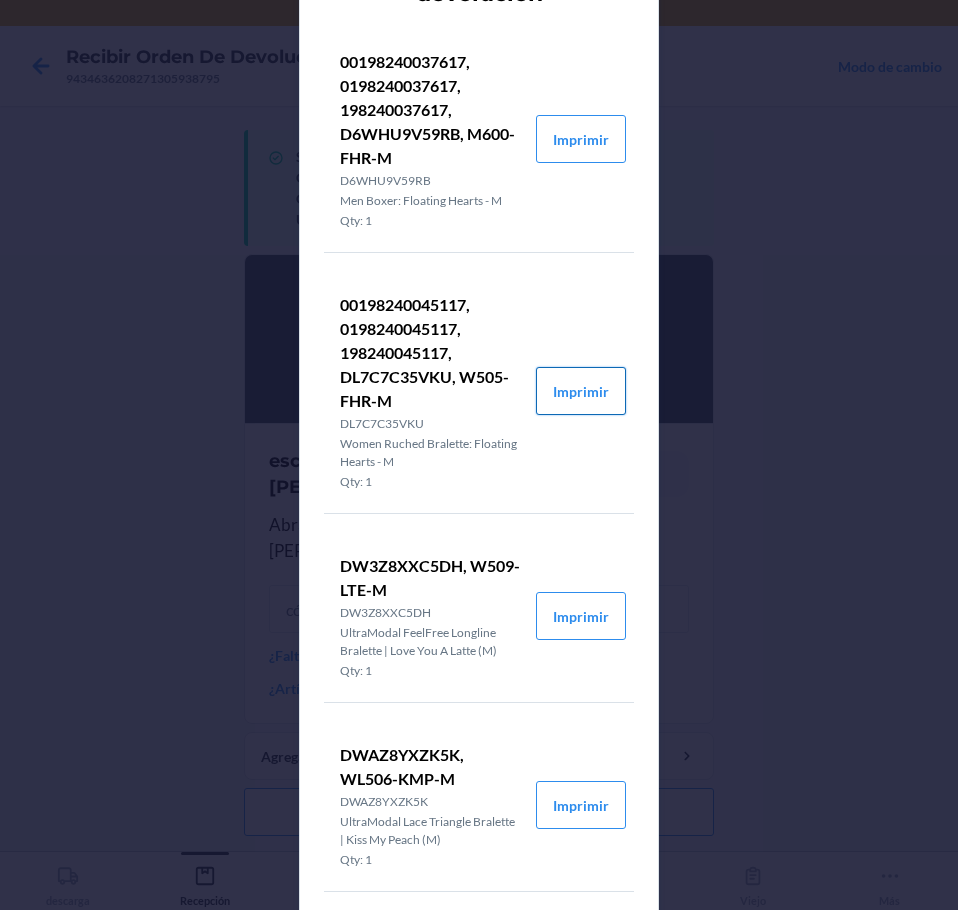 click on "Imprimir" at bounding box center [581, 391] 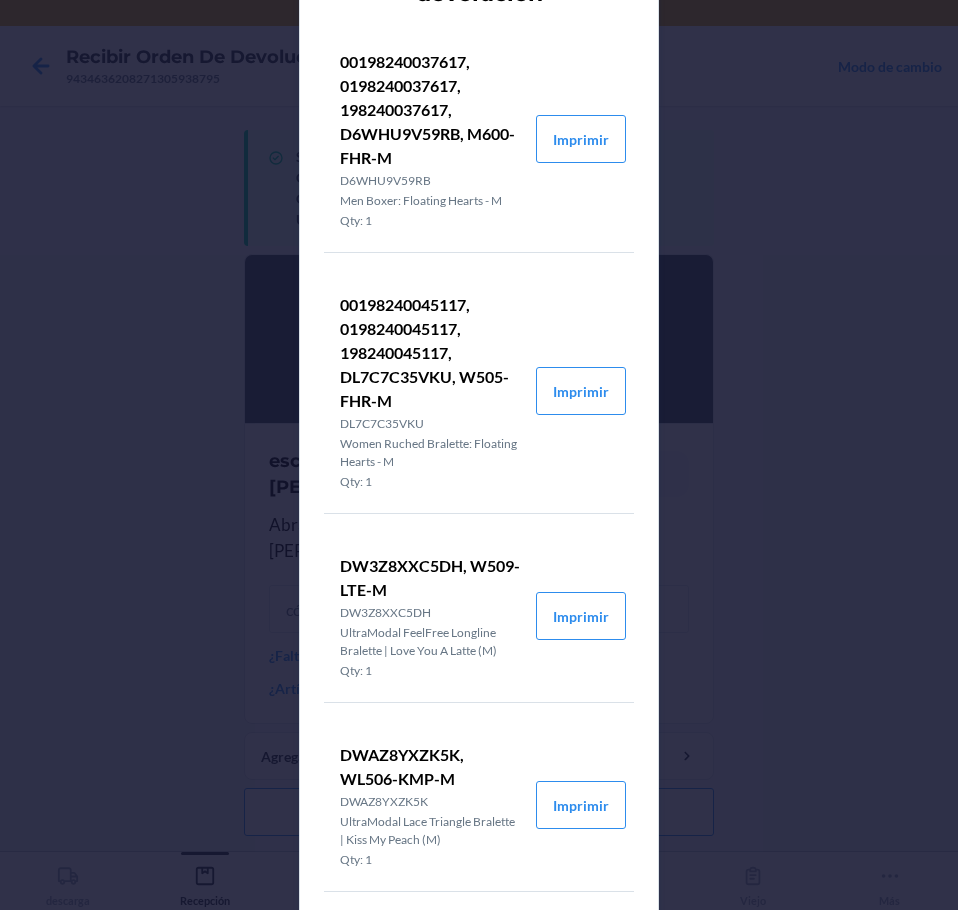 click on "Detalles del pedido de devolución 00198240037617, 0198240037617, 198240037617, D6WHU9V59RB, M600-FHR-M D6WHU9V59RB Men Boxer: Floating Hearts - M Qty: 1 Imprimir 00198240045117, 0198240045117, 198240045117, DL7C7C35VKU, W505-FHR-M DL7C7C35VKU Women Ruched Bralette: Floating Hearts - M Qty: 1 Imprimir DW3Z8XXC5DH, W509-LTE-M DW3Z8XXC5DH UltraModal FeelFree Longline Bralette | Love You A Latte (M) Qty: 1 Imprimir DWAZ8YXZK5K, WL506-KMP-M DWAZ8YXZK5K UltraModal Lace Triangle Bralette | Kiss My Peach (M) Qty: 1 [PERSON_NAME]" at bounding box center (479, 455) 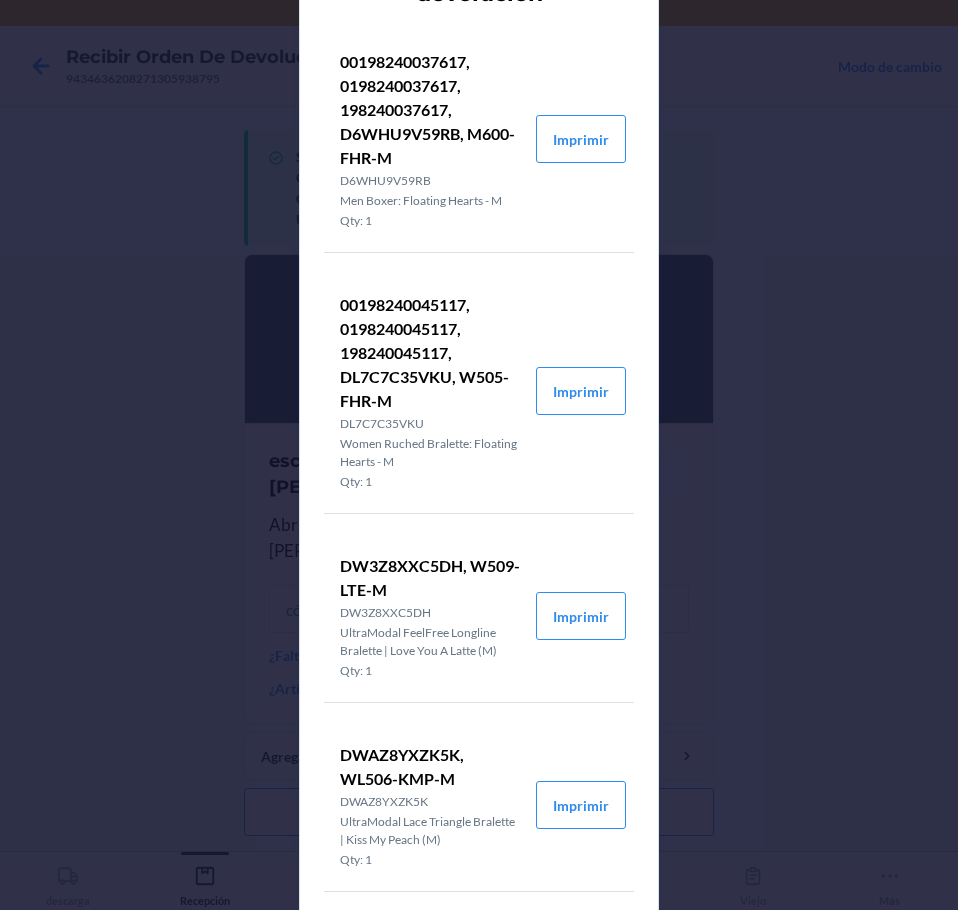 click on "Detalles del pedido de devolución 00198240037617, 0198240037617, 198240037617, D6WHU9V59RB, M600-FHR-M D6WHU9V59RB Men Boxer: Floating Hearts - M Qty: 1 Imprimir 00198240045117, 0198240045117, 198240045117, DL7C7C35VKU, W505-FHR-M DL7C7C35VKU Women Ruched Bralette: Floating Hearts - M Qty: 1 Imprimir DW3Z8XXC5DH, W509-LTE-M DW3Z8XXC5DH UltraModal FeelFree Longline Bralette | Love You A Latte (M) Qty: 1 Imprimir DWAZ8YXZK5K, WL506-KMP-M DWAZ8YXZK5K UltraModal Lace Triangle Bralette | Kiss My Peach (M) Qty: 1 [PERSON_NAME]" at bounding box center (479, 455) 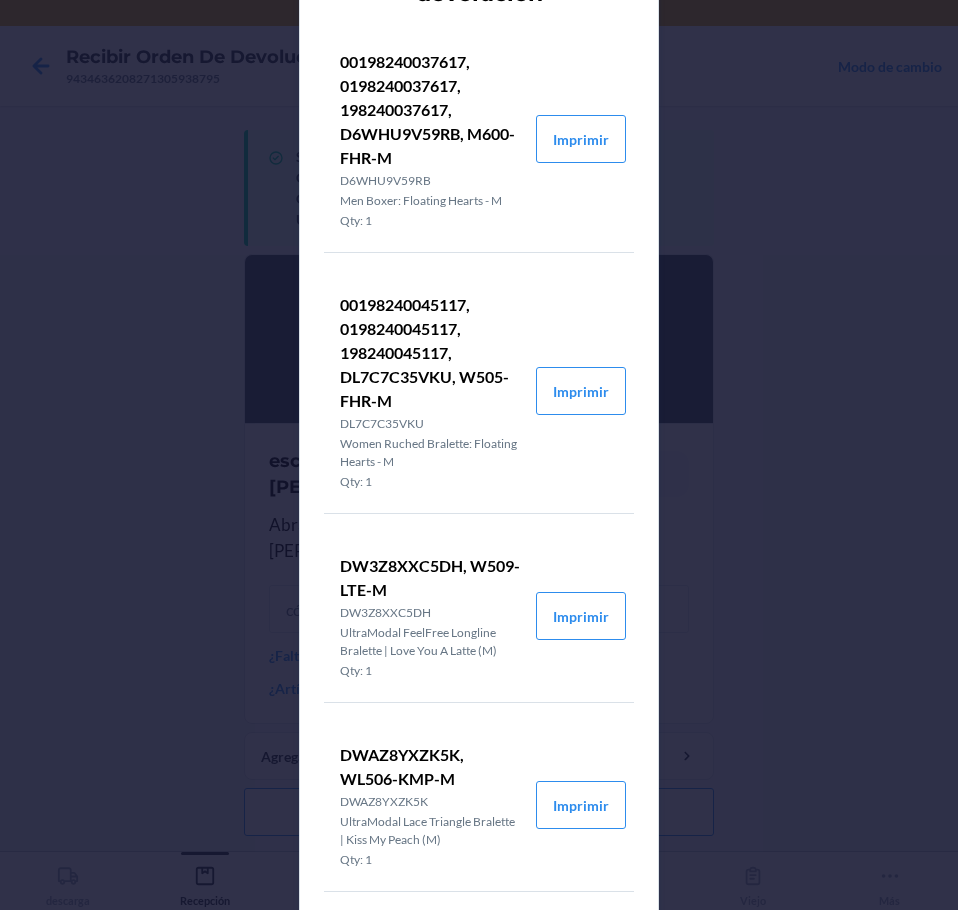 click on "Detalles del pedido de devolución 00198240037617, 0198240037617, 198240037617, D6WHU9V59RB, M600-FHR-M D6WHU9V59RB Men Boxer: Floating Hearts - M Qty: 1 Imprimir 00198240045117, 0198240045117, 198240045117, DL7C7C35VKU, W505-FHR-M DL7C7C35VKU Women Ruched Bralette: Floating Hearts - M Qty: 1 Imprimir DW3Z8XXC5DH, W509-LTE-M DW3Z8XXC5DH UltraModal FeelFree Longline Bralette | Love You A Latte (M) Qty: 1 Imprimir DWAZ8YXZK5K, WL506-KMP-M DWAZ8YXZK5K UltraModal Lace Triangle Bralette | Kiss My Peach (M) Qty: 1 [PERSON_NAME]" at bounding box center (479, 455) 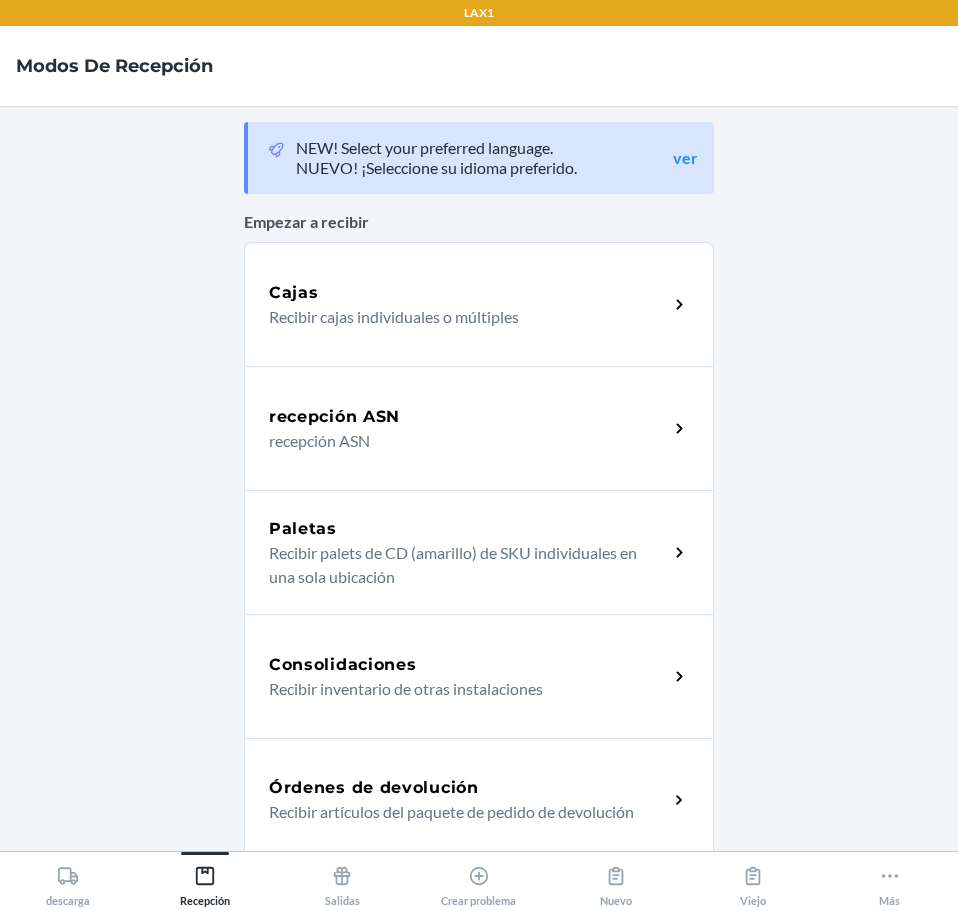 click on "Órdenes de devolución" at bounding box center [468, 788] 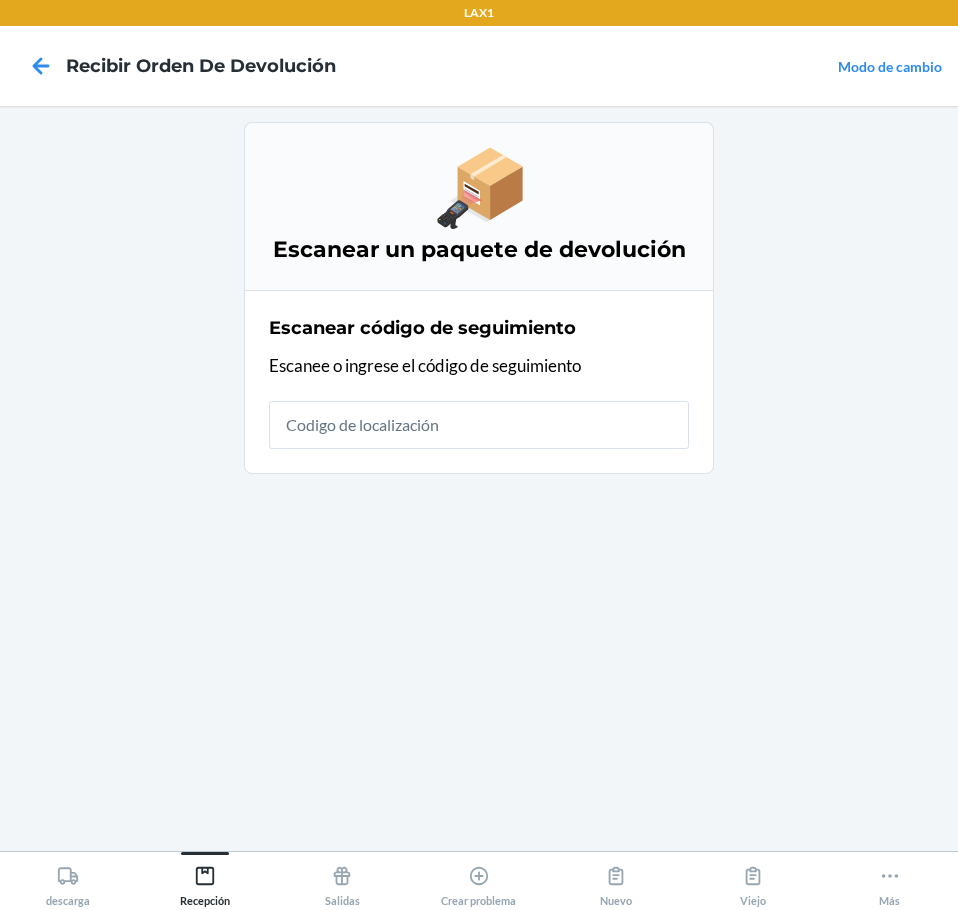 click on "Escanear código de seguimiento Escanee o ingrese el código de seguimiento" at bounding box center [479, 382] 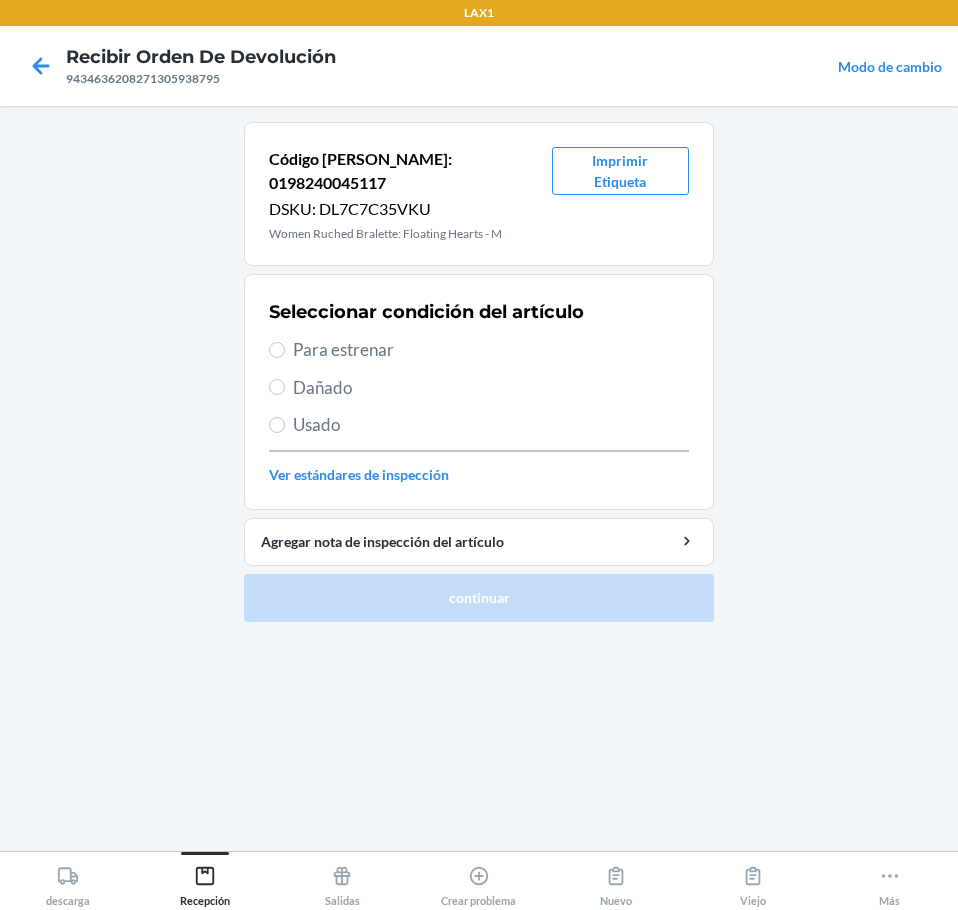 click on "Para estrenar" at bounding box center (479, 350) 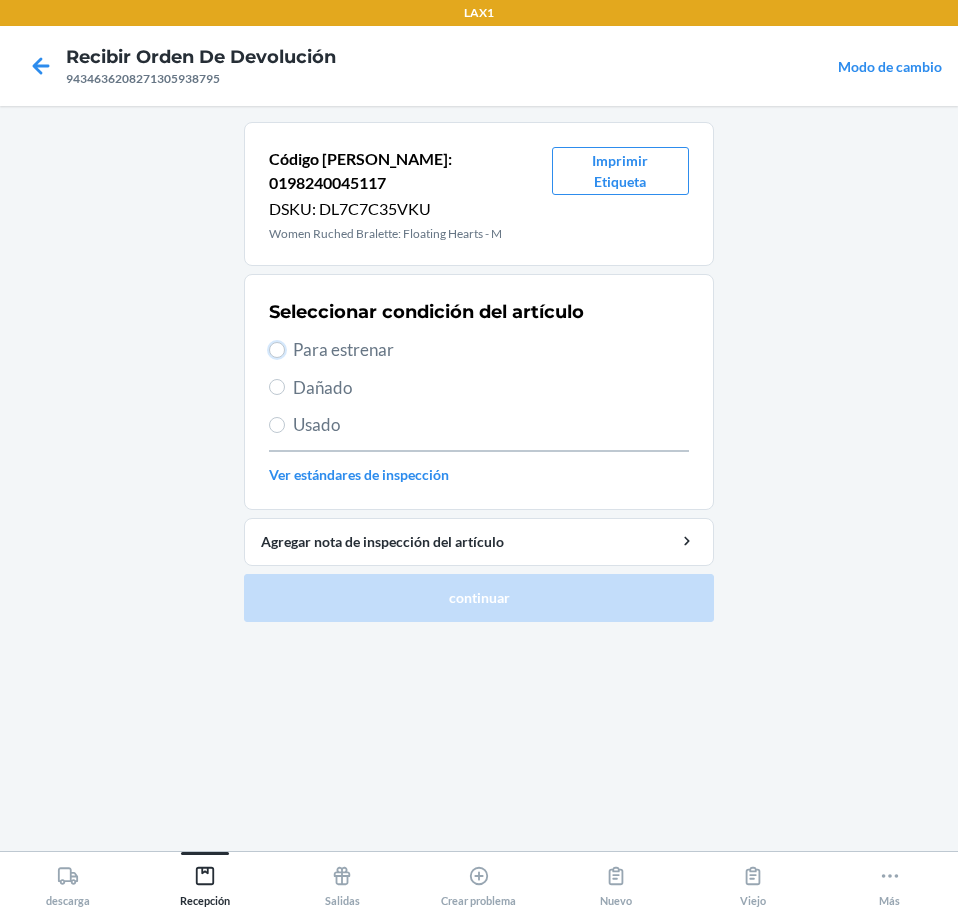 click on "Para estrenar" at bounding box center [277, 350] 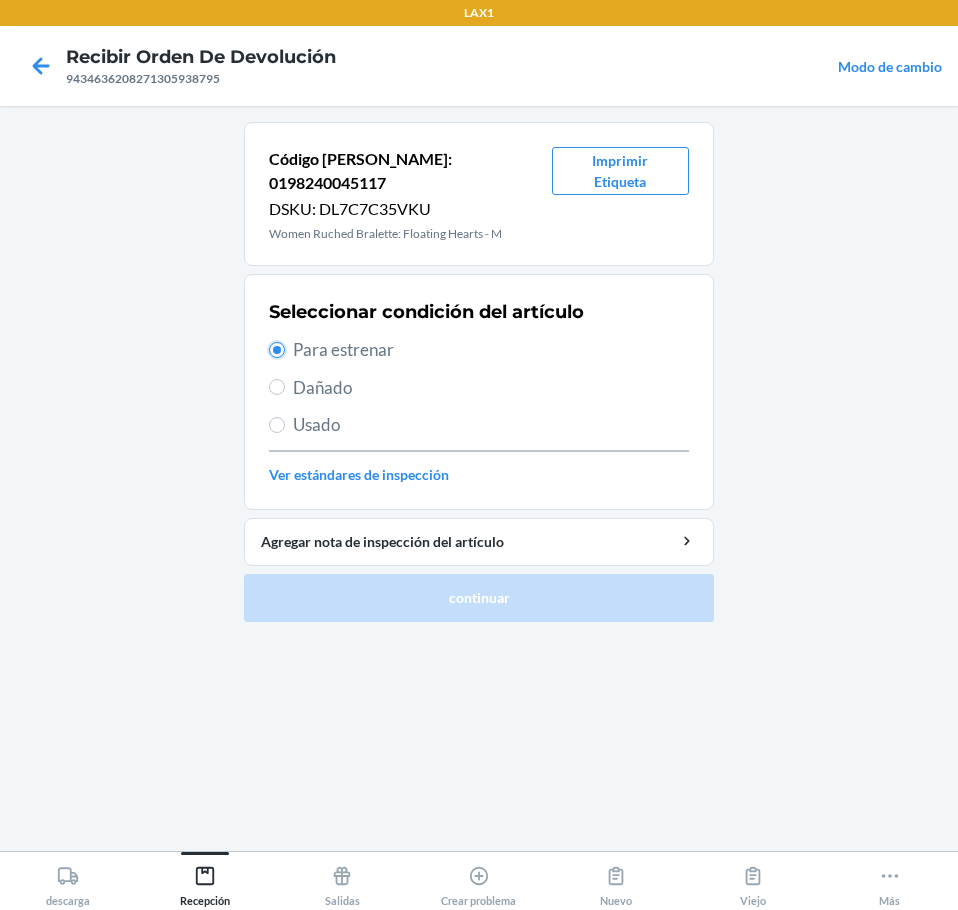 radio on "true" 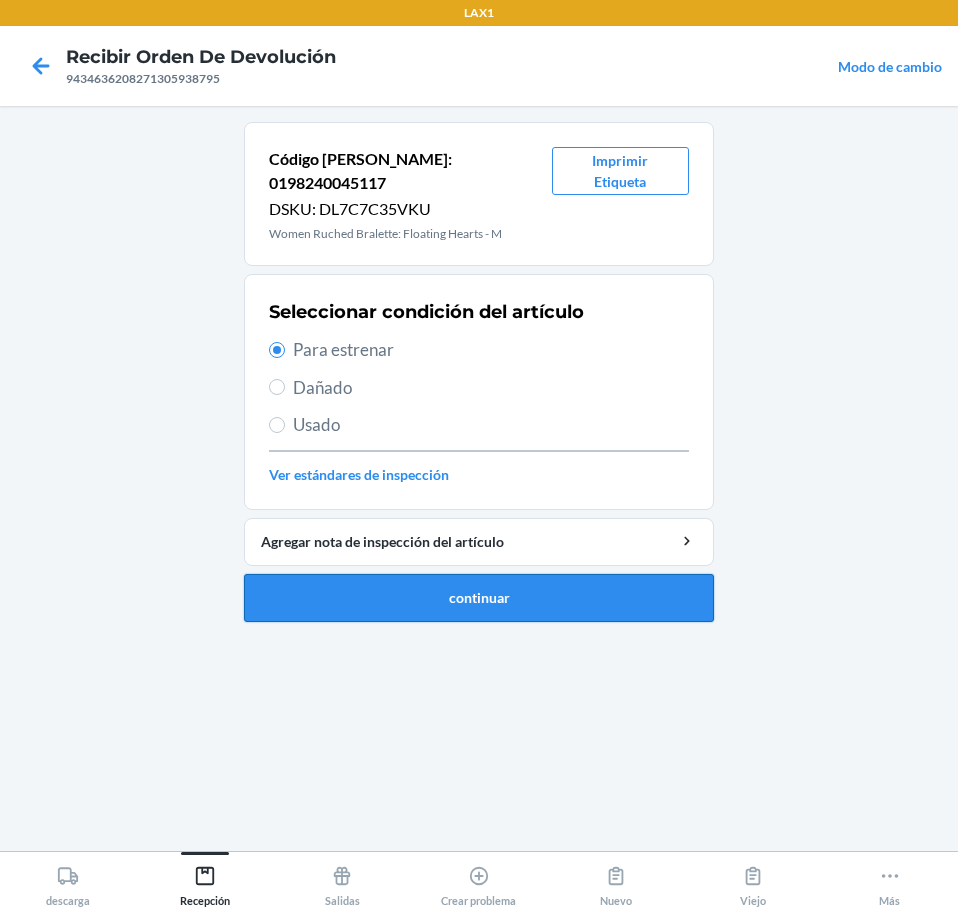 click on "continuar" at bounding box center [479, 598] 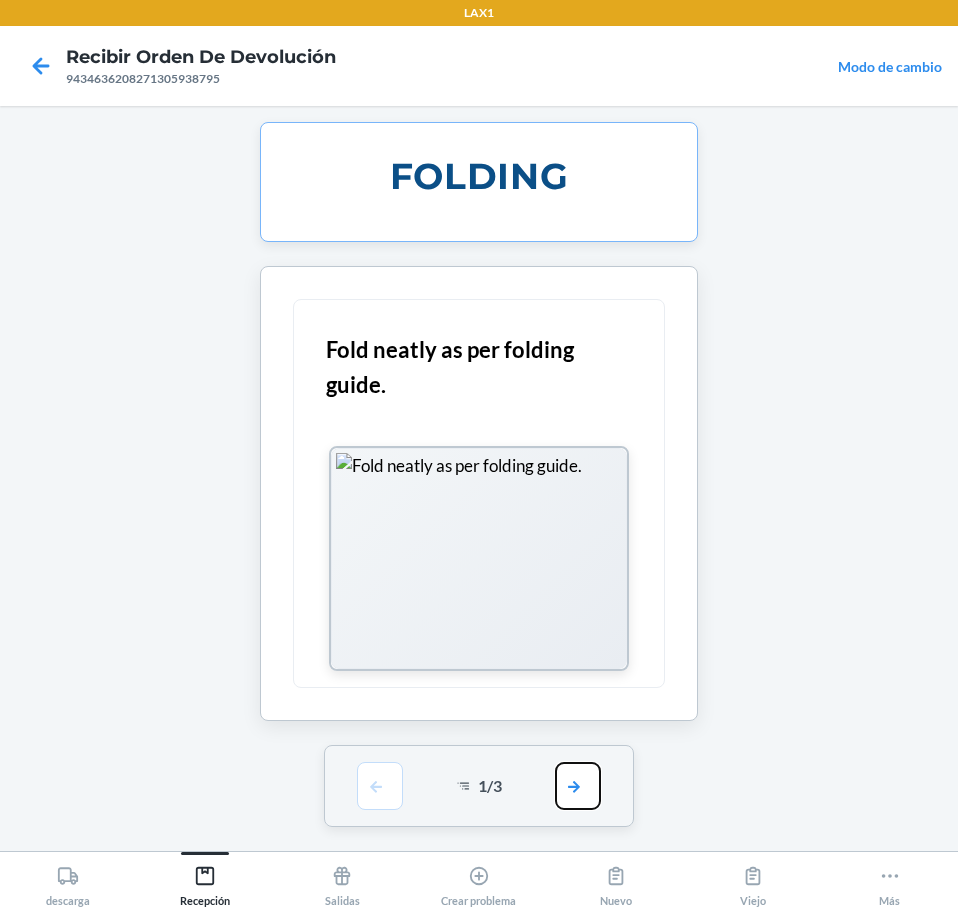 click at bounding box center (578, 786) 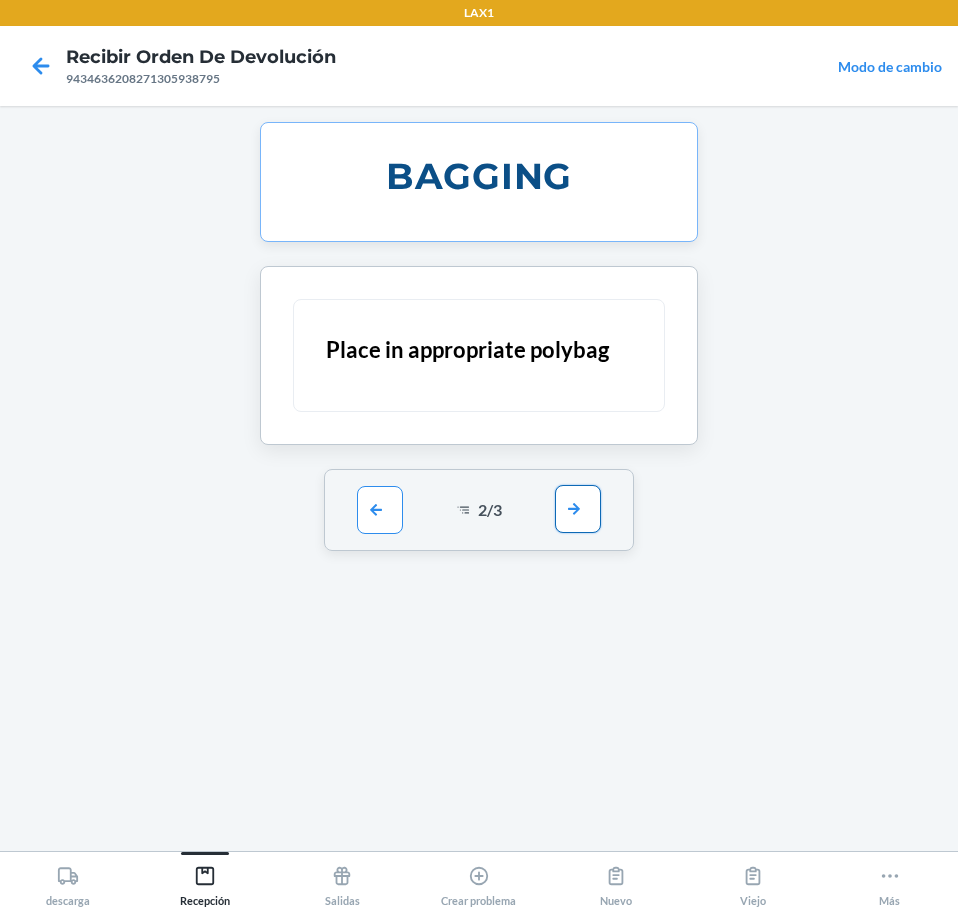 click at bounding box center [578, 509] 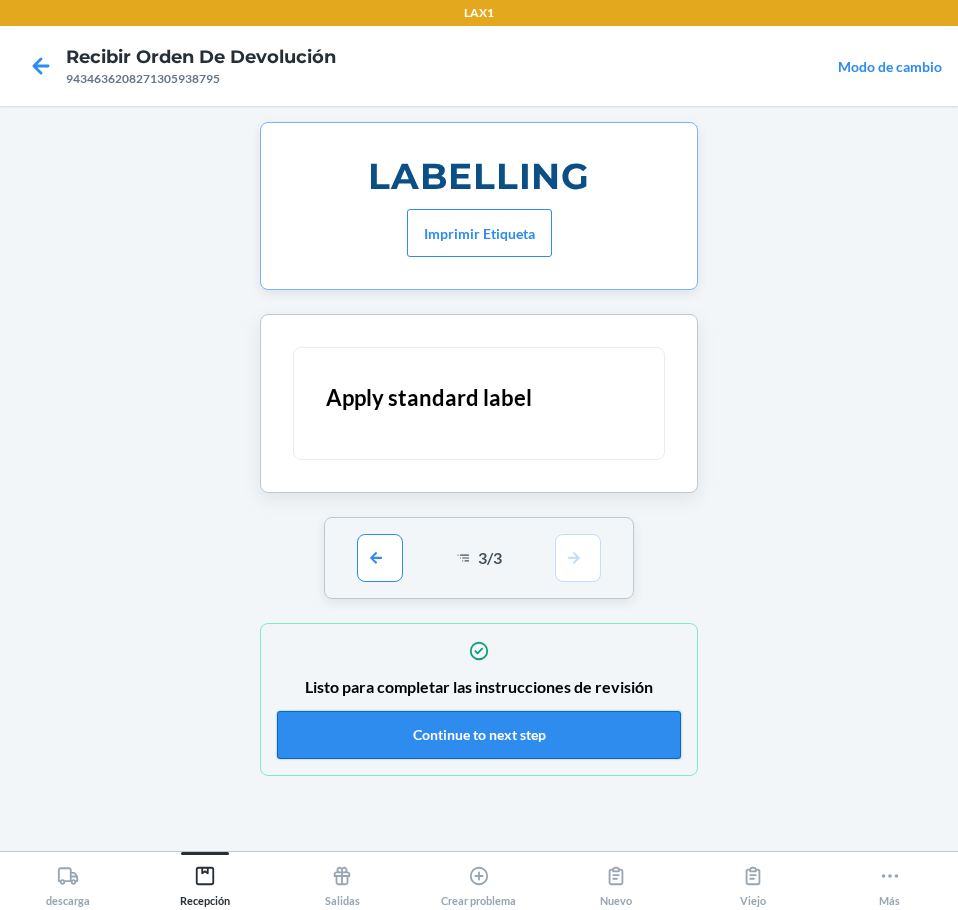 click on "Continue to next step" at bounding box center [479, 735] 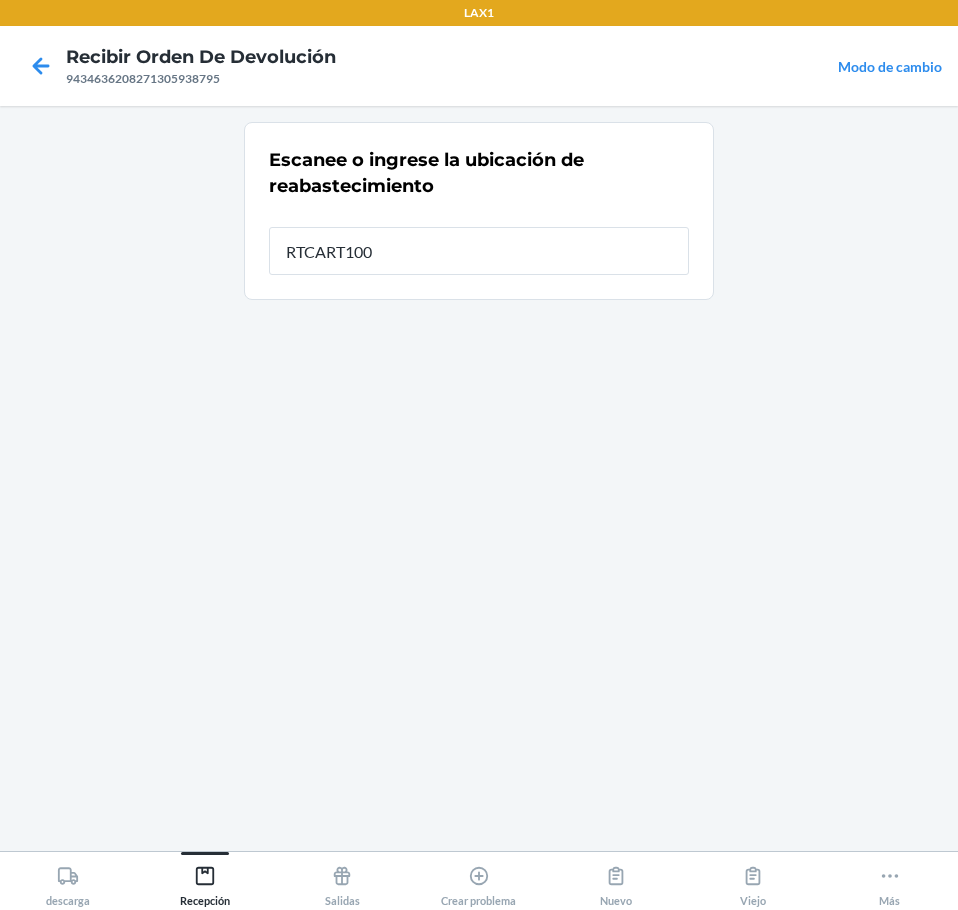 type on "RTCART100" 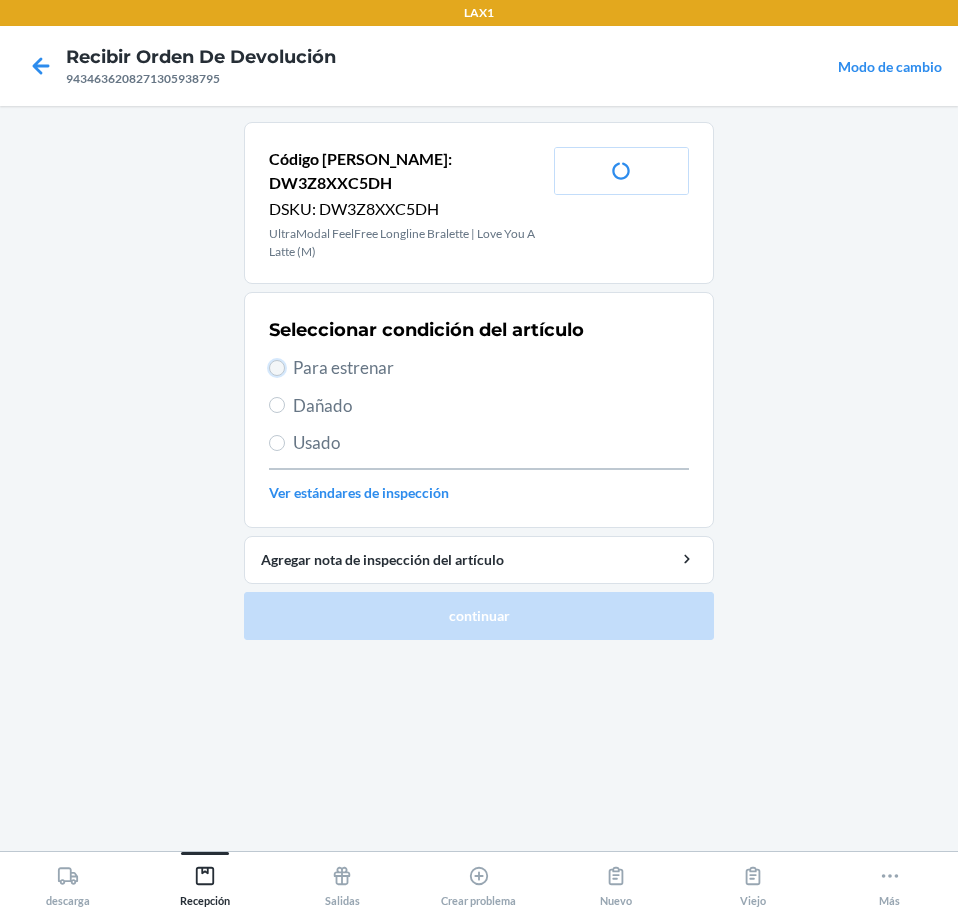 click on "Para estrenar" at bounding box center [277, 368] 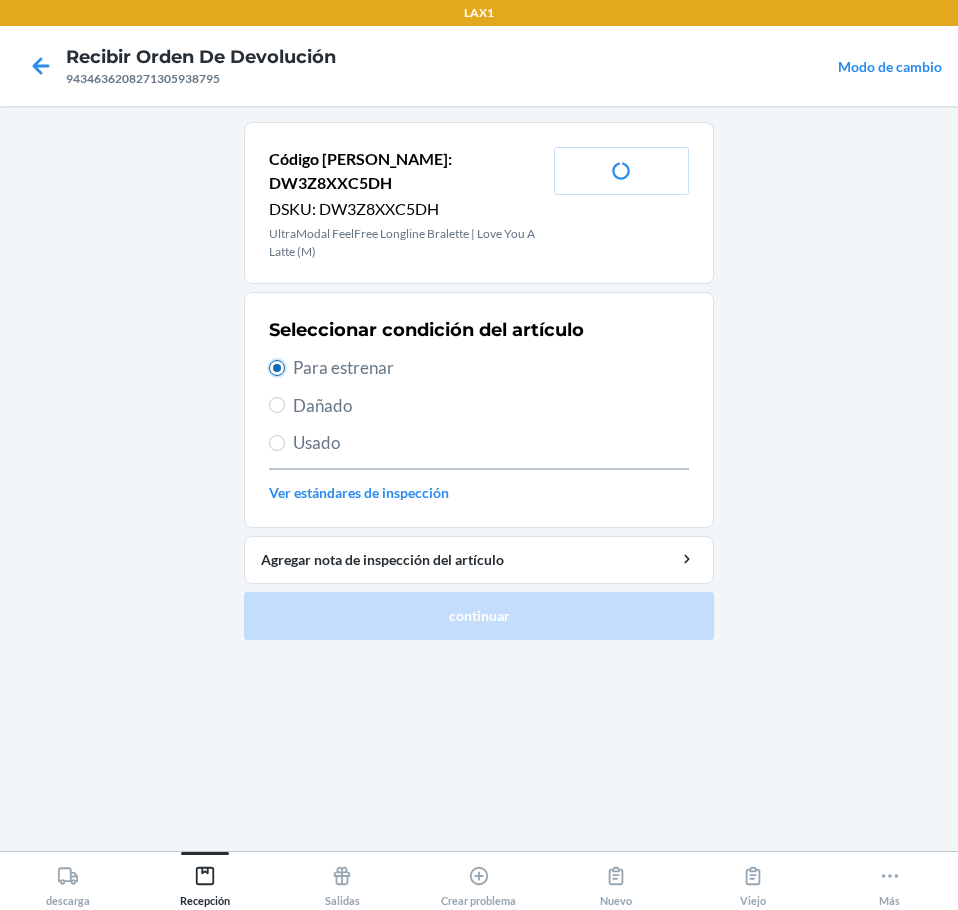 radio on "true" 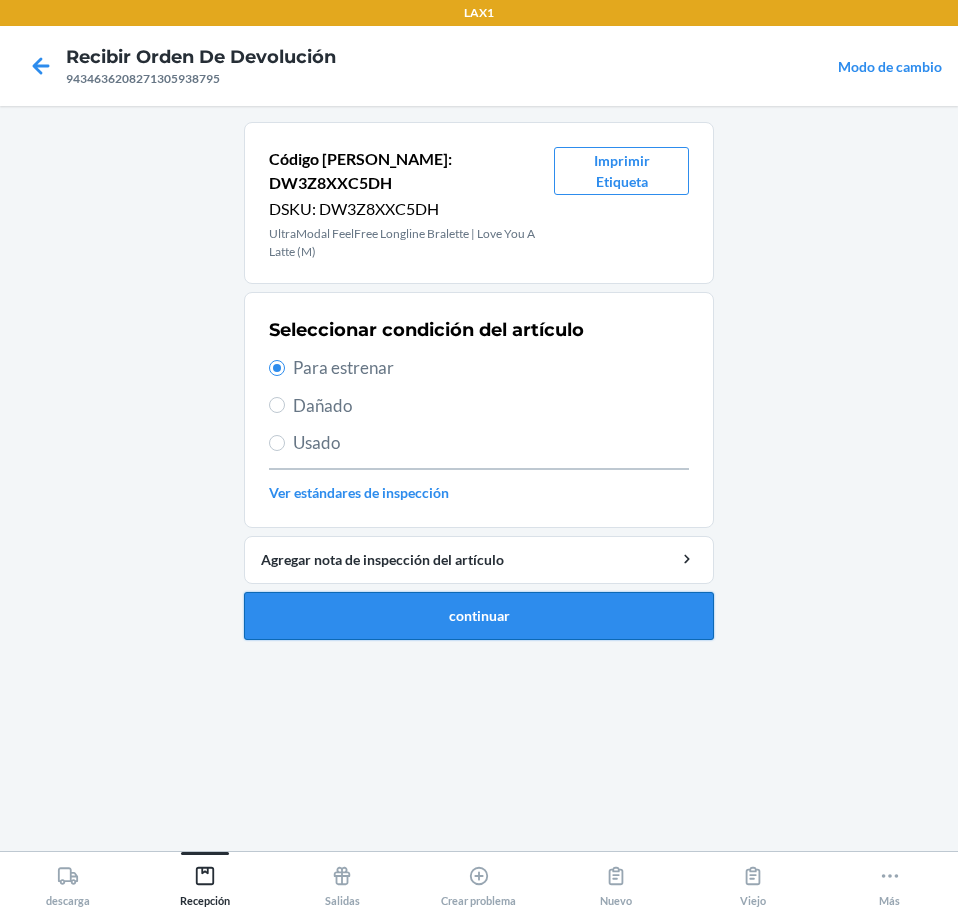 click on "continuar" at bounding box center [479, 616] 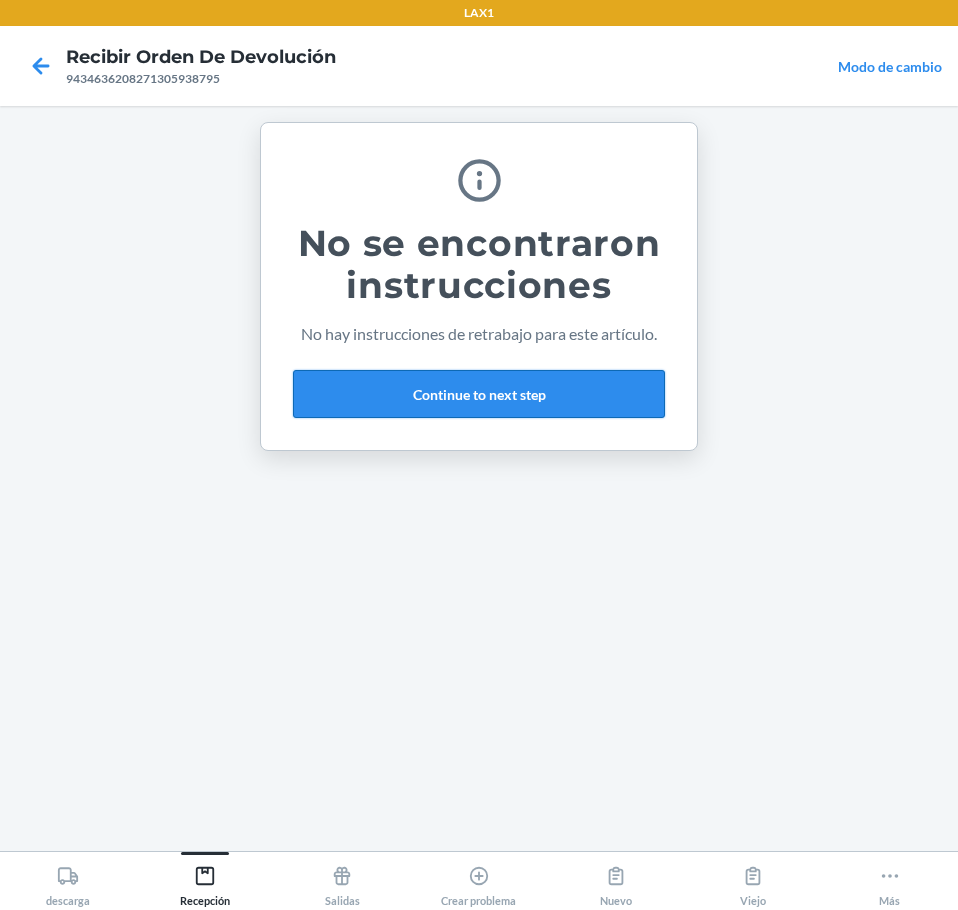 click on "Continue to next step" at bounding box center [479, 394] 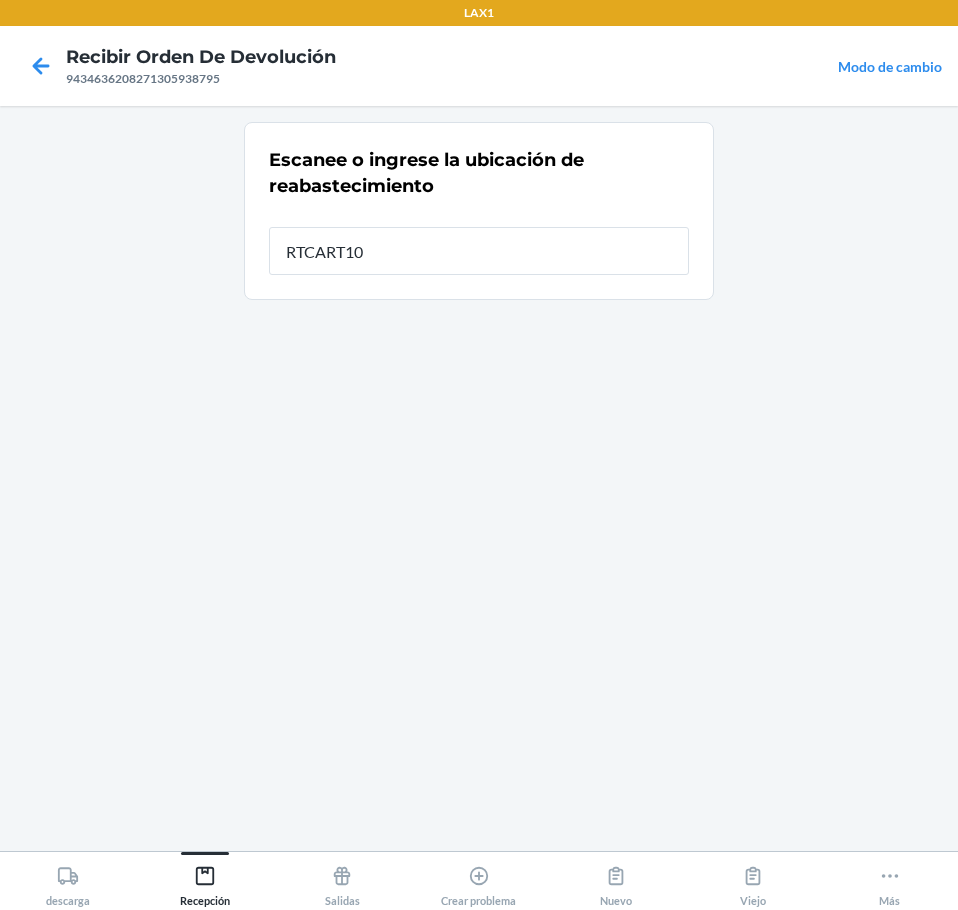 type on "RTCART100" 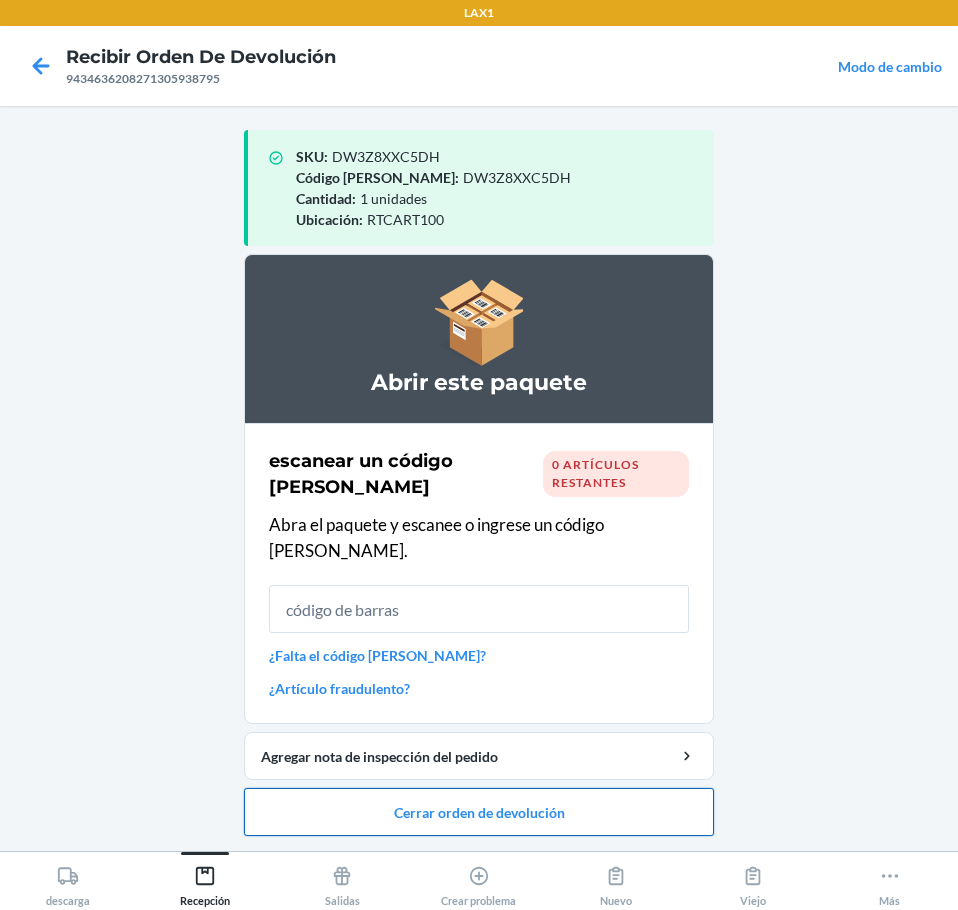 click on "Cerrar orden de devolución" at bounding box center [479, 812] 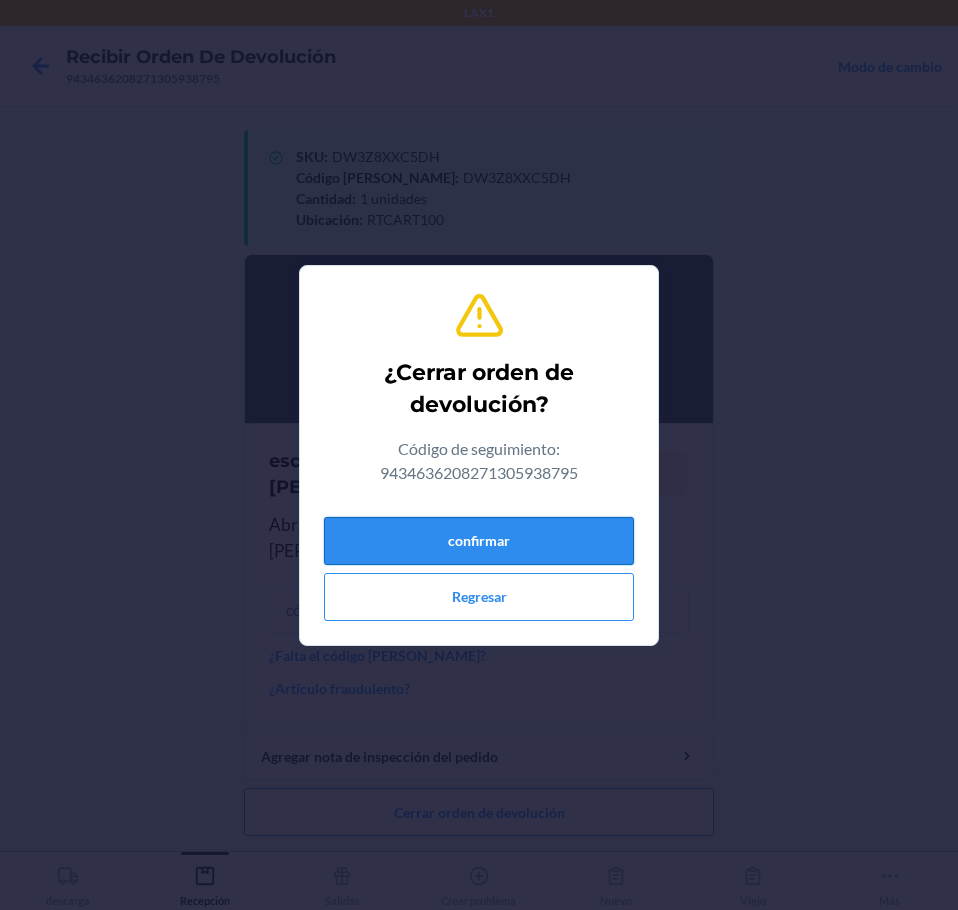 click on "confirmar" at bounding box center [479, 541] 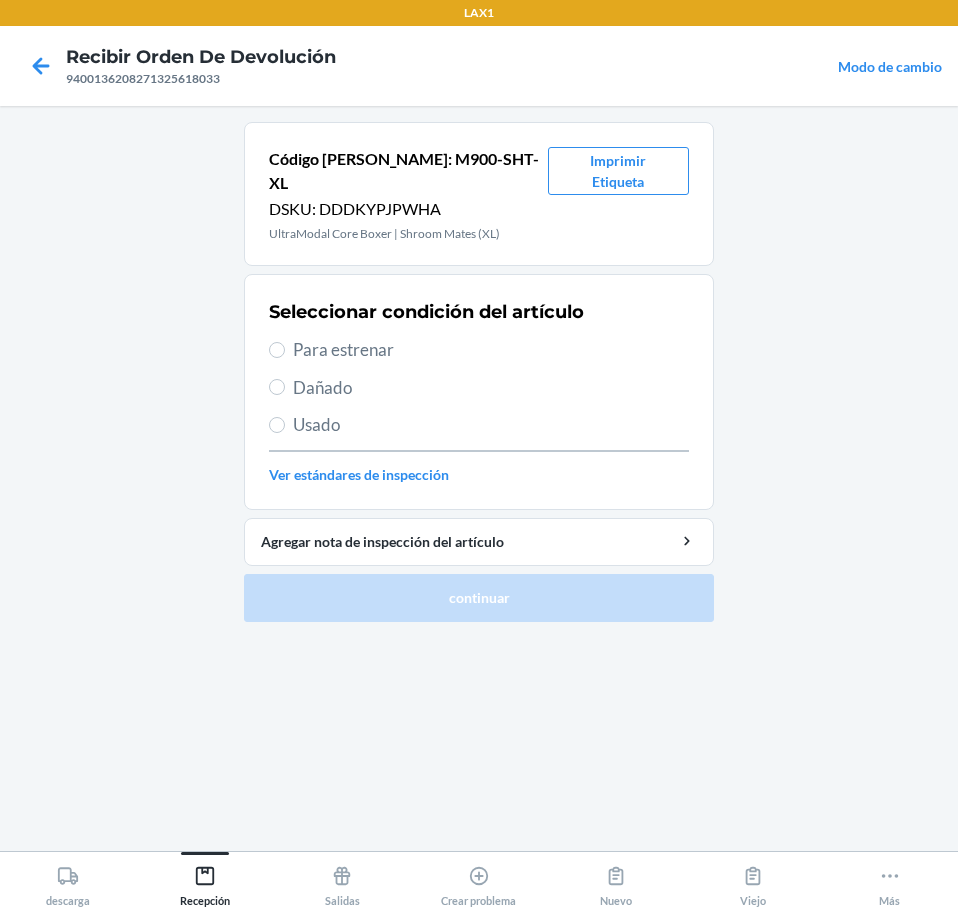 click on "Para estrenar" at bounding box center (491, 350) 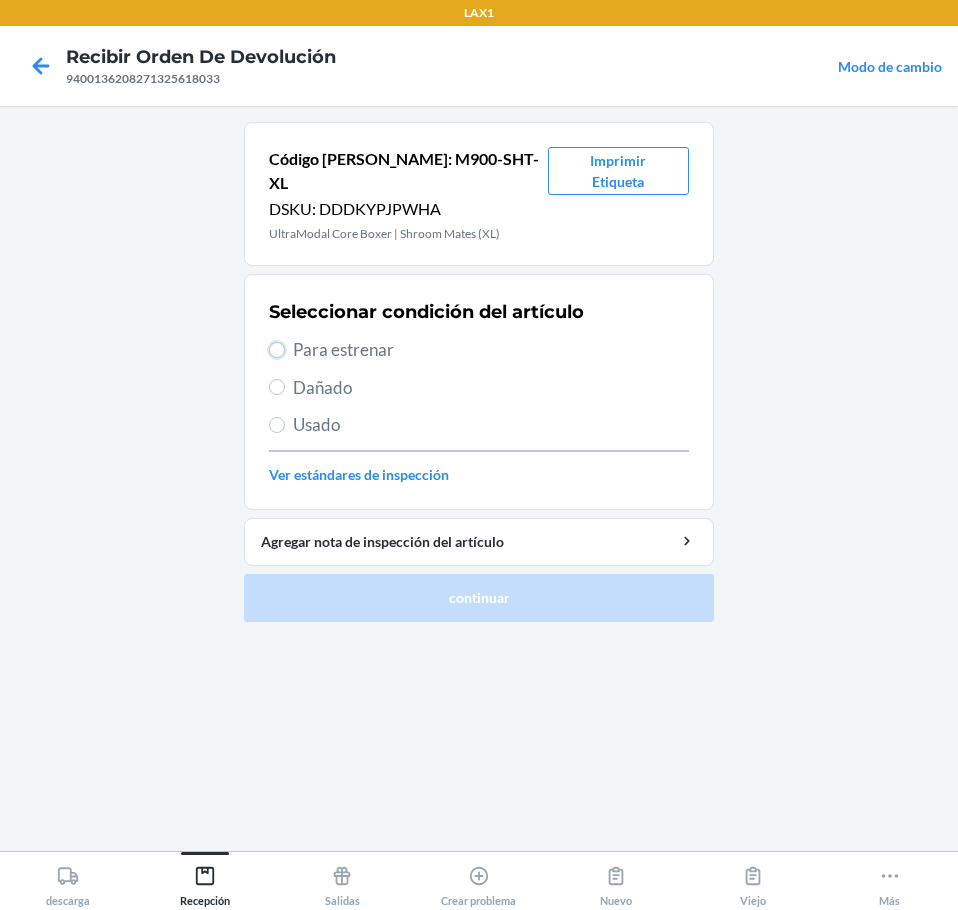 click on "Para estrenar" at bounding box center [277, 350] 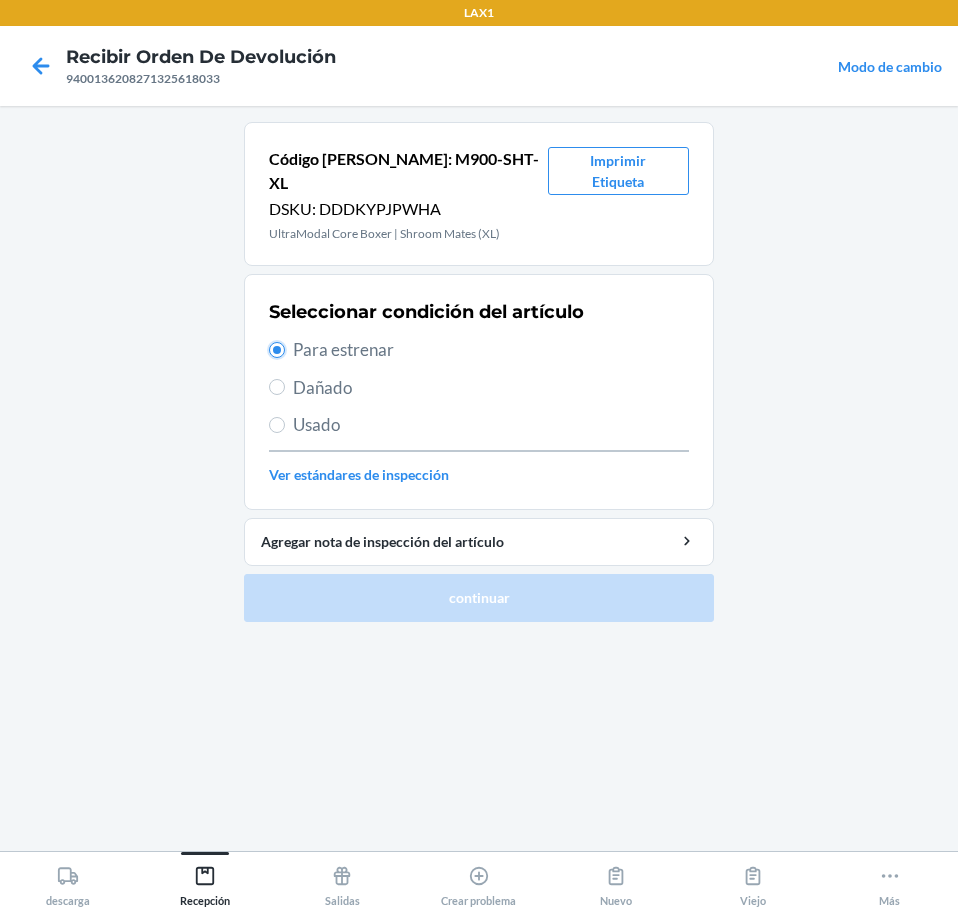 radio on "true" 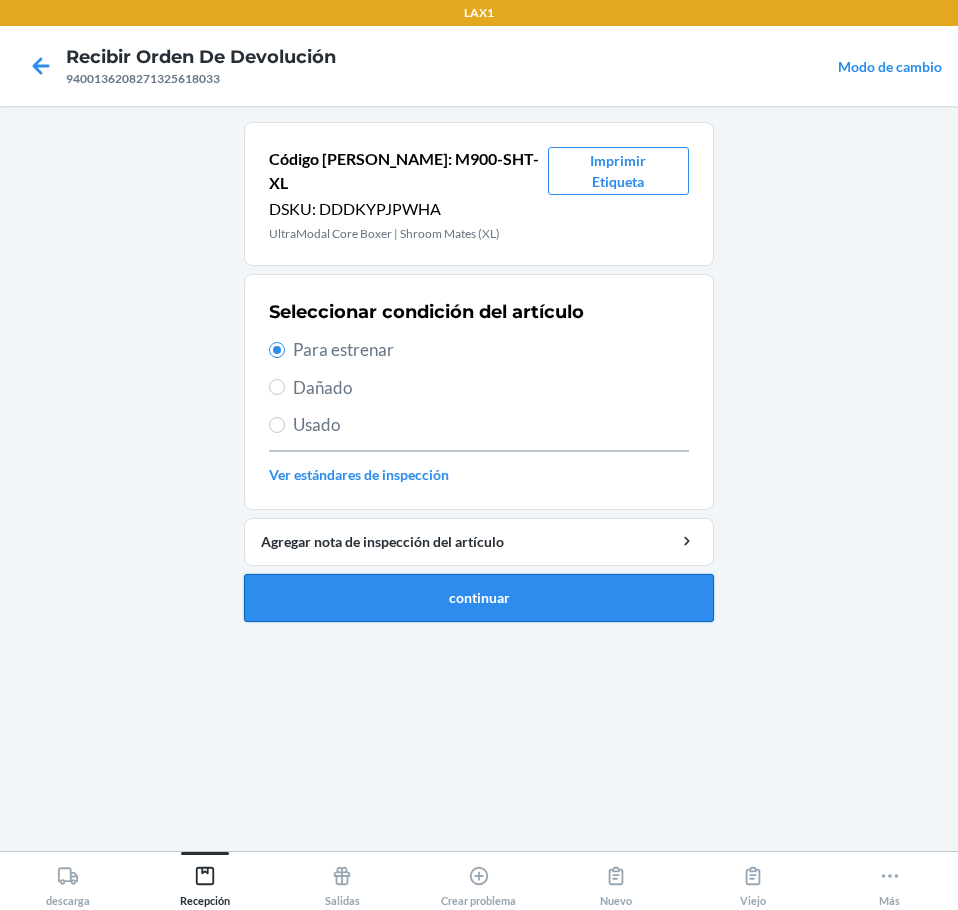 click on "continuar" at bounding box center [479, 598] 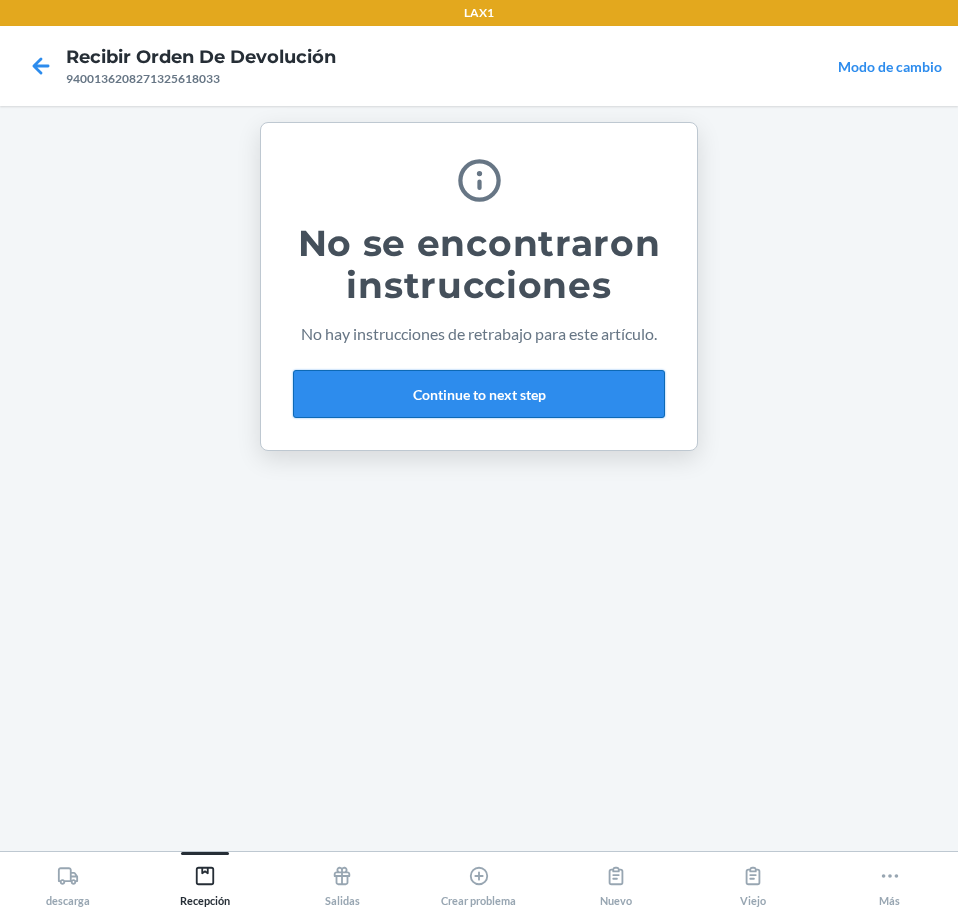 click on "Continue to next step" at bounding box center (479, 394) 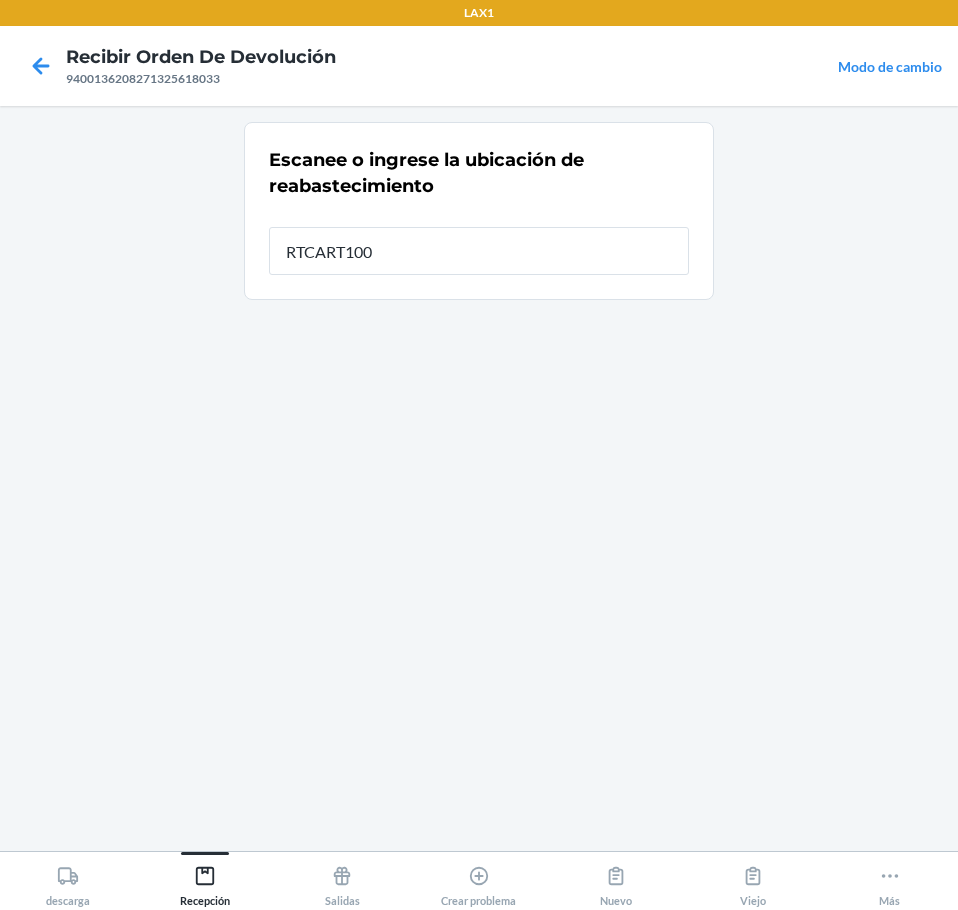type on "RTCART100" 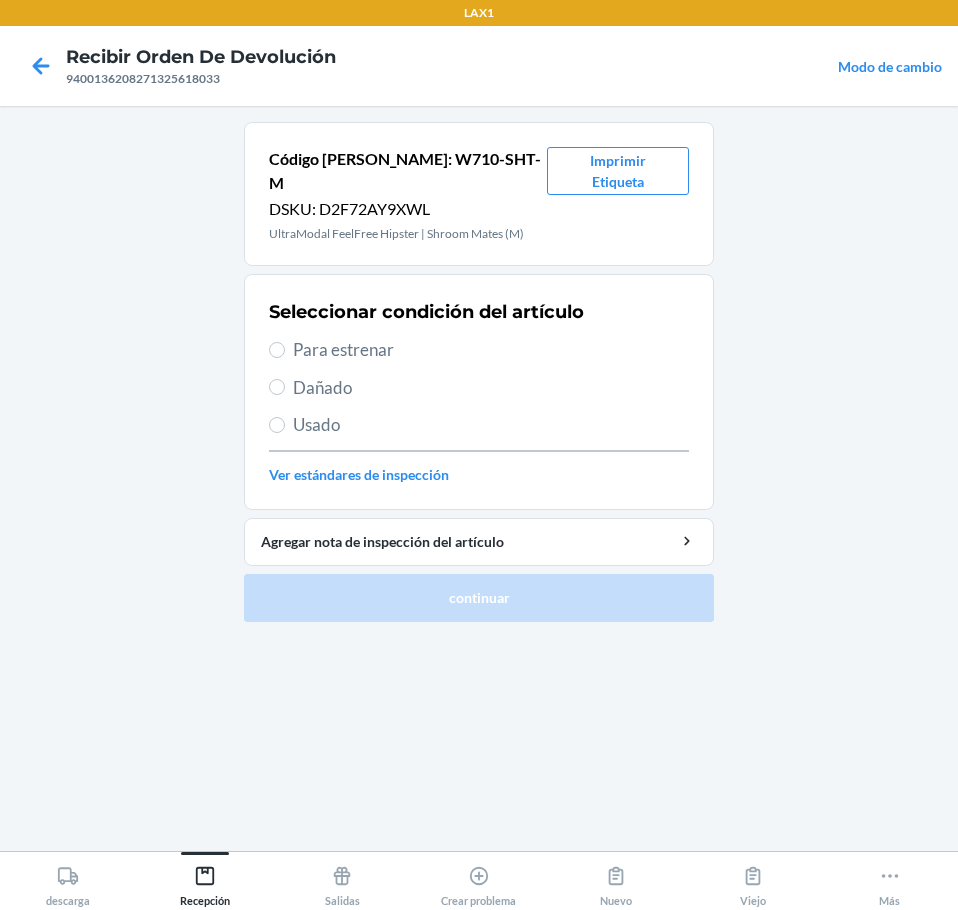 click on "Para estrenar" at bounding box center (491, 350) 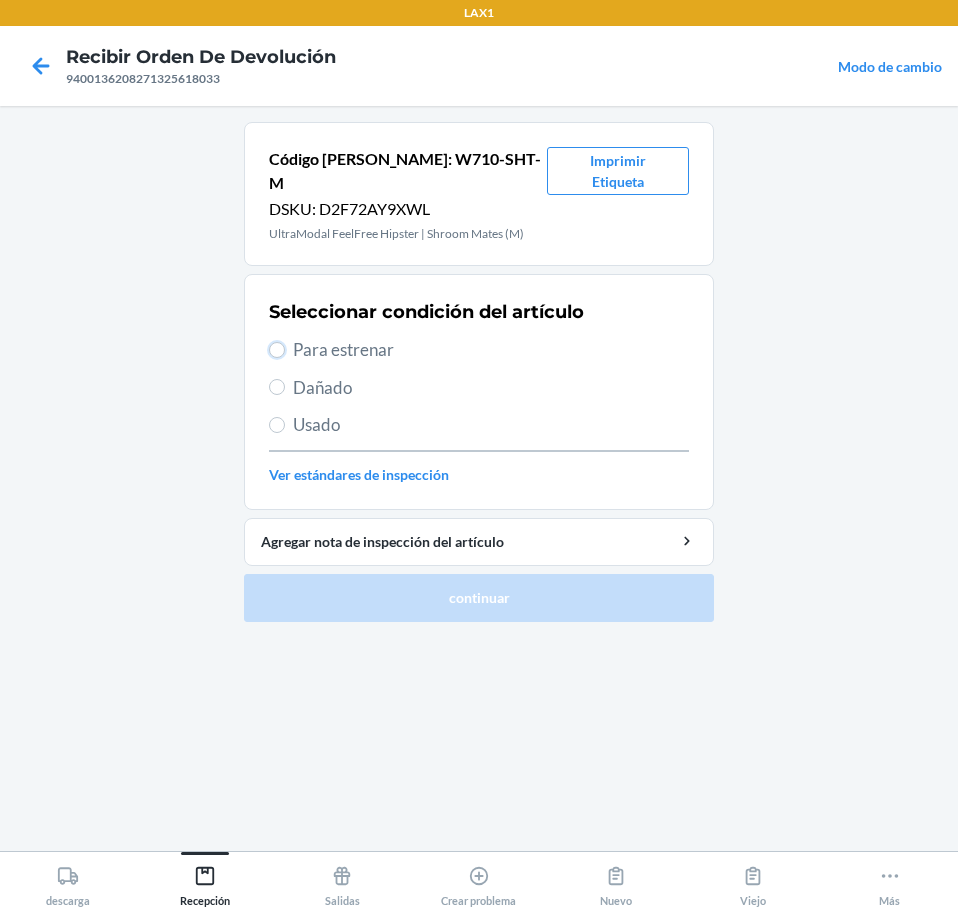 click on "Para estrenar" at bounding box center [277, 350] 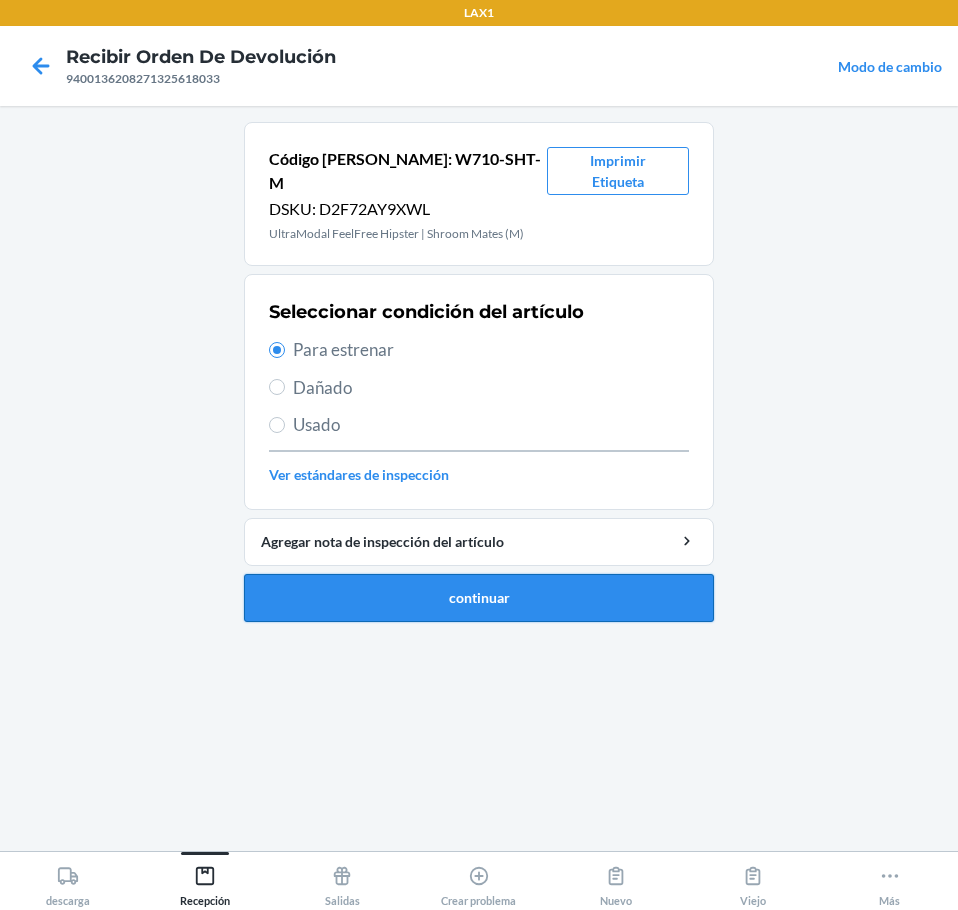 click on "continuar" at bounding box center [479, 598] 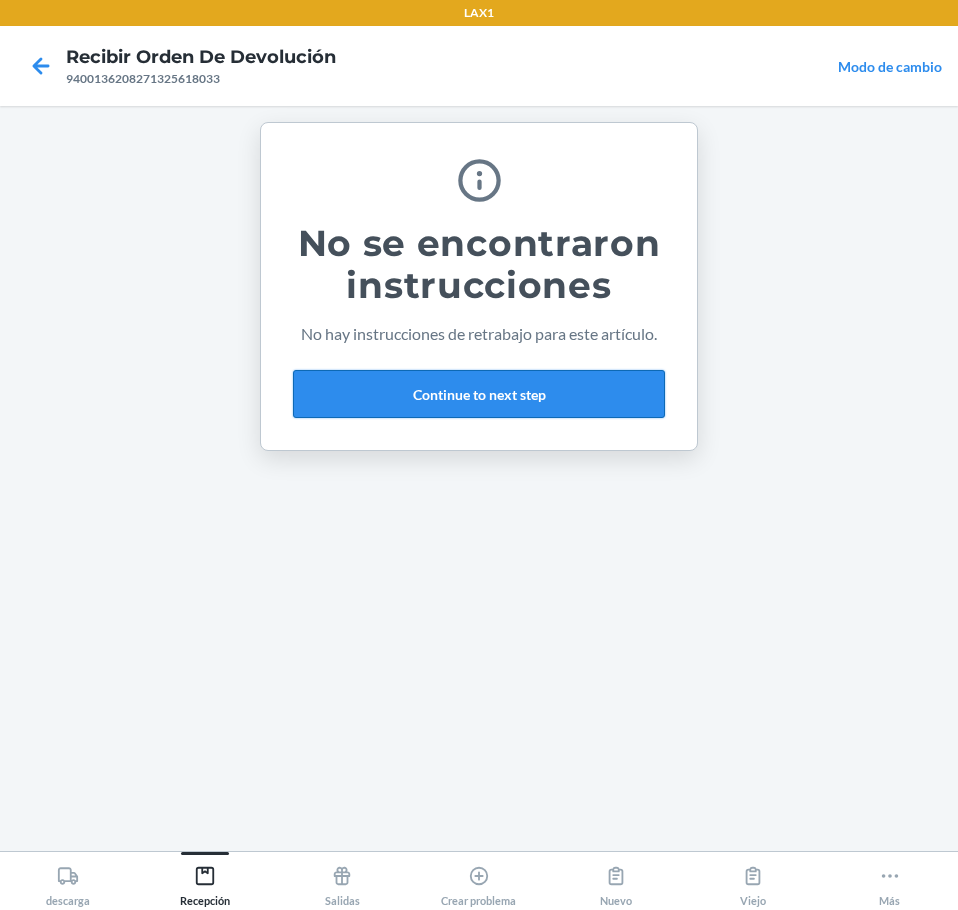 click on "Continue to next step" at bounding box center [479, 394] 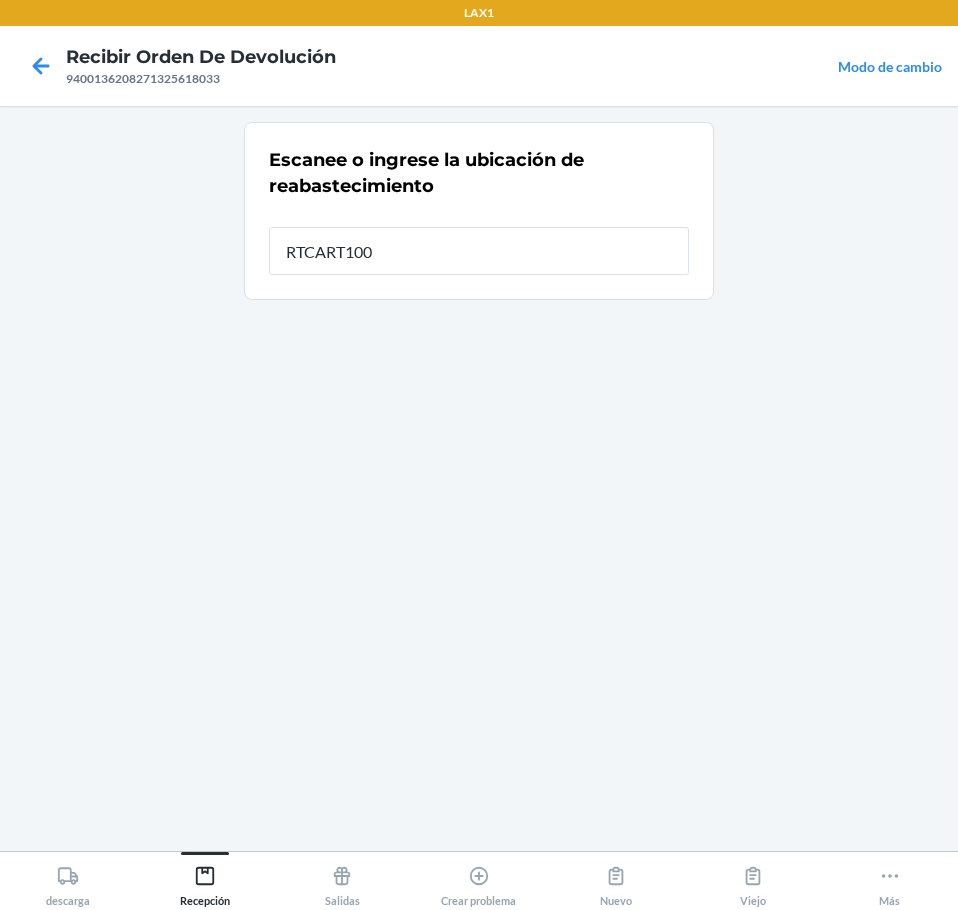 type on "RTCART100" 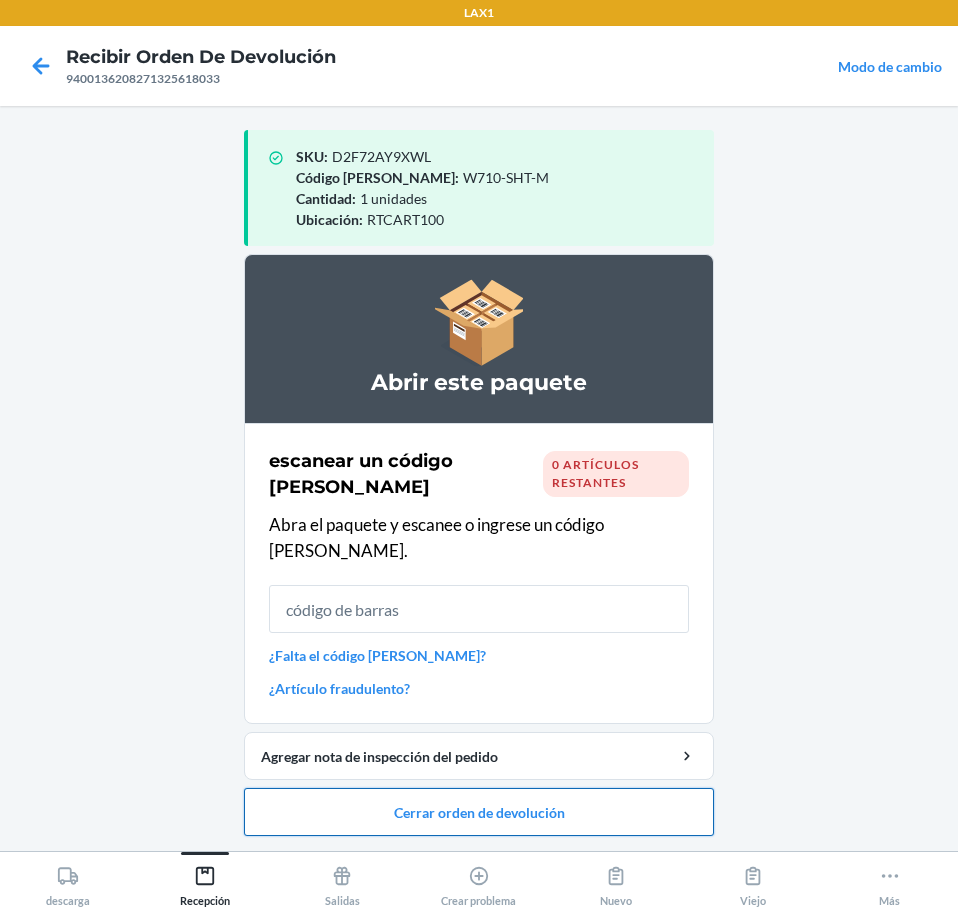 click on "Cerrar orden de devolución" at bounding box center [479, 812] 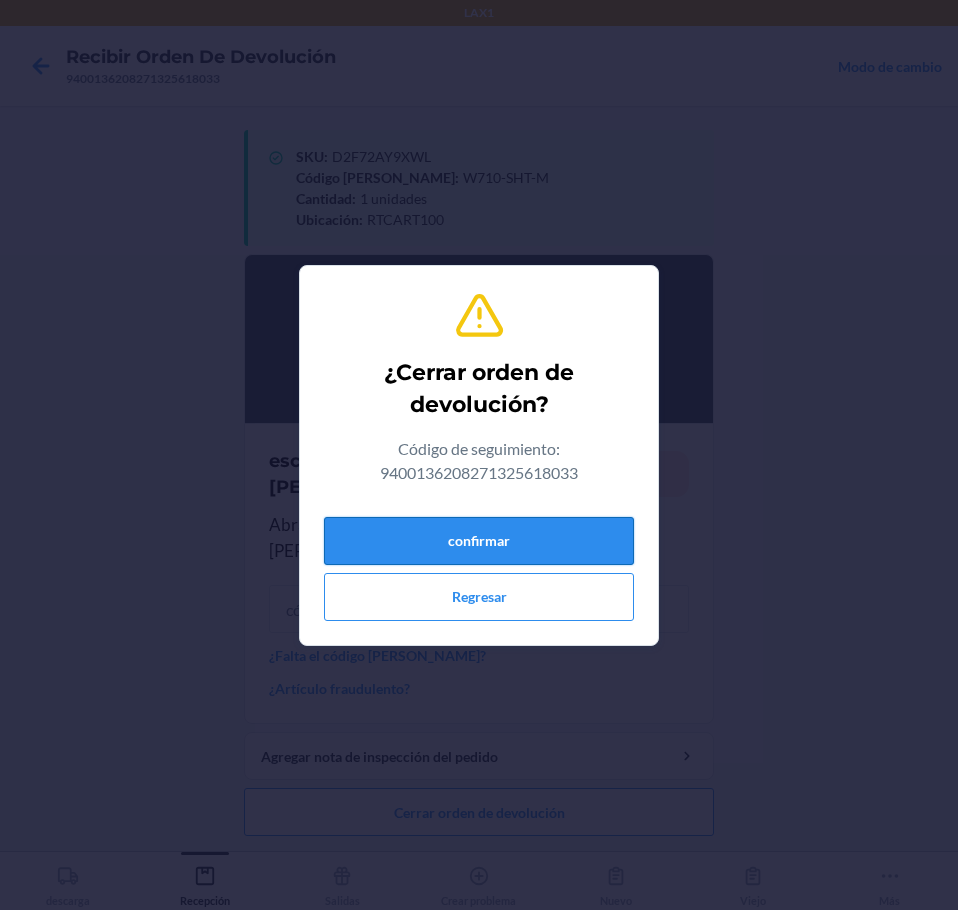 click on "confirmar" at bounding box center (479, 541) 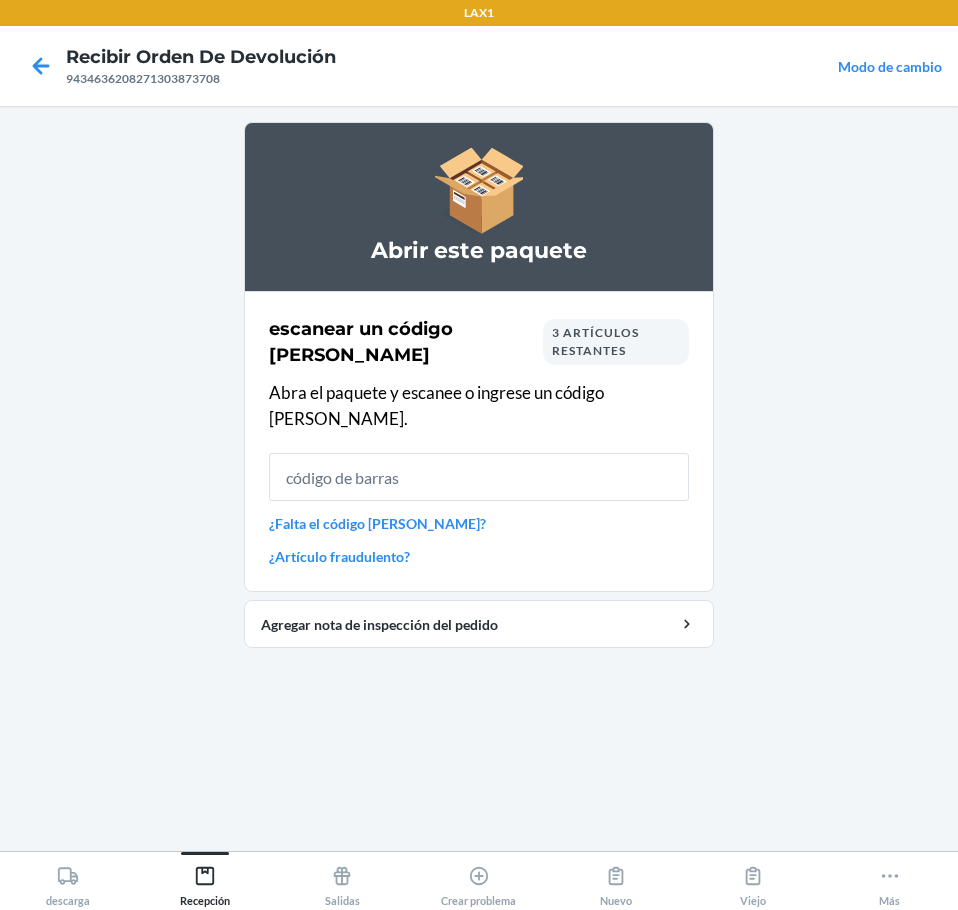 click at bounding box center (479, 477) 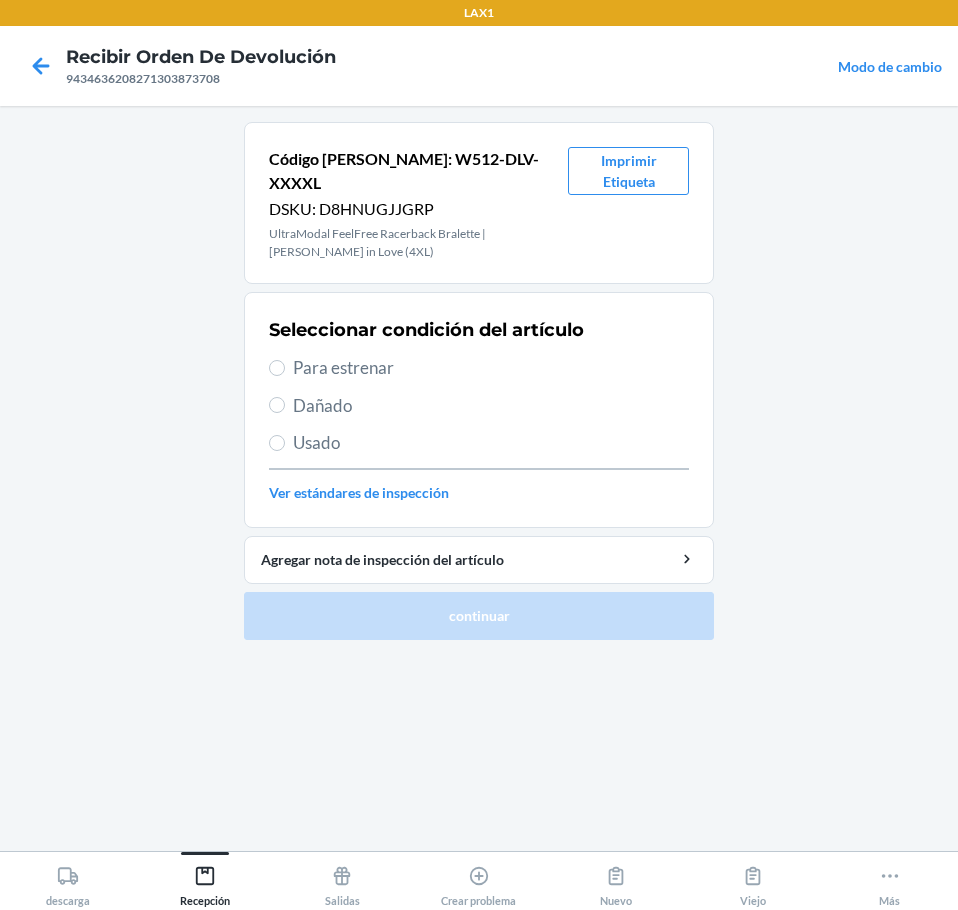 click on "Para estrenar" at bounding box center (479, 368) 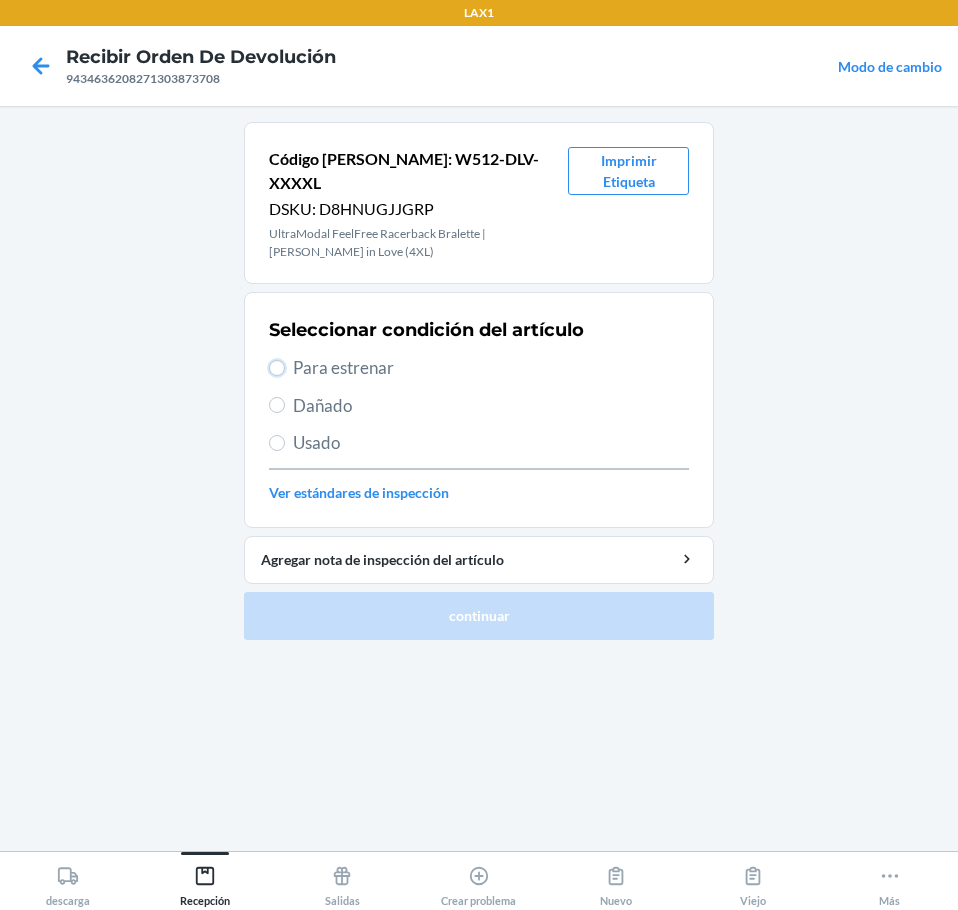 click on "Para estrenar" at bounding box center [277, 368] 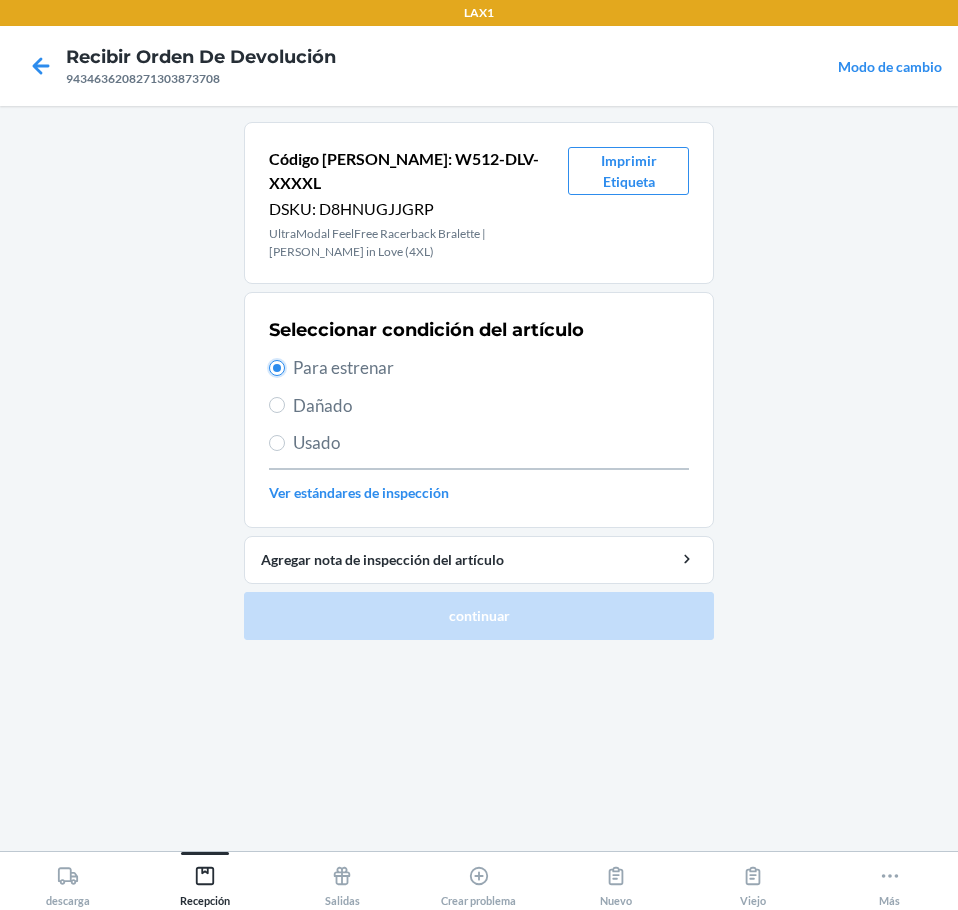 radio on "true" 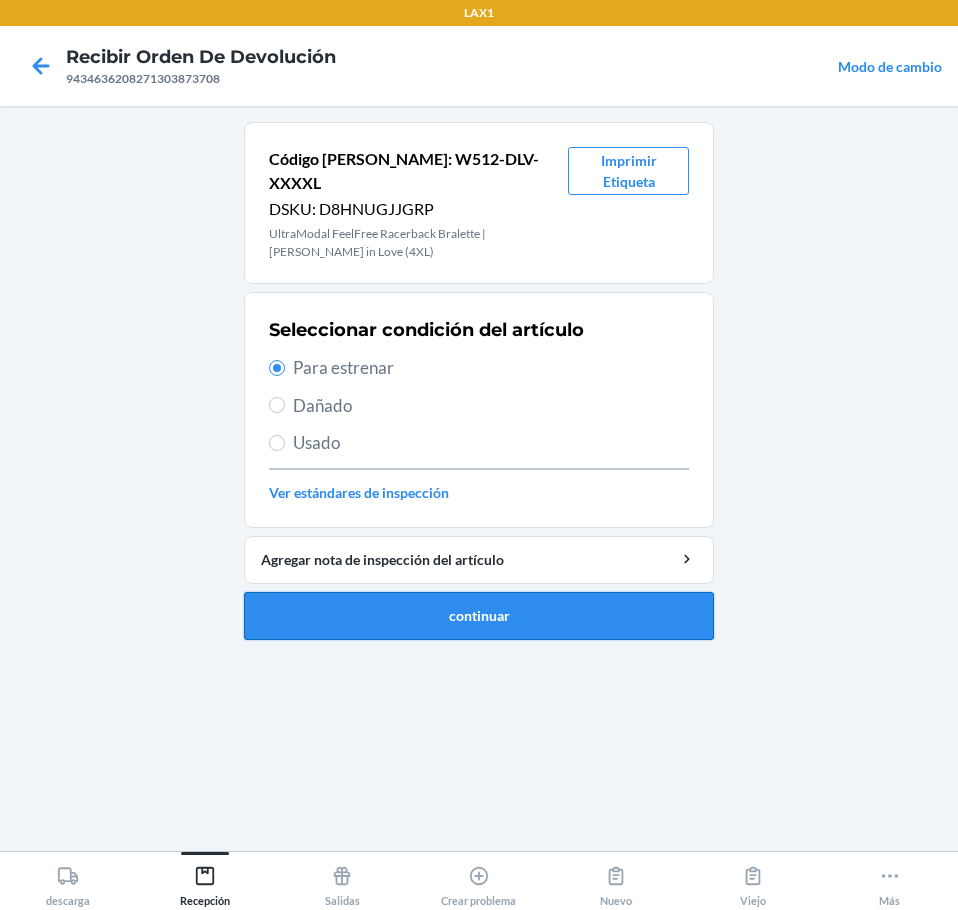 click on "continuar" at bounding box center (479, 616) 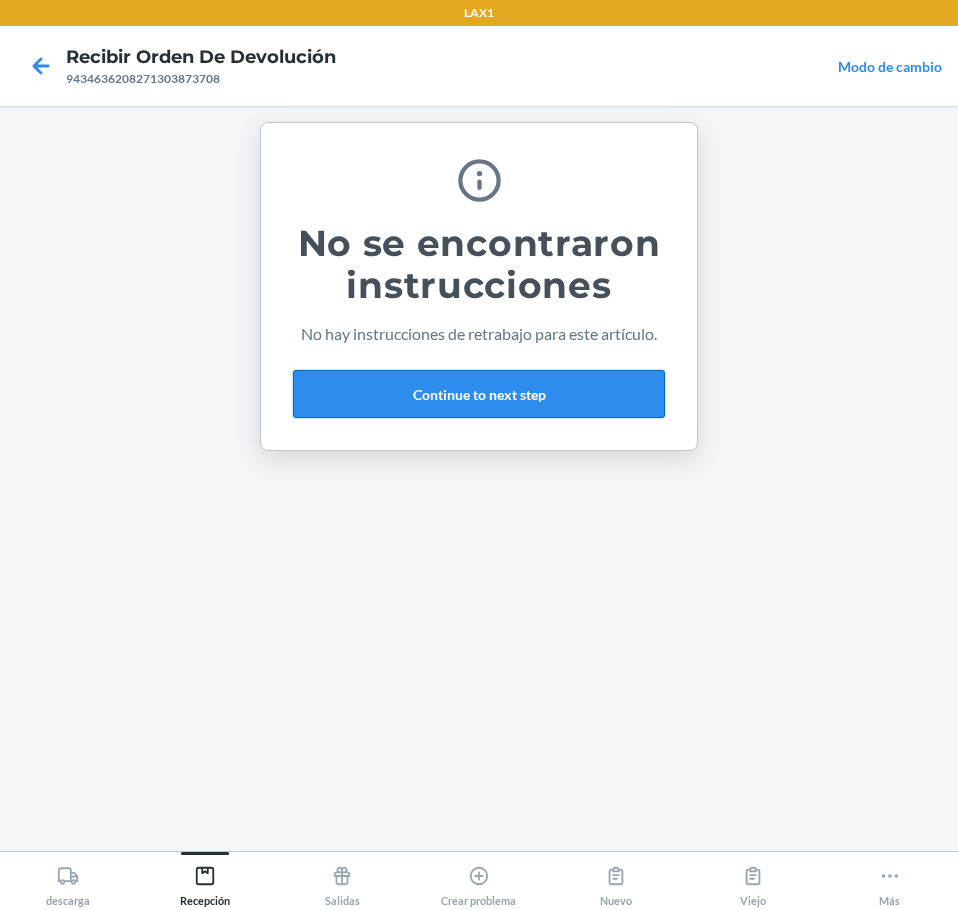 click on "Continue to next step" at bounding box center (479, 394) 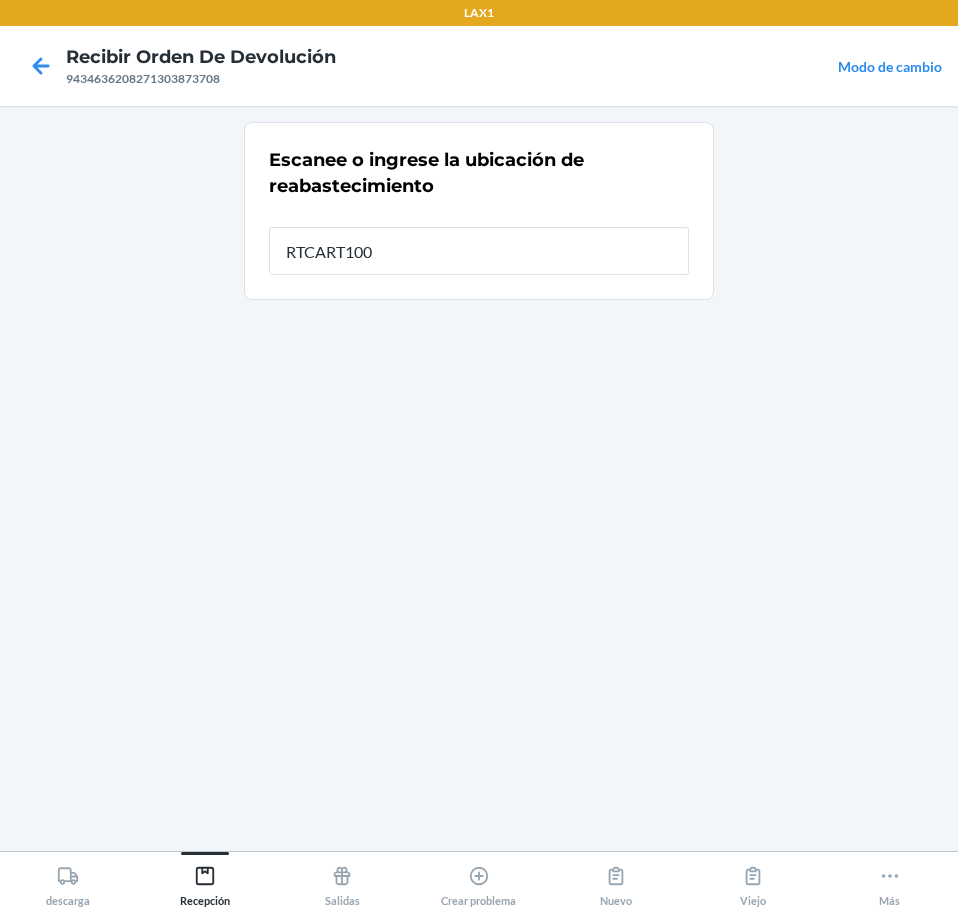 type on "RTCART100" 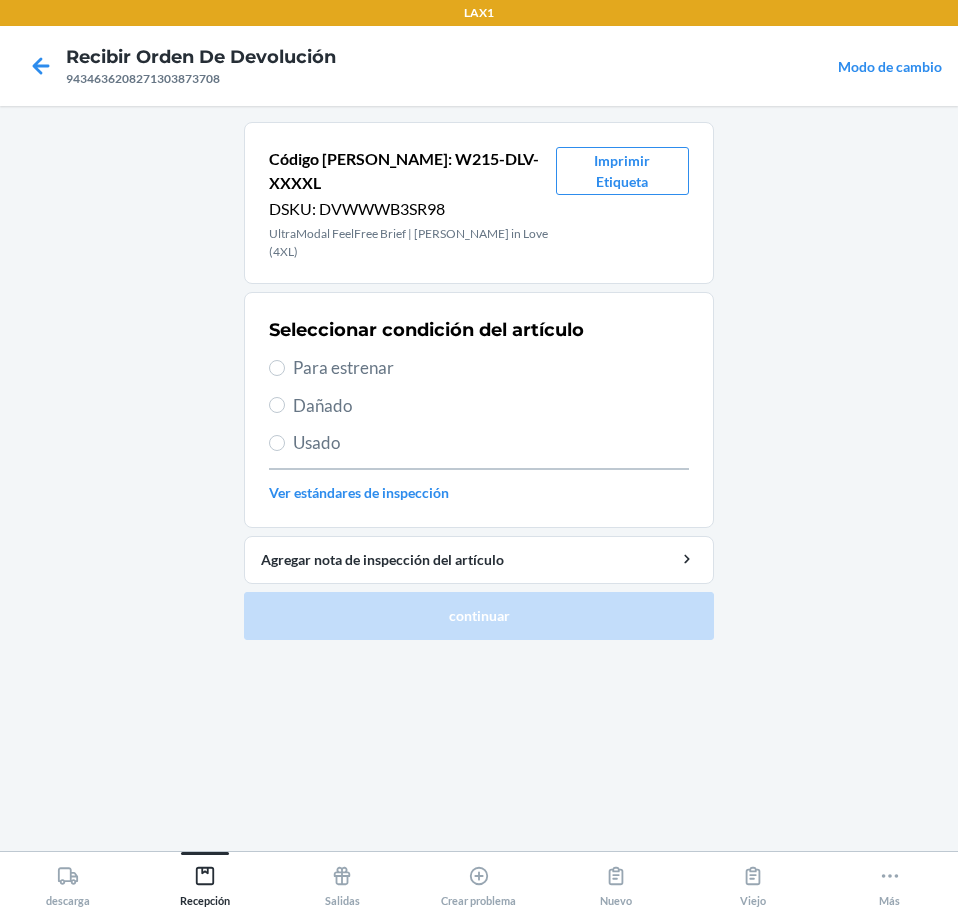 click on "Ver estándares de inspección" at bounding box center (479, 492) 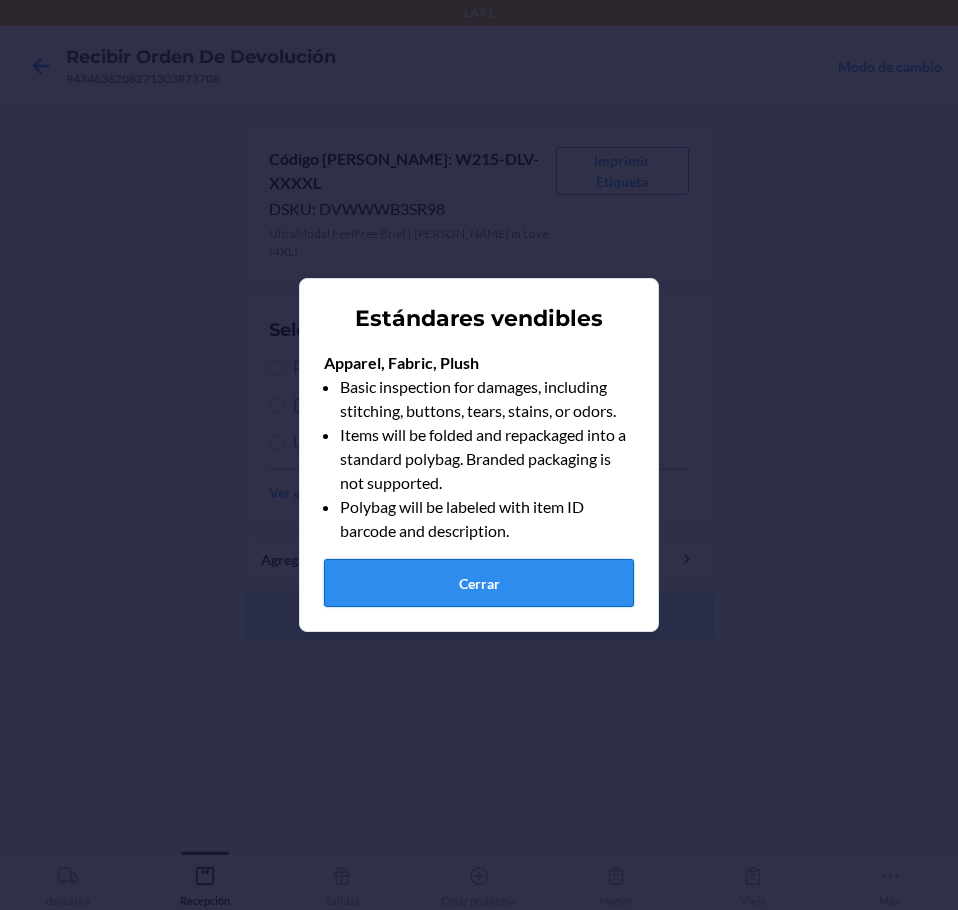 click on "Cerrar" at bounding box center (479, 583) 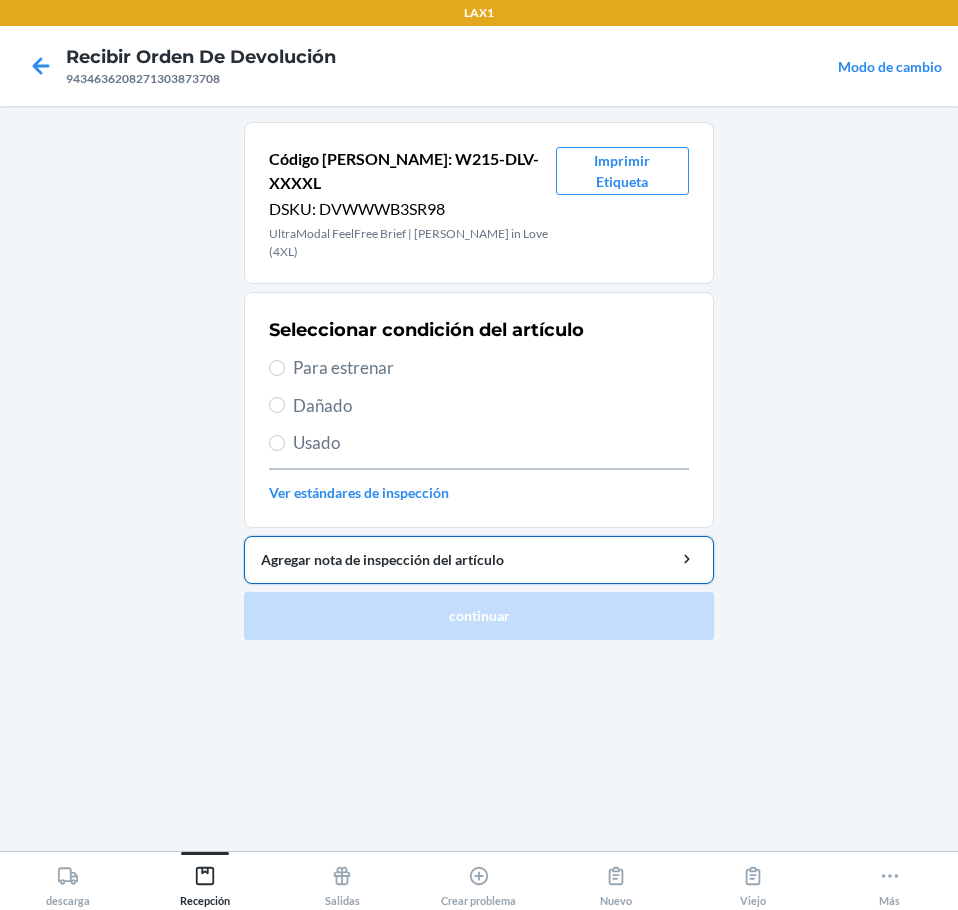 click on "Agregar nota de inspección del artículo" at bounding box center [479, 560] 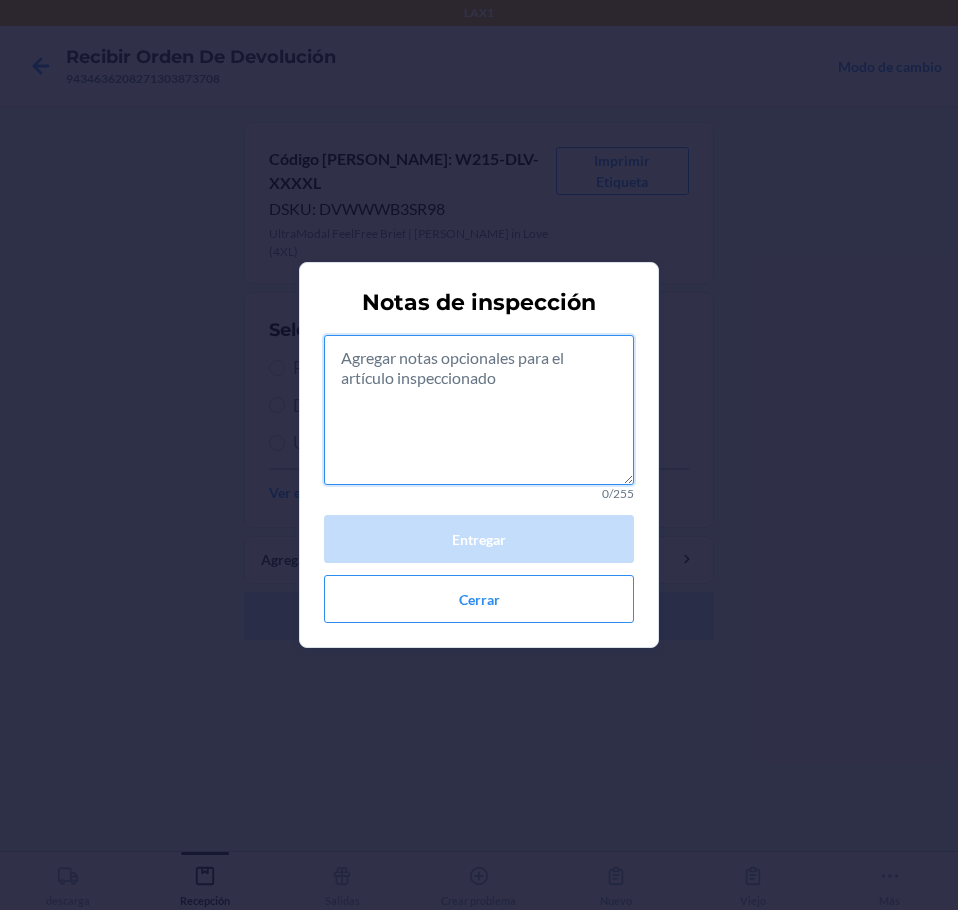 click at bounding box center [479, 410] 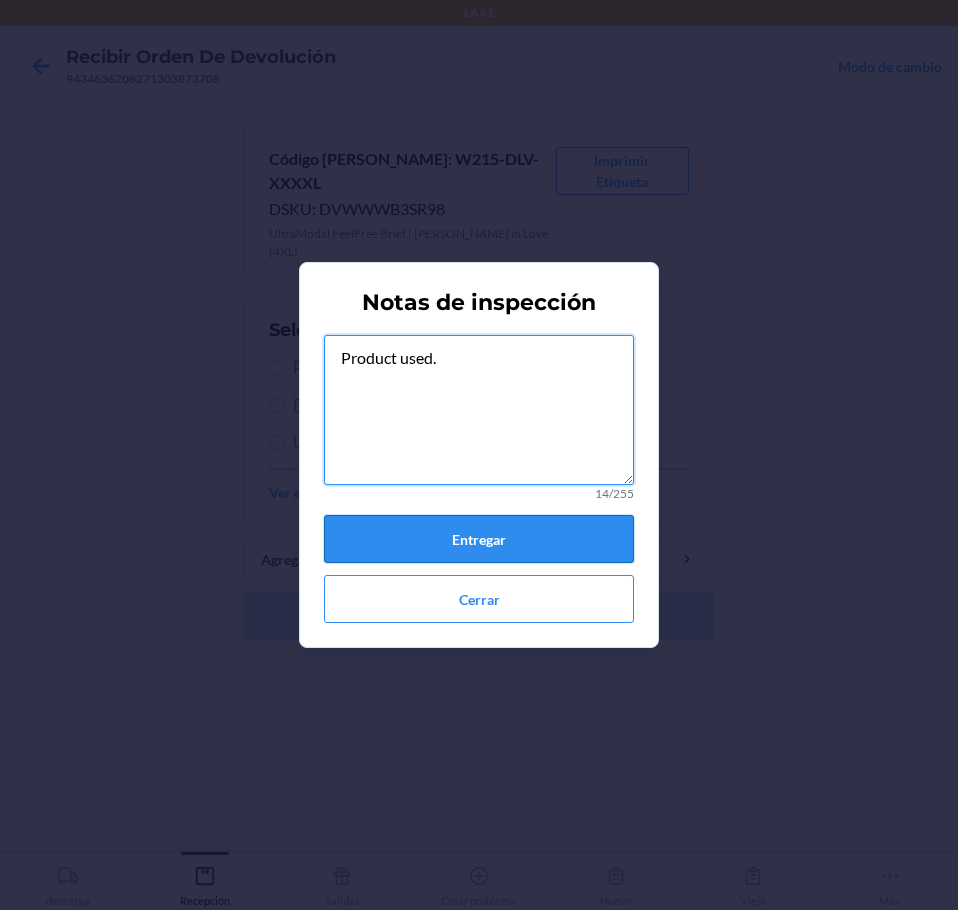 type on "Product used." 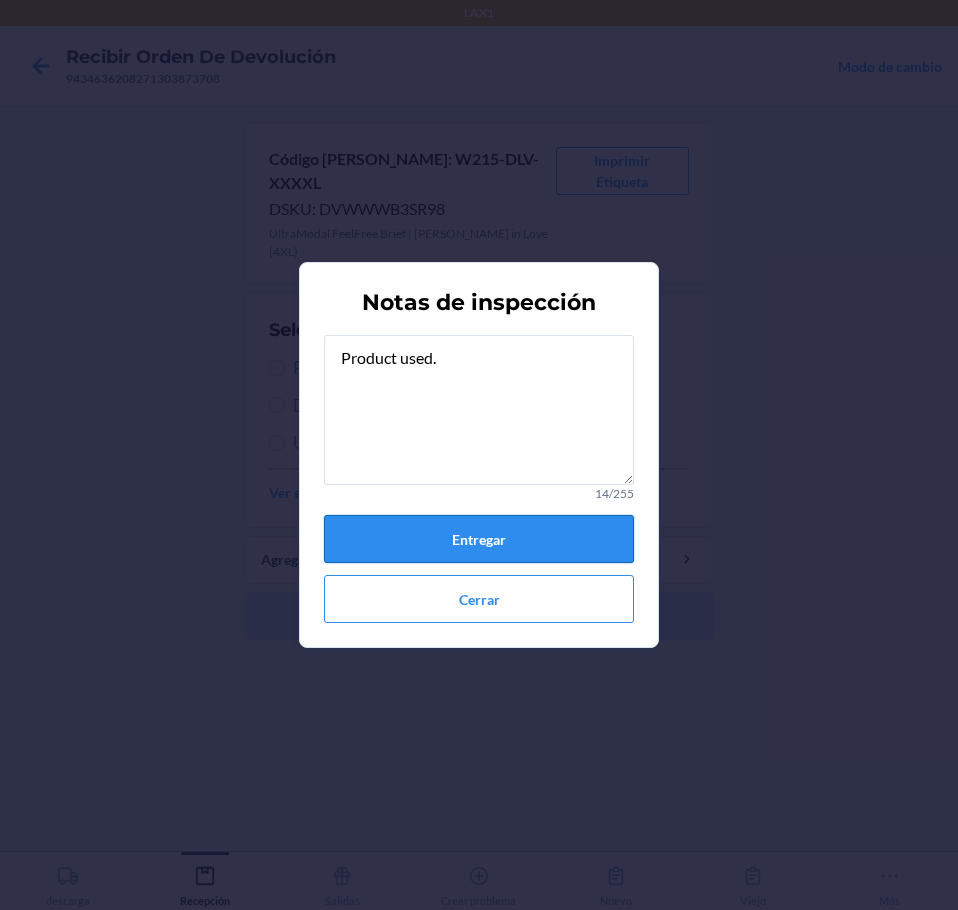 click on "Entregar" at bounding box center (479, 539) 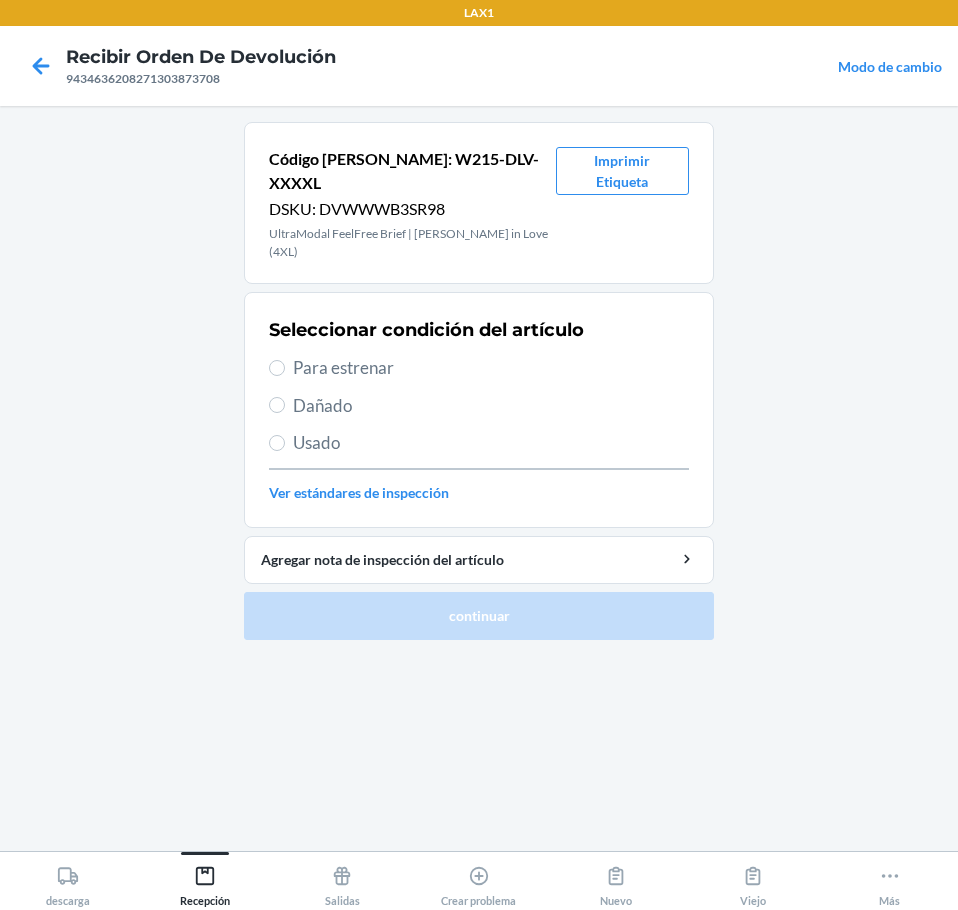 click on "Usado" at bounding box center (491, 443) 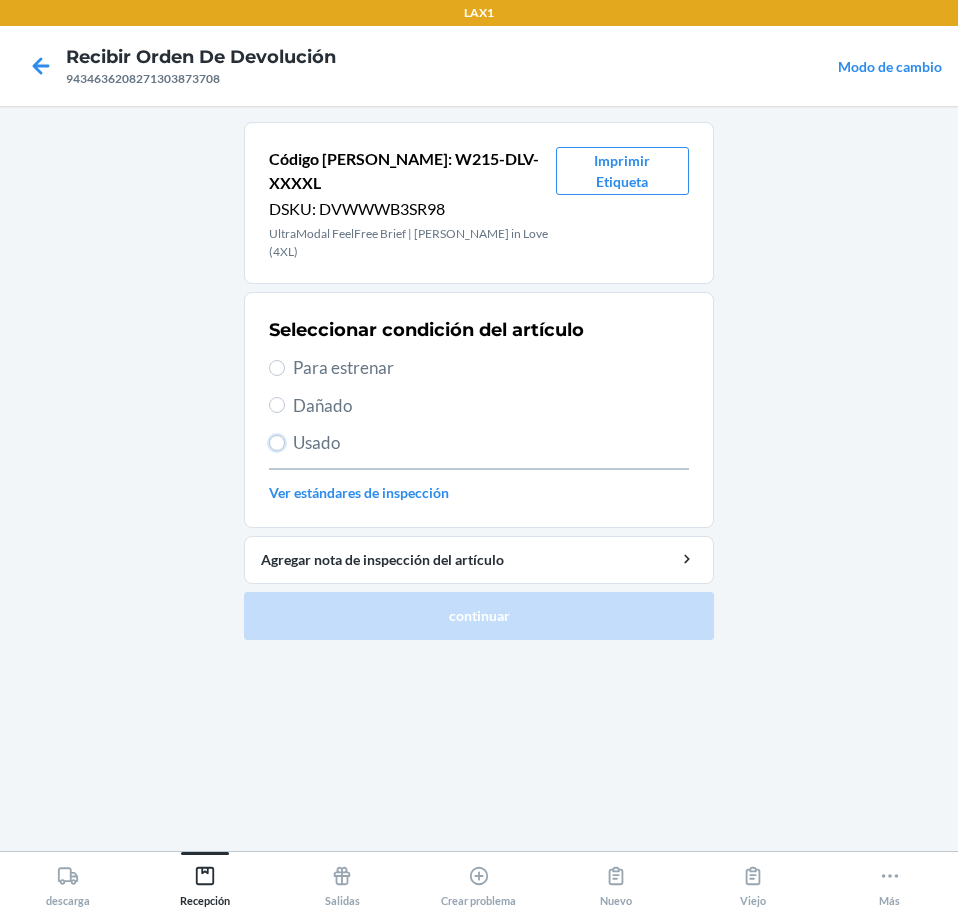 click on "Usado" at bounding box center [277, 443] 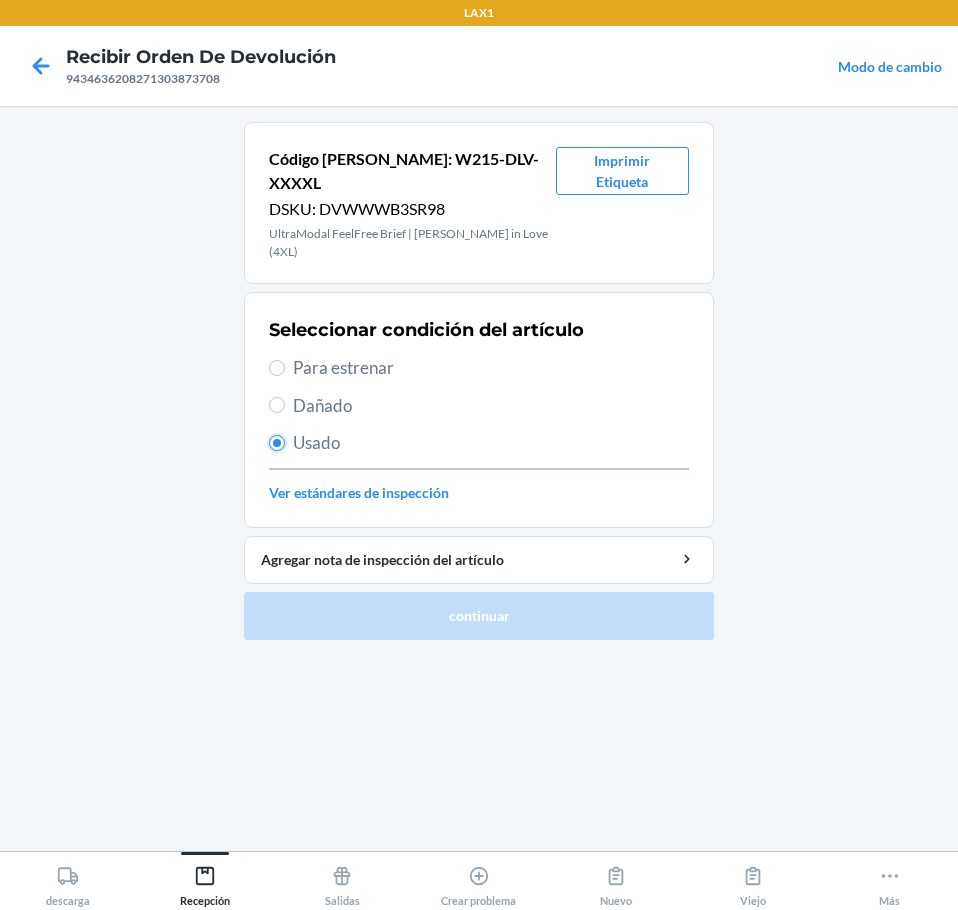 radio on "true" 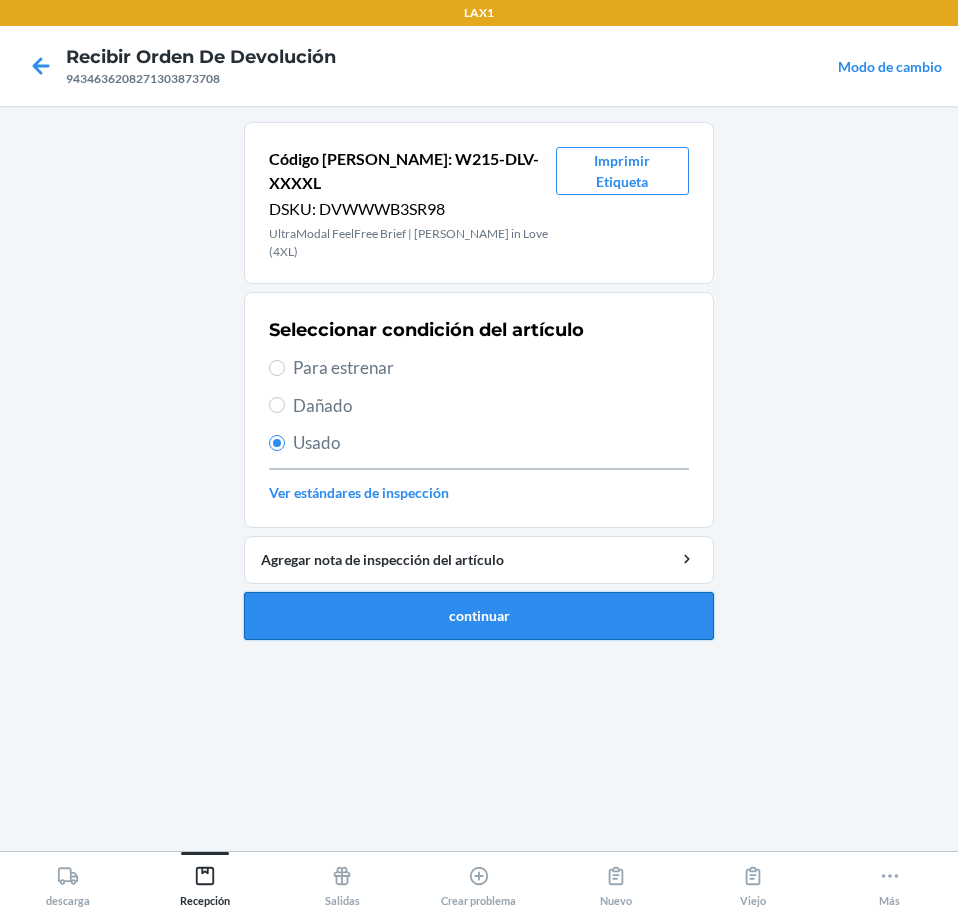click on "continuar" at bounding box center (479, 616) 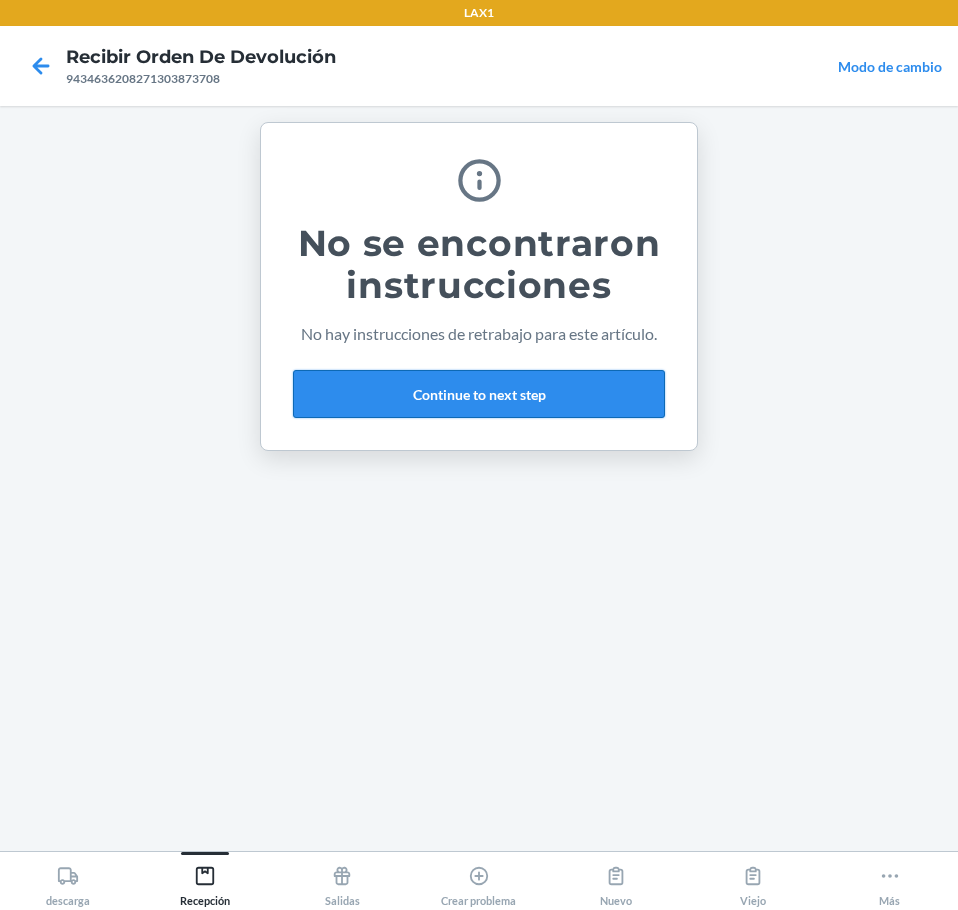 click on "Continue to next step" at bounding box center (479, 394) 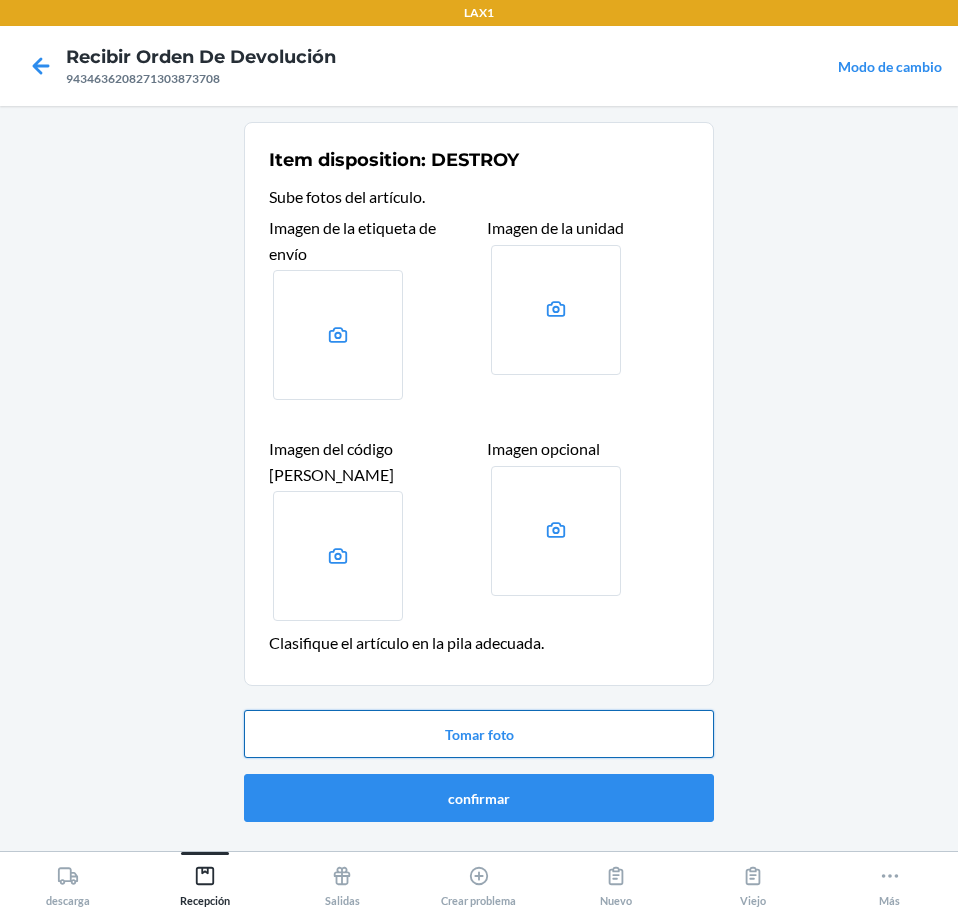click on "Tomar foto" at bounding box center (479, 734) 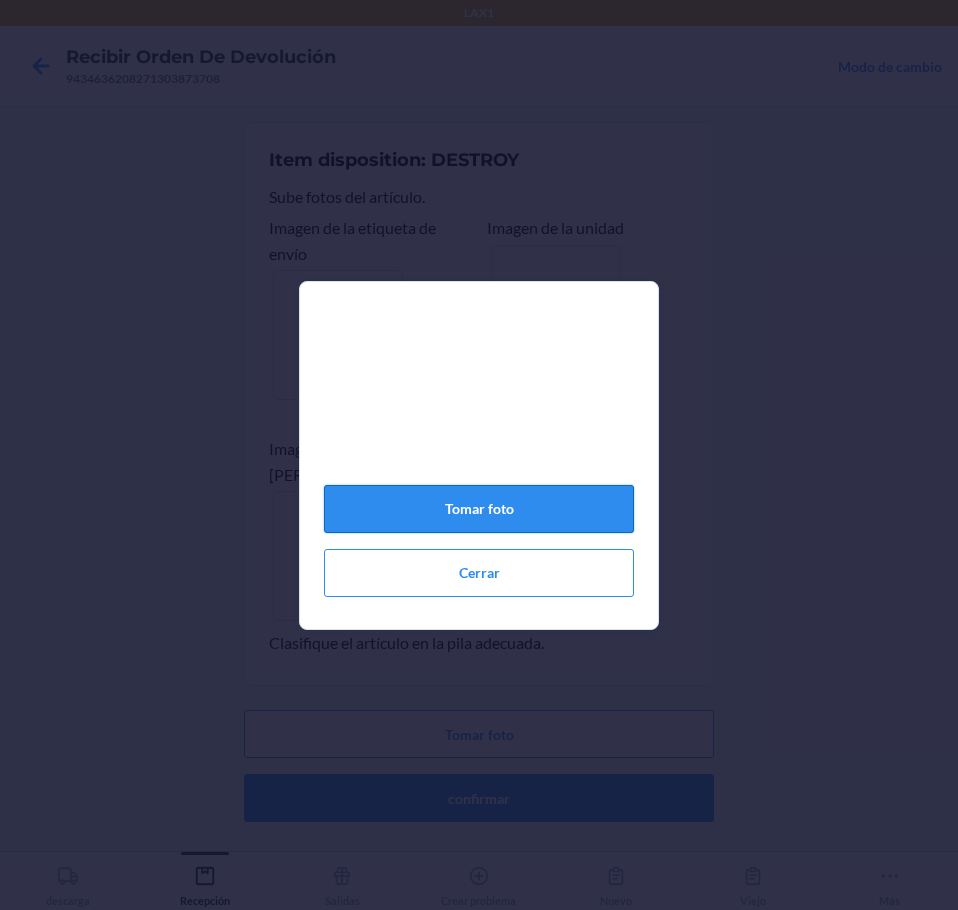 click on "Tomar foto" 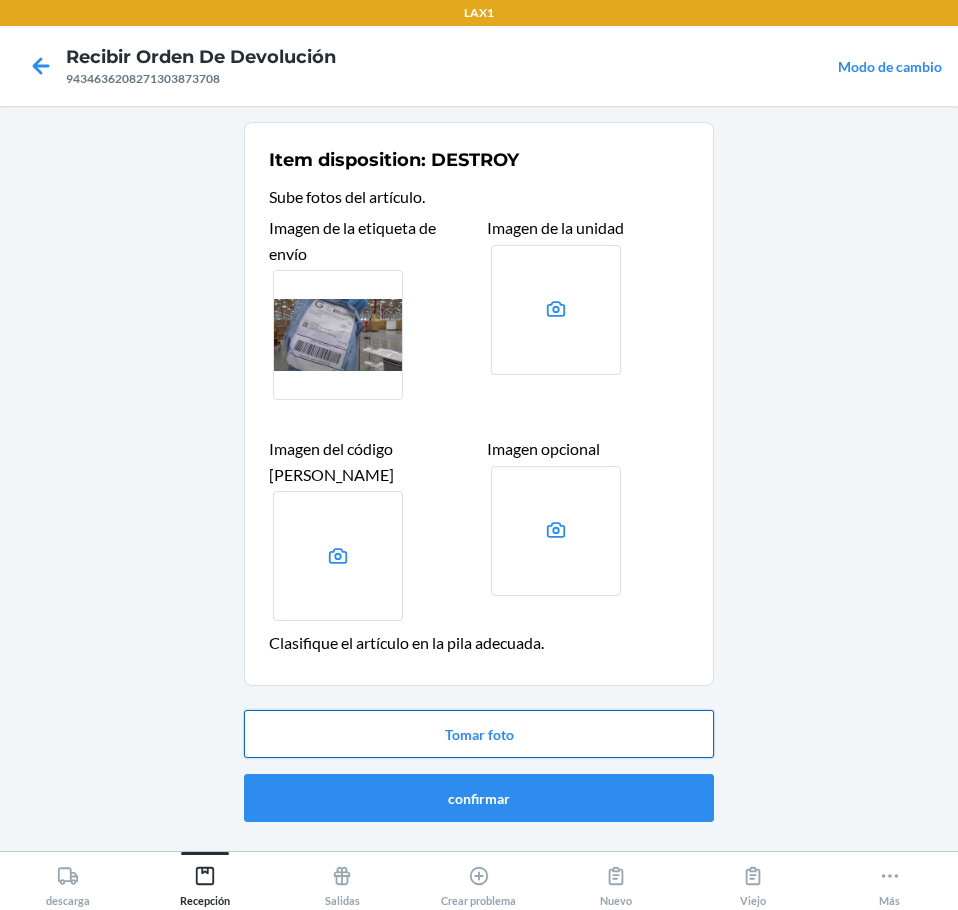 click on "Tomar foto" at bounding box center [479, 734] 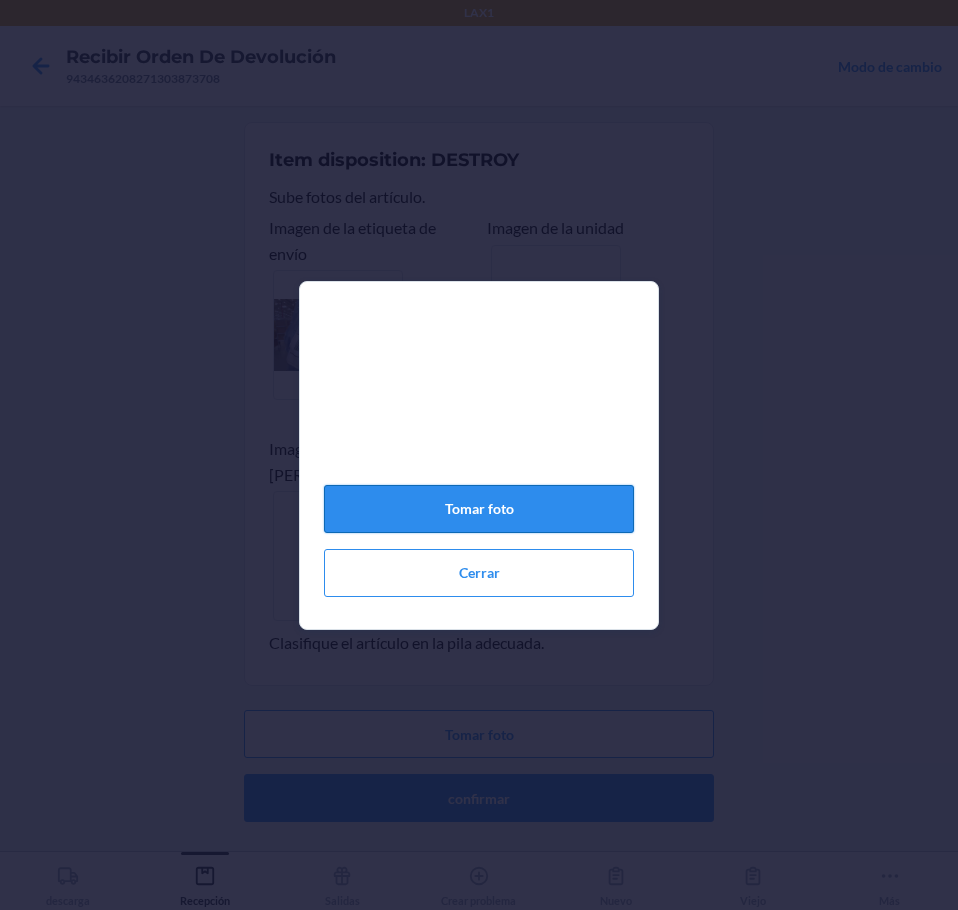 click on "Tomar foto" 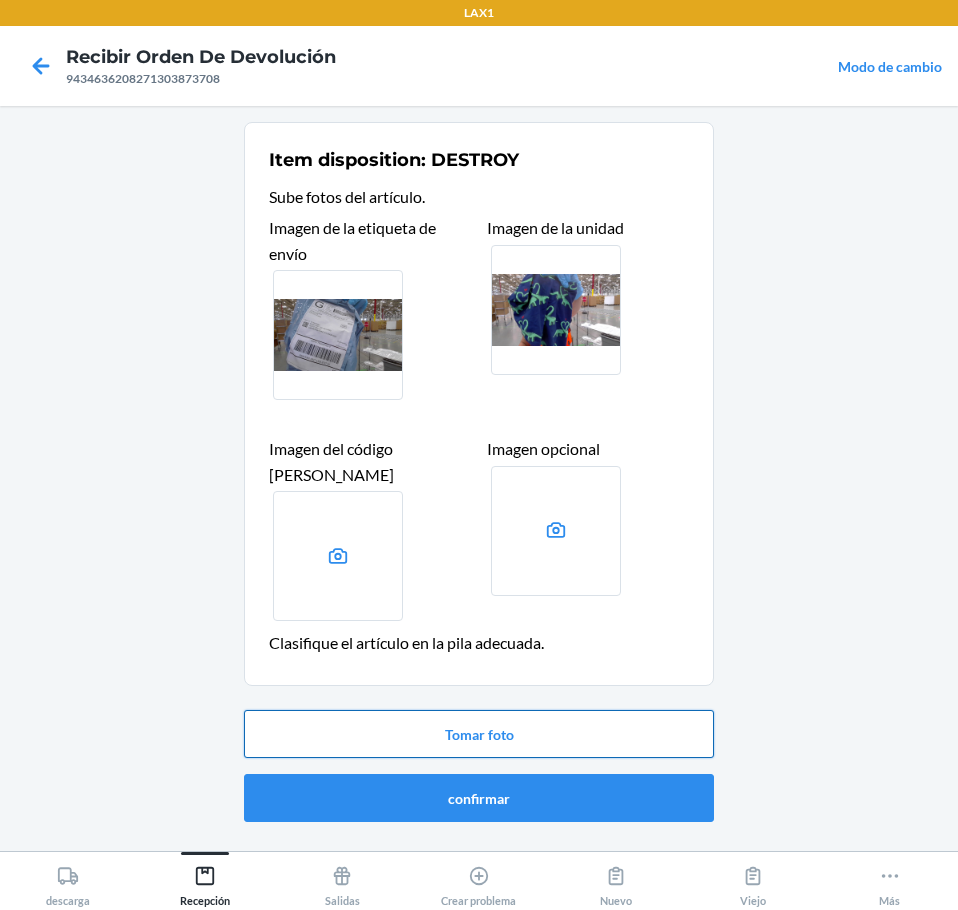 click on "Tomar foto" at bounding box center (479, 734) 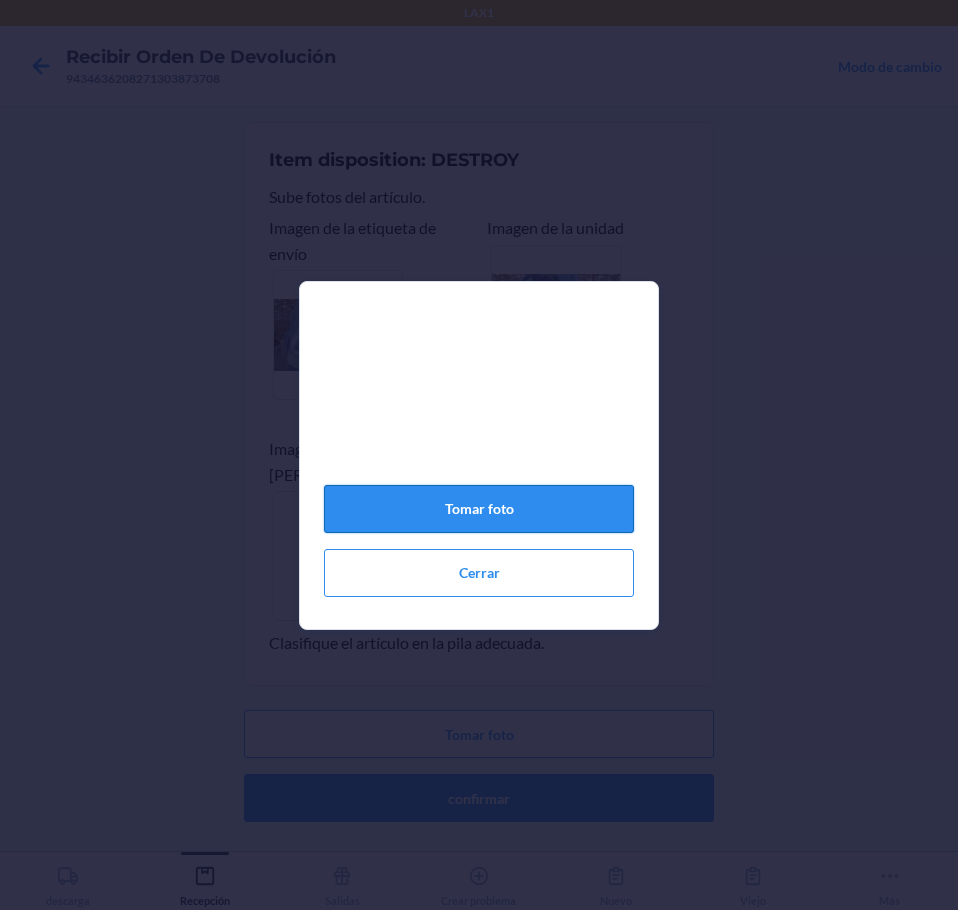 click on "Tomar foto" 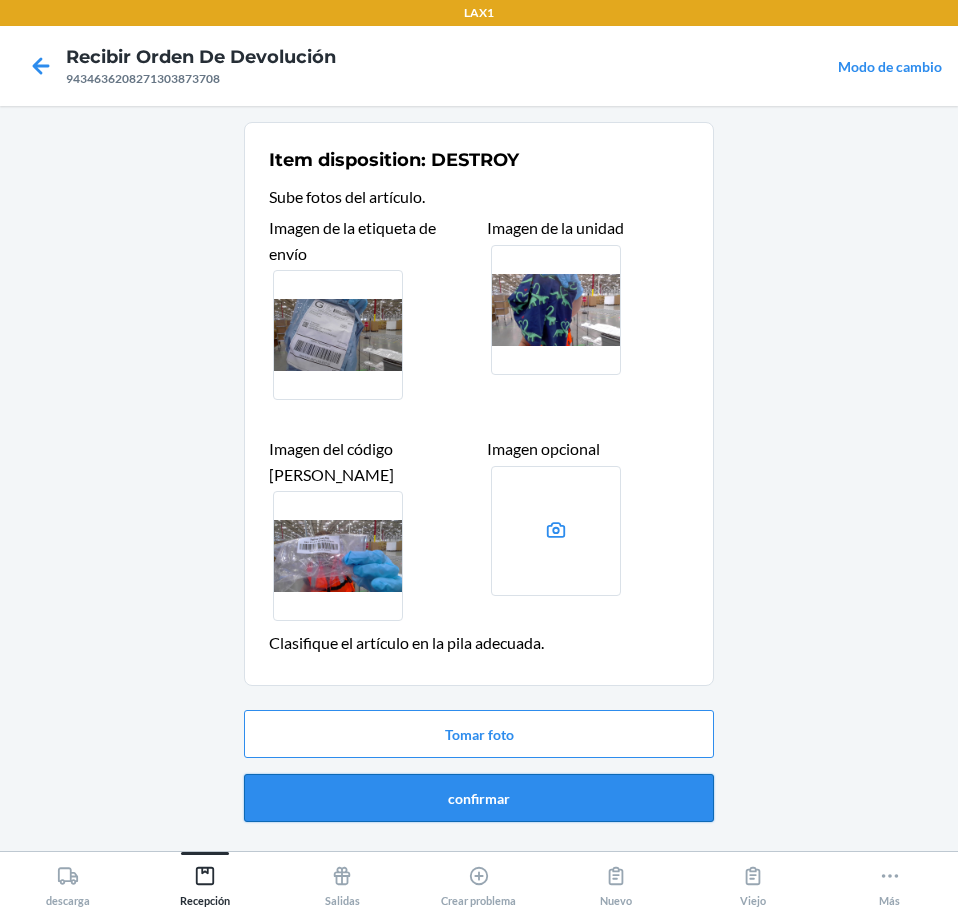 click on "confirmar" at bounding box center (479, 798) 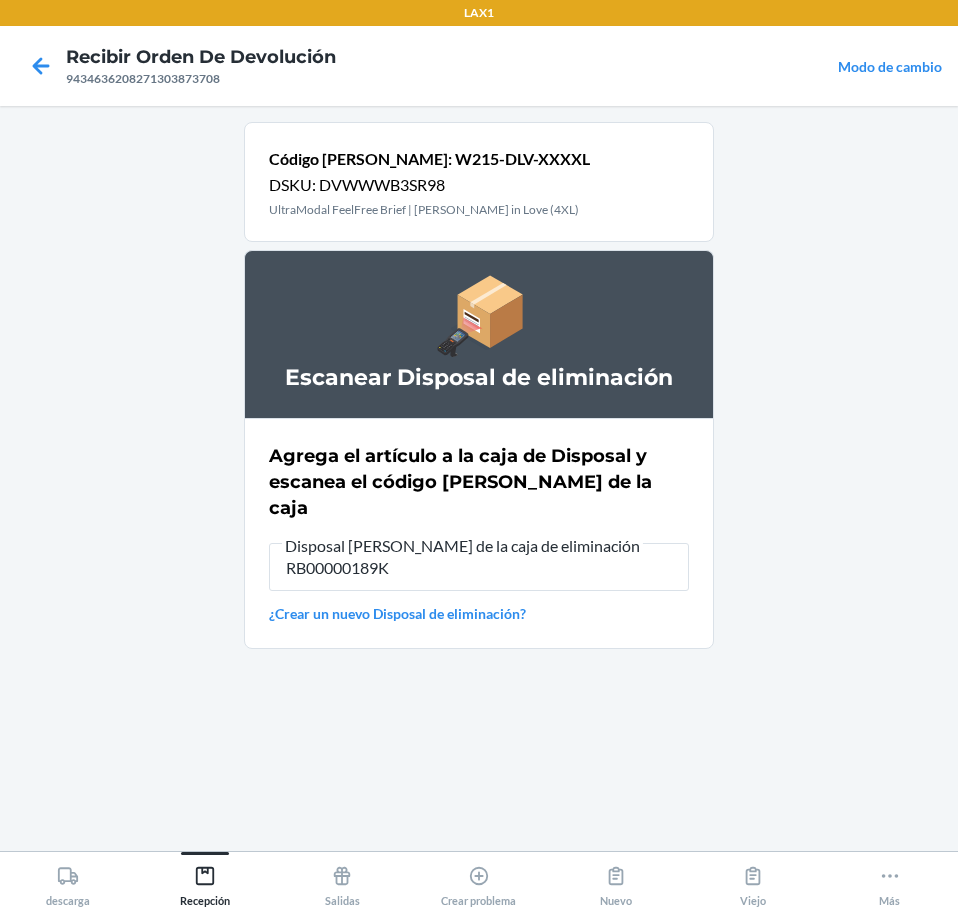 type on "RB00000189K" 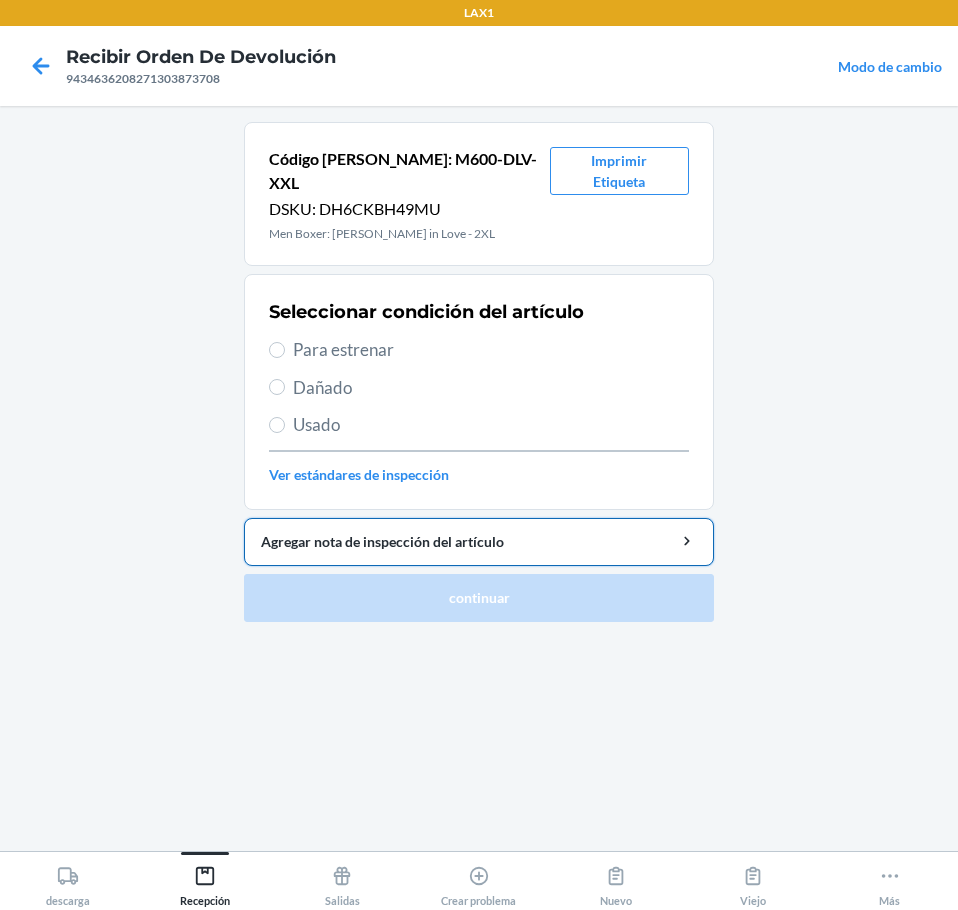 click on "Agregar nota de inspección del artículo" at bounding box center (479, 542) 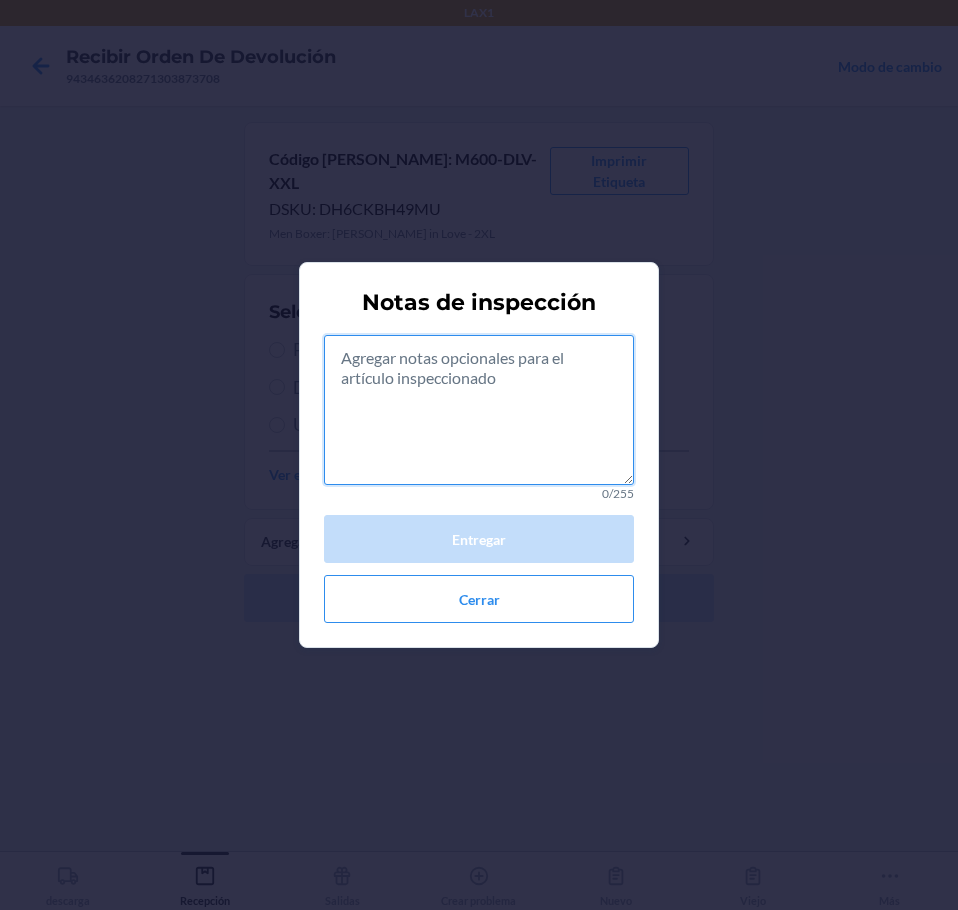 click at bounding box center (479, 410) 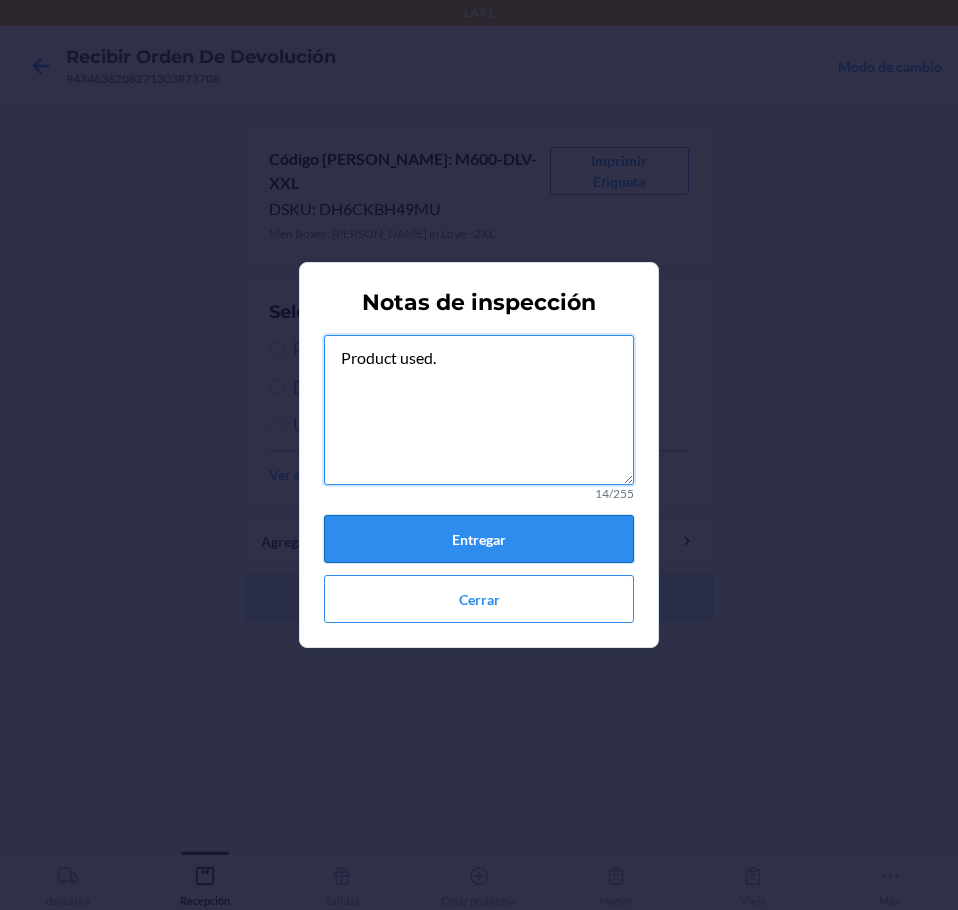 type on "Product used." 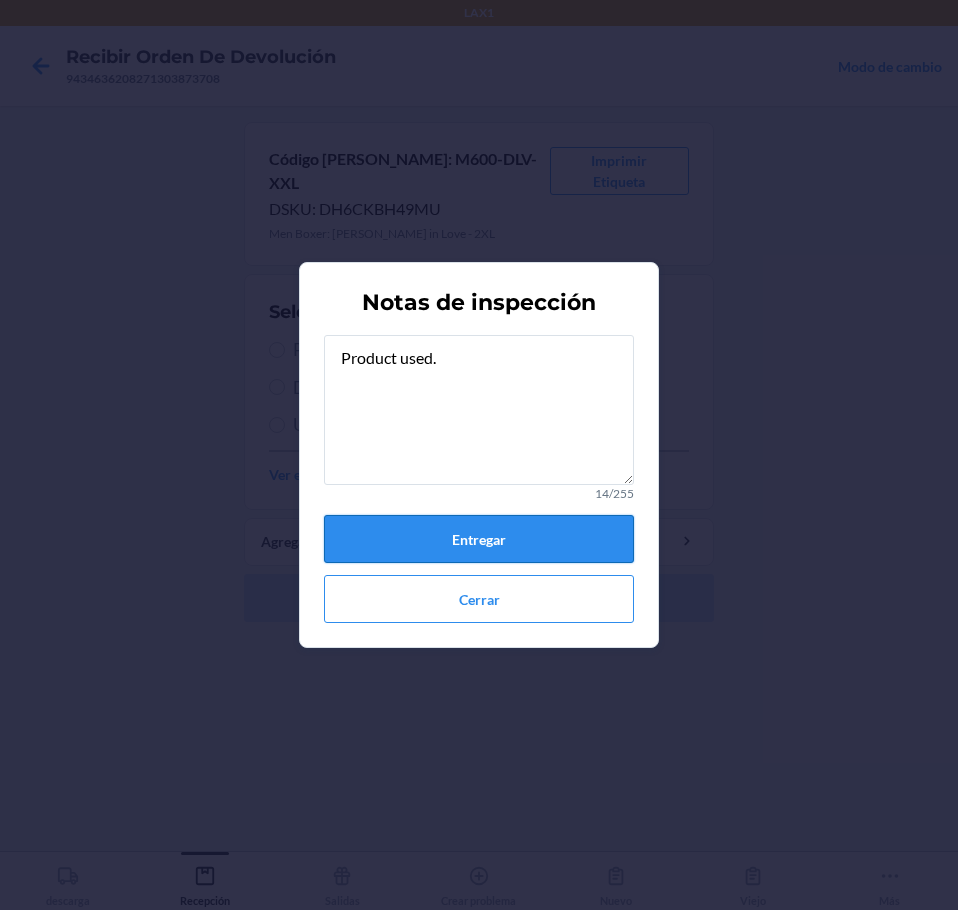 click on "Entregar" at bounding box center [479, 539] 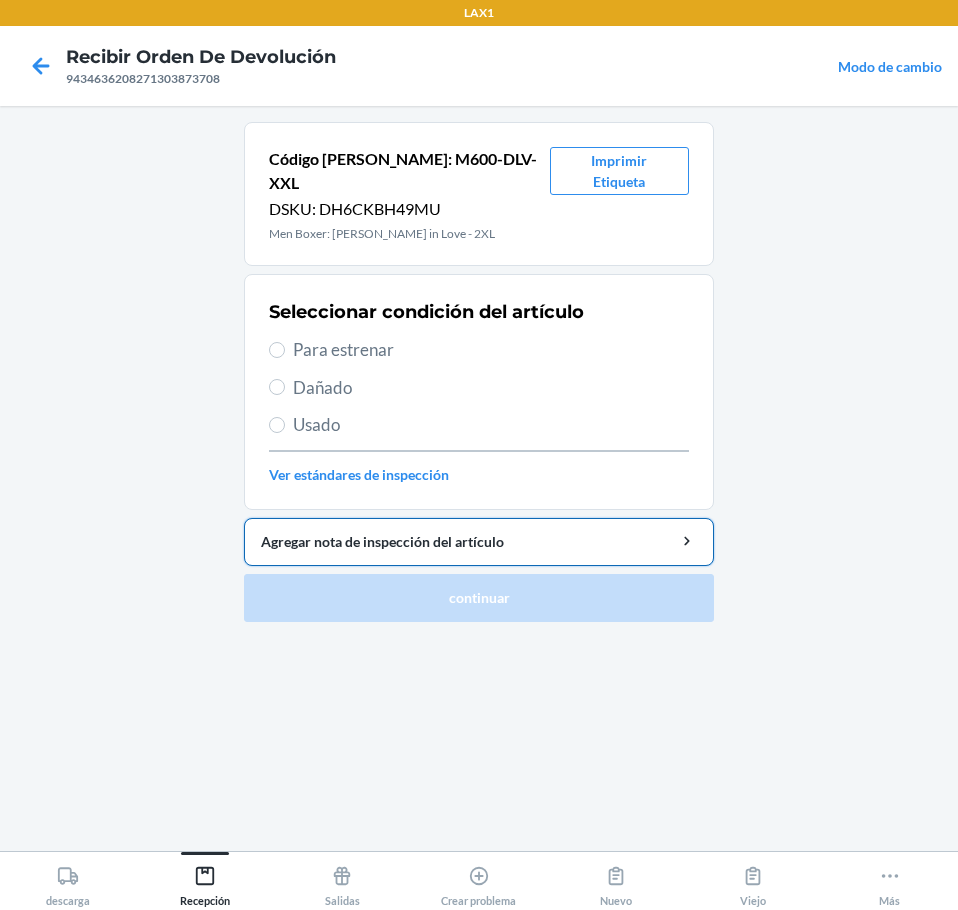 click on "Agregar nota de inspección del artículo" at bounding box center (479, 541) 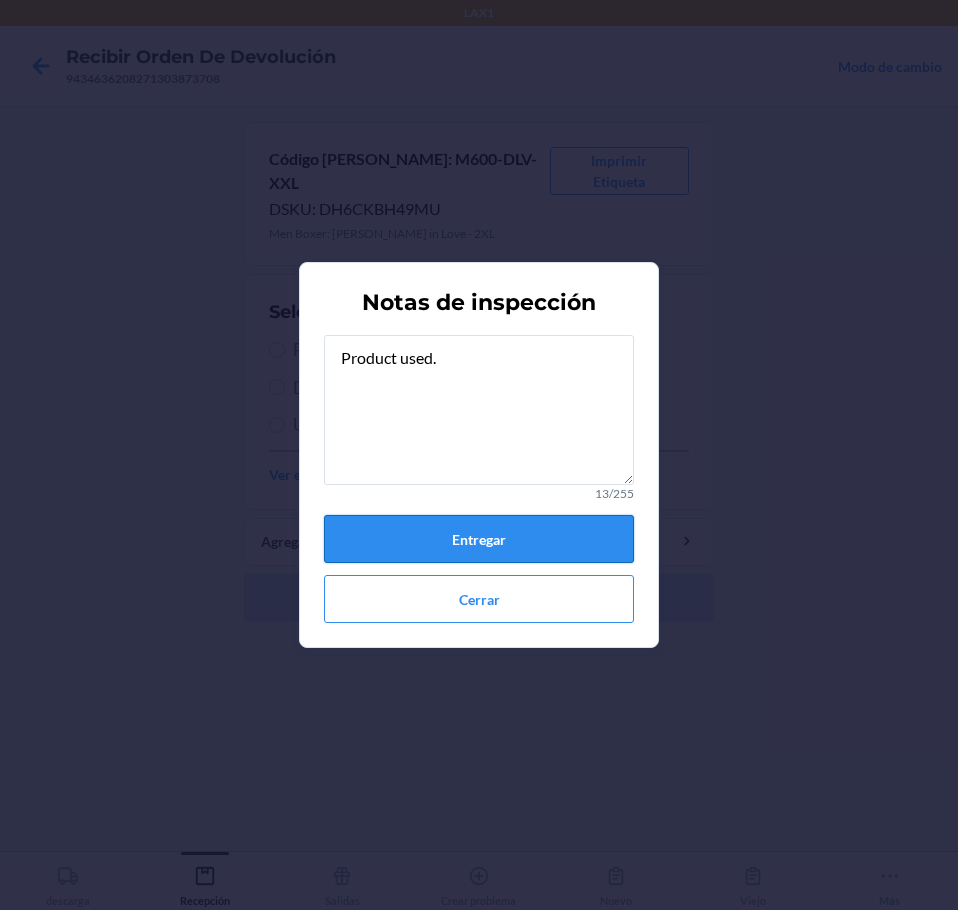 click on "Entregar" at bounding box center [479, 539] 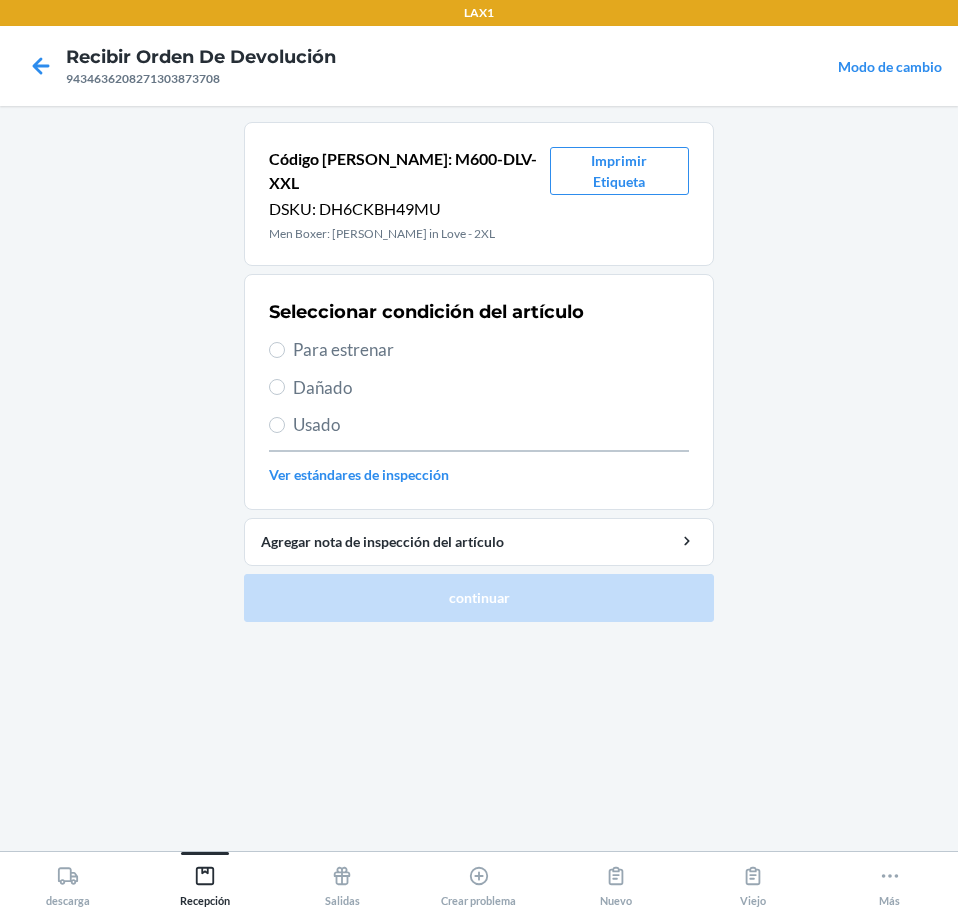 click on "Usado" at bounding box center (491, 425) 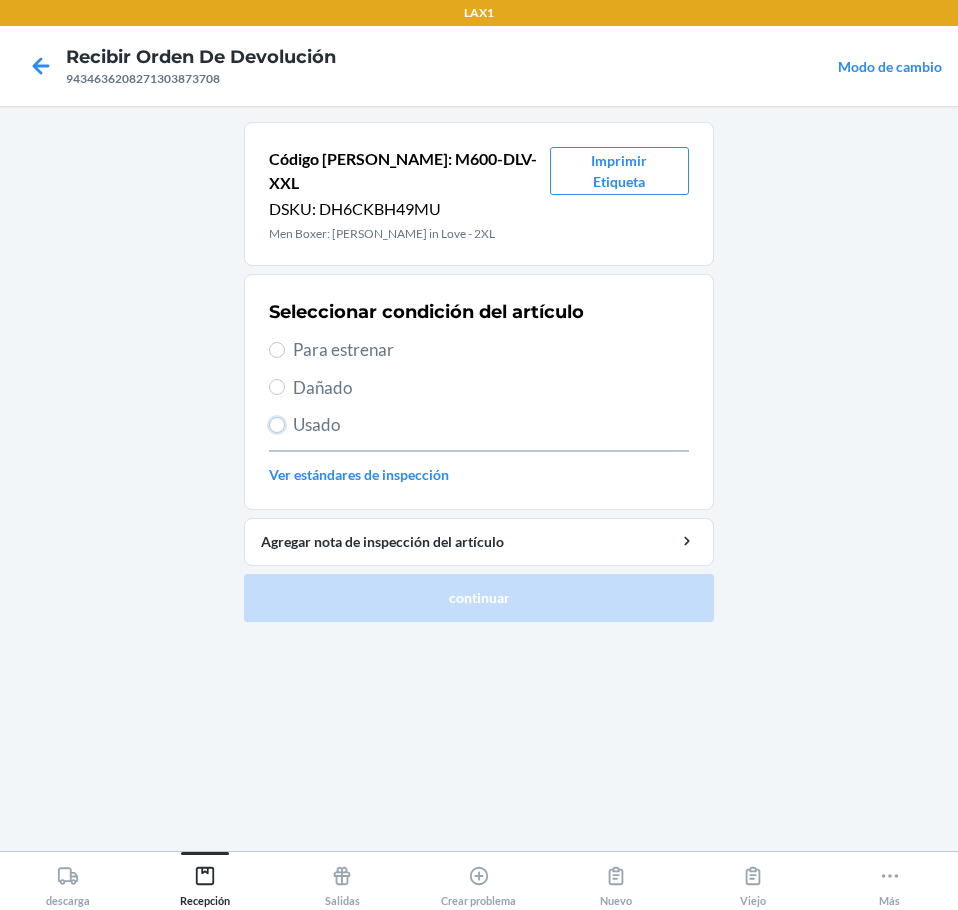 click on "Usado" at bounding box center (277, 425) 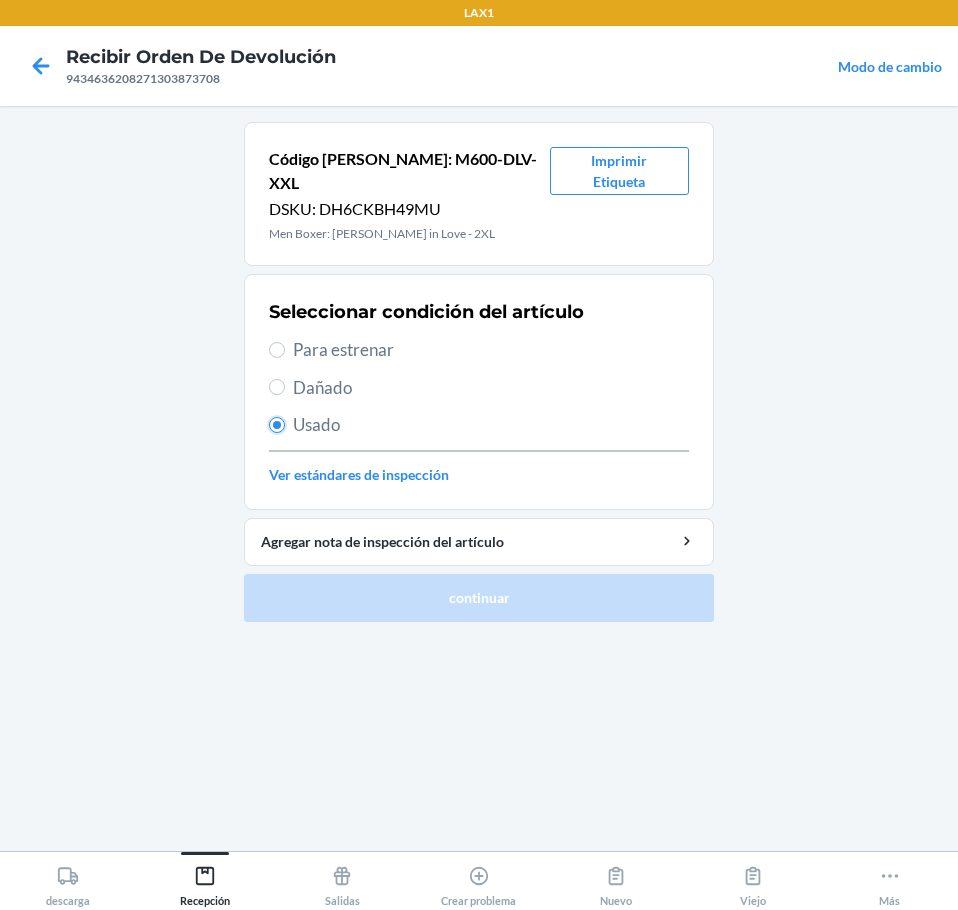 radio on "true" 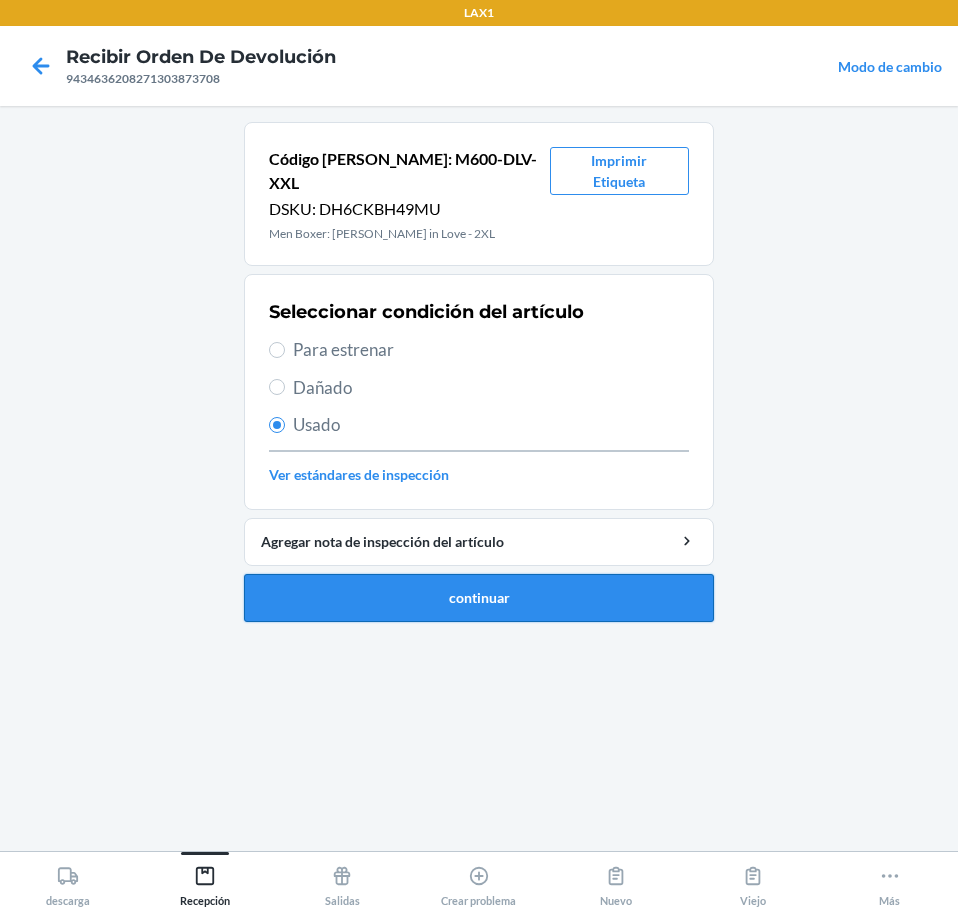 click on "continuar" at bounding box center (479, 598) 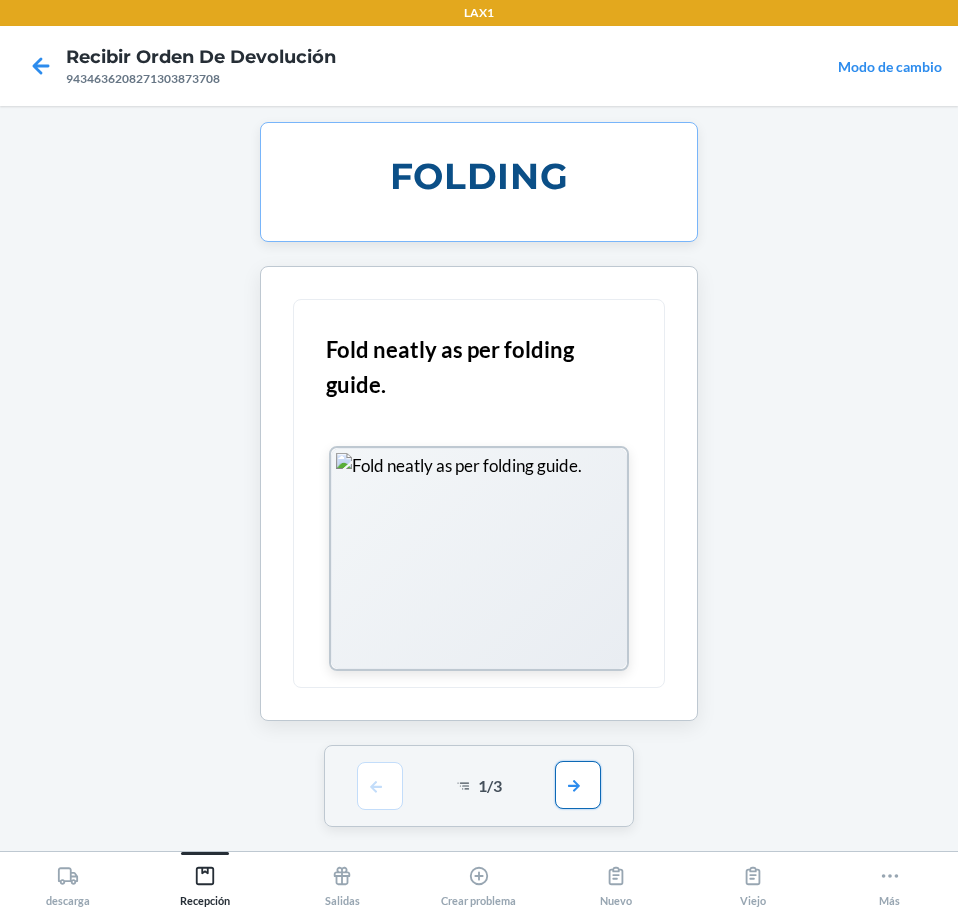 click at bounding box center [578, 785] 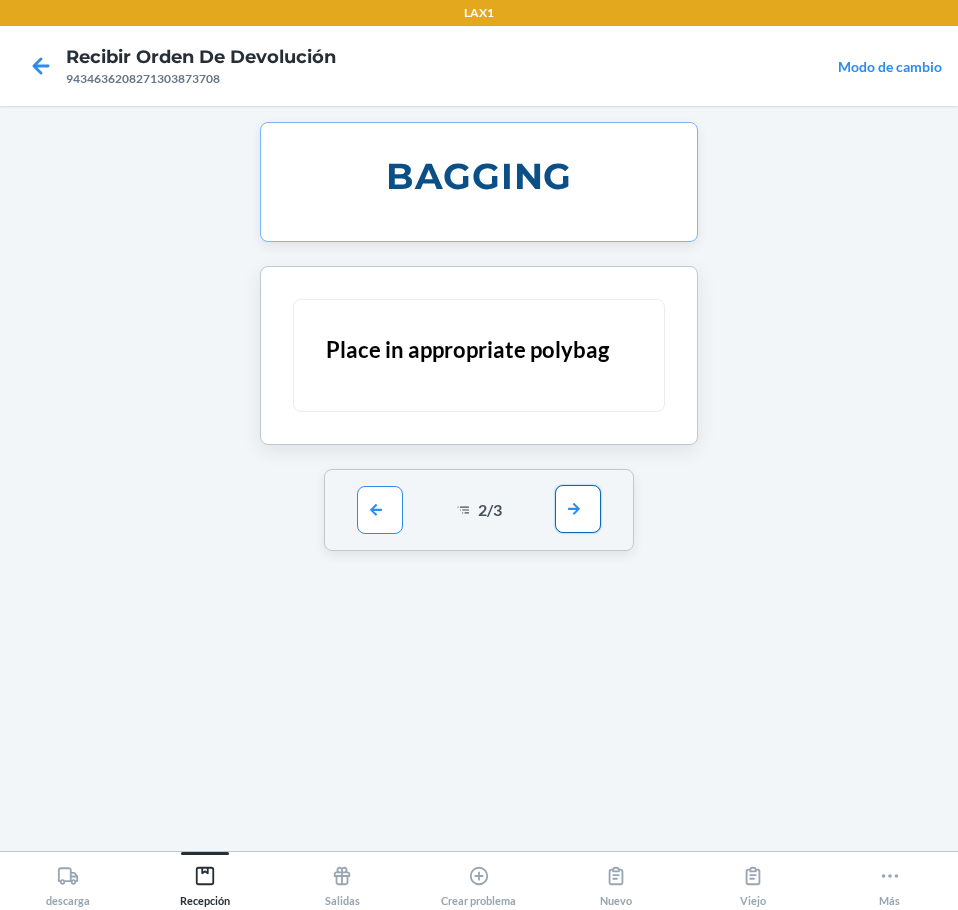 click at bounding box center (578, 509) 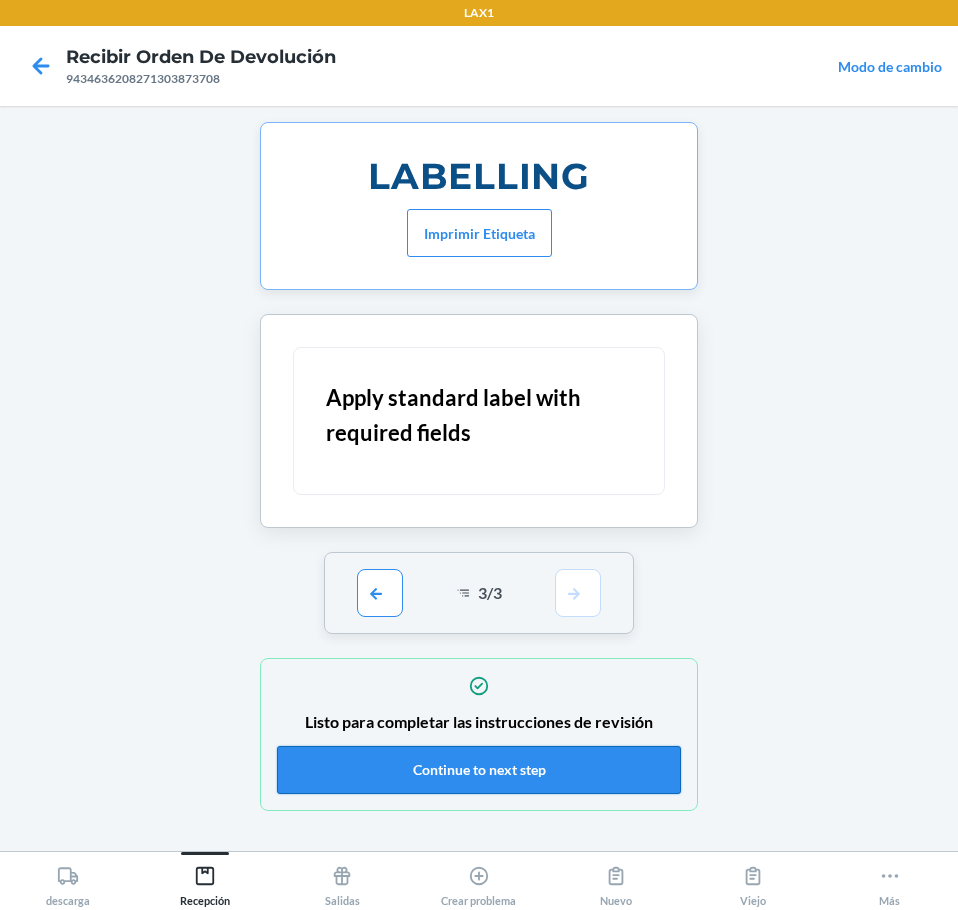 click on "Continue to next step" at bounding box center (479, 770) 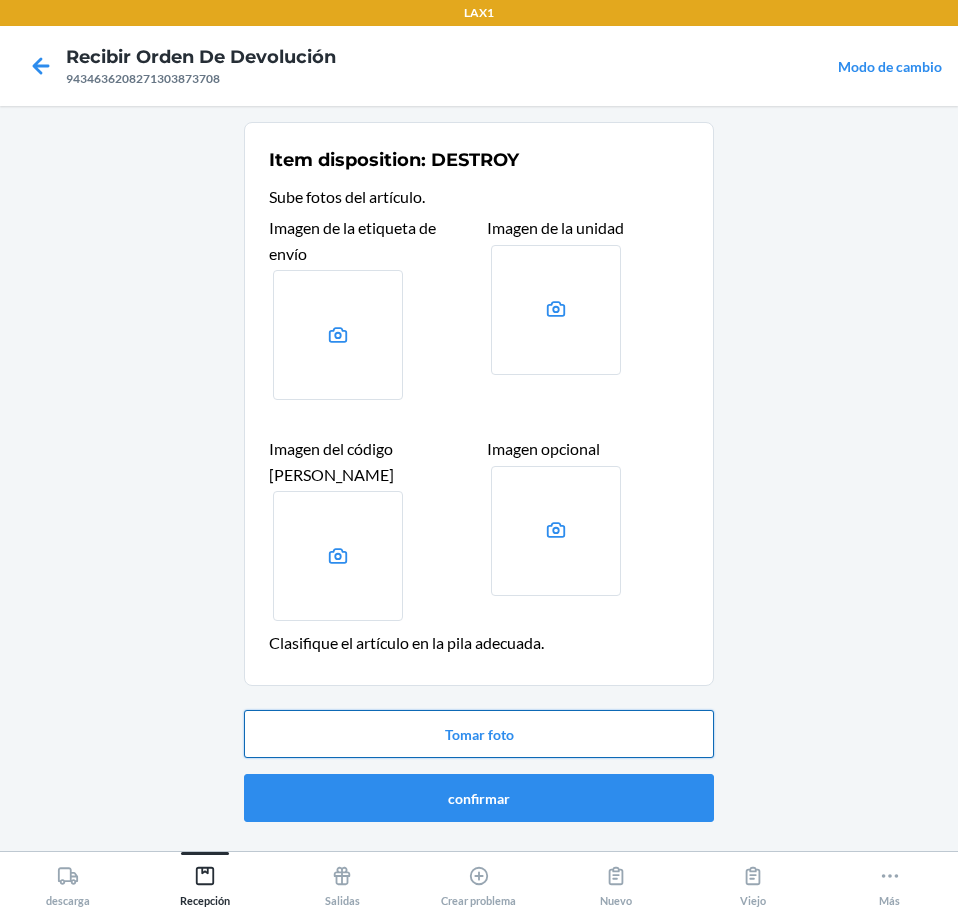 click on "Tomar foto" at bounding box center [479, 734] 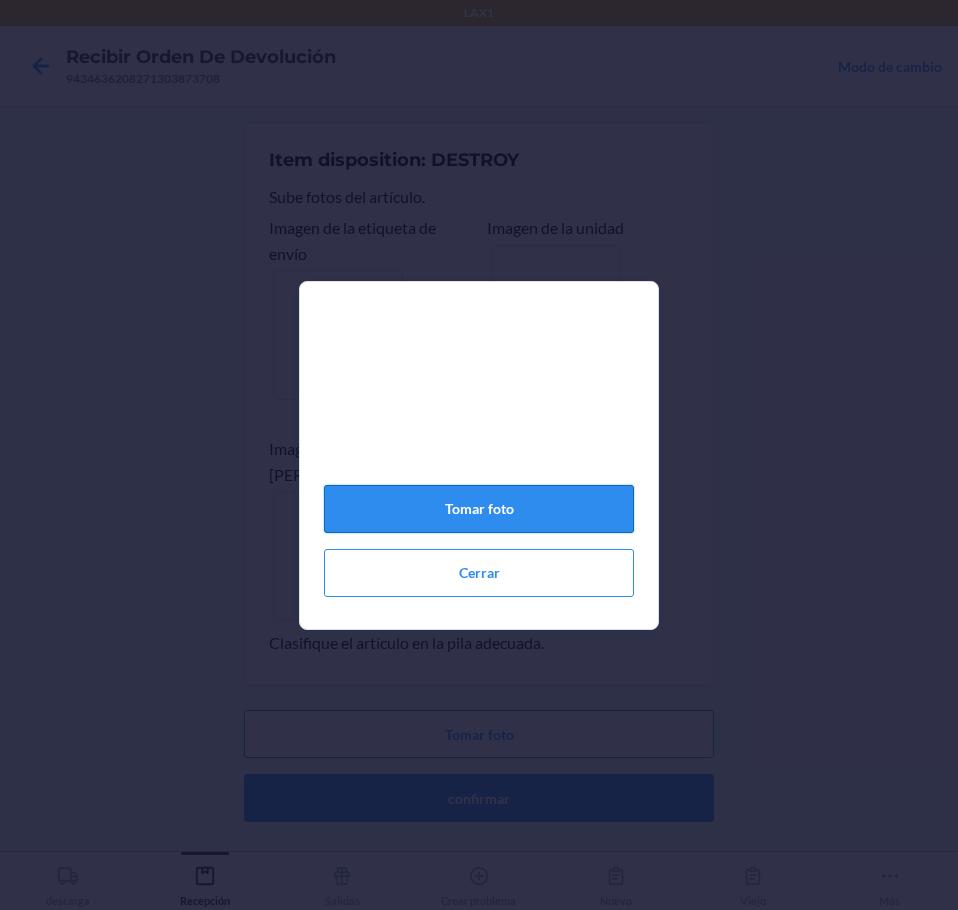 click on "Tomar foto" 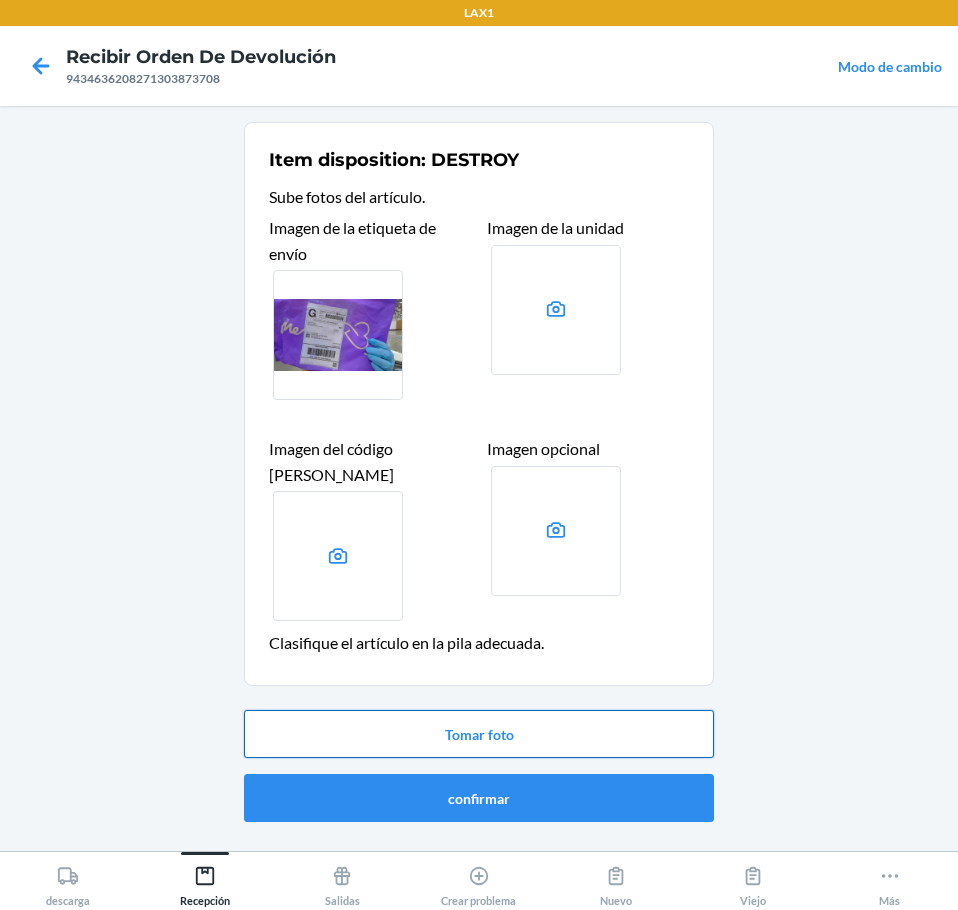 click on "Tomar foto" at bounding box center [479, 734] 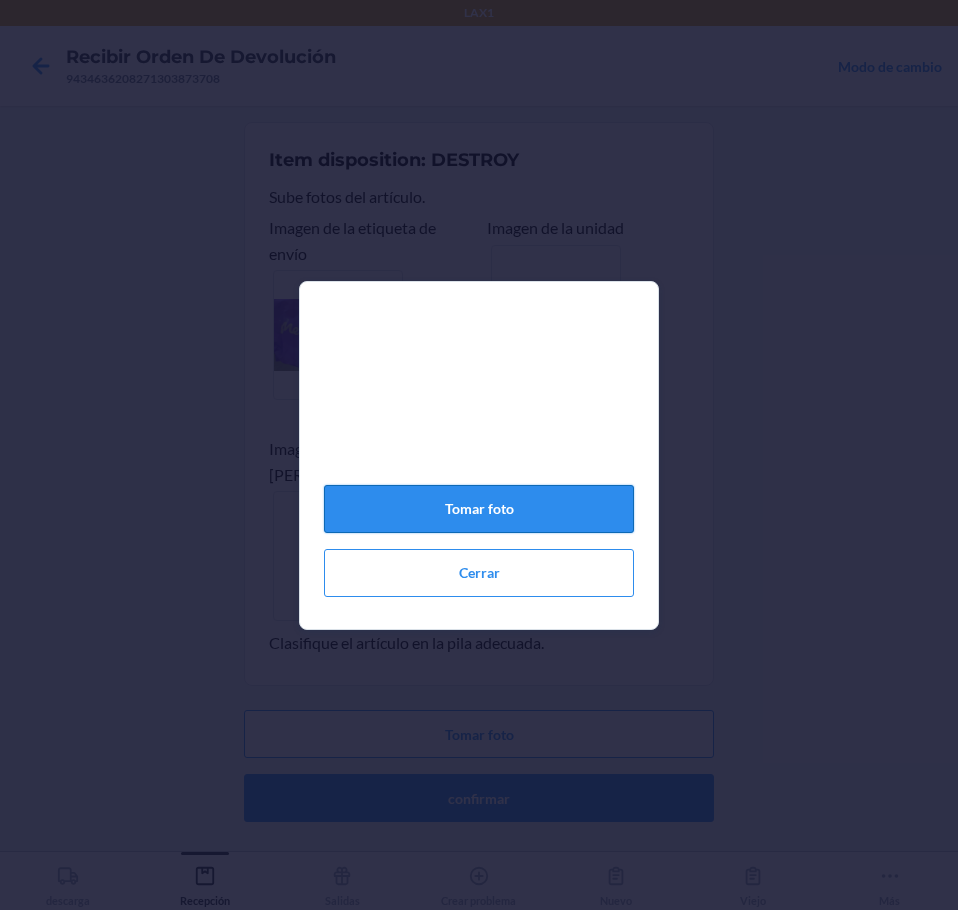 click on "Tomar foto" 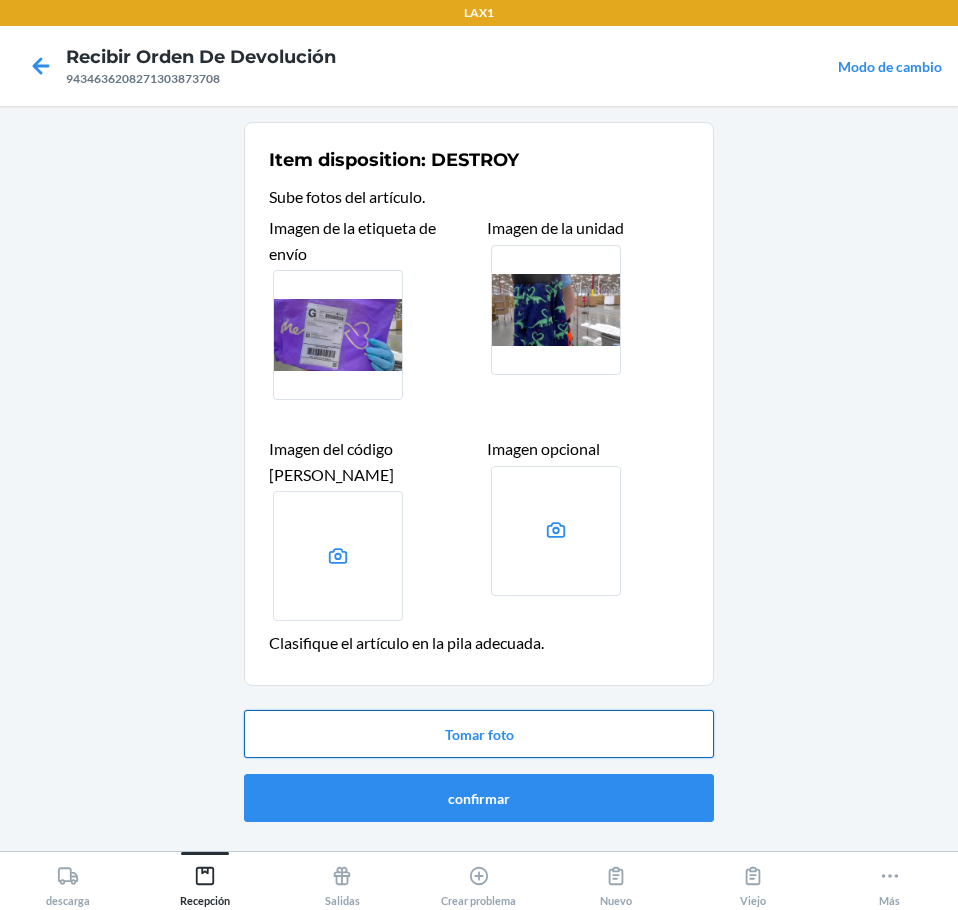 click on "Tomar foto" at bounding box center [479, 734] 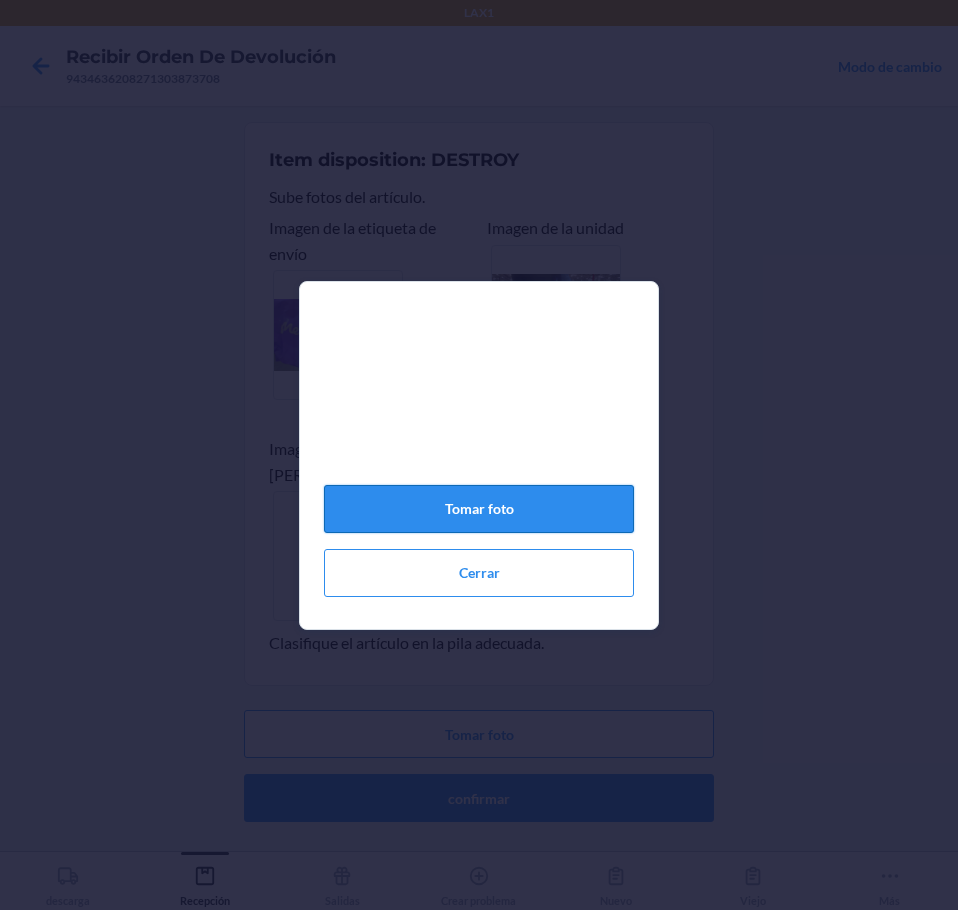 click on "Tomar foto" 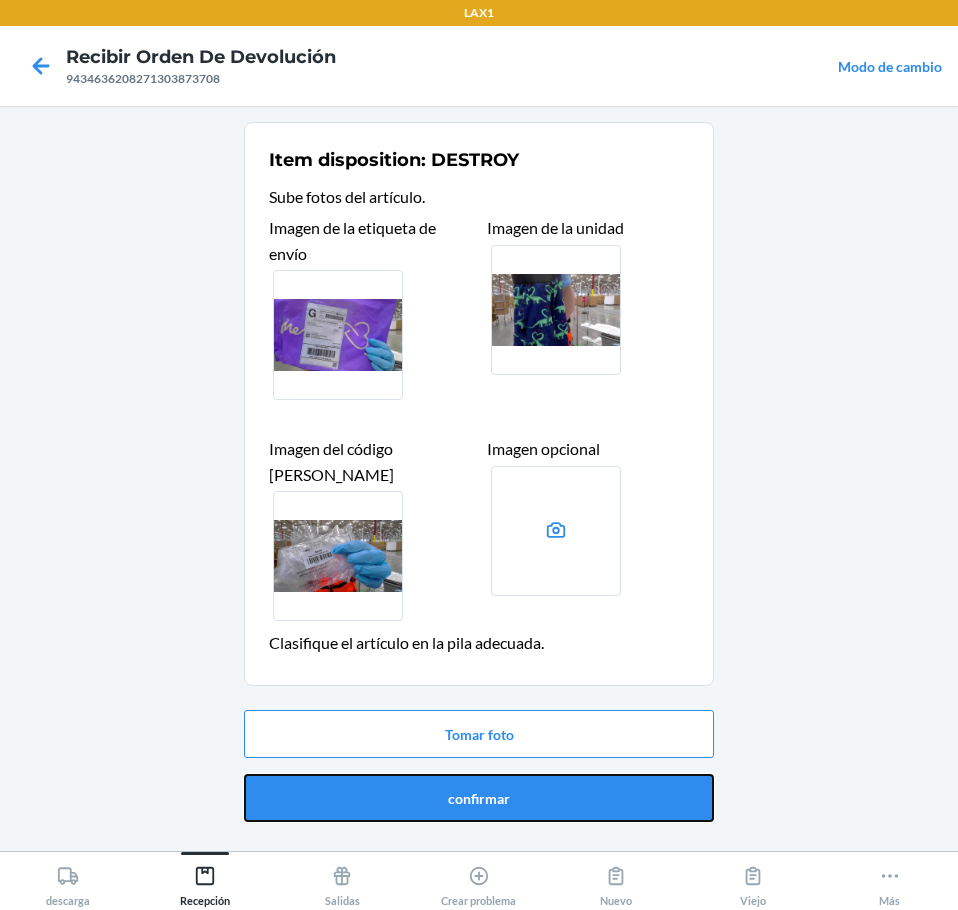 click on "confirmar" at bounding box center (479, 798) 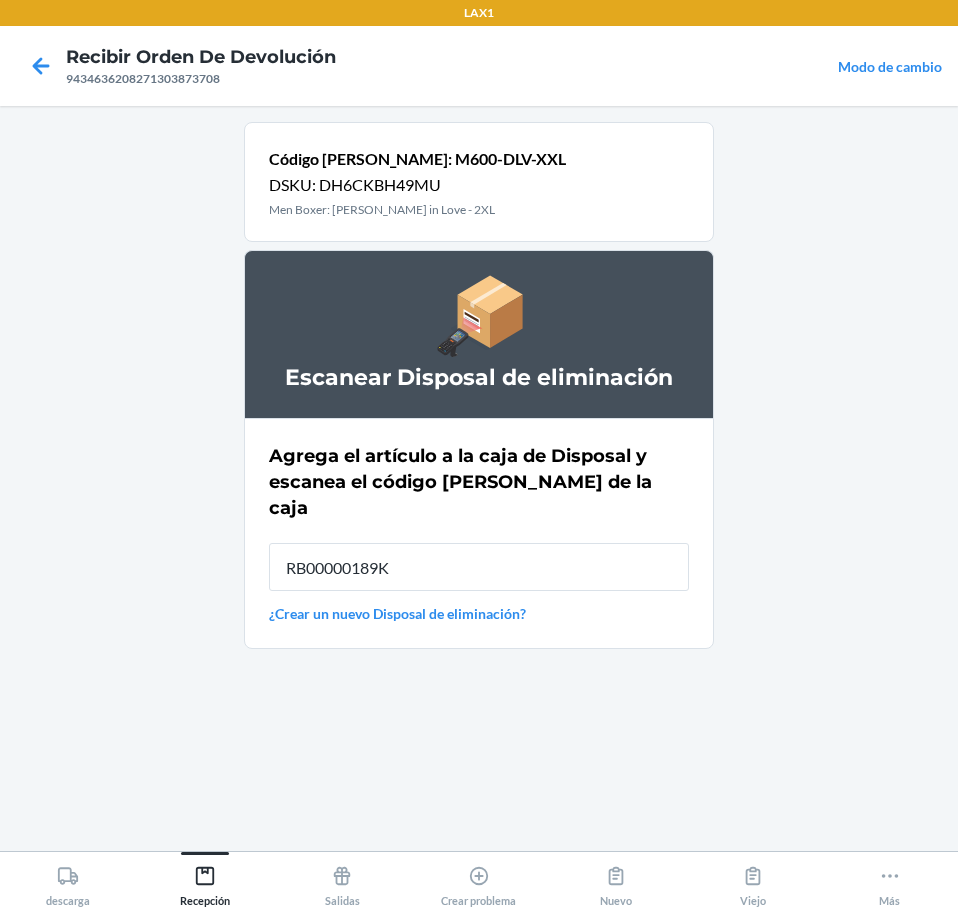 type on "RB00000189K" 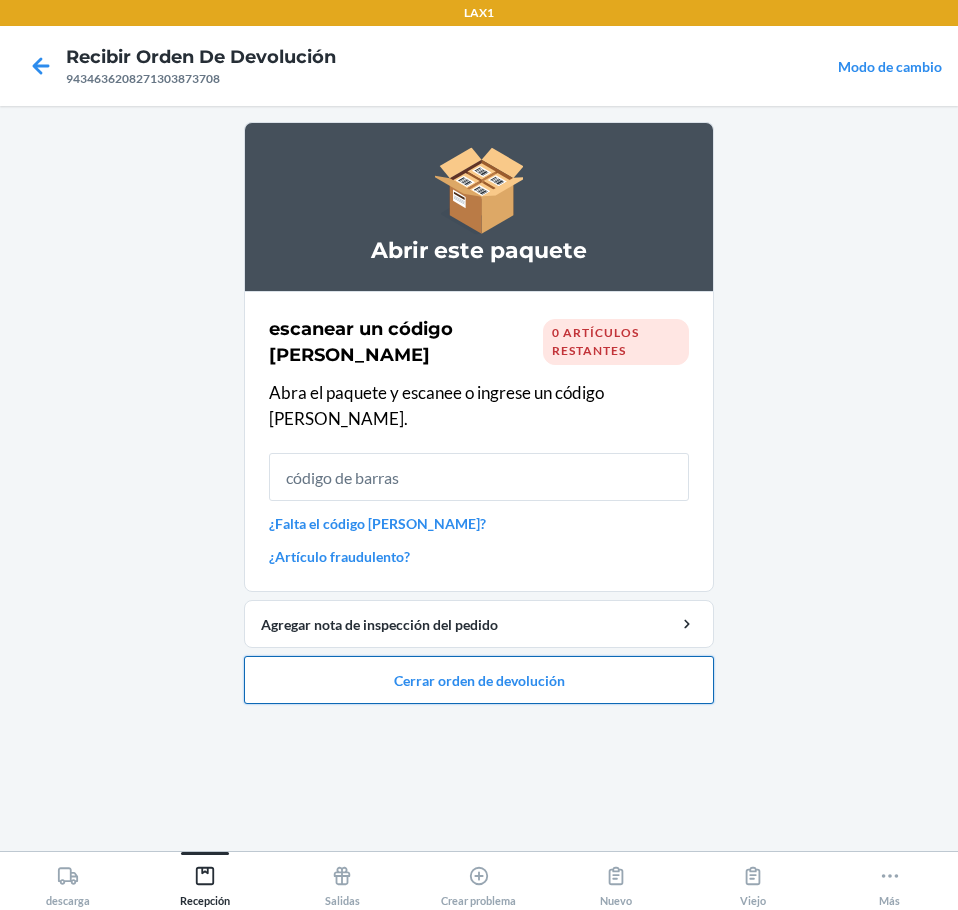 click on "Cerrar orden de devolución" at bounding box center [479, 680] 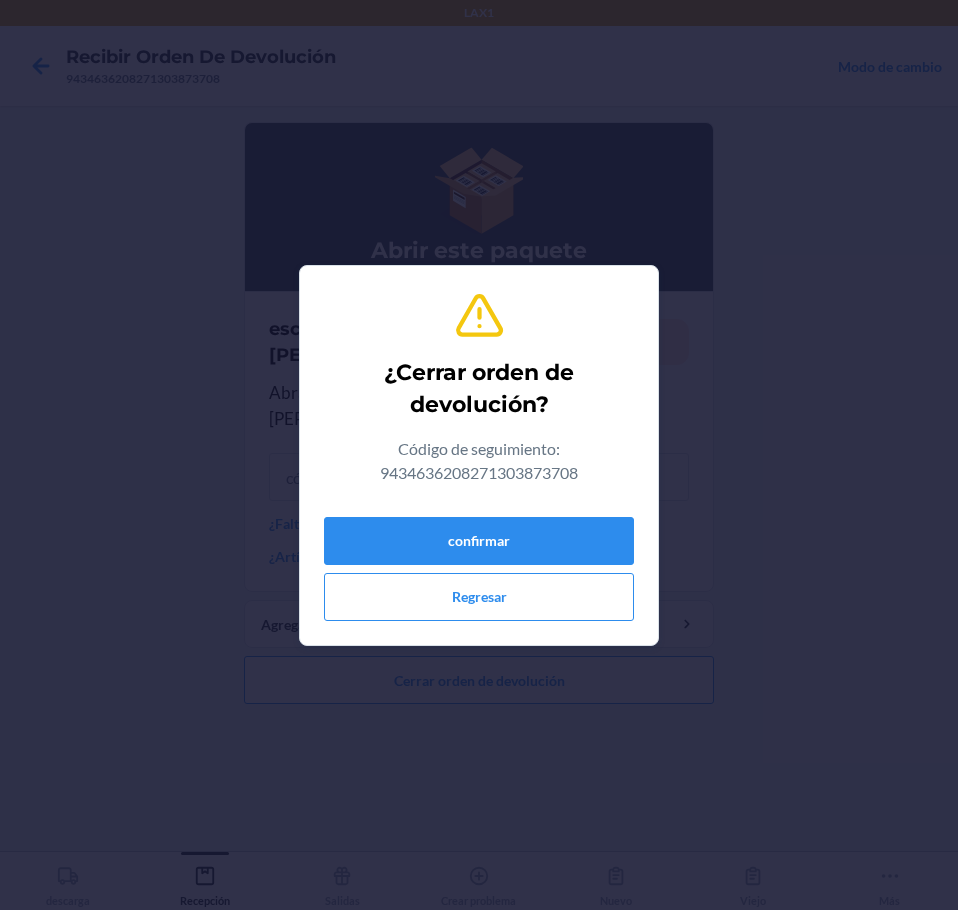 click on "confirmar Regresar" at bounding box center [479, 565] 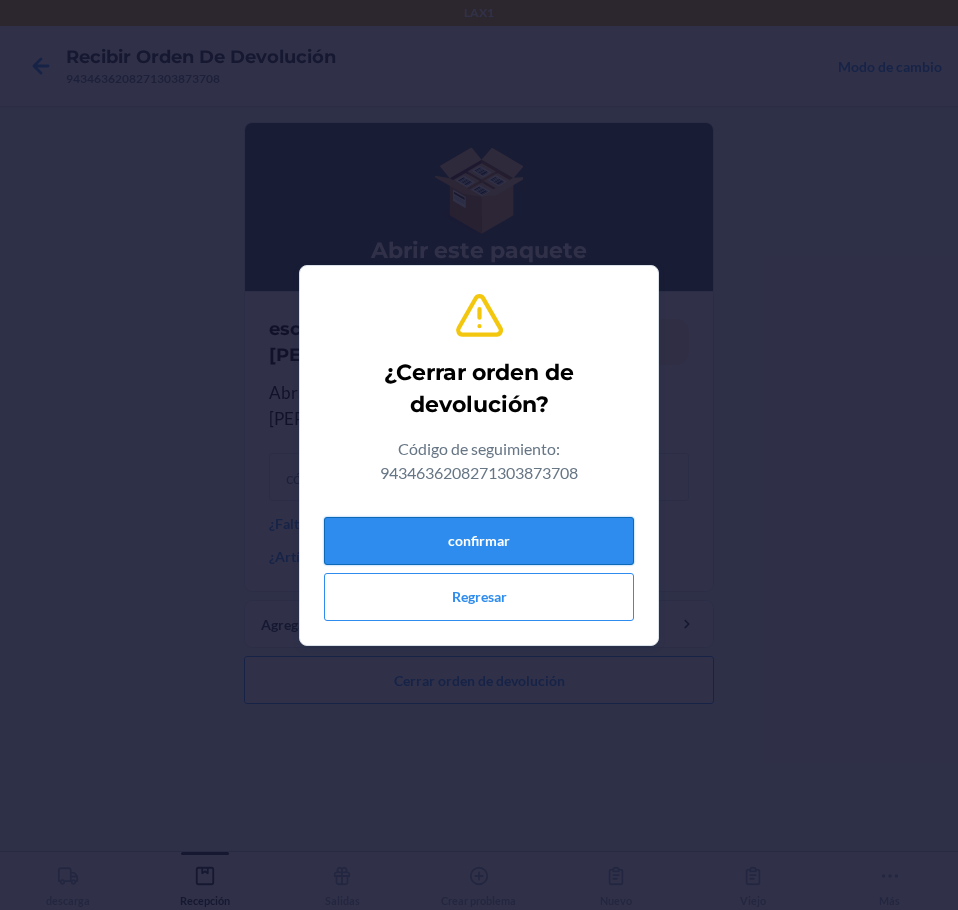 click on "confirmar" at bounding box center [479, 541] 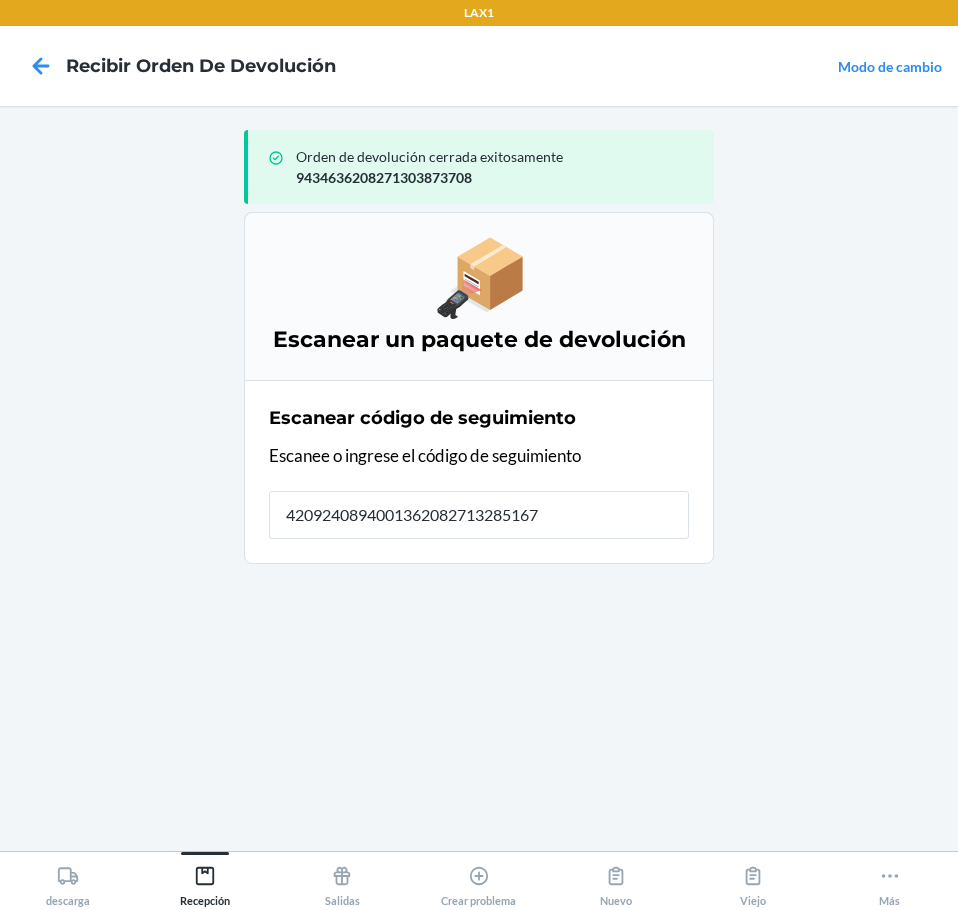type on "42092408940013620827132851677" 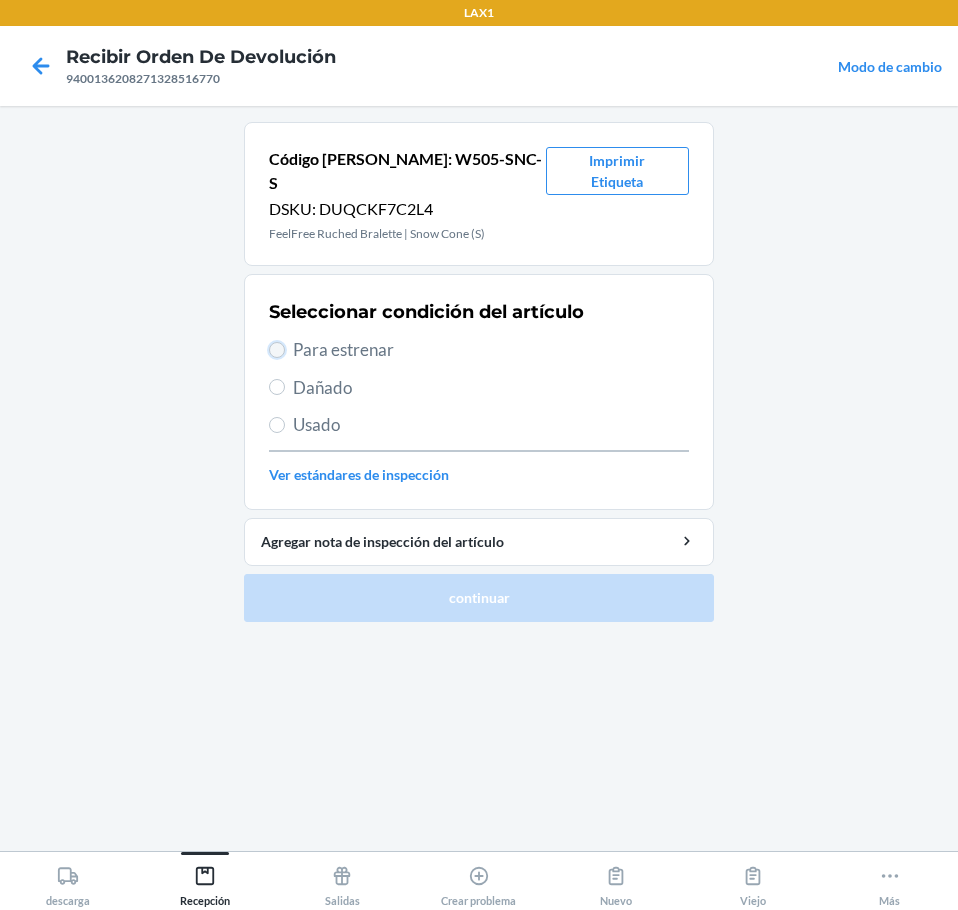 click on "Para estrenar" at bounding box center (277, 350) 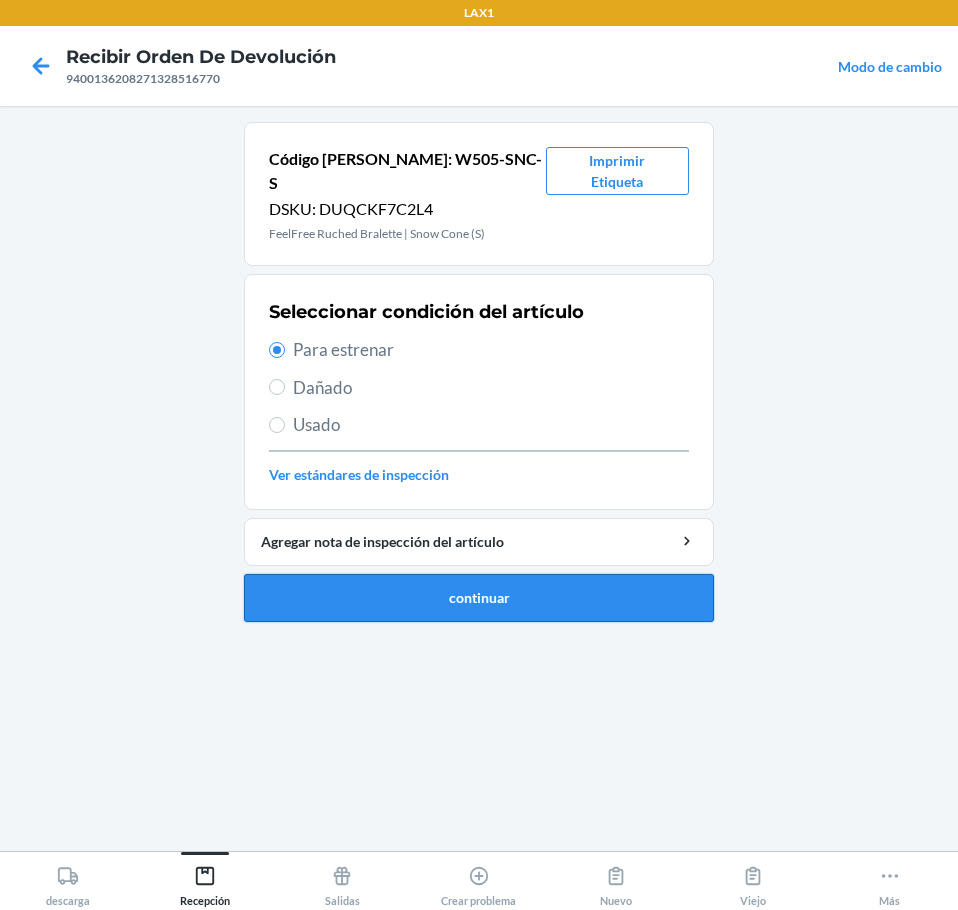click on "continuar" at bounding box center (479, 598) 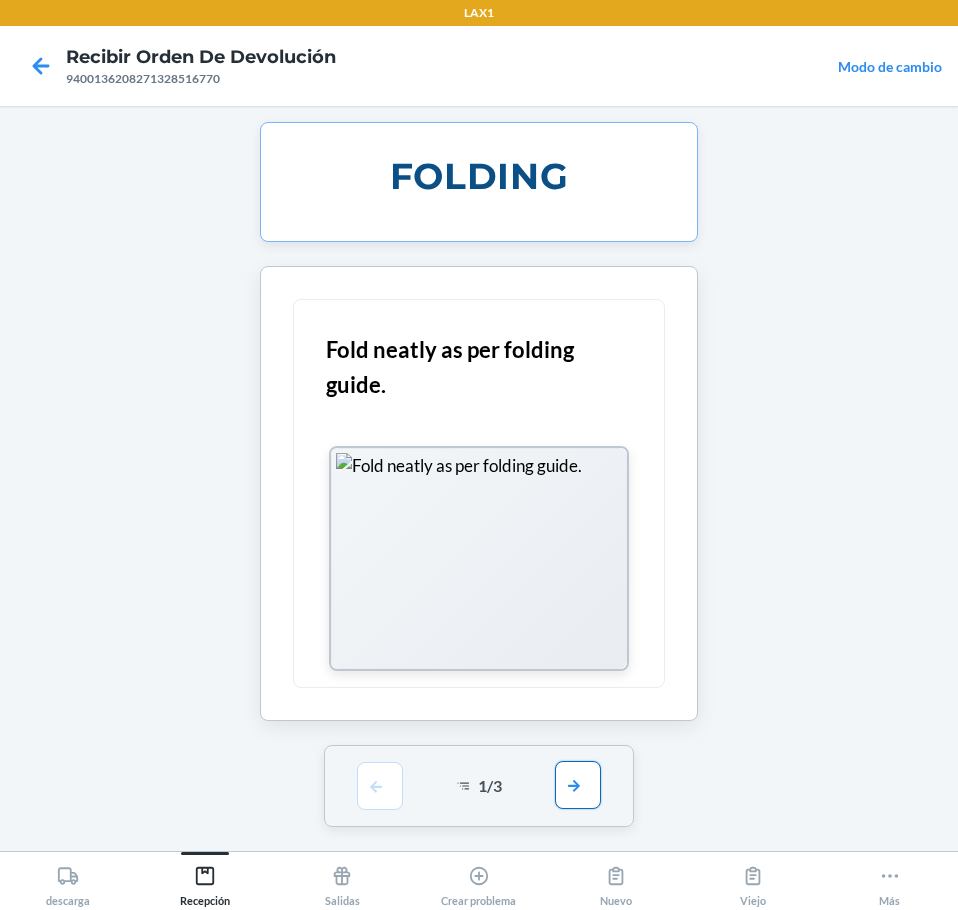 click at bounding box center (578, 785) 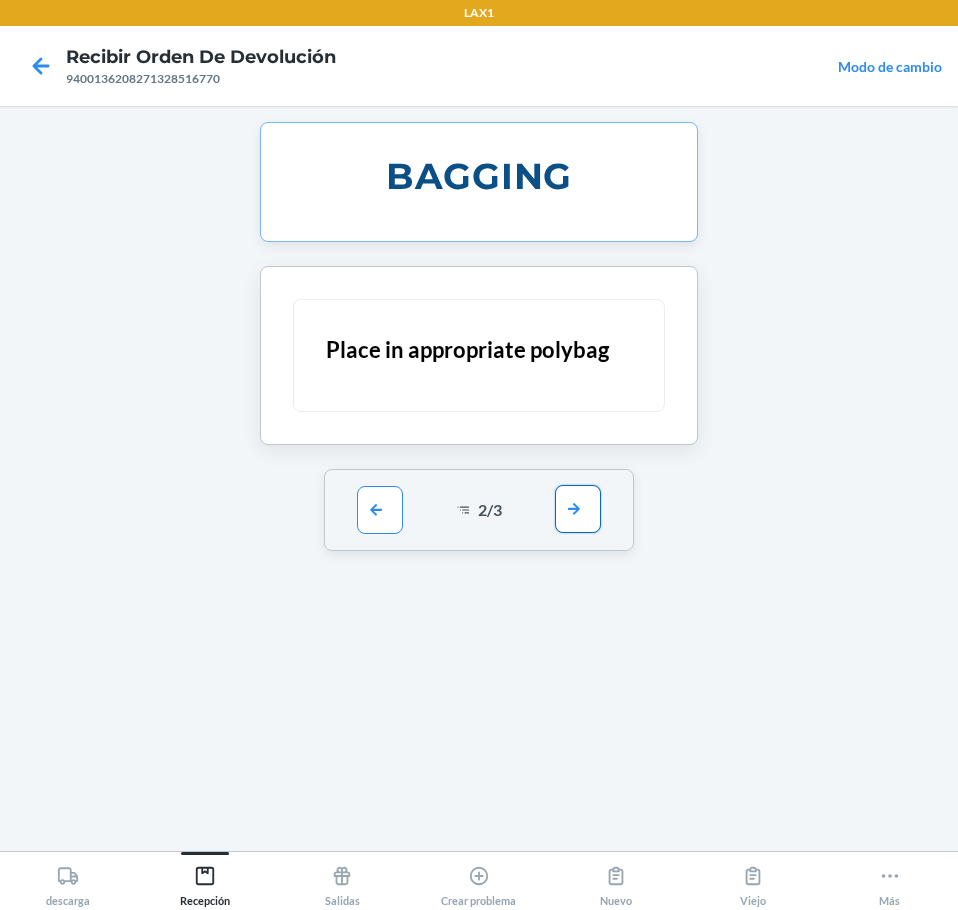 click at bounding box center [578, 509] 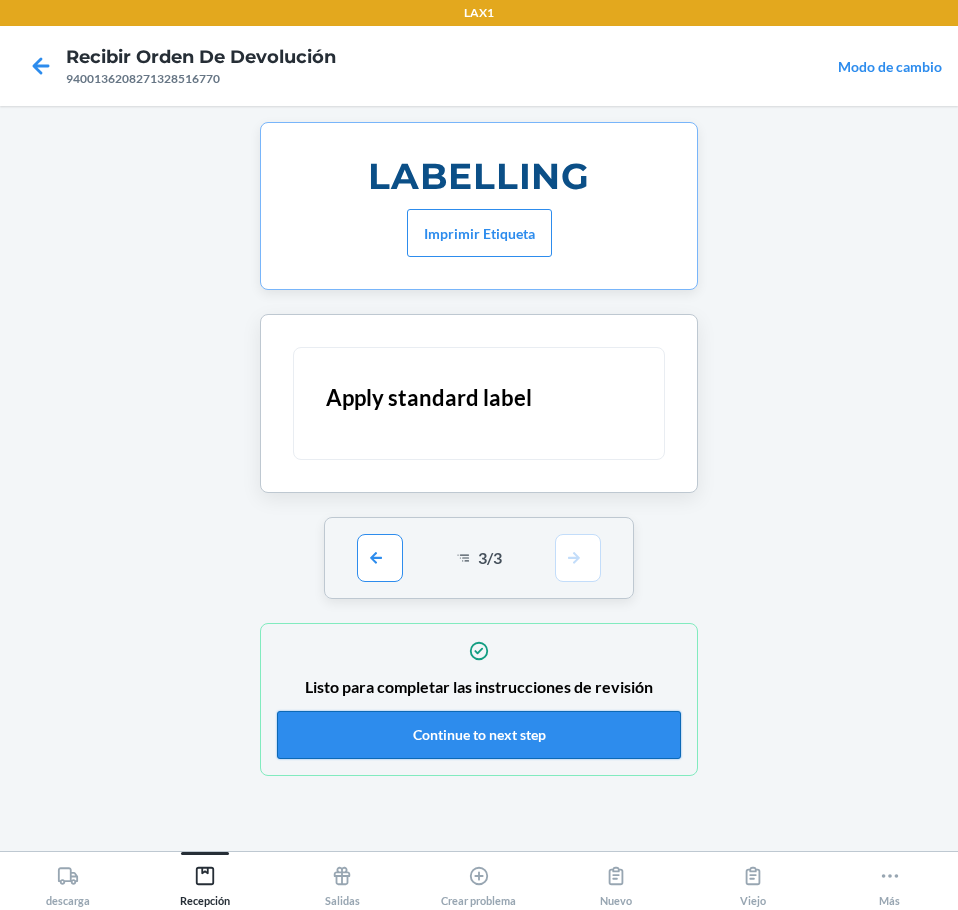 click on "Continue to next step" at bounding box center [479, 735] 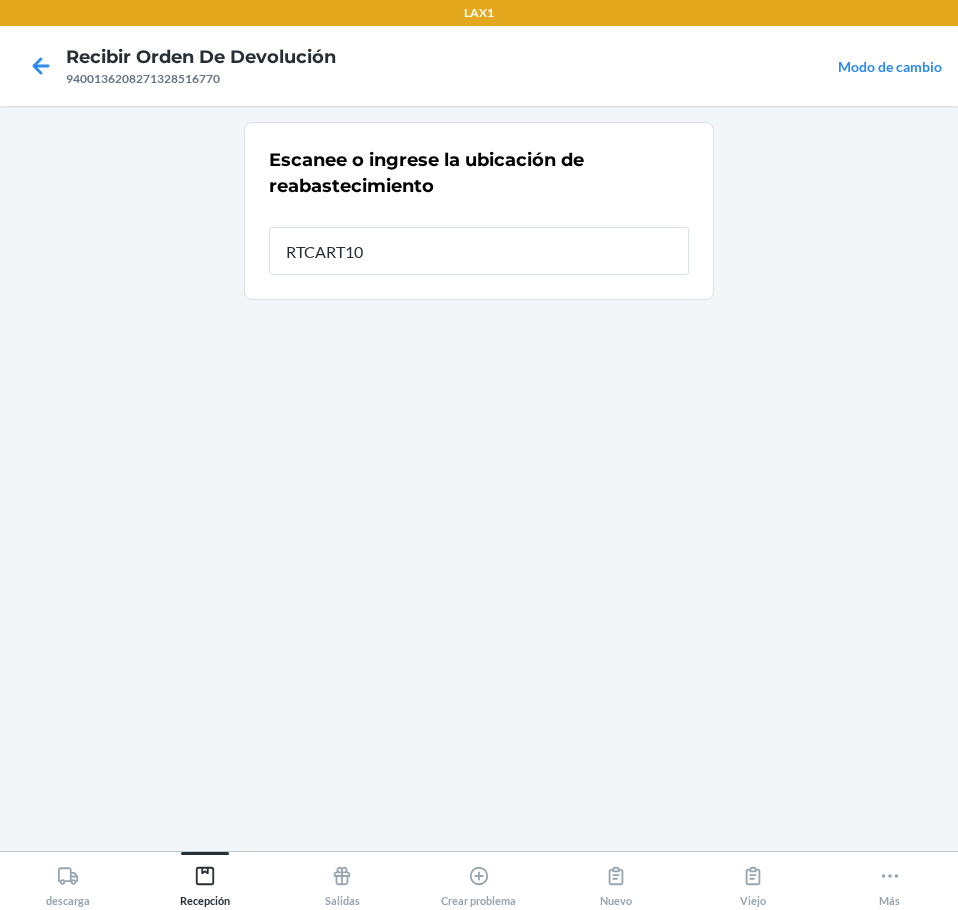 type on "RTCART100" 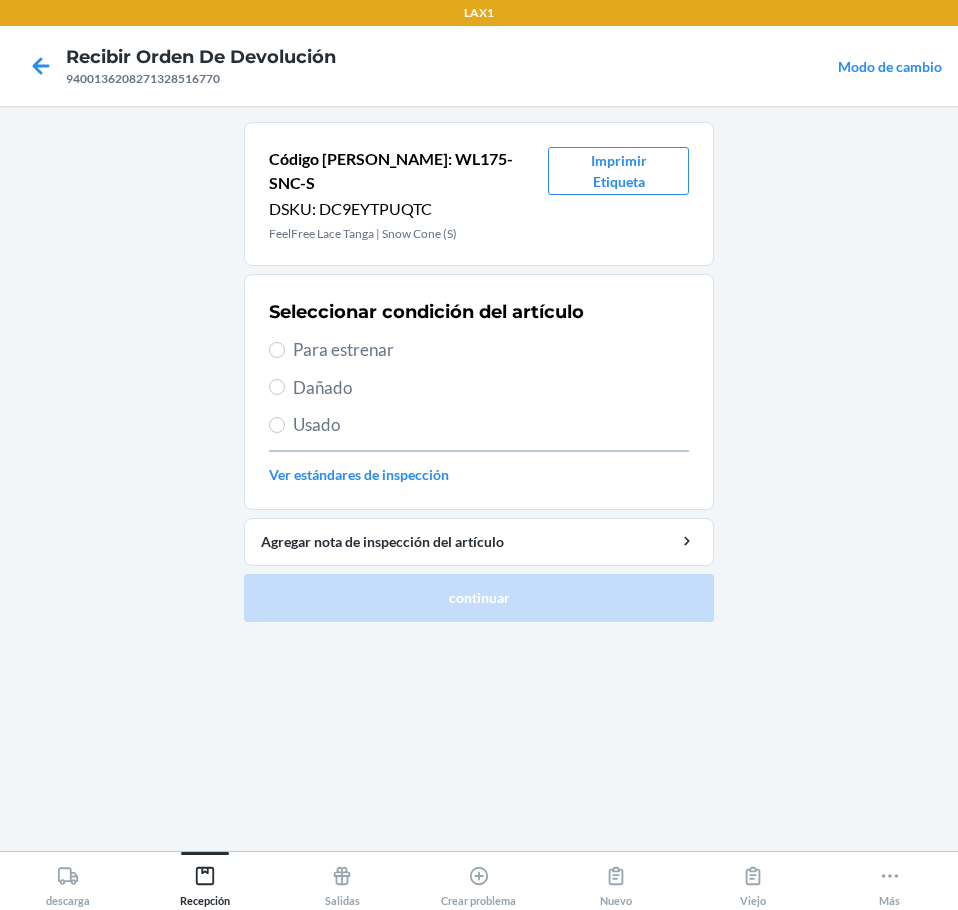 click on "Para estrenar" at bounding box center [479, 350] 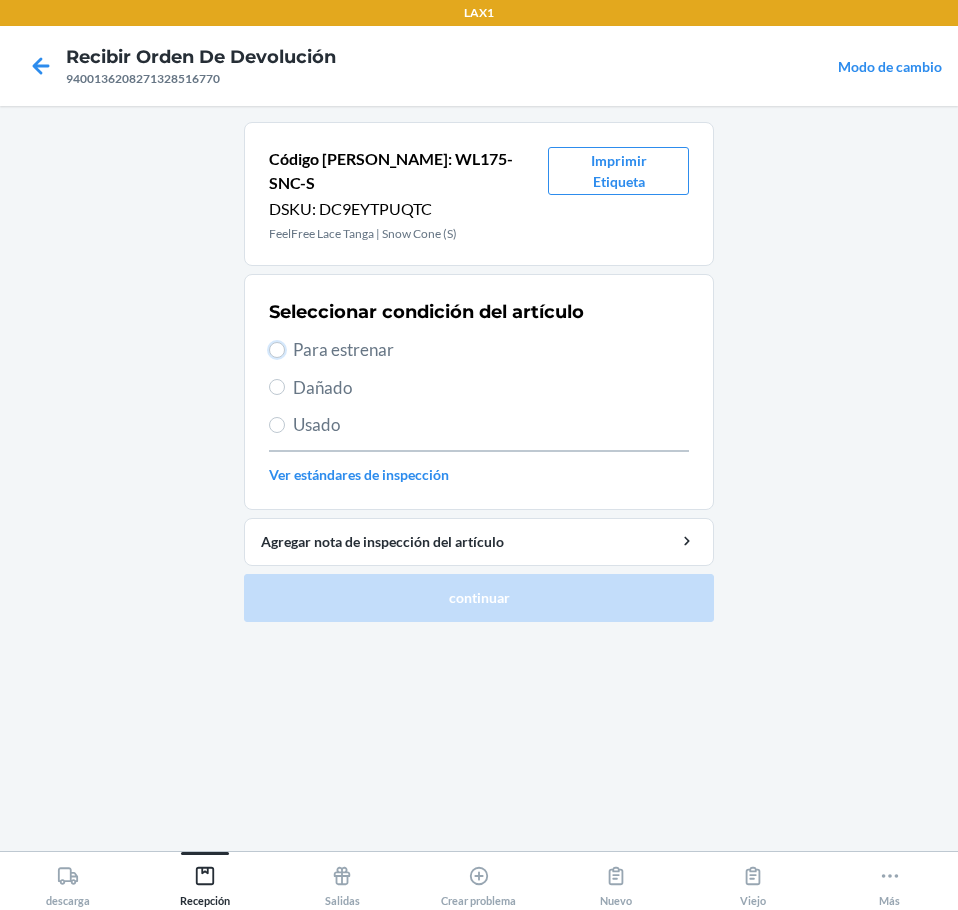 click on "Para estrenar" at bounding box center [277, 350] 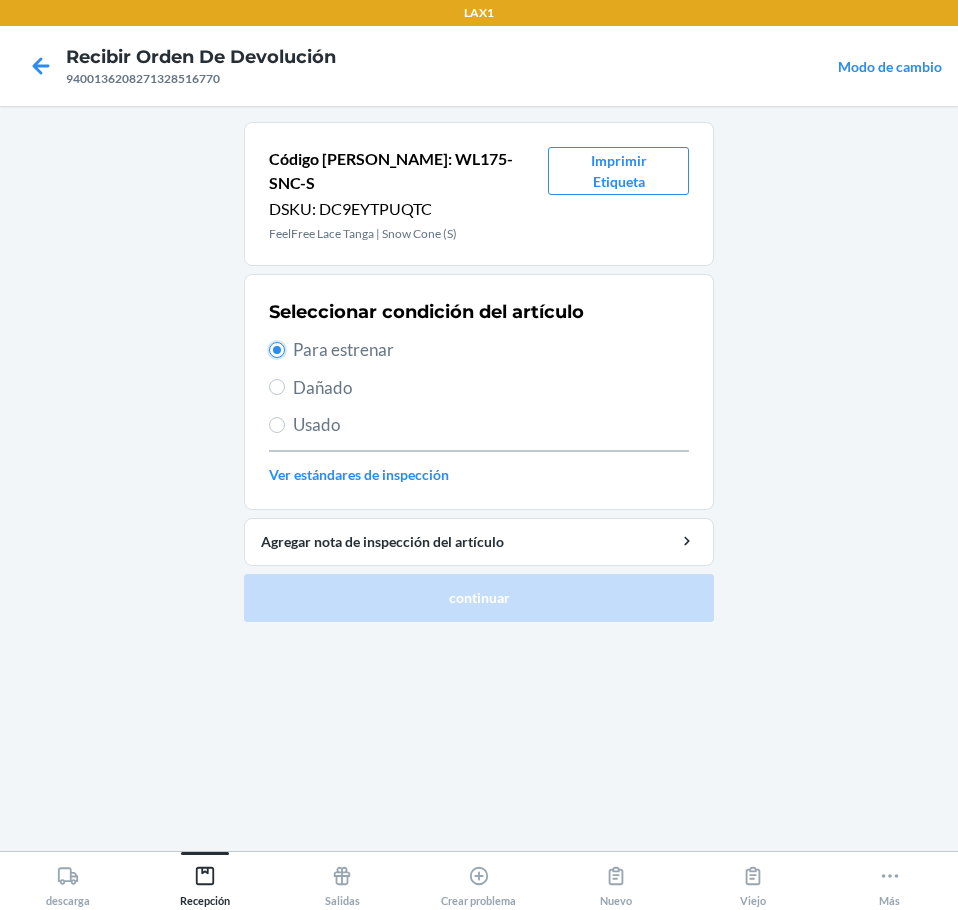 radio on "true" 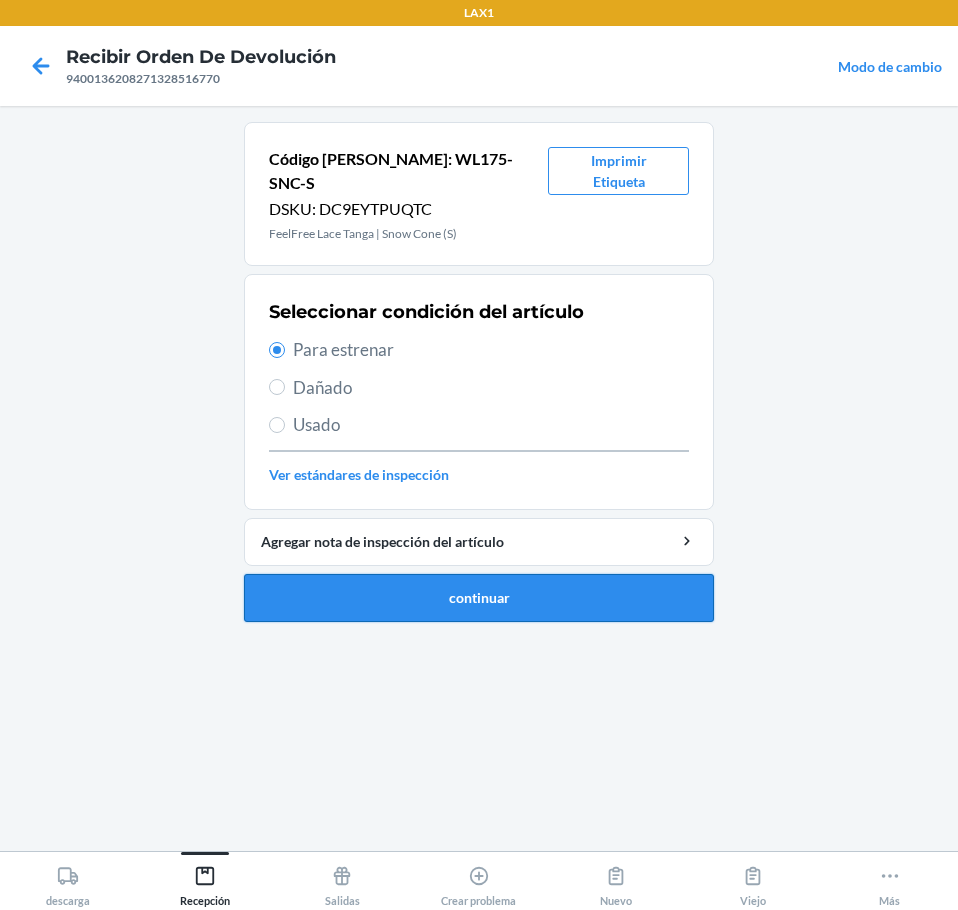 click on "continuar" at bounding box center [479, 598] 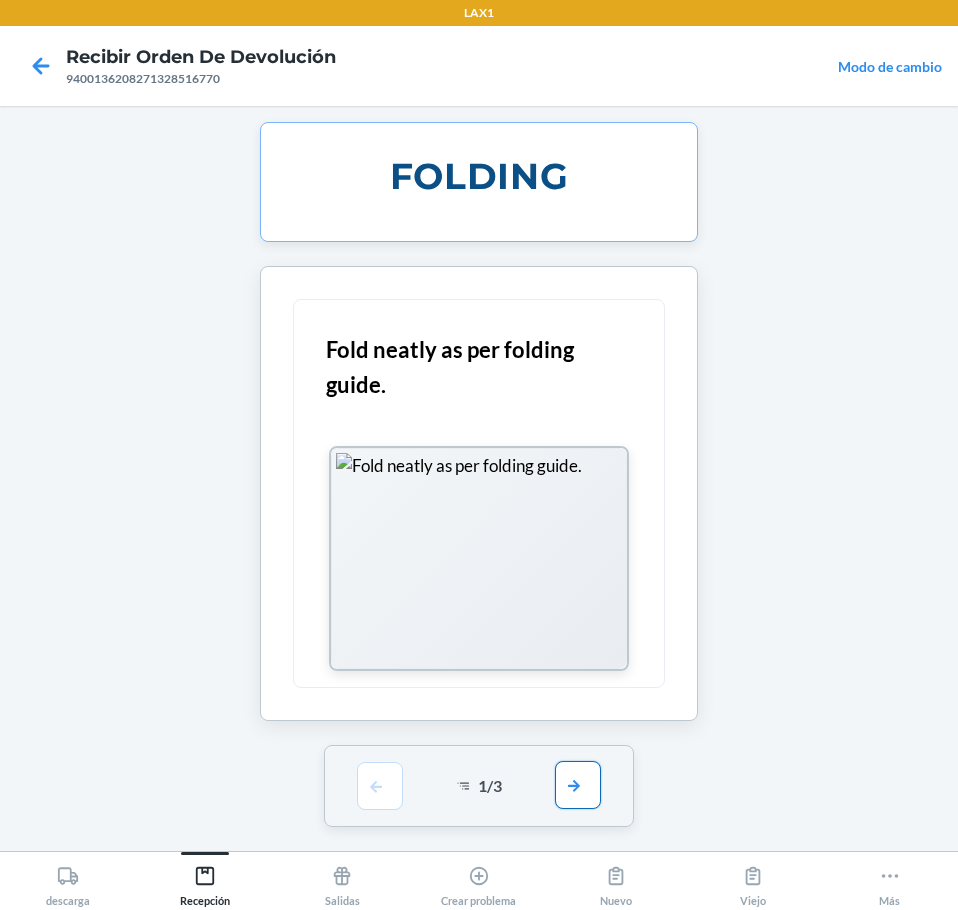 click at bounding box center (578, 785) 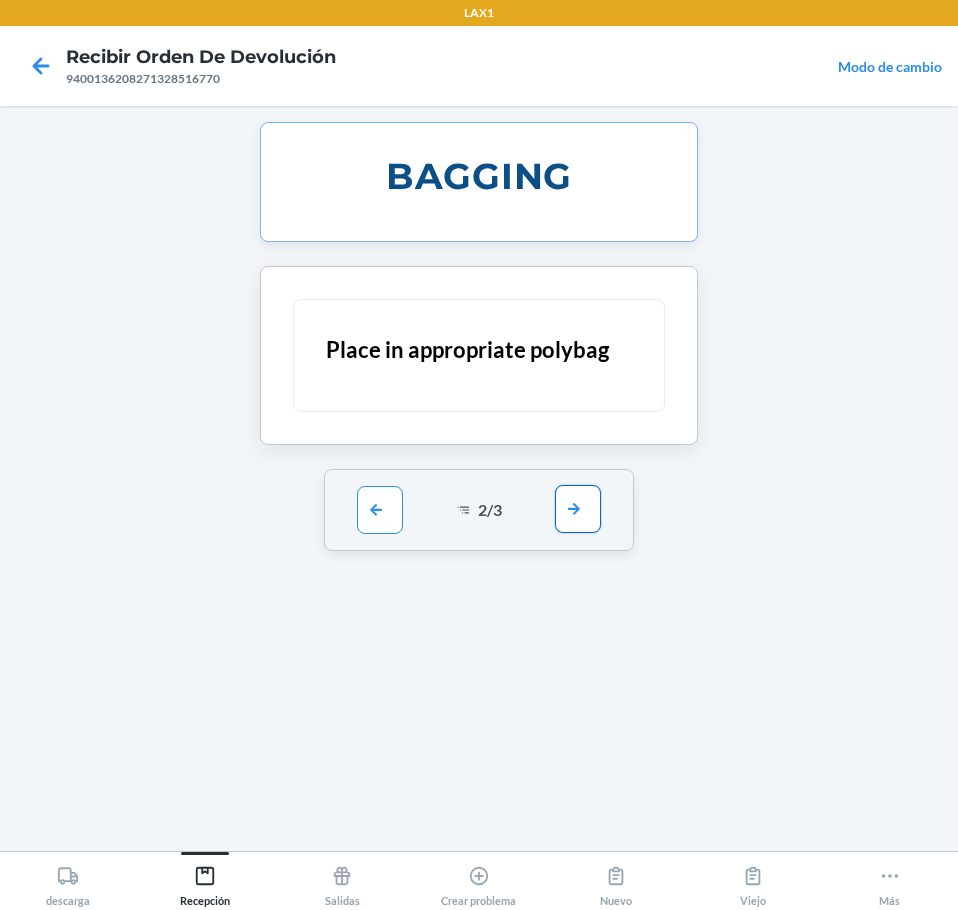 click at bounding box center [578, 509] 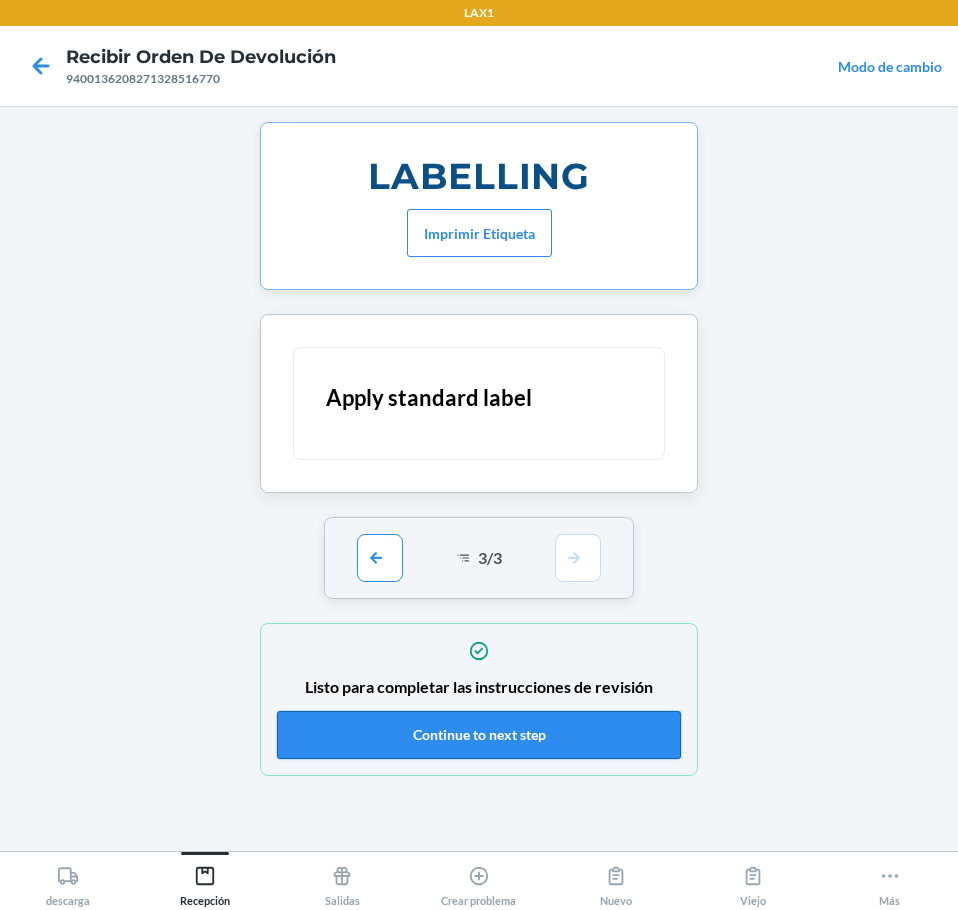 click on "Continue to next step" at bounding box center (479, 735) 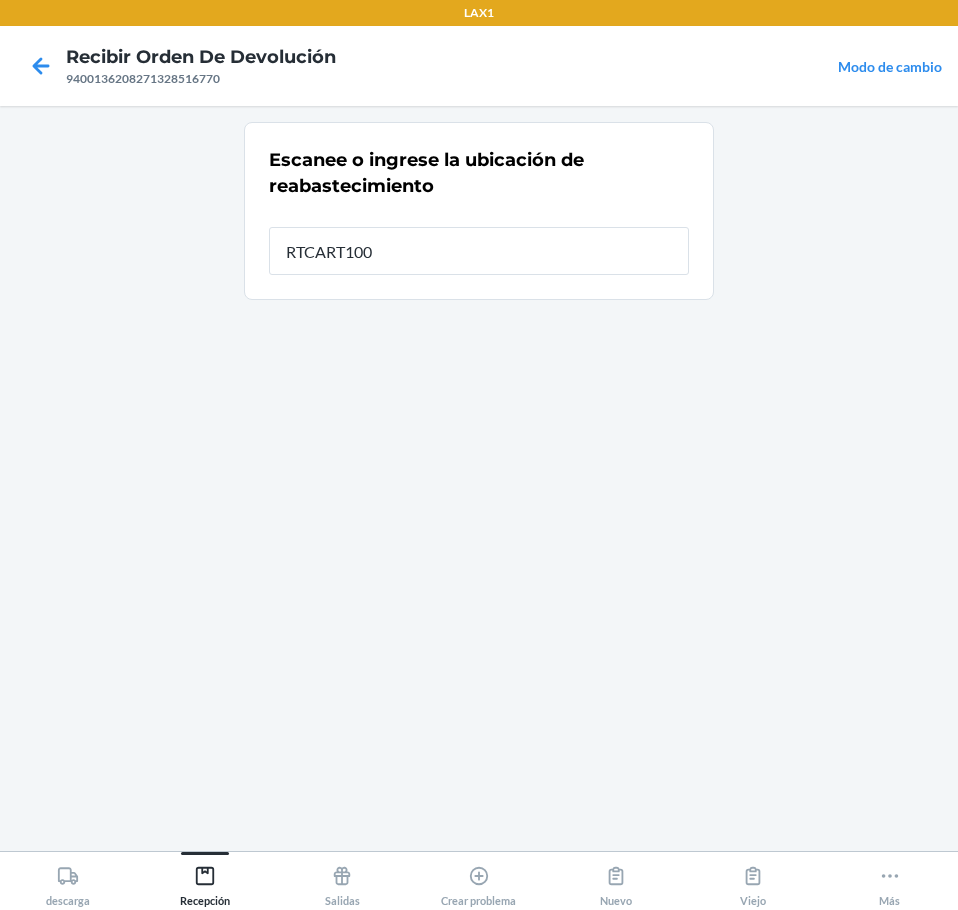 type on "RTCART100" 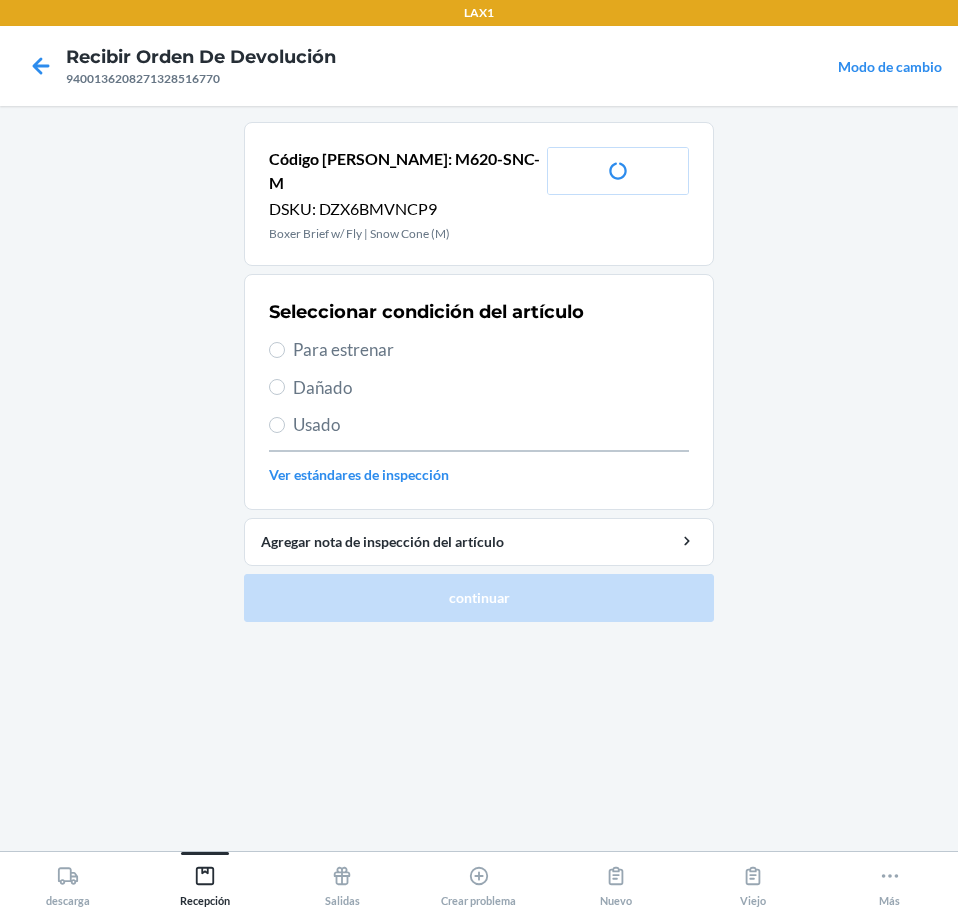 click on "Para estrenar" at bounding box center (491, 350) 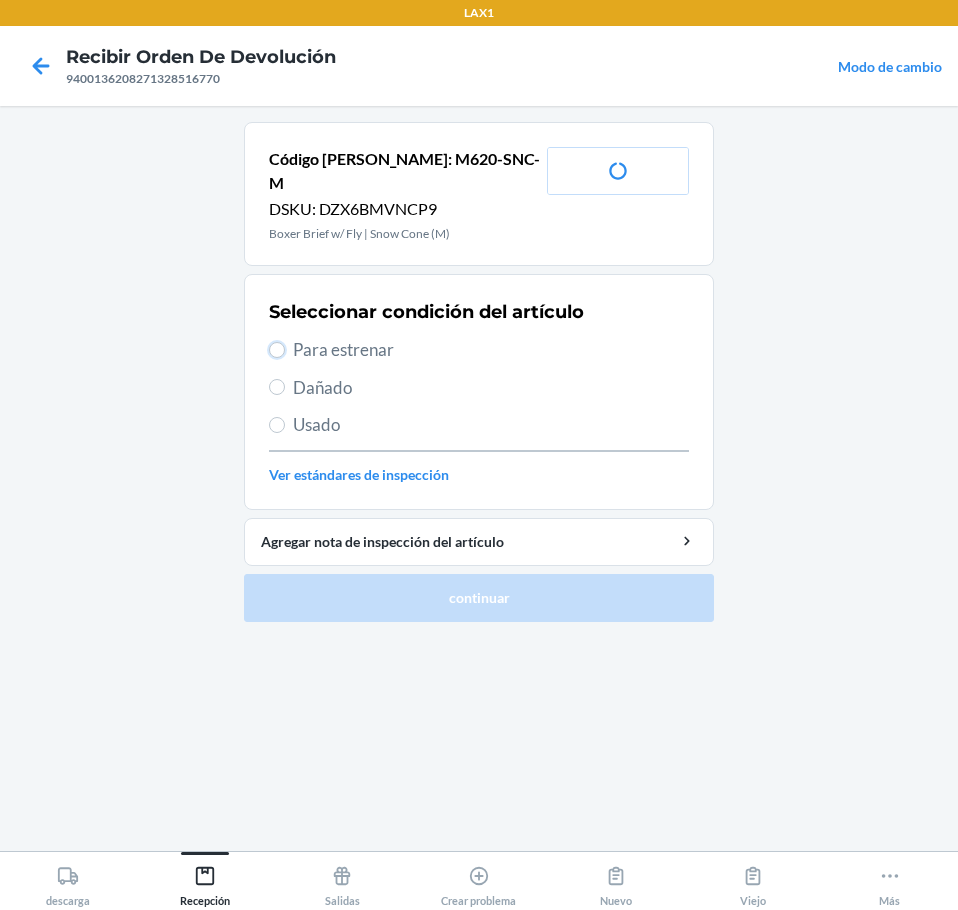 click on "Para estrenar" at bounding box center [277, 350] 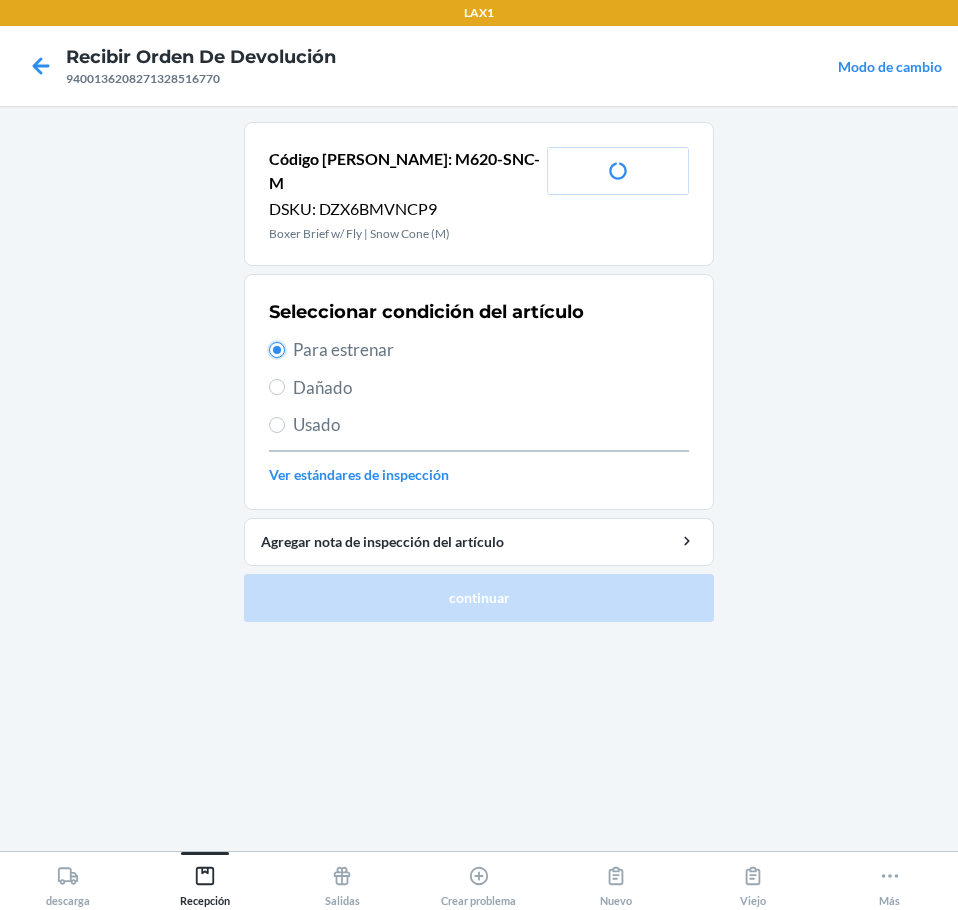 radio on "true" 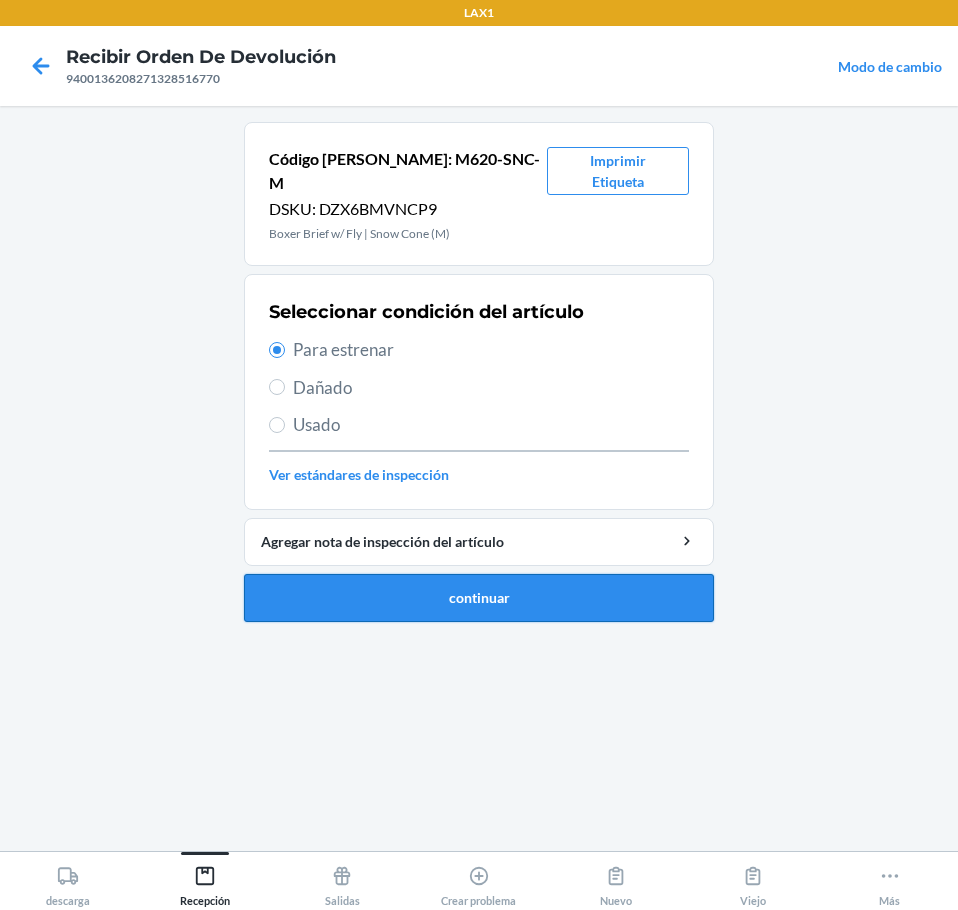 click on "continuar" at bounding box center [479, 598] 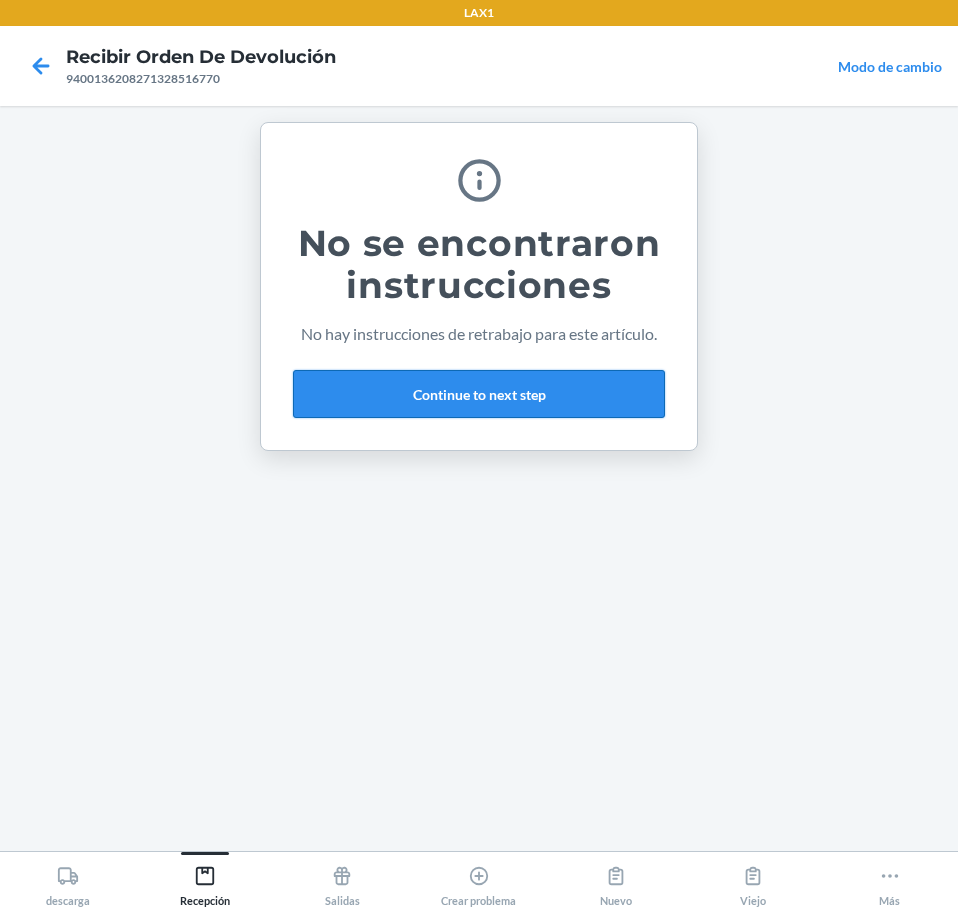 click on "Continue to next step" at bounding box center (479, 394) 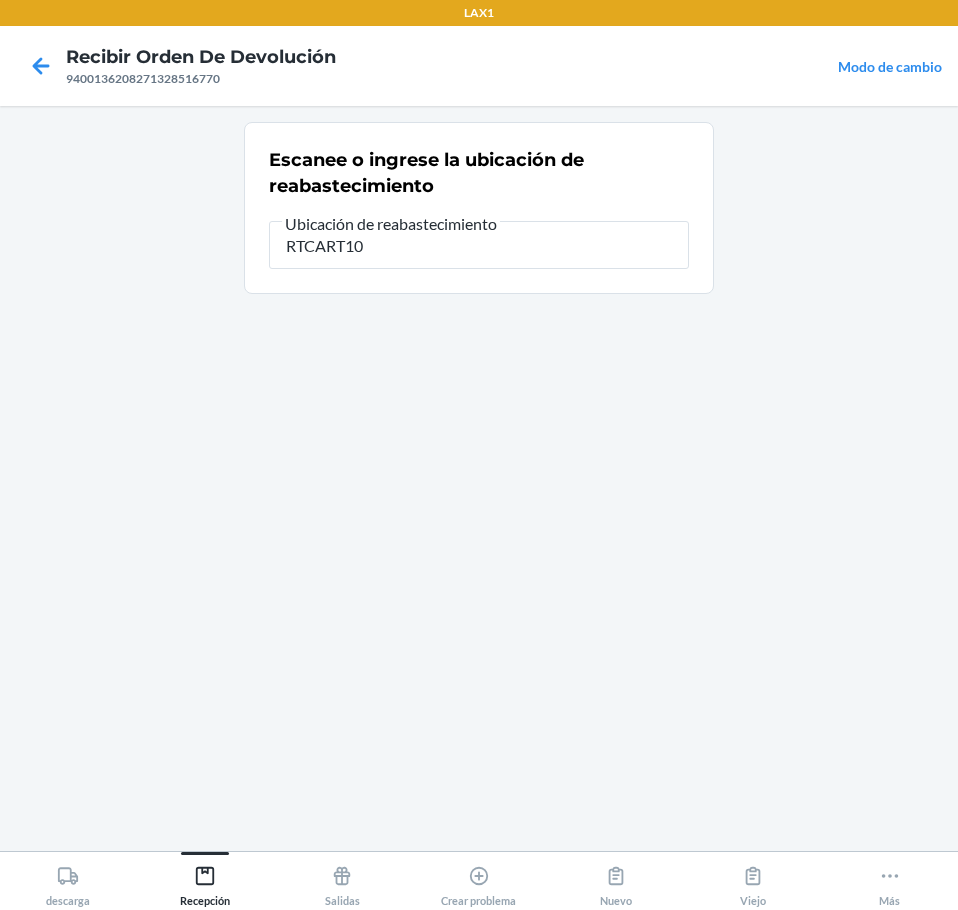 type on "RTCART100" 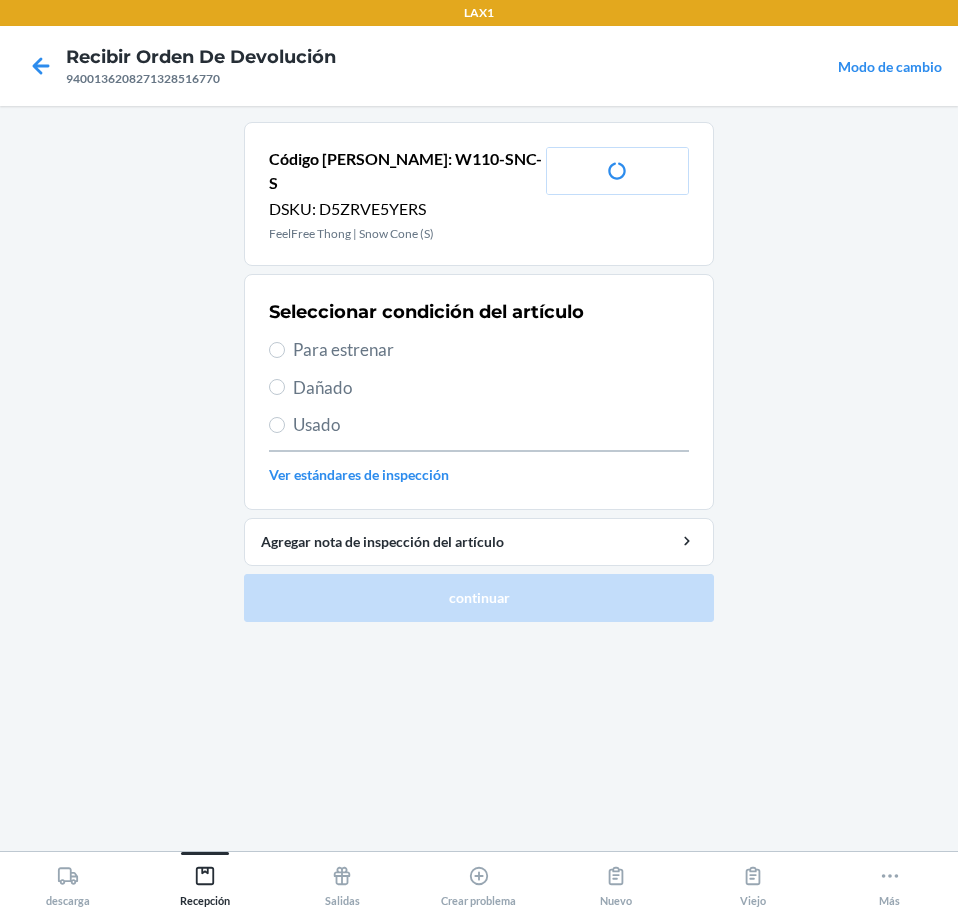 click on "Seleccionar condición del artículo Para estrenar Dañado Usado Ver estándares de inspección" at bounding box center [479, 392] 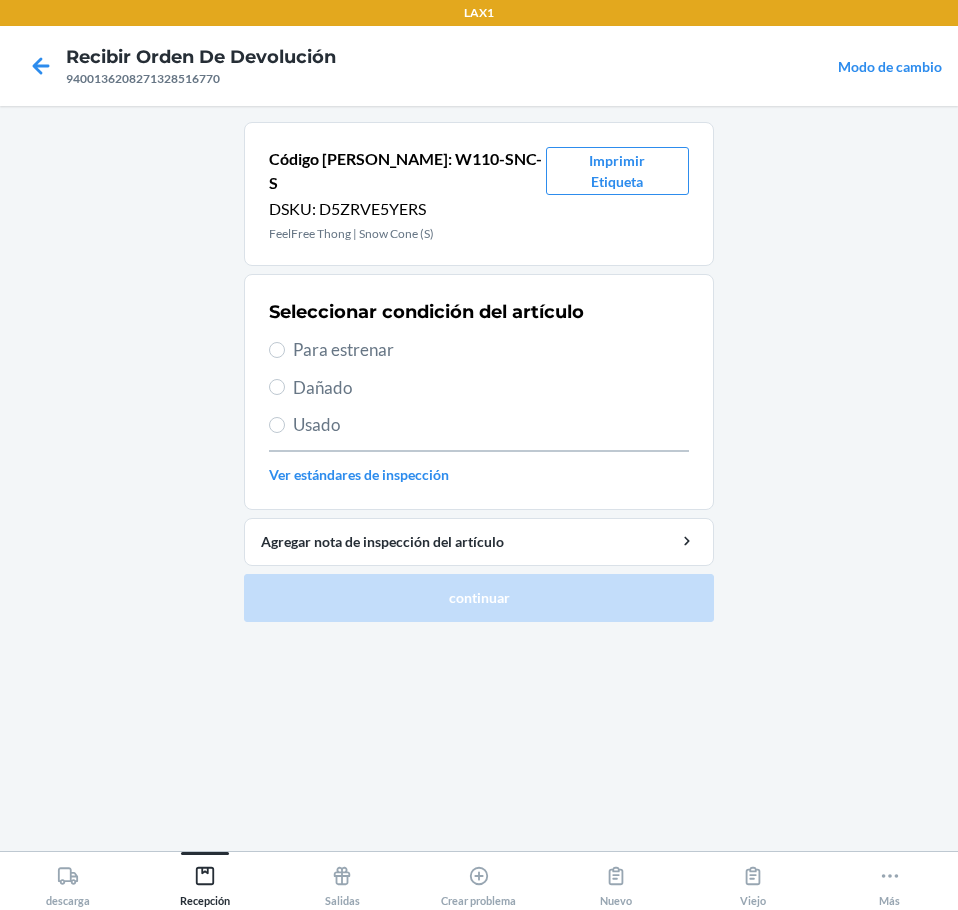 click on "Para estrenar" at bounding box center (479, 350) 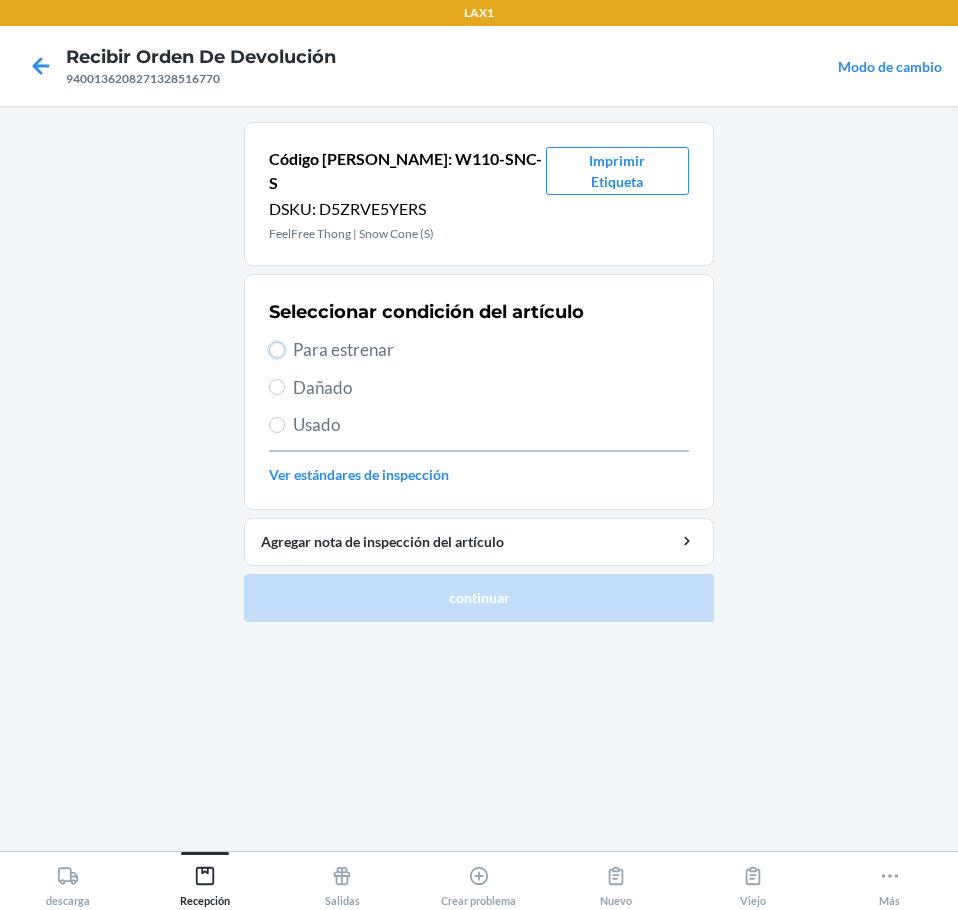 click on "Para estrenar" at bounding box center [277, 350] 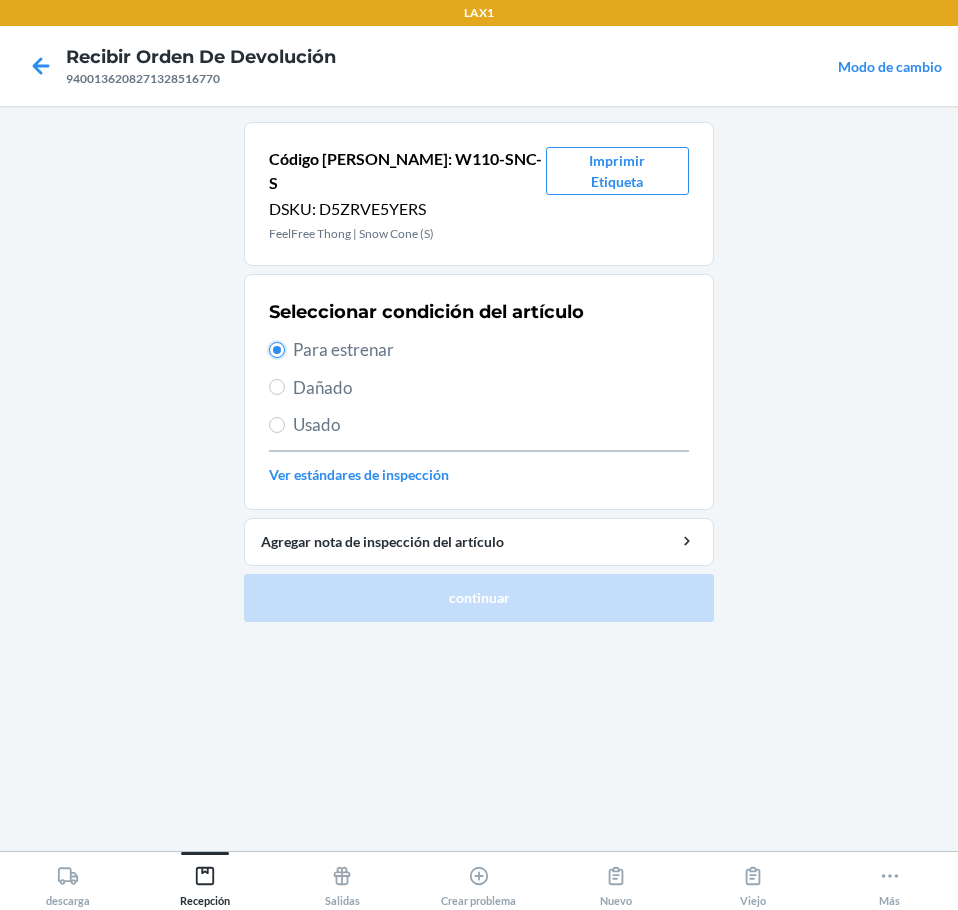 radio on "true" 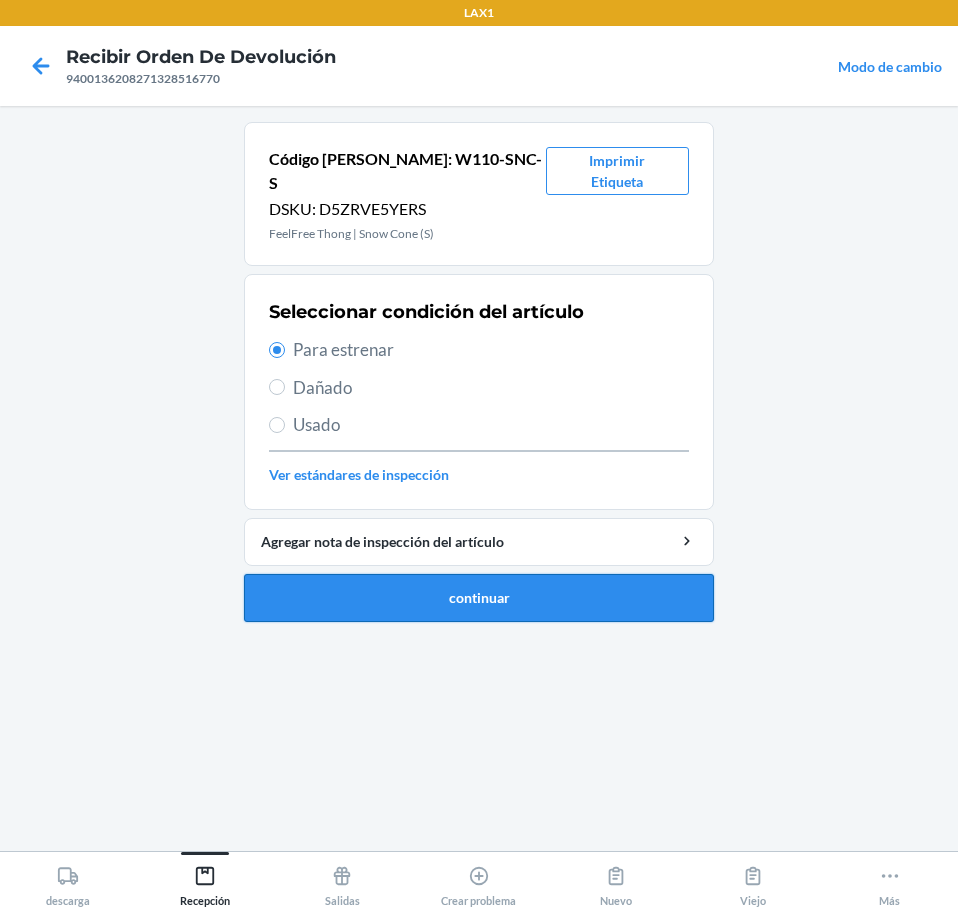click on "continuar" at bounding box center [479, 598] 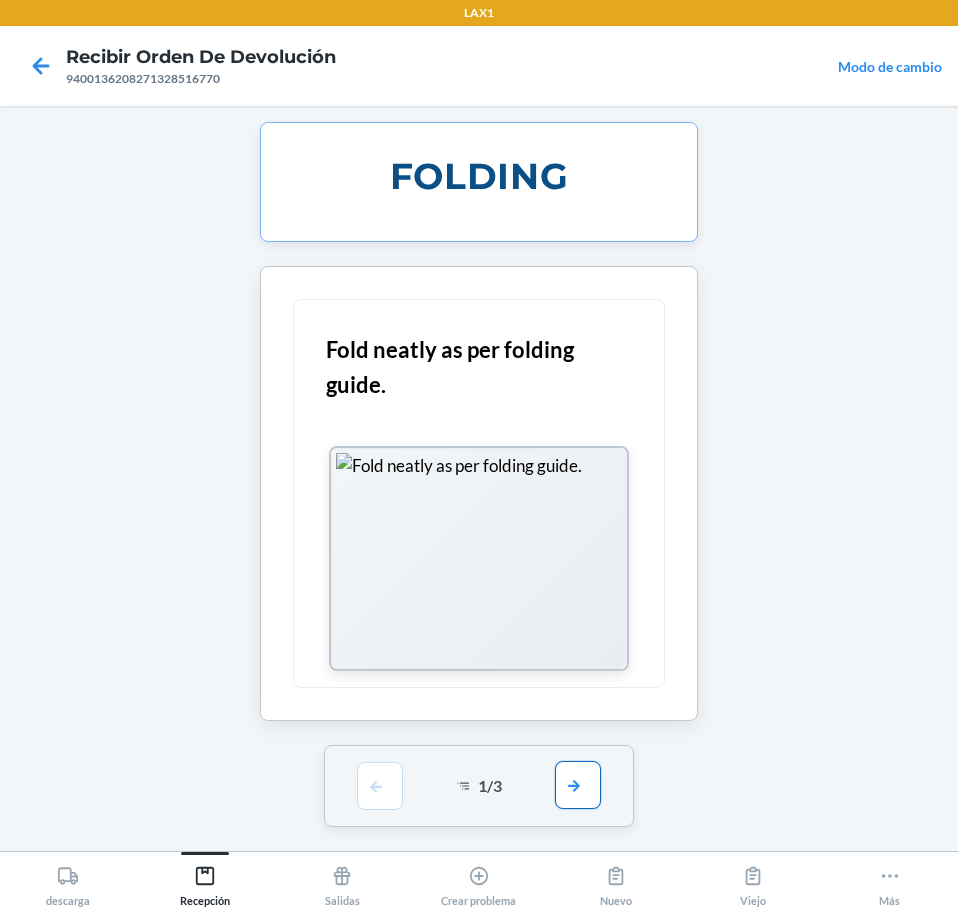 click at bounding box center (578, 785) 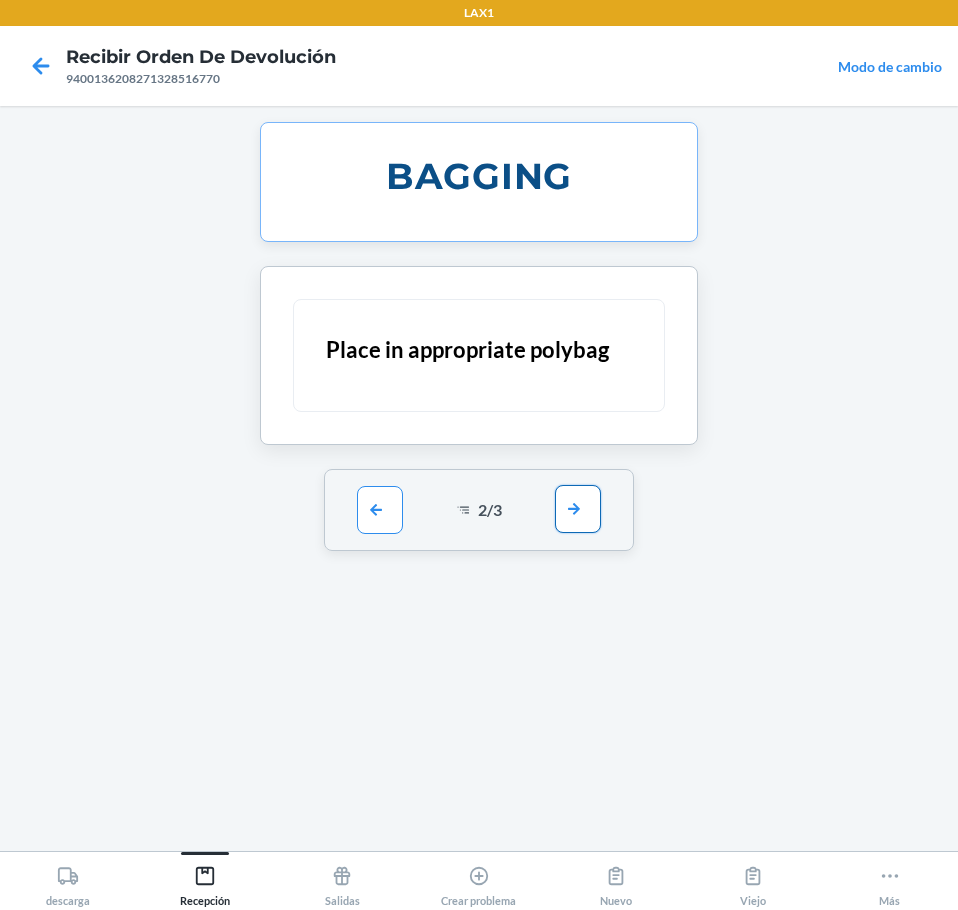 click at bounding box center (578, 509) 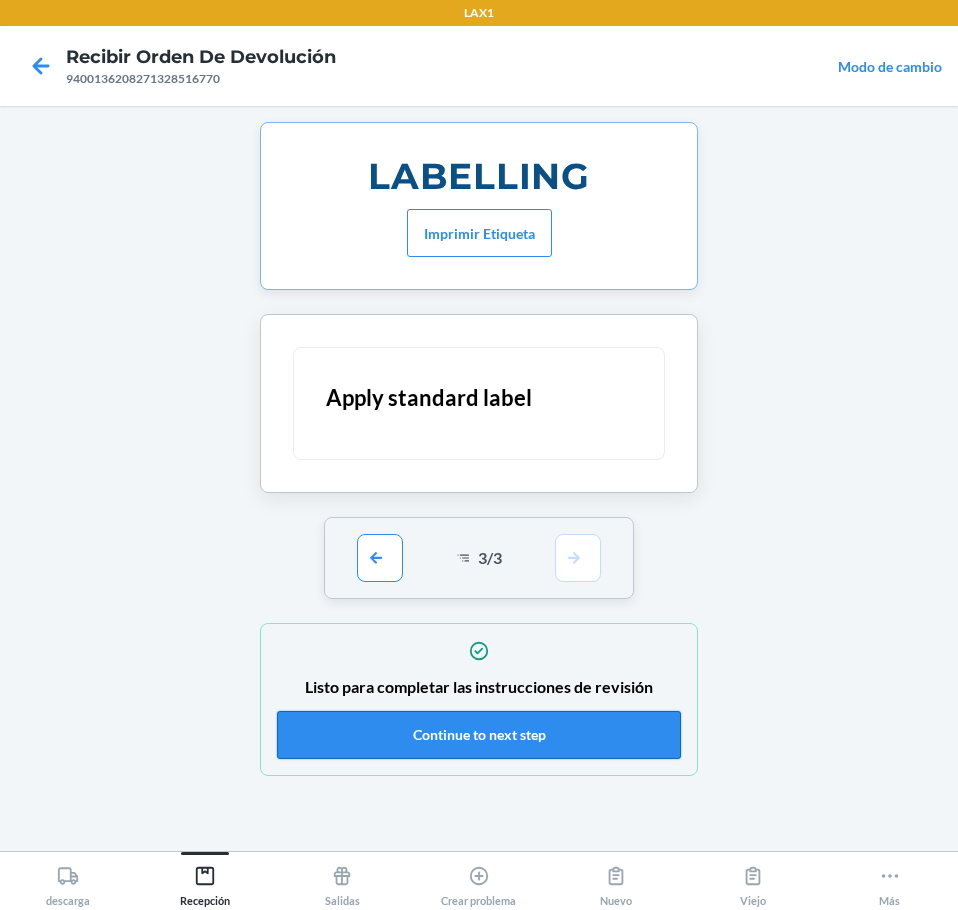 click on "Continue to next step" at bounding box center [479, 735] 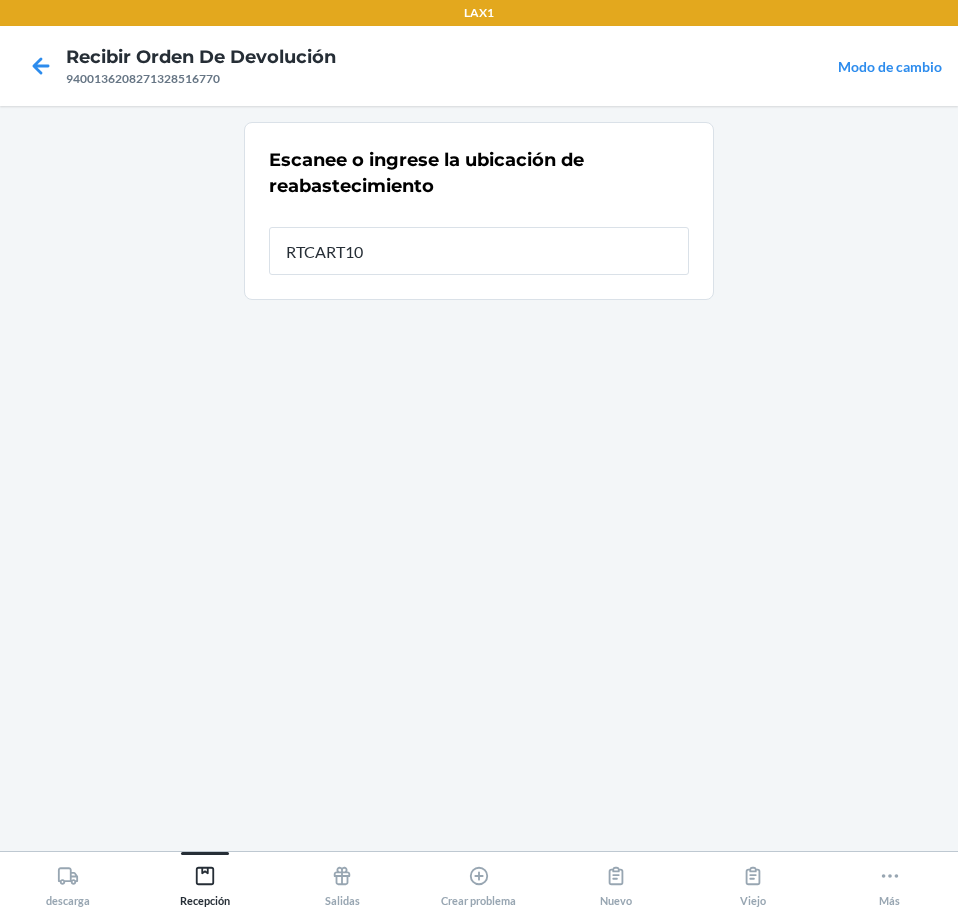 type on "RTCART100" 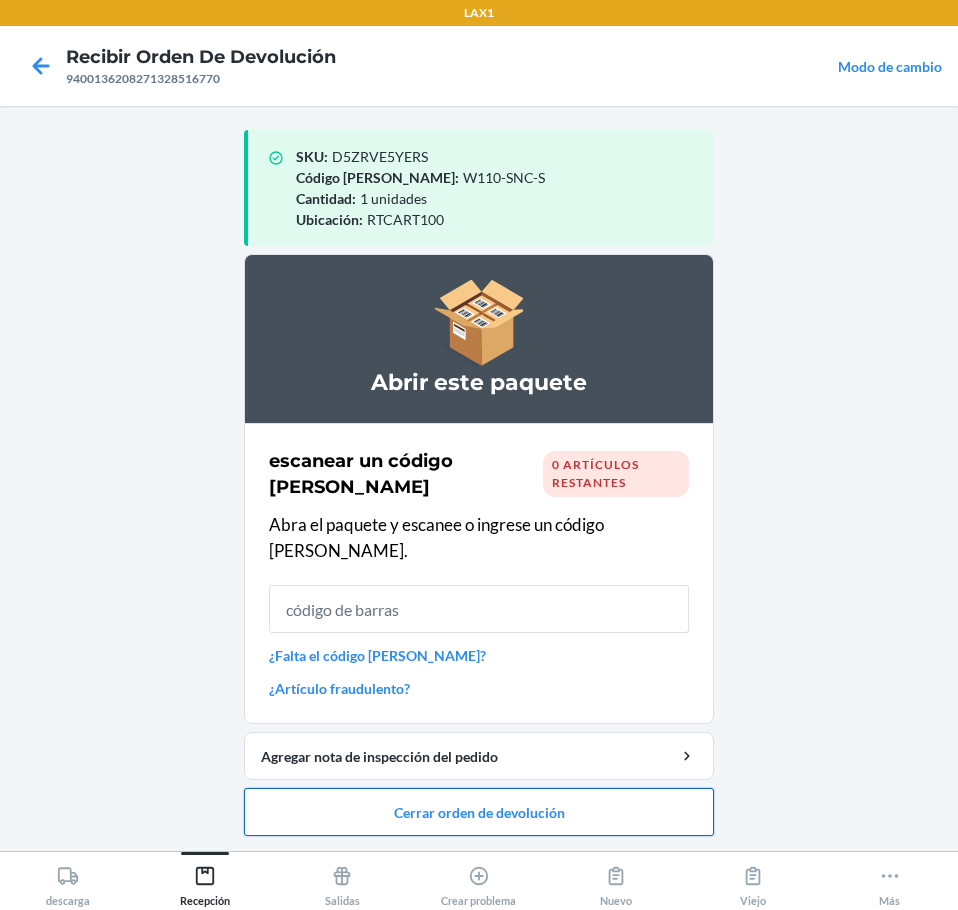click on "Cerrar orden de devolución" at bounding box center (479, 812) 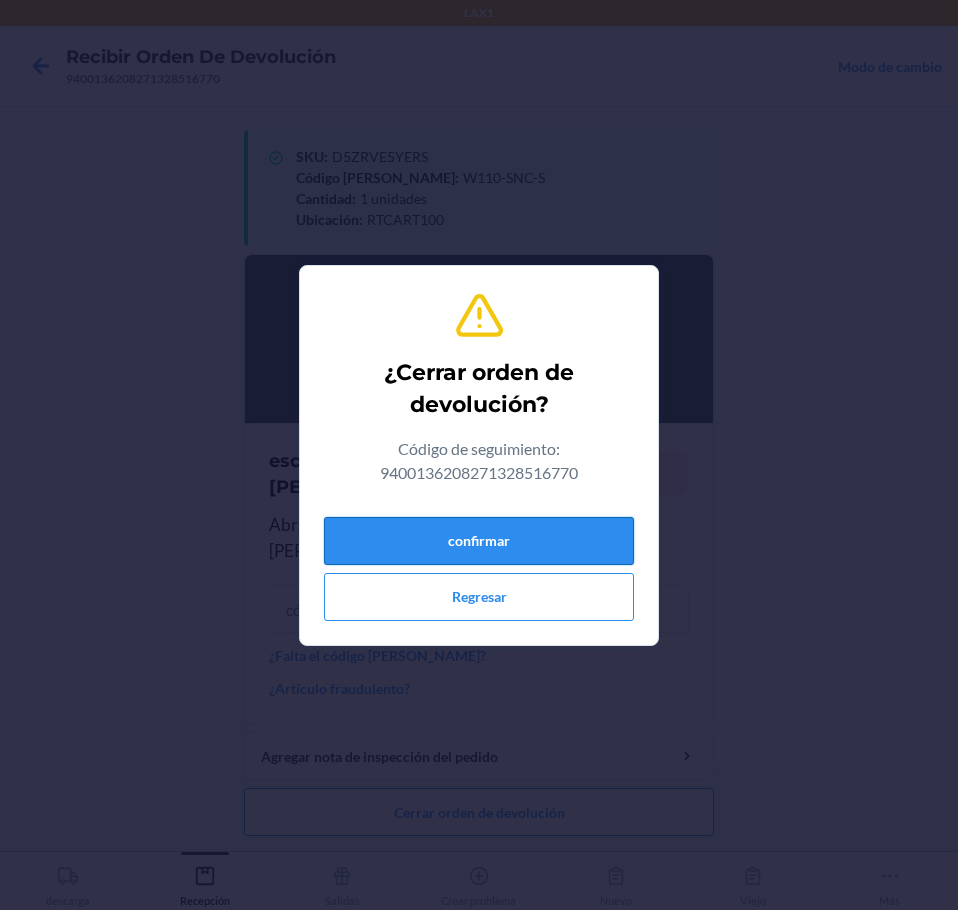 click on "confirmar" at bounding box center (479, 541) 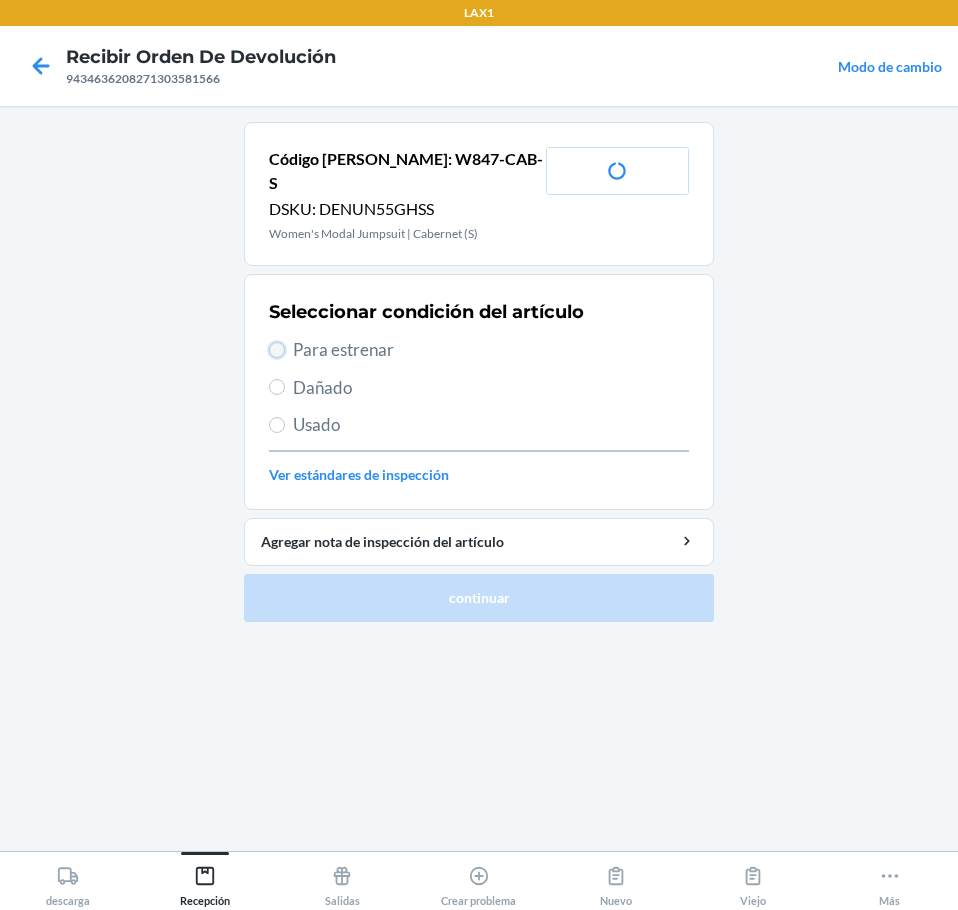 click on "Para estrenar" at bounding box center [277, 350] 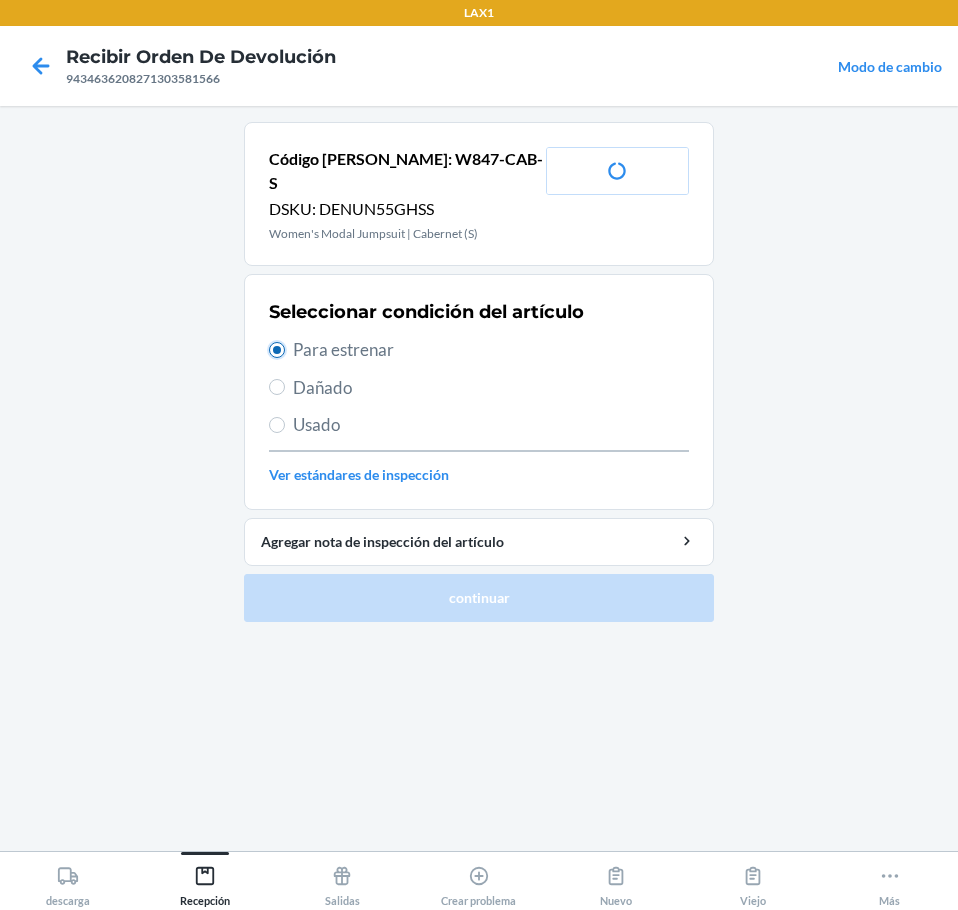radio on "true" 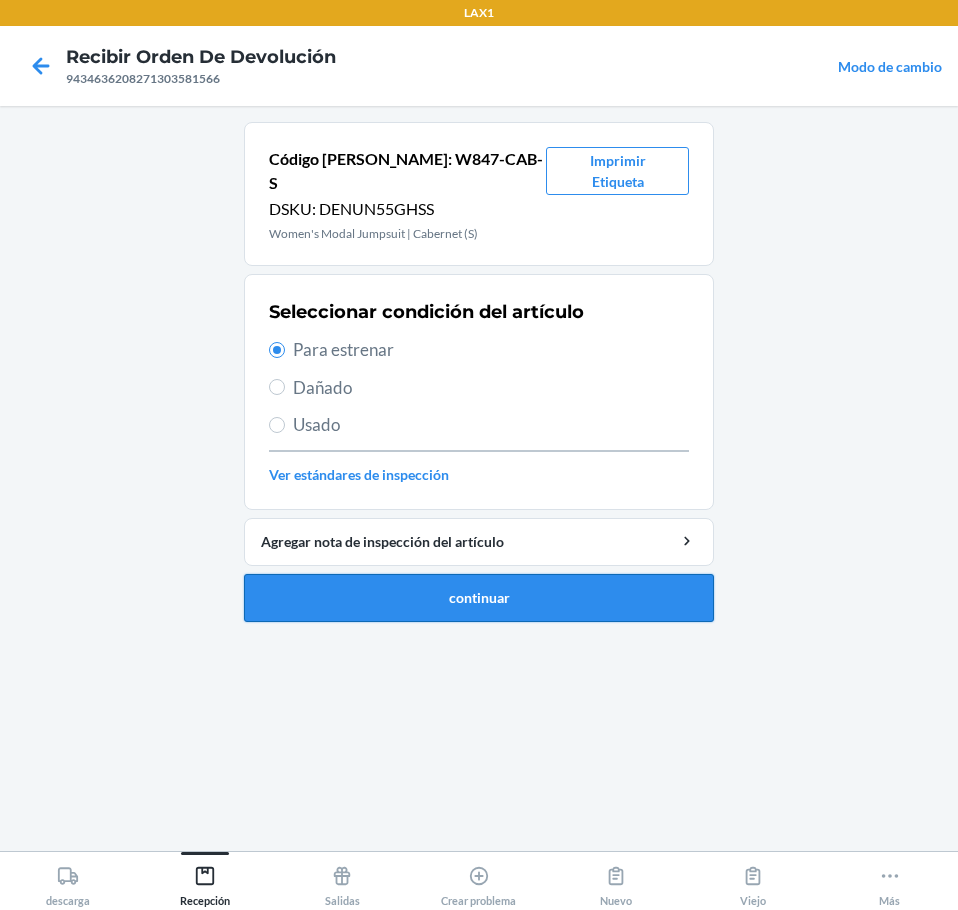 click on "continuar" at bounding box center (479, 598) 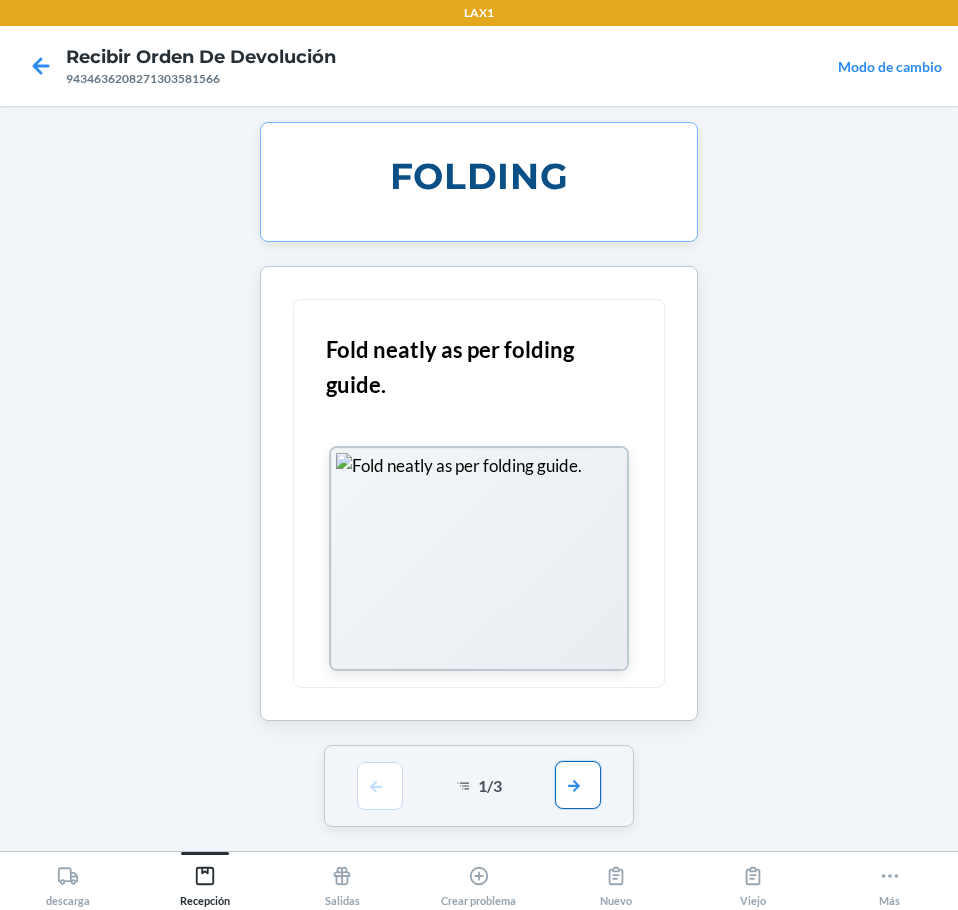 click at bounding box center (578, 785) 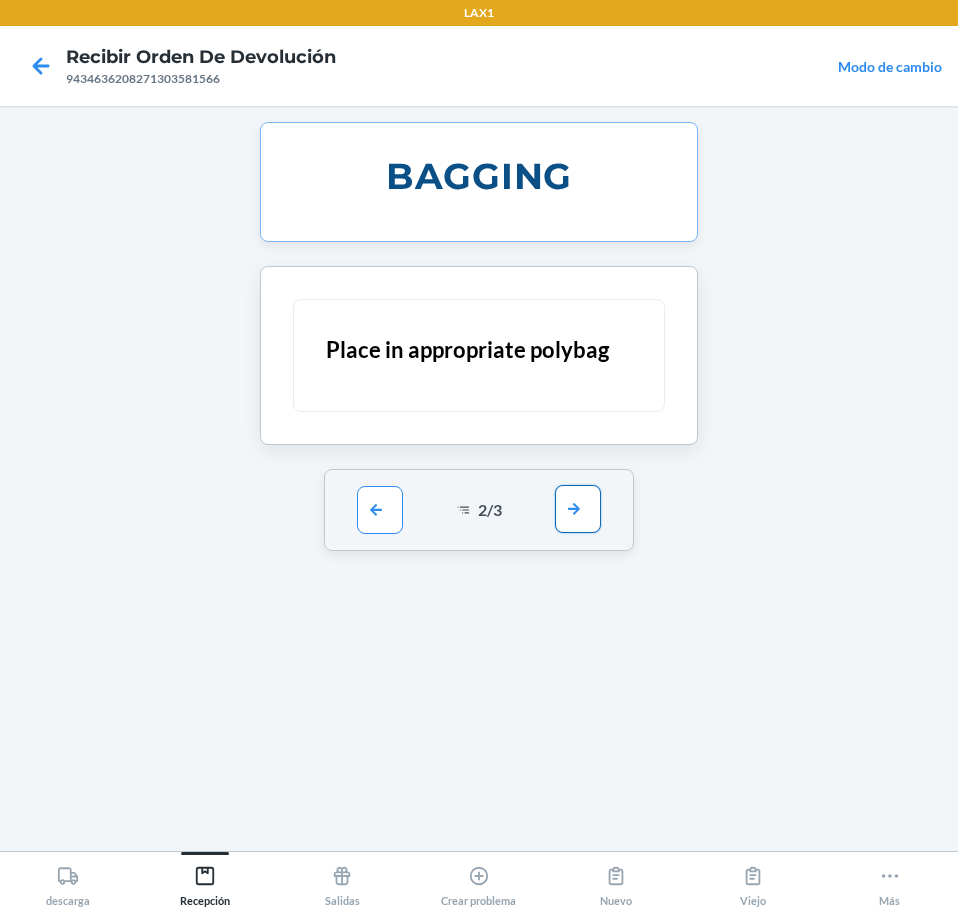 click at bounding box center [578, 509] 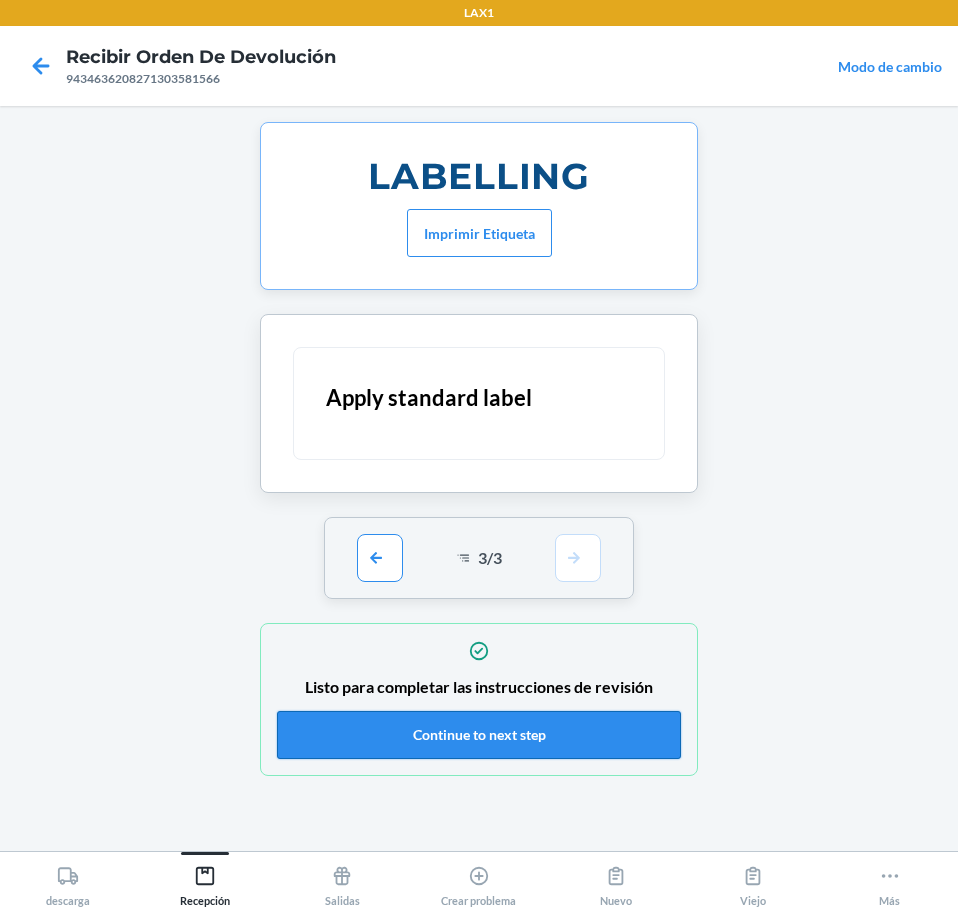 click on "Continue to next step" at bounding box center (479, 735) 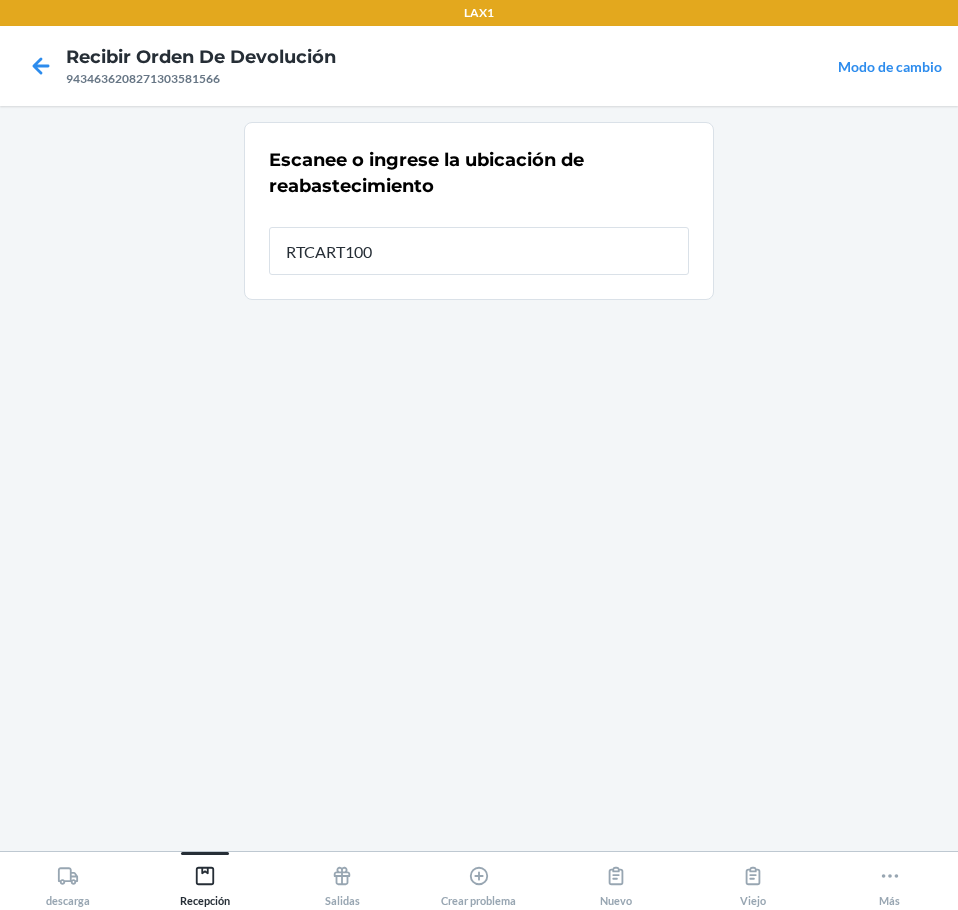 type on "RTCART100" 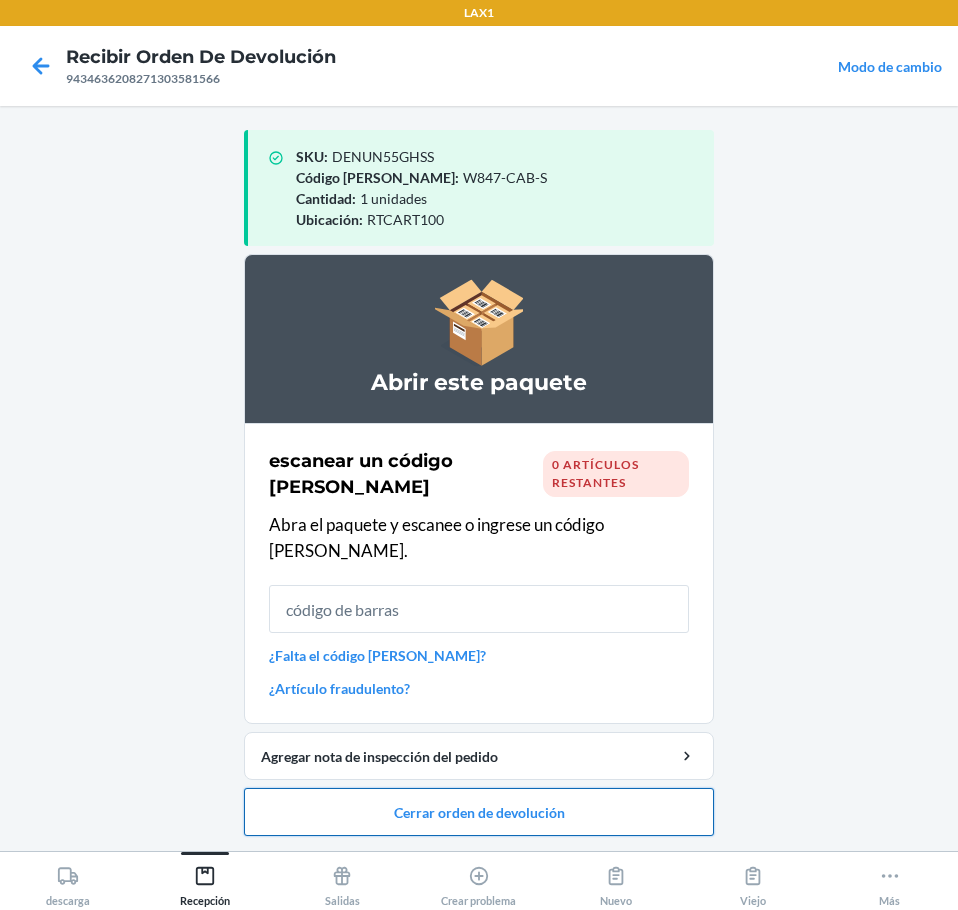 click on "Cerrar orden de devolución" at bounding box center (479, 812) 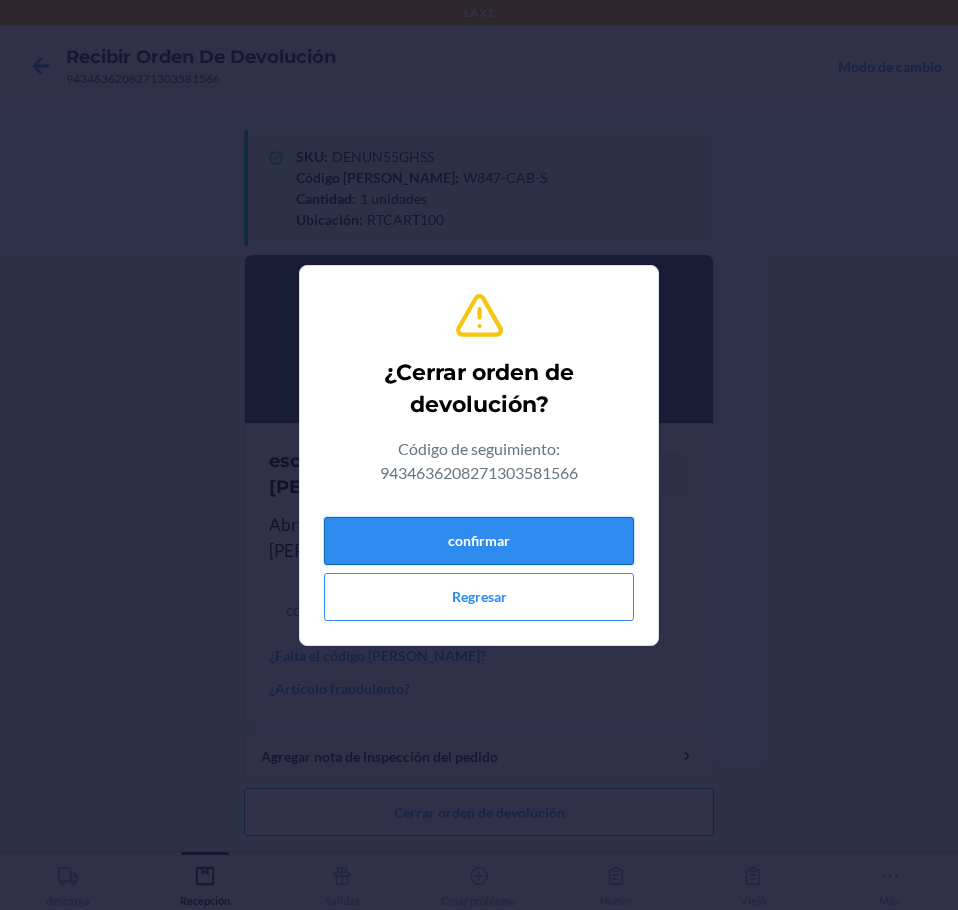 click on "confirmar" at bounding box center (479, 541) 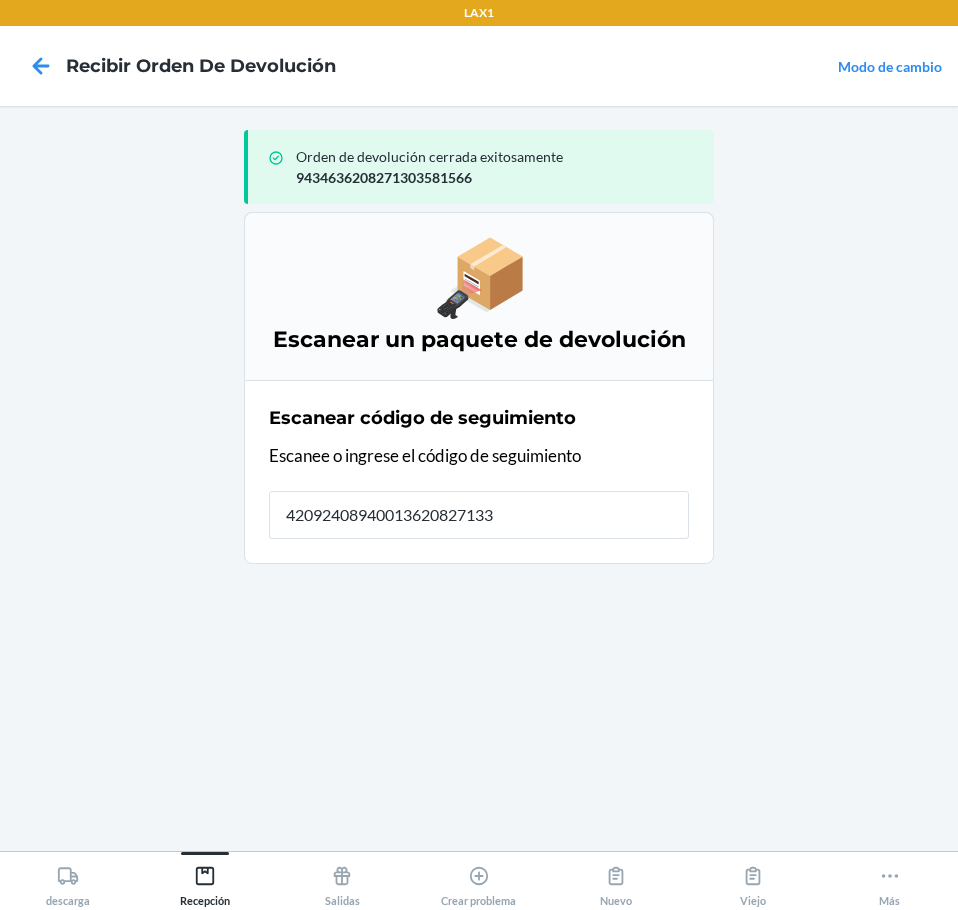 type on "420924089400136208271333" 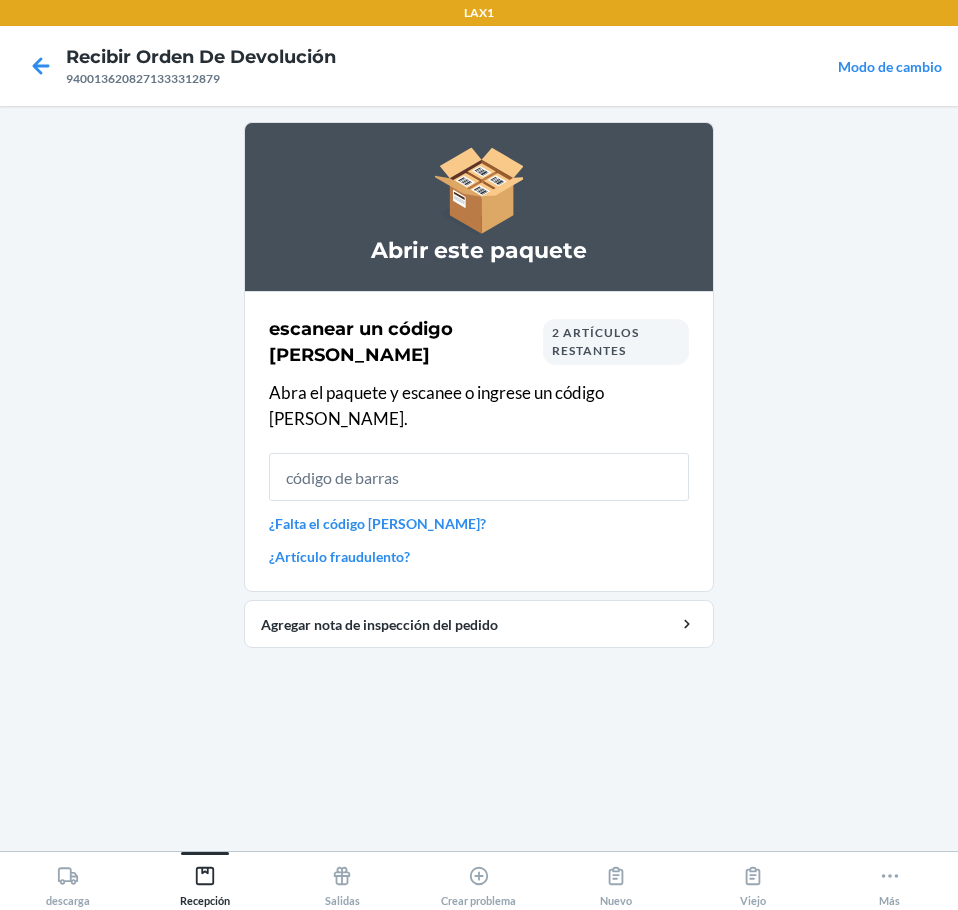 click on "2 artículos restantes" at bounding box center [595, 341] 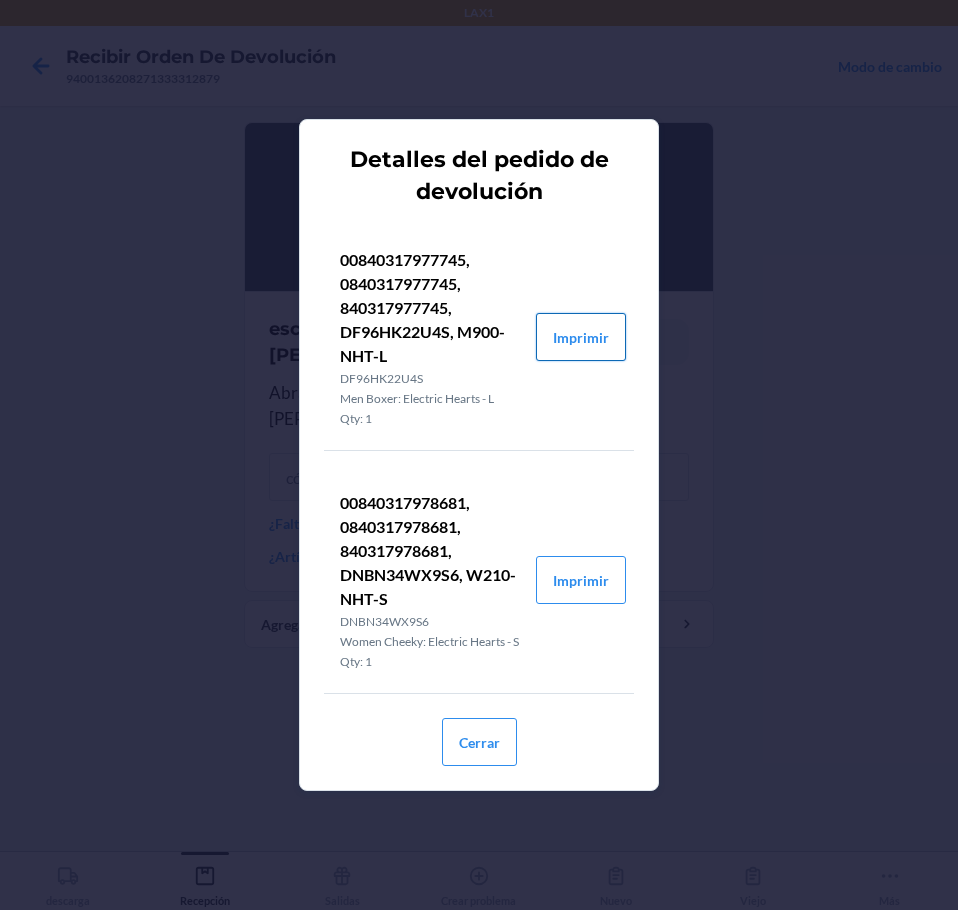 click on "Imprimir" at bounding box center (581, 337) 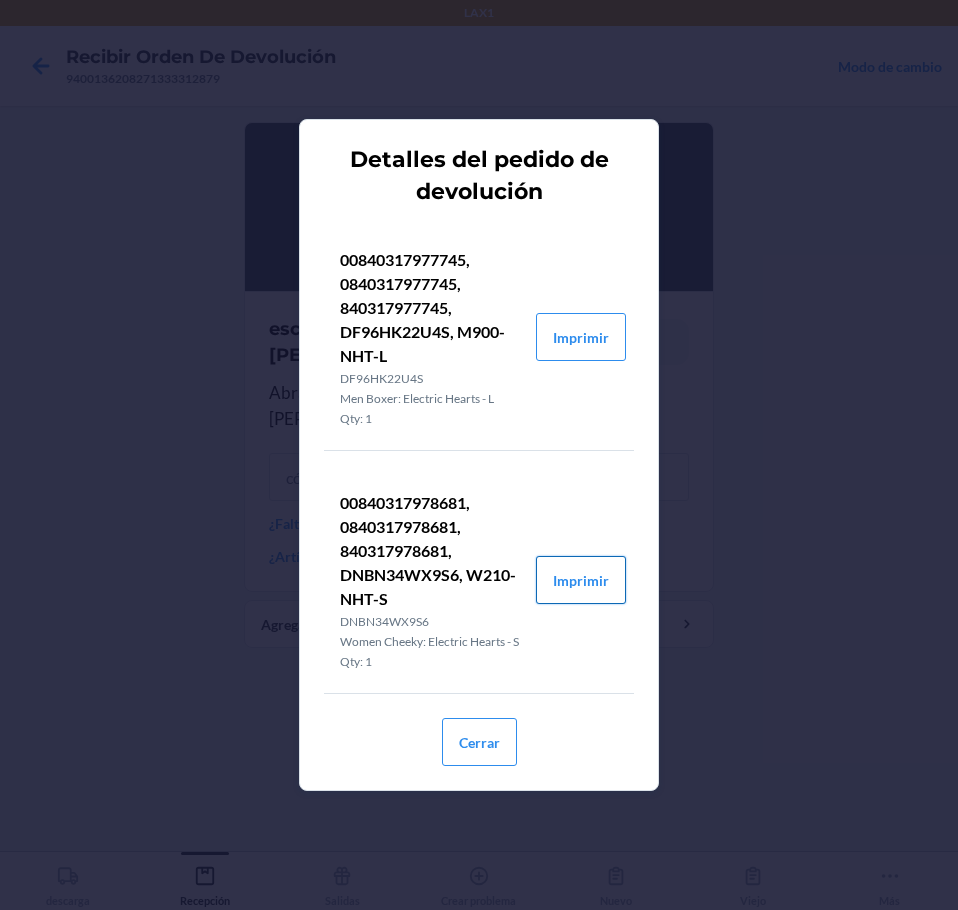 click on "Imprimir" at bounding box center (581, 580) 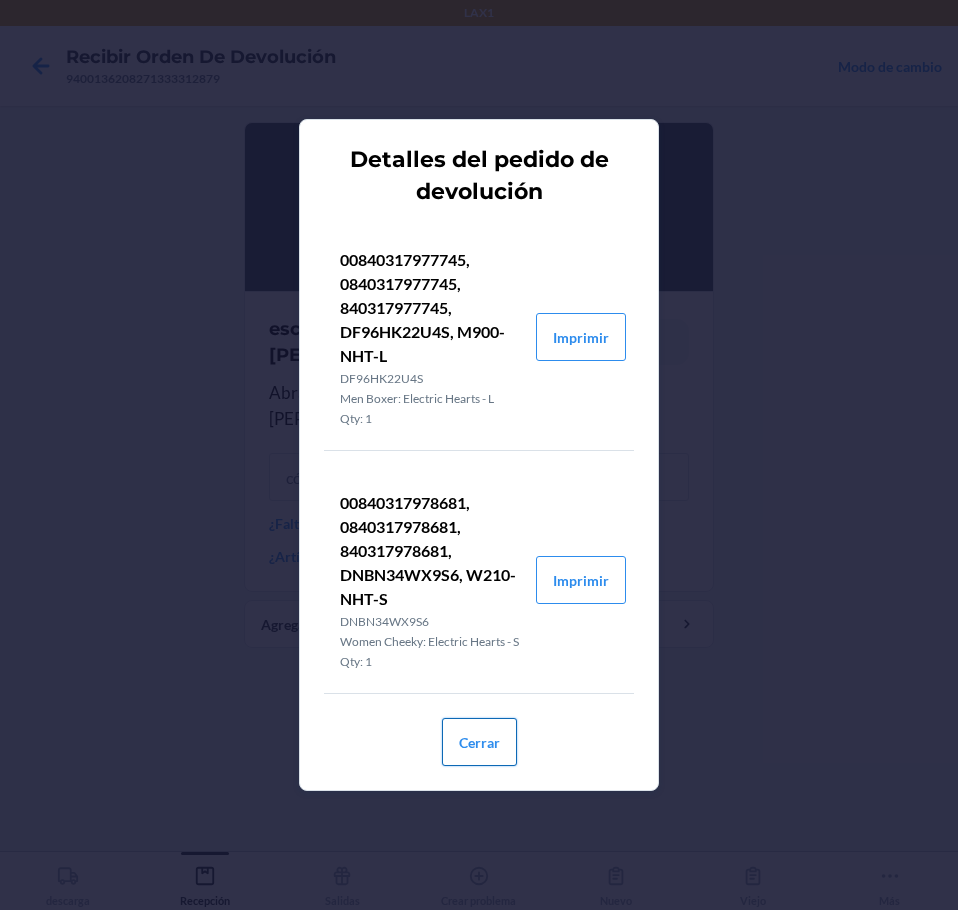click on "Cerrar" at bounding box center (479, 742) 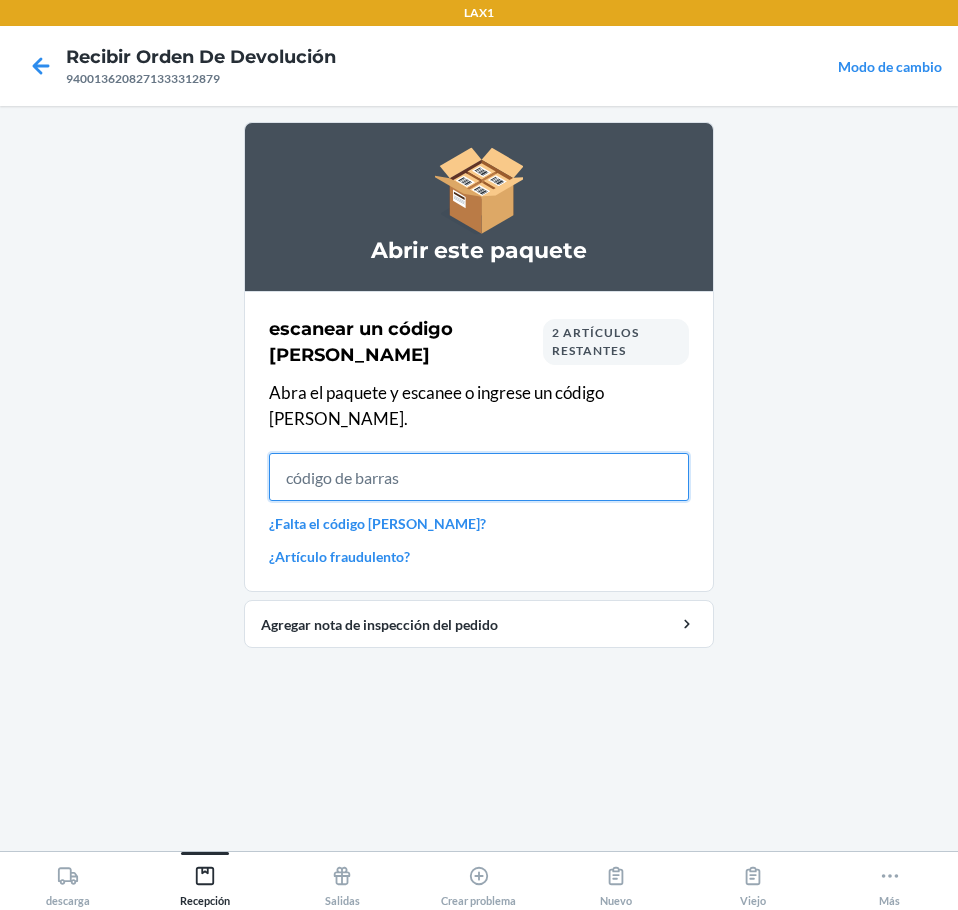 click at bounding box center [479, 477] 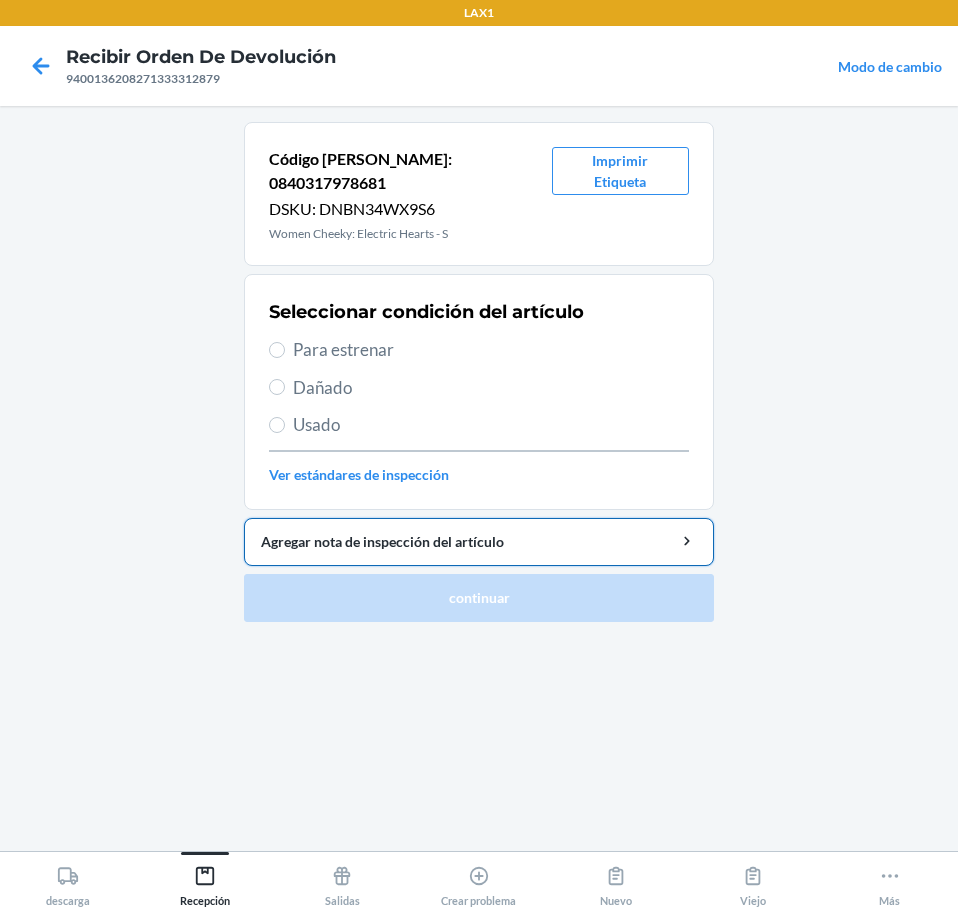click on "Agregar nota de inspección del artículo" at bounding box center [479, 541] 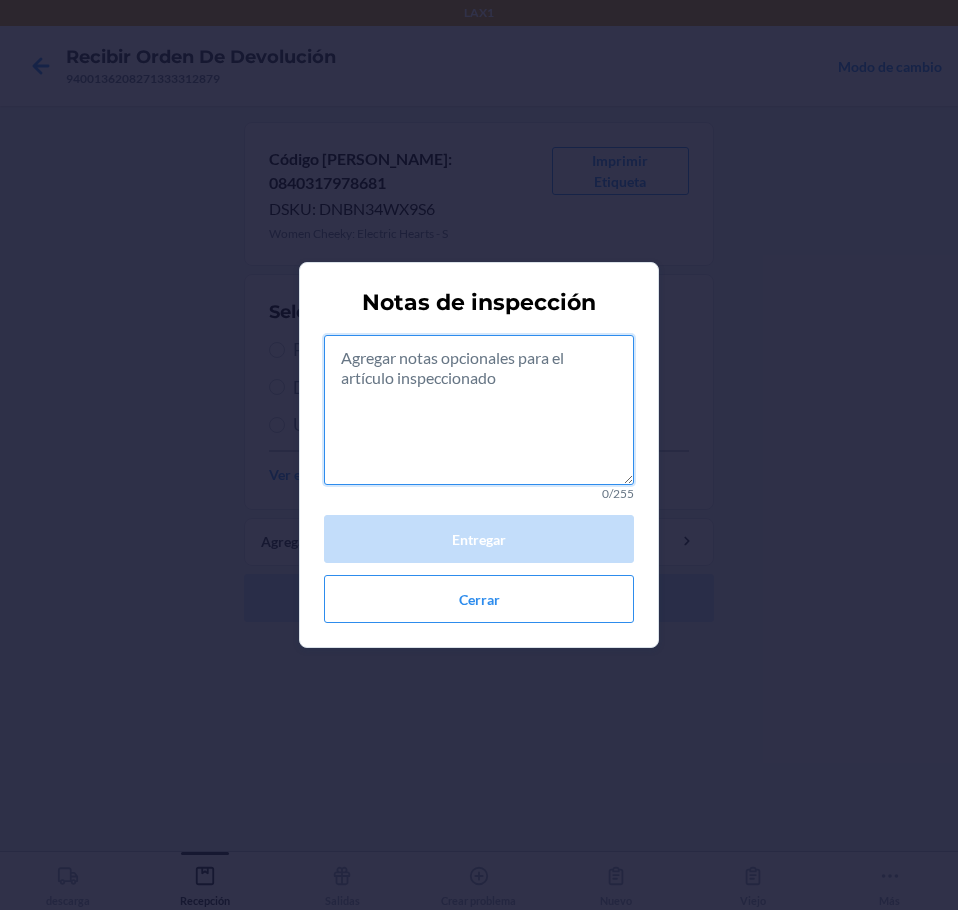 click at bounding box center [479, 410] 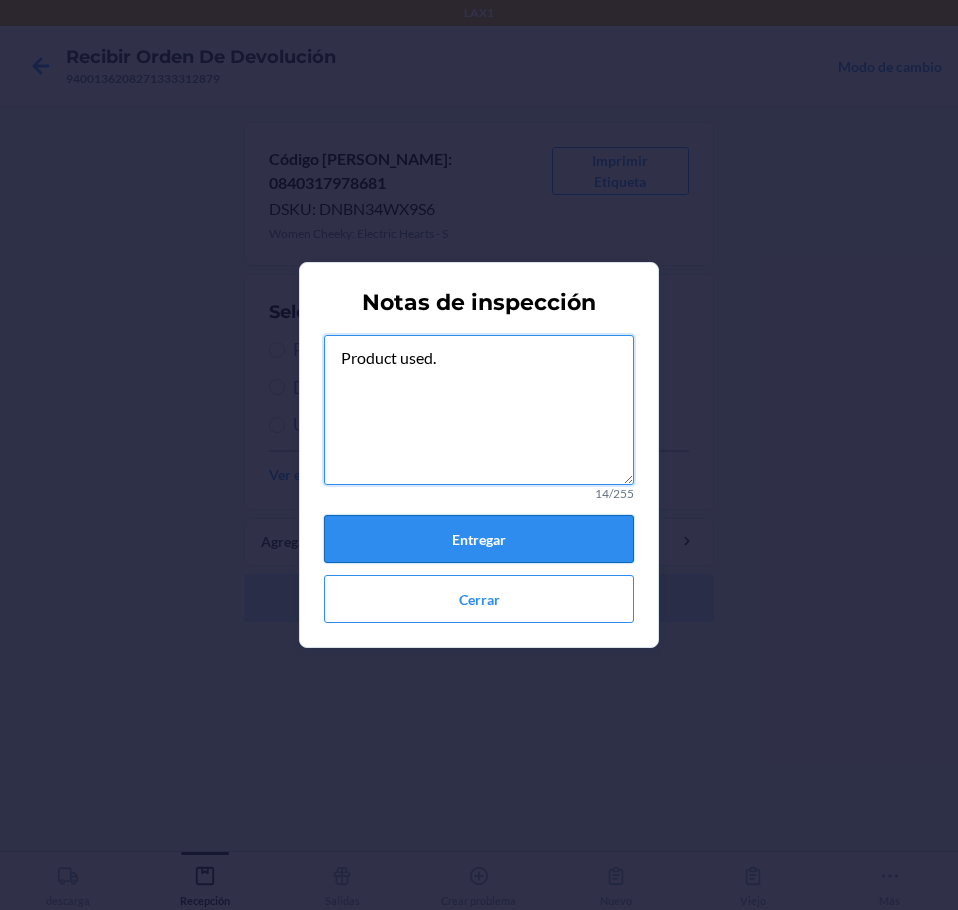 type on "Product used." 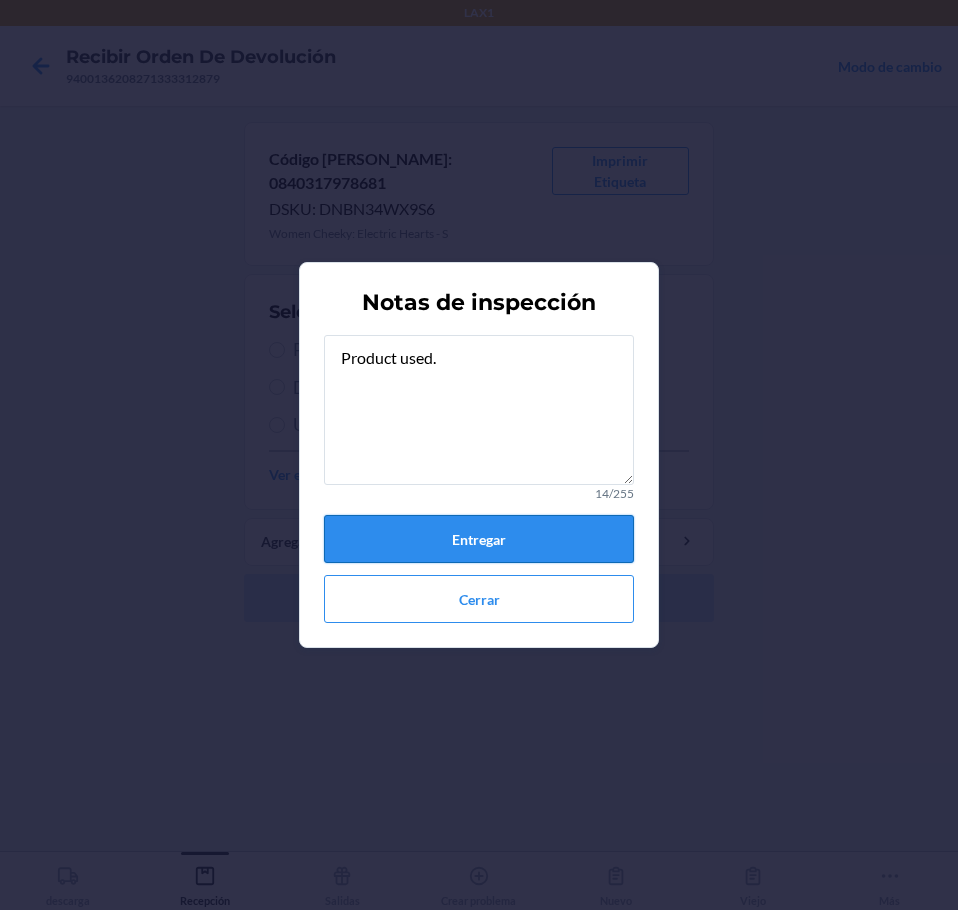 click on "Entregar" at bounding box center (479, 539) 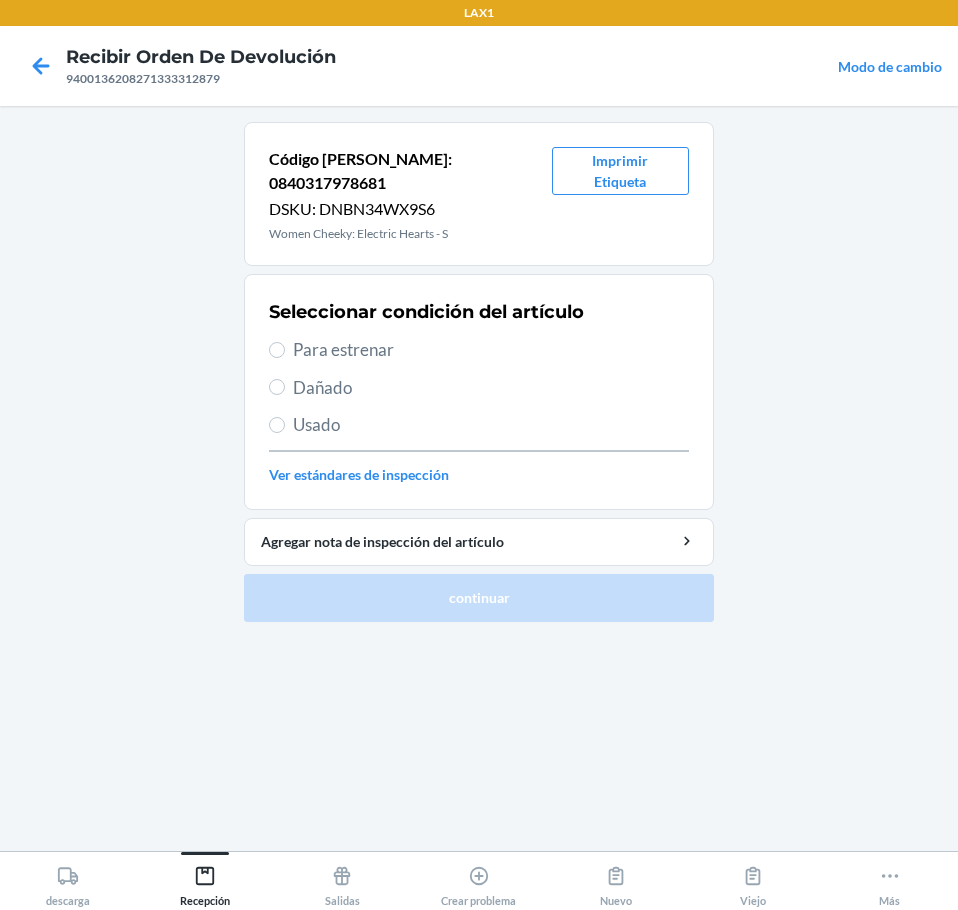 click on "Usado" at bounding box center [491, 425] 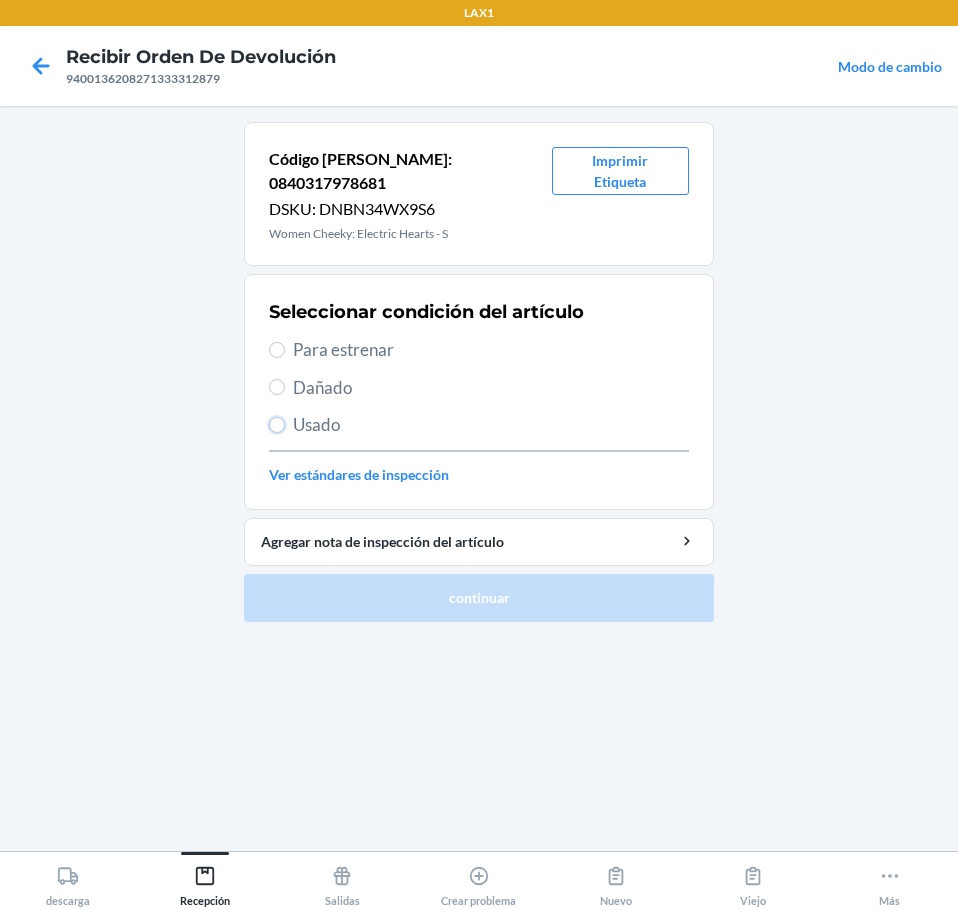 click on "Usado" at bounding box center [277, 425] 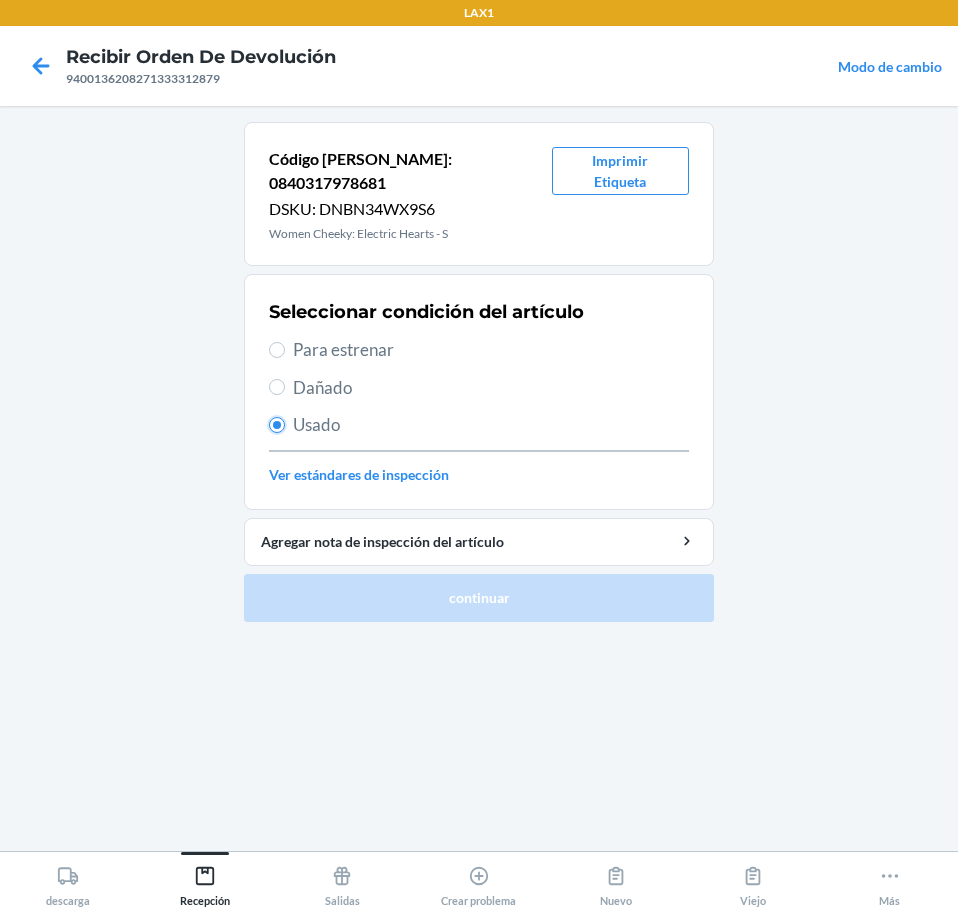 radio on "true" 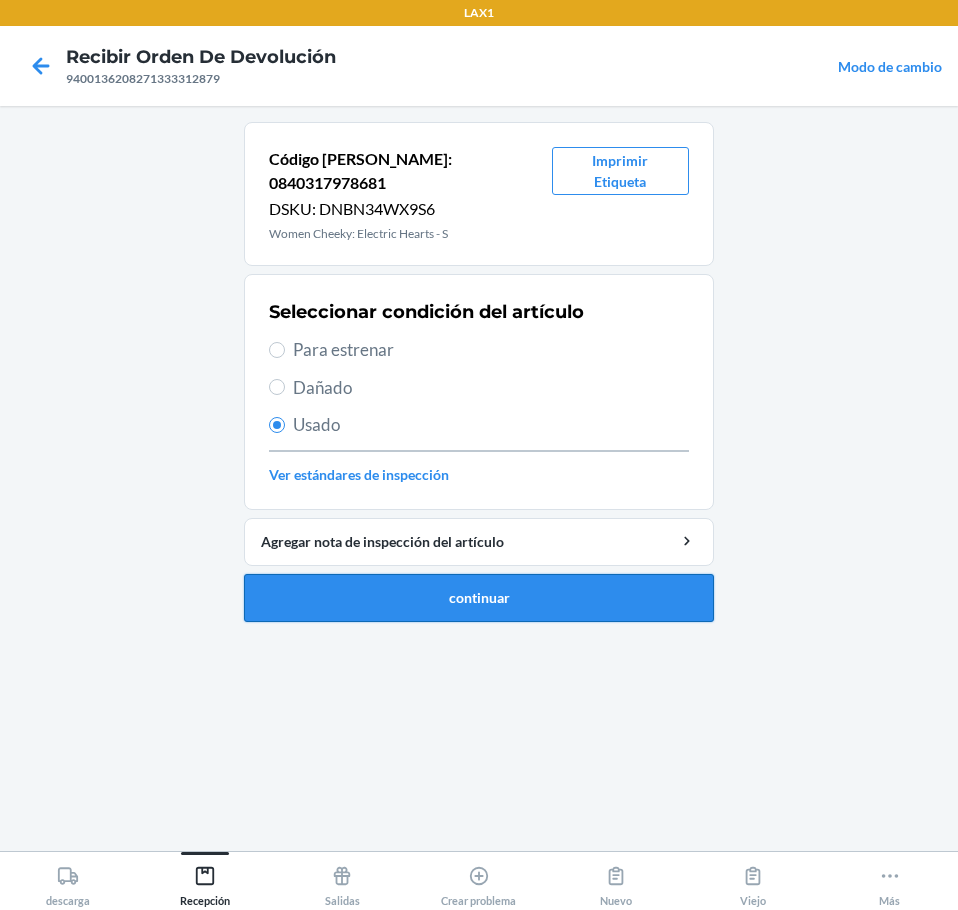 click on "continuar" at bounding box center (479, 598) 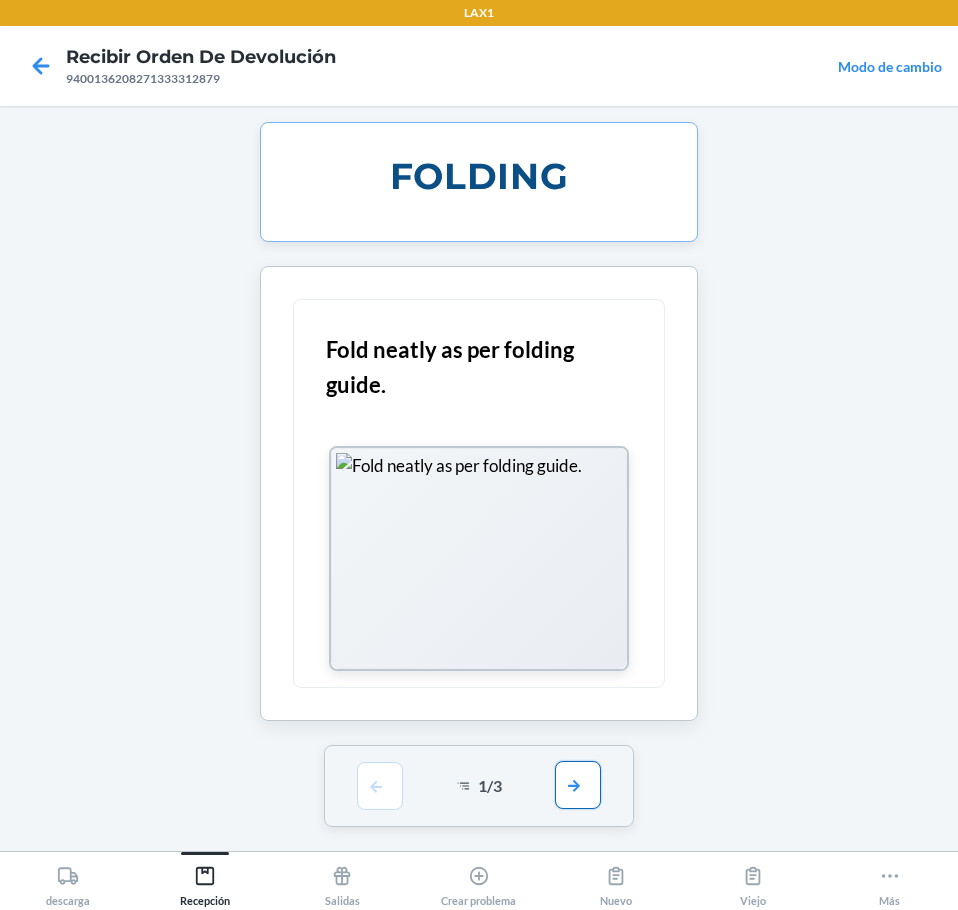 click at bounding box center [578, 785] 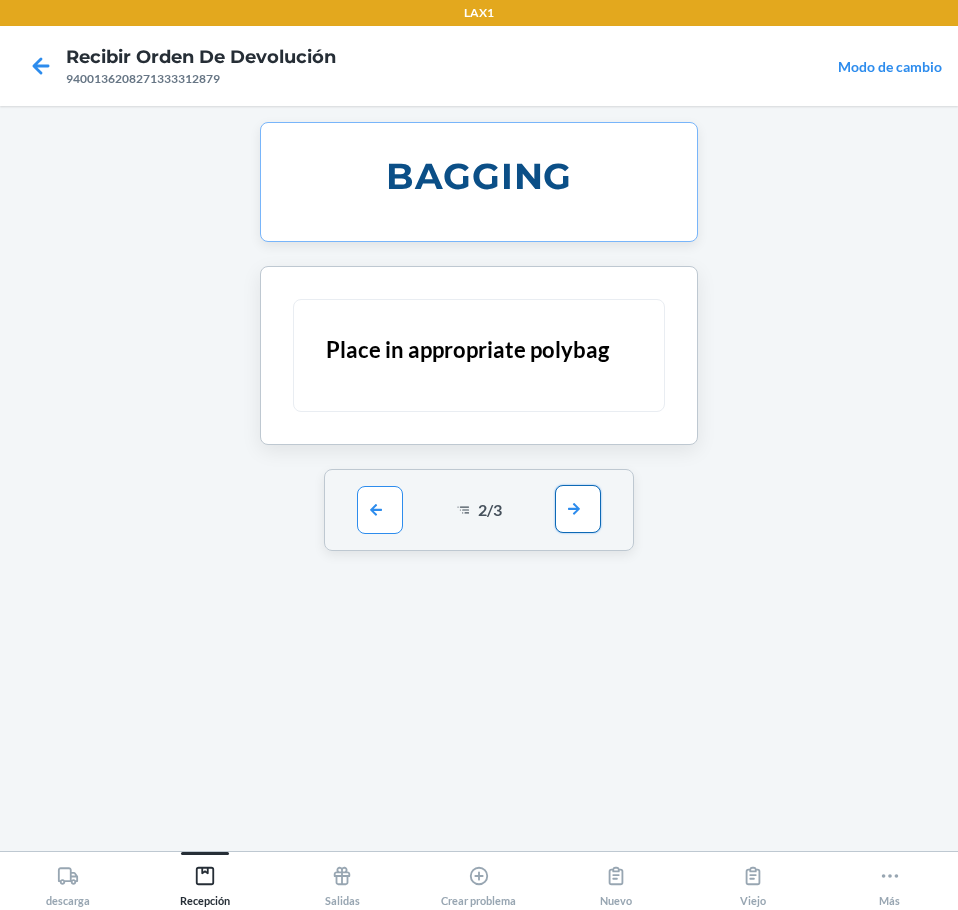 click at bounding box center (578, 509) 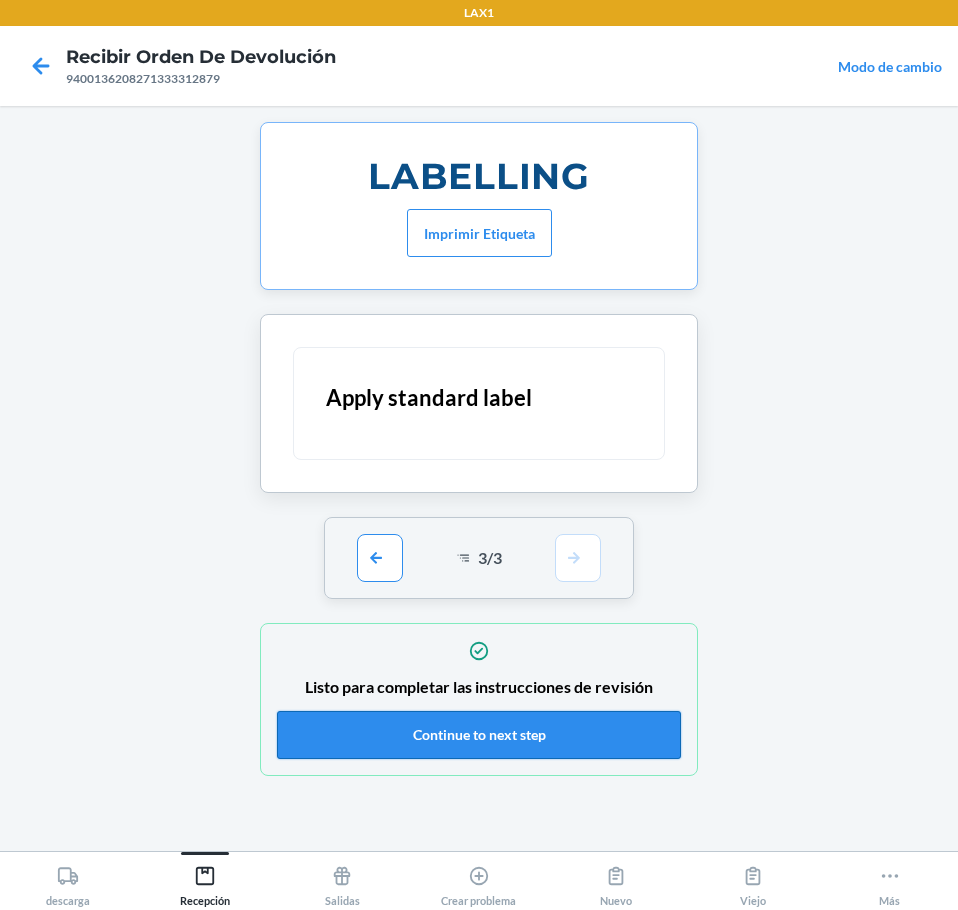 click on "Continue to next step" at bounding box center [479, 735] 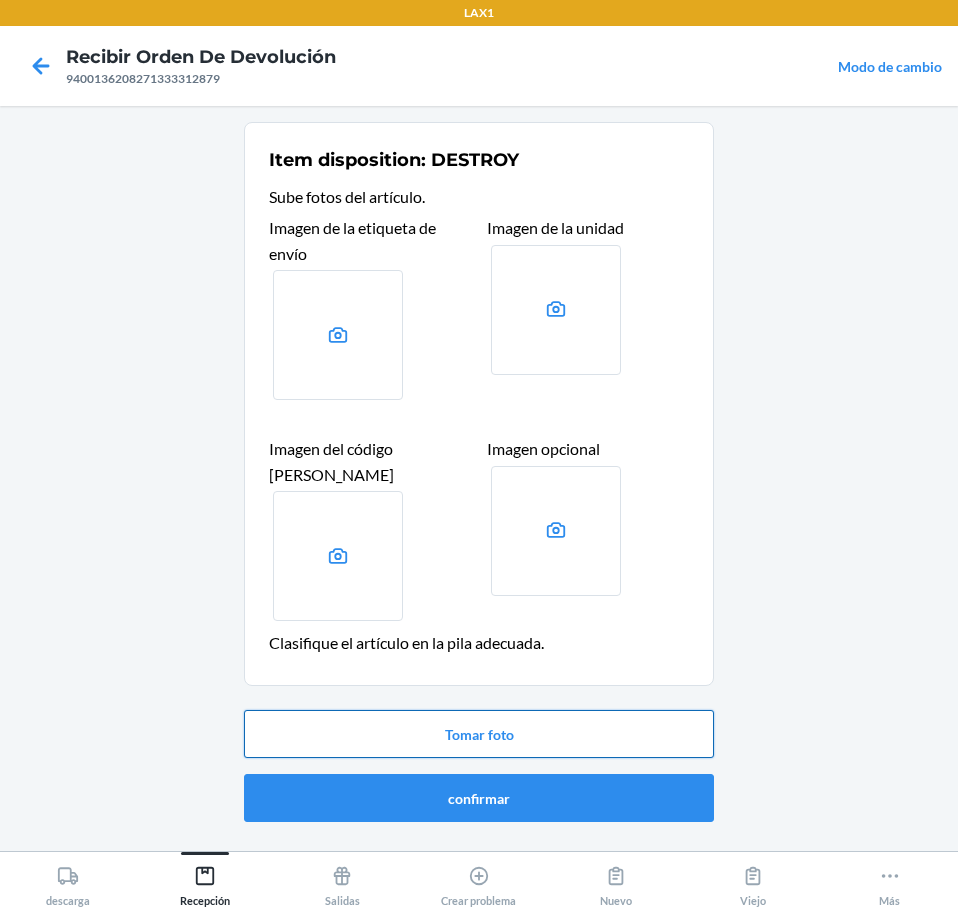 click on "Tomar foto" at bounding box center (479, 734) 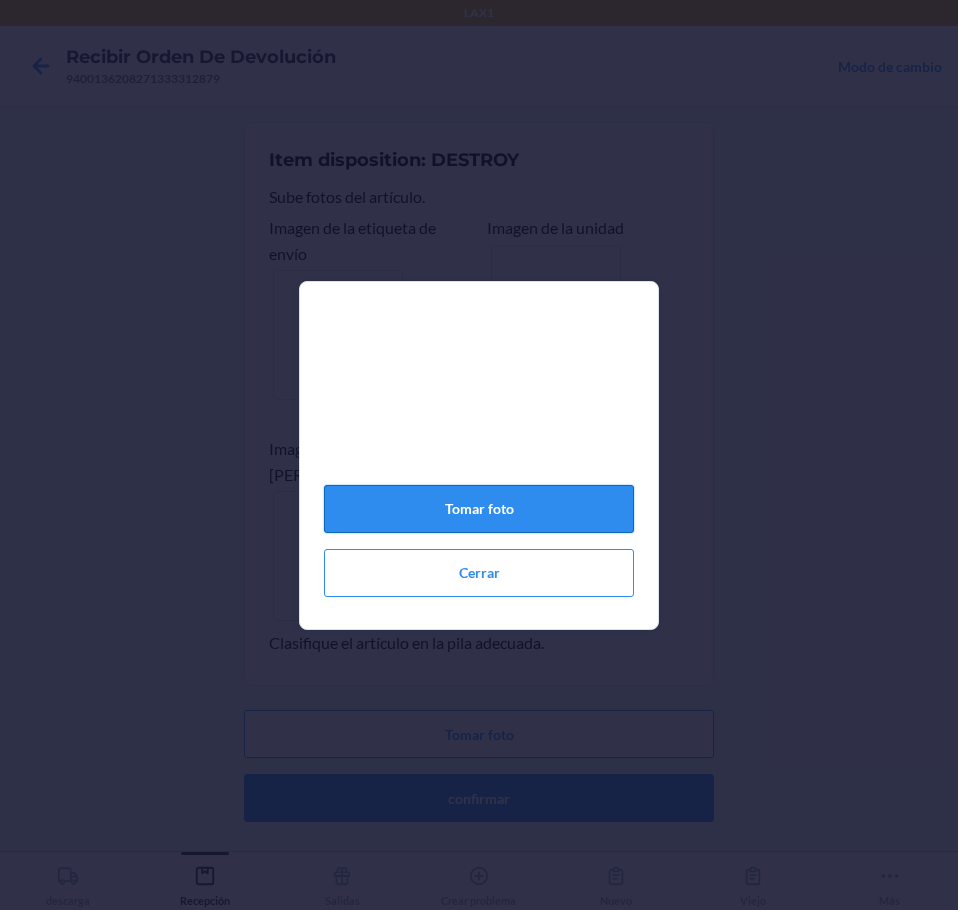 click on "Tomar foto" 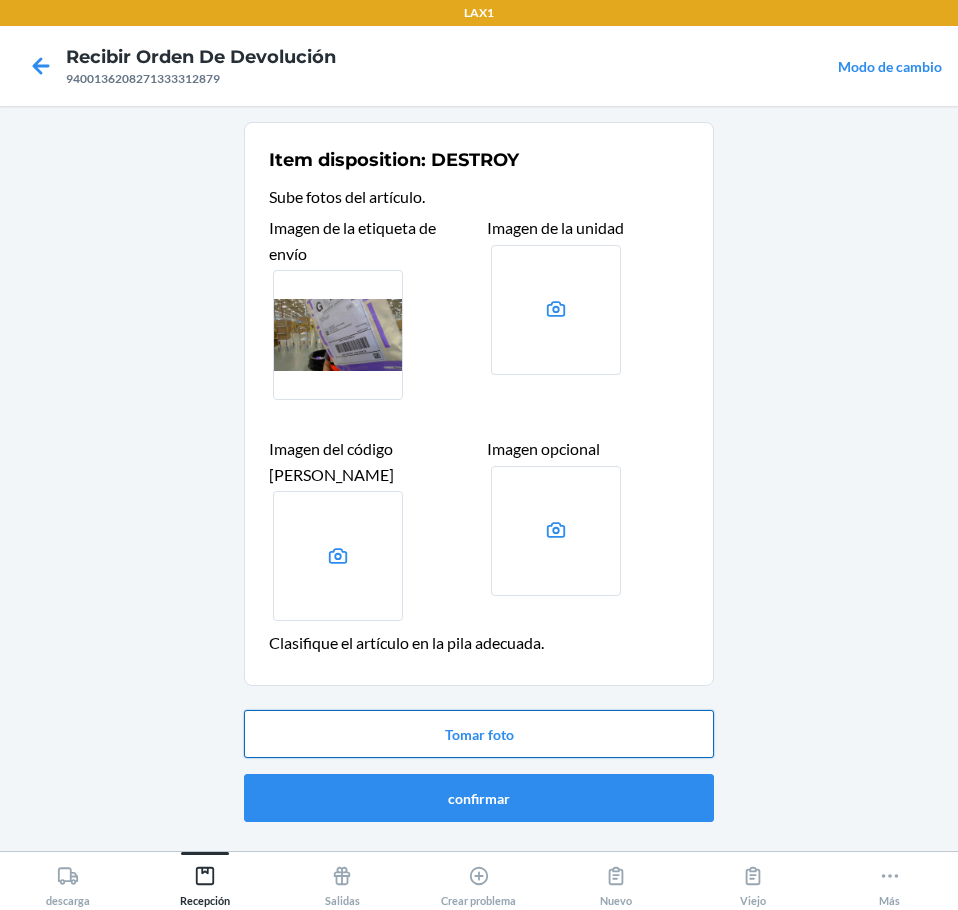 click on "Tomar foto" at bounding box center (479, 734) 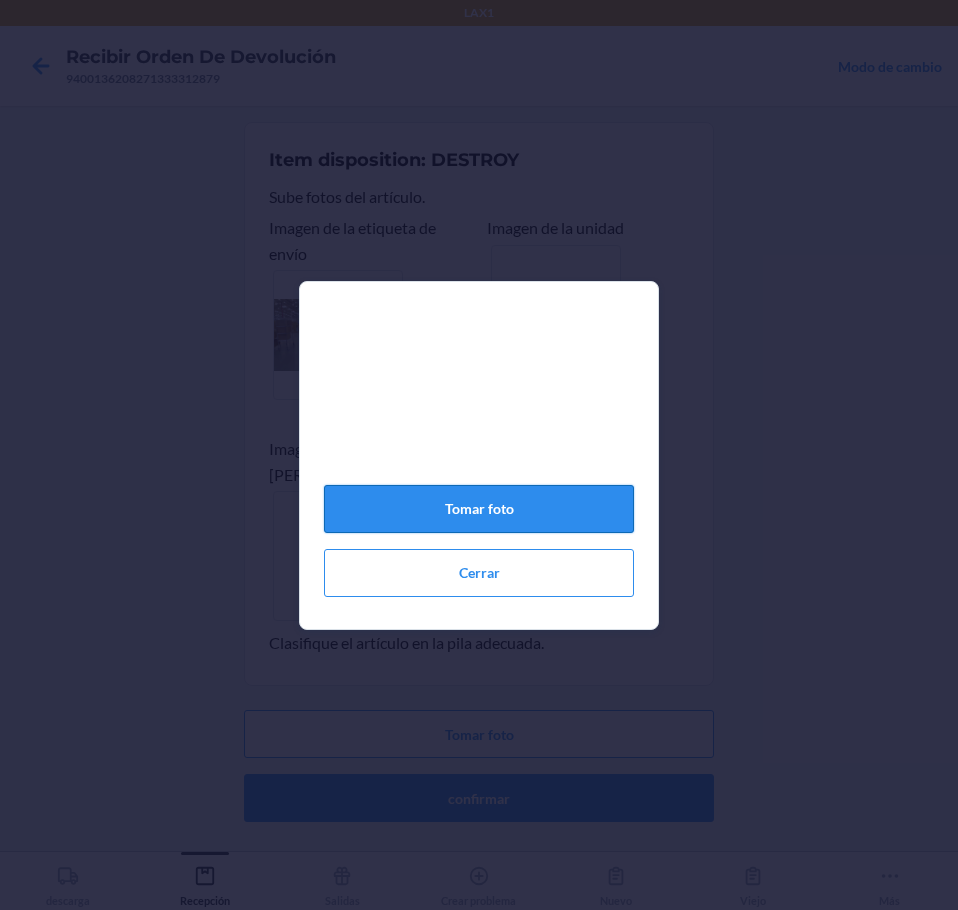 click on "Tomar foto" 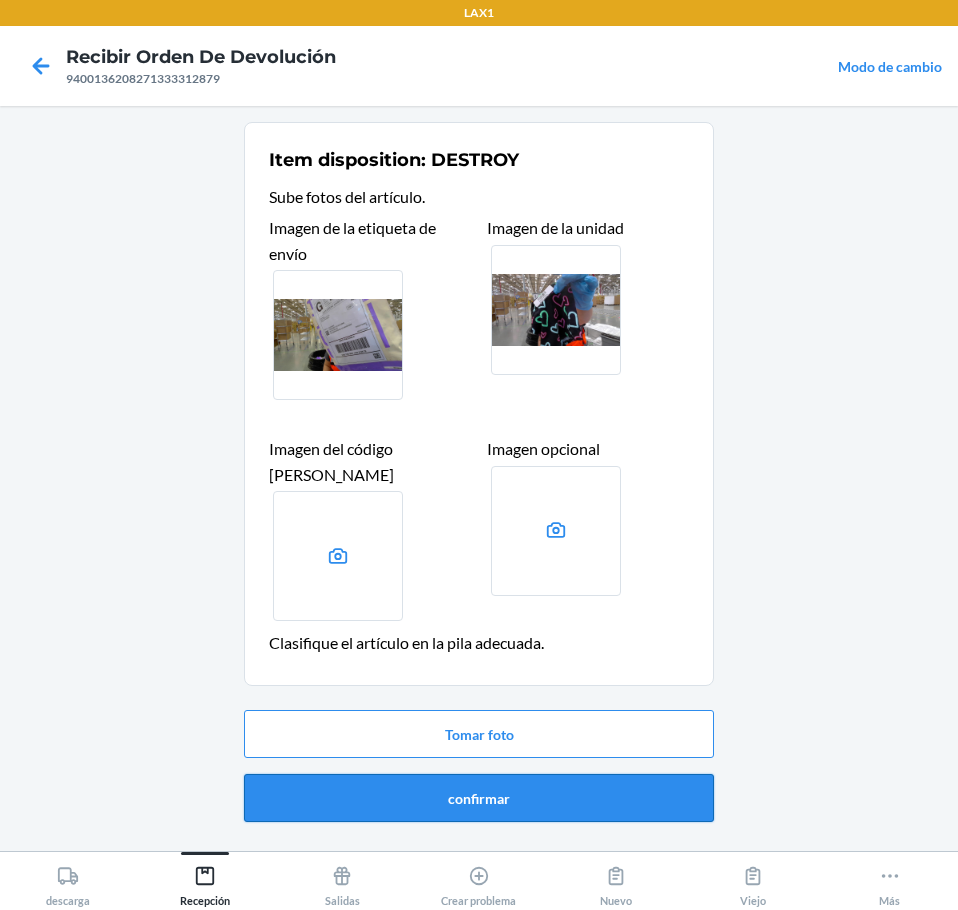 click on "confirmar" at bounding box center (479, 798) 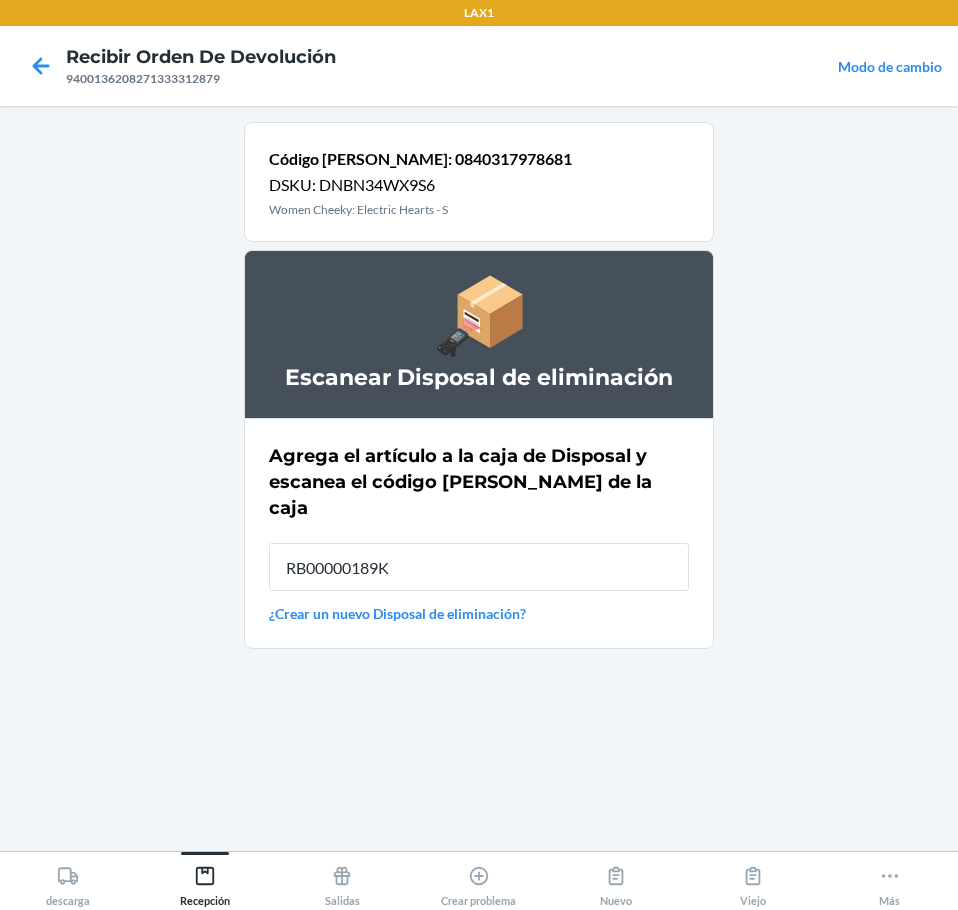 type on "RB00000189K" 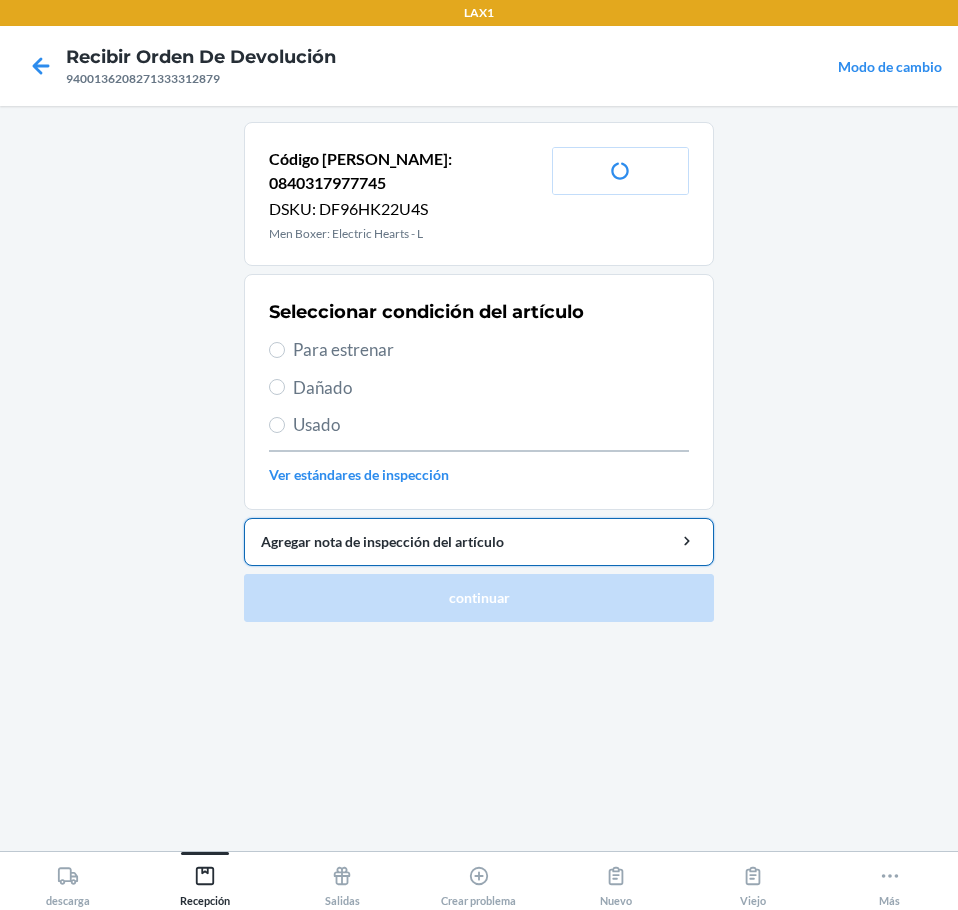 click on "Agregar nota de inspección del artículo" at bounding box center (479, 541) 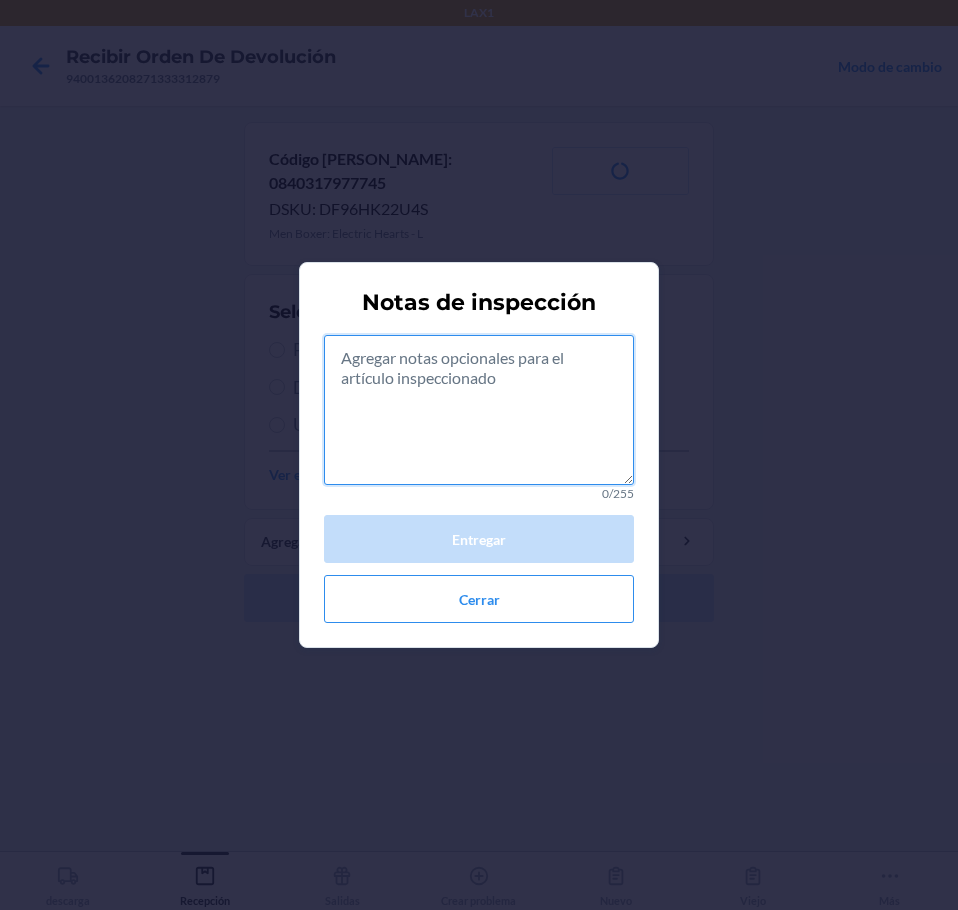 click at bounding box center [479, 410] 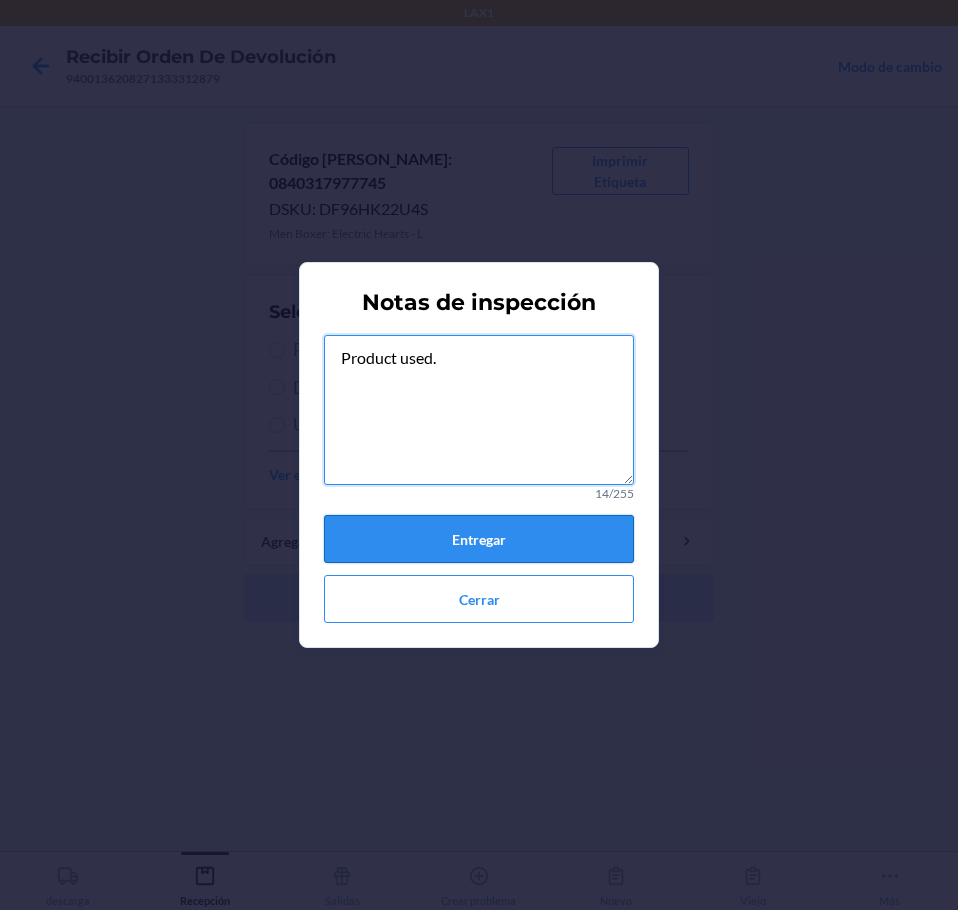 type on "Product used." 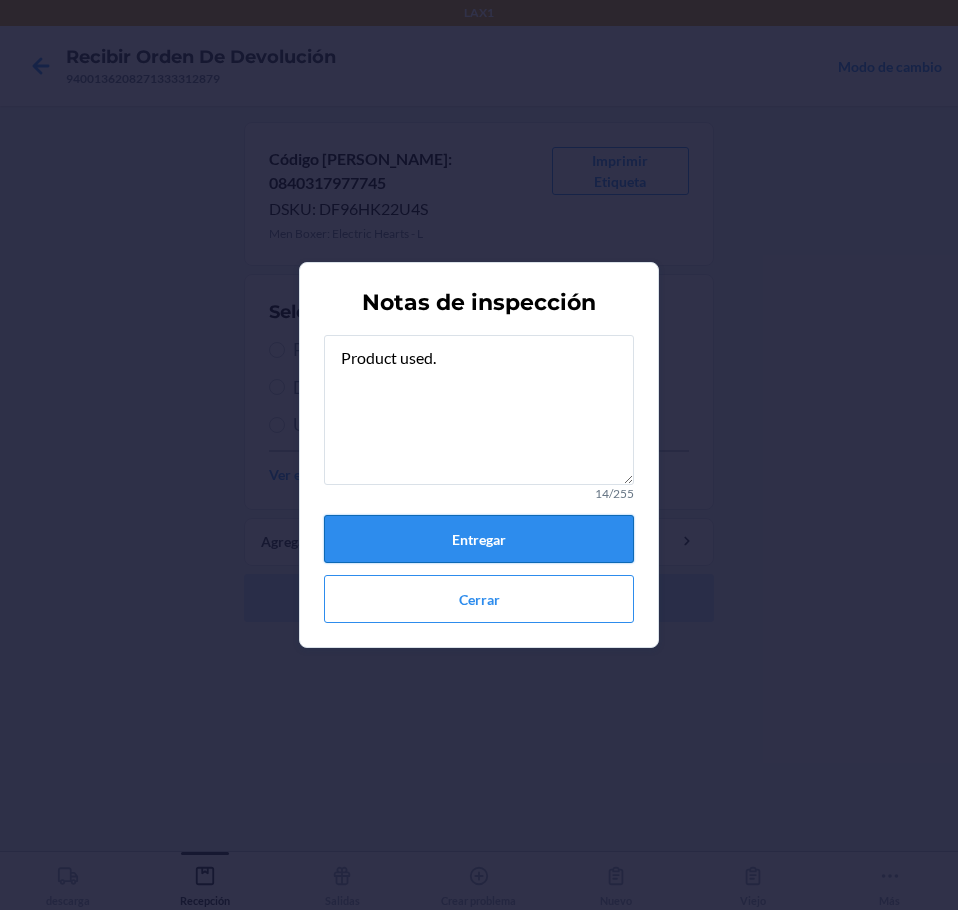 click on "Entregar" at bounding box center (479, 539) 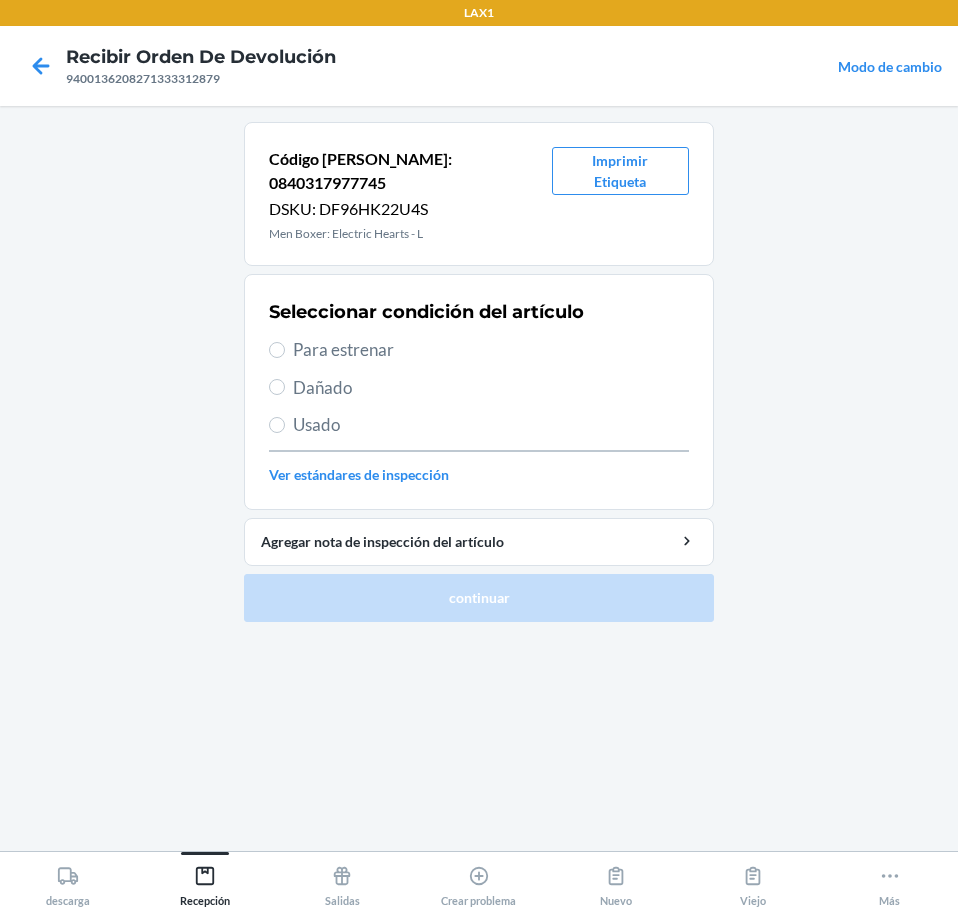 click on "Usado" at bounding box center [479, 425] 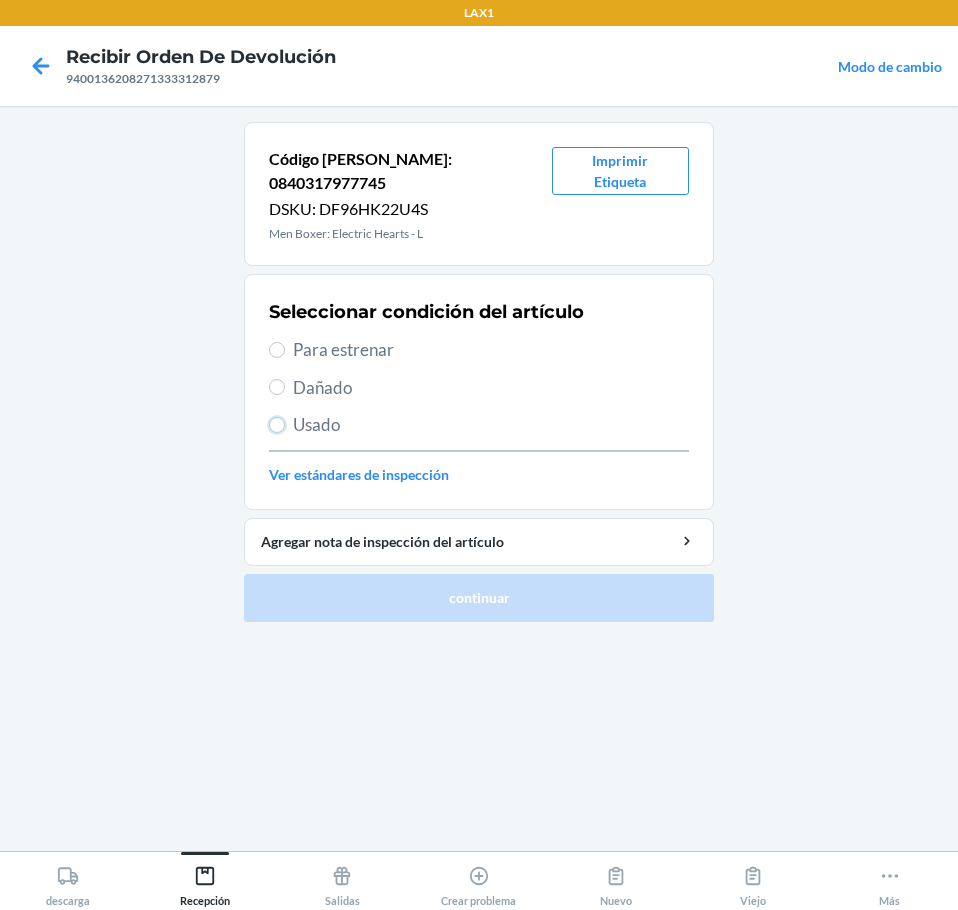 click on "Usado" at bounding box center [277, 425] 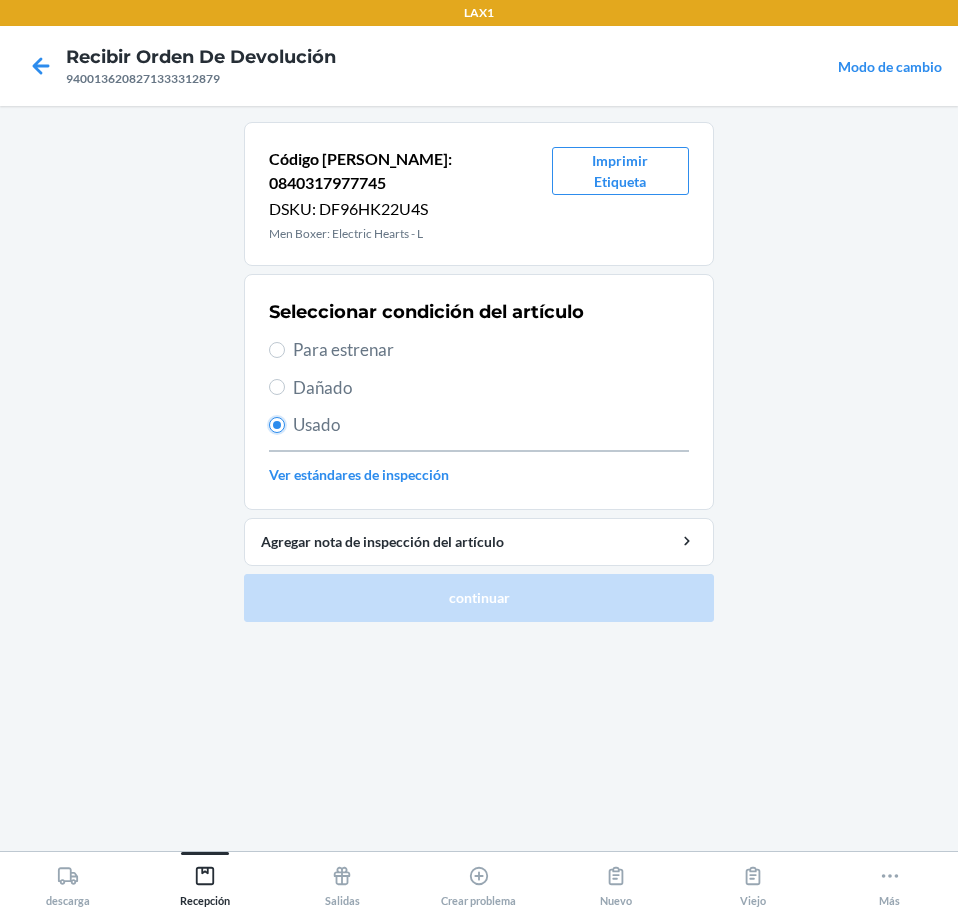 radio on "true" 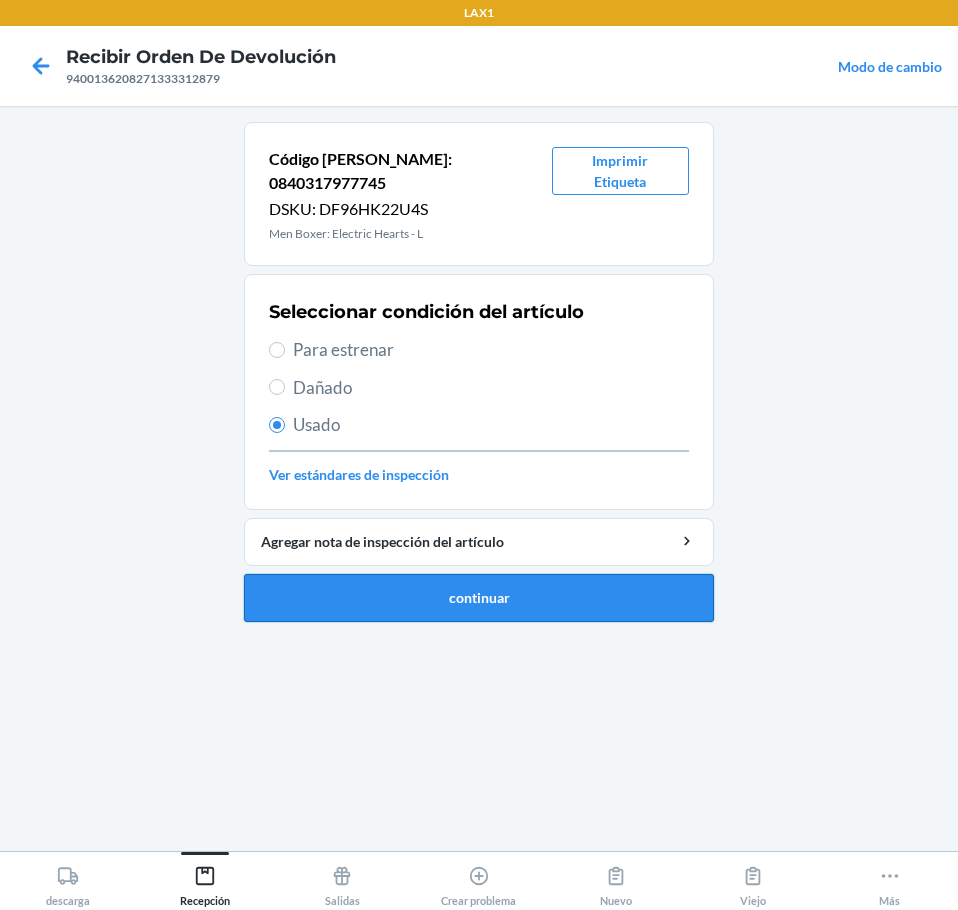 click on "continuar" at bounding box center [479, 598] 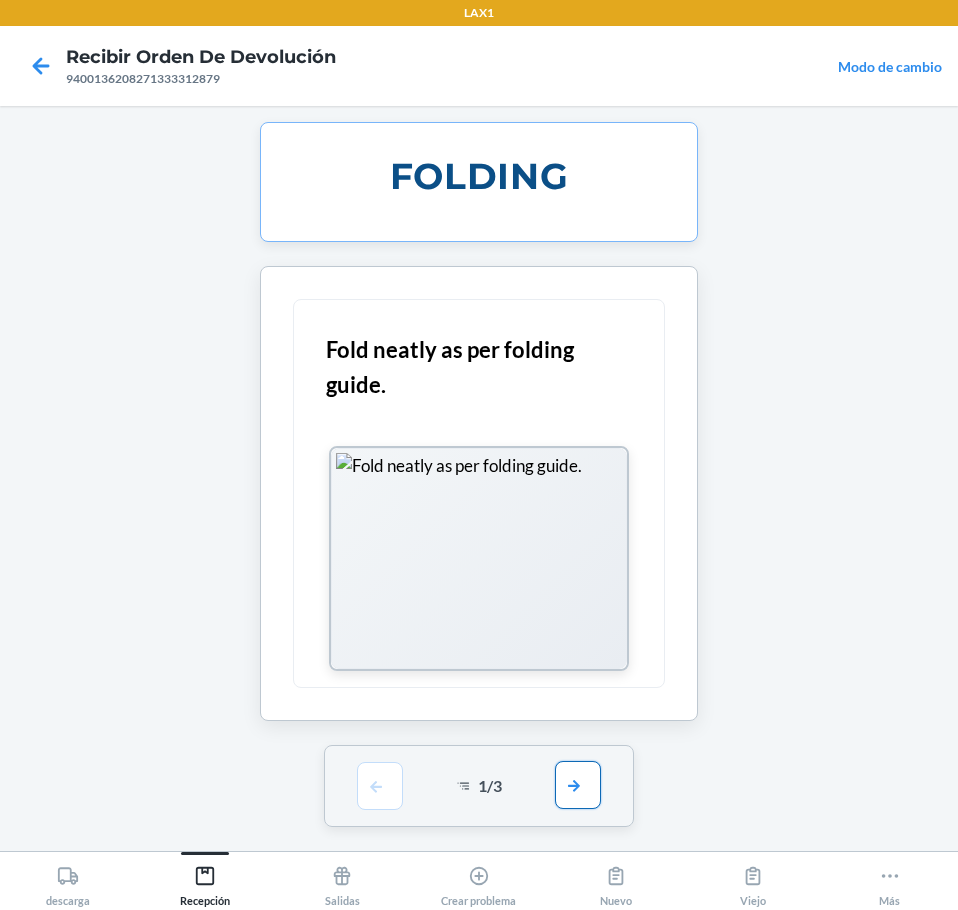click at bounding box center [578, 785] 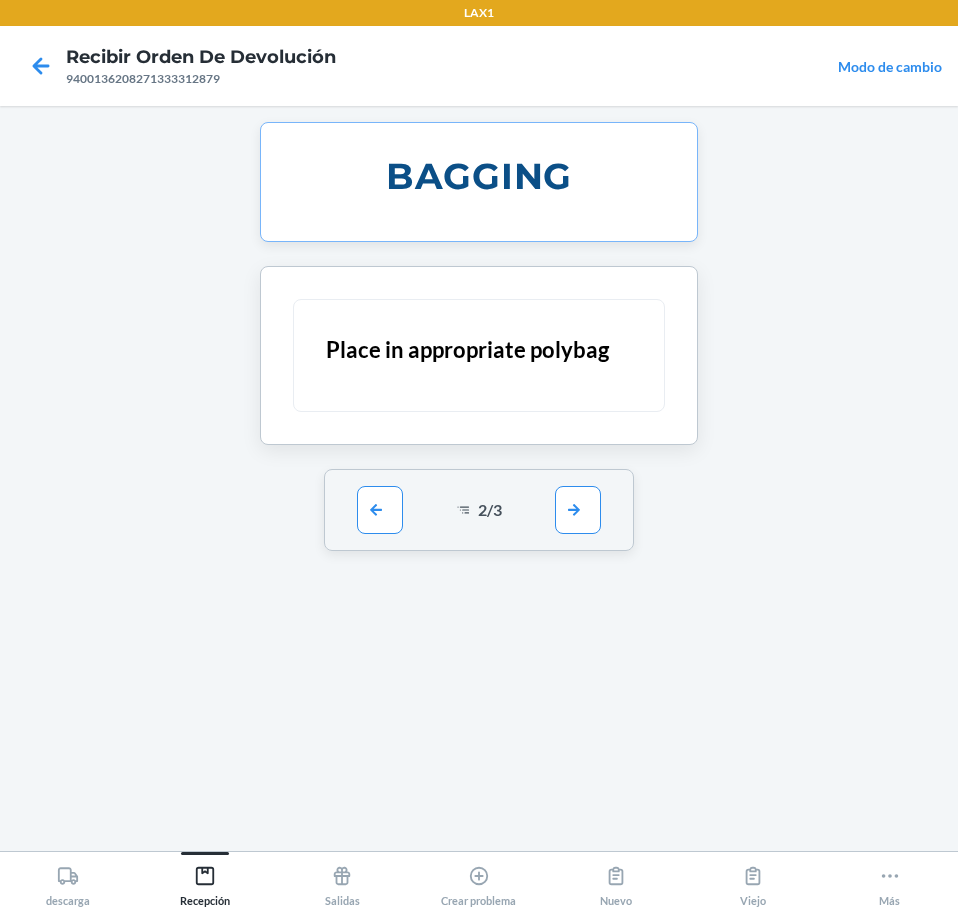 click on "2  /  3" at bounding box center [479, 510] 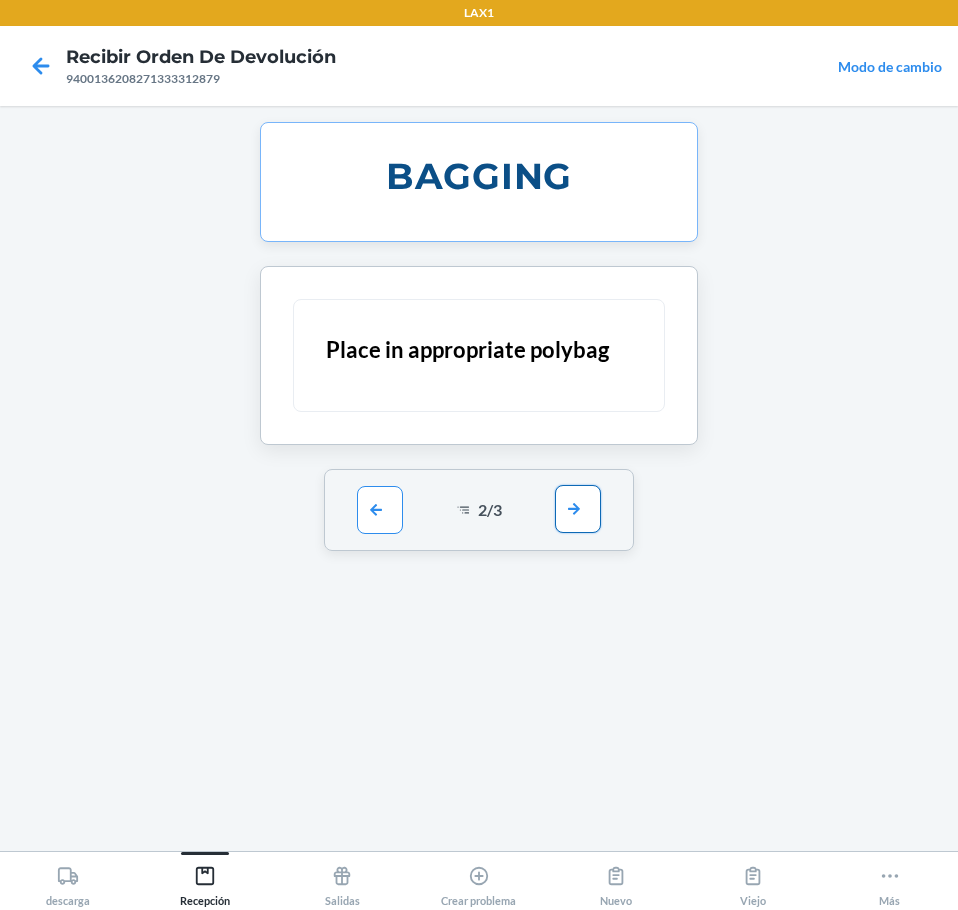 click at bounding box center (578, 509) 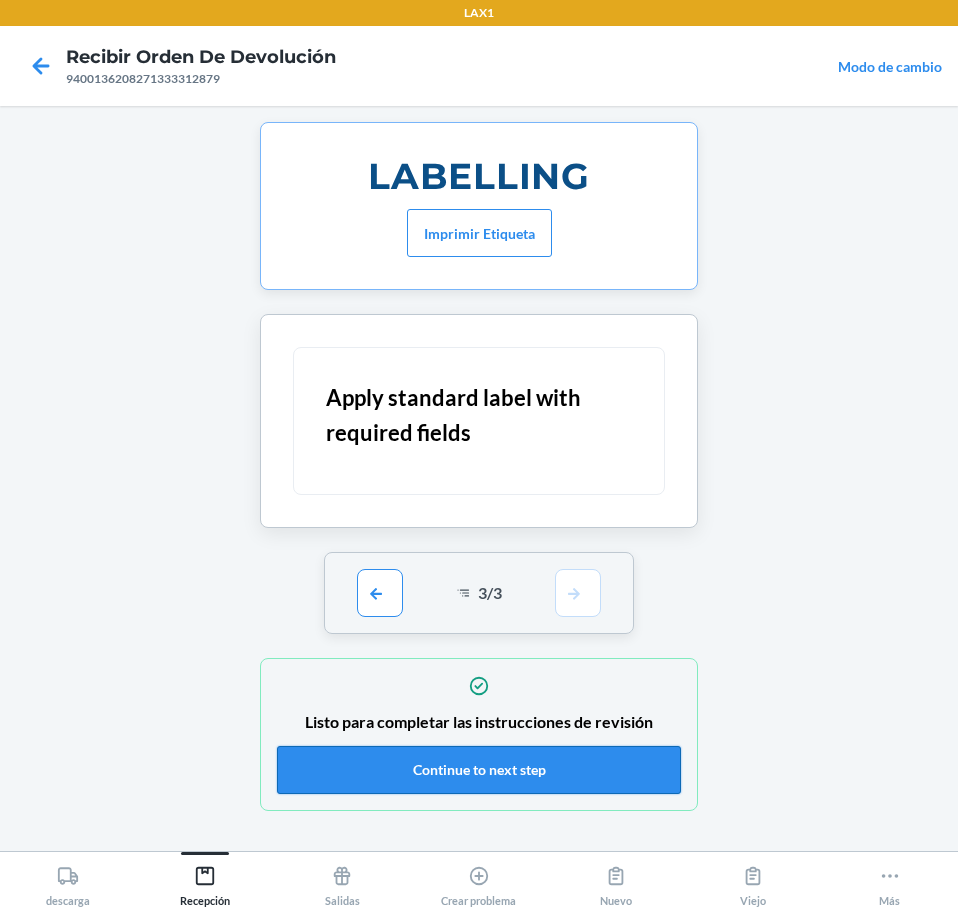 click on "Continue to next step" at bounding box center (479, 770) 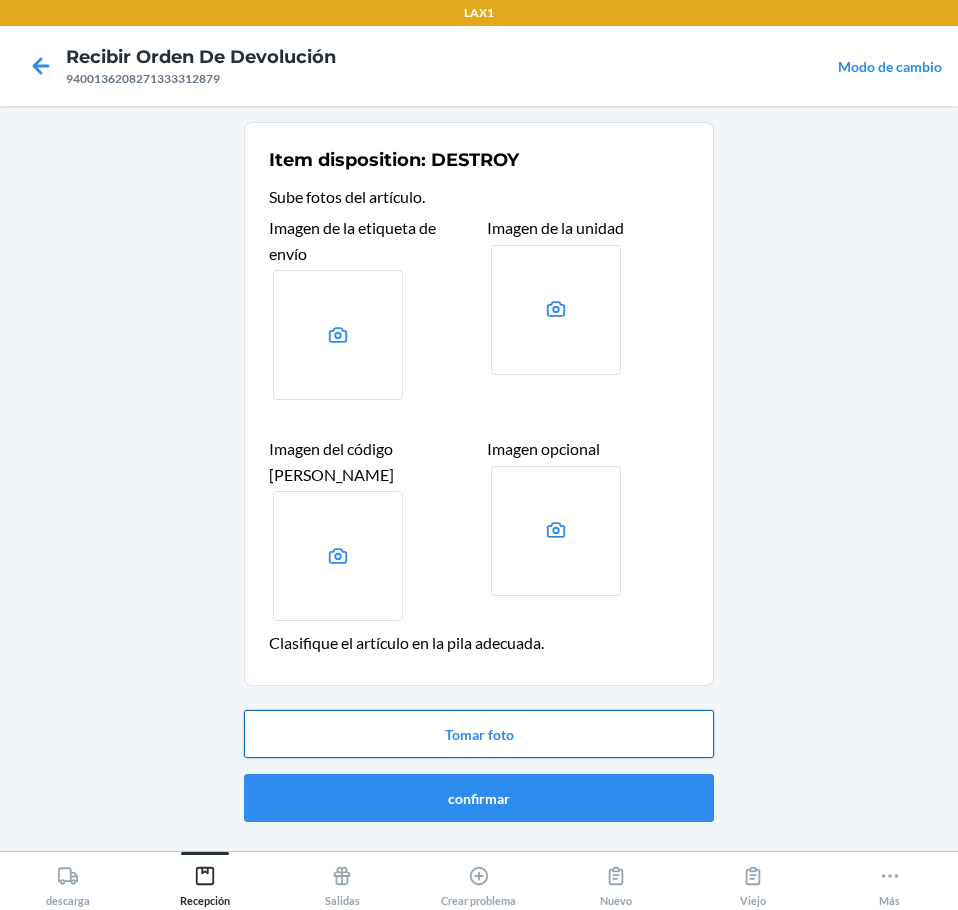 click on "Tomar foto" at bounding box center (479, 734) 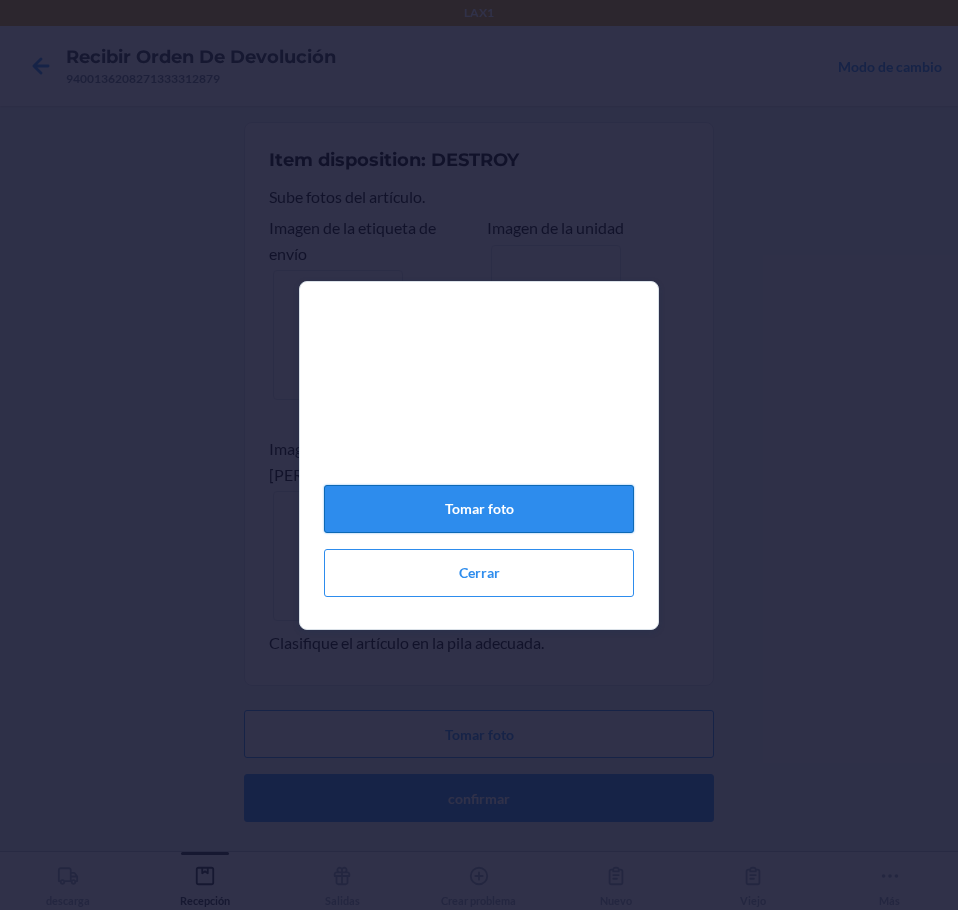 click on "Tomar foto" 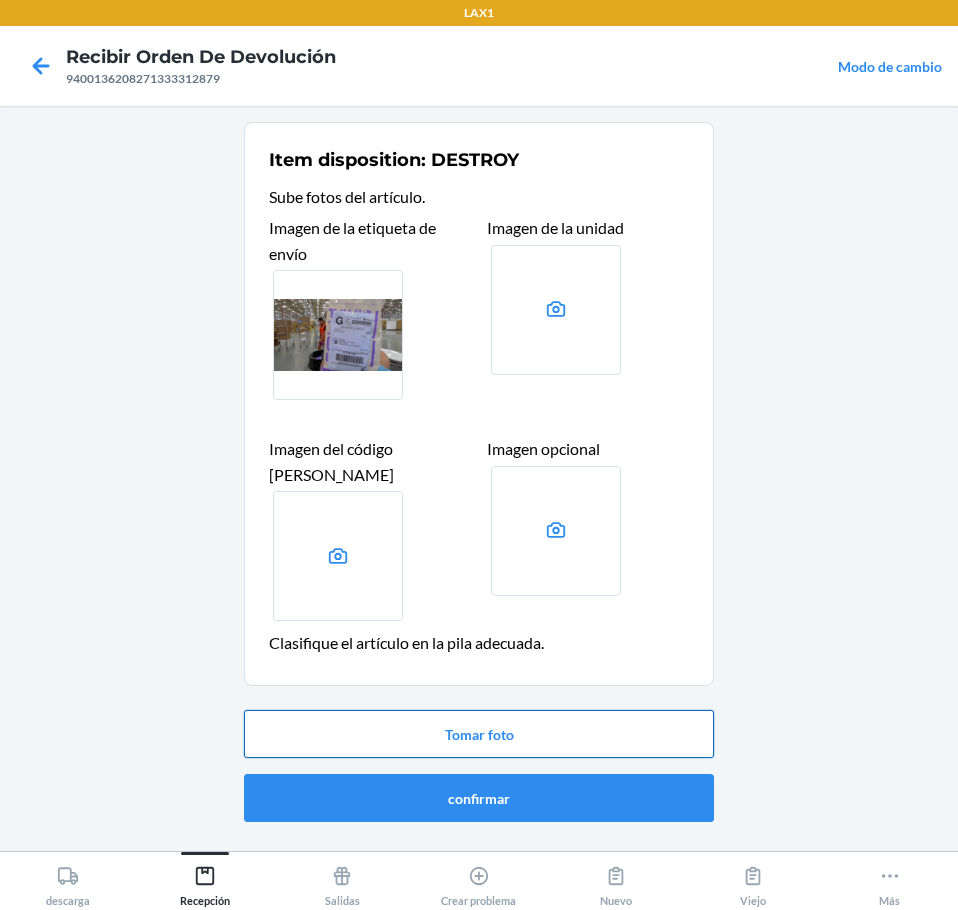 click on "Tomar foto" at bounding box center (479, 734) 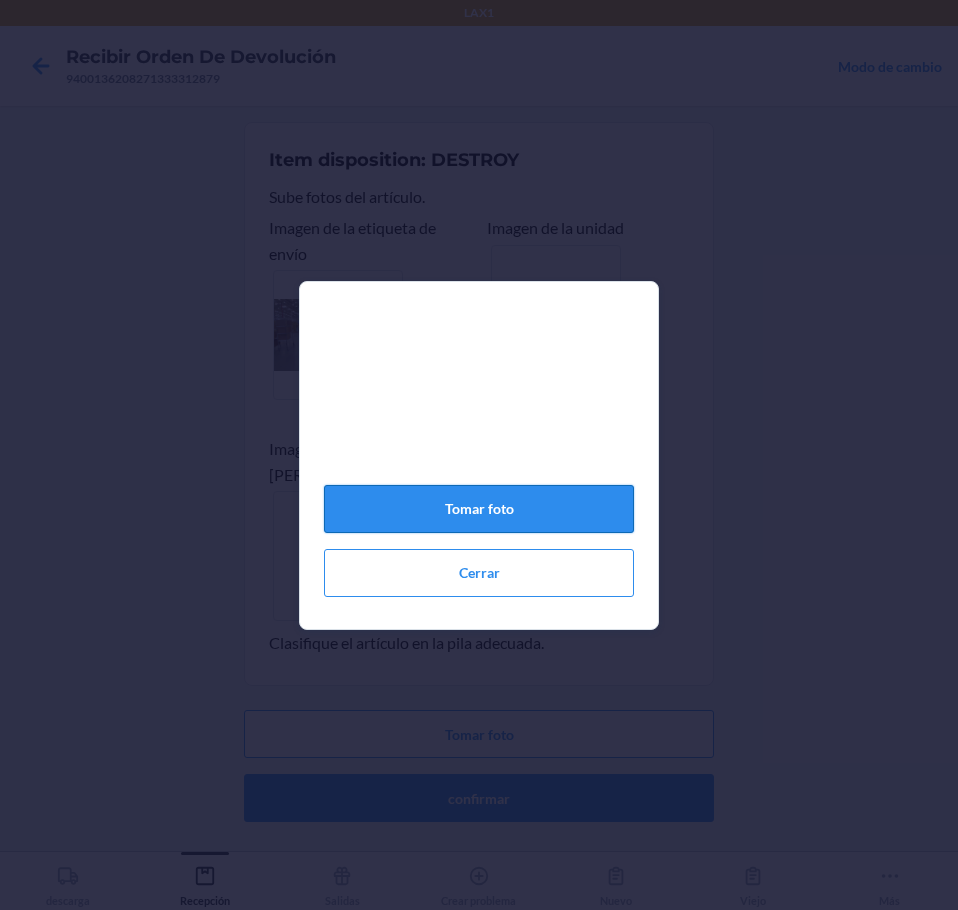 click on "Tomar foto" 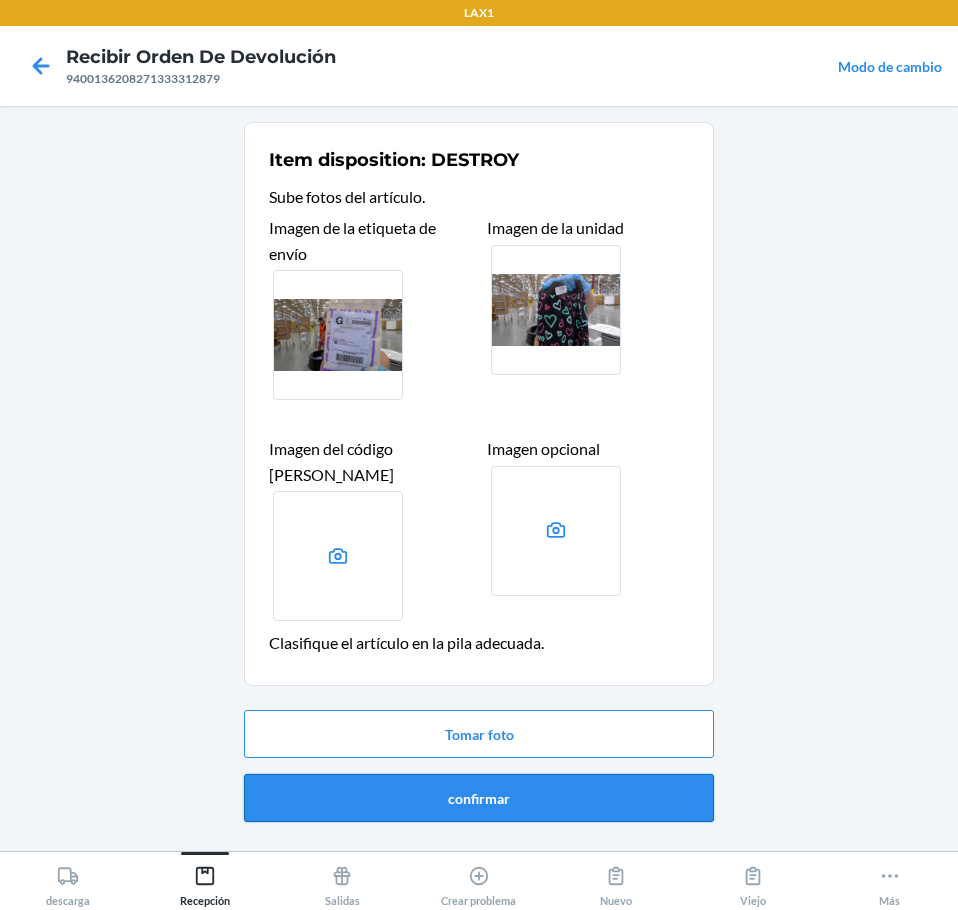 click on "confirmar" at bounding box center (479, 798) 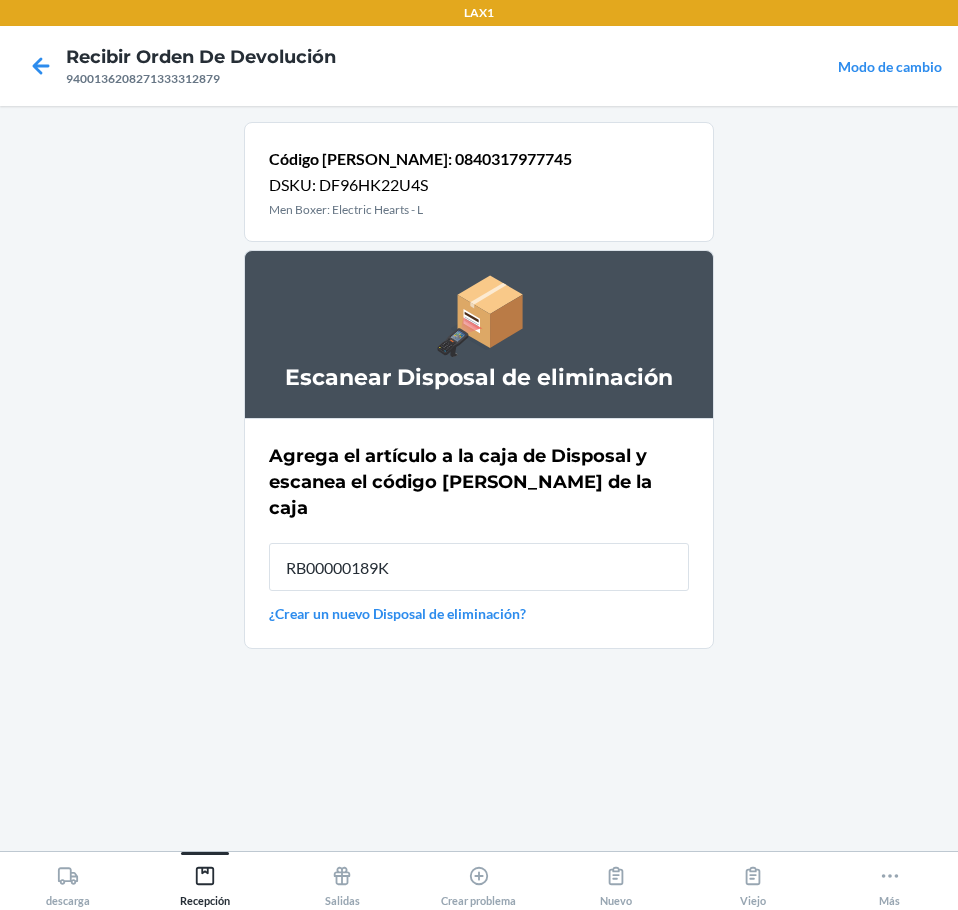 type on "RB00000189K" 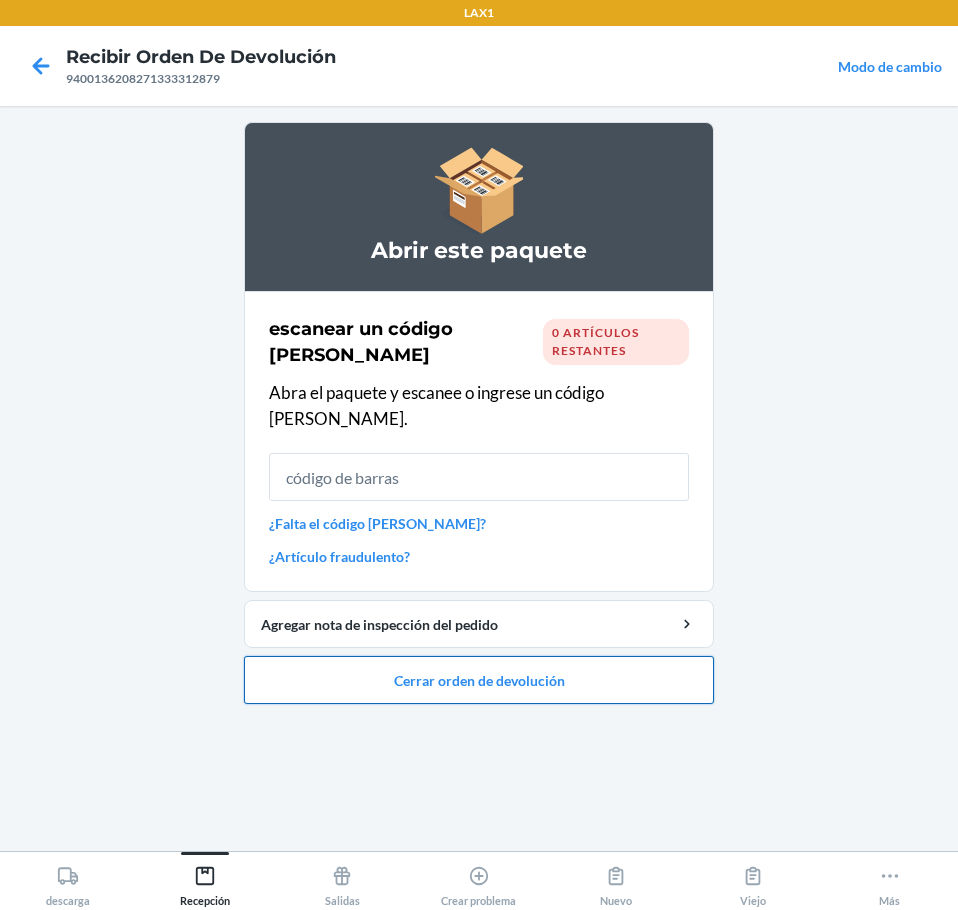 click on "Cerrar orden de devolución" at bounding box center [479, 680] 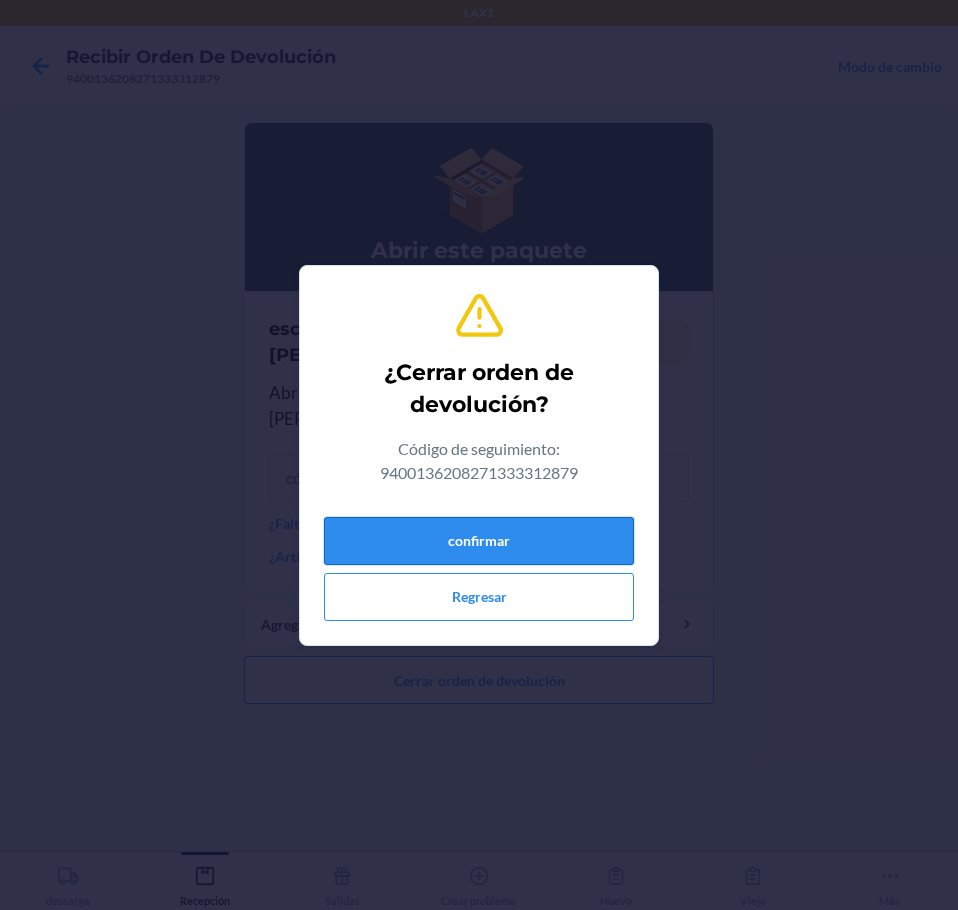 click on "confirmar" at bounding box center (479, 541) 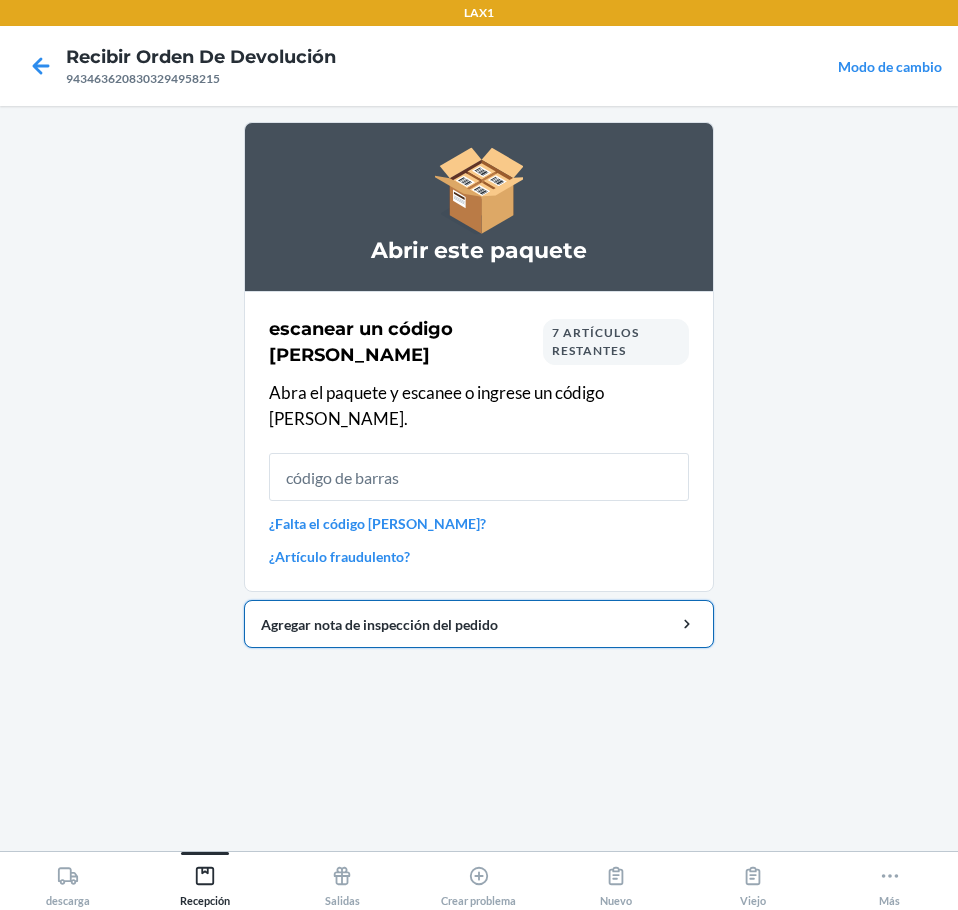 click on "Agregar nota de inspección del pedido" at bounding box center (479, 624) 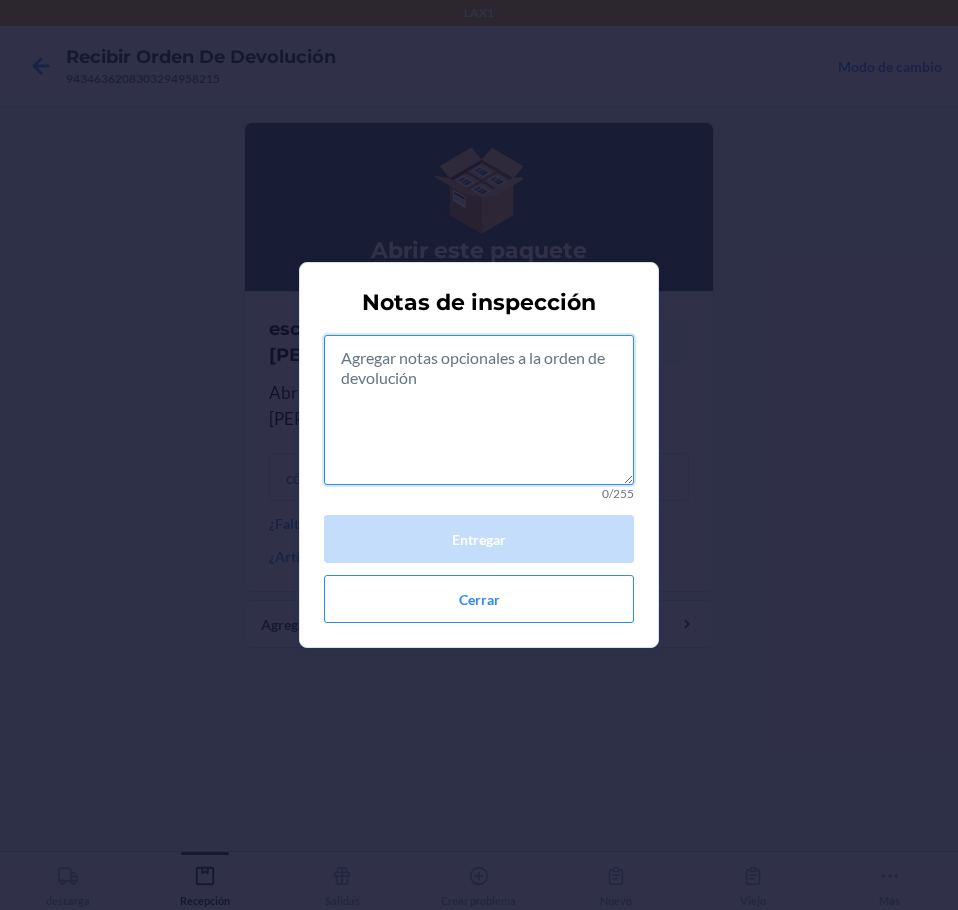 click at bounding box center [479, 410] 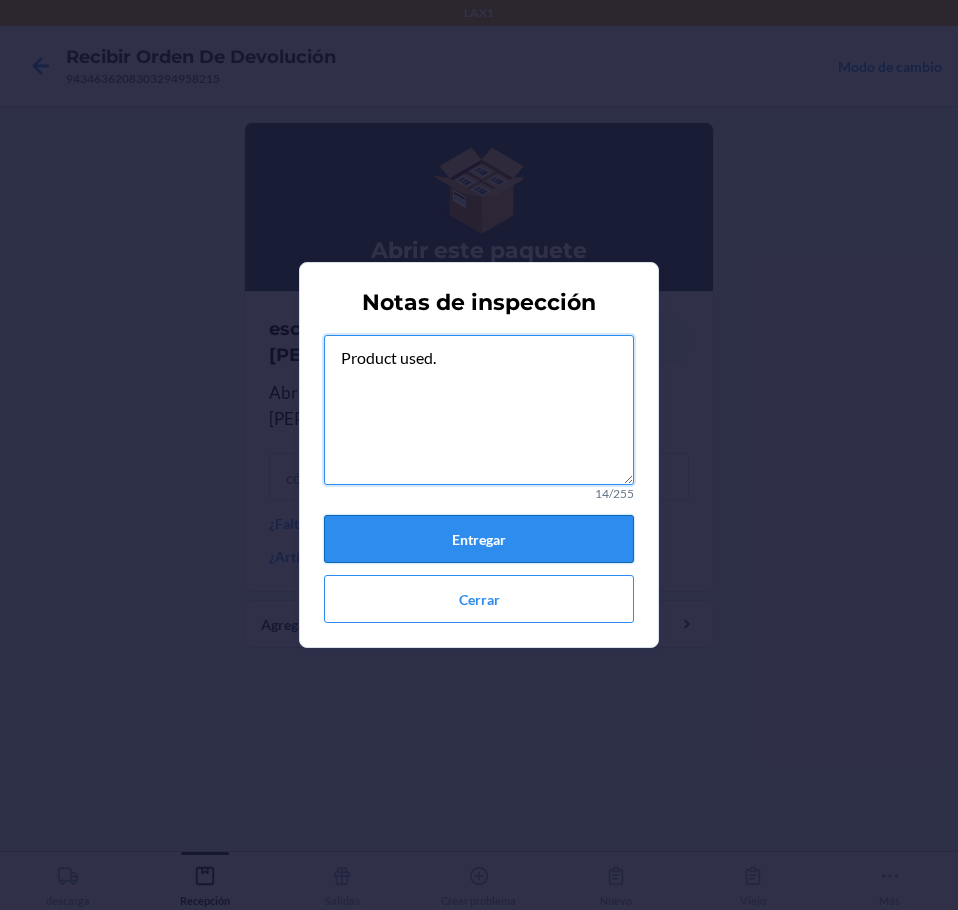 type on "Product used." 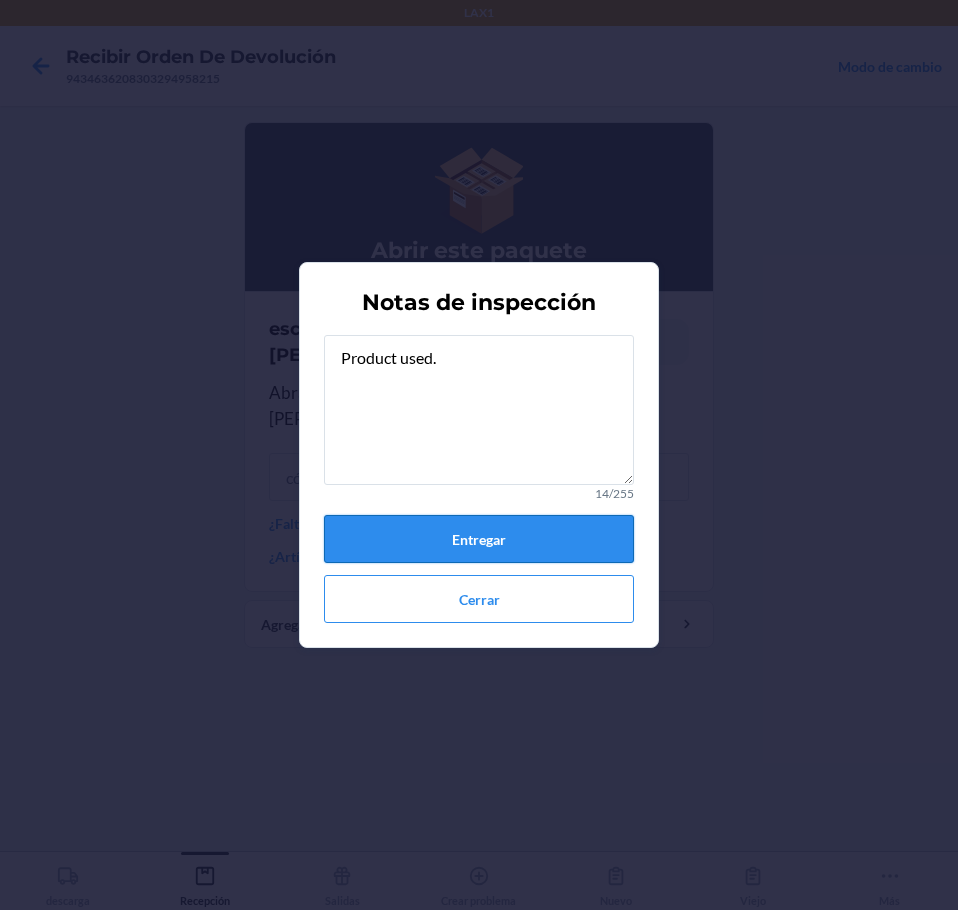 click on "Entregar" at bounding box center [479, 539] 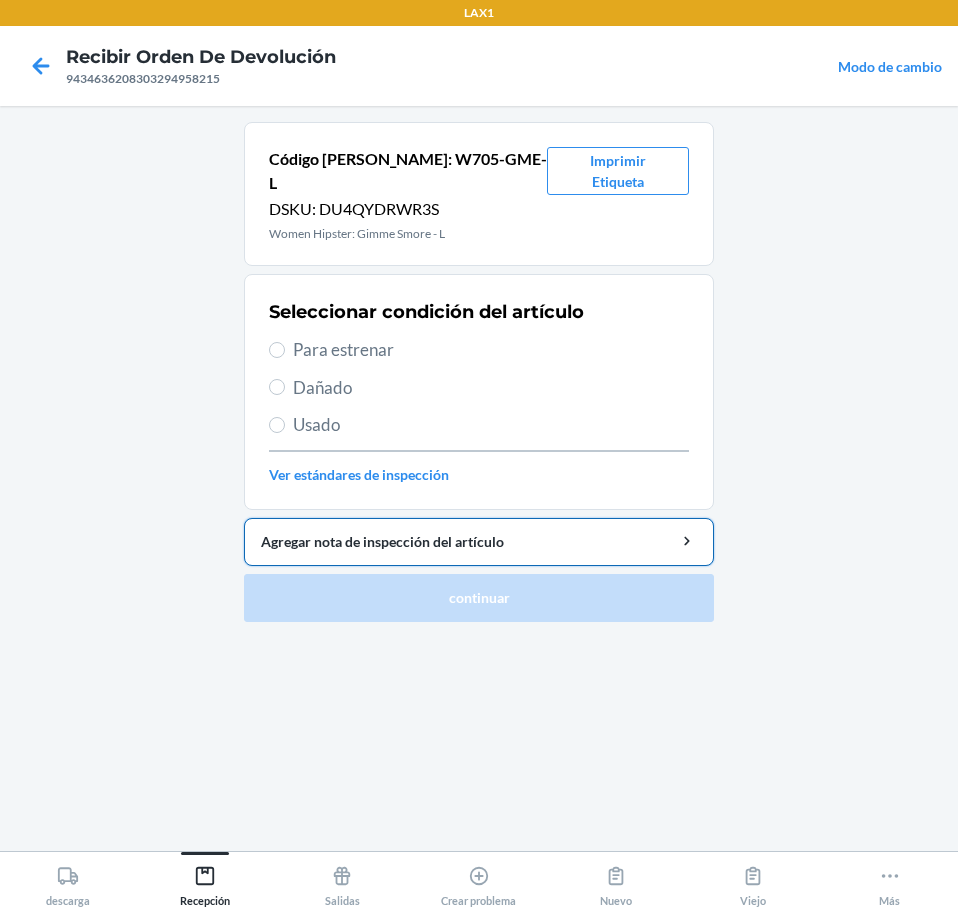 click on "Agregar nota de inspección del artículo" at bounding box center (479, 541) 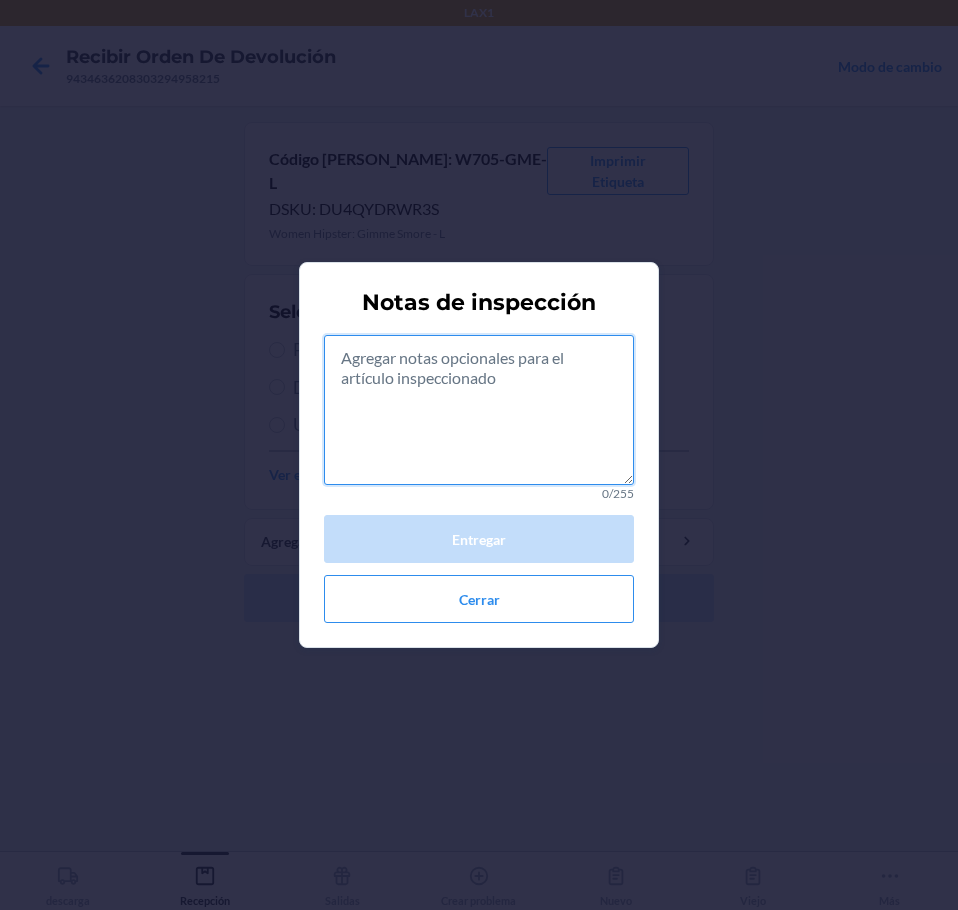 click at bounding box center [479, 410] 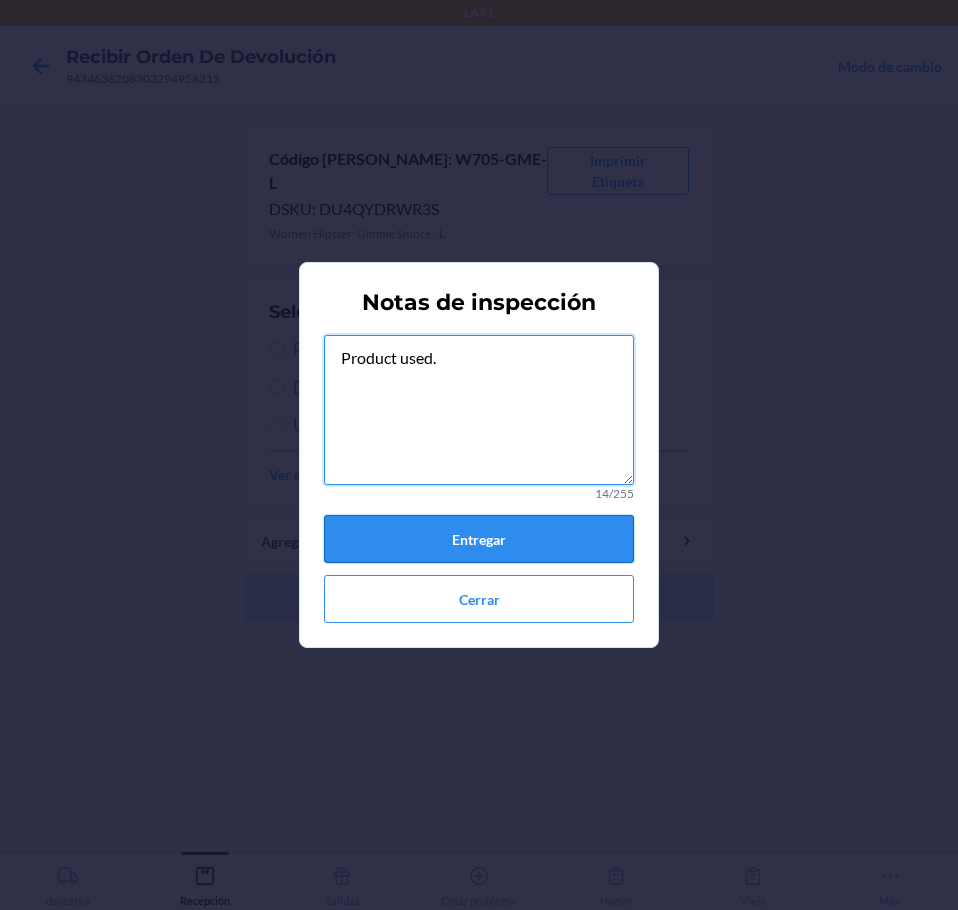 type on "Product used." 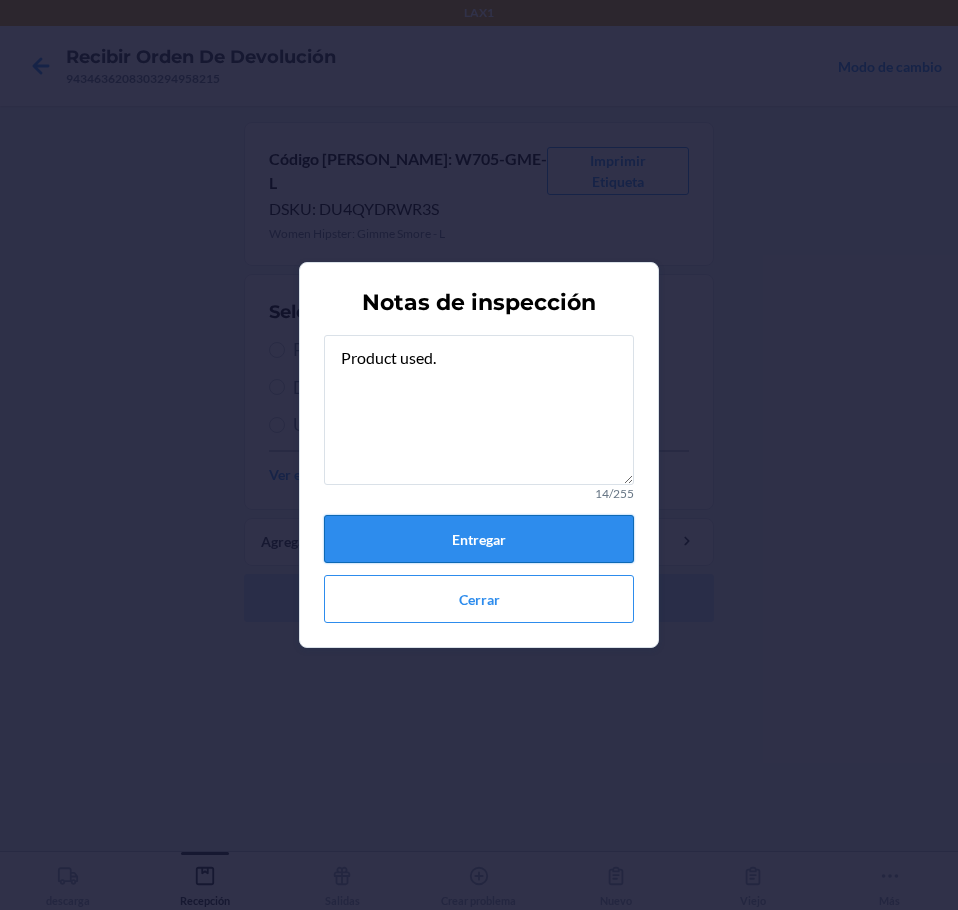 click on "Entregar" at bounding box center [479, 539] 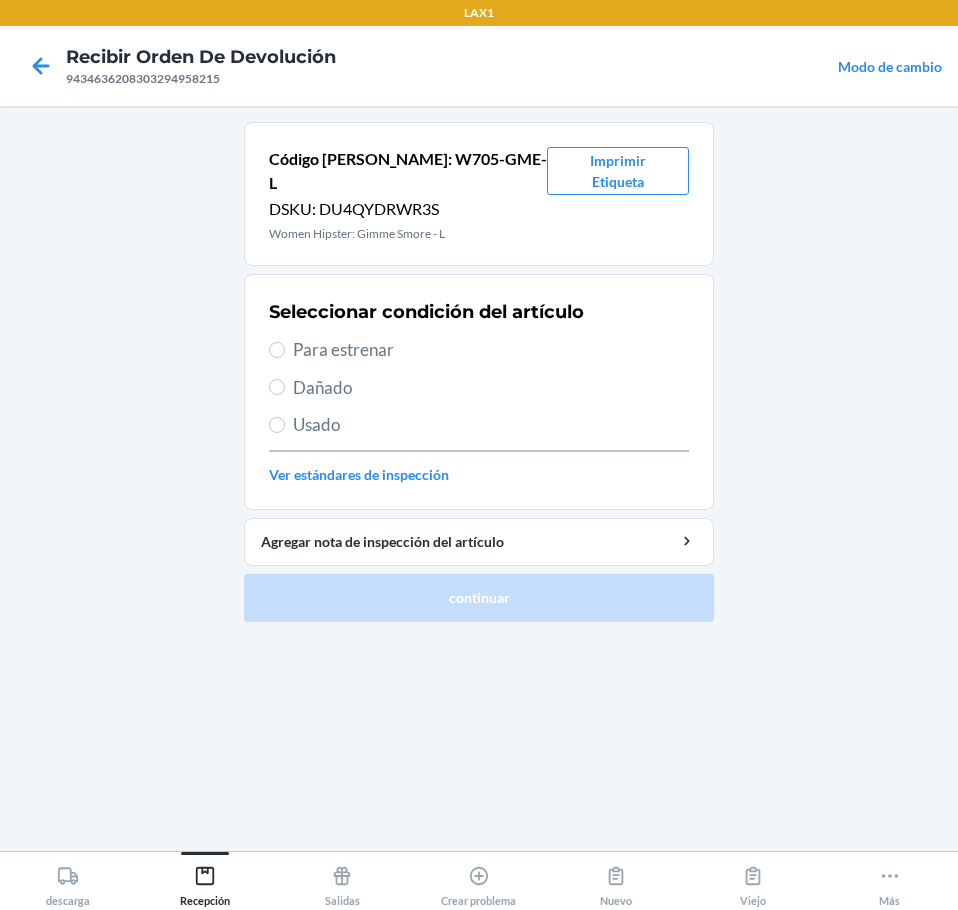 click on "Usado" at bounding box center (479, 425) 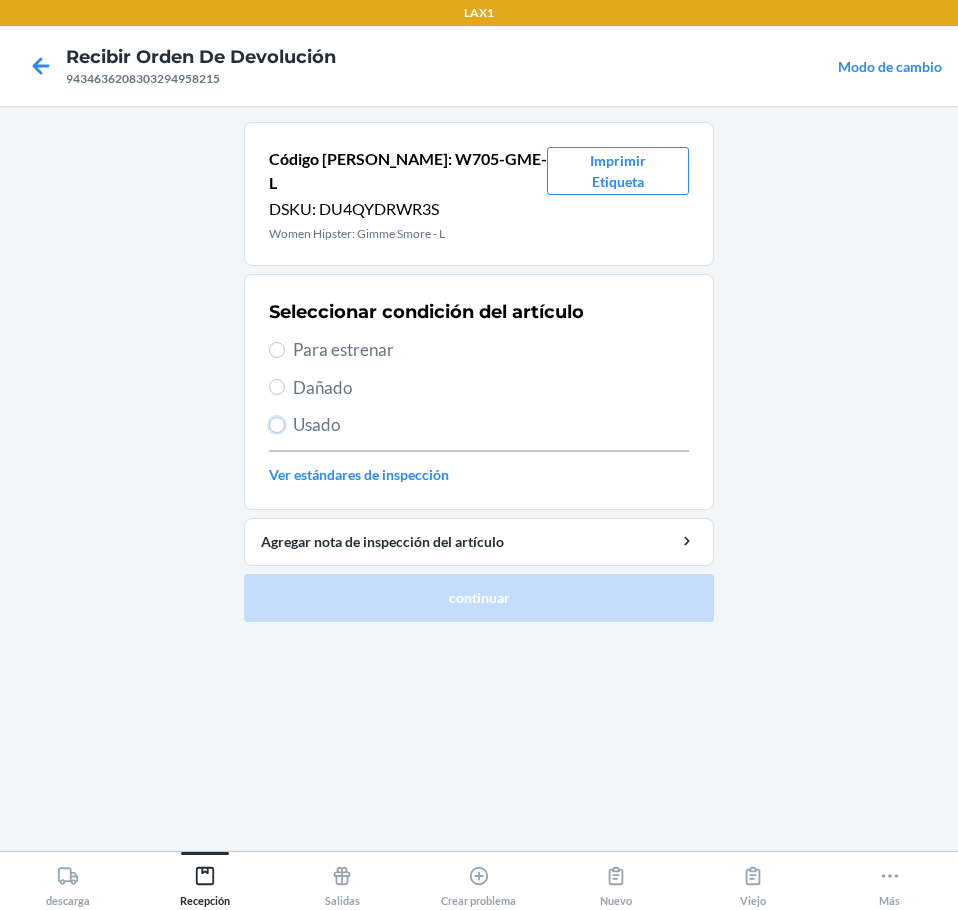 click on "Usado" at bounding box center [277, 425] 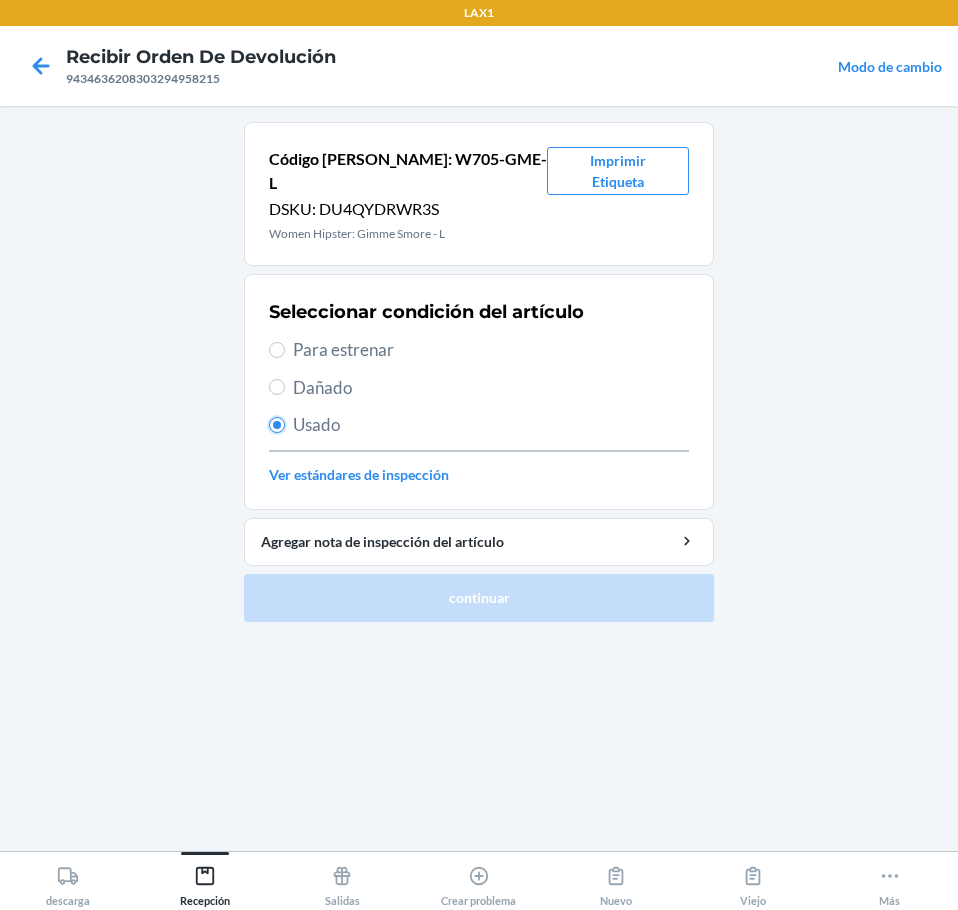 radio on "true" 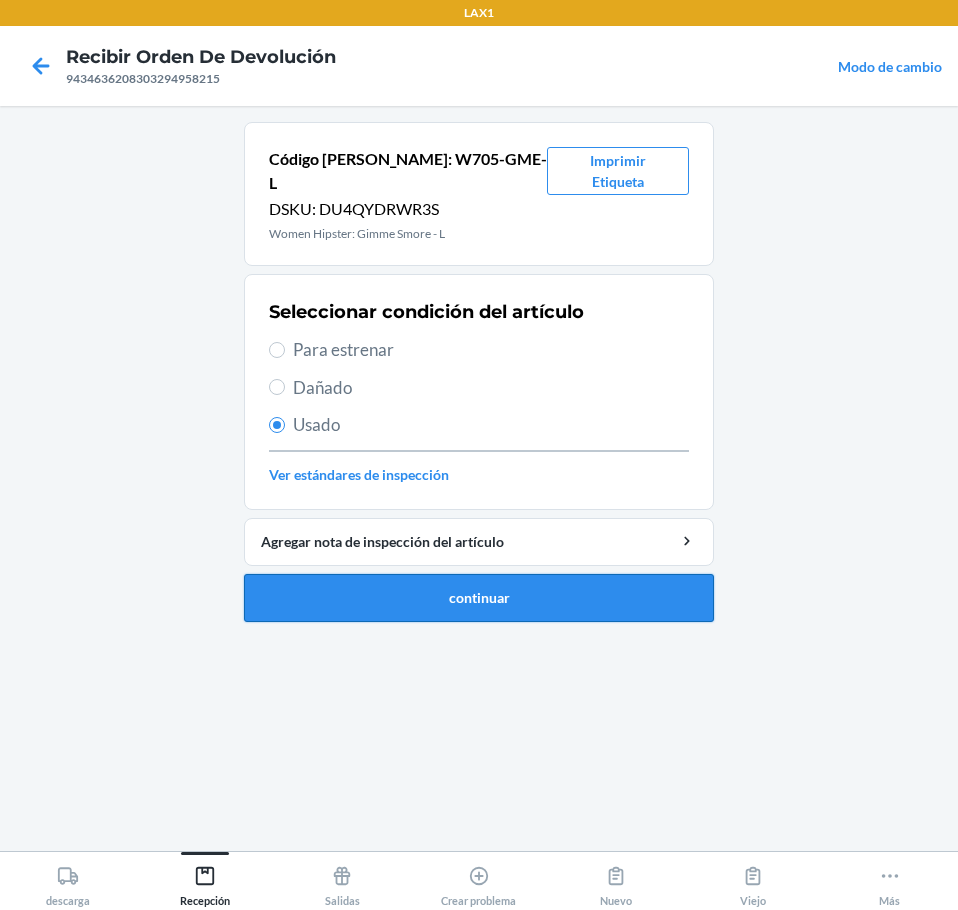 click on "continuar" at bounding box center (479, 598) 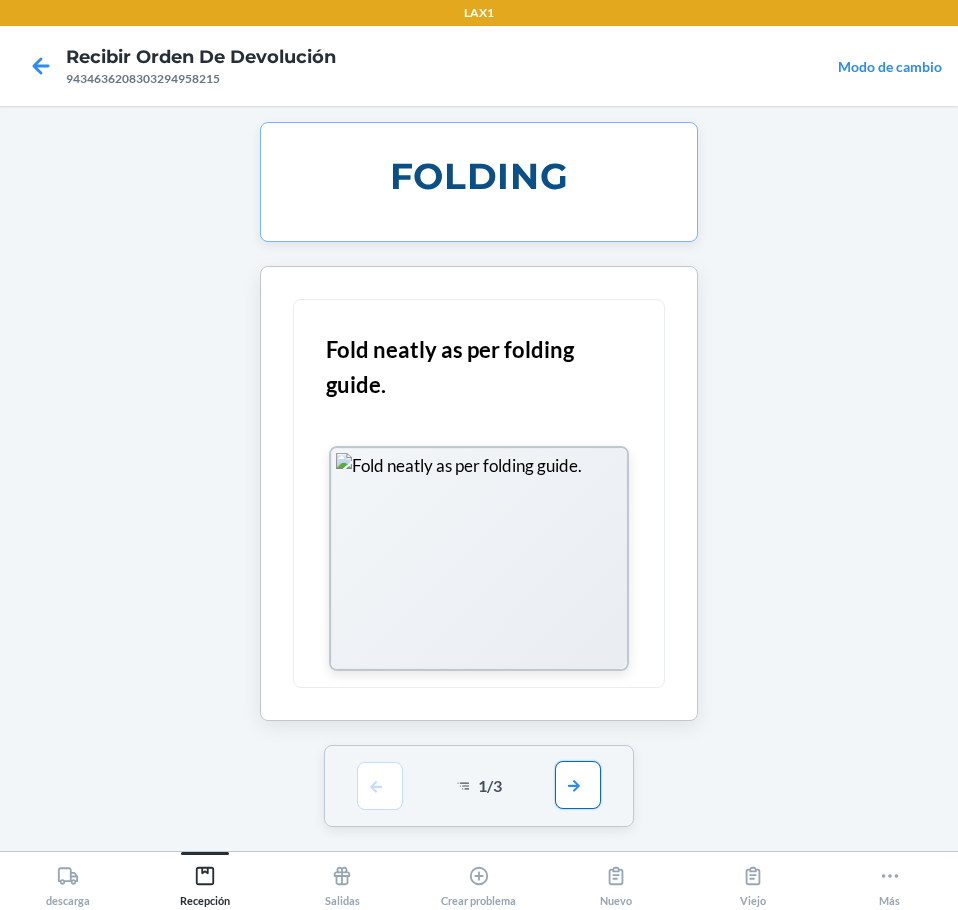 click at bounding box center [578, 785] 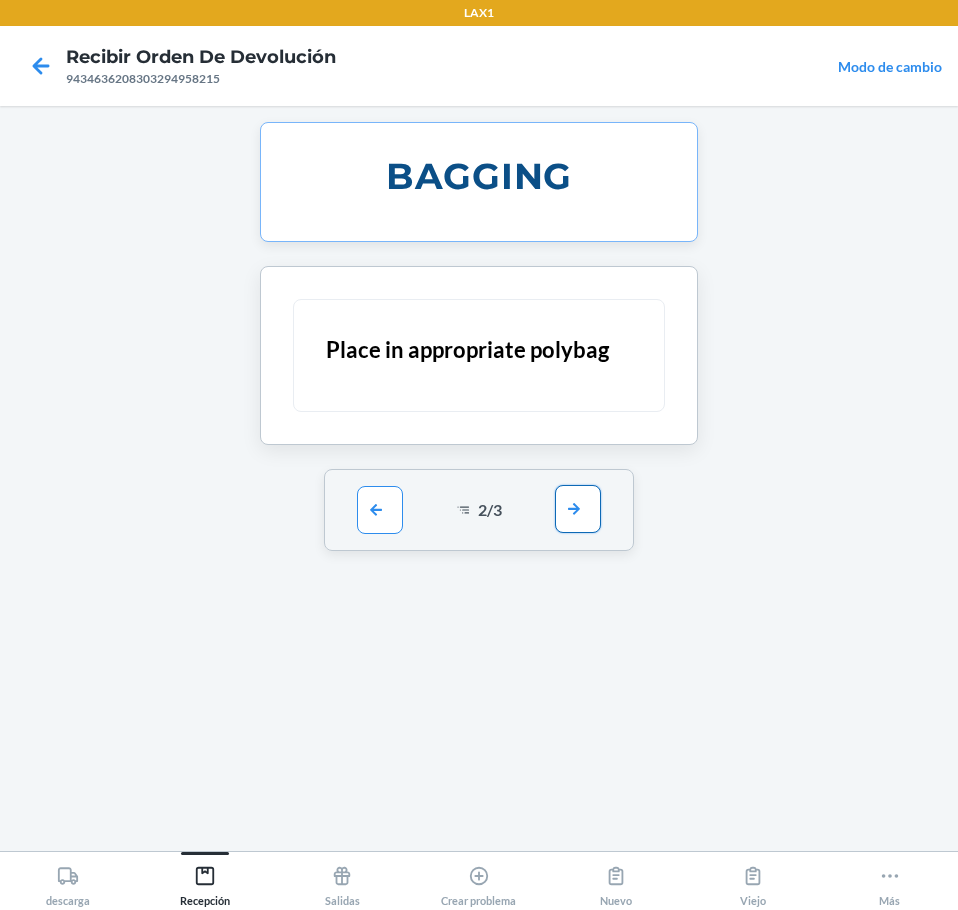 click at bounding box center (578, 509) 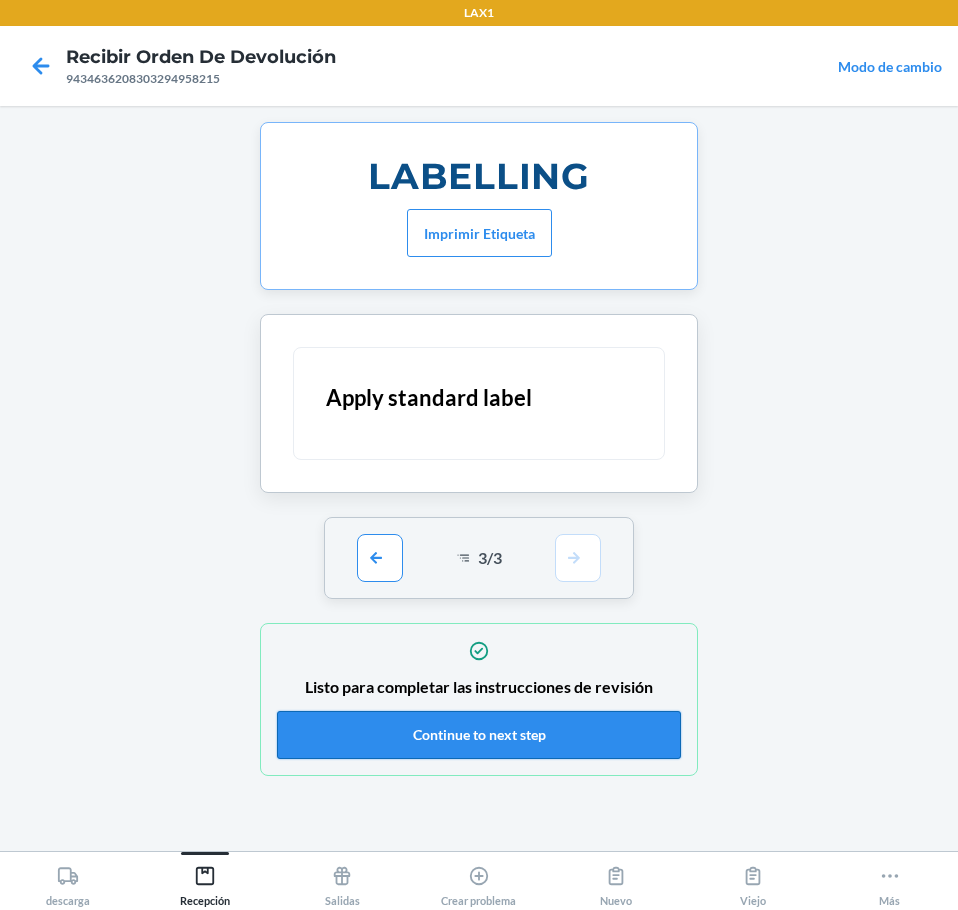 click on "Continue to next step" at bounding box center (479, 735) 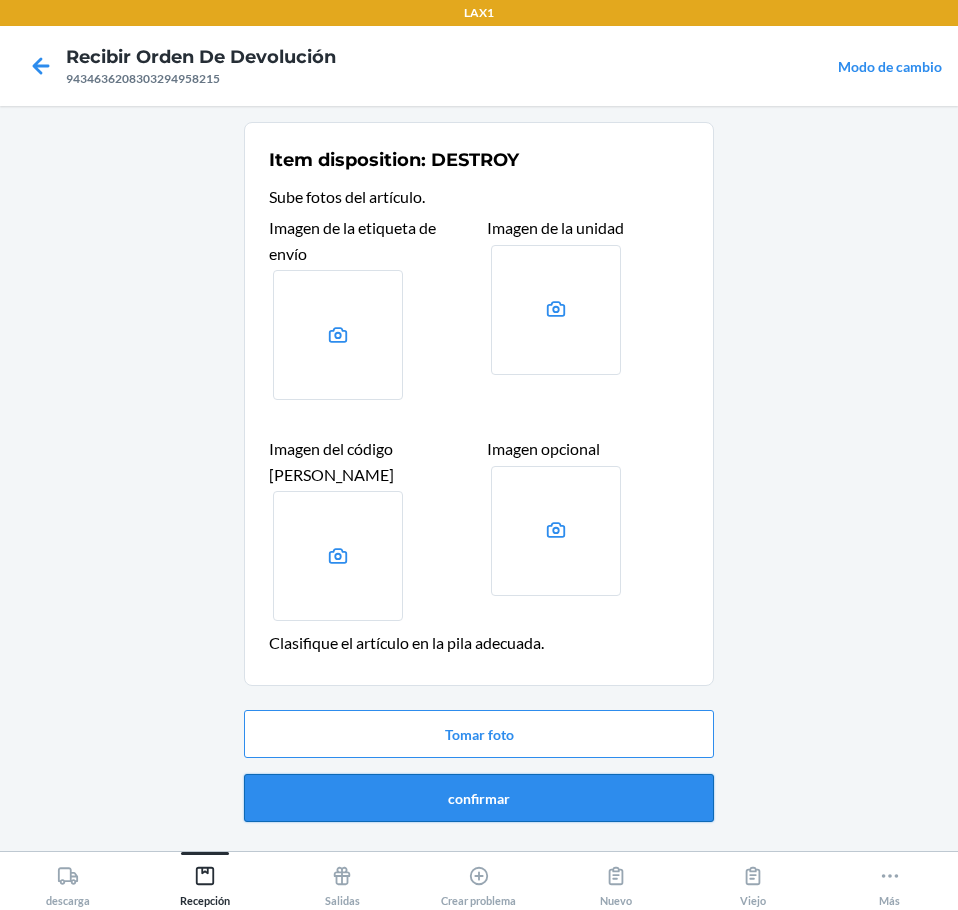 click on "confirmar" at bounding box center (479, 798) 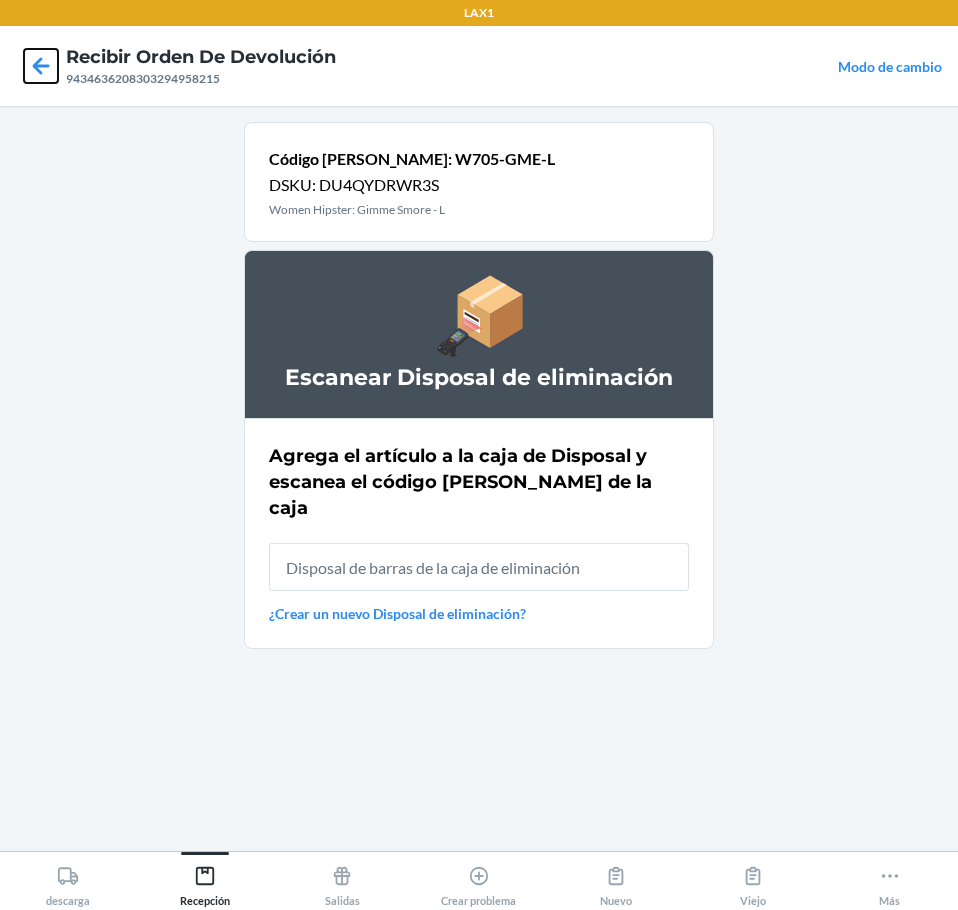 click 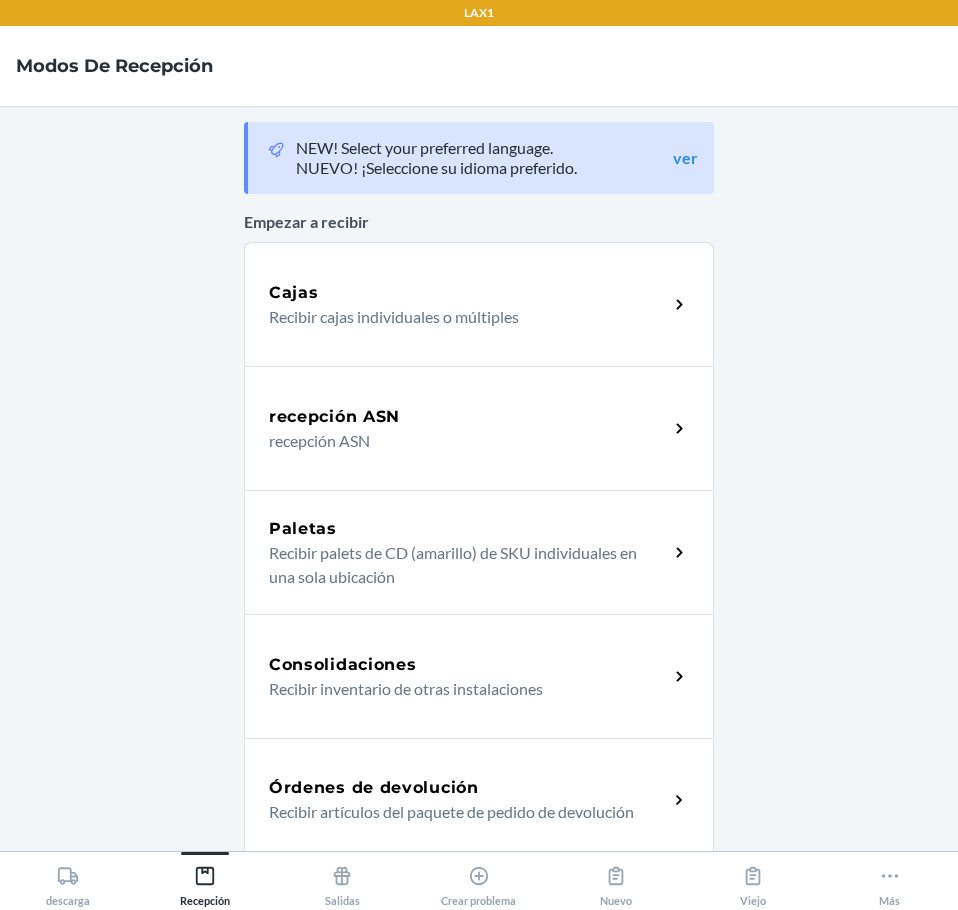 click on "Recibir artículos del paquete de pedido de devolución" at bounding box center (460, 812) 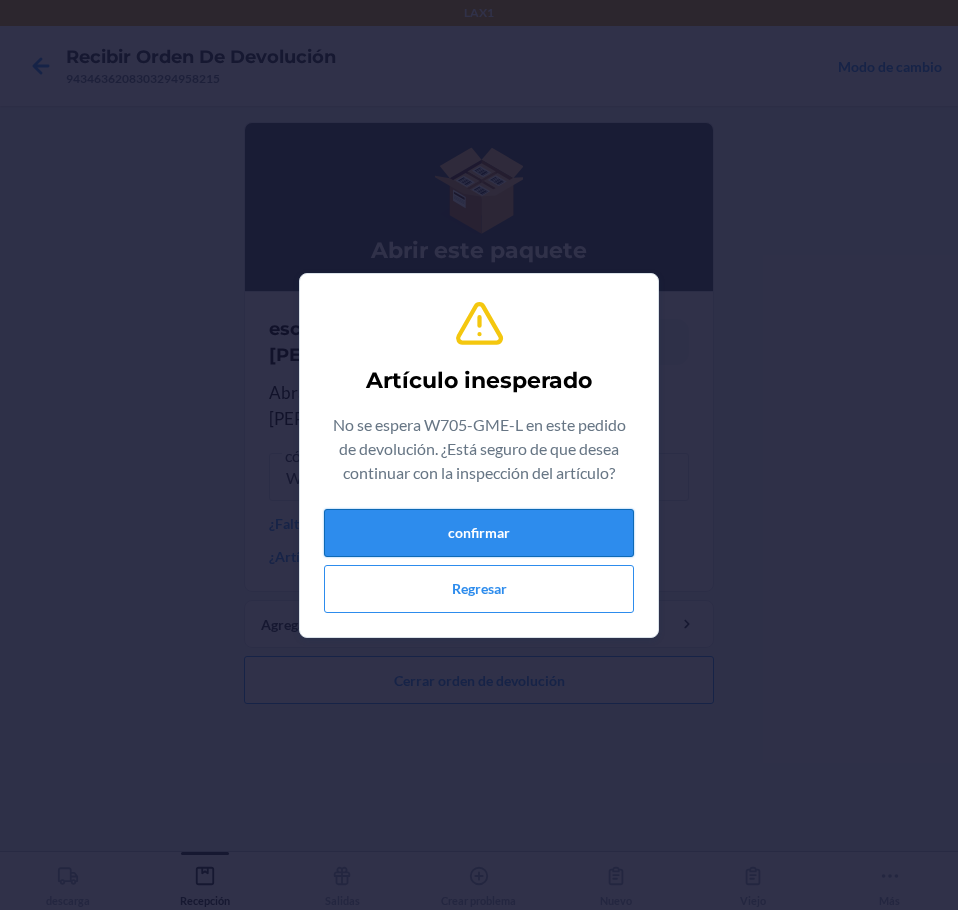 click on "confirmar" at bounding box center [479, 533] 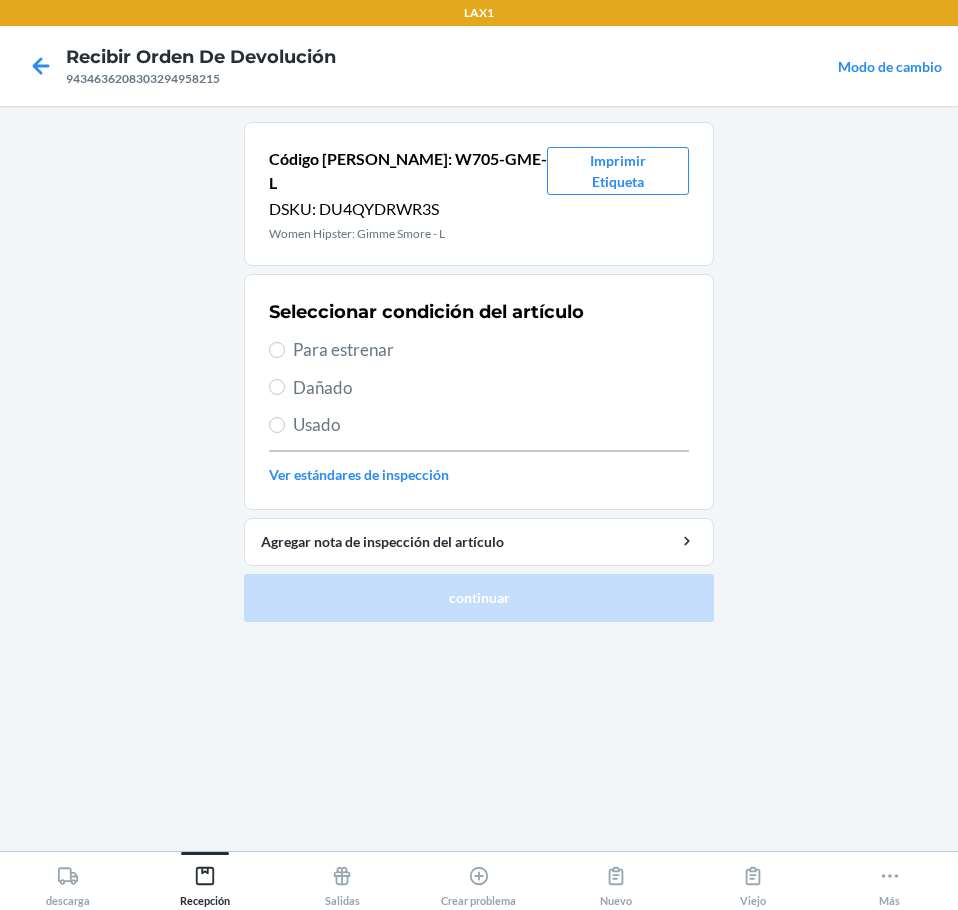 click on "Usado" at bounding box center (491, 425) 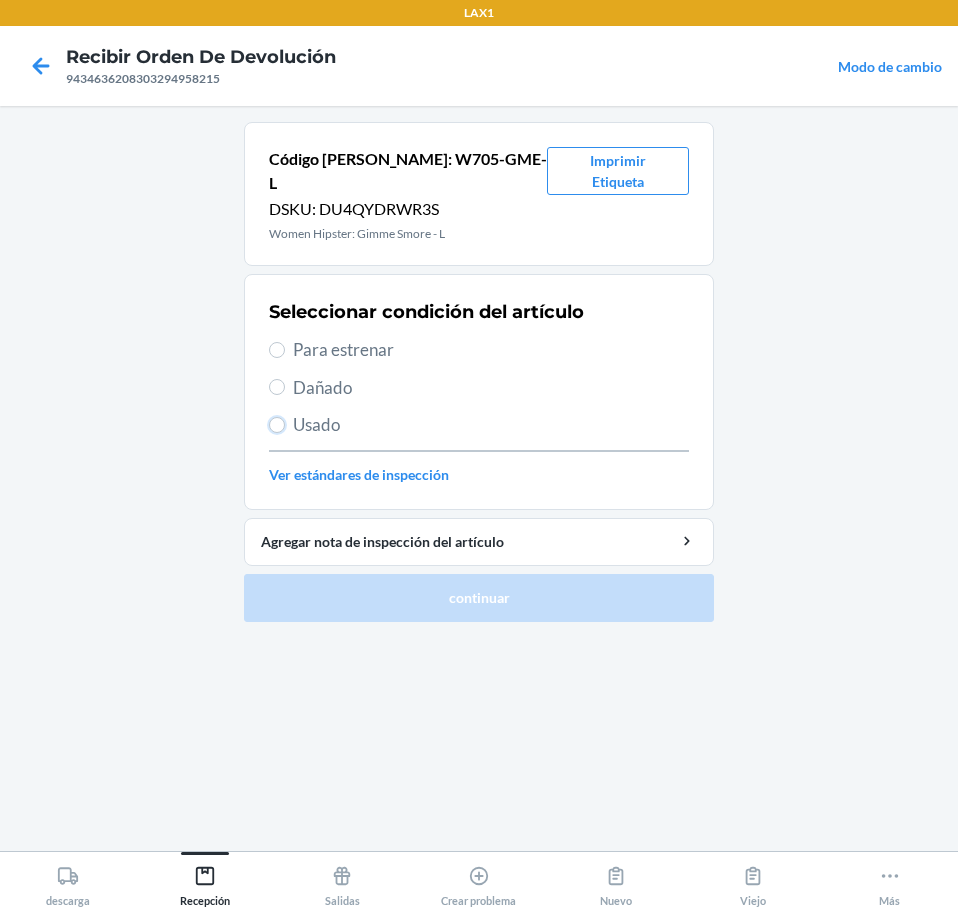 click on "Usado" at bounding box center [277, 425] 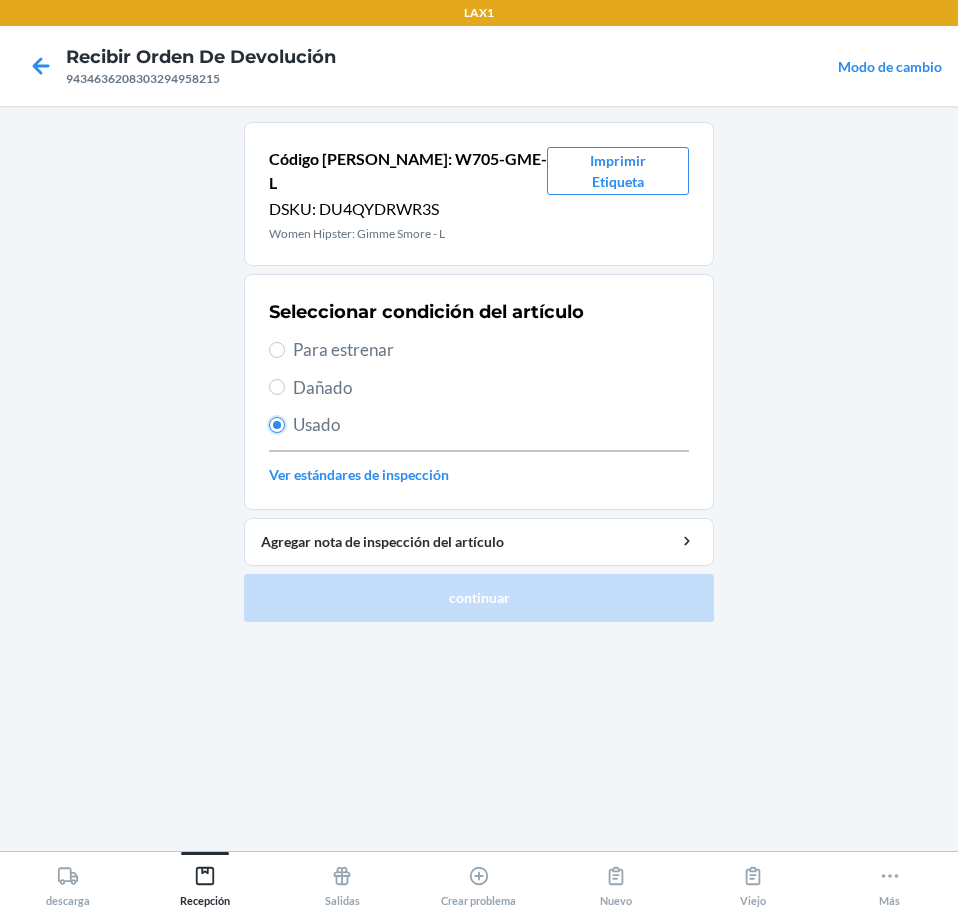 radio on "true" 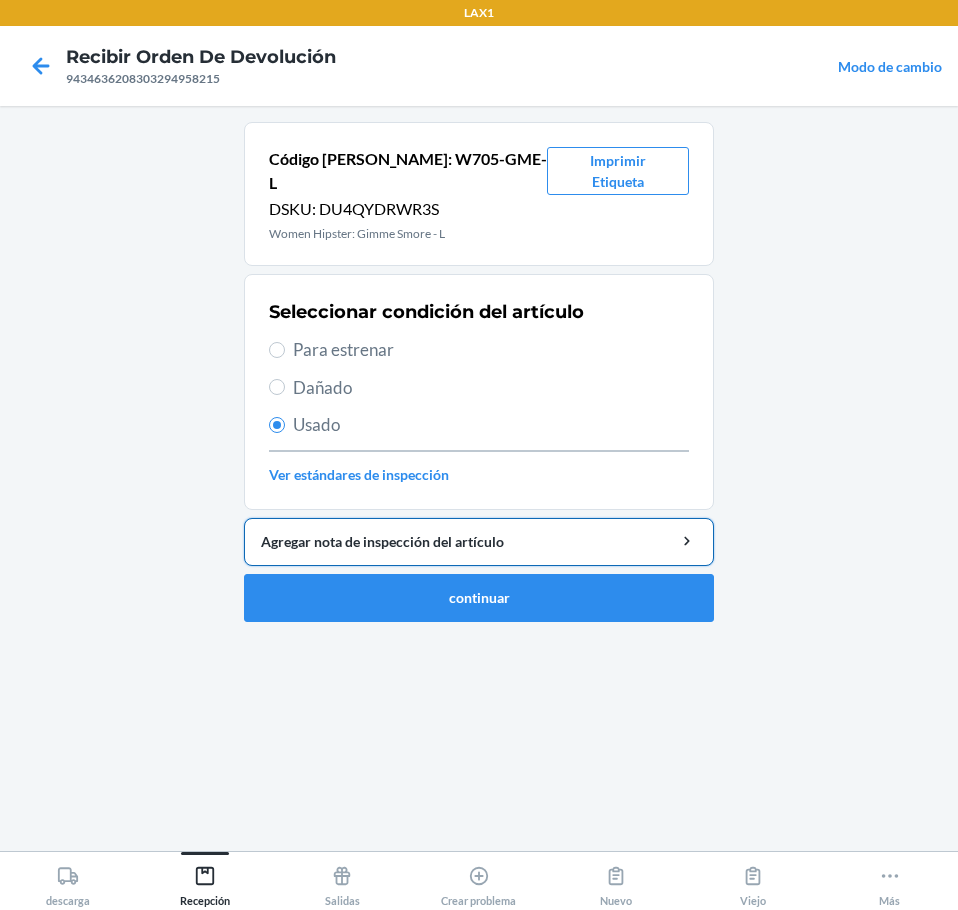 click on "Agregar nota de inspección del artículo" at bounding box center (479, 541) 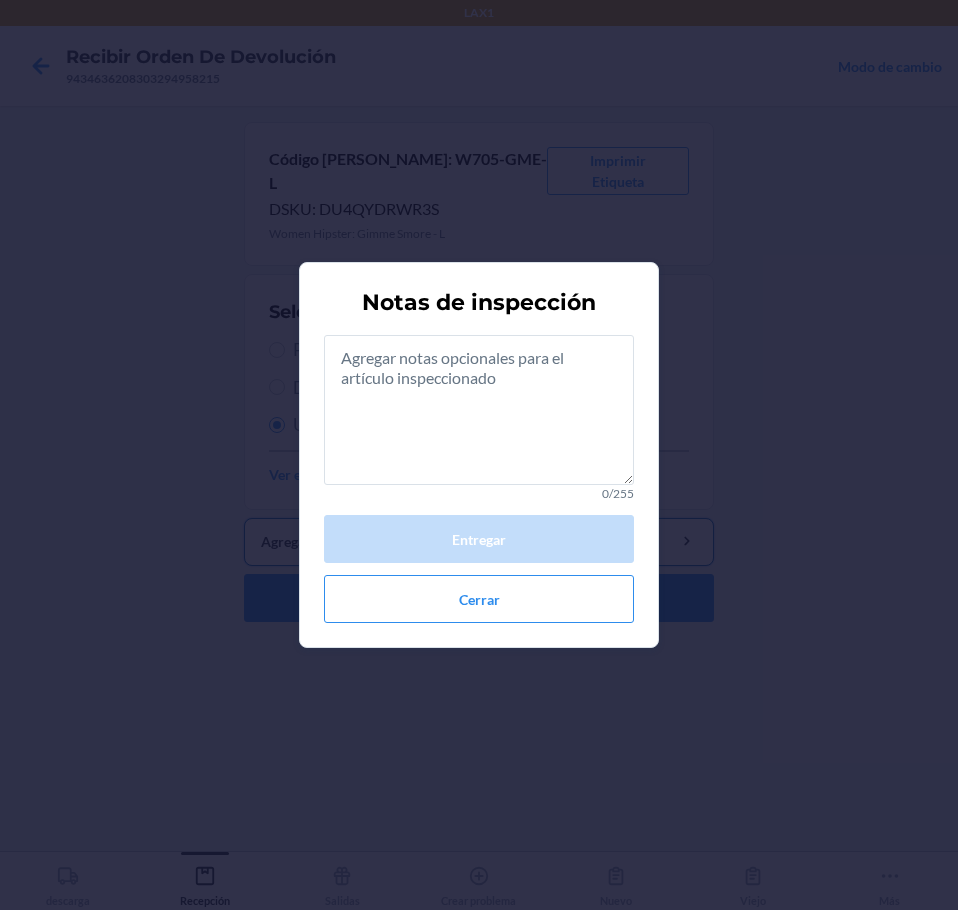 type 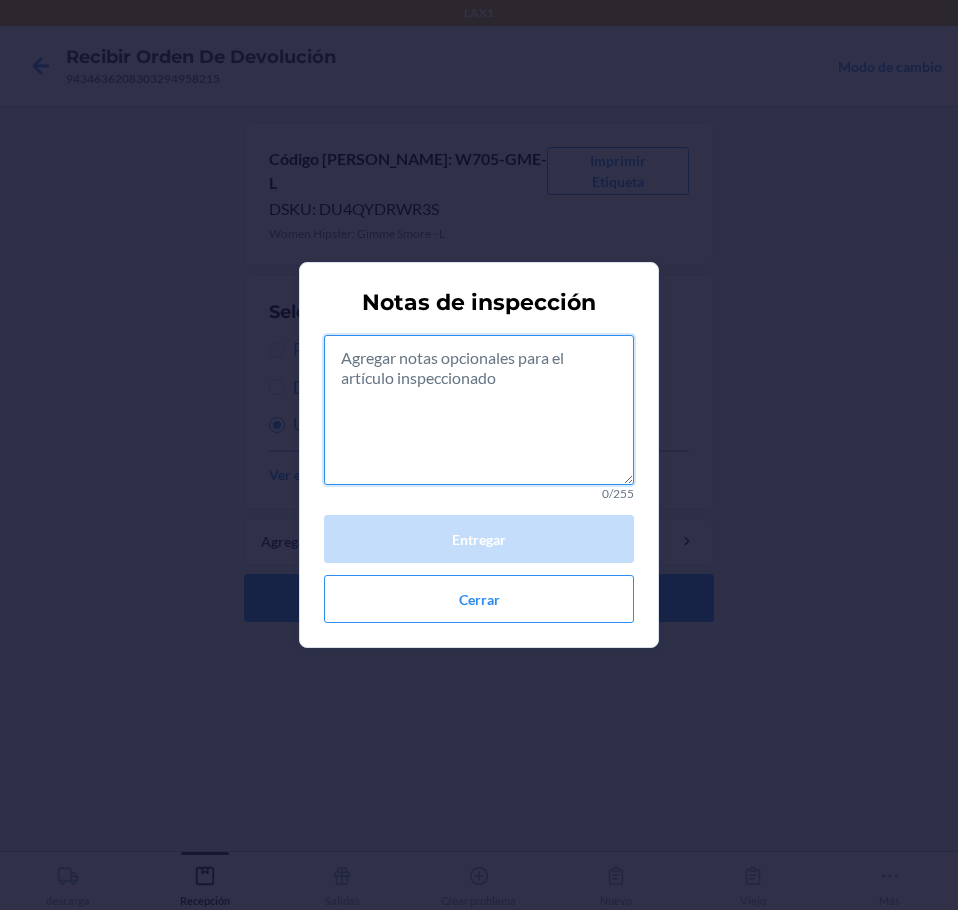 click at bounding box center (479, 410) 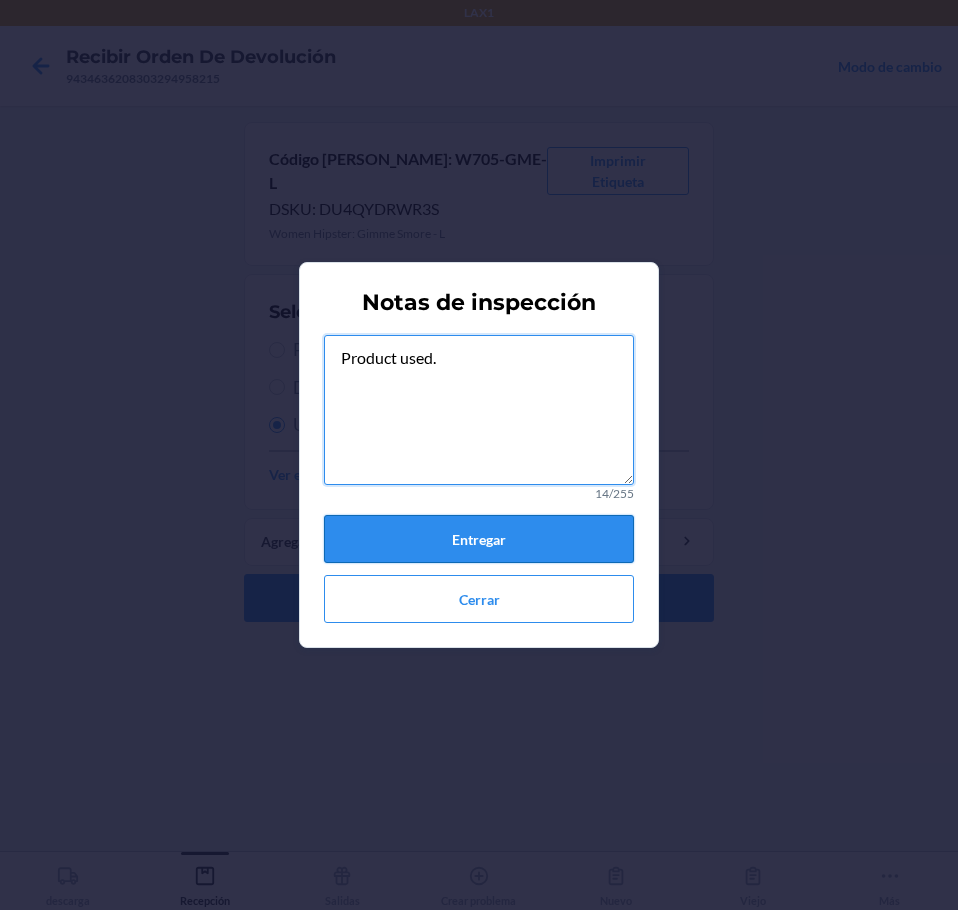 type on "Product used." 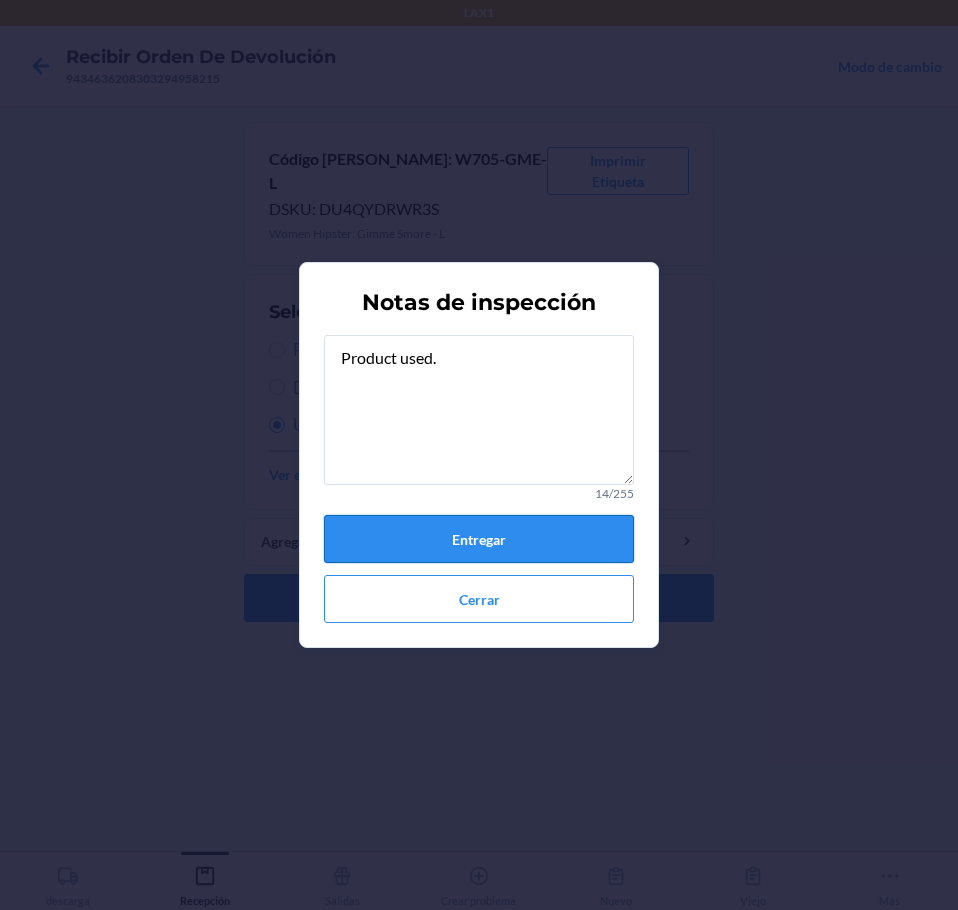 click on "Entregar" at bounding box center [479, 539] 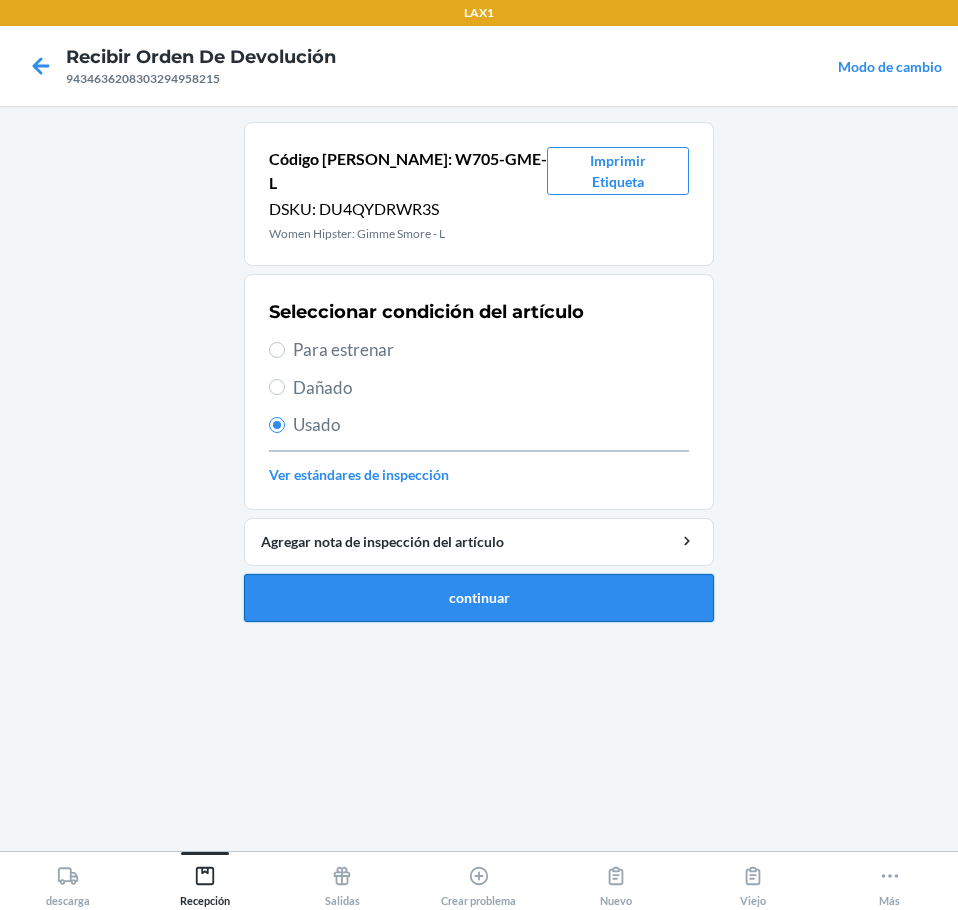 click on "continuar" at bounding box center [479, 598] 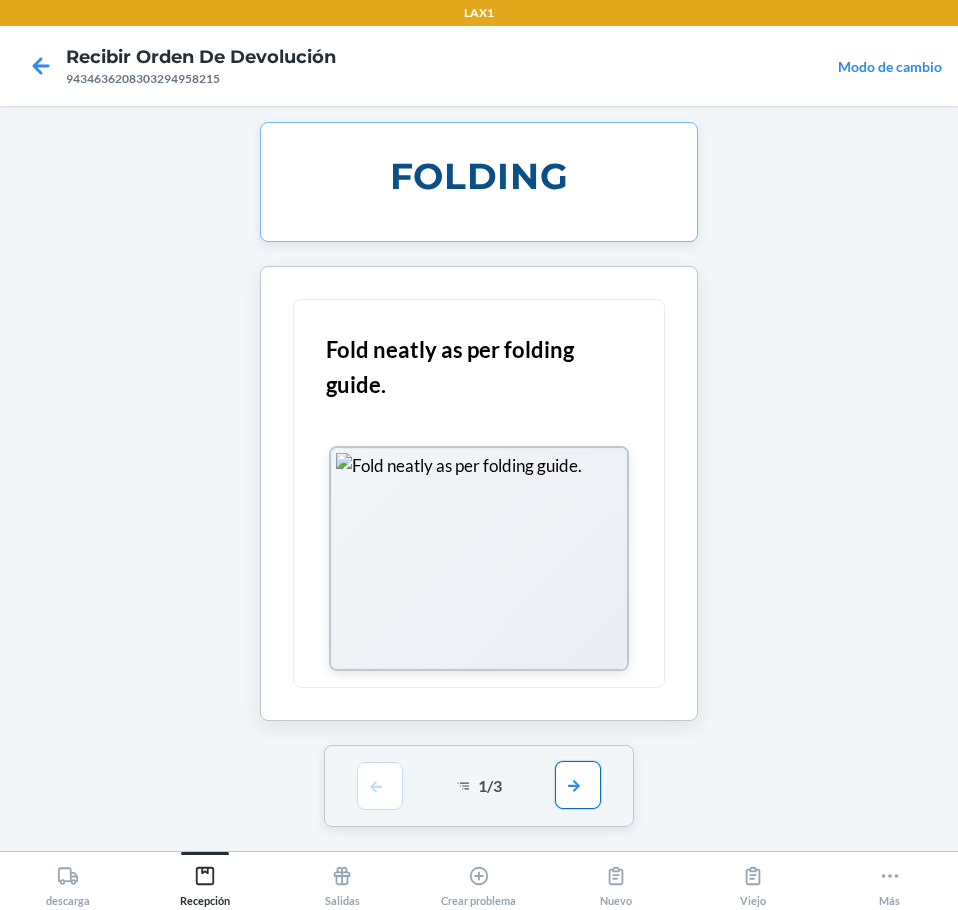 click at bounding box center (578, 785) 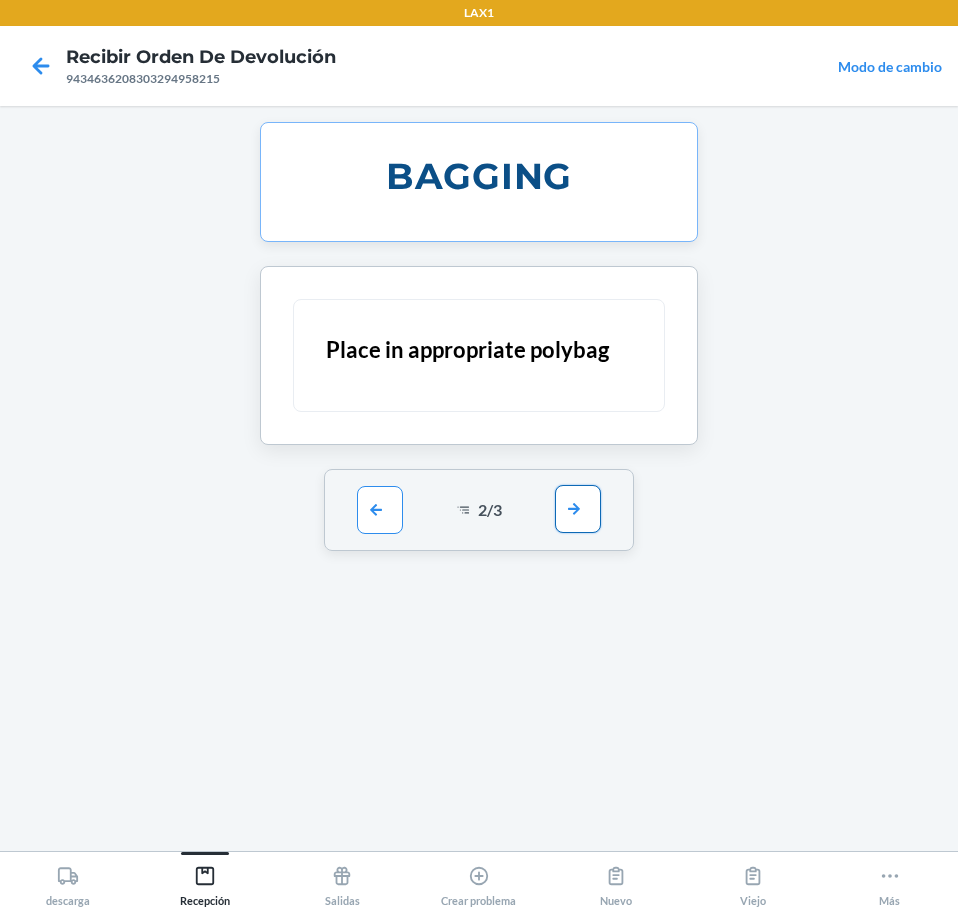 click at bounding box center (578, 509) 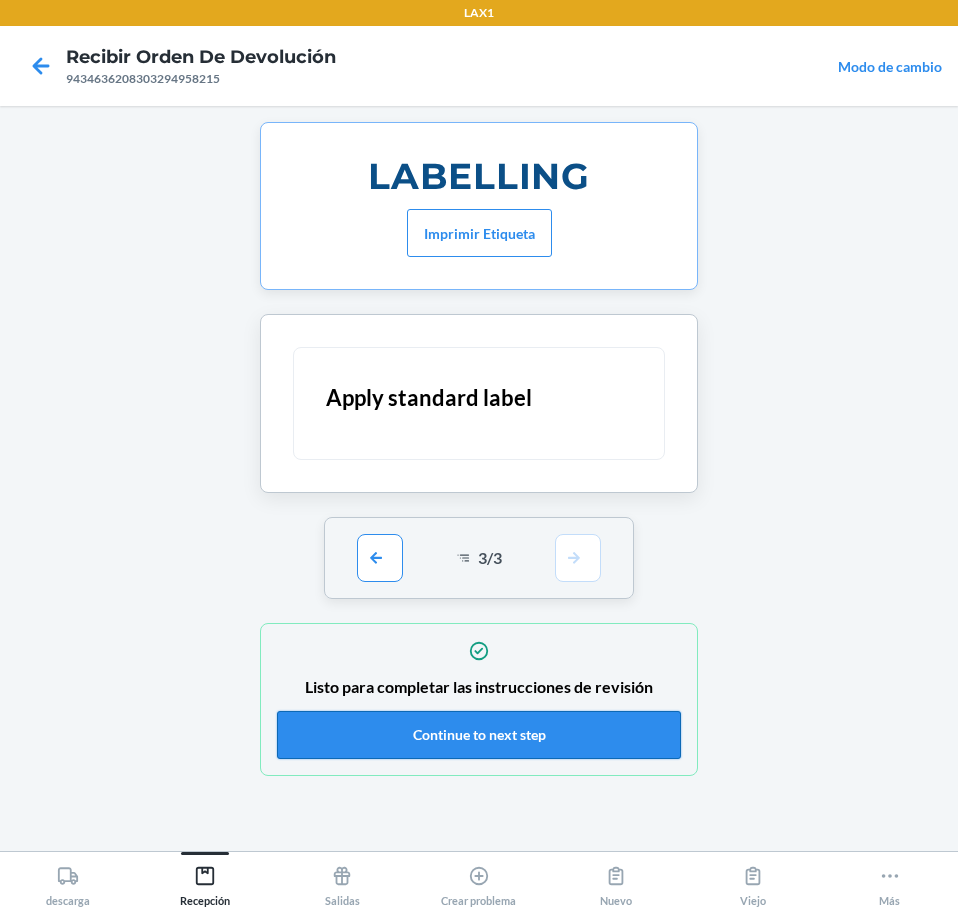 click on "Continue to next step" at bounding box center [479, 735] 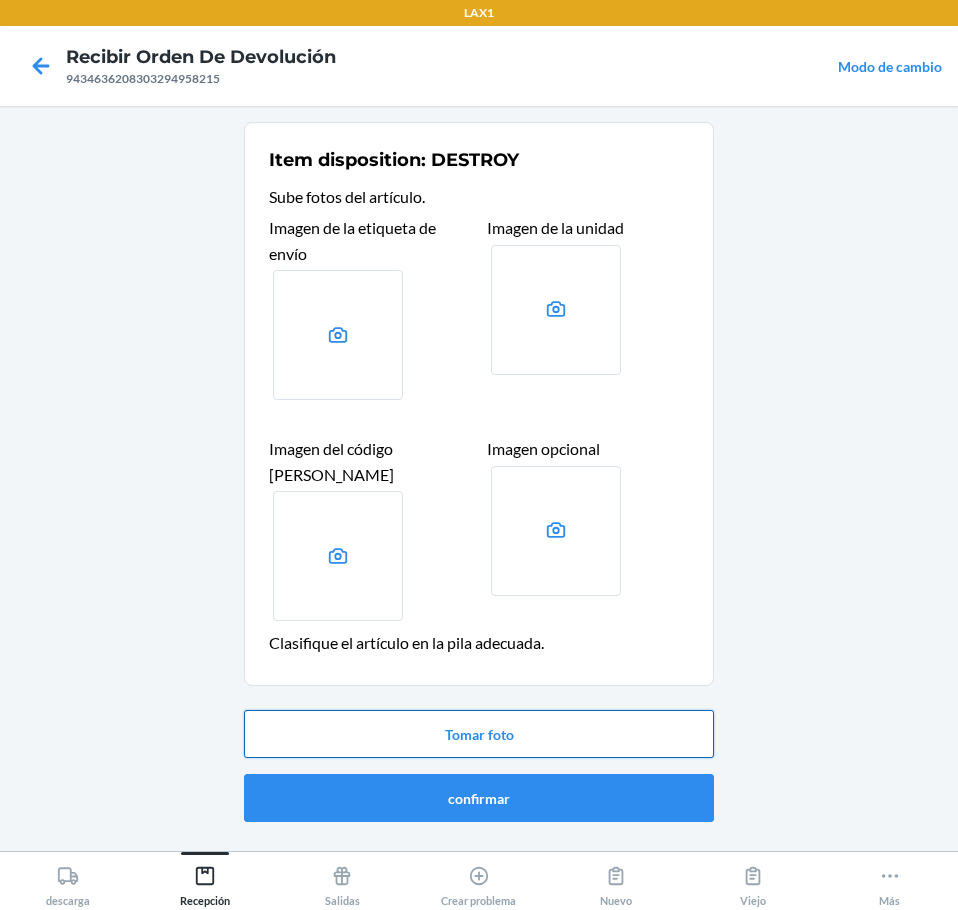 click on "Tomar foto" at bounding box center [479, 734] 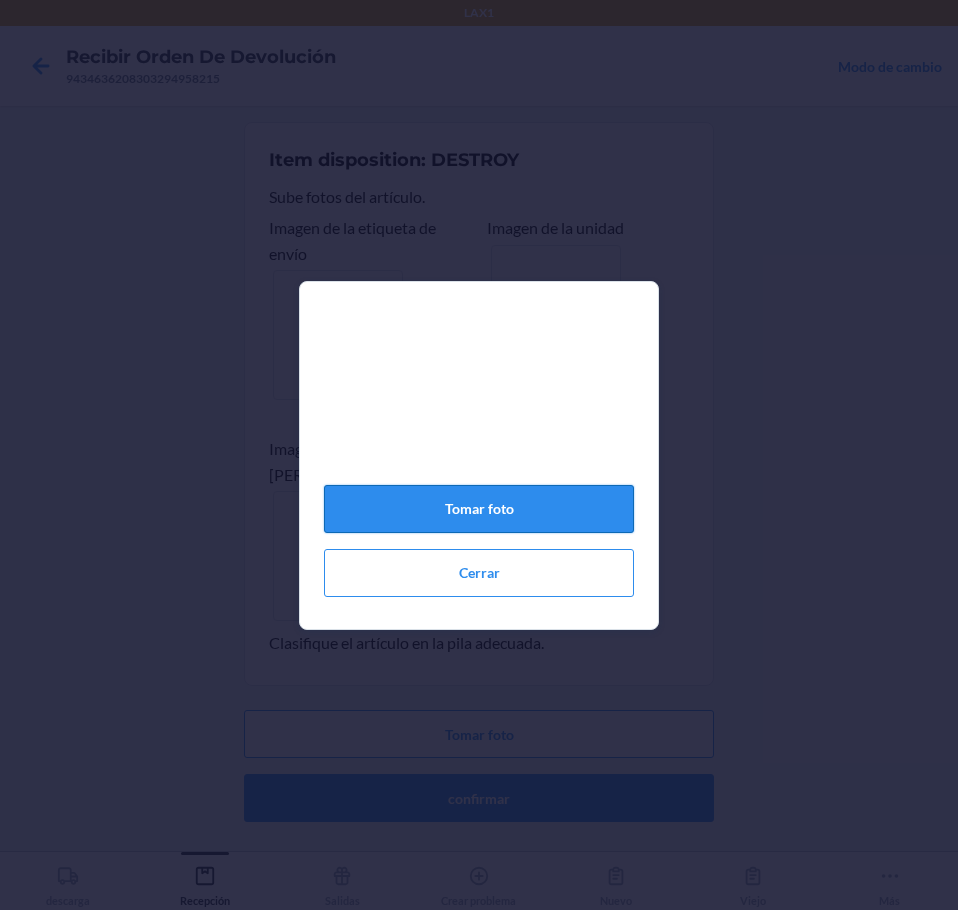 click on "Tomar foto" 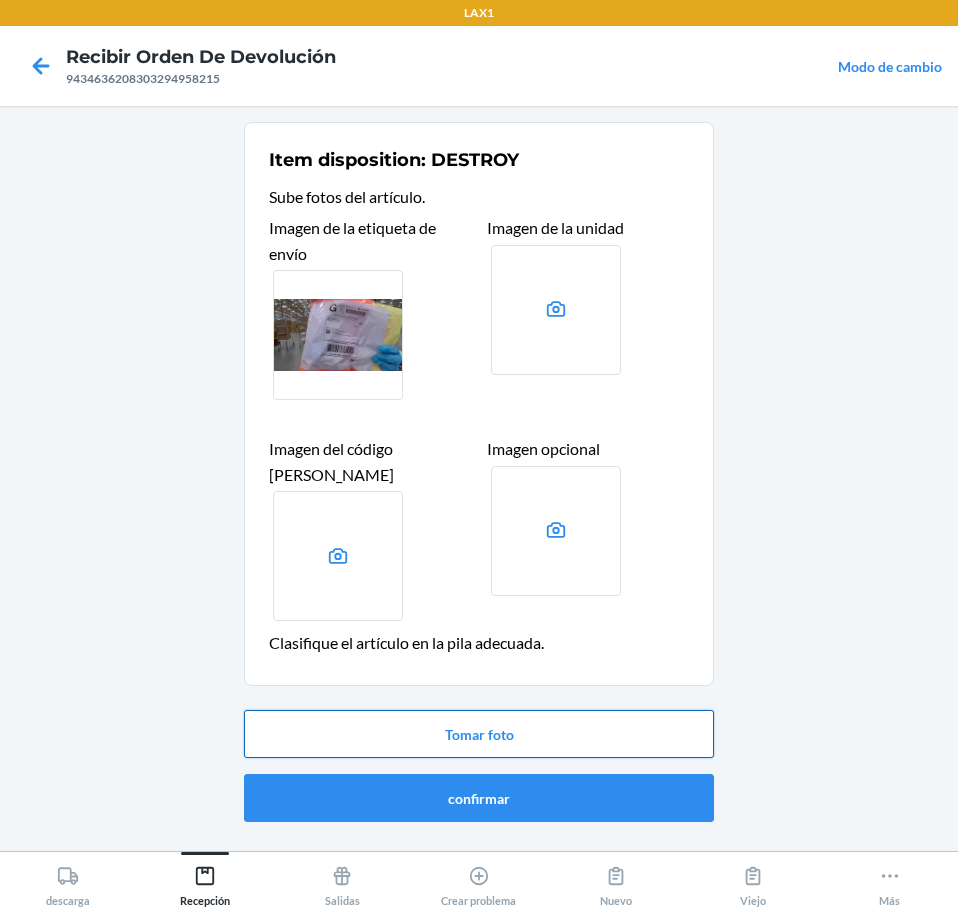 click on "Tomar foto" at bounding box center (479, 734) 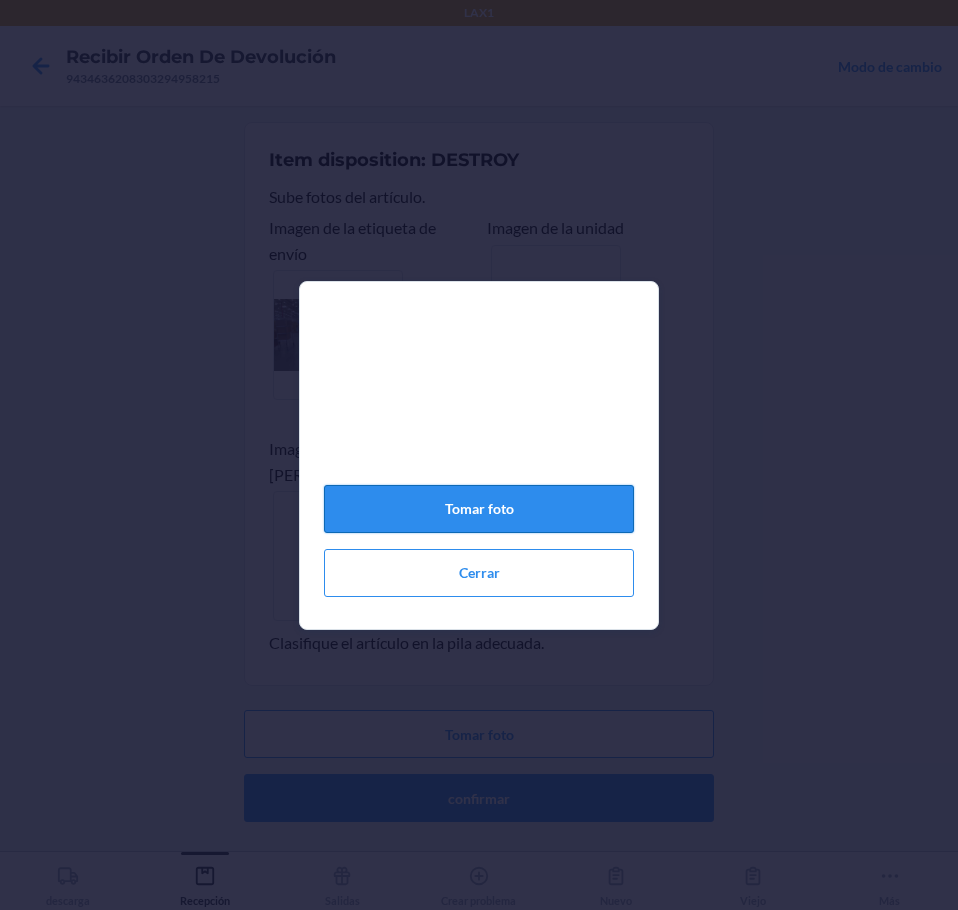 click on "Tomar foto" 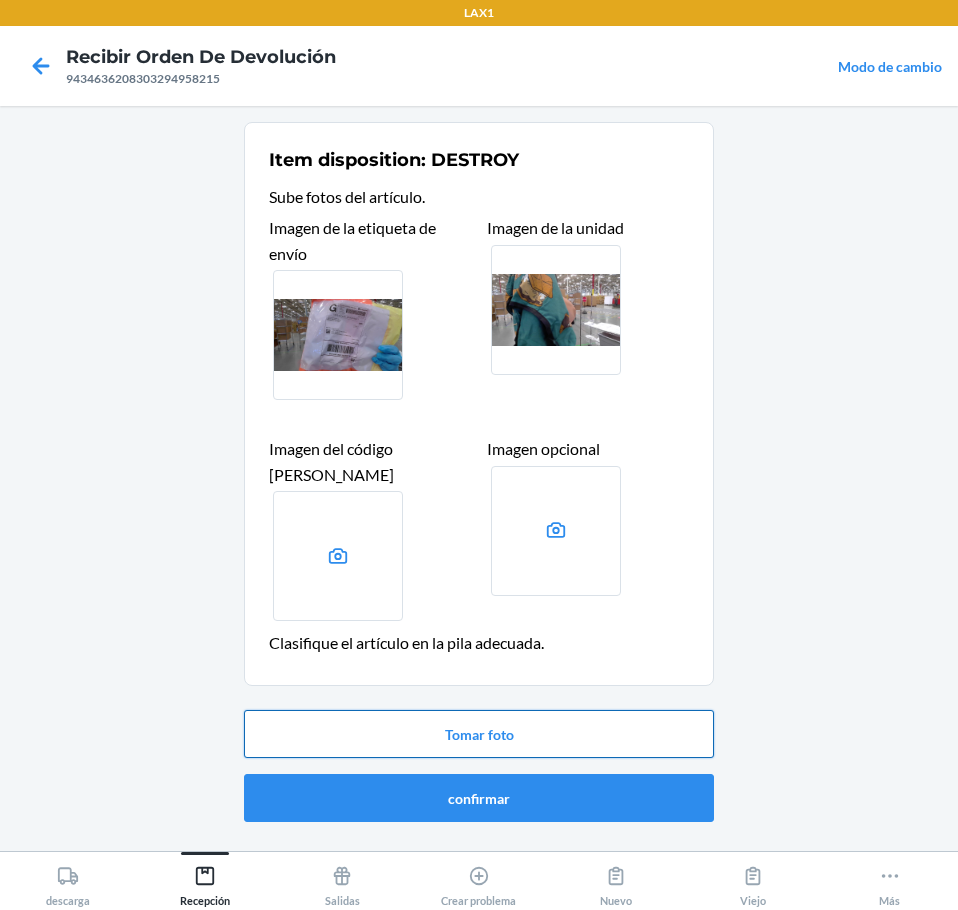 click on "Tomar foto" at bounding box center (479, 734) 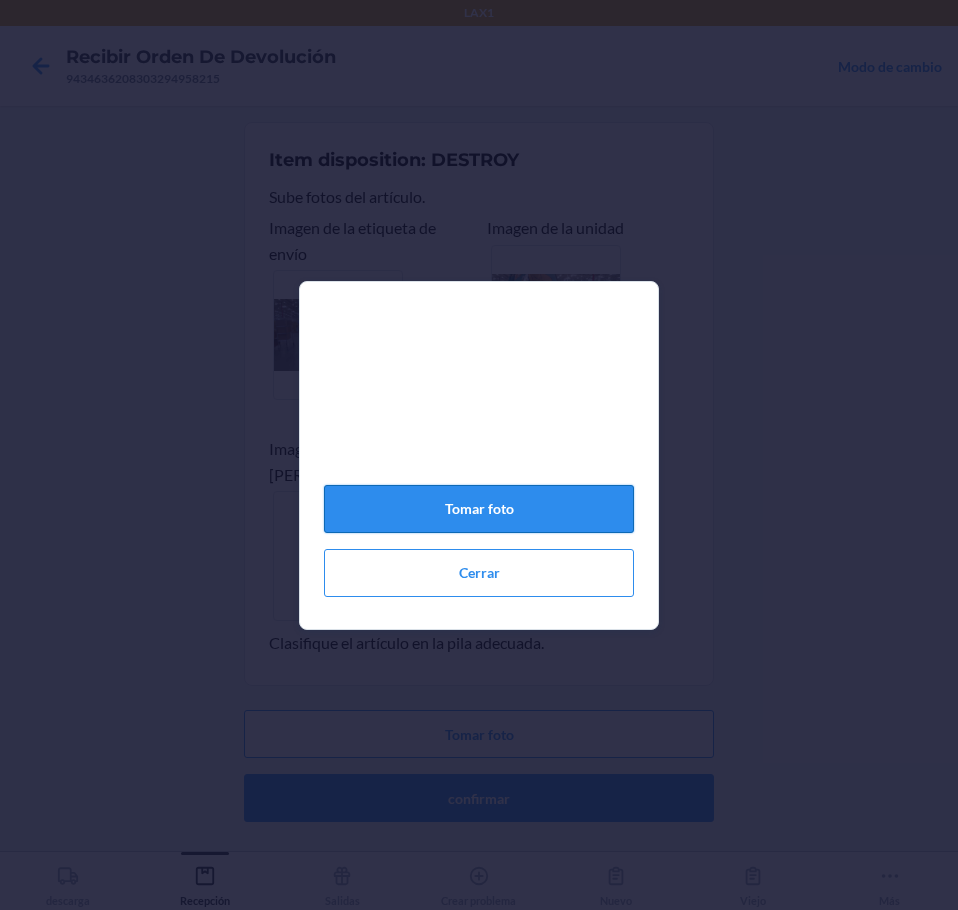 click on "Tomar foto" 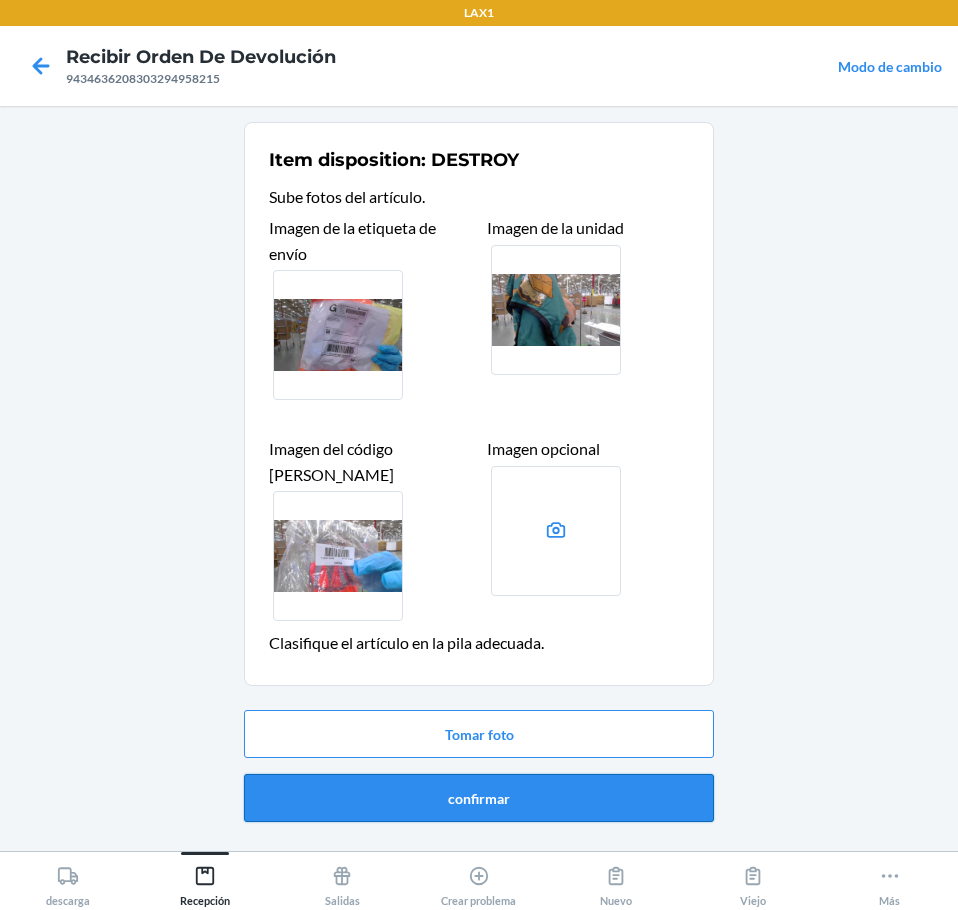 click on "confirmar" at bounding box center [479, 798] 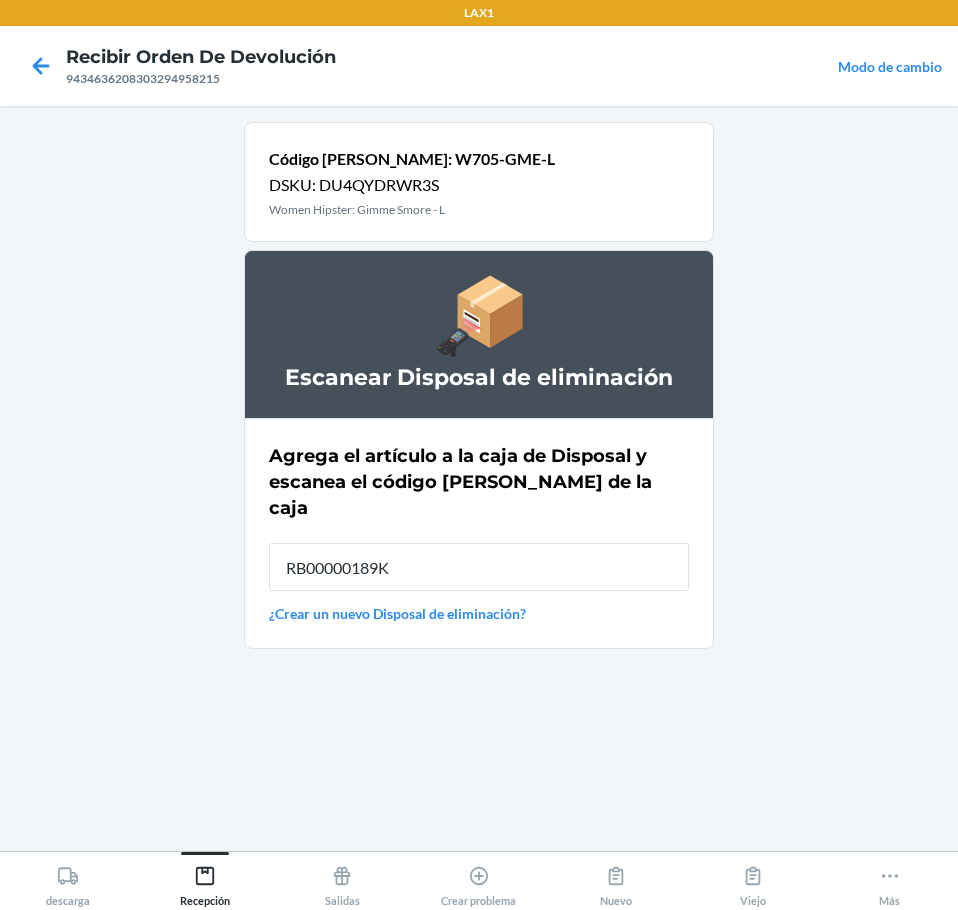 type on "RB00000189K" 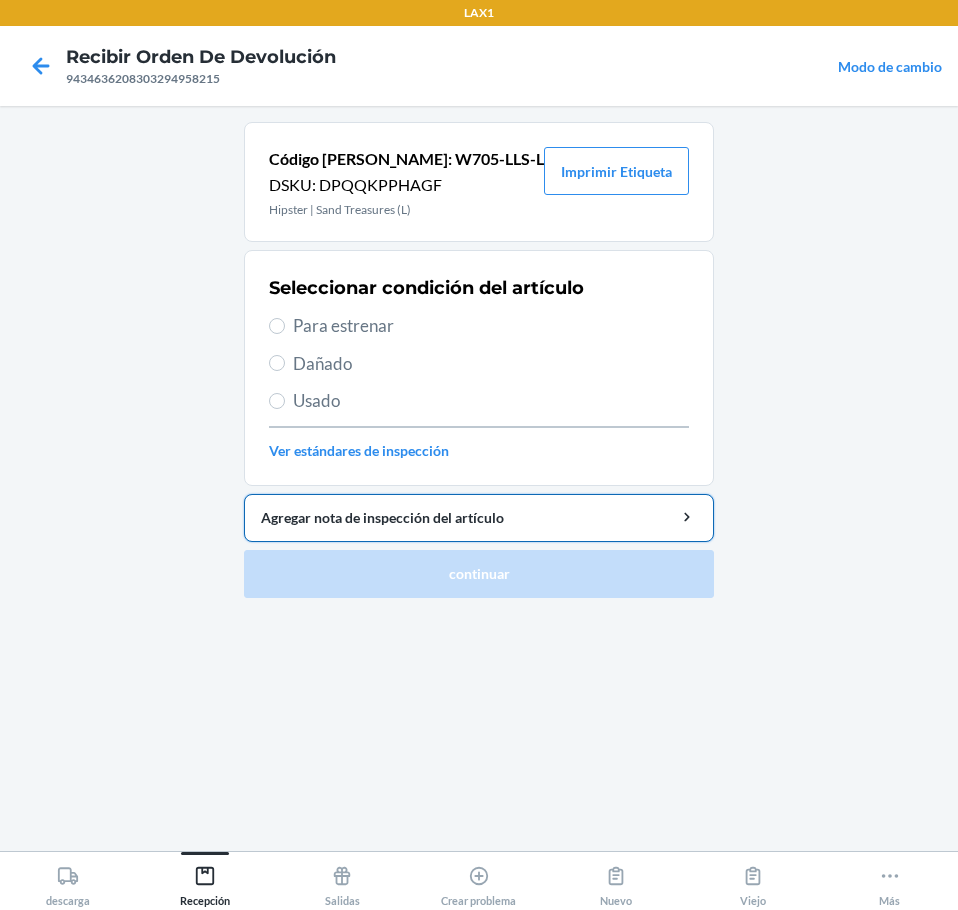 click on "Agregar nota de inspección del artículo" at bounding box center [479, 517] 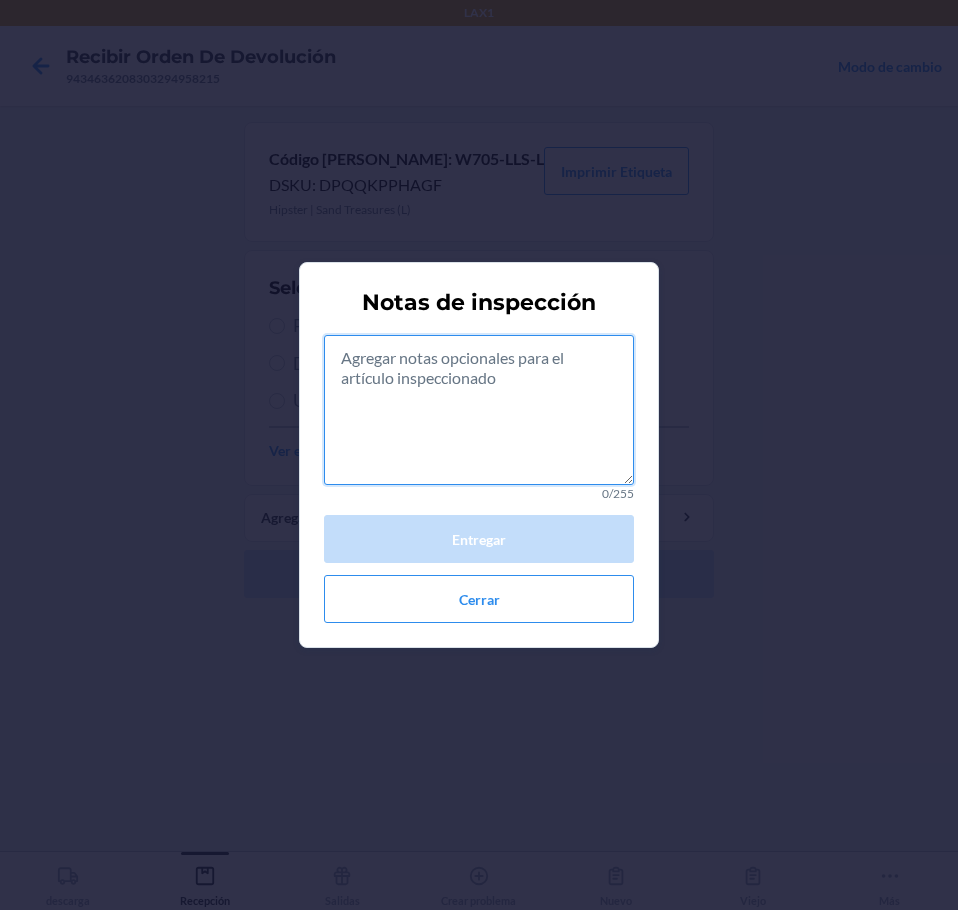 click at bounding box center (479, 410) 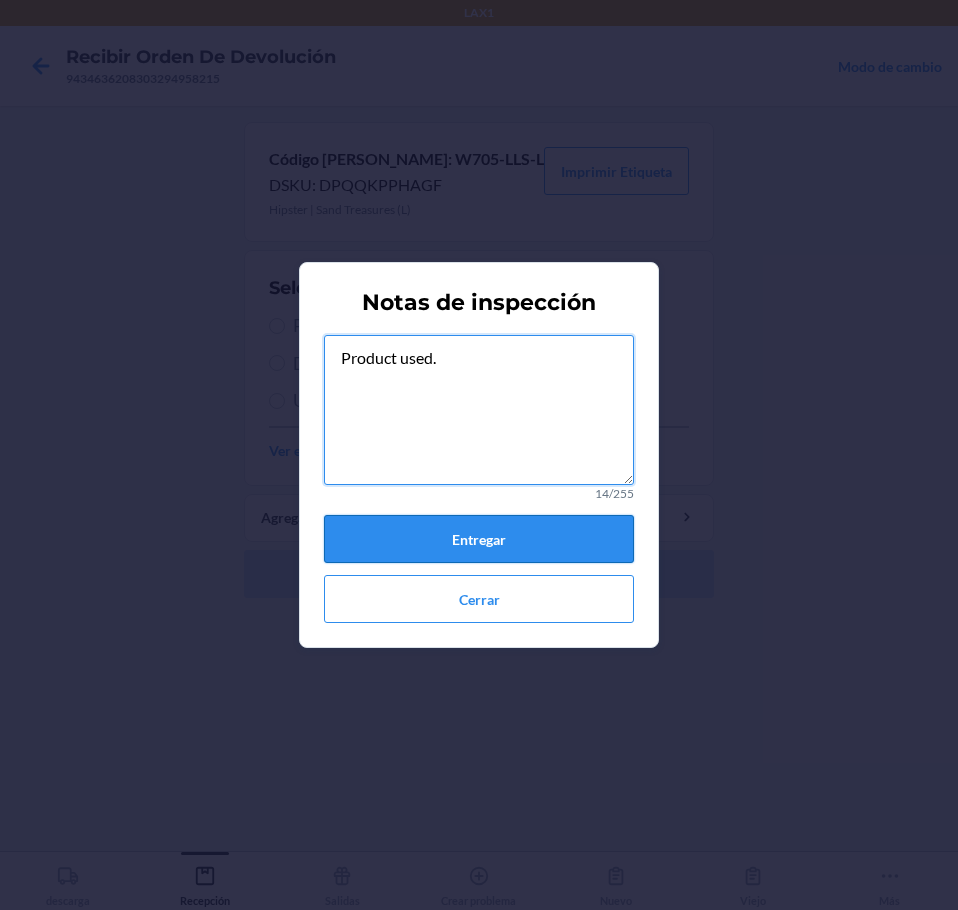 type on "Product used." 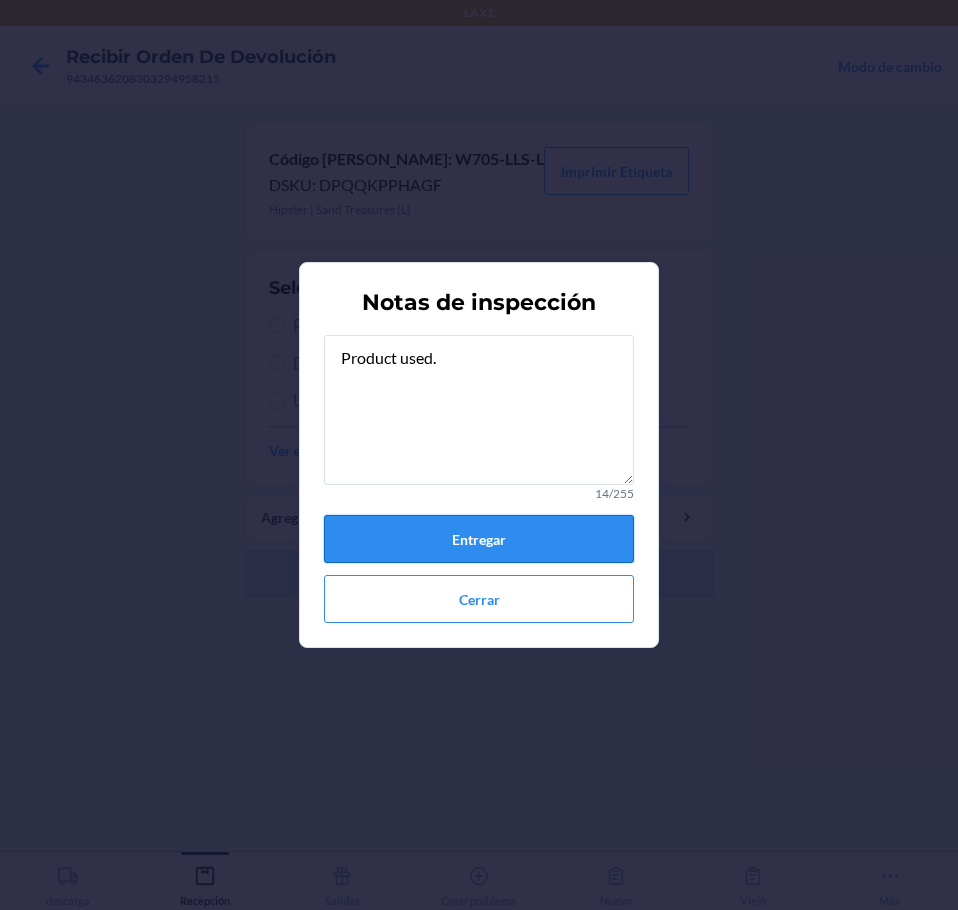 click on "Entregar" at bounding box center (479, 539) 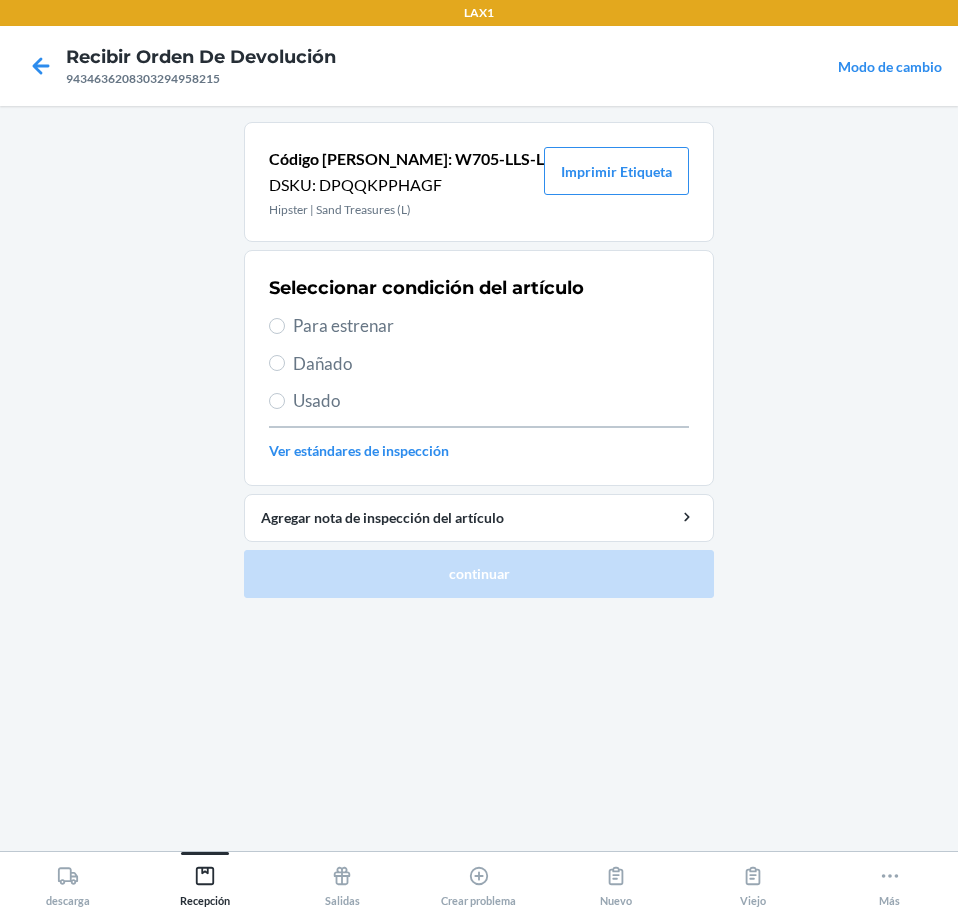 click on "Usado" at bounding box center [491, 401] 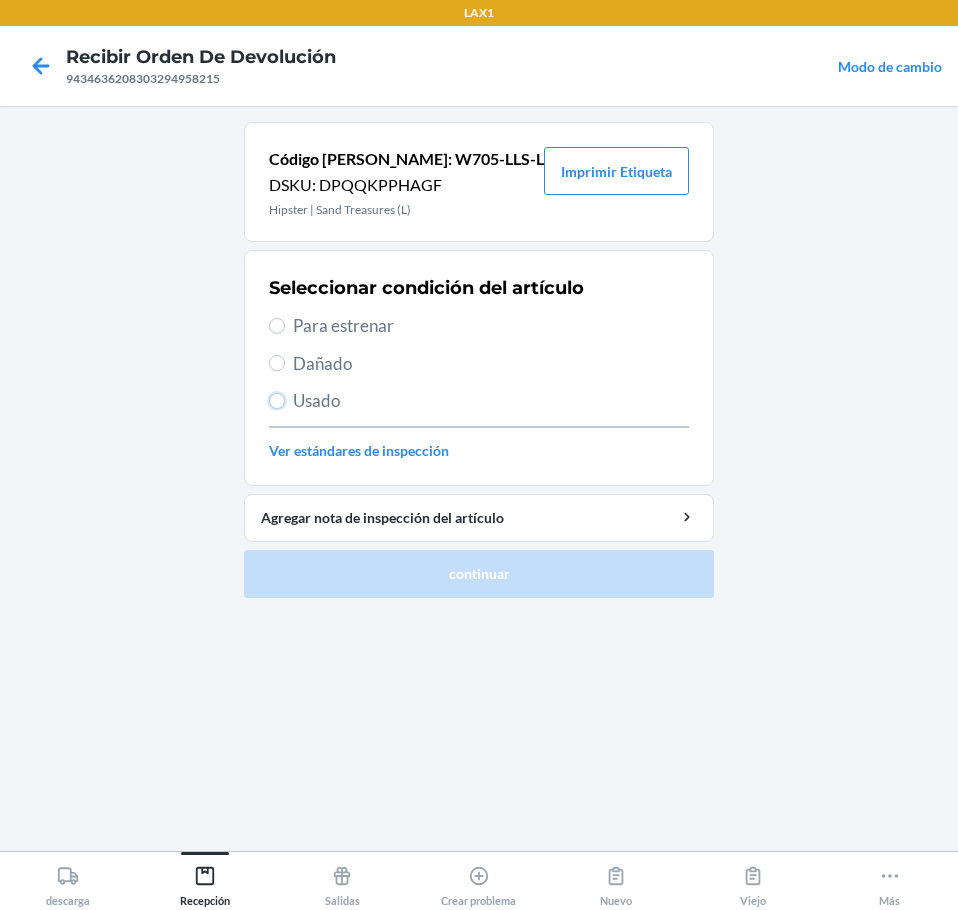 click on "Usado" at bounding box center (277, 401) 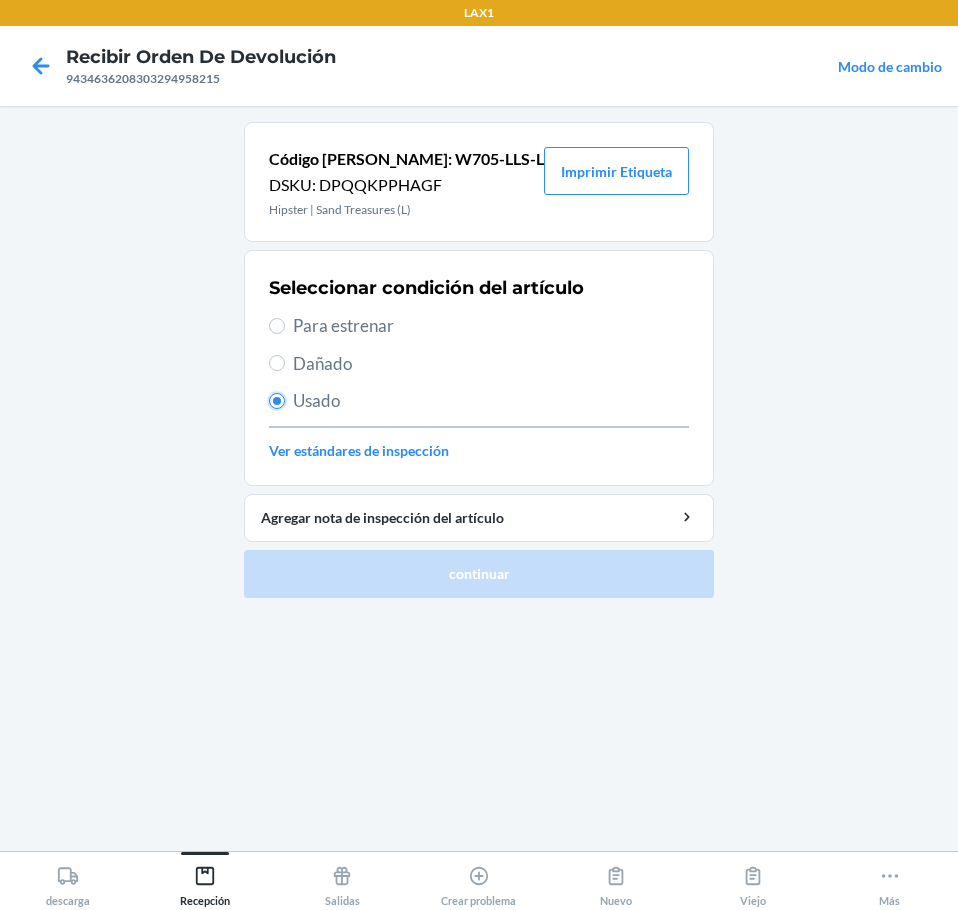 radio on "true" 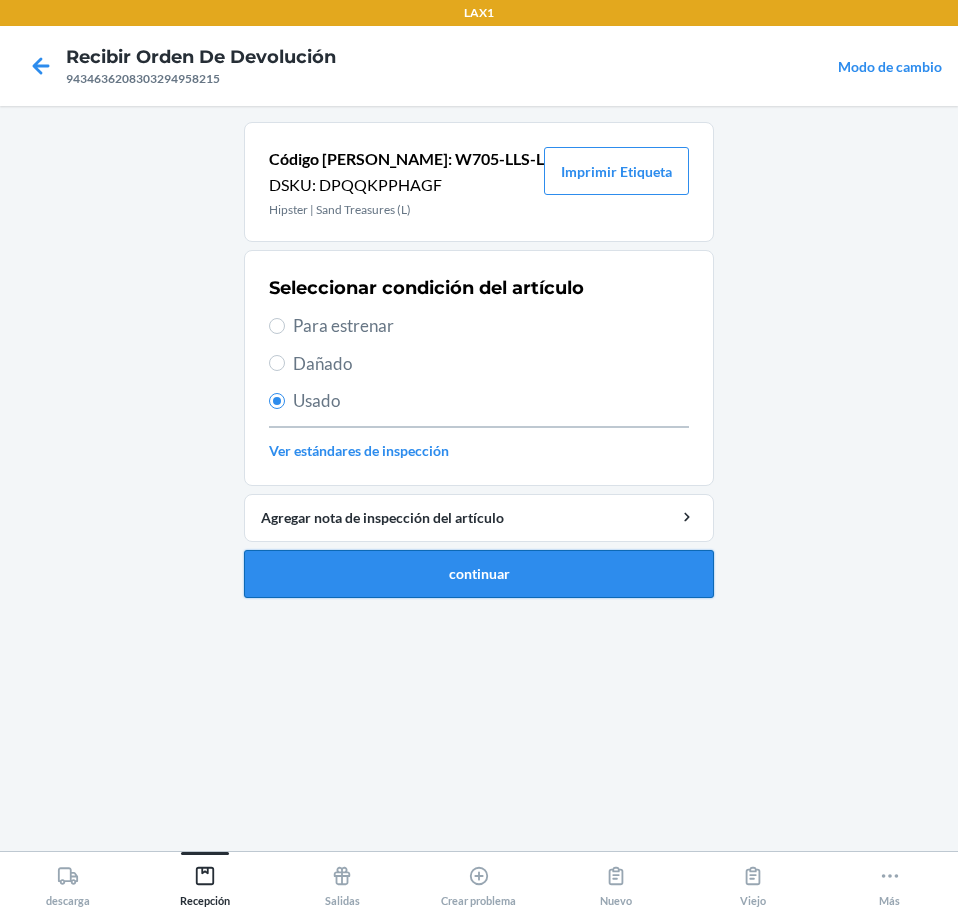 click on "continuar" at bounding box center [479, 574] 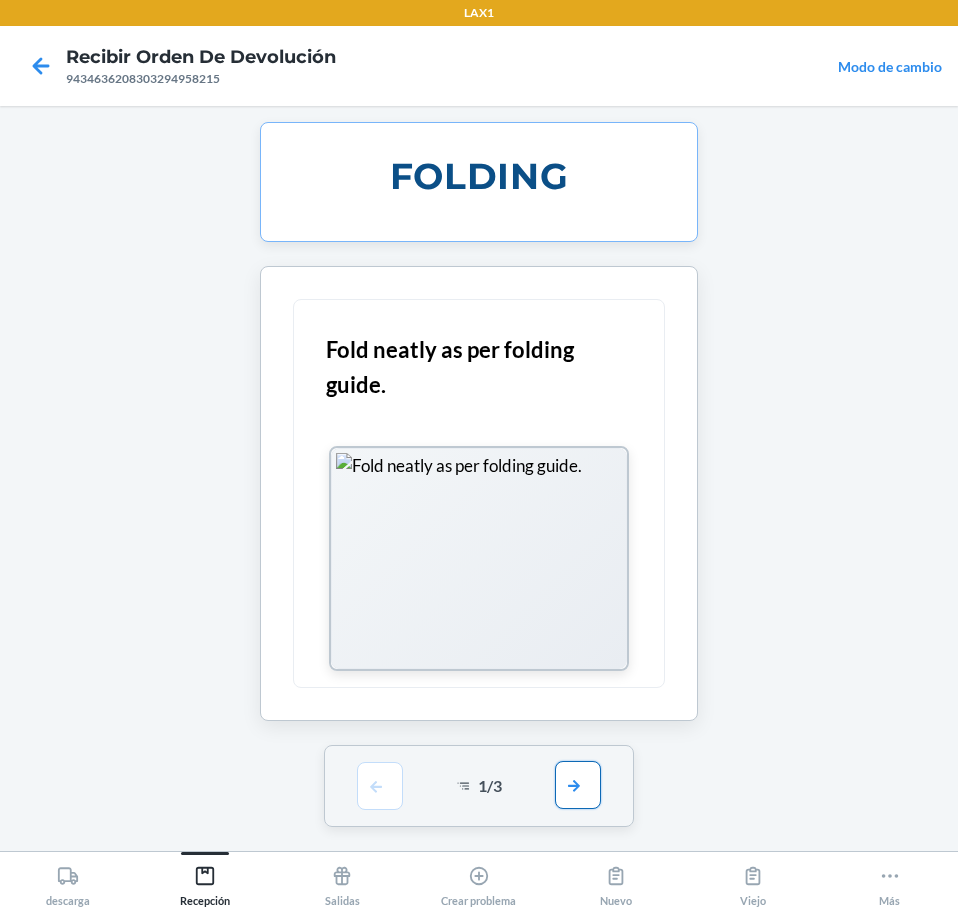 click at bounding box center (578, 785) 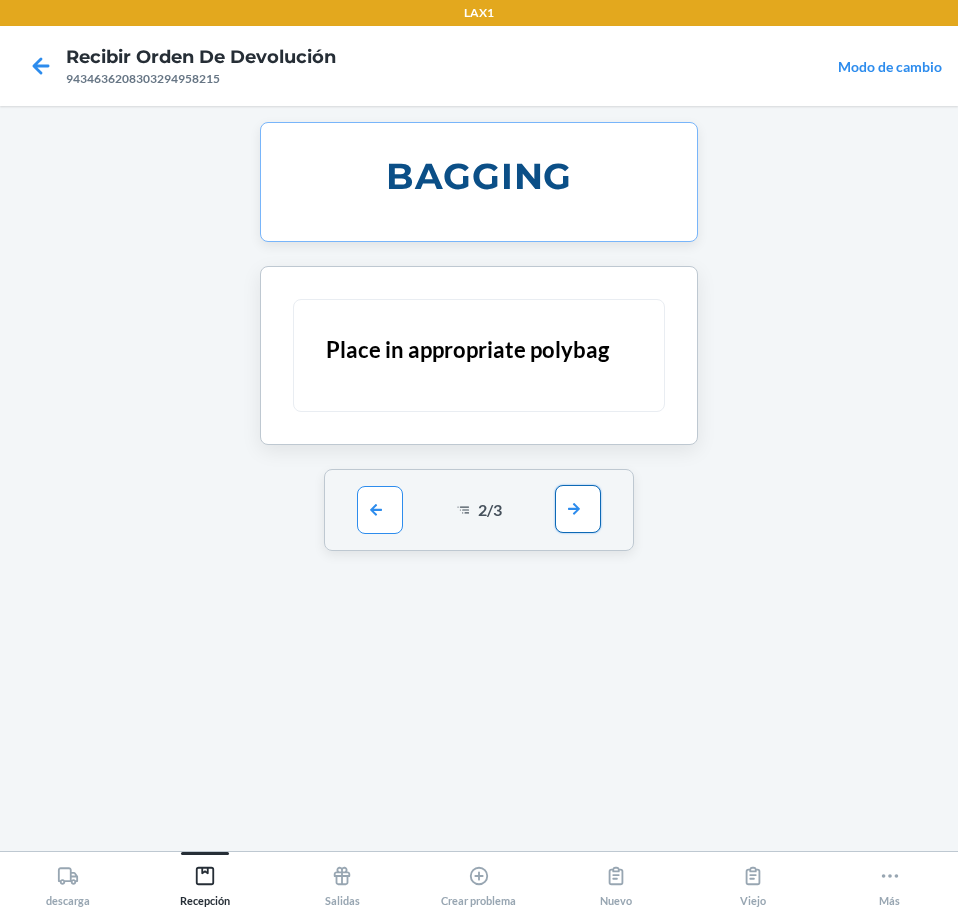 click at bounding box center [578, 509] 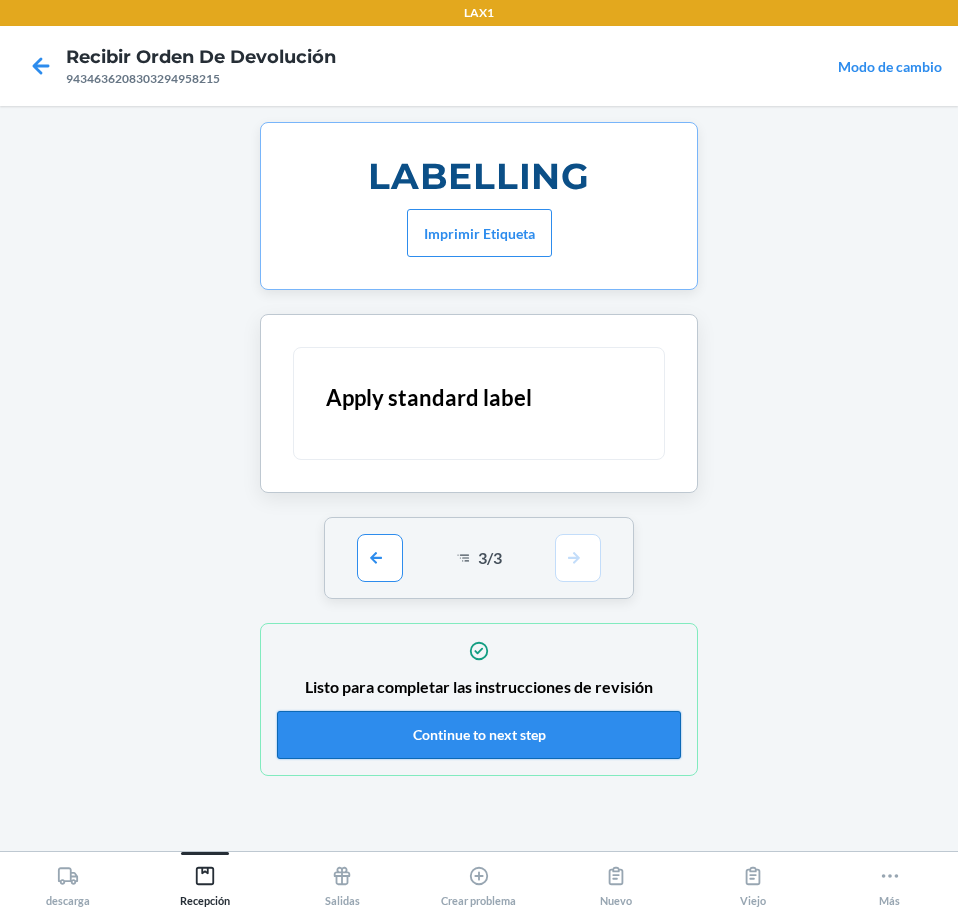 click on "Continue to next step" at bounding box center (479, 735) 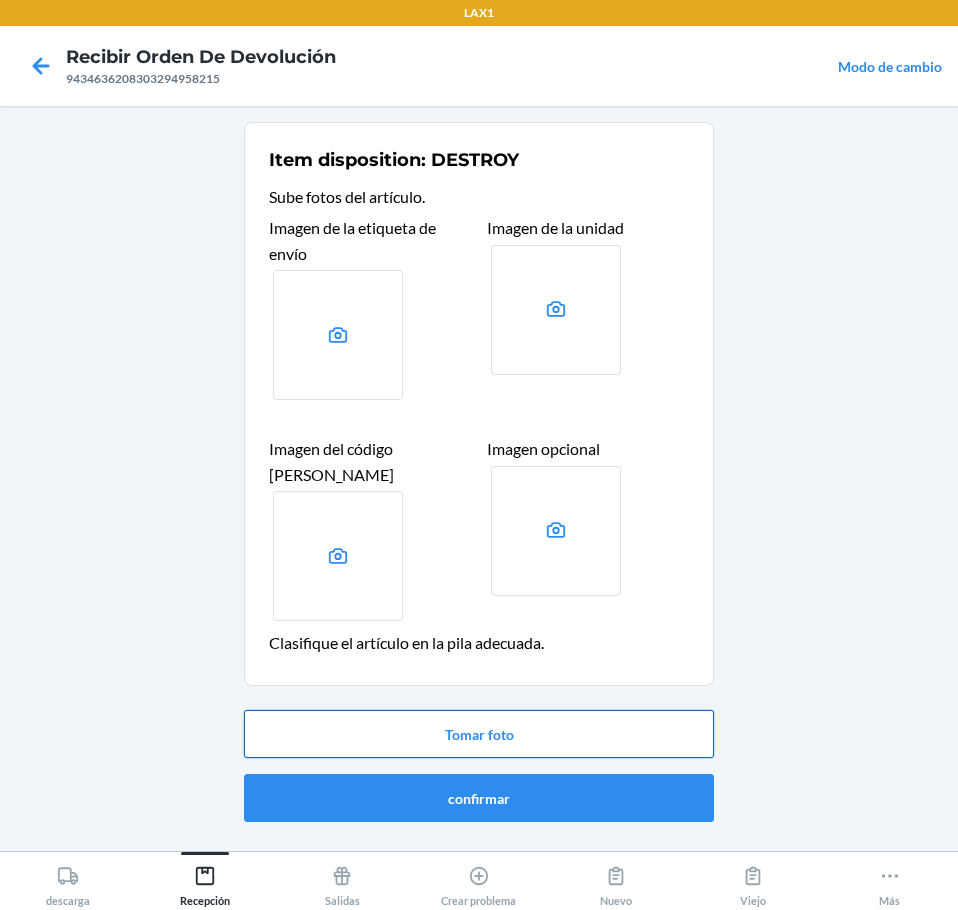 click on "Tomar foto" at bounding box center (479, 734) 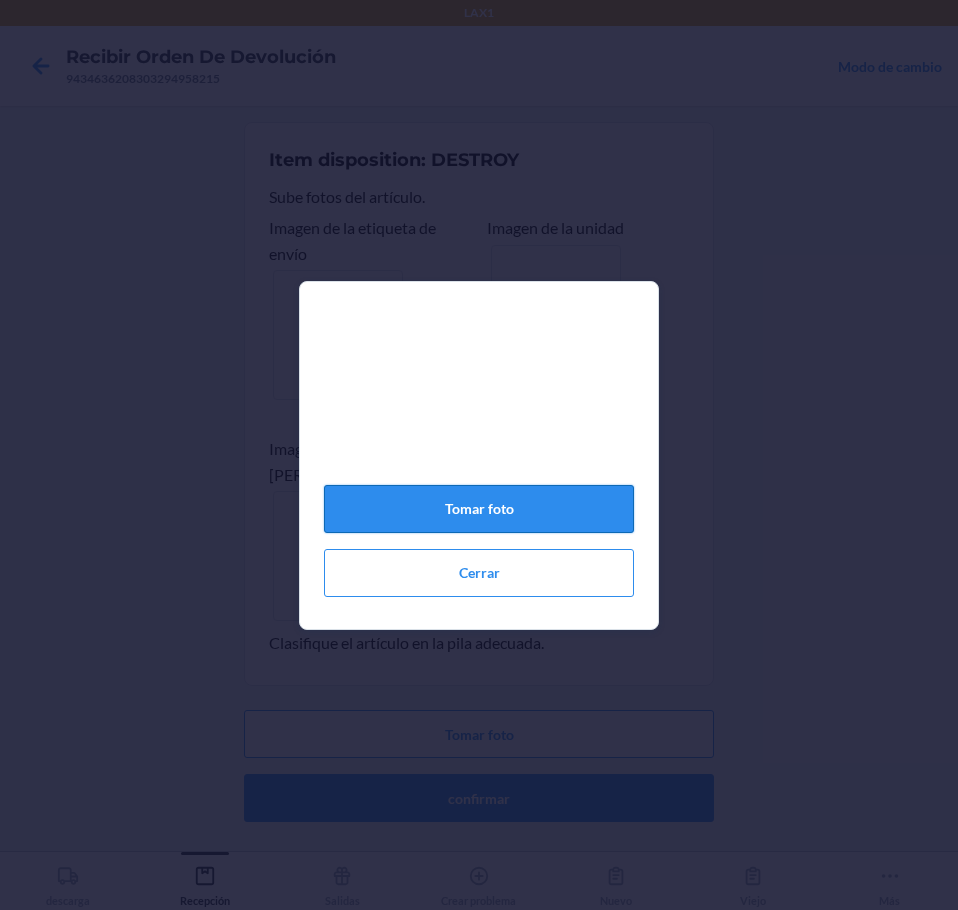 click on "Tomar foto" 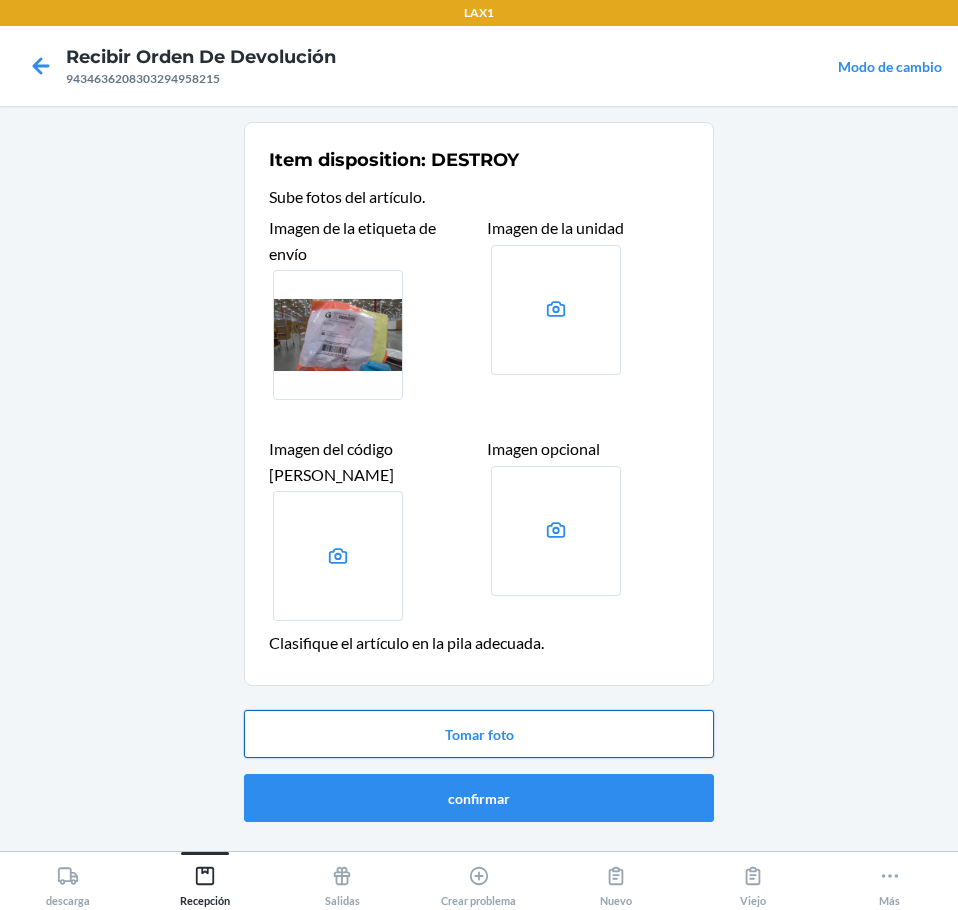 click on "Tomar foto" at bounding box center [479, 734] 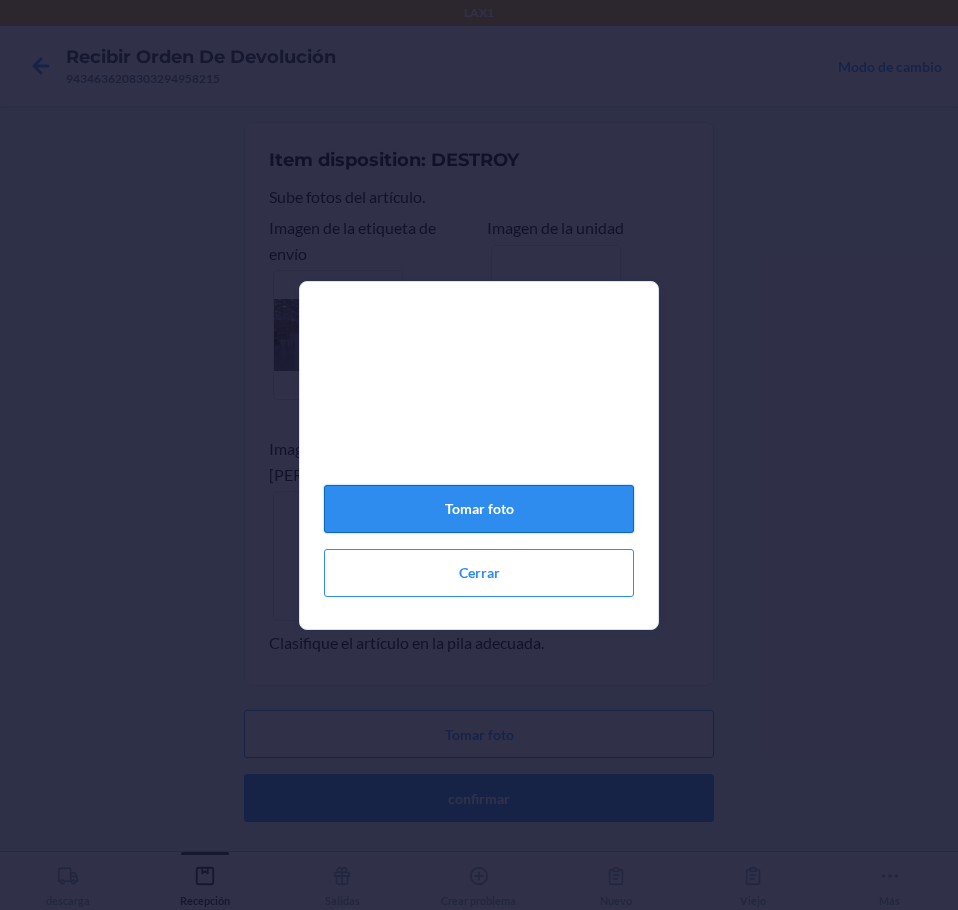 click on "Tomar foto" 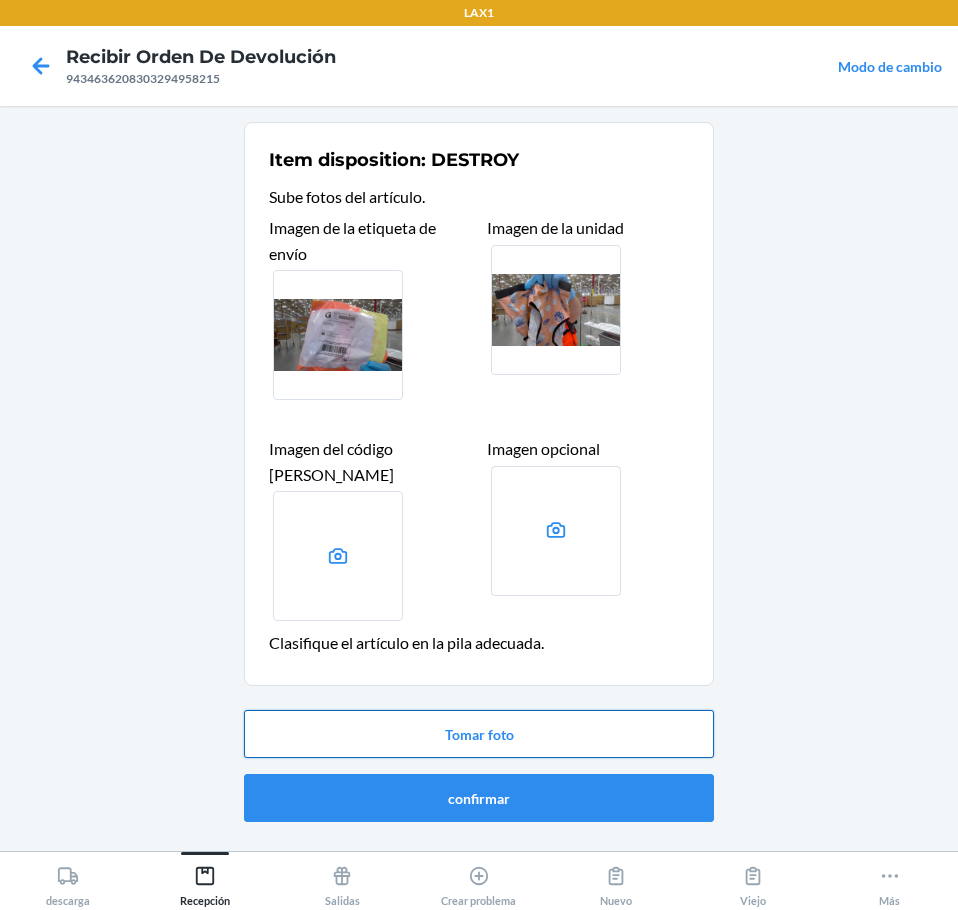 click on "Tomar foto" at bounding box center (479, 734) 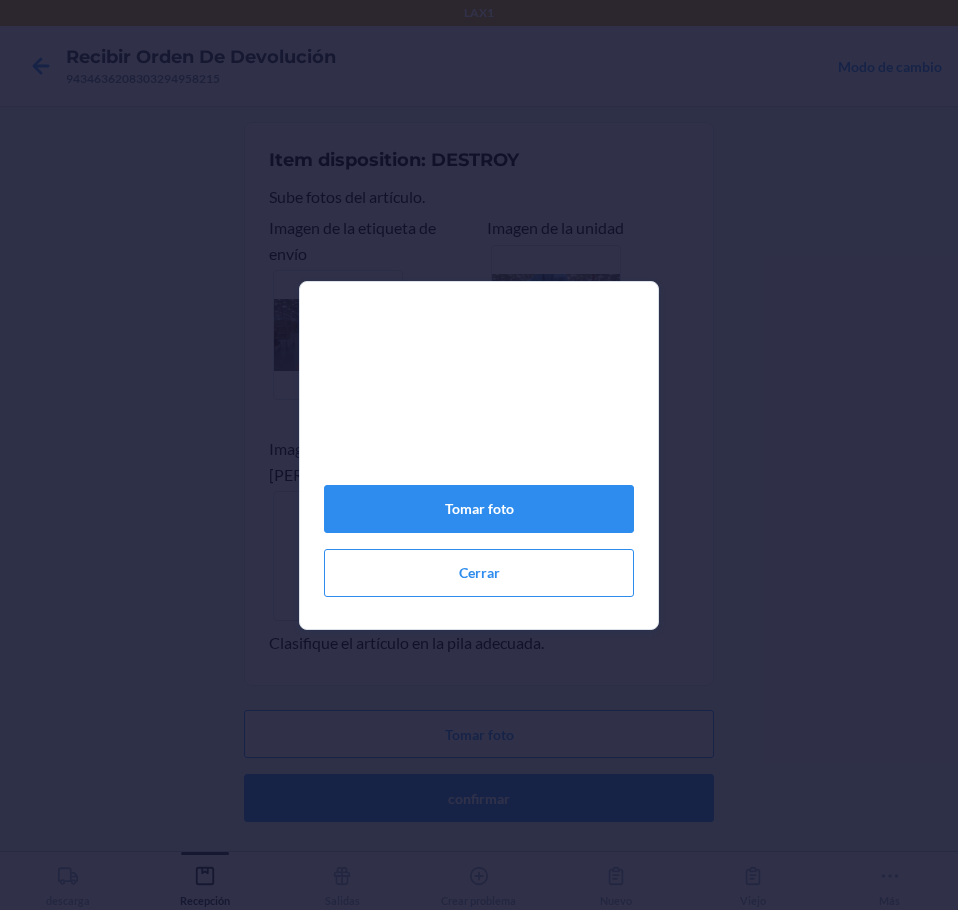 click at bounding box center [479, 399] 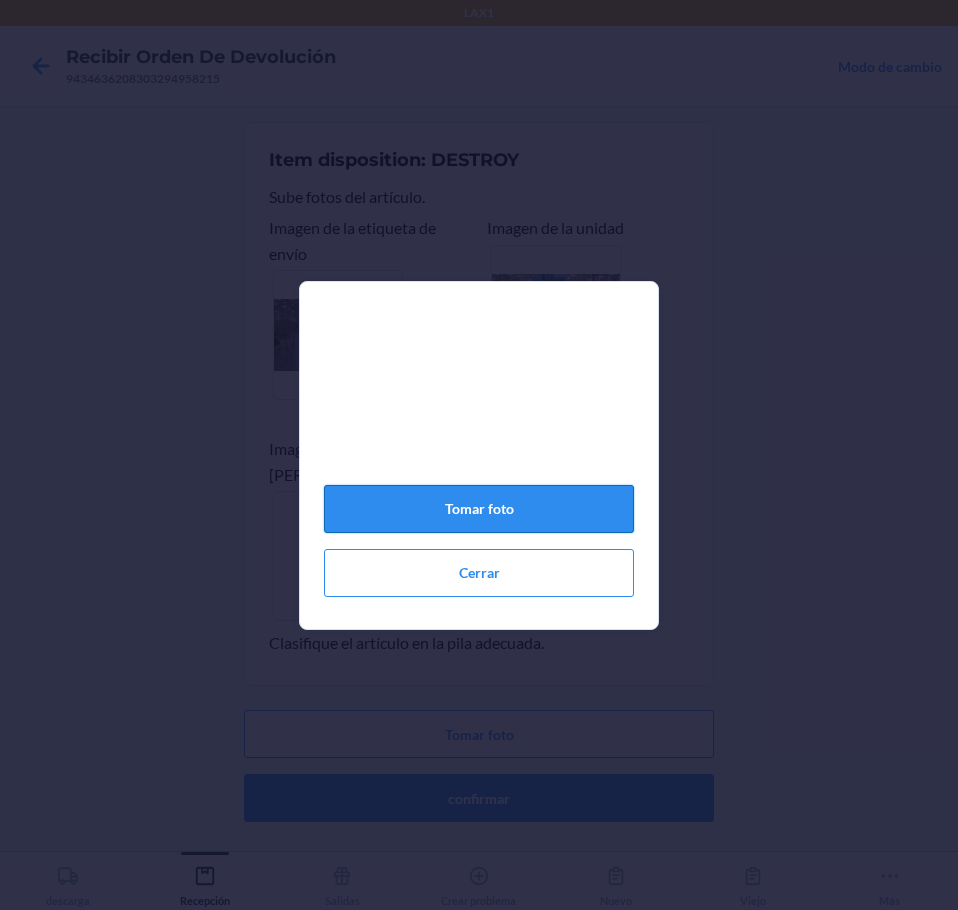 click on "Tomar foto" 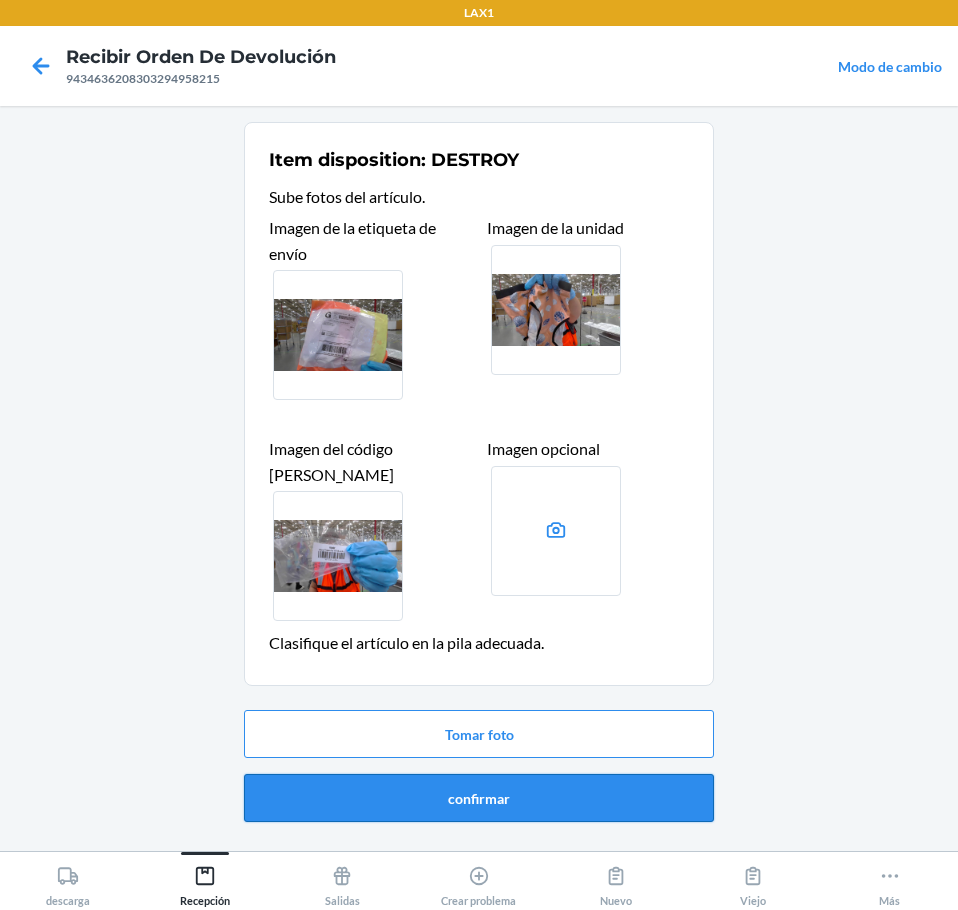 click on "confirmar" at bounding box center [479, 798] 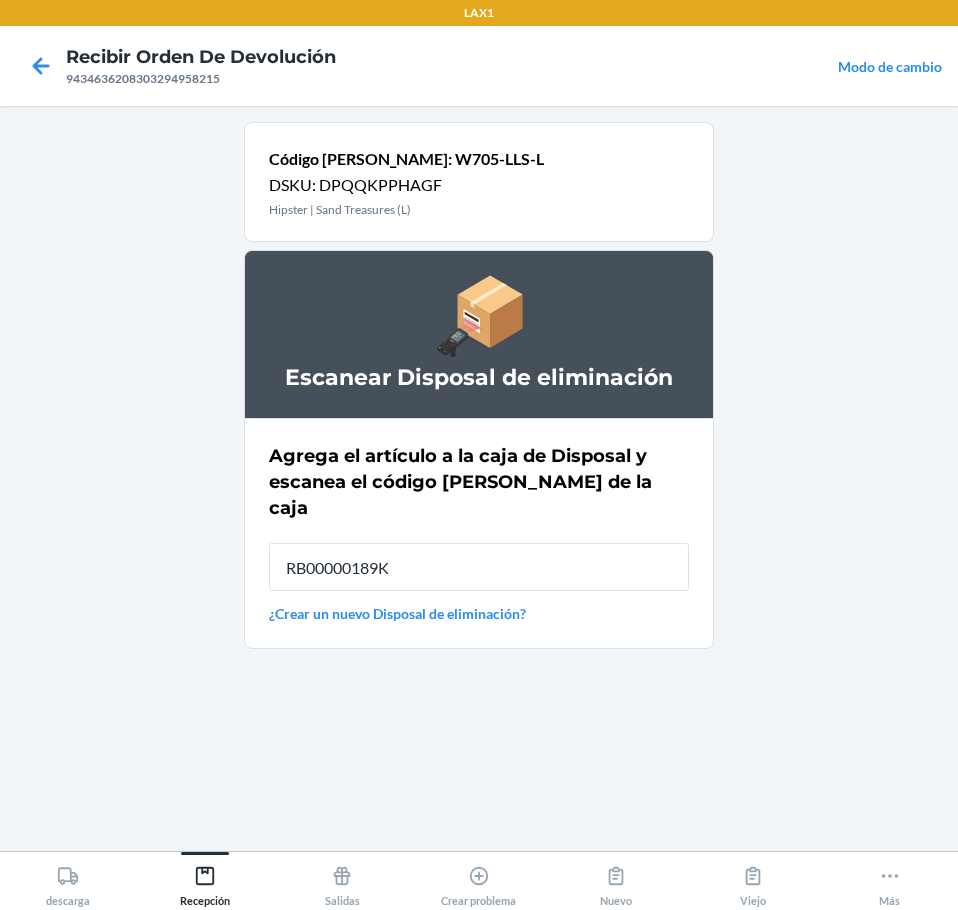 type on "RB00000189K" 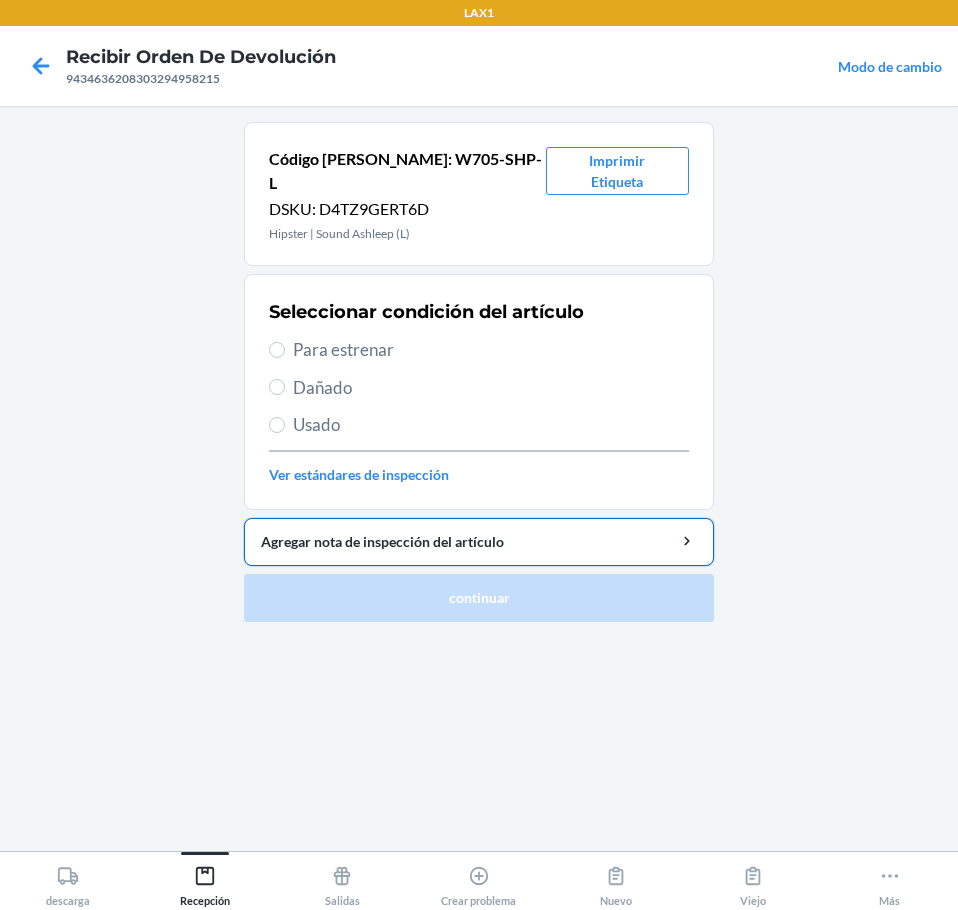 click on "Agregar nota de inspección del artículo" at bounding box center (479, 541) 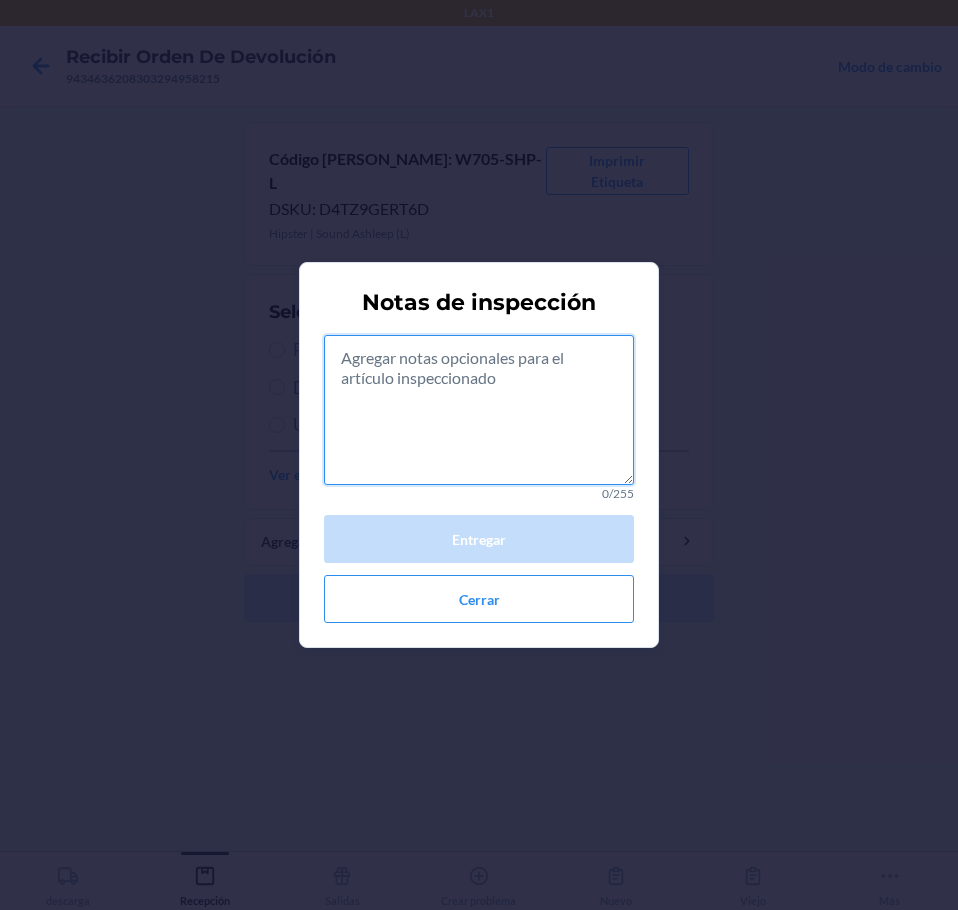 click at bounding box center (479, 410) 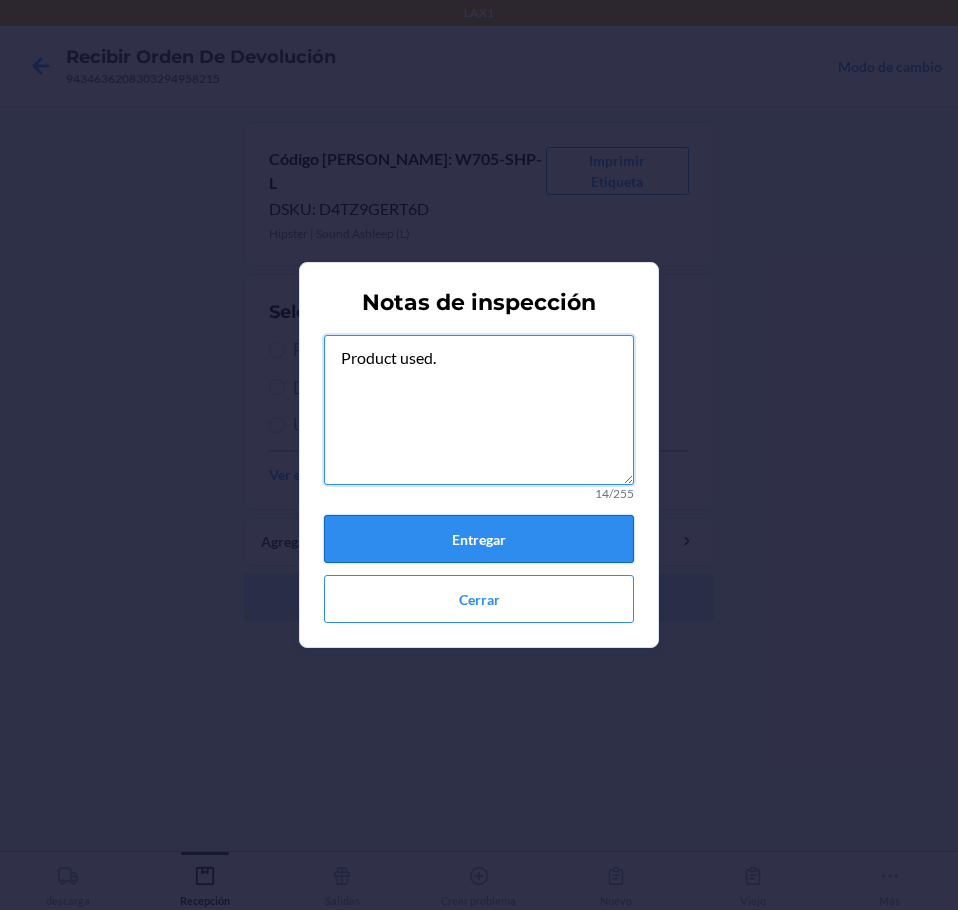 type on "Product used." 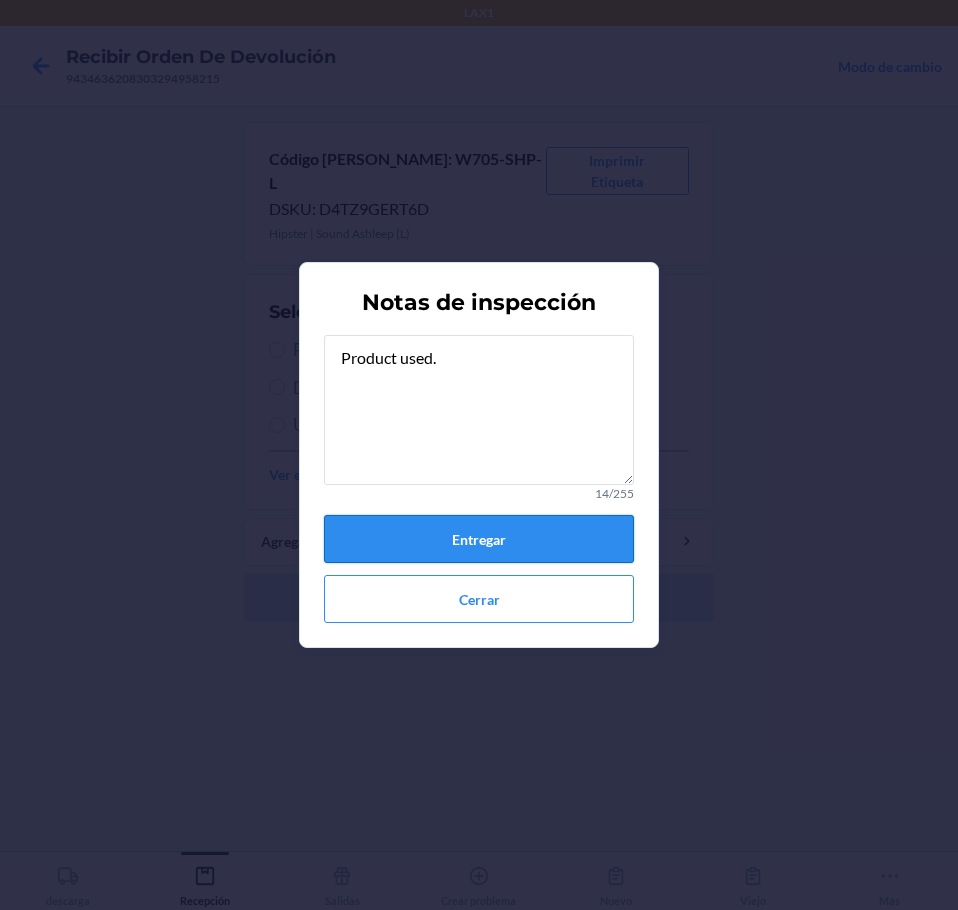 click on "Entregar" at bounding box center [479, 539] 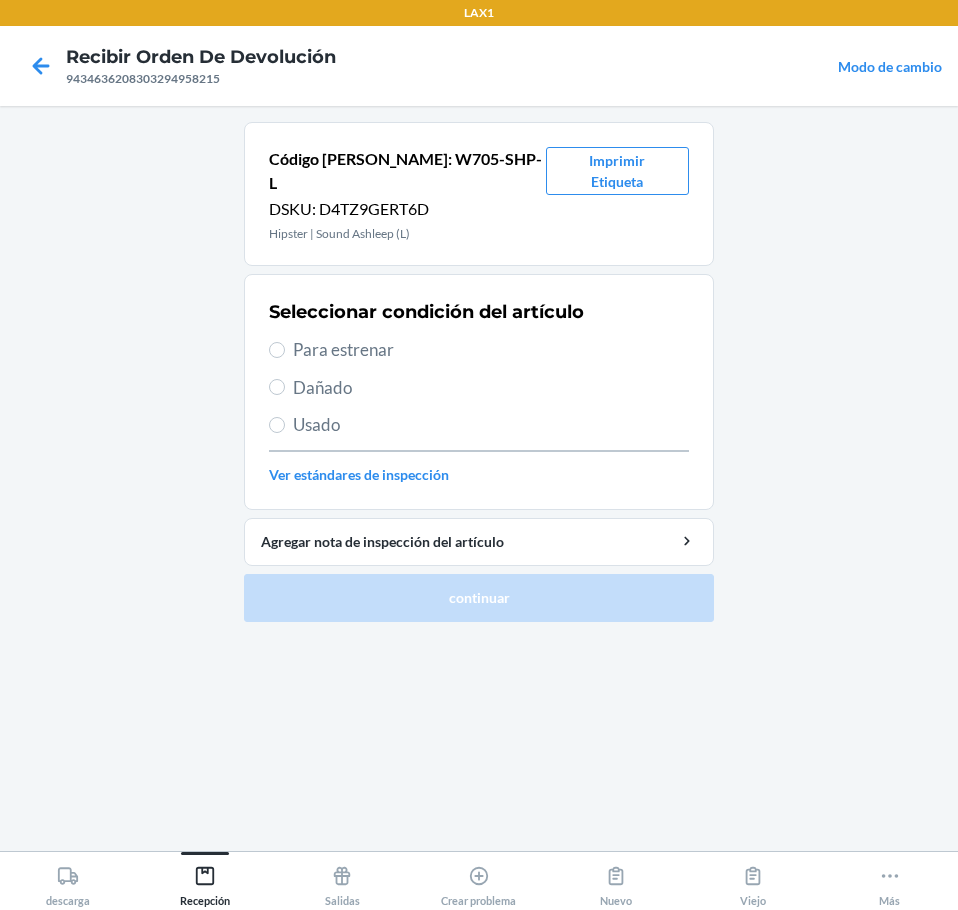 click on "Usado" at bounding box center [491, 425] 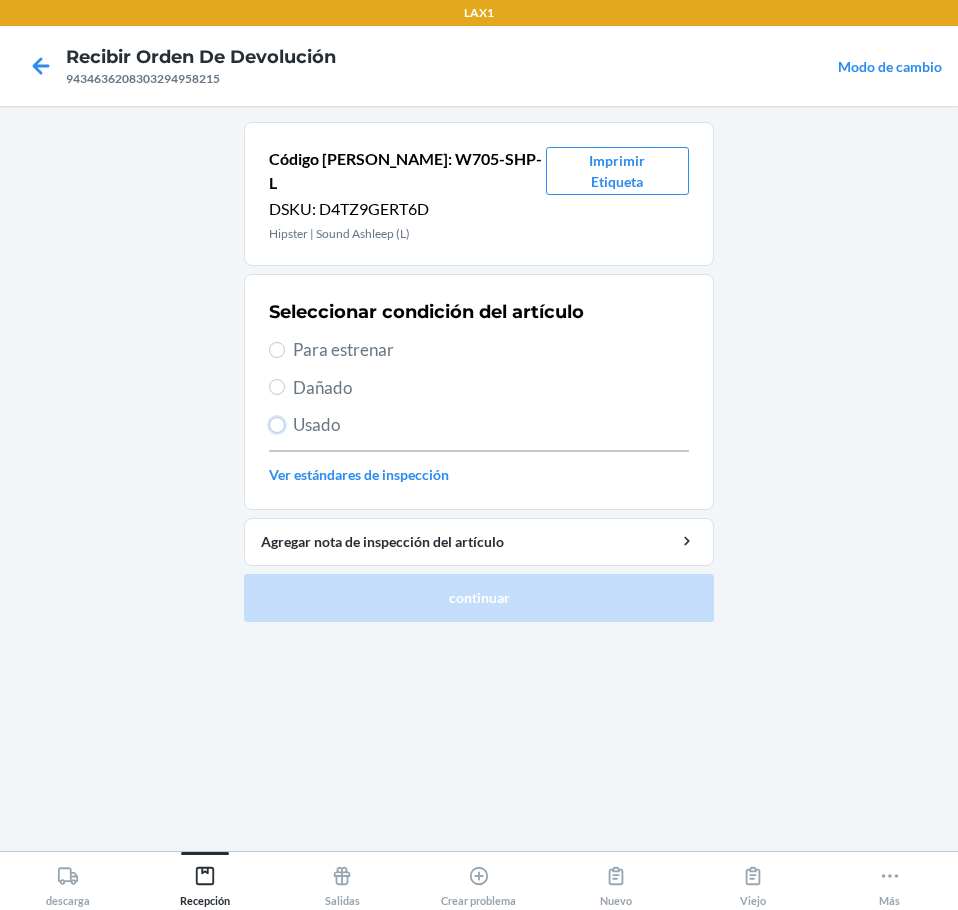 click on "Usado" at bounding box center [277, 425] 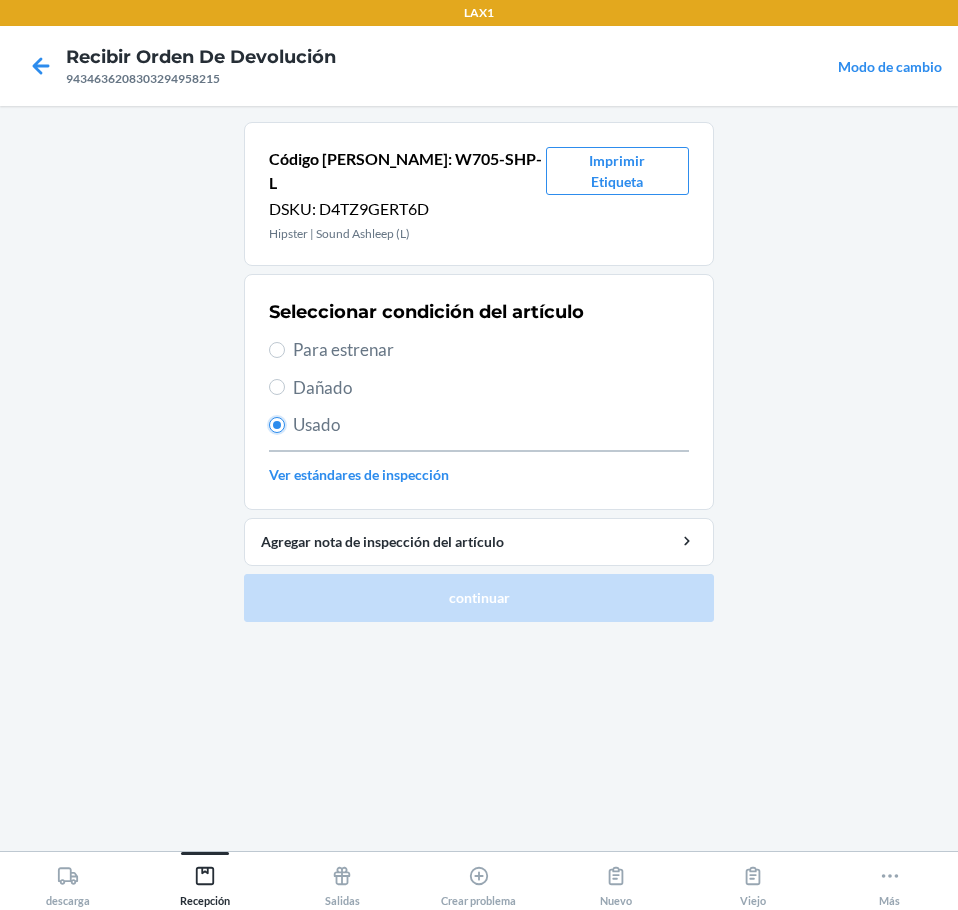 radio on "true" 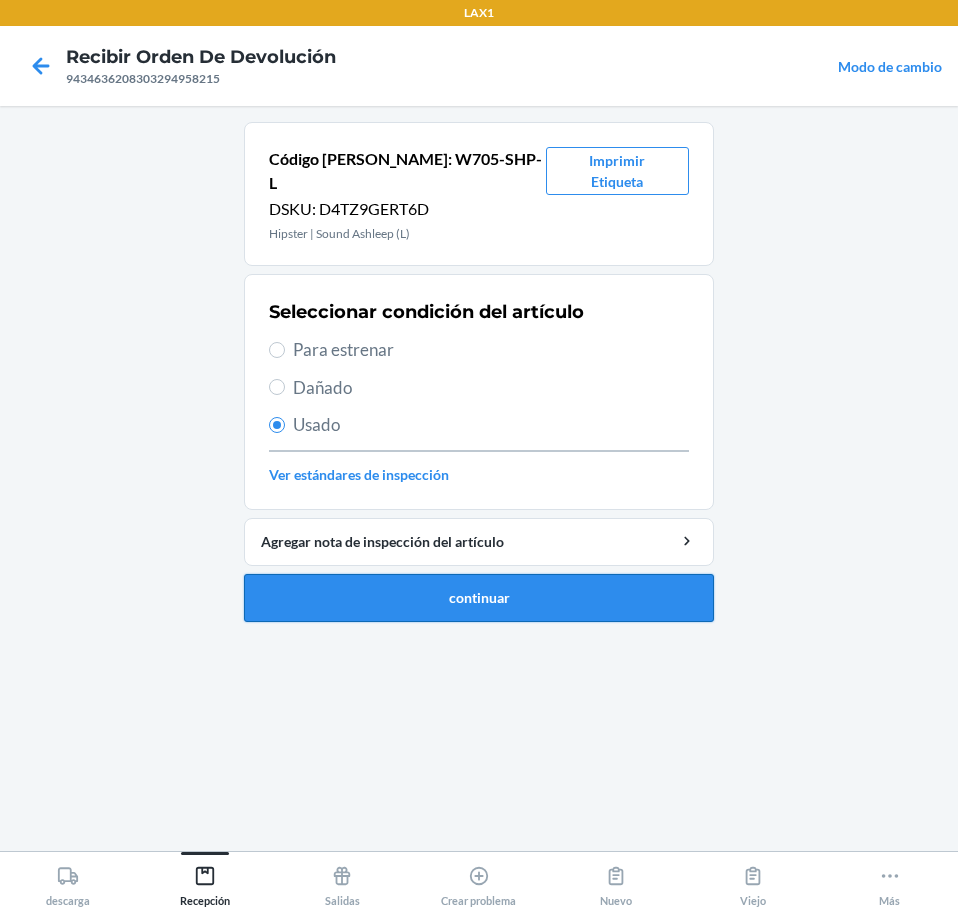 click on "continuar" at bounding box center [479, 598] 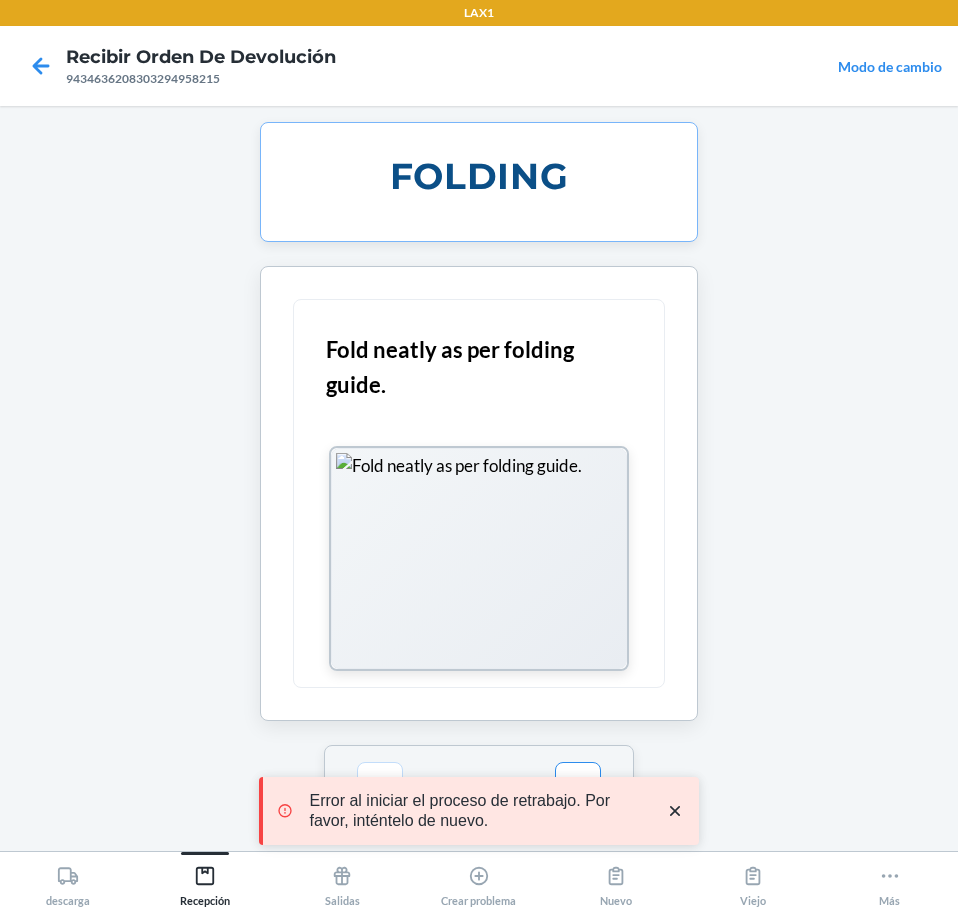 click at bounding box center (41, 66) 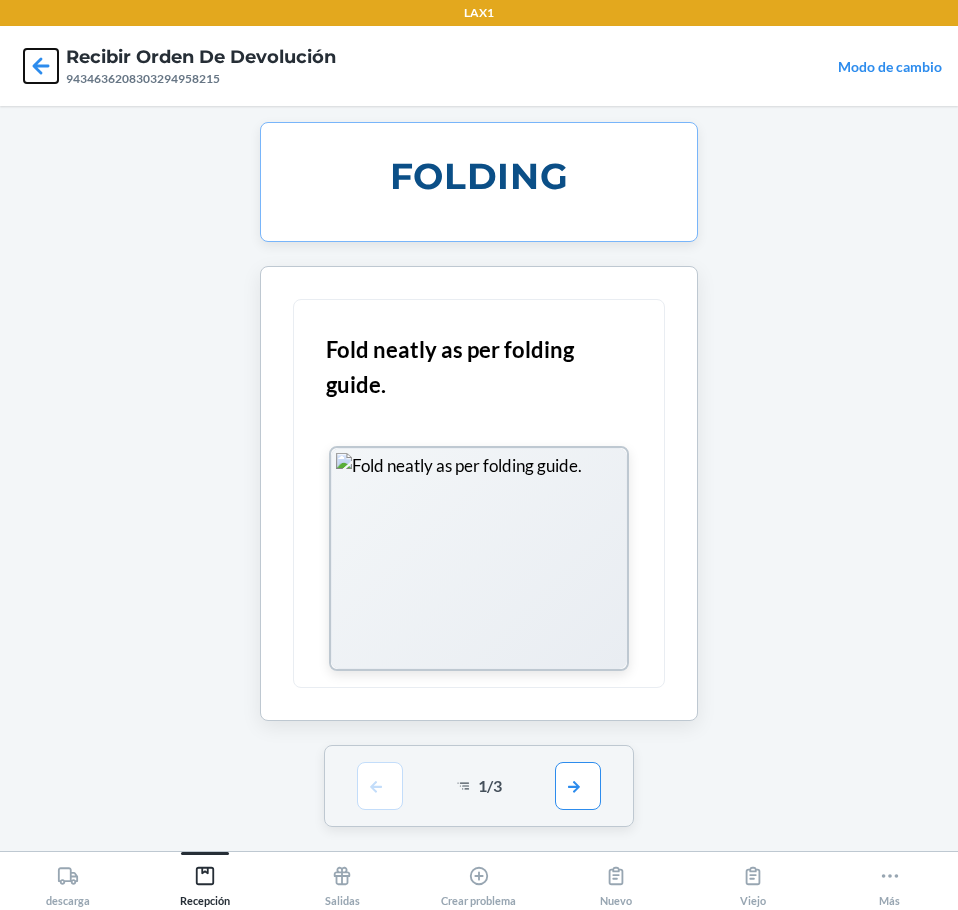 click 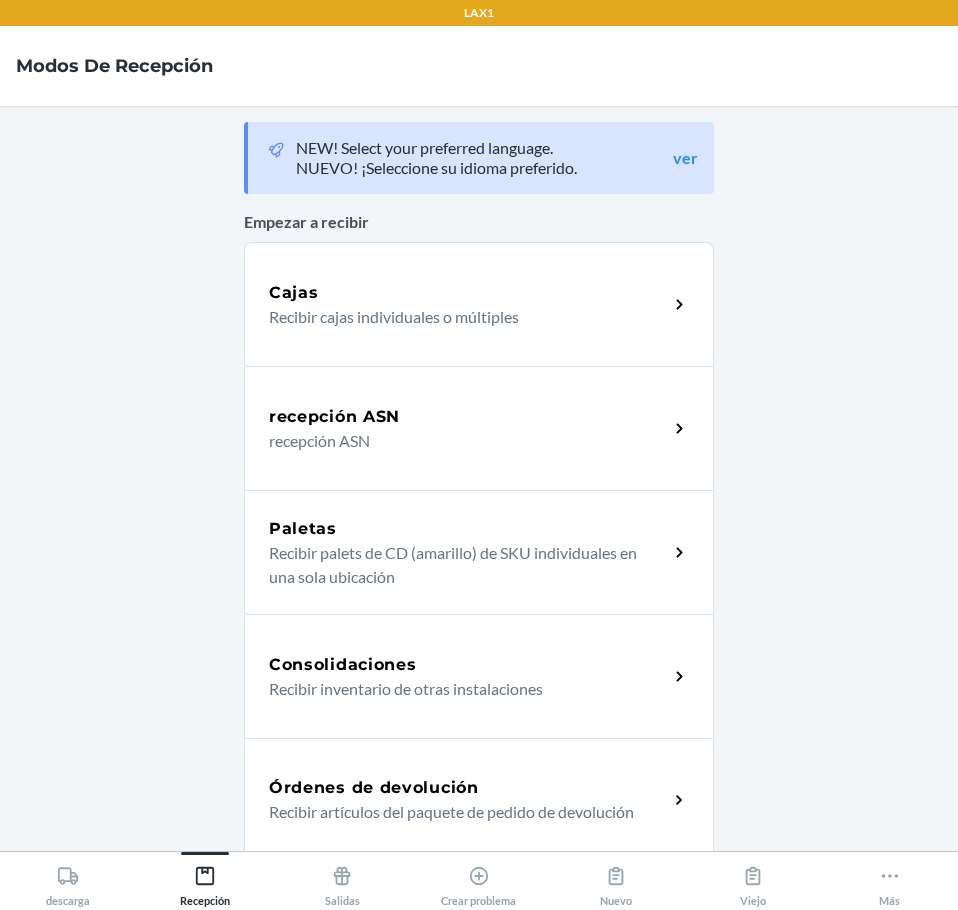 click on "Órdenes de devolución" at bounding box center (468, 788) 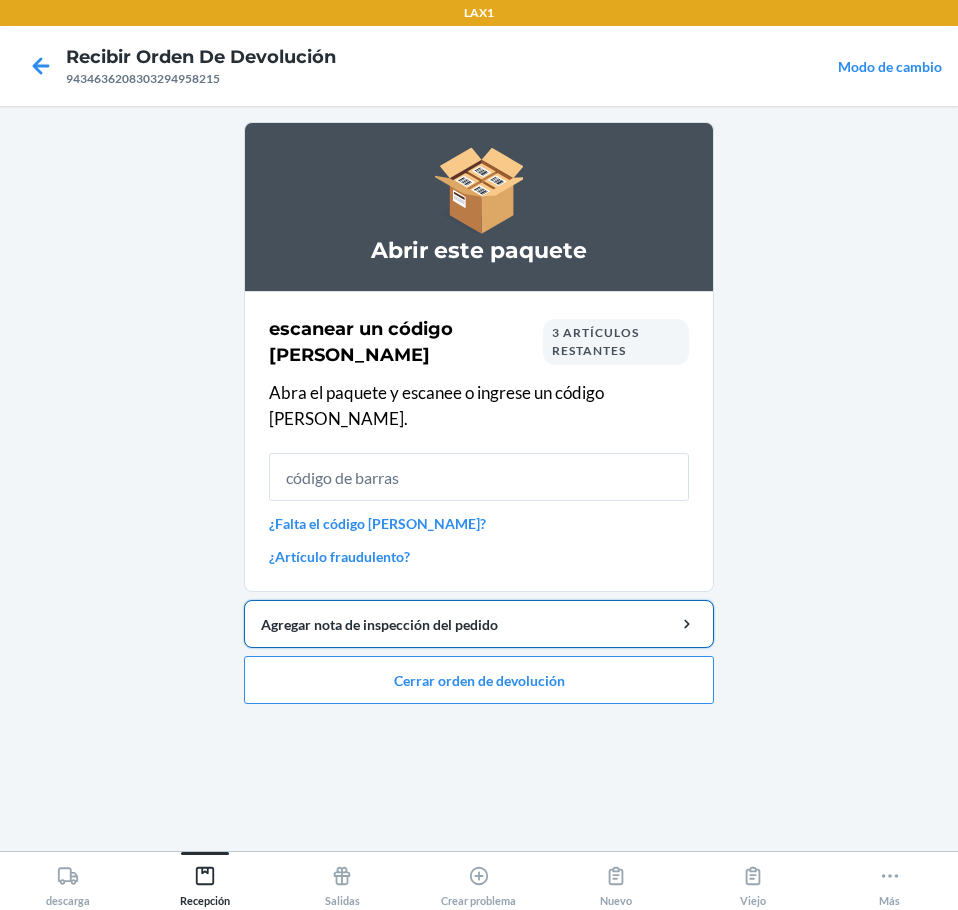 click on "Agregar nota de inspección del pedido" at bounding box center [479, 624] 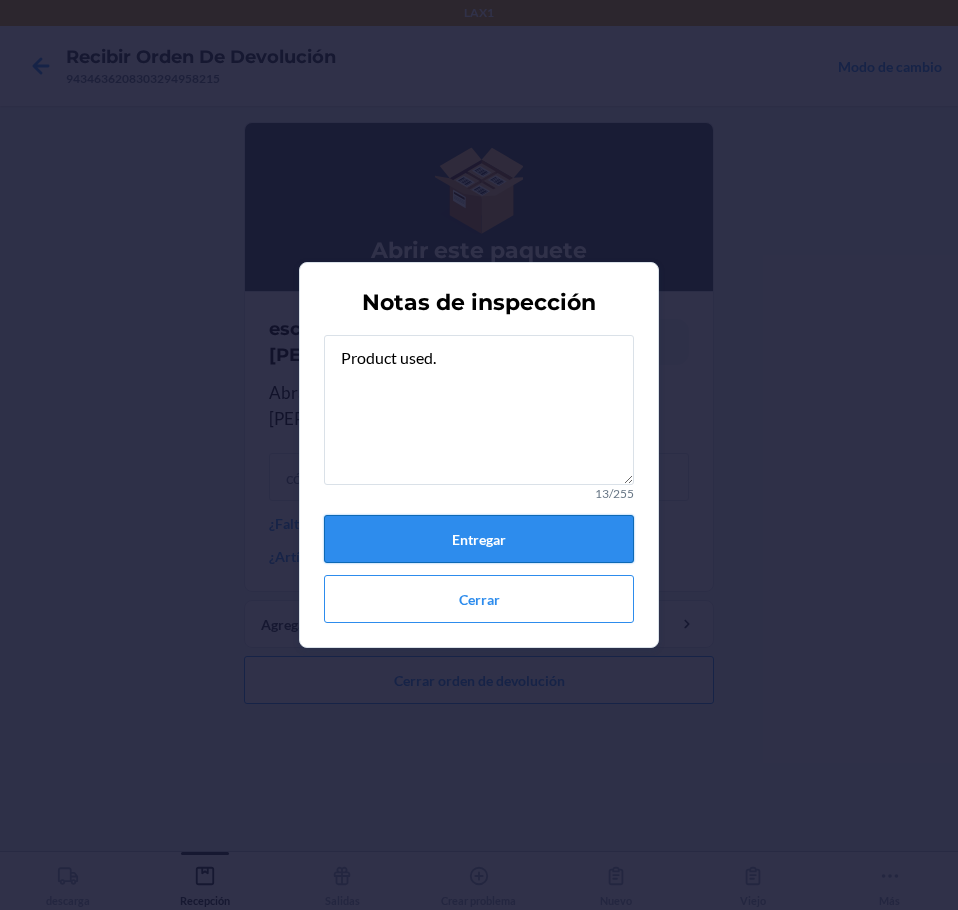 click on "Entregar" at bounding box center [479, 539] 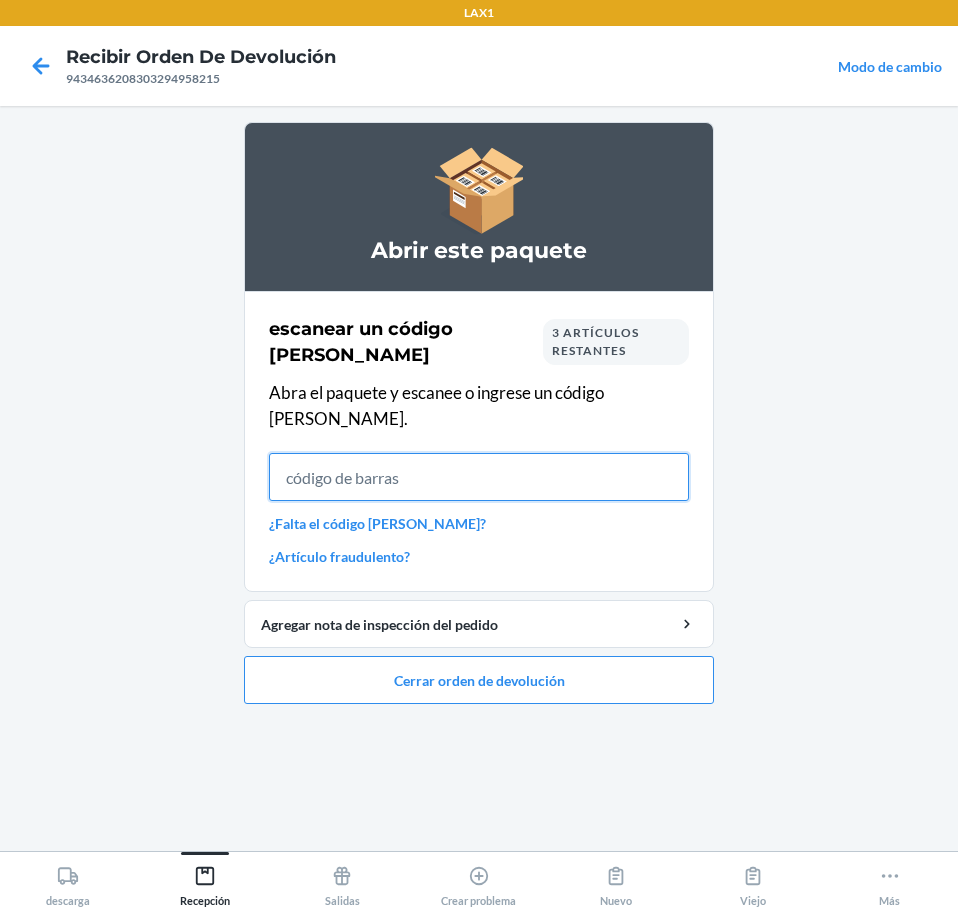 click at bounding box center [479, 477] 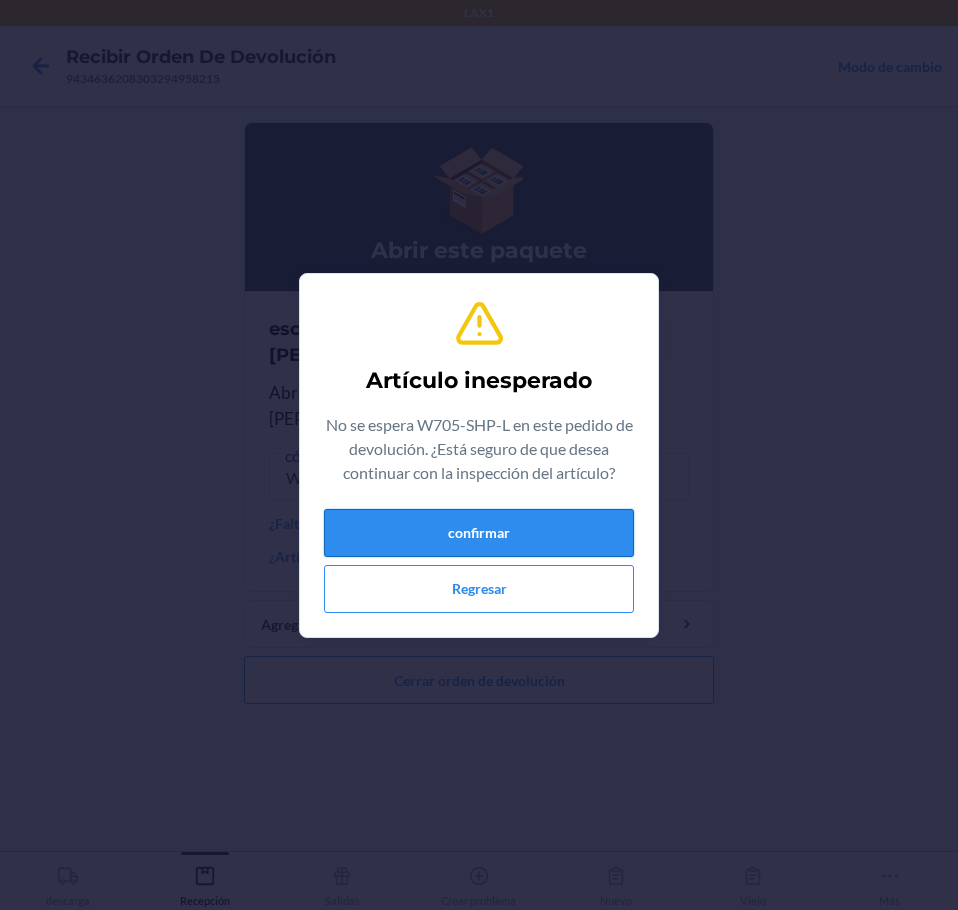 click on "confirmar" at bounding box center (479, 533) 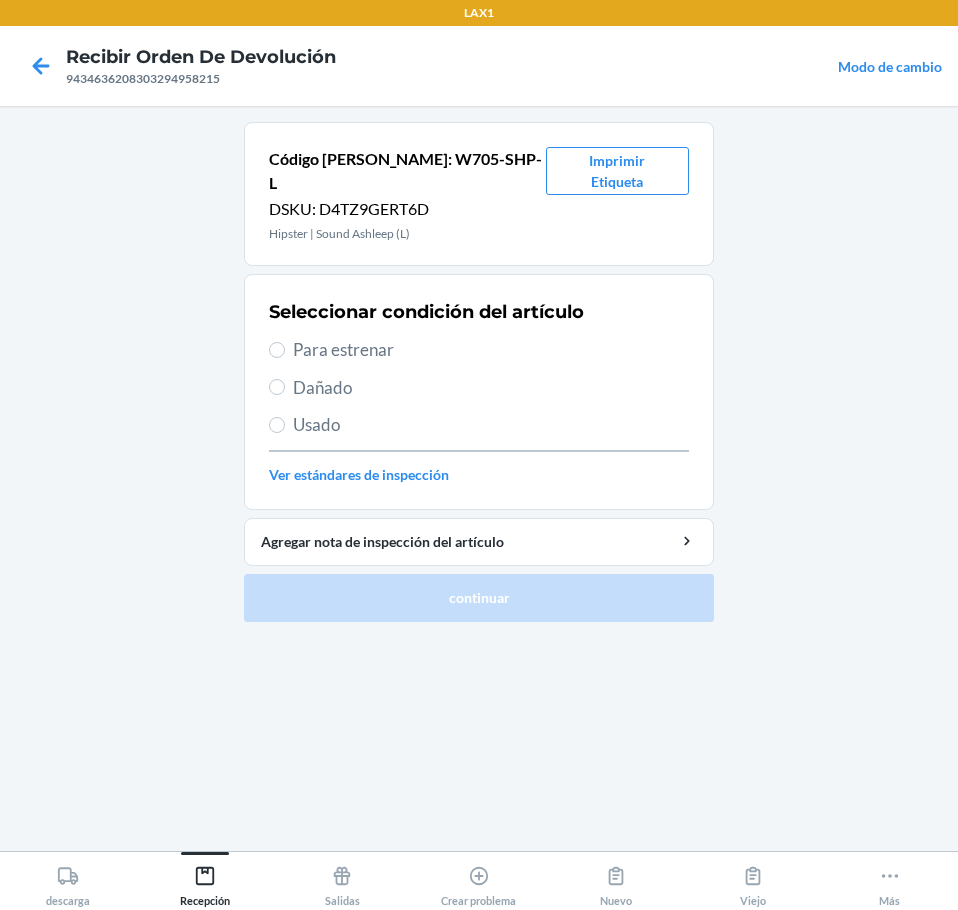 click on "Usado" at bounding box center (491, 425) 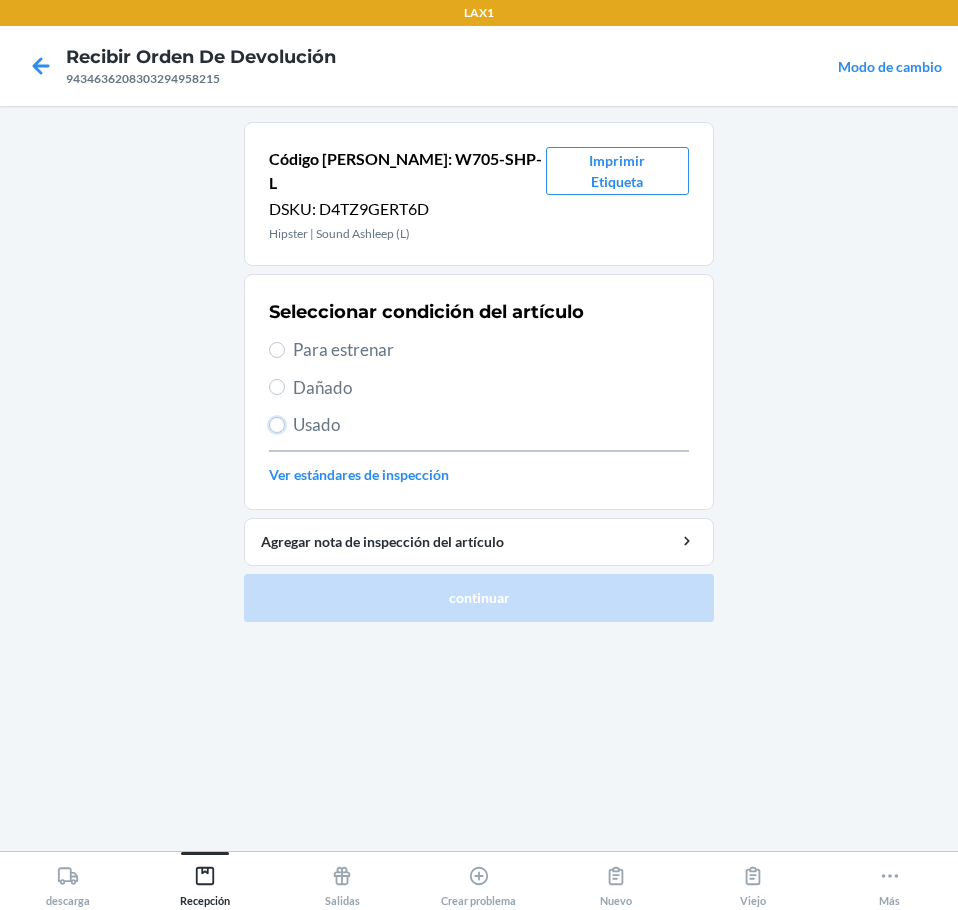 click on "Usado" at bounding box center (277, 425) 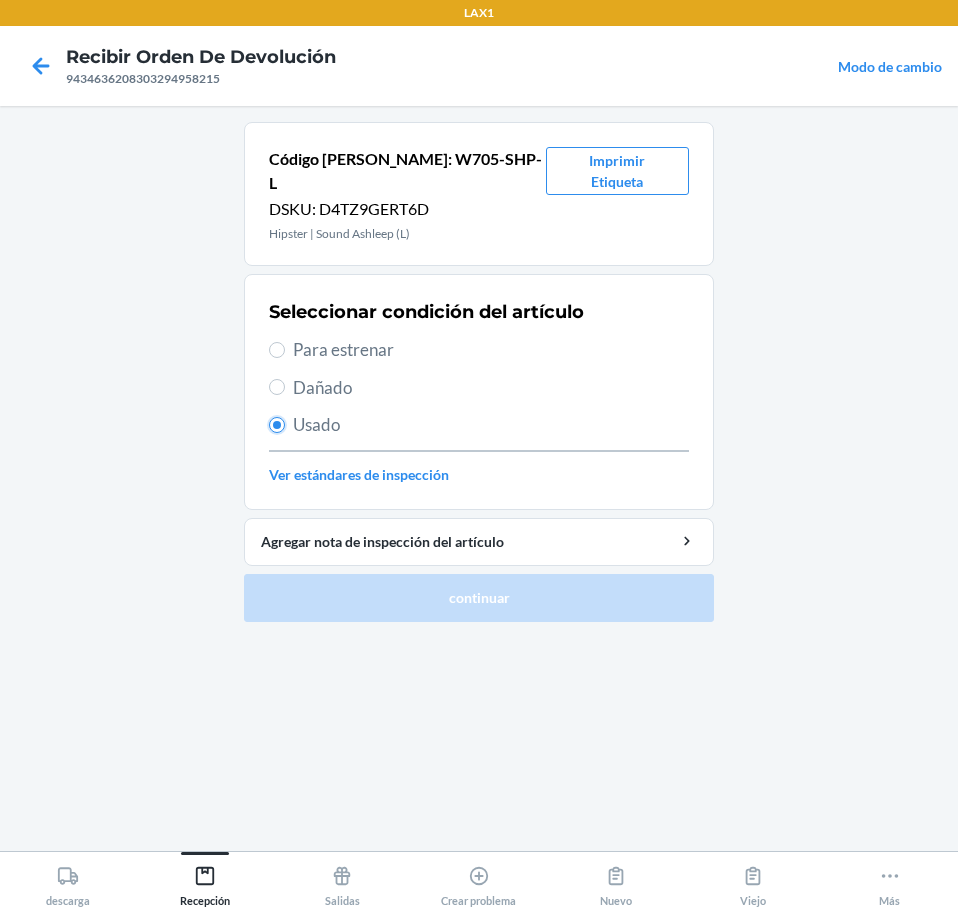 radio on "true" 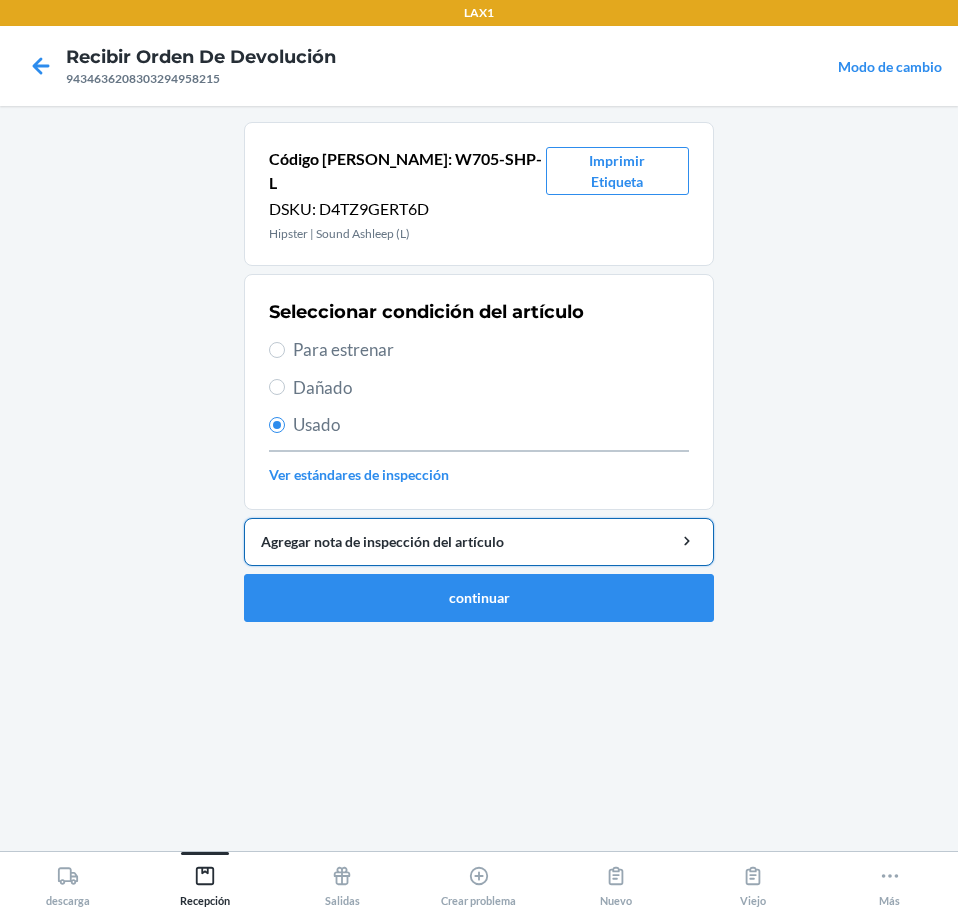 click on "Agregar nota de inspección del artículo" at bounding box center (479, 541) 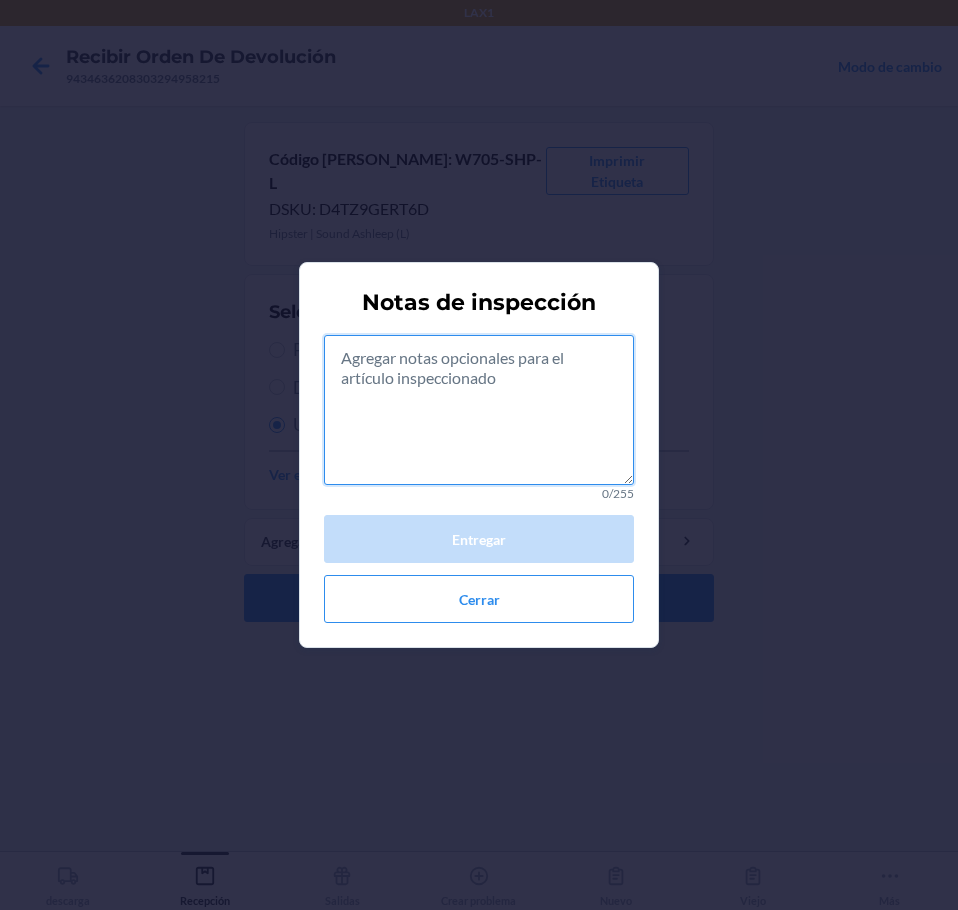 click at bounding box center [479, 410] 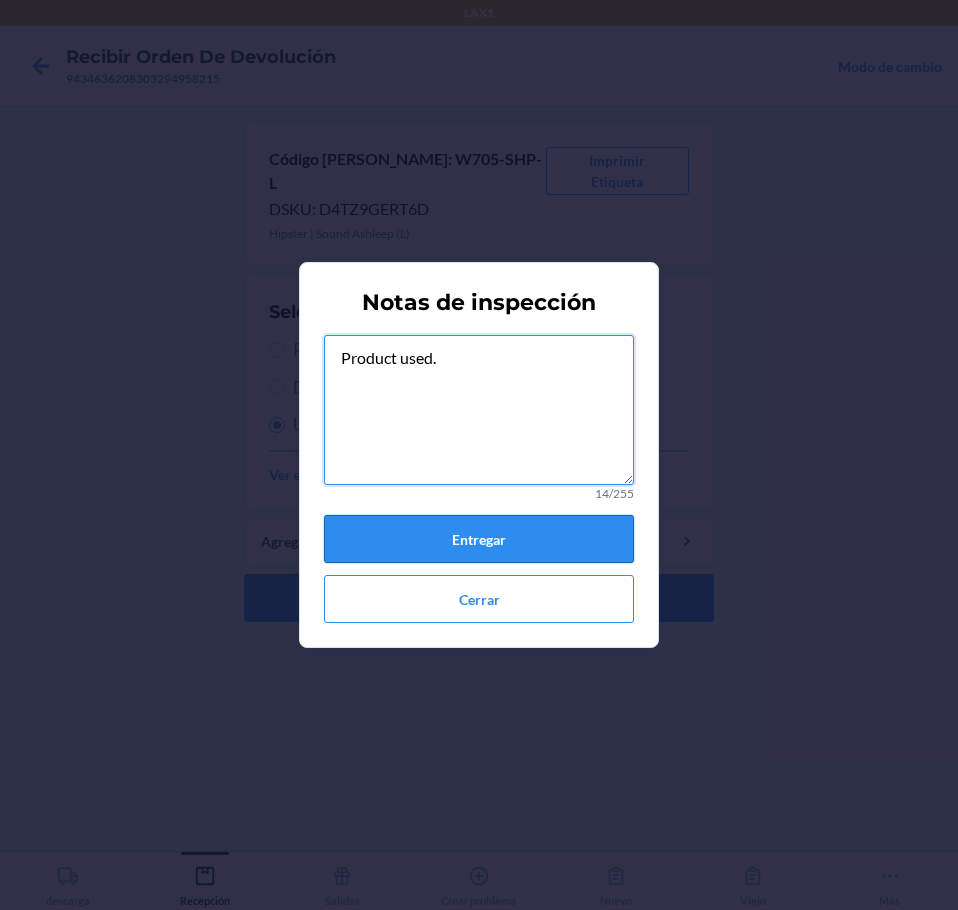 type on "Product used." 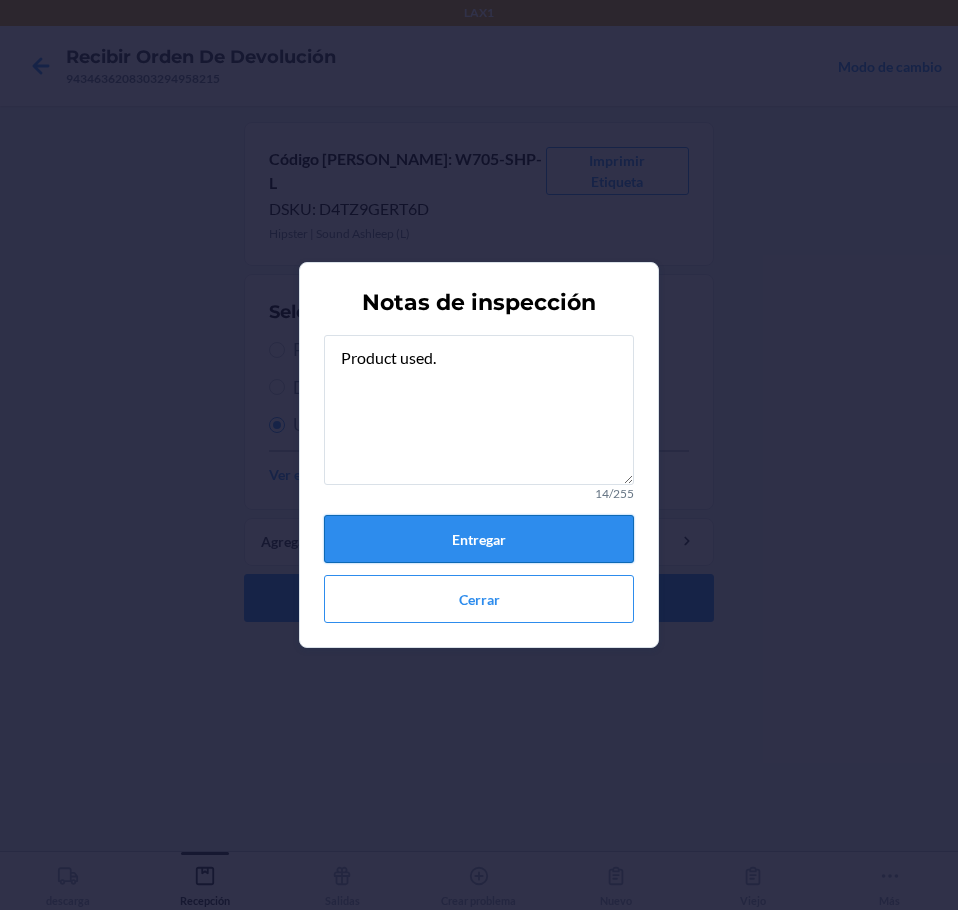 click on "Entregar" at bounding box center (479, 539) 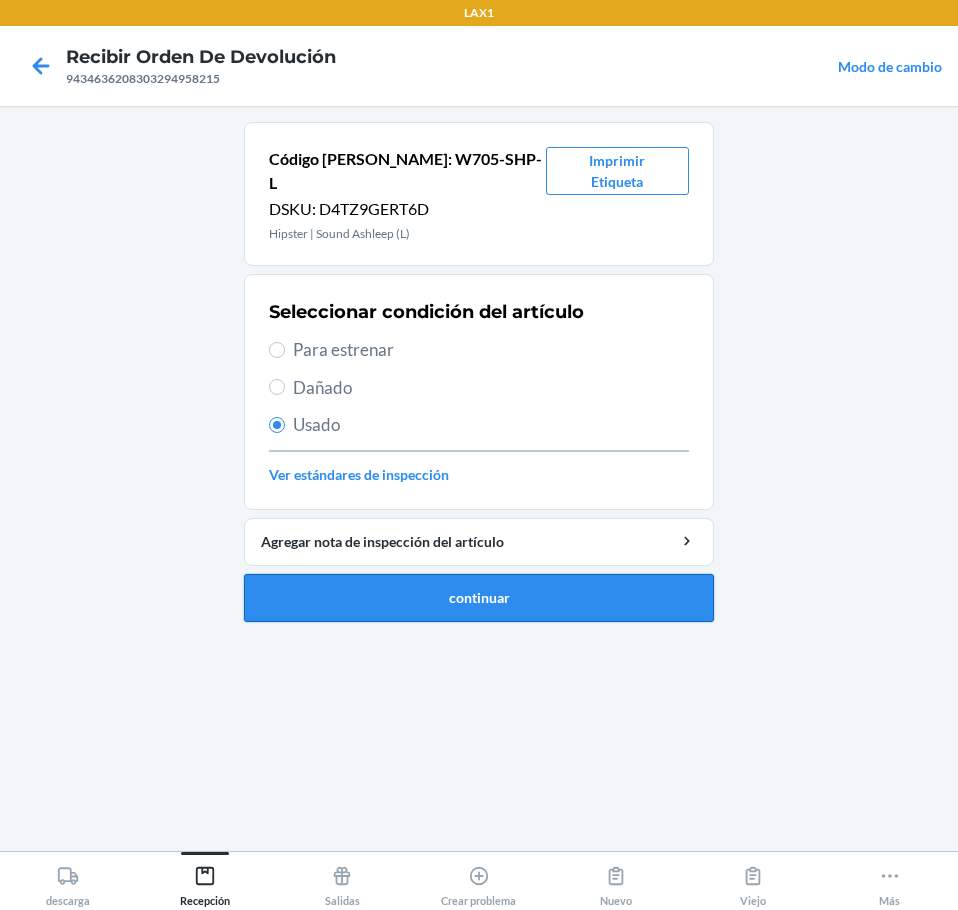 click on "continuar" at bounding box center [479, 598] 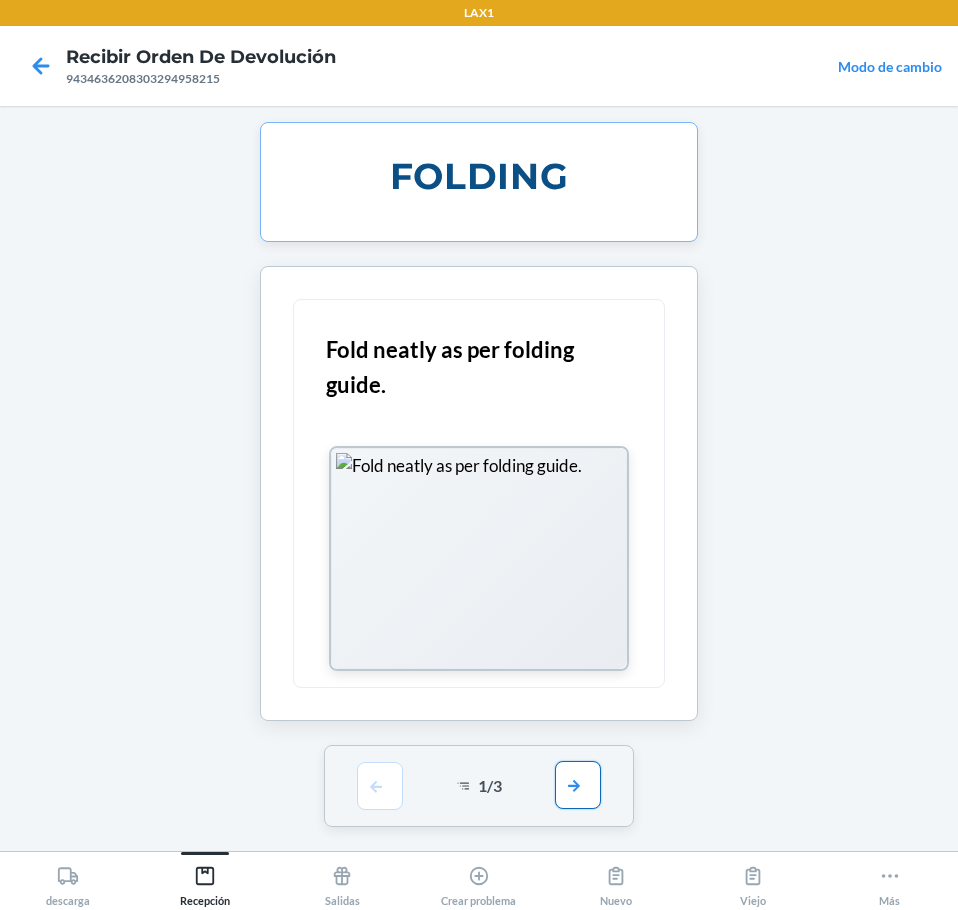 click at bounding box center (578, 785) 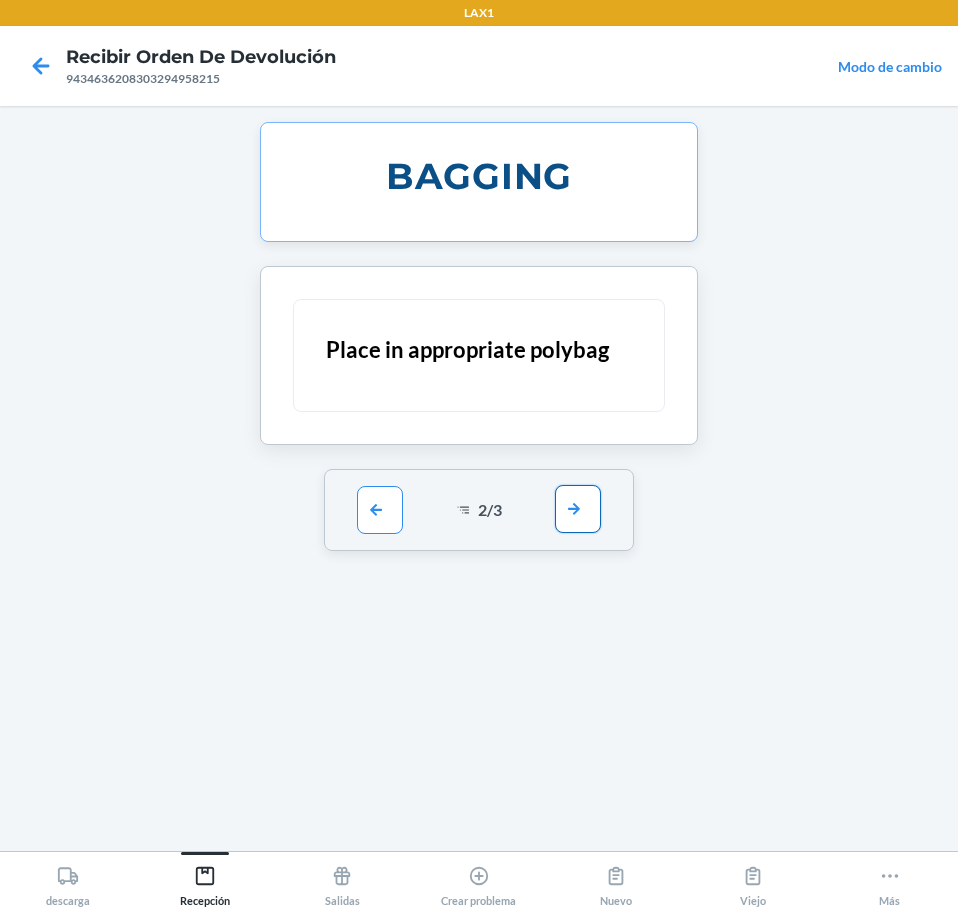 click at bounding box center (578, 509) 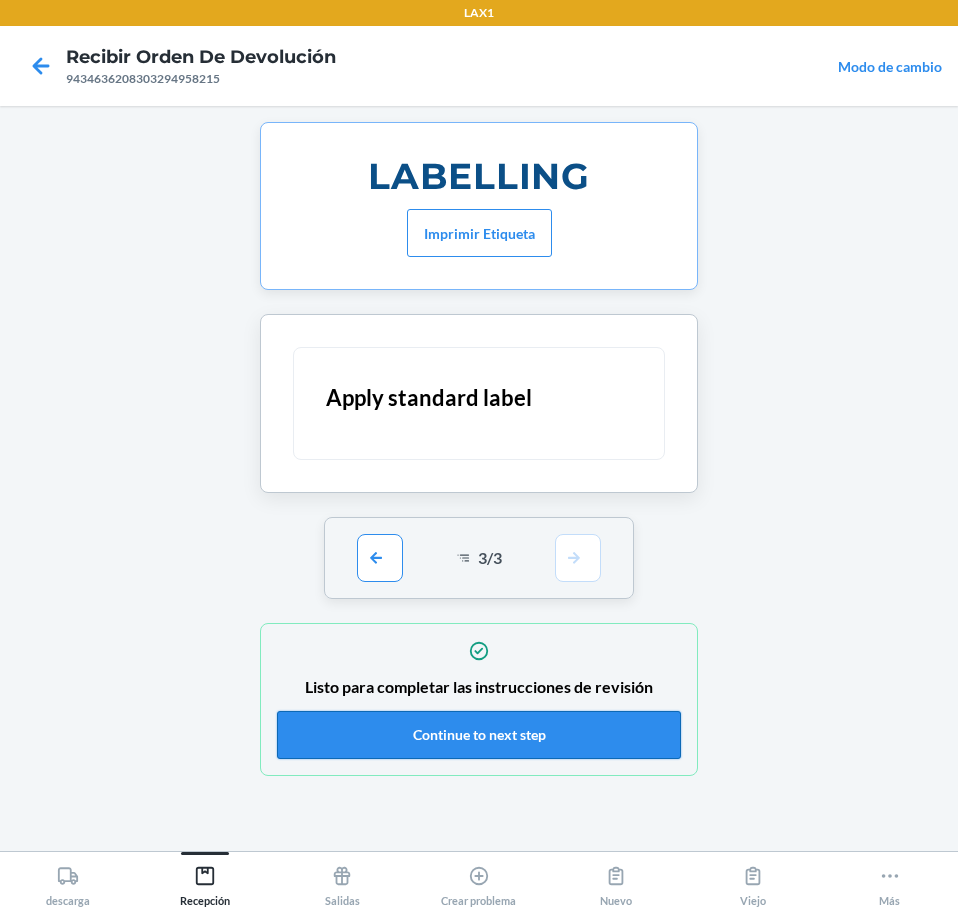 click on "Continue to next step" at bounding box center (479, 735) 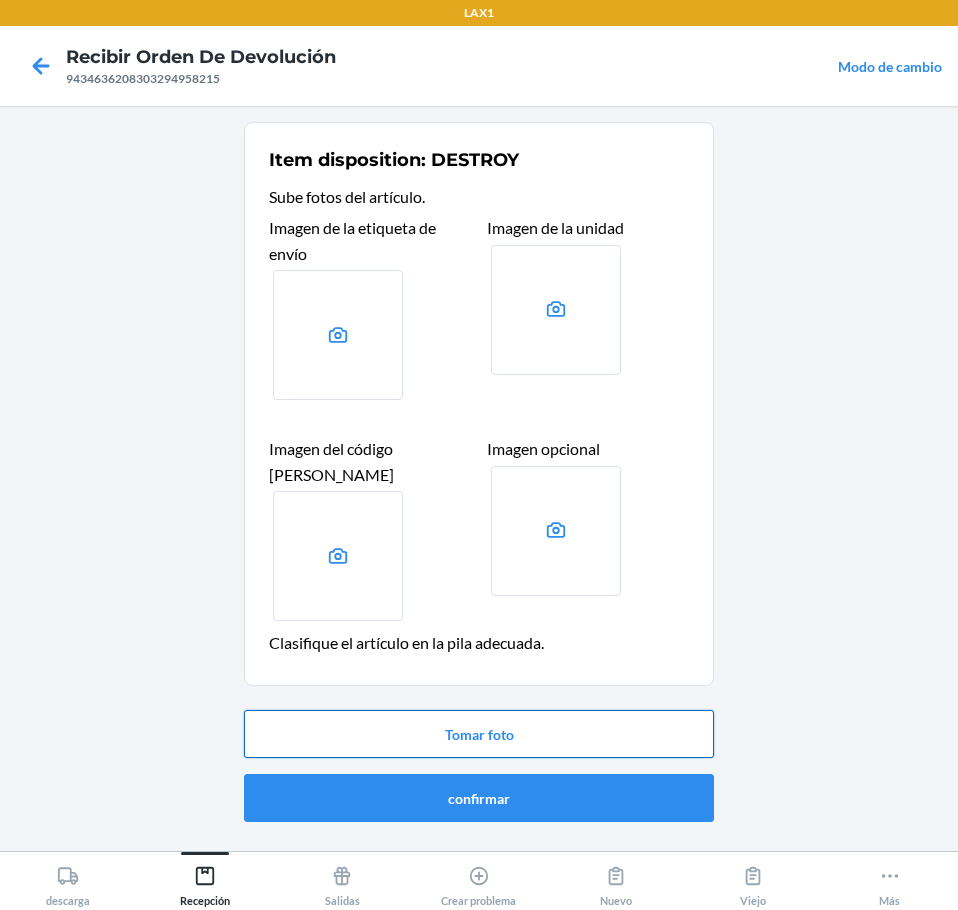 click on "Tomar foto" at bounding box center (479, 734) 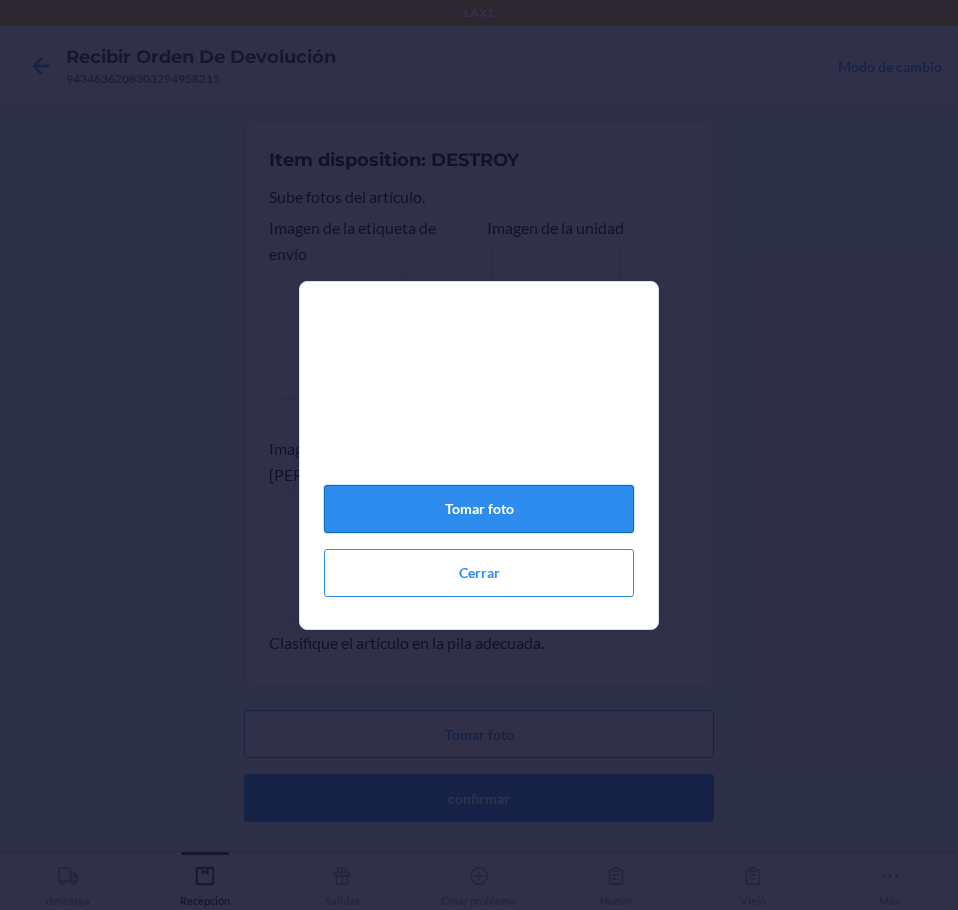 click on "Tomar foto" 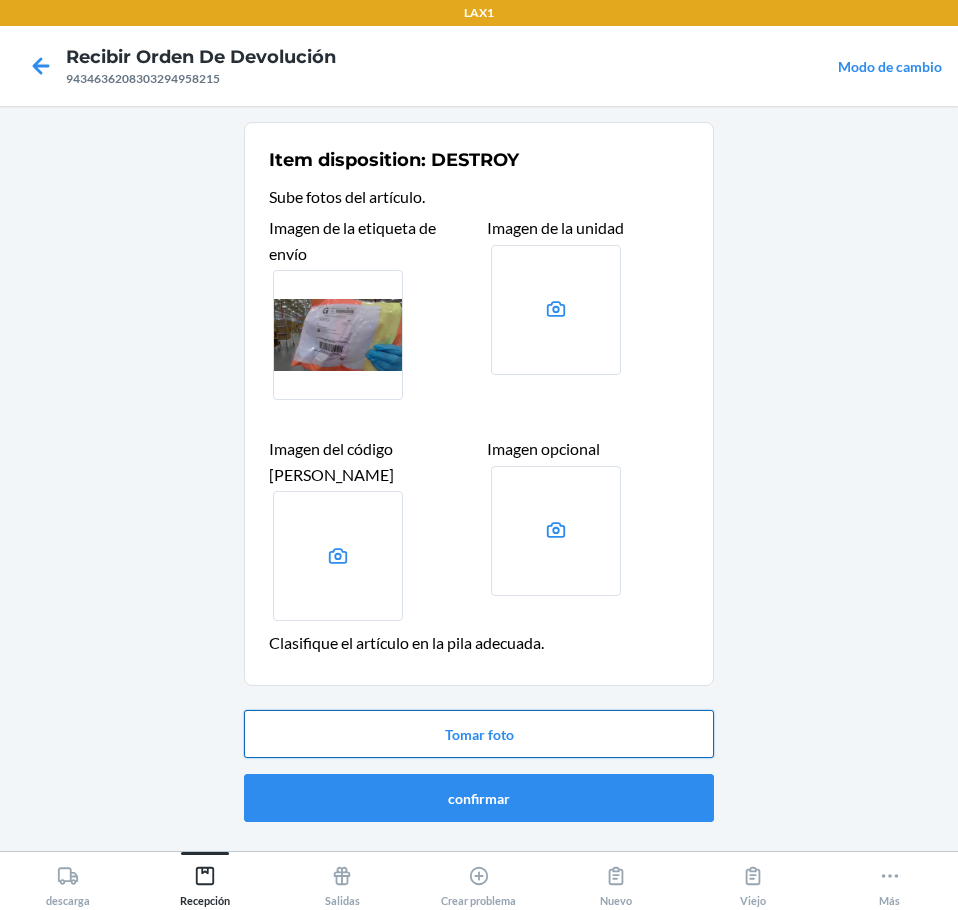 click on "Tomar foto" at bounding box center [479, 734] 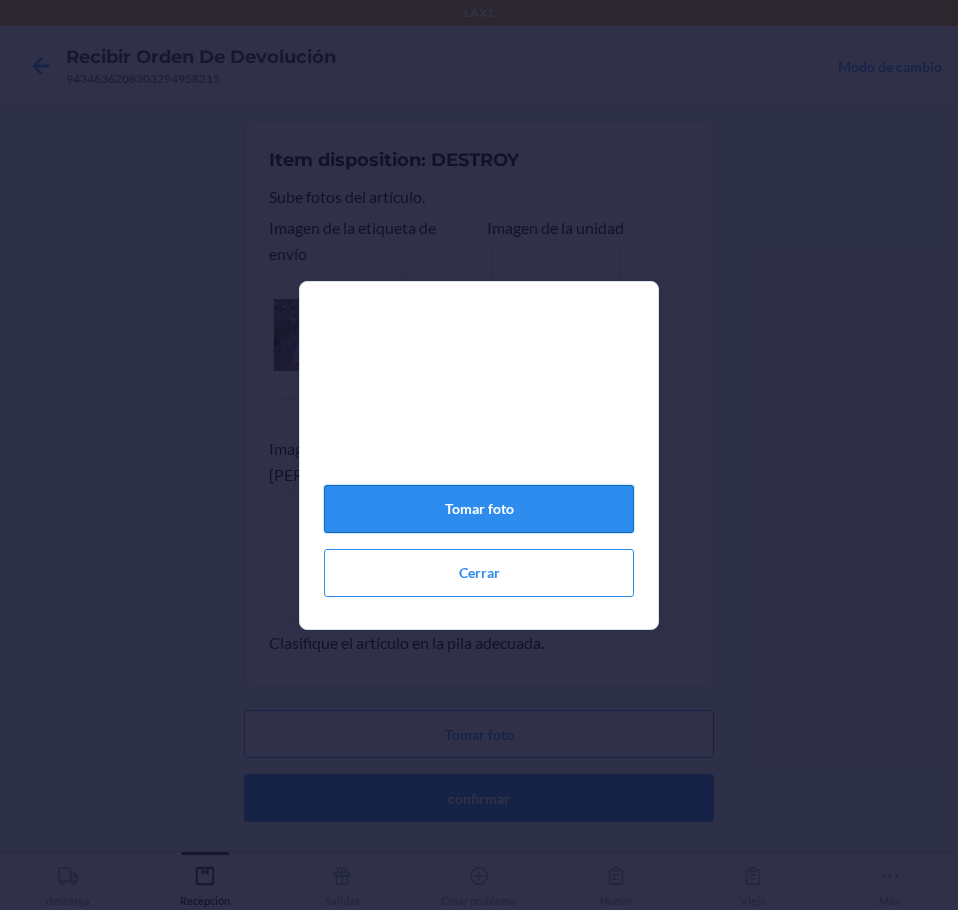 click on "Tomar foto" 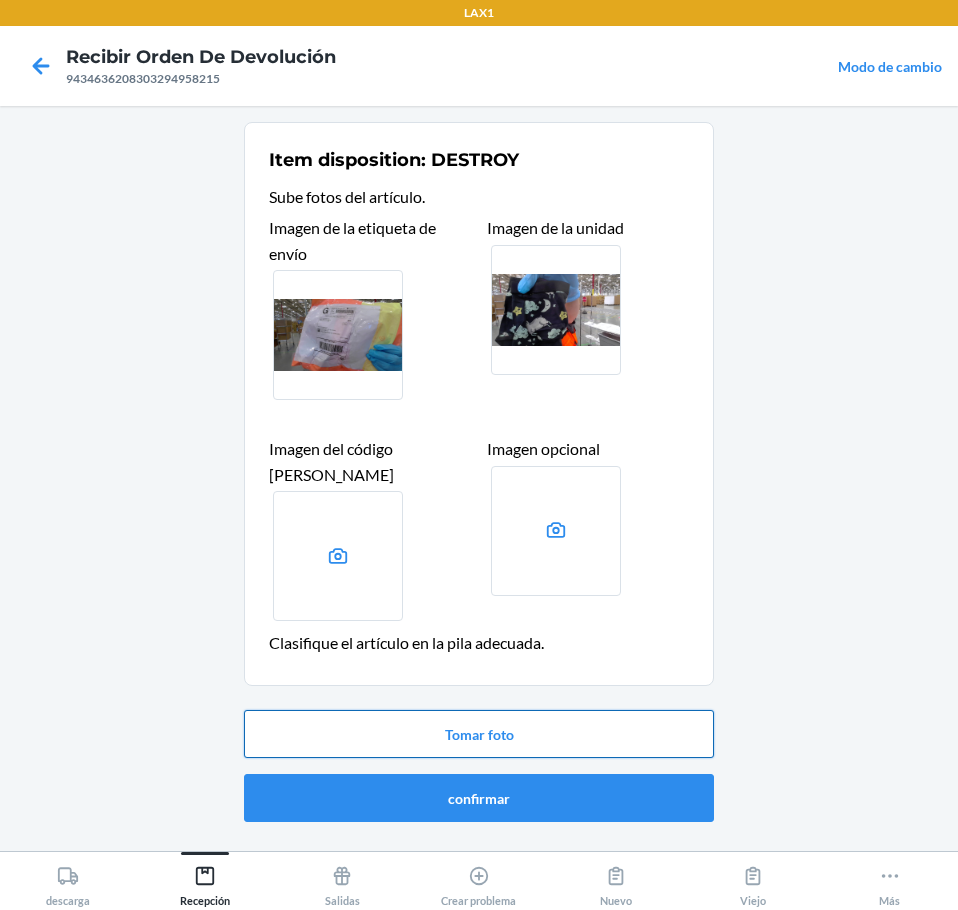 click on "Tomar foto" at bounding box center (479, 734) 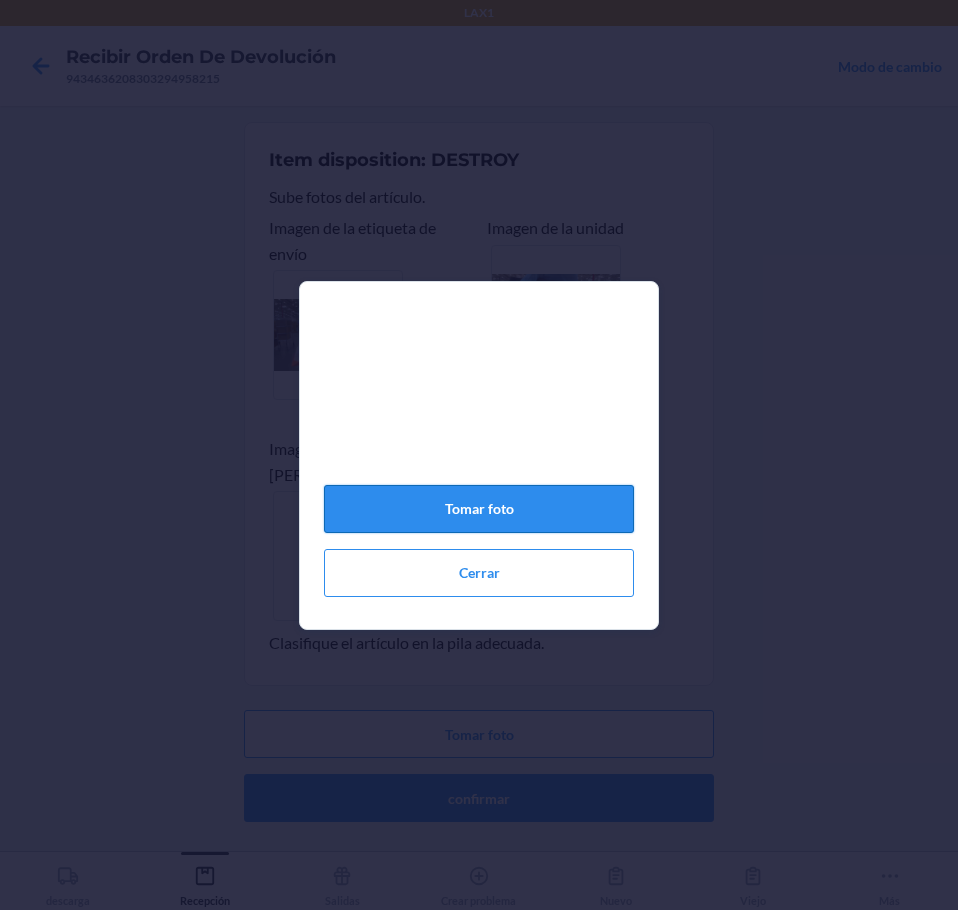 click on "Tomar foto" 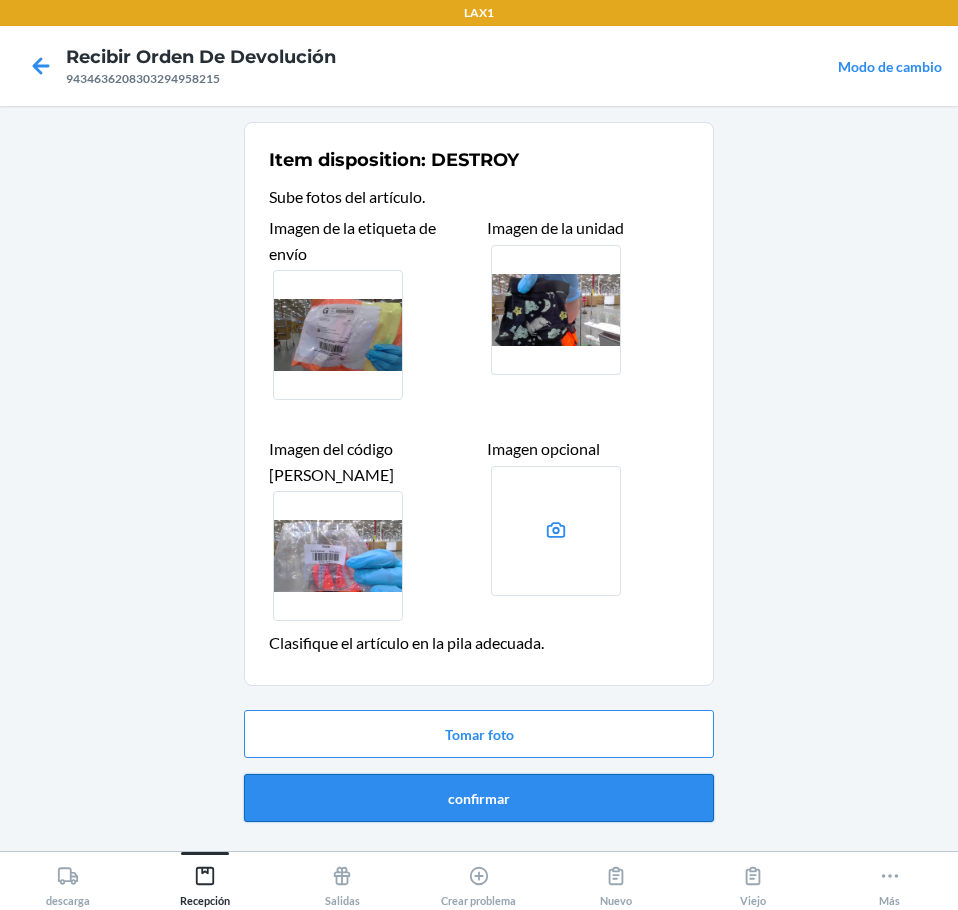 click on "confirmar" at bounding box center [479, 798] 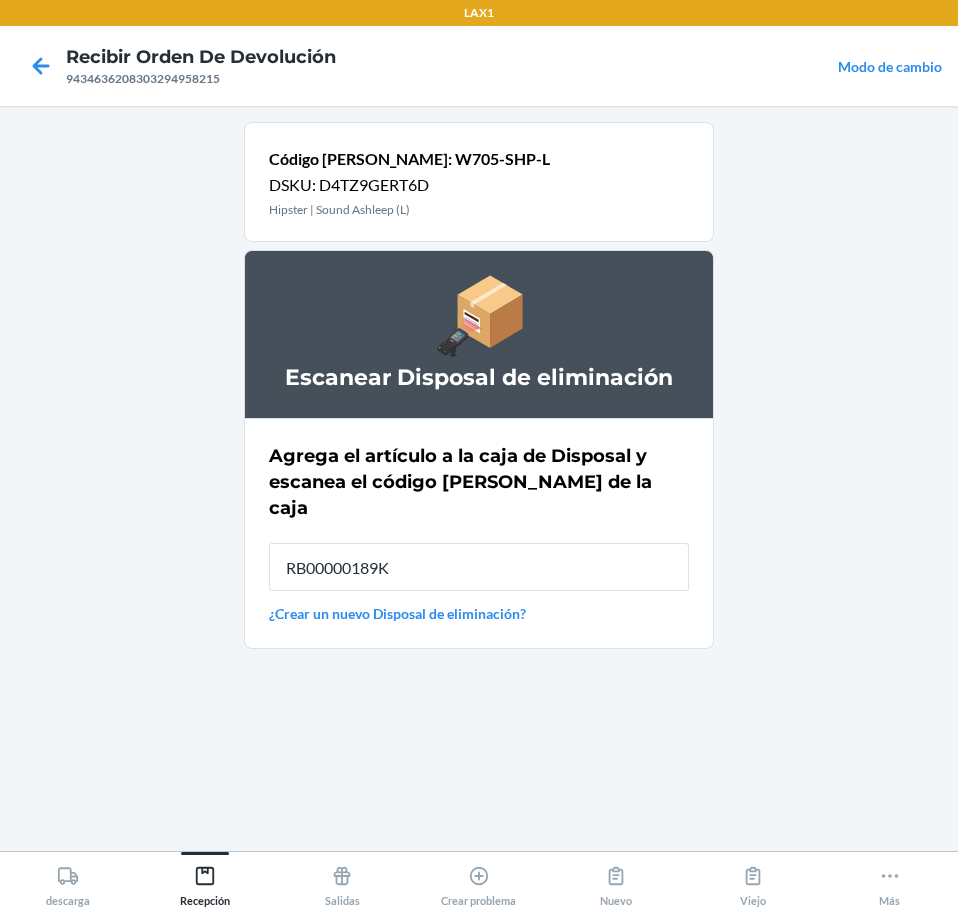 type on "RB00000189K" 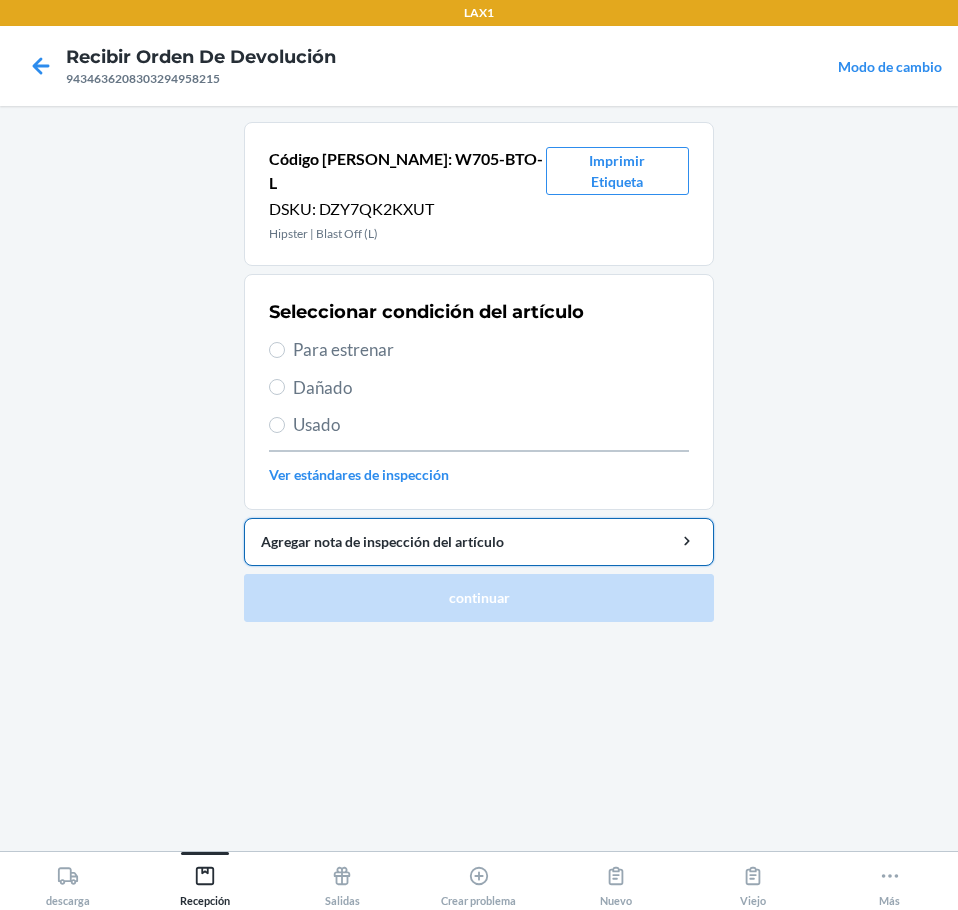 click on "Agregar nota de inspección del artículo" at bounding box center [479, 541] 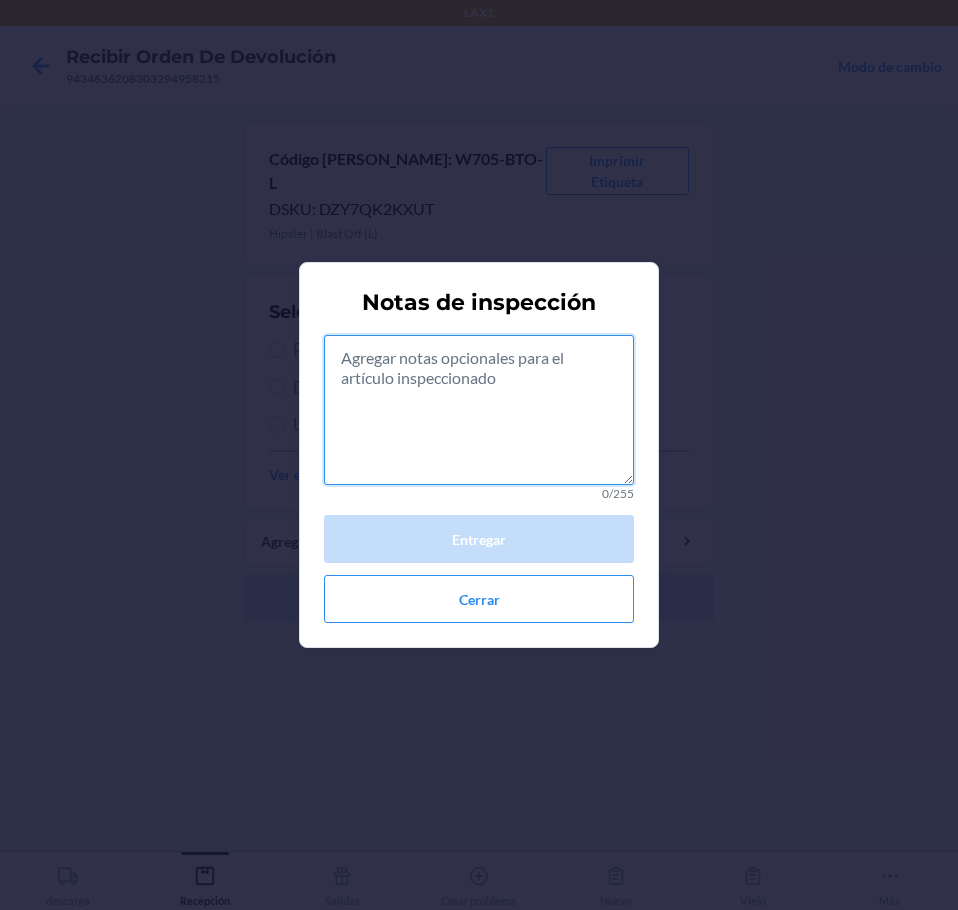 click at bounding box center [479, 410] 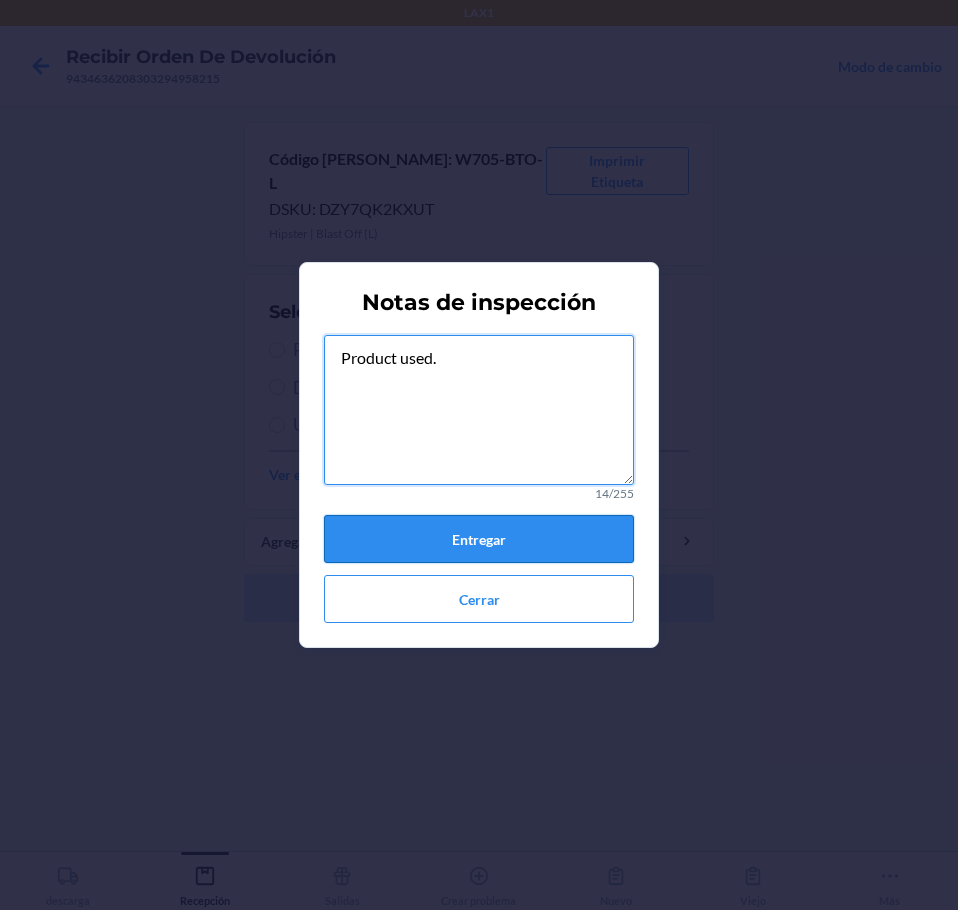 type on "Product used." 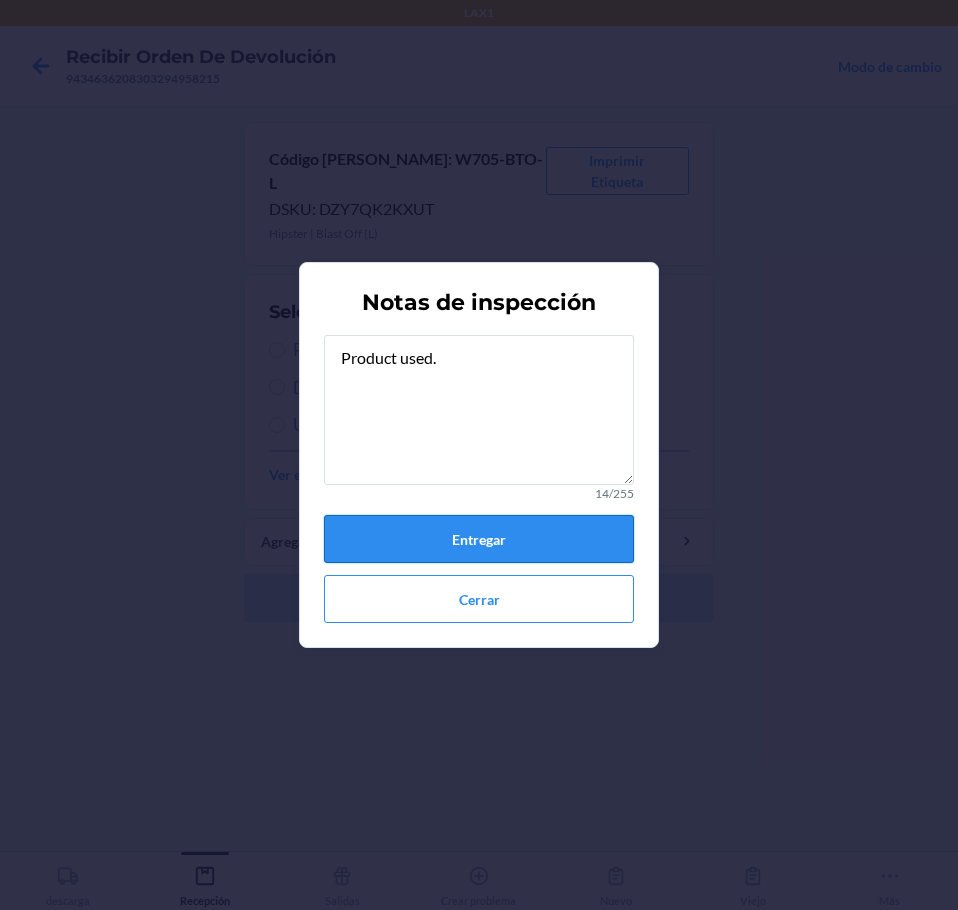 click on "Entregar" at bounding box center (479, 539) 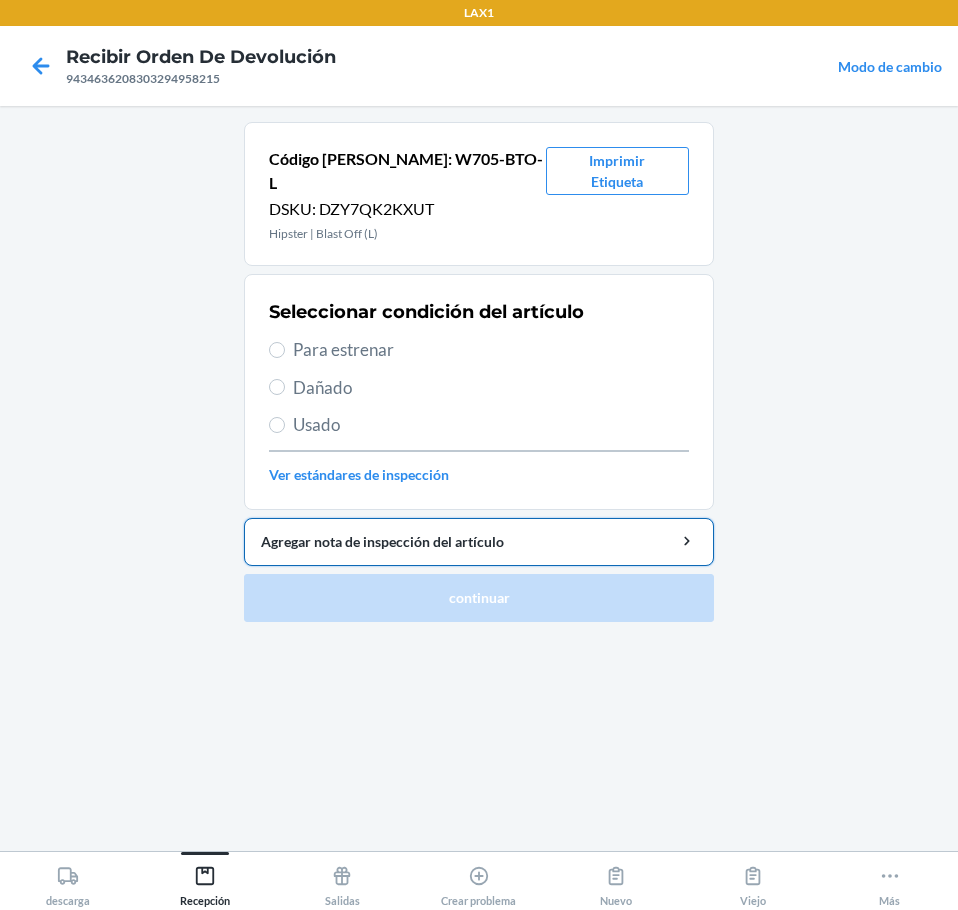 click on "Agregar nota de inspección del artículo" at bounding box center [479, 541] 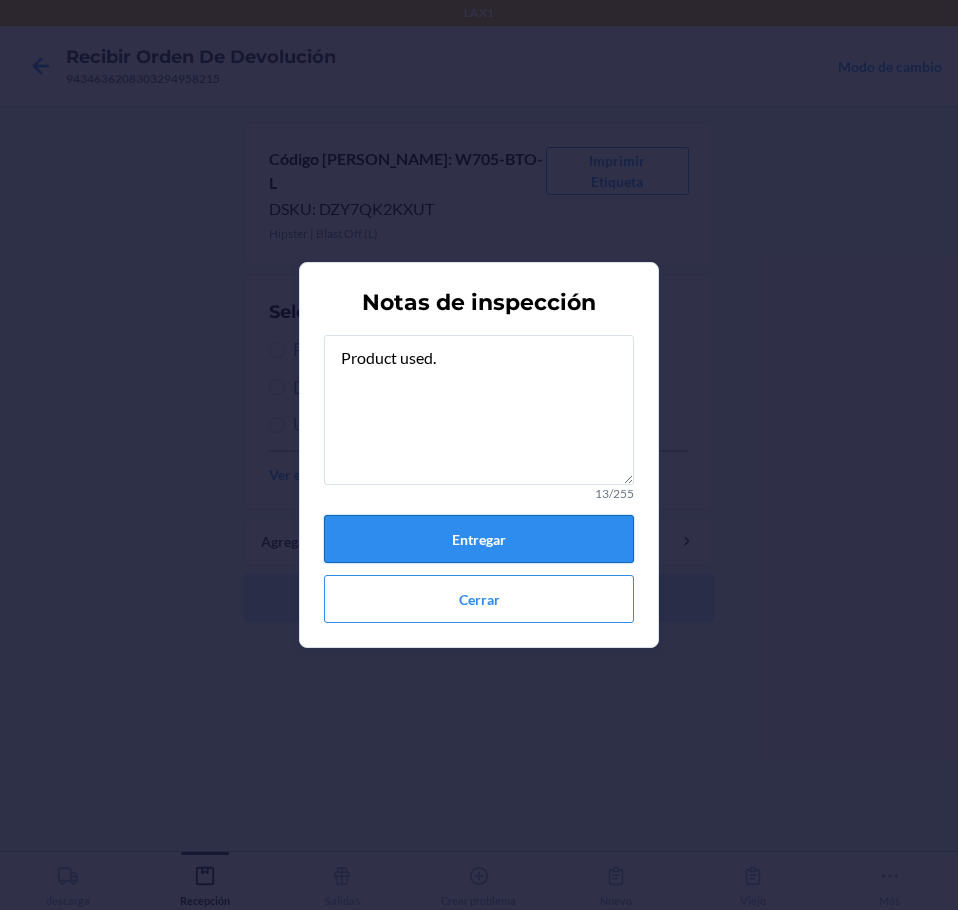 click on "Entregar" at bounding box center [479, 539] 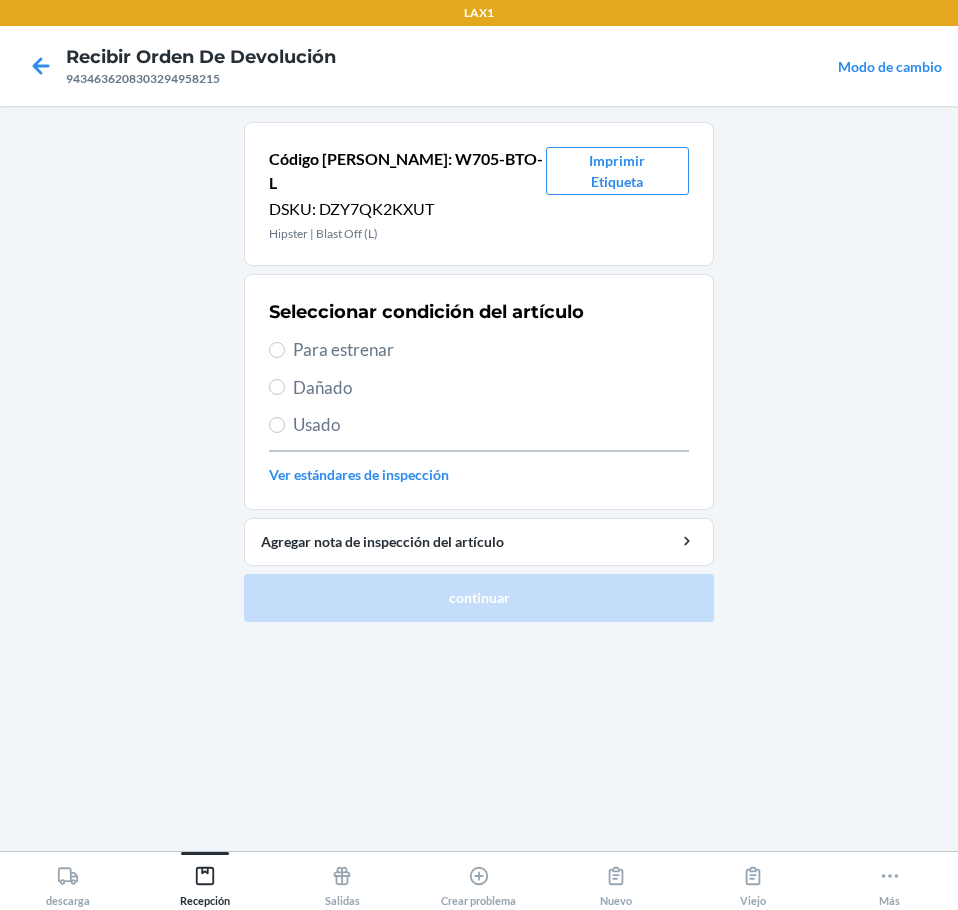 click on "Usado" at bounding box center (491, 425) 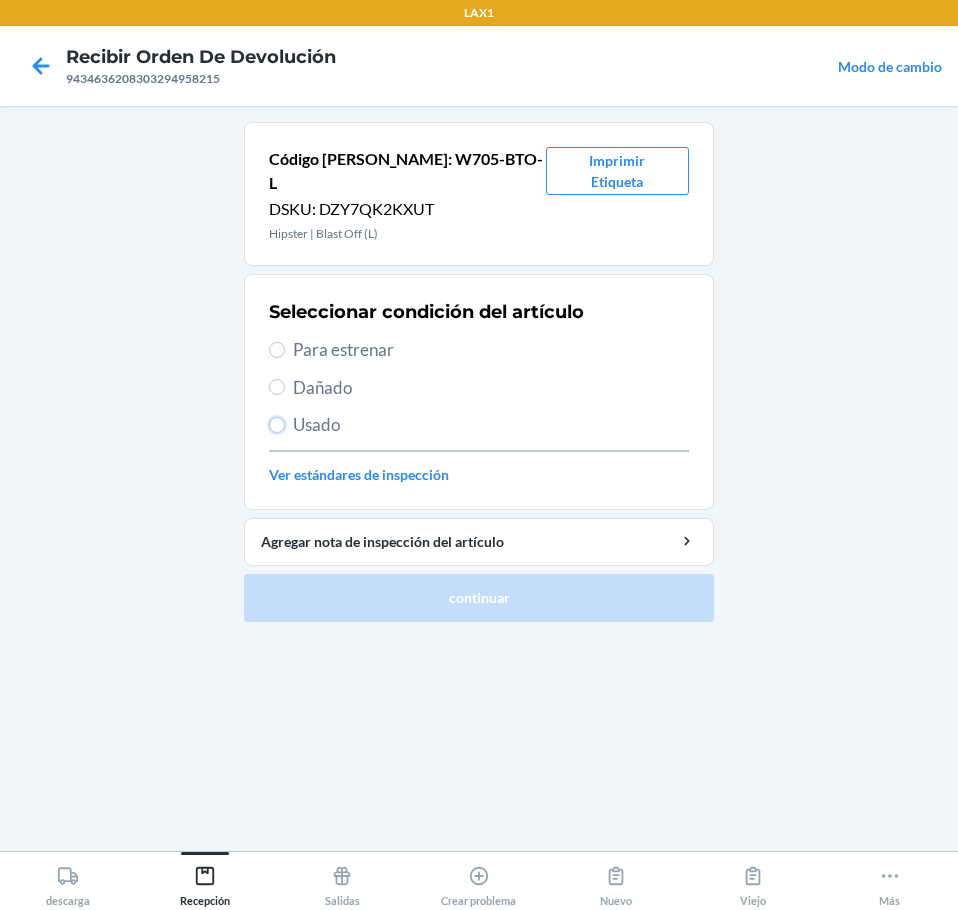 click on "Usado" at bounding box center (277, 425) 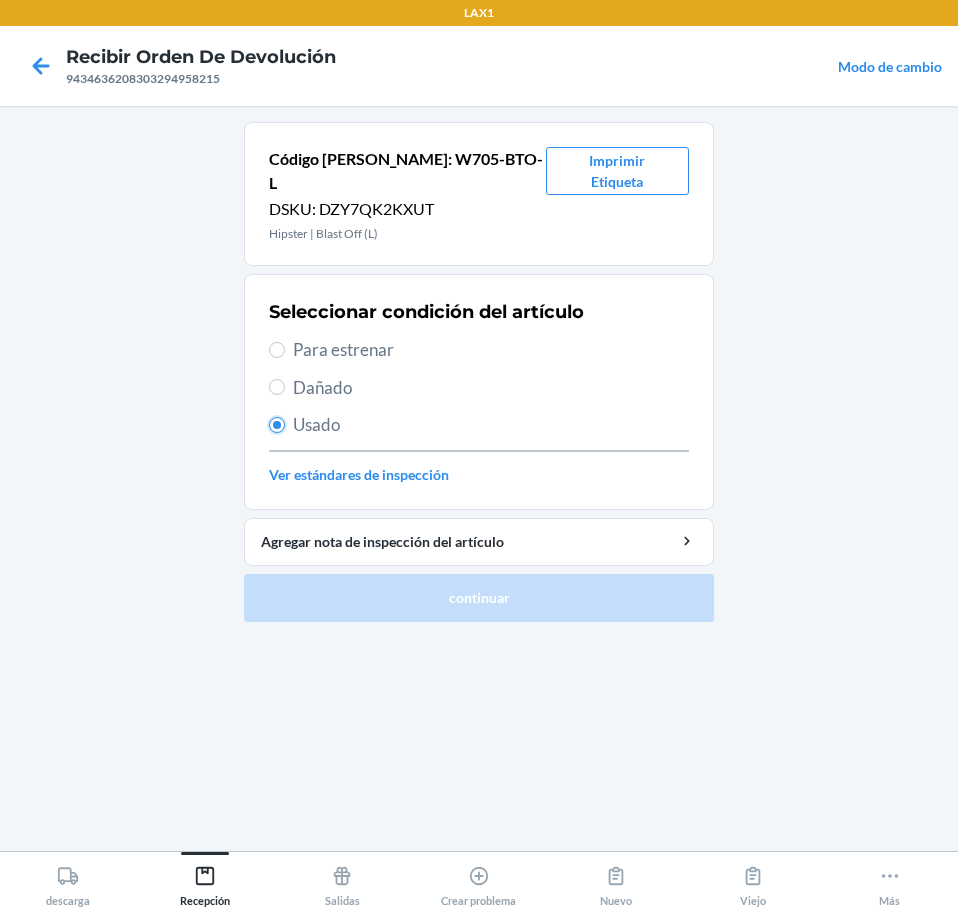 radio on "true" 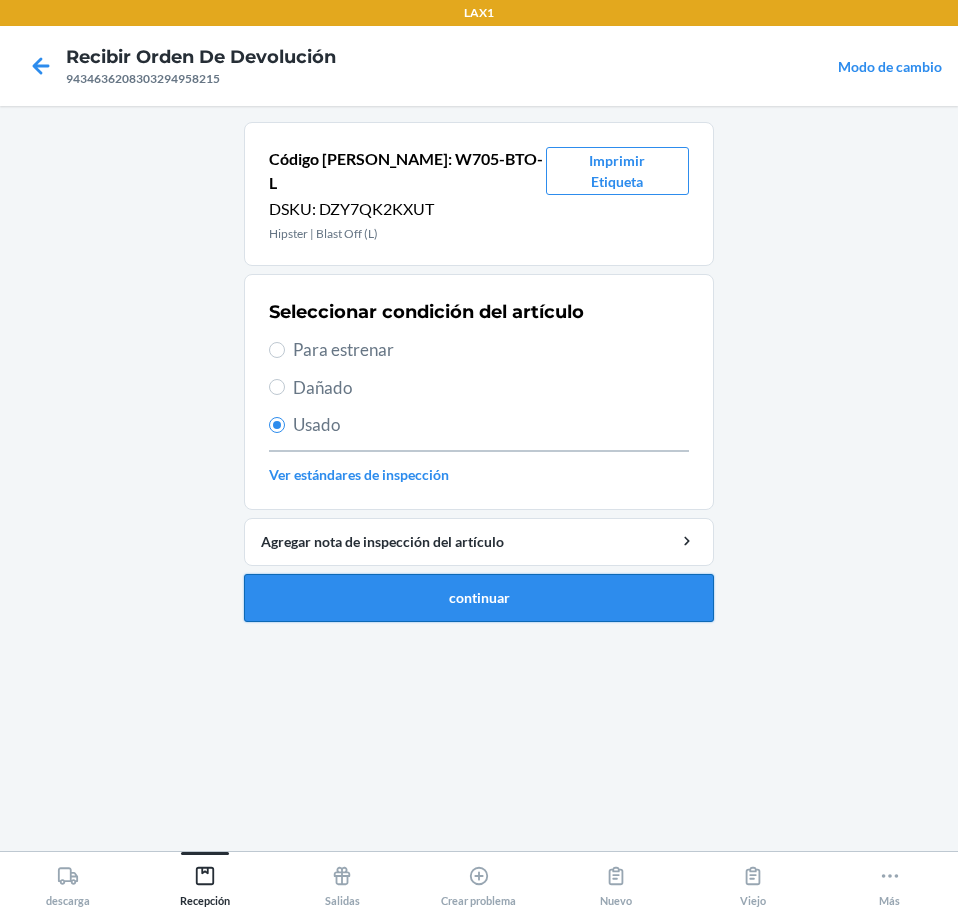 click on "continuar" at bounding box center (479, 598) 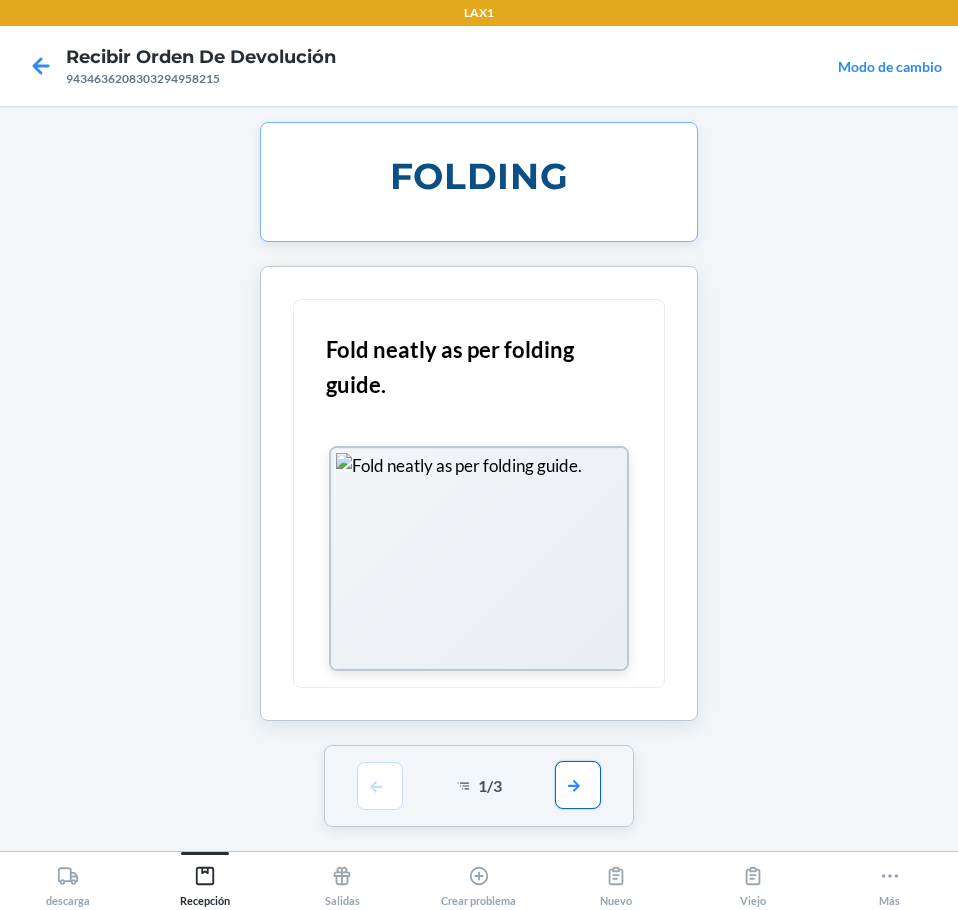 click at bounding box center (578, 785) 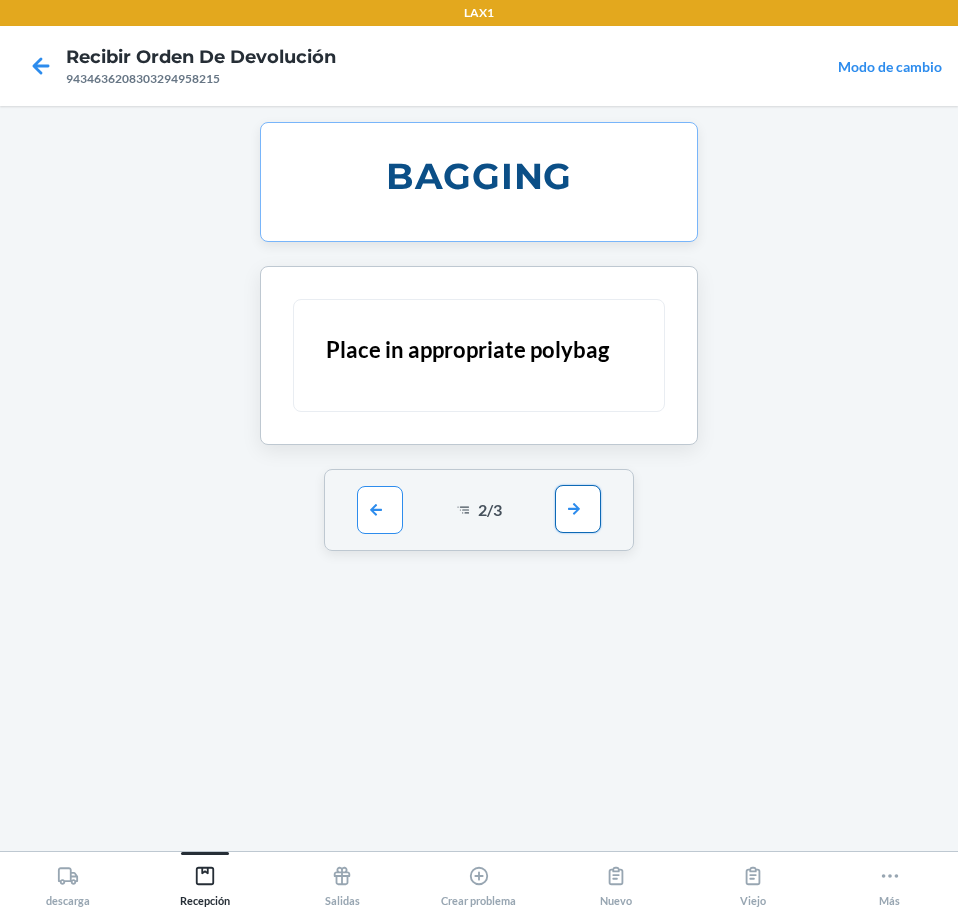 click at bounding box center (578, 509) 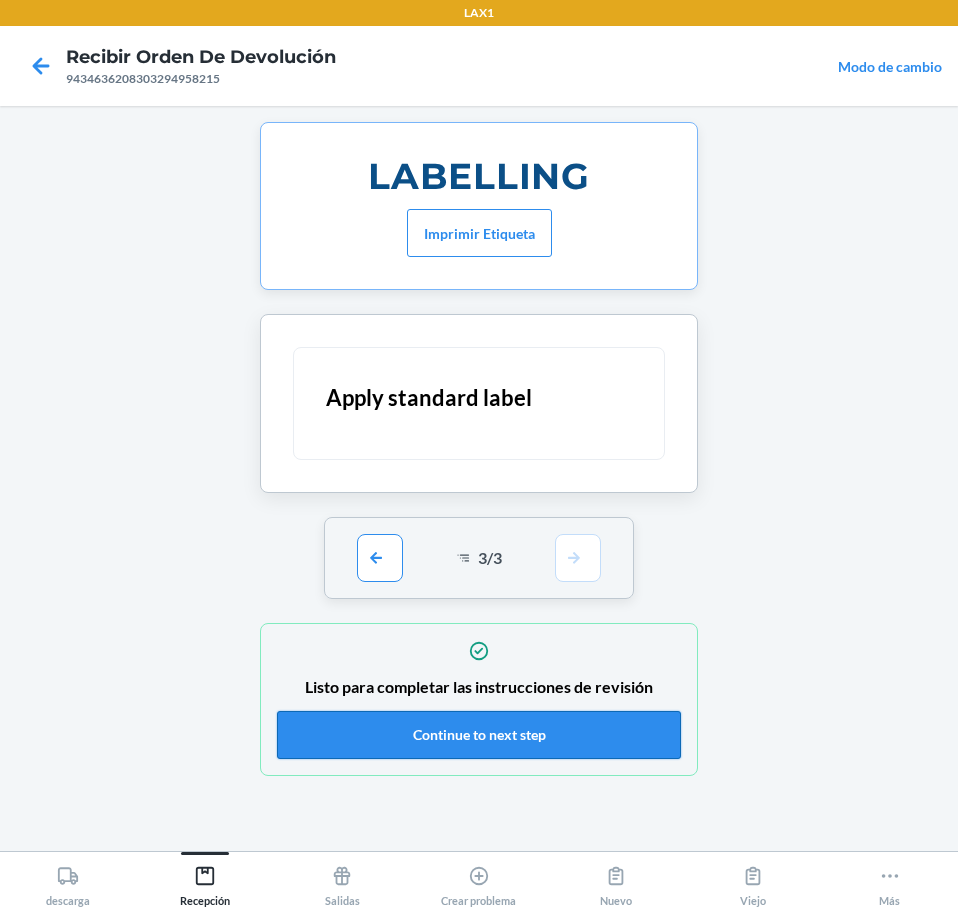 click on "Continue to next step" at bounding box center (479, 735) 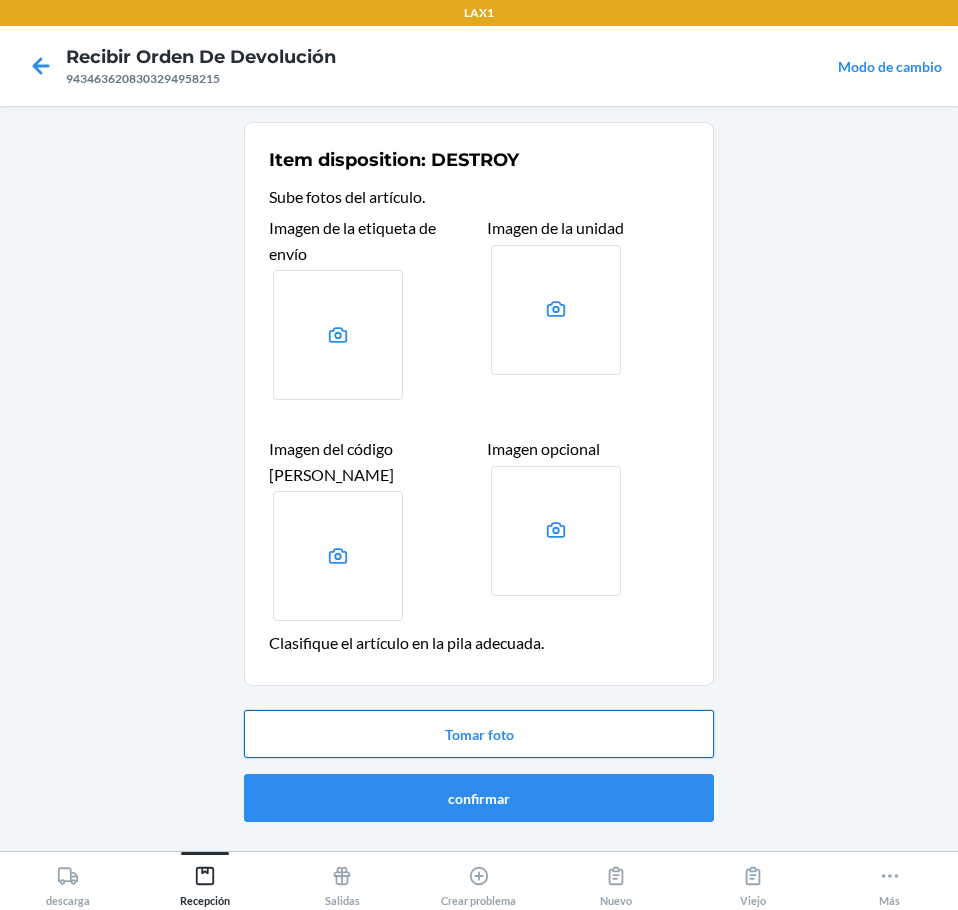 click on "Tomar foto" at bounding box center [479, 734] 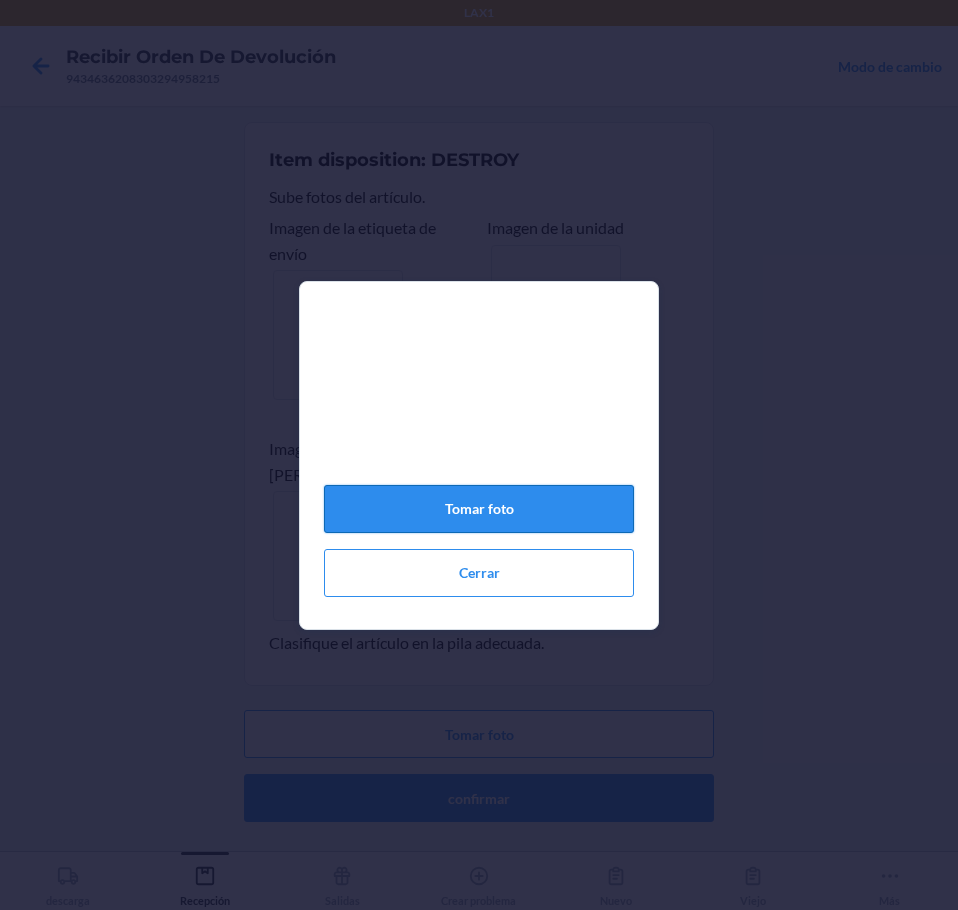 click on "Tomar foto" 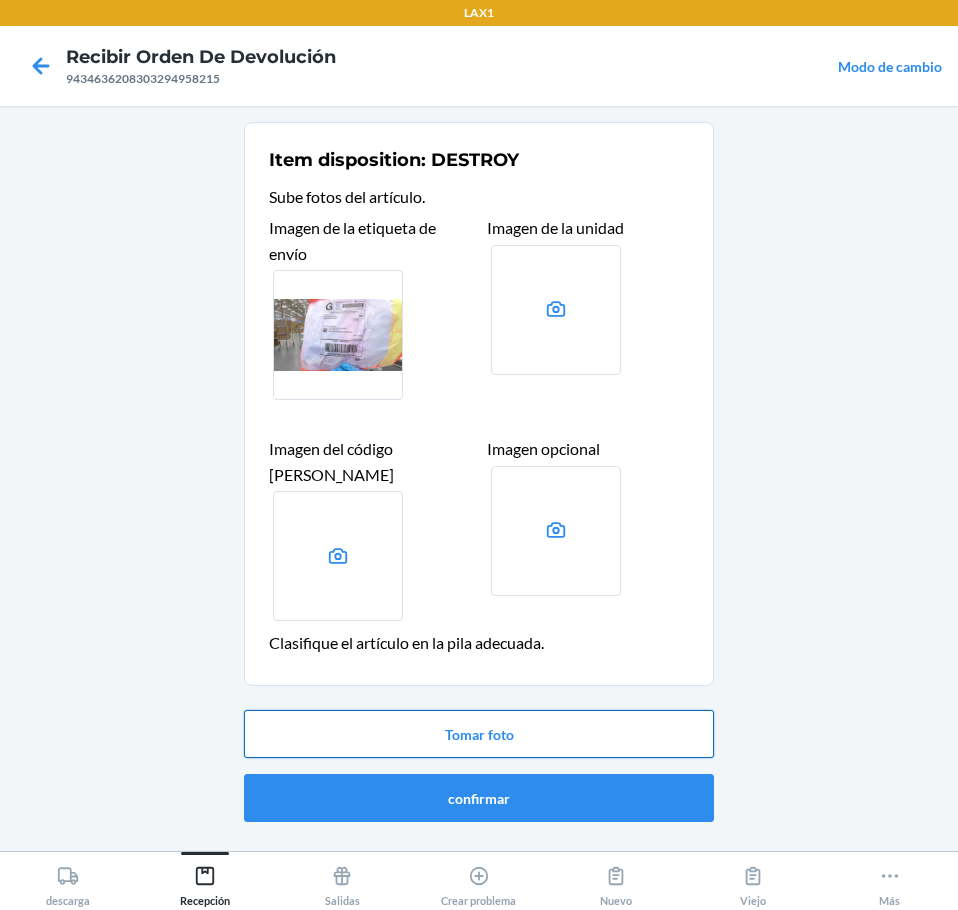 click on "Tomar foto" at bounding box center [479, 734] 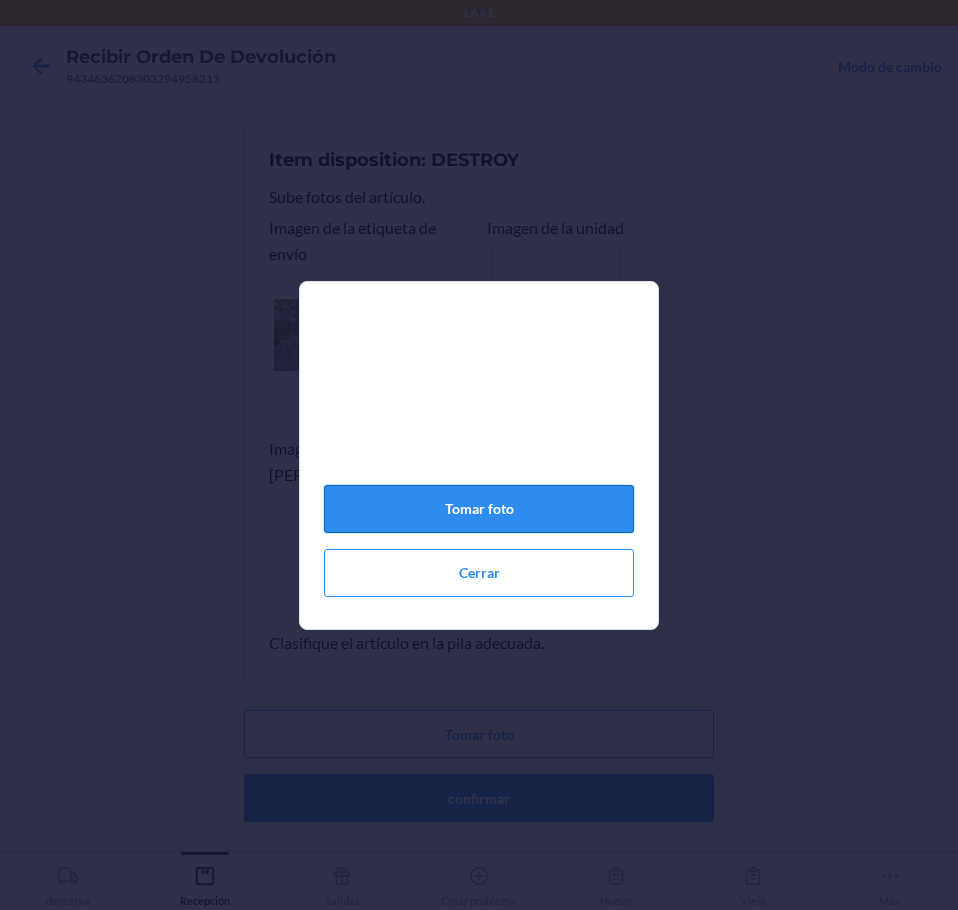 click on "Tomar foto" 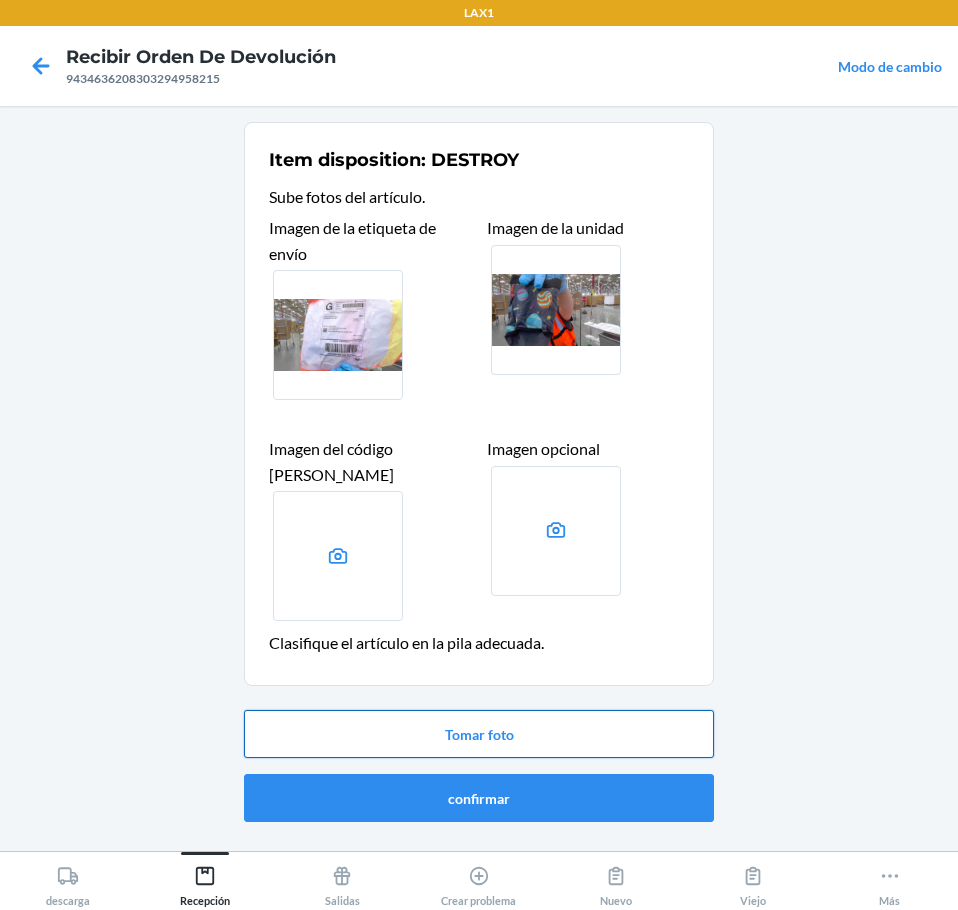 click on "Tomar foto" at bounding box center (479, 734) 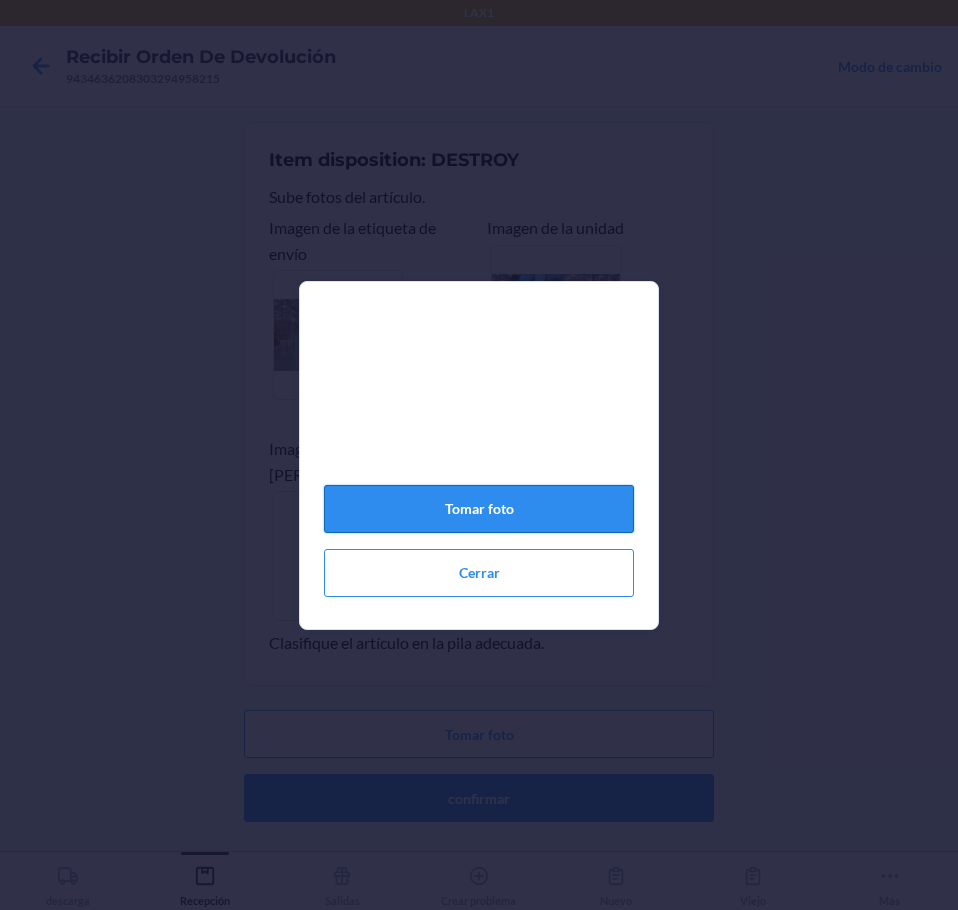 click on "Tomar foto" 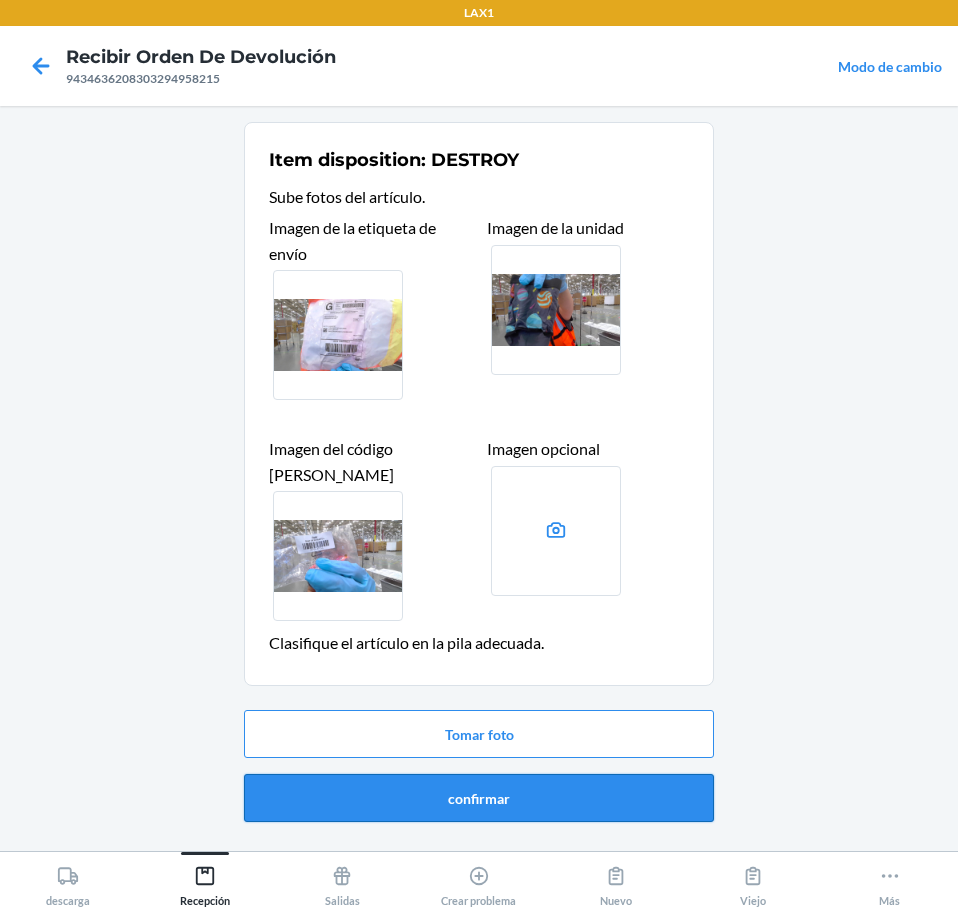 click on "confirmar" at bounding box center [479, 798] 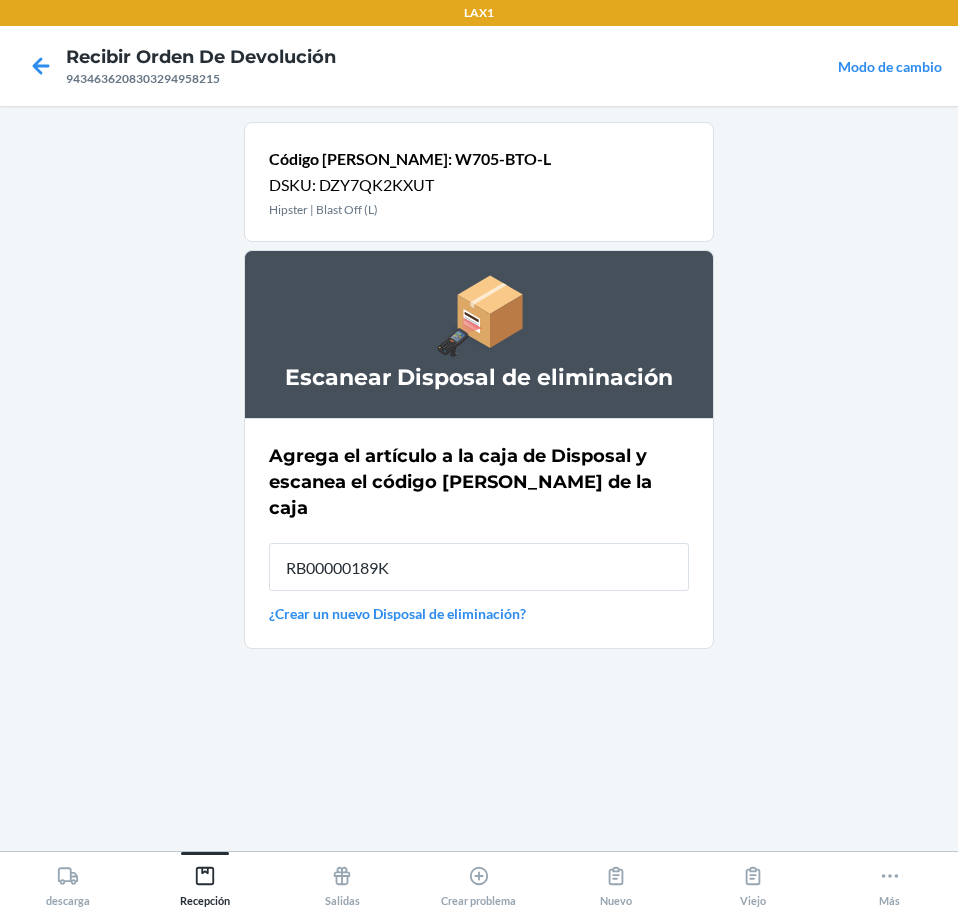 type on "RB00000189K" 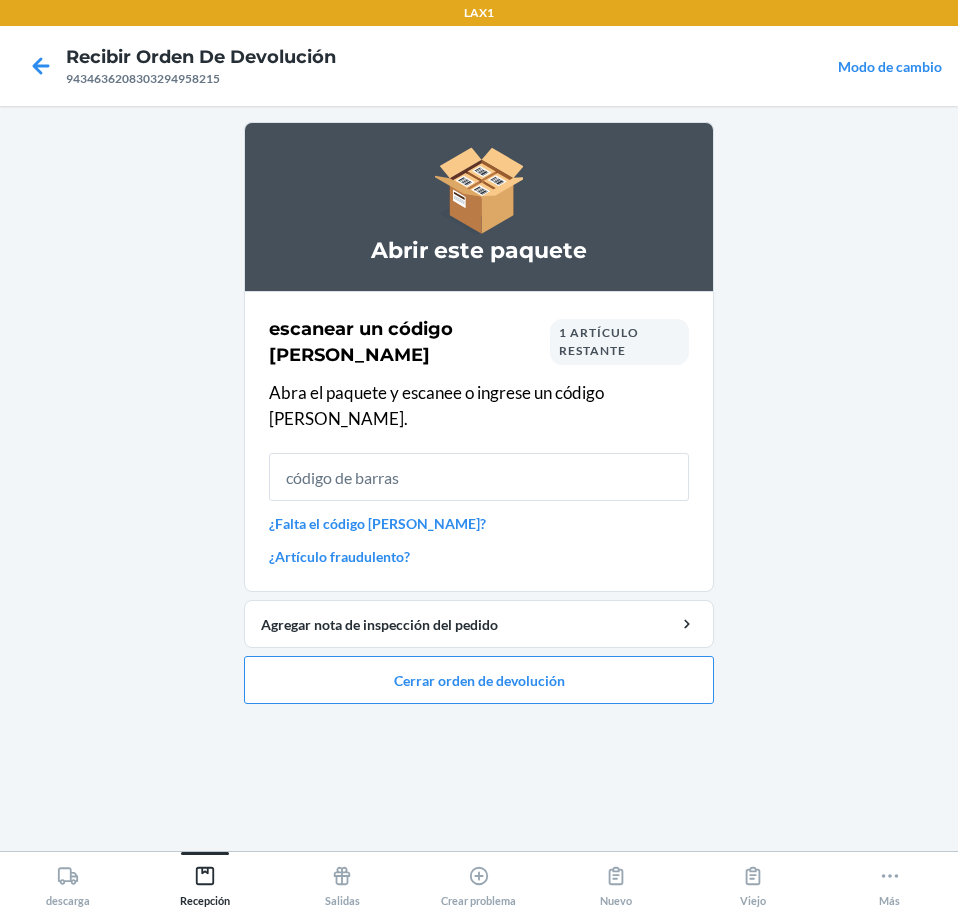 click at bounding box center (479, 477) 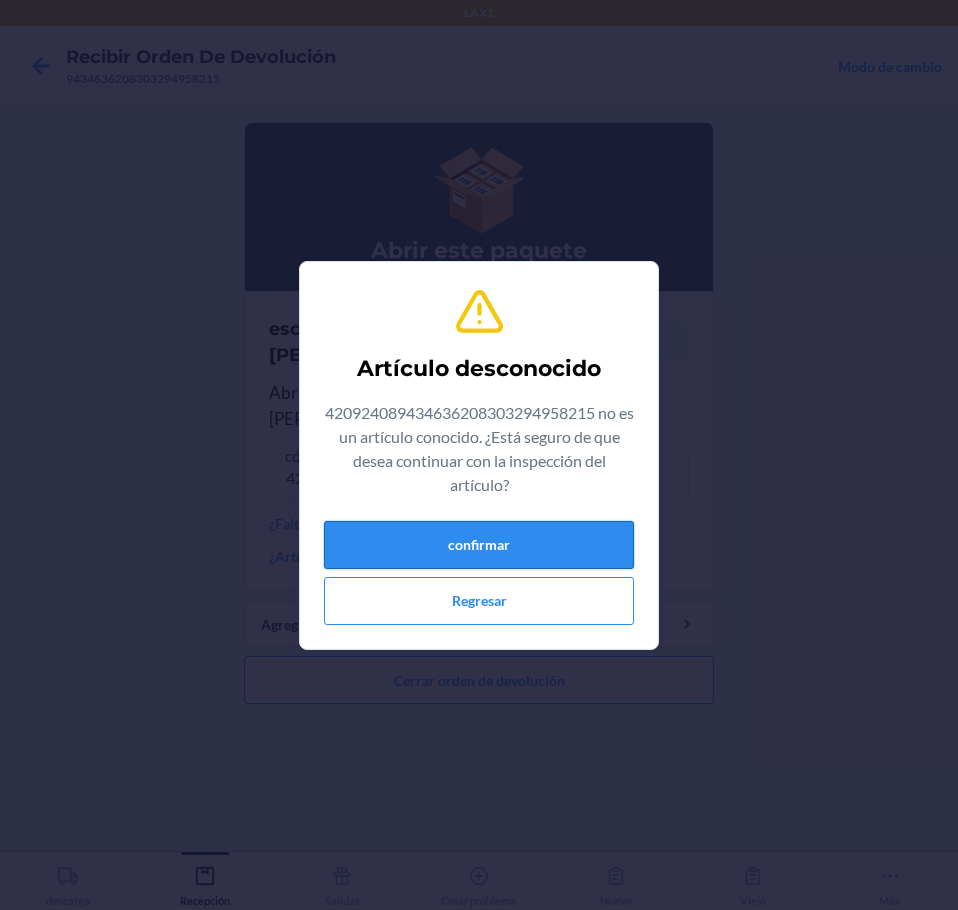 click on "confirmar" at bounding box center [479, 545] 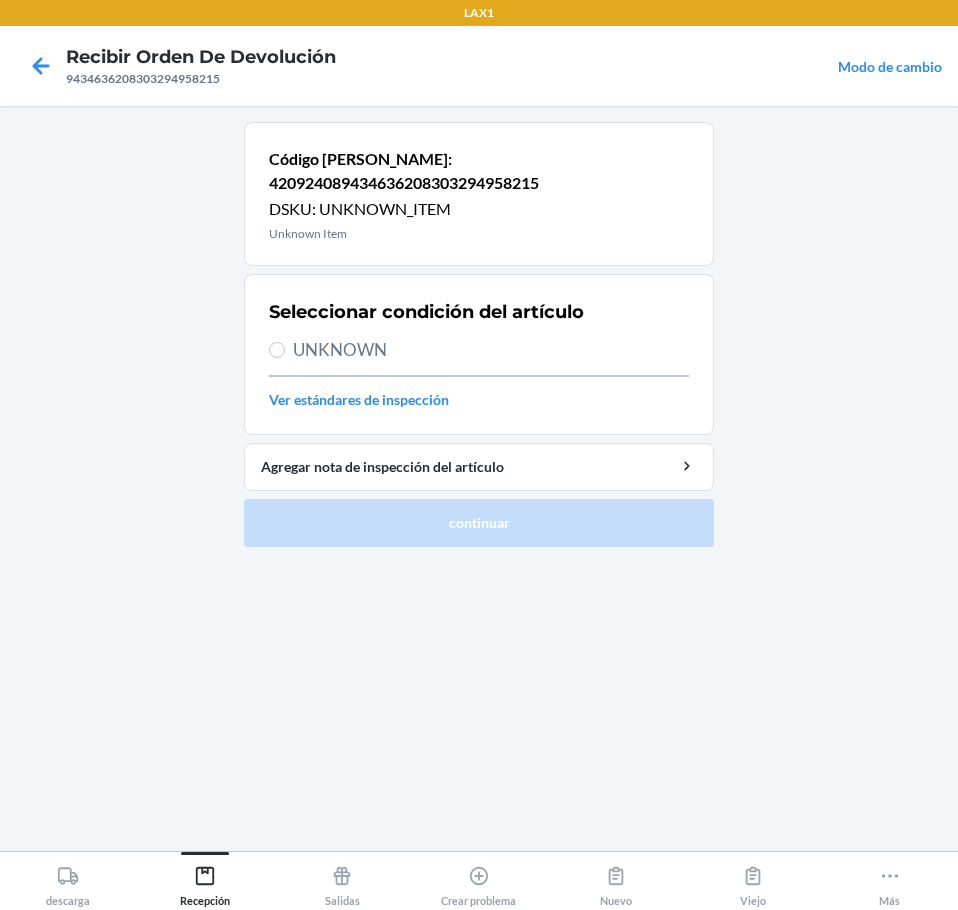 click at bounding box center (41, 66) 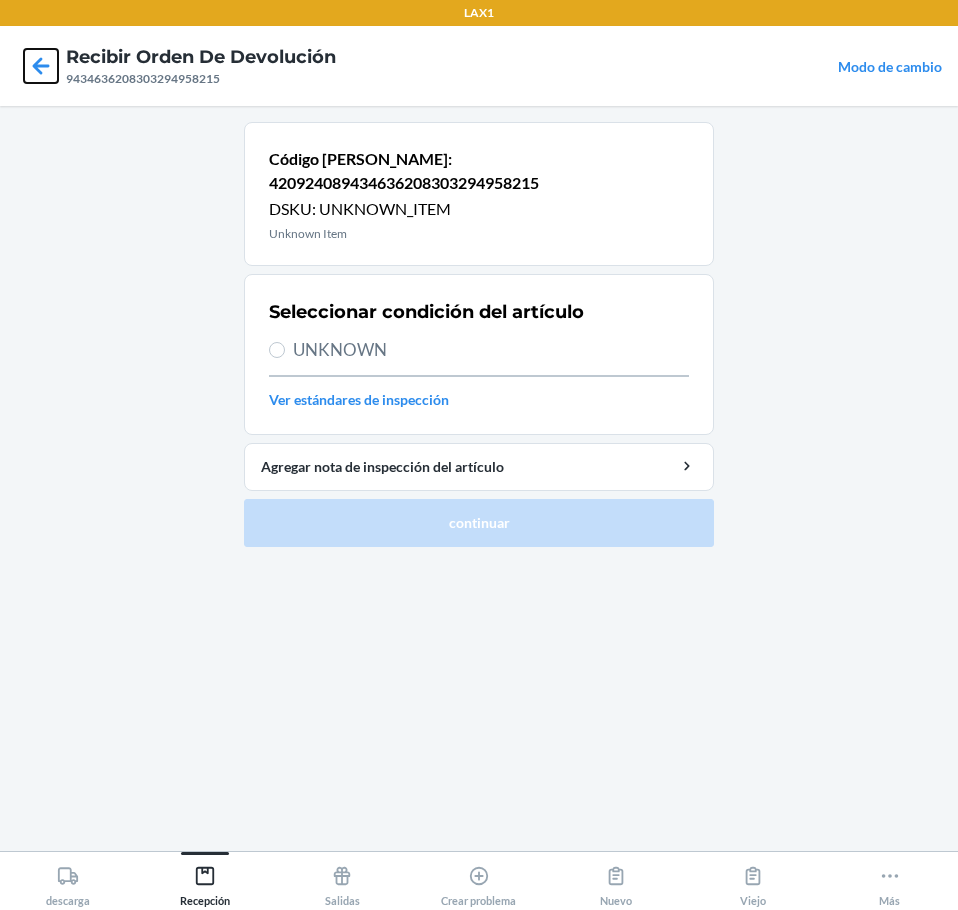 click 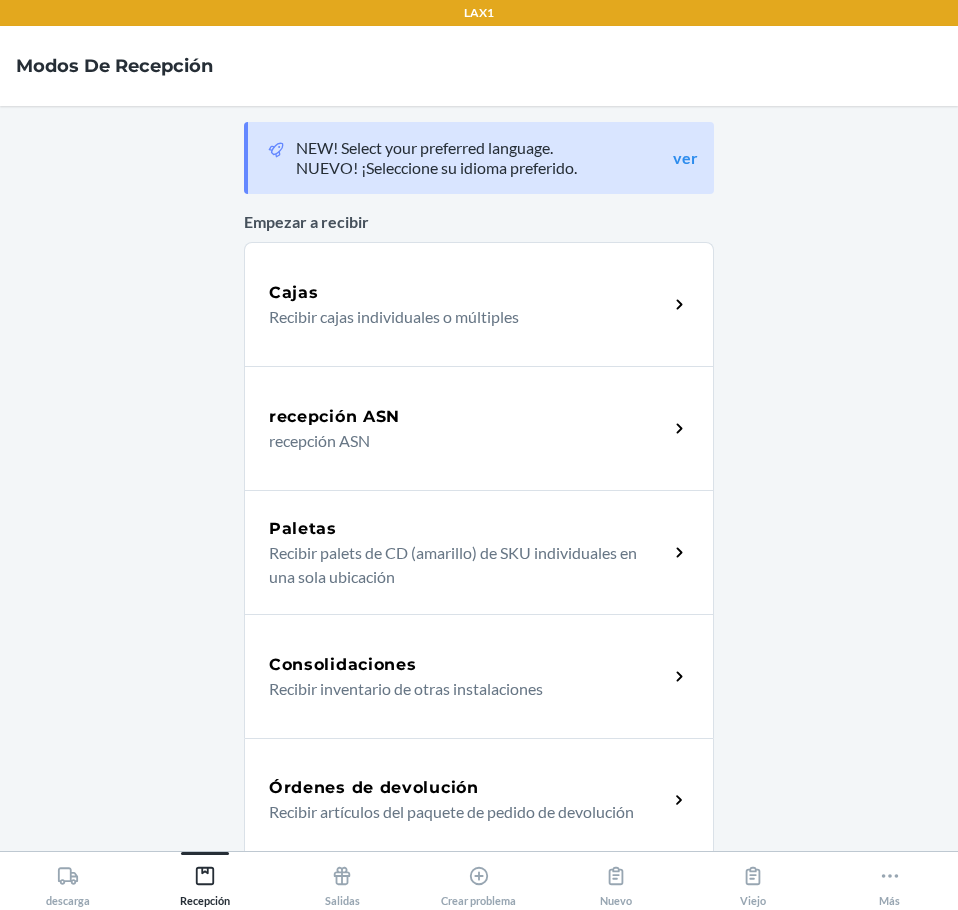 click on "Órdenes de devolución Recibir artículos del paquete de pedido de devolución" at bounding box center (479, 800) 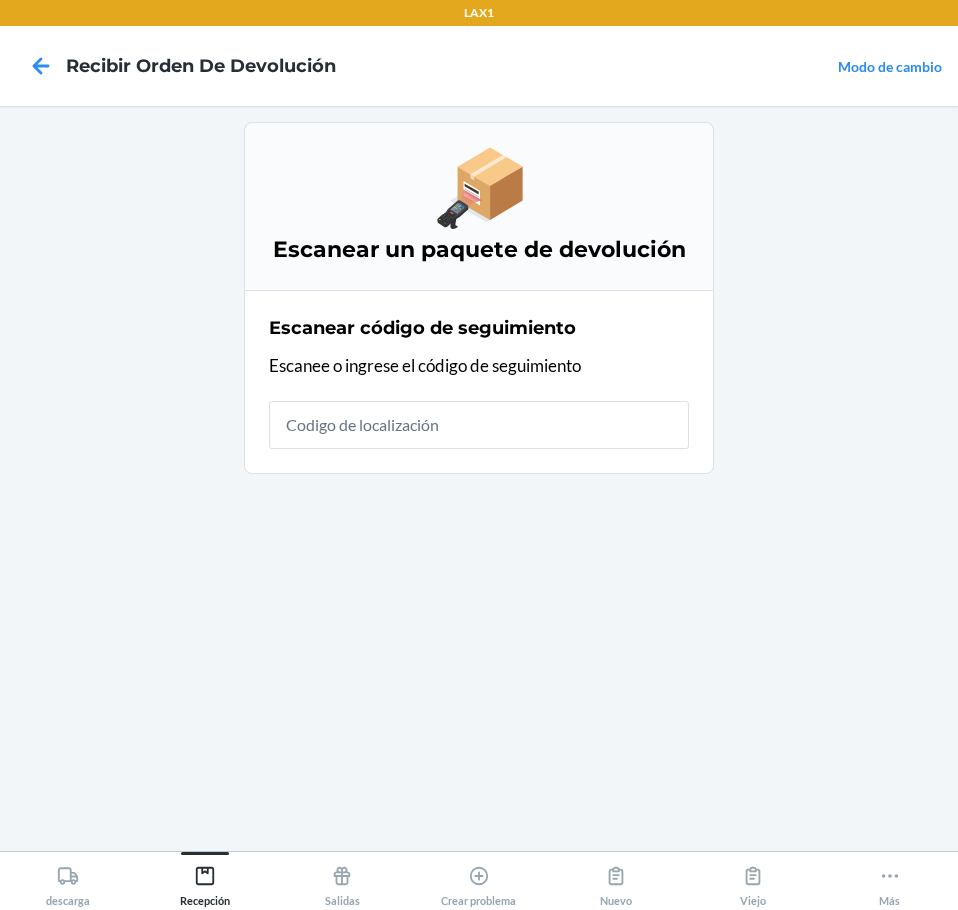 click at bounding box center (479, 425) 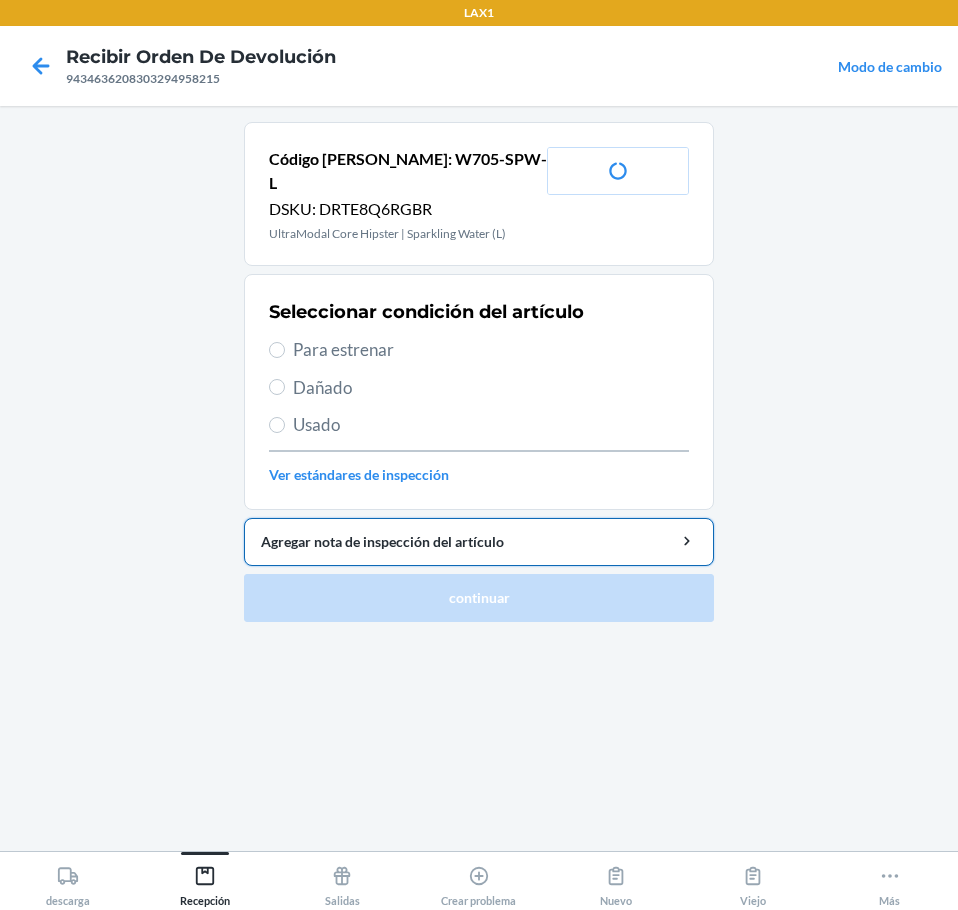 click on "Agregar nota de inspección del artículo" at bounding box center [479, 541] 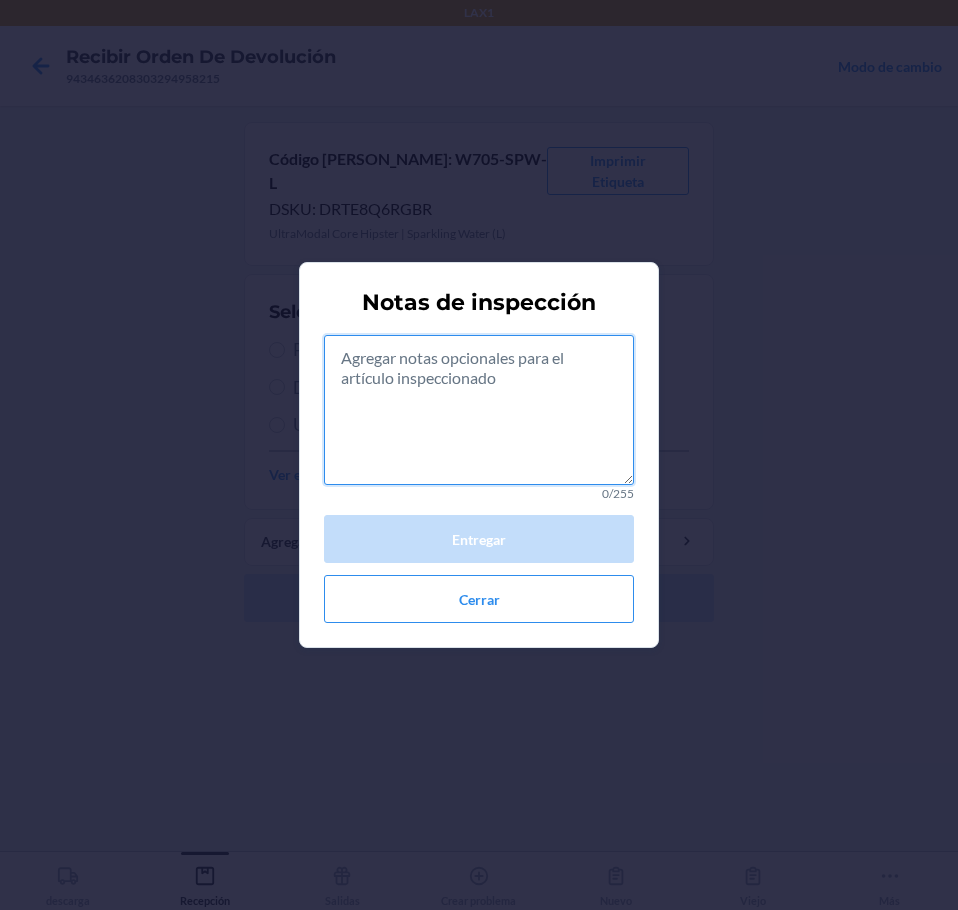 click at bounding box center (479, 410) 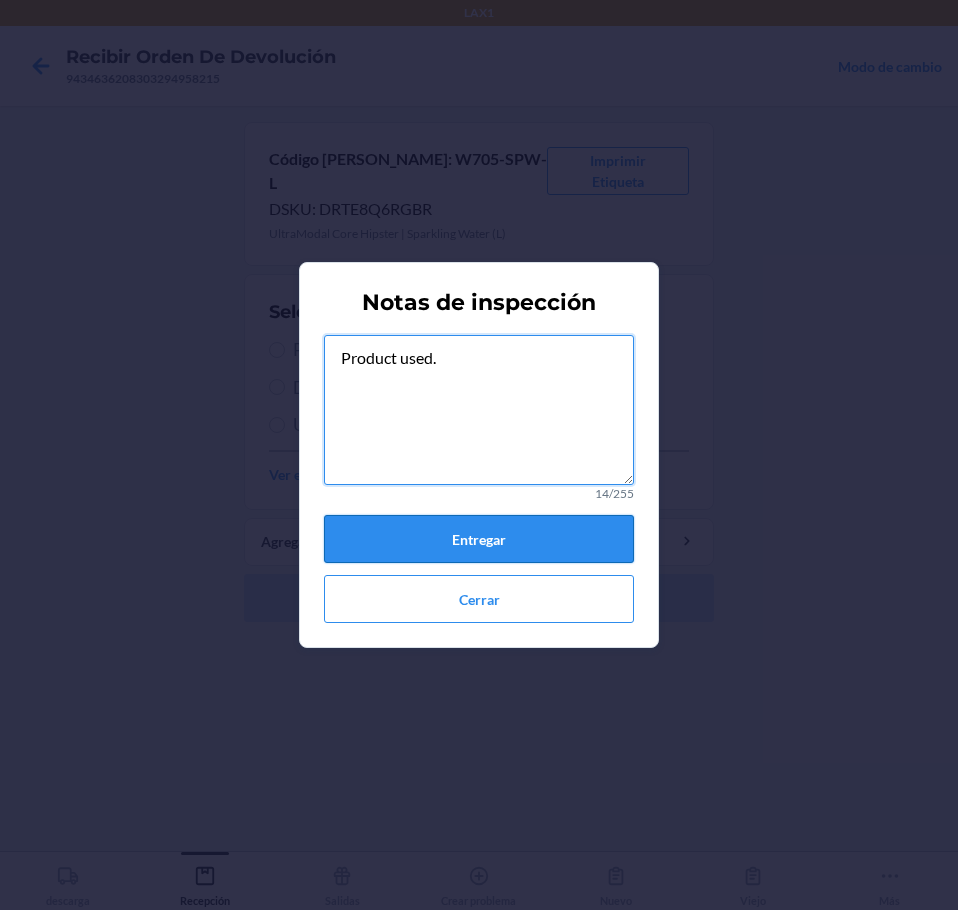 type on "Product used." 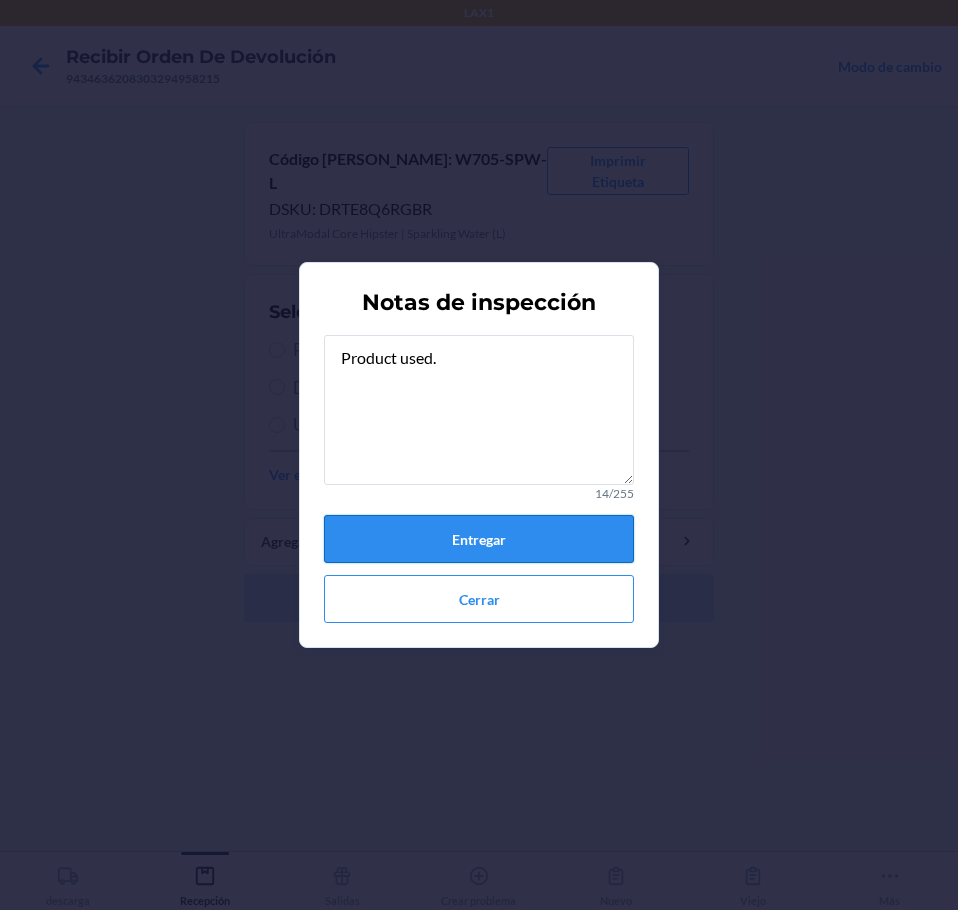 click on "Entregar" at bounding box center (479, 539) 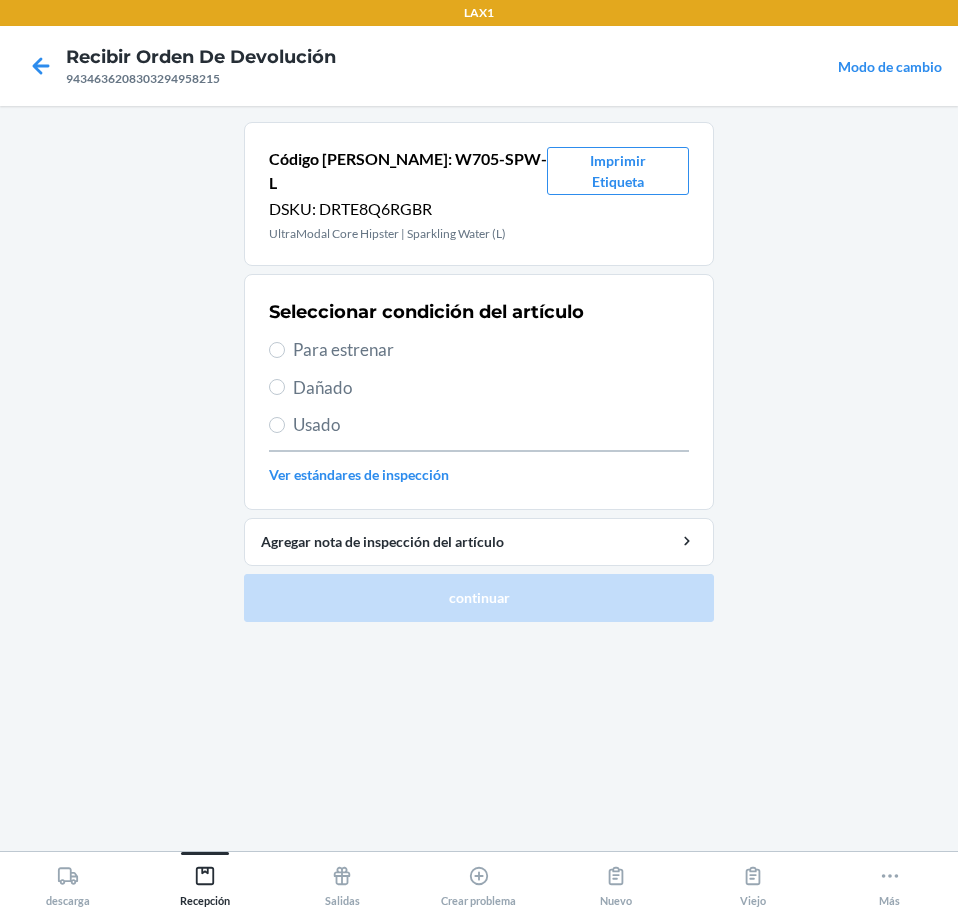click on "Usado" at bounding box center [491, 425] 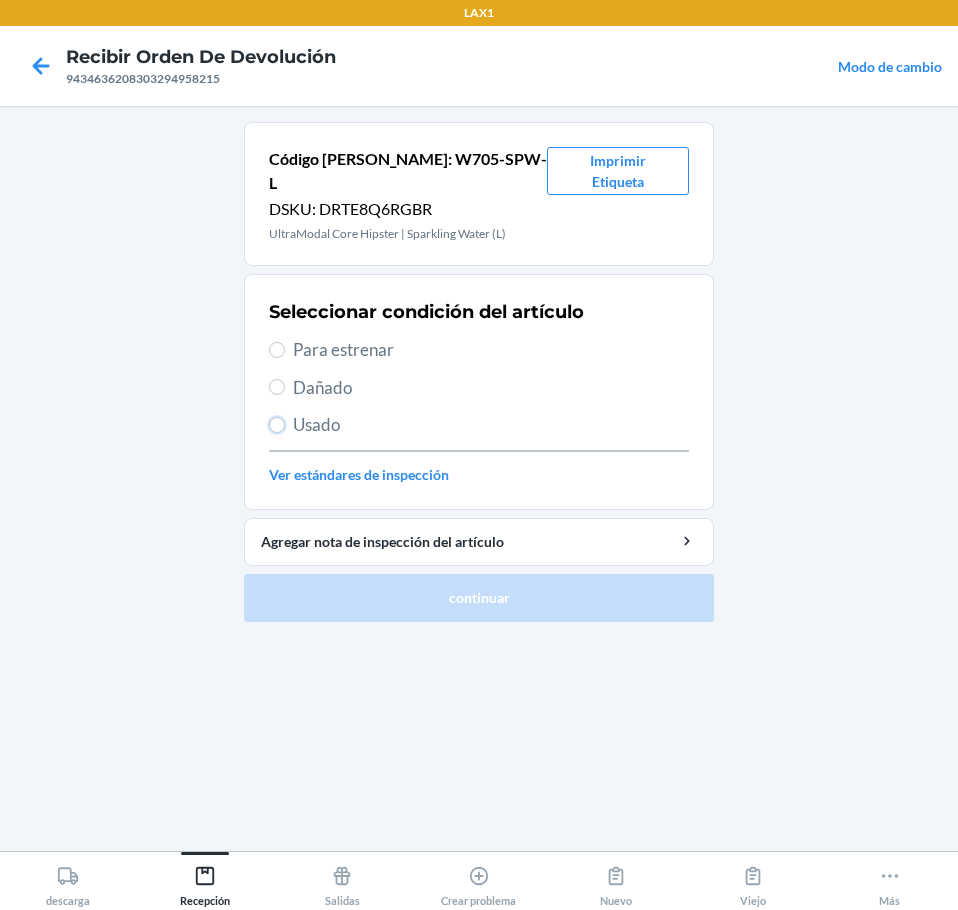 click on "Usado" at bounding box center (277, 425) 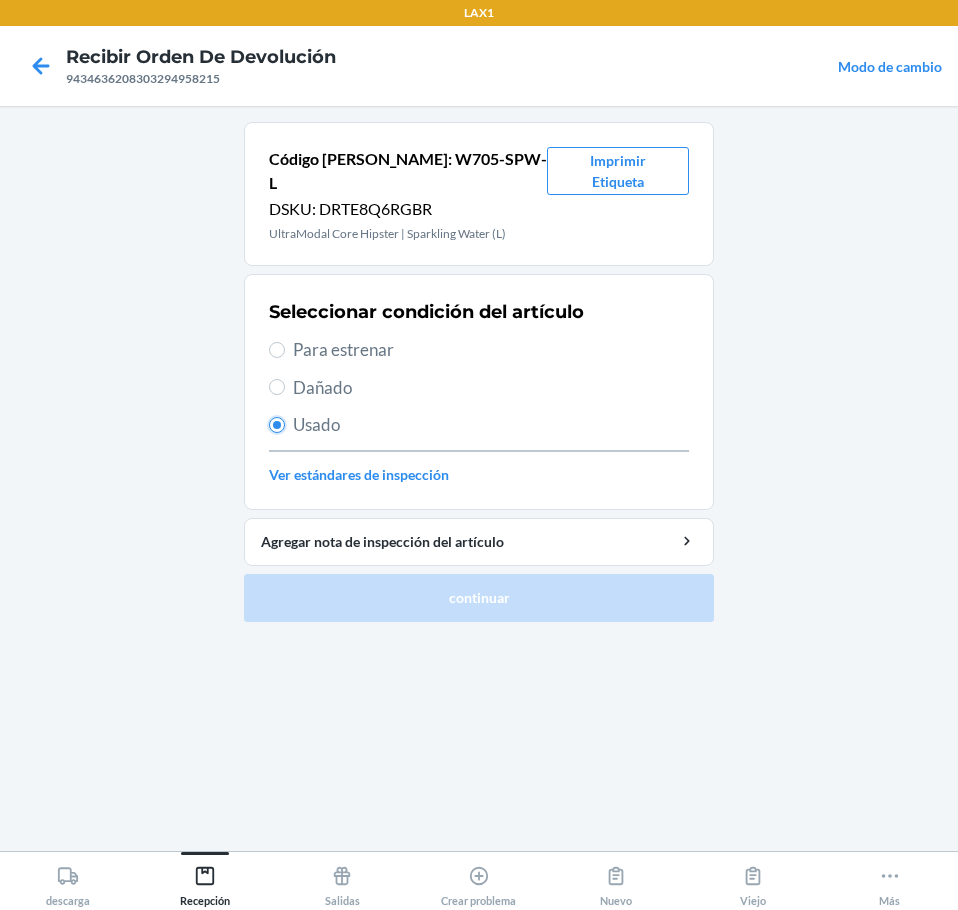 radio on "true" 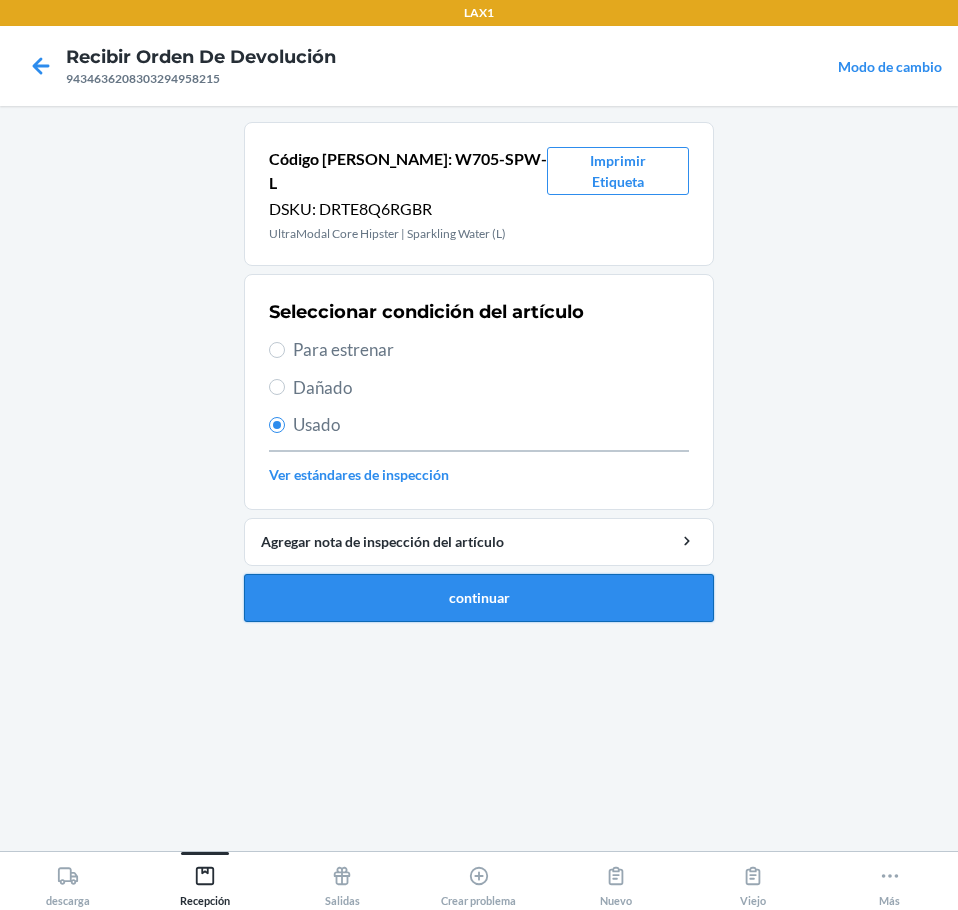 click on "continuar" at bounding box center (479, 598) 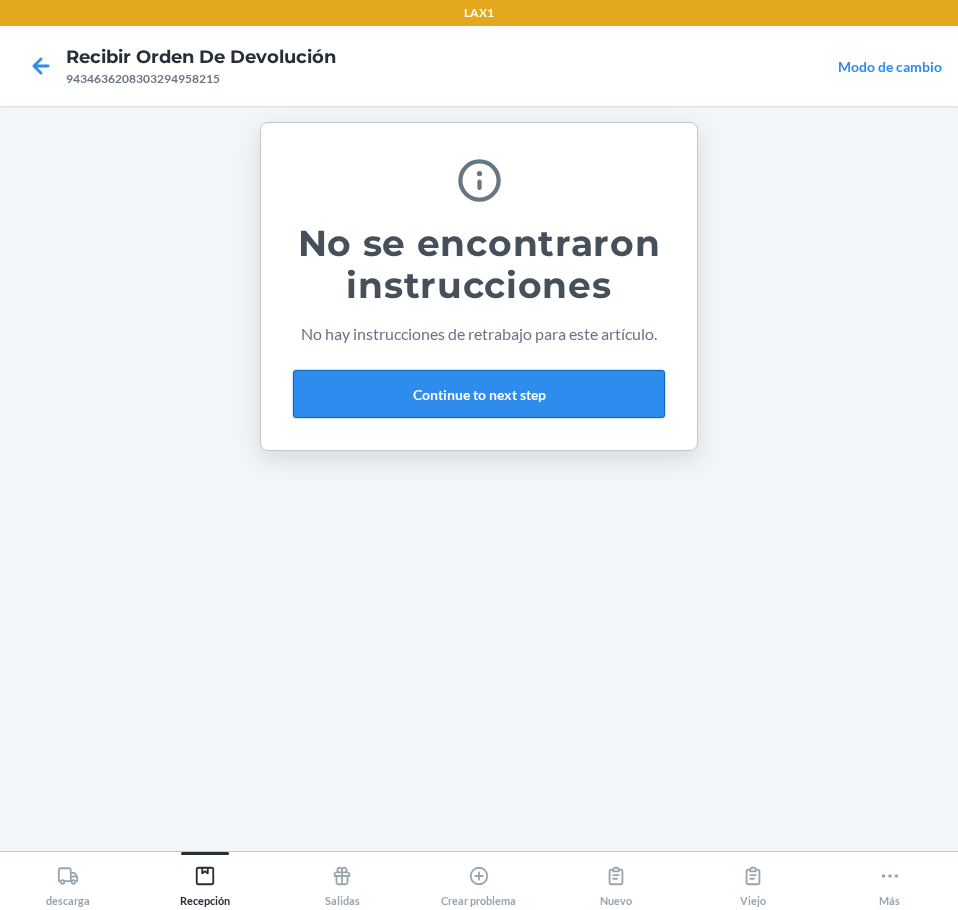 click on "Continue to next step" at bounding box center (479, 394) 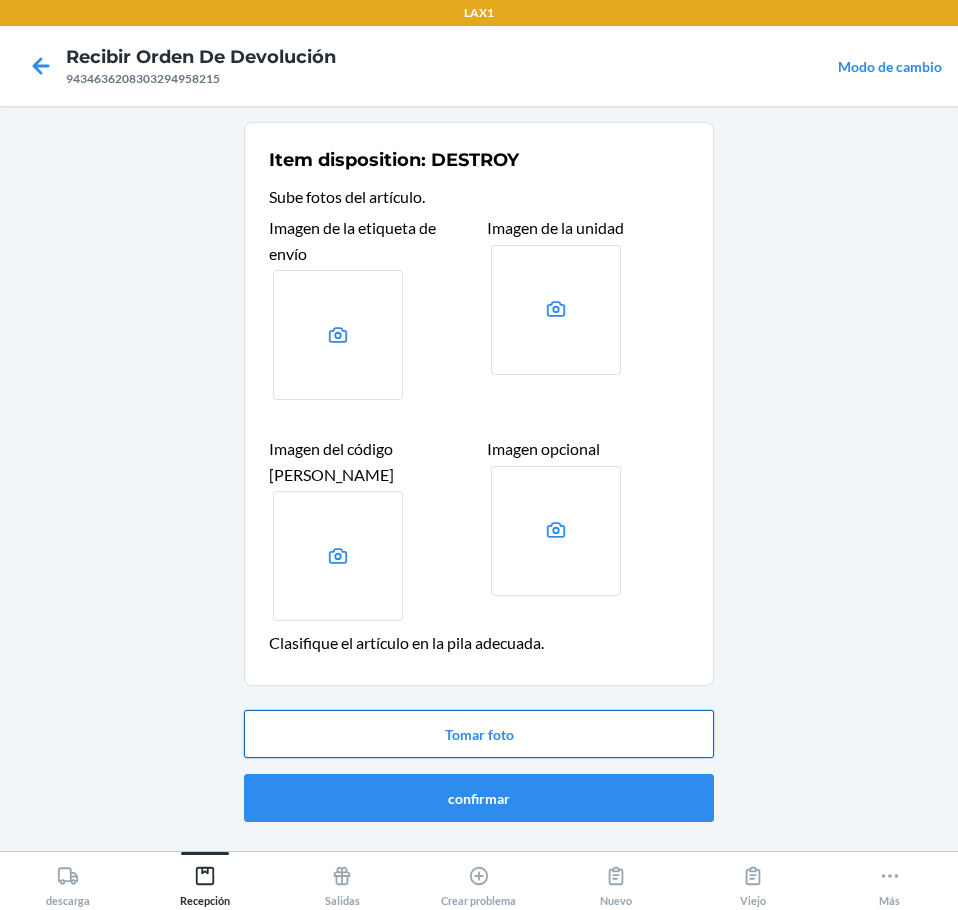 click on "Tomar foto" at bounding box center [479, 734] 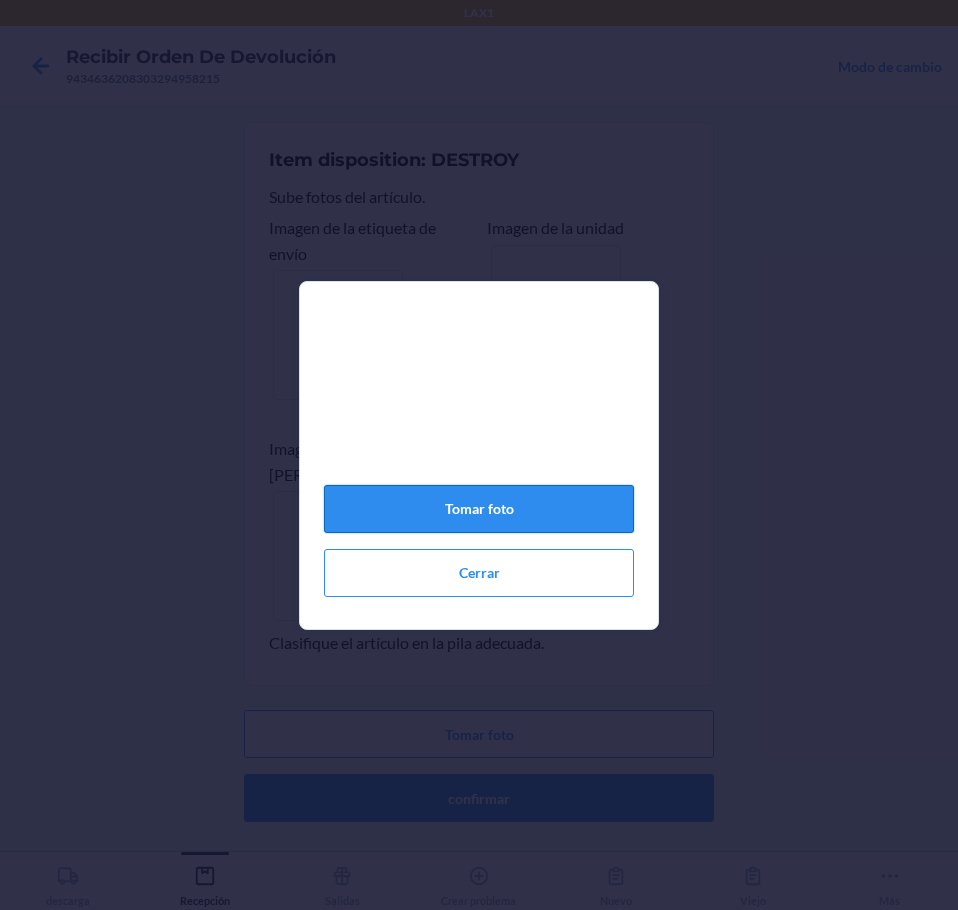 click on "Tomar foto" 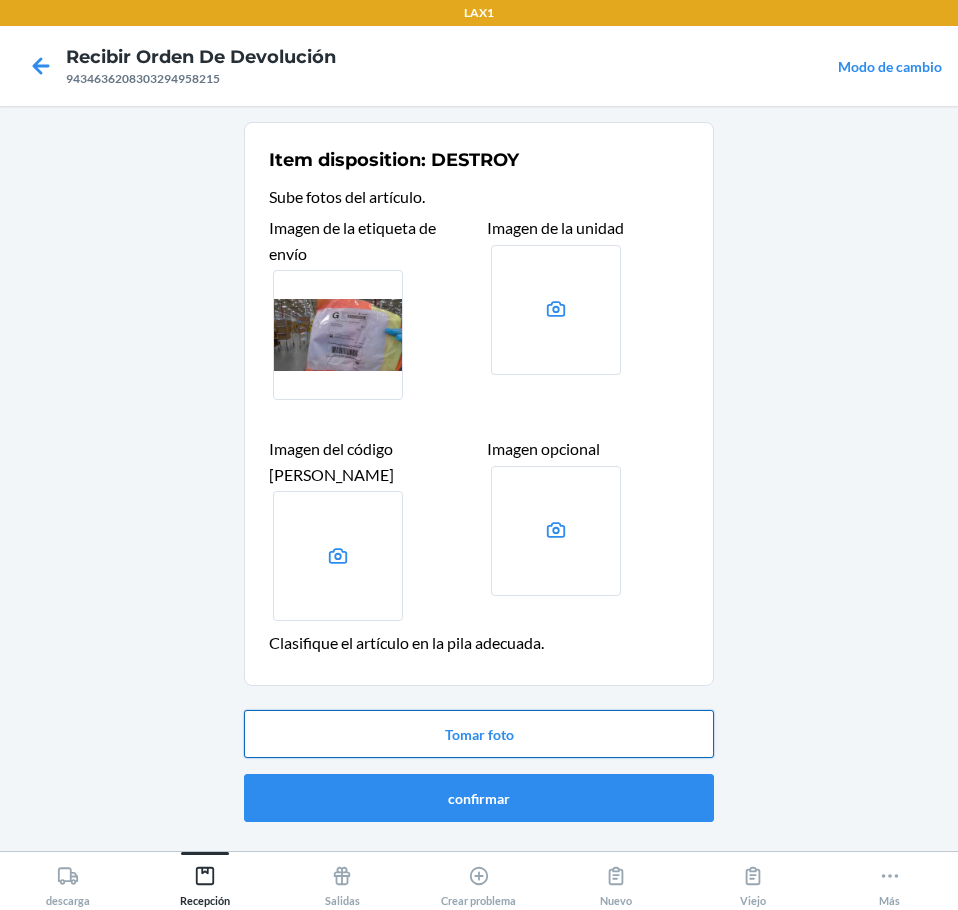 click on "Tomar foto" at bounding box center [479, 734] 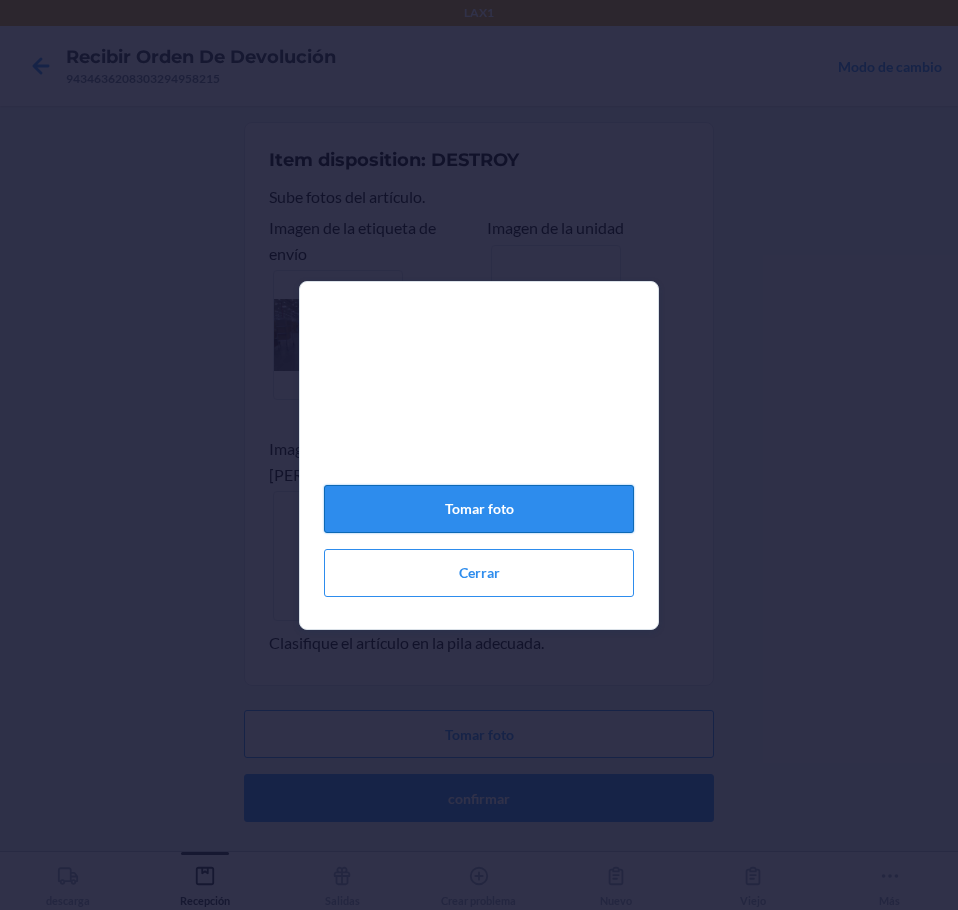click on "Tomar foto" 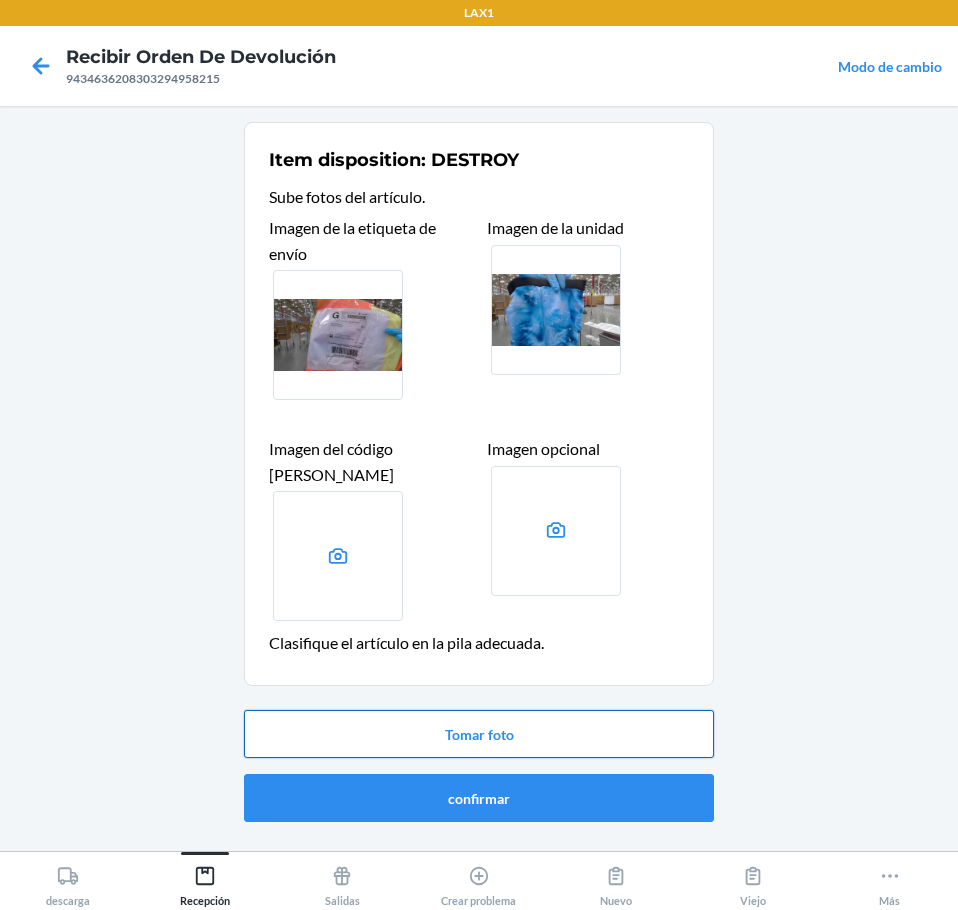 click on "Tomar foto" at bounding box center (479, 734) 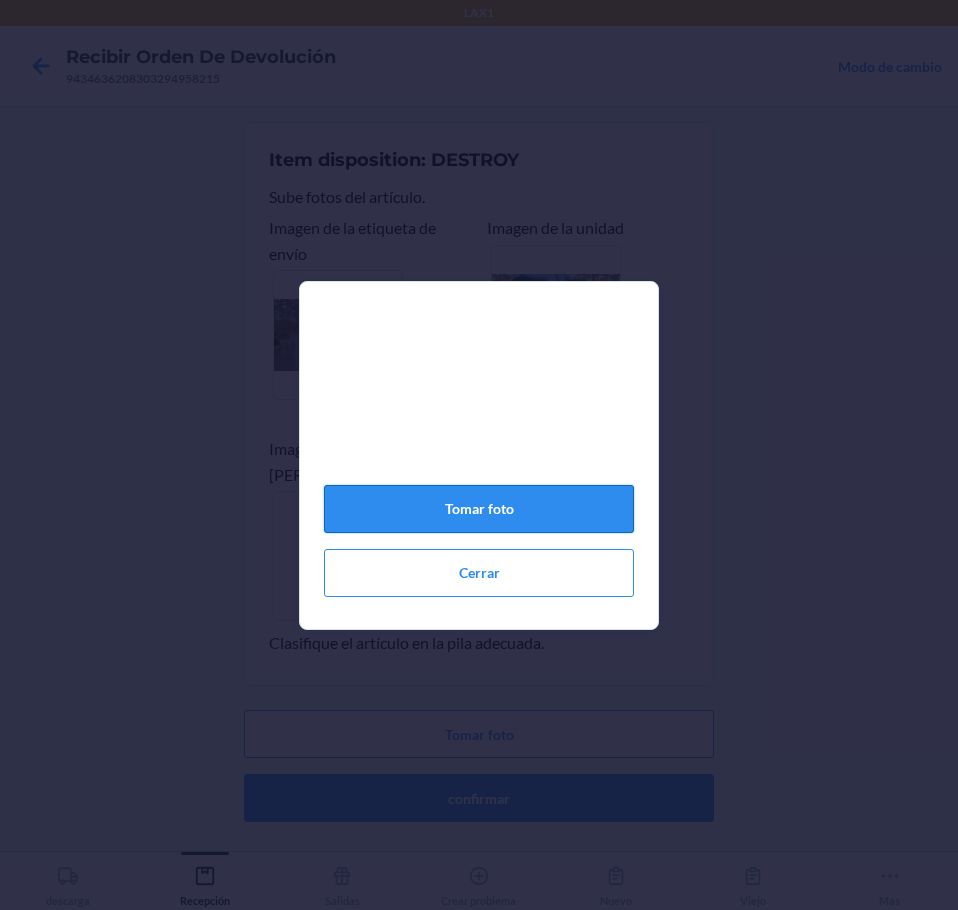 click on "Tomar foto" 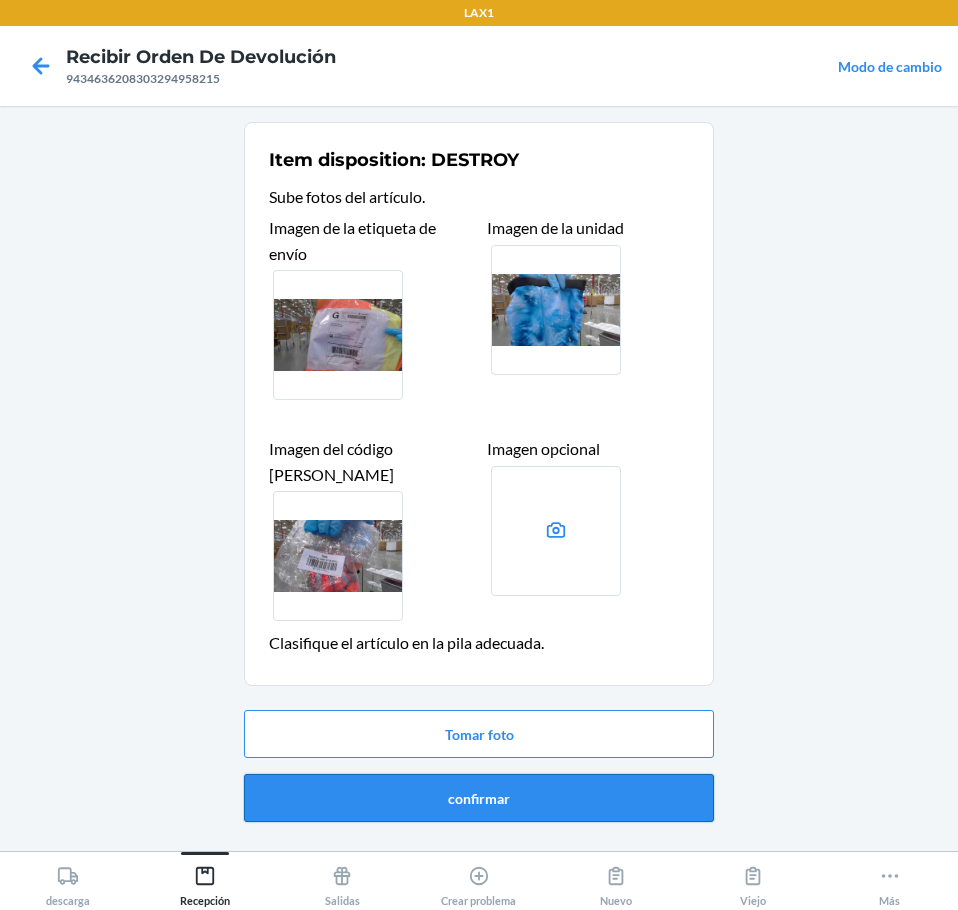 click on "confirmar" at bounding box center [479, 798] 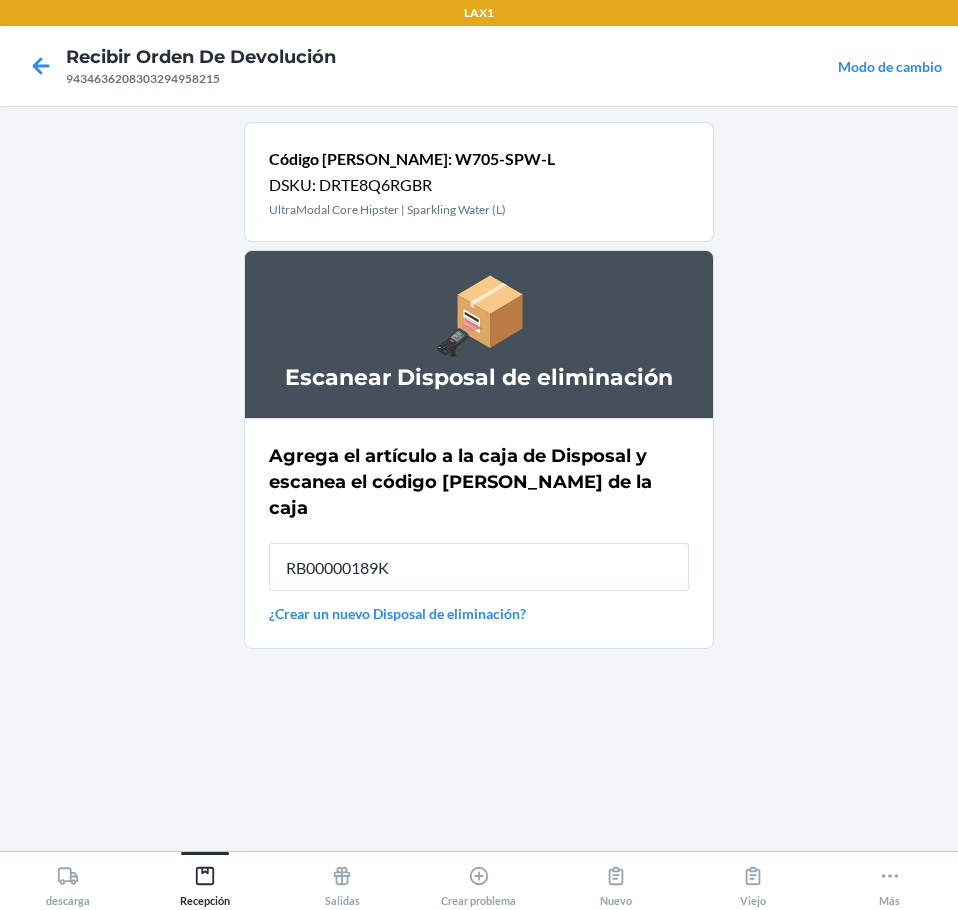 type on "RB00000189K" 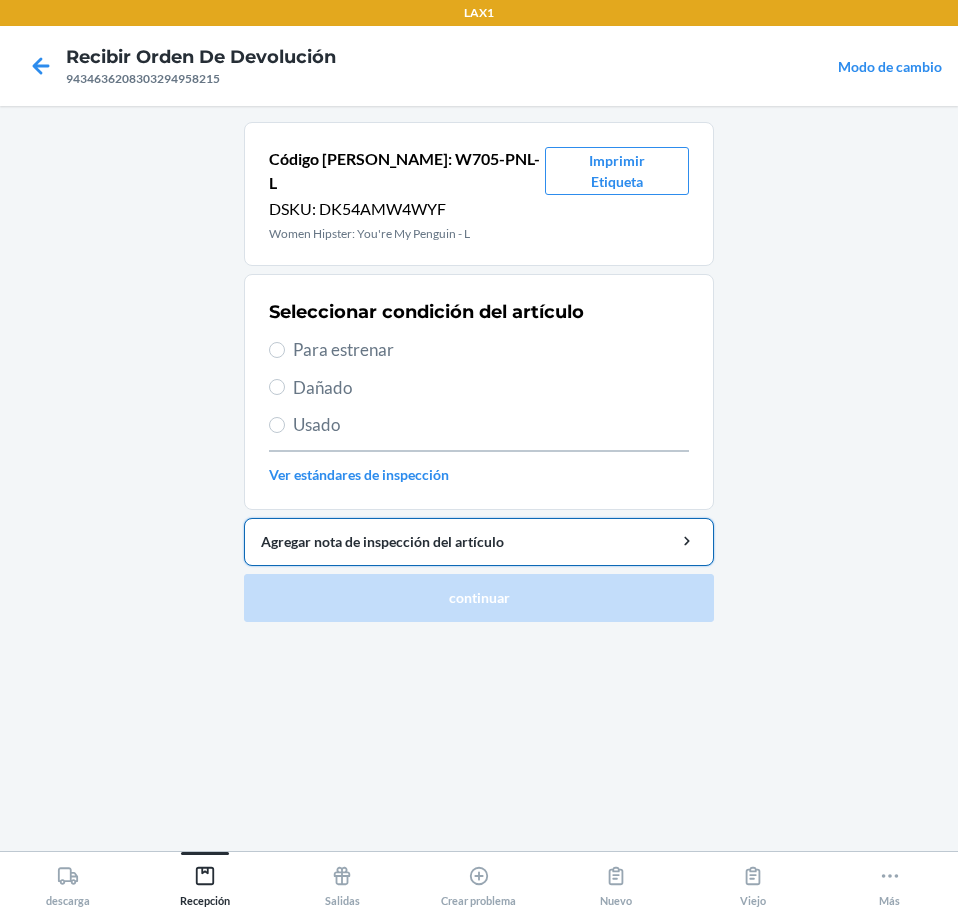 click on "Agregar nota de inspección del artículo" at bounding box center (479, 541) 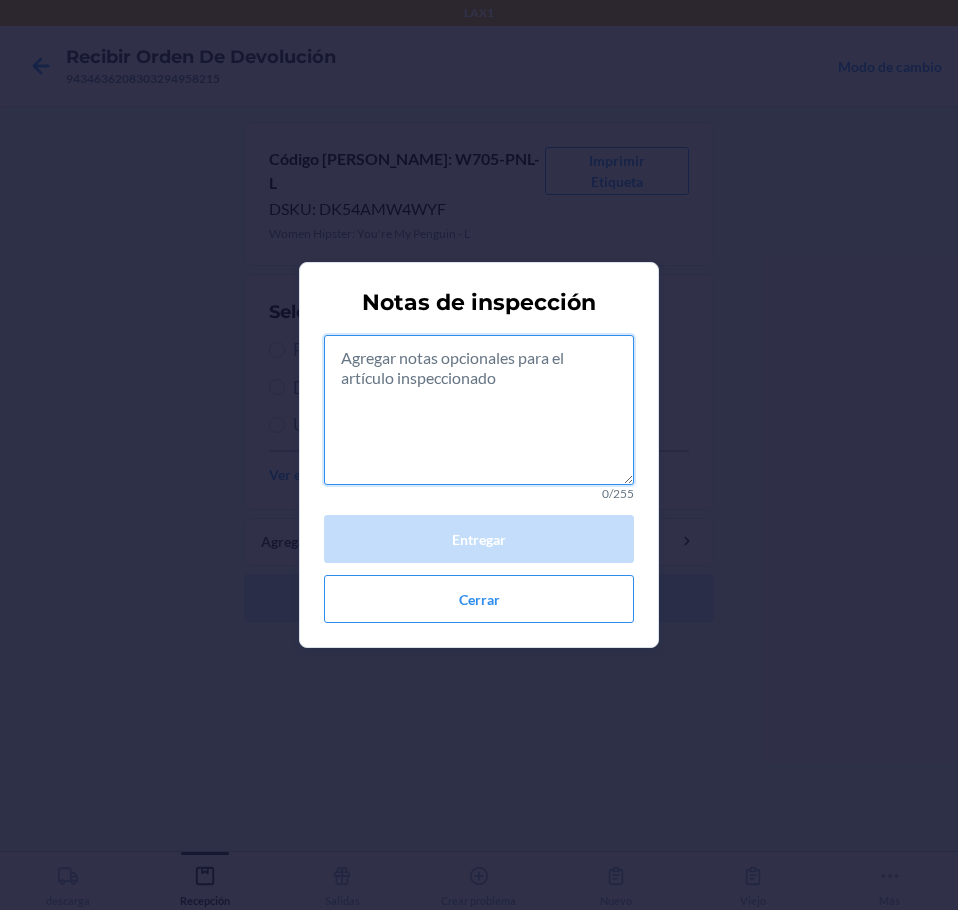 click at bounding box center [479, 410] 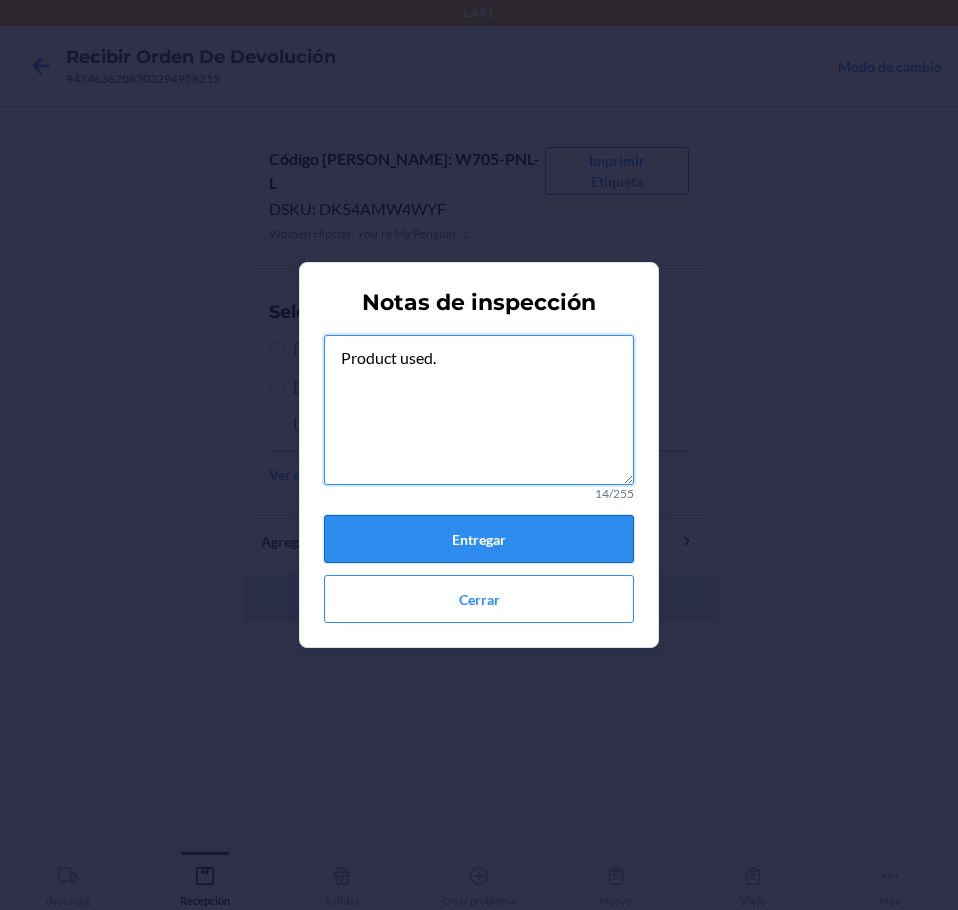 type on "Product used." 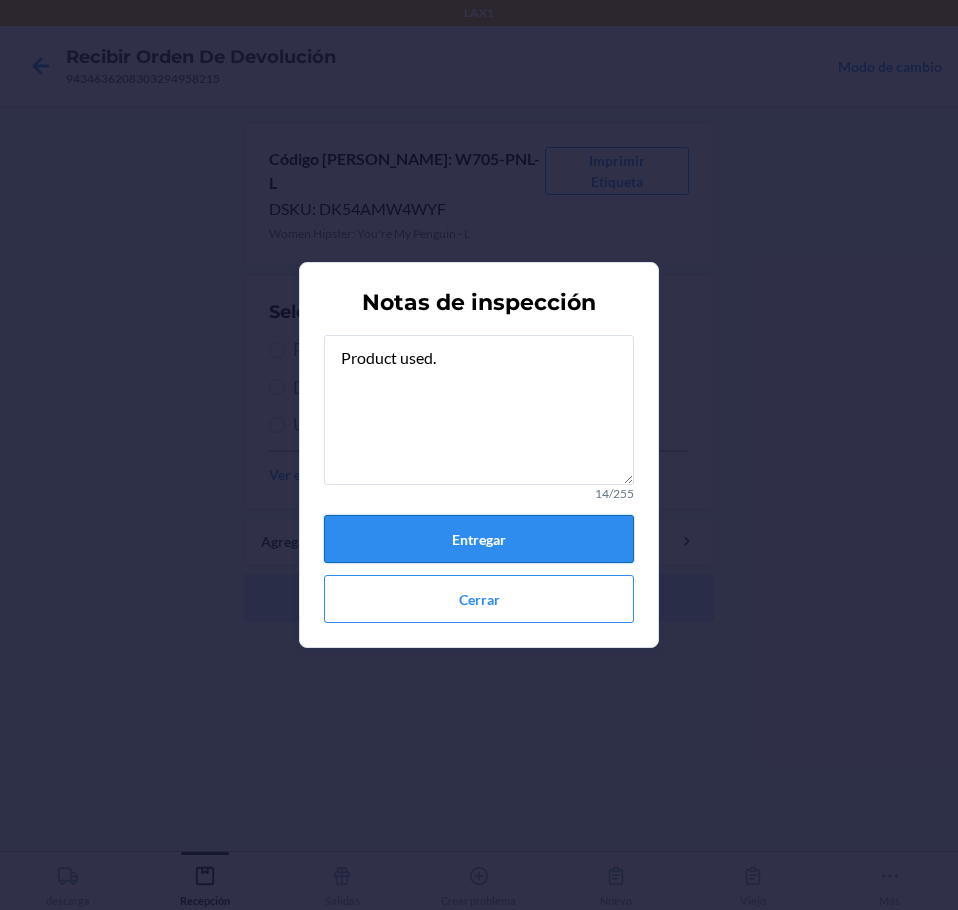 click on "Entregar" at bounding box center (479, 539) 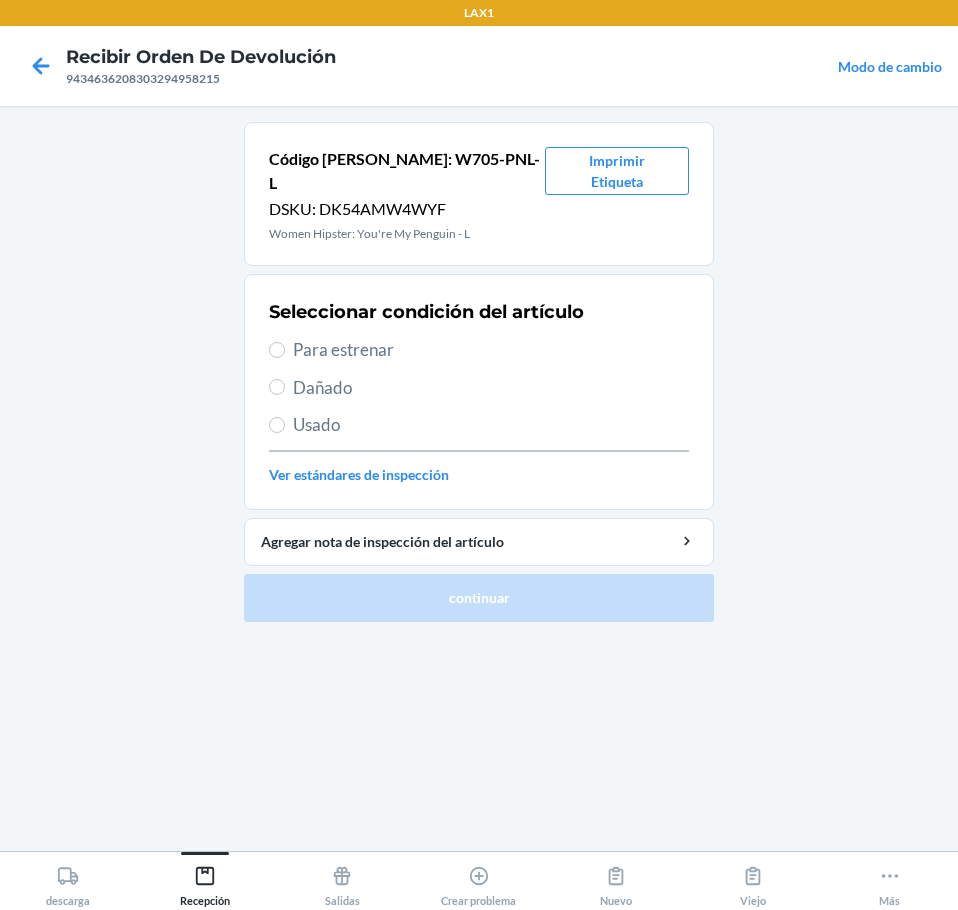 click on "Usado" at bounding box center (479, 425) 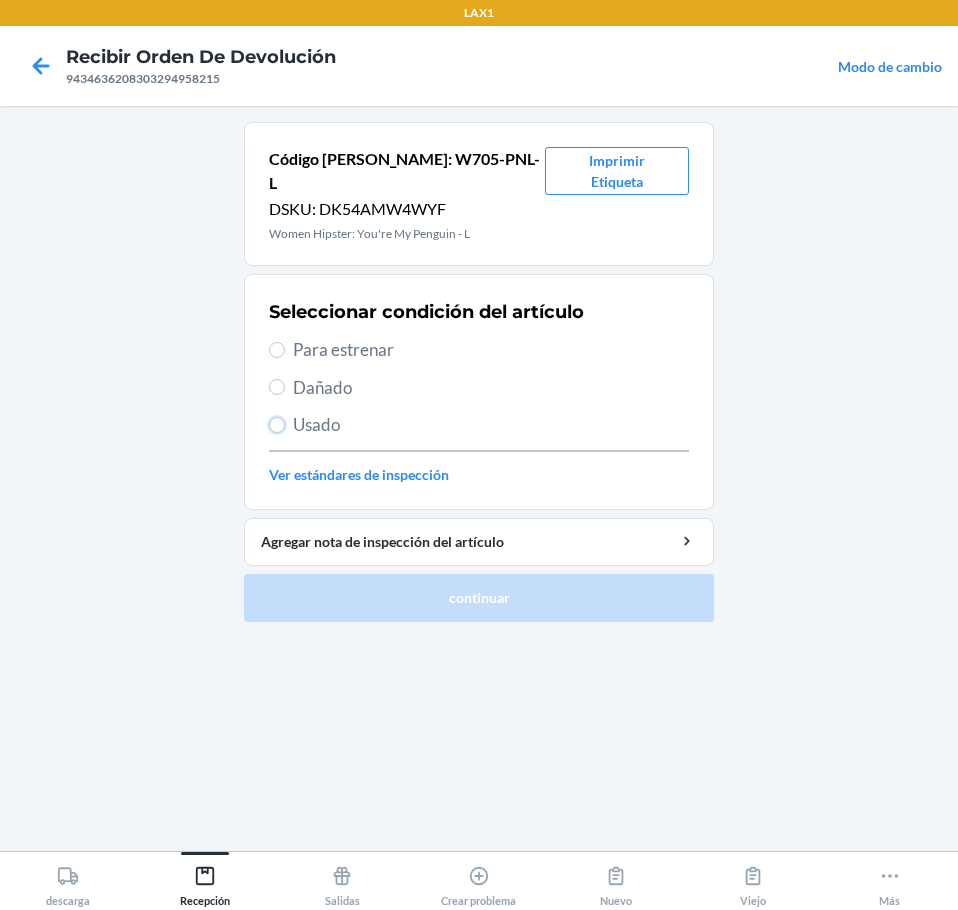 click on "Usado" at bounding box center [277, 425] 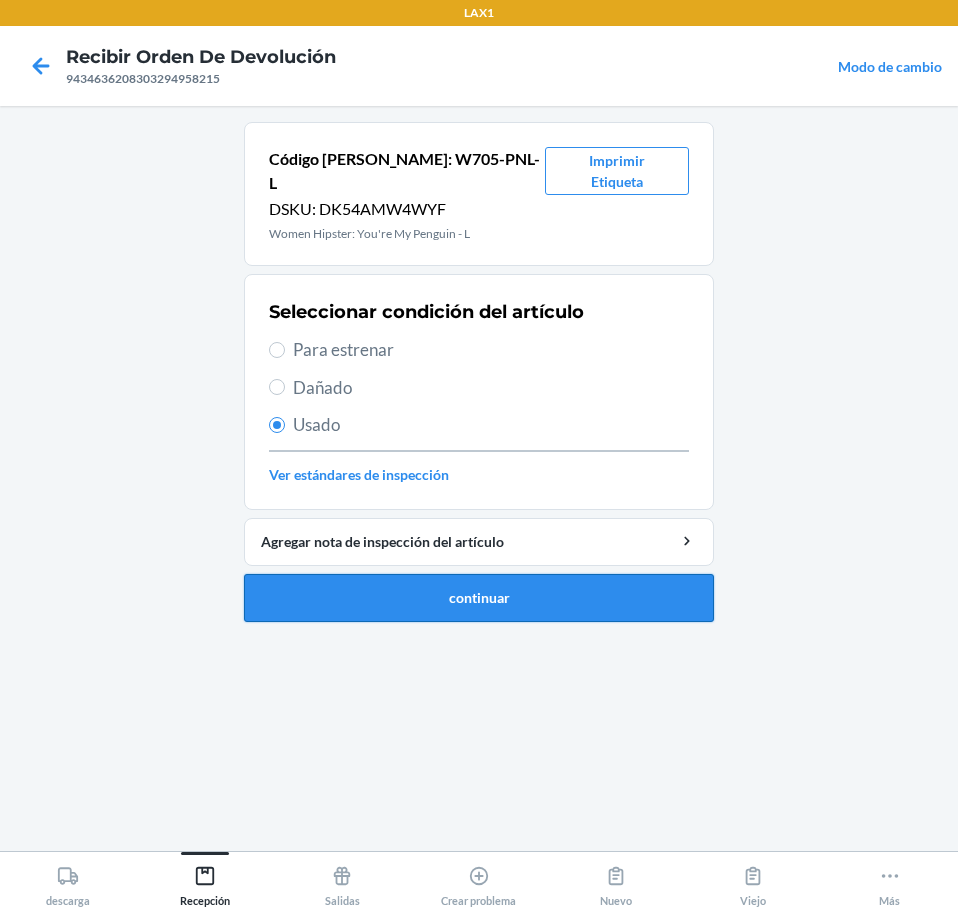 click on "continuar" at bounding box center (479, 598) 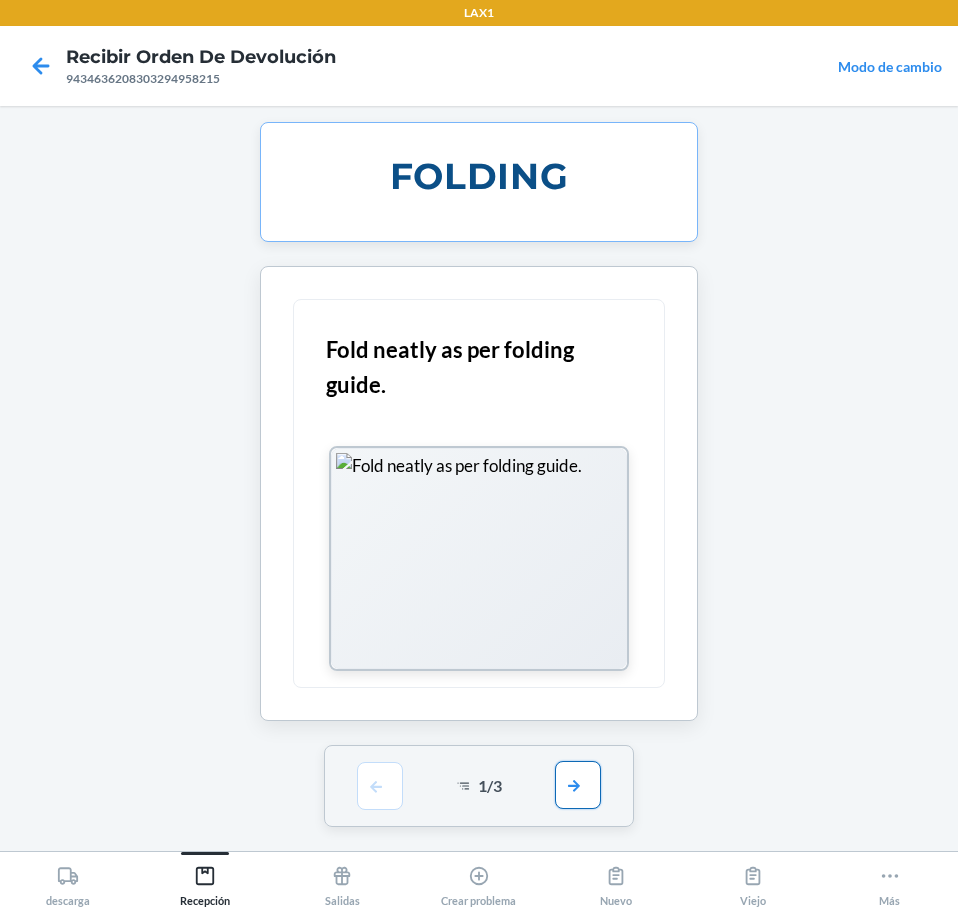 click at bounding box center [578, 785] 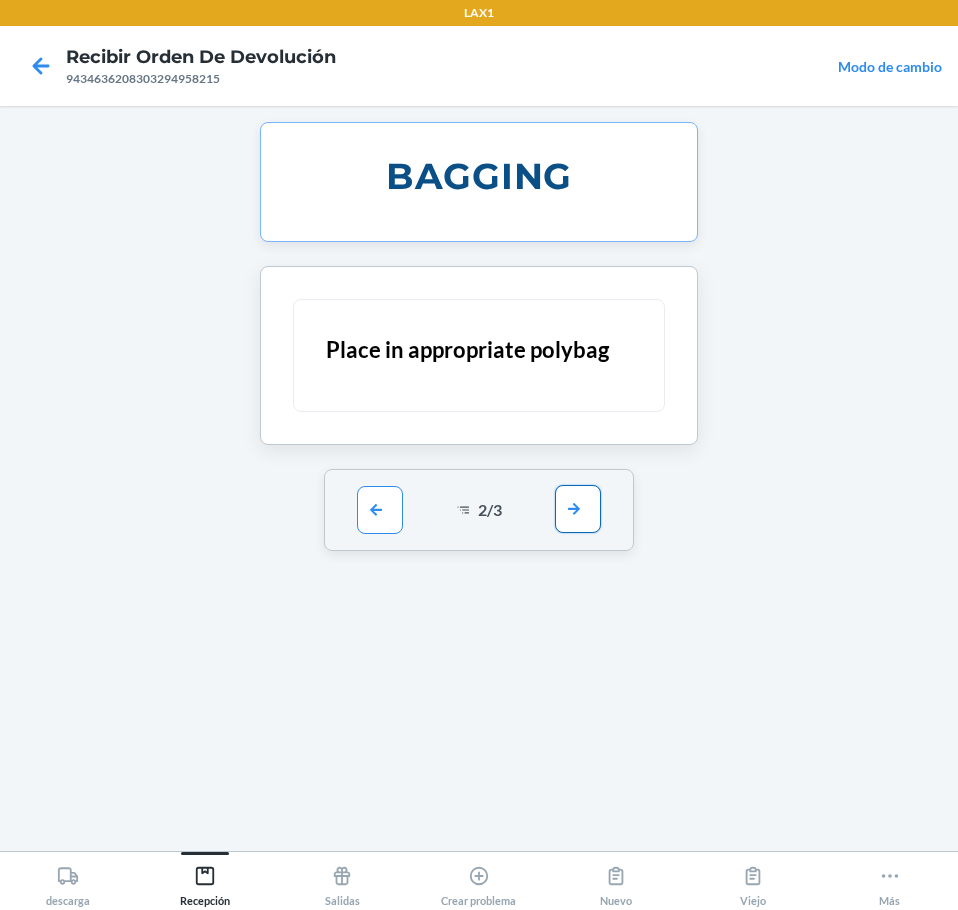 click at bounding box center [578, 509] 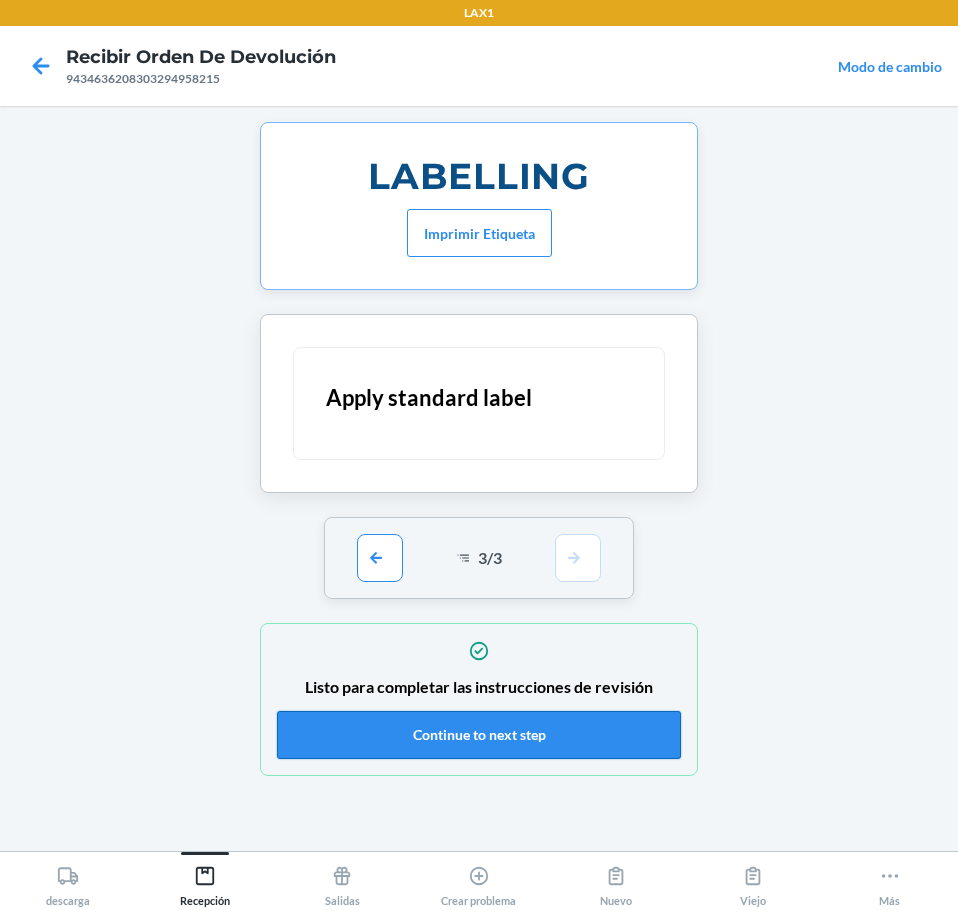 click on "Continue to next step" at bounding box center (479, 735) 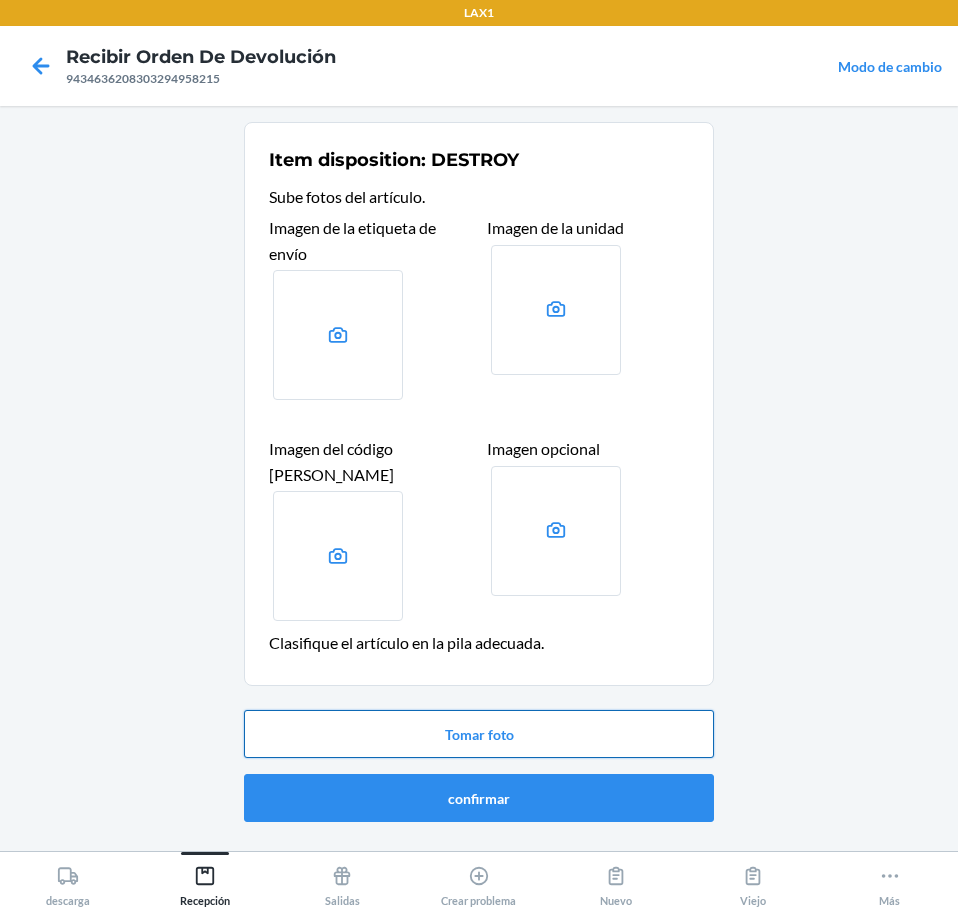 click on "Tomar foto" at bounding box center (479, 734) 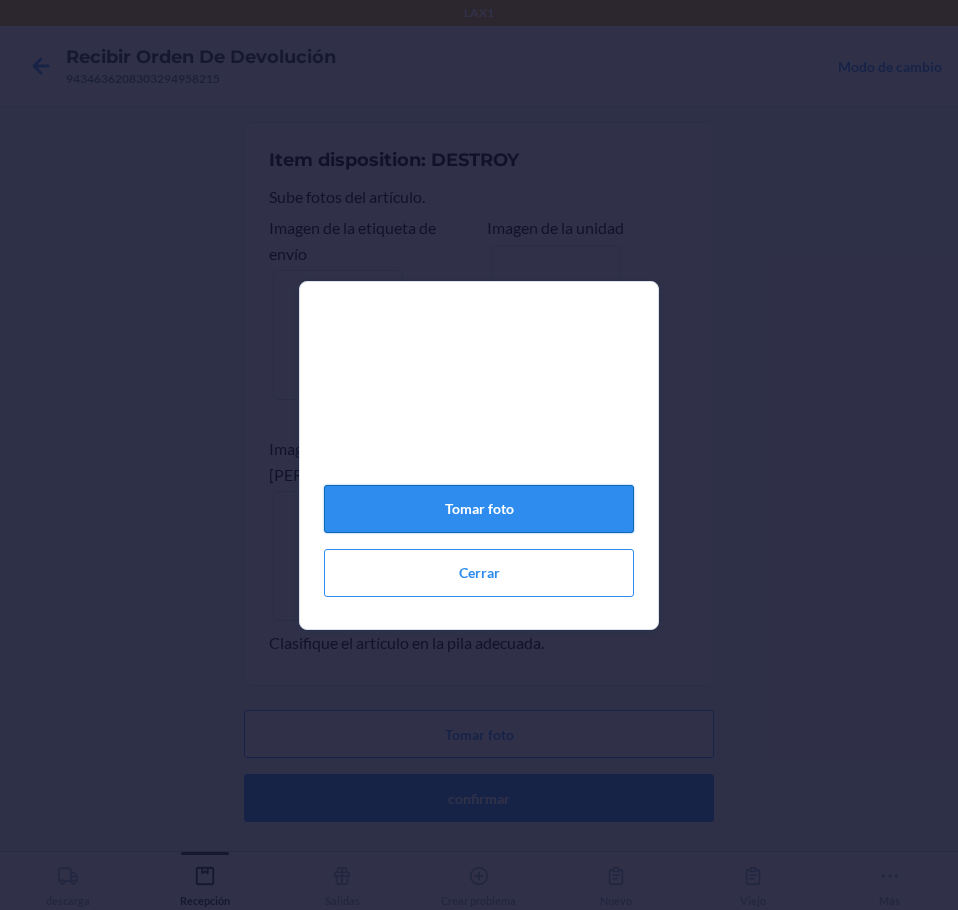 click on "Tomar foto" 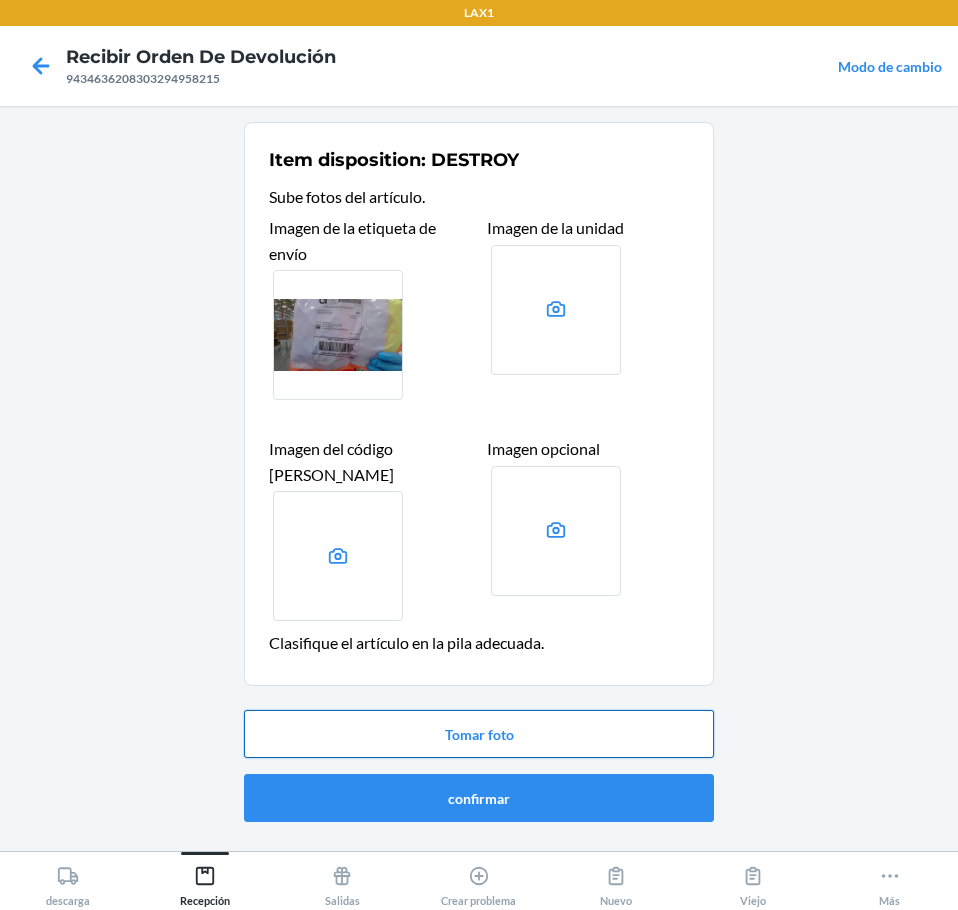 click on "Tomar foto" at bounding box center (479, 734) 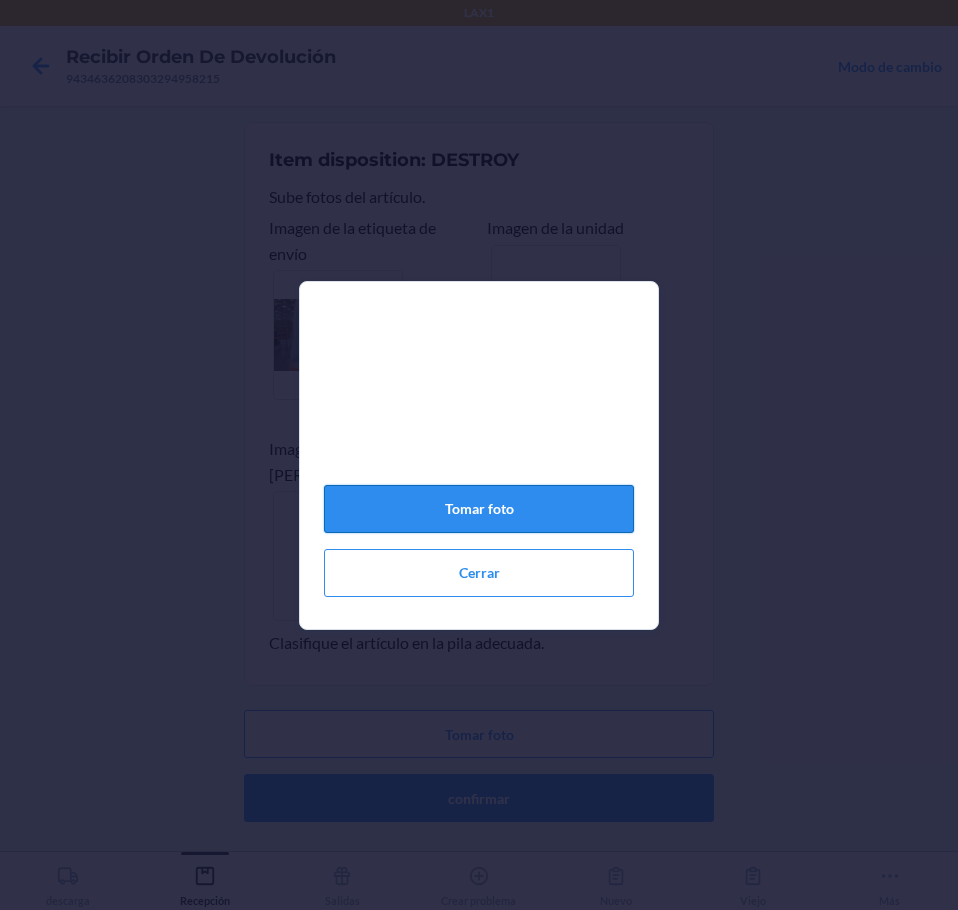 click on "Tomar foto" 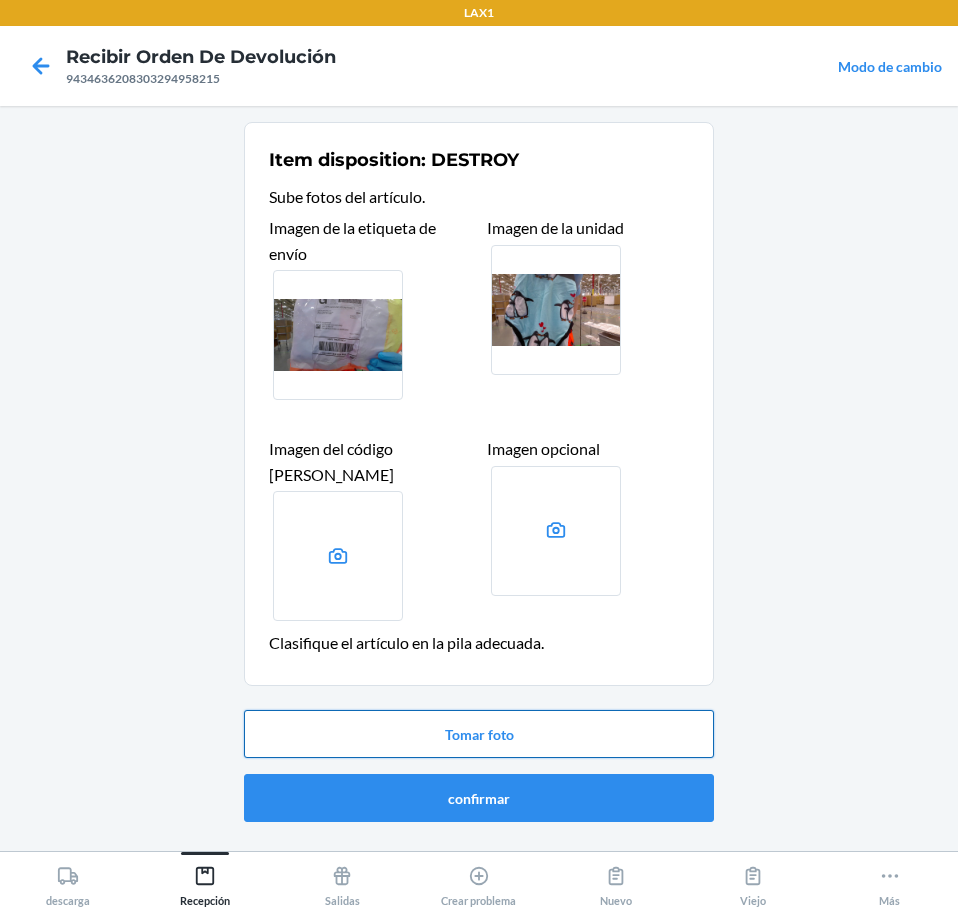 click on "Tomar foto" at bounding box center (479, 734) 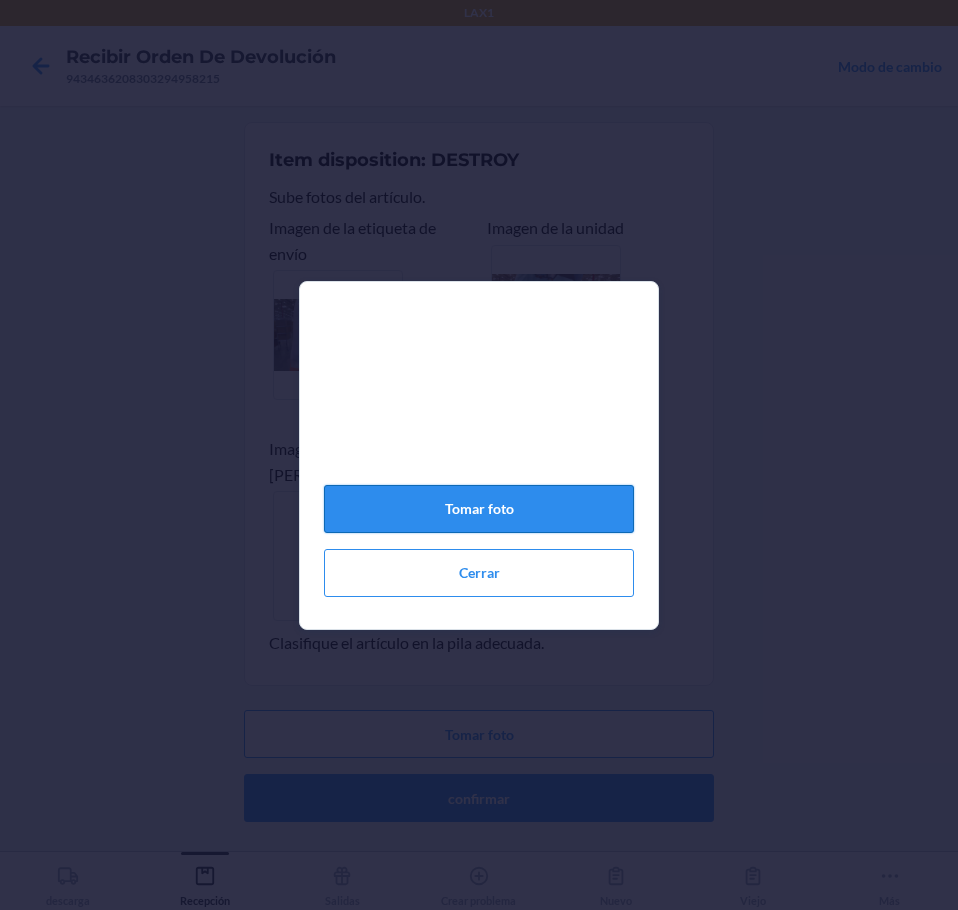 click on "Tomar foto" 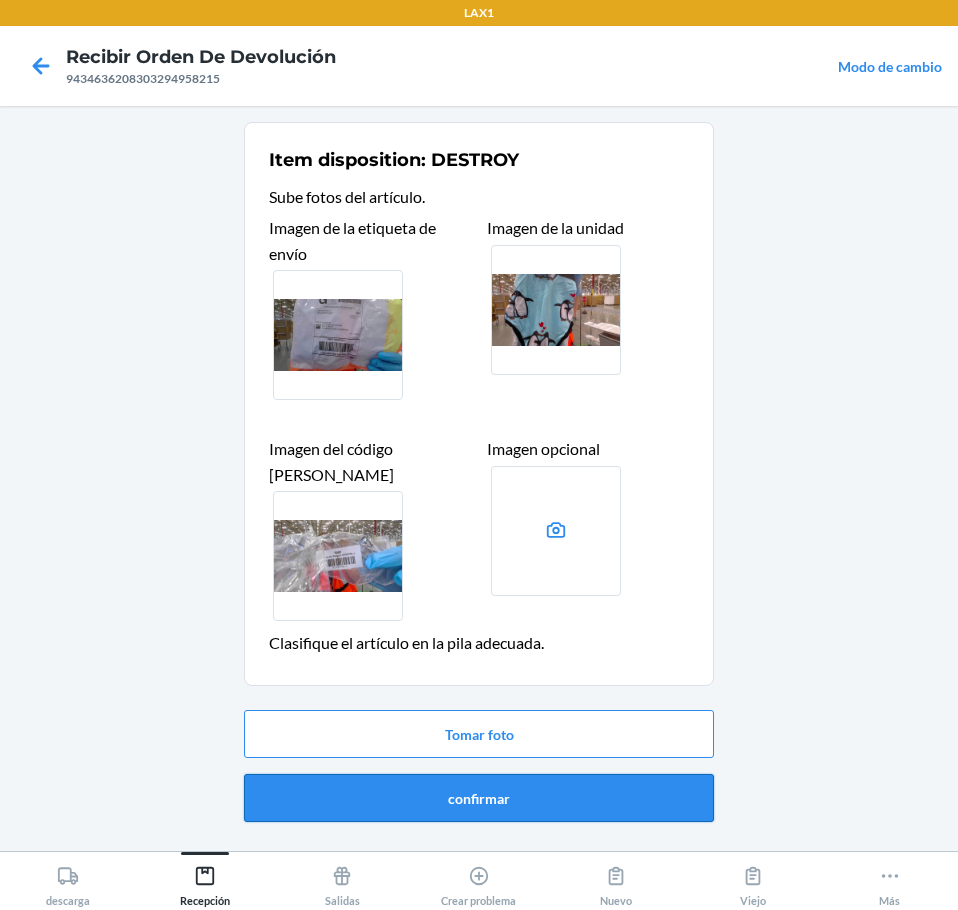 click on "confirmar" at bounding box center (479, 798) 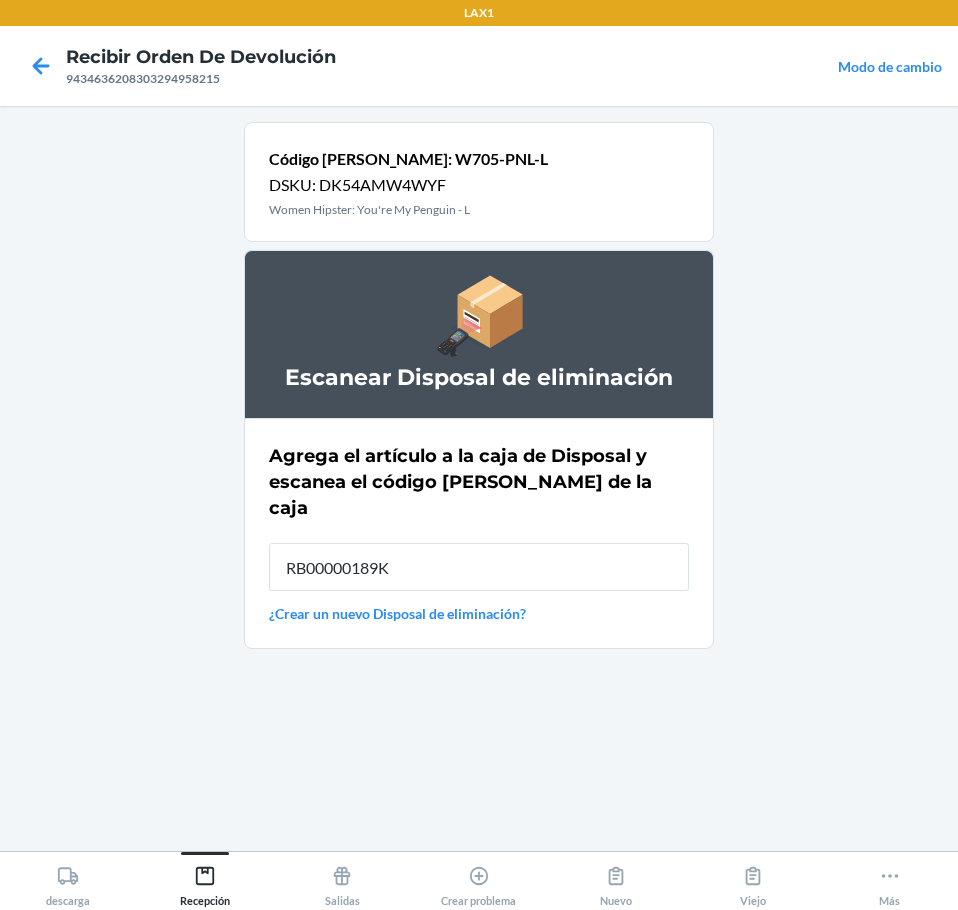 type on "RB00000189K" 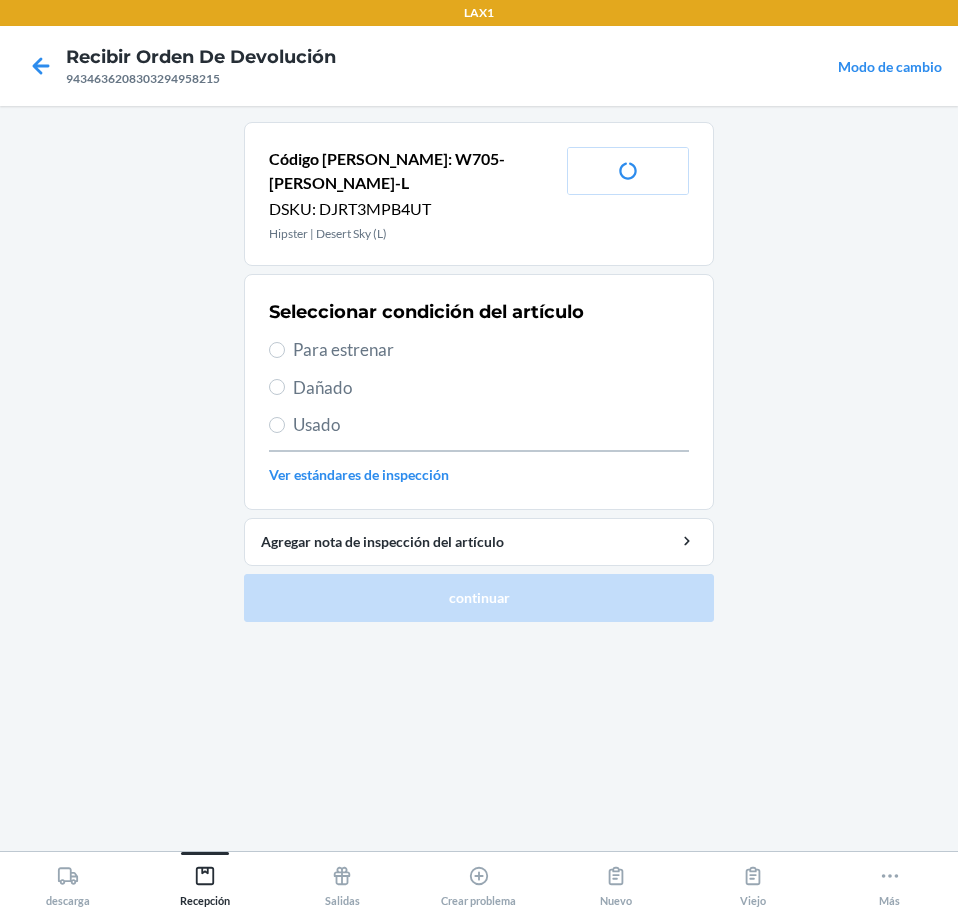 click on "Para estrenar" at bounding box center (491, 350) 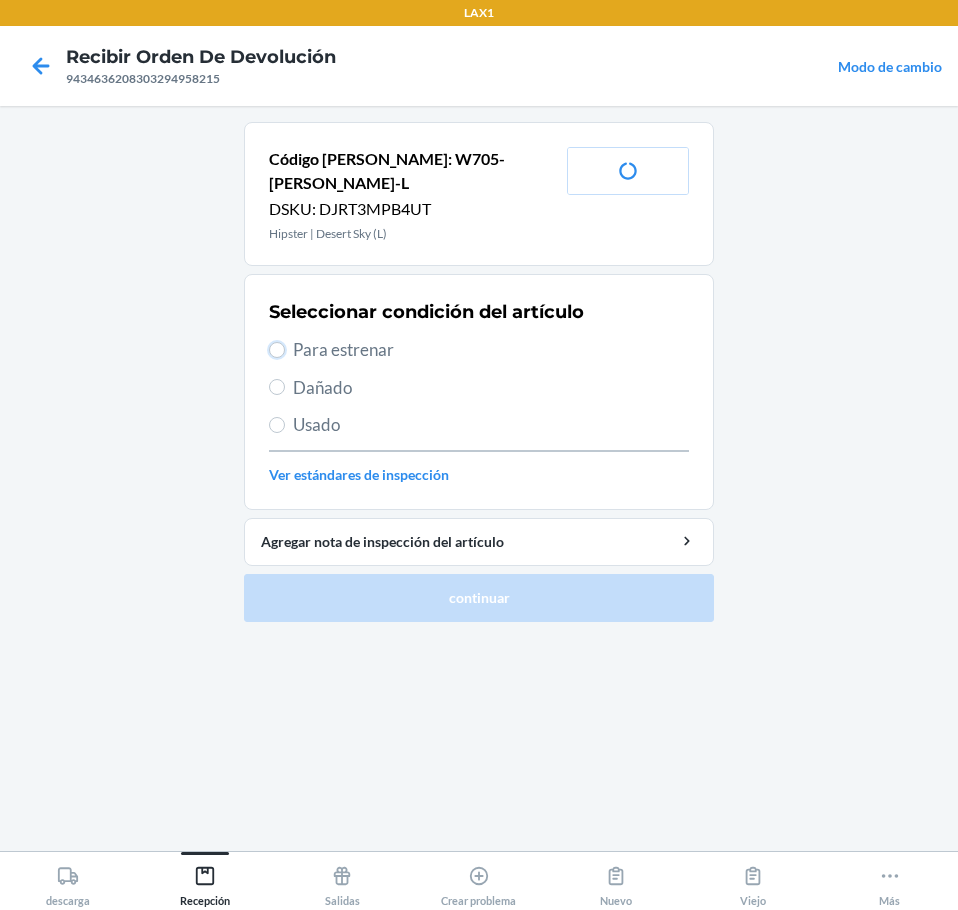 click on "Para estrenar" at bounding box center (277, 350) 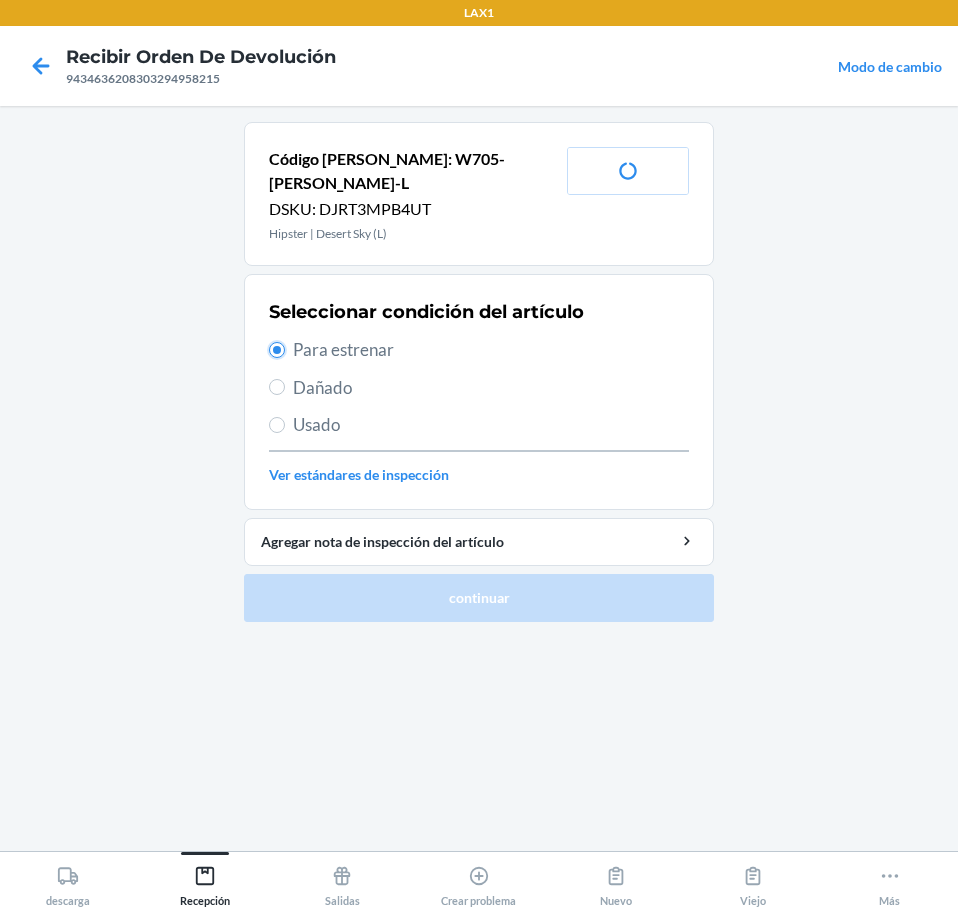 radio on "true" 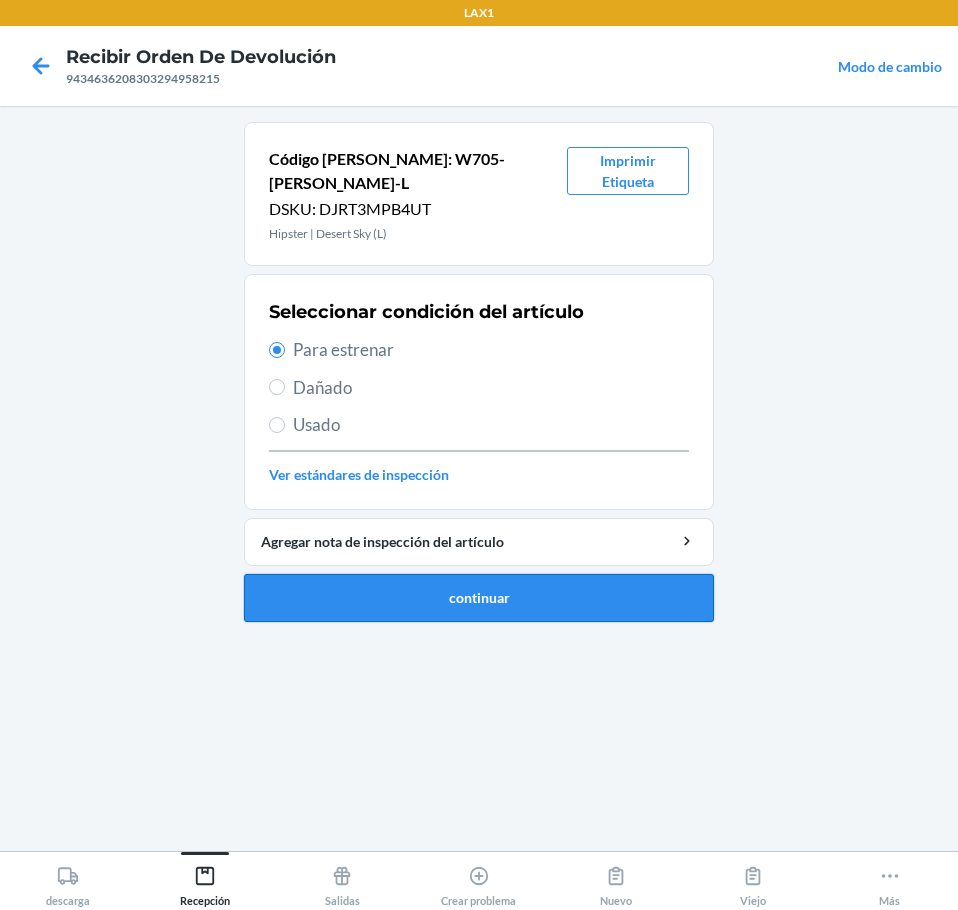click on "continuar" at bounding box center (479, 598) 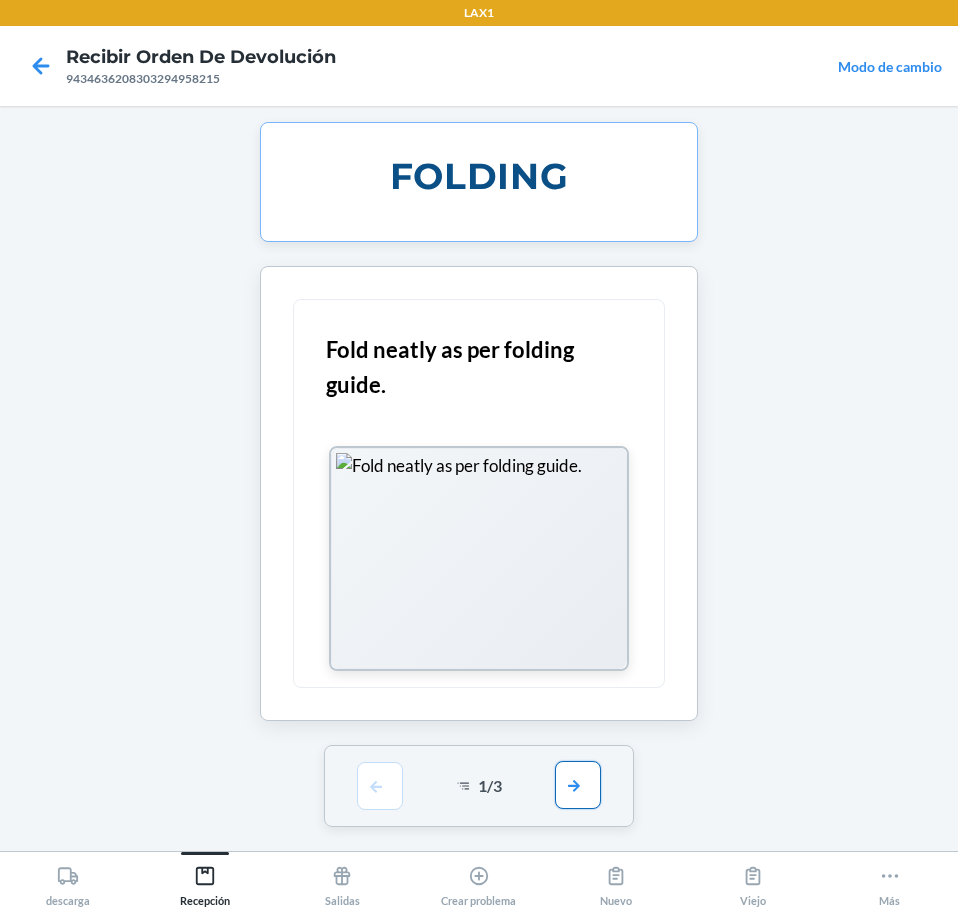 click at bounding box center [578, 785] 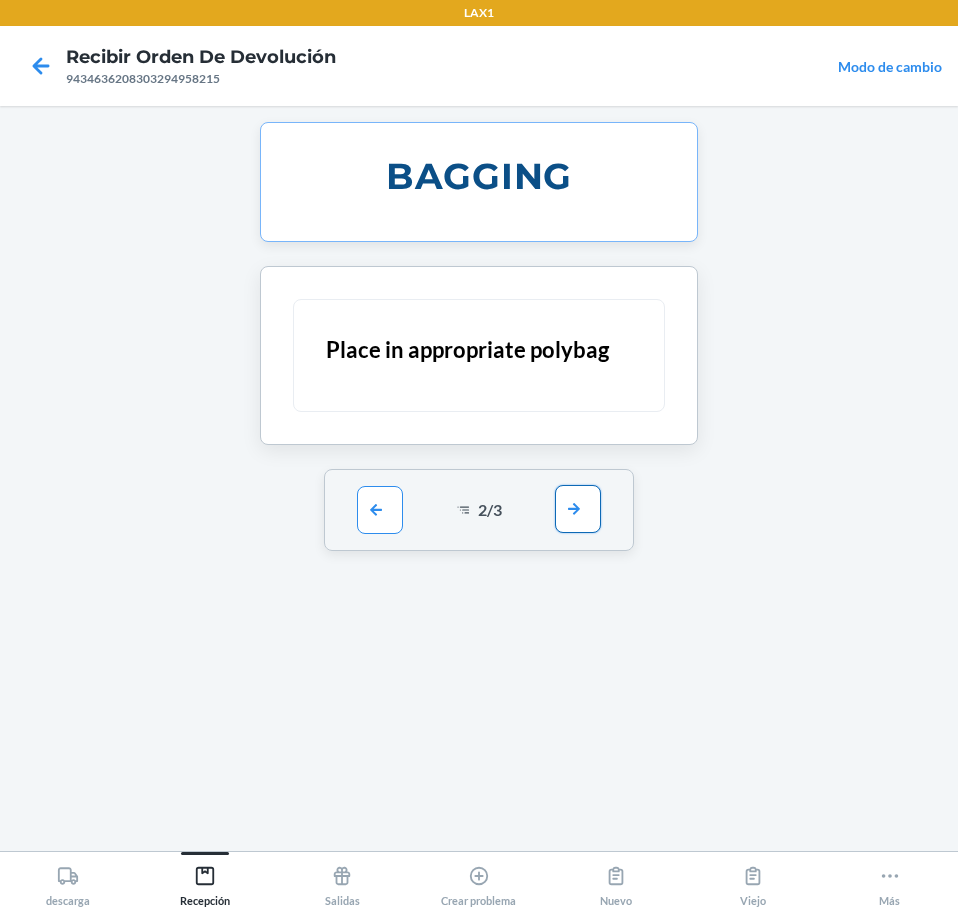 click at bounding box center [578, 509] 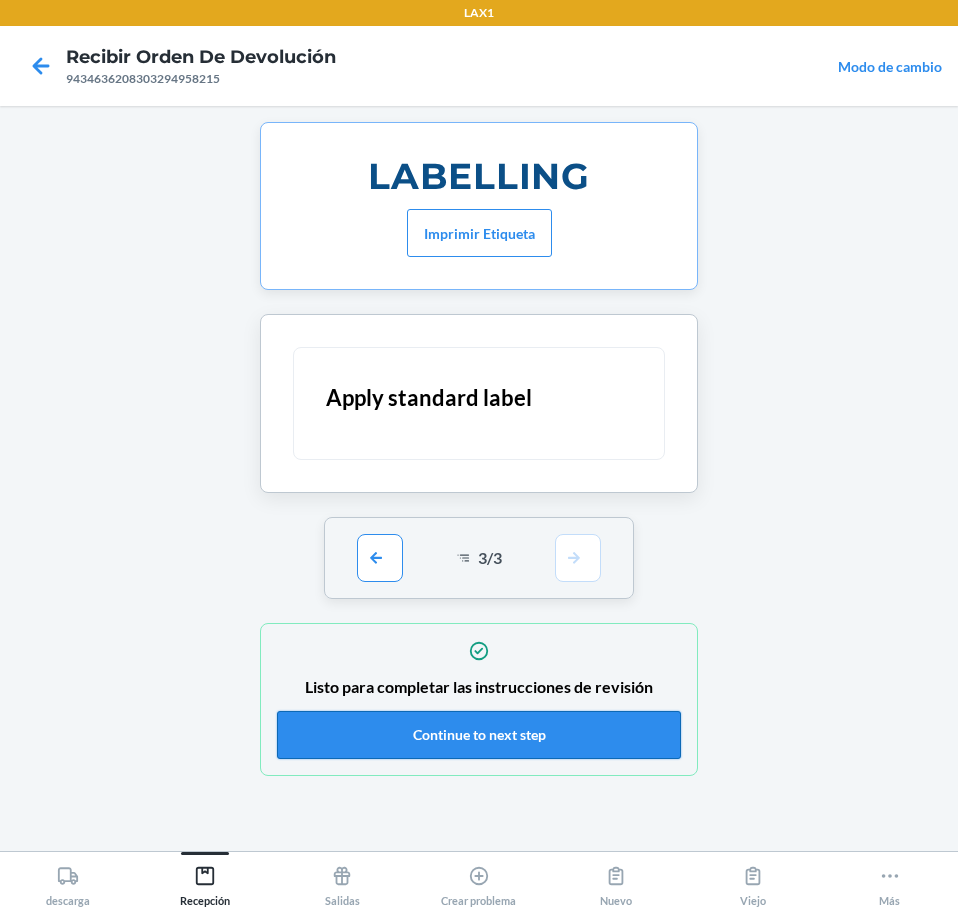 click on "Continue to next step" at bounding box center (479, 735) 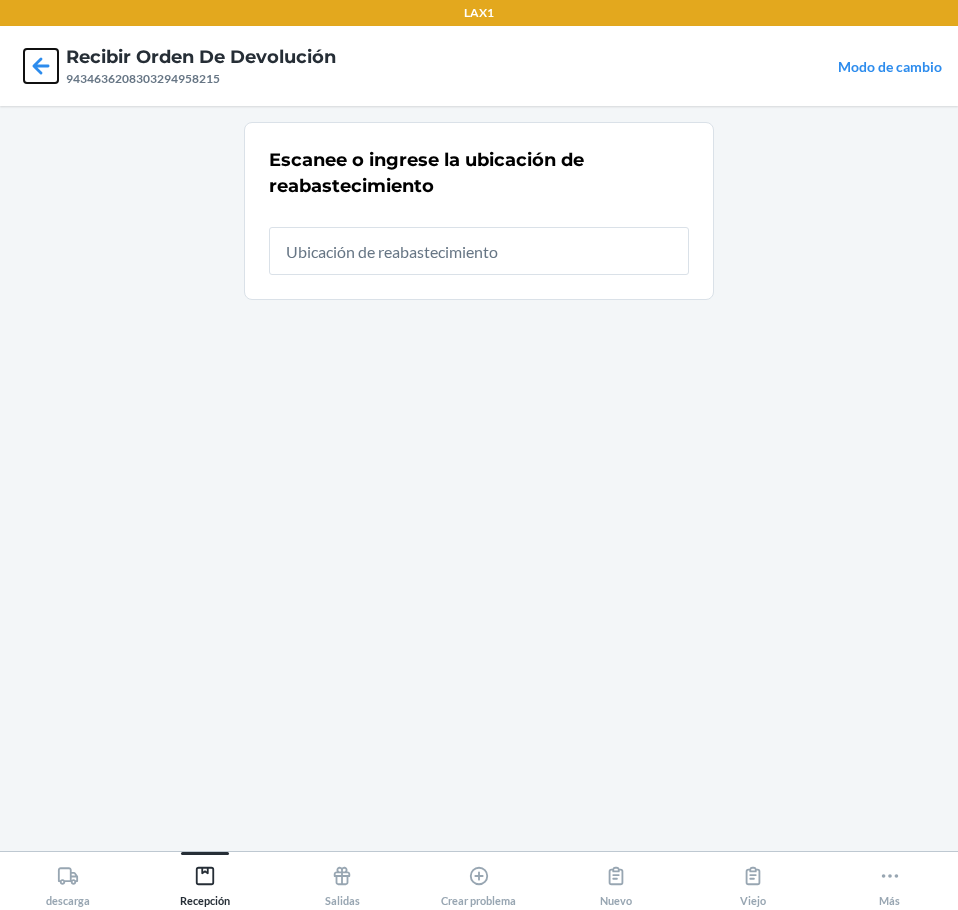 click 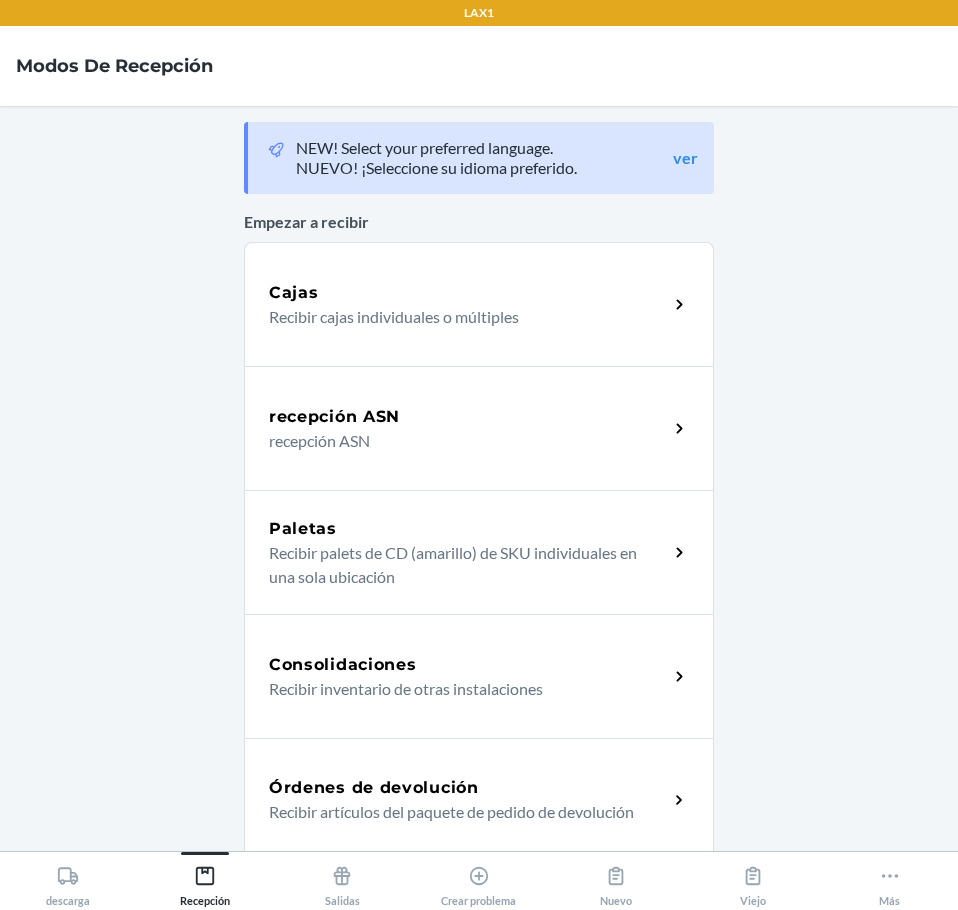 click on "Recibir artículos del paquete de pedido de devolución" at bounding box center (460, 812) 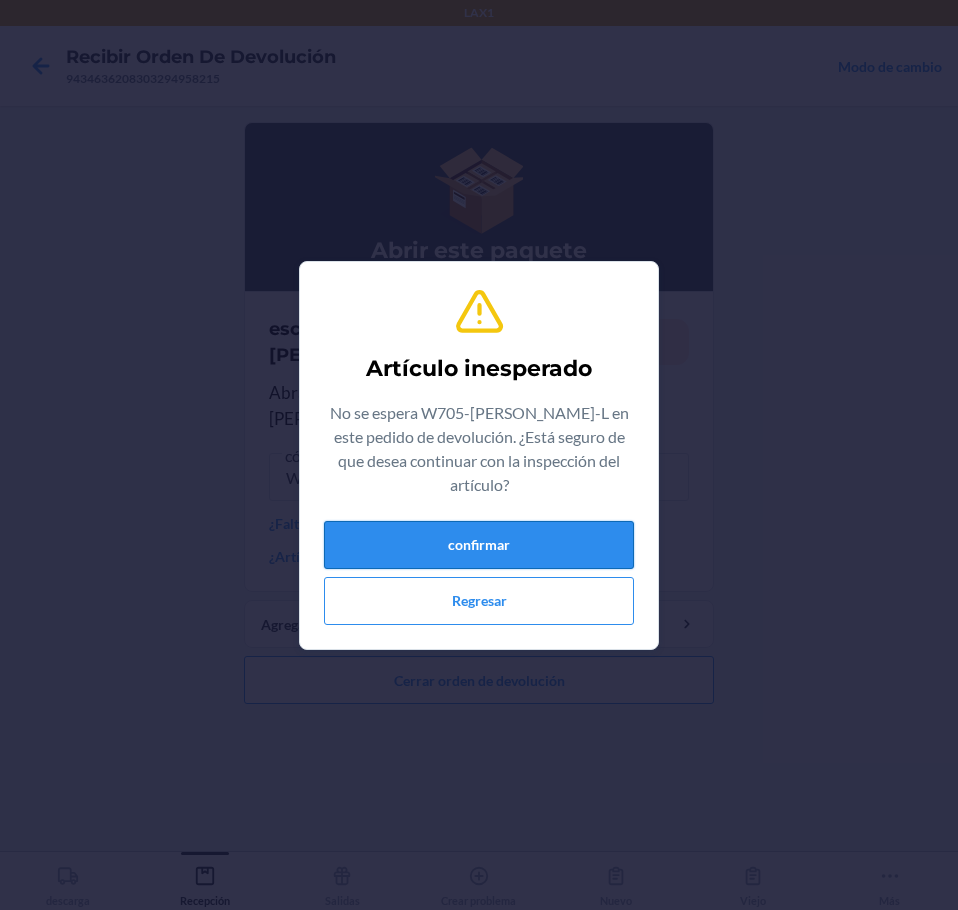 click on "confirmar" at bounding box center [479, 545] 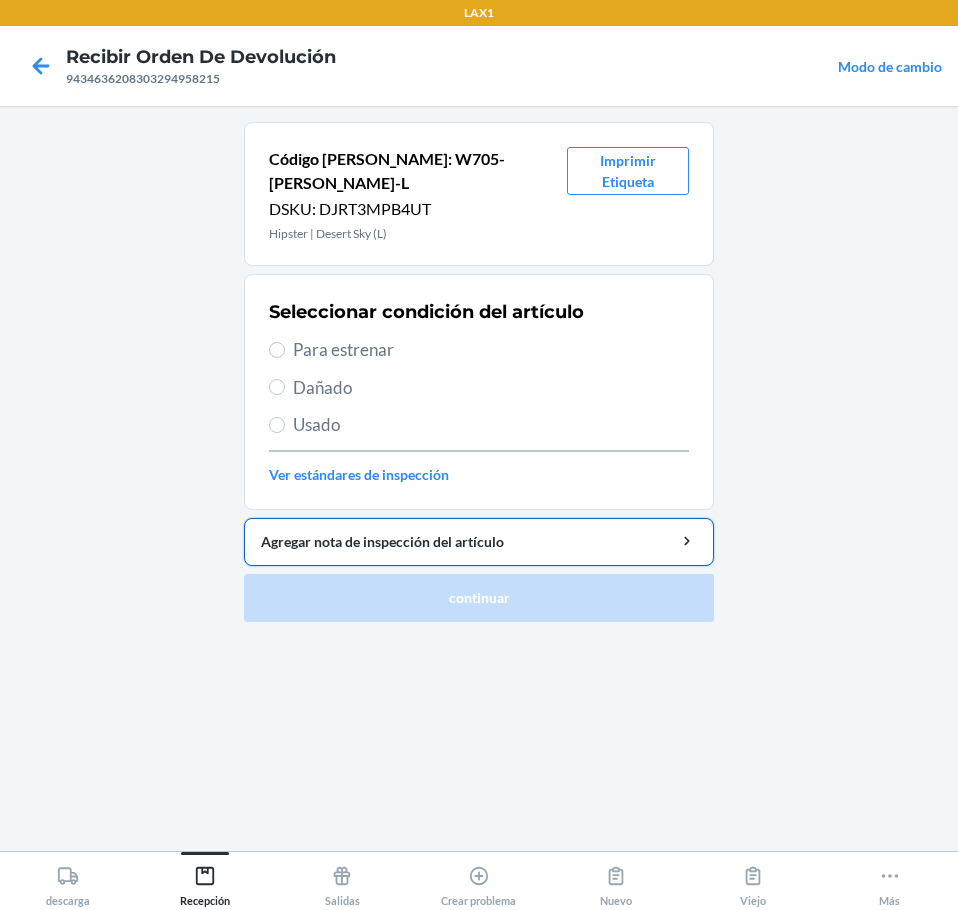 click on "Agregar nota de inspección del artículo" at bounding box center [479, 542] 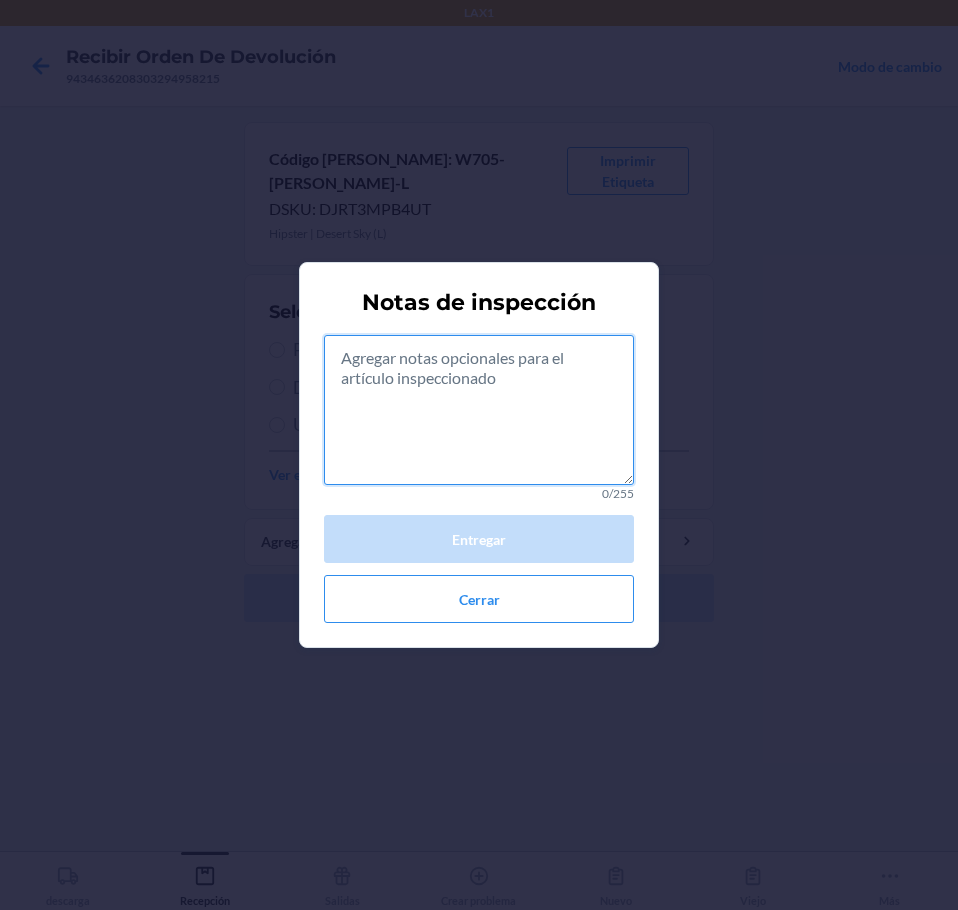 click at bounding box center (479, 410) 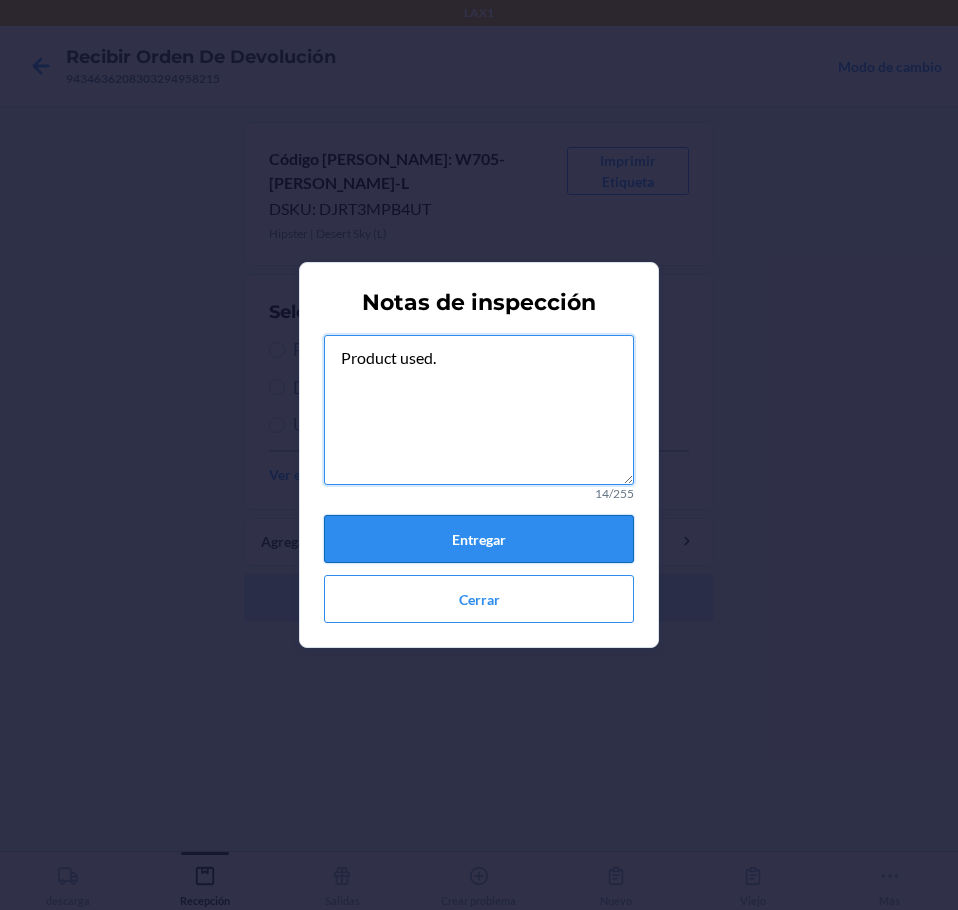 type on "Product used." 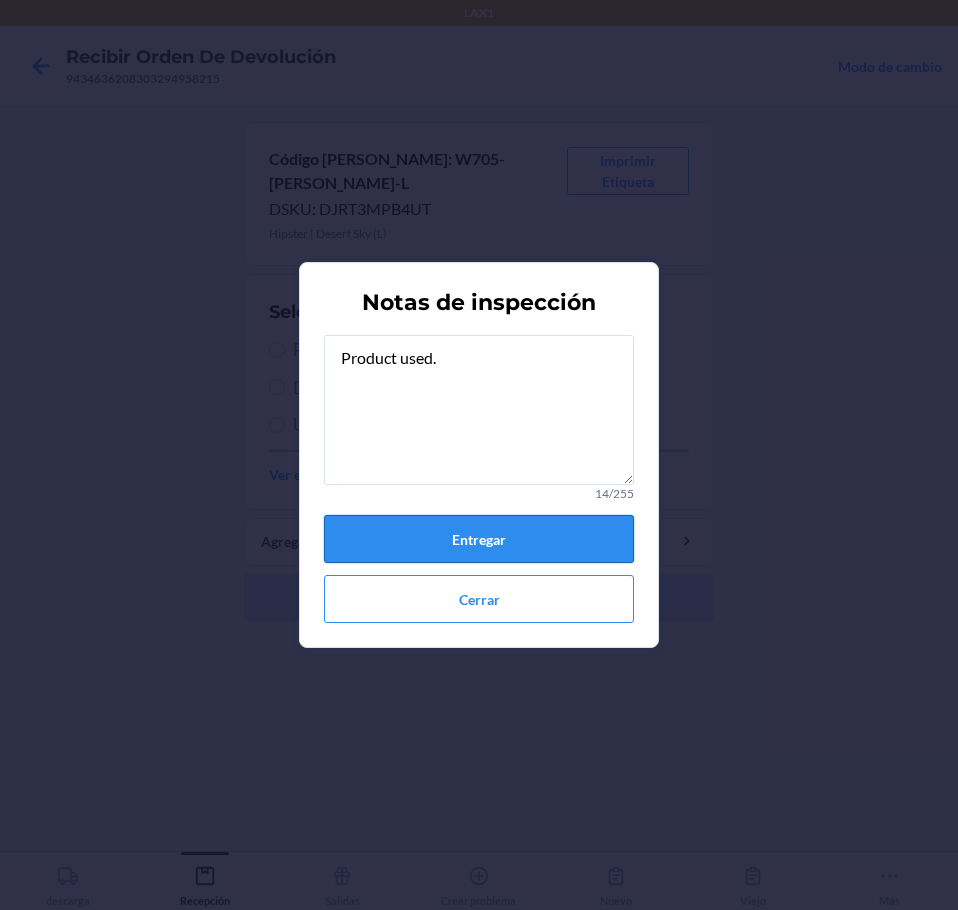 click on "Entregar" at bounding box center (479, 539) 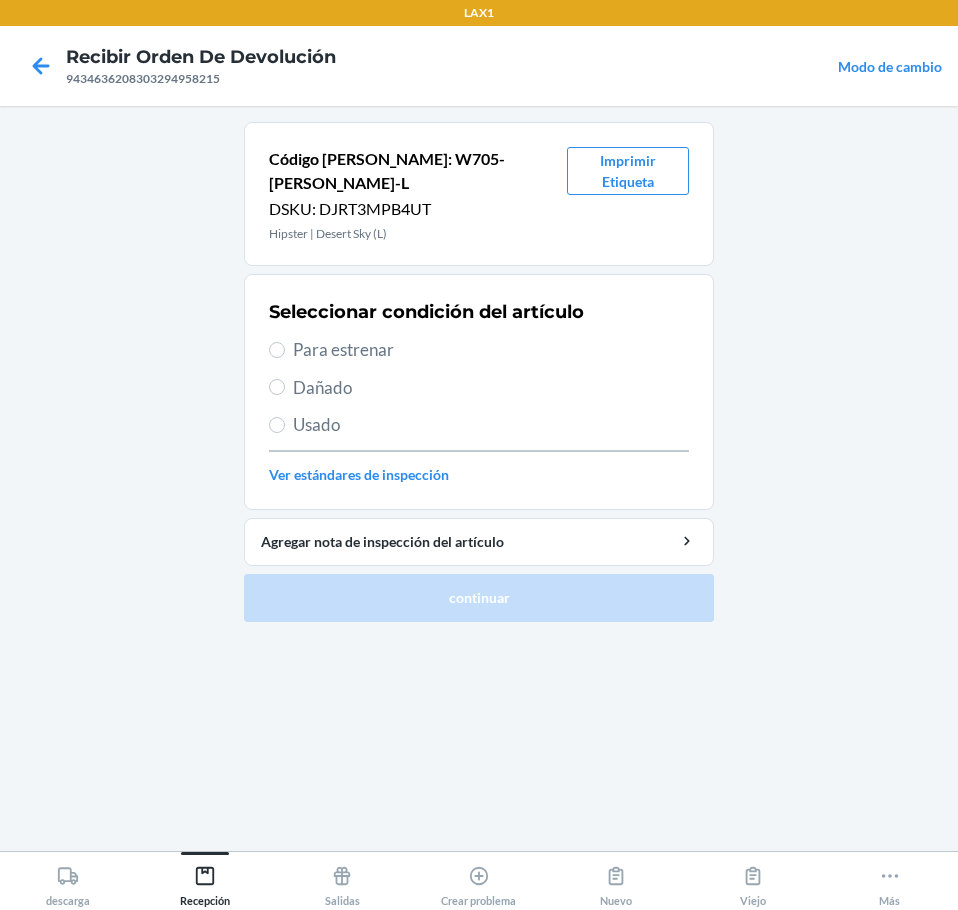 click on "Usado" at bounding box center (491, 425) 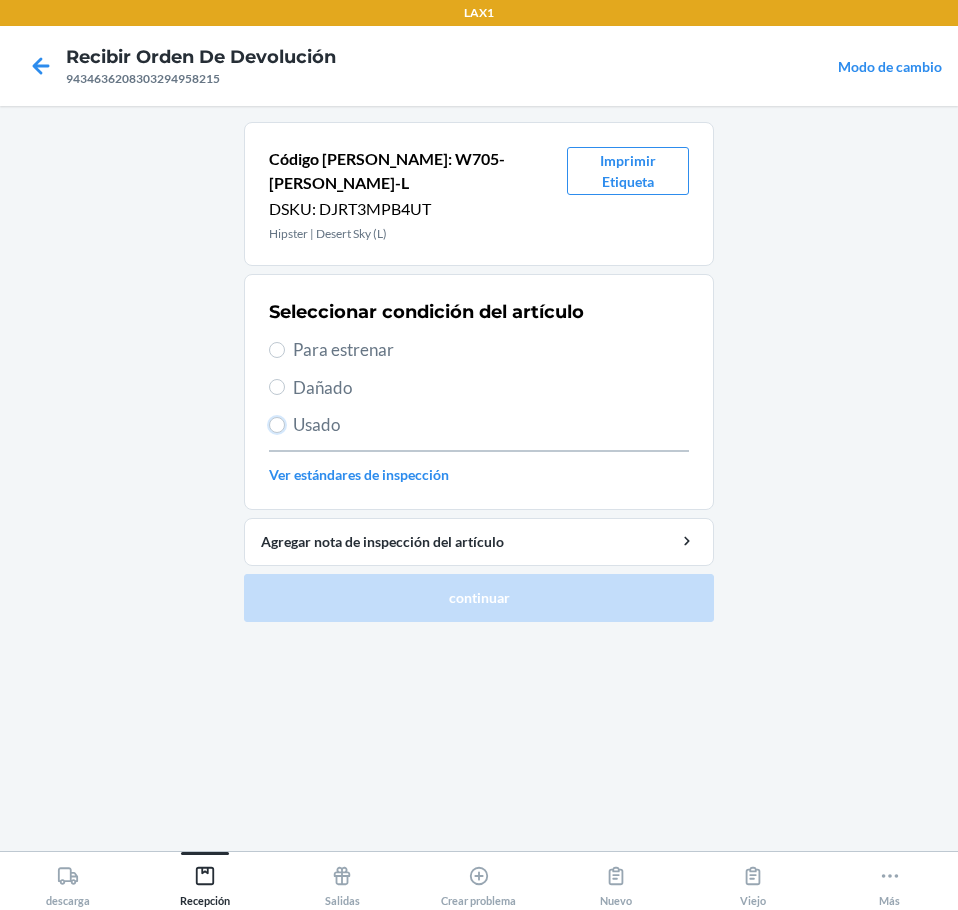 click on "Usado" at bounding box center [277, 425] 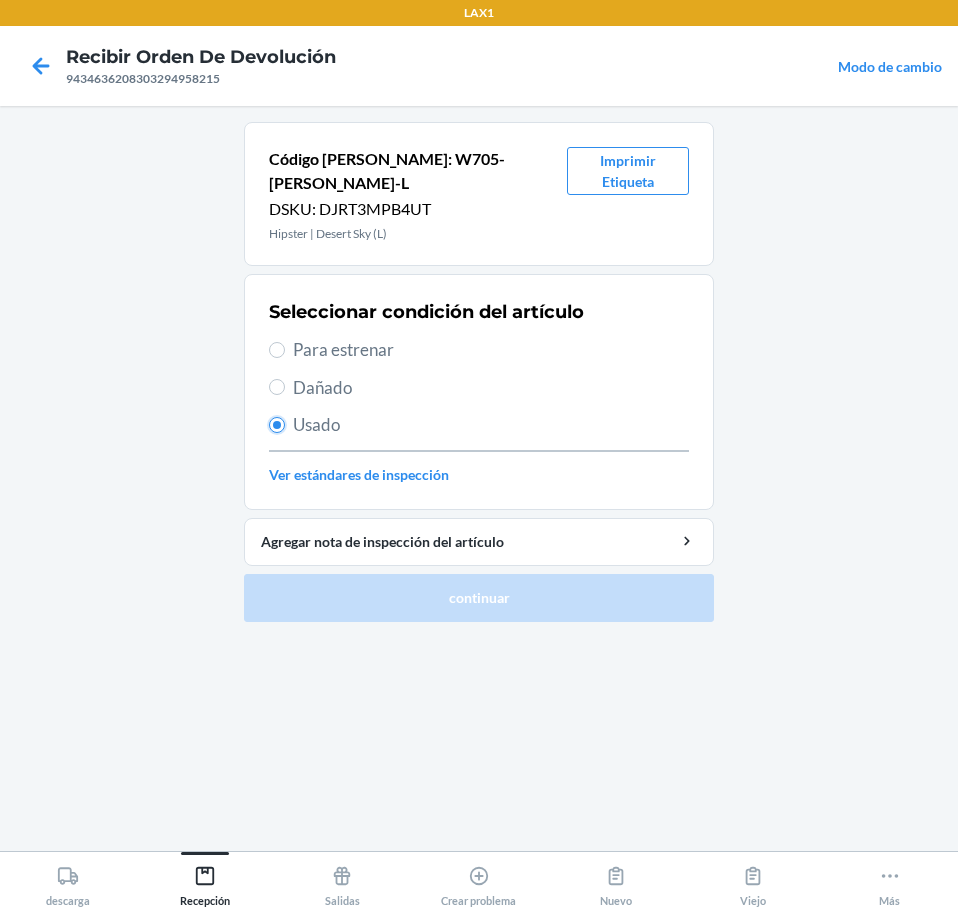 radio on "true" 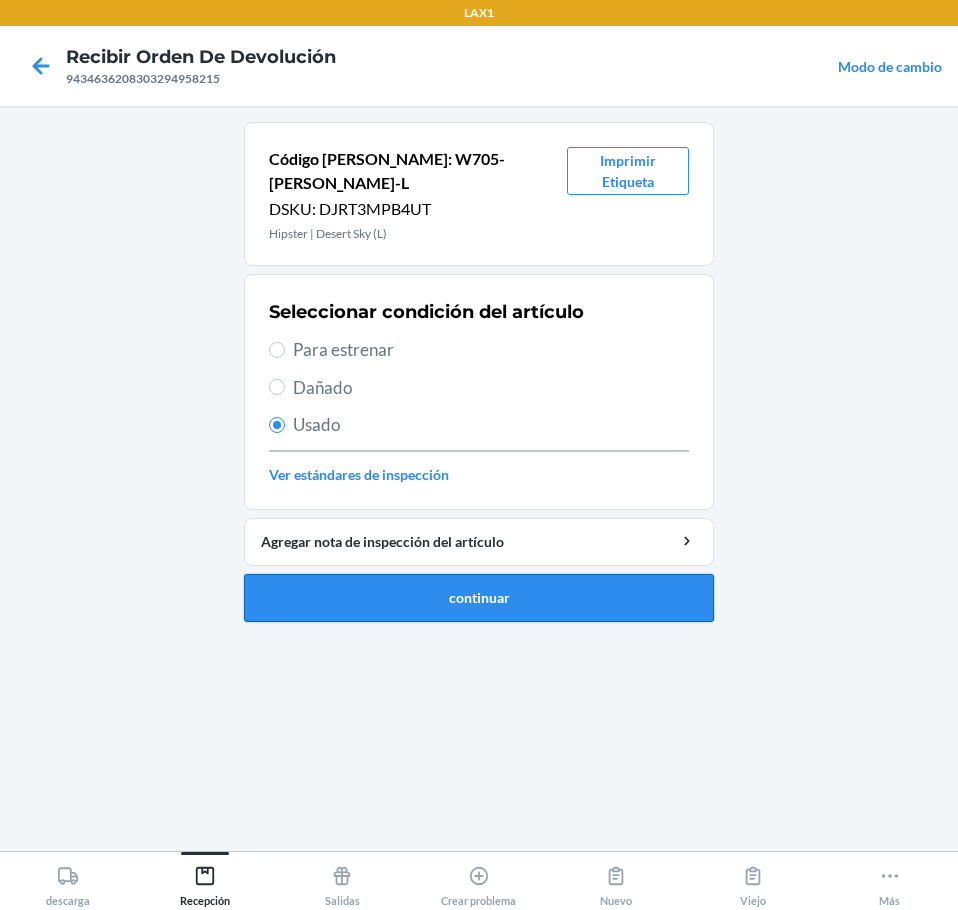 click on "continuar" at bounding box center [479, 598] 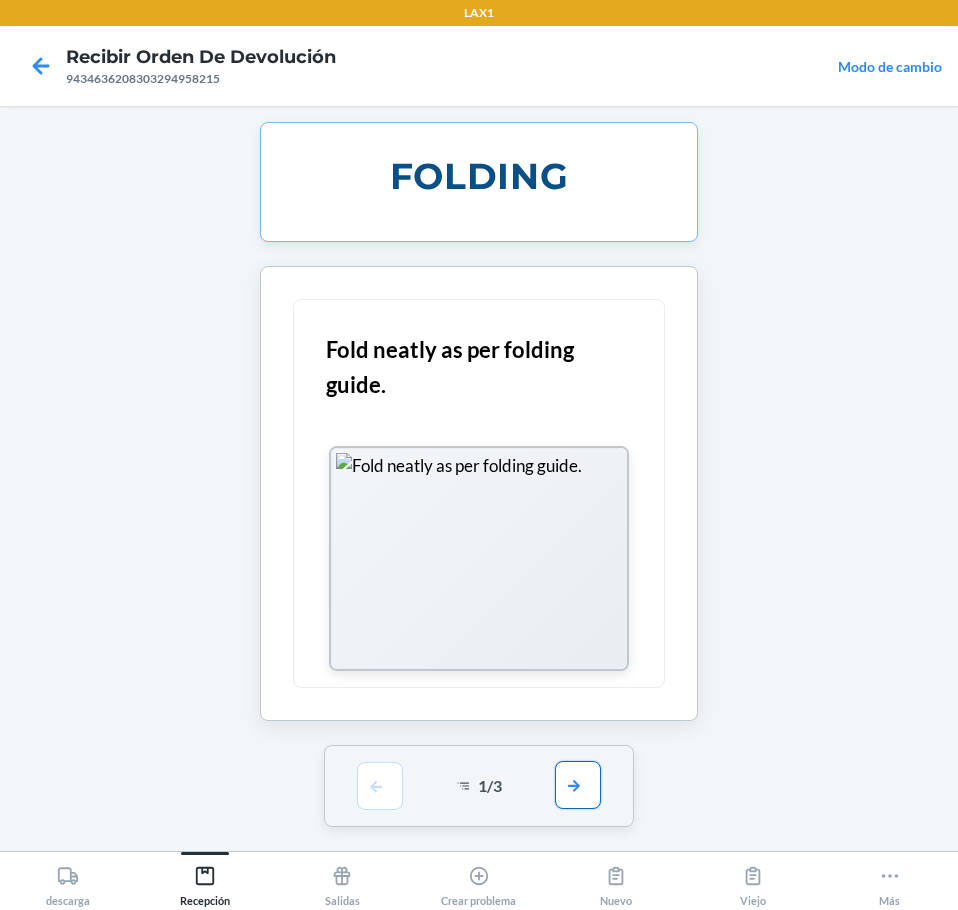 click at bounding box center [578, 785] 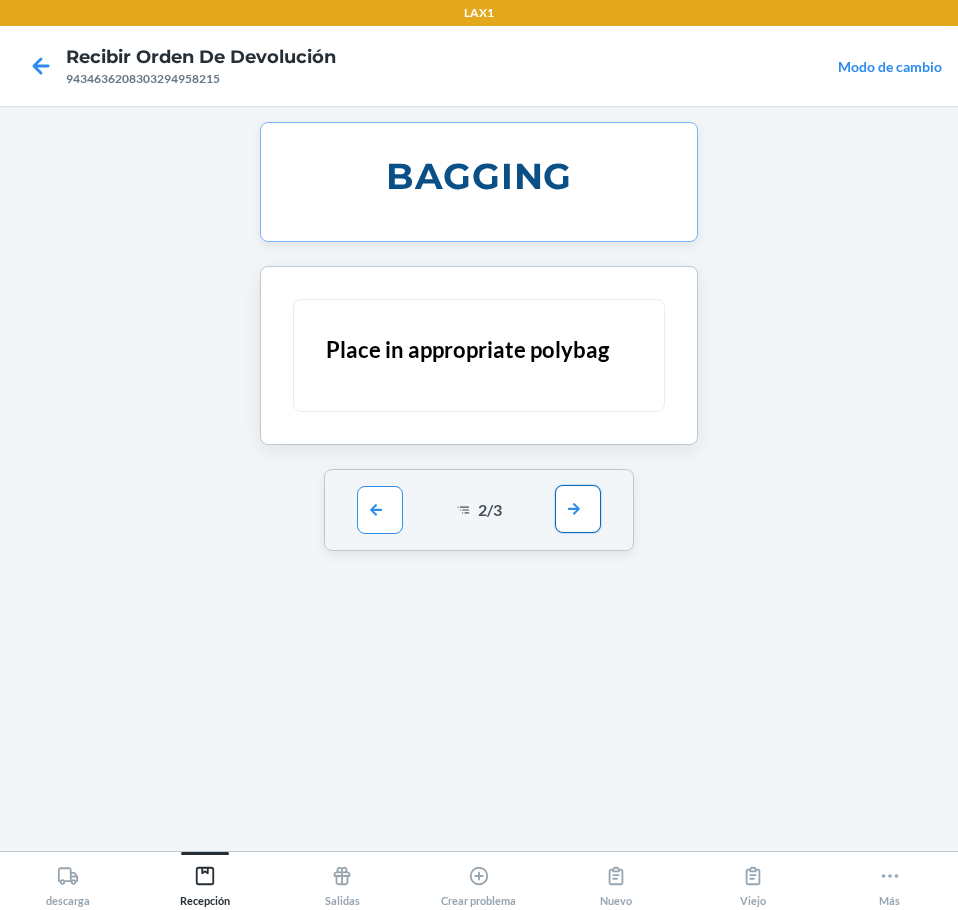 click at bounding box center (578, 509) 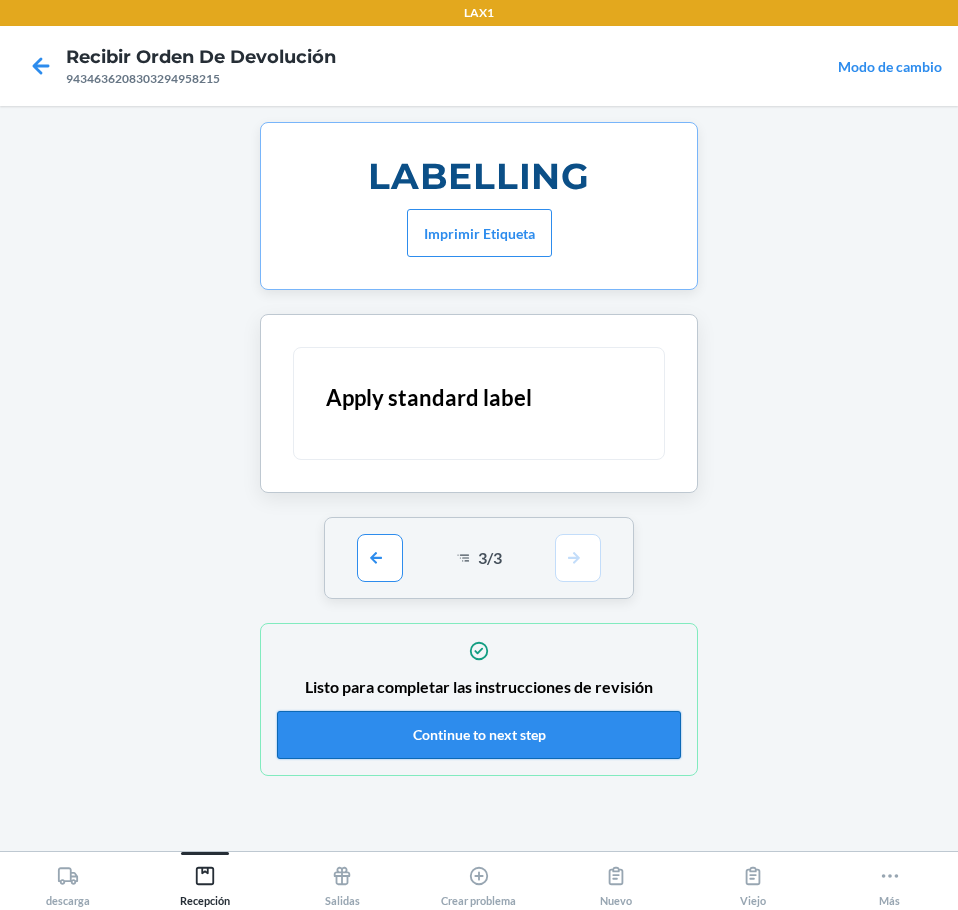 click on "Continue to next step" at bounding box center [479, 735] 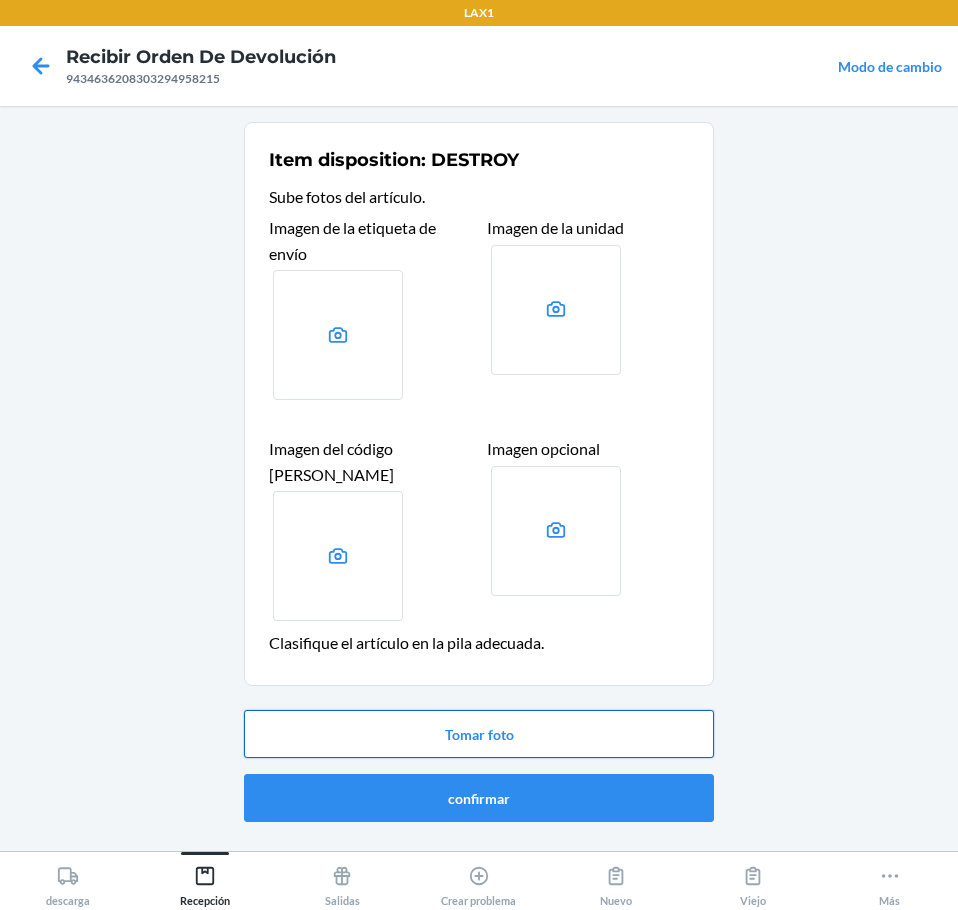 click on "Tomar foto" at bounding box center (479, 734) 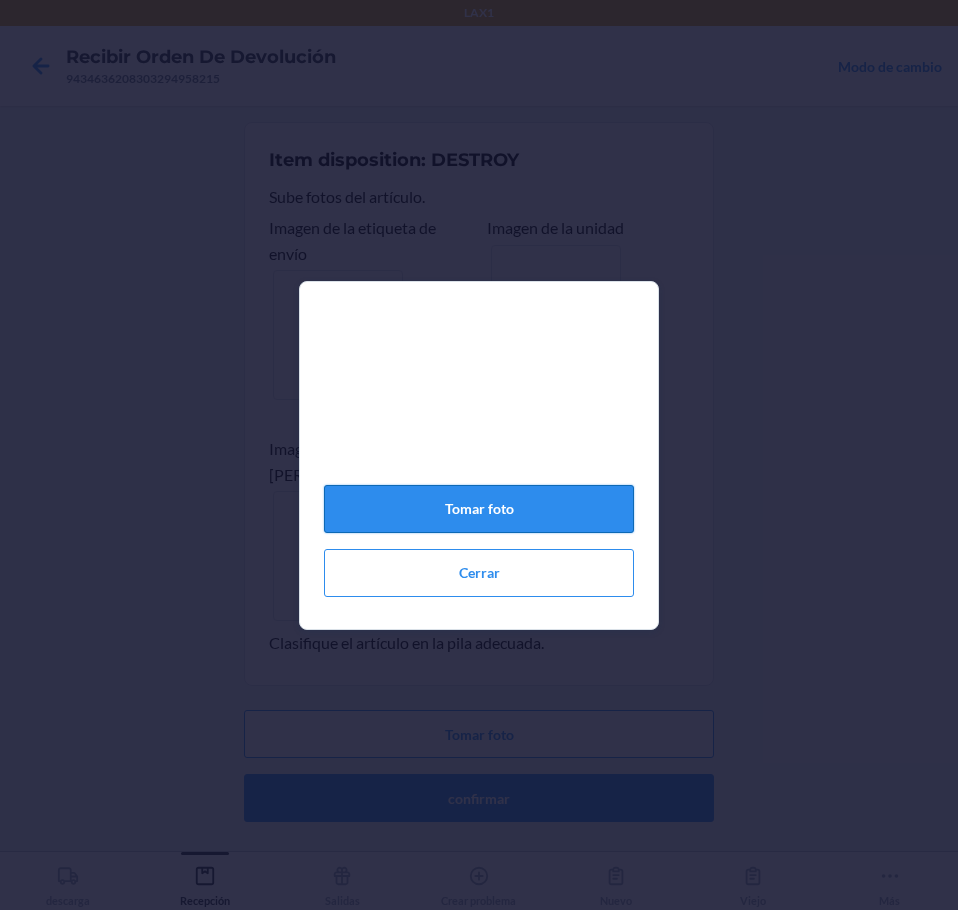click on "Tomar foto" 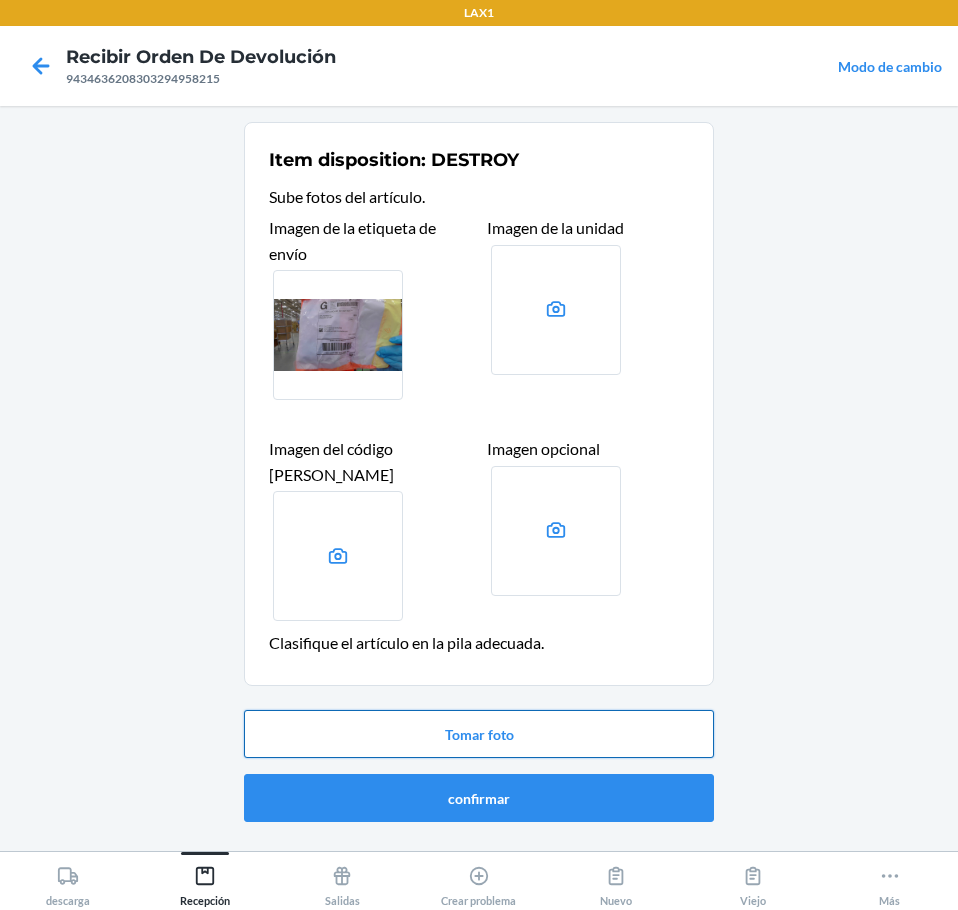 click on "Tomar foto" at bounding box center (479, 734) 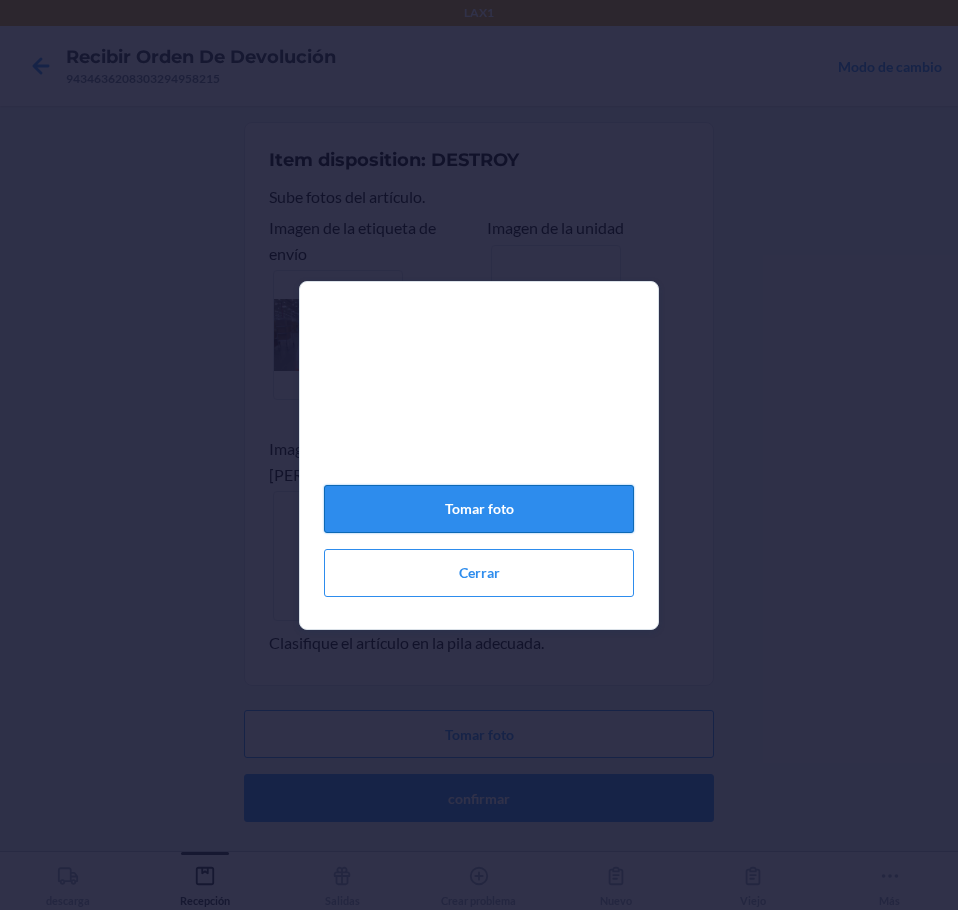 click on "Tomar foto" 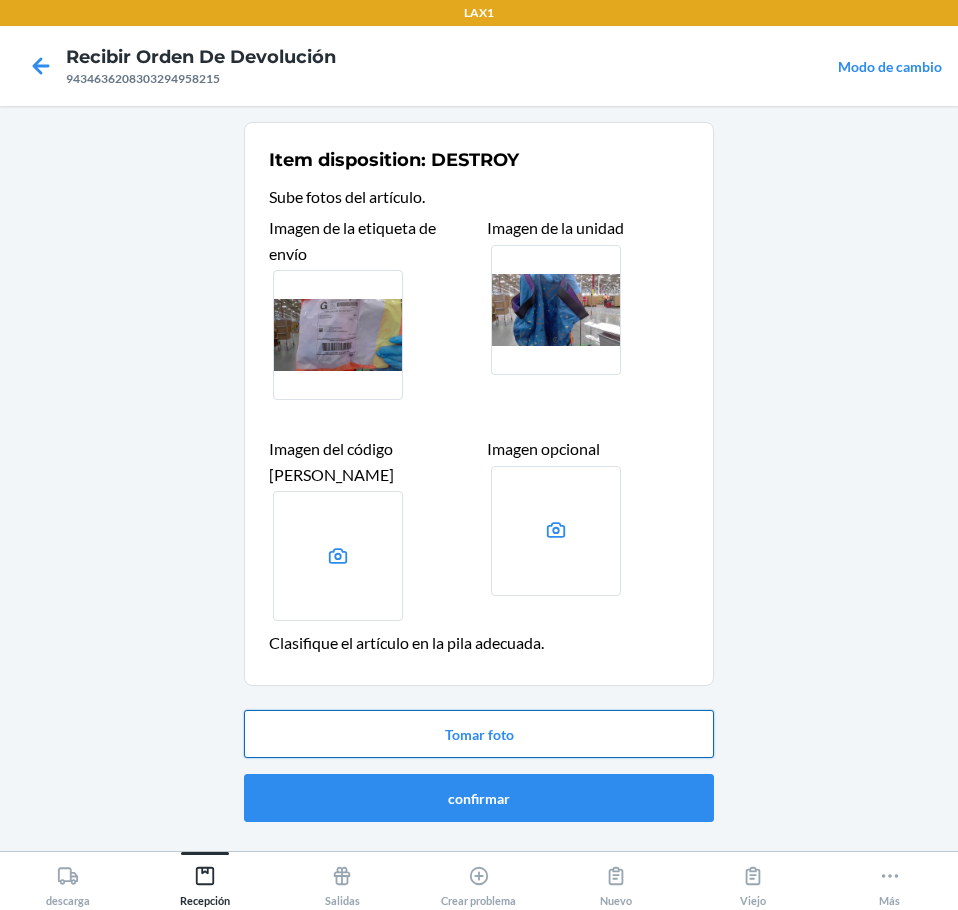 click on "Tomar foto" at bounding box center [479, 734] 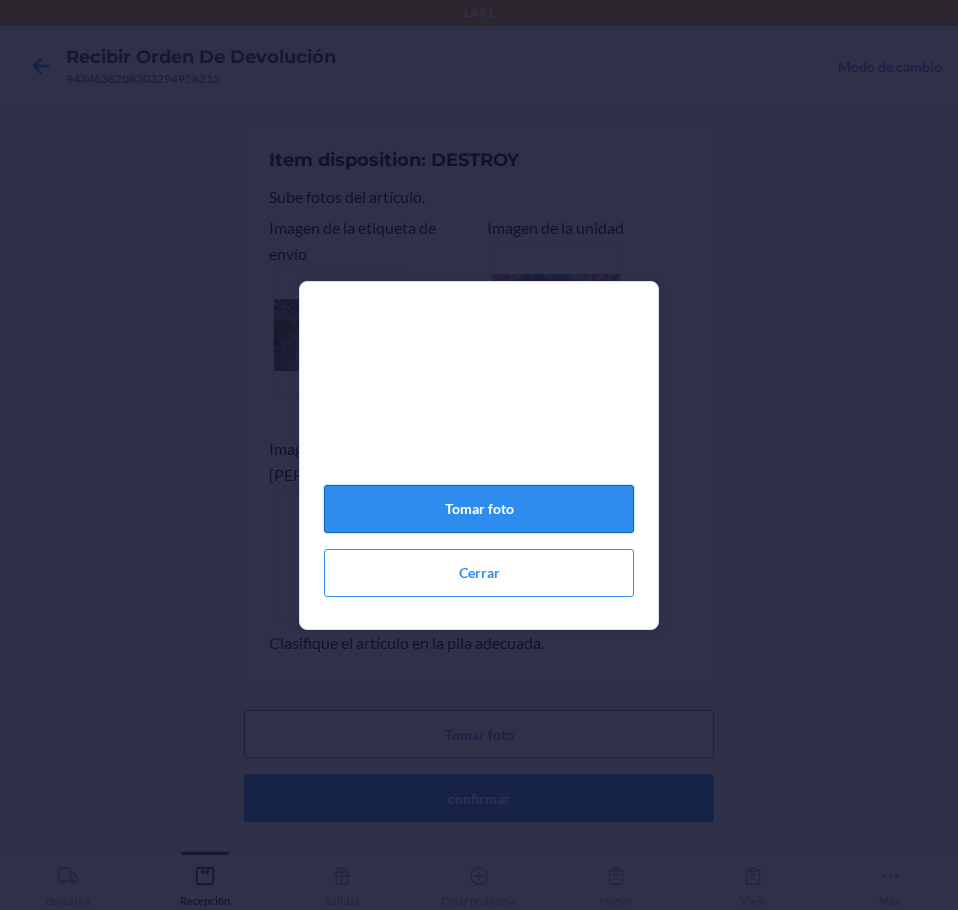 click on "Tomar foto" 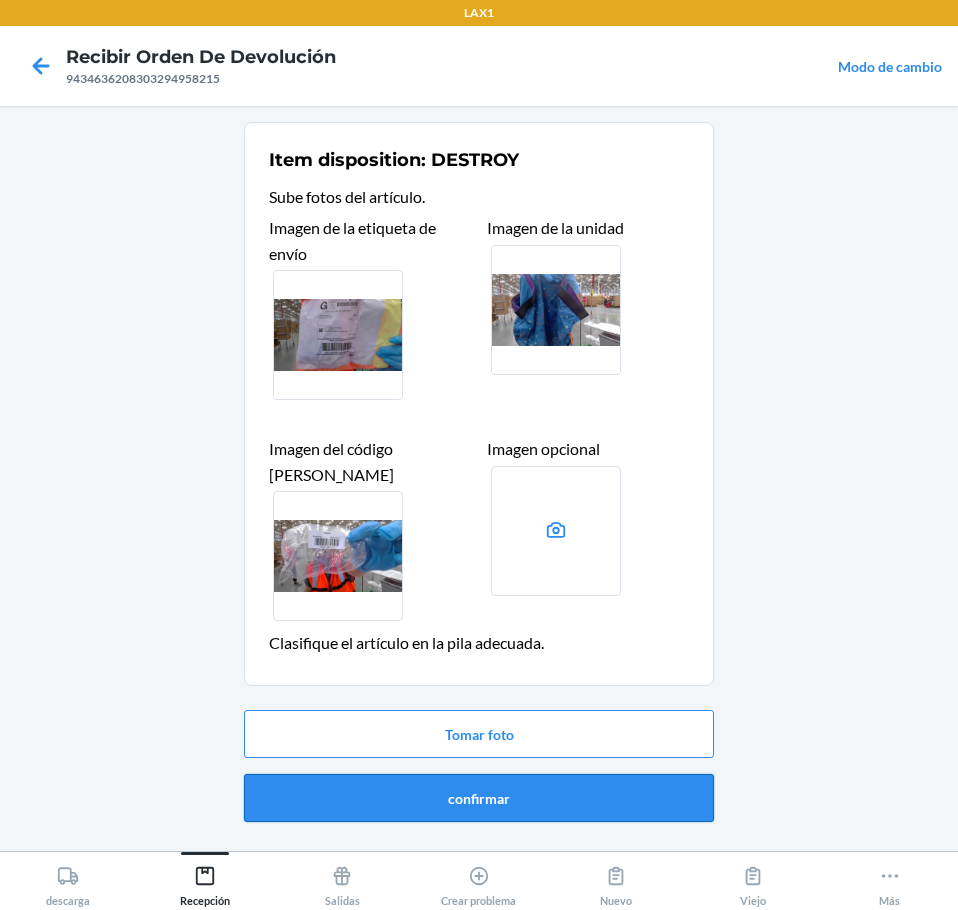 click on "confirmar" at bounding box center (479, 798) 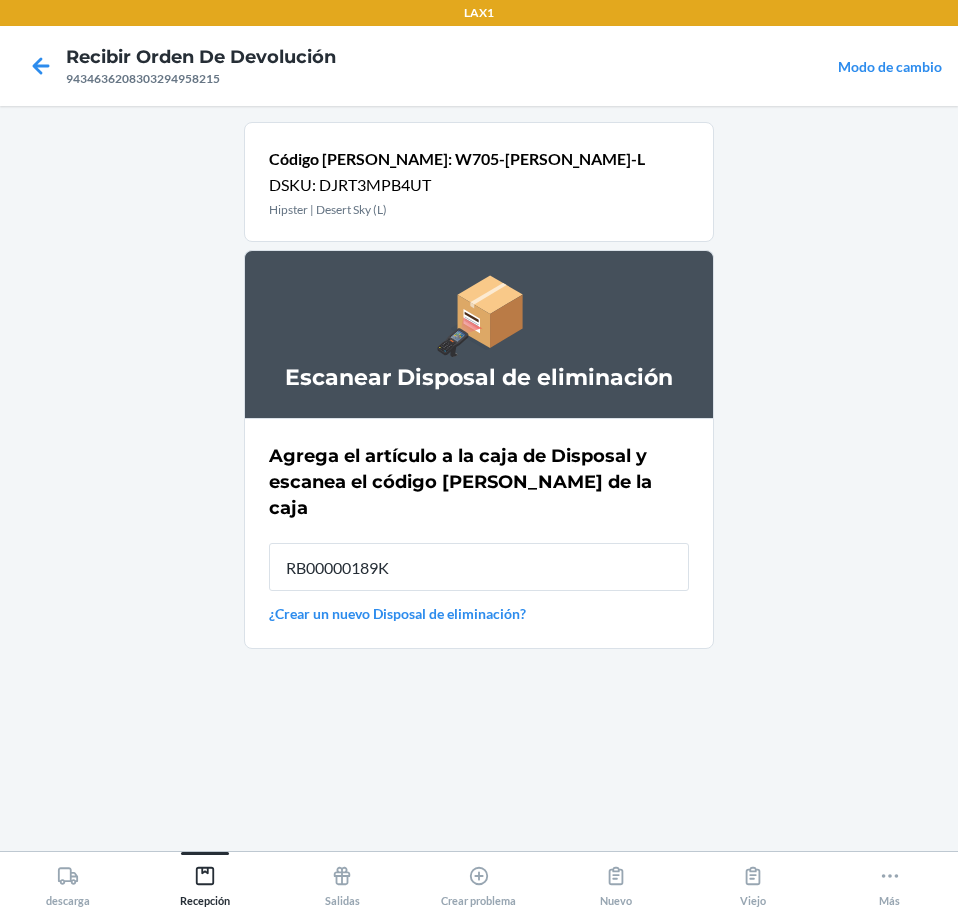 type on "RB00000189K" 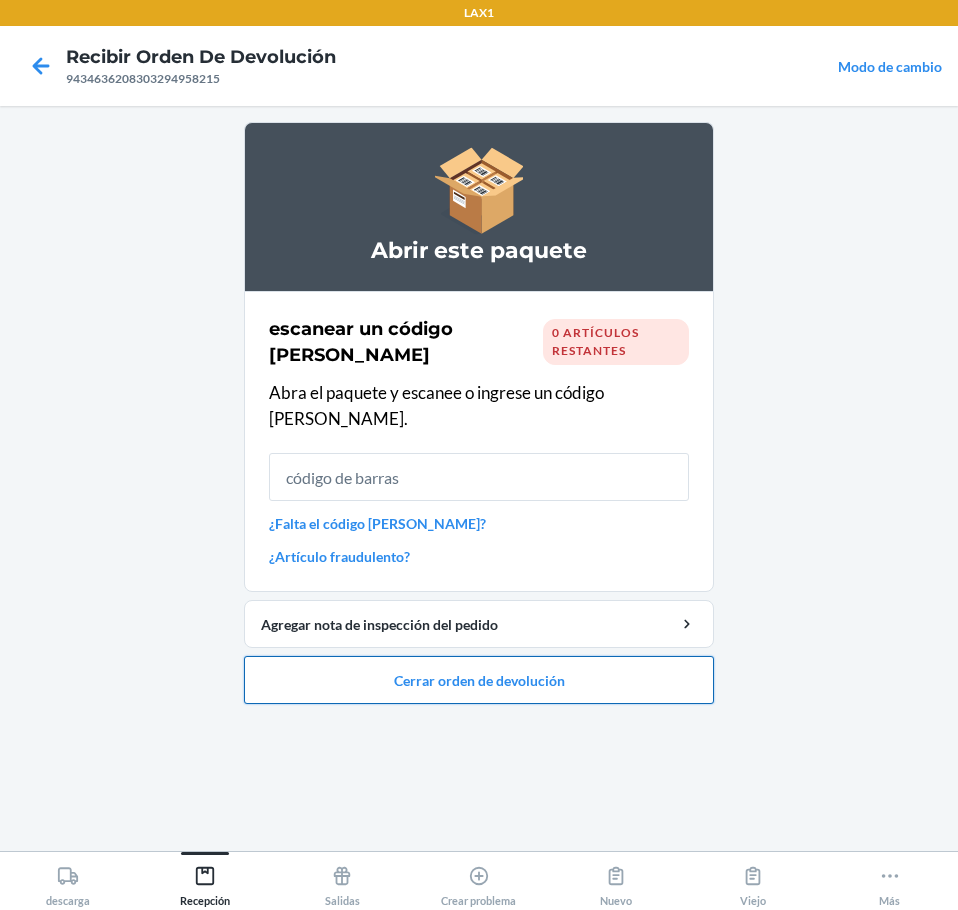 click on "Cerrar orden de devolución" at bounding box center (479, 680) 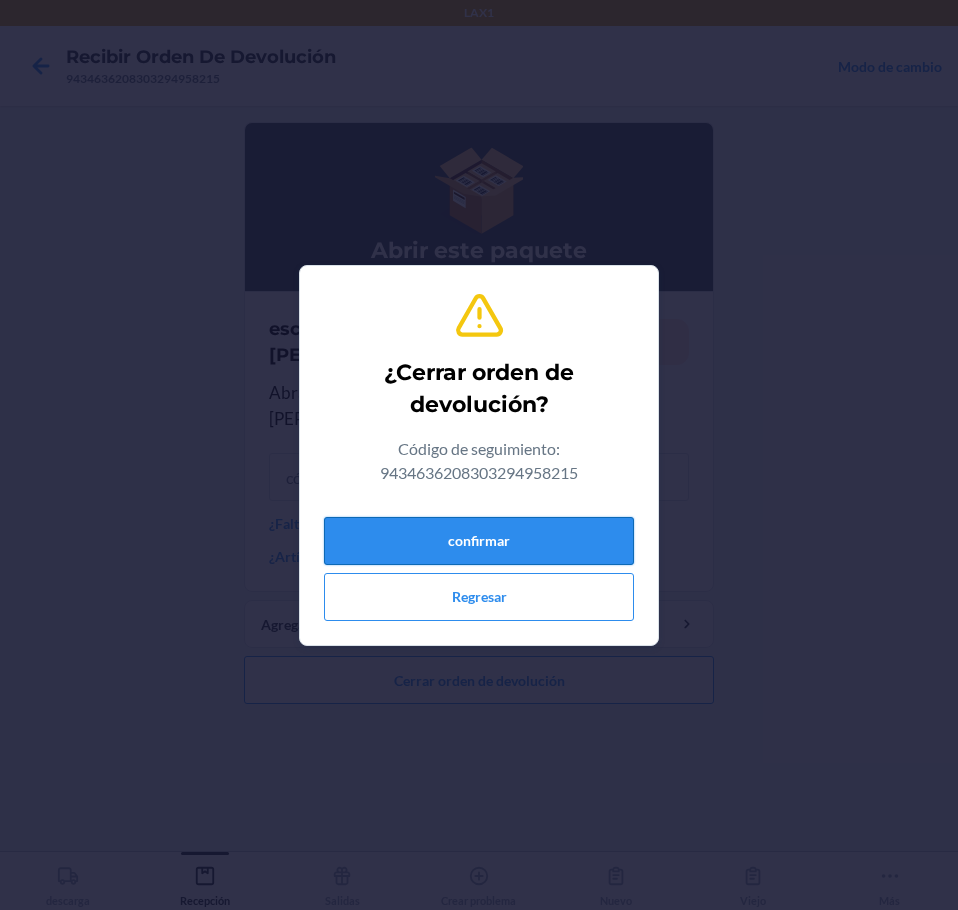 click on "confirmar" at bounding box center (479, 541) 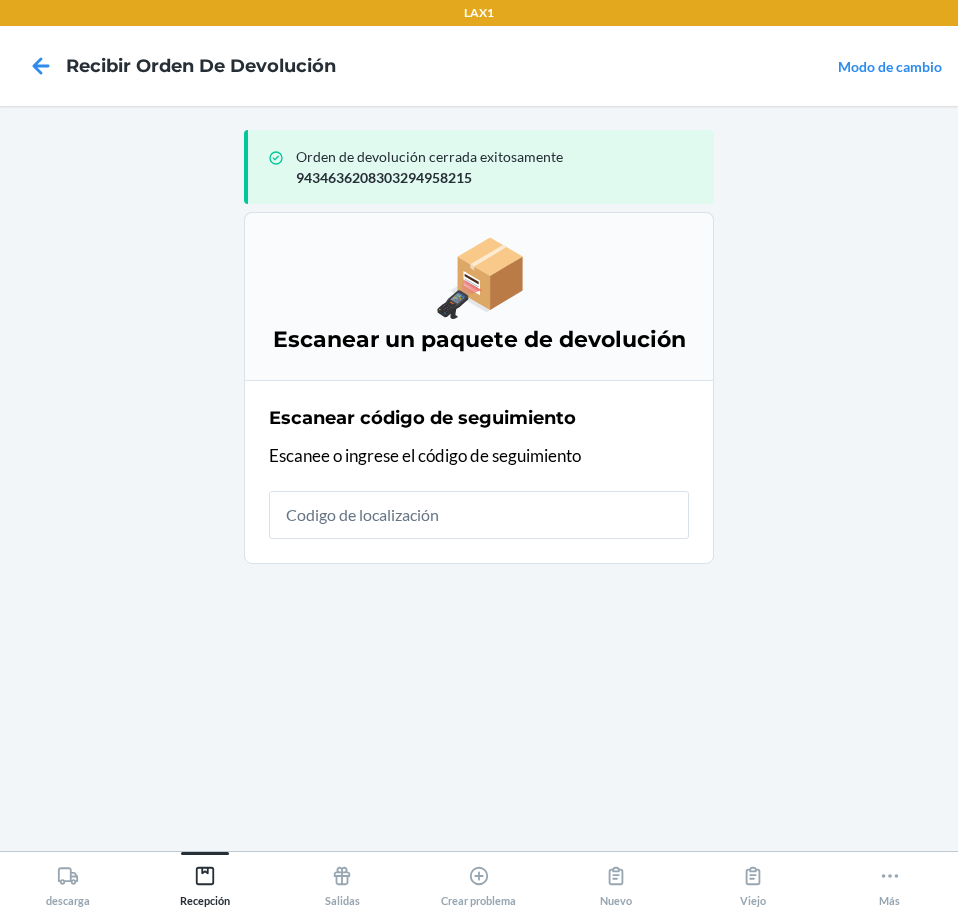 click at bounding box center (479, 515) 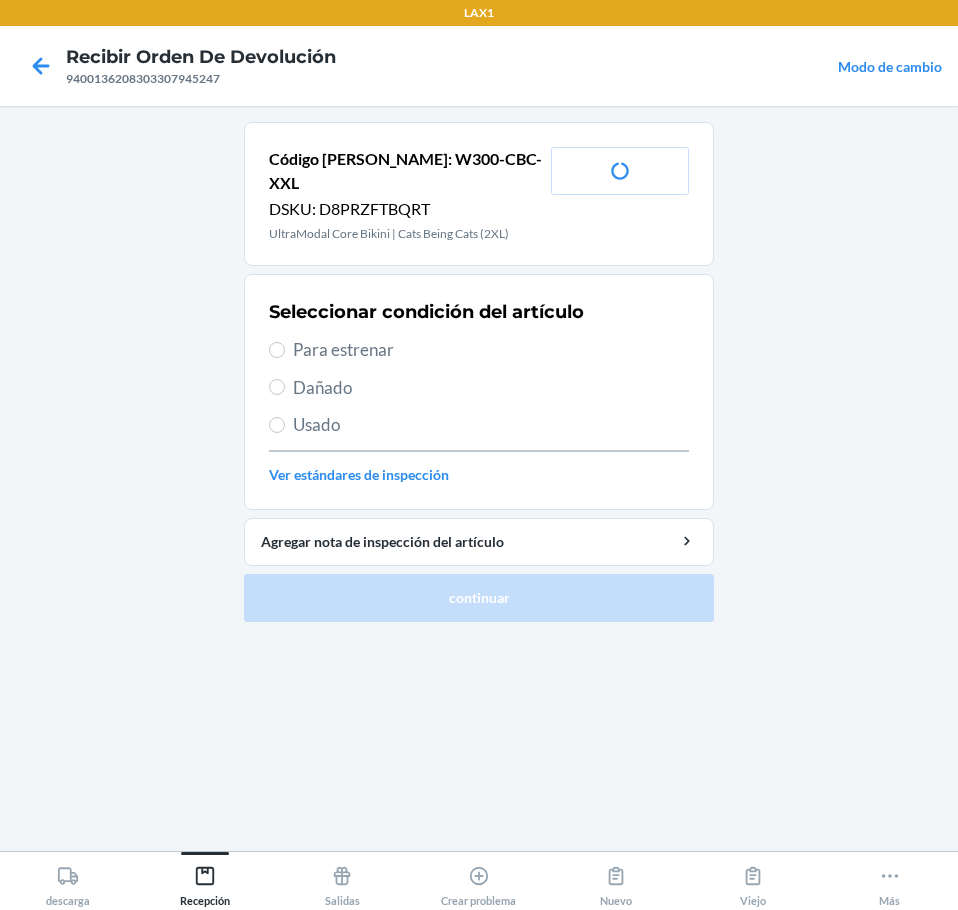 drag, startPoint x: 319, startPoint y: 312, endPoint x: 328, endPoint y: 318, distance: 10.816654 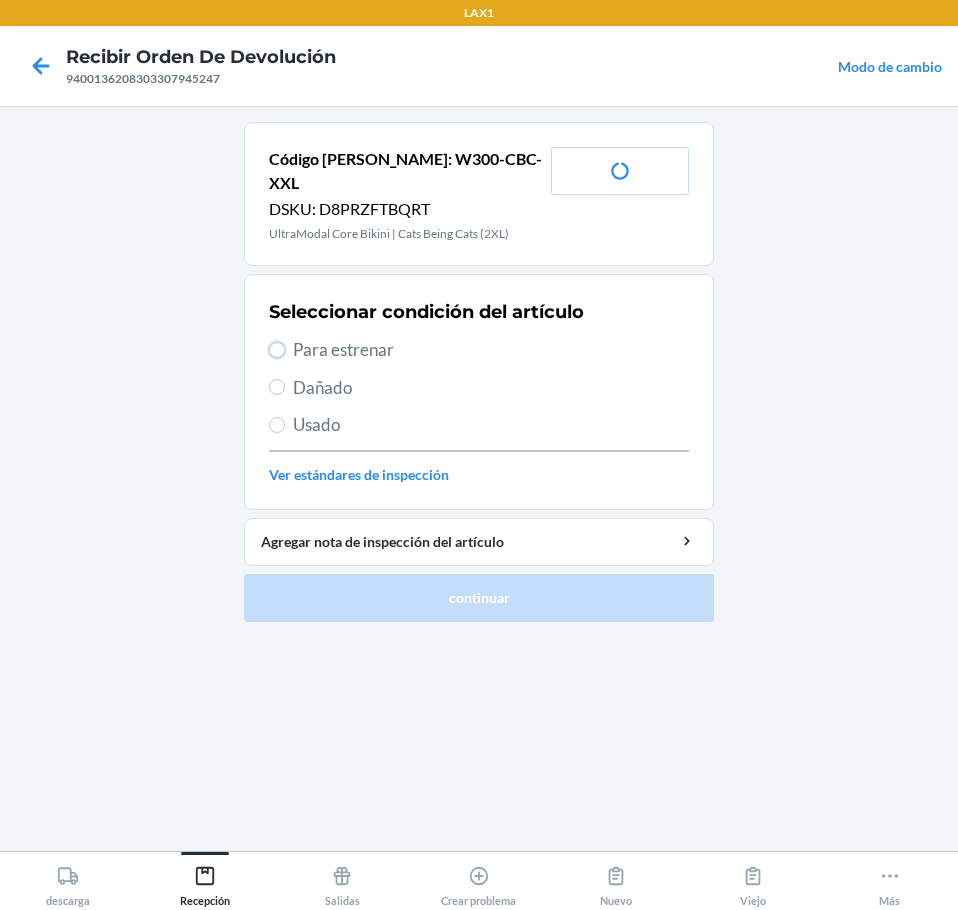 click on "Para estrenar" at bounding box center (277, 350) 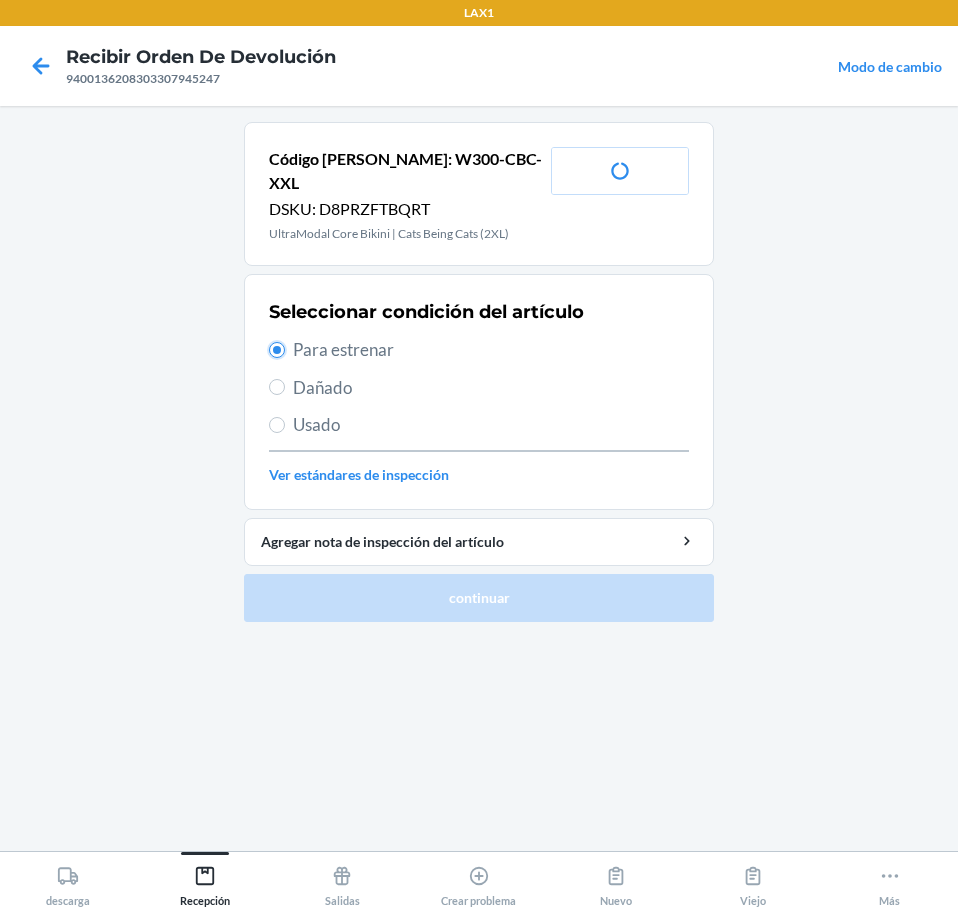 radio on "true" 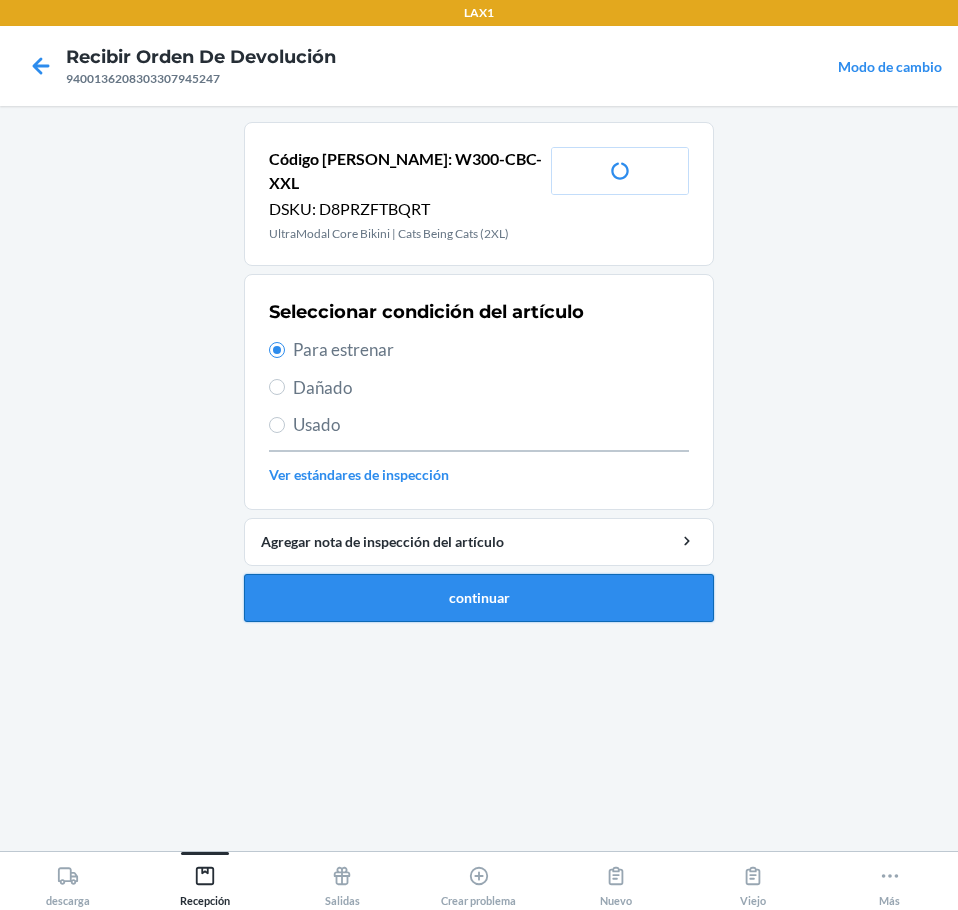click on "continuar" at bounding box center (479, 598) 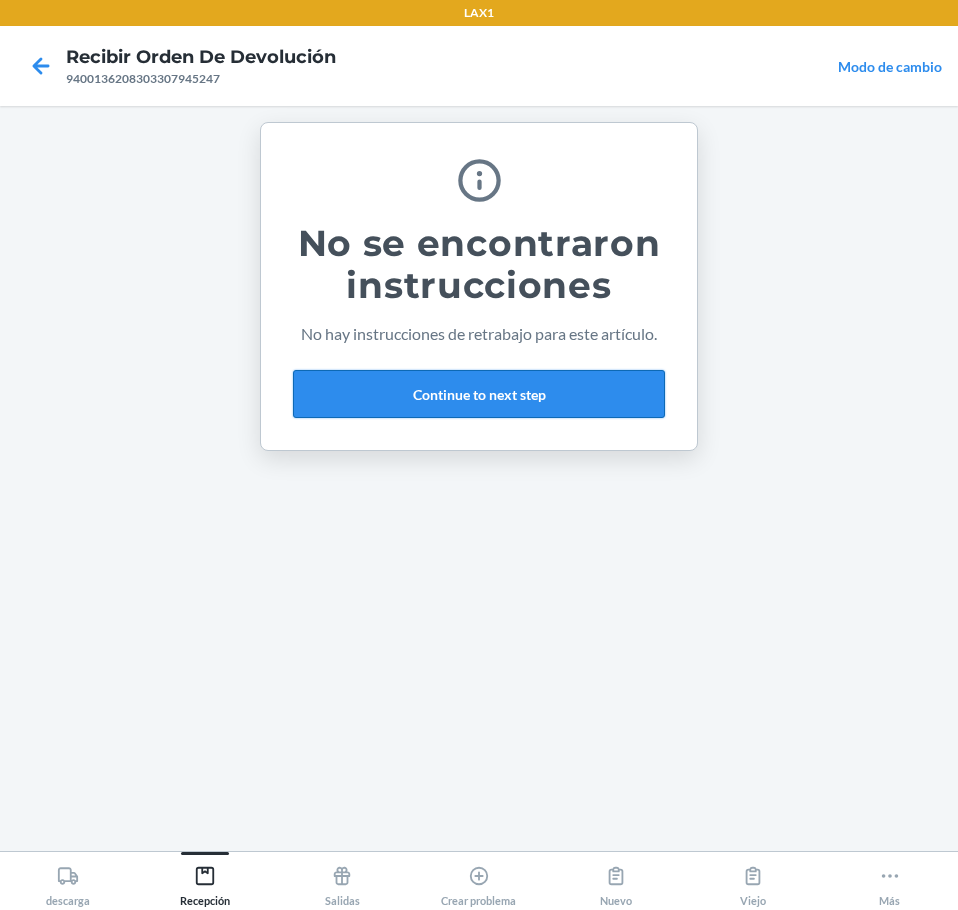 click on "Continue to next step" at bounding box center (479, 394) 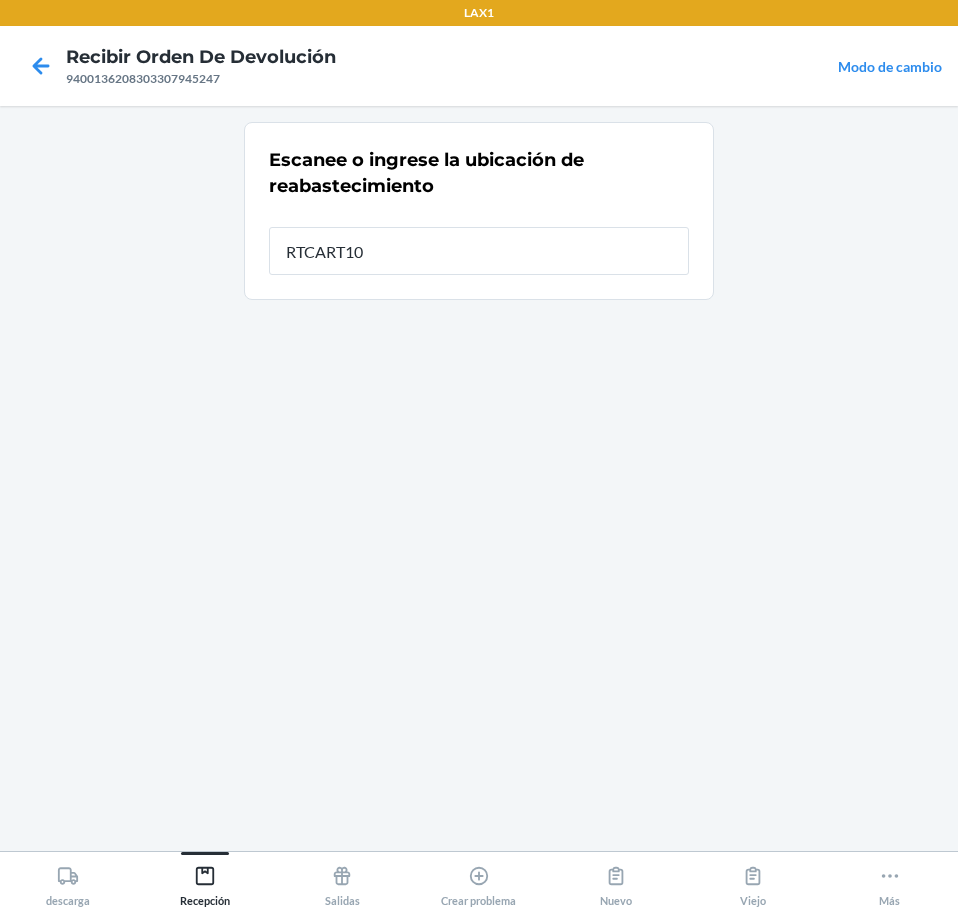 type on "RTCART100" 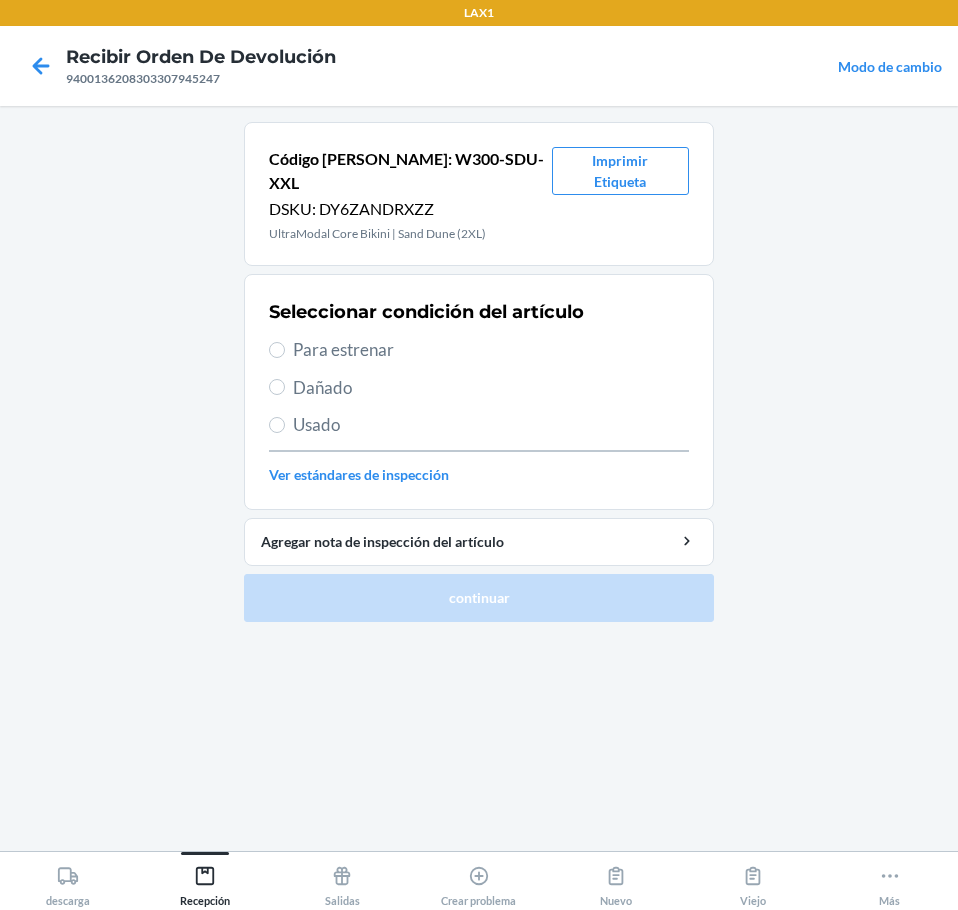 click on "Para estrenar" at bounding box center (491, 350) 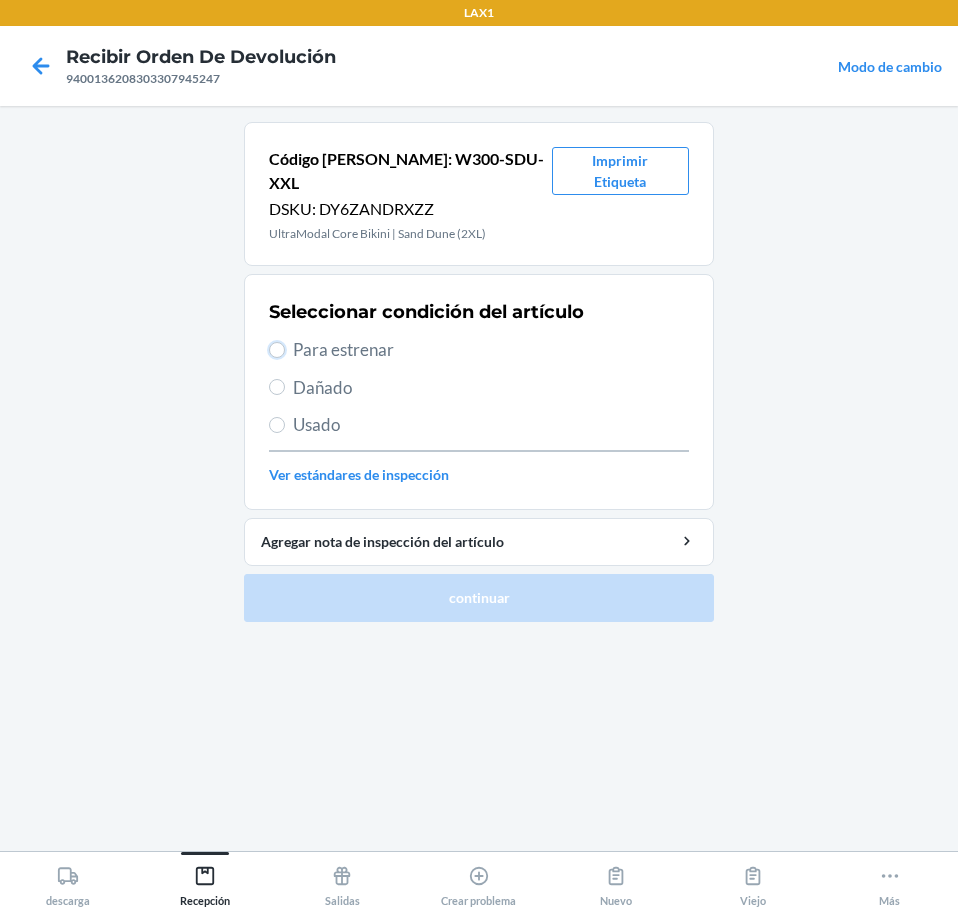 click on "Para estrenar" at bounding box center (277, 350) 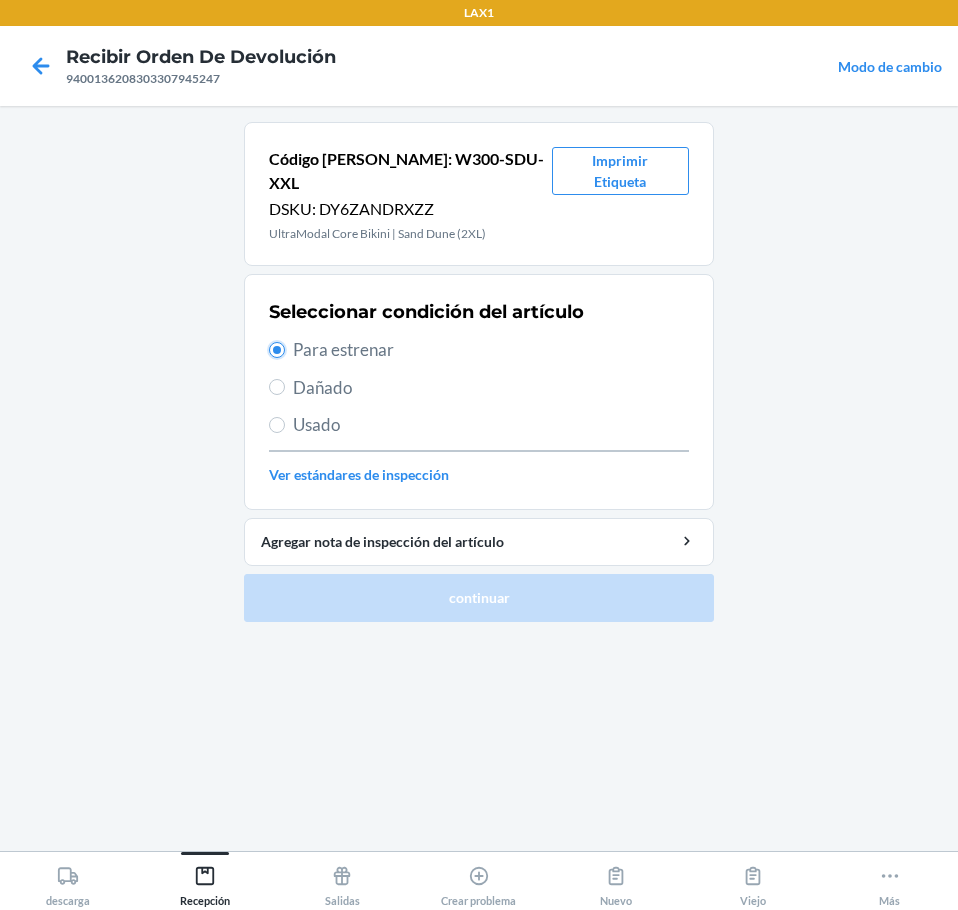 radio on "true" 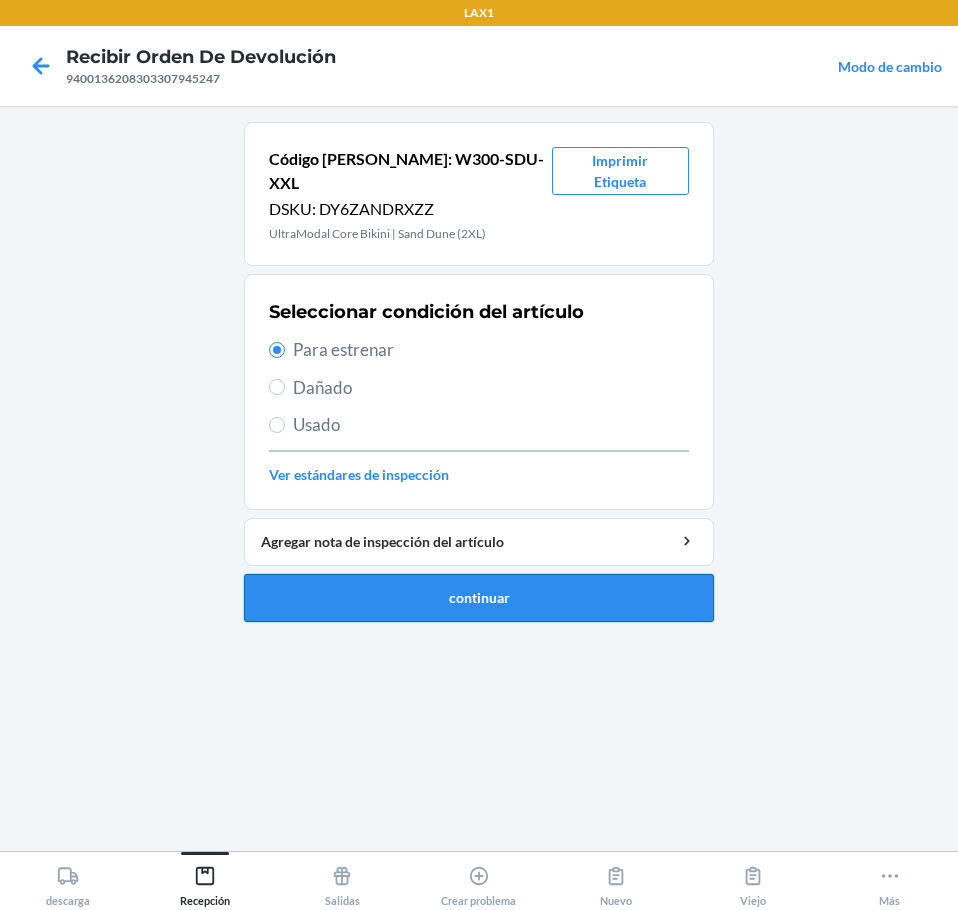 click on "continuar" at bounding box center (479, 598) 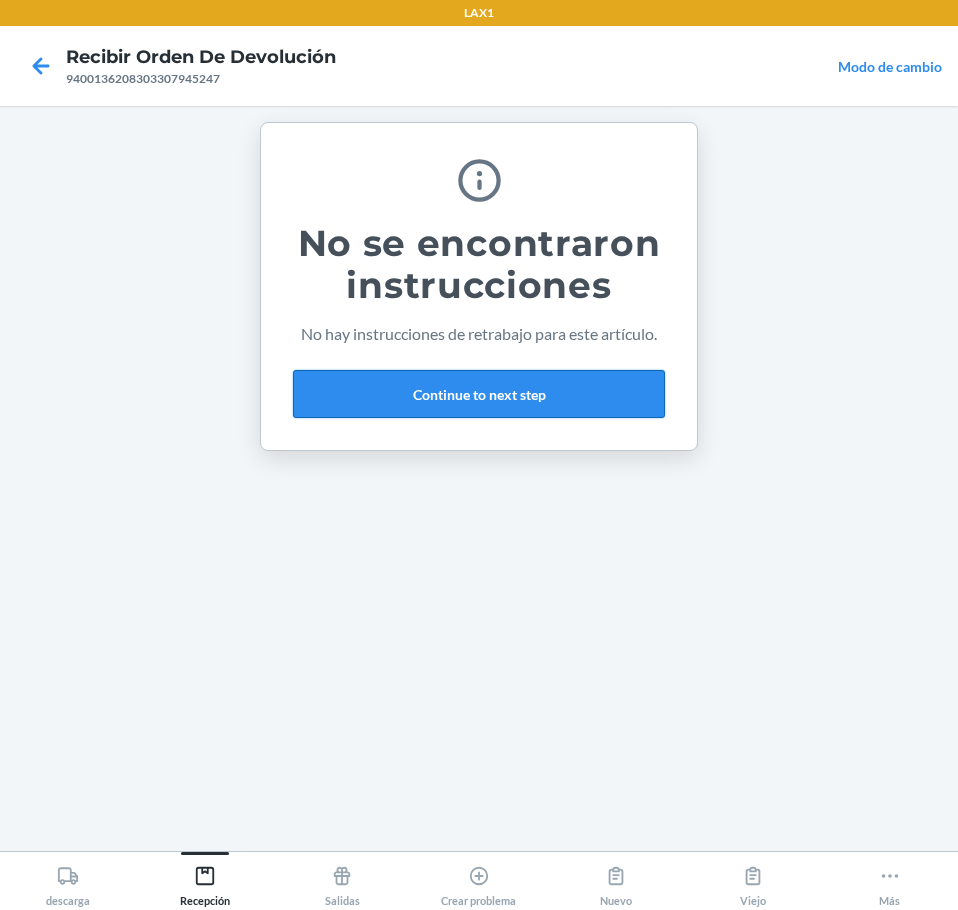 click on "Continue to next step" at bounding box center [479, 394] 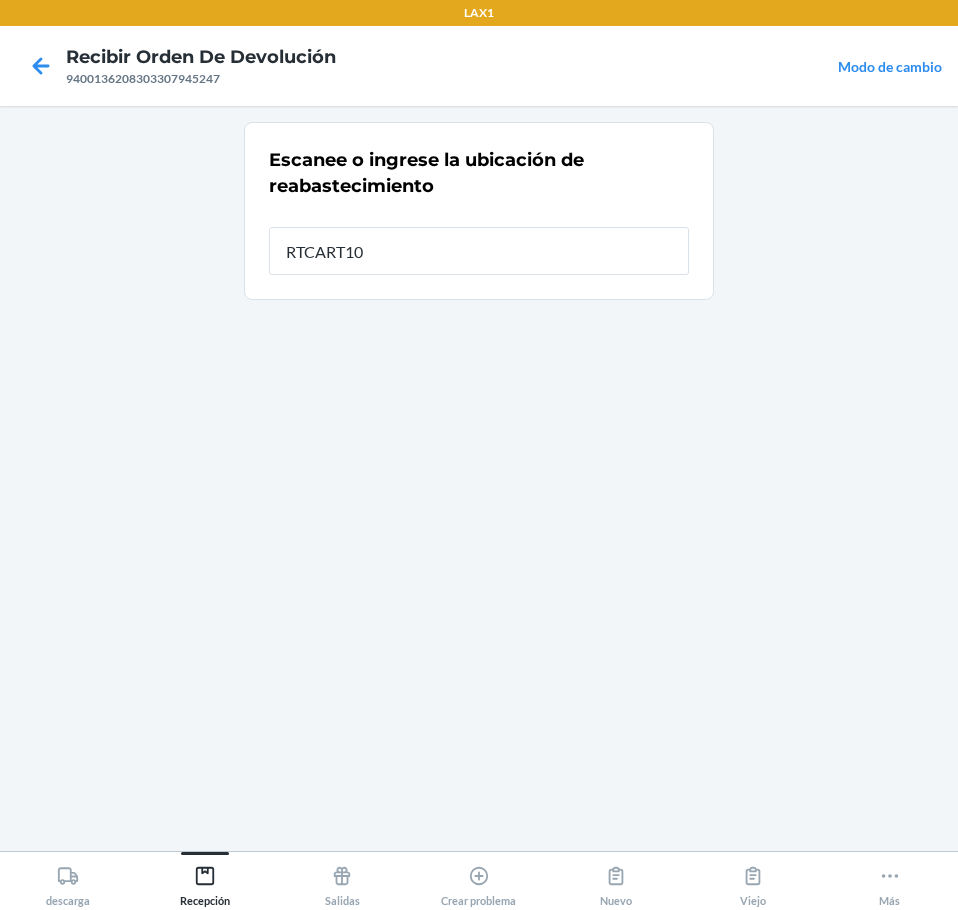 type on "RTCART100" 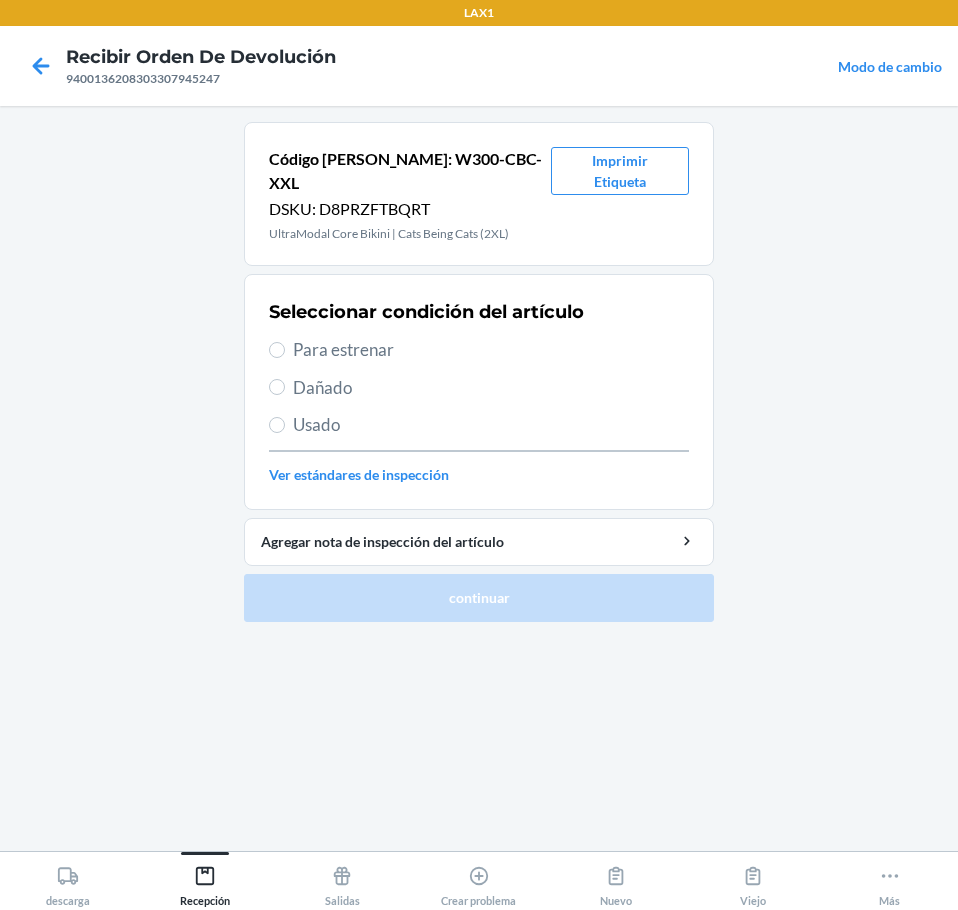 click on "Para estrenar" at bounding box center [491, 350] 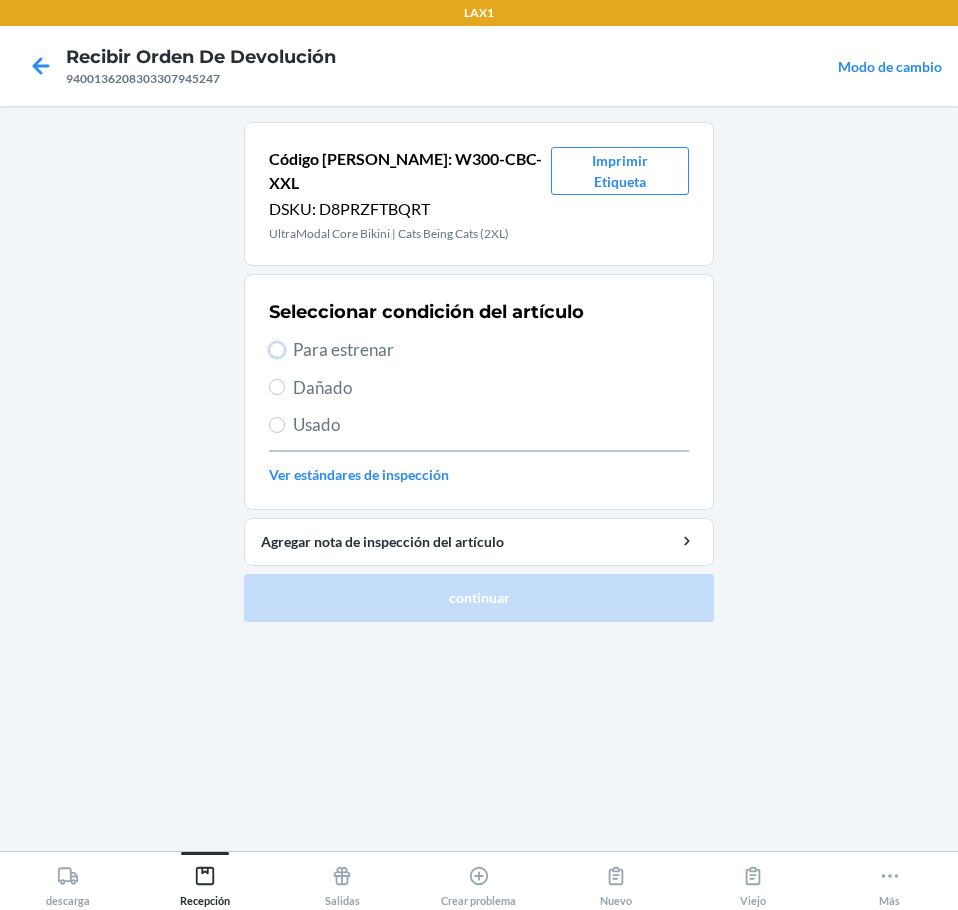 click on "Para estrenar" at bounding box center (277, 350) 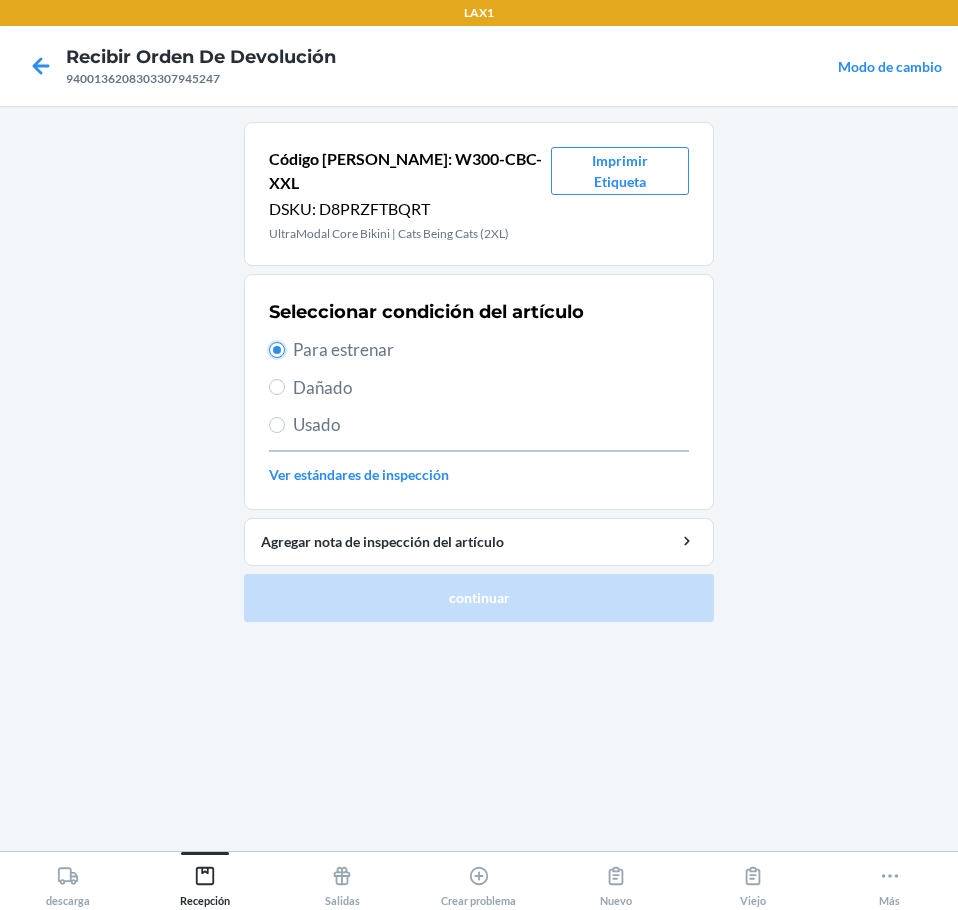 radio on "true" 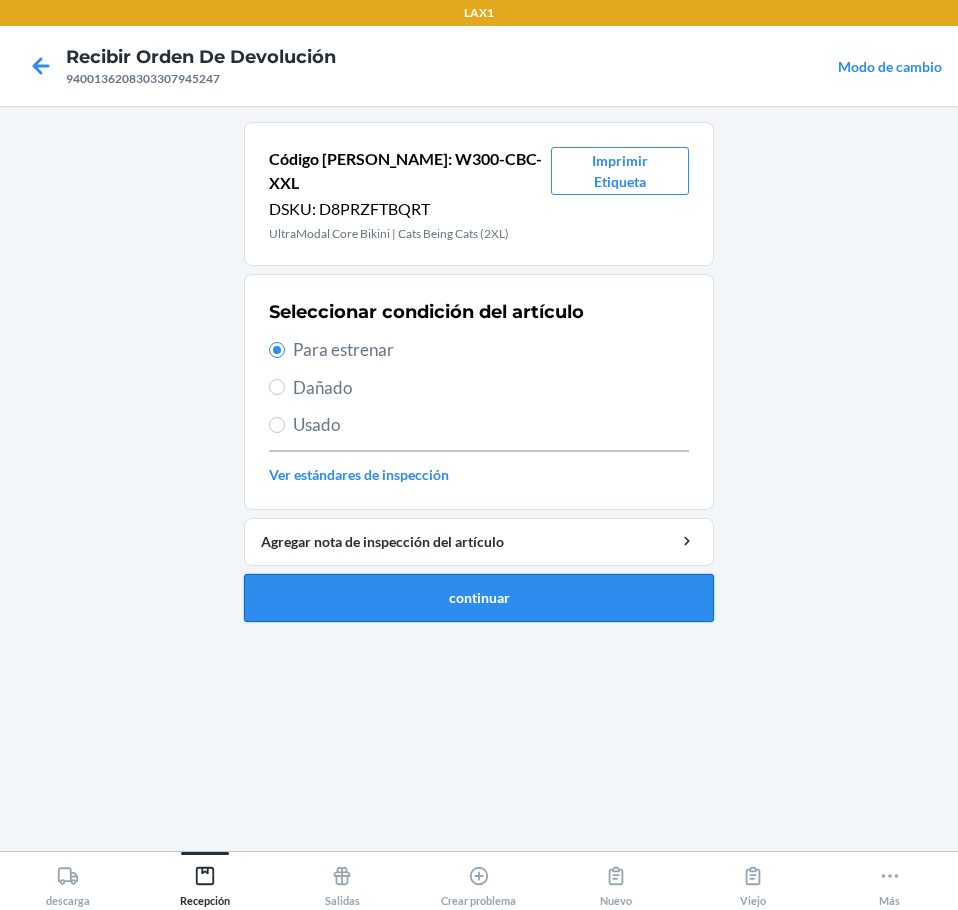click on "continuar" at bounding box center [479, 598] 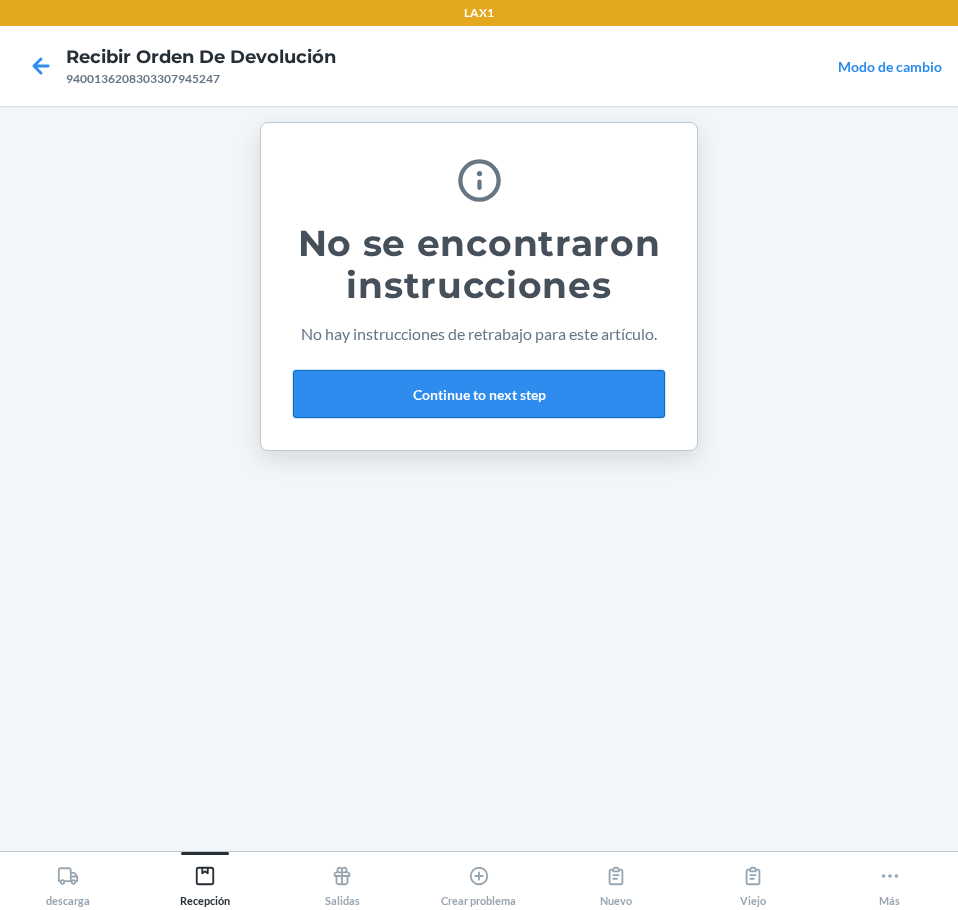 click on "Continue to next step" at bounding box center (479, 394) 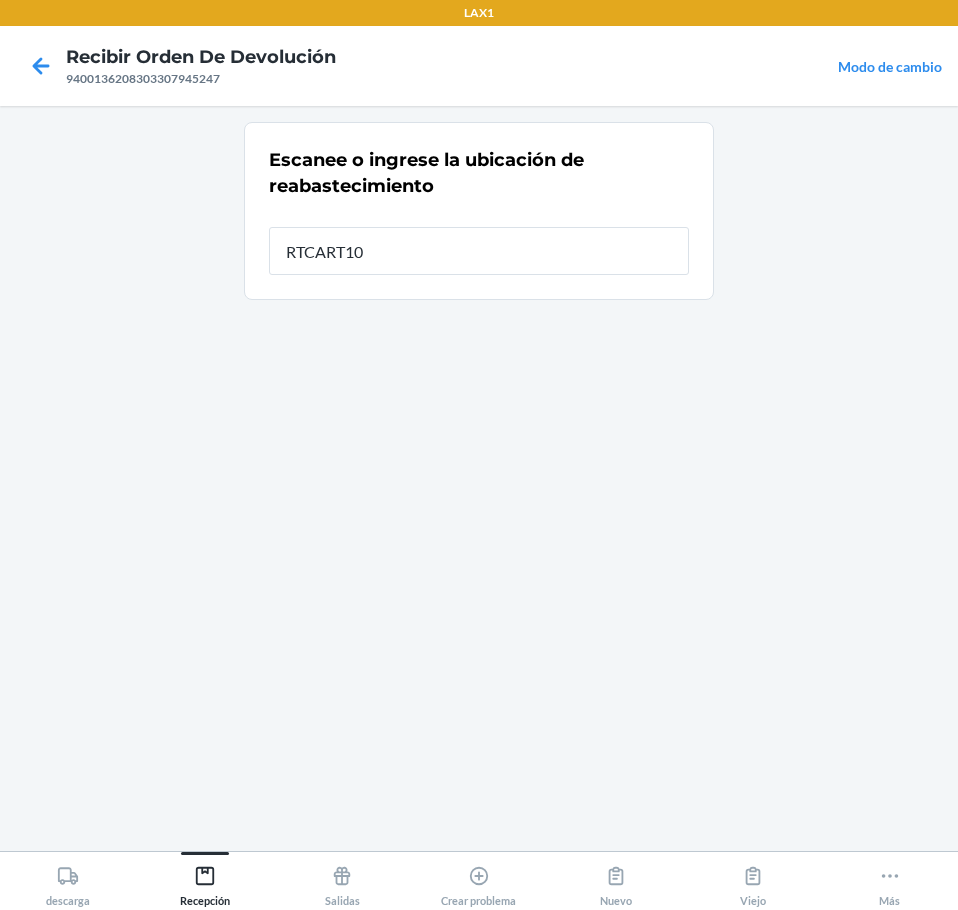type on "RTCART100" 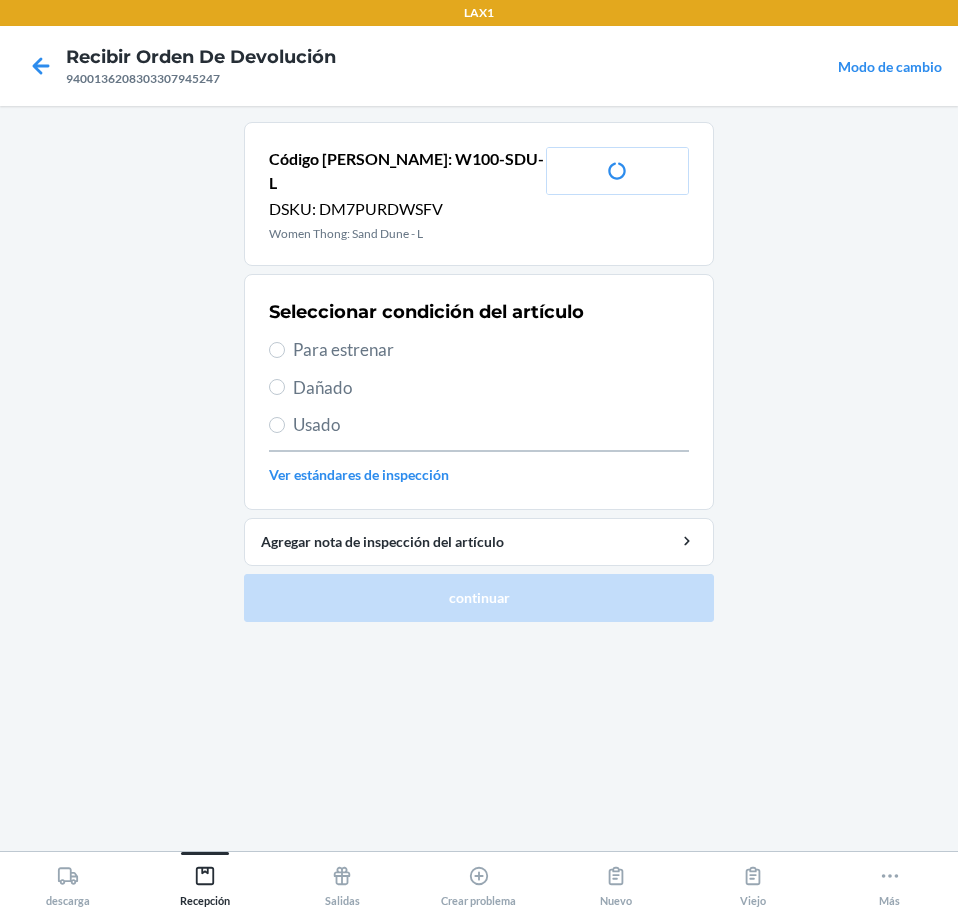 click on "Para estrenar" at bounding box center [491, 350] 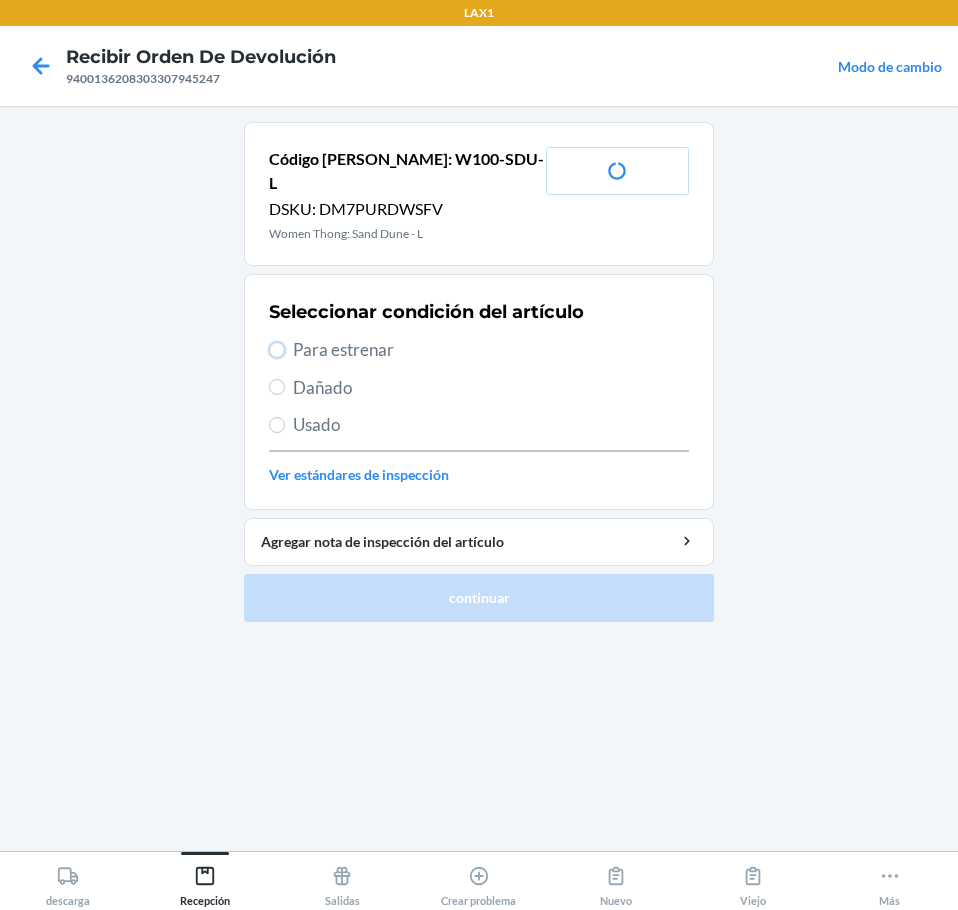 click on "Para estrenar" at bounding box center (277, 350) 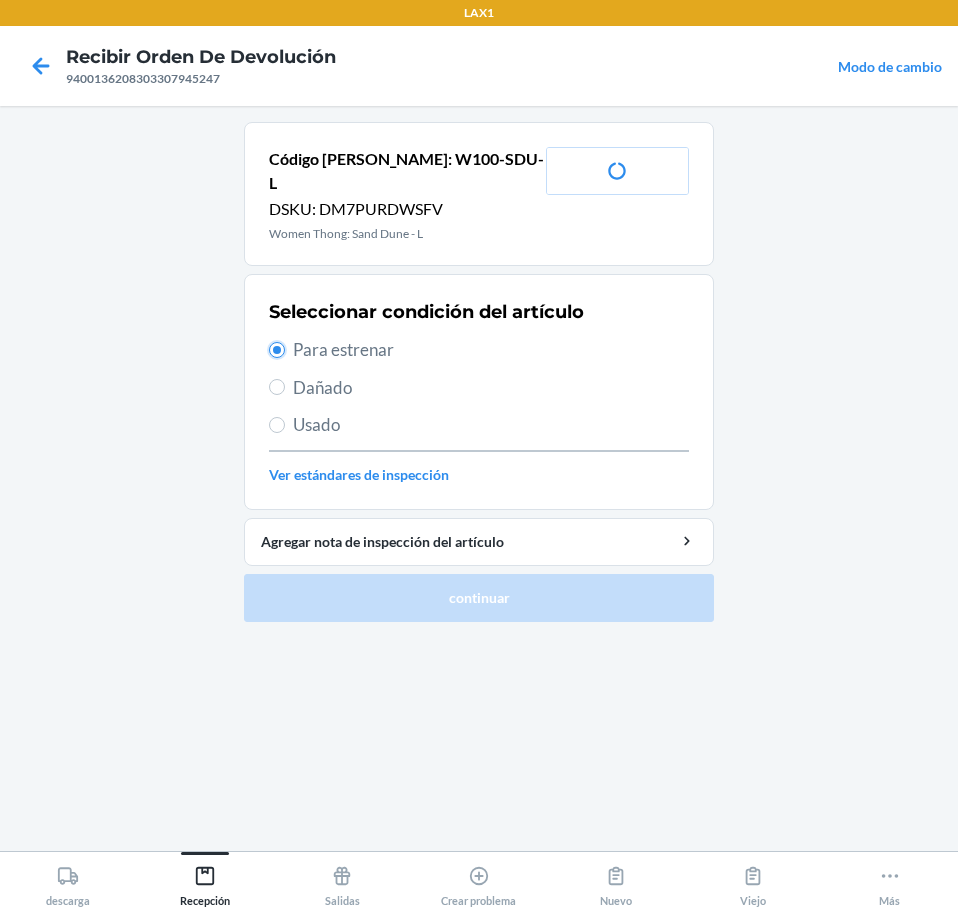 radio on "true" 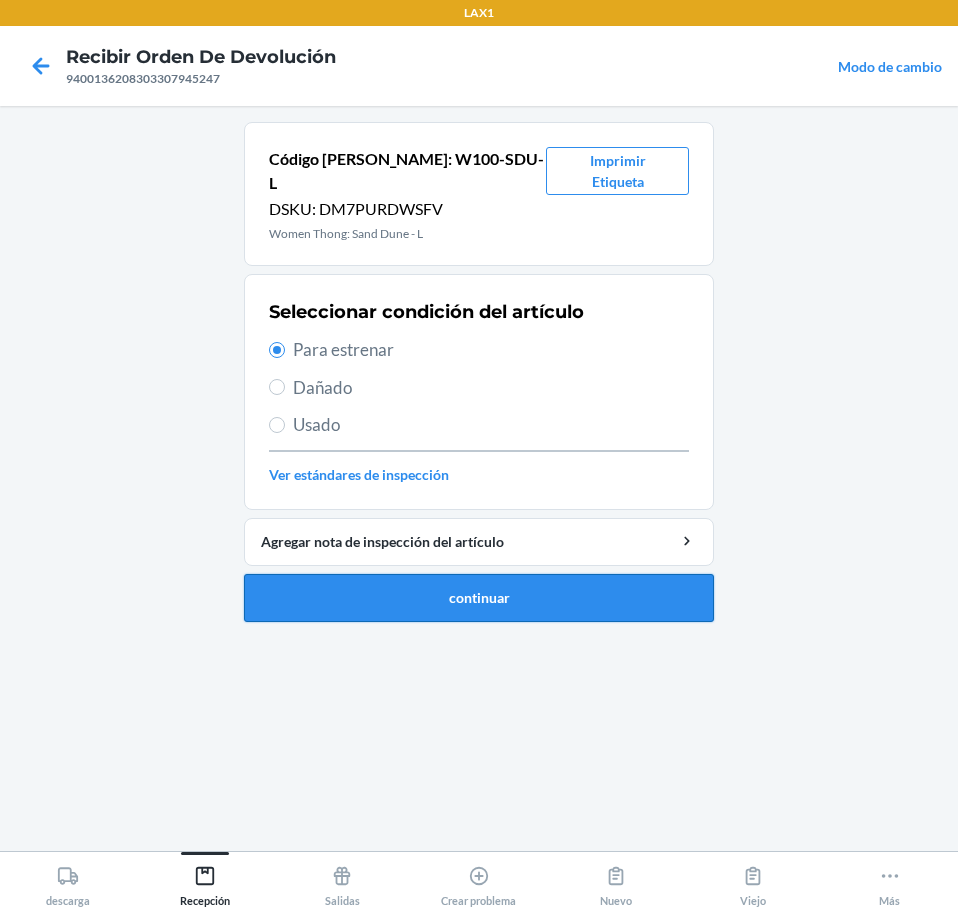 click on "continuar" at bounding box center [479, 598] 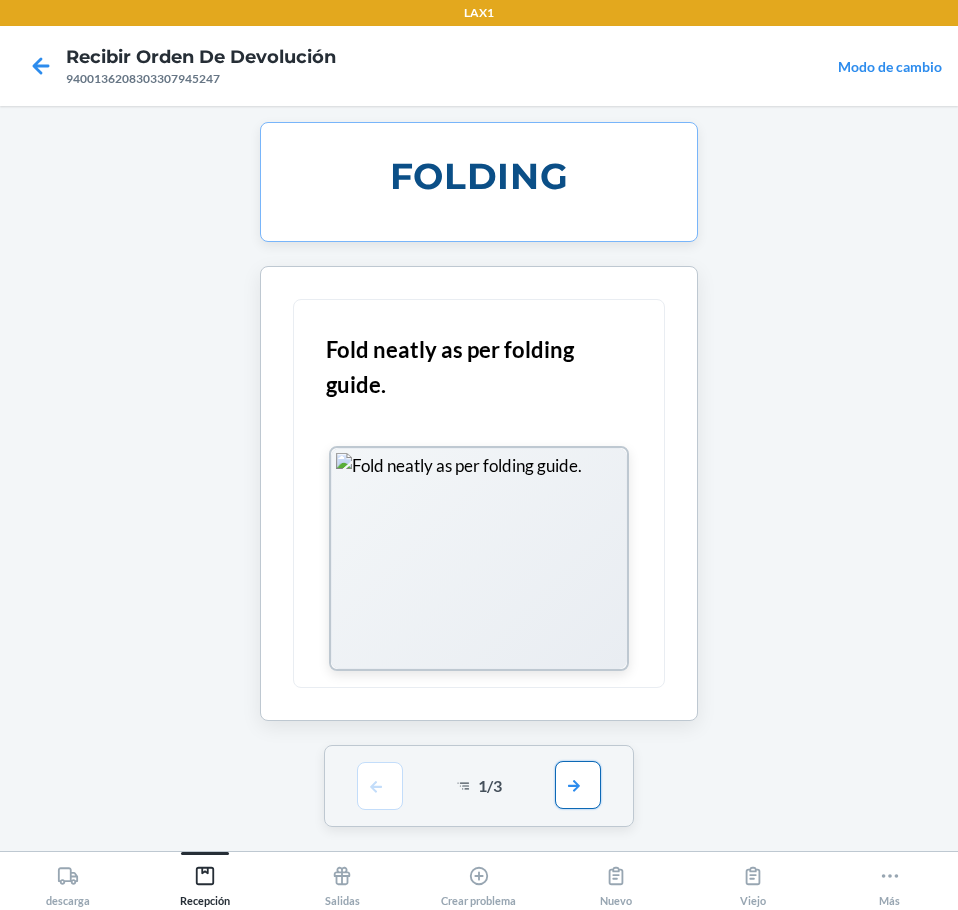 click at bounding box center [578, 785] 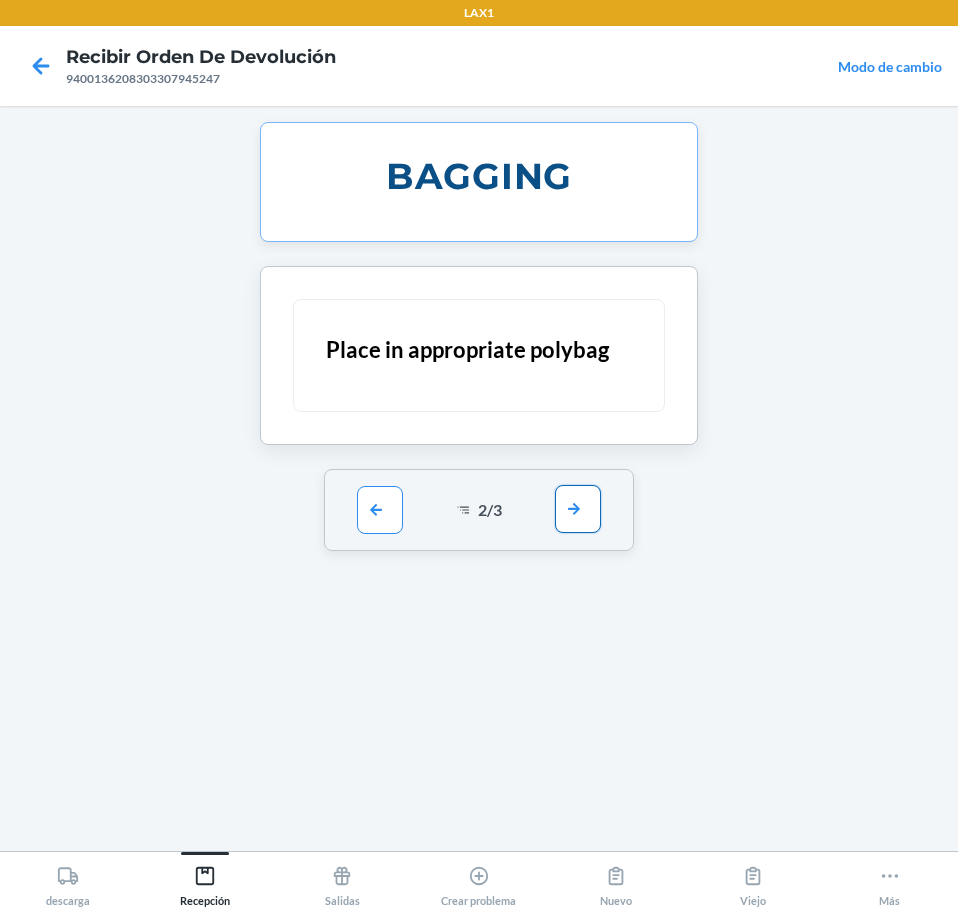 click at bounding box center (578, 509) 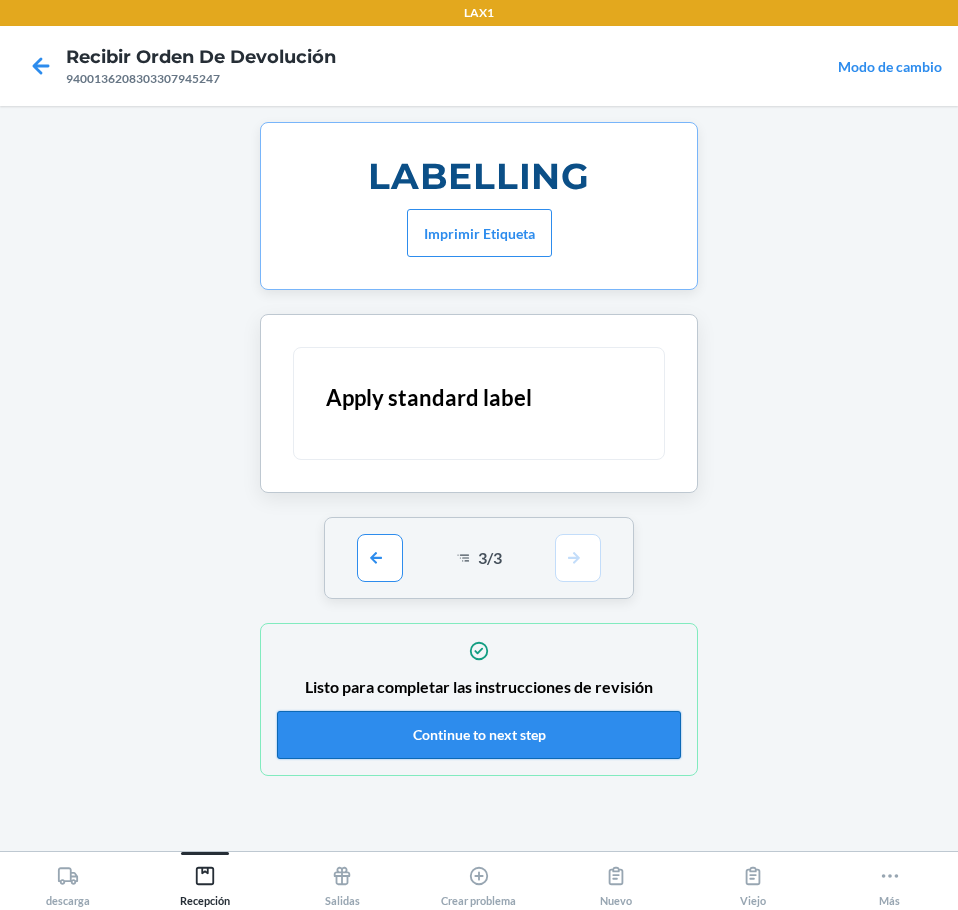 click on "Continue to next step" at bounding box center [479, 735] 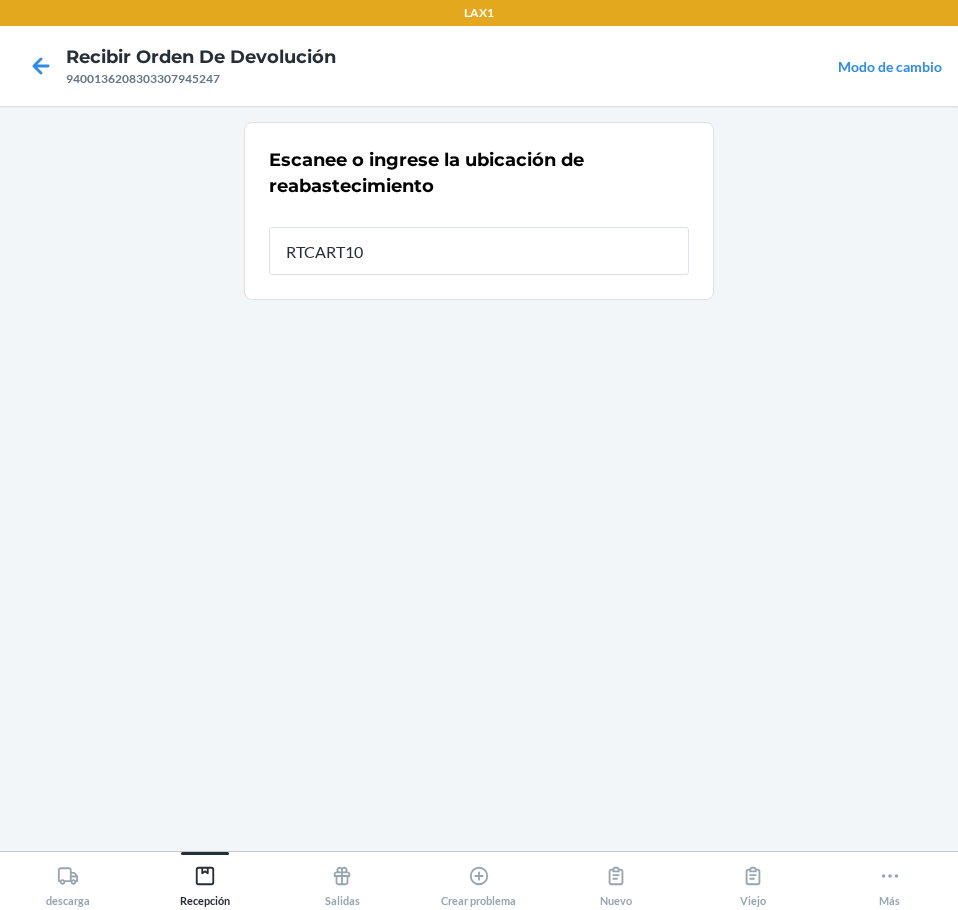 type on "RTCART100" 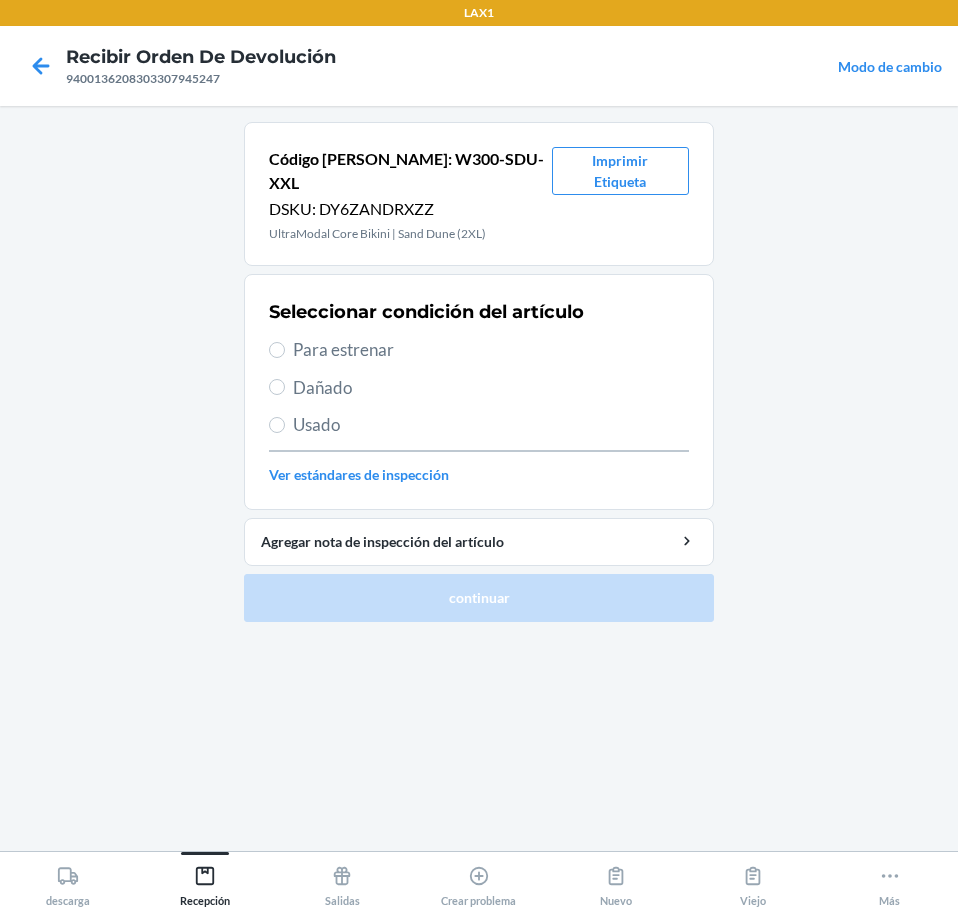 click on "Para estrenar" at bounding box center [491, 350] 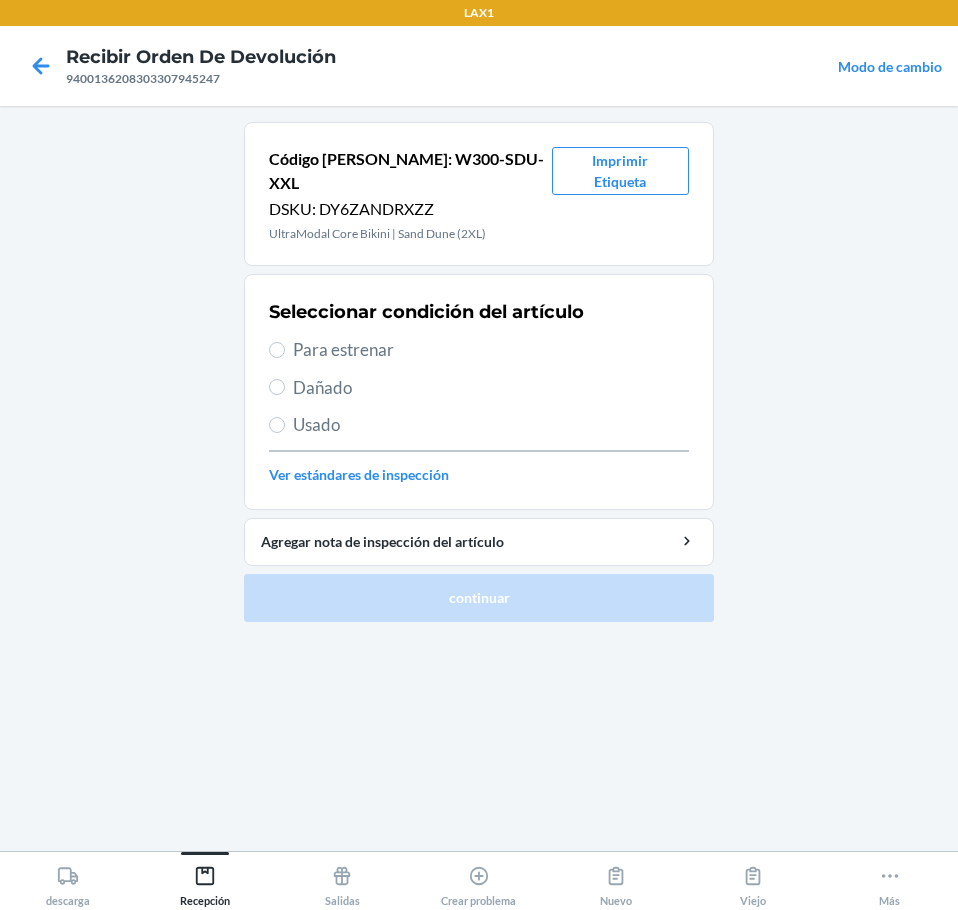 click on "Para estrenar" at bounding box center (277, 350) 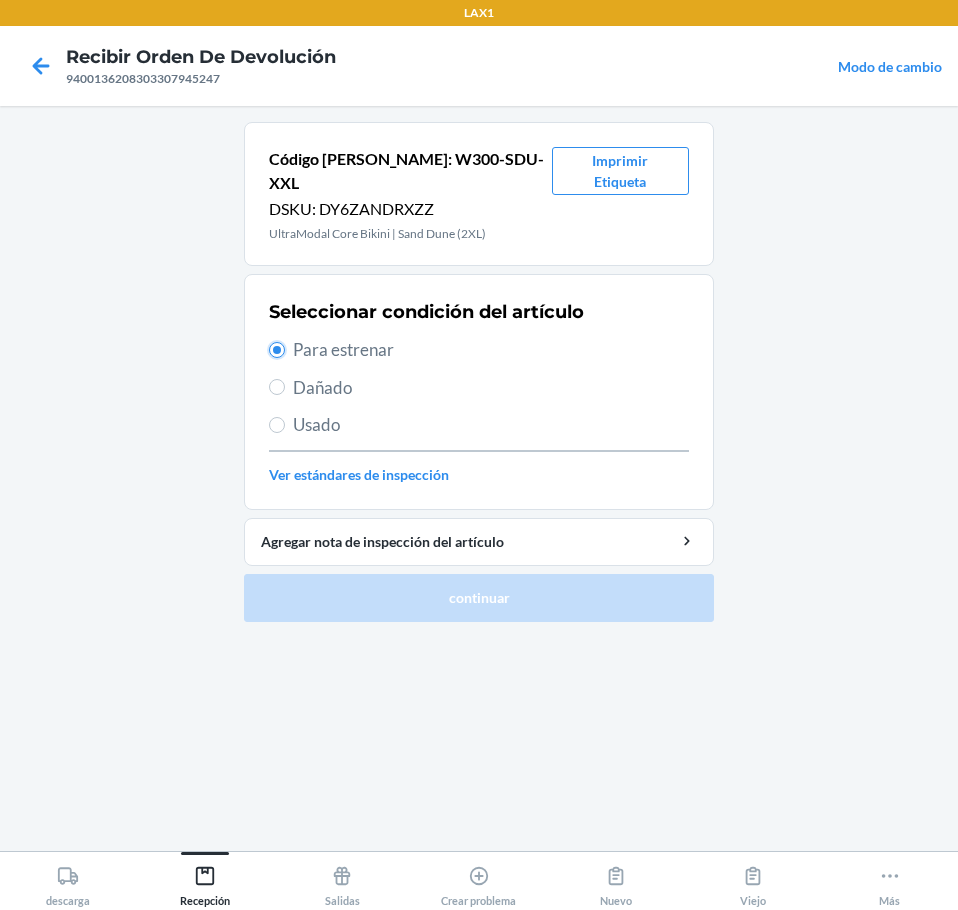 radio on "true" 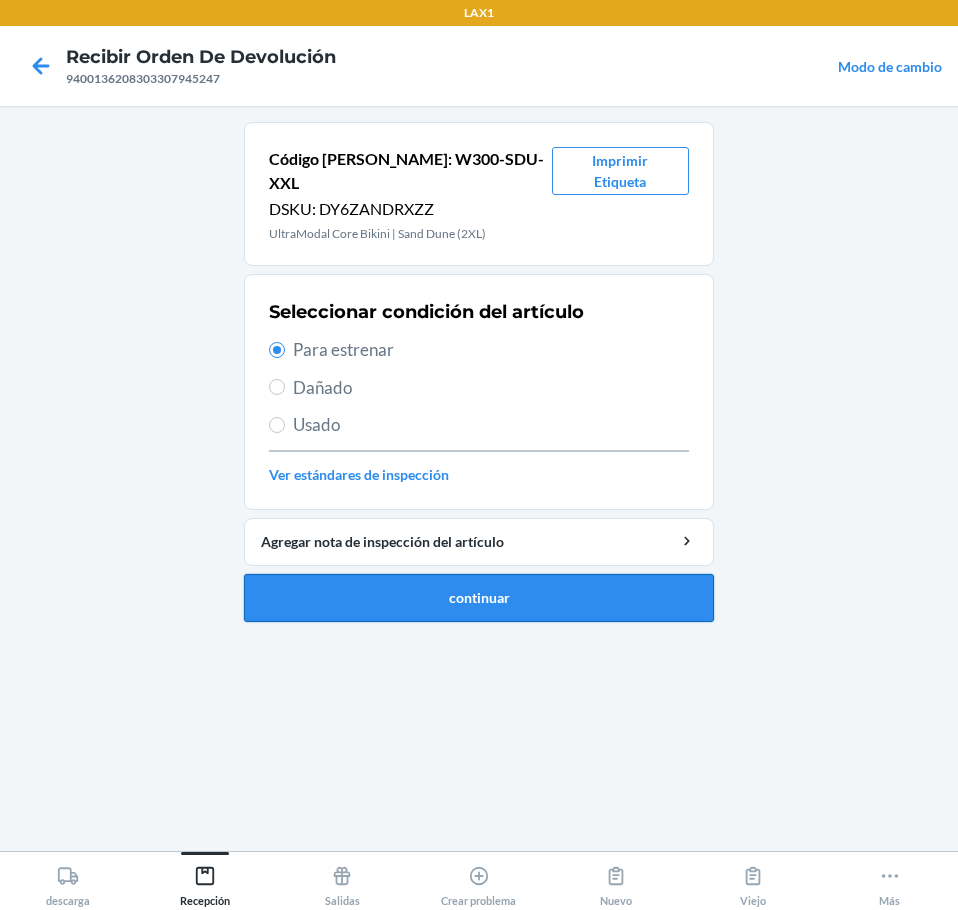 click on "continuar" at bounding box center [479, 598] 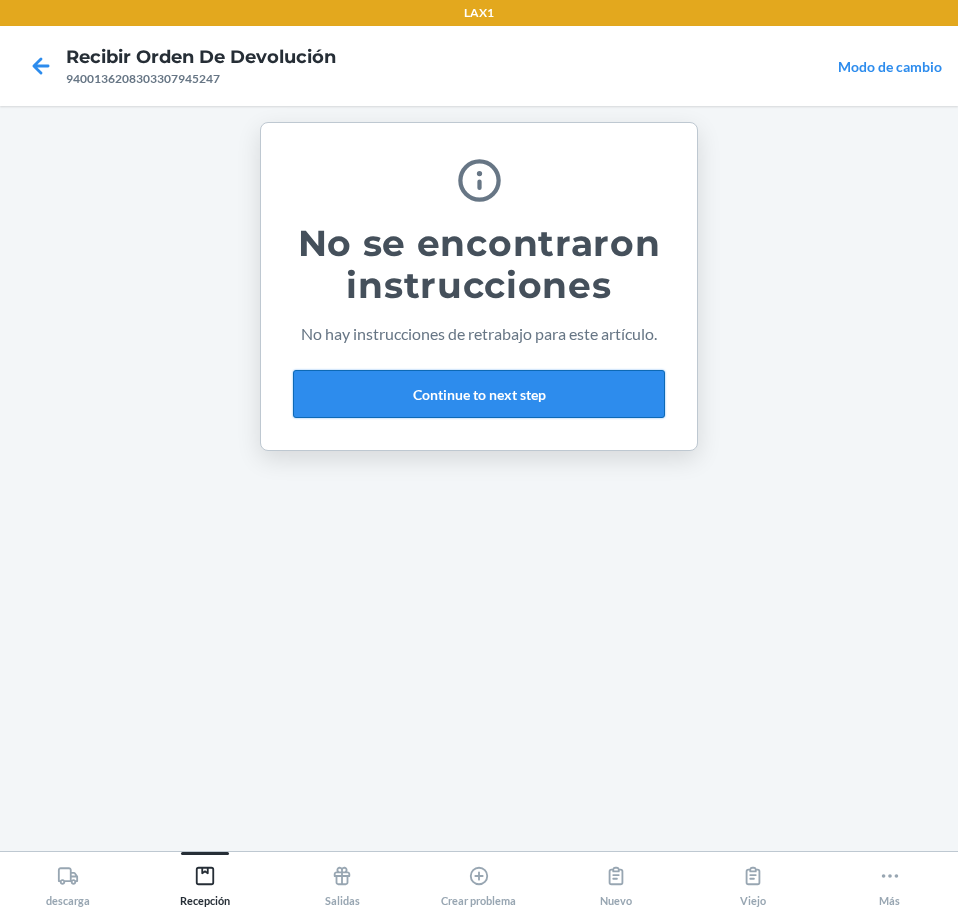 click on "Continue to next step" at bounding box center [479, 394] 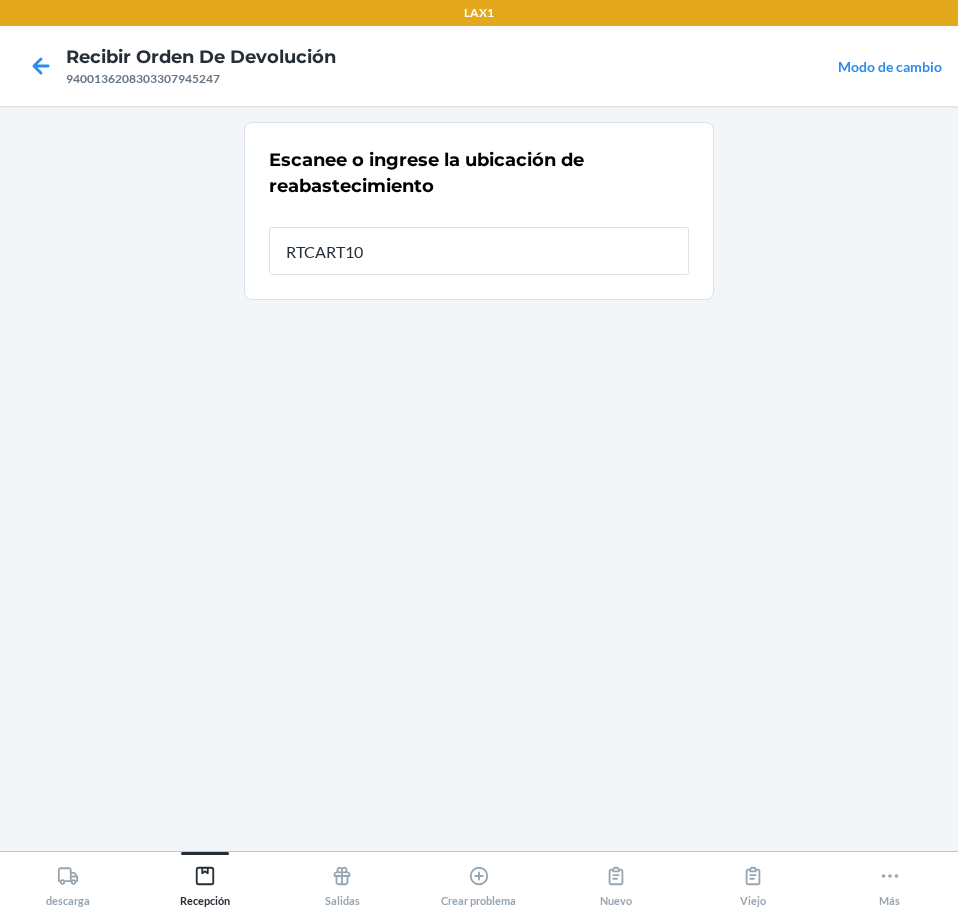 type on "RTCART100" 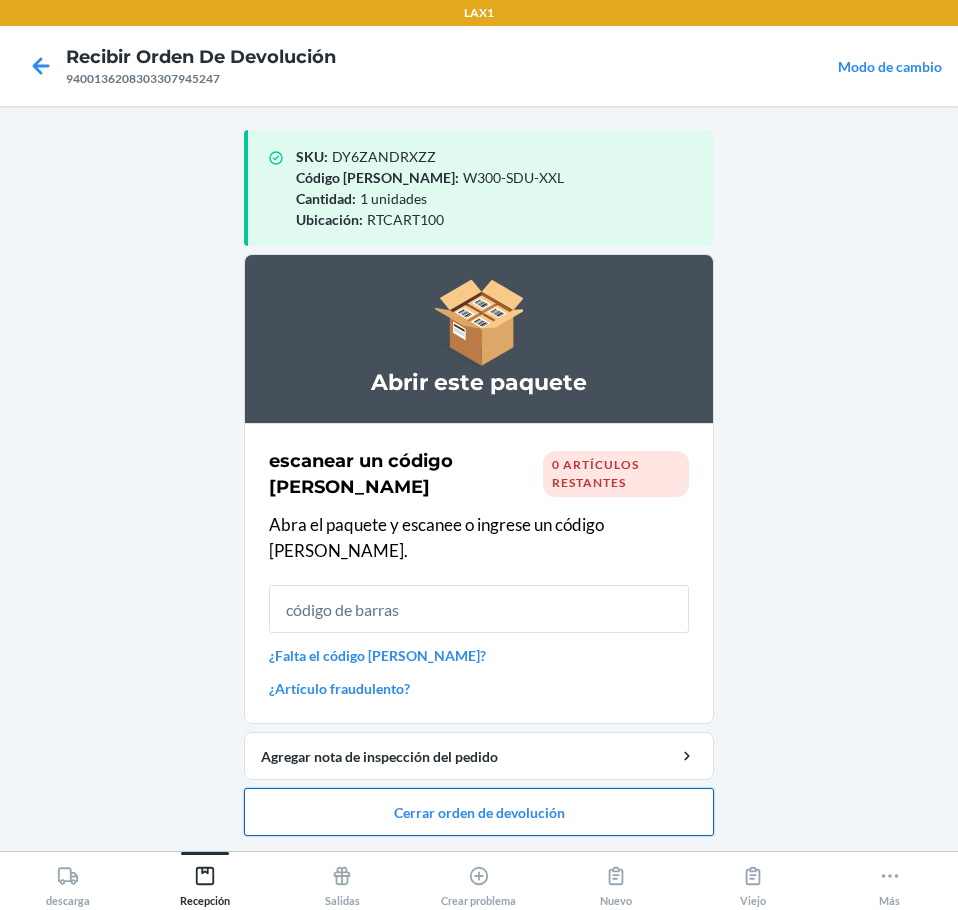 click on "Cerrar orden de devolución" at bounding box center [479, 812] 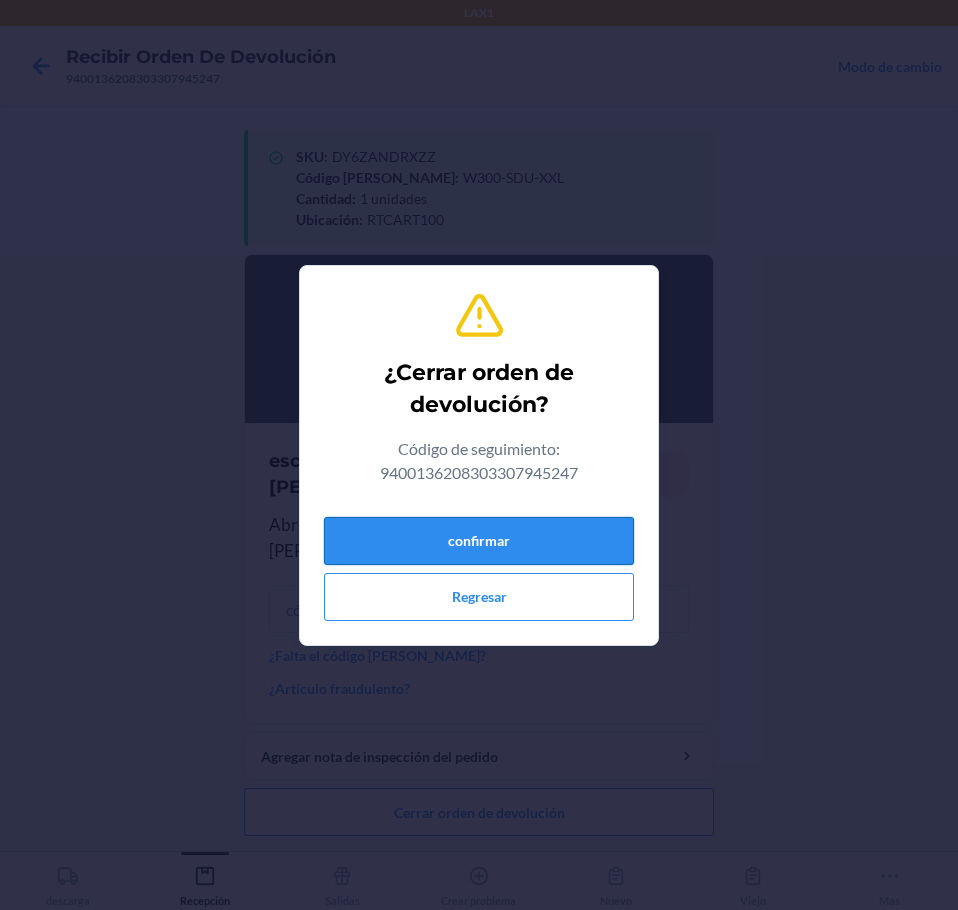 click on "confirmar" at bounding box center [479, 541] 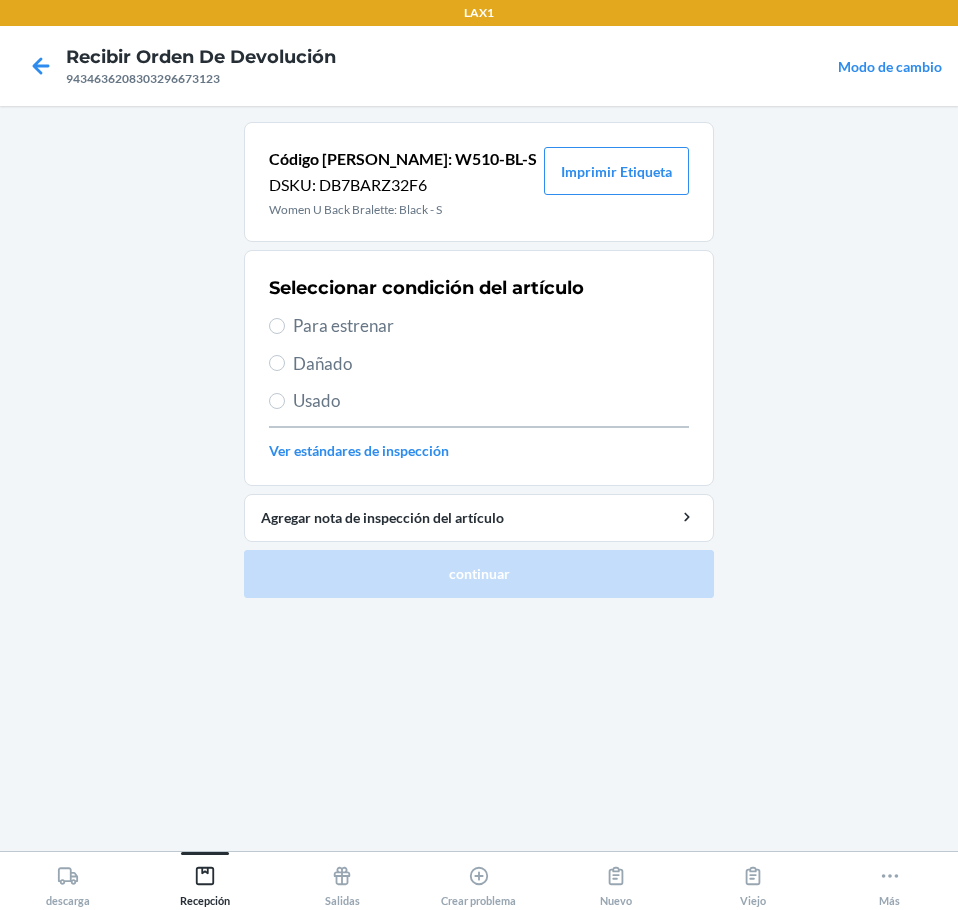 click on "Para estrenar" at bounding box center [491, 326] 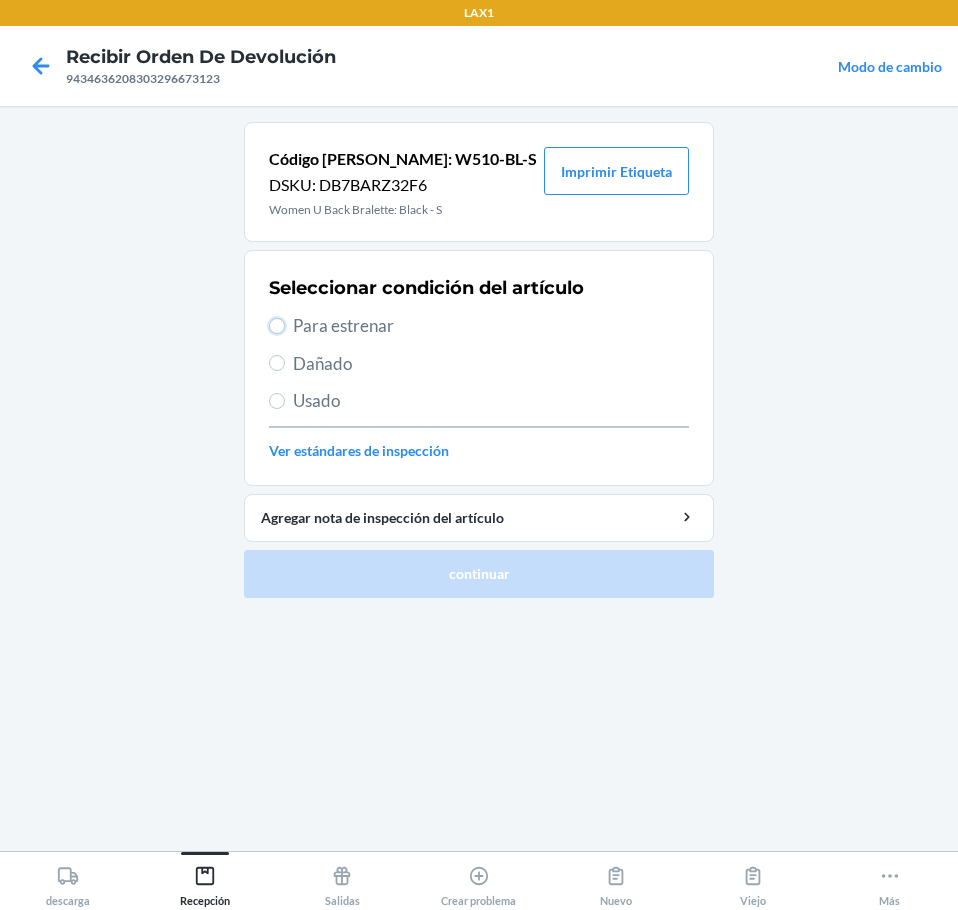click on "Para estrenar" at bounding box center (277, 326) 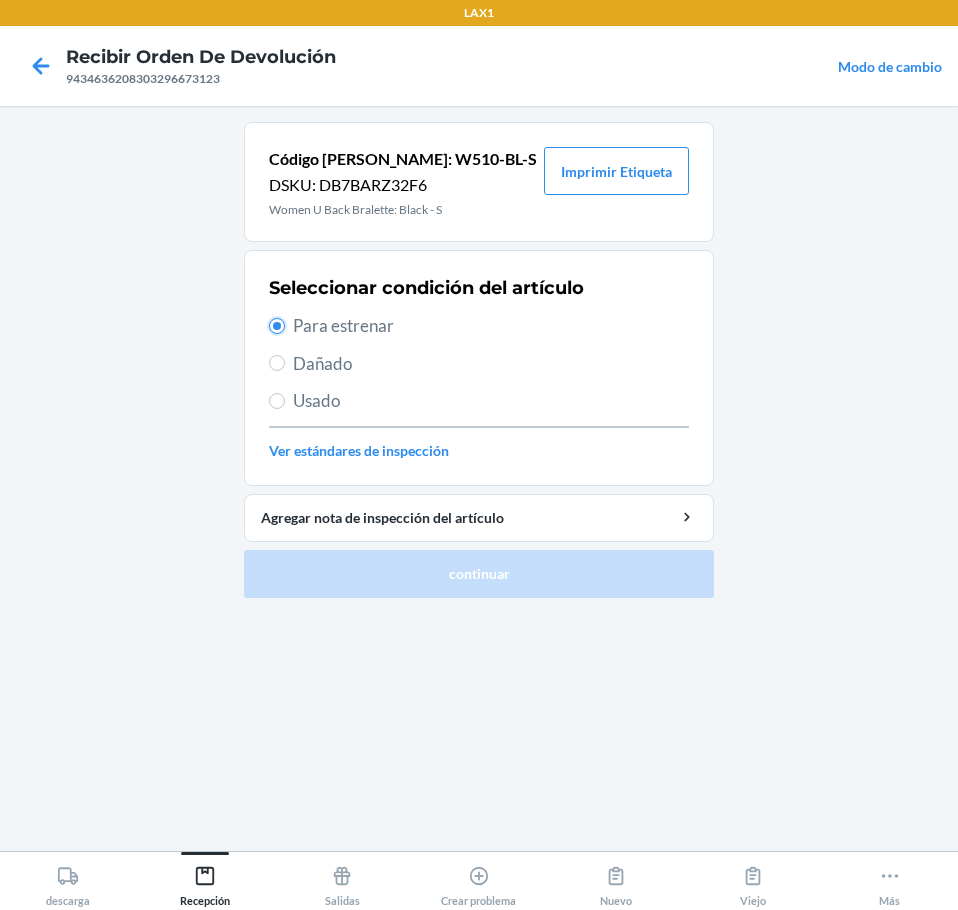 radio on "true" 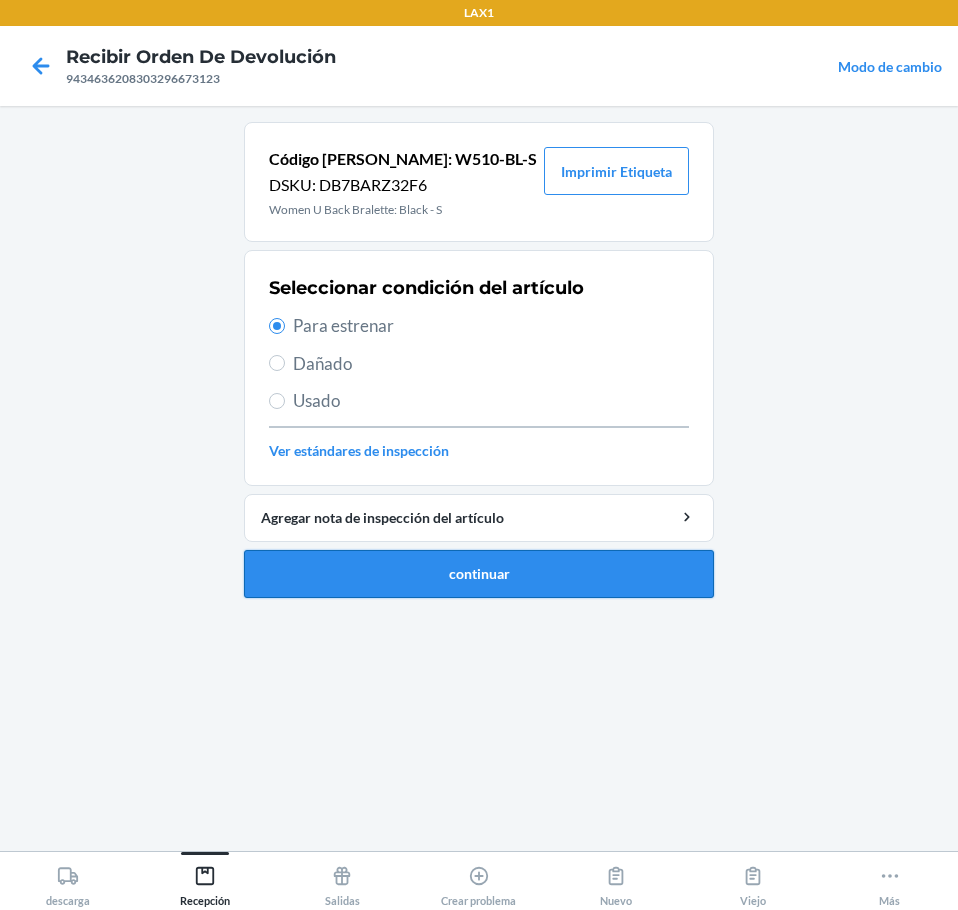 click on "continuar" at bounding box center (479, 574) 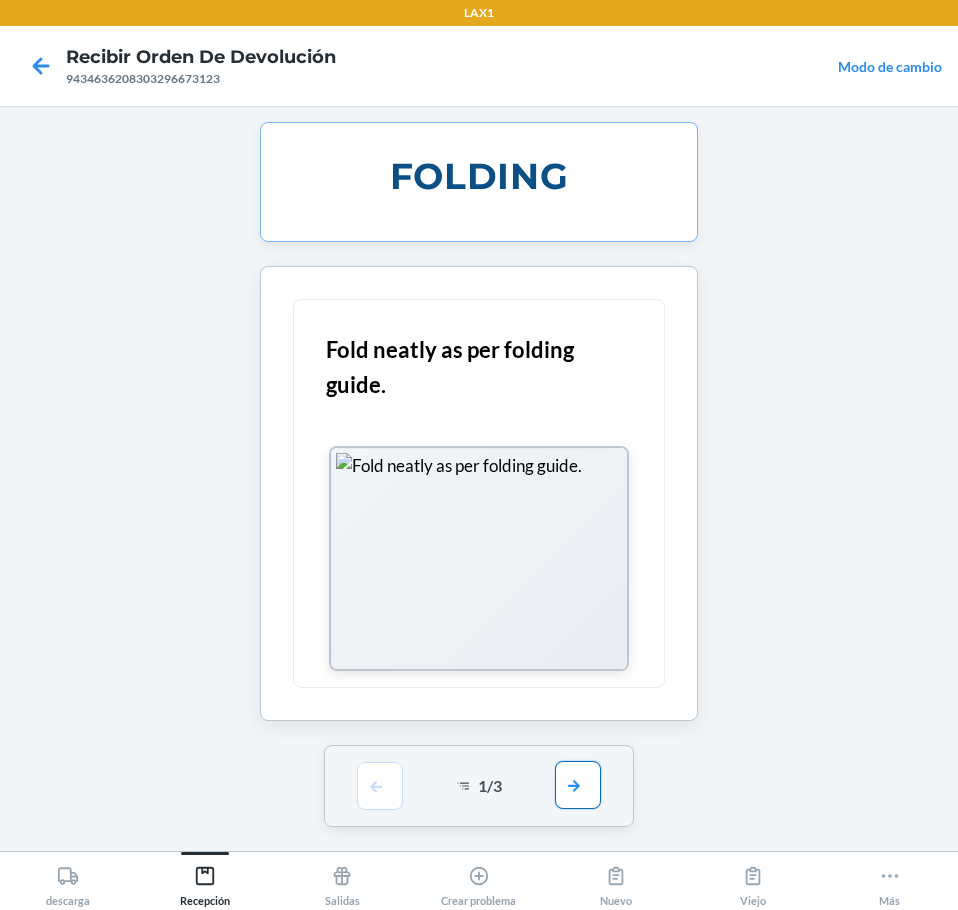 click at bounding box center (578, 785) 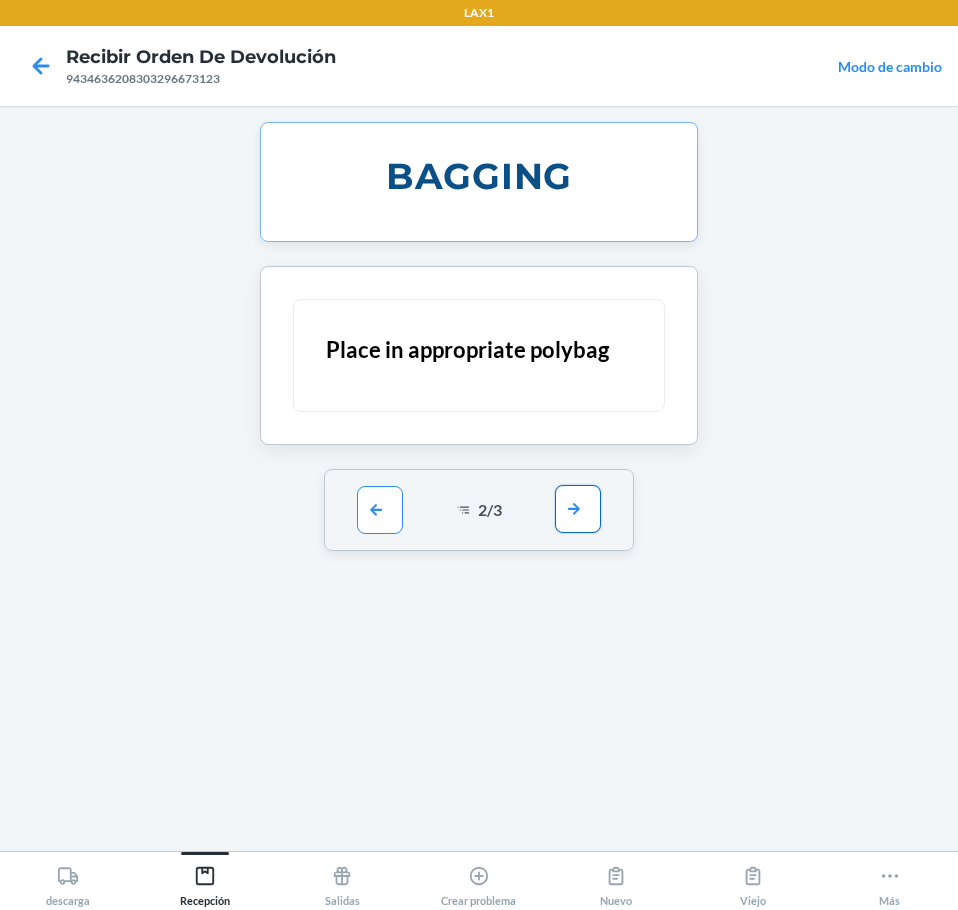 click at bounding box center [578, 509] 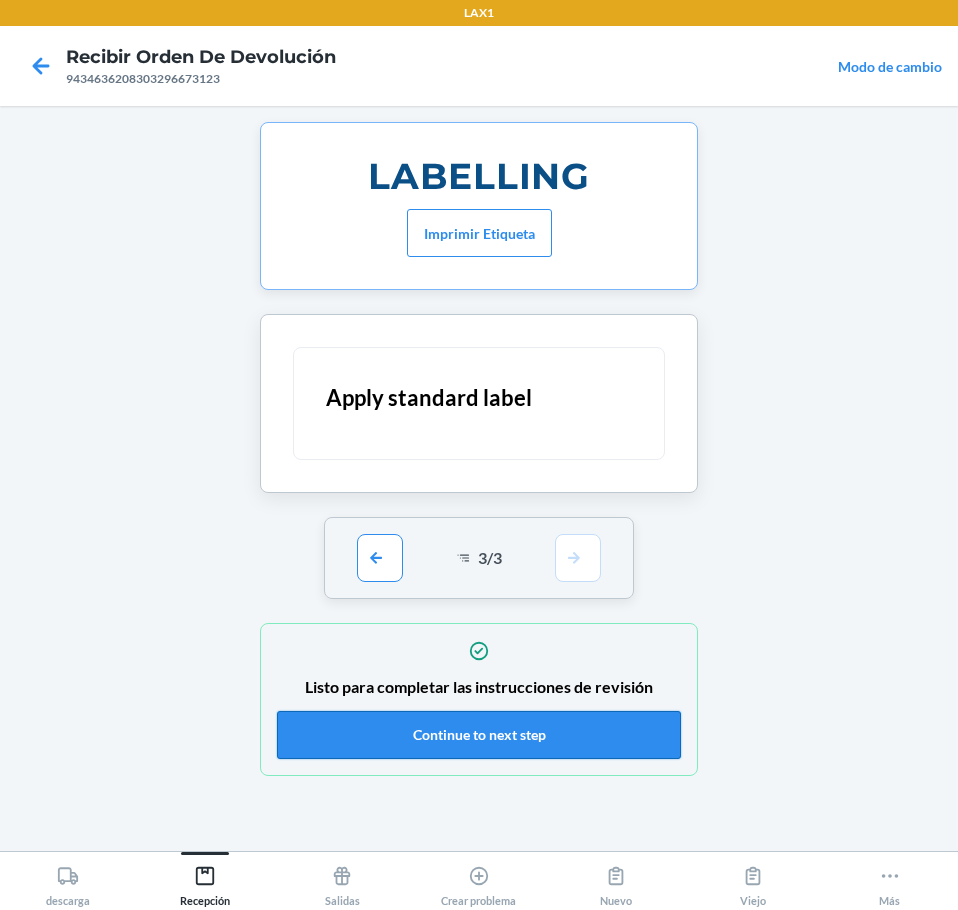 click on "Continue to next step" at bounding box center [479, 735] 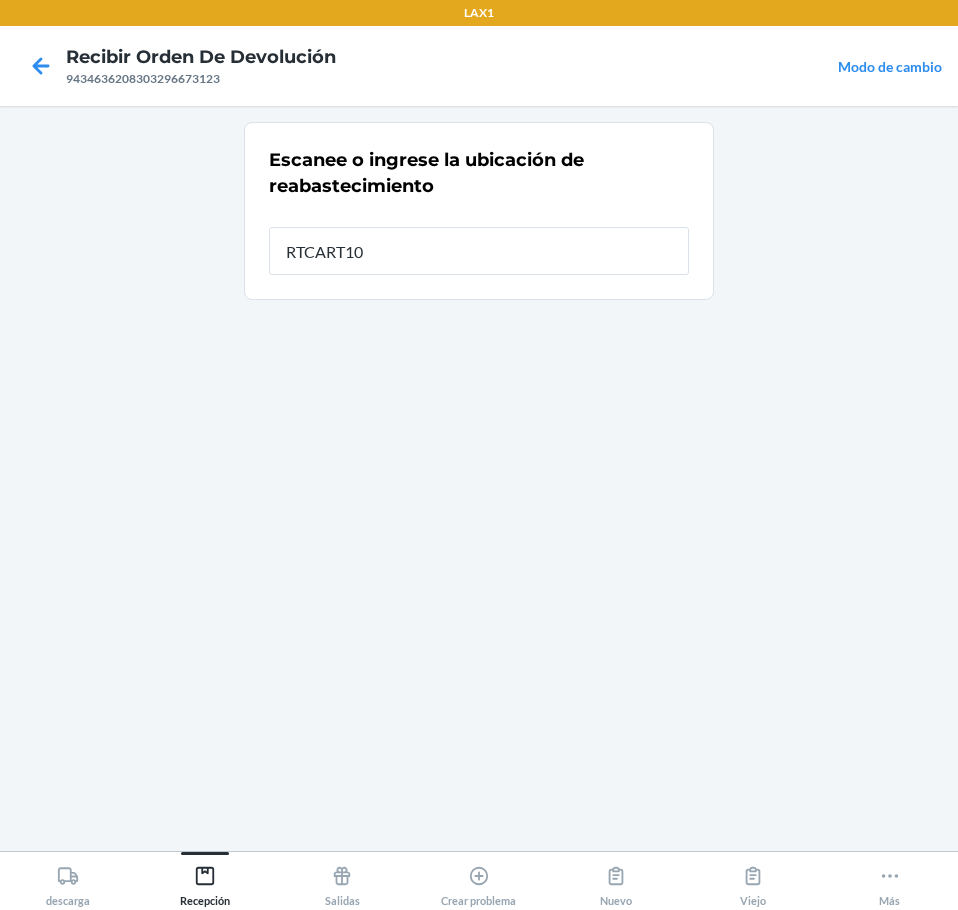 type on "RTCART100" 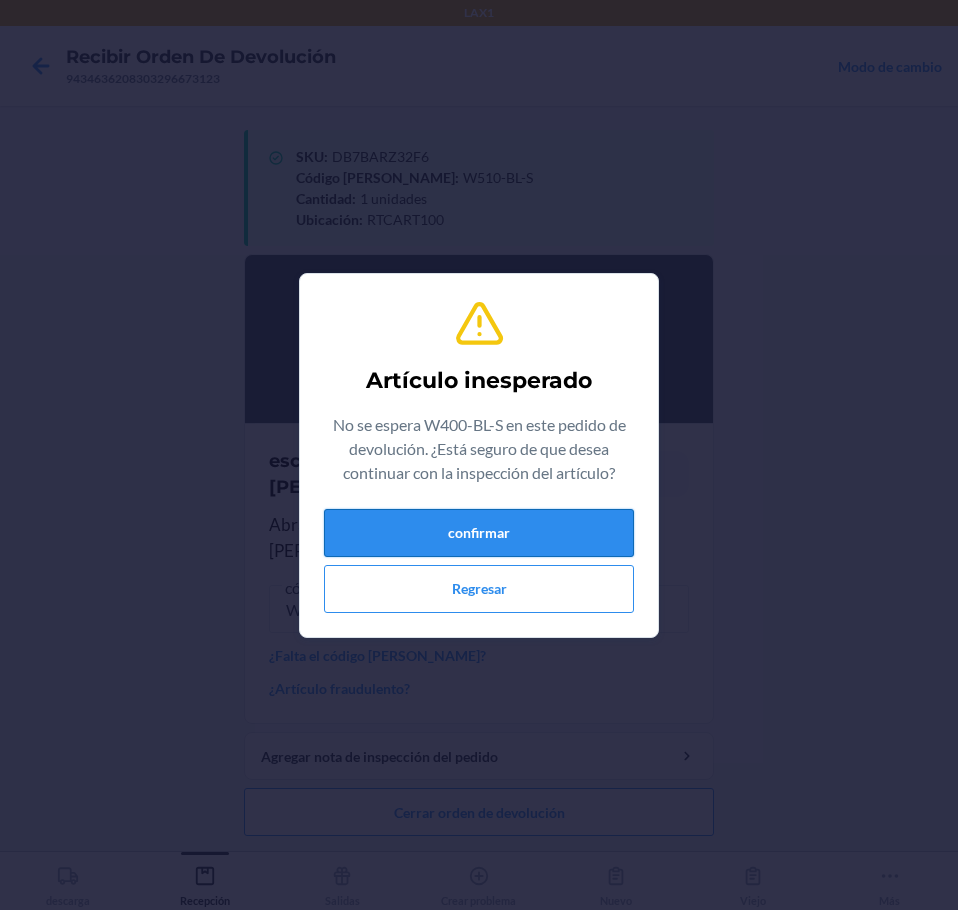 click on "confirmar" at bounding box center (479, 533) 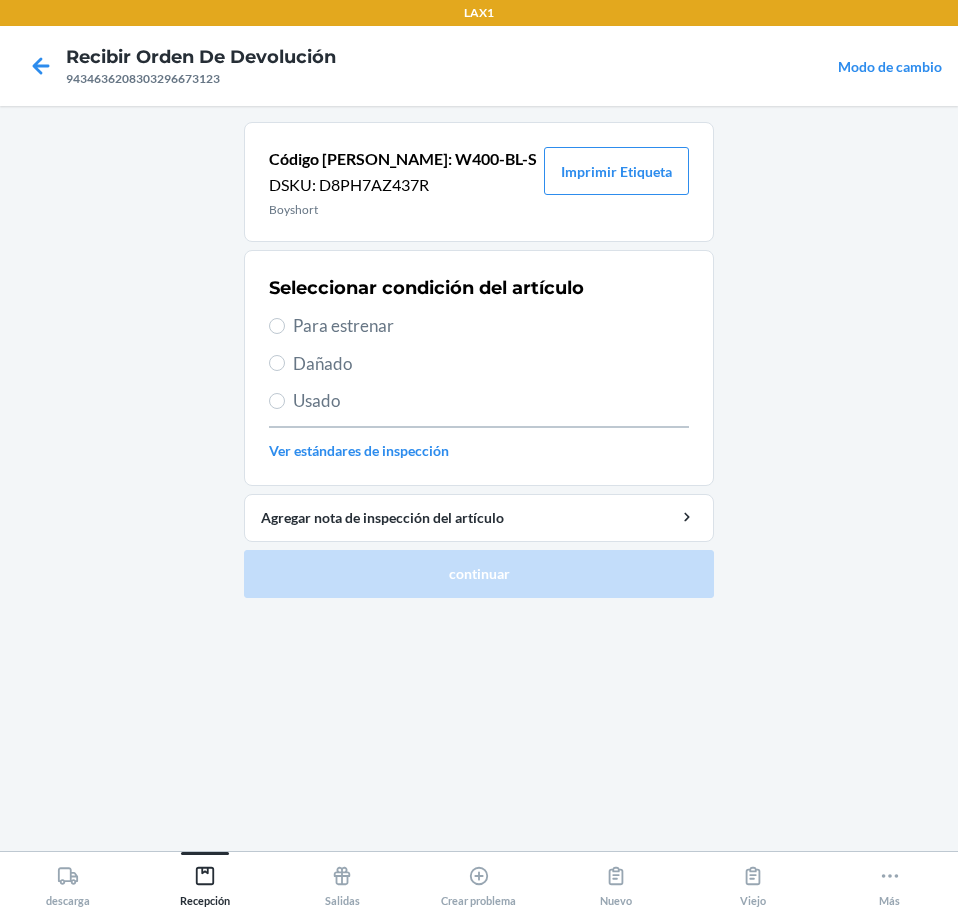 click on "Para estrenar" at bounding box center [491, 326] 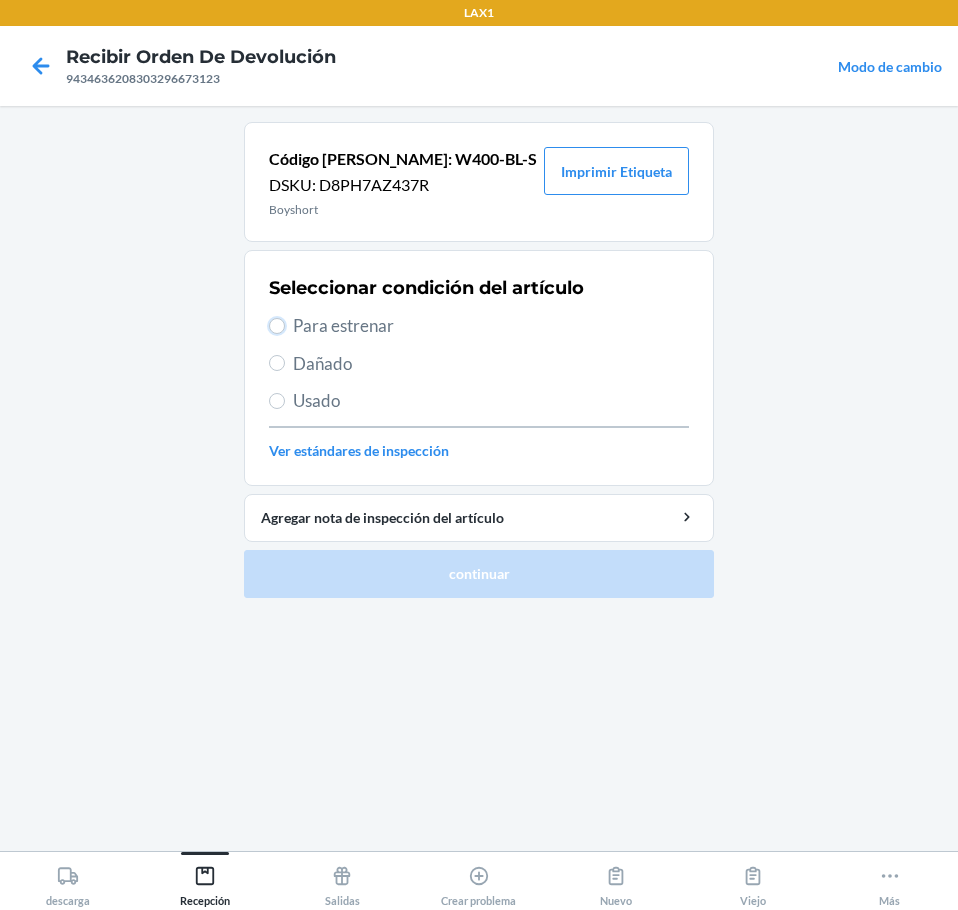 click on "Para estrenar" at bounding box center [277, 326] 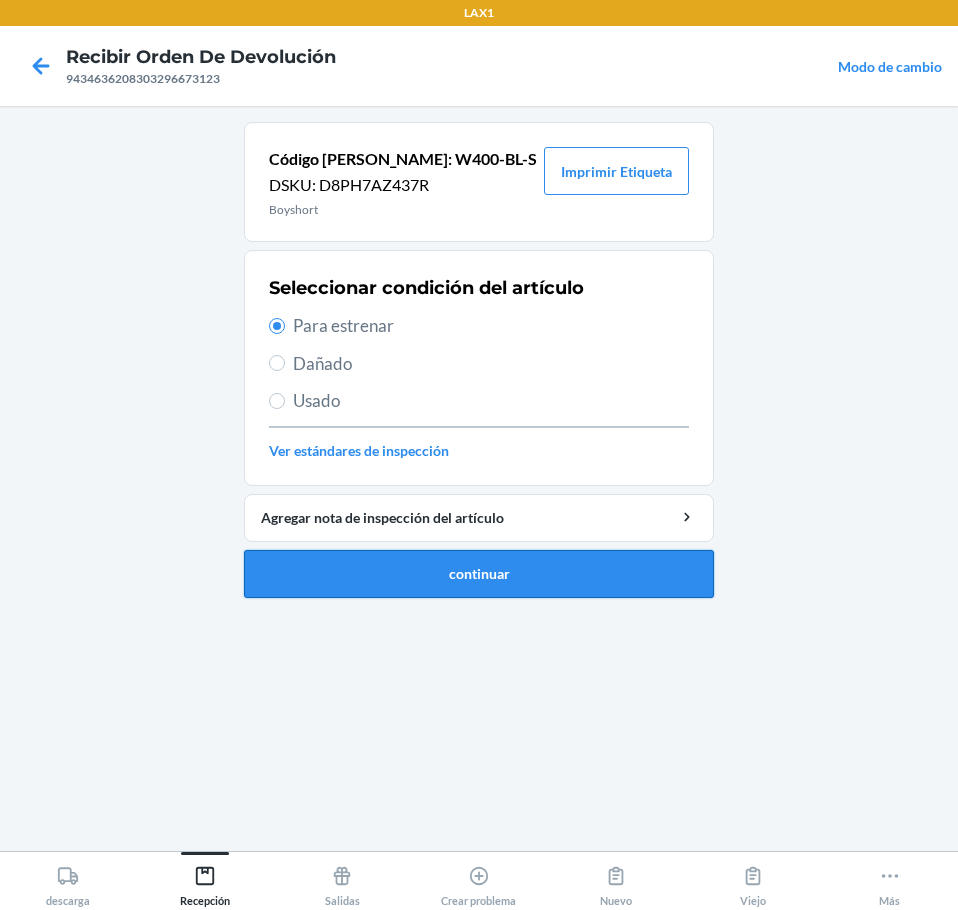 click on "continuar" at bounding box center (479, 574) 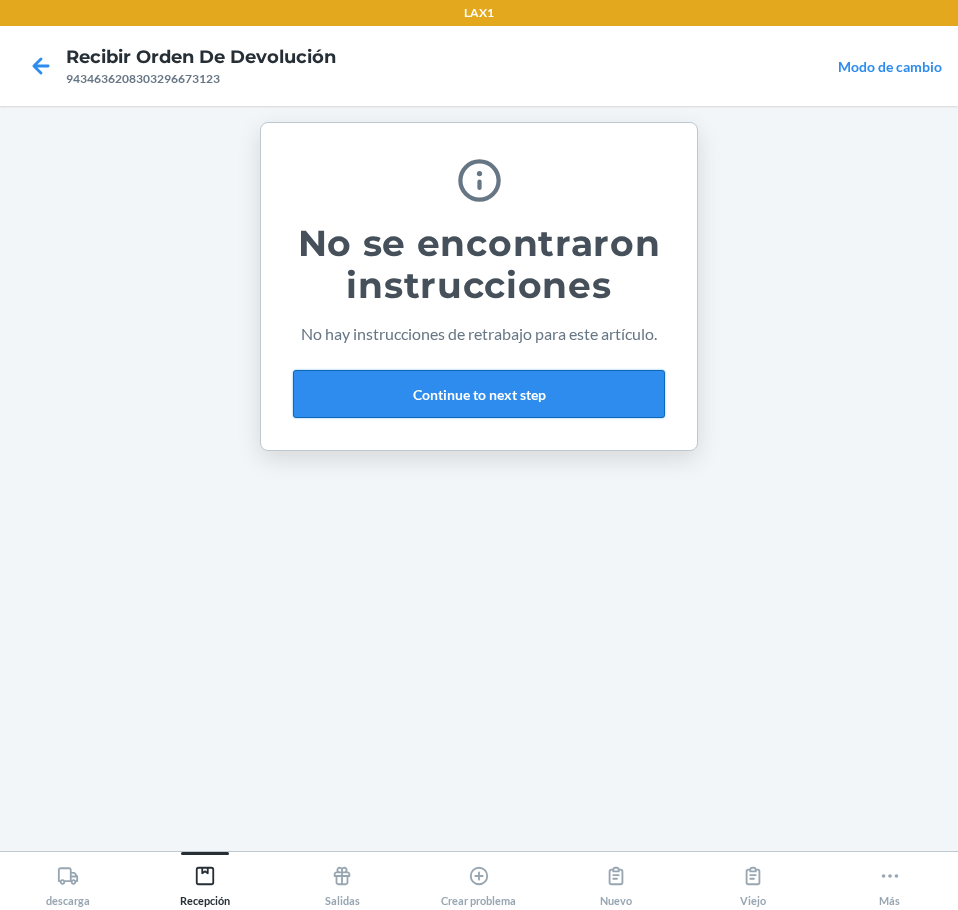 click on "Continue to next step" at bounding box center [479, 394] 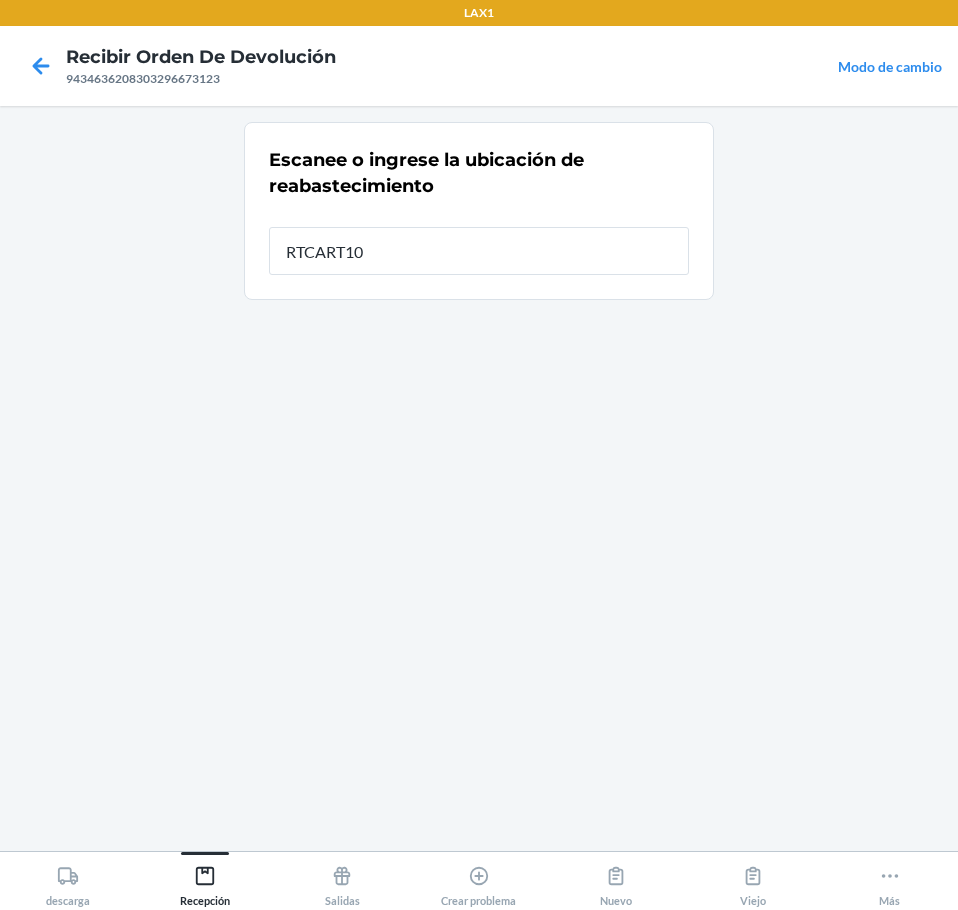 type on "RTCART100" 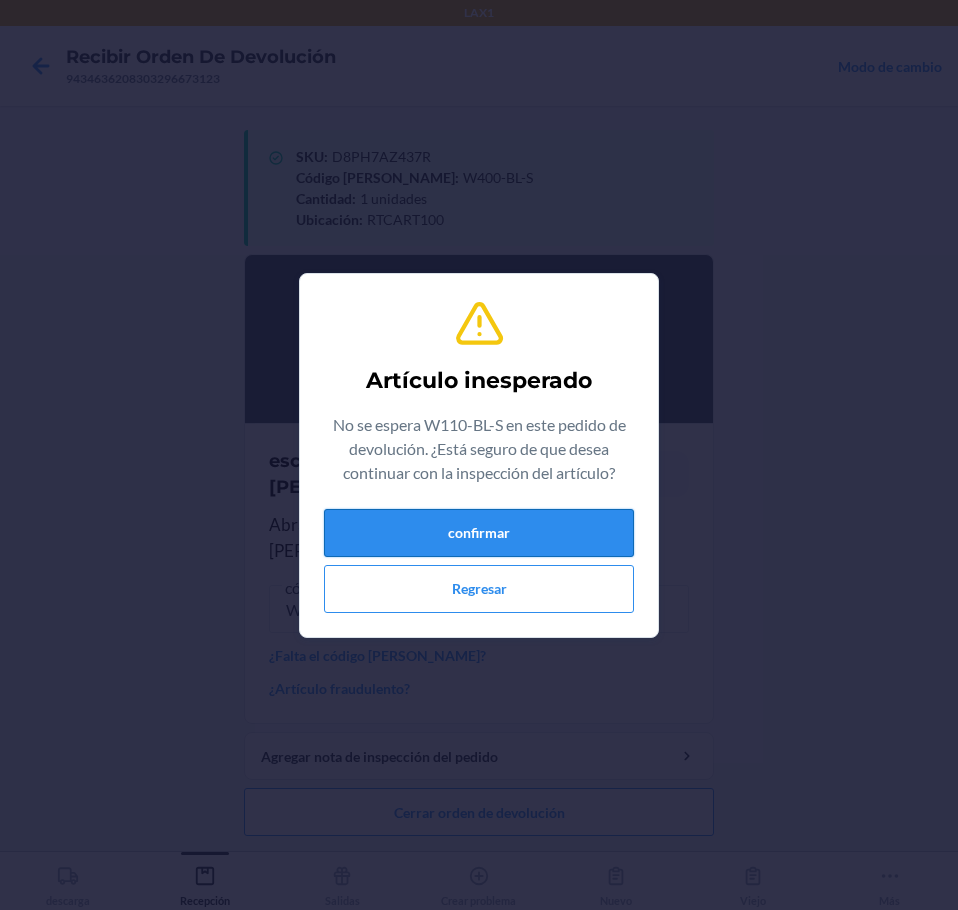 click on "confirmar" at bounding box center (479, 533) 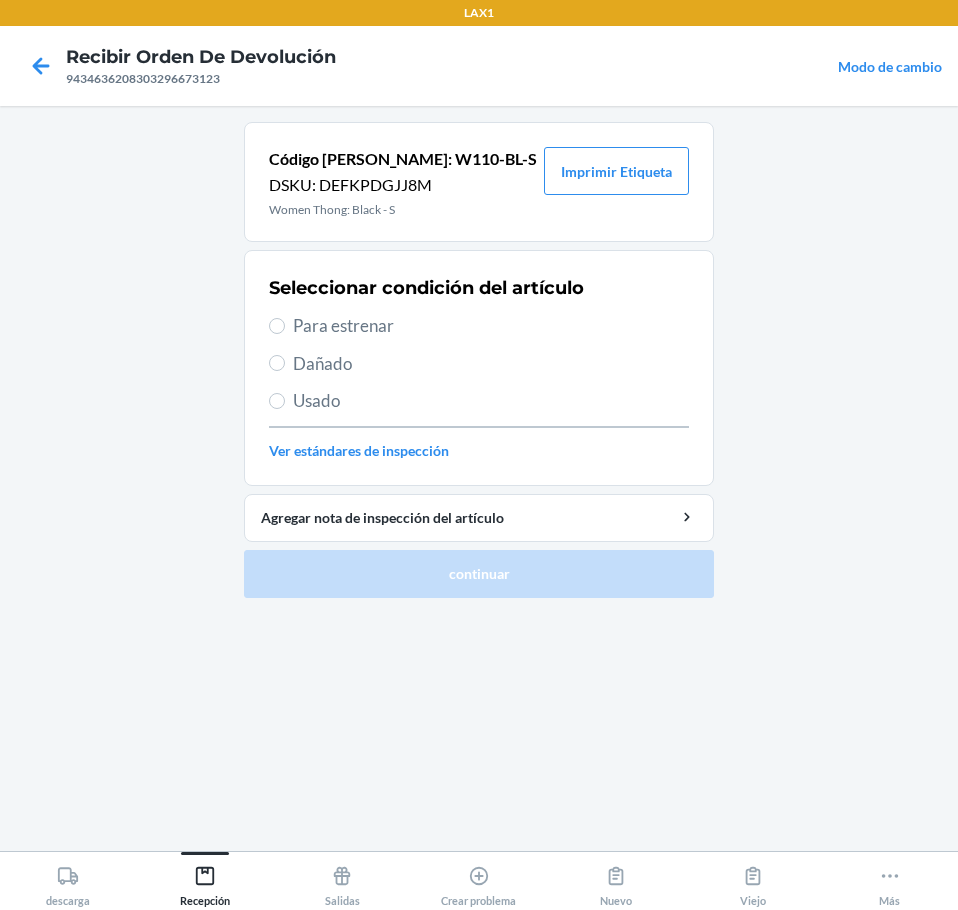 click on "Para estrenar" at bounding box center [491, 326] 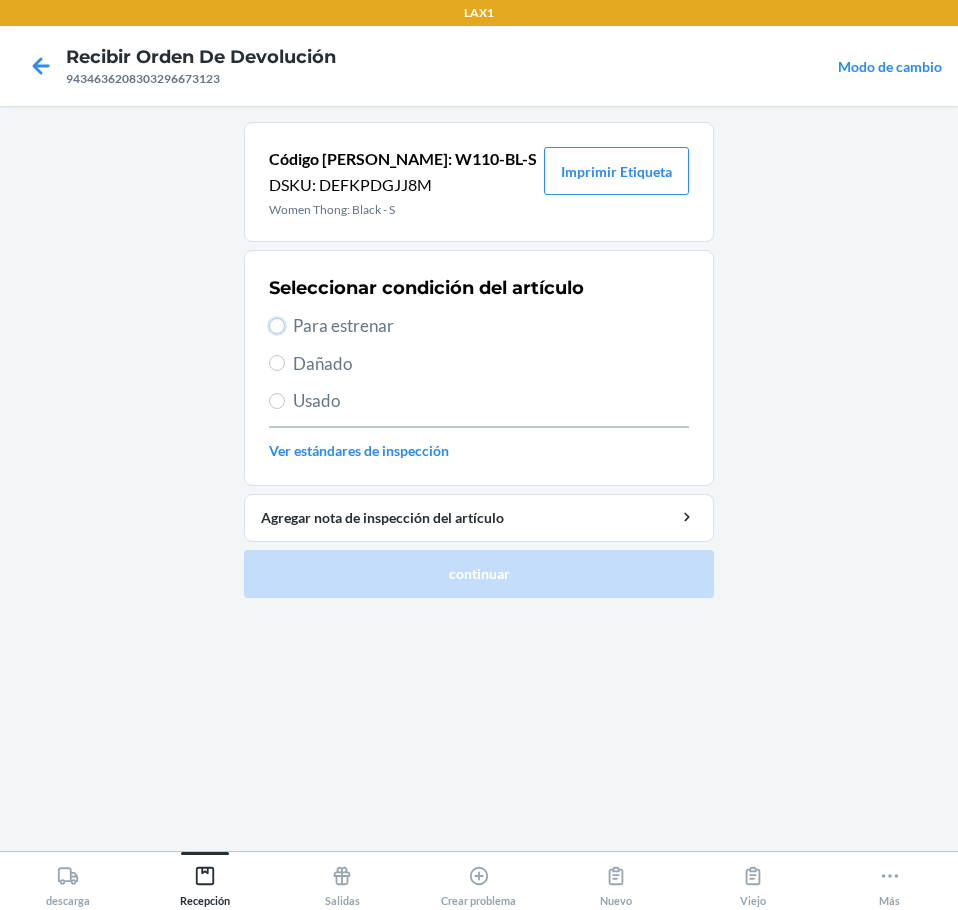 click on "Para estrenar" at bounding box center [277, 326] 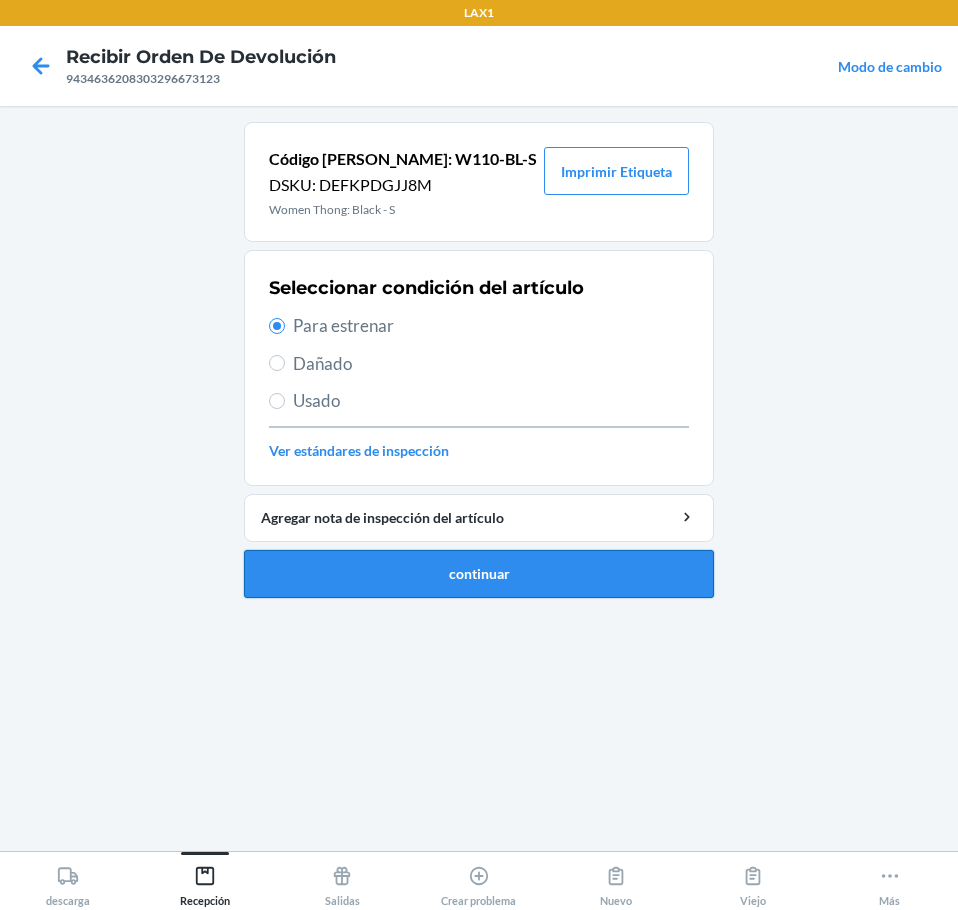 click on "continuar" at bounding box center (479, 574) 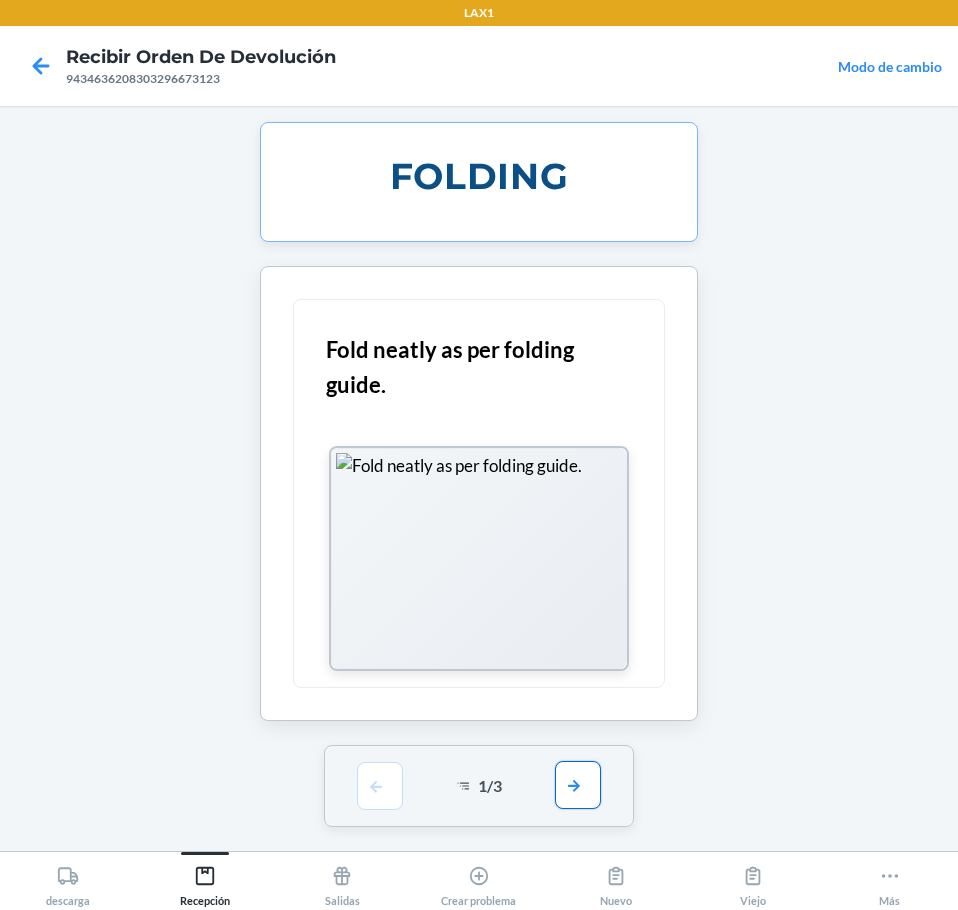 click at bounding box center [578, 785] 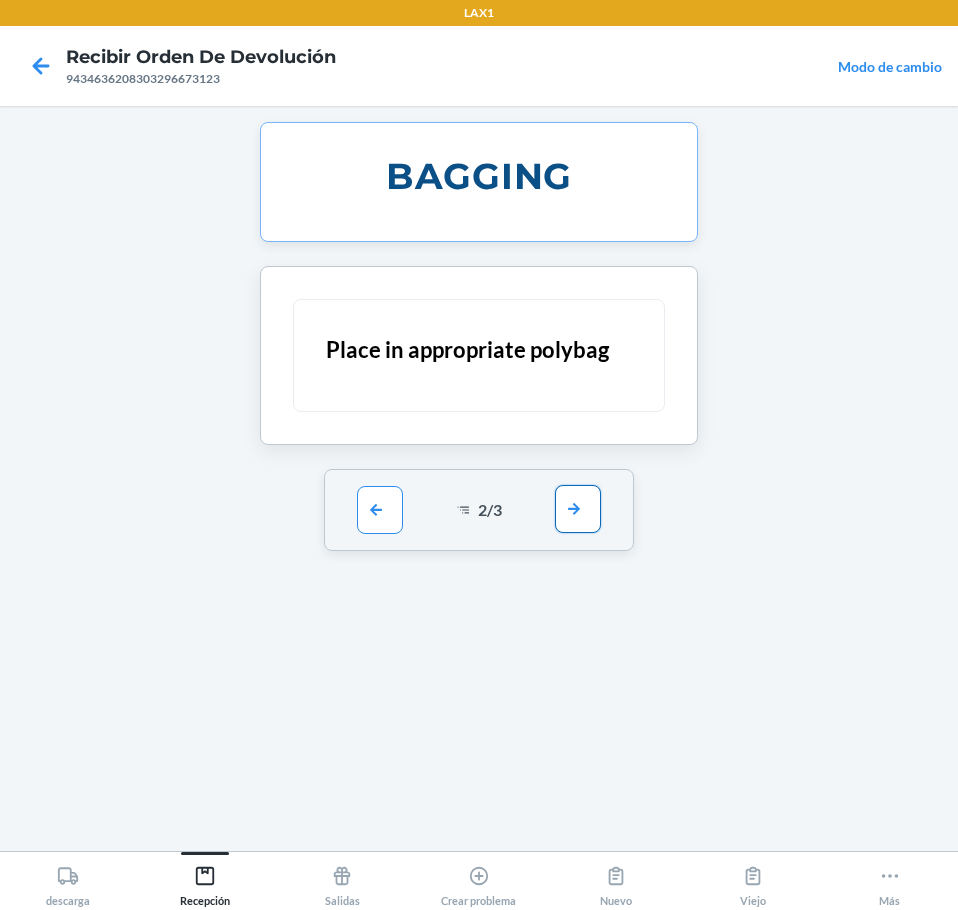 click at bounding box center (578, 509) 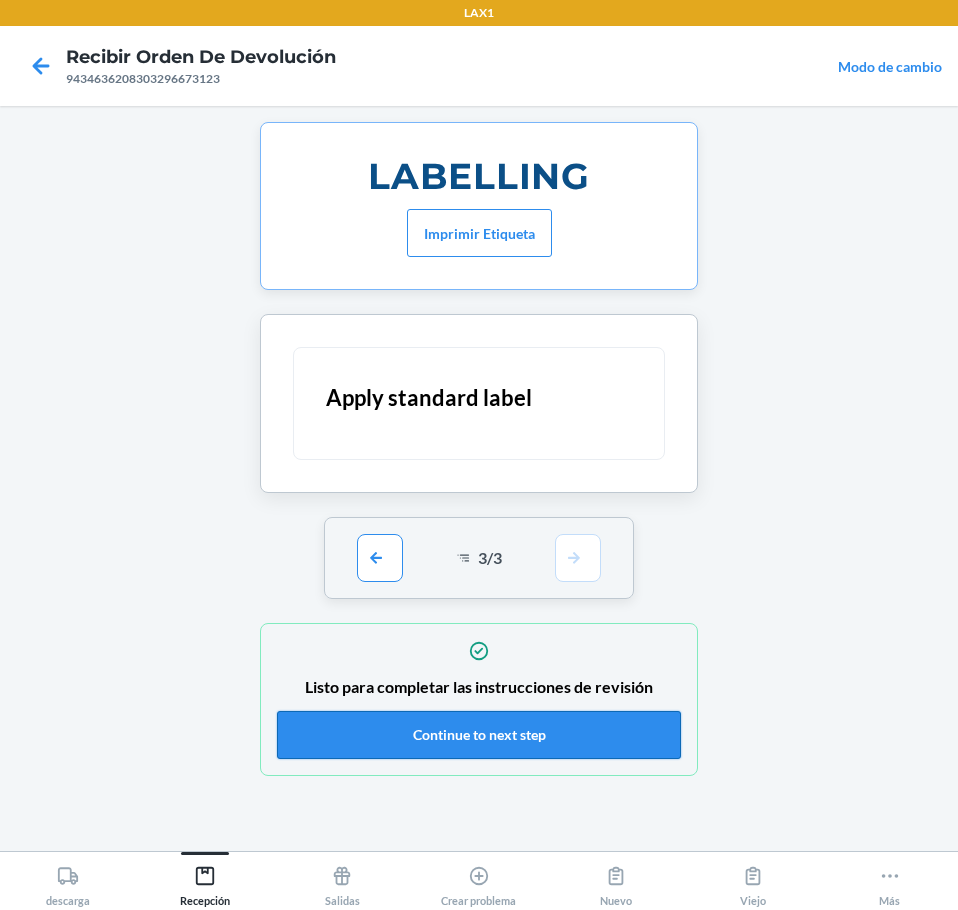 click on "Continue to next step" at bounding box center (479, 735) 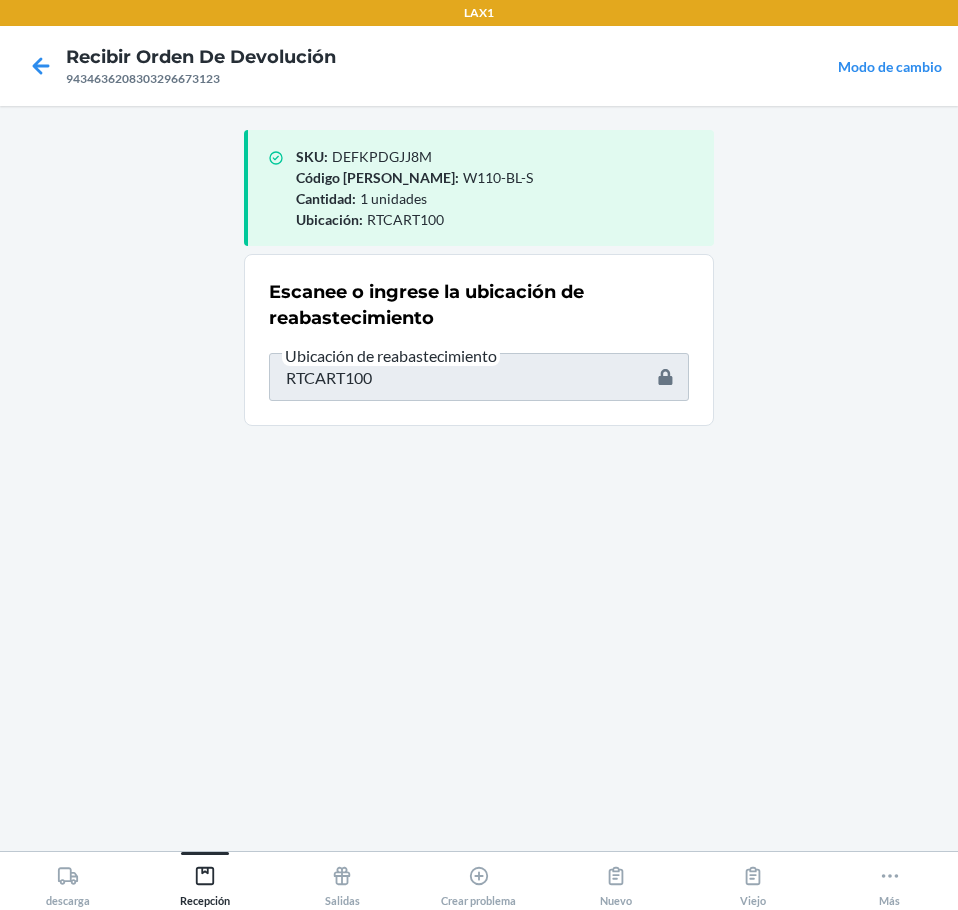 type on "W110-BL-S" 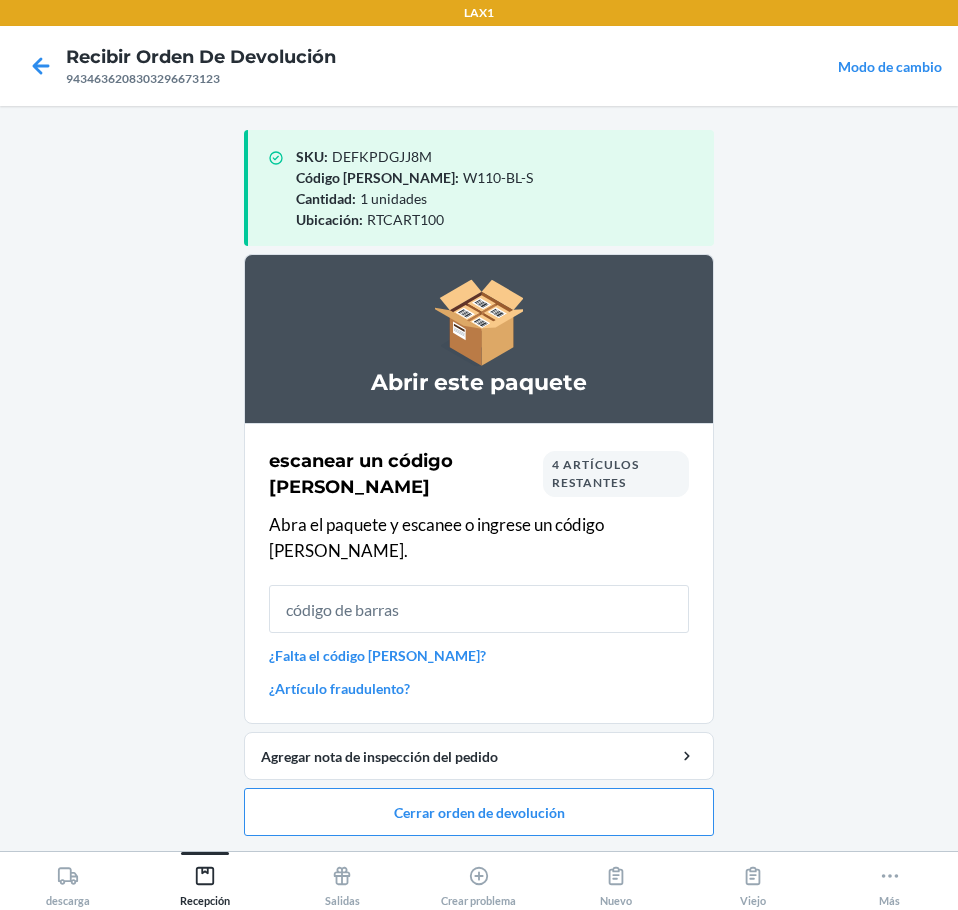 click at bounding box center [479, 609] 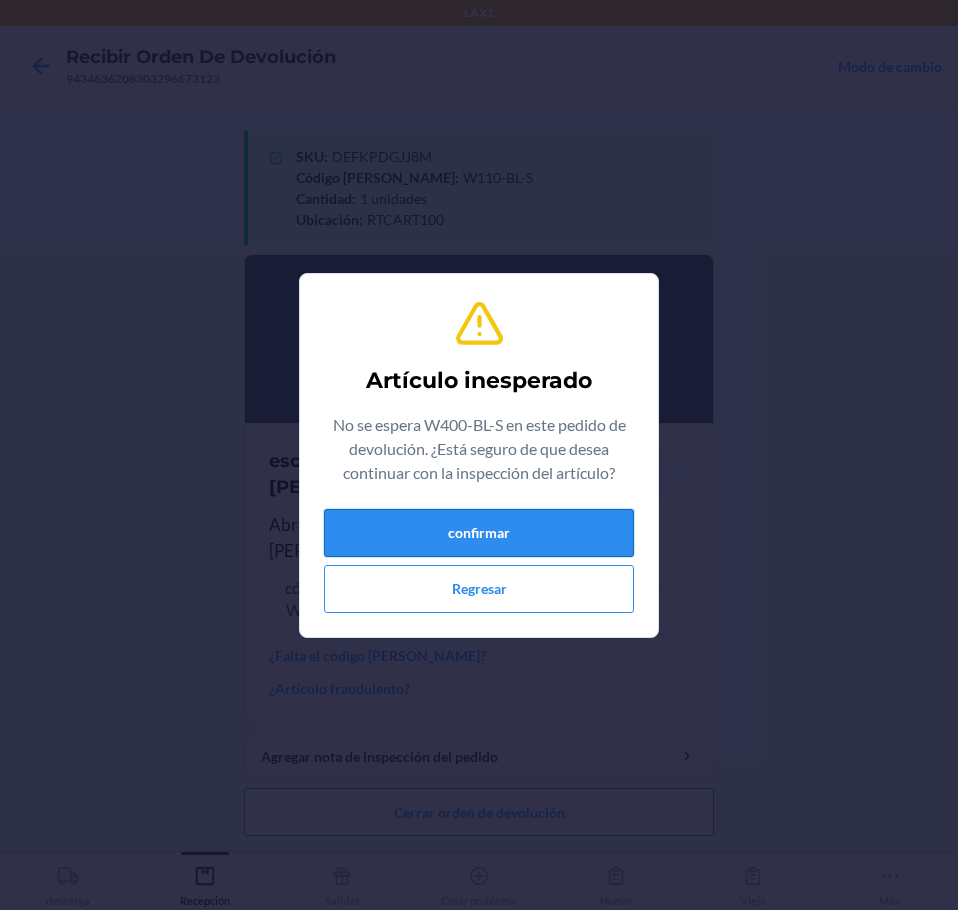 click on "confirmar" at bounding box center (479, 533) 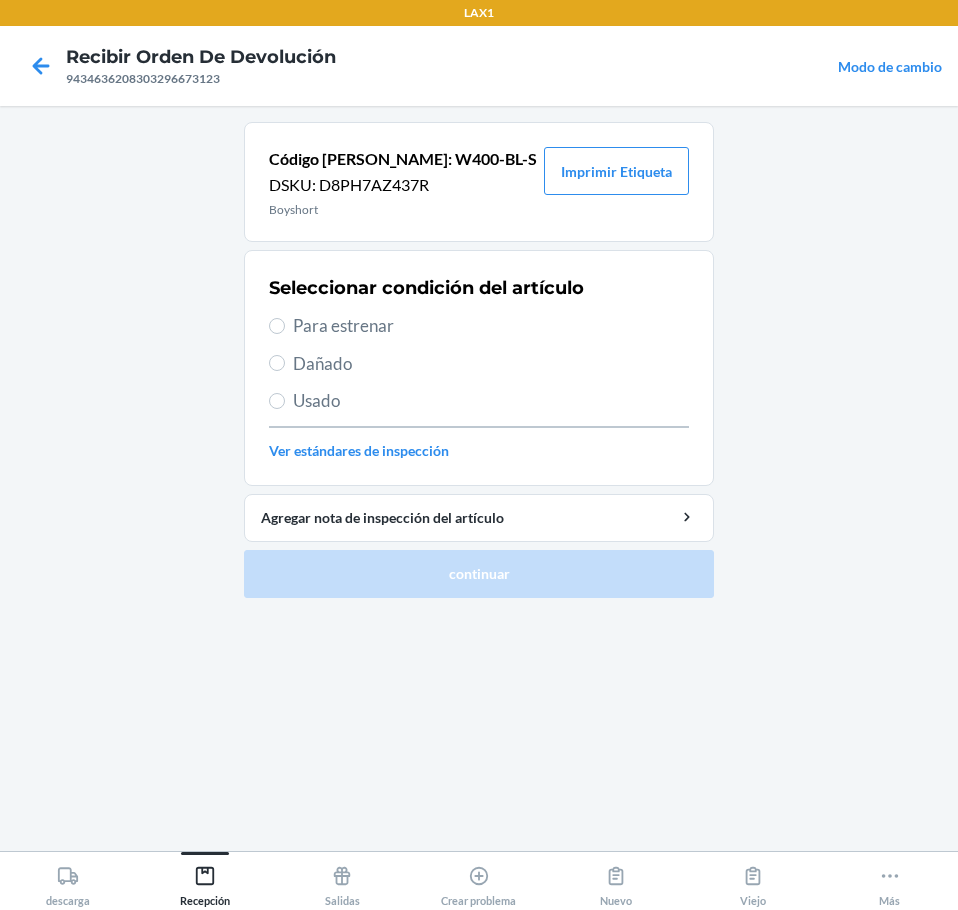 click on "Para estrenar" at bounding box center [491, 326] 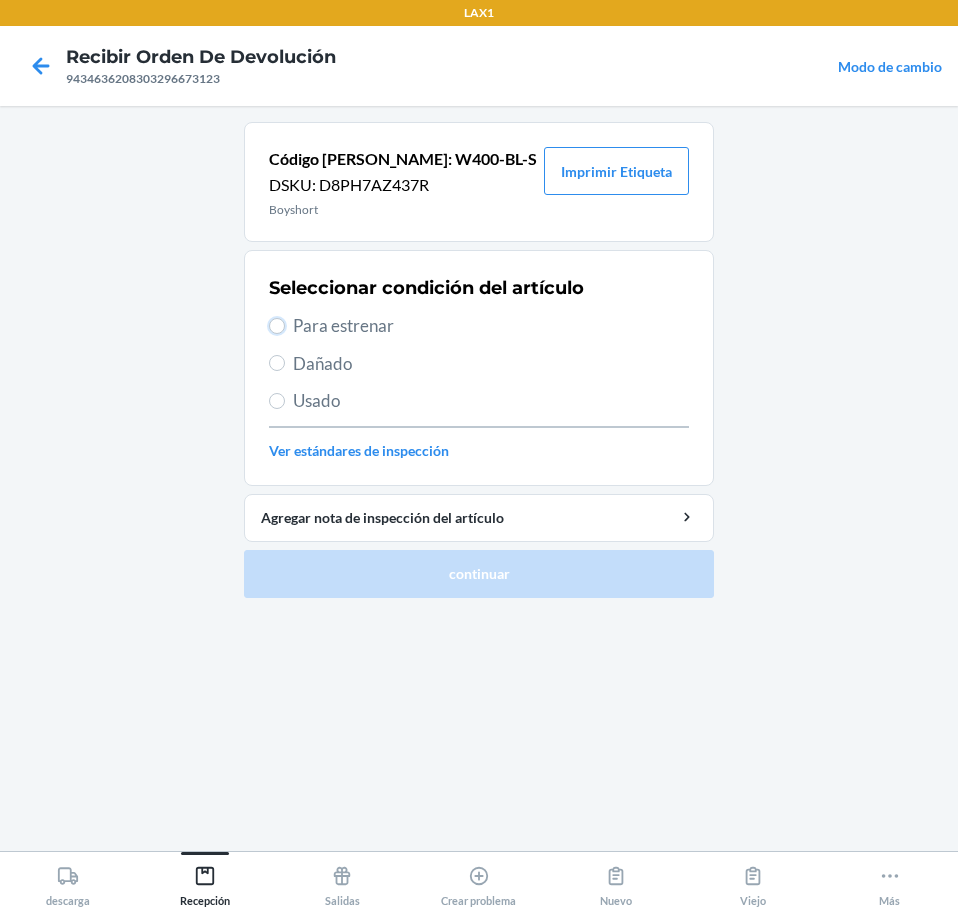 click on "Para estrenar" at bounding box center [277, 326] 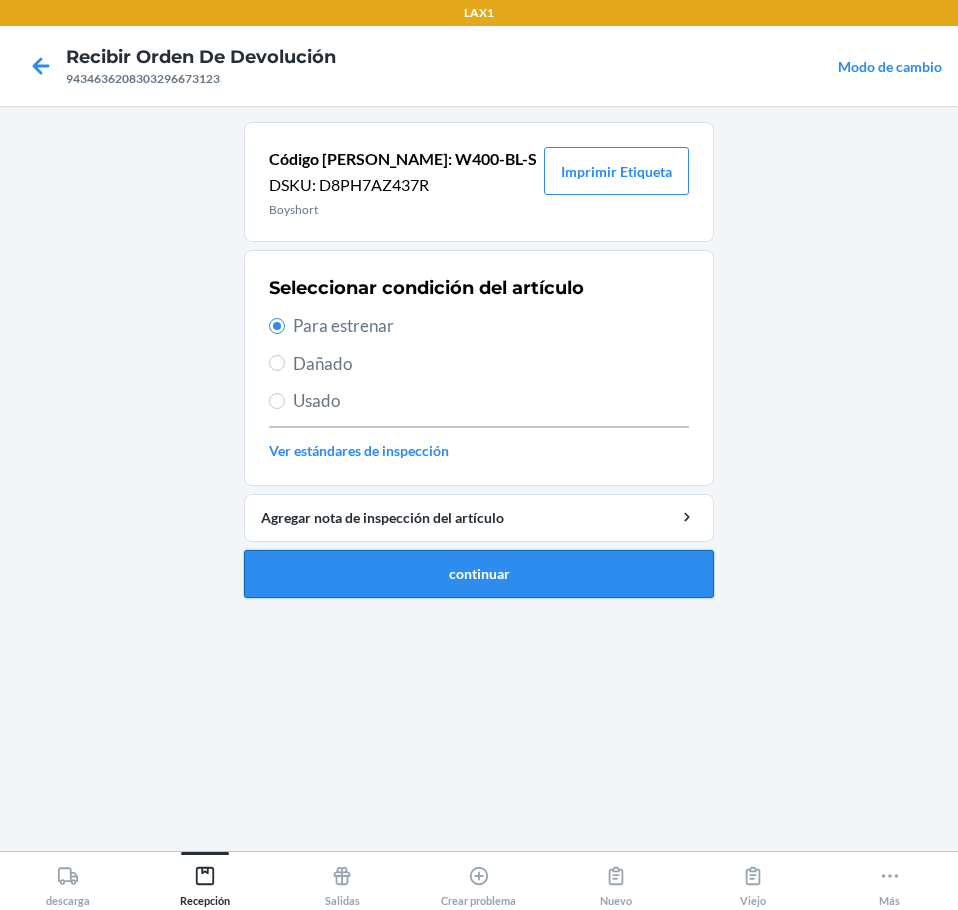 click on "continuar" at bounding box center [479, 574] 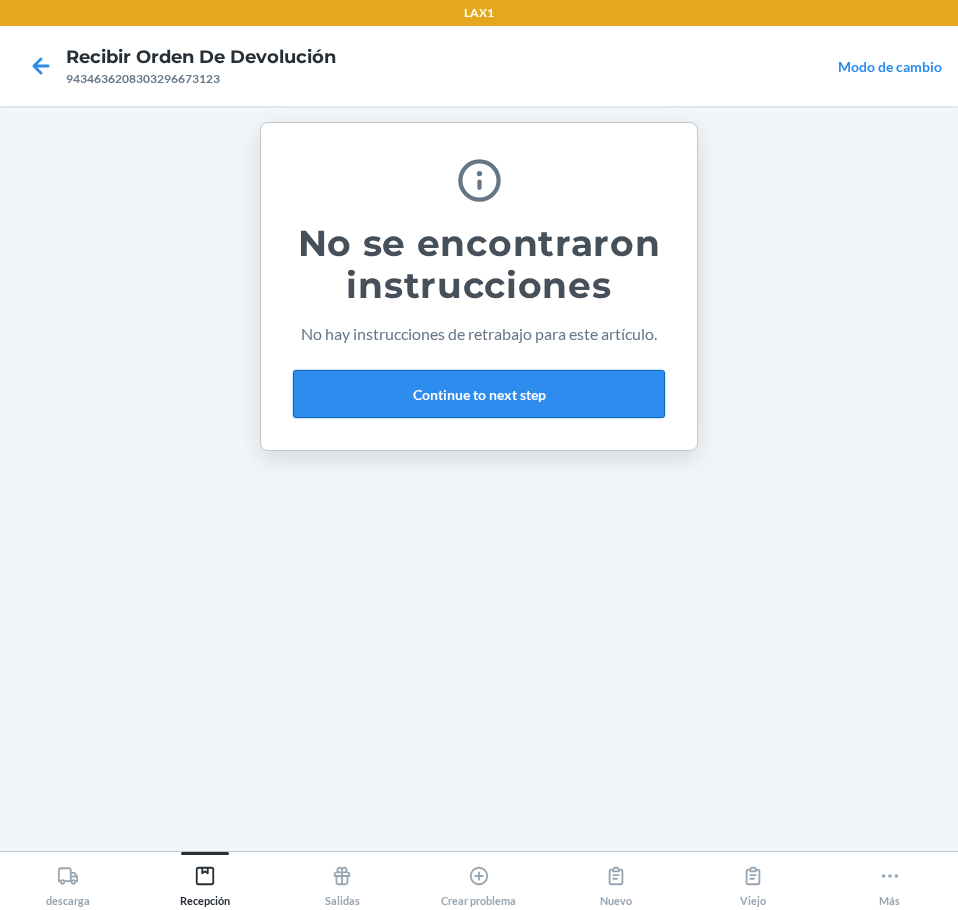 click on "Continue to next step" at bounding box center (479, 394) 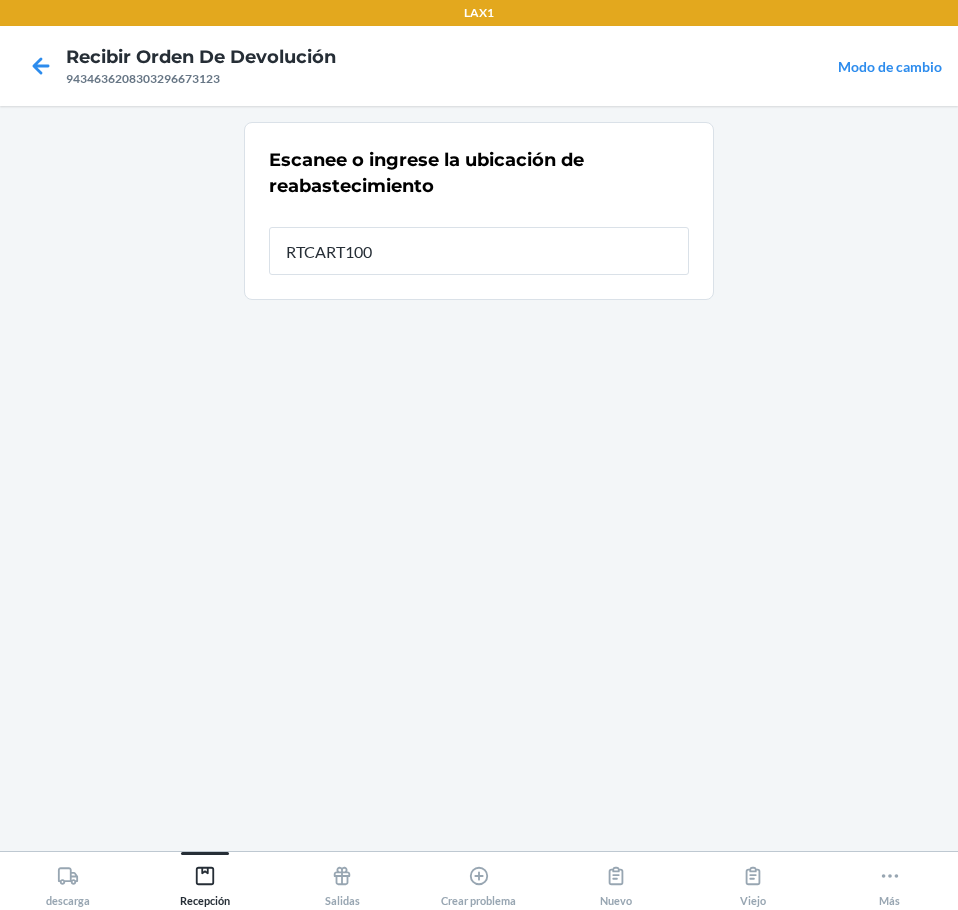 type on "RTCART100" 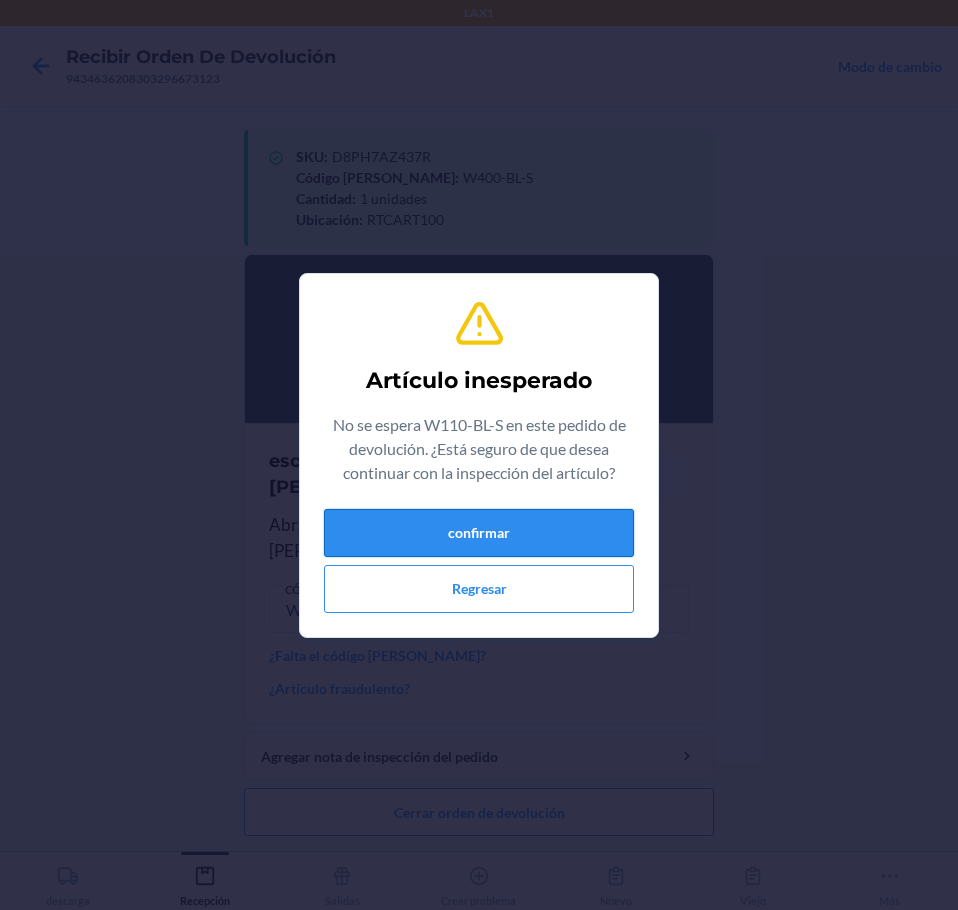 click on "confirmar" at bounding box center [479, 533] 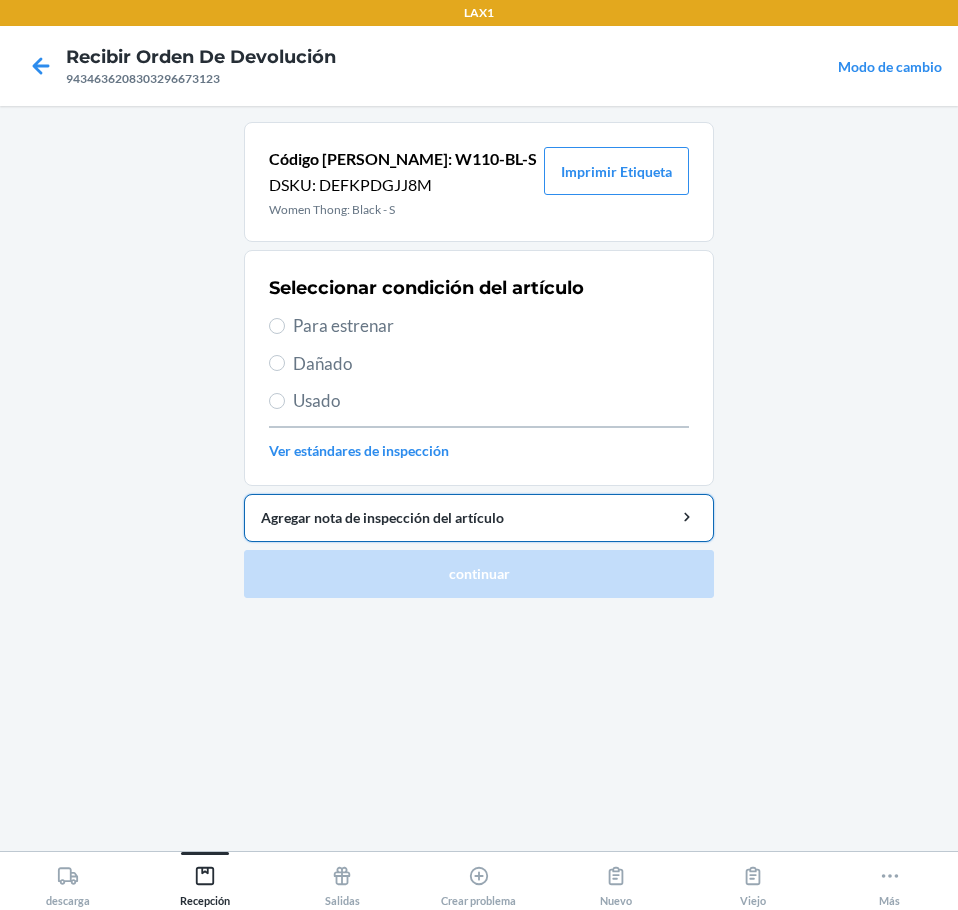 click on "Agregar nota de inspección del artículo" at bounding box center [479, 518] 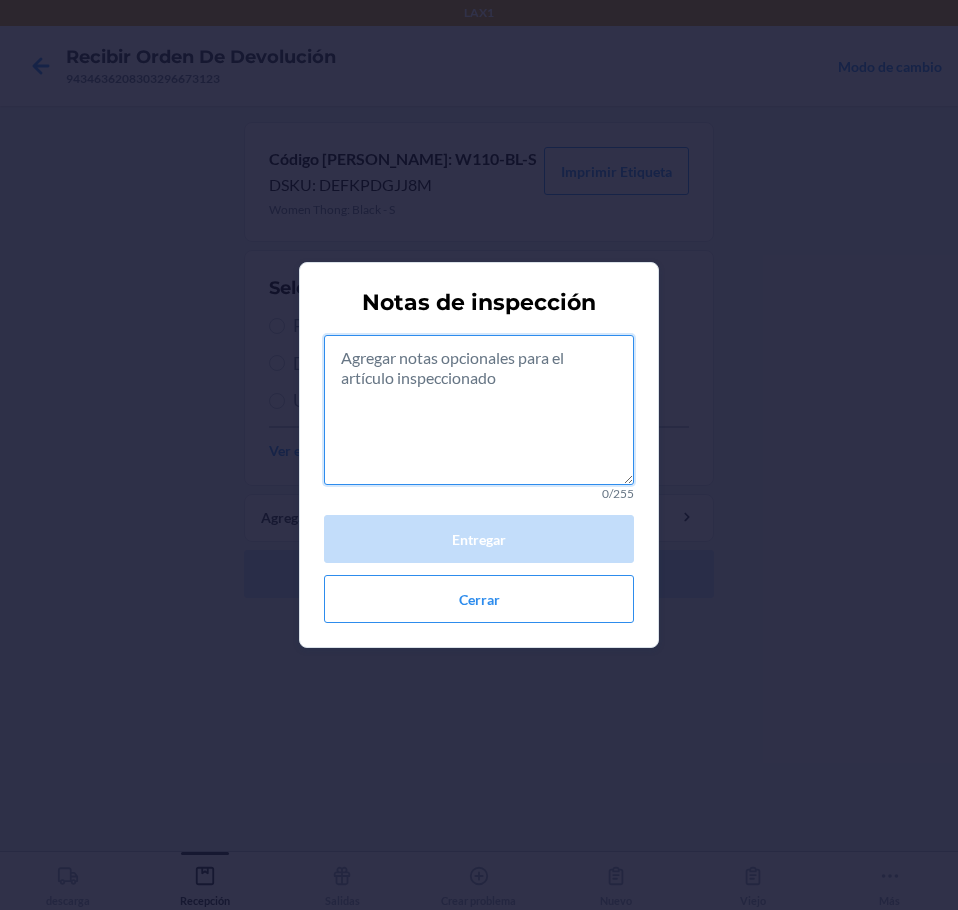 click at bounding box center [479, 410] 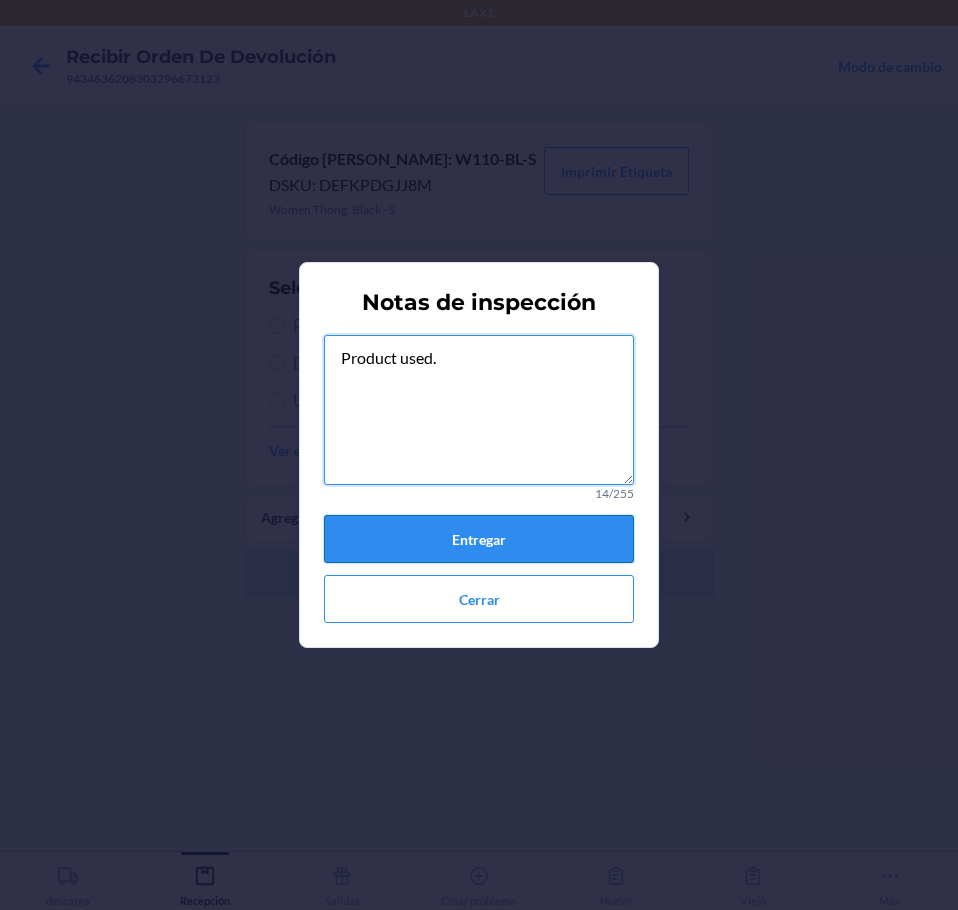 type on "Product used." 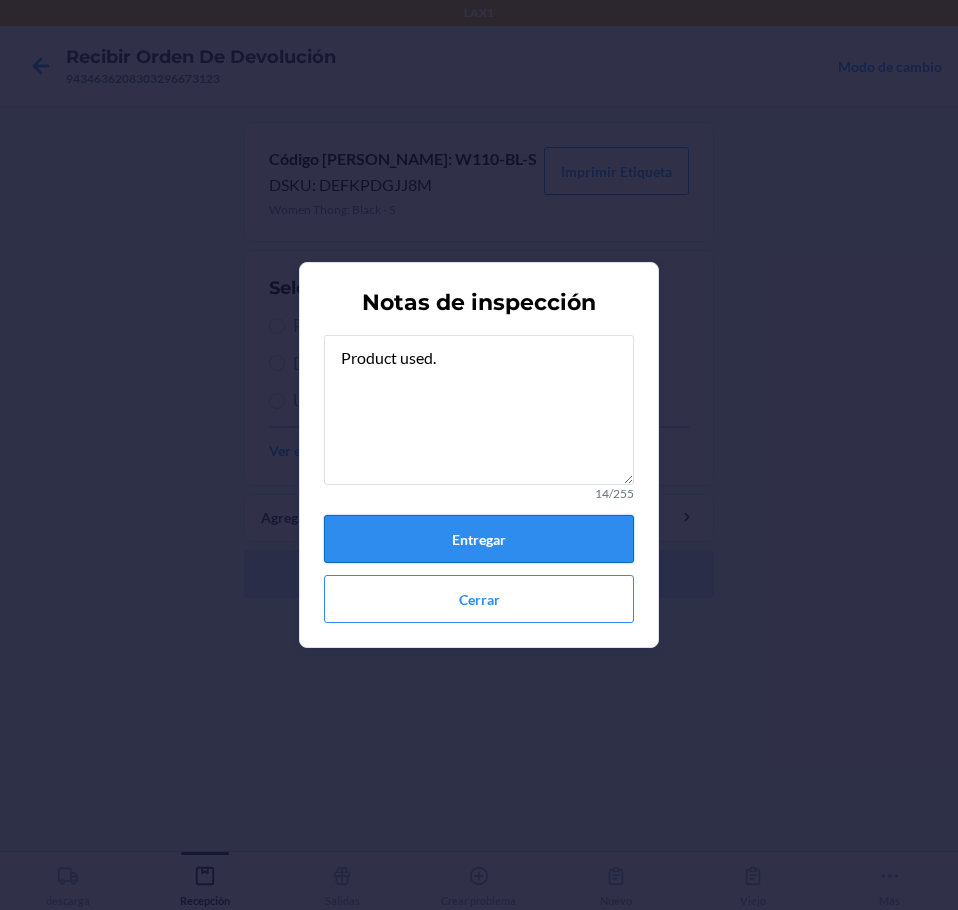 click on "Entregar" at bounding box center (479, 539) 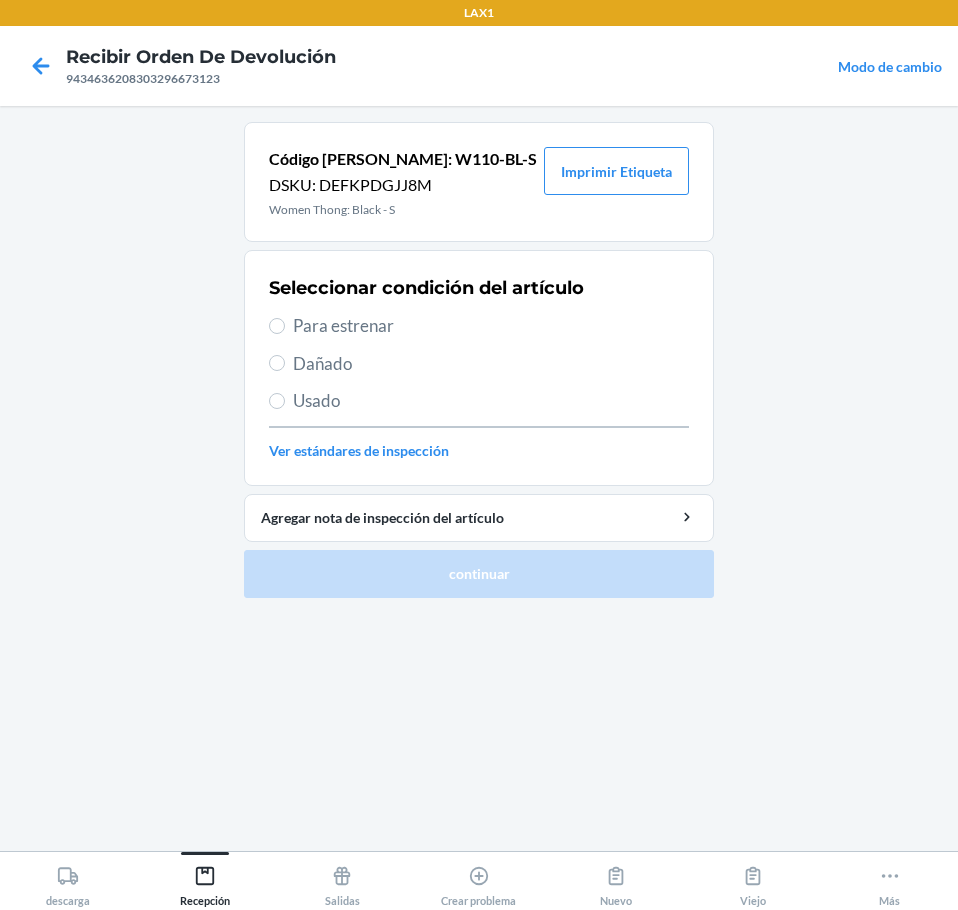 click on "Usado" at bounding box center [491, 401] 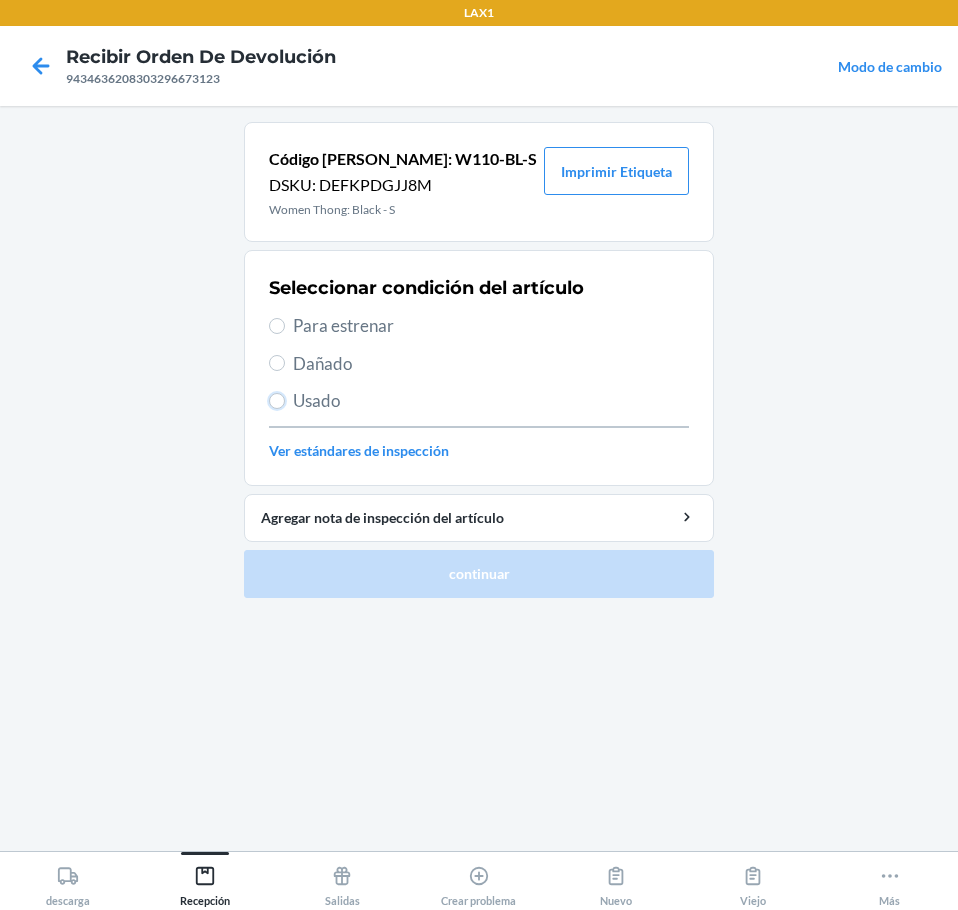 click on "Usado" at bounding box center (277, 401) 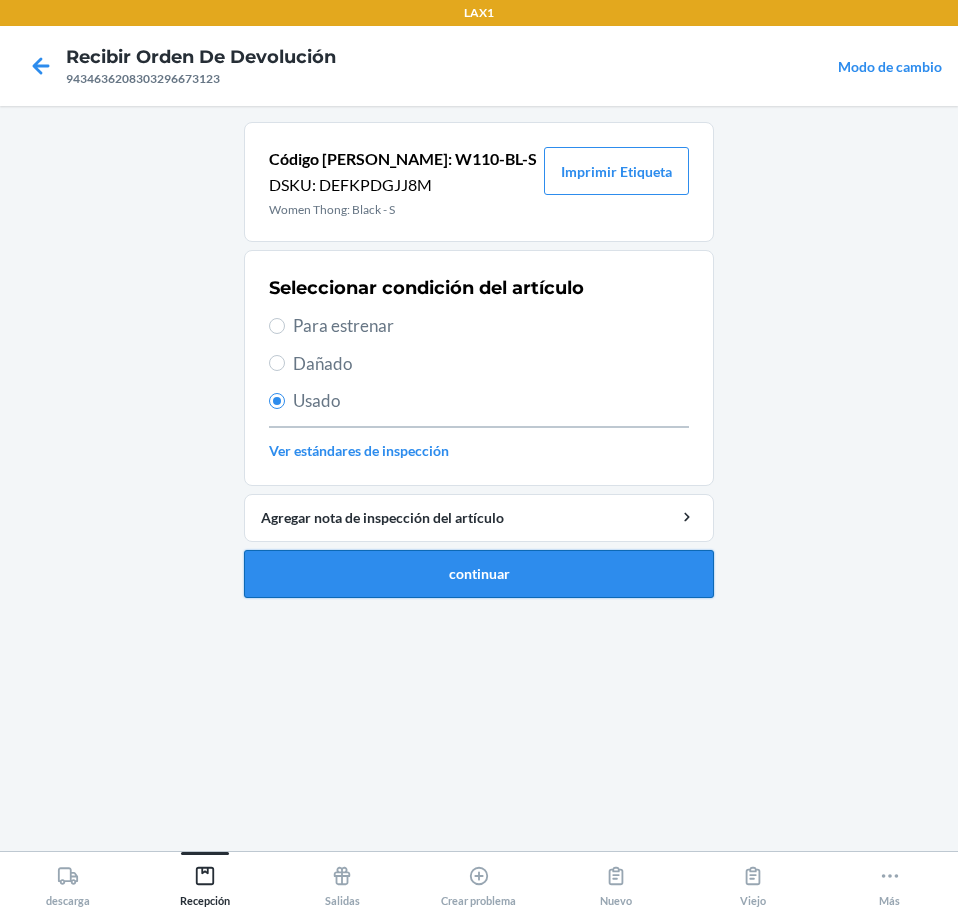 click on "continuar" at bounding box center [479, 574] 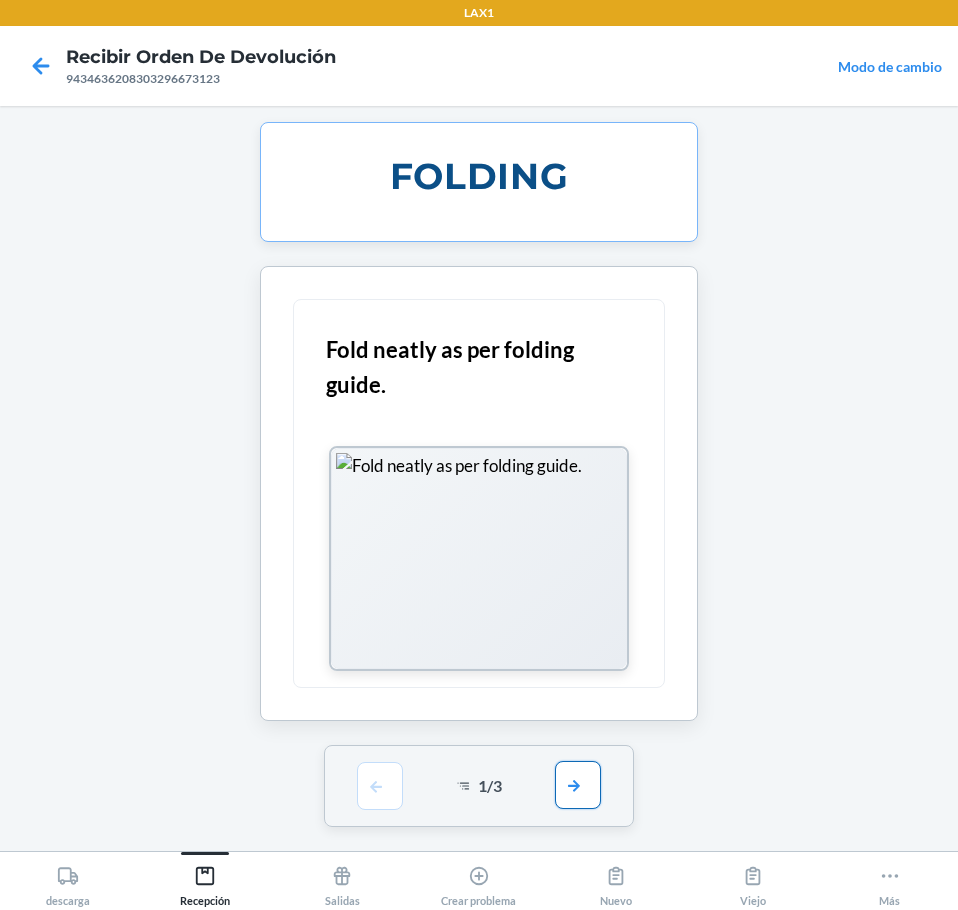click at bounding box center [578, 785] 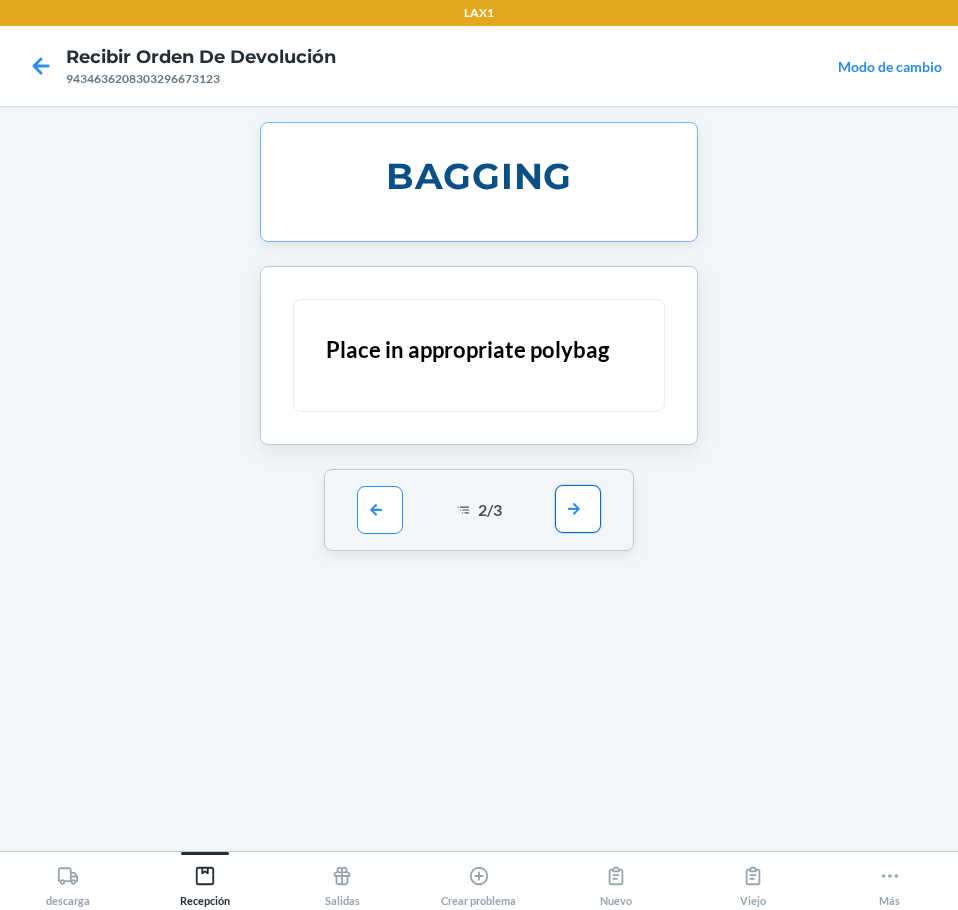 click at bounding box center (578, 509) 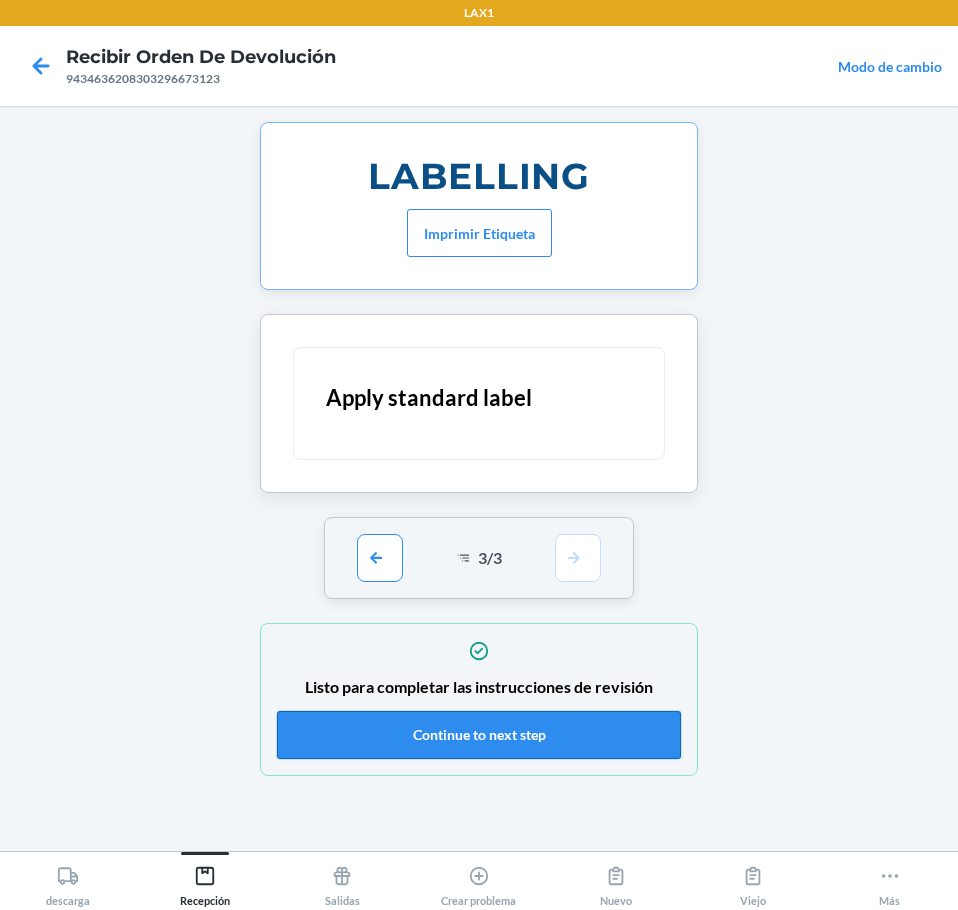 click on "Continue to next step" at bounding box center [479, 735] 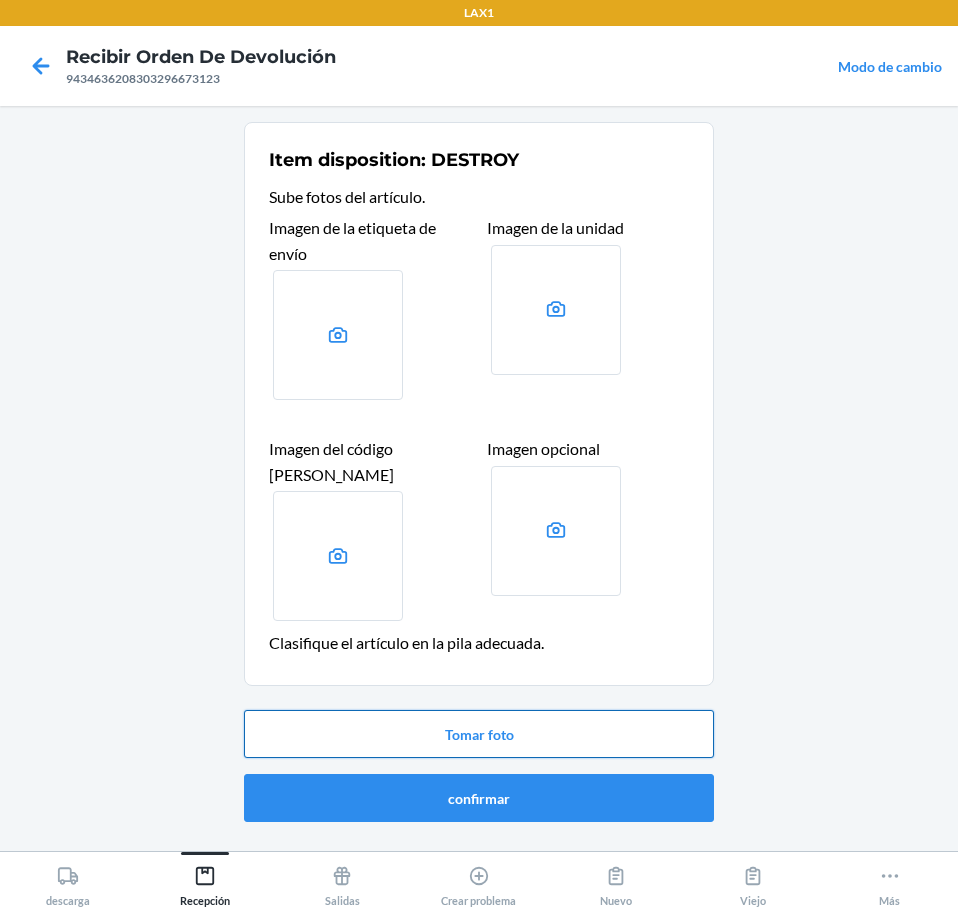 click on "Tomar foto" at bounding box center (479, 734) 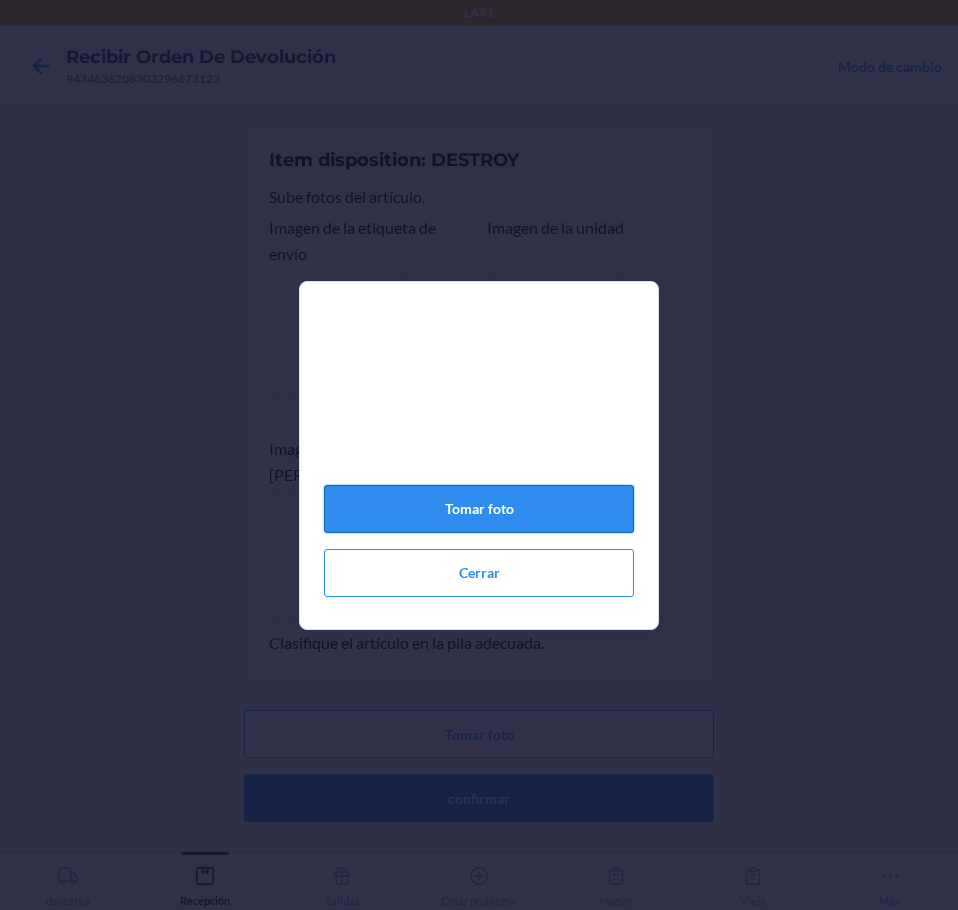 click on "Tomar foto" 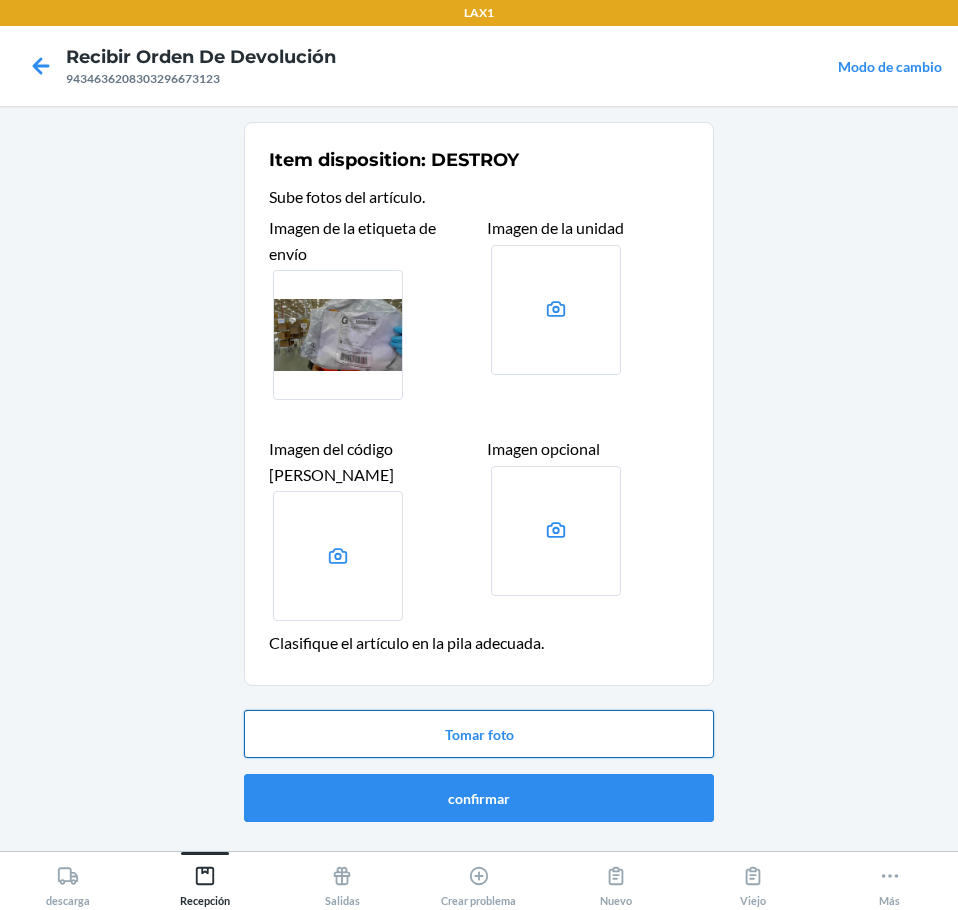 click on "Tomar foto" at bounding box center (479, 734) 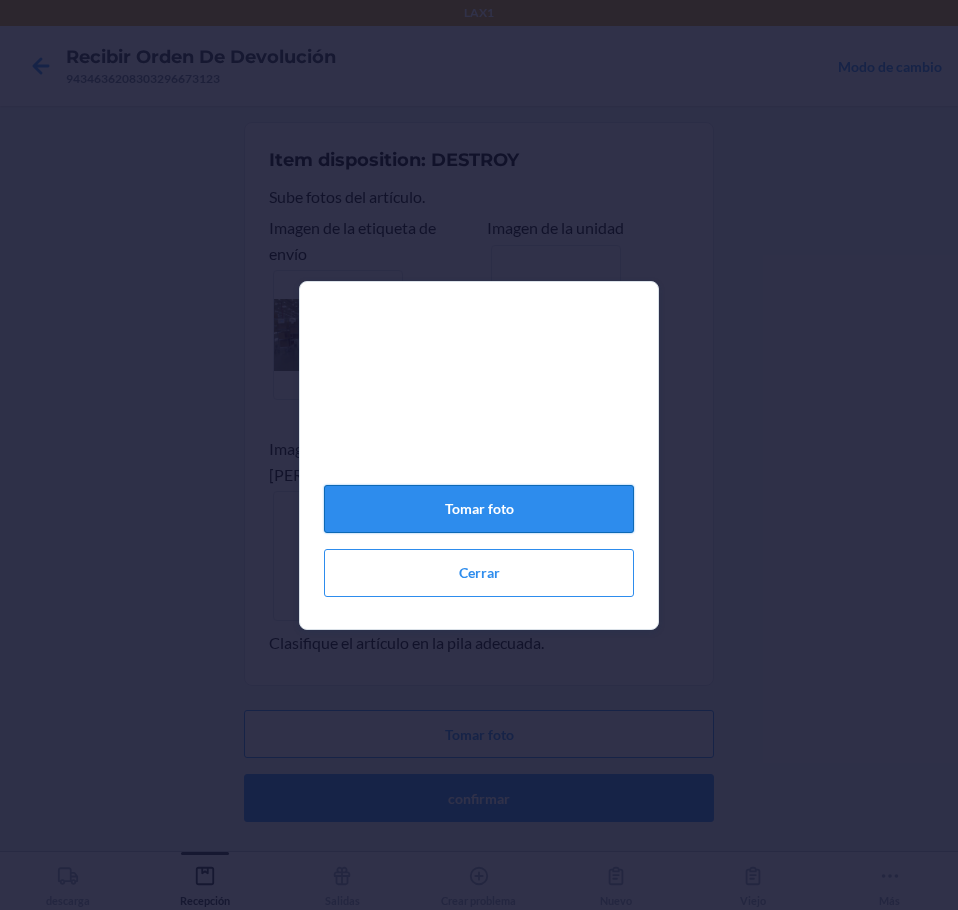 click on "Tomar foto" 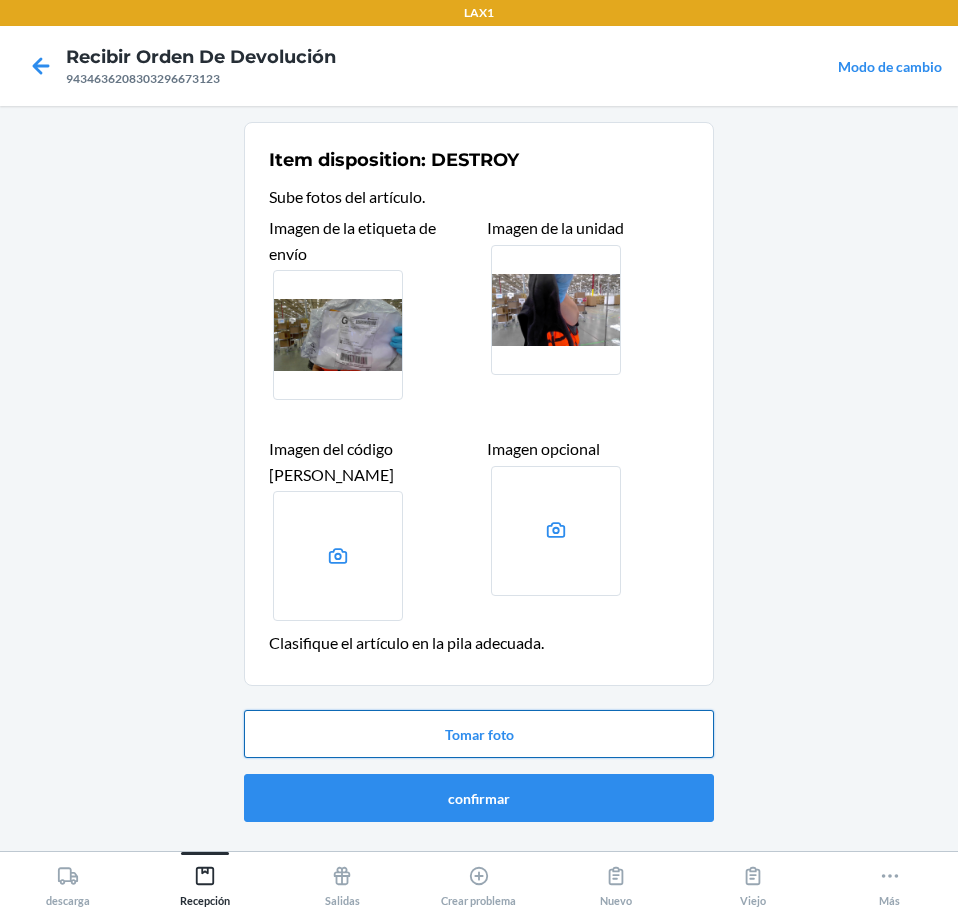 click on "Tomar foto" at bounding box center [479, 734] 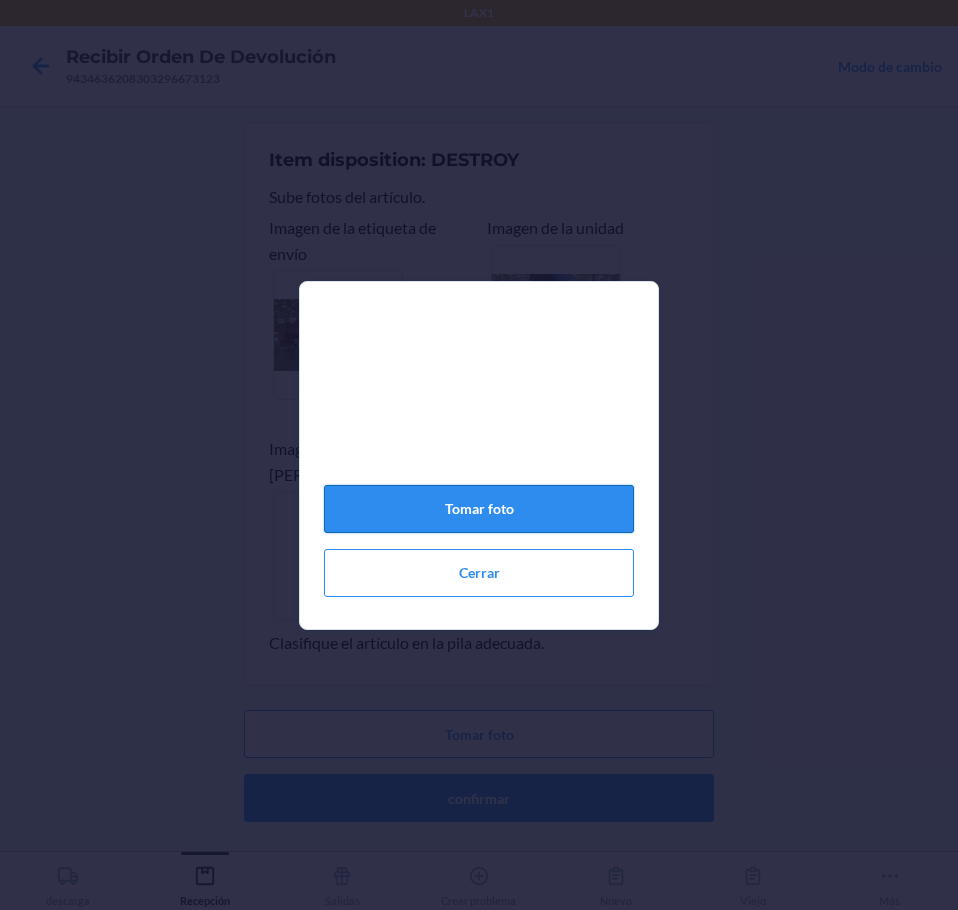 click on "Tomar foto" 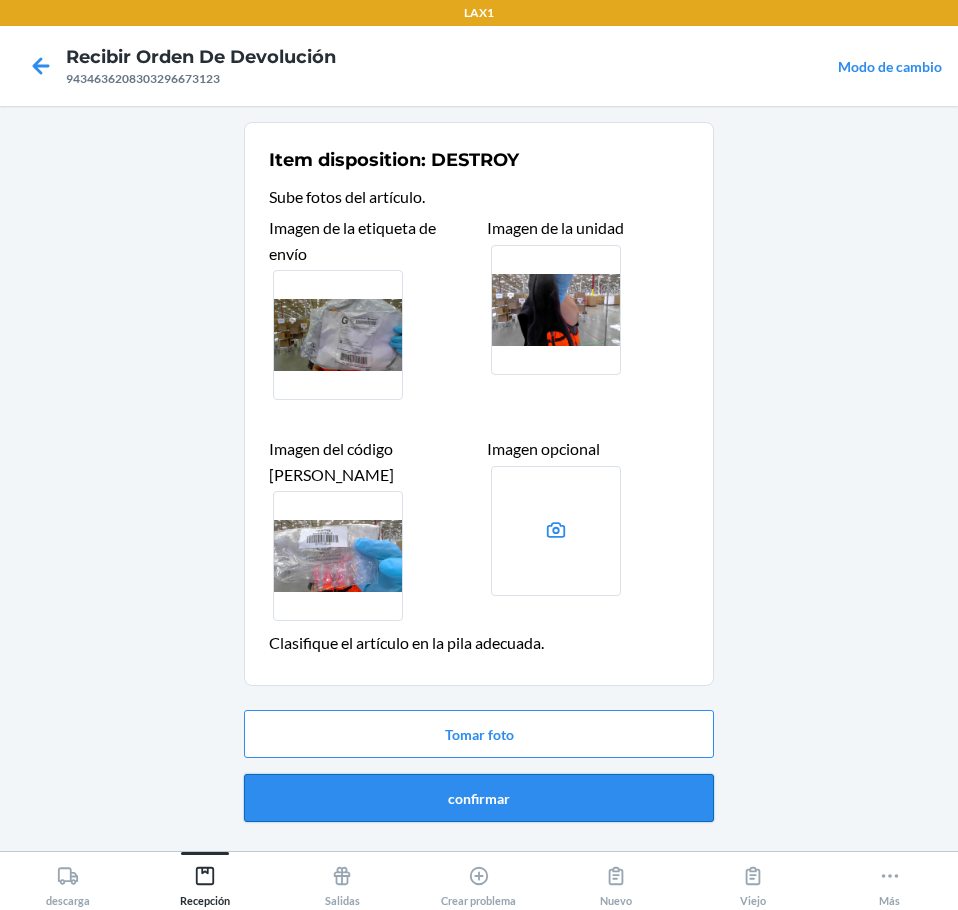 click on "confirmar" at bounding box center (479, 798) 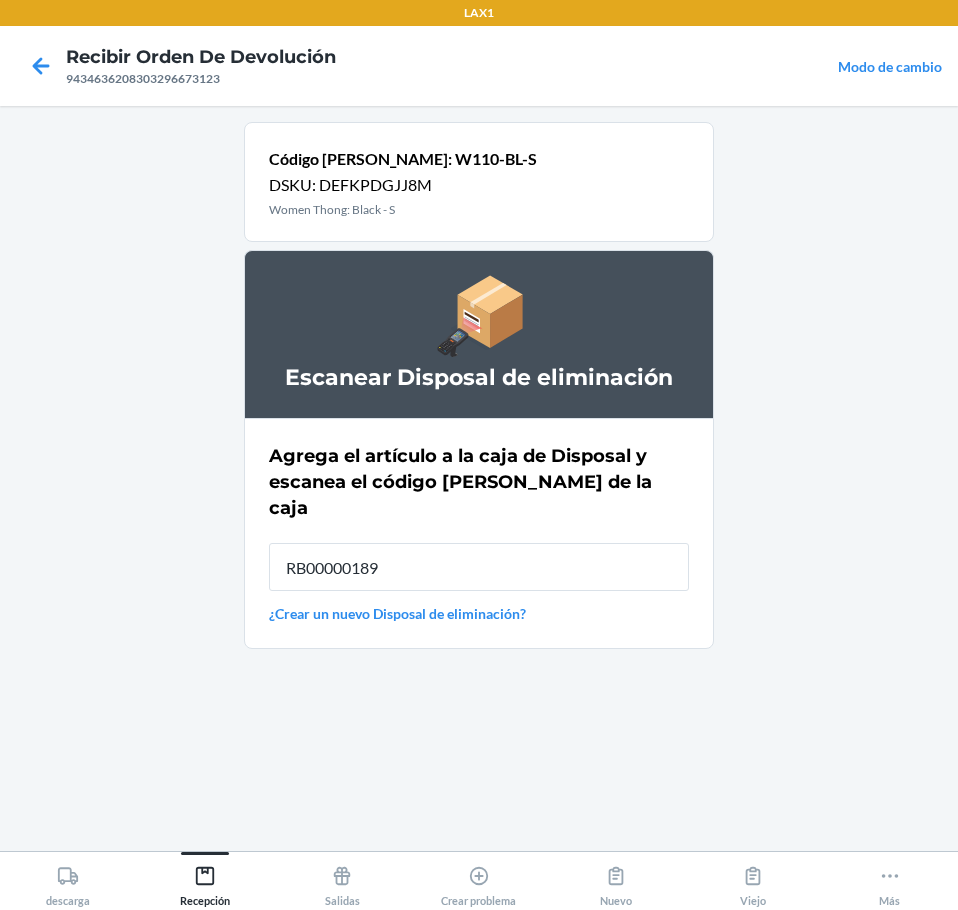type on "RB00000189K" 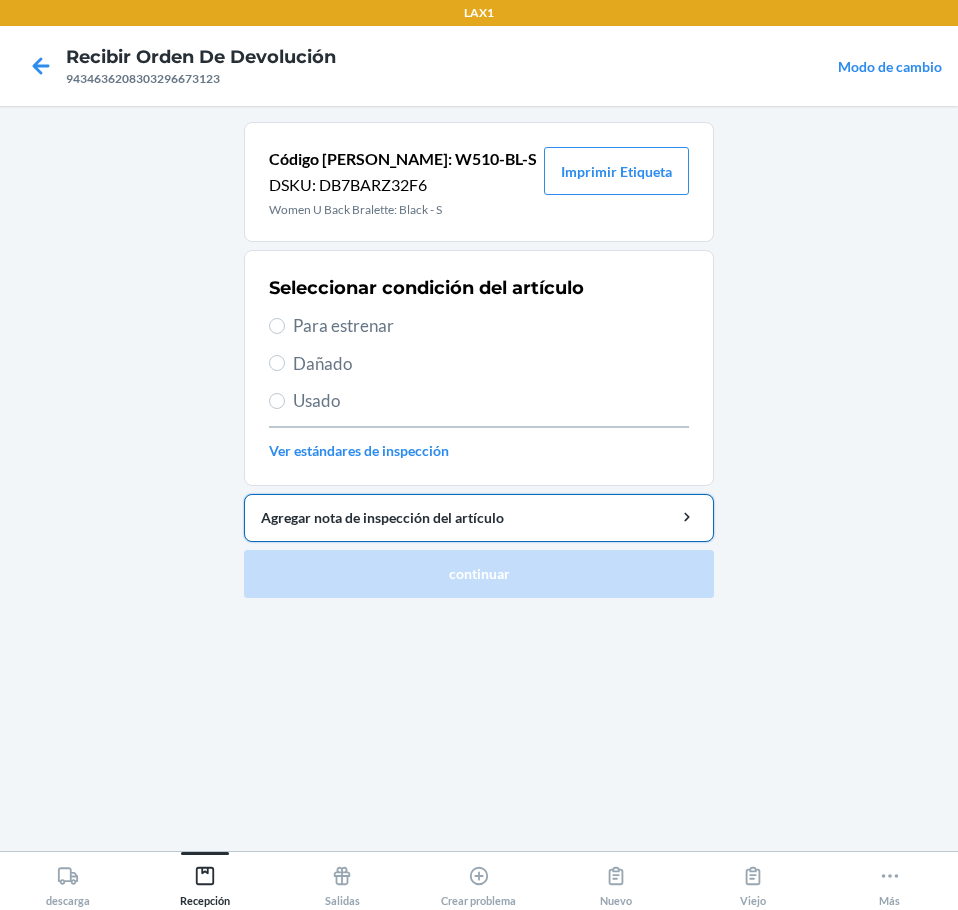 click on "Agregar nota de inspección del artículo" at bounding box center [479, 517] 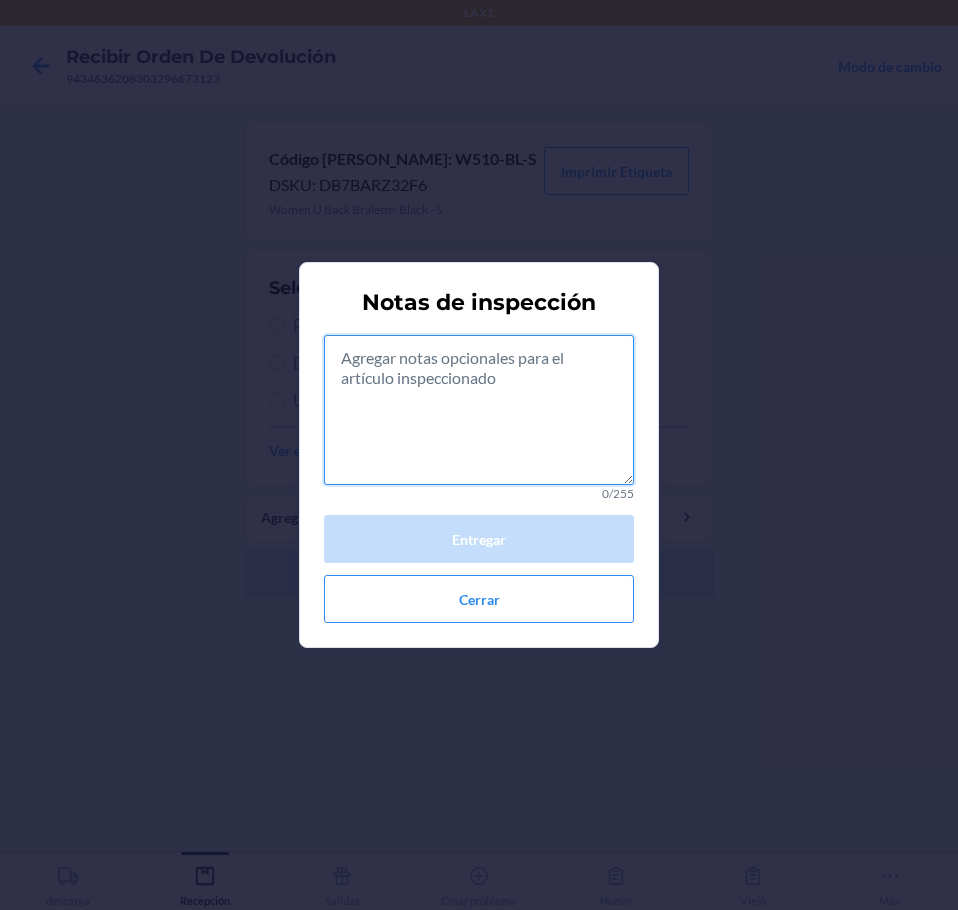 click at bounding box center [479, 410] 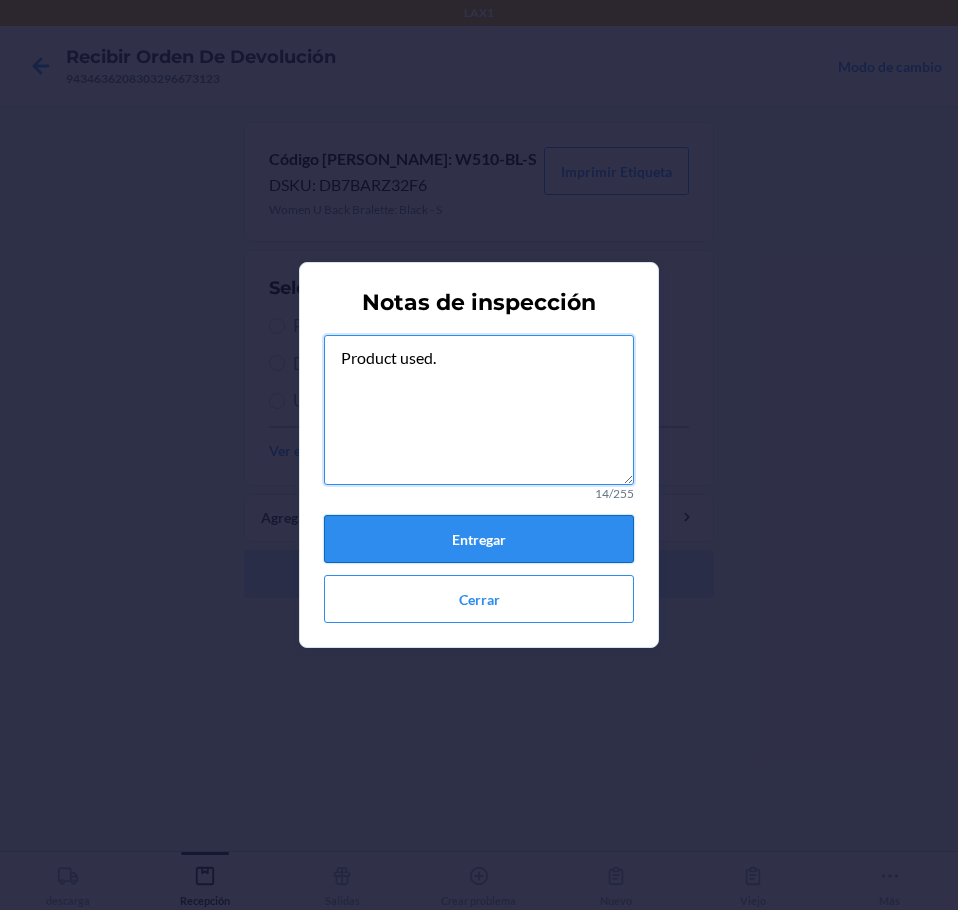 type on "Product used." 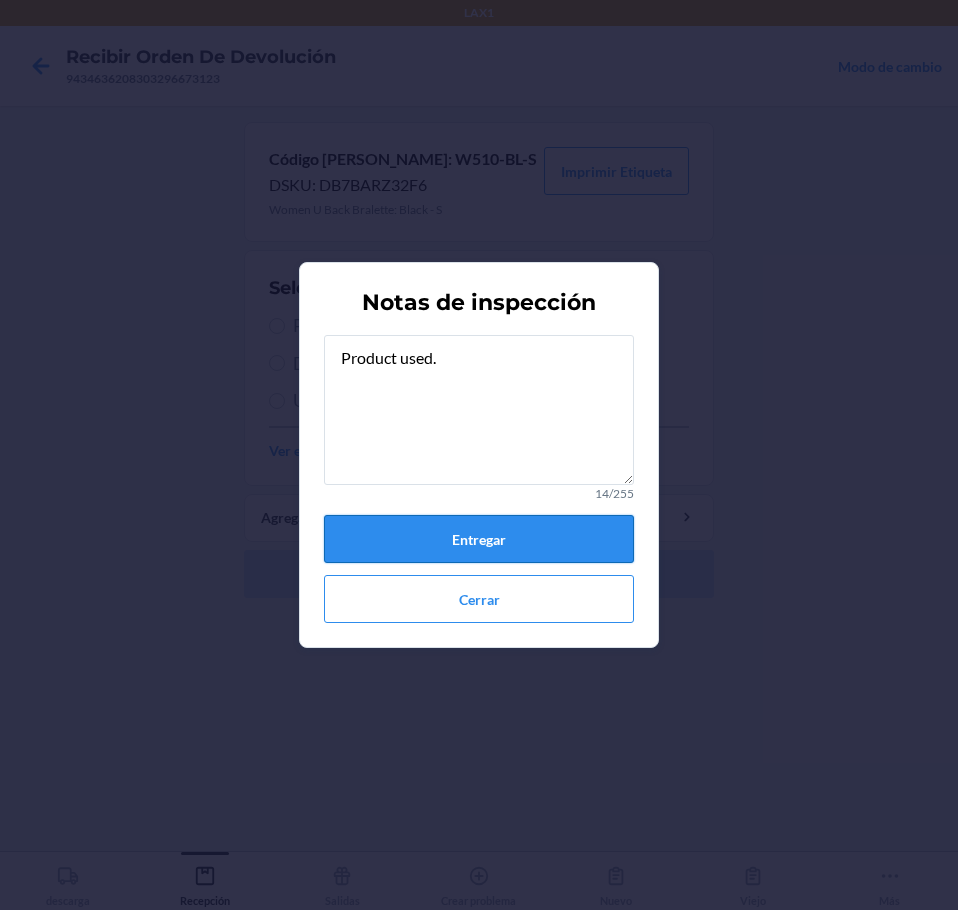 click on "Entregar" at bounding box center (479, 539) 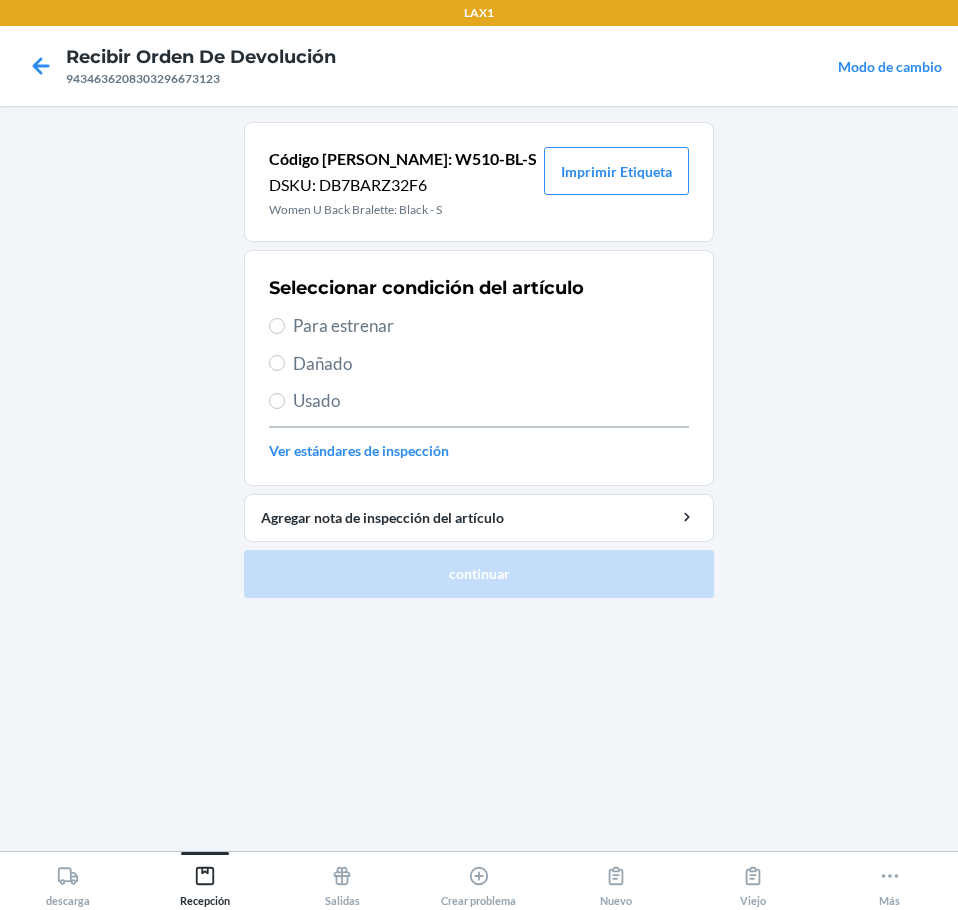 drag, startPoint x: 308, startPoint y: 404, endPoint x: 321, endPoint y: 424, distance: 23.853722 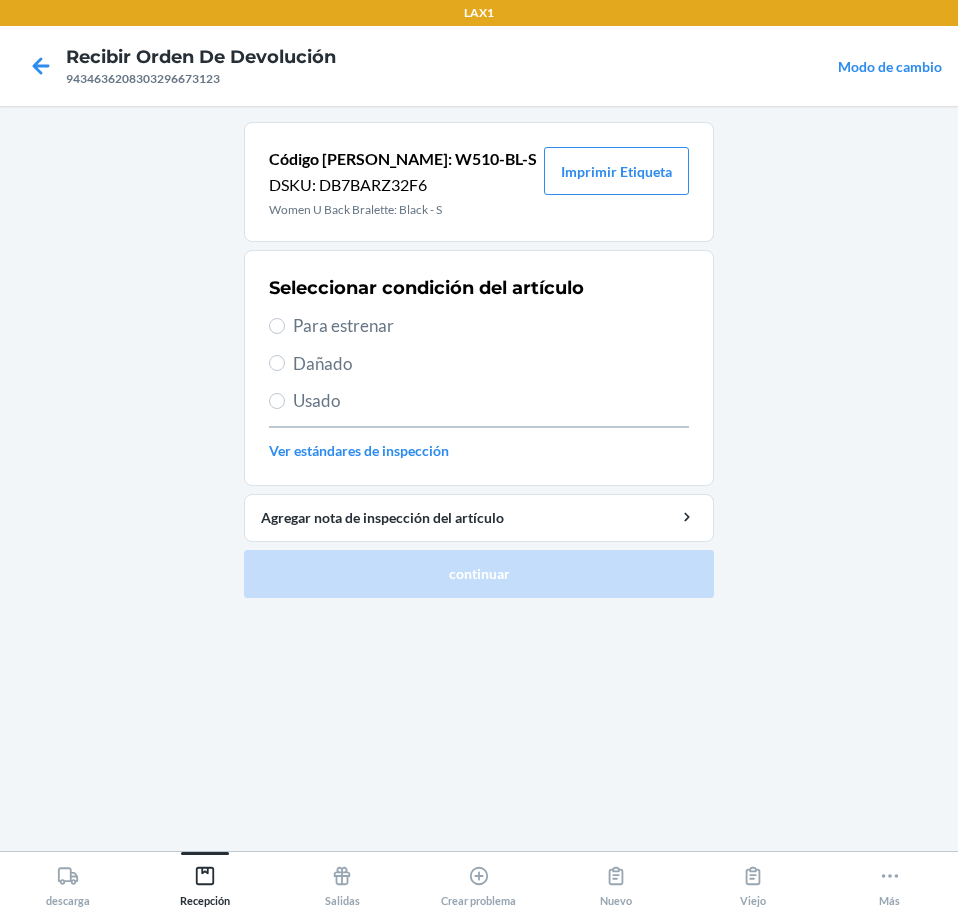 click on "Usado" at bounding box center [491, 401] 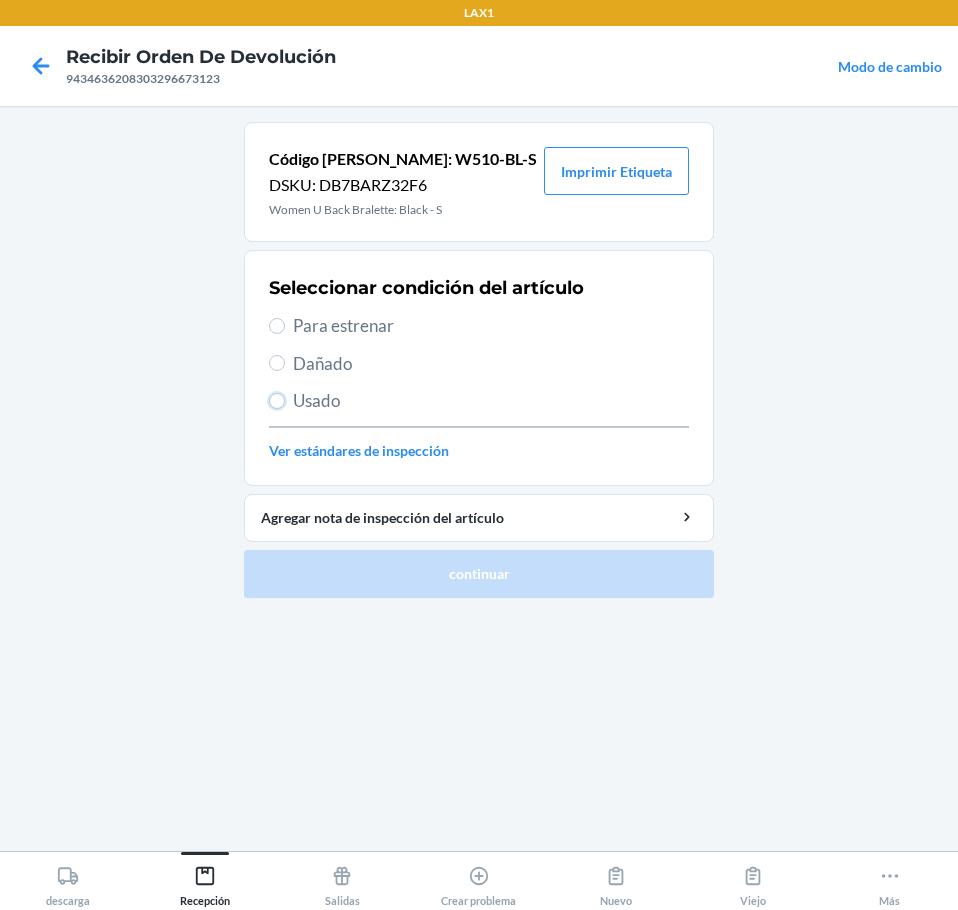 click on "Usado" at bounding box center (277, 401) 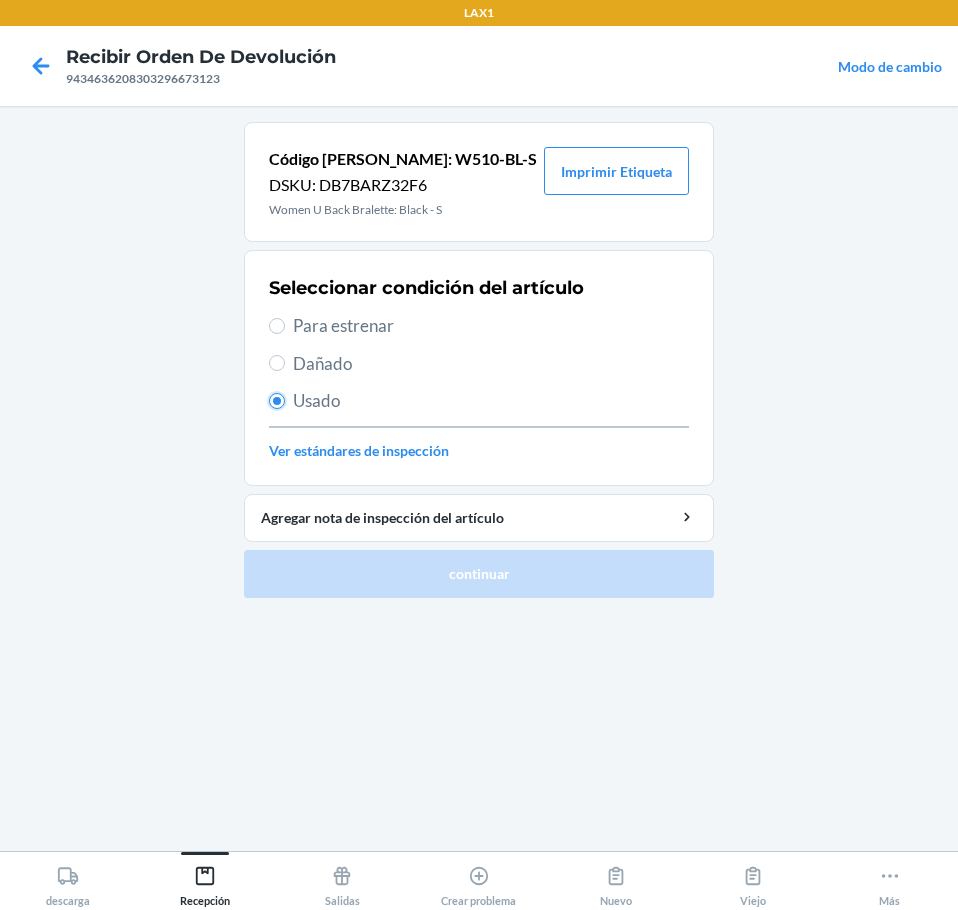 radio on "true" 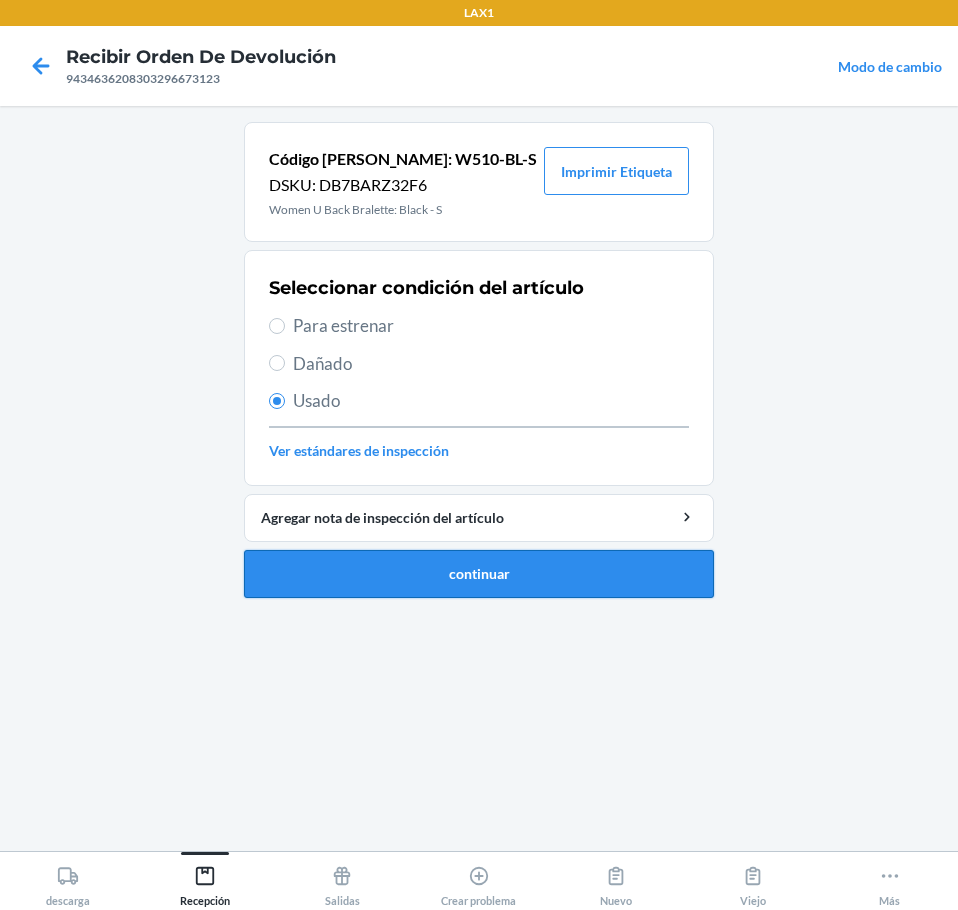 click on "continuar" at bounding box center [479, 574] 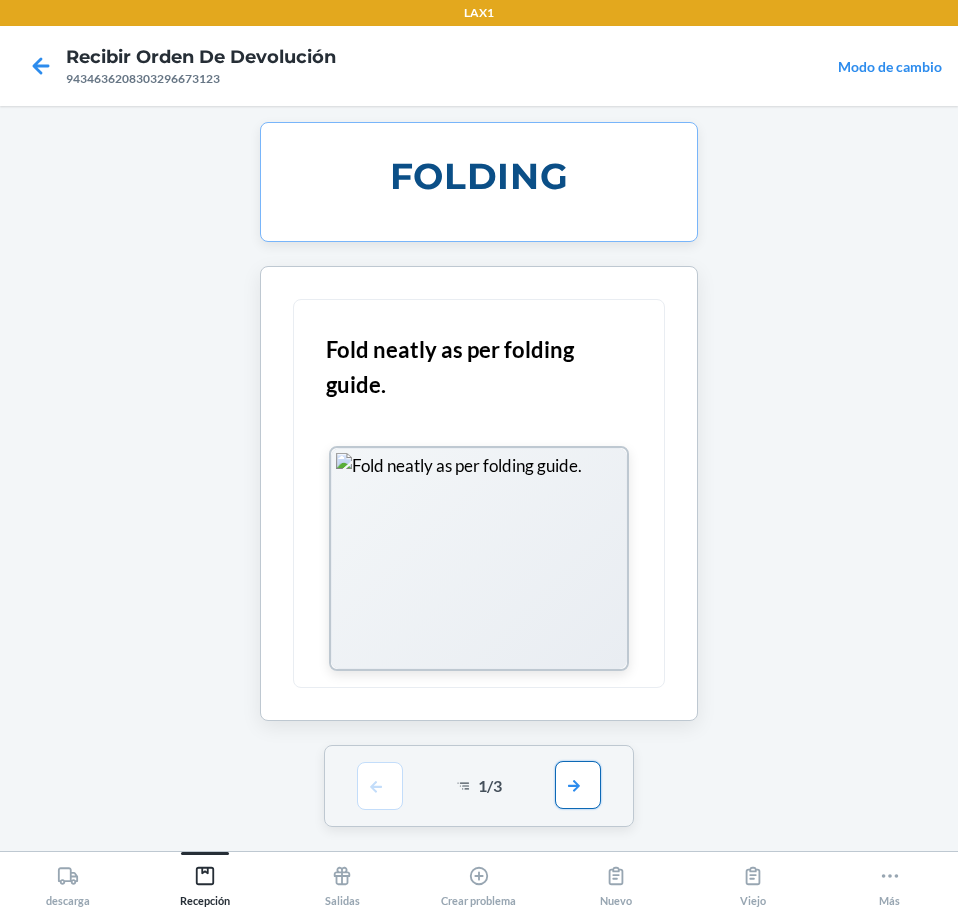 click at bounding box center [578, 785] 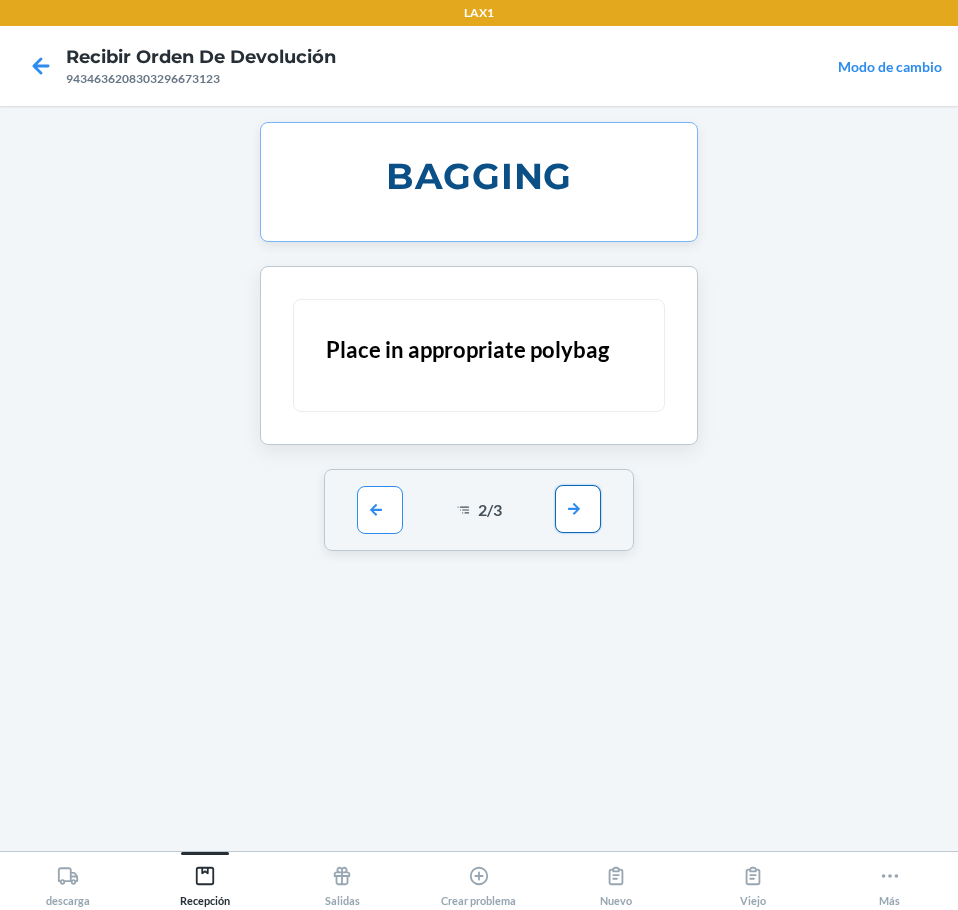 click at bounding box center [578, 509] 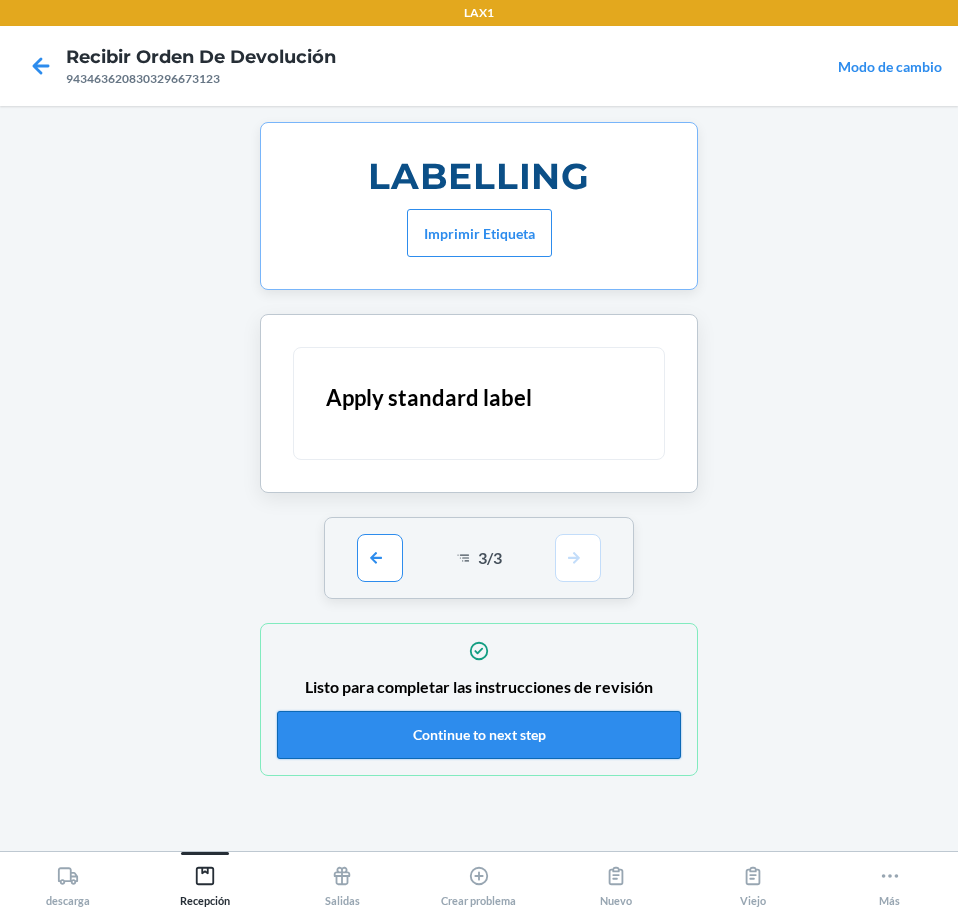 click on "Continue to next step" at bounding box center [479, 735] 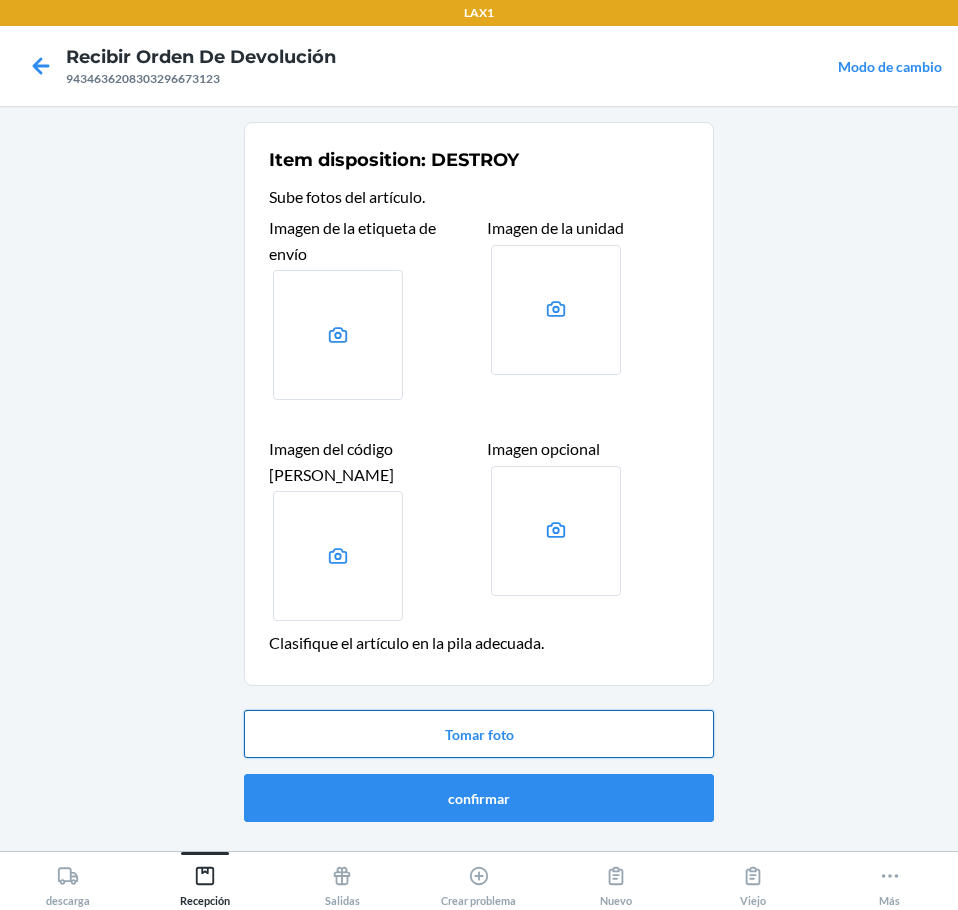 click on "Tomar foto" at bounding box center [479, 734] 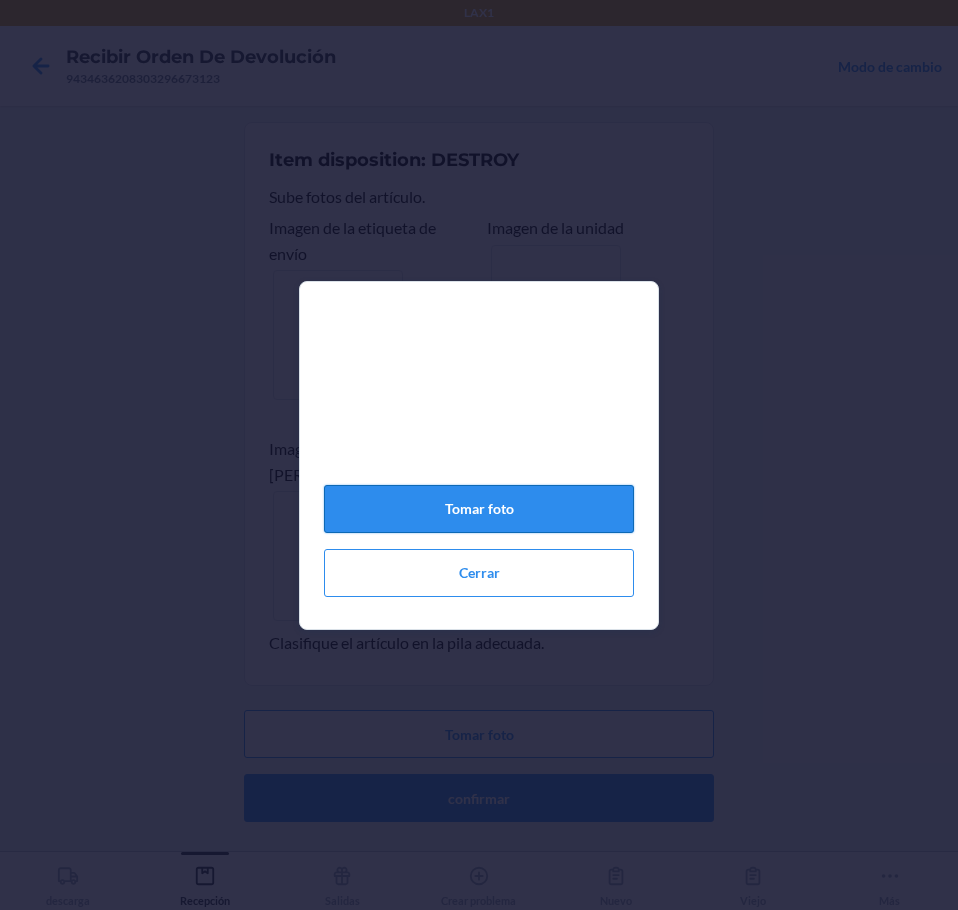 click on "Tomar foto" 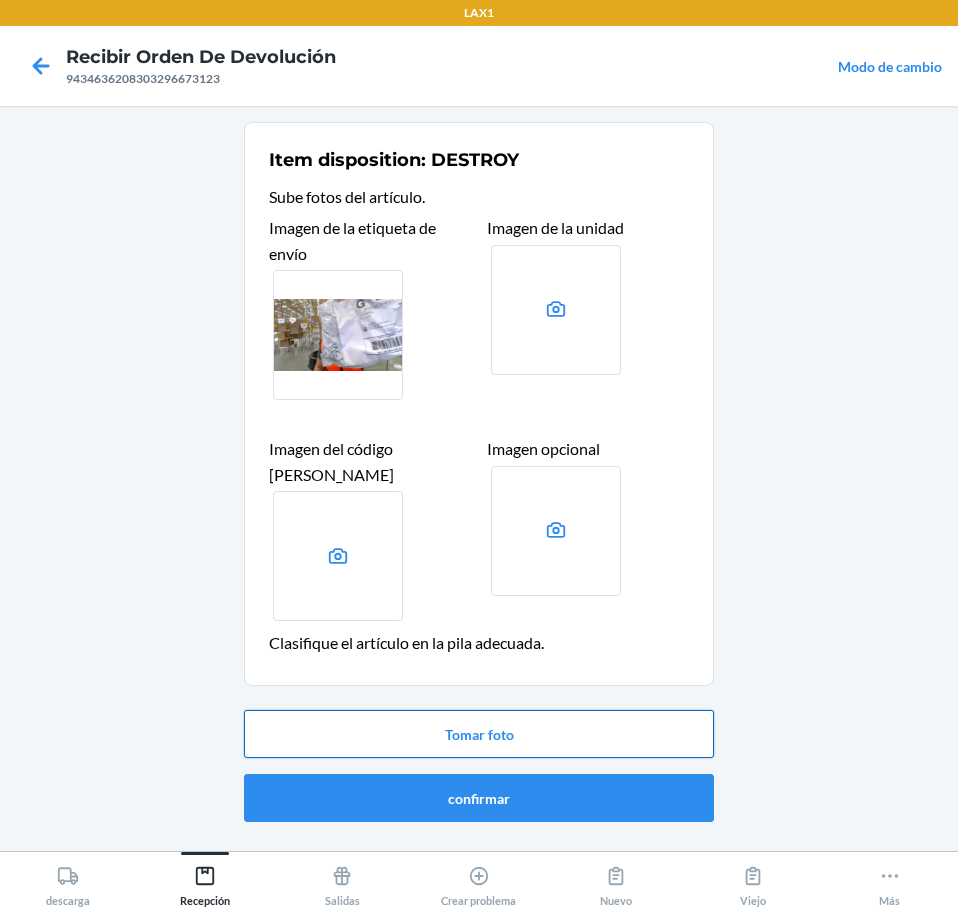 click on "Tomar foto" at bounding box center (479, 734) 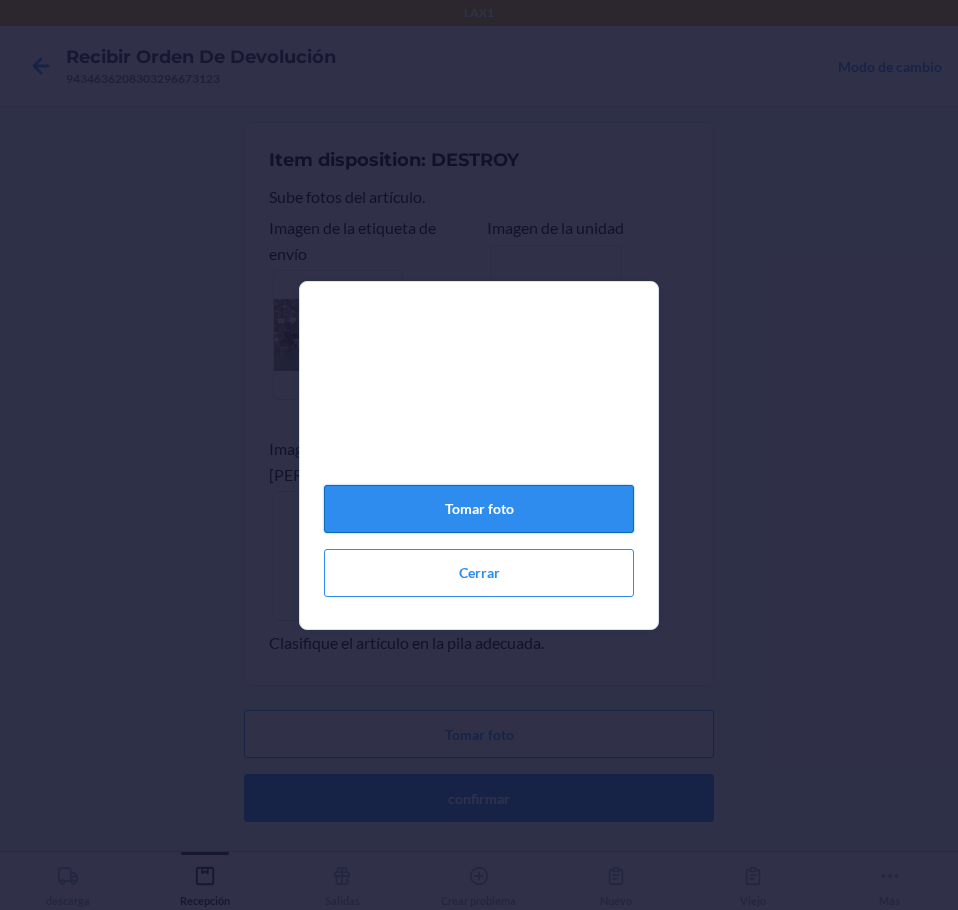 click on "Tomar foto" 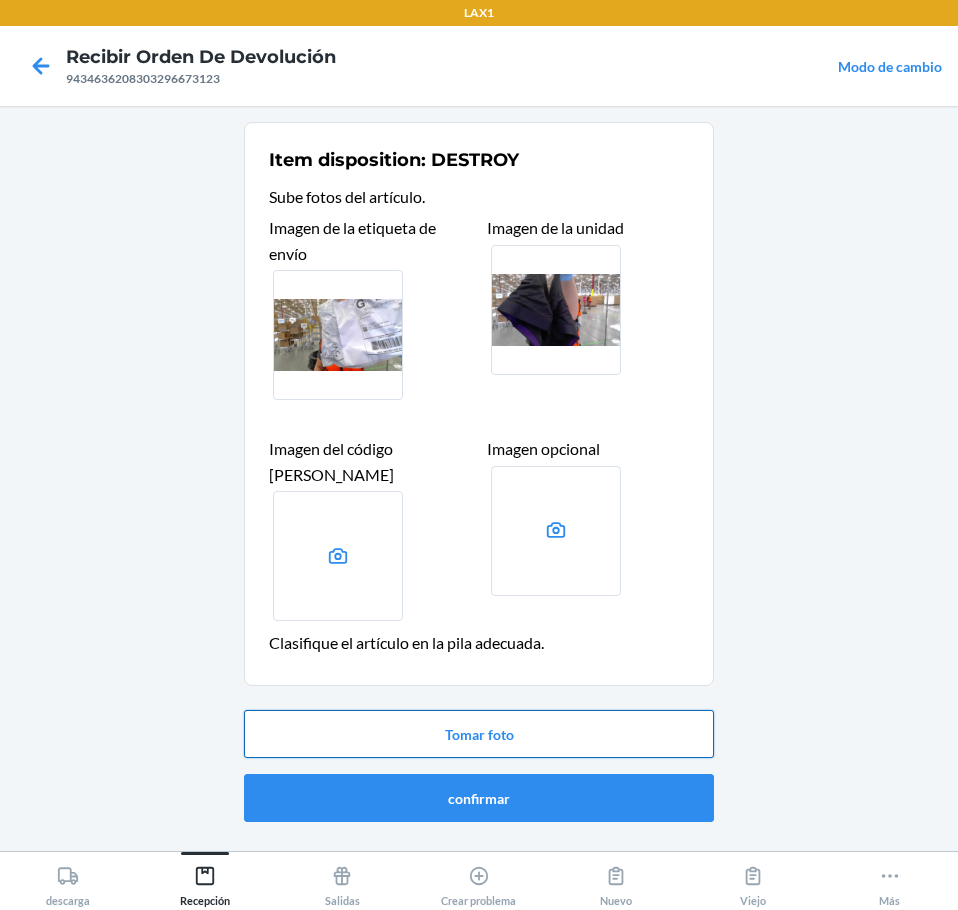 click on "Tomar foto" at bounding box center (479, 734) 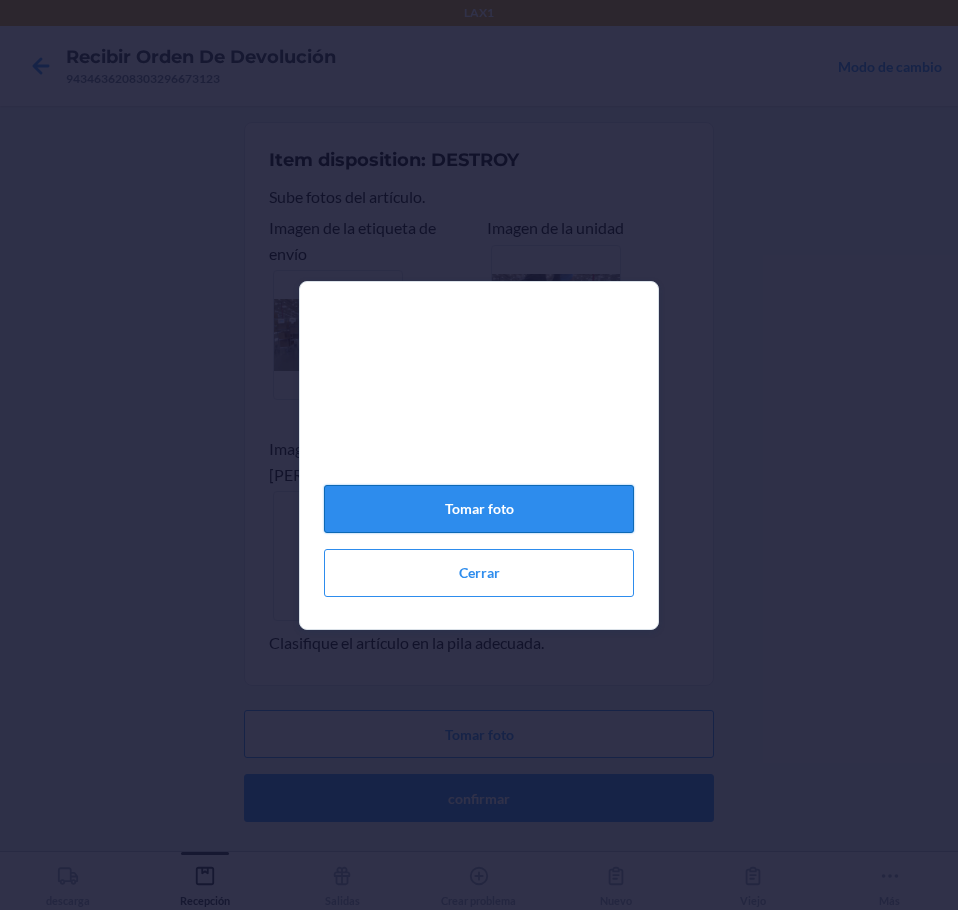 click on "Tomar foto" 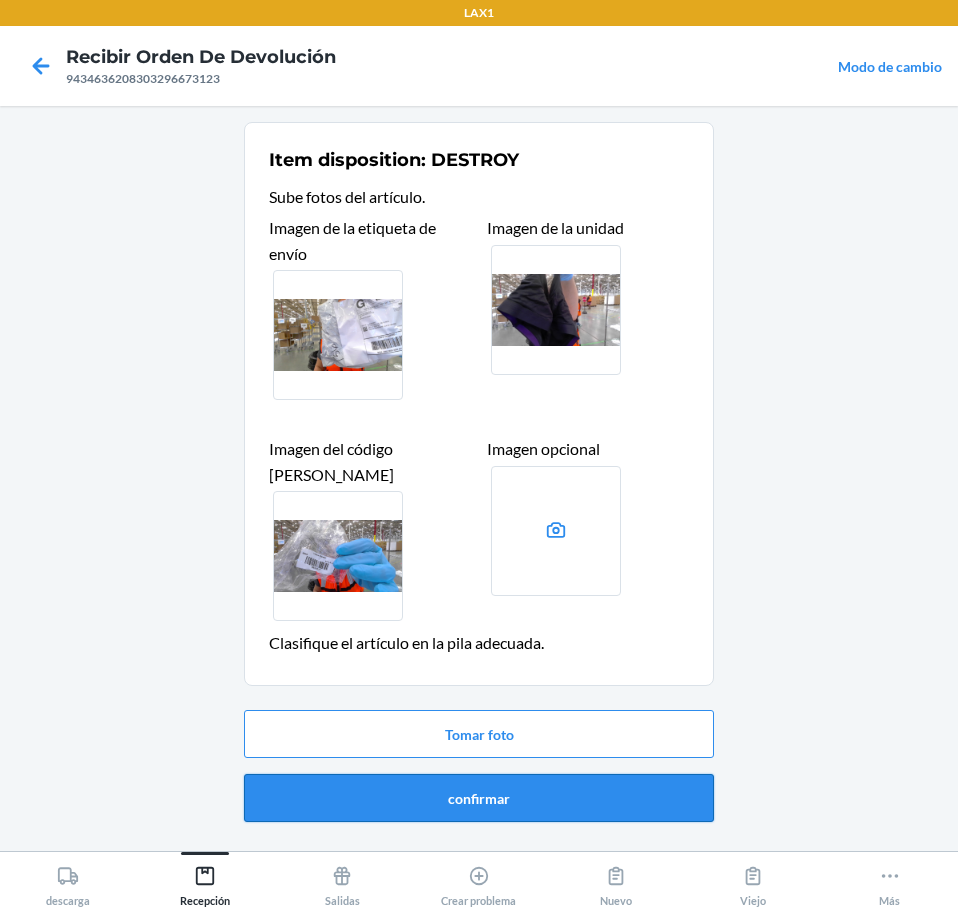 click on "confirmar" at bounding box center [479, 798] 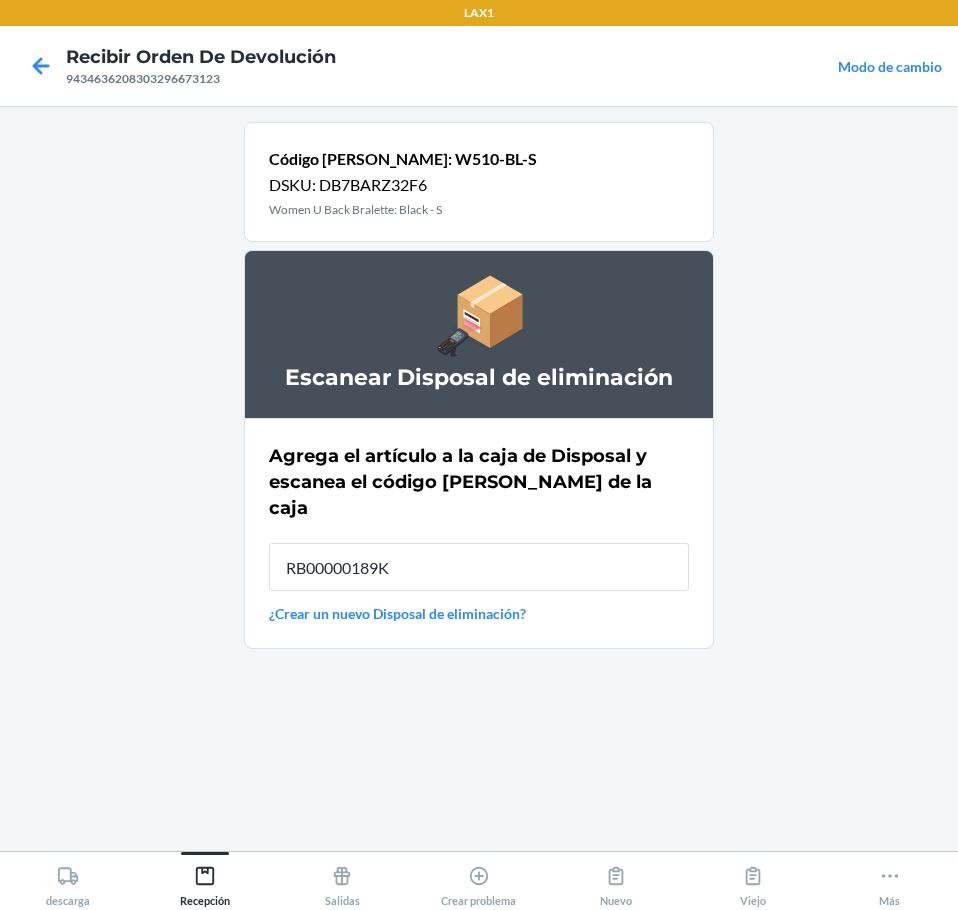 type on "RB00000189K" 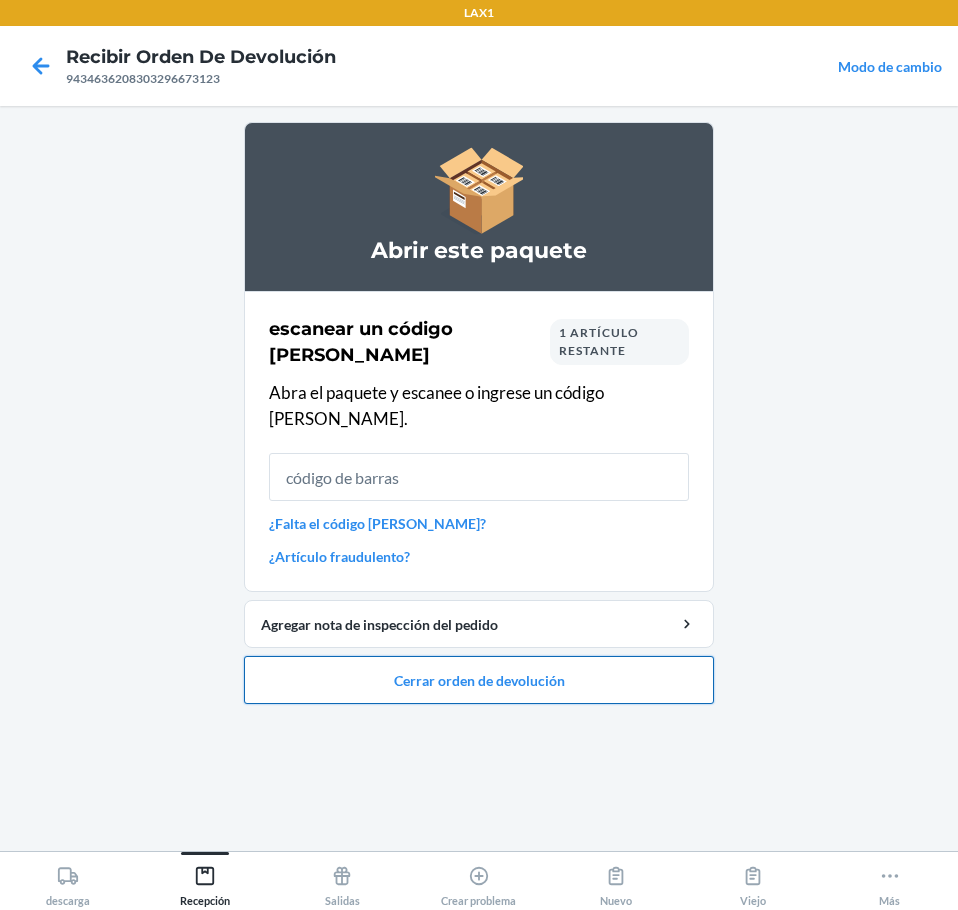 click on "Cerrar orden de devolución" at bounding box center [479, 680] 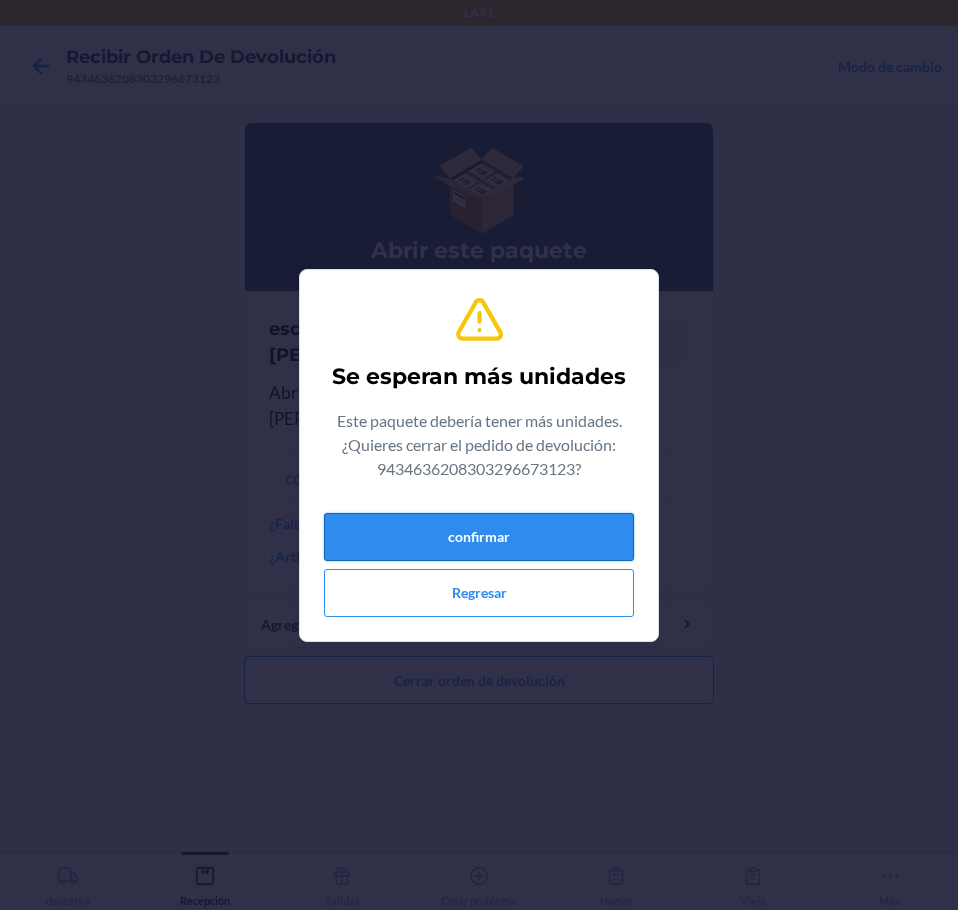 click on "confirmar" at bounding box center [479, 537] 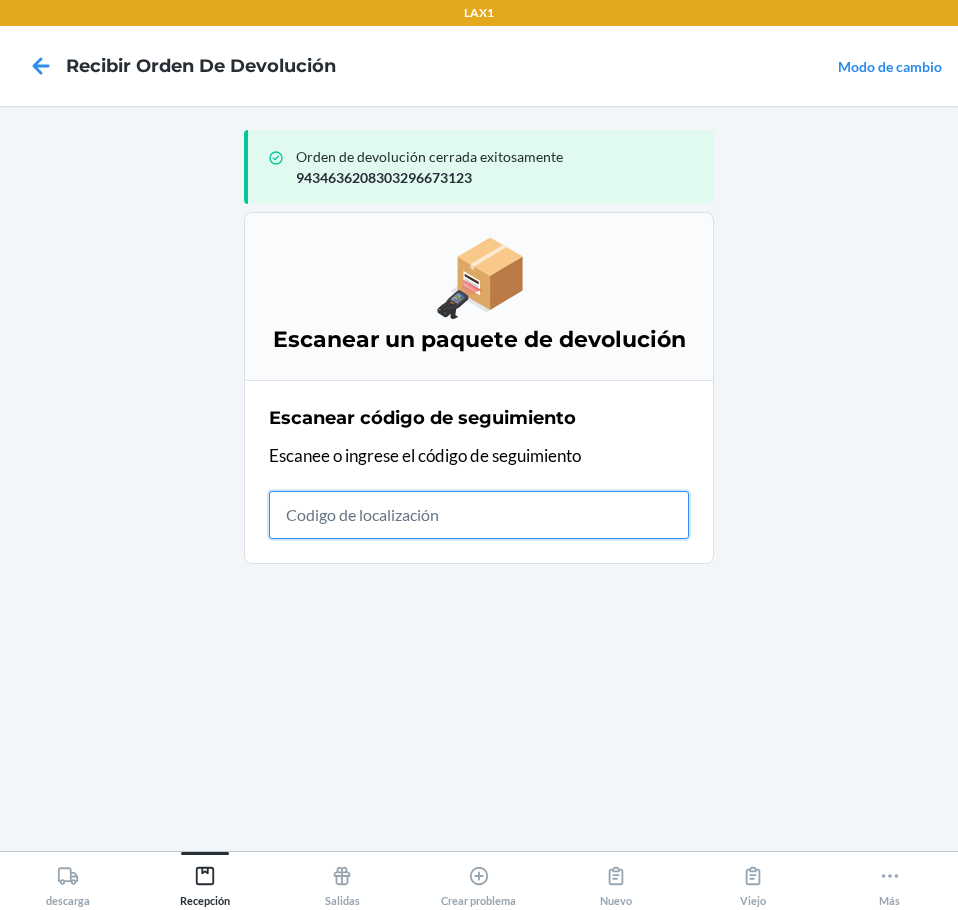 click at bounding box center (479, 515) 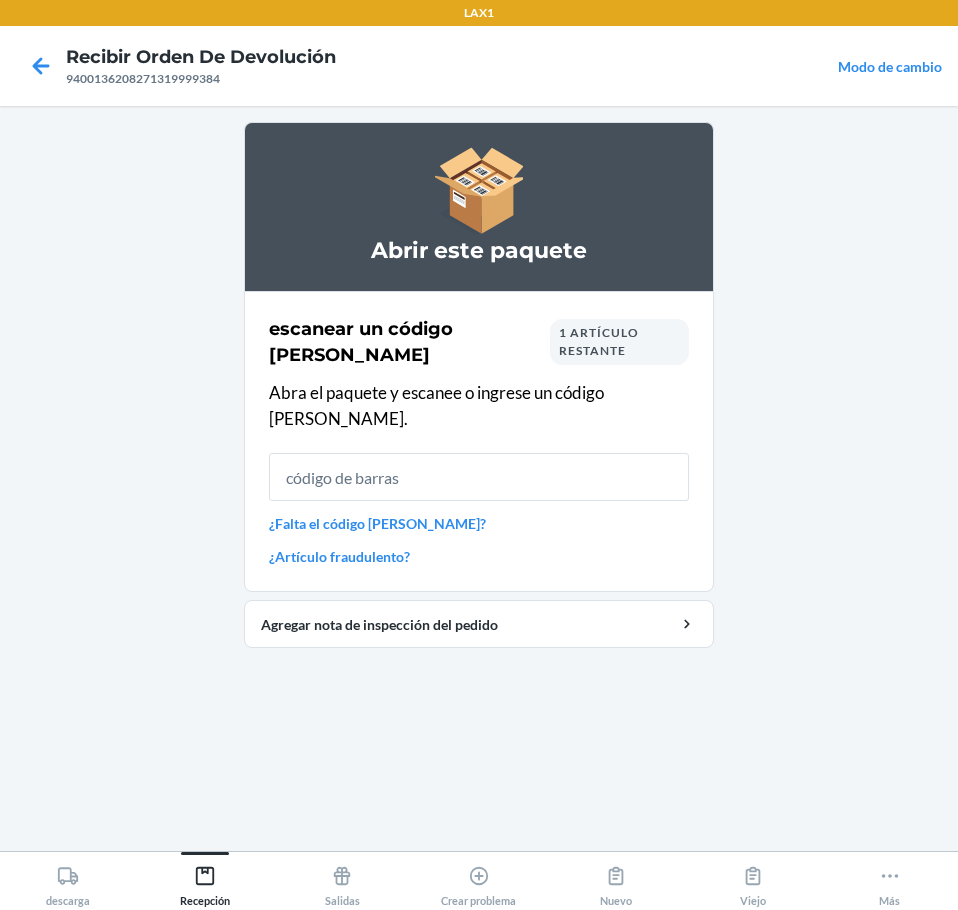click on "1 artículo restante" at bounding box center (599, 341) 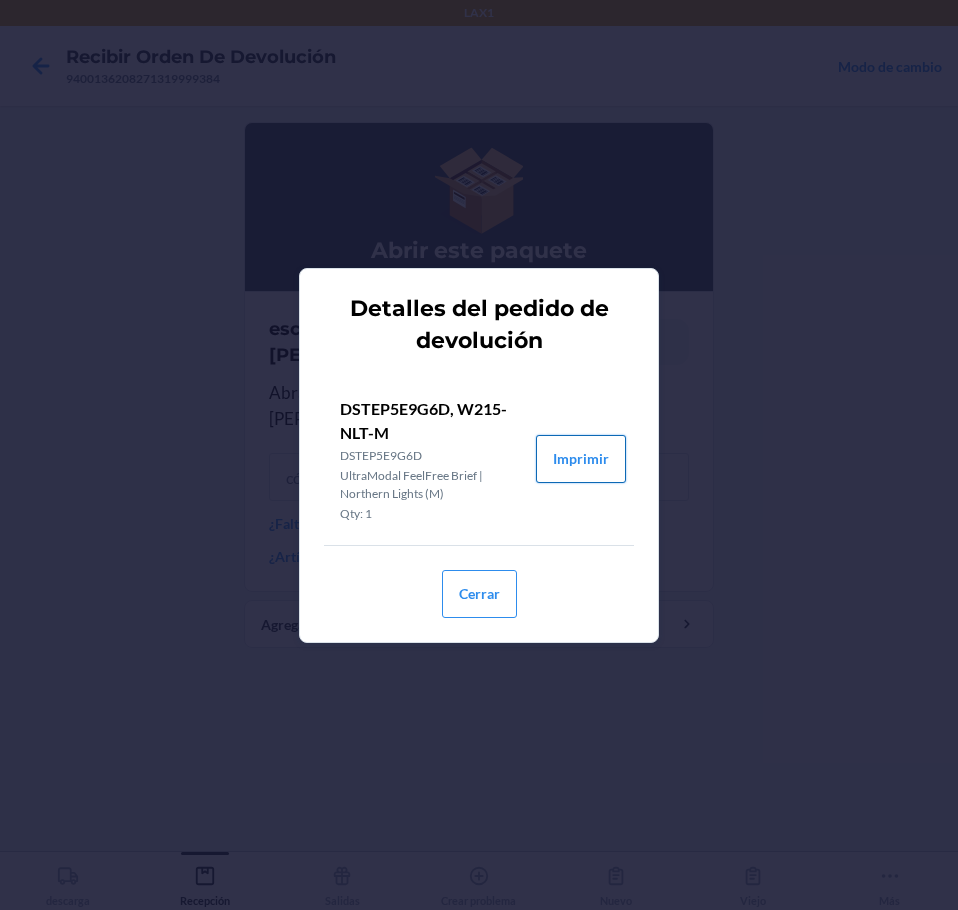 click on "Imprimir" at bounding box center [581, 459] 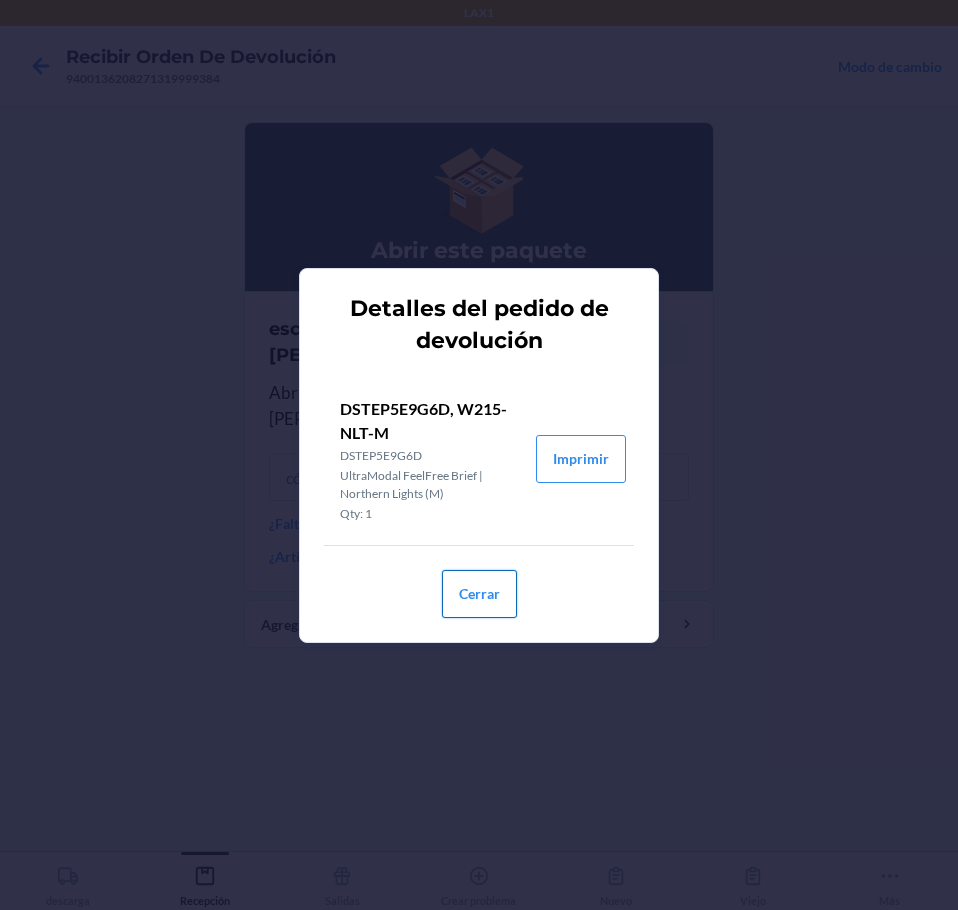 click on "Cerrar" at bounding box center [479, 594] 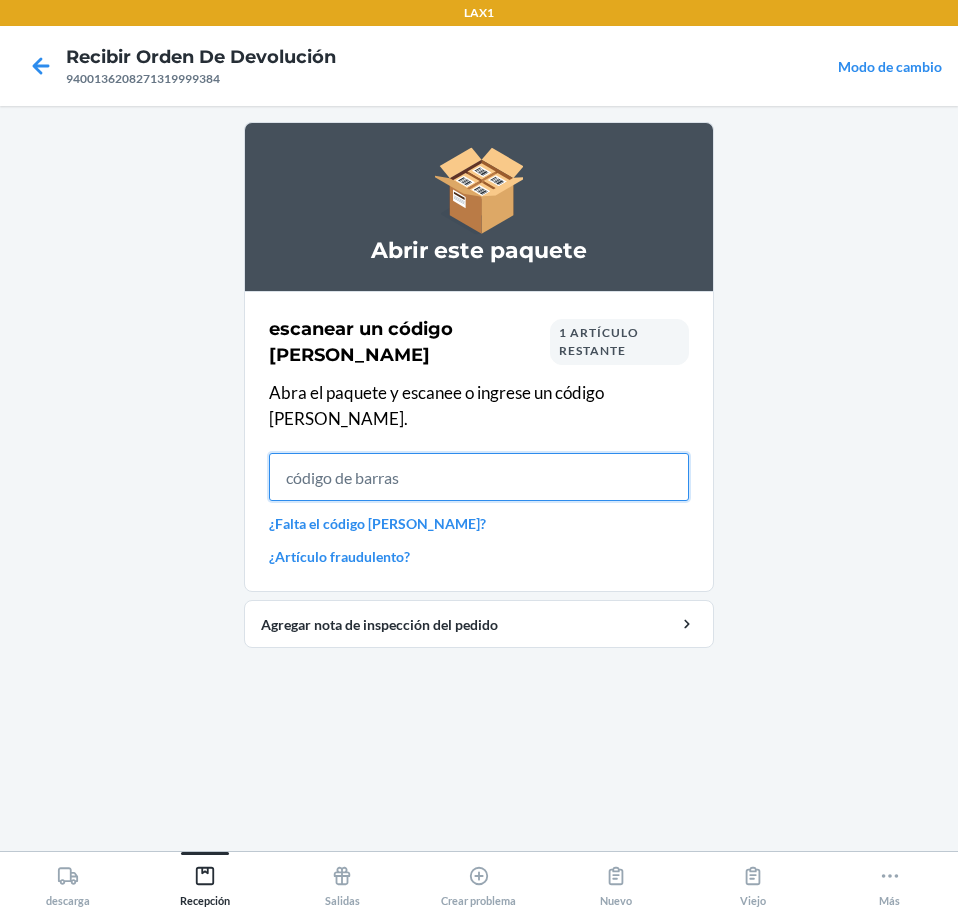 click at bounding box center (479, 477) 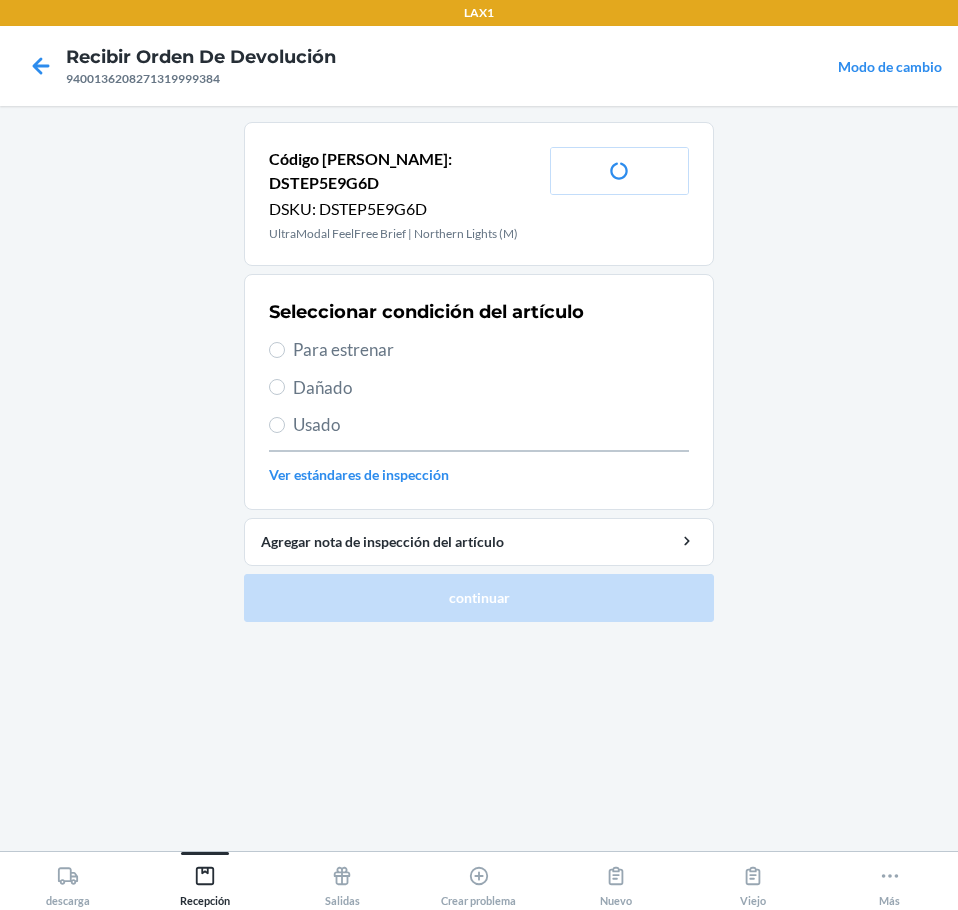 click on "Para estrenar" at bounding box center [491, 350] 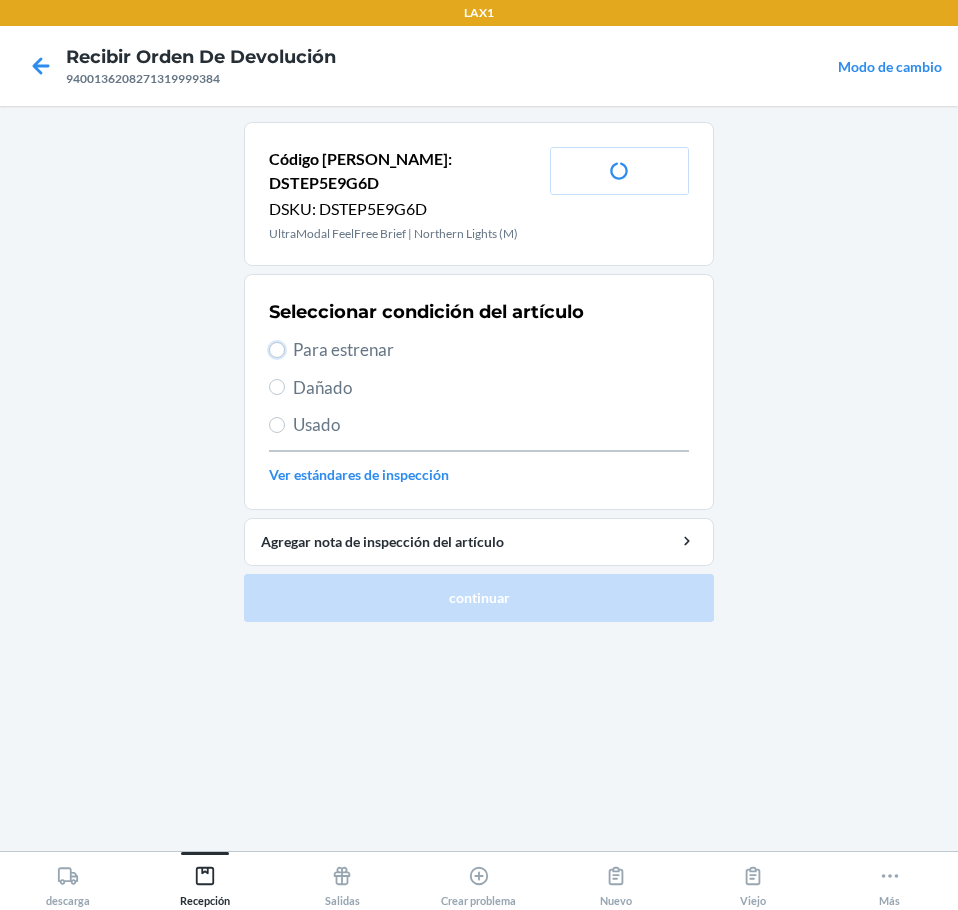 click on "Para estrenar" at bounding box center (277, 350) 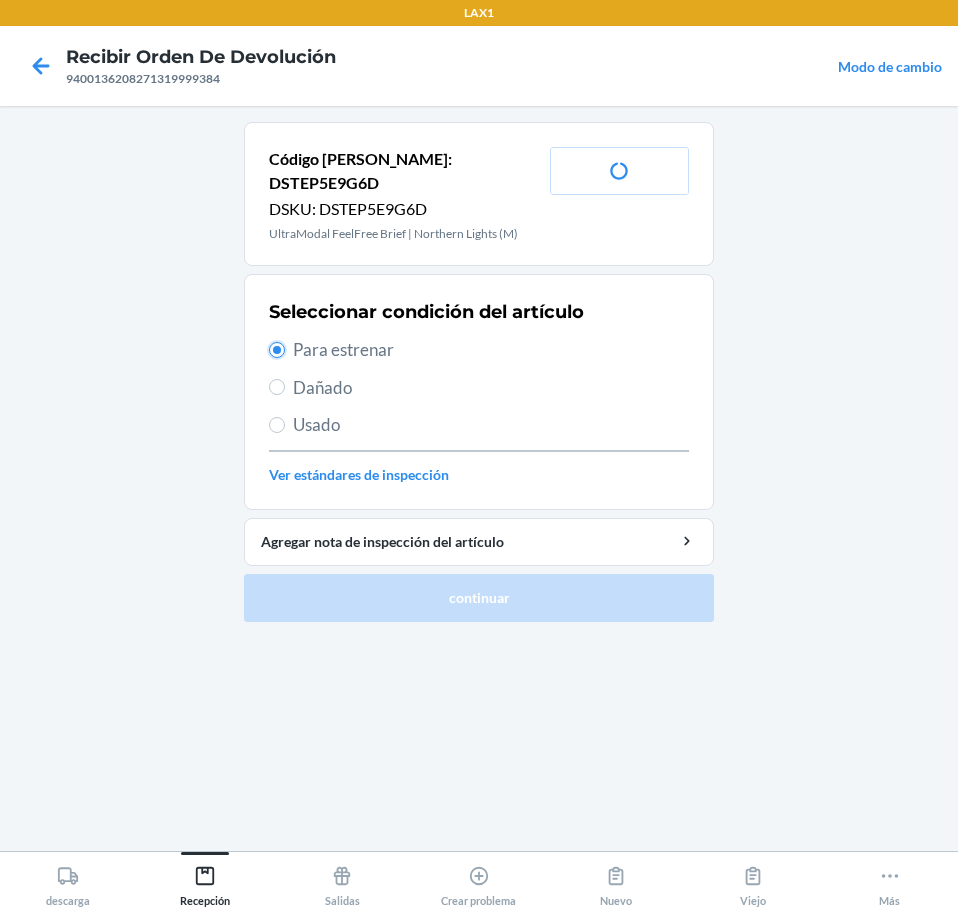 radio on "true" 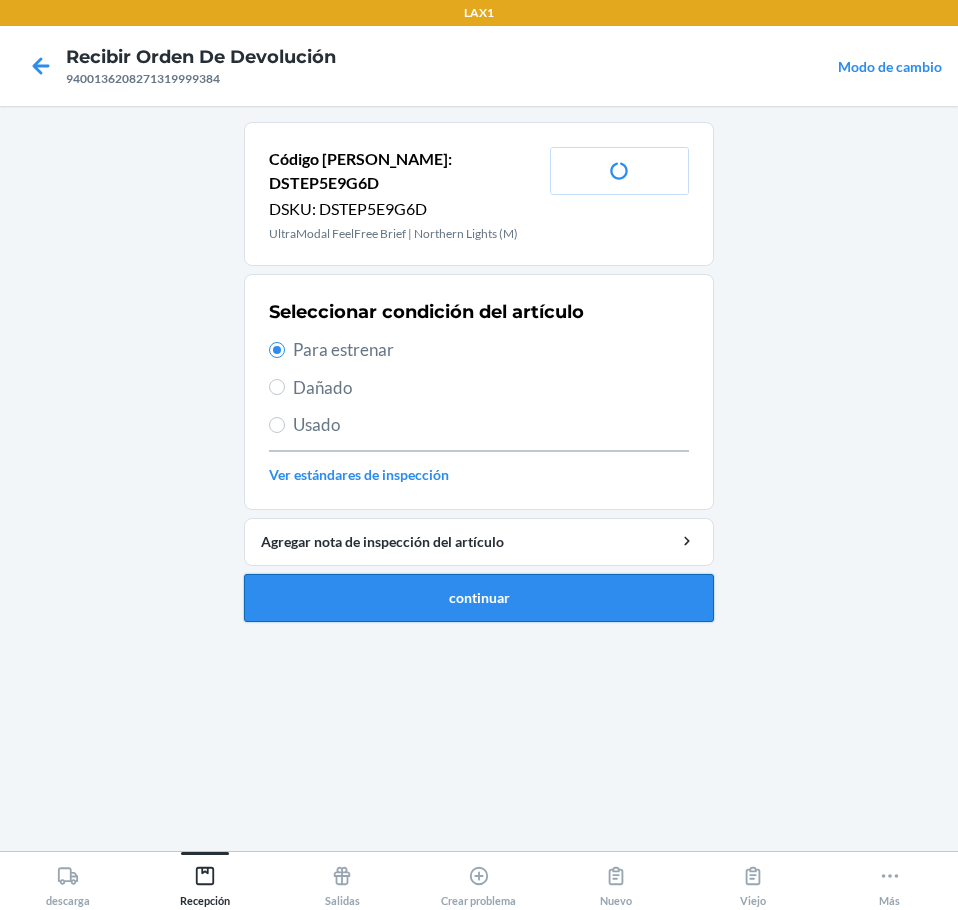 click on "continuar" at bounding box center (479, 598) 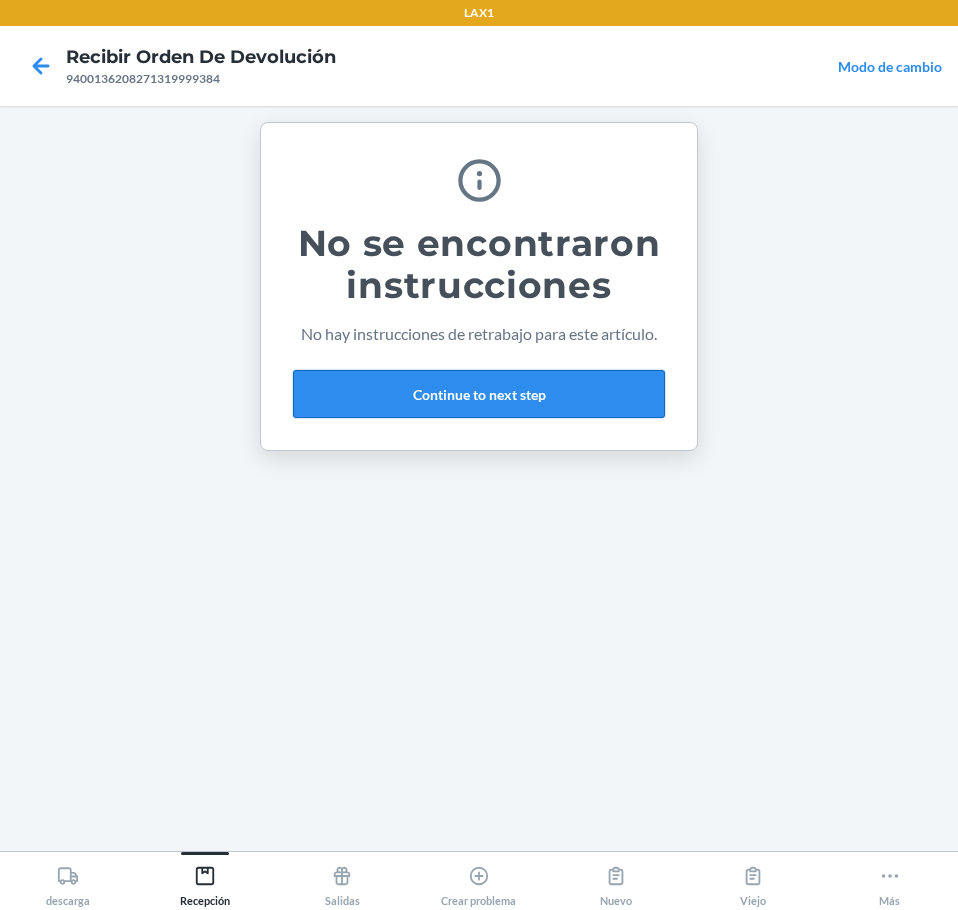 click on "Continue to next step" at bounding box center [479, 394] 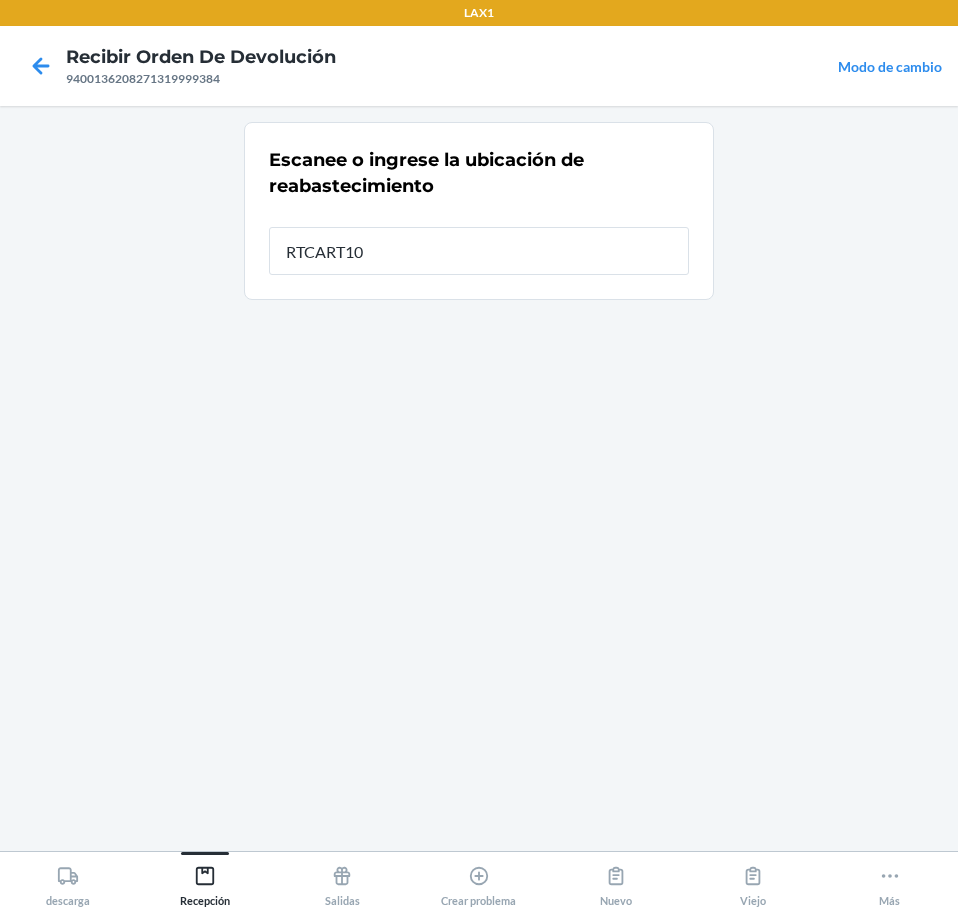 type on "RTCART100" 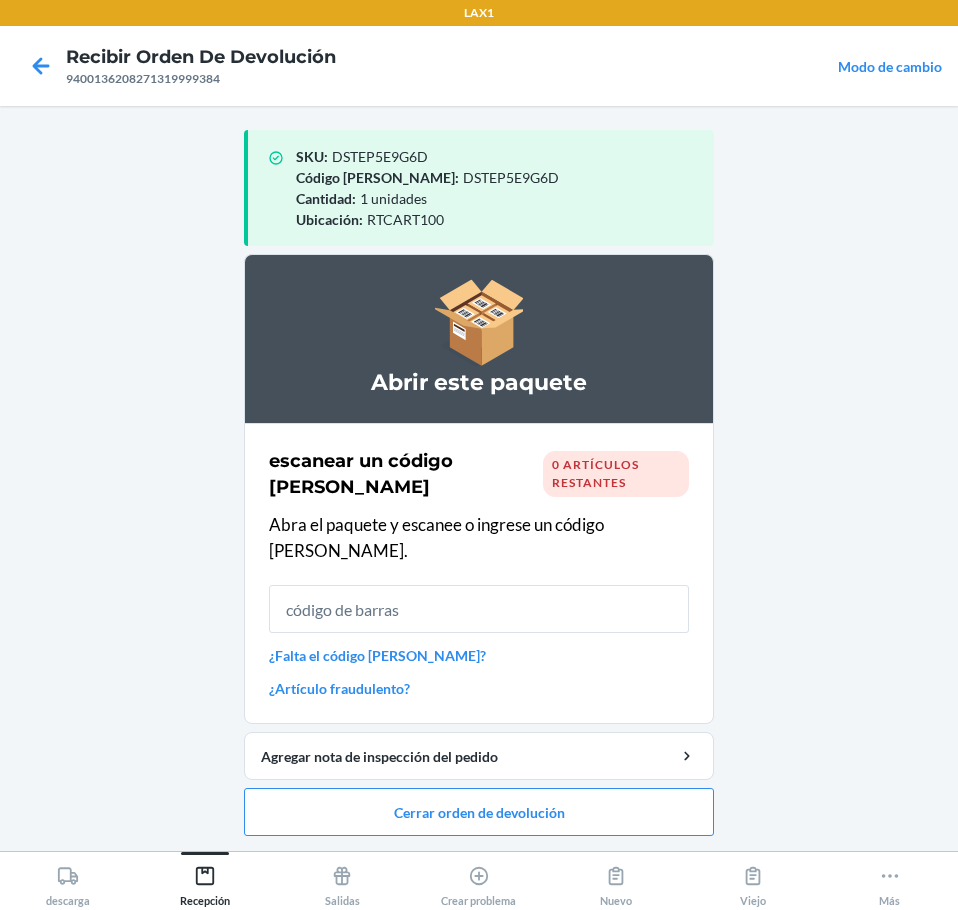 click on "Abrir este paquete escanear un código [PERSON_NAME] 0 artículos restantes Abra el paquete y escanee o ingrese un código [PERSON_NAME]. ¿Falta el código [PERSON_NAME]? ¿Artículo fraudulento? Agregar nota de inspección del pedido Cerrar orden de devolución" at bounding box center (479, 545) 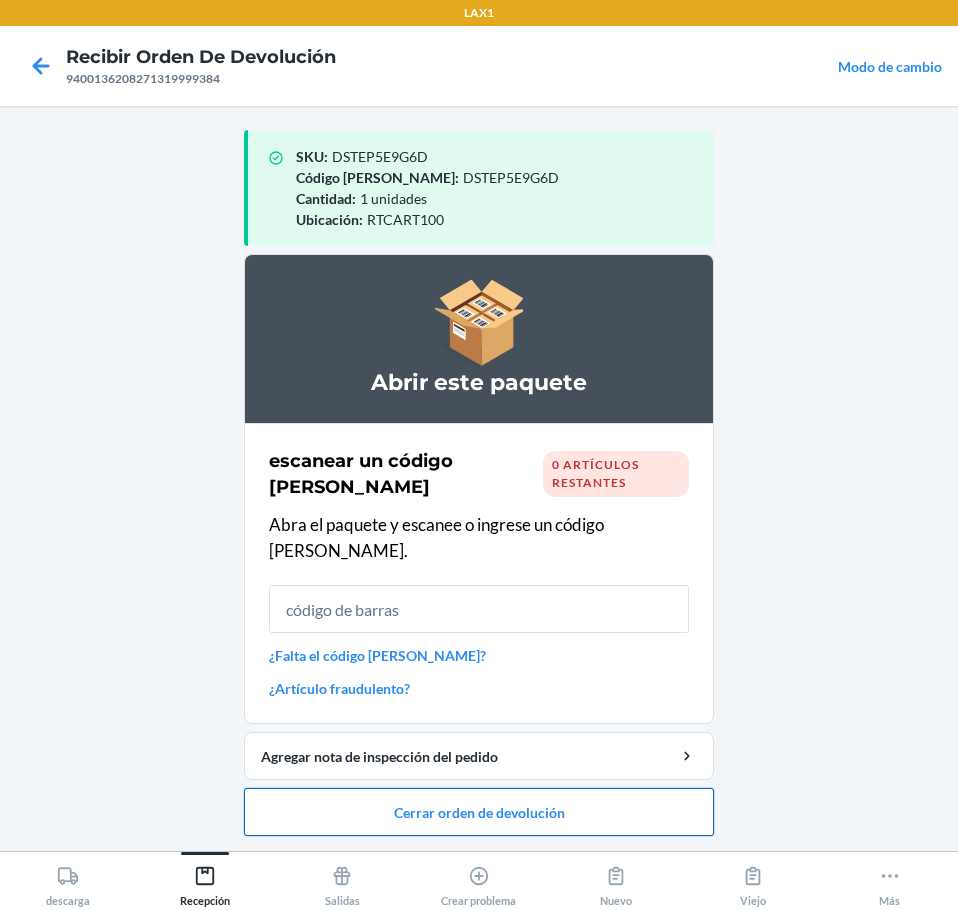 click on "Cerrar orden de devolución" at bounding box center [479, 812] 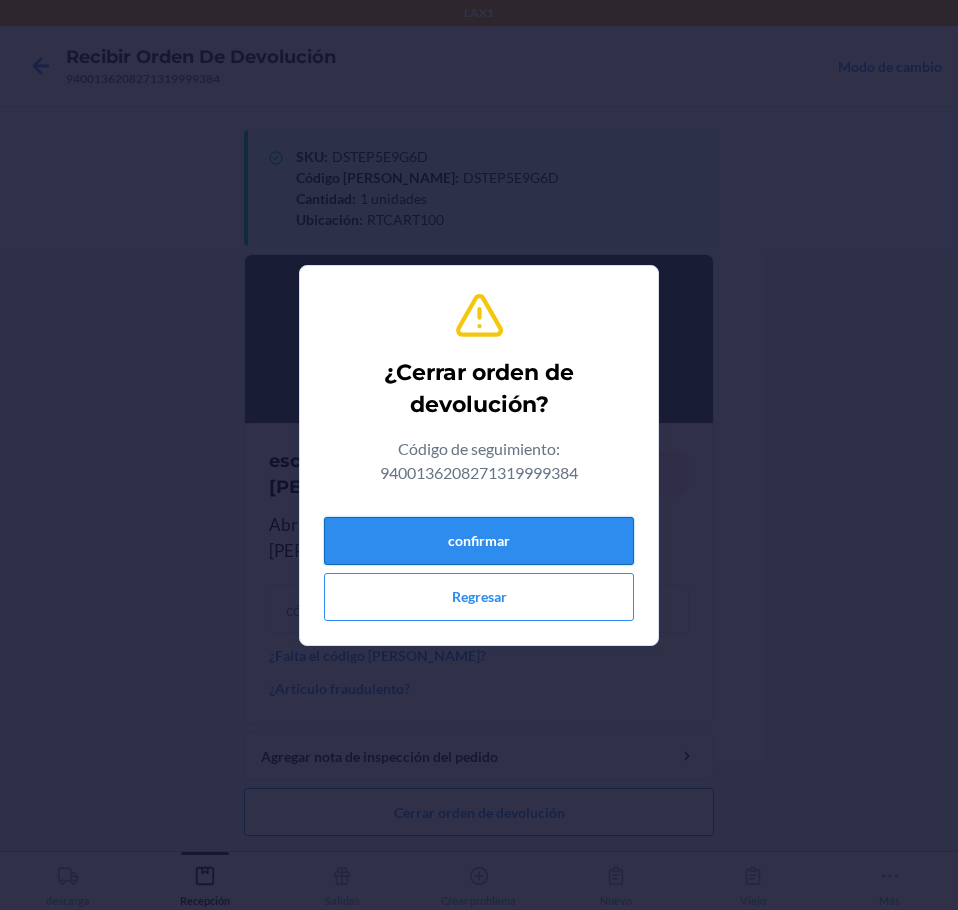 click on "confirmar" at bounding box center [479, 541] 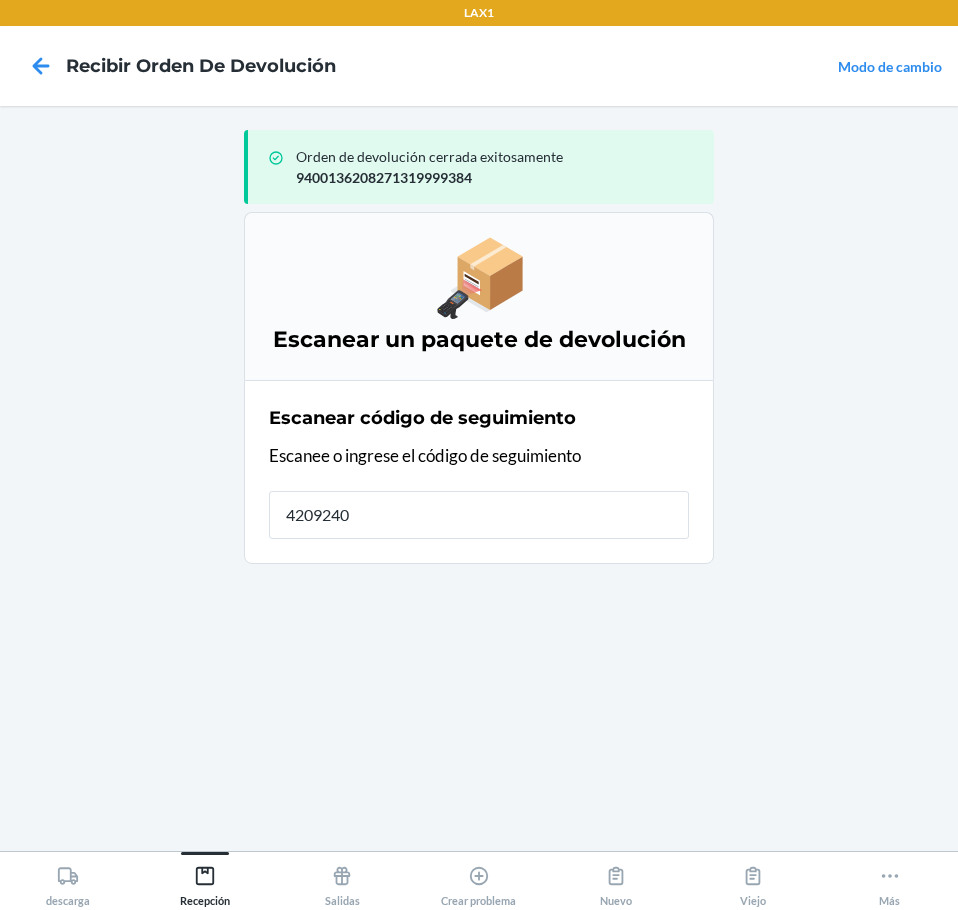 type on "42092408" 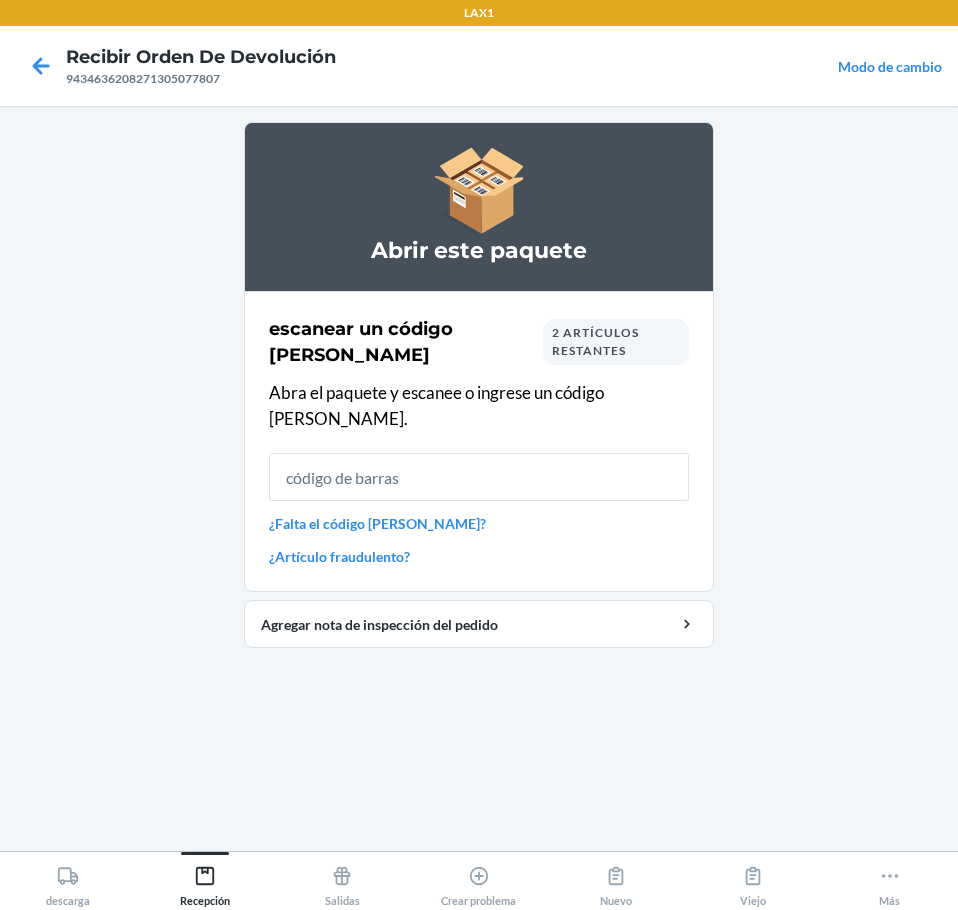 type 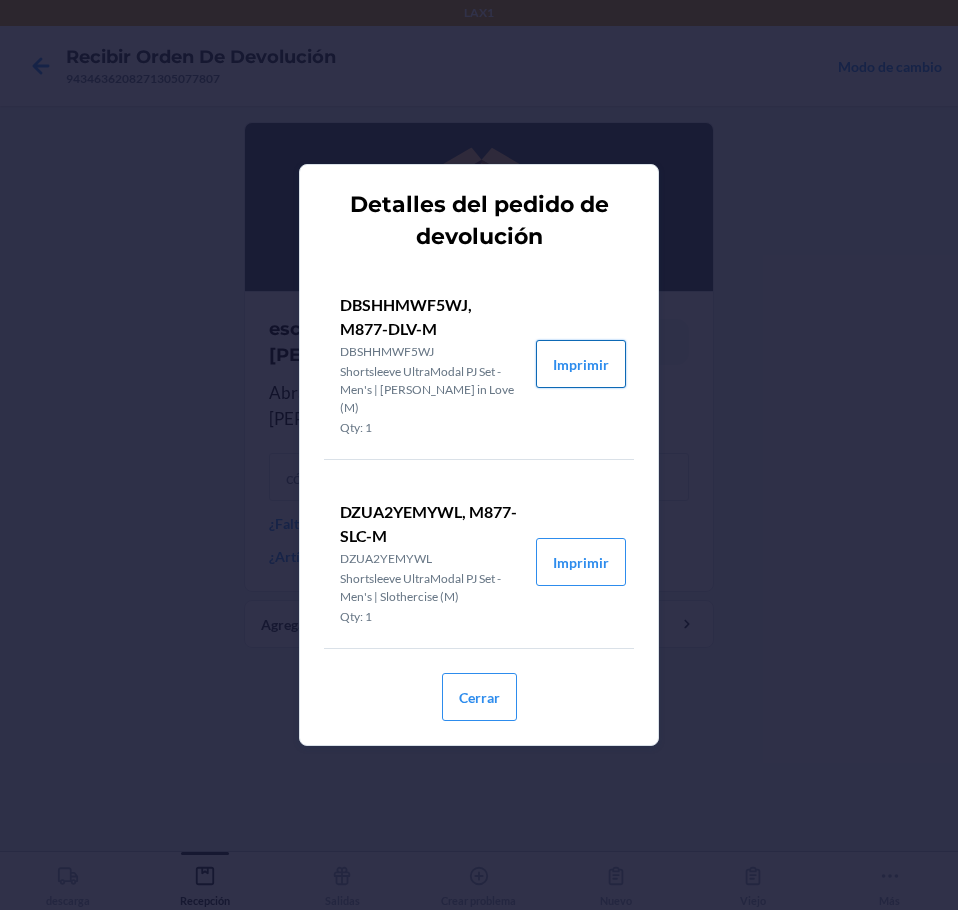 click on "Imprimir" at bounding box center [581, 364] 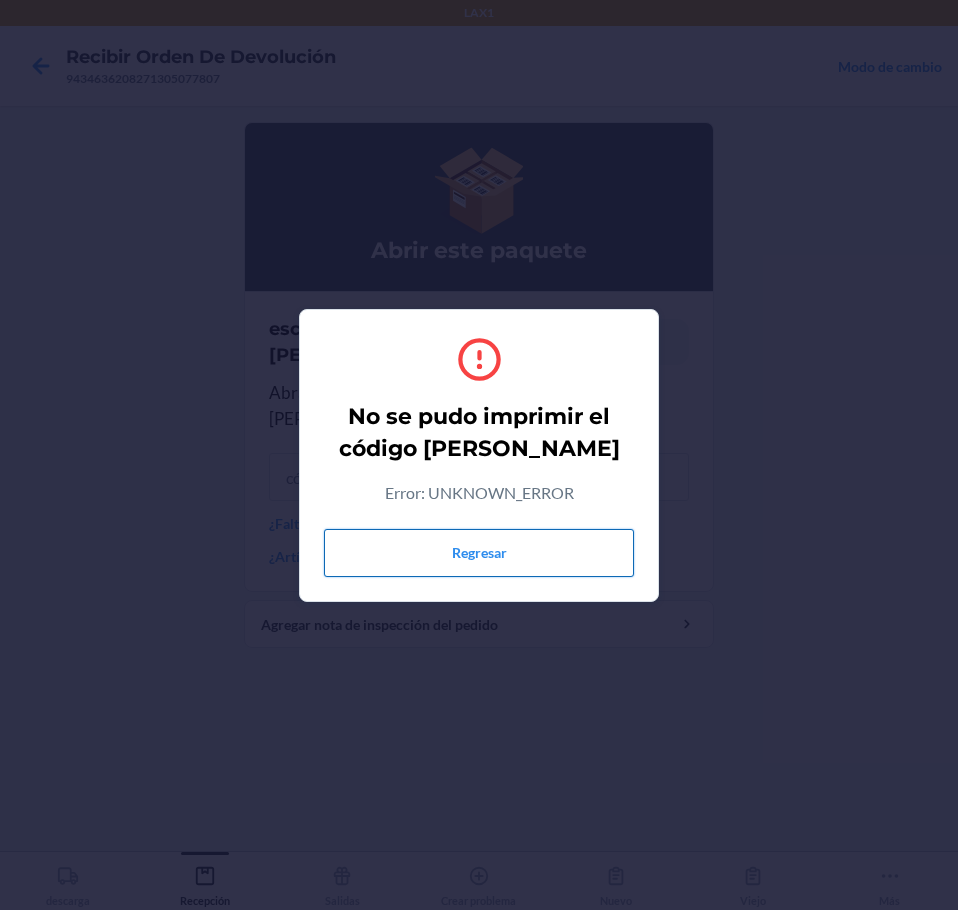 click on "Regresar" at bounding box center [479, 553] 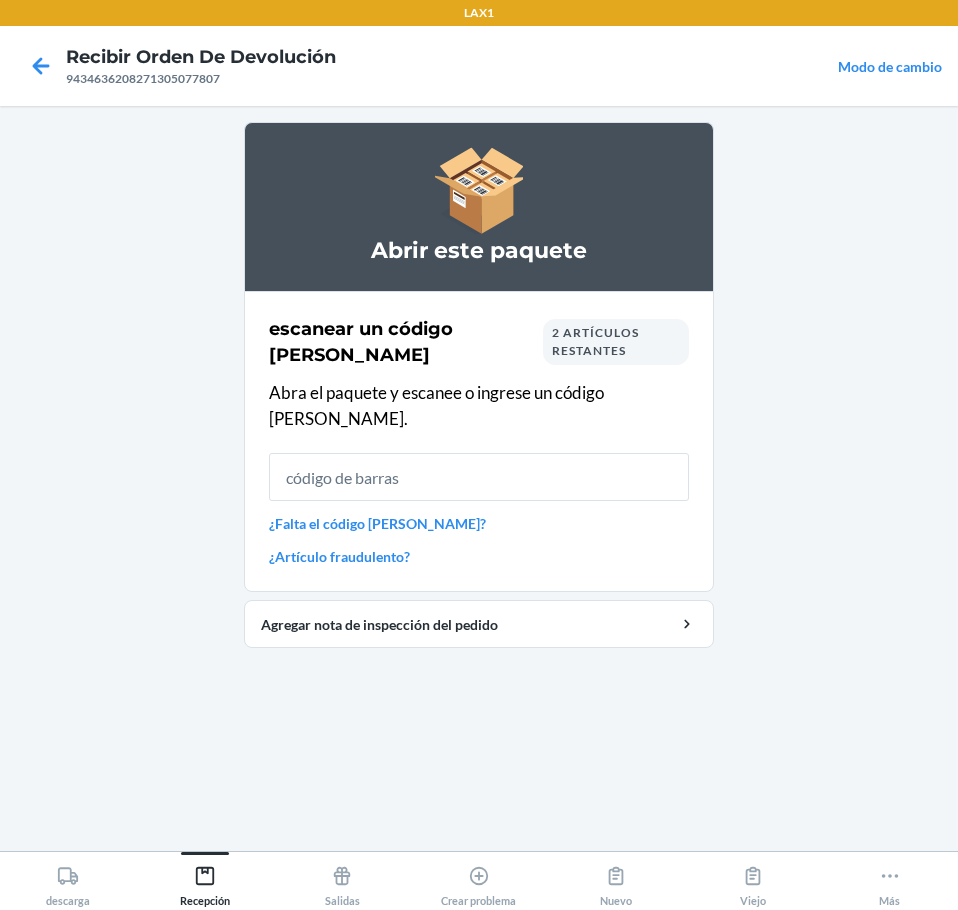 click on "escanear un código [PERSON_NAME] 2 artículos restantes Abra el paquete y escanee o ingrese un código [PERSON_NAME]. ¿Falta el código [PERSON_NAME]? ¿Artículo fraudulento?" at bounding box center [479, 441] 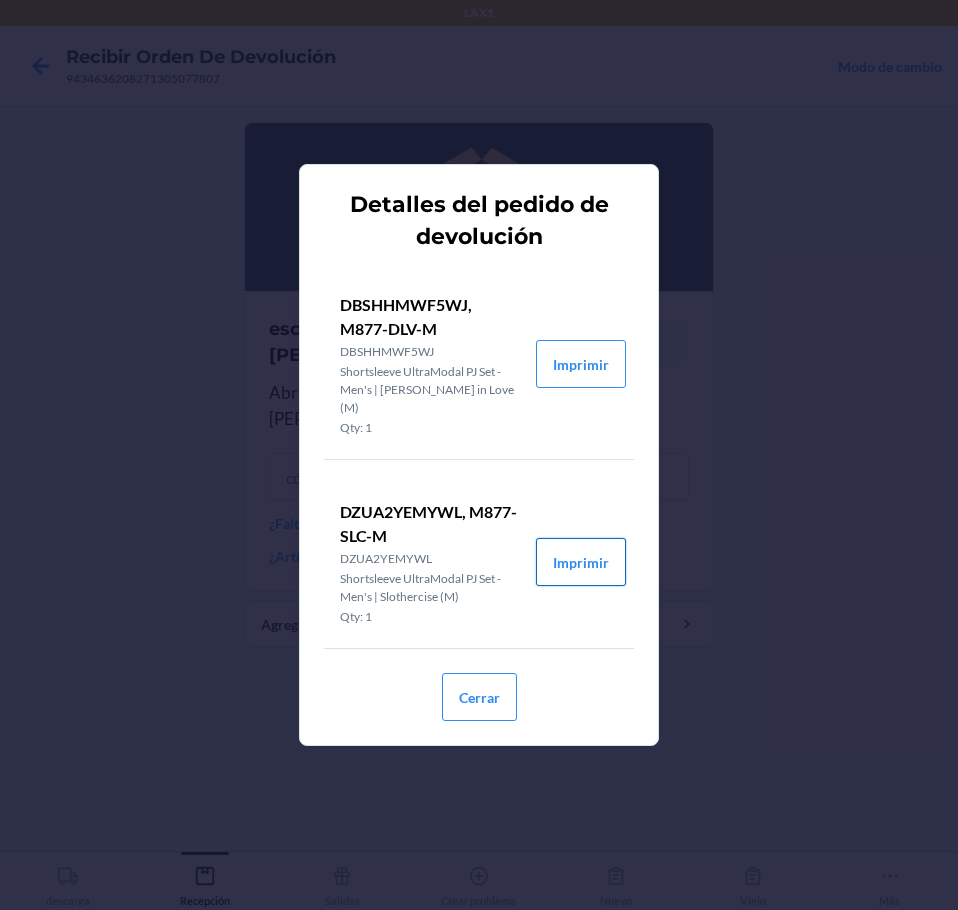 click on "Imprimir" at bounding box center [581, 562] 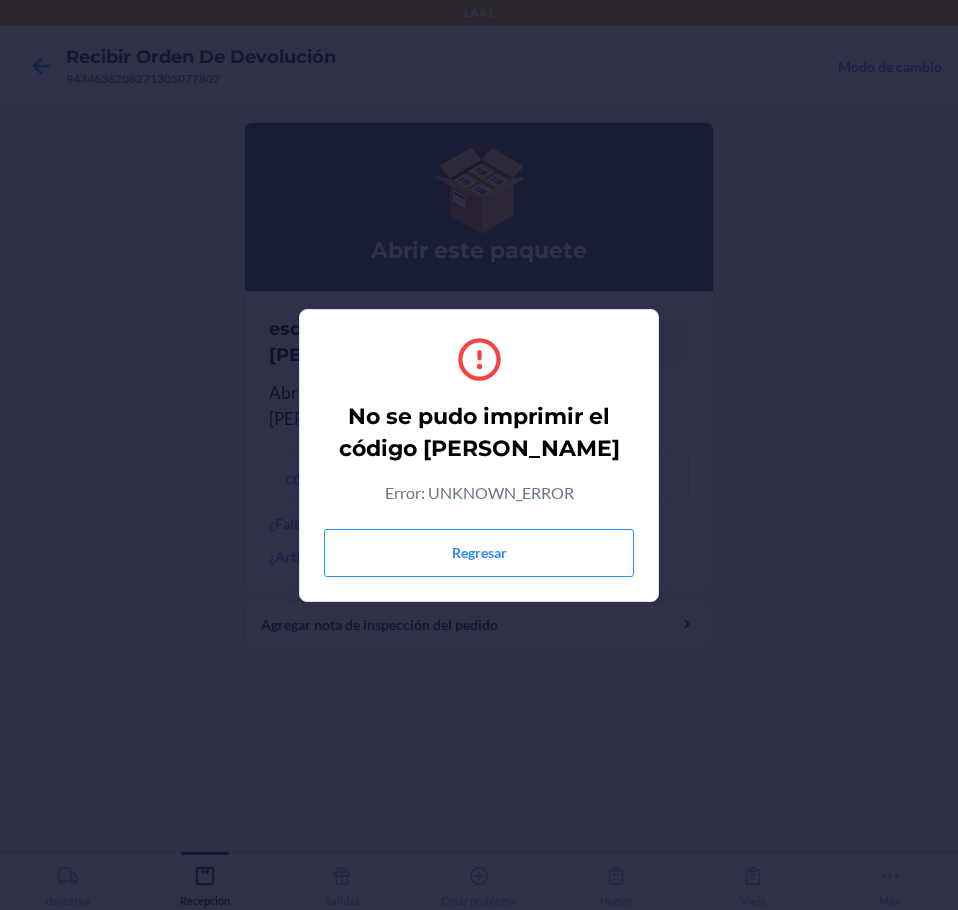click on "No se pudo imprimir el código [PERSON_NAME] Error: UNKNOWN_ERROR Regresar" at bounding box center [479, 455] 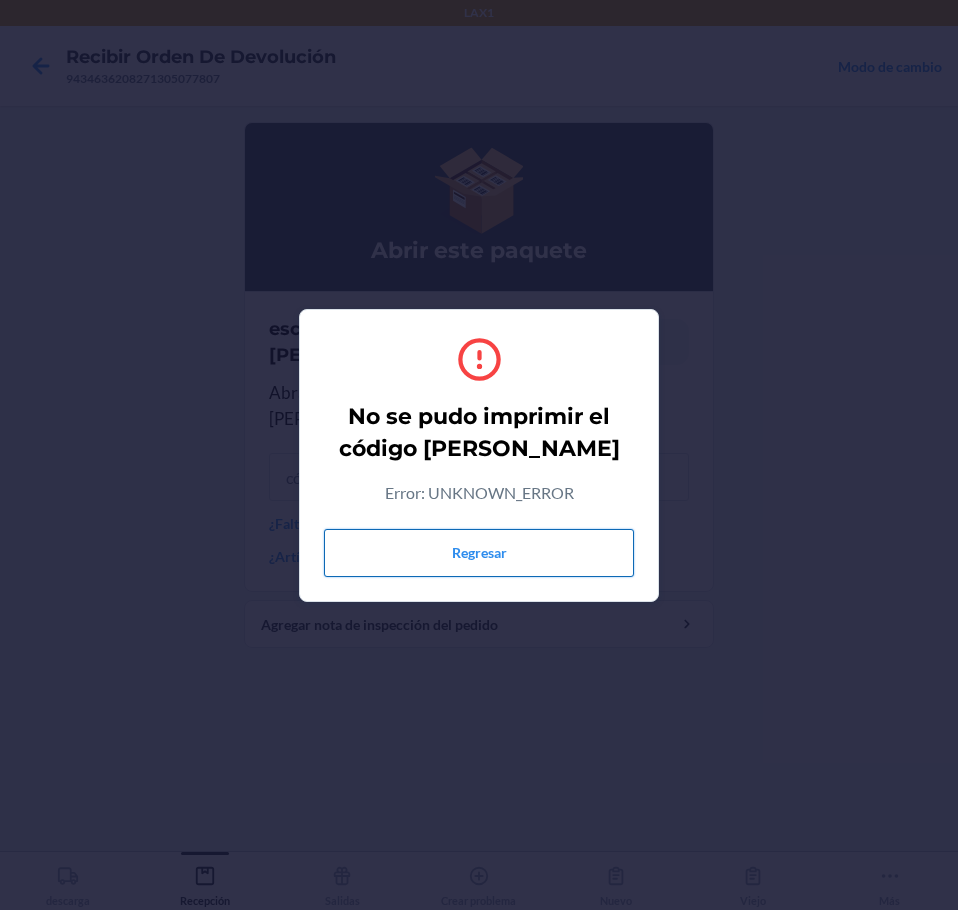 click on "Regresar" at bounding box center (479, 553) 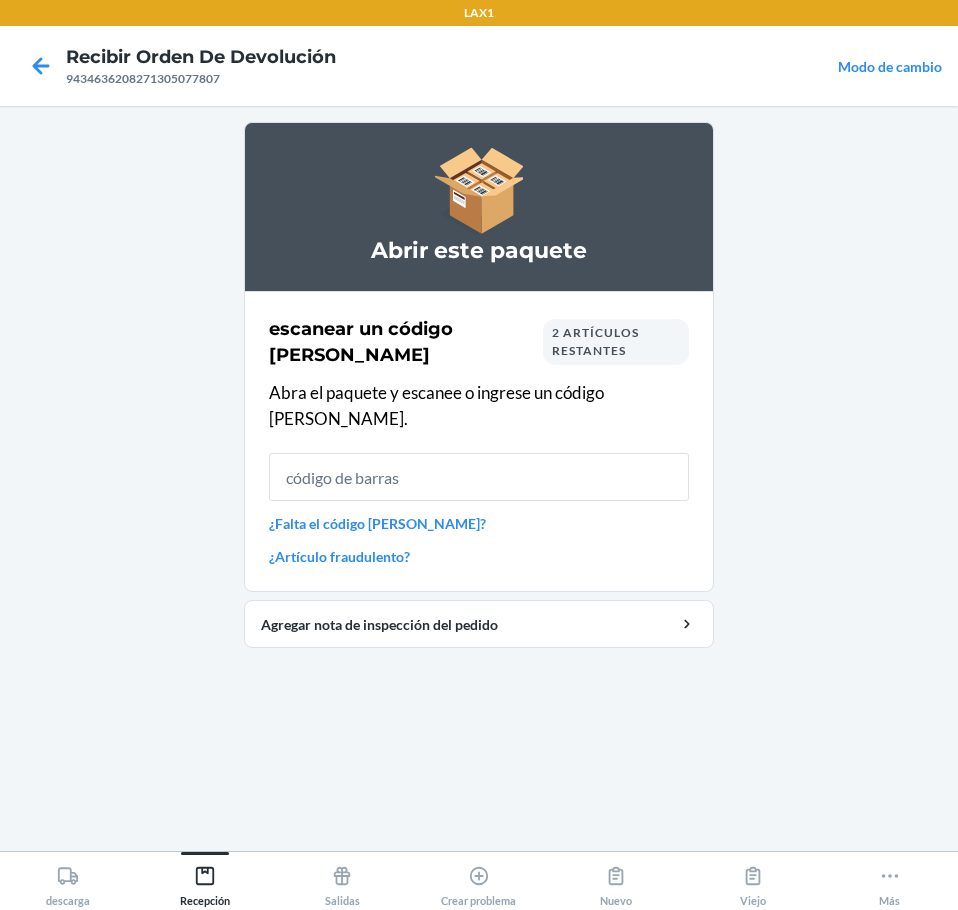 click on "2 artículos restantes" at bounding box center (595, 341) 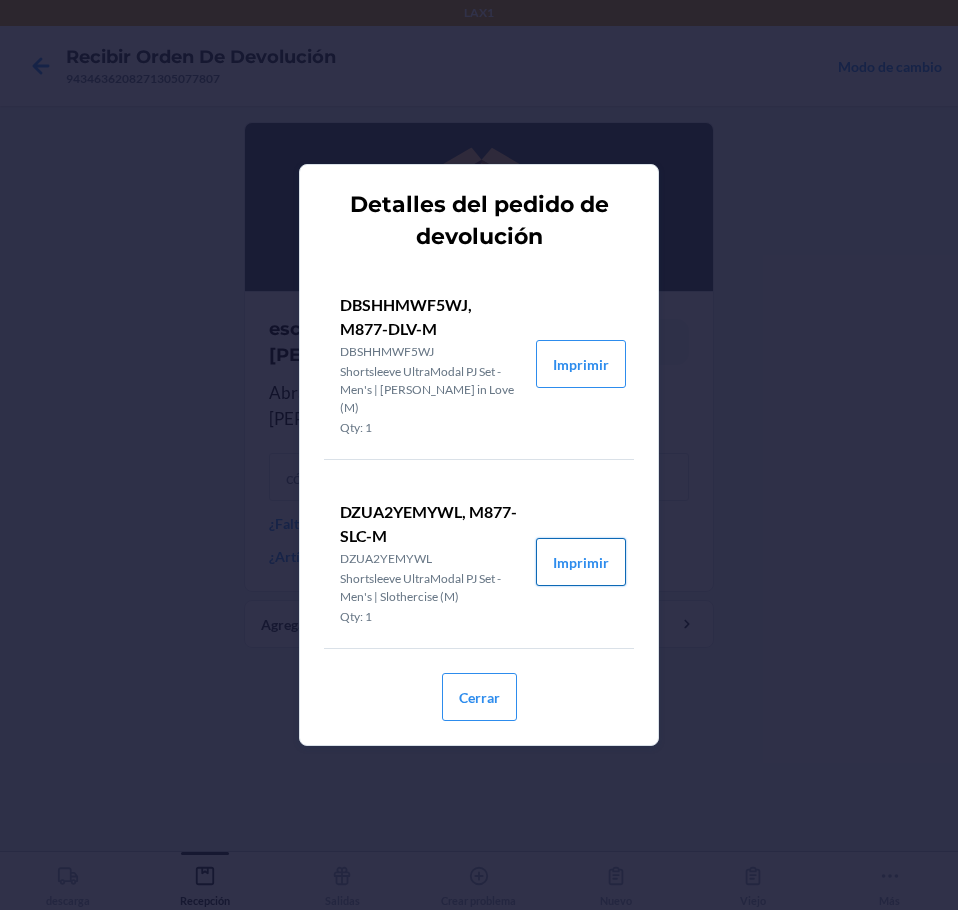 click on "Imprimir" at bounding box center [581, 562] 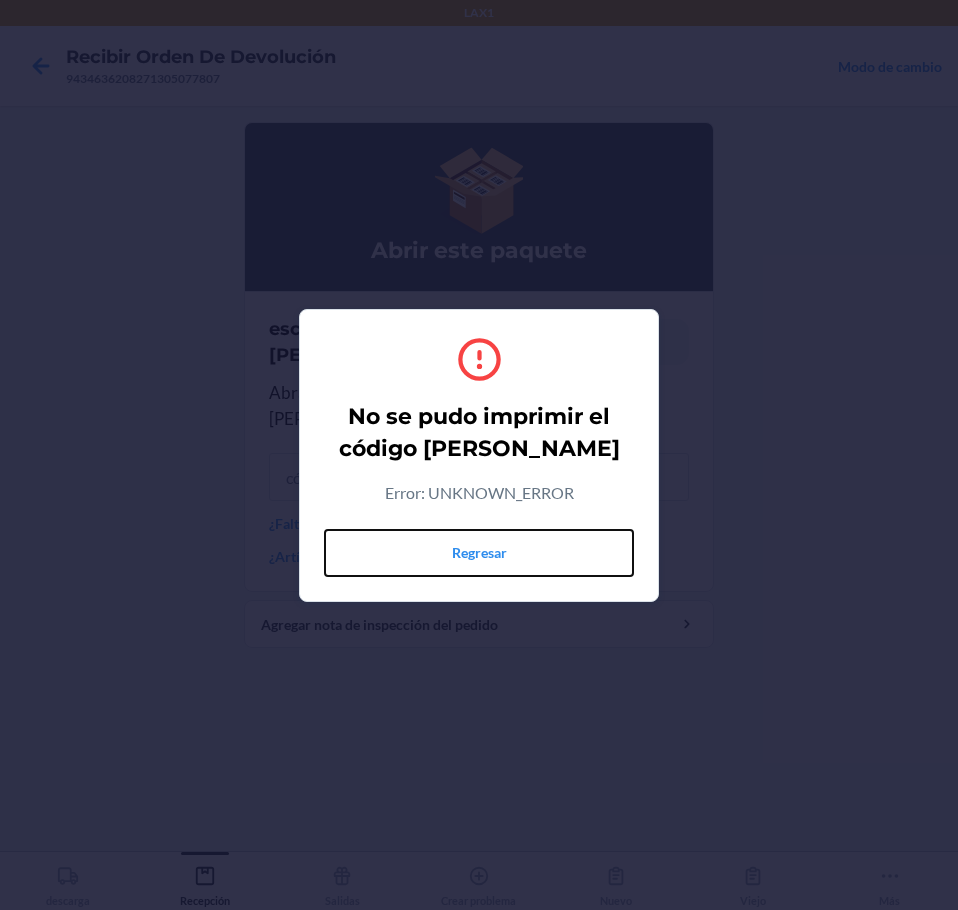click on "Regresar" at bounding box center [479, 553] 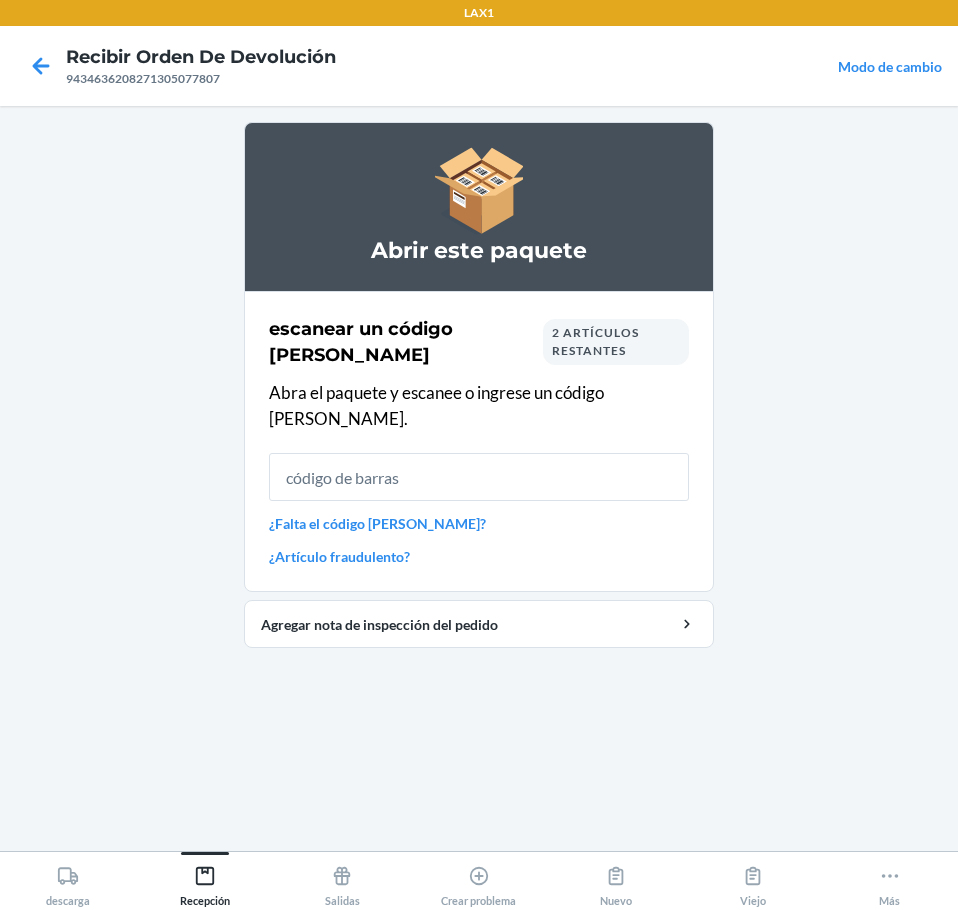 click on "2 artículos restantes" at bounding box center [616, 342] 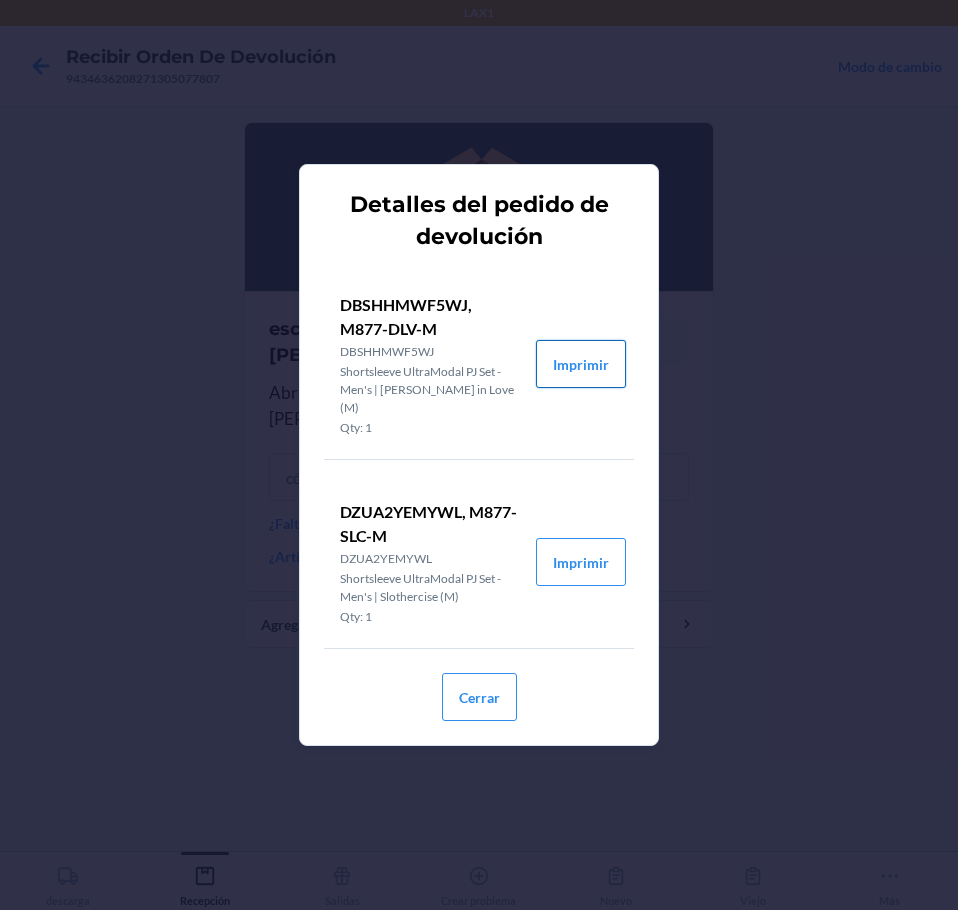 click on "Imprimir" at bounding box center (581, 364) 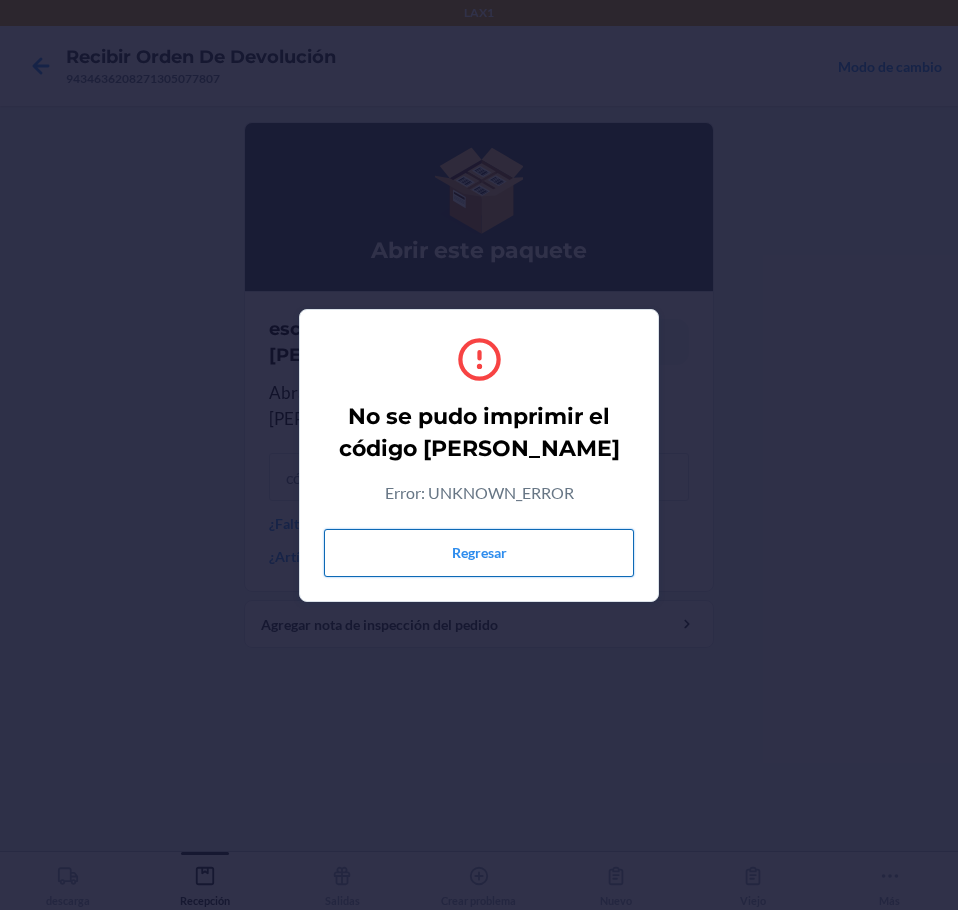 click on "Regresar" at bounding box center (479, 553) 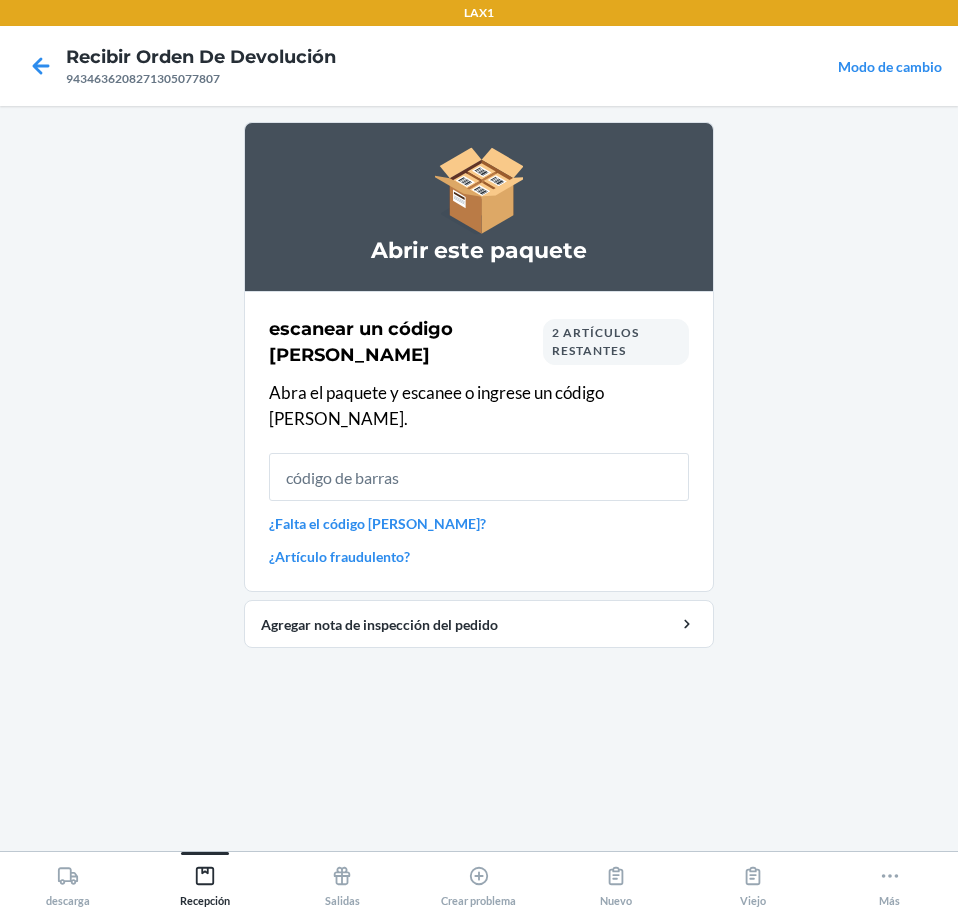 click on "2 artículos restantes" at bounding box center [616, 342] 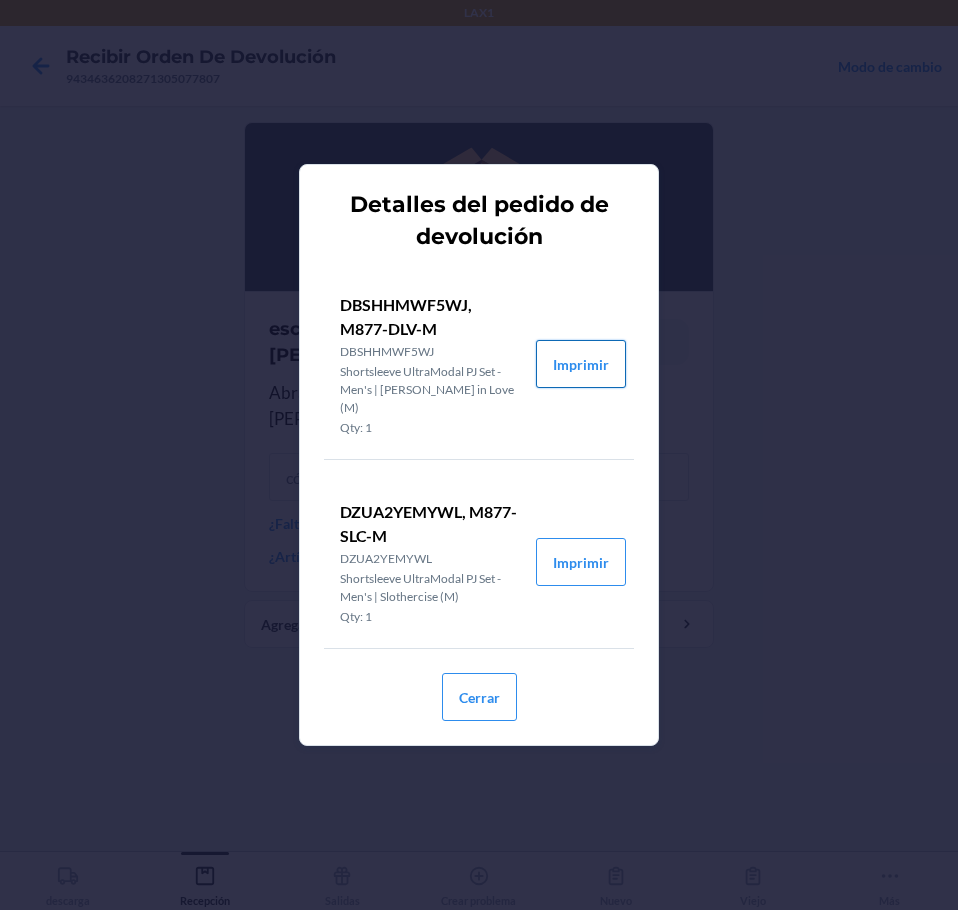 click on "Imprimir" at bounding box center [581, 364] 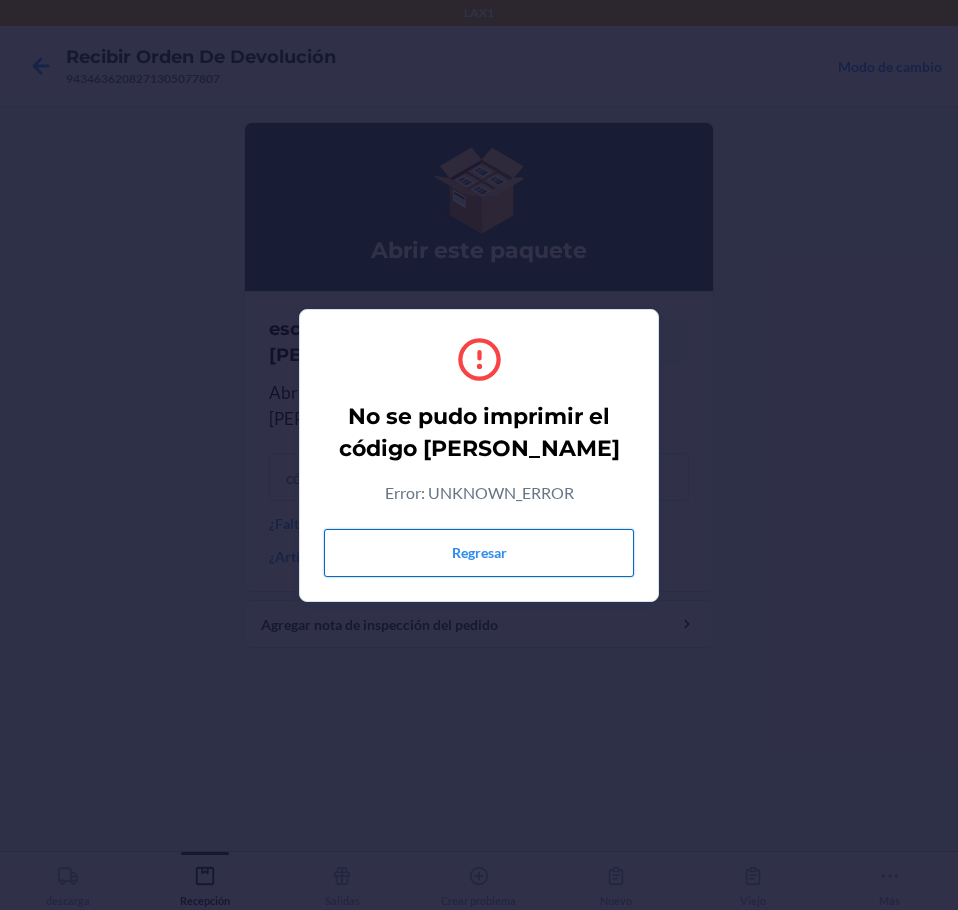click on "Regresar" at bounding box center [479, 553] 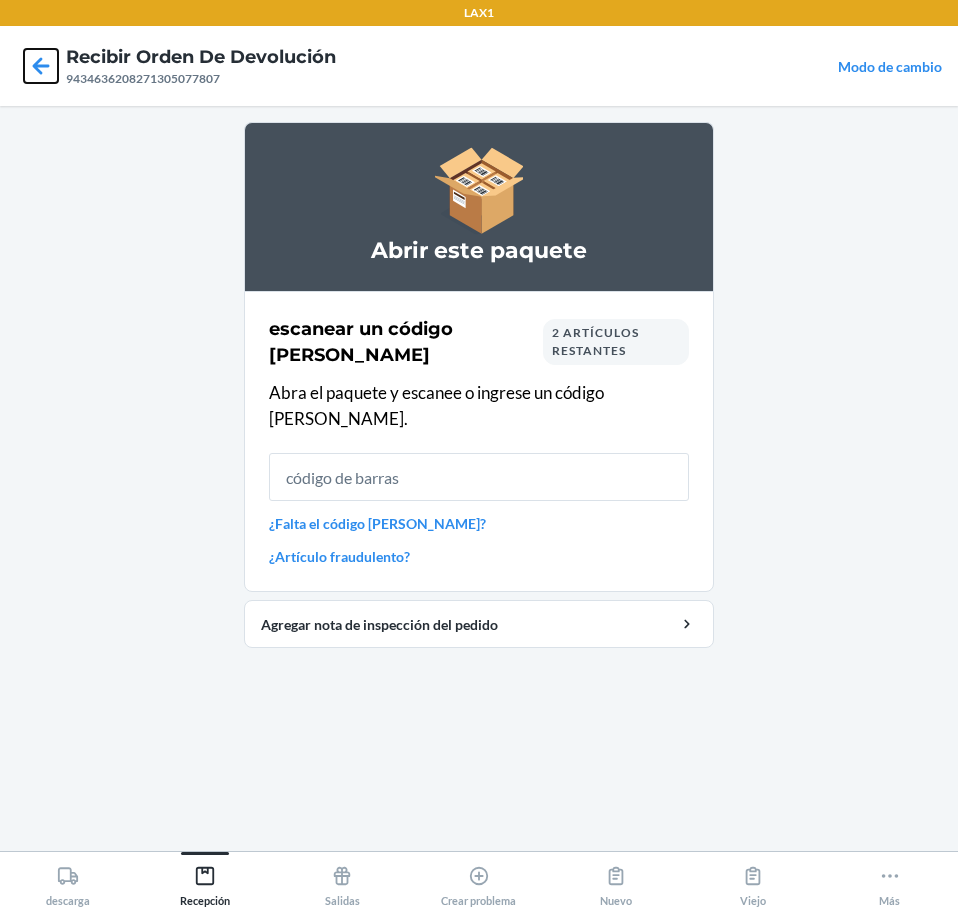 click 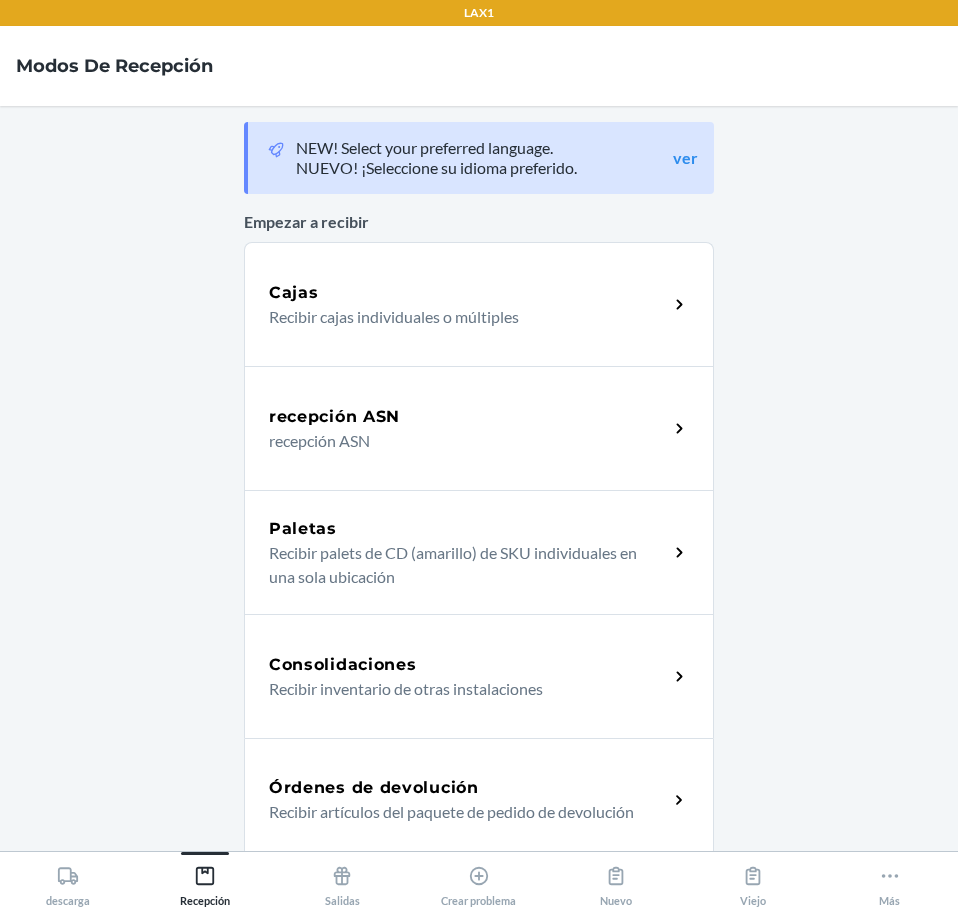 click on "Órdenes de devolución" at bounding box center (468, 788) 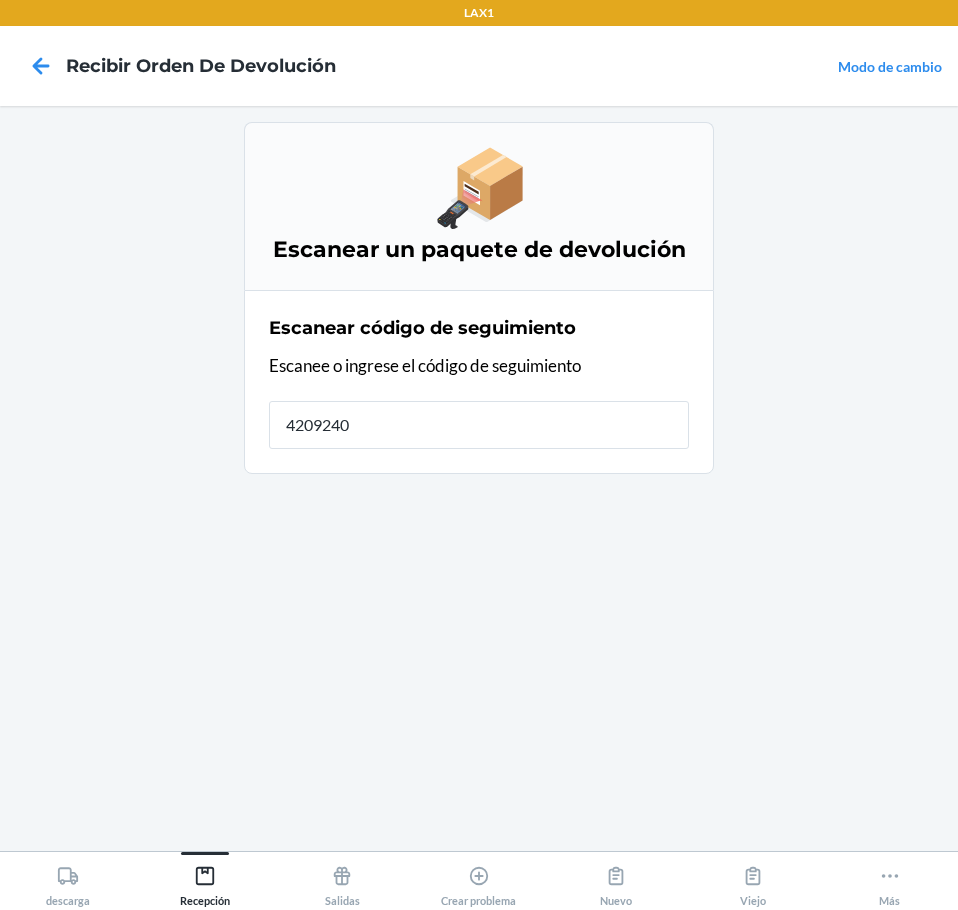 type on "42092408" 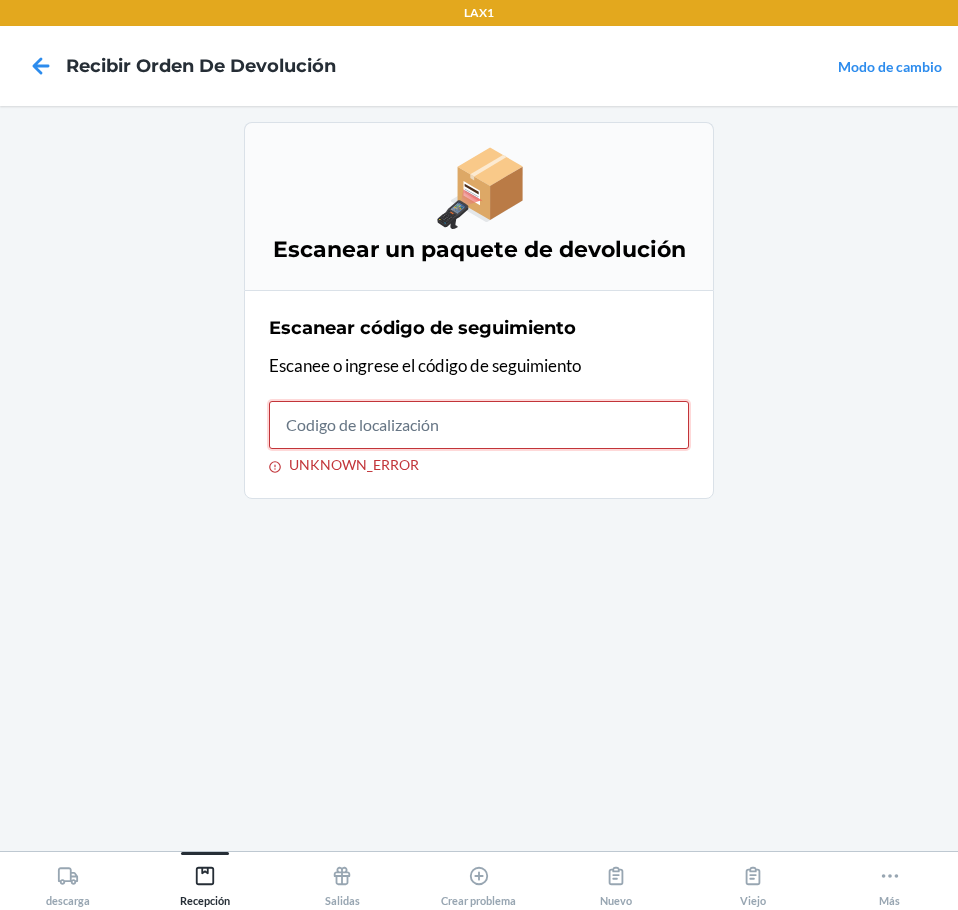 click on "UNKNOWN_ERROR" at bounding box center (479, 425) 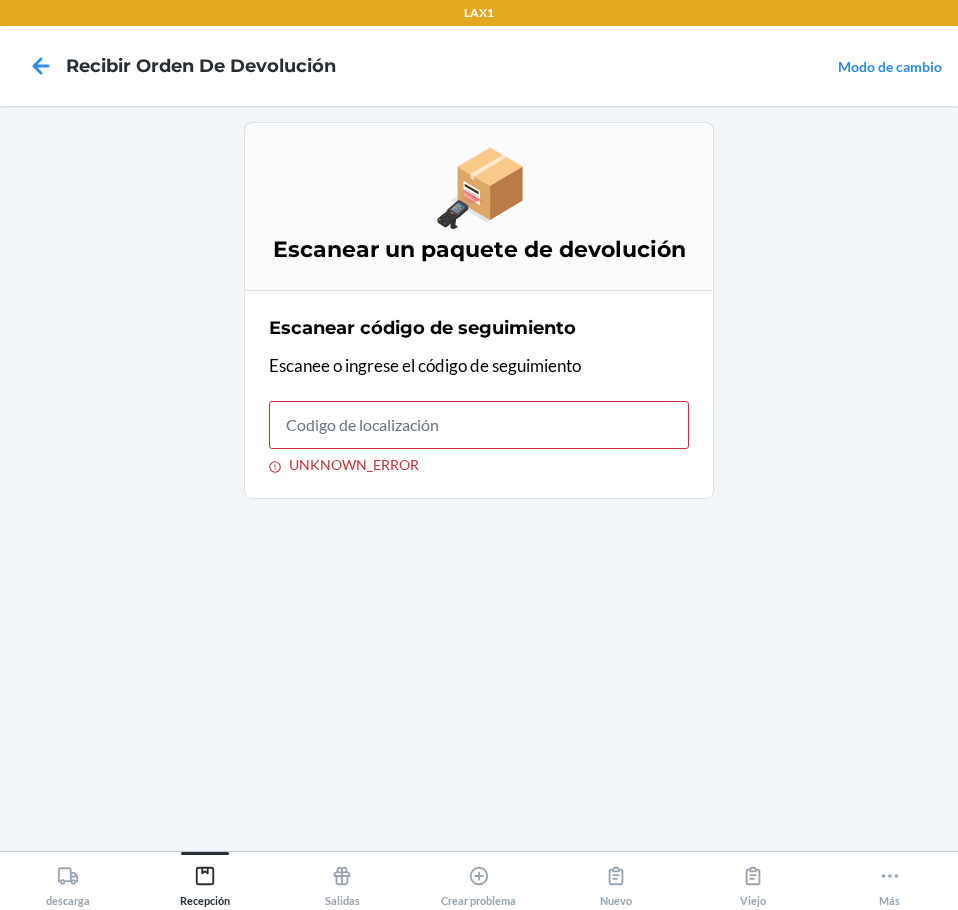 click on "Escanear un paquete de devolución Escanear código de seguimiento Escanee o ingrese el código de seguimiento   UNKNOWN_ERROR" at bounding box center (479, 478) 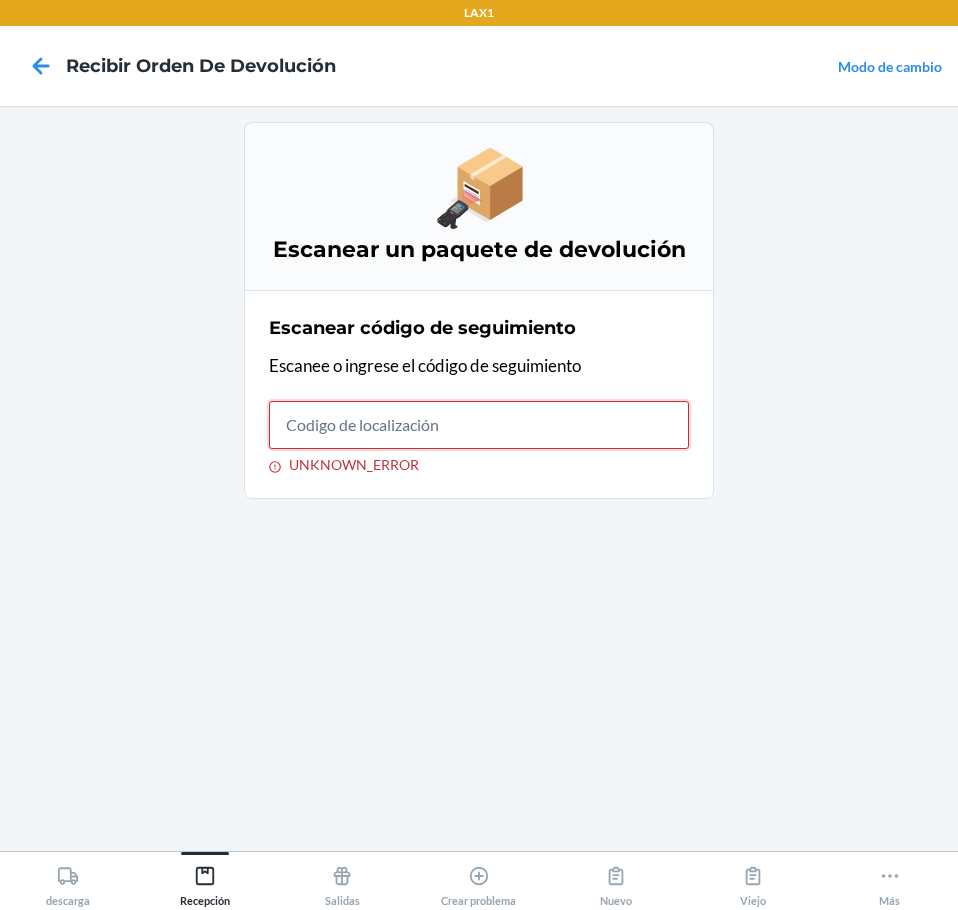 click on "UNKNOWN_ERROR" at bounding box center [479, 425] 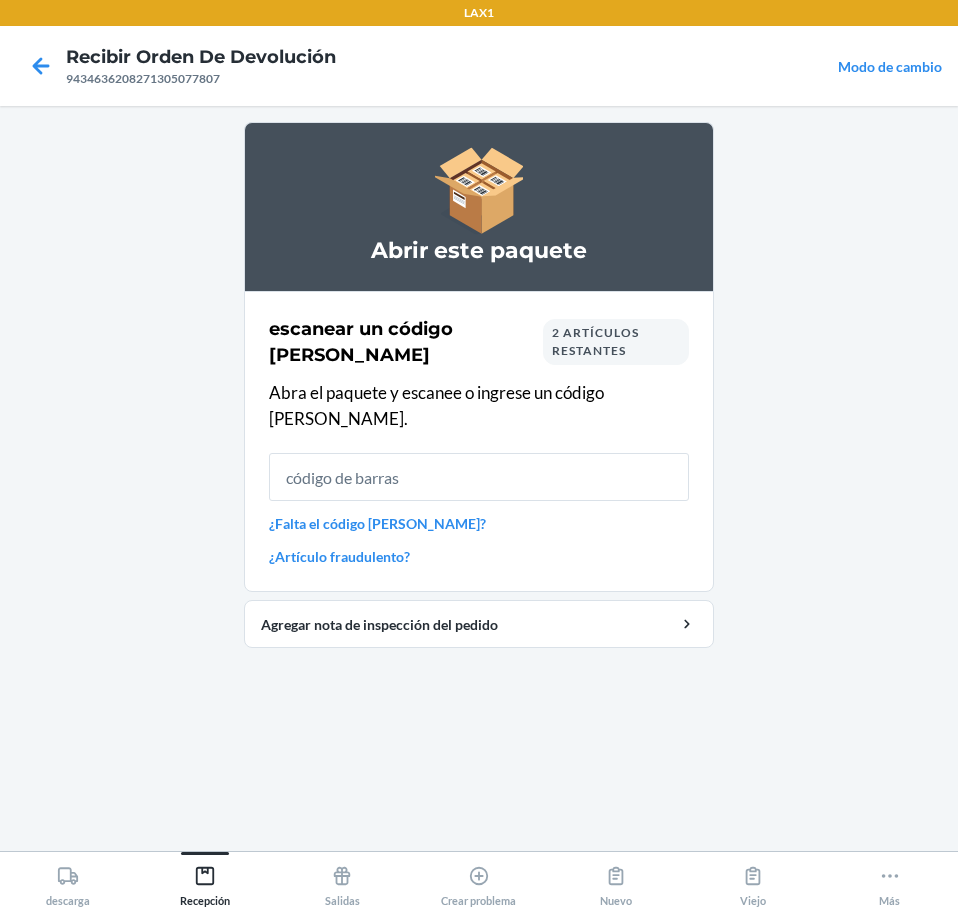 click on "escanear un código [PERSON_NAME] 2 artículos restantes" at bounding box center (479, 342) 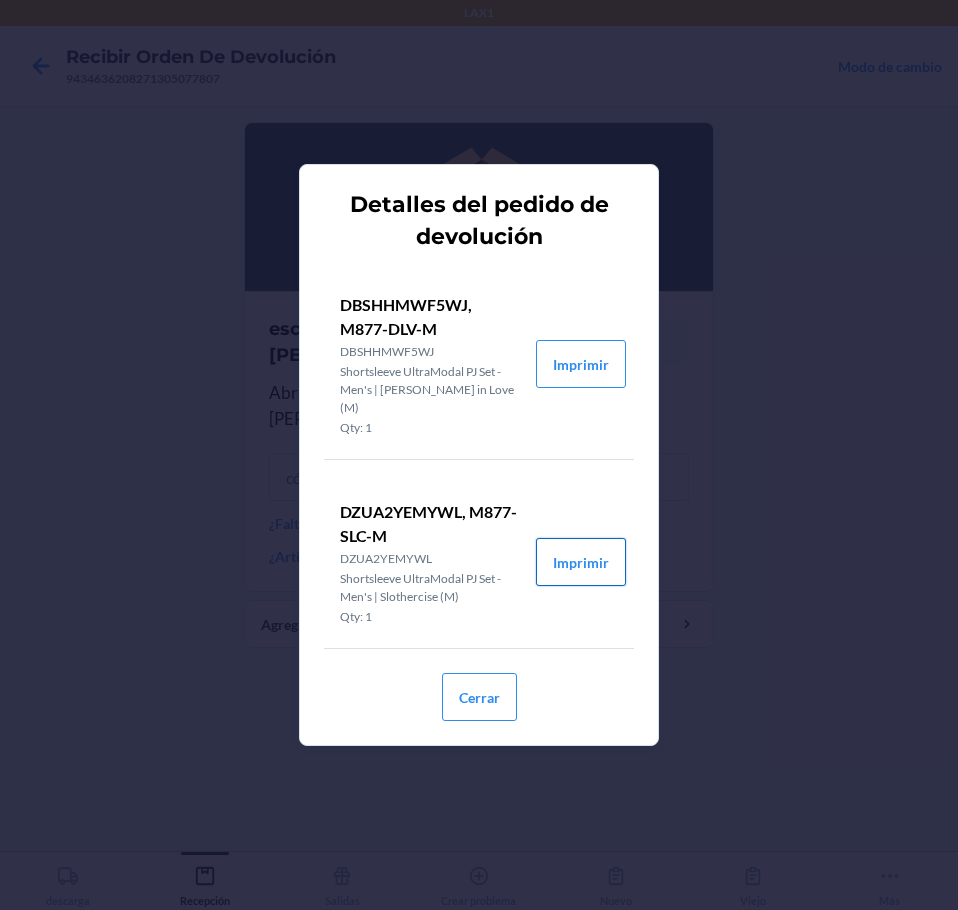 click on "Imprimir" at bounding box center [581, 562] 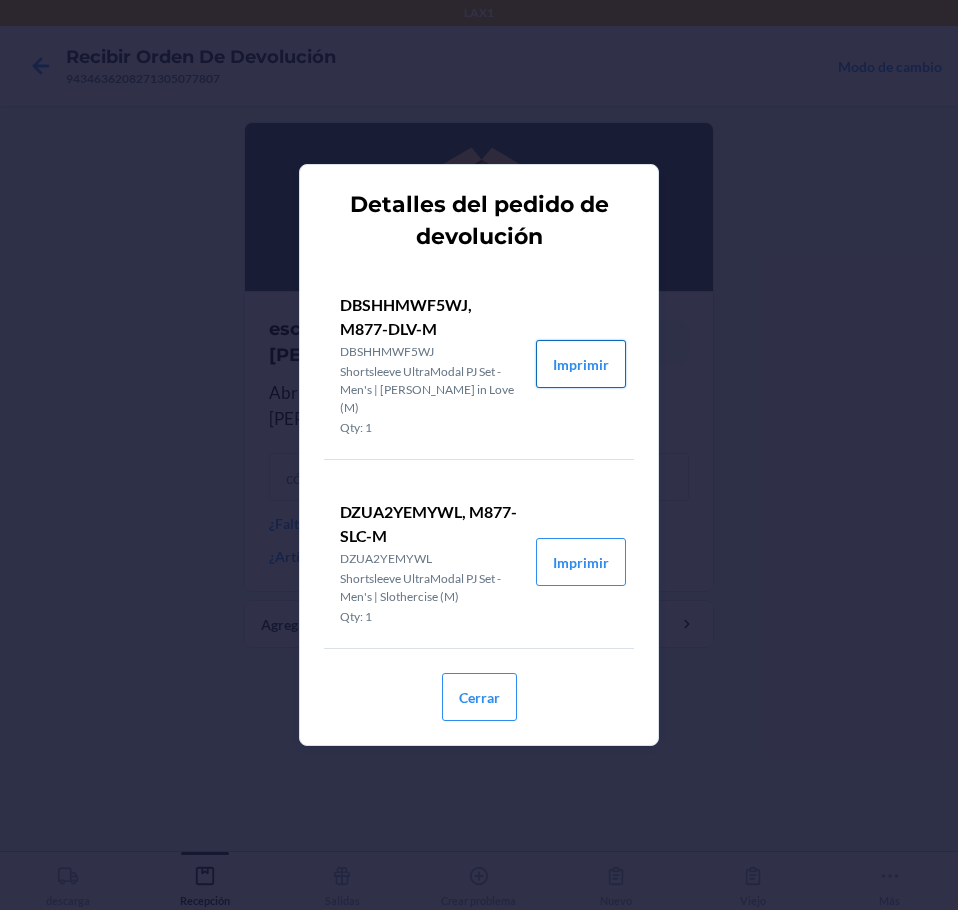 click on "Imprimir" at bounding box center [581, 364] 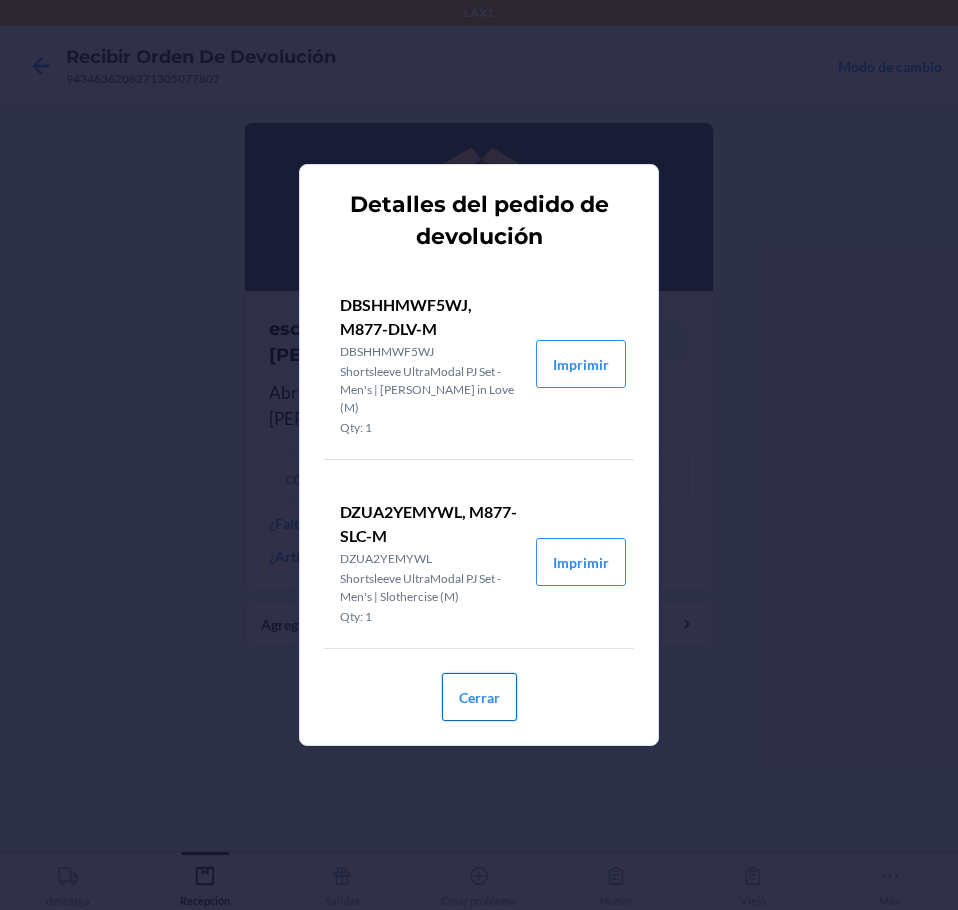 click on "Cerrar" at bounding box center [479, 697] 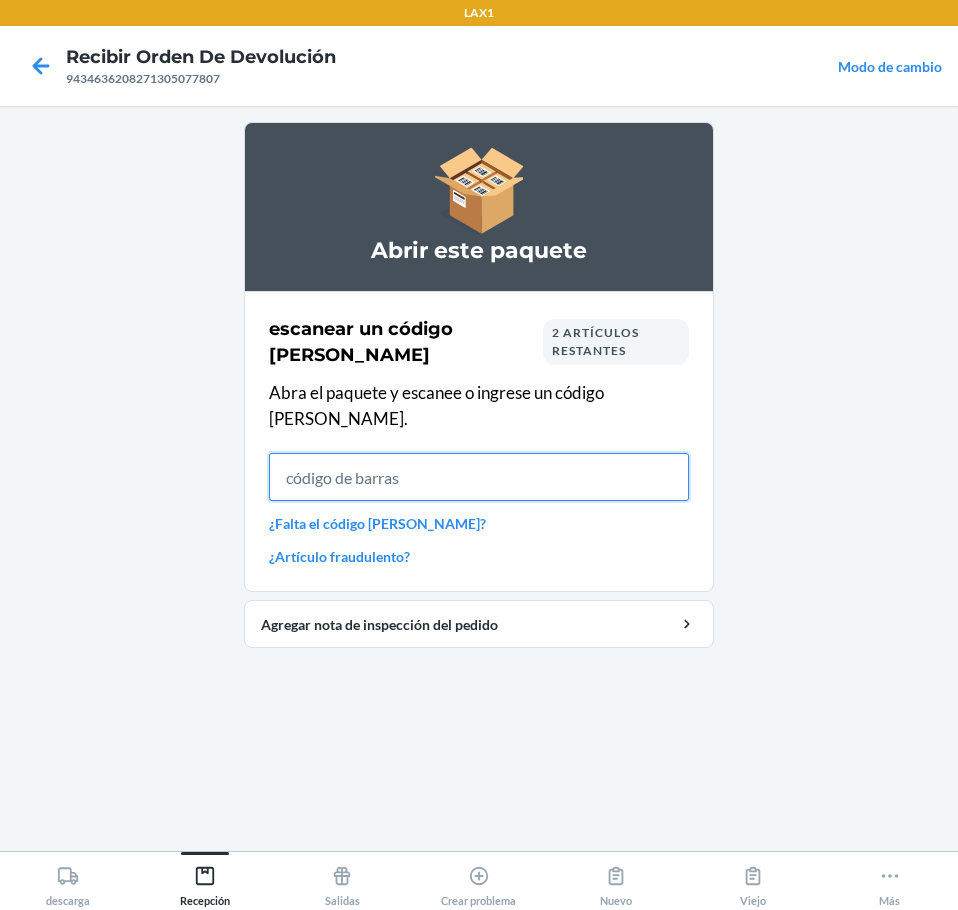 click at bounding box center (479, 477) 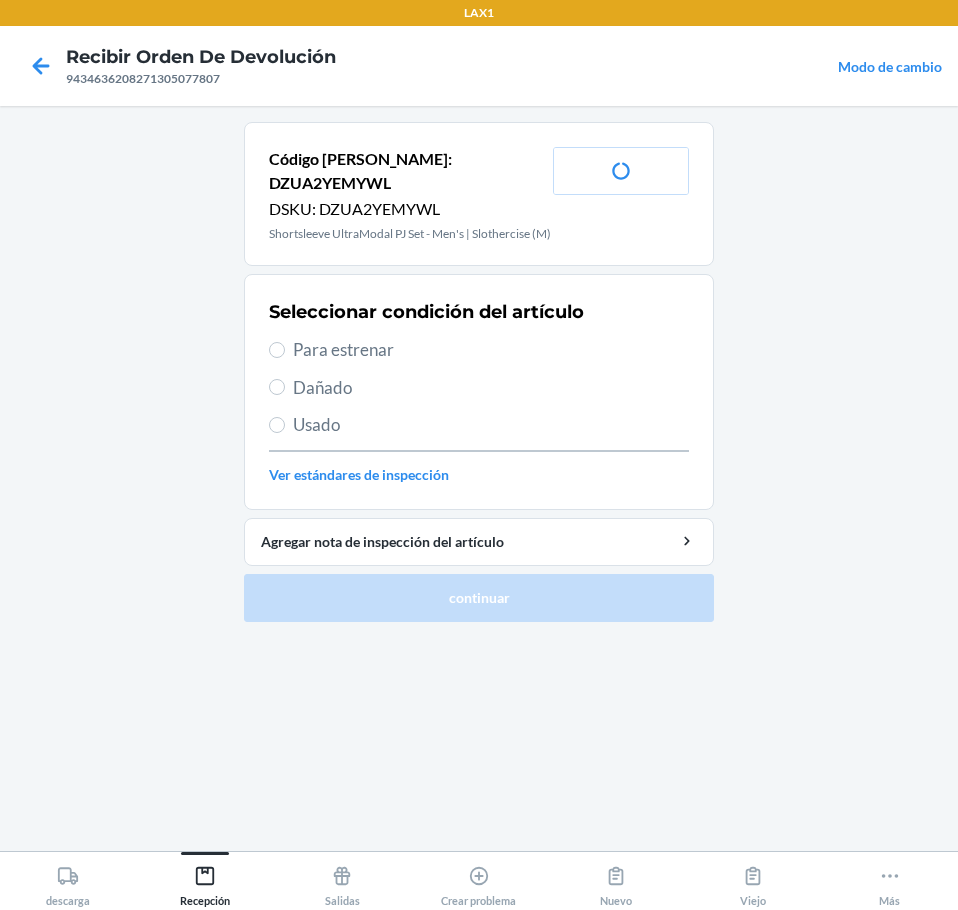 click on "Para estrenar" at bounding box center [491, 350] 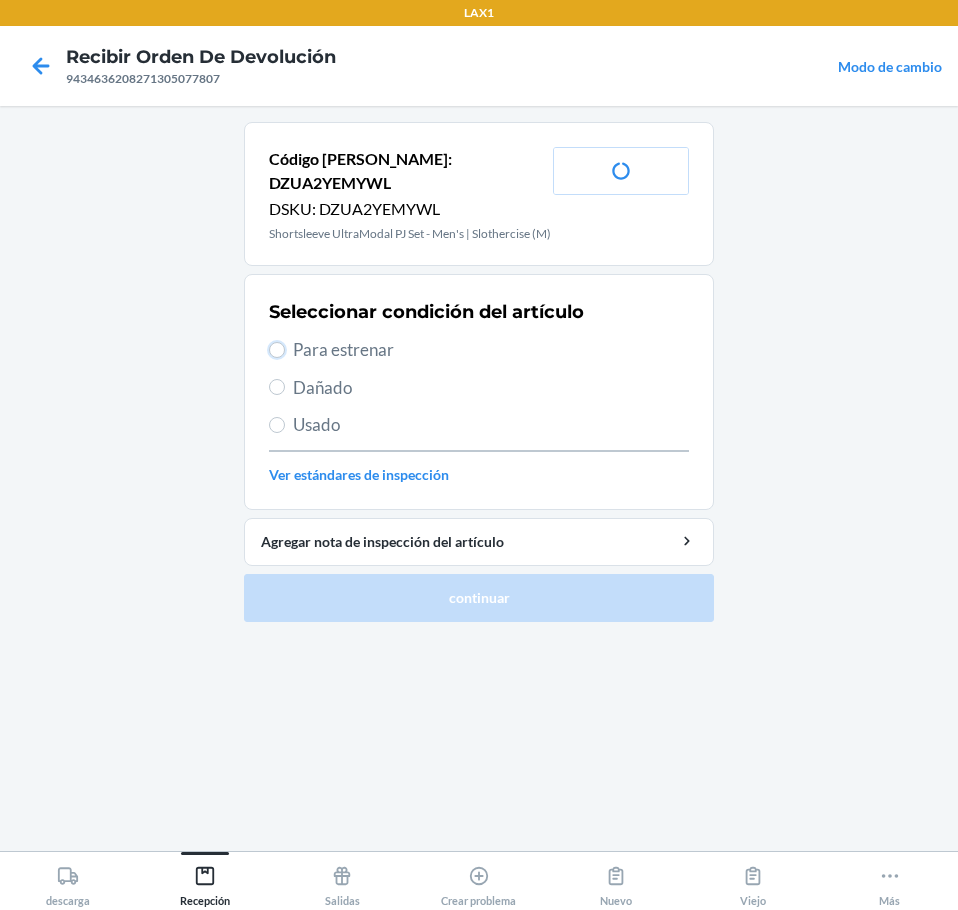 click on "Para estrenar" at bounding box center [277, 350] 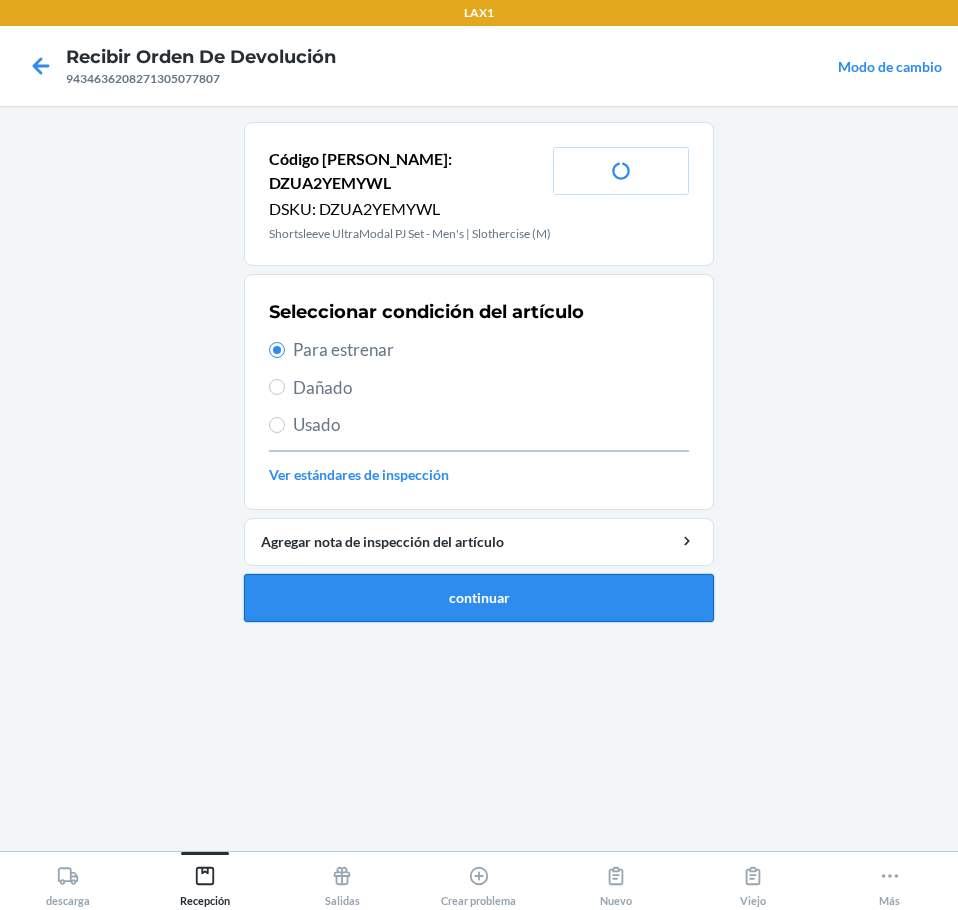 click on "continuar" at bounding box center (479, 598) 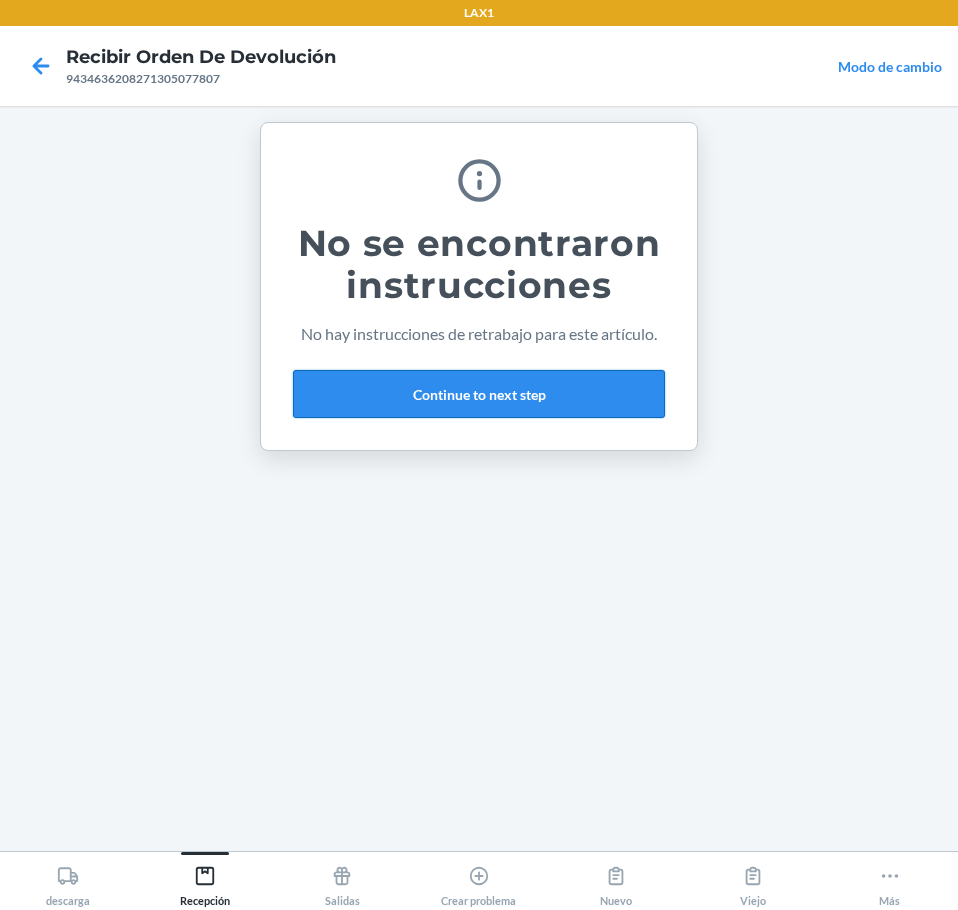 click on "Continue to next step" at bounding box center [479, 394] 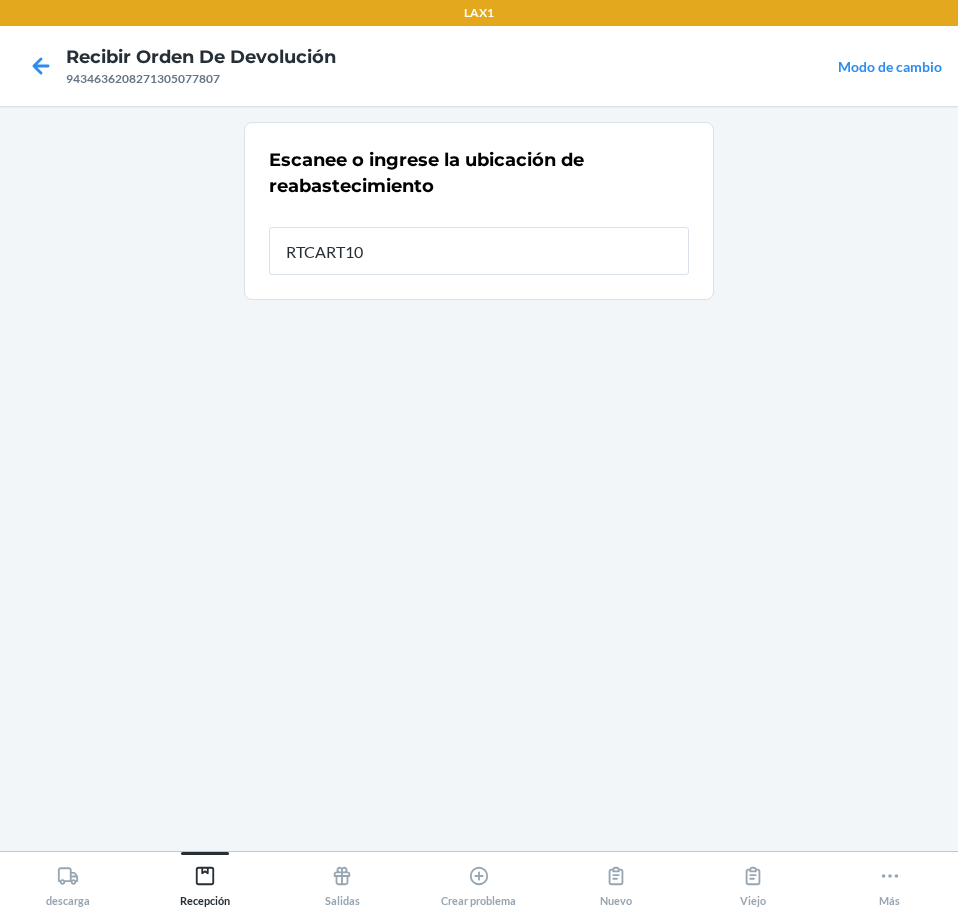type 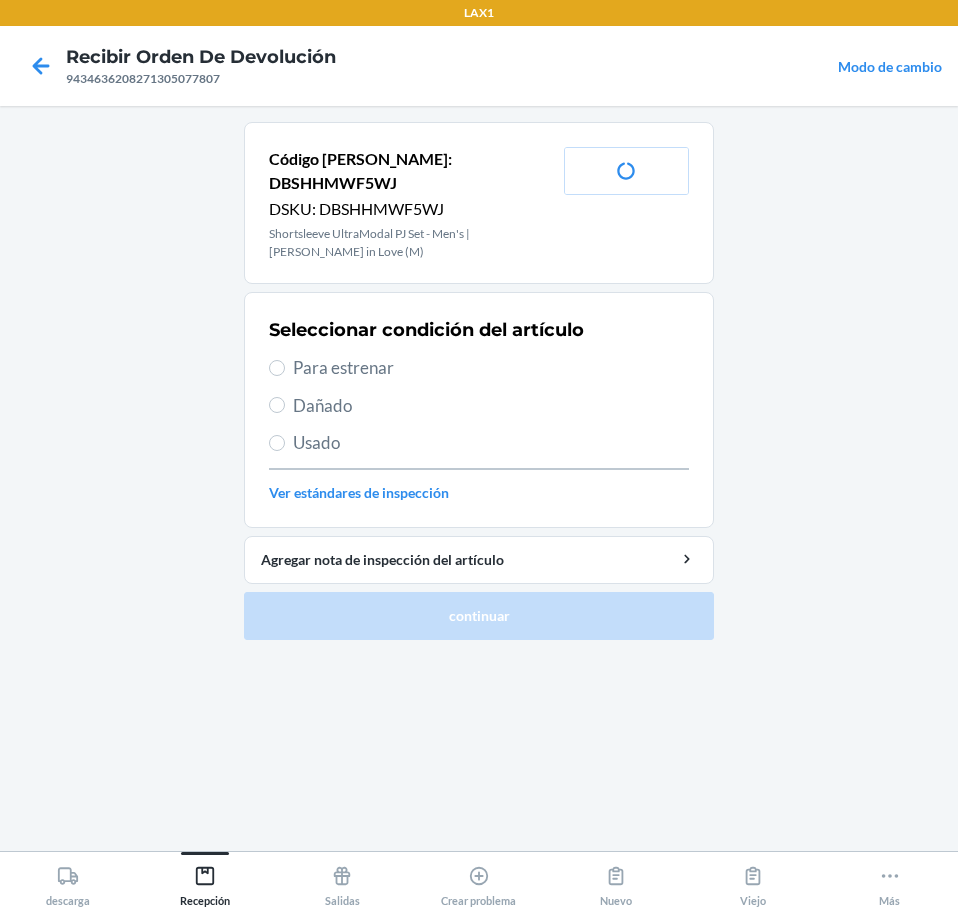 drag, startPoint x: 325, startPoint y: 341, endPoint x: 334, endPoint y: 439, distance: 98.4124 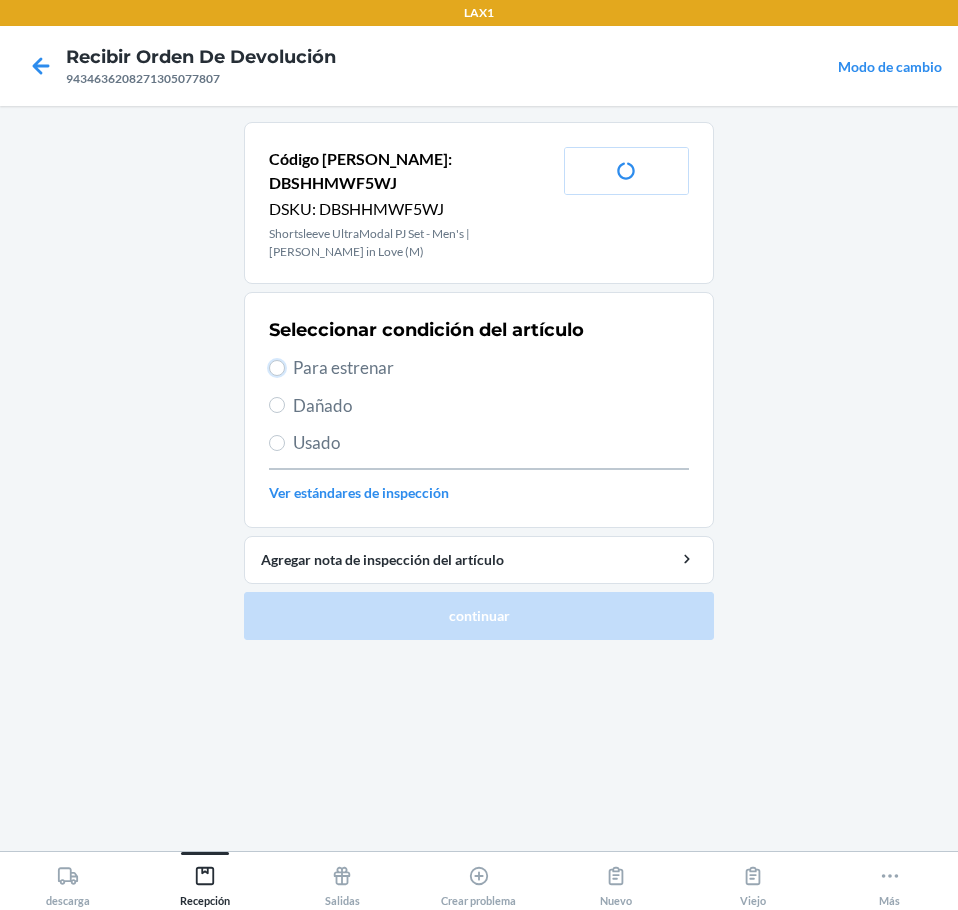 click on "Para estrenar" at bounding box center (277, 368) 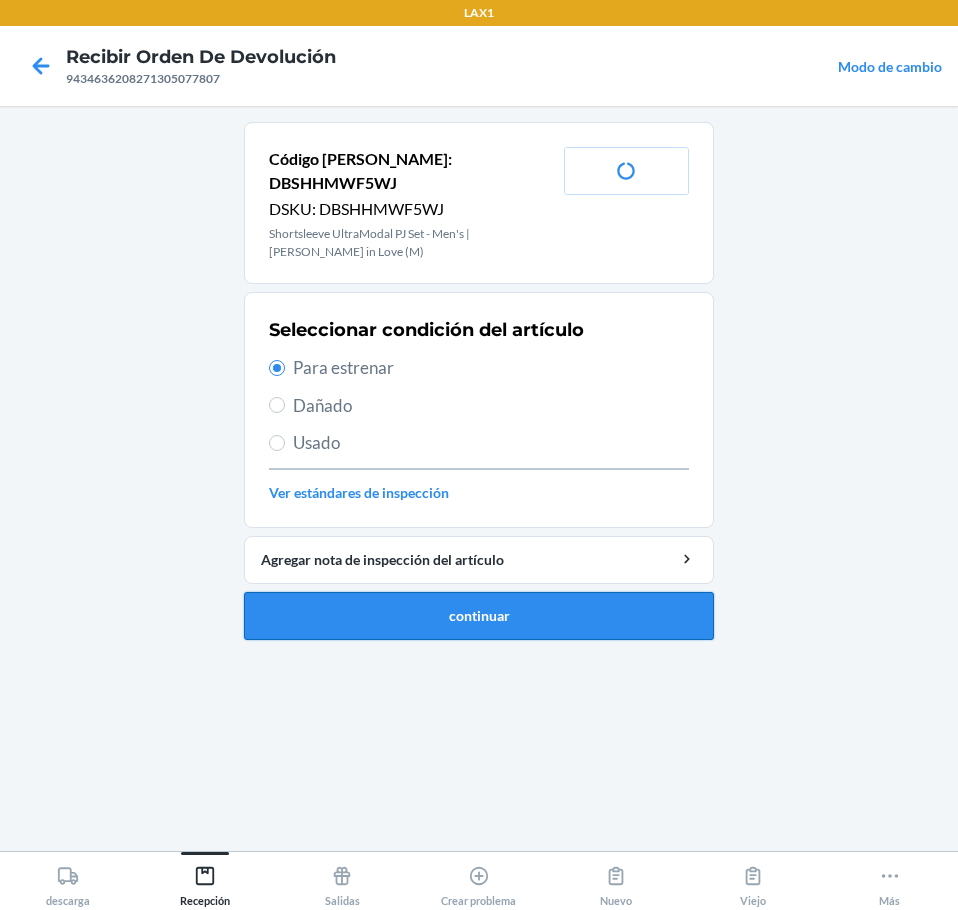 click on "continuar" at bounding box center (479, 616) 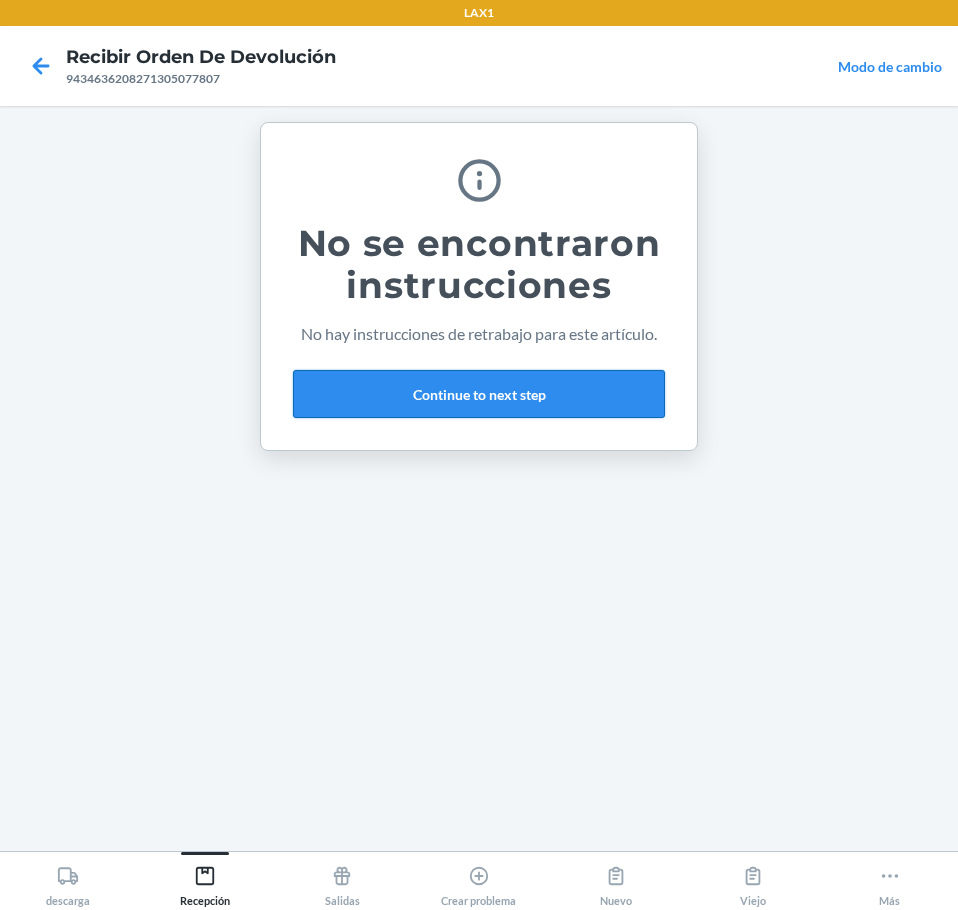 click on "Continue to next step" at bounding box center [479, 394] 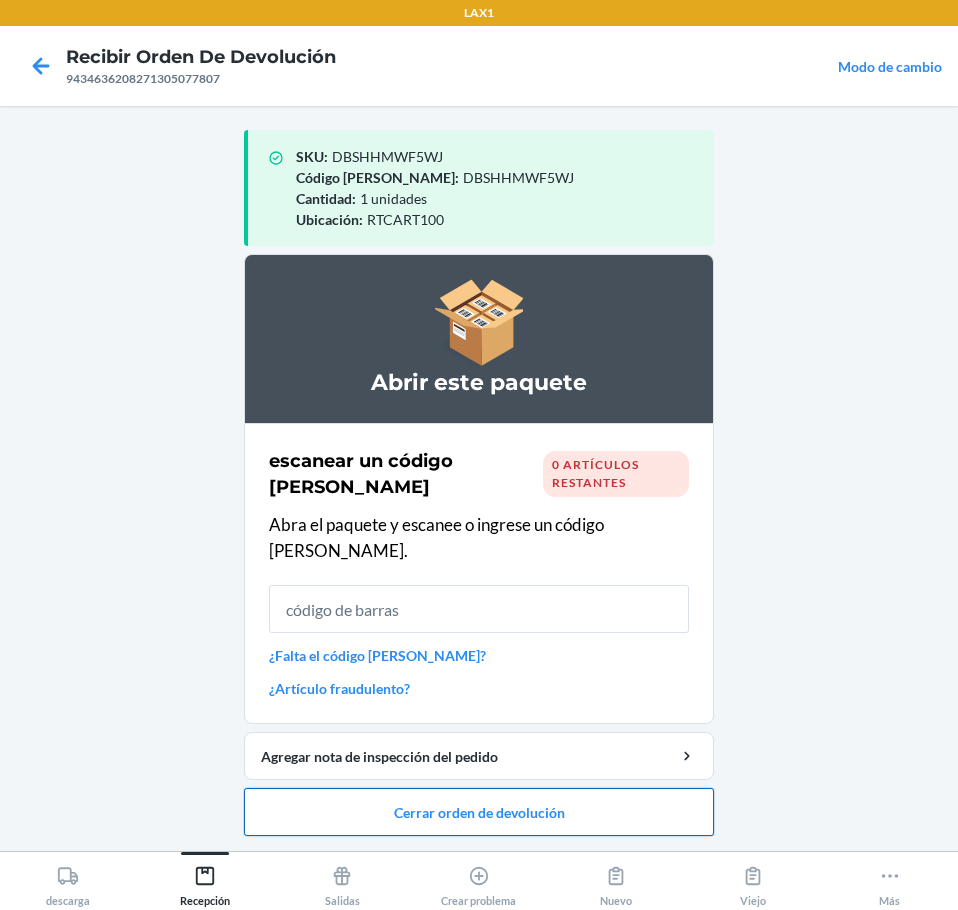click on "Cerrar orden de devolución" at bounding box center [479, 812] 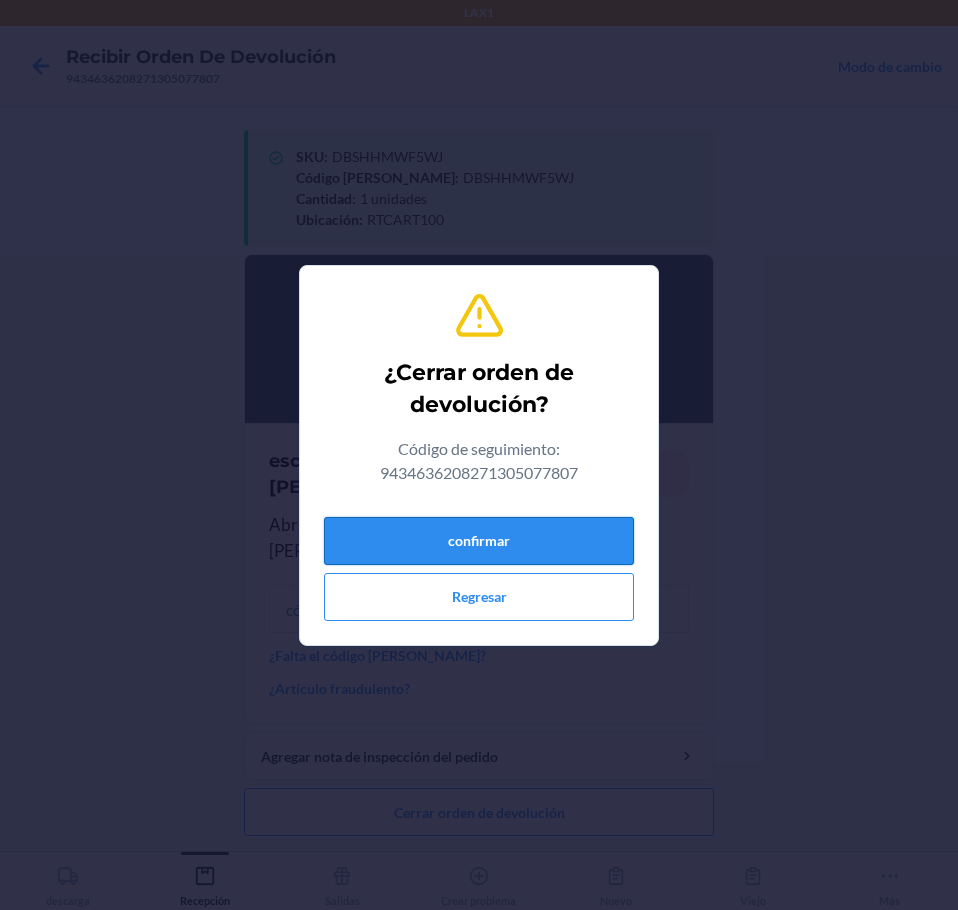 click on "confirmar" at bounding box center (479, 541) 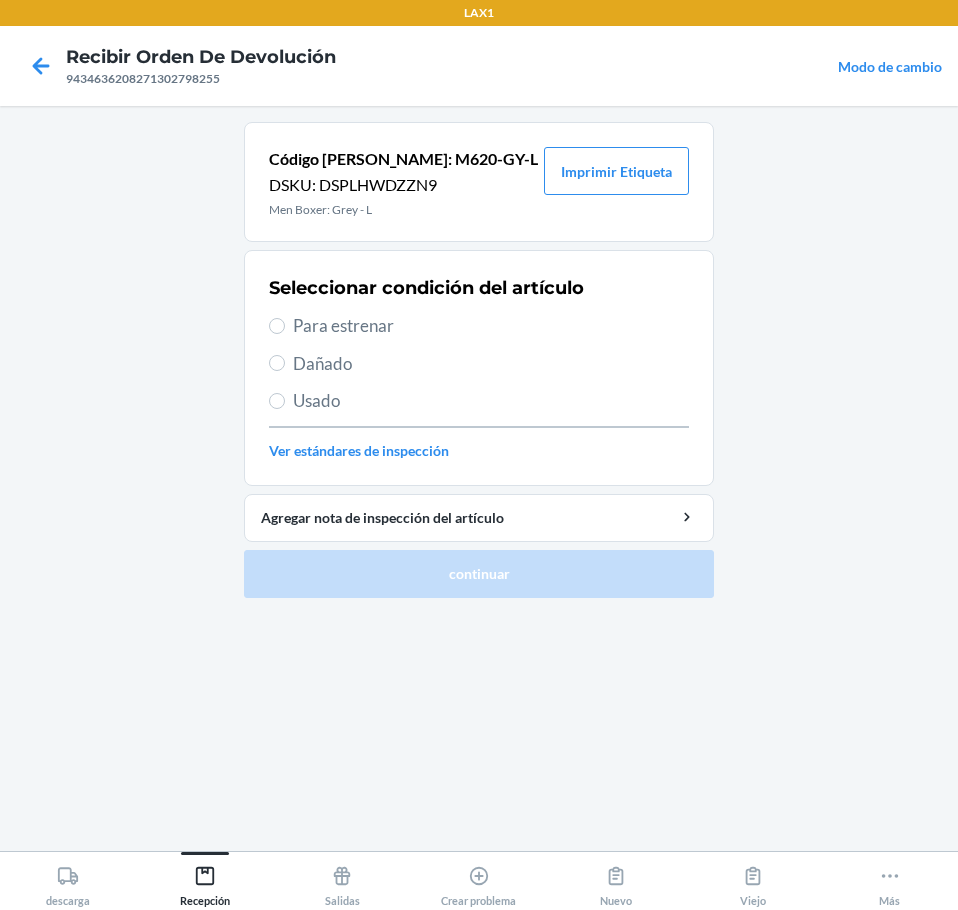 click on "Seleccionar condición del artículo Para estrenar Dañado Usado Ver estándares de inspección" at bounding box center (479, 368) 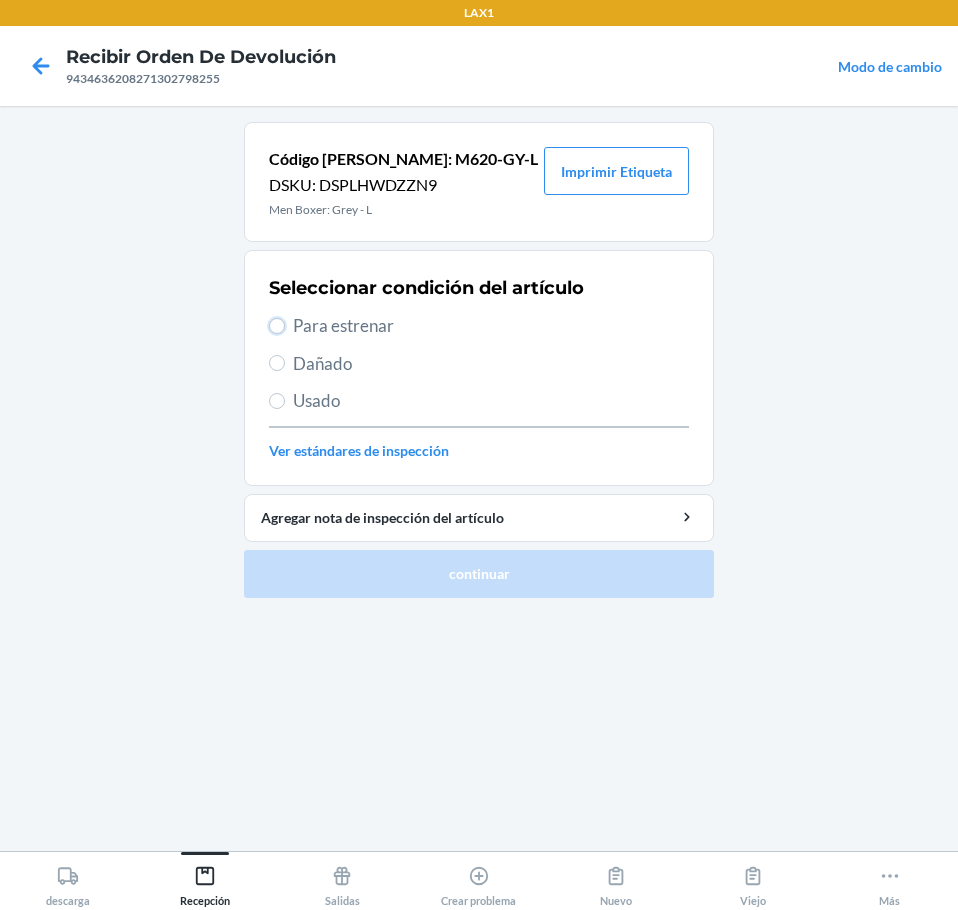 click on "Para estrenar" at bounding box center [277, 326] 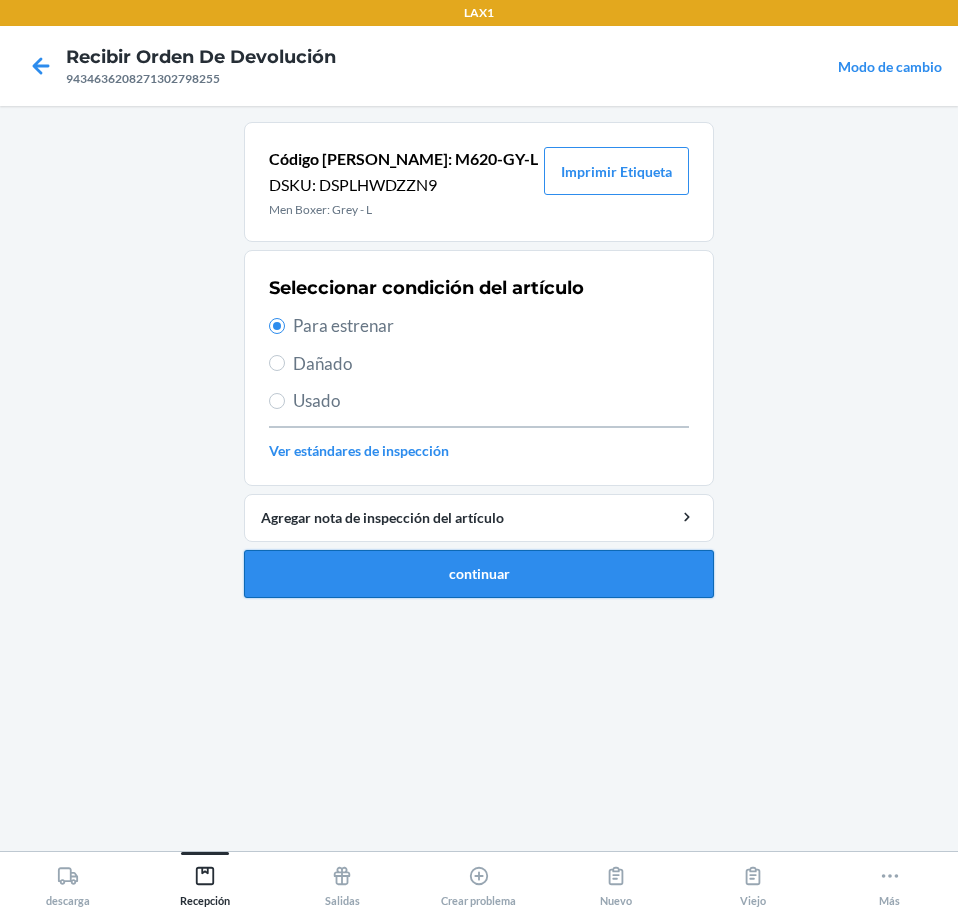 click on "continuar" at bounding box center [479, 574] 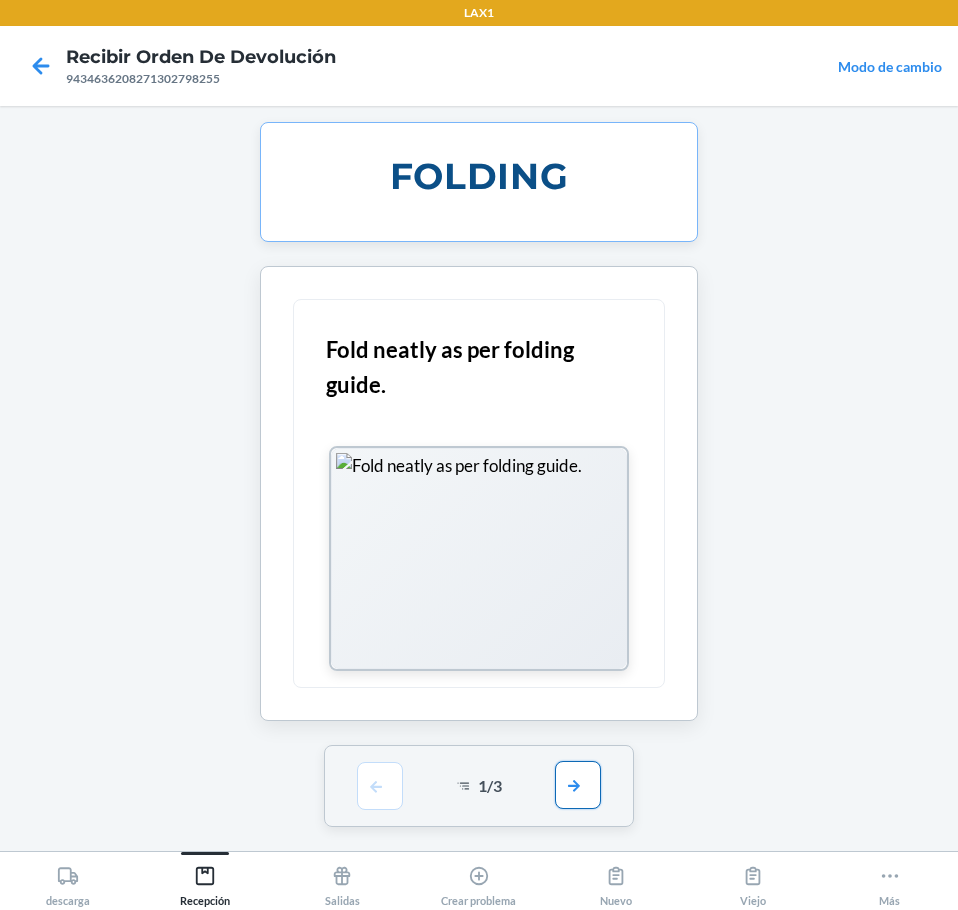 click at bounding box center [578, 785] 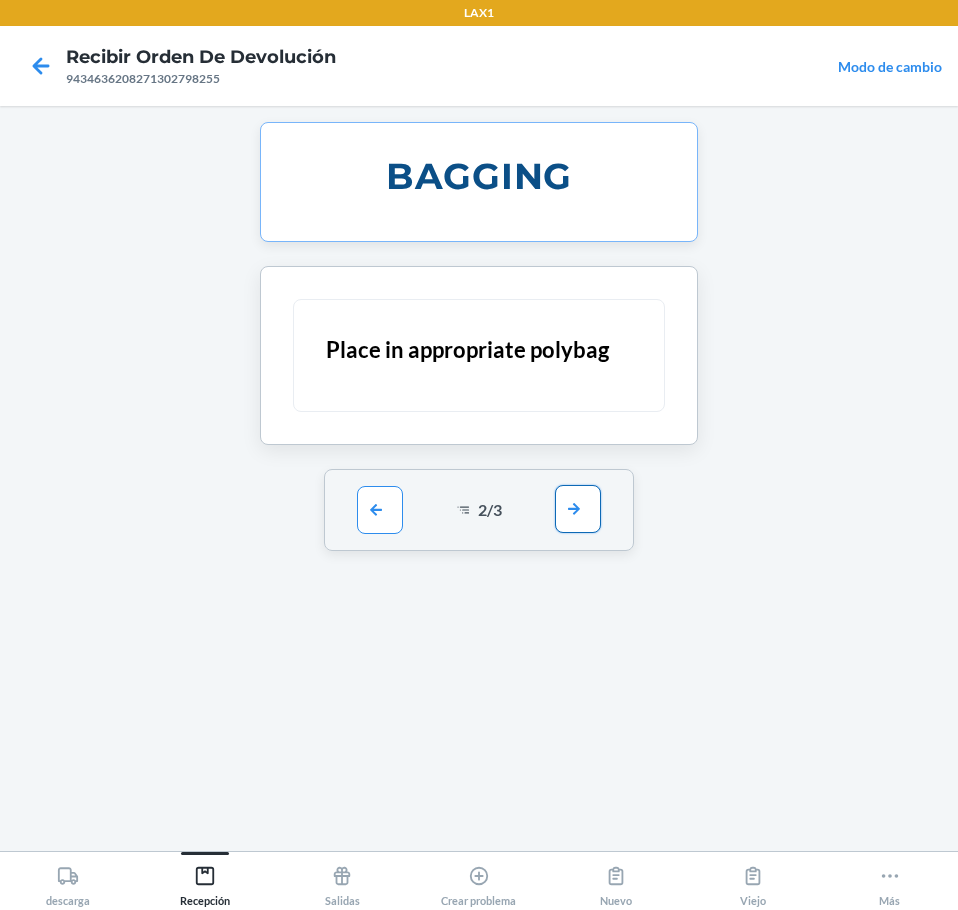click at bounding box center (578, 509) 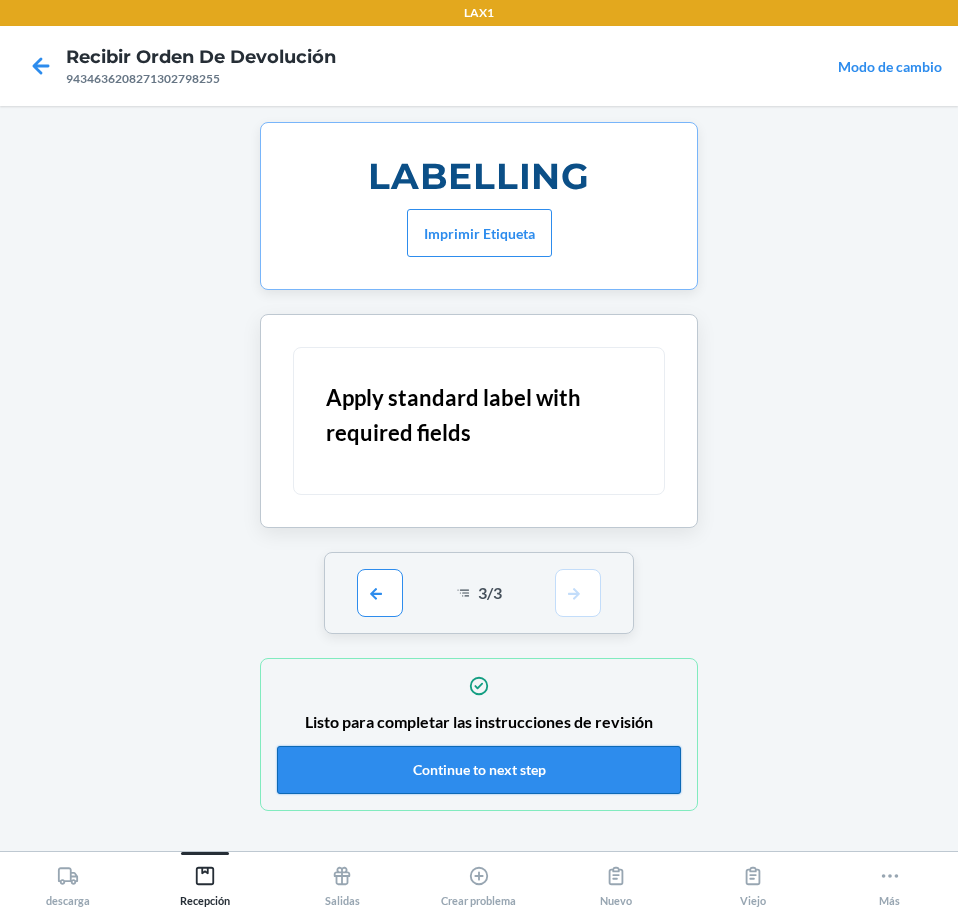 click on "Continue to next step" at bounding box center (479, 770) 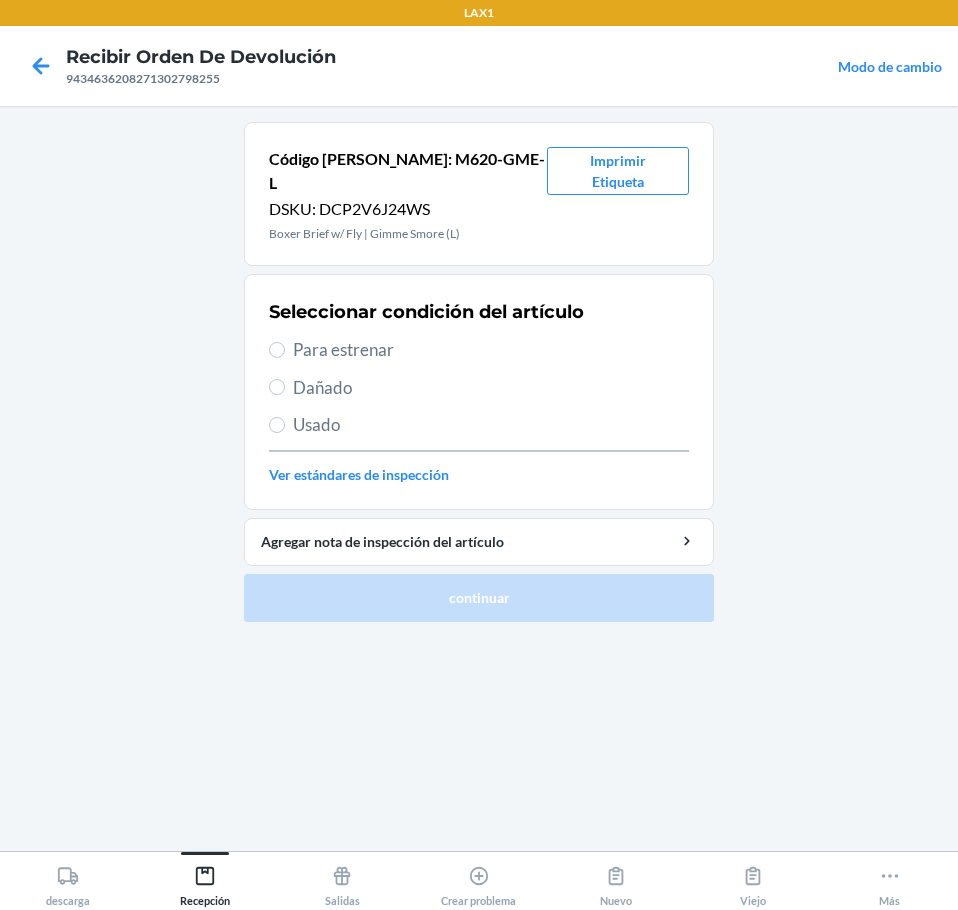 click on "Para estrenar" at bounding box center (491, 350) 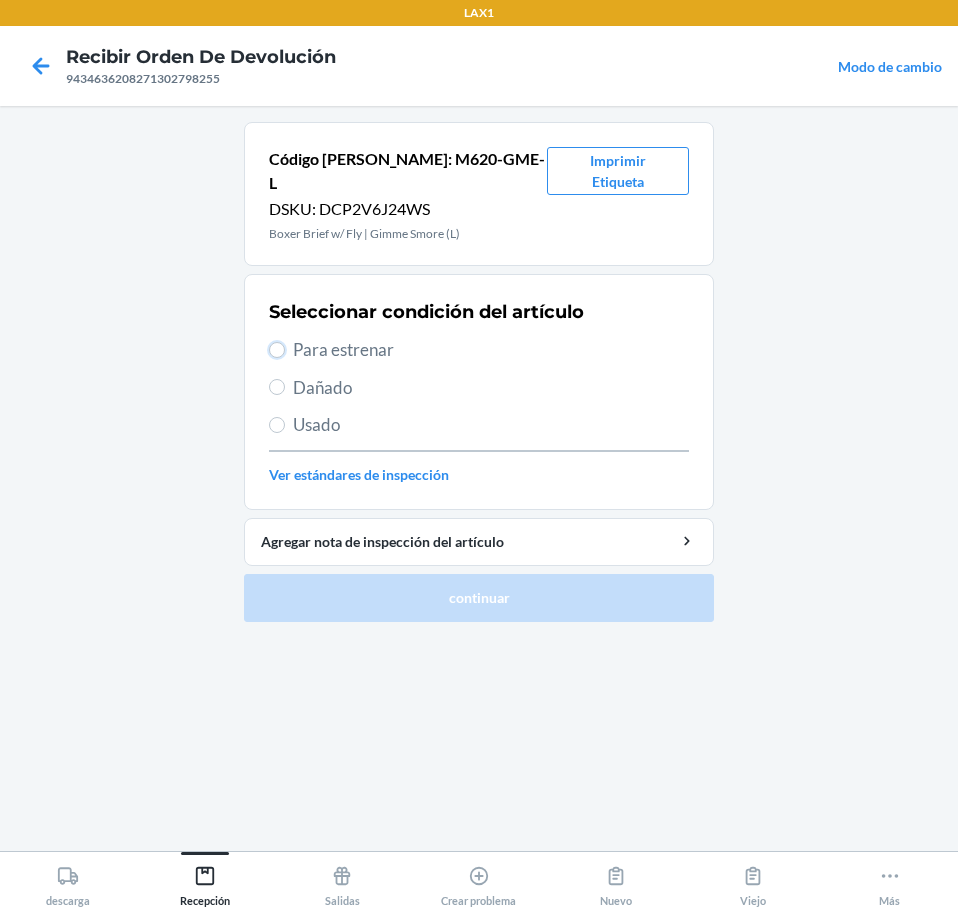 click on "Para estrenar" at bounding box center (277, 350) 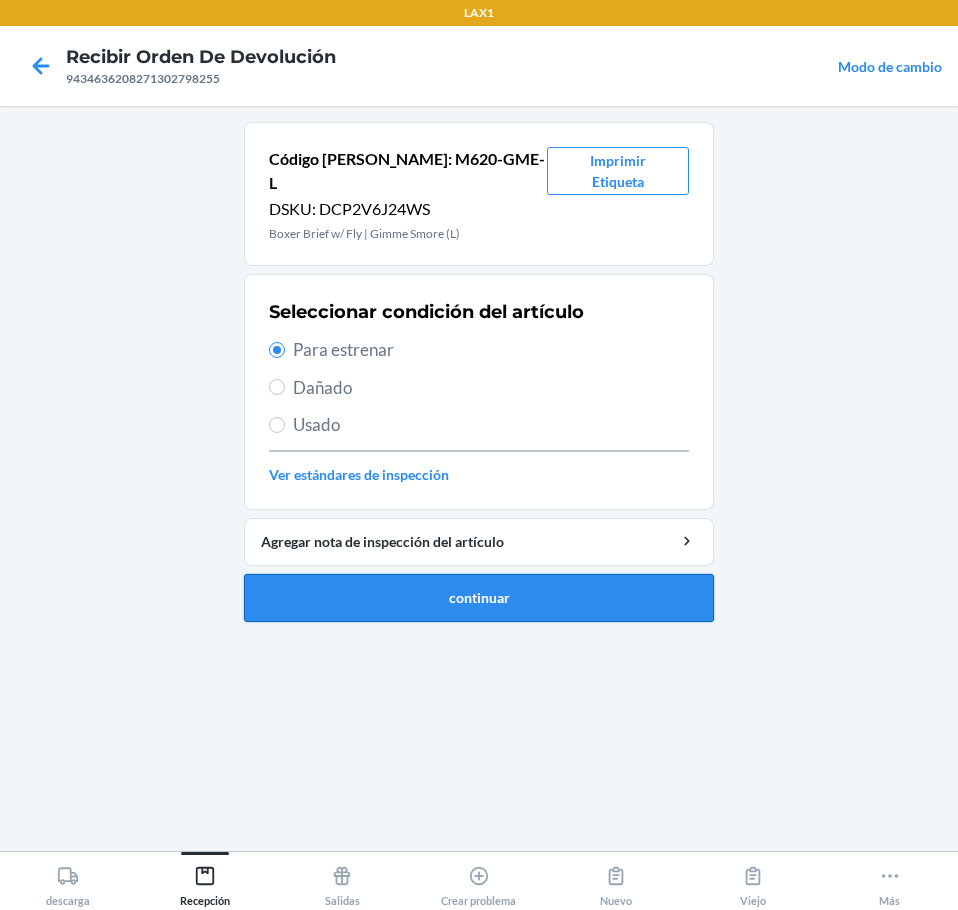 click on "continuar" at bounding box center [479, 598] 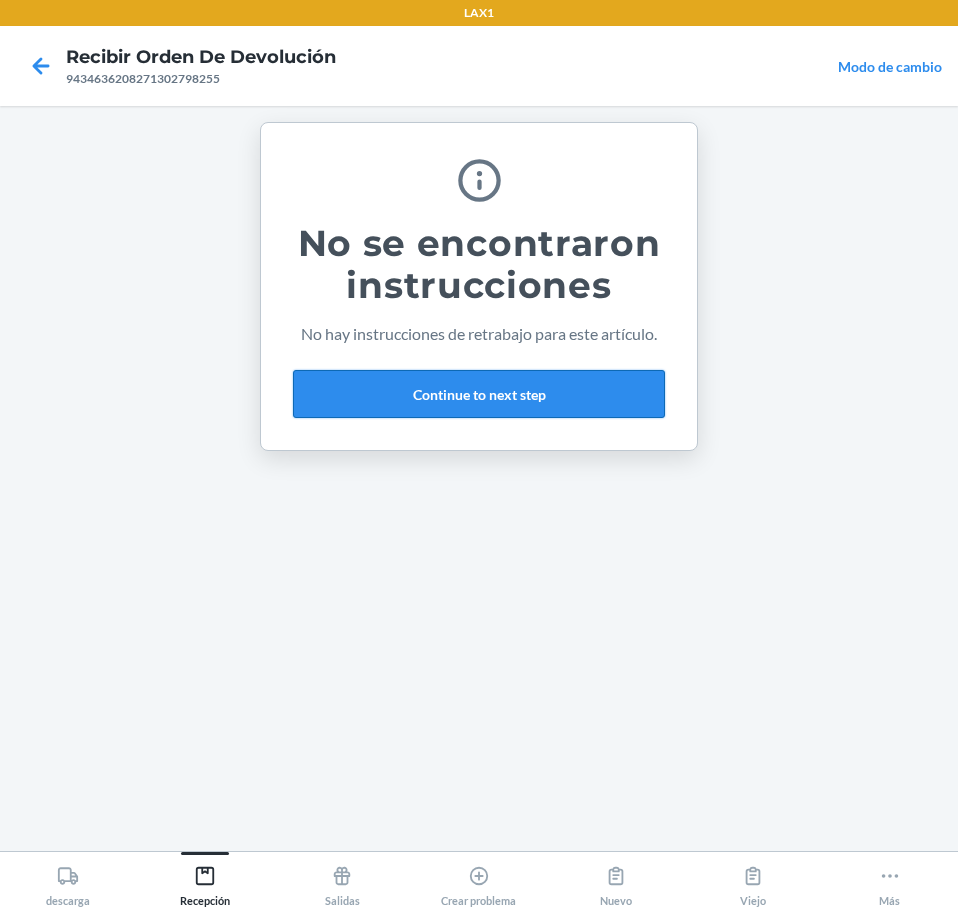 click on "Continue to next step" at bounding box center (479, 394) 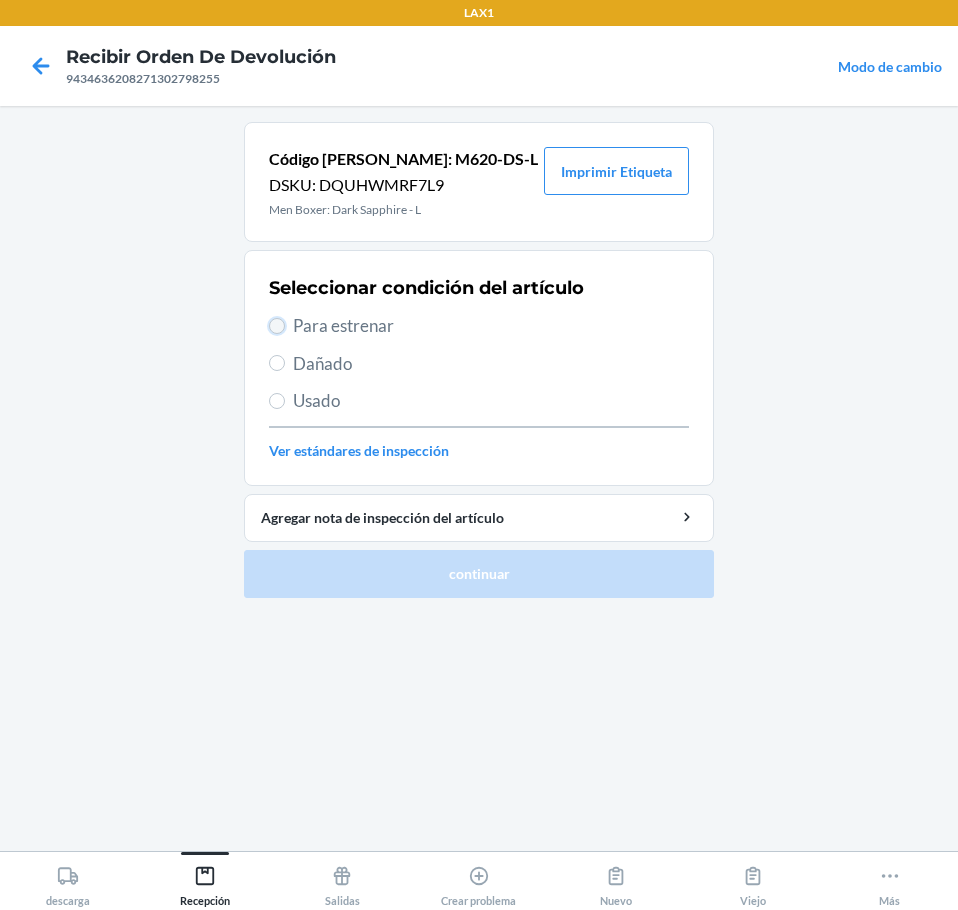 click on "Para estrenar" at bounding box center (277, 326) 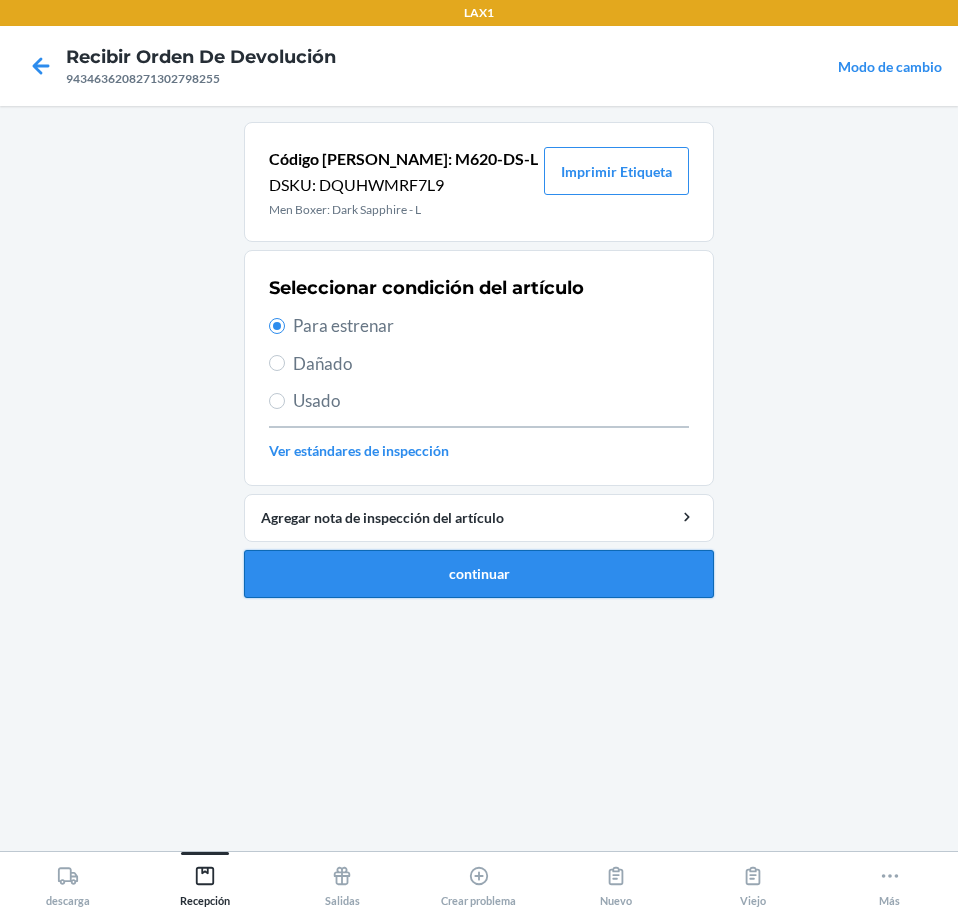 click on "continuar" at bounding box center (479, 574) 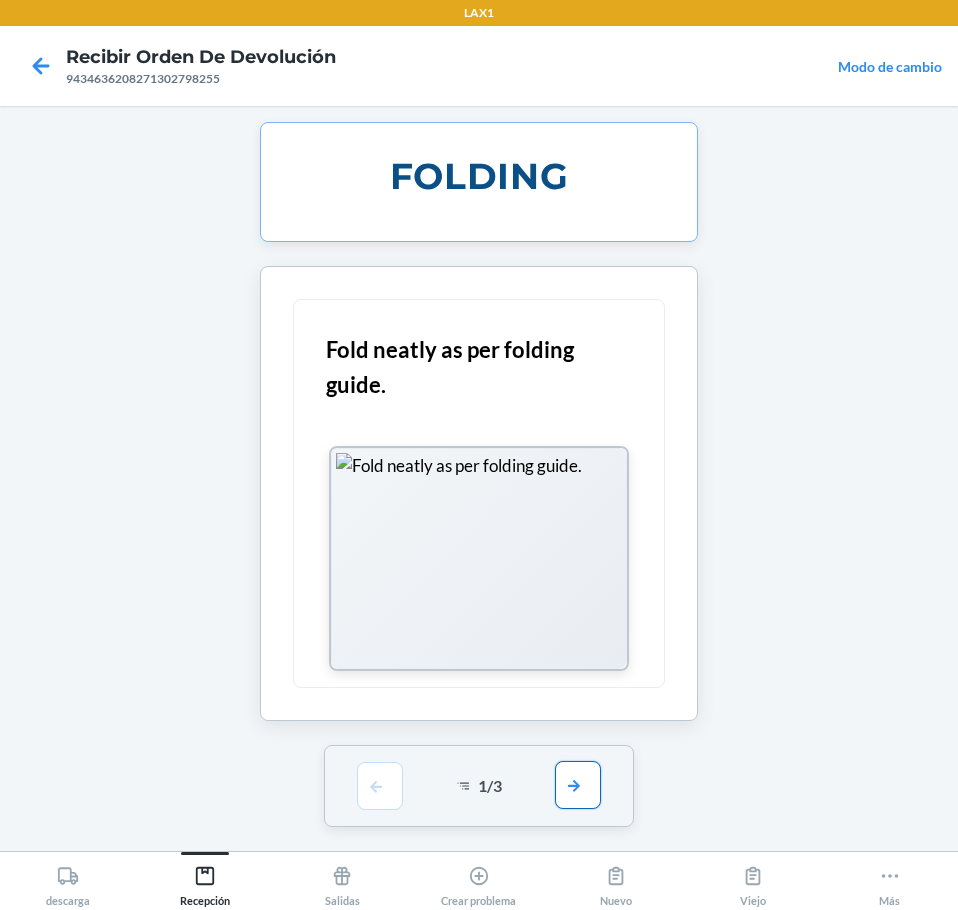 click at bounding box center [578, 785] 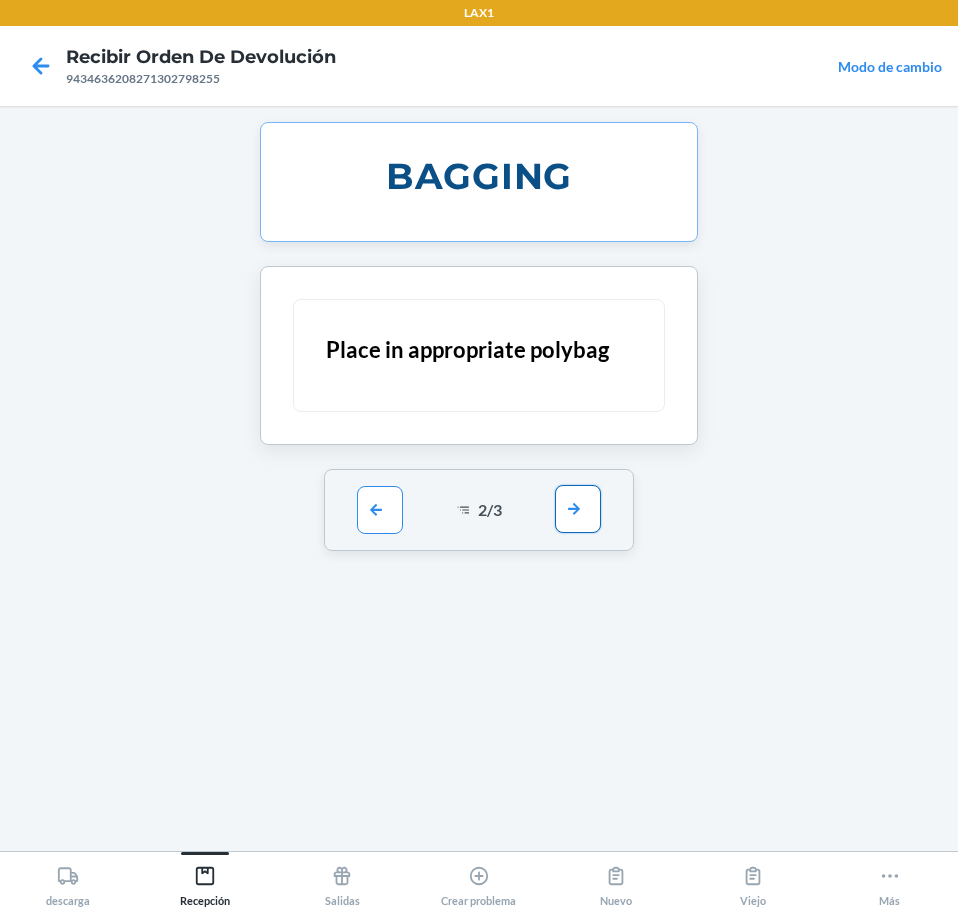 click at bounding box center [578, 509] 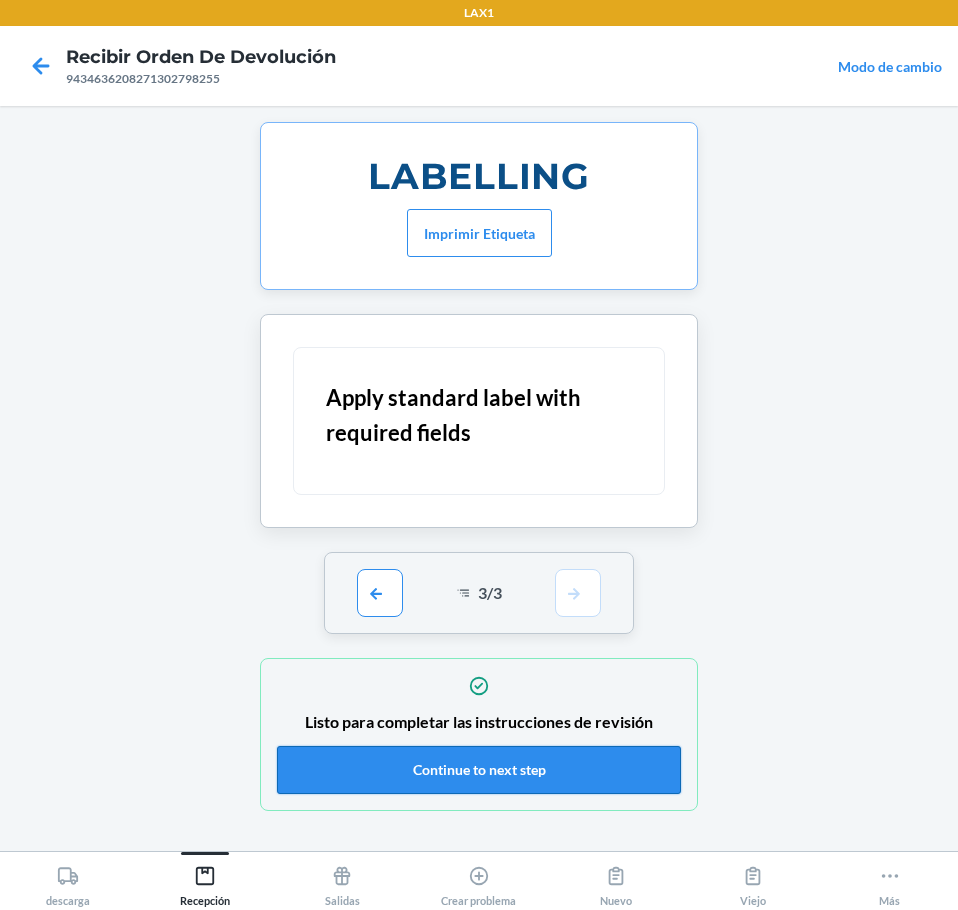 click on "Continue to next step" at bounding box center (479, 770) 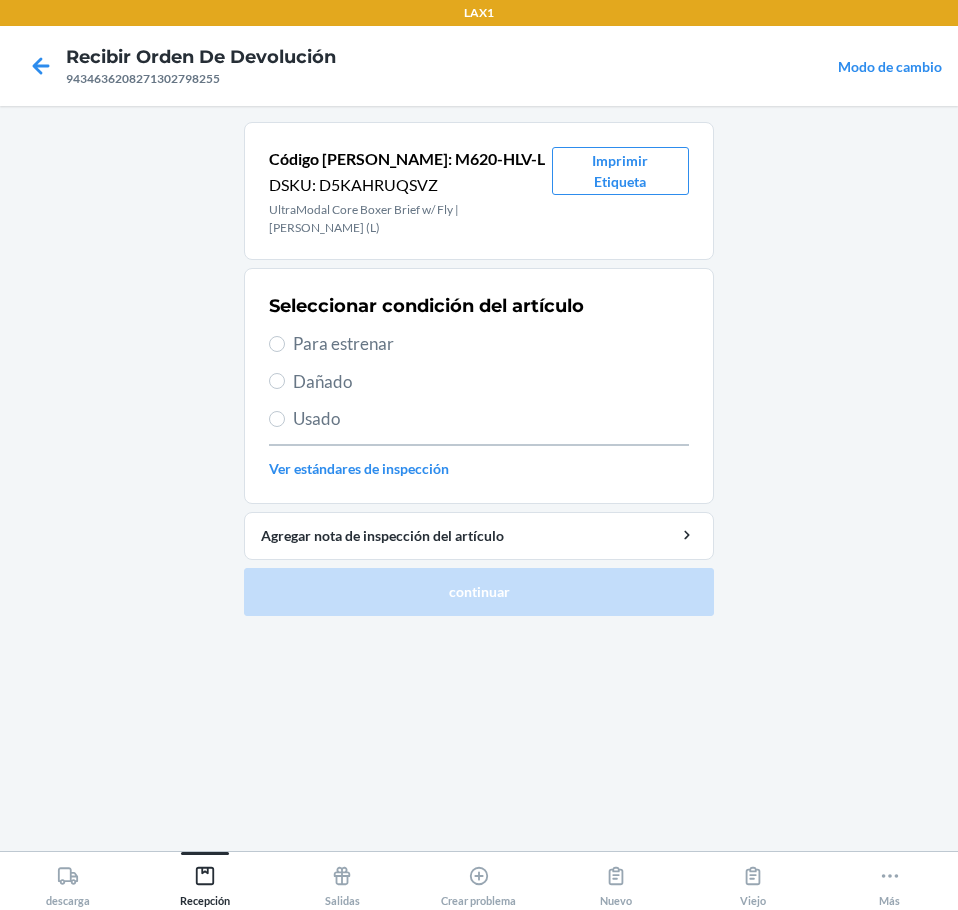 click on "Para estrenar" at bounding box center [491, 344] 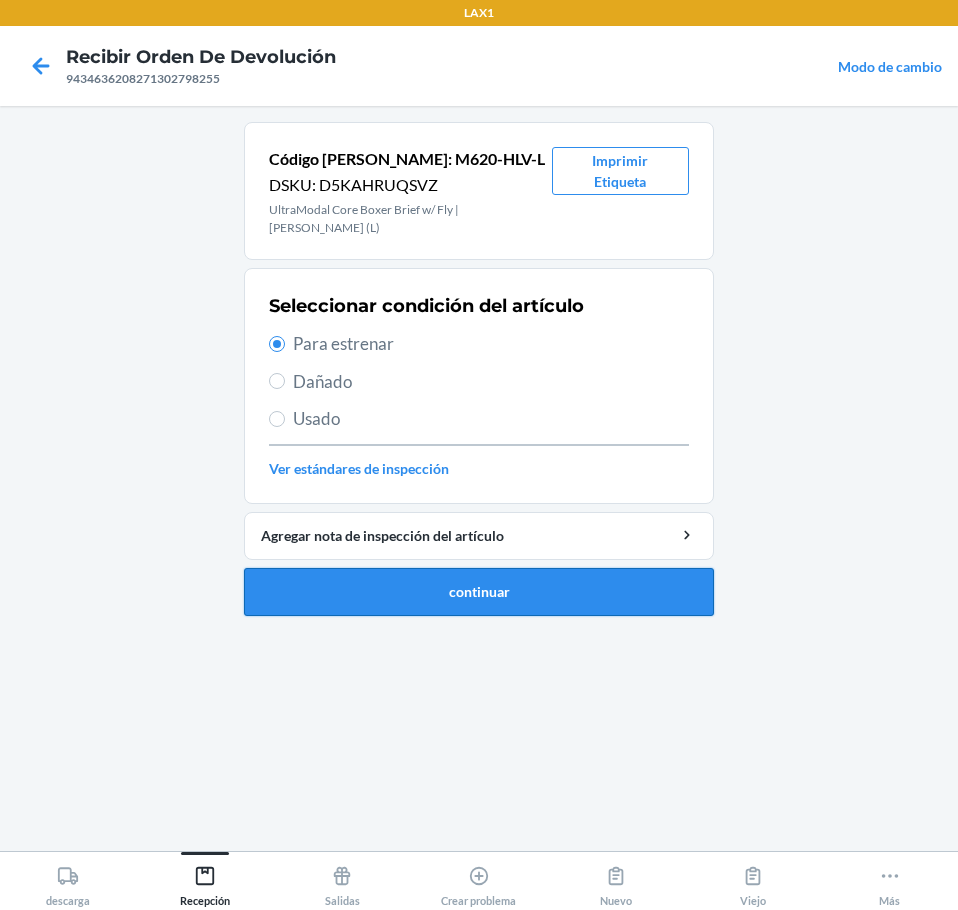 click on "continuar" at bounding box center (479, 592) 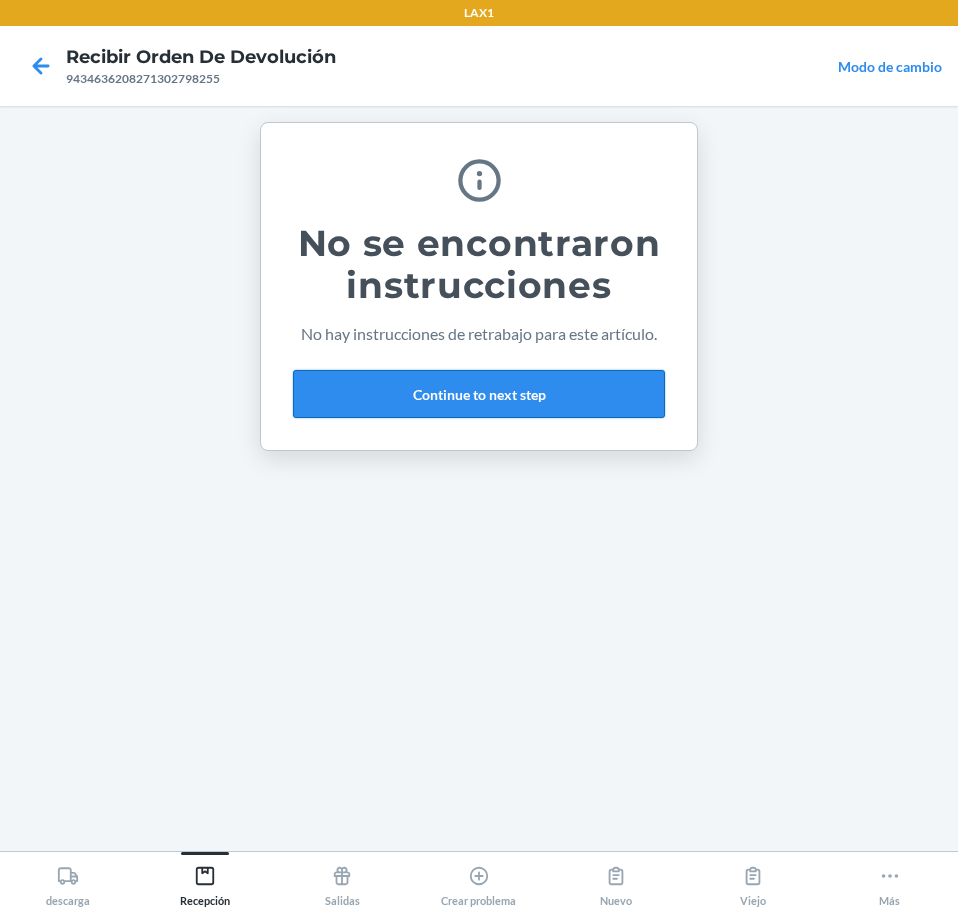 click on "Continue to next step" at bounding box center (479, 394) 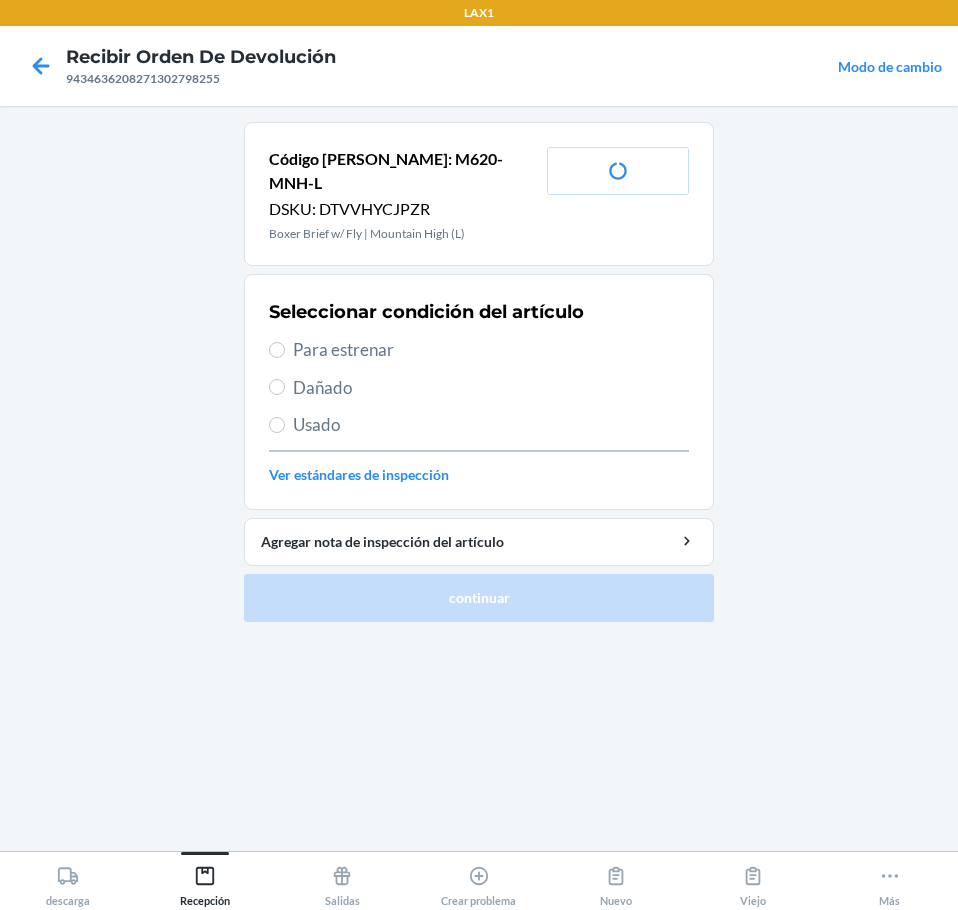 click on "Para estrenar" at bounding box center (491, 350) 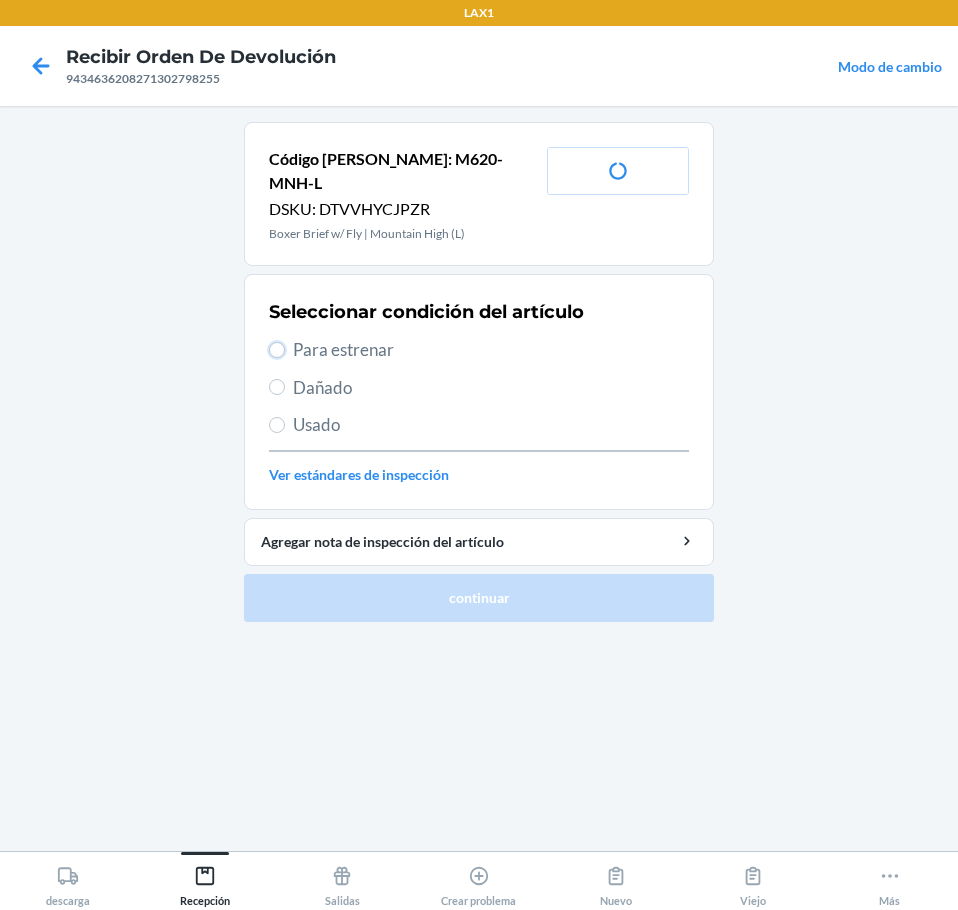 click on "Para estrenar" at bounding box center [277, 350] 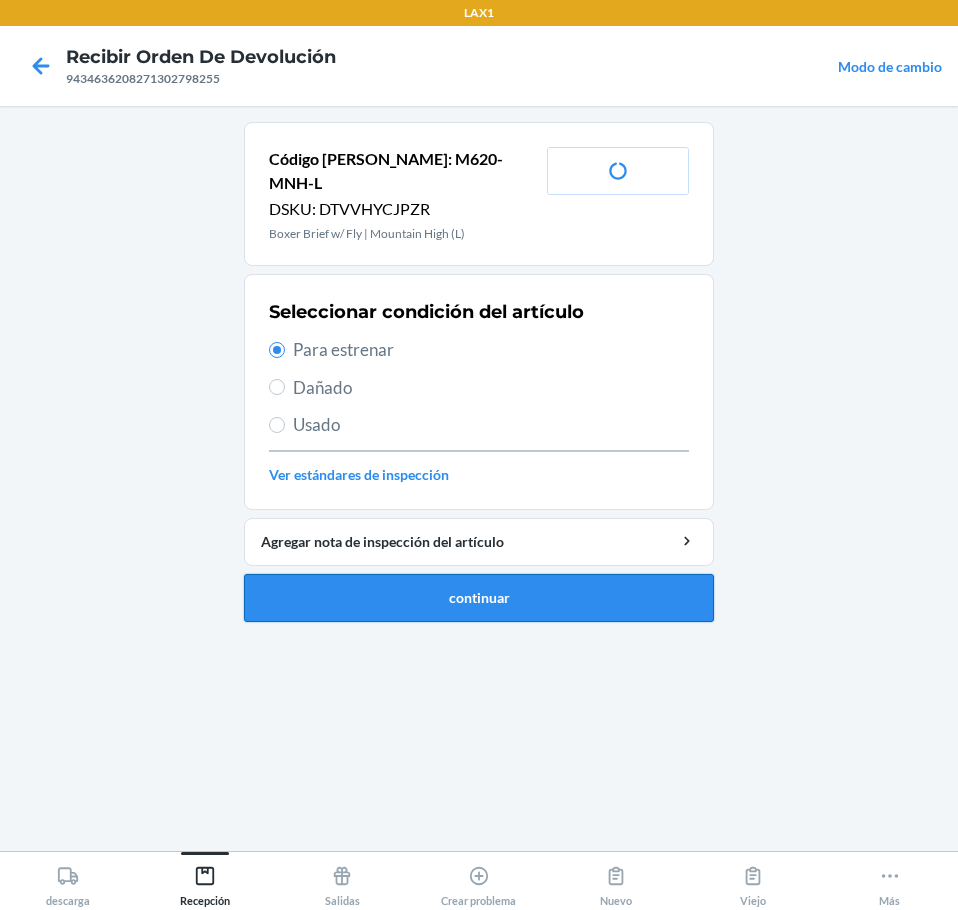 click on "continuar" at bounding box center [479, 598] 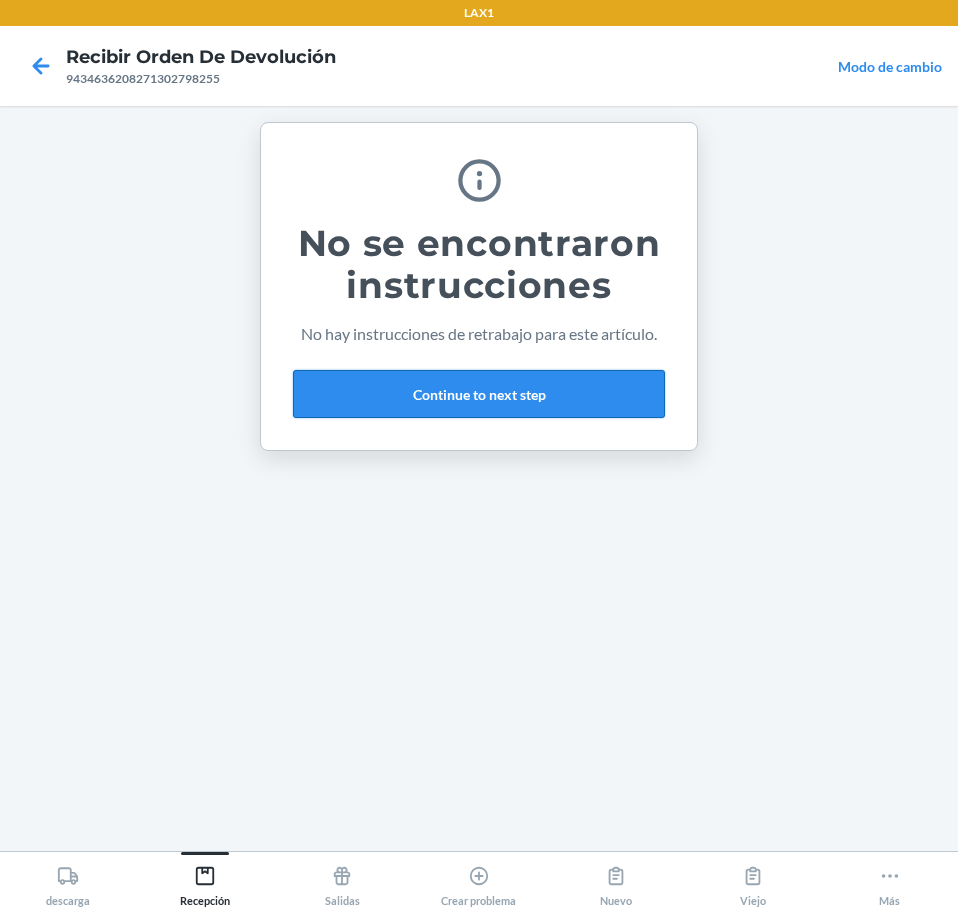 click on "Continue to next step" at bounding box center [479, 394] 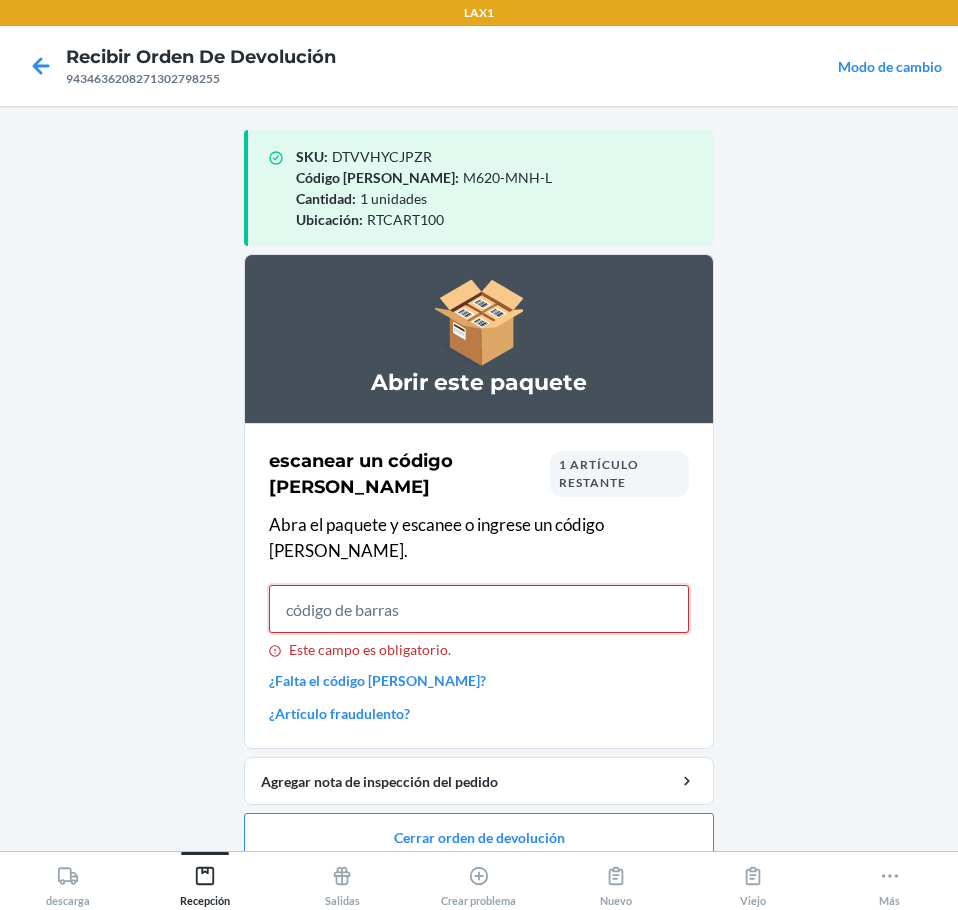 click on "Este campo es obligatorio." at bounding box center (479, 609) 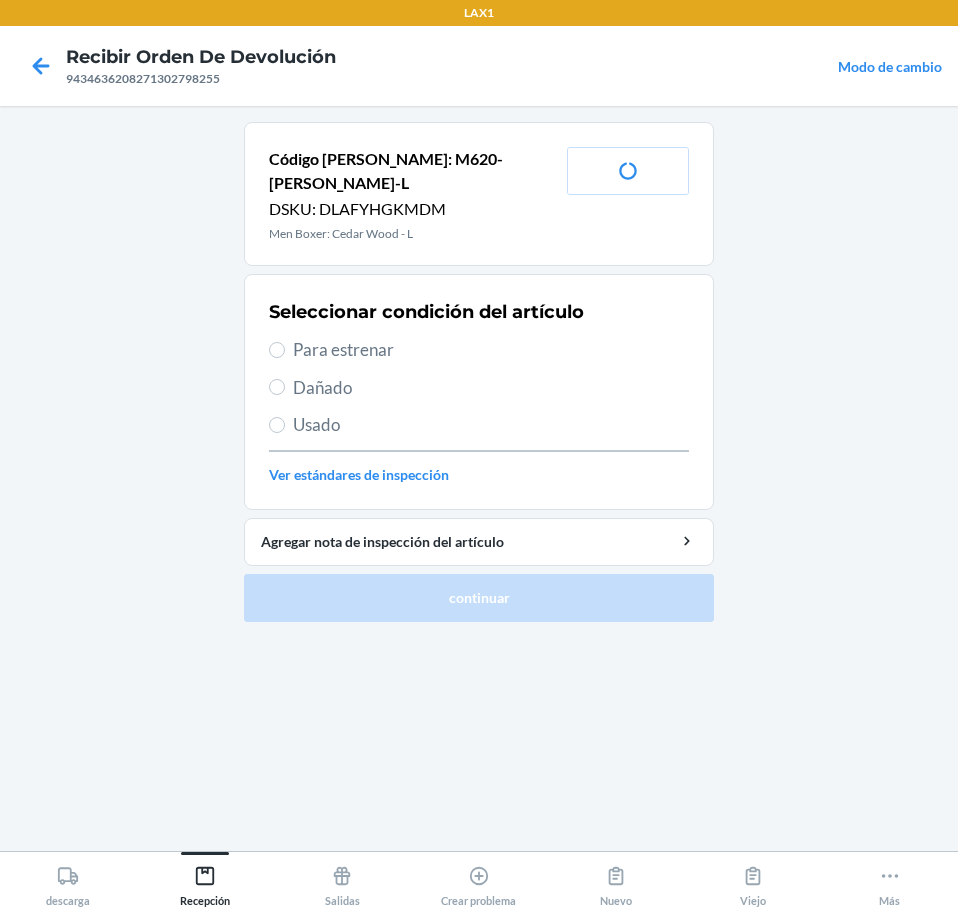 click on "Para estrenar" at bounding box center [491, 350] 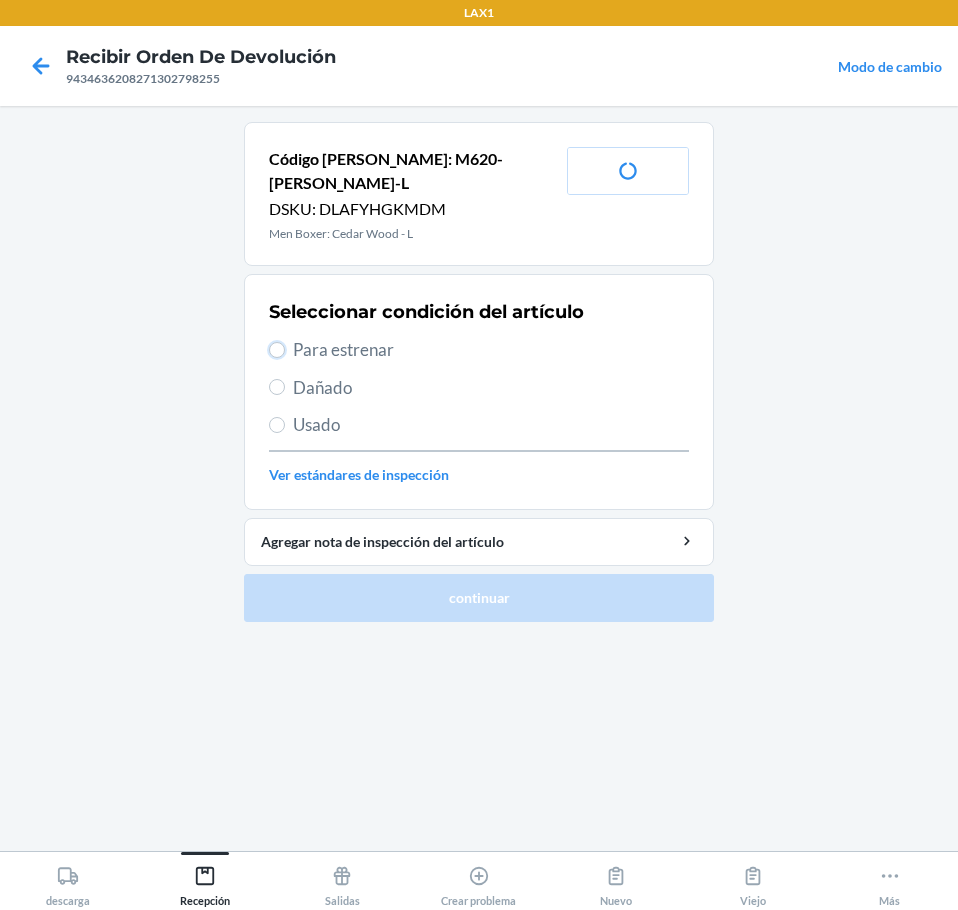 click on "Para estrenar" at bounding box center [277, 350] 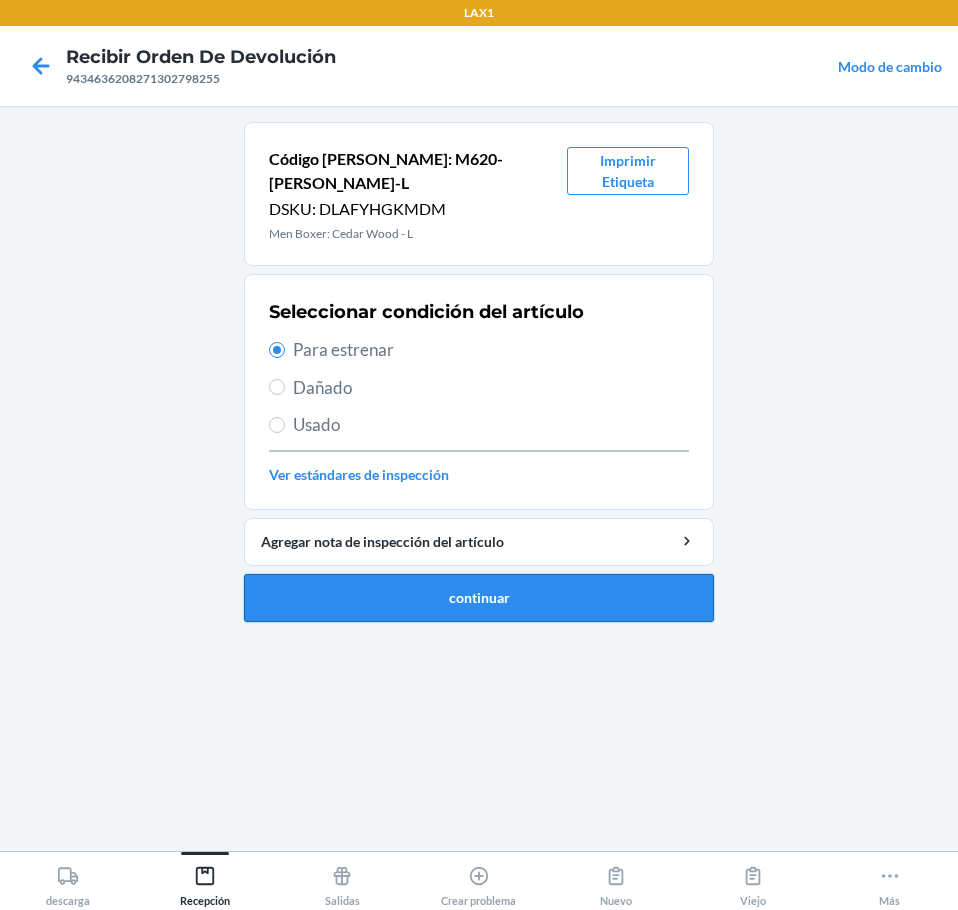 click on "continuar" at bounding box center [479, 598] 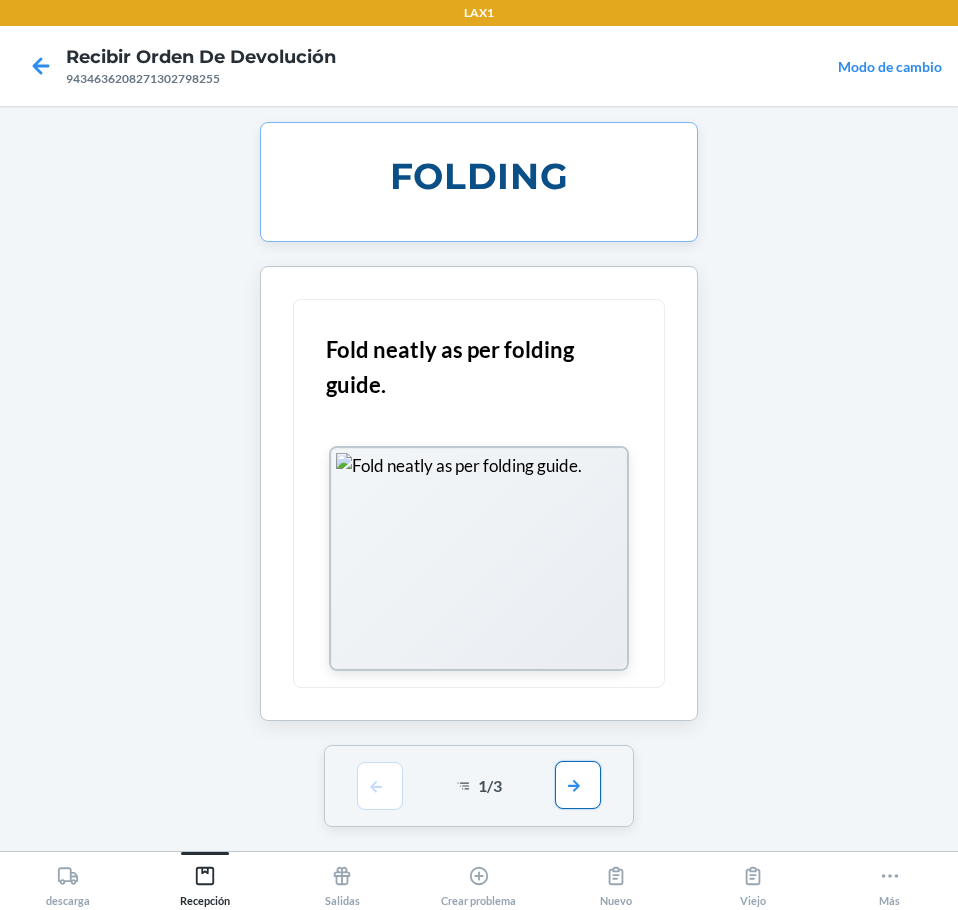 click at bounding box center [578, 785] 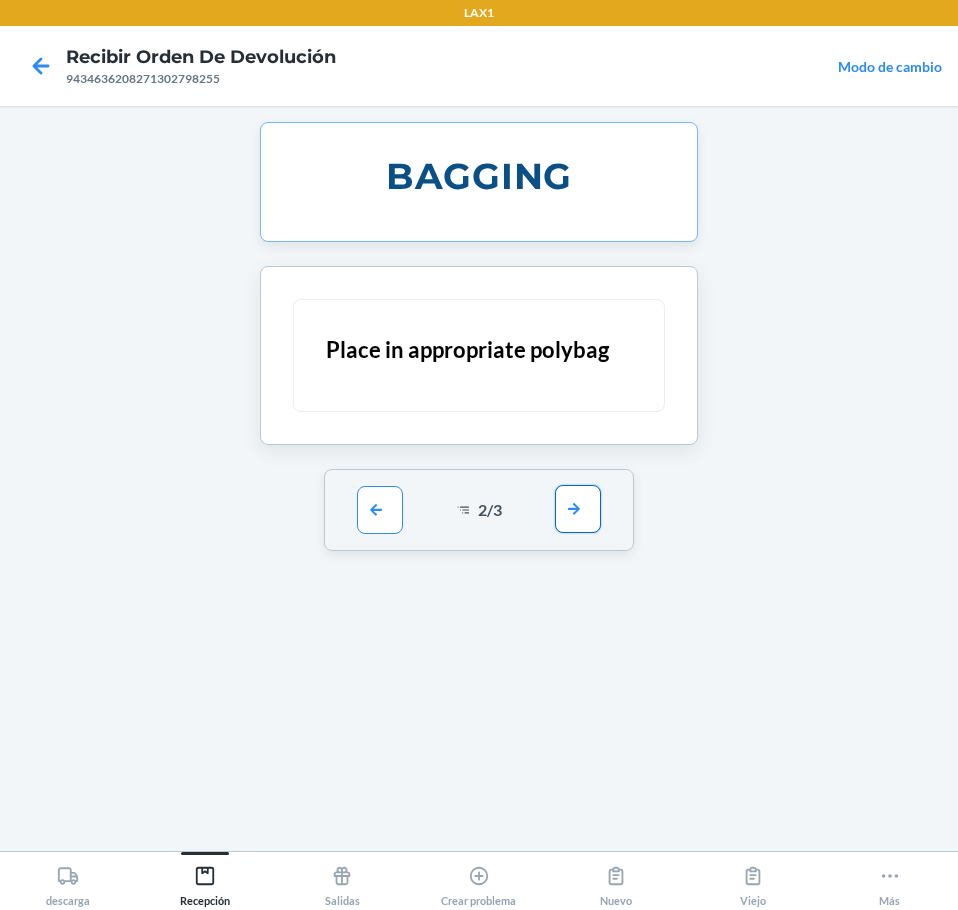 click at bounding box center (578, 509) 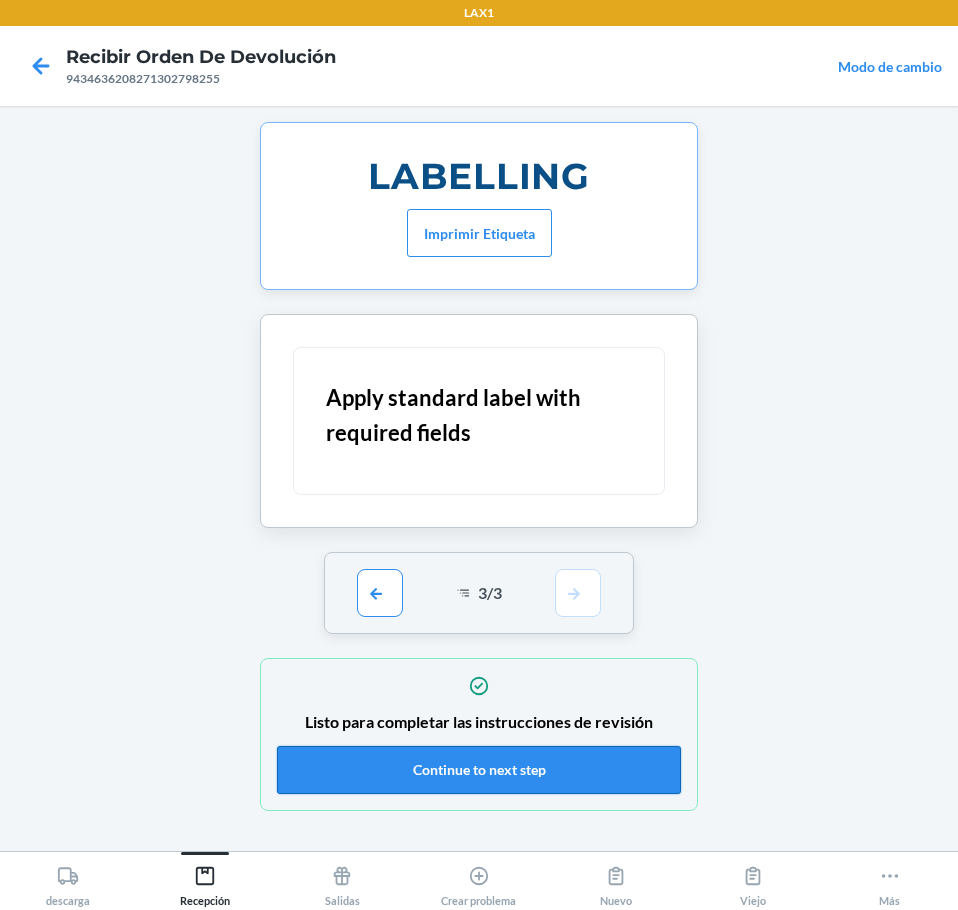 click on "Continue to next step" at bounding box center (479, 770) 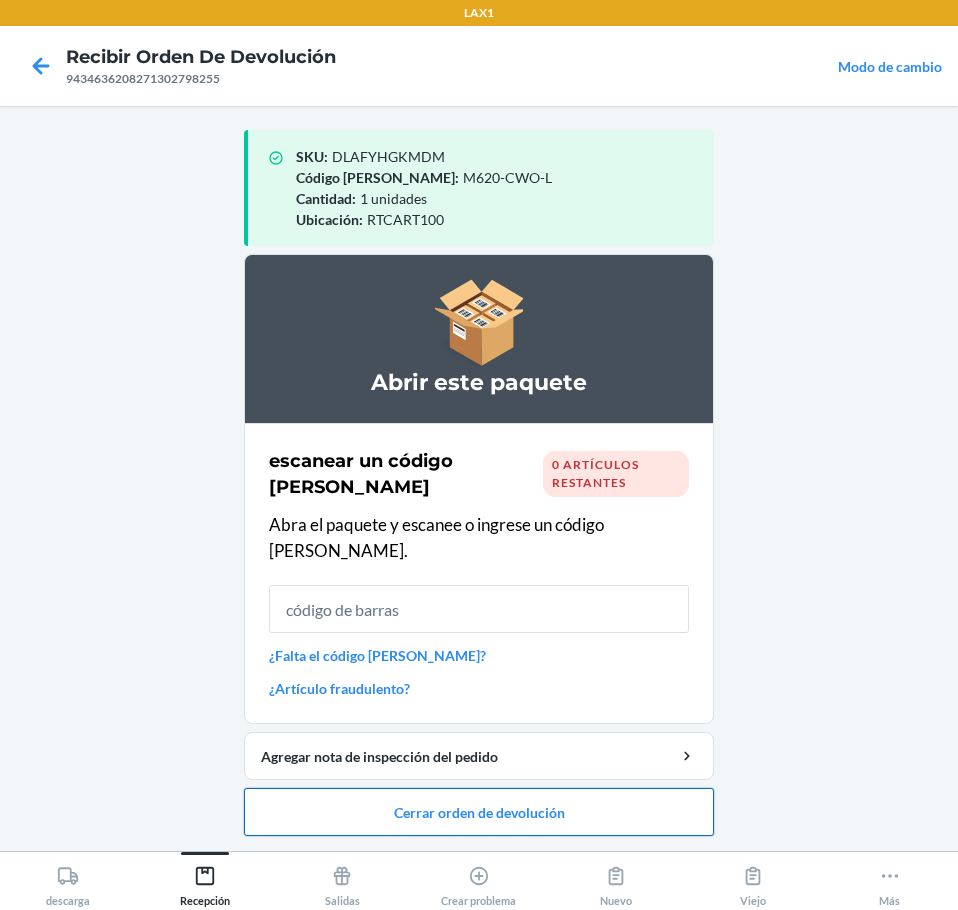 click on "Cerrar orden de devolución" at bounding box center [479, 812] 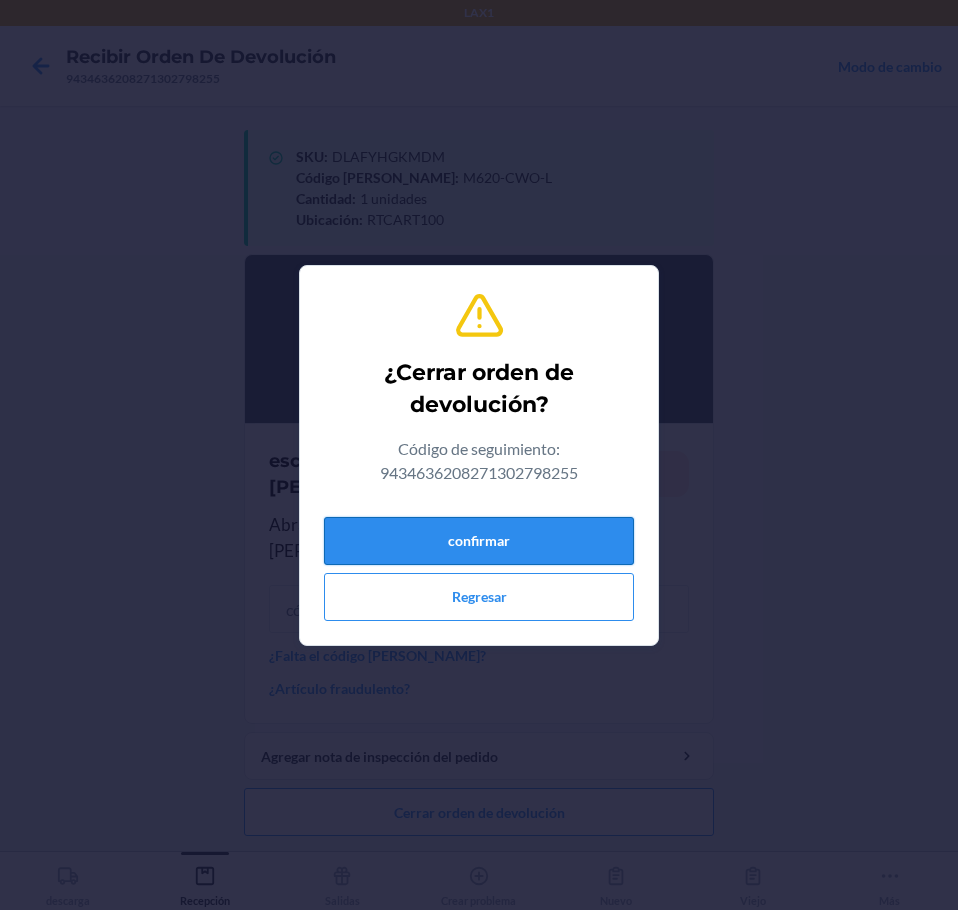 click on "confirmar" at bounding box center (479, 541) 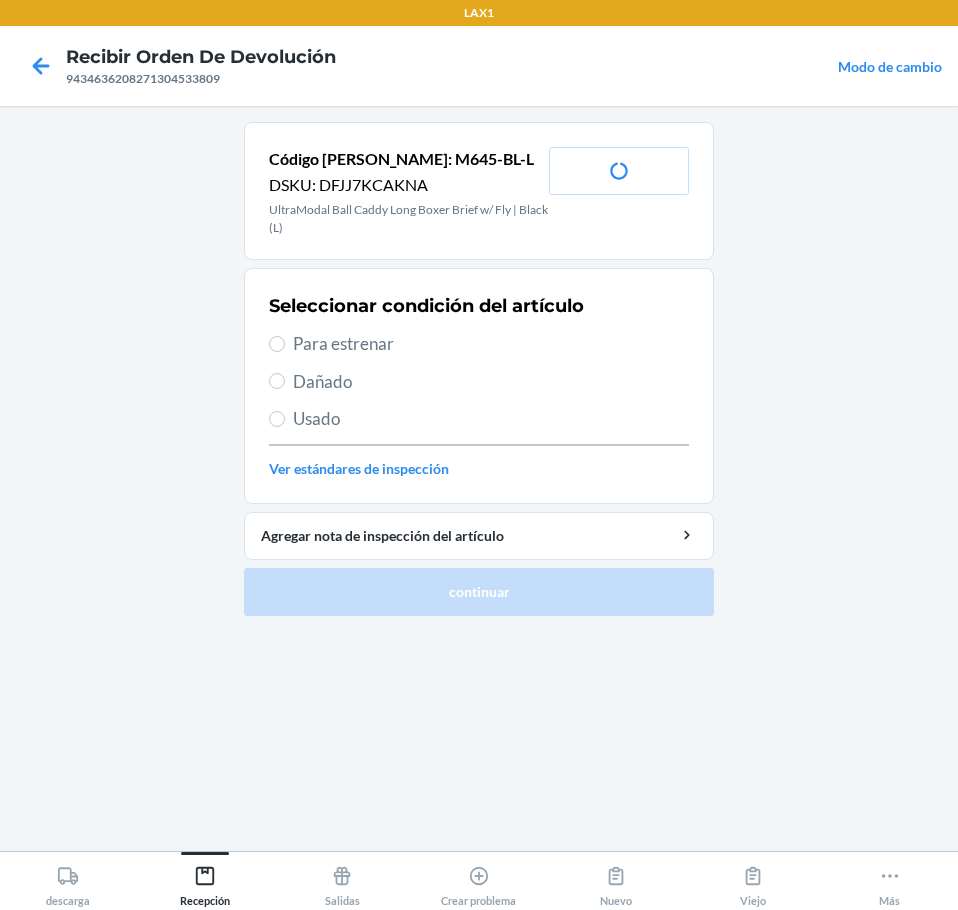 click on "Para estrenar" at bounding box center (479, 344) 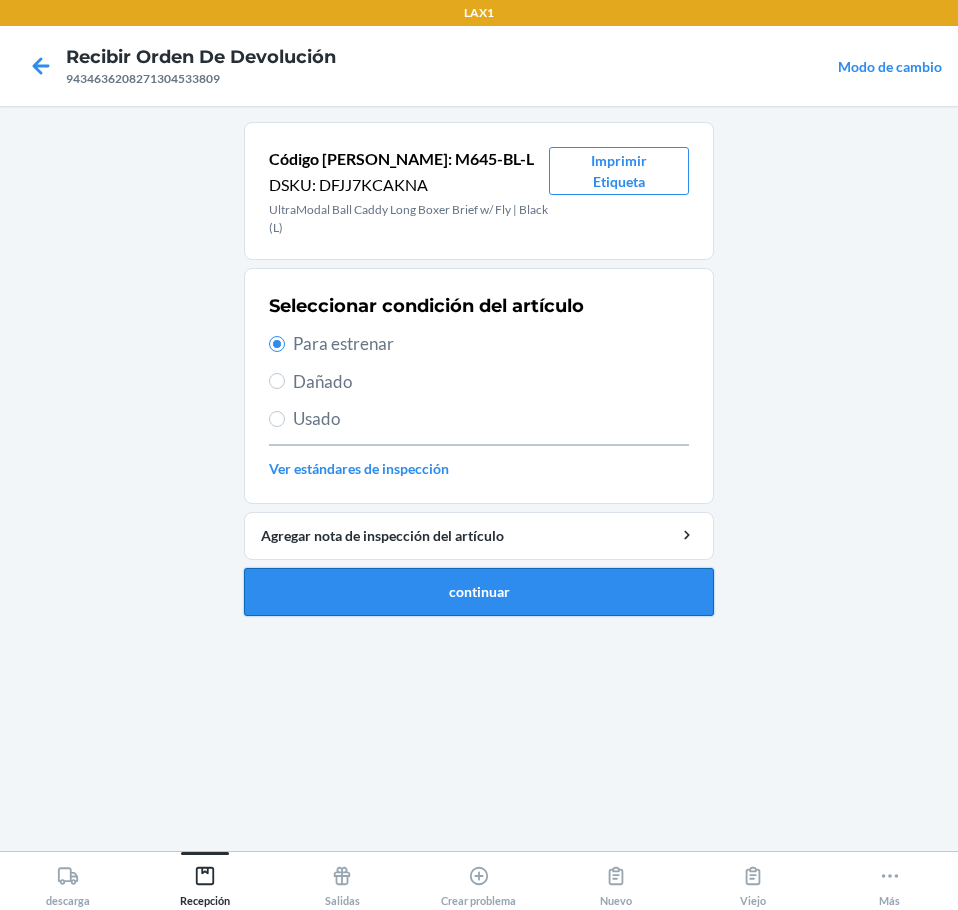 click on "continuar" at bounding box center (479, 592) 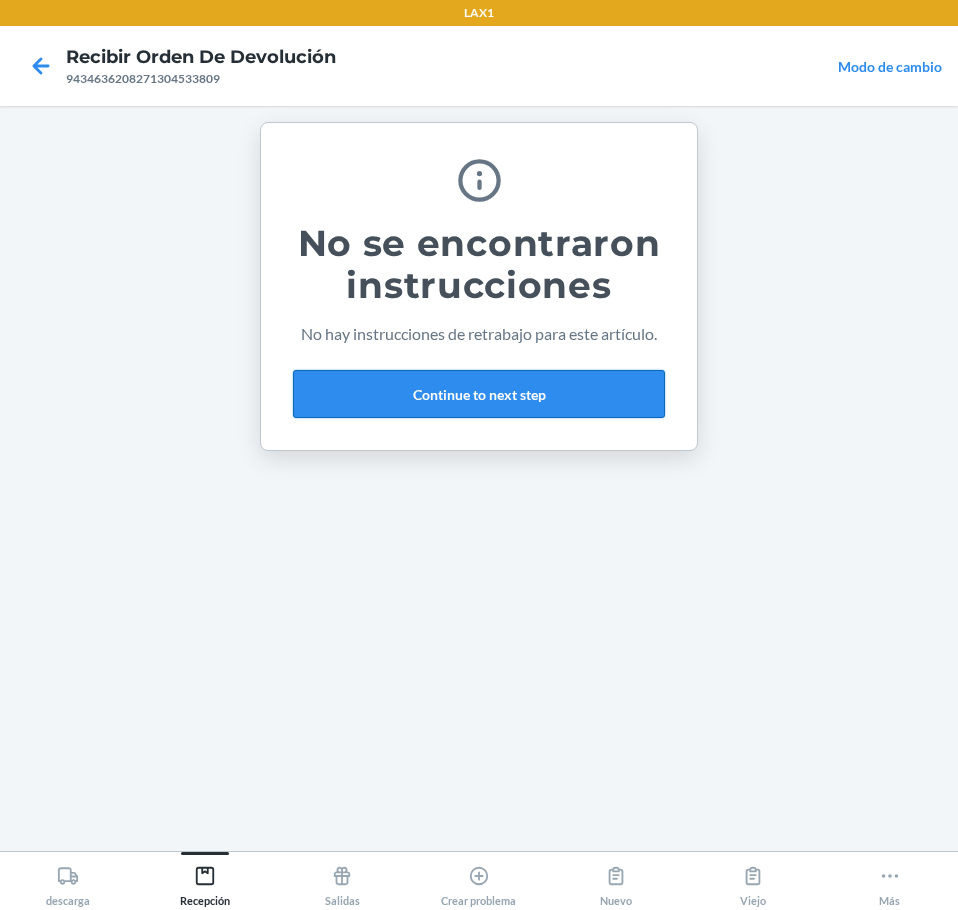 click on "Continue to next step" at bounding box center (479, 394) 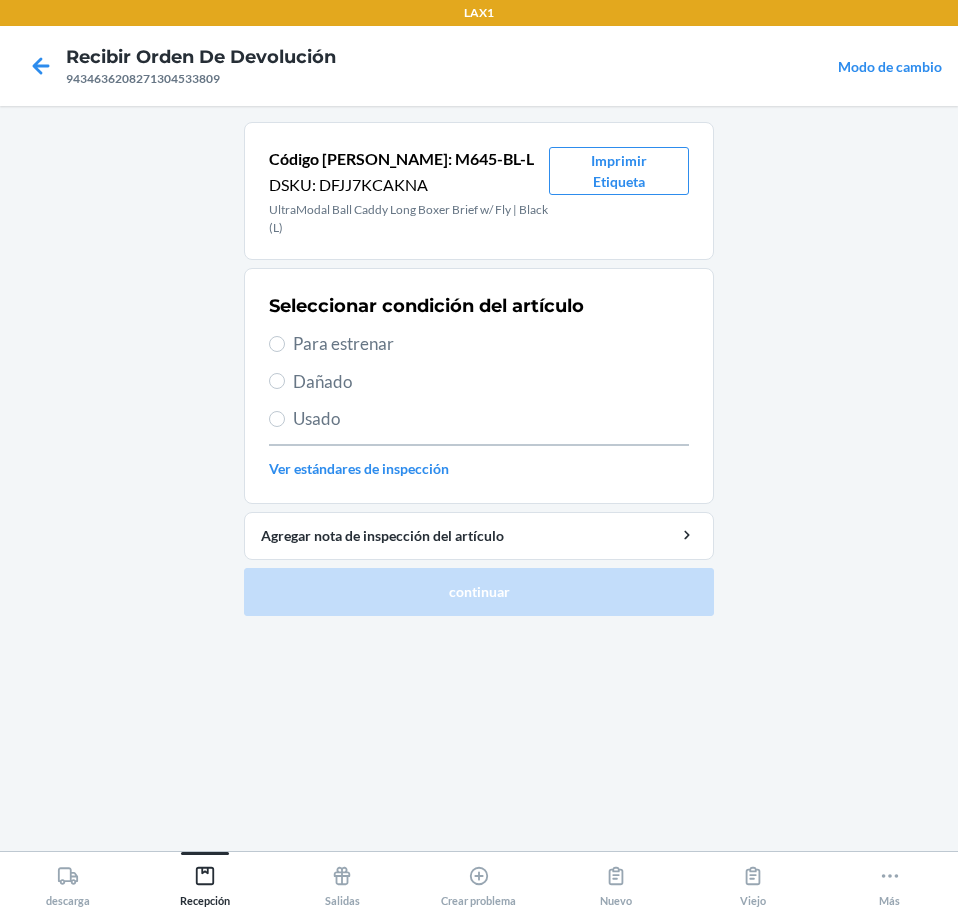 click on "Para estrenar" at bounding box center [491, 344] 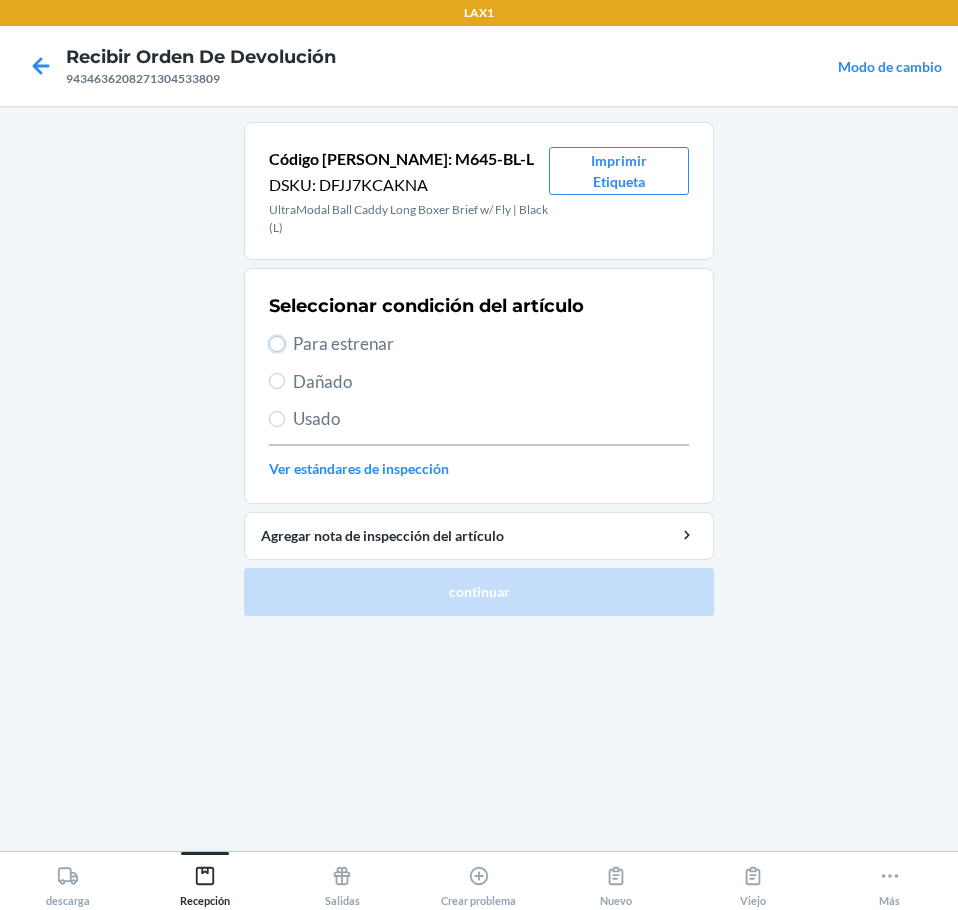 click on "Para estrenar" at bounding box center [277, 344] 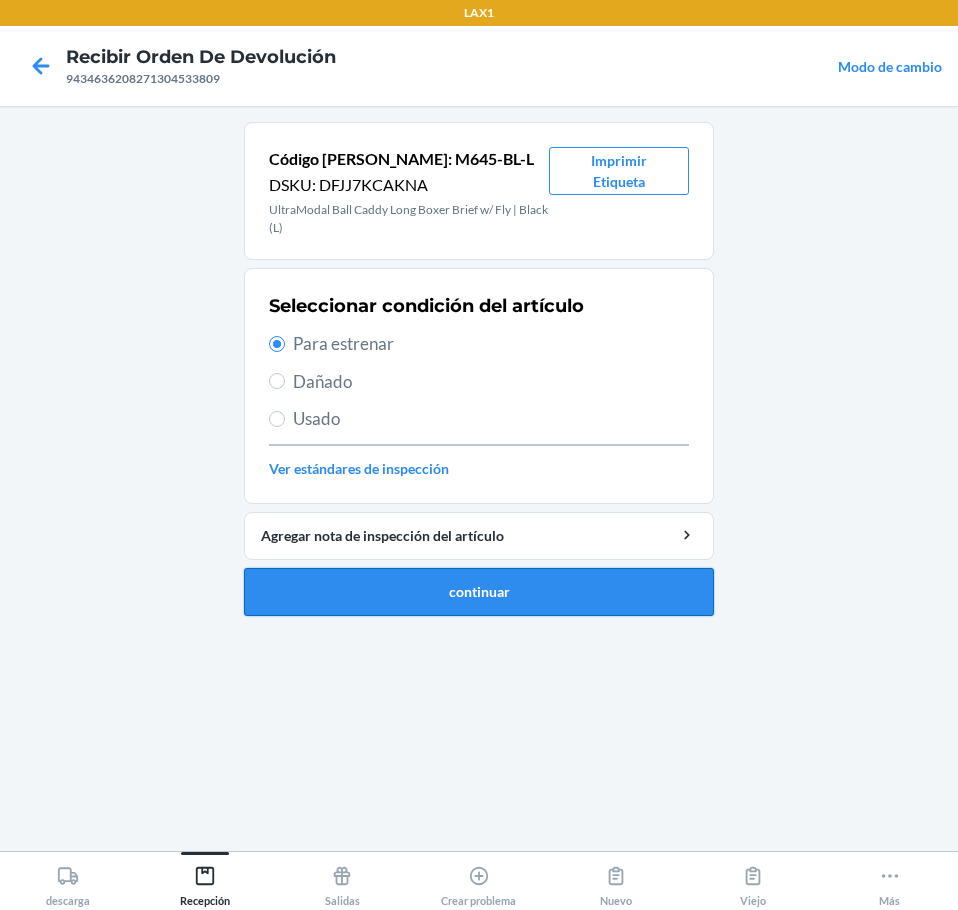 click on "continuar" at bounding box center [479, 592] 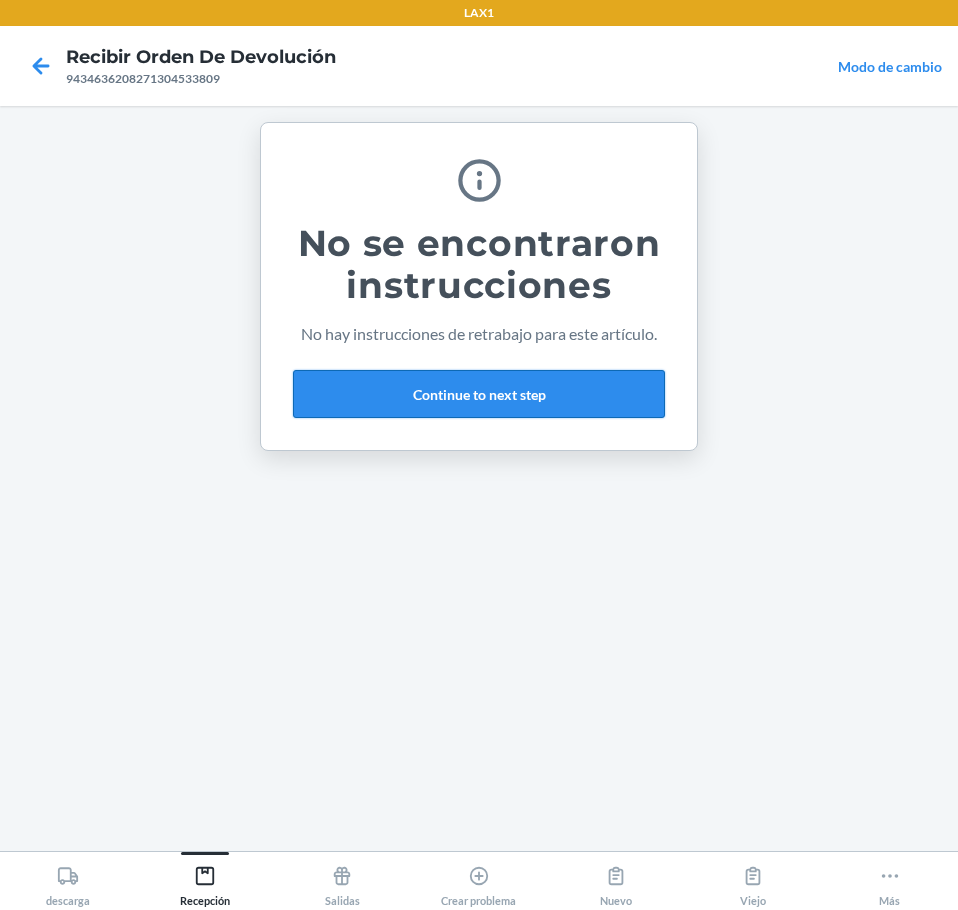click on "Continue to next step" at bounding box center [479, 394] 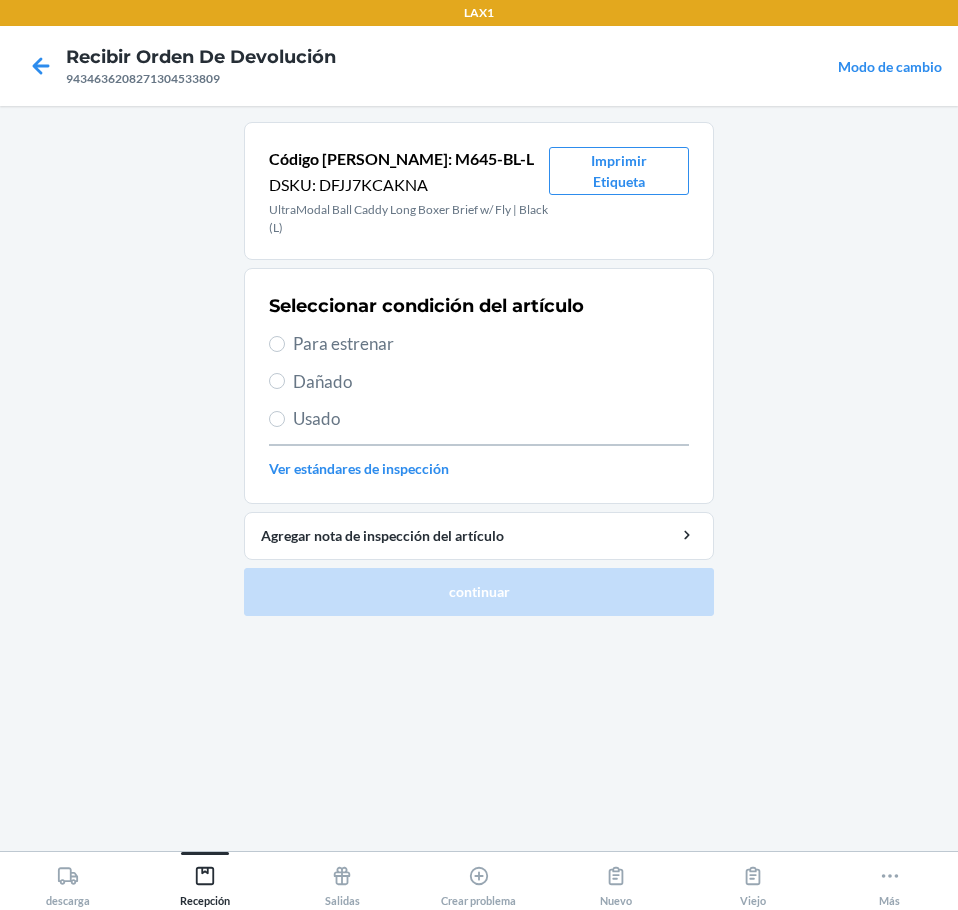 click on "Para estrenar" at bounding box center [479, 344] 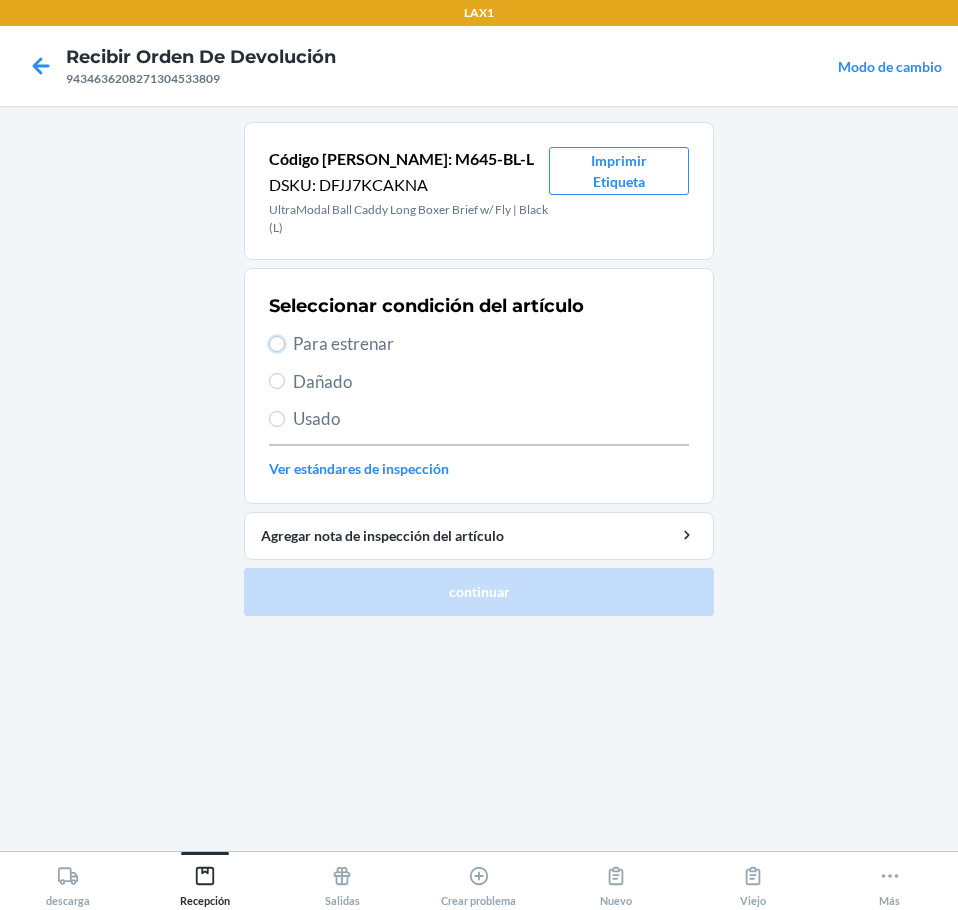 click on "Para estrenar" at bounding box center (277, 344) 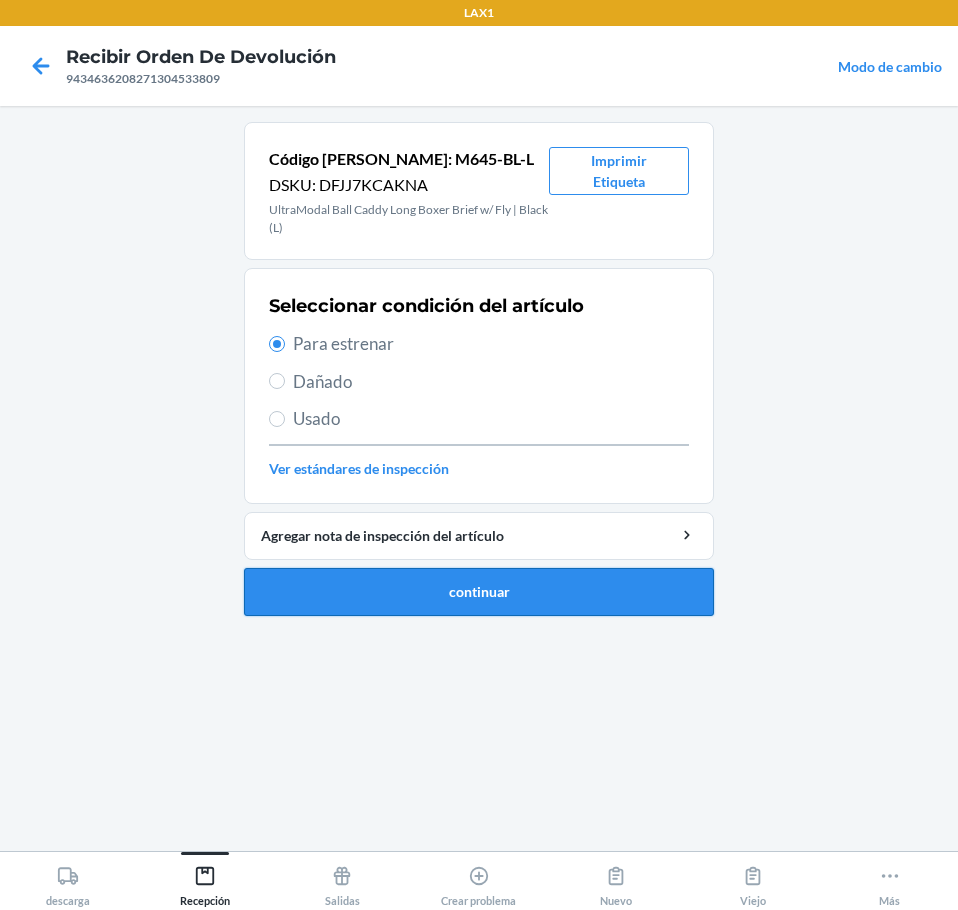 click on "continuar" at bounding box center [479, 592] 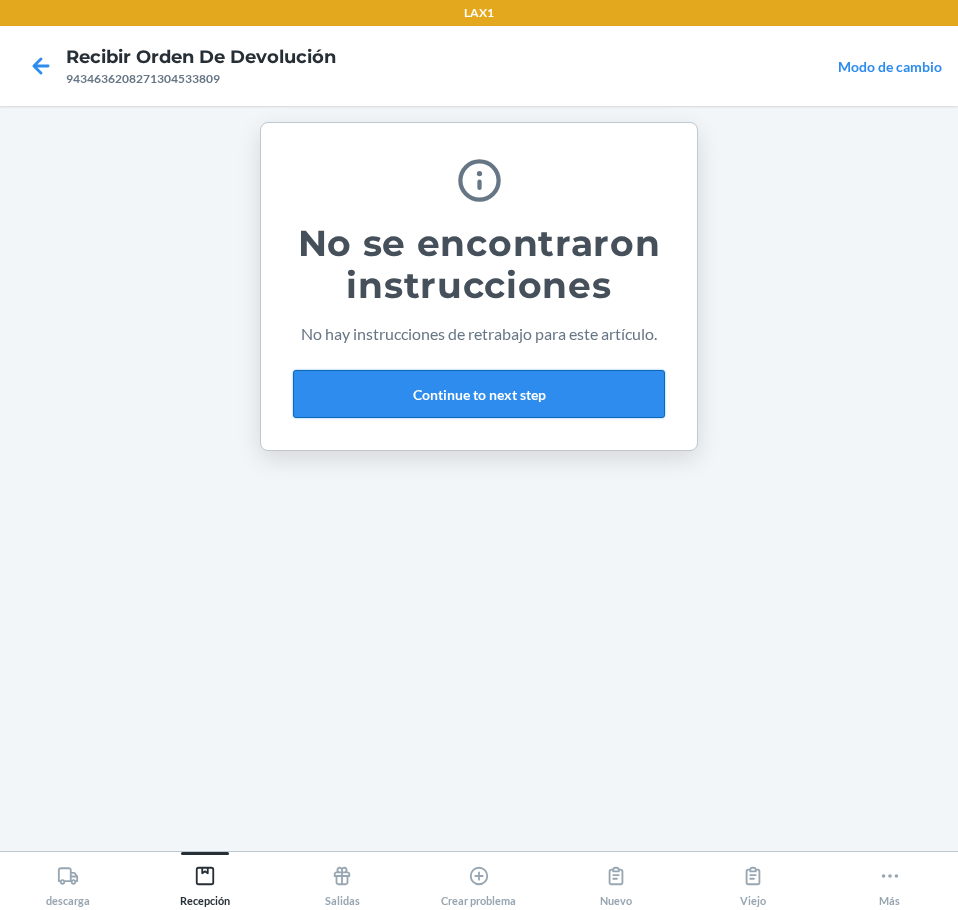 click on "Continue to next step" at bounding box center [479, 394] 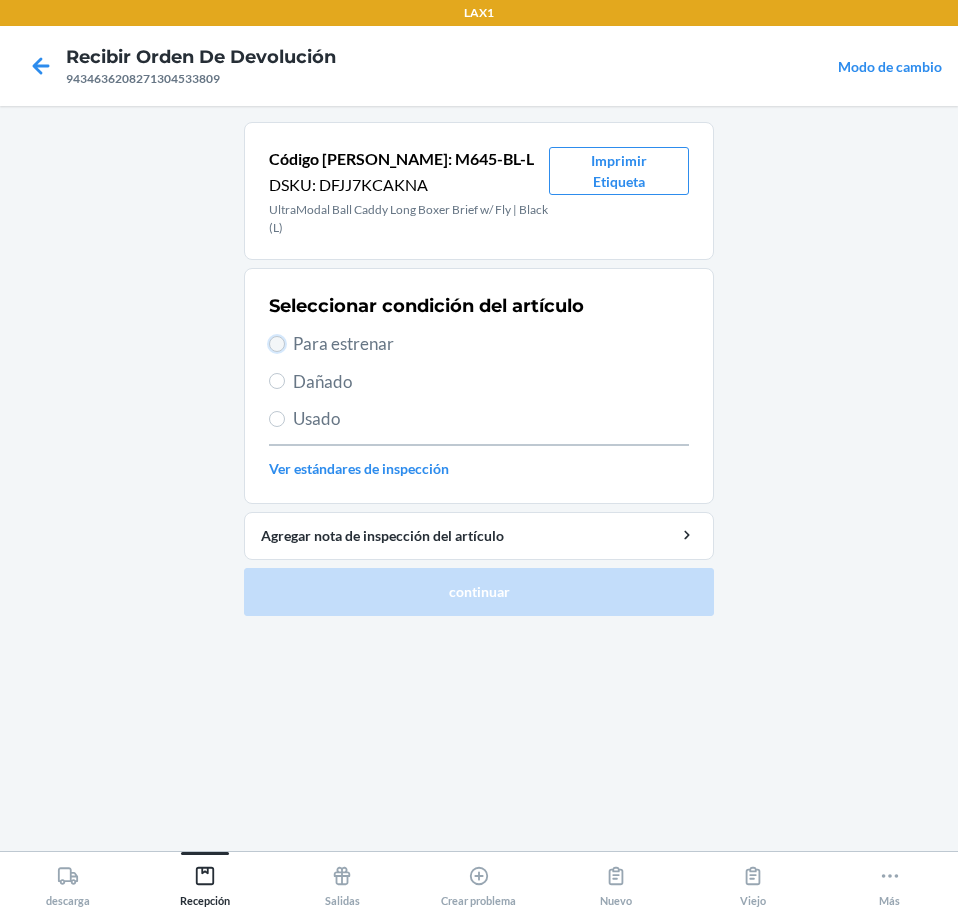 click on "Para estrenar" at bounding box center [277, 344] 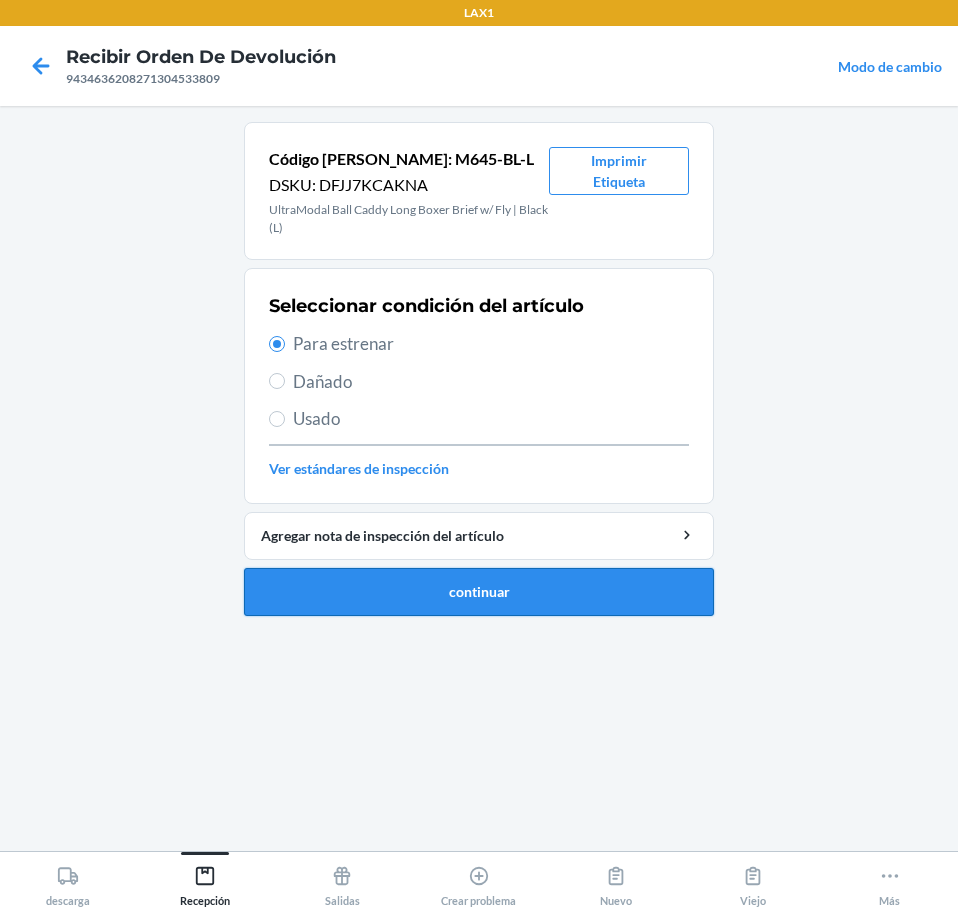 click on "continuar" at bounding box center (479, 592) 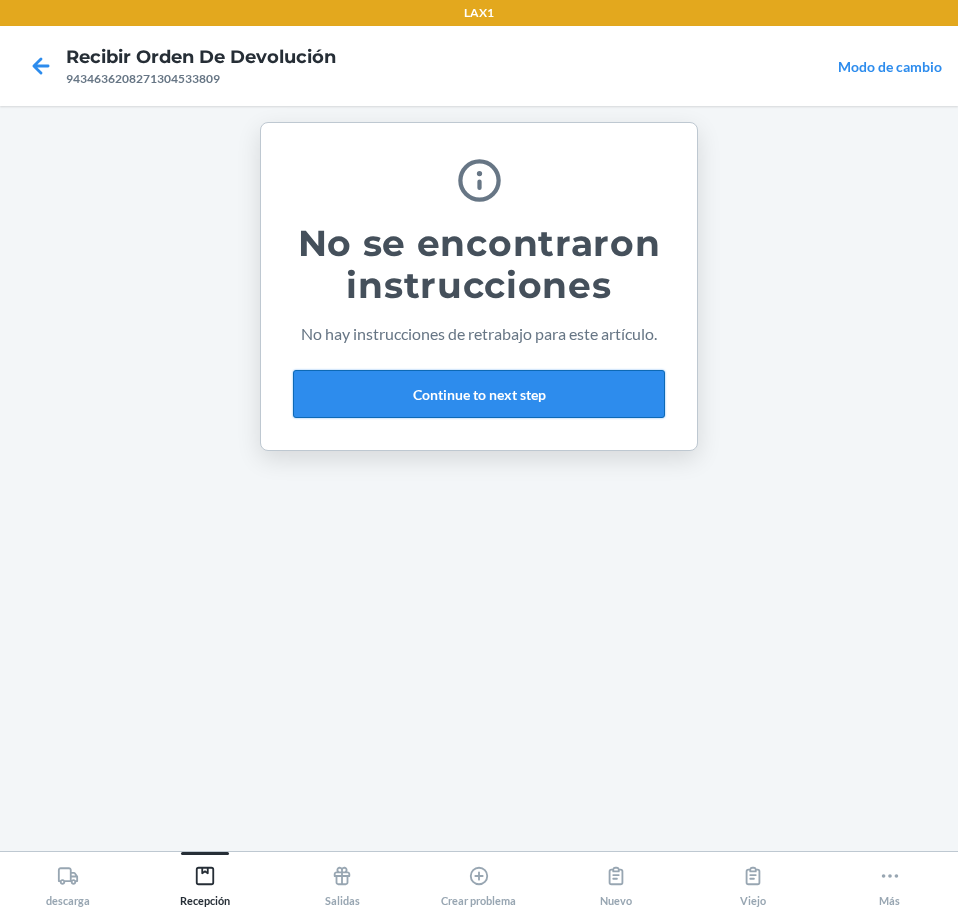 click on "Continue to next step" at bounding box center (479, 394) 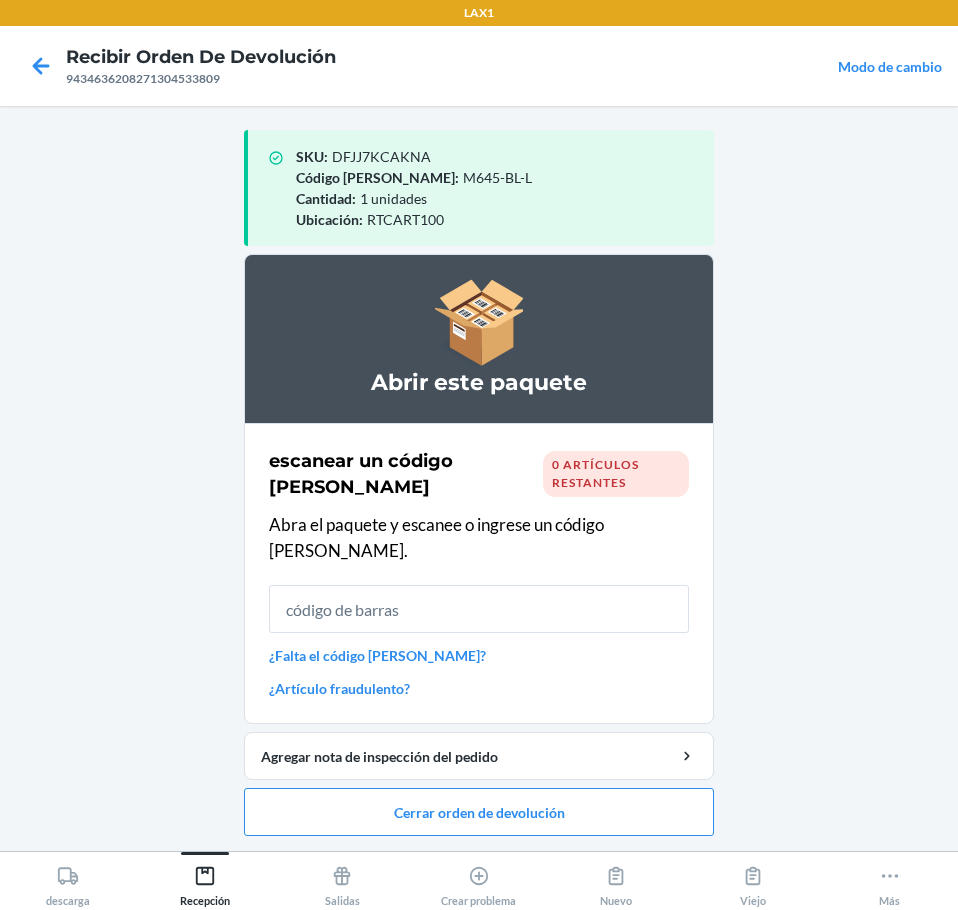 click on "Abrir este paquete escanear un código [PERSON_NAME] 0 artículos restantes Abra el paquete y escanee o ingrese un código [PERSON_NAME]. ¿Falta el código [PERSON_NAME]? ¿Artículo fraudulento? Agregar nota de inspección del pedido Cerrar orden de devolución" at bounding box center (479, 553) 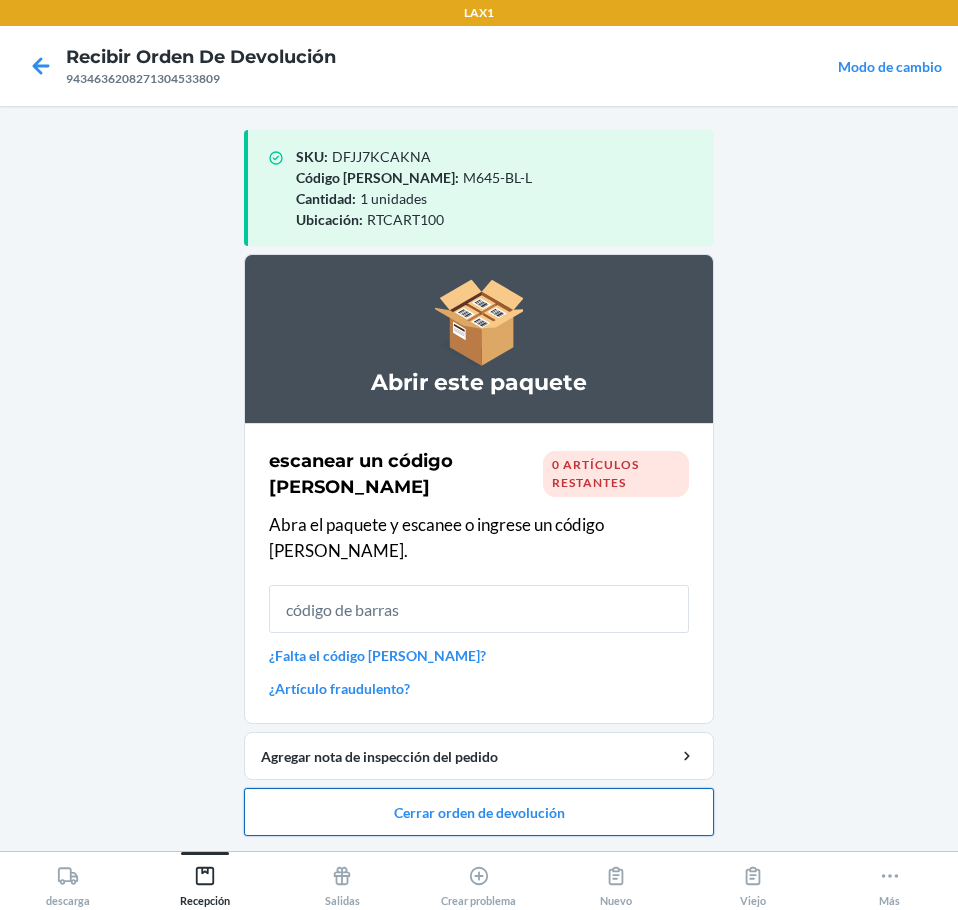 click on "Cerrar orden de devolución" at bounding box center (479, 812) 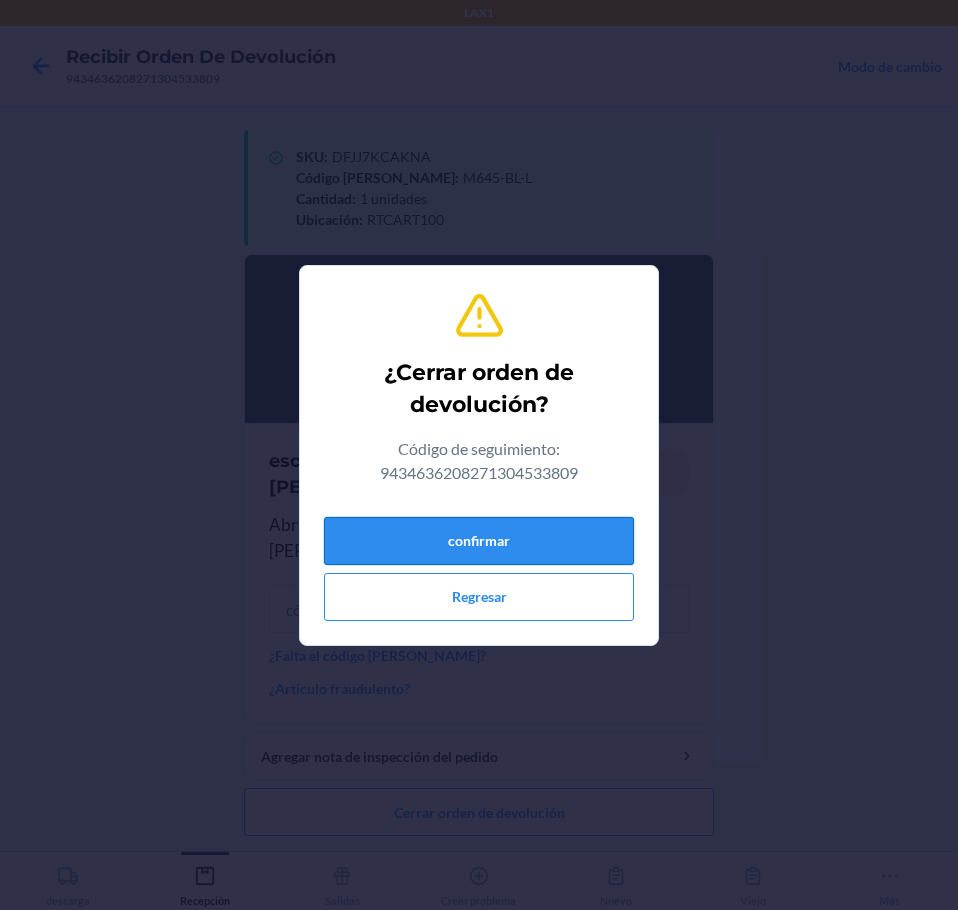 click on "confirmar" at bounding box center [479, 541] 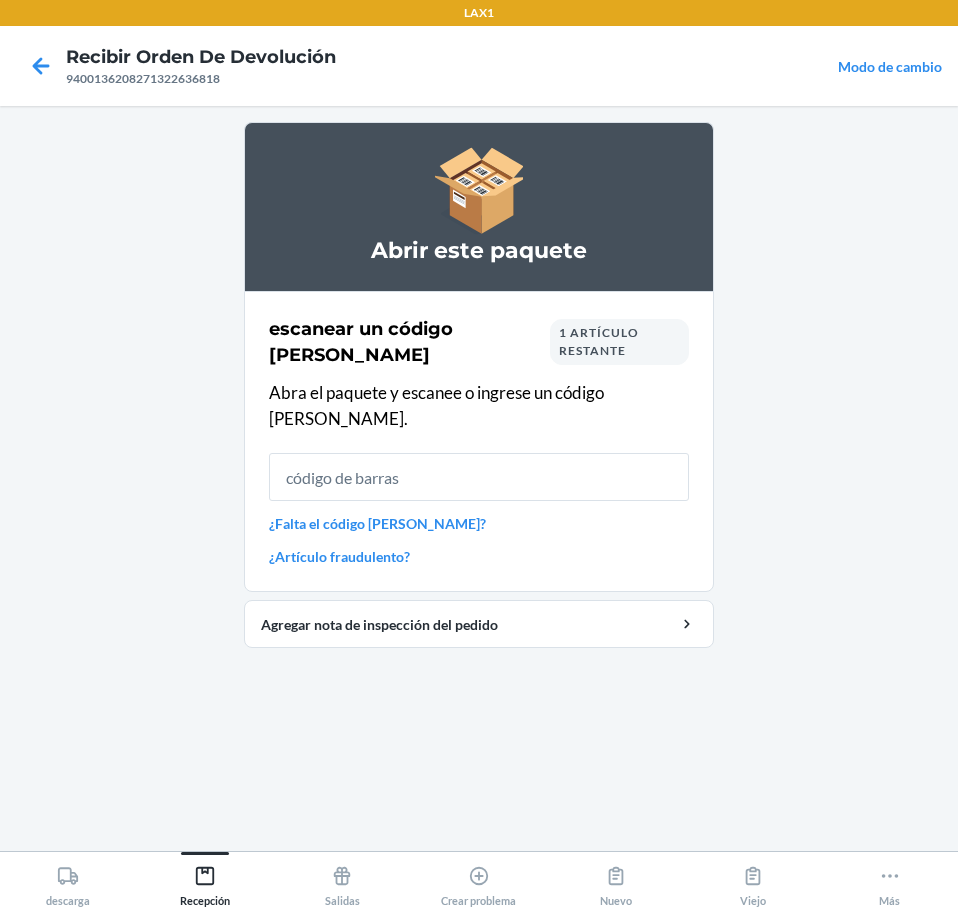 click on "1 artículo restante" at bounding box center (599, 341) 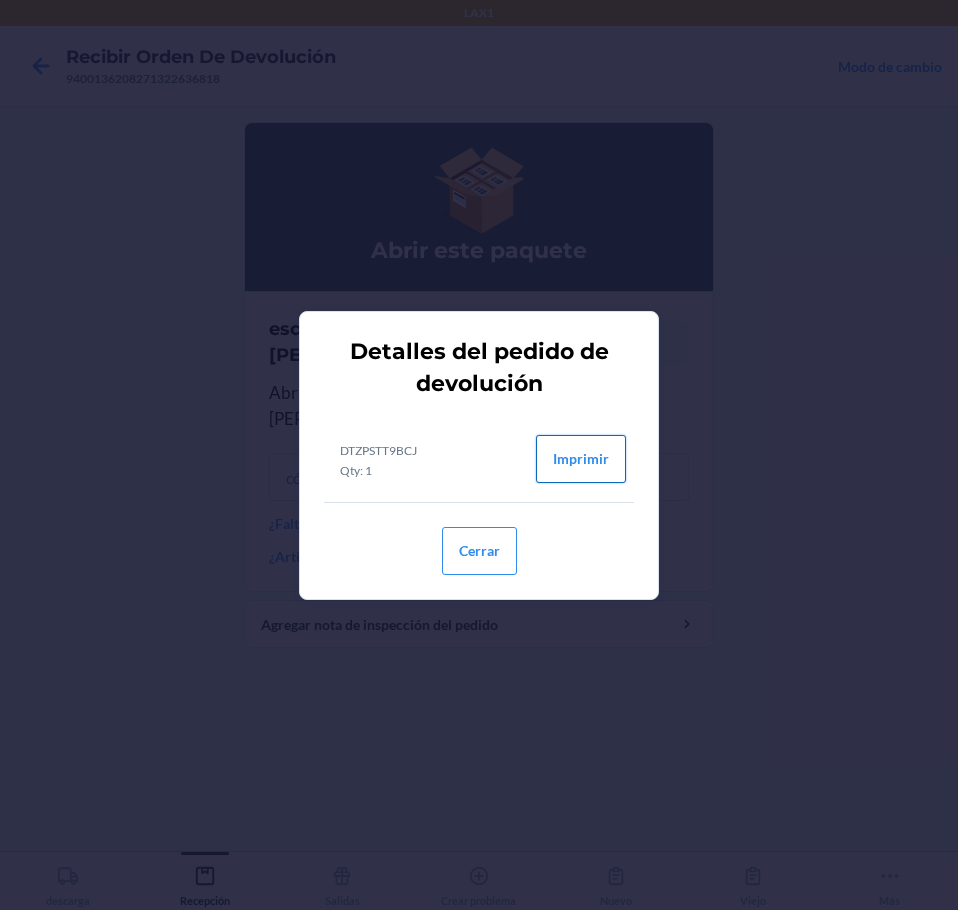 click on "Imprimir" at bounding box center [581, 459] 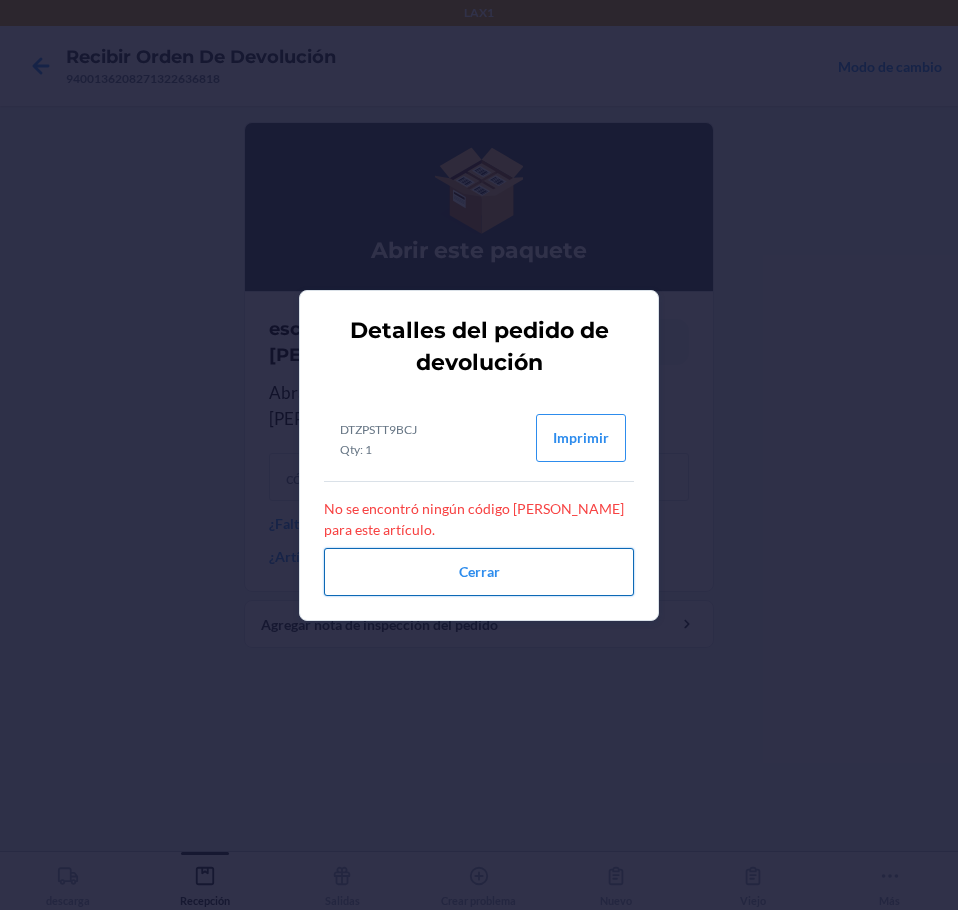 click on "Cerrar" at bounding box center [479, 572] 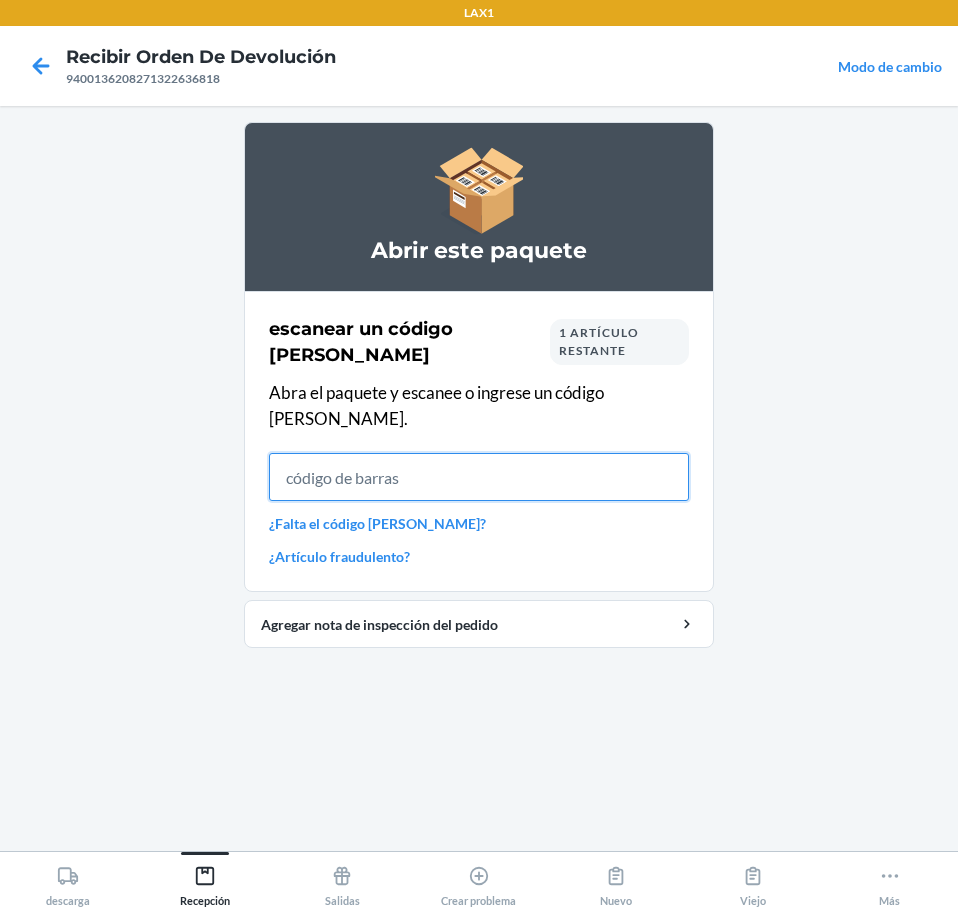 click at bounding box center (479, 477) 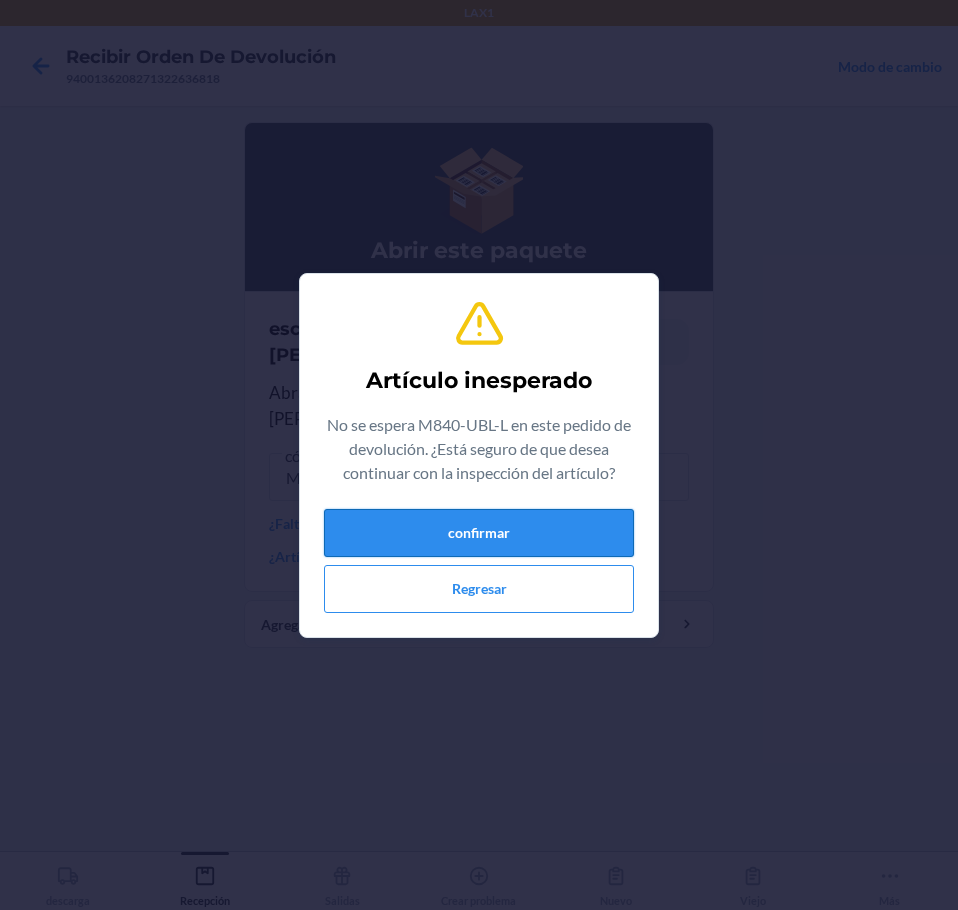 click on "confirmar" at bounding box center [479, 533] 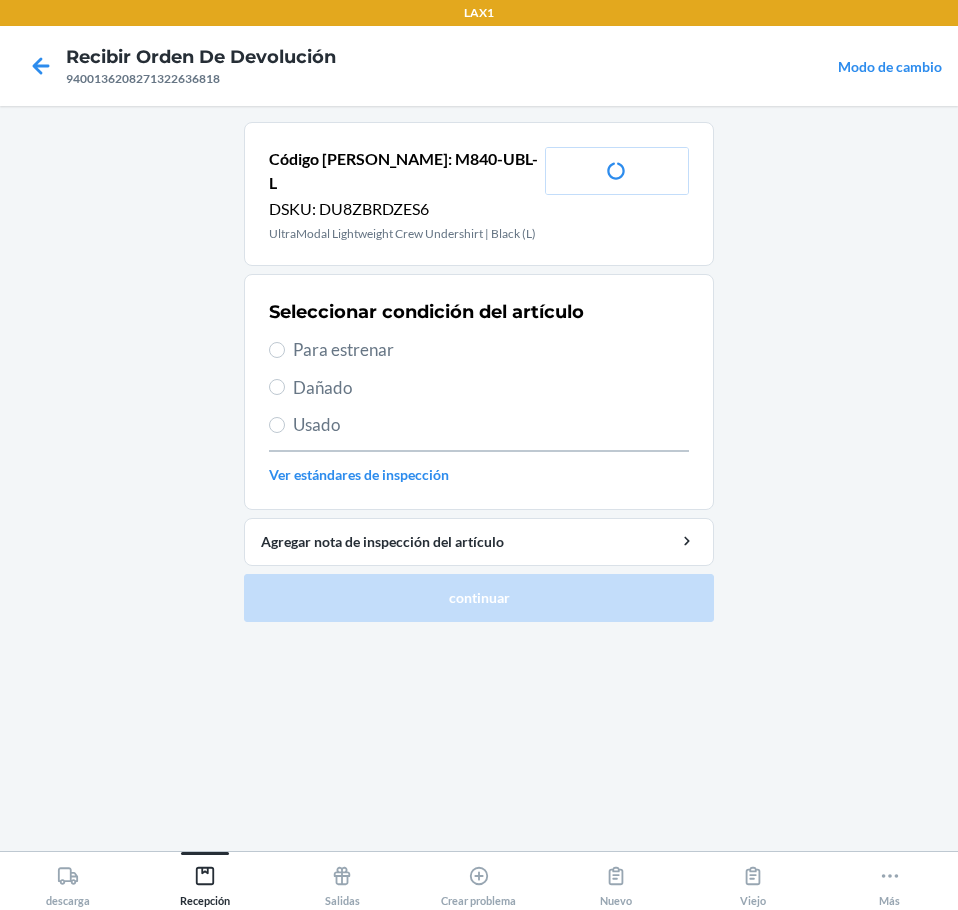 click on "Para estrenar" at bounding box center (491, 350) 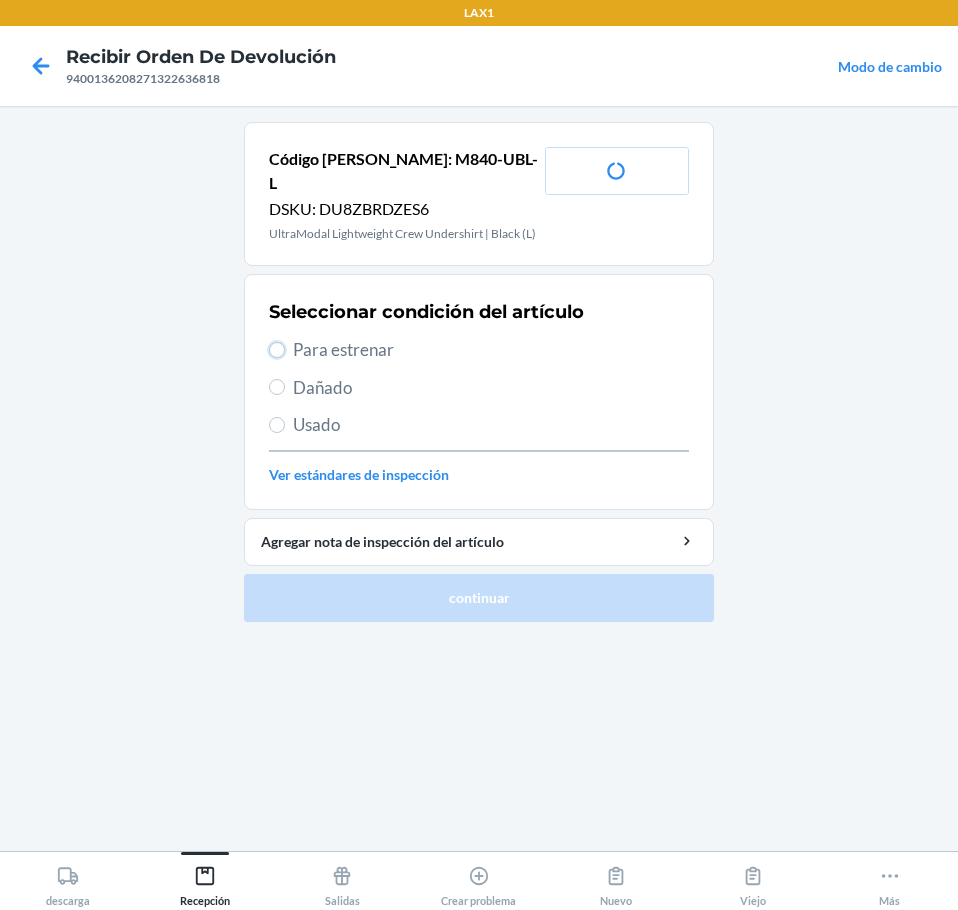 click on "Para estrenar" at bounding box center [277, 350] 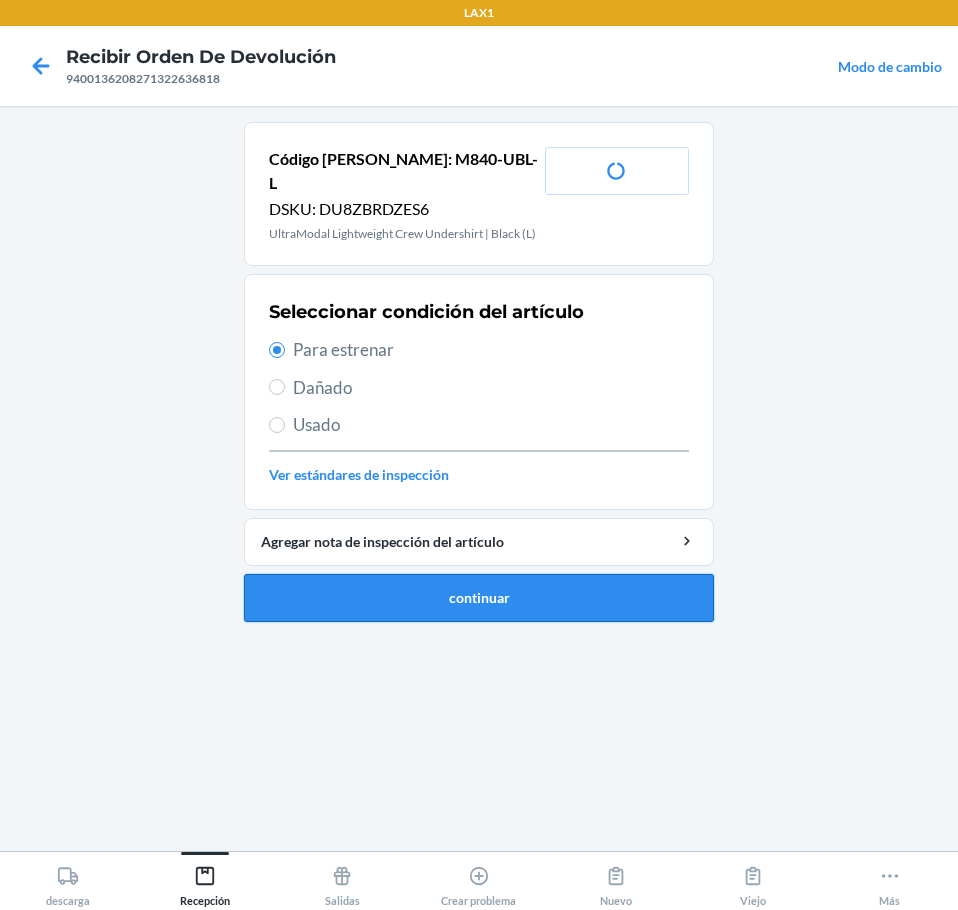 click on "continuar" at bounding box center (479, 598) 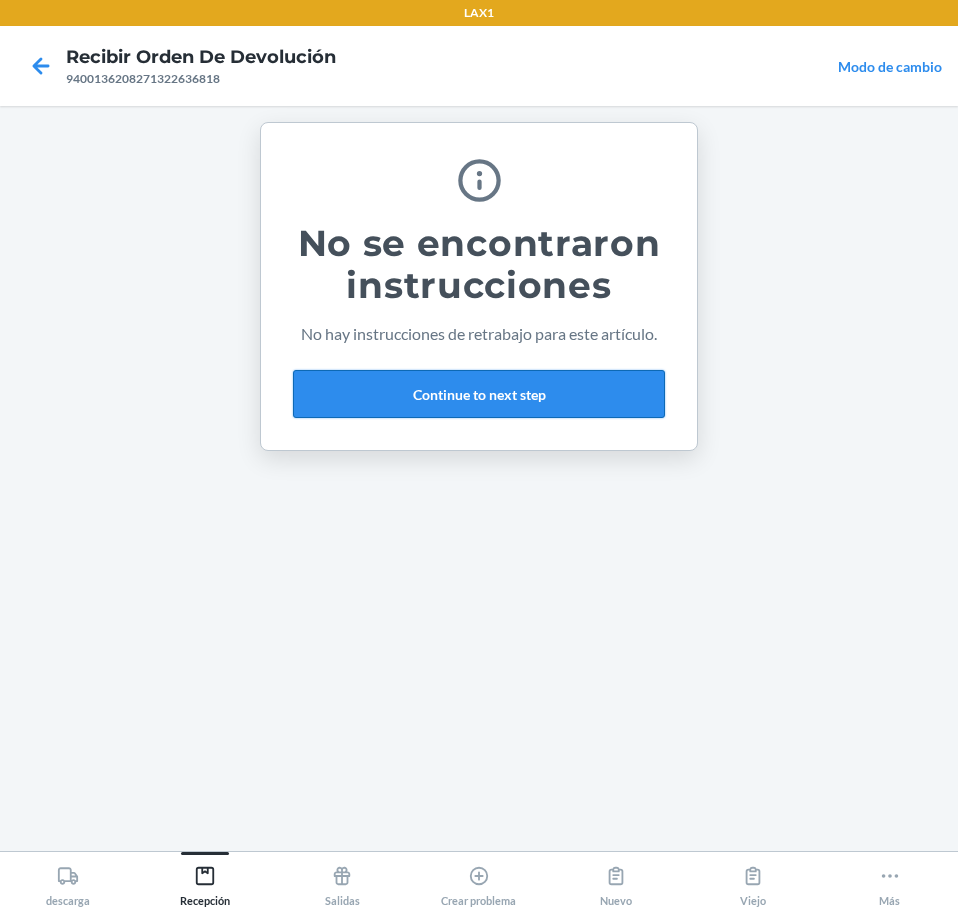 click on "No se encontraron instrucciones No hay instrucciones de retrabajo para este artículo. Continue to next step" at bounding box center [479, 286] 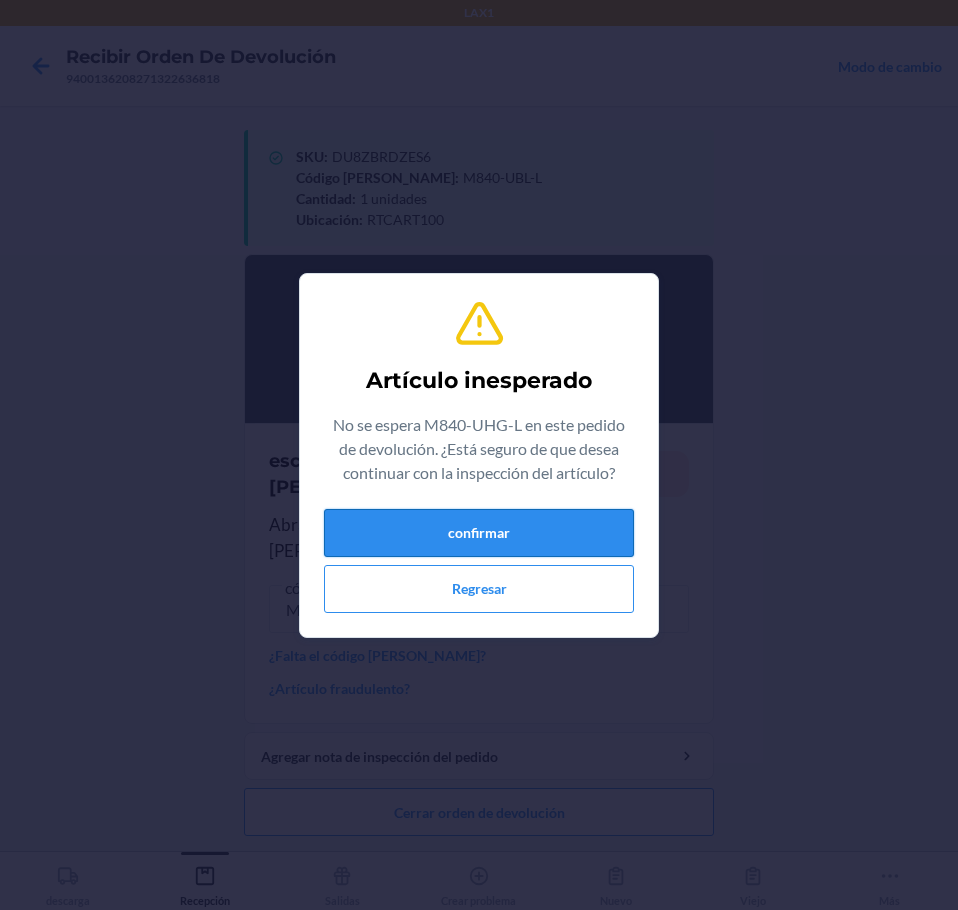 click on "confirmar" at bounding box center [479, 533] 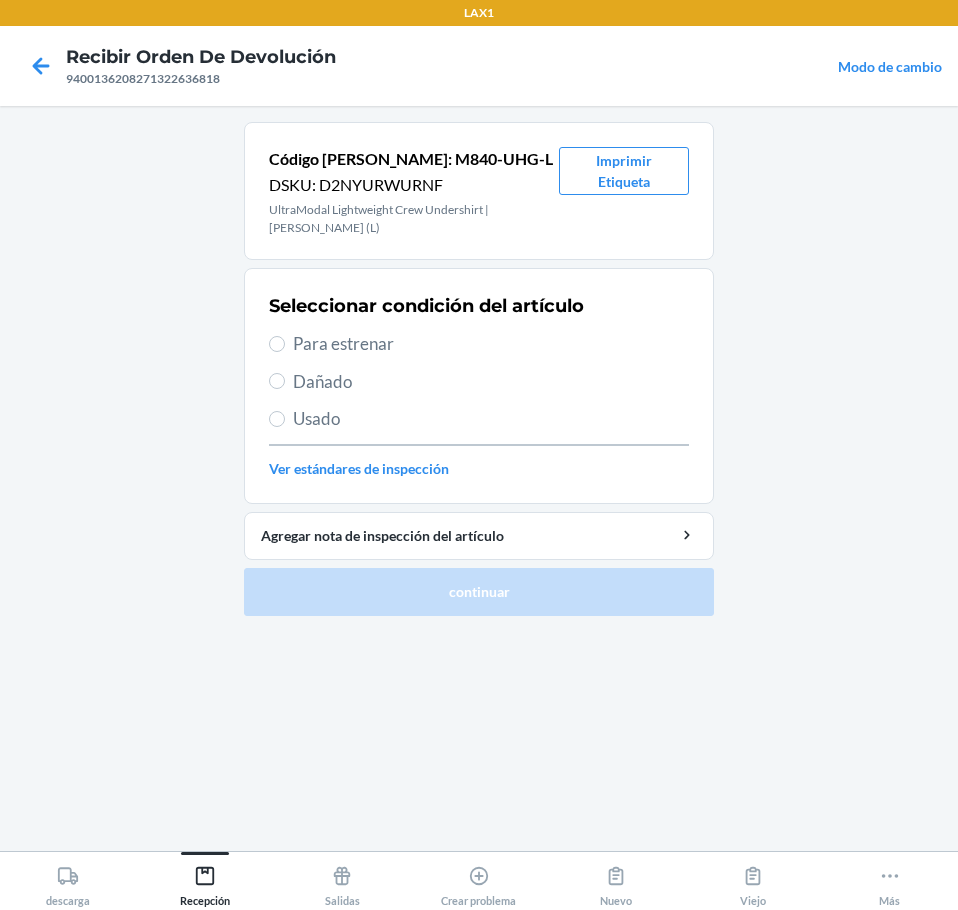 click on "Para estrenar" at bounding box center [491, 344] 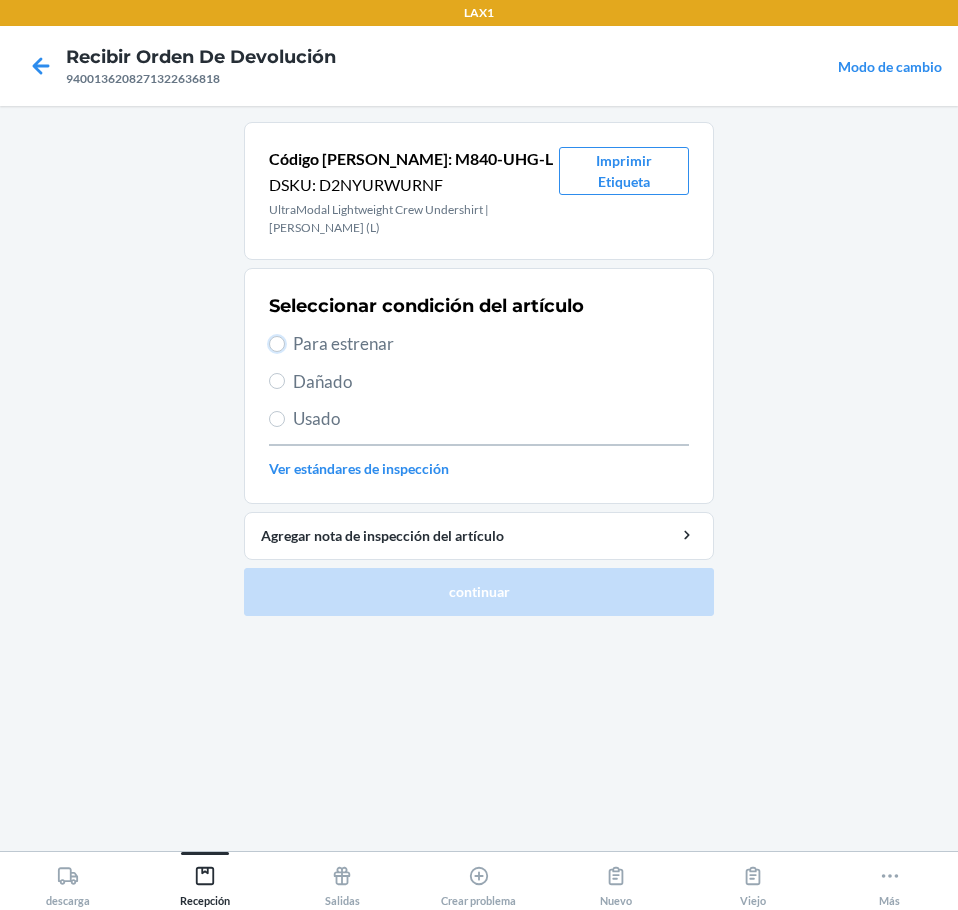 click on "Para estrenar" at bounding box center [277, 344] 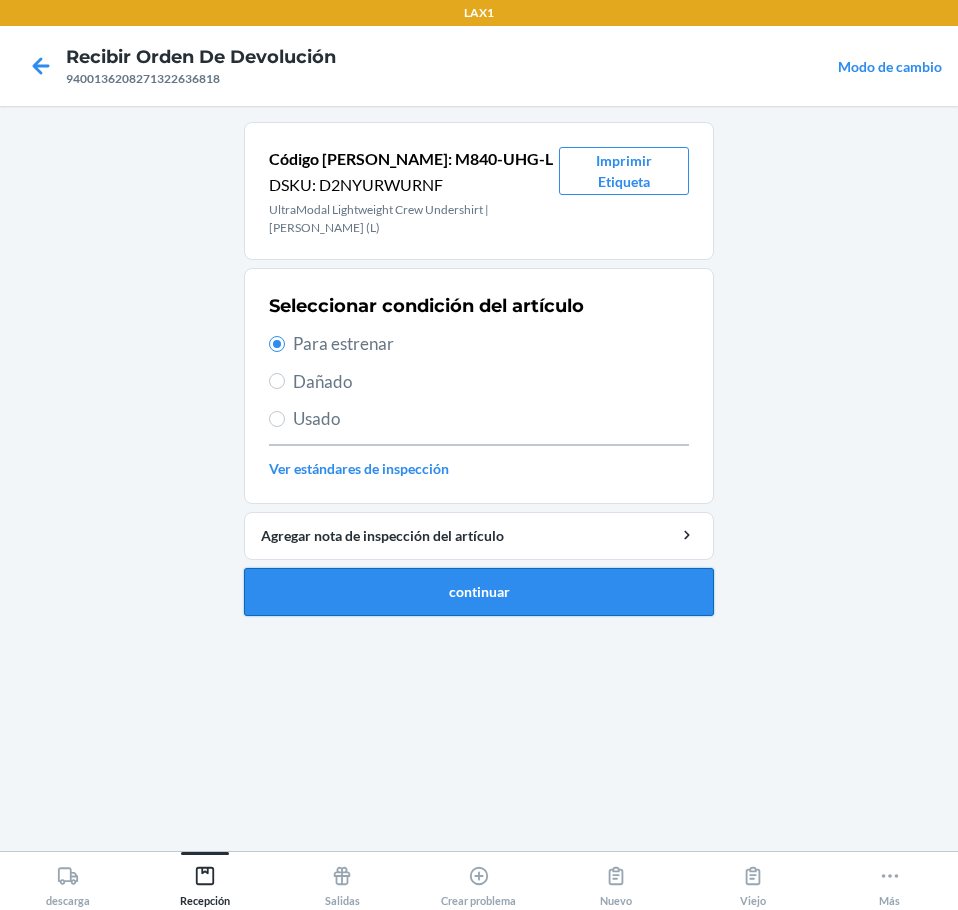 click on "continuar" at bounding box center [479, 592] 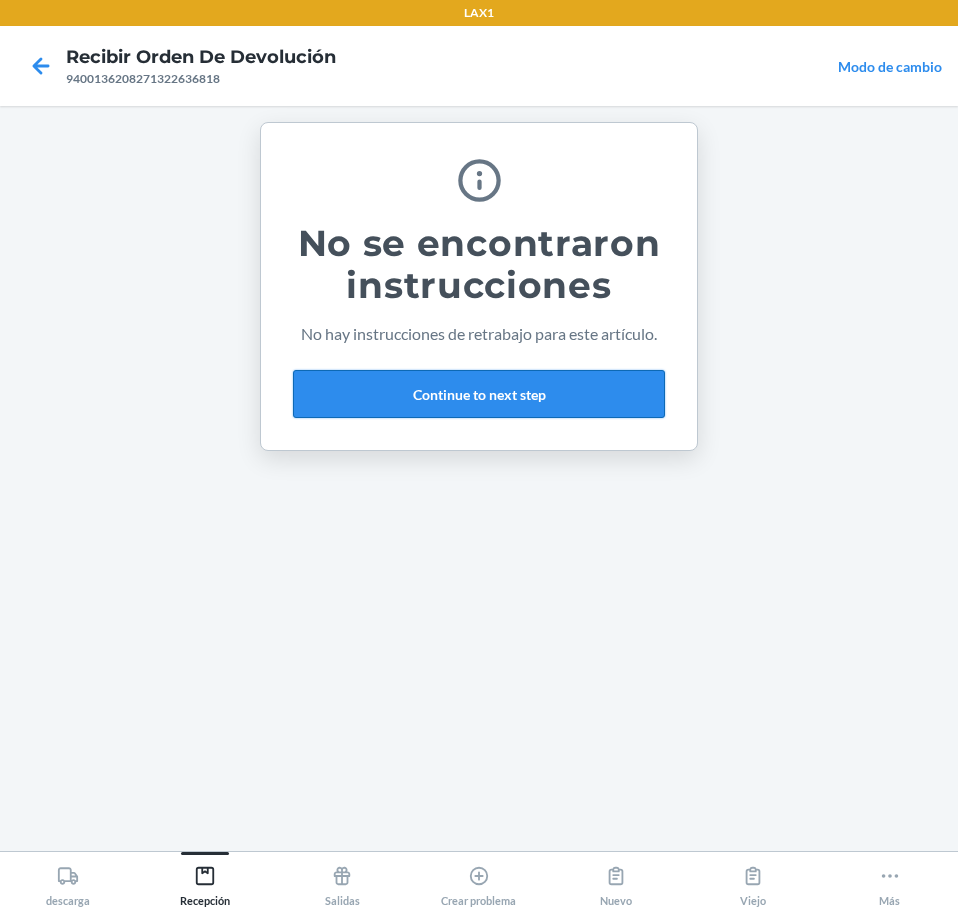 click on "Continue to next step" at bounding box center (479, 394) 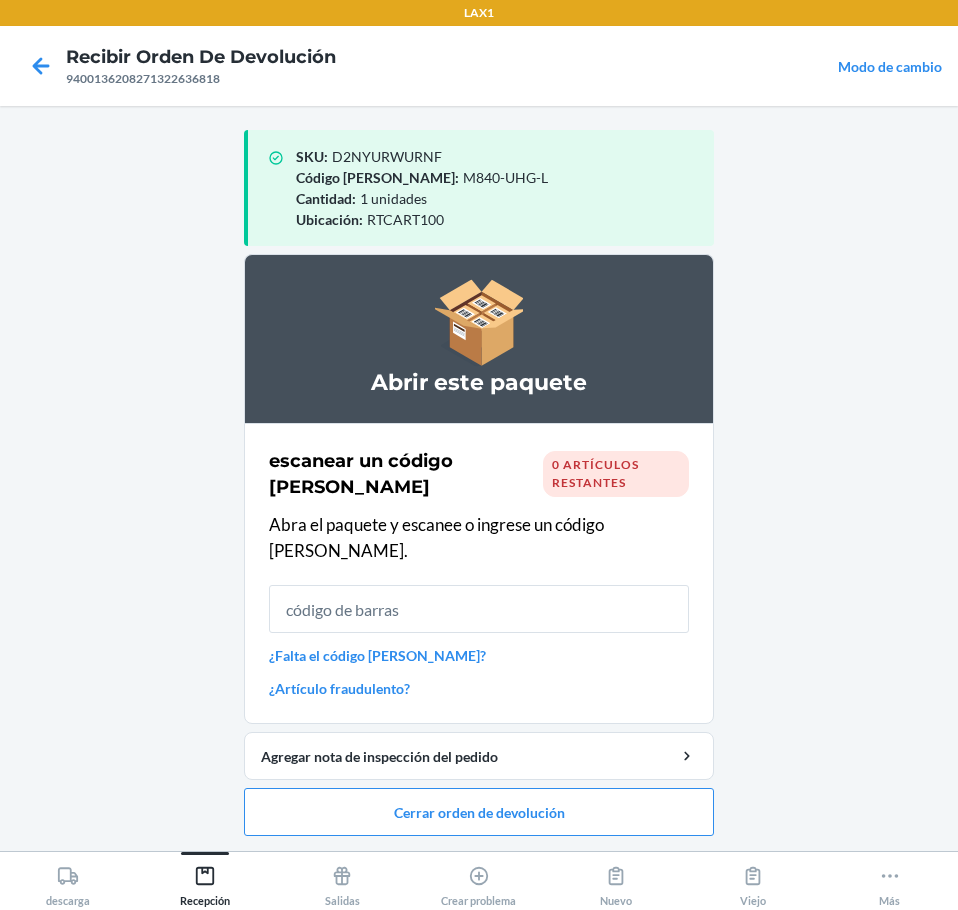 click on "¿Falta el código [PERSON_NAME]?" at bounding box center (479, 655) 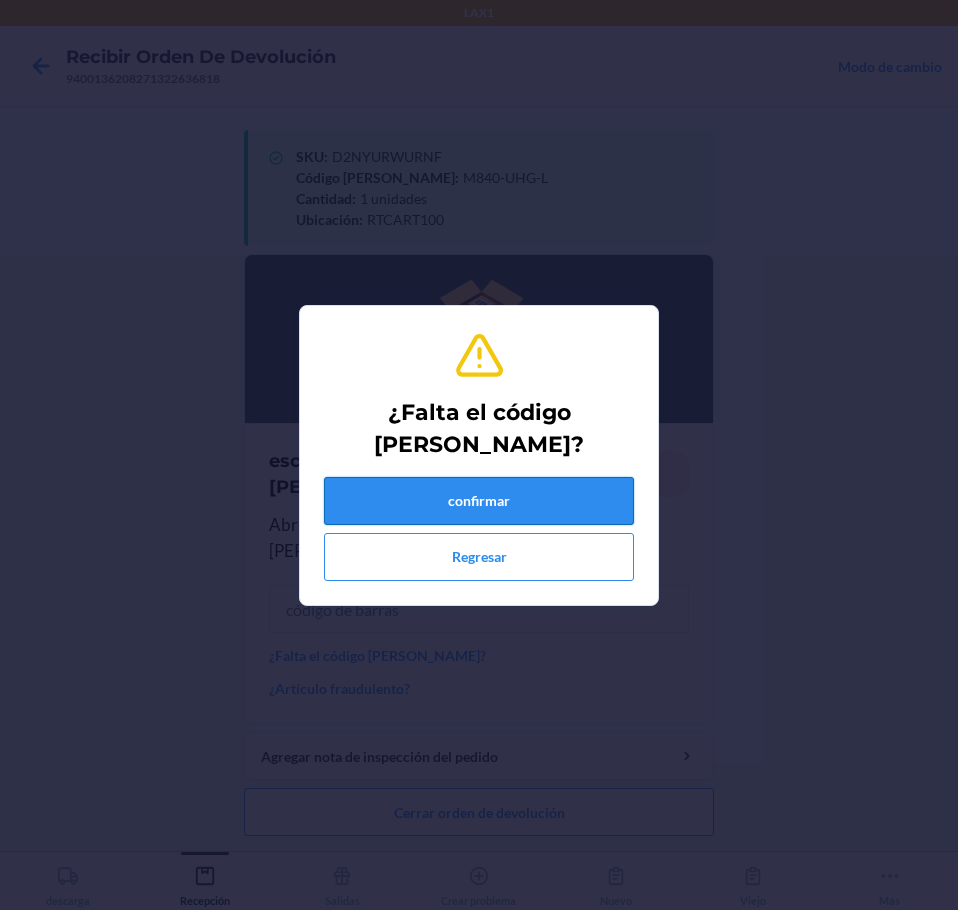 click on "confirmar" at bounding box center [479, 501] 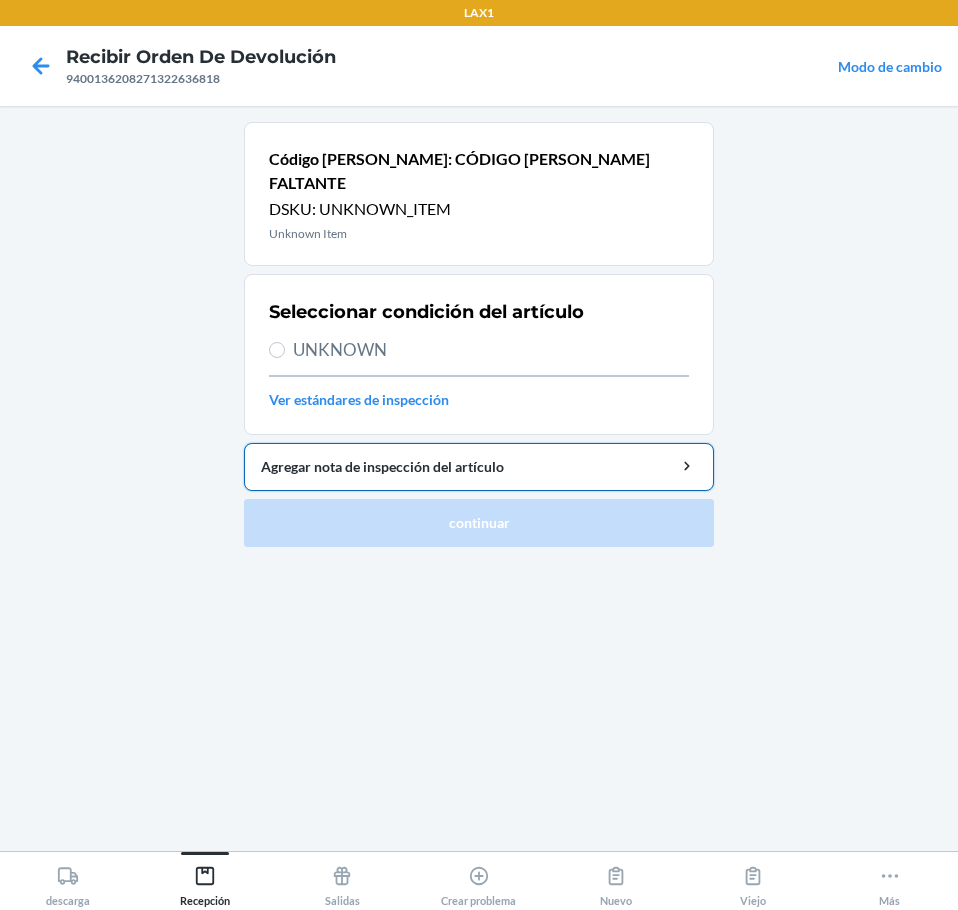 click on "Agregar nota de inspección del artículo" at bounding box center [479, 466] 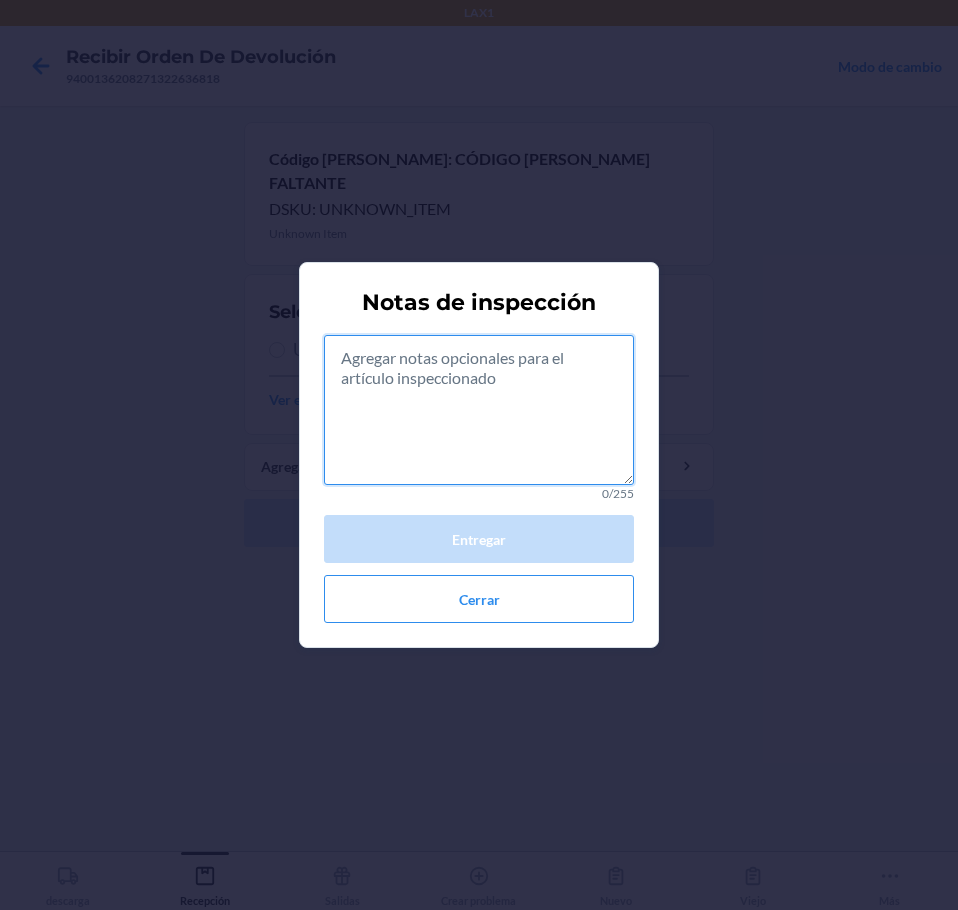 click at bounding box center [479, 410] 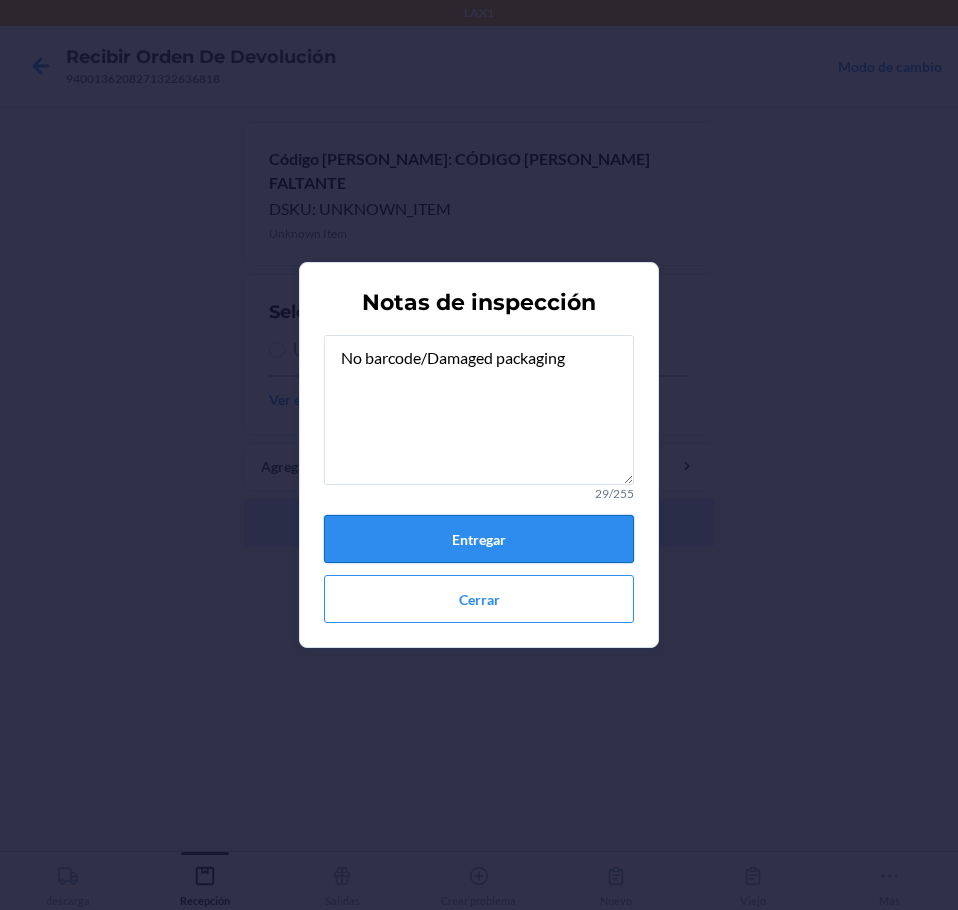 click on "Entregar" at bounding box center (479, 539) 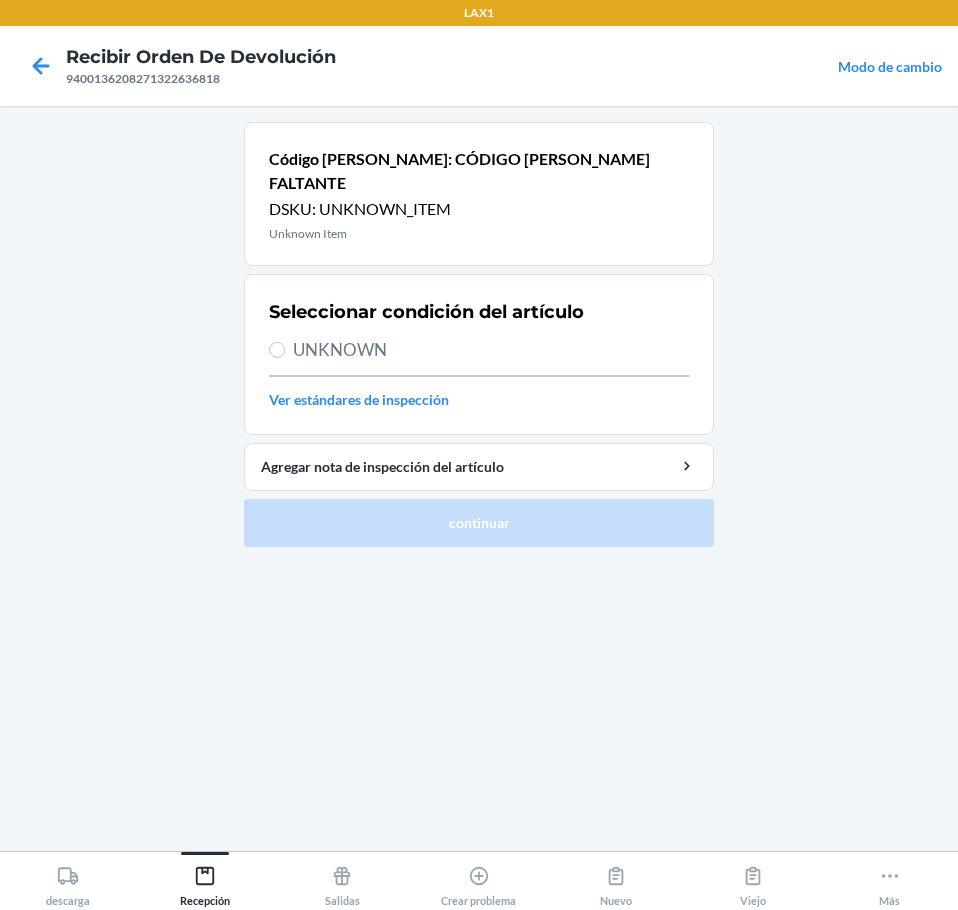 click on "UNKNOWN" at bounding box center (491, 350) 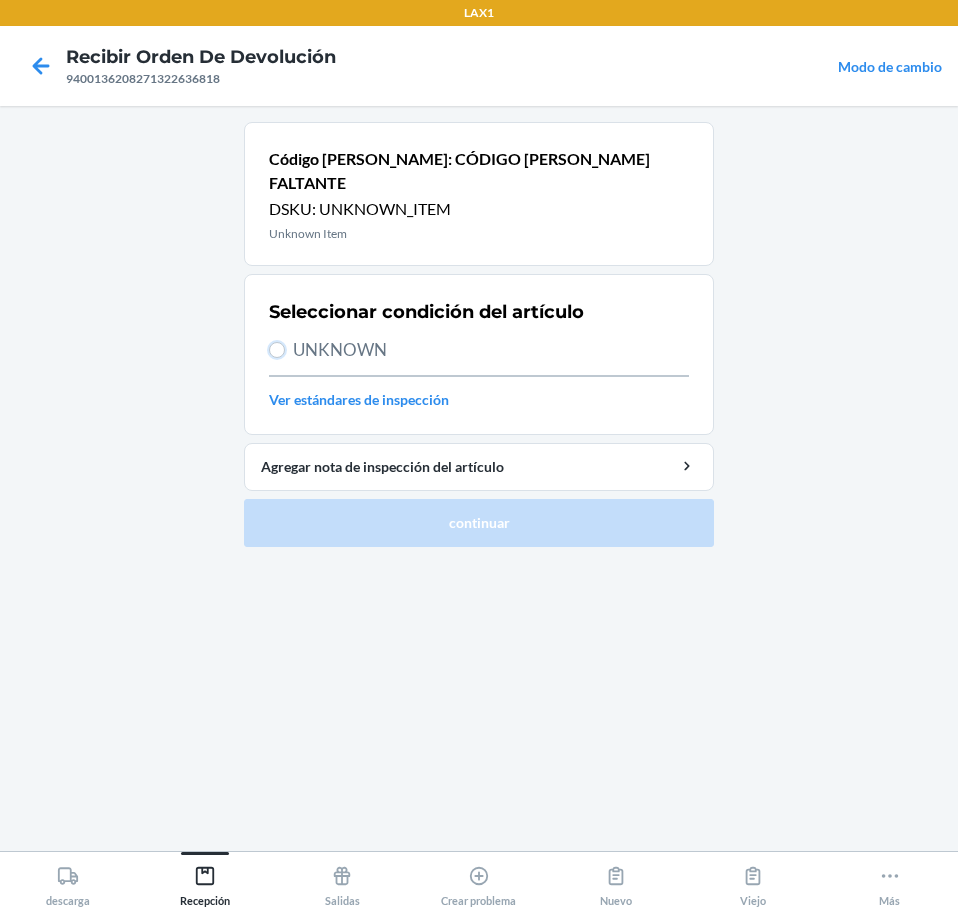 click on "UNKNOWN" at bounding box center (277, 350) 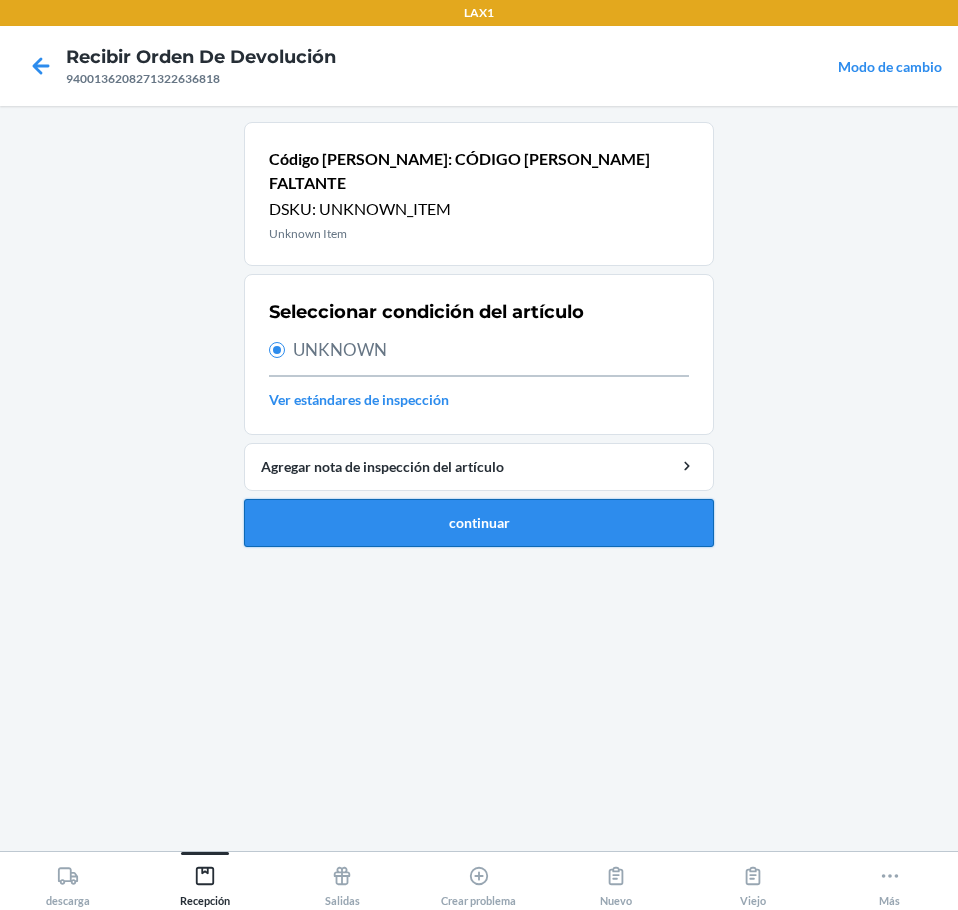 click on "continuar" at bounding box center (479, 523) 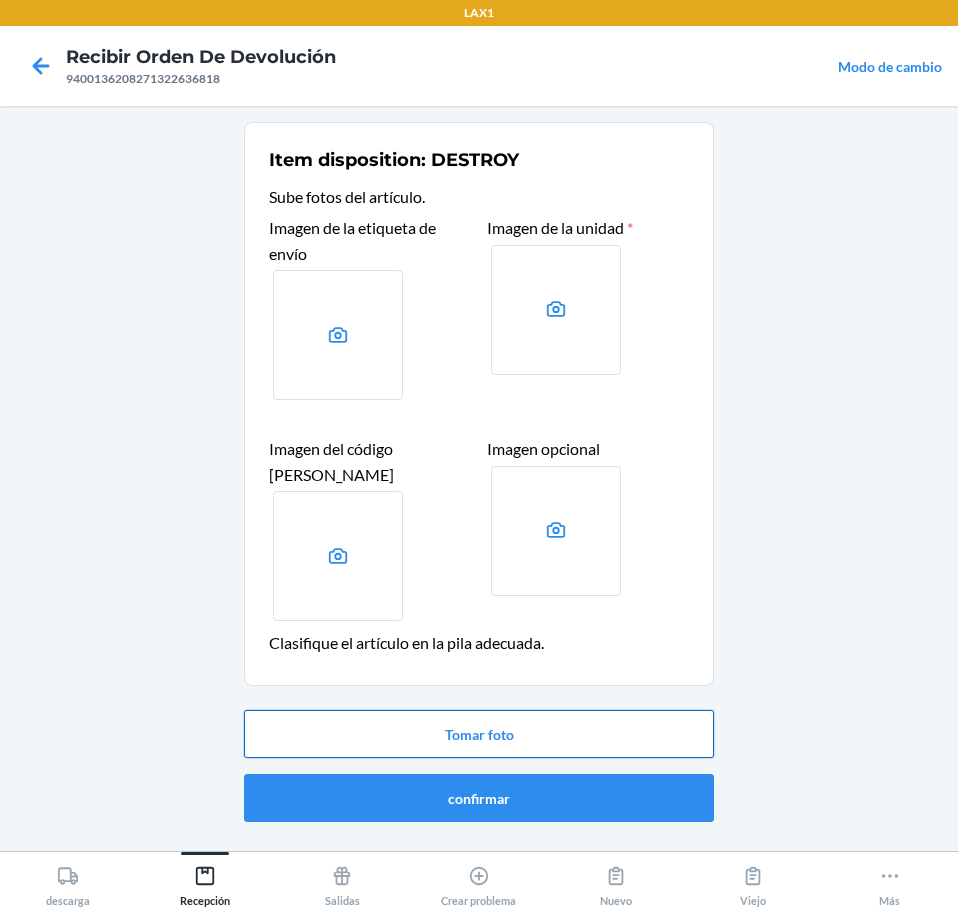 click on "Tomar foto" at bounding box center [479, 734] 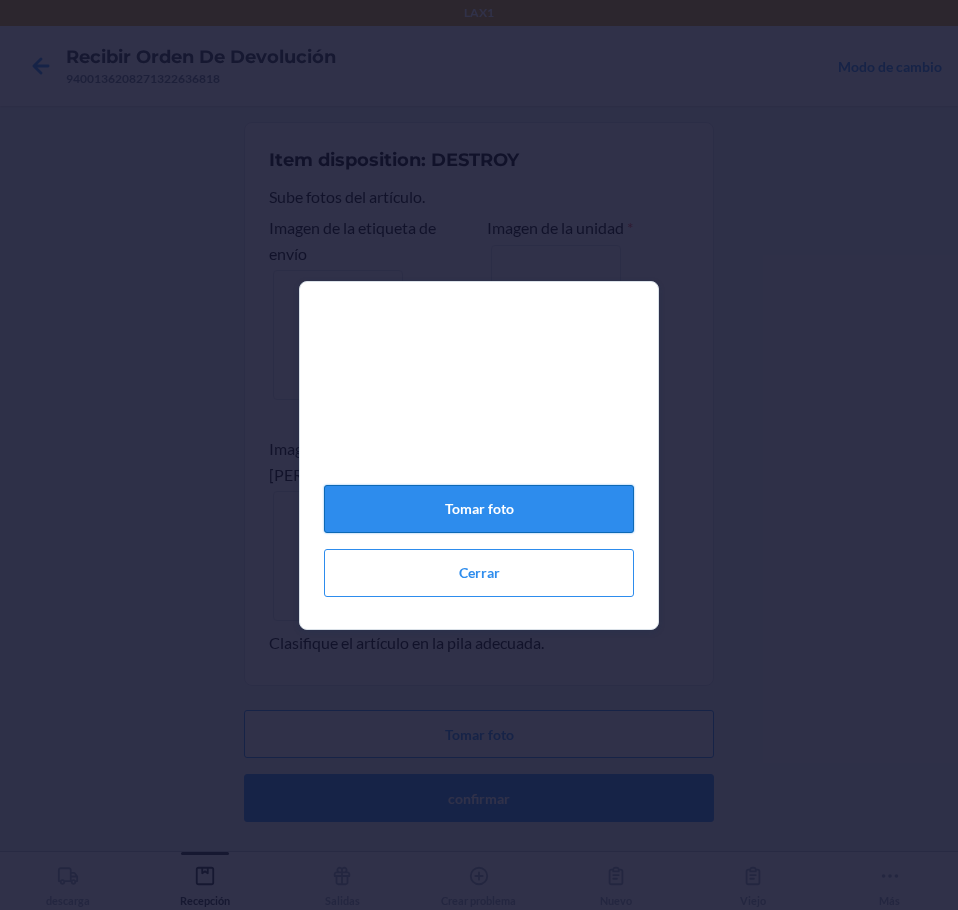 click on "Tomar foto" 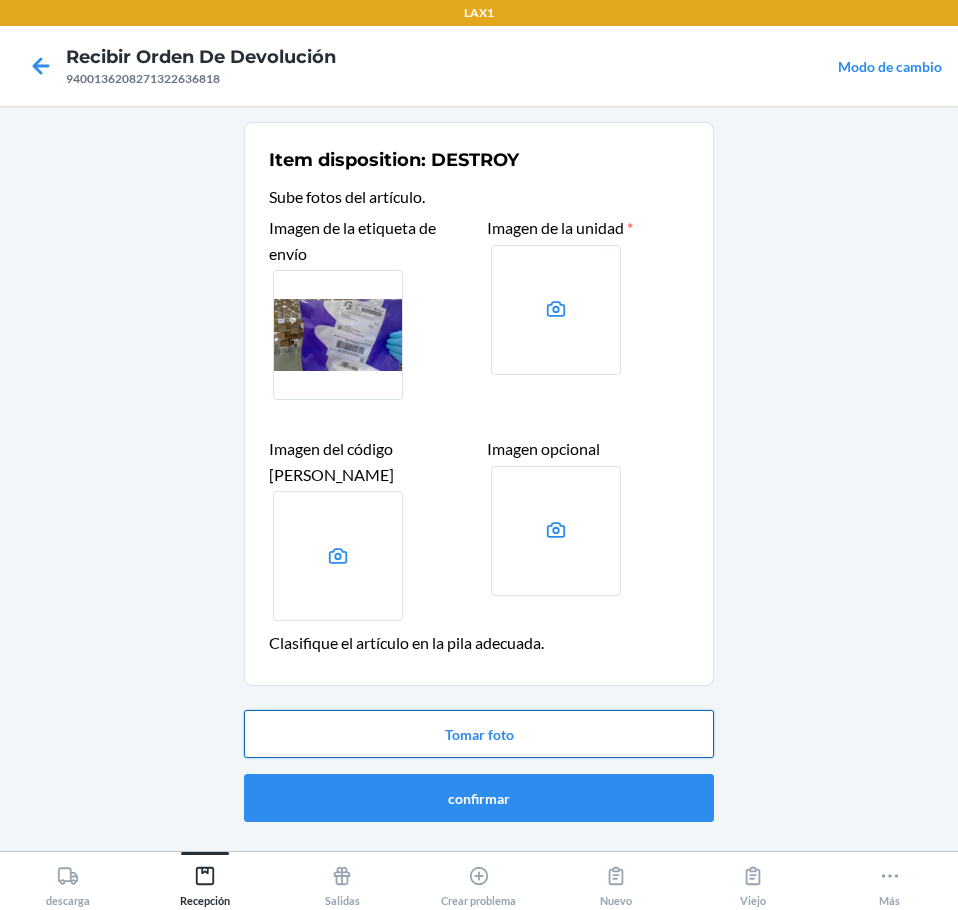 click on "Tomar foto" at bounding box center [479, 734] 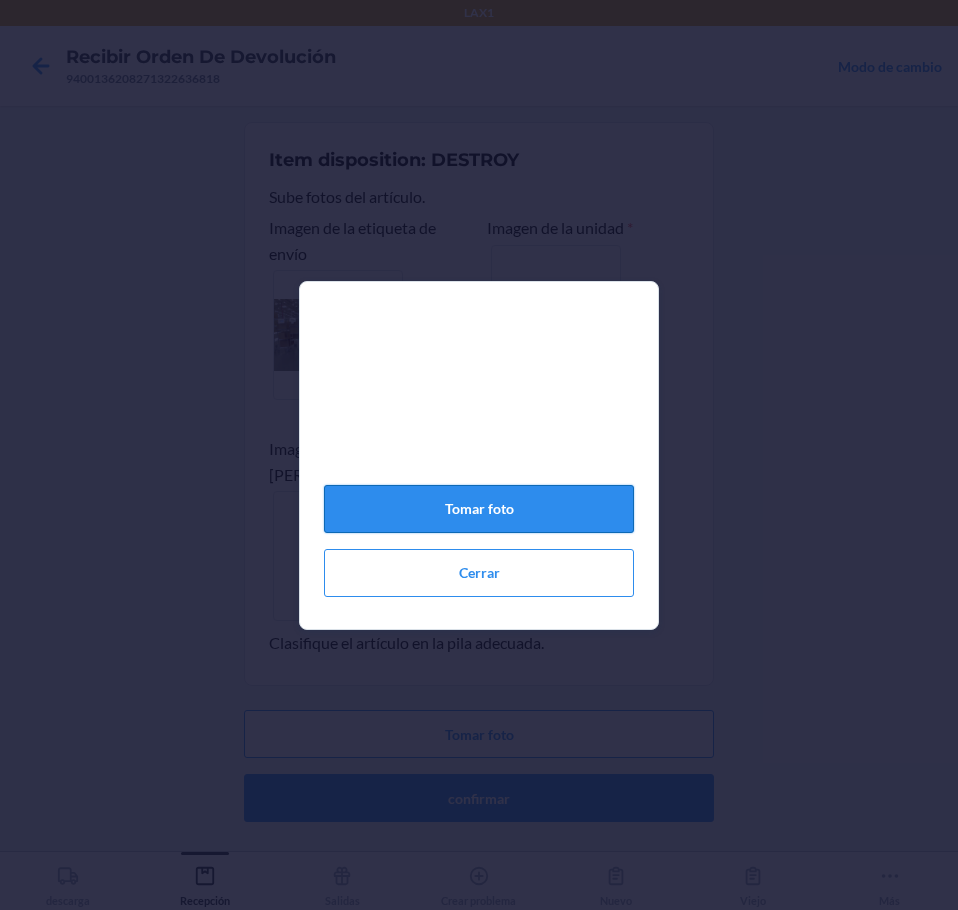 click on "Tomar foto" 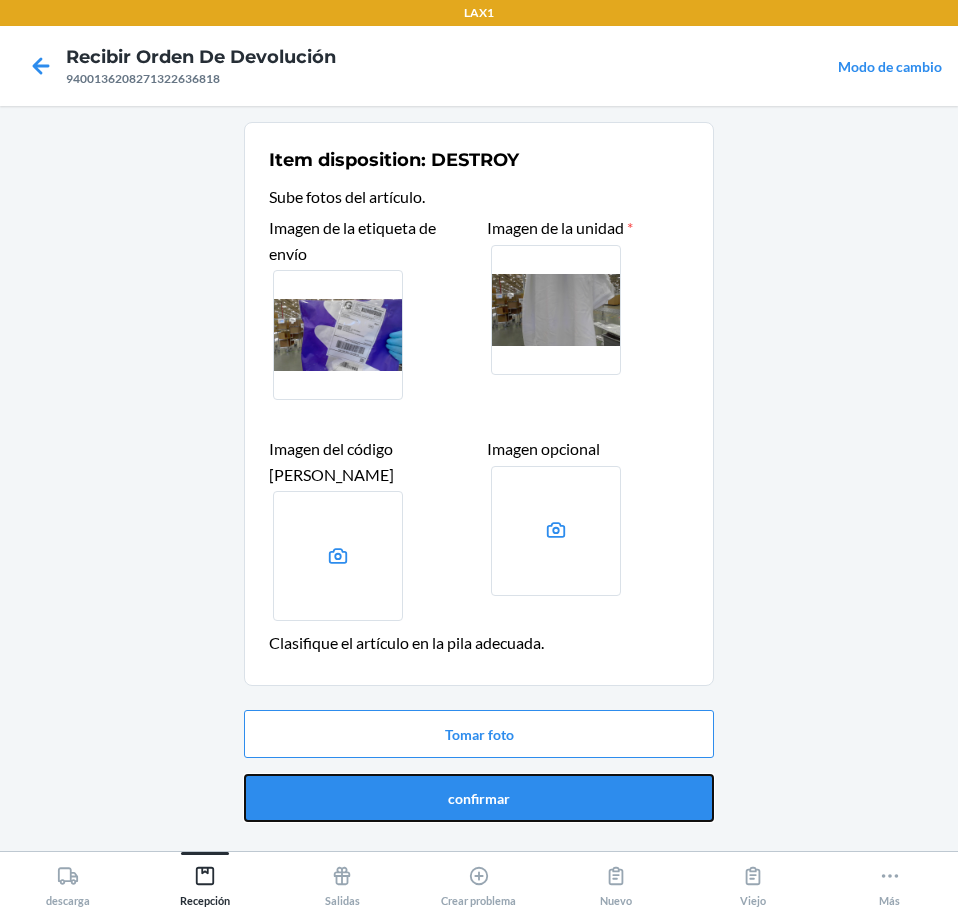 drag, startPoint x: 577, startPoint y: 788, endPoint x: 597, endPoint y: 769, distance: 27.58623 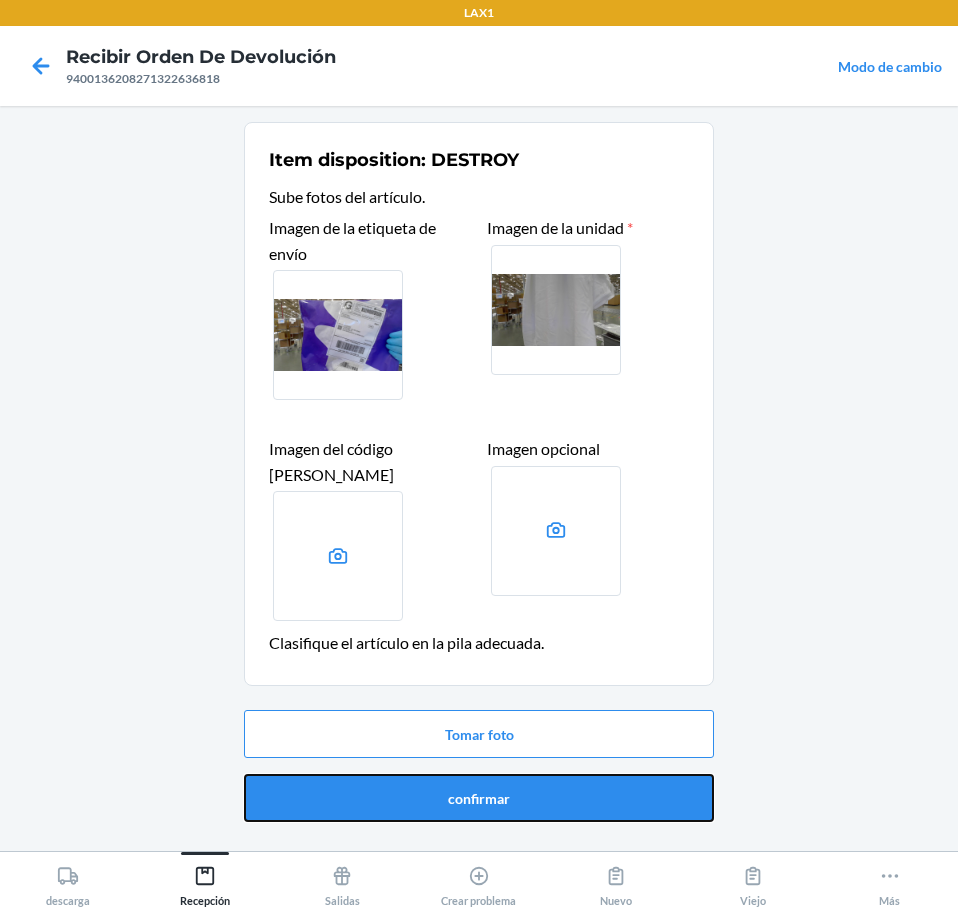 click on "confirmar" at bounding box center [479, 798] 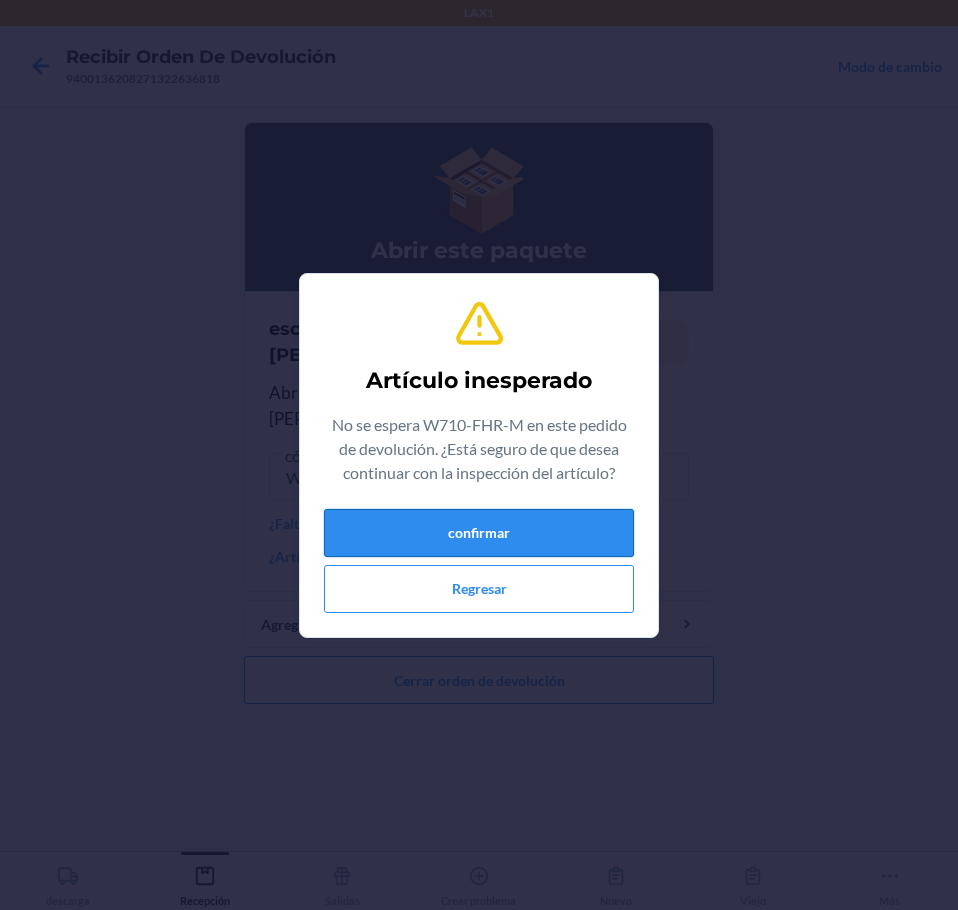 click on "confirmar" at bounding box center [479, 533] 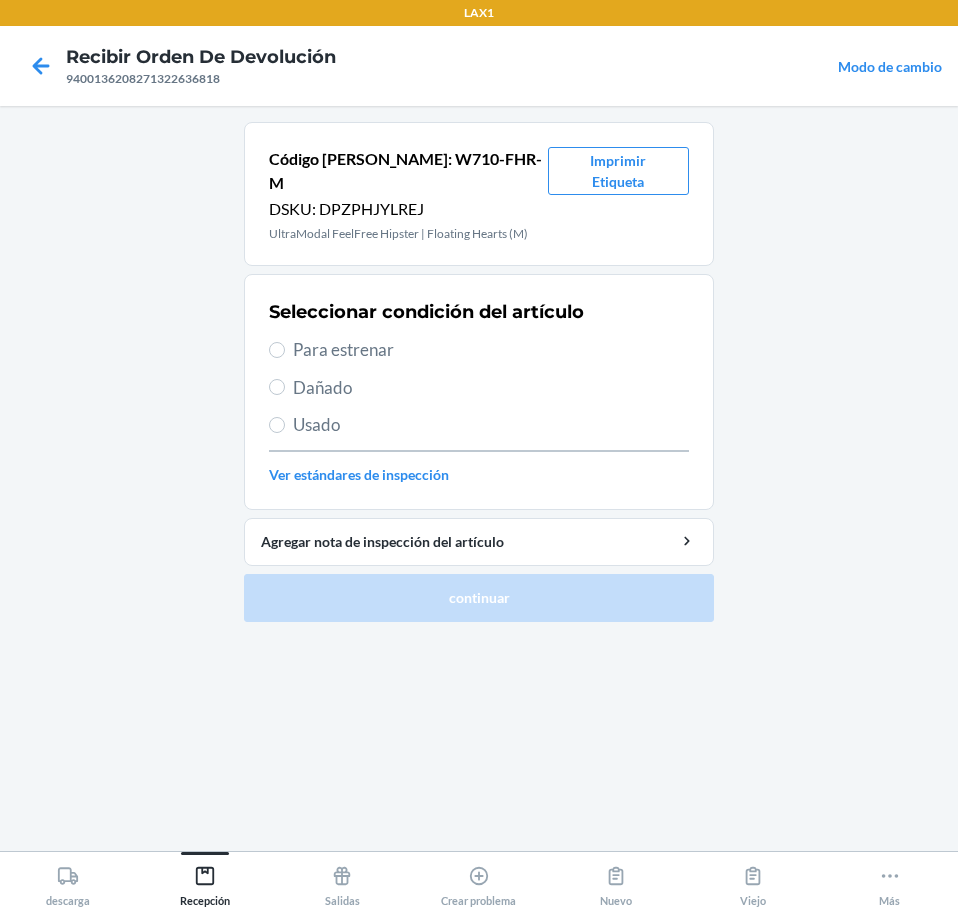 click on "Para estrenar" at bounding box center [491, 350] 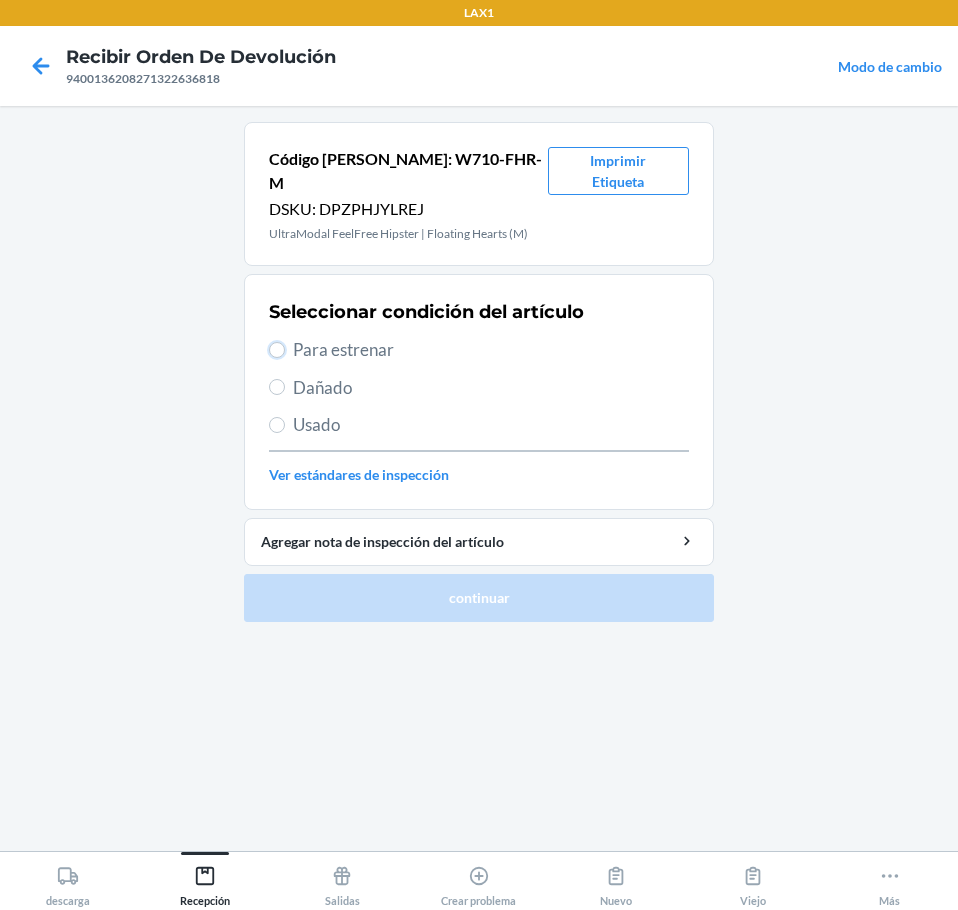 click on "Para estrenar" at bounding box center (277, 350) 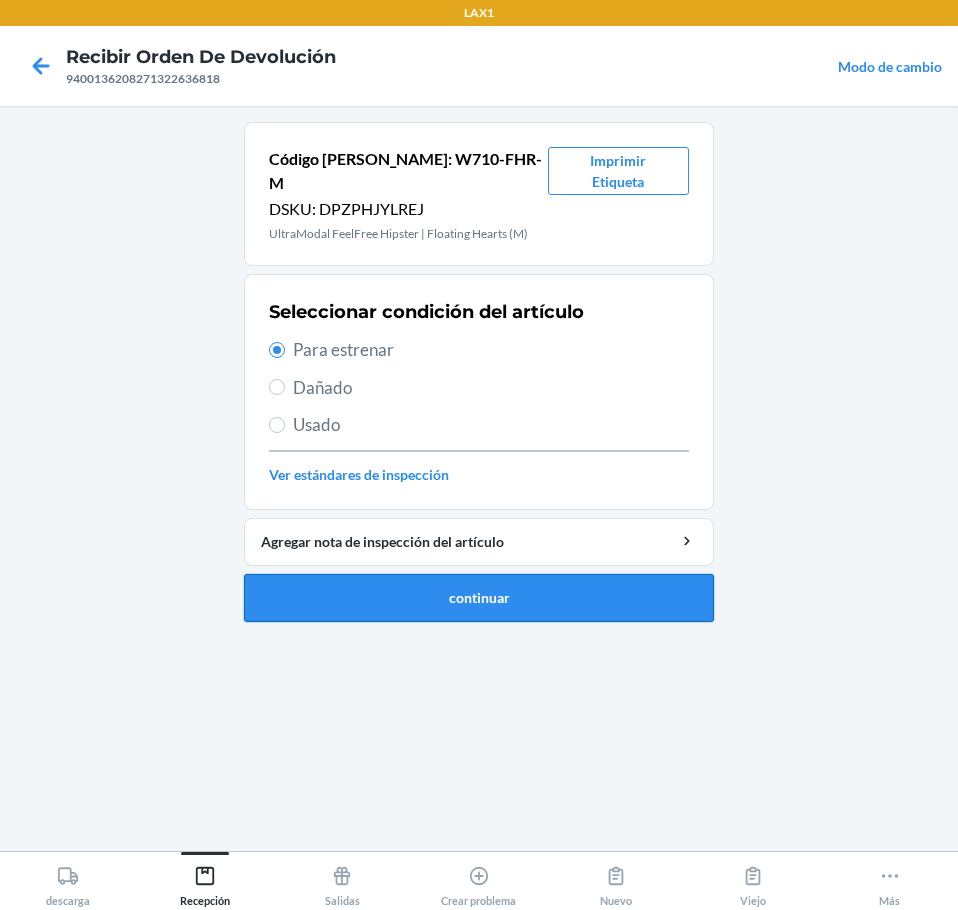 click on "continuar" at bounding box center (479, 598) 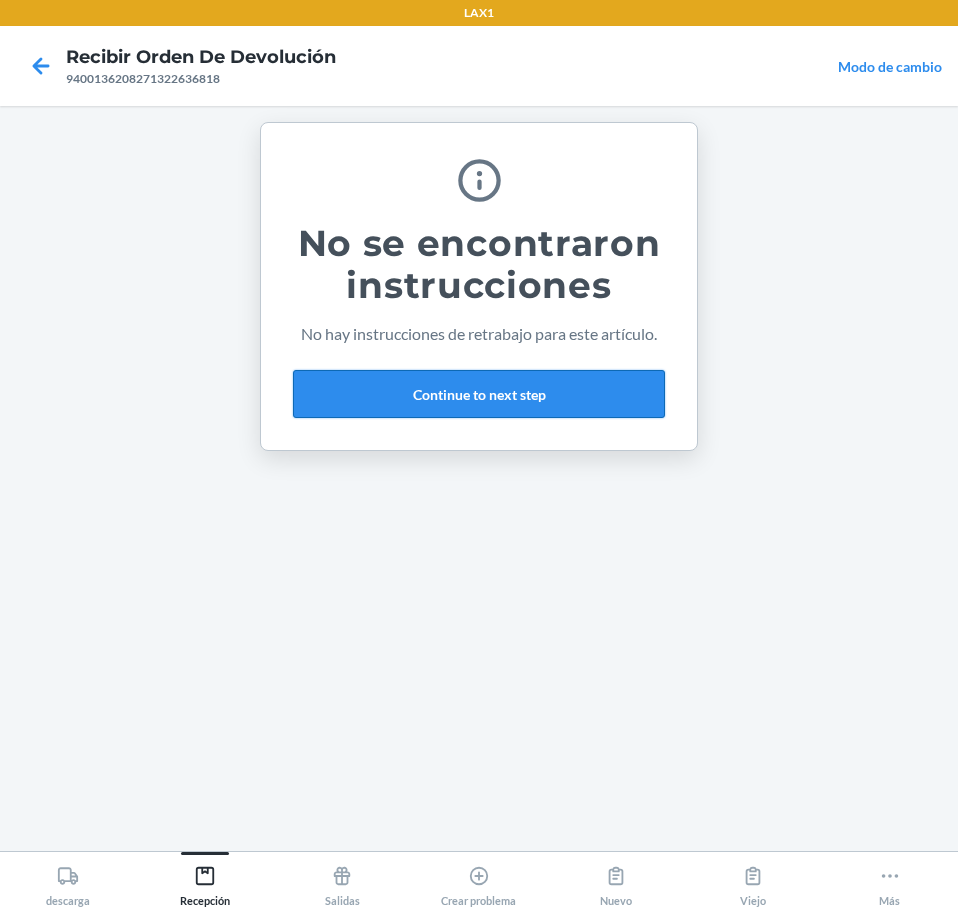 click on "Continue to next step" at bounding box center (479, 394) 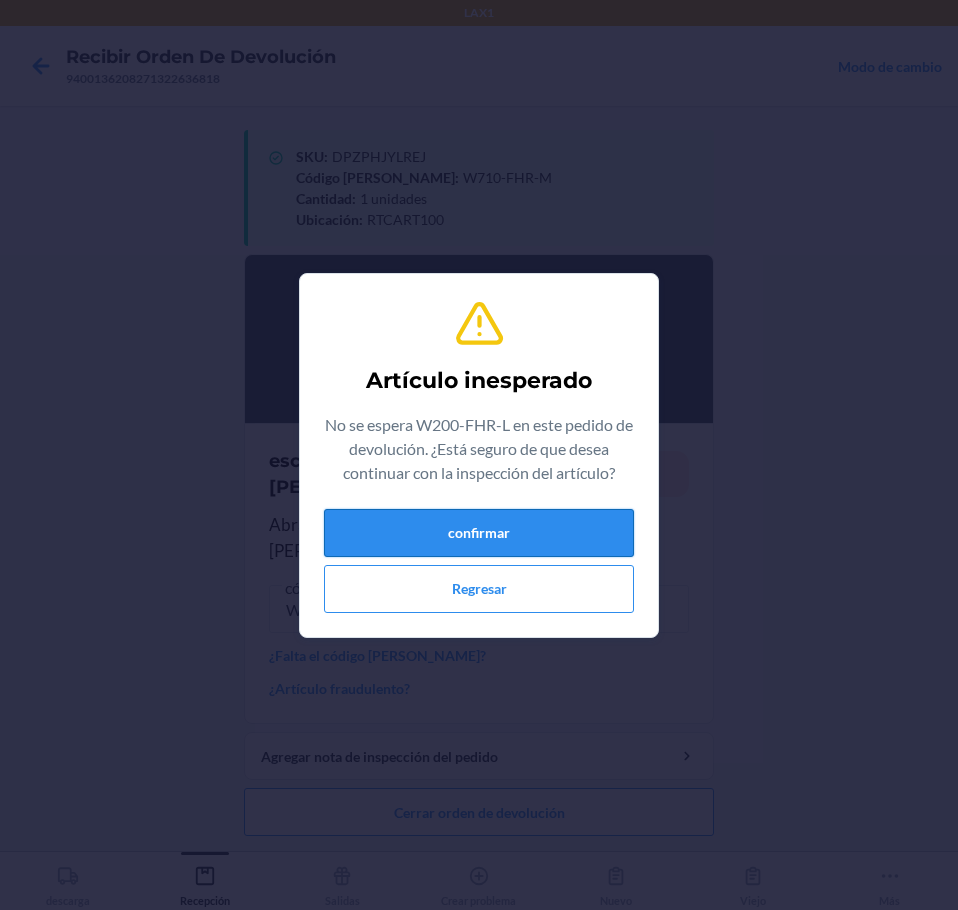 click on "confirmar" at bounding box center [479, 533] 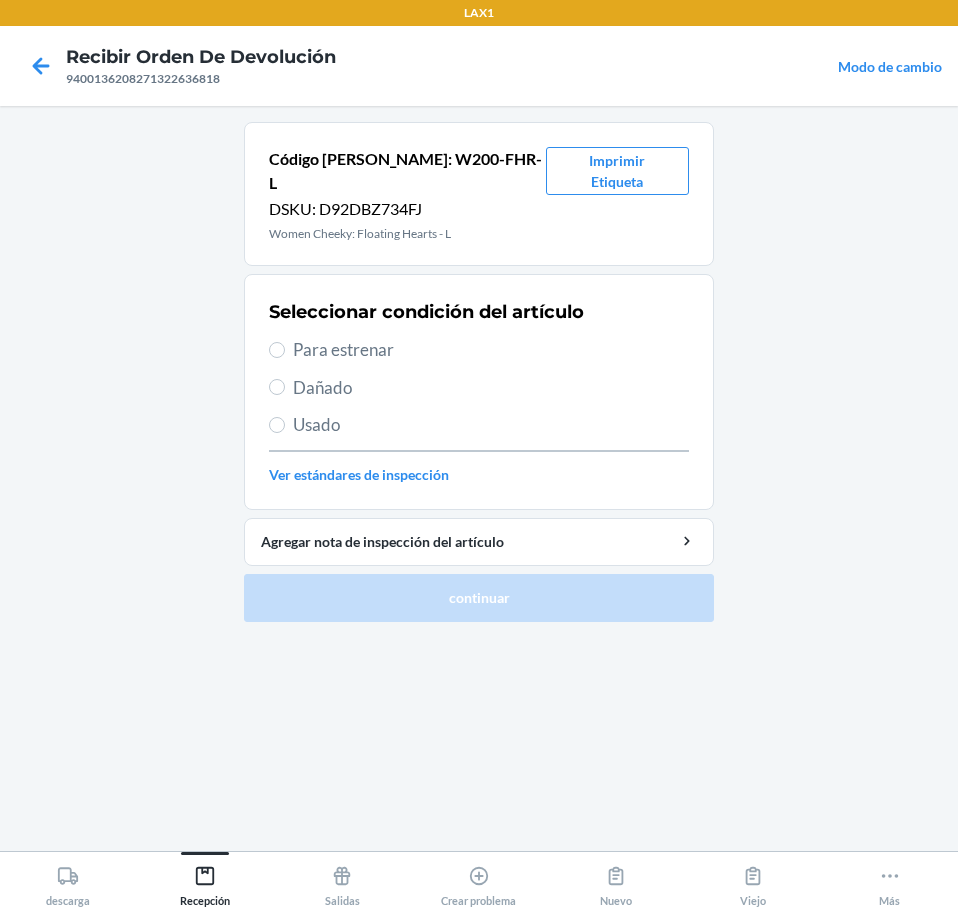 click on "Para estrenar" at bounding box center (491, 350) 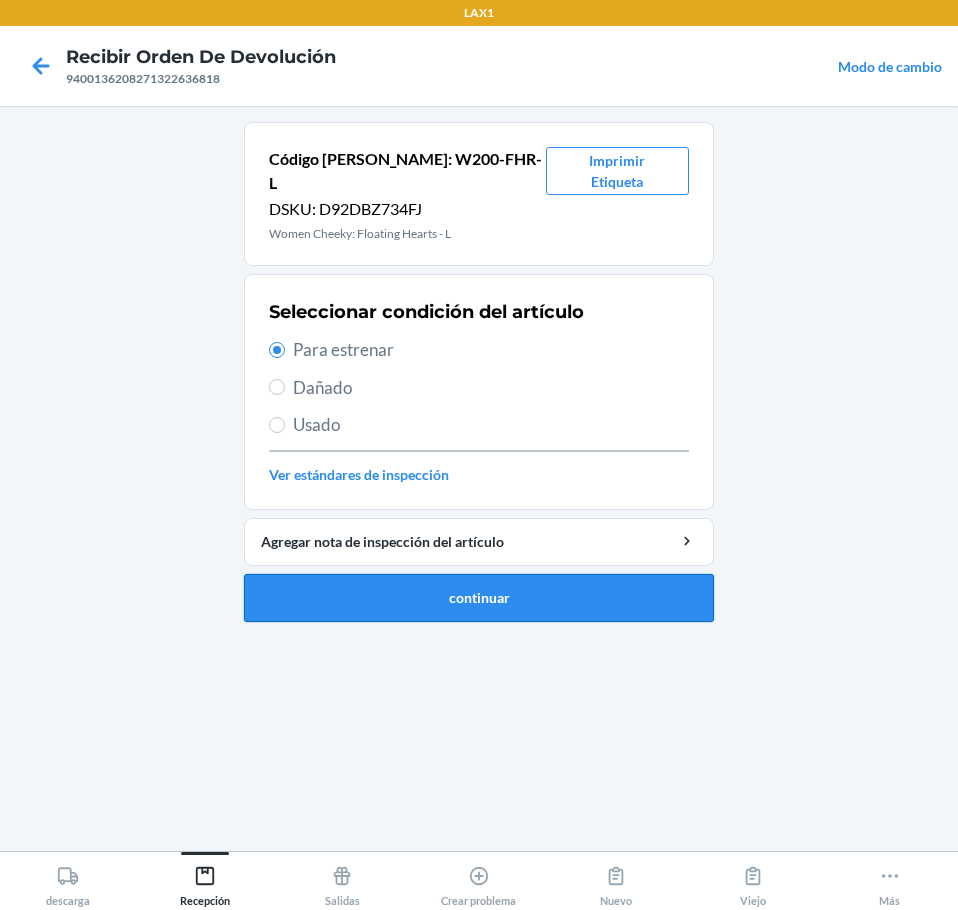 click on "continuar" at bounding box center (479, 598) 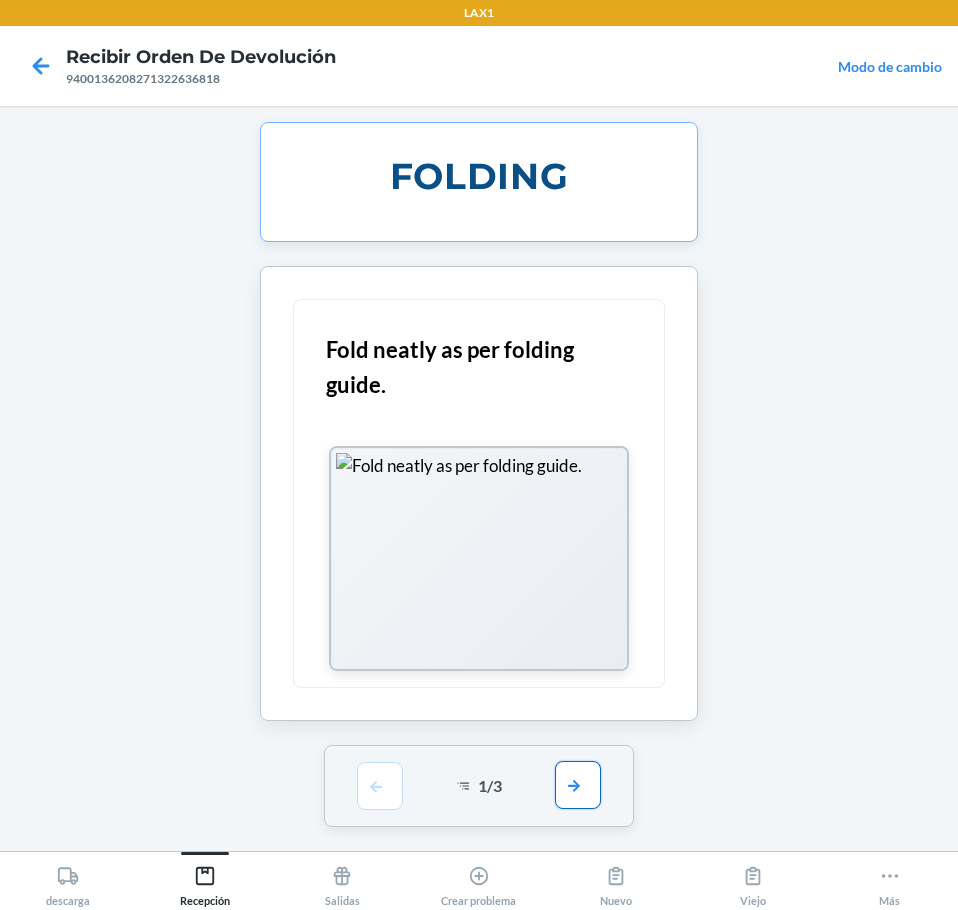 click at bounding box center [578, 785] 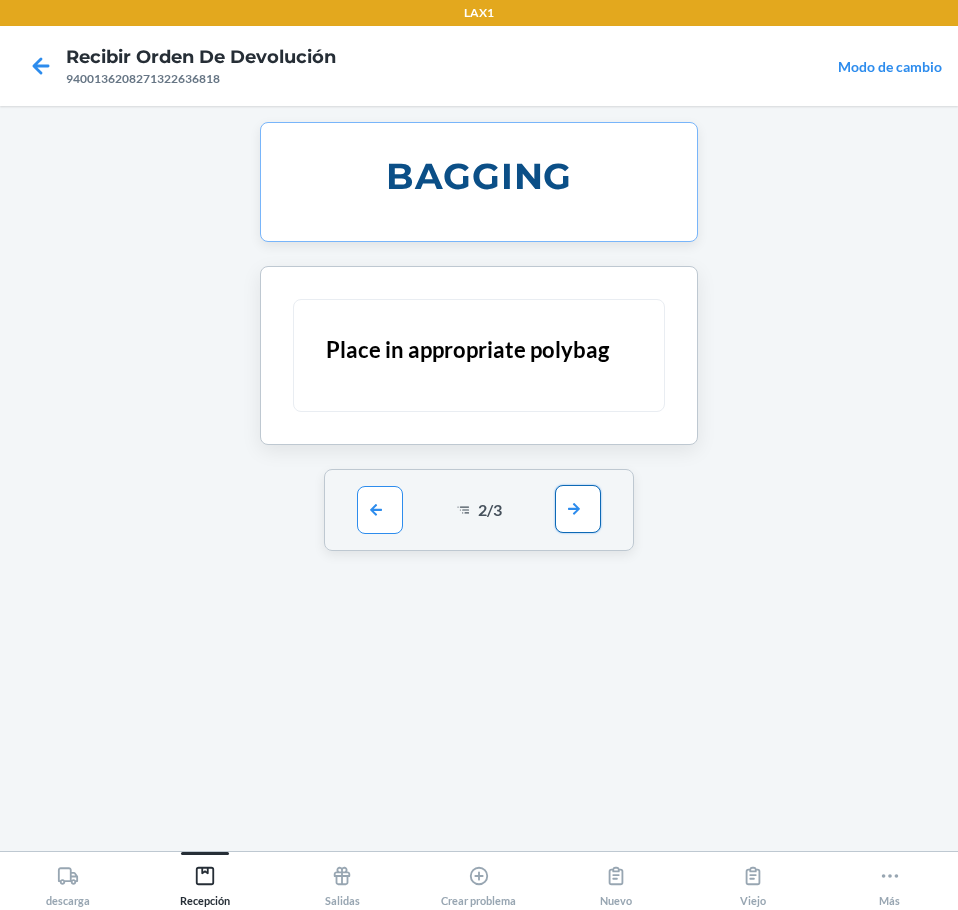 click at bounding box center (578, 509) 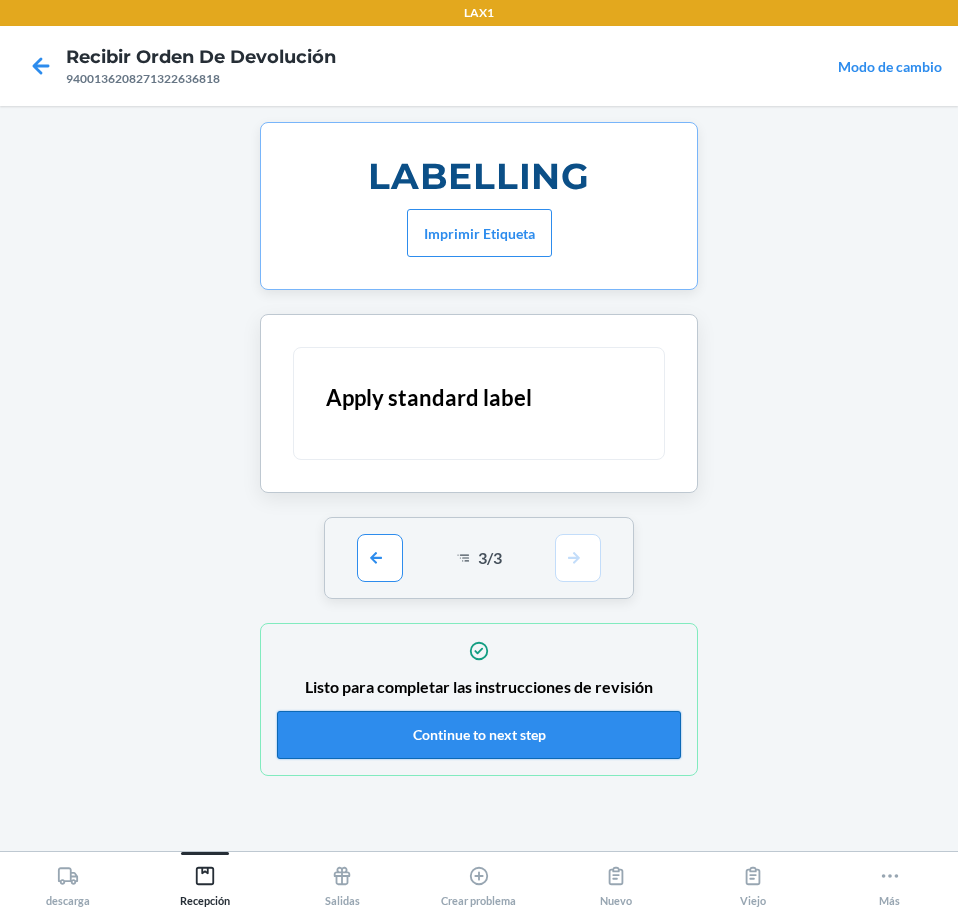 click on "Continue to next step" at bounding box center (479, 735) 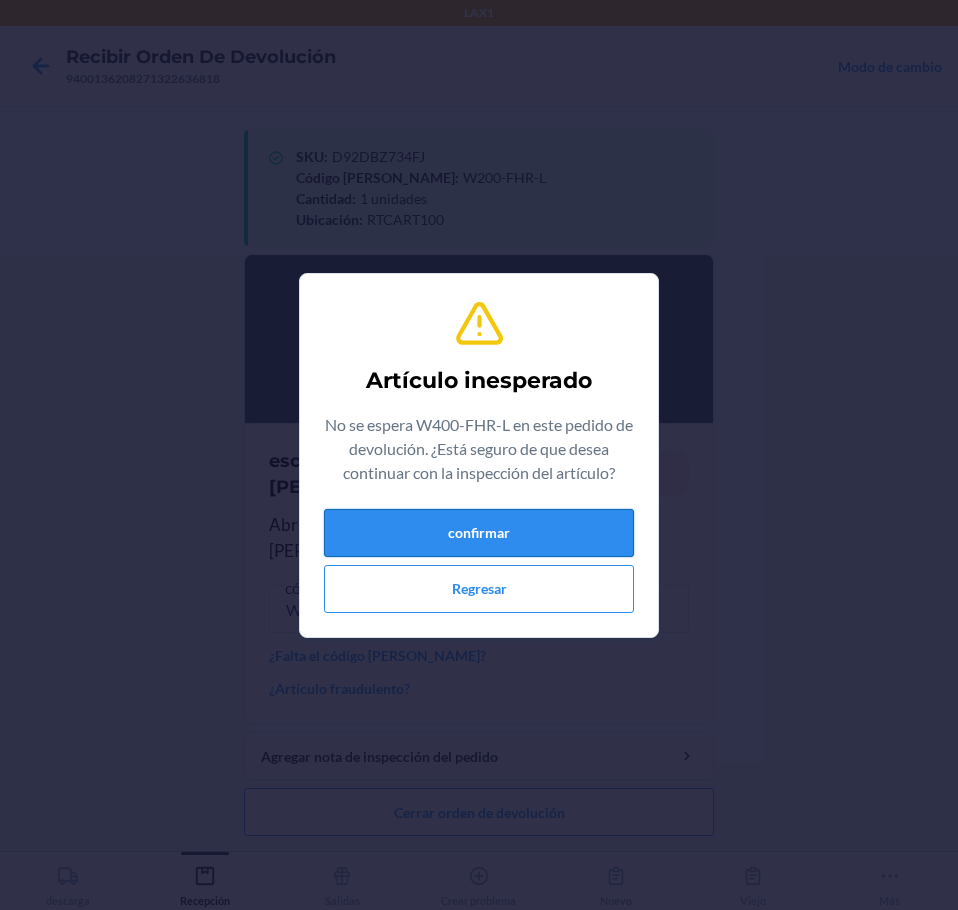 click on "confirmar" at bounding box center (479, 533) 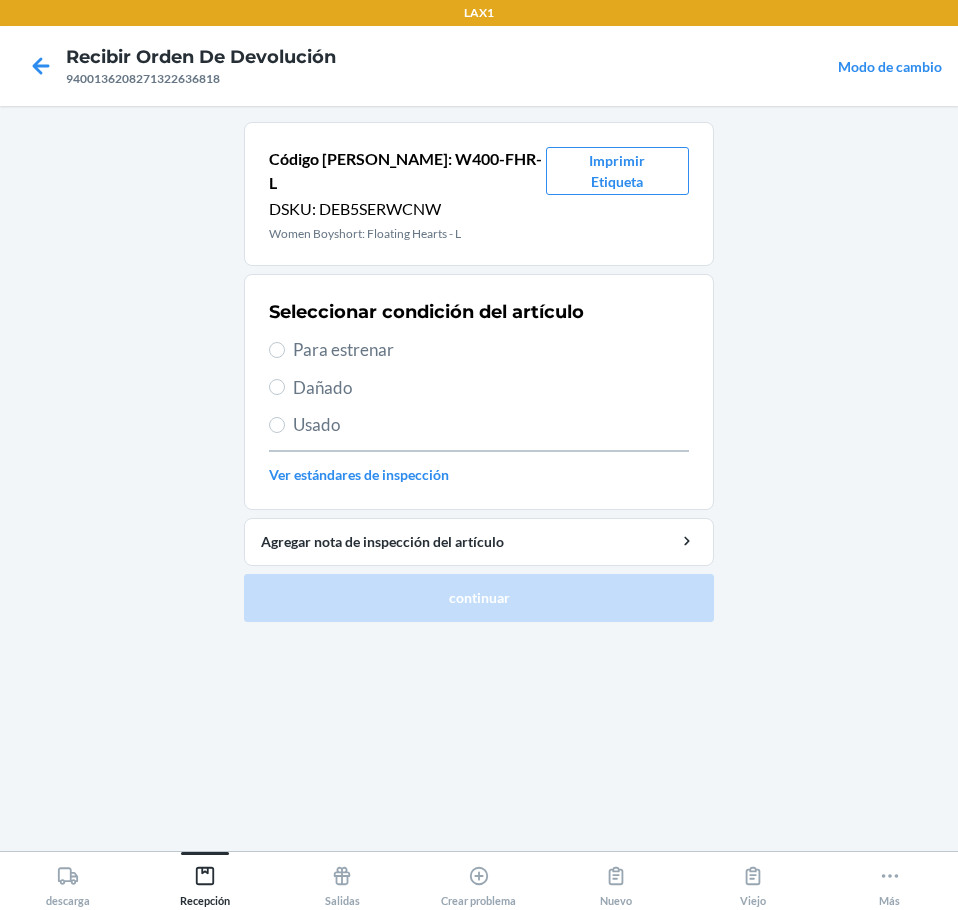 click on "Para estrenar" at bounding box center (491, 350) 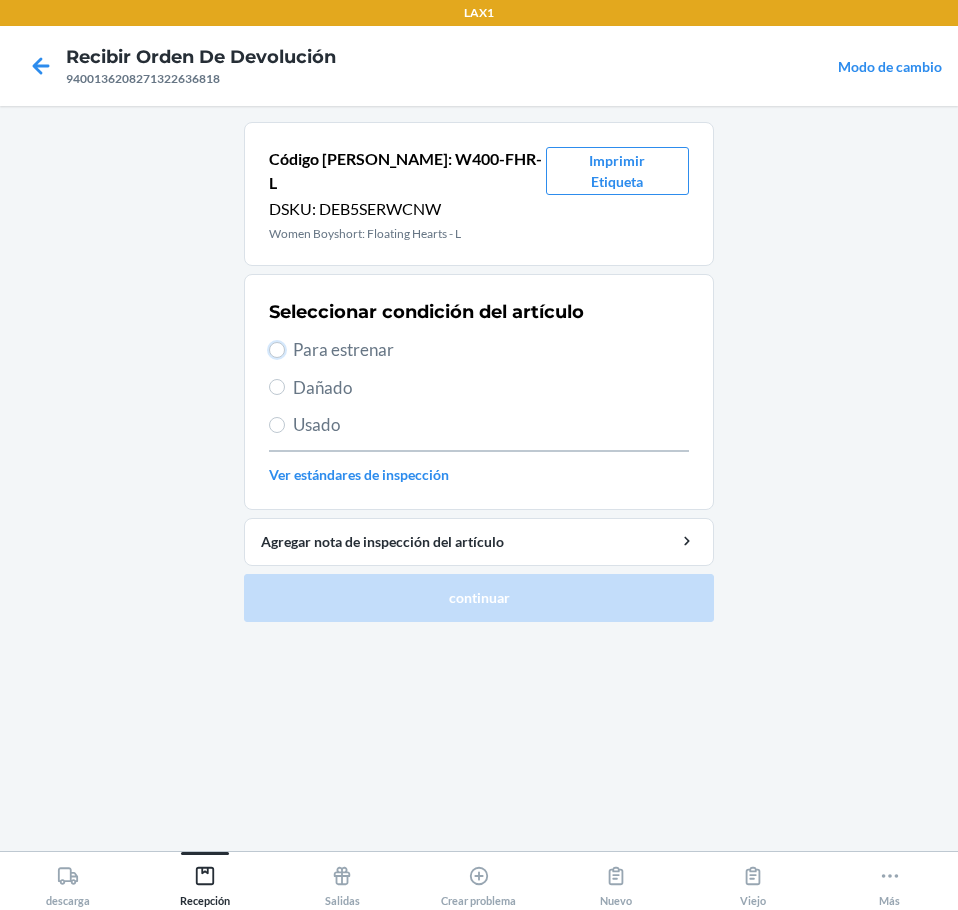 click on "Para estrenar" at bounding box center [277, 350] 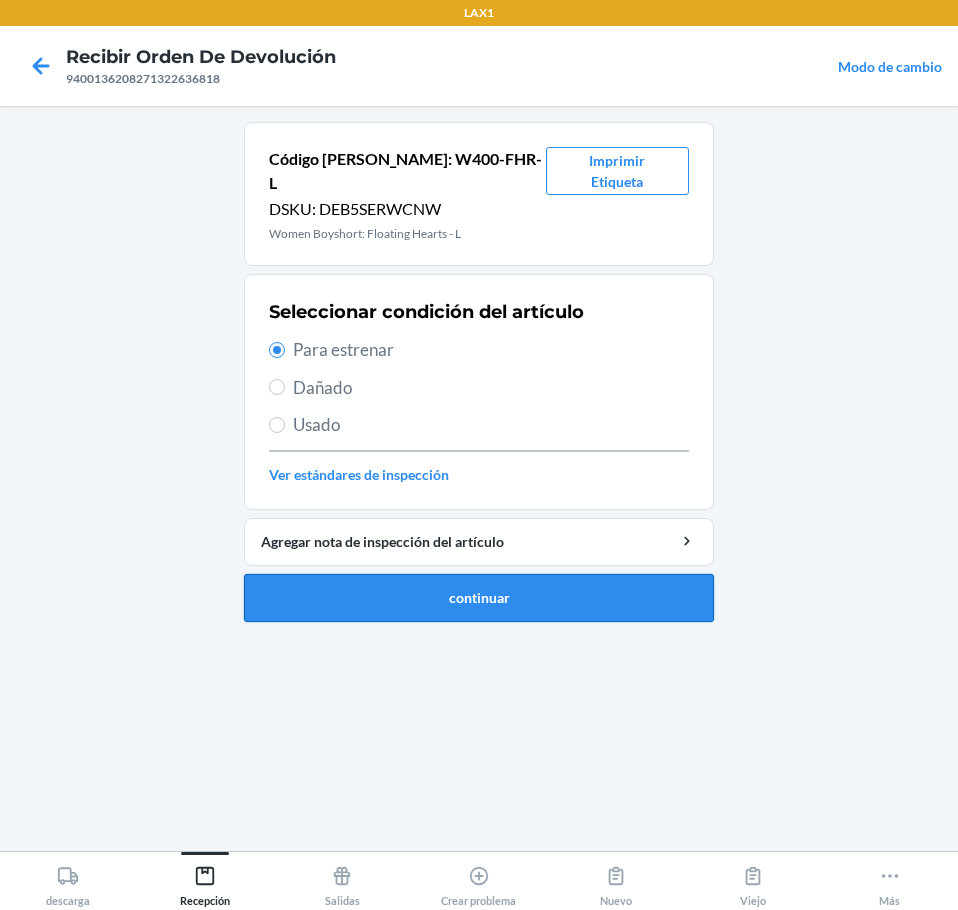 click on "continuar" at bounding box center (479, 598) 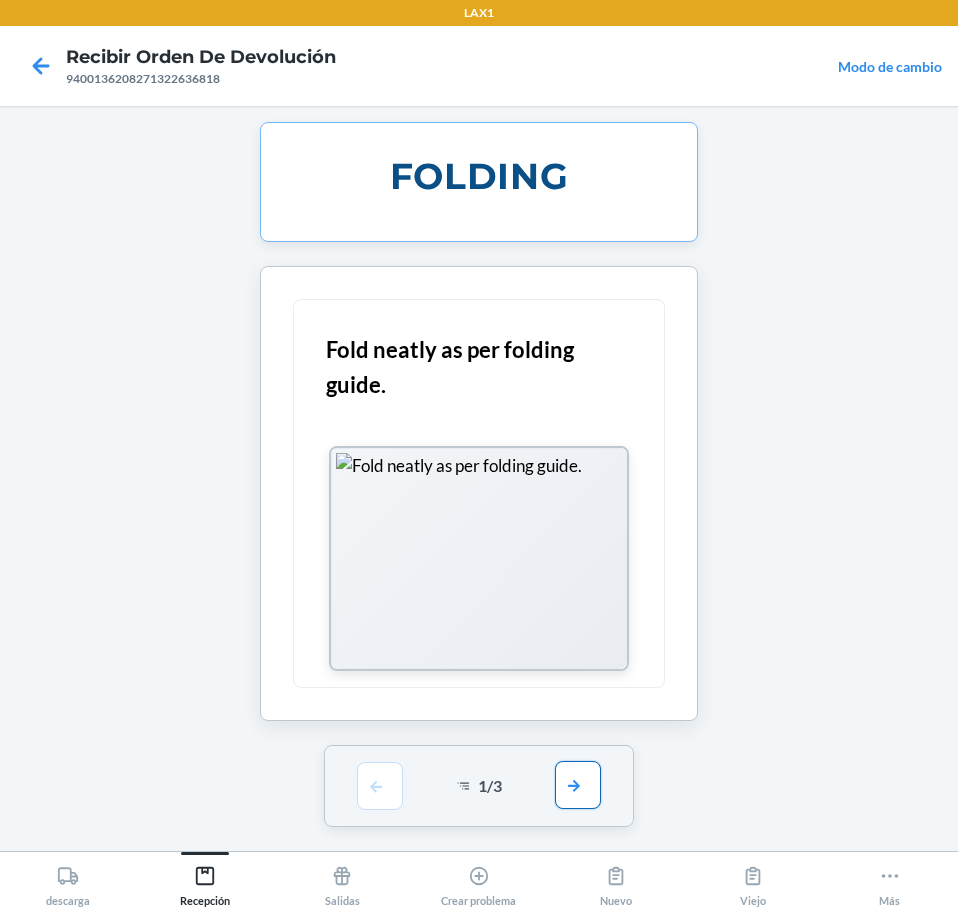 click at bounding box center [578, 785] 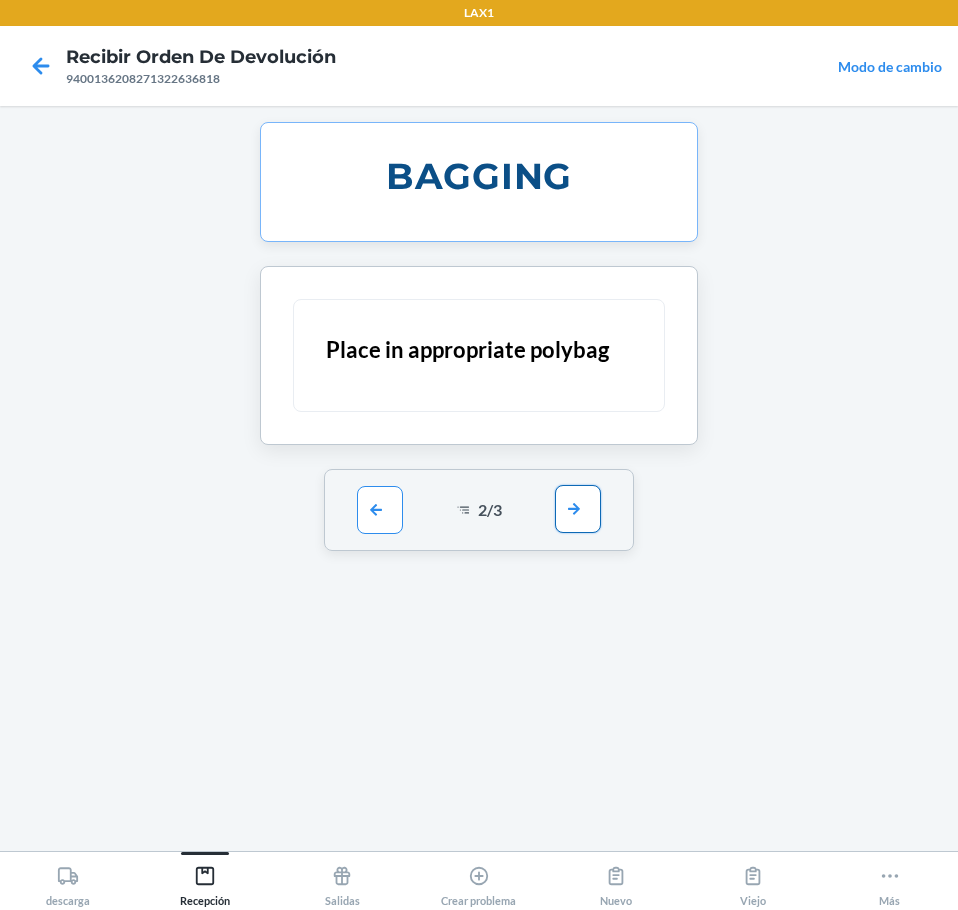 click at bounding box center [578, 509] 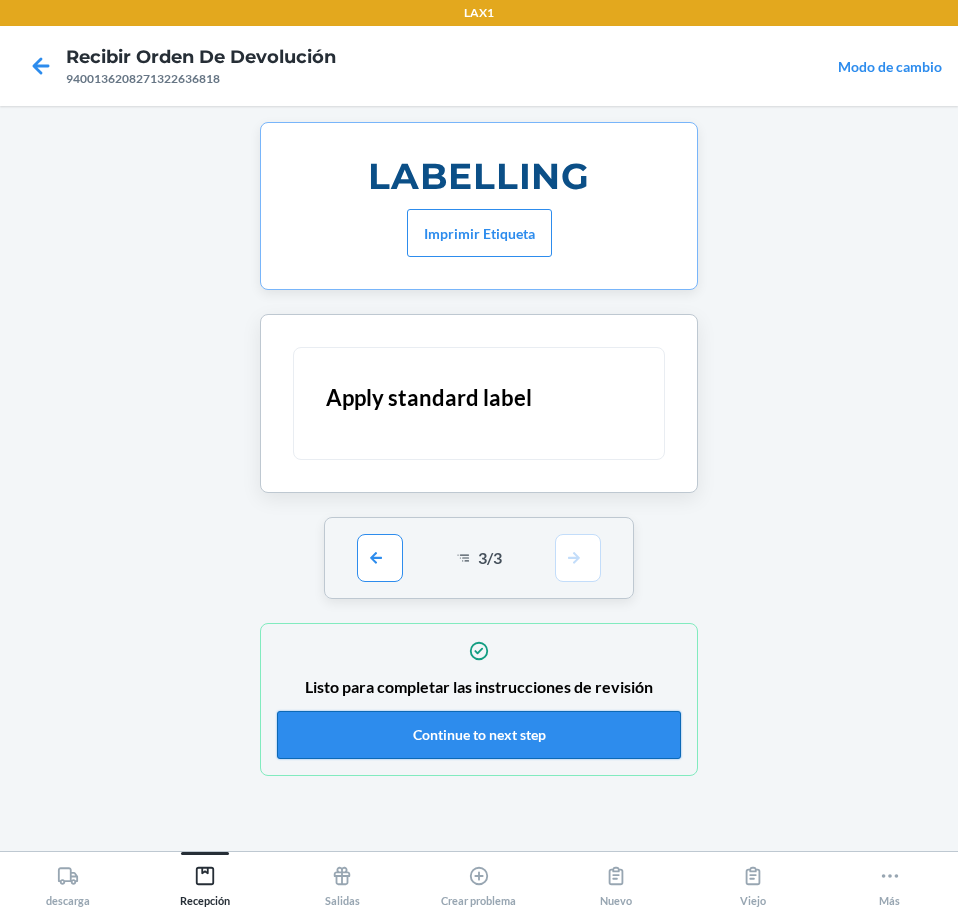 click on "Continue to next step" at bounding box center [479, 735] 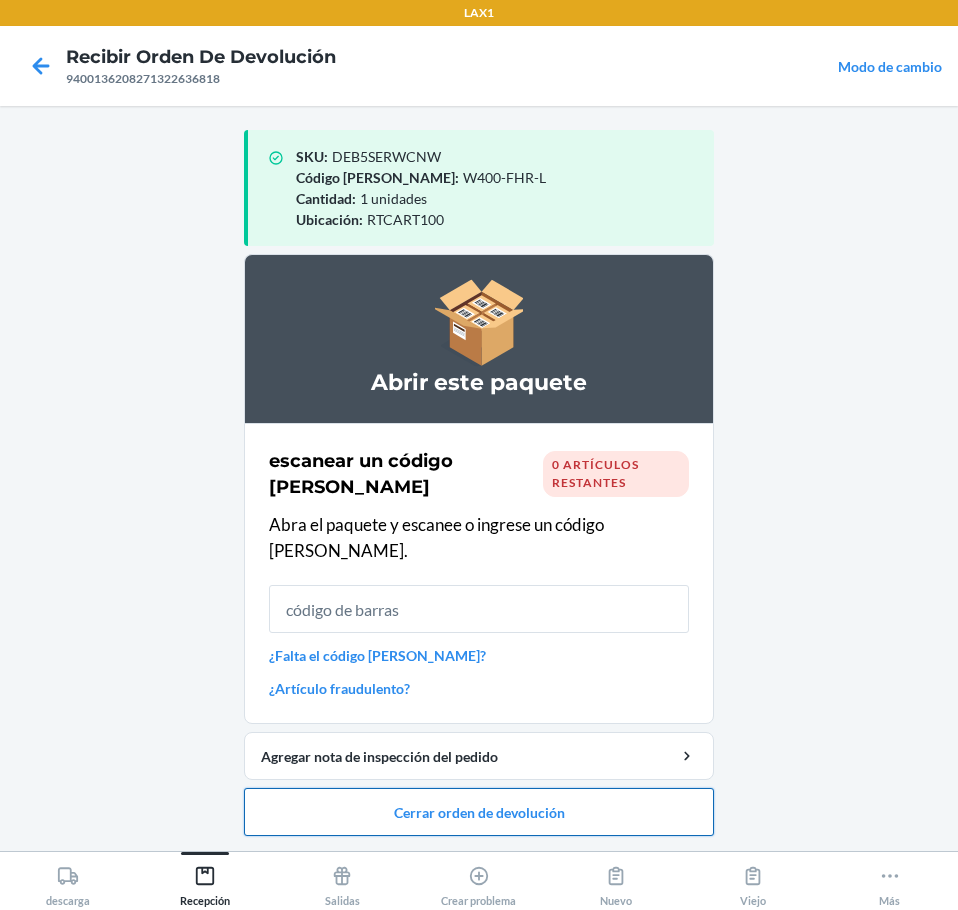 click on "Cerrar orden de devolución" at bounding box center (479, 812) 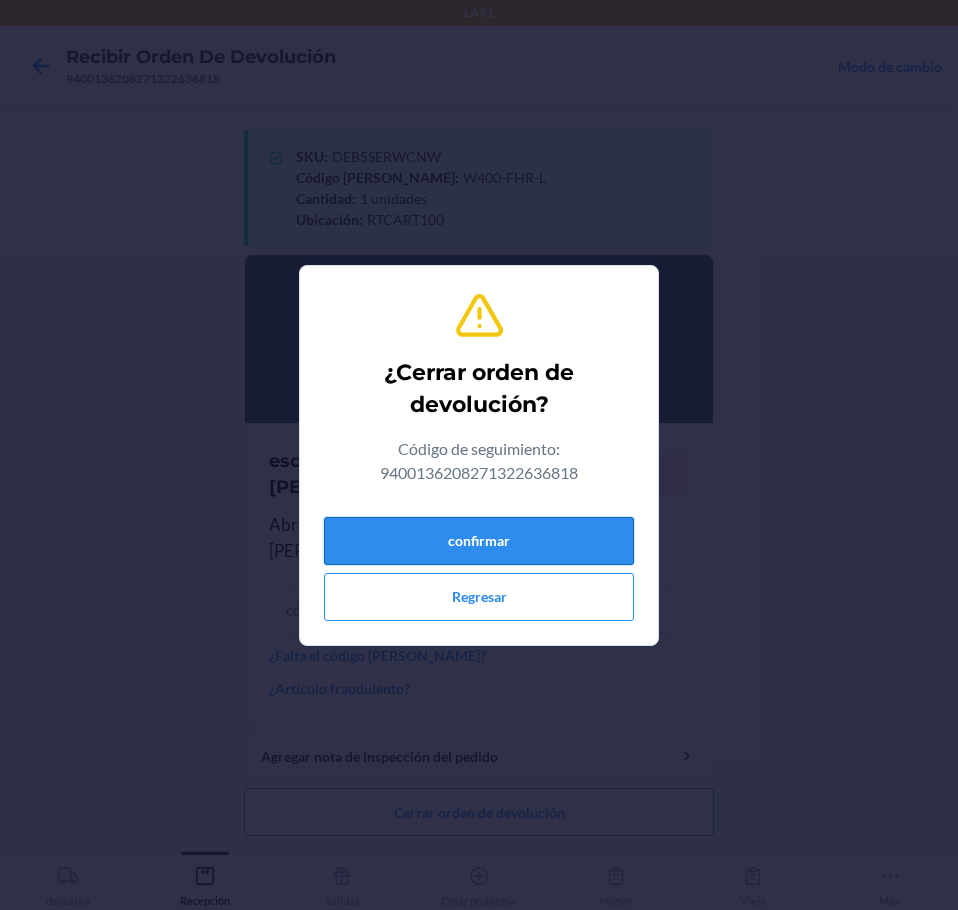 click on "confirmar" at bounding box center [479, 541] 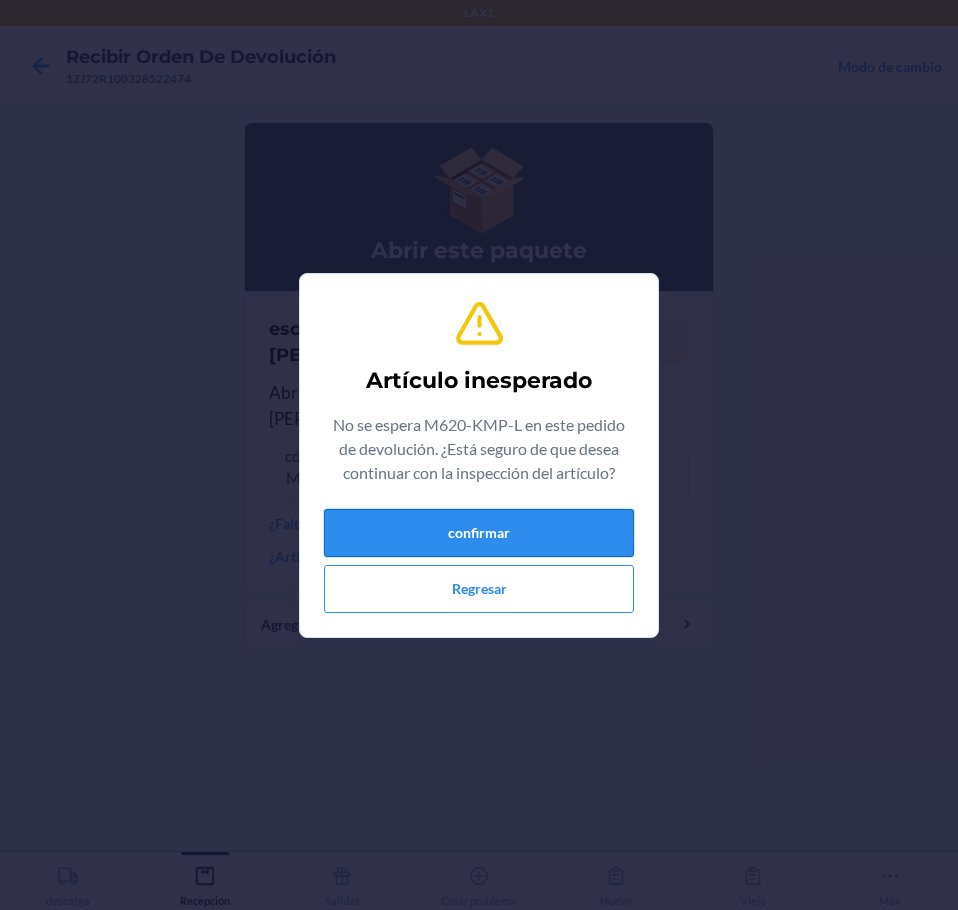 click on "confirmar" at bounding box center (479, 533) 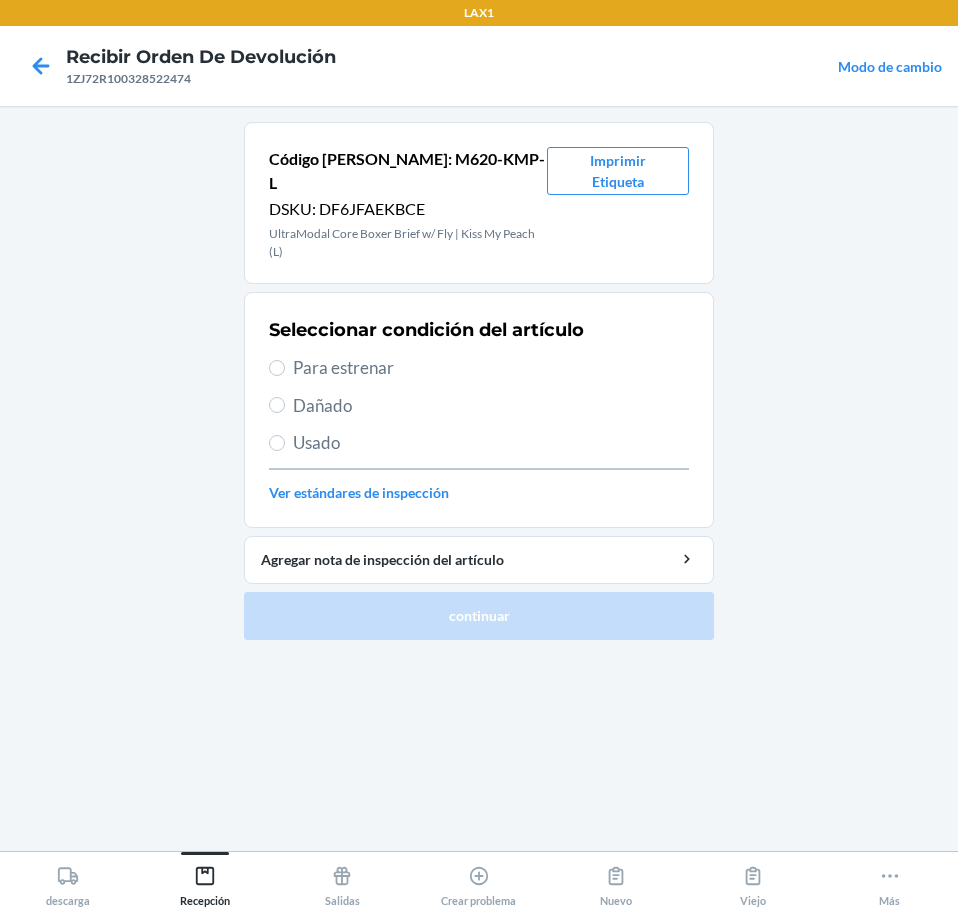 click on "Para estrenar" at bounding box center [491, 368] 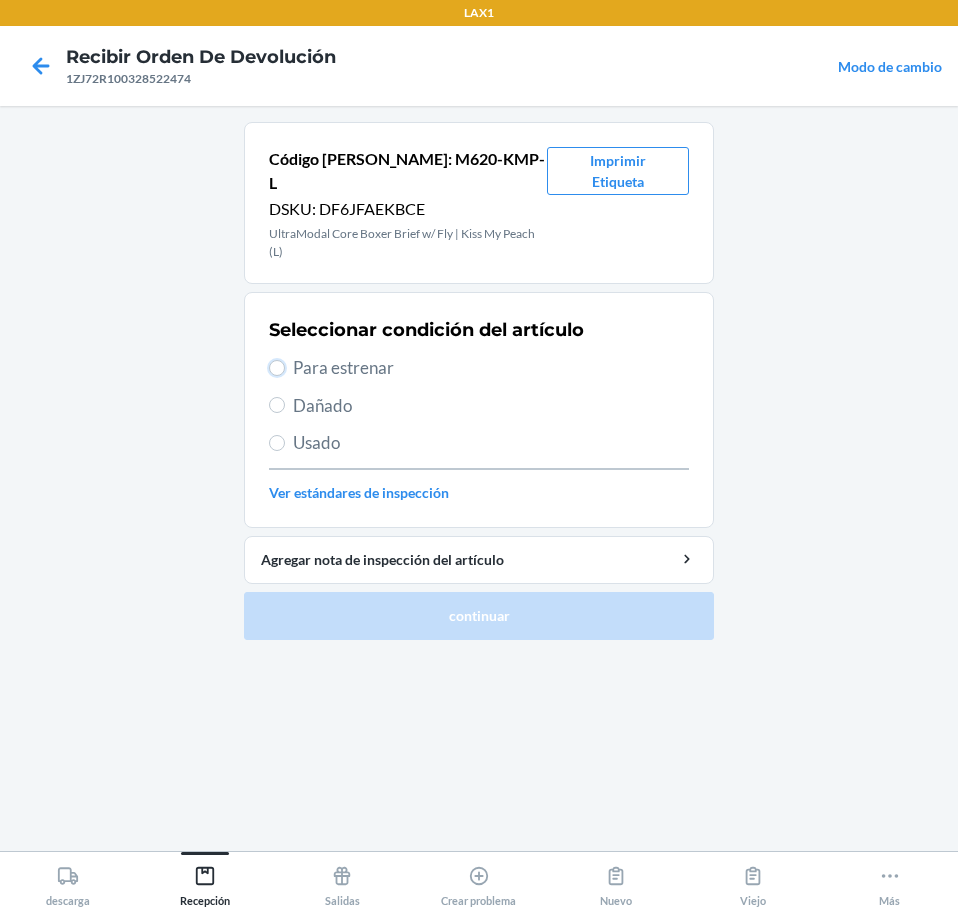 click on "Para estrenar" at bounding box center (277, 368) 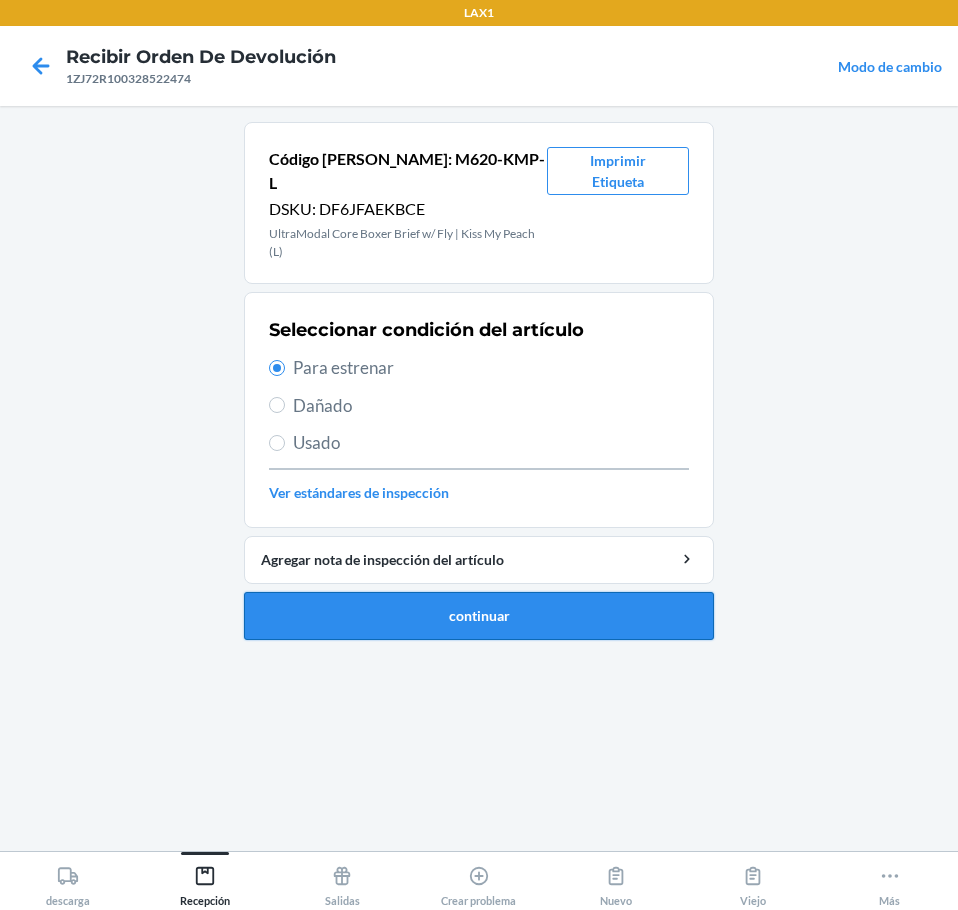 click on "continuar" at bounding box center [479, 616] 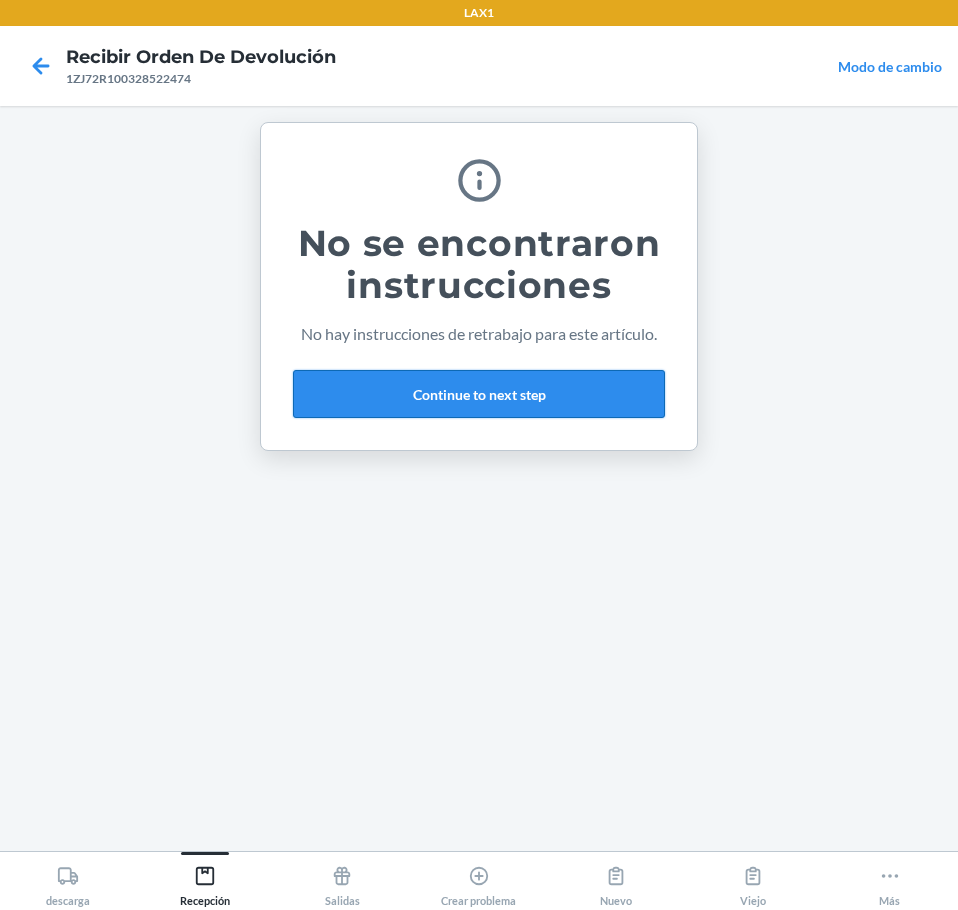 click on "Continue to next step" at bounding box center [479, 394] 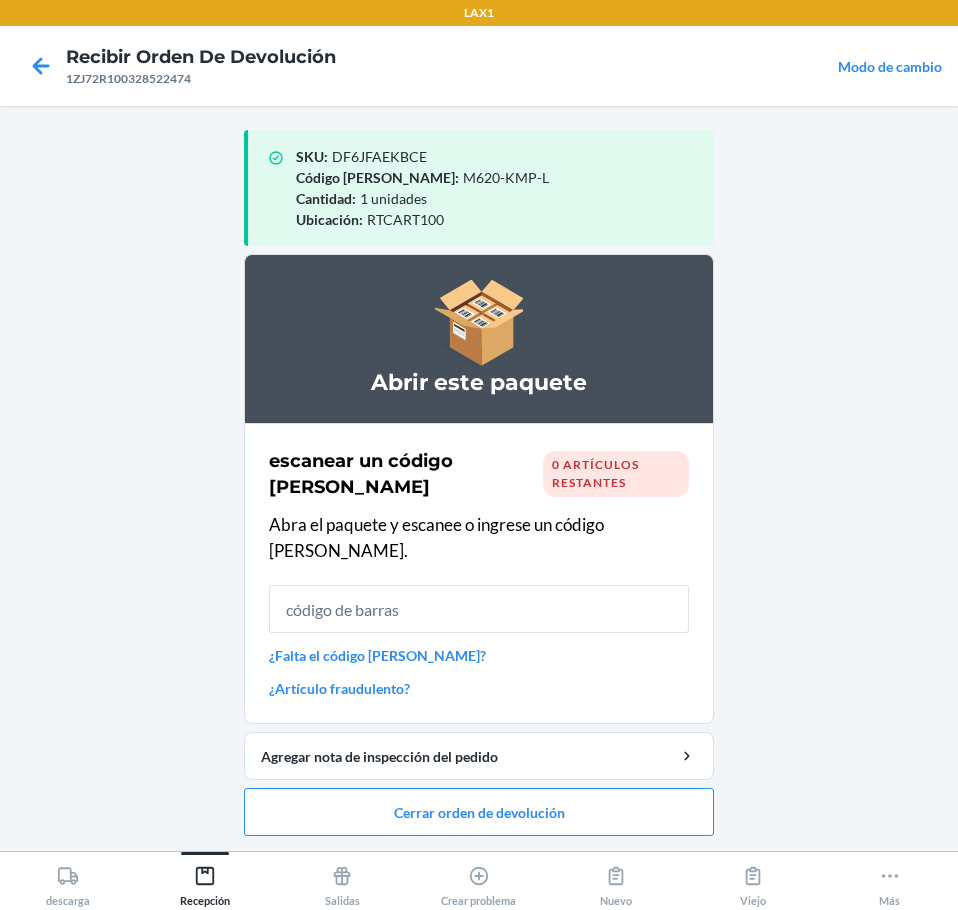 click at bounding box center (479, 609) 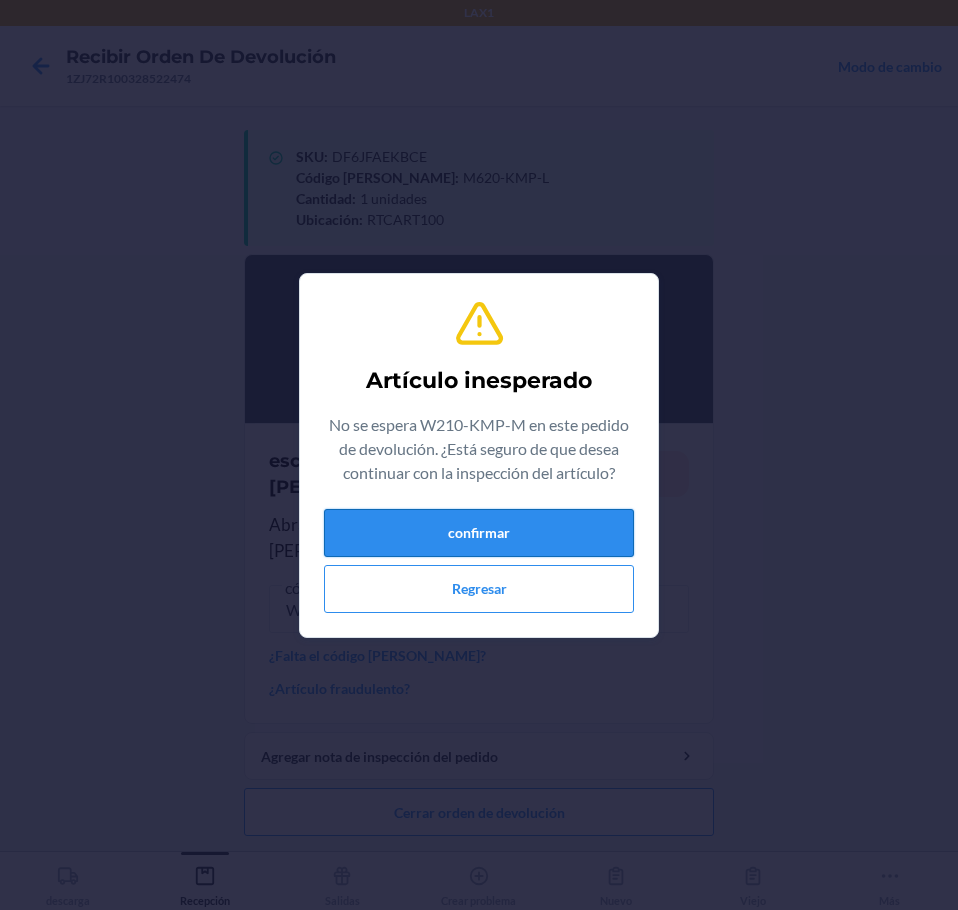 click on "confirmar" at bounding box center [479, 533] 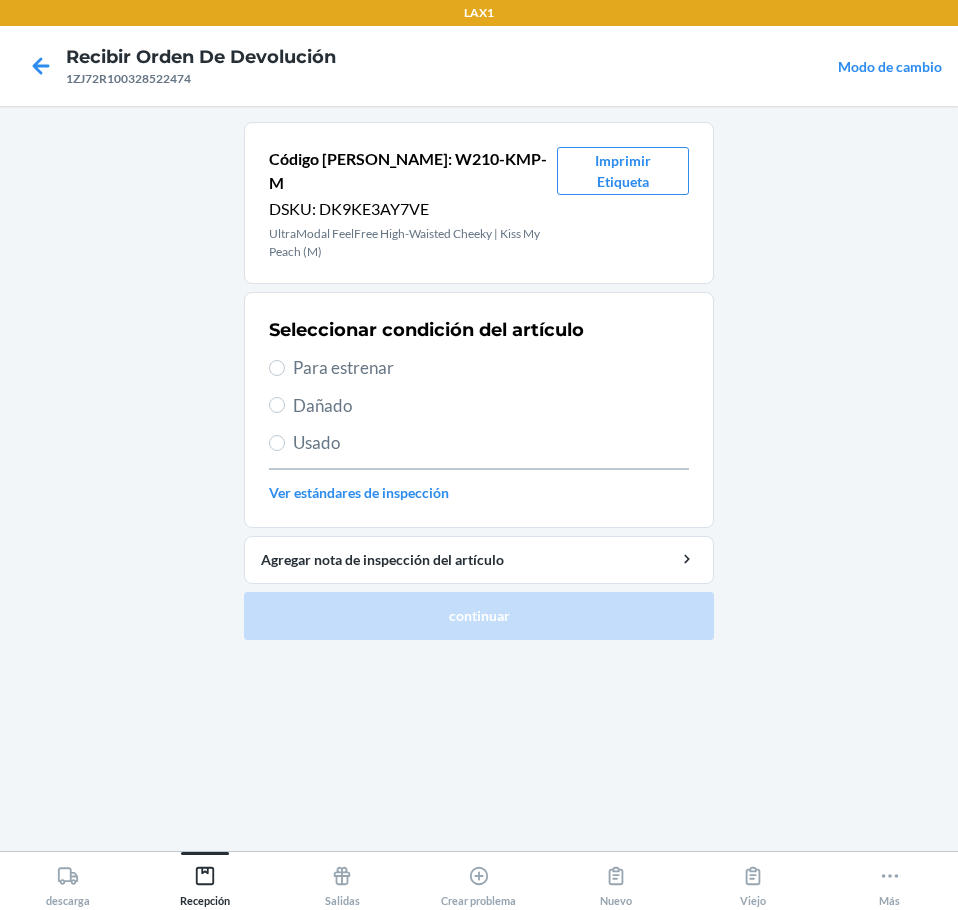 click on "Para estrenar" at bounding box center (491, 368) 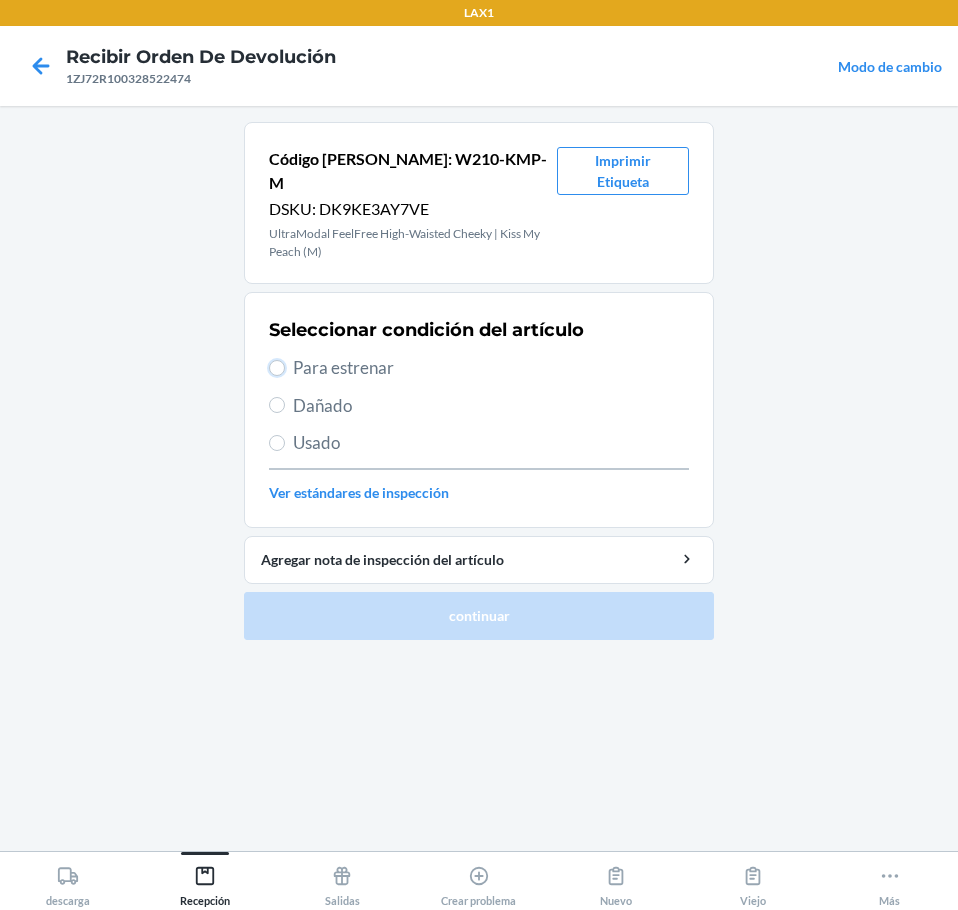 click on "Para estrenar" at bounding box center [277, 368] 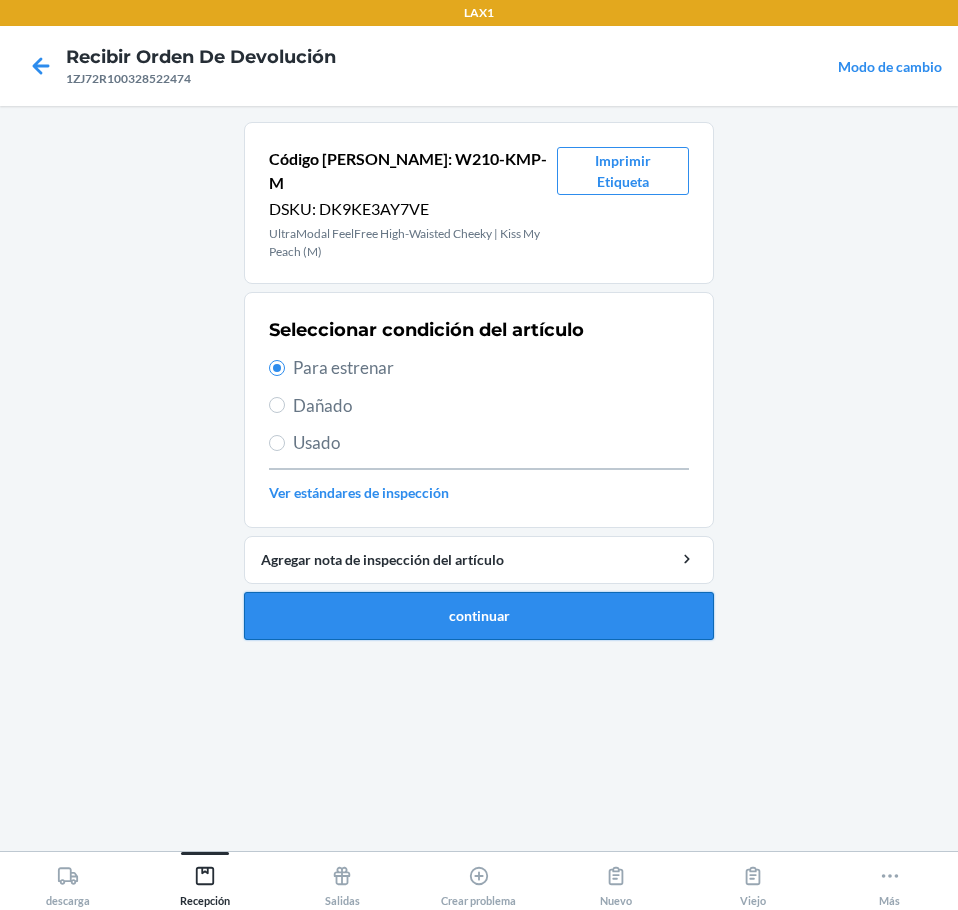 click on "continuar" at bounding box center [479, 616] 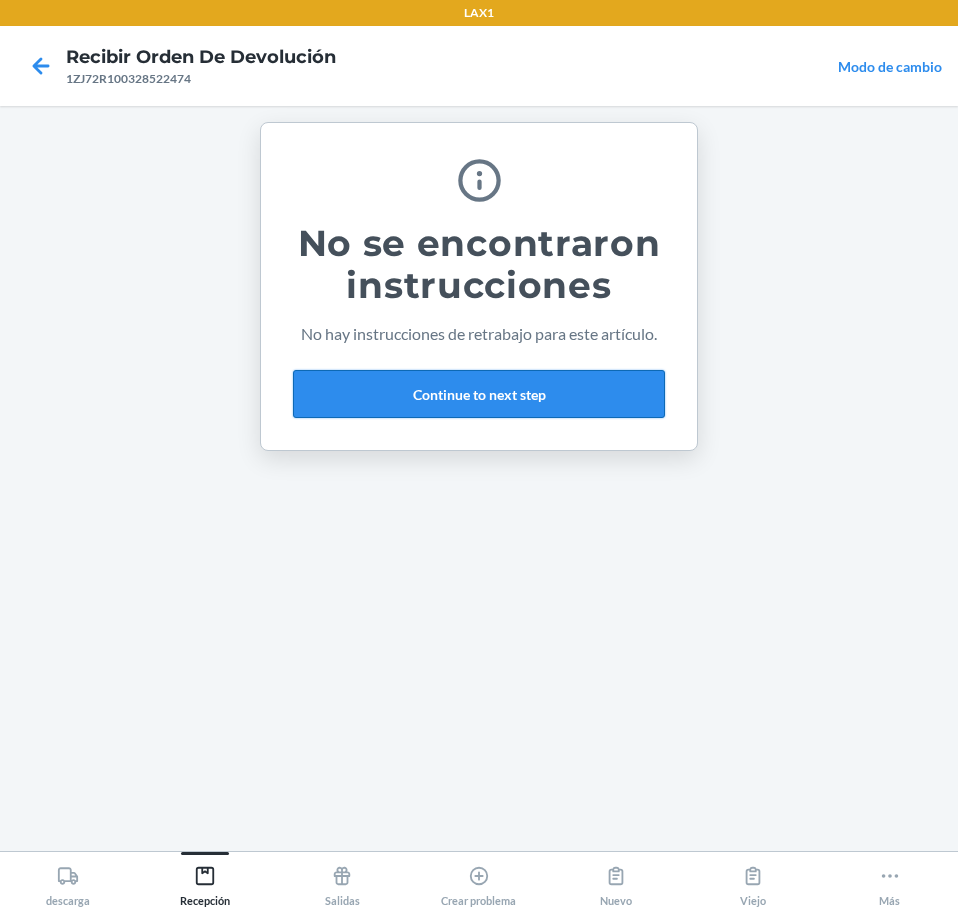 click on "Continue to next step" at bounding box center (479, 394) 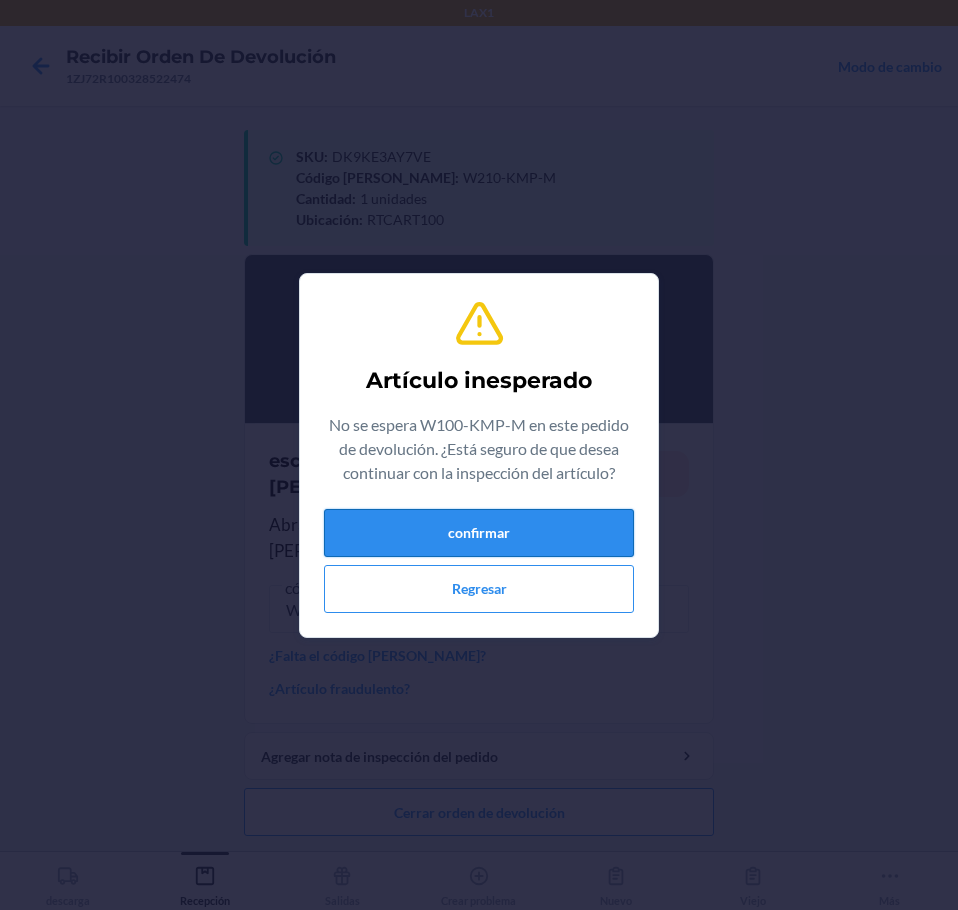click on "confirmar" at bounding box center (479, 533) 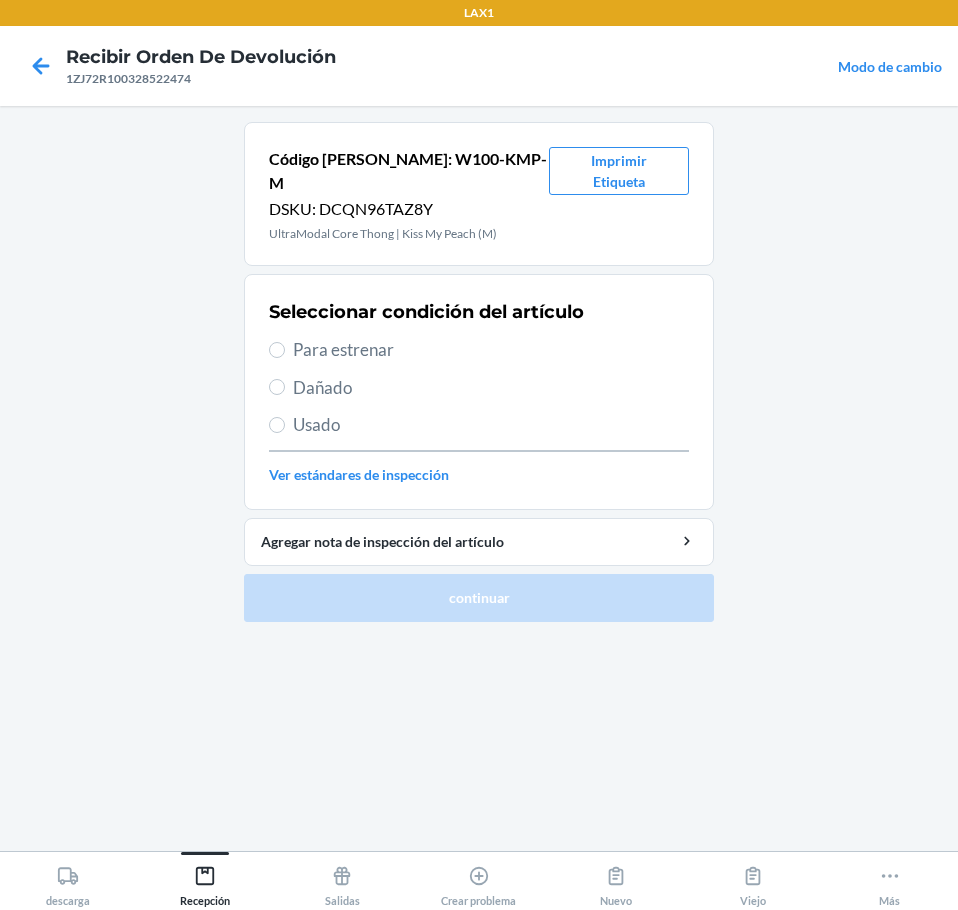 click on "Para estrenar" at bounding box center (491, 350) 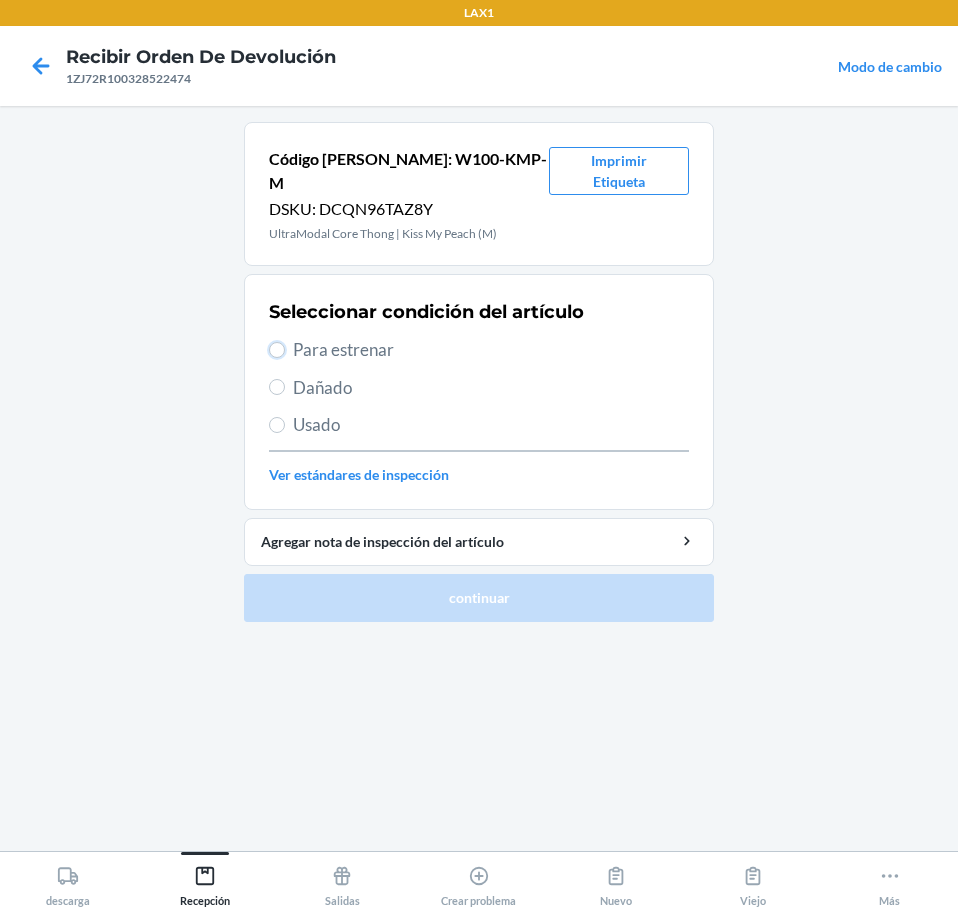 click on "Para estrenar" at bounding box center (277, 350) 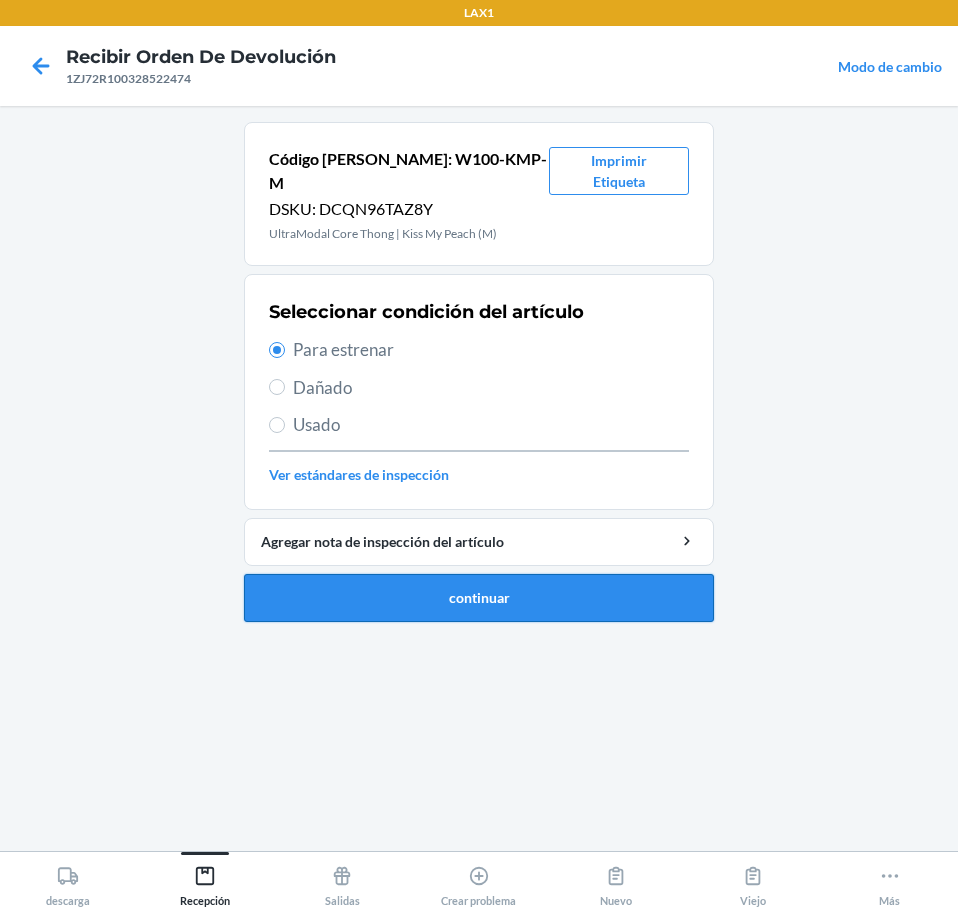 click on "continuar" at bounding box center [479, 598] 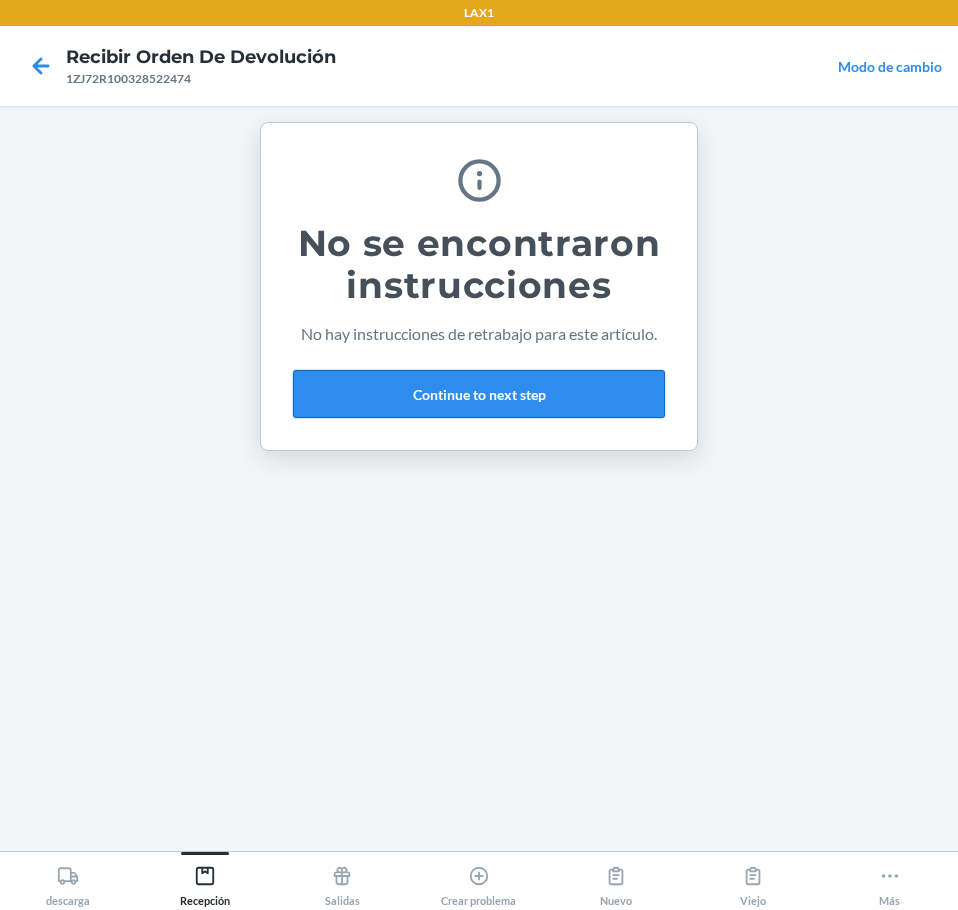 click on "Continue to next step" at bounding box center (479, 394) 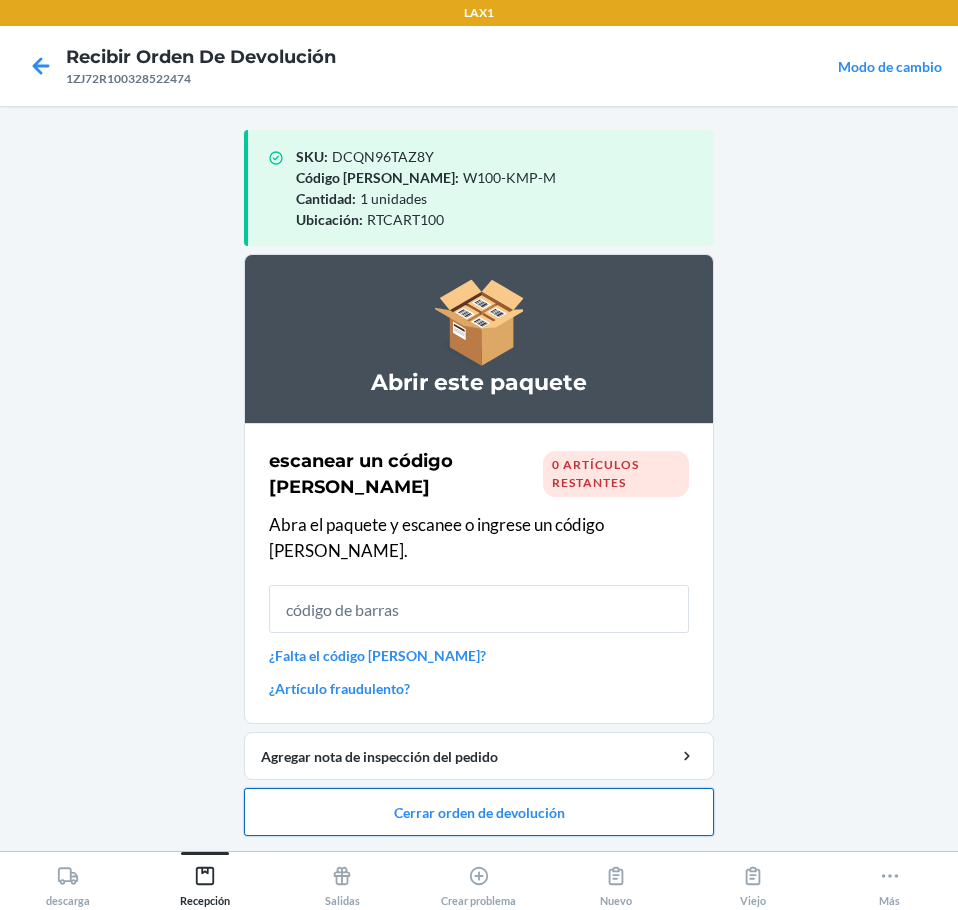 click on "Cerrar orden de devolución" at bounding box center [479, 812] 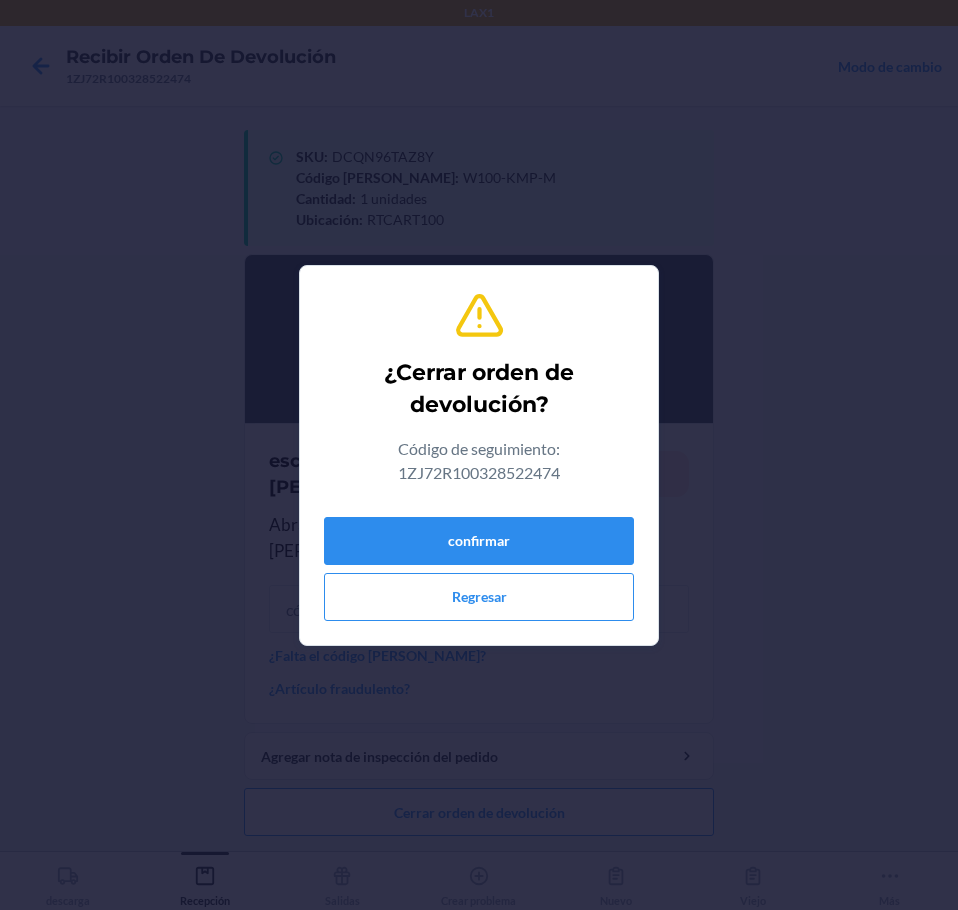 click on "confirmar Regresar" at bounding box center [479, 565] 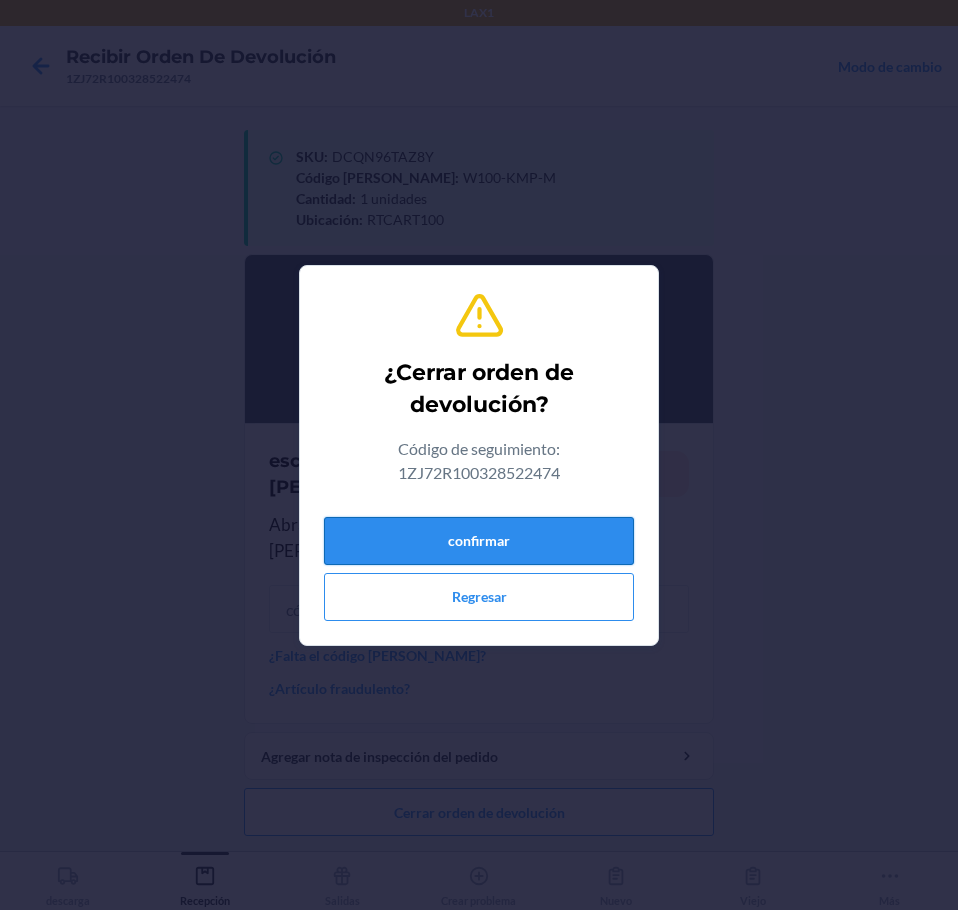 click on "confirmar" at bounding box center [479, 541] 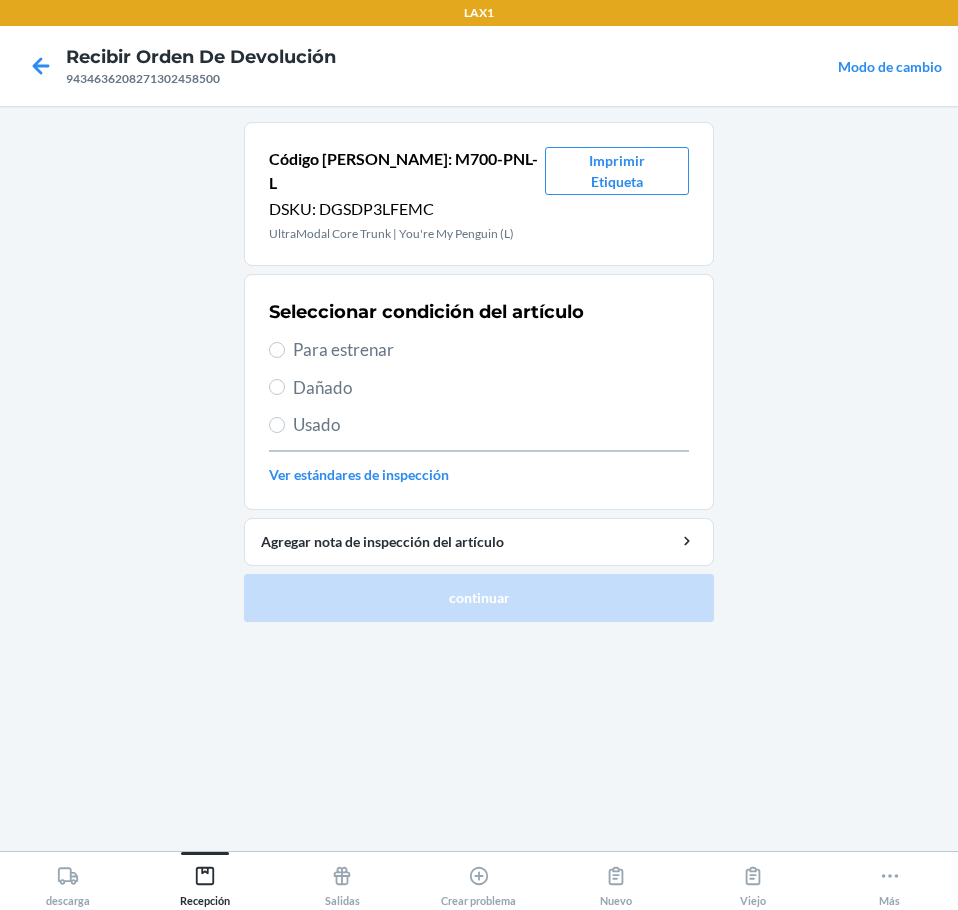 click on "Para estrenar" at bounding box center [491, 350] 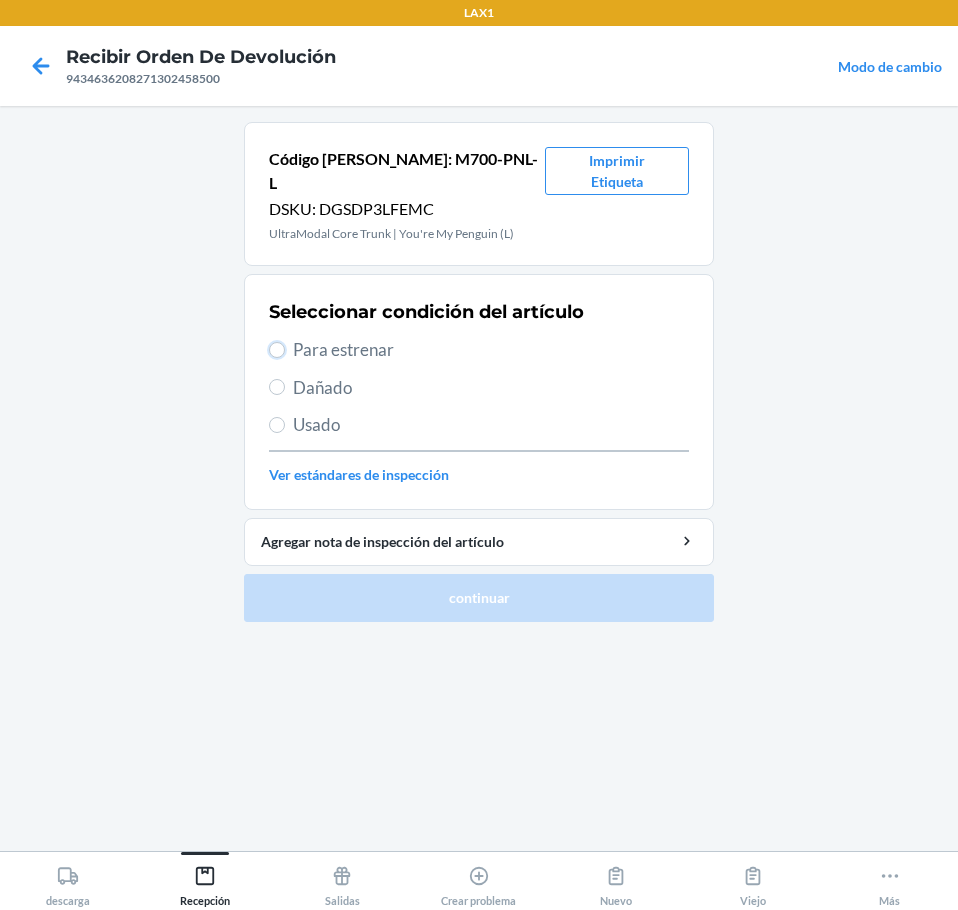 click on "Para estrenar" at bounding box center [277, 350] 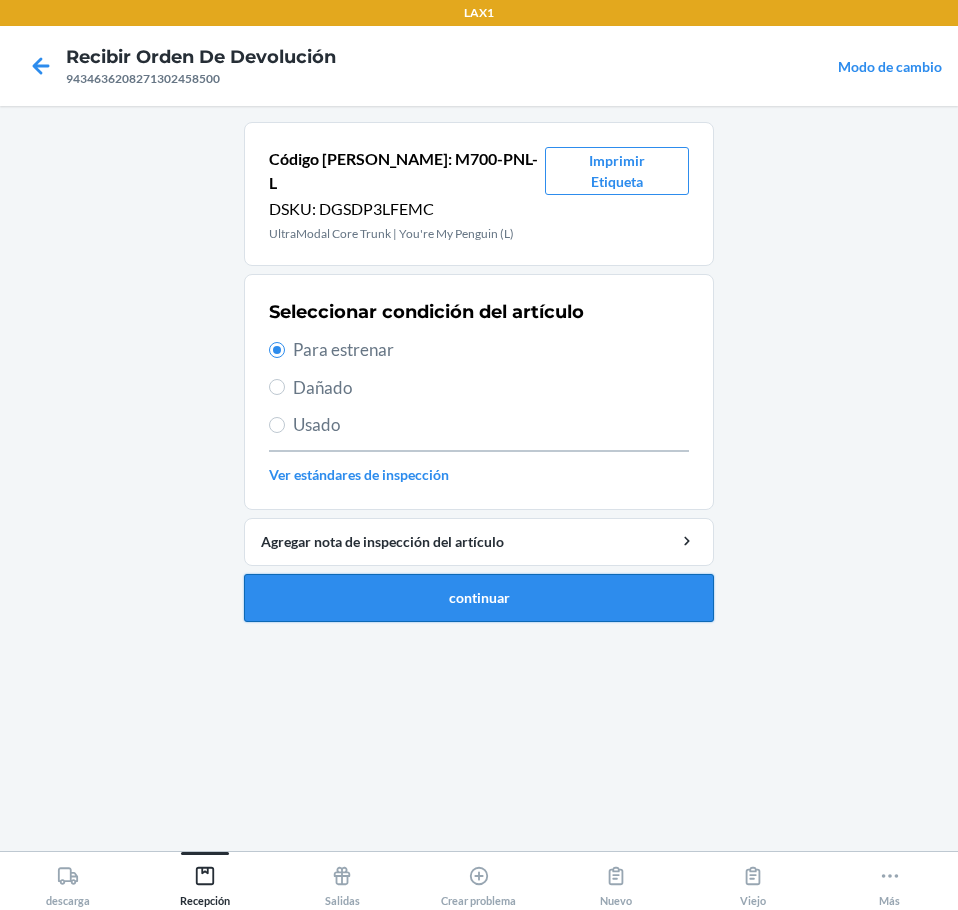 click on "continuar" at bounding box center [479, 598] 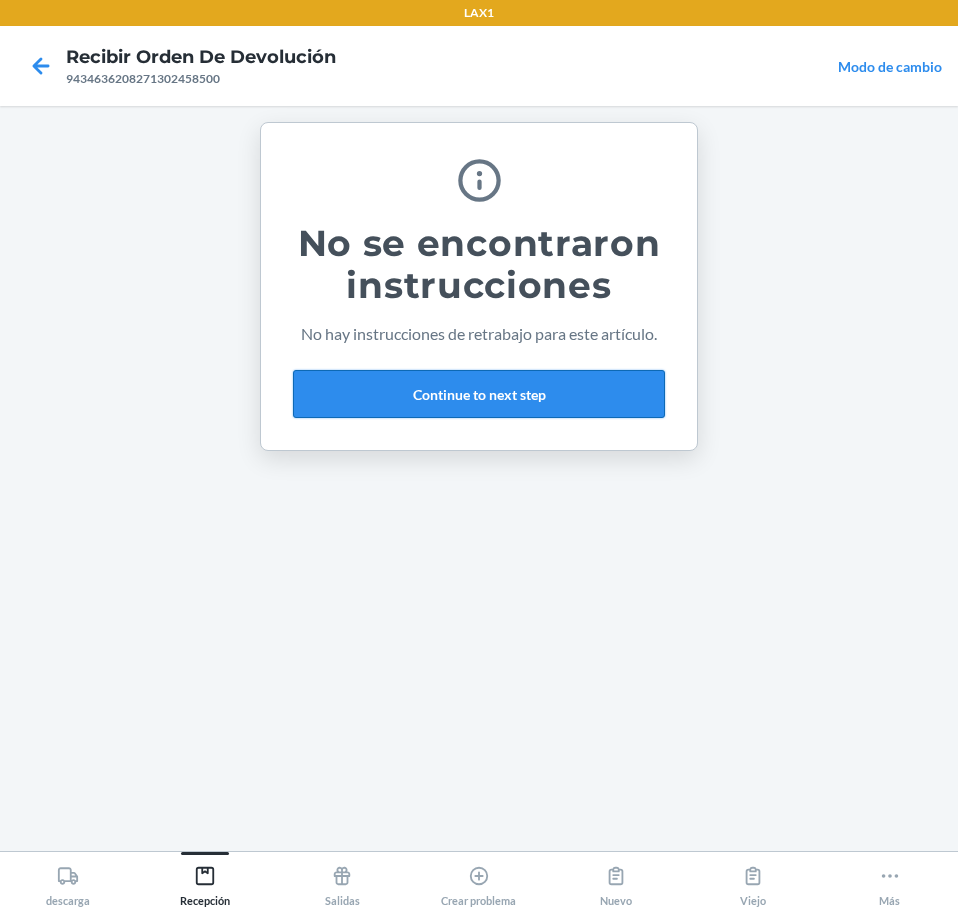 click on "Continue to next step" at bounding box center [479, 394] 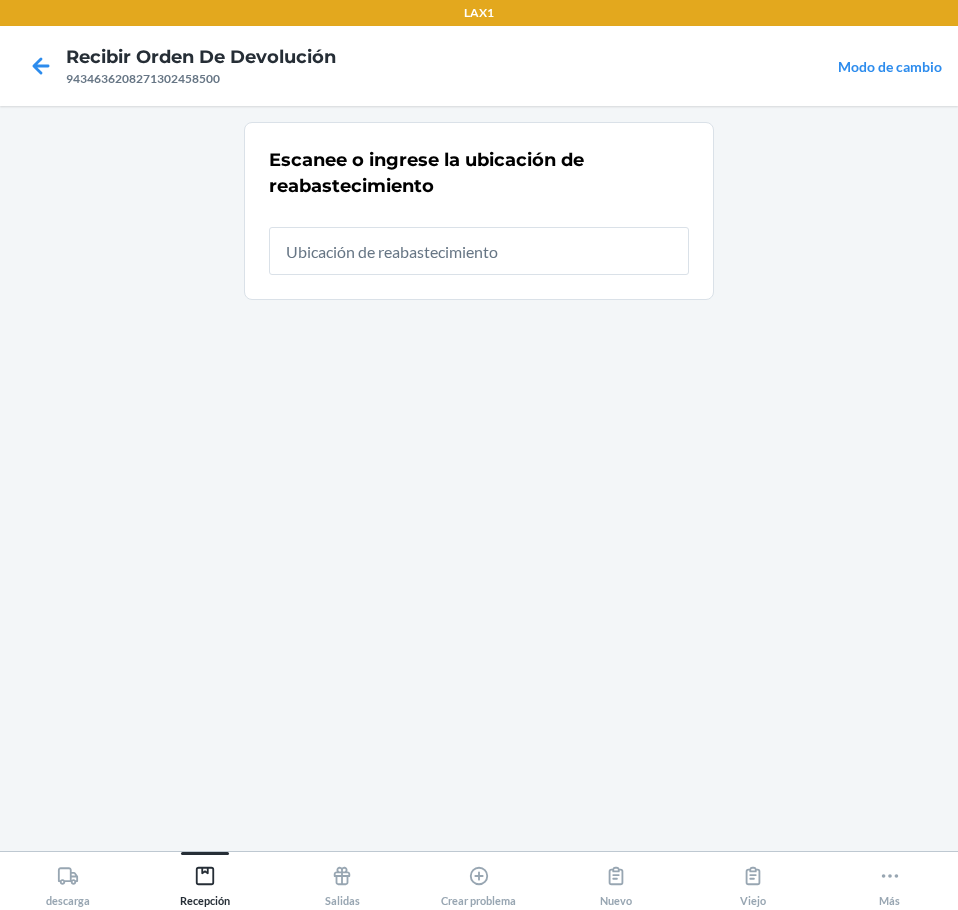 click at bounding box center [479, 251] 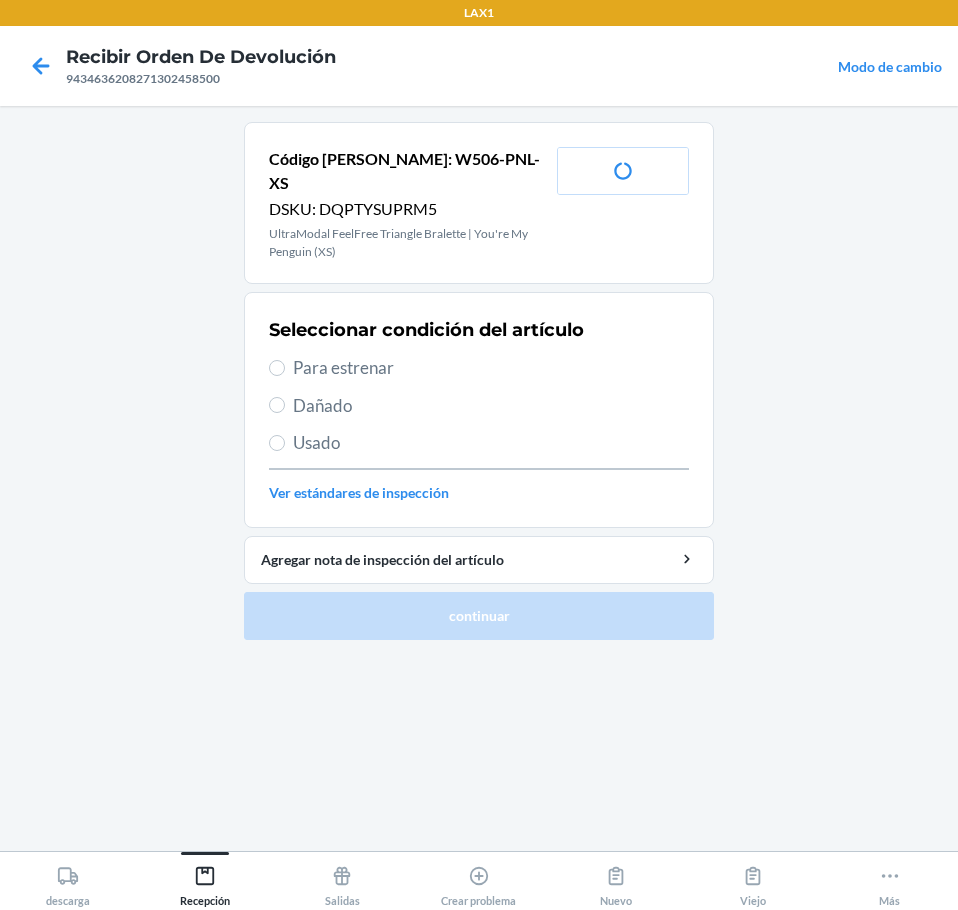 click on "Para estrenar" at bounding box center [491, 368] 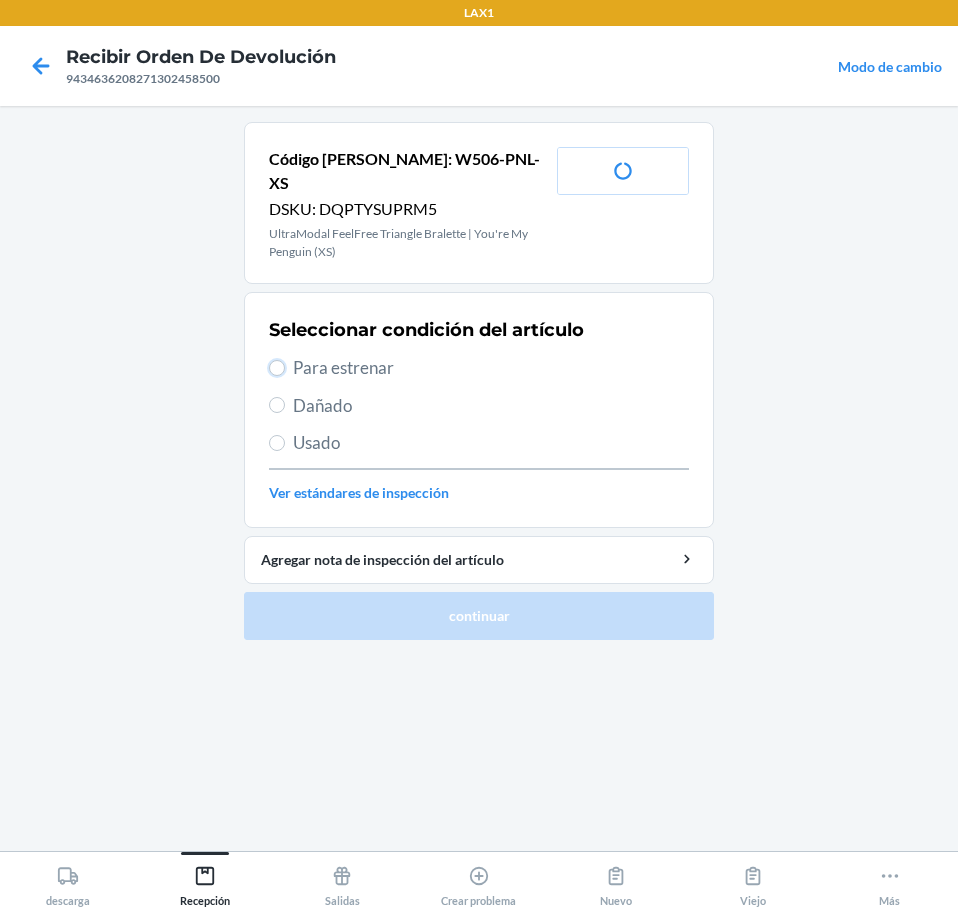 click on "Para estrenar" at bounding box center [277, 368] 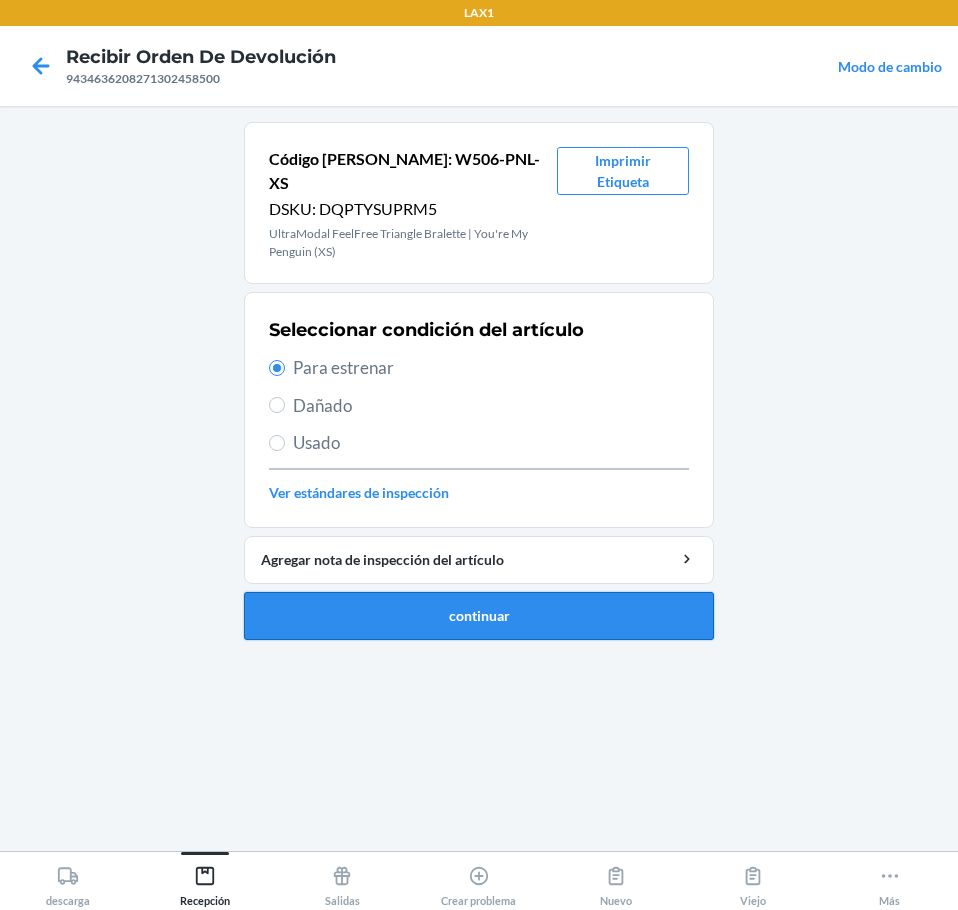 click on "continuar" at bounding box center [479, 616] 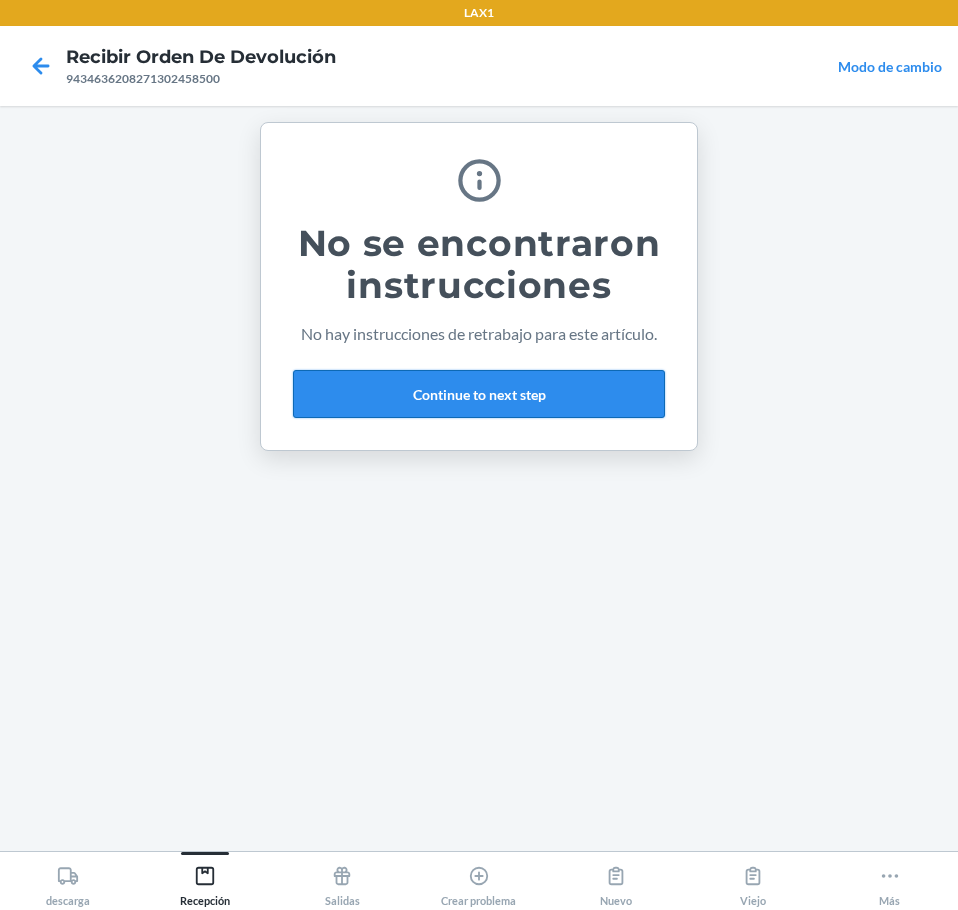 click on "Continue to next step" at bounding box center (479, 394) 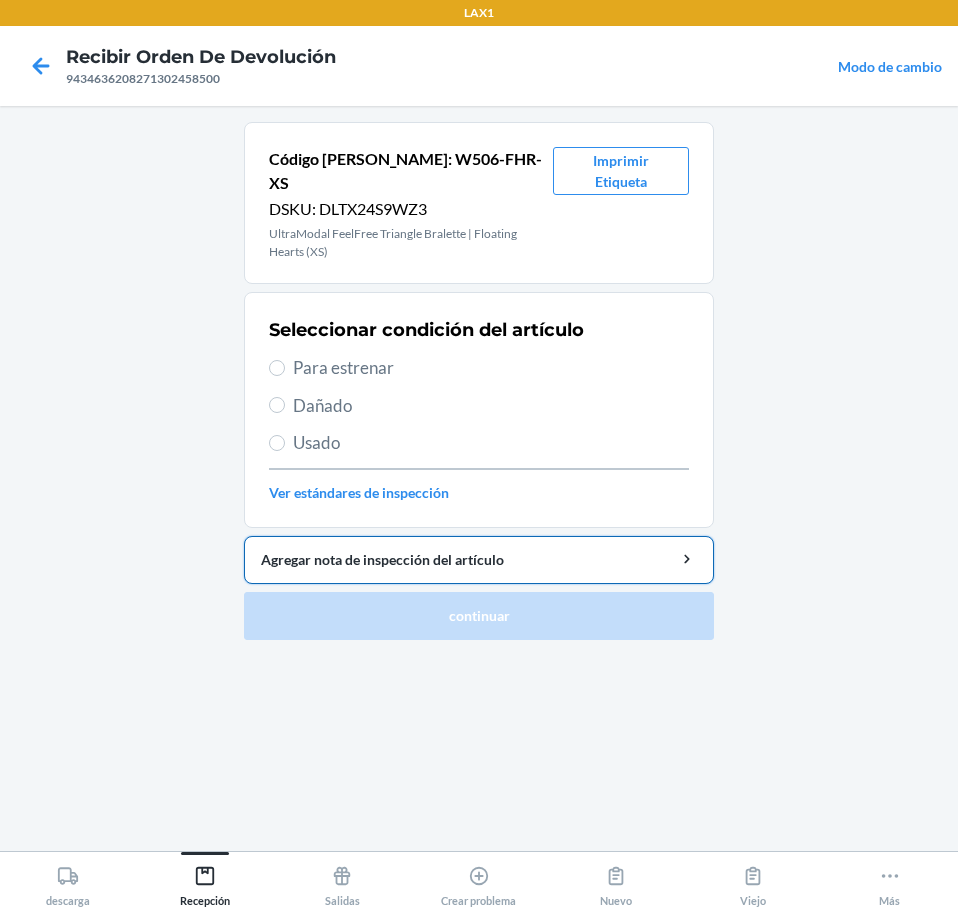 click on "Agregar nota de inspección del artículo" at bounding box center (479, 559) 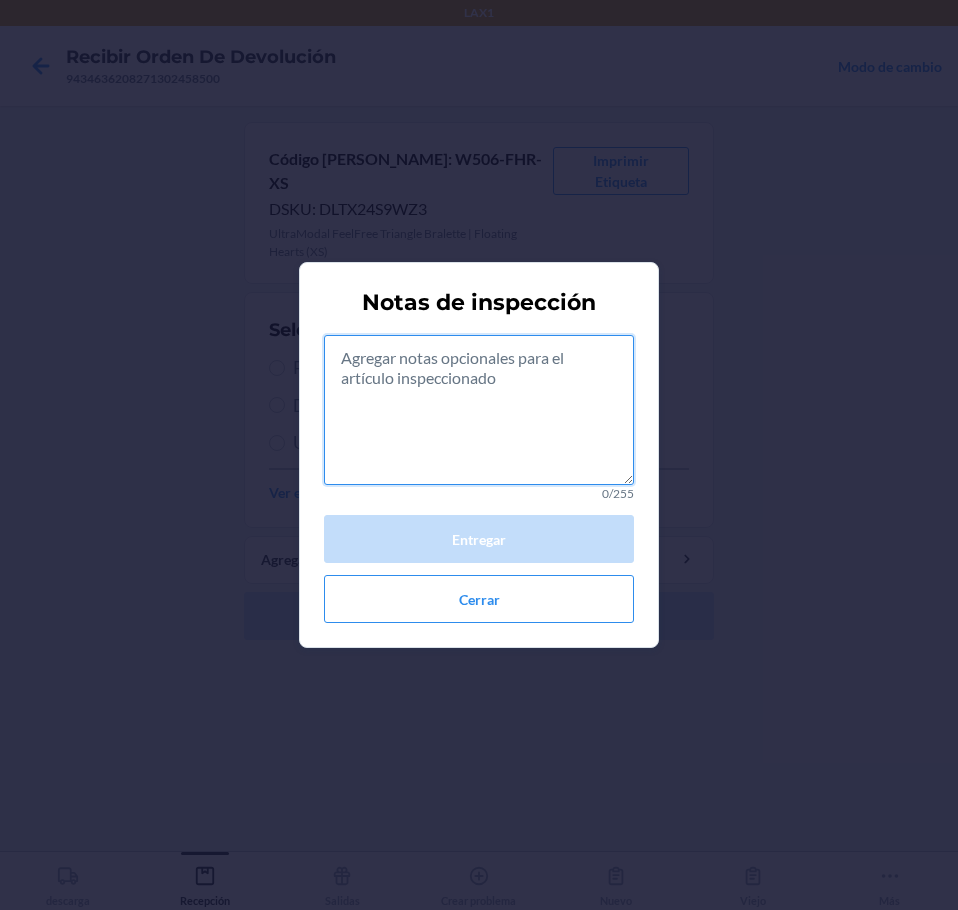 click at bounding box center (479, 410) 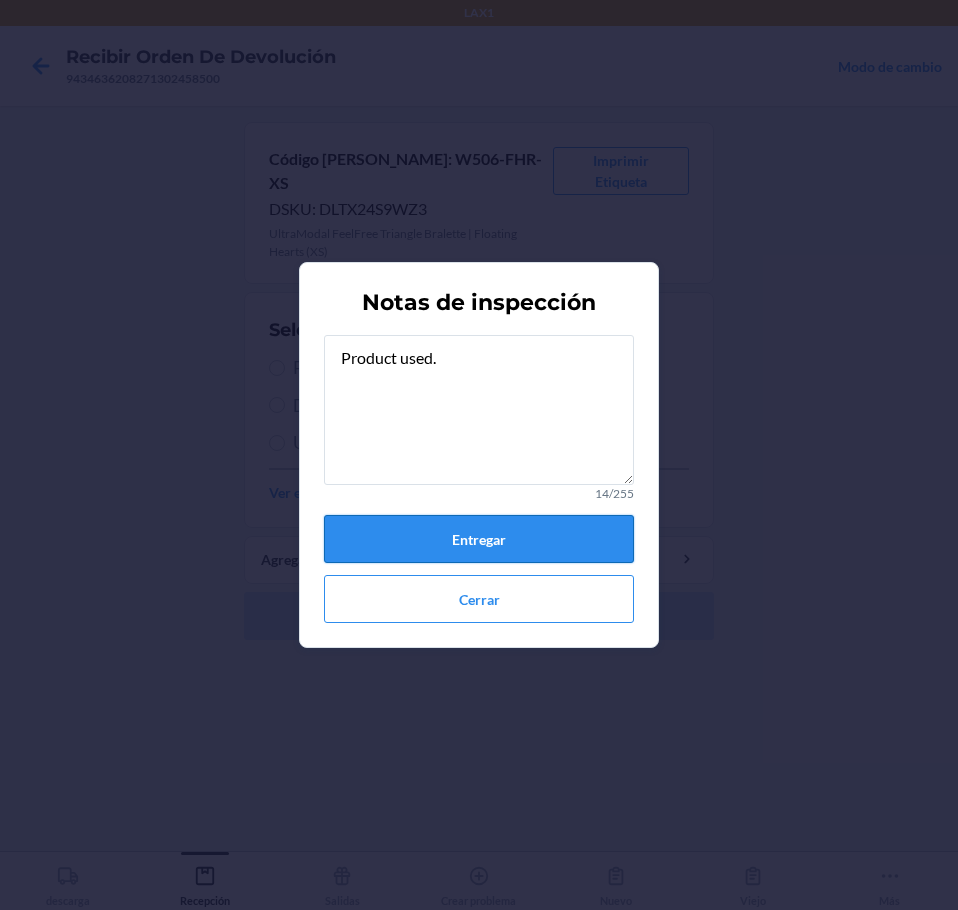 click on "Entregar" at bounding box center (479, 539) 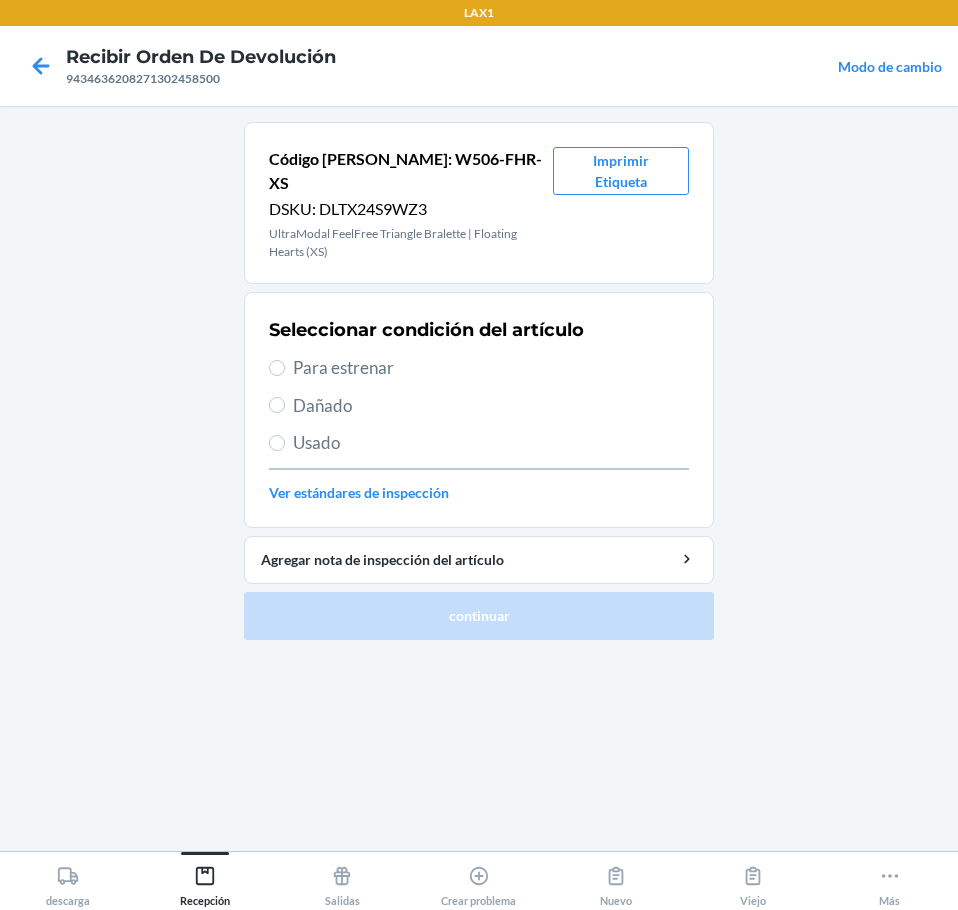 click on "Usado" at bounding box center [491, 443] 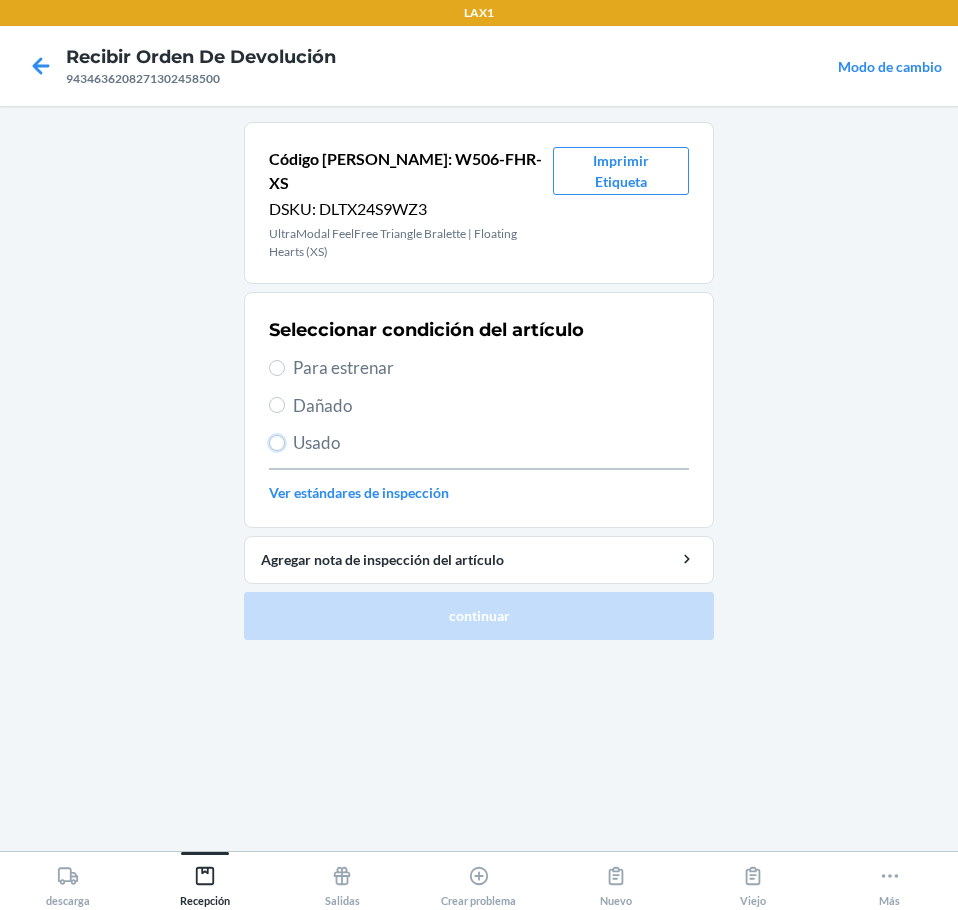 click on "Usado" at bounding box center (277, 443) 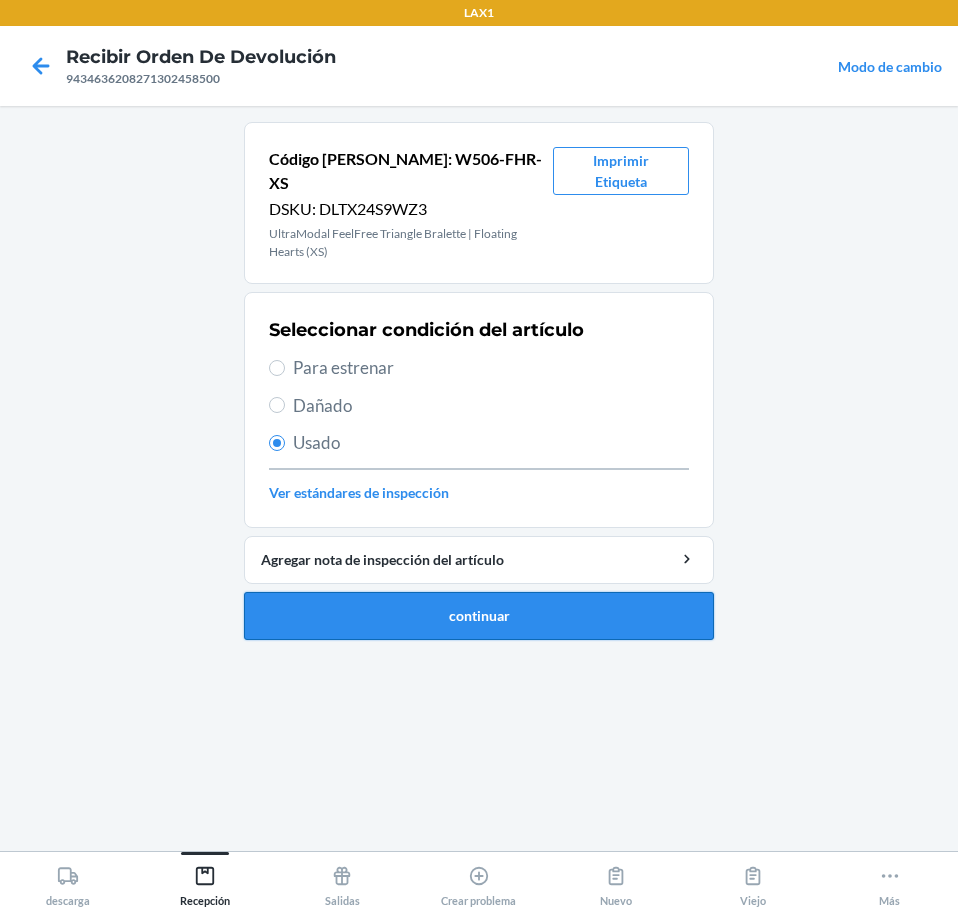 click on "continuar" at bounding box center [479, 616] 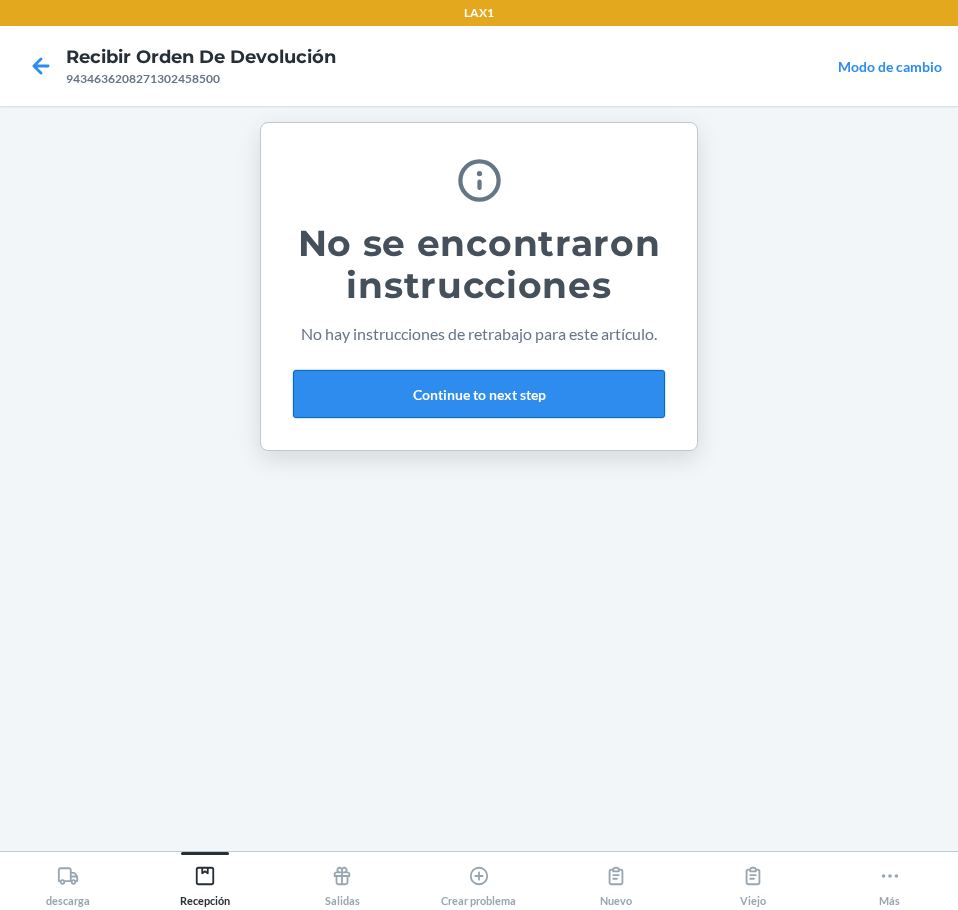 click on "Continue to next step" at bounding box center (479, 394) 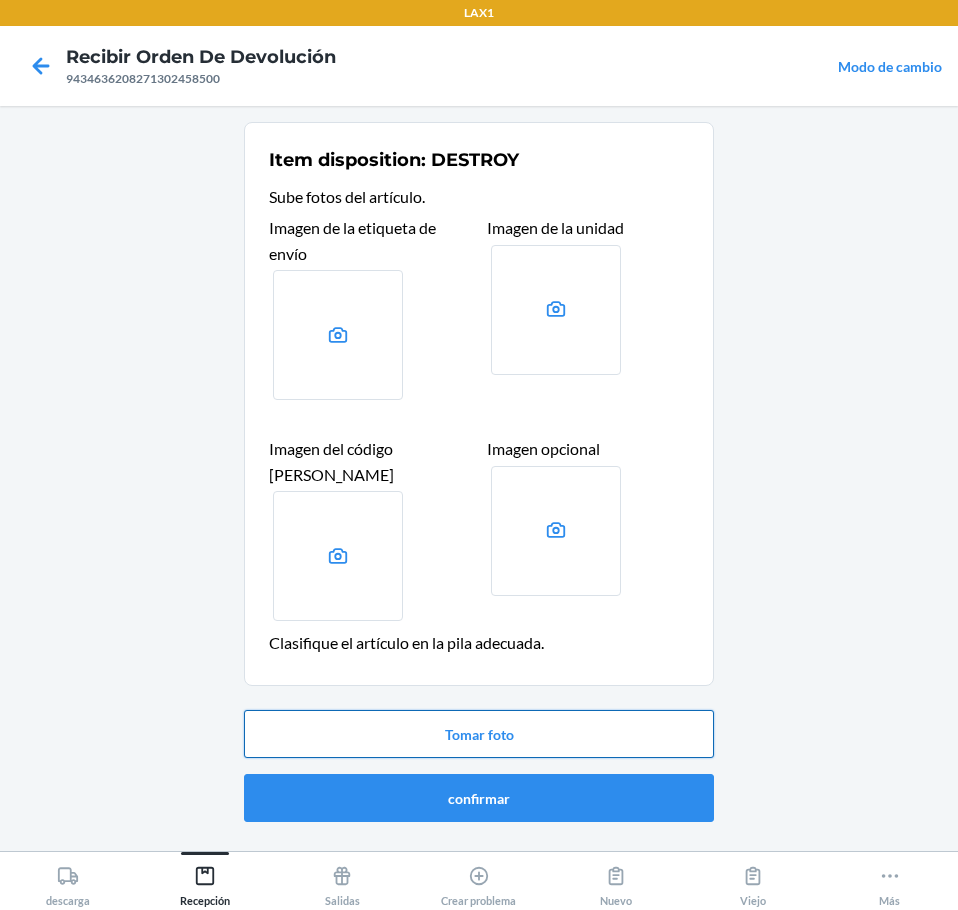click on "Tomar foto" at bounding box center [479, 734] 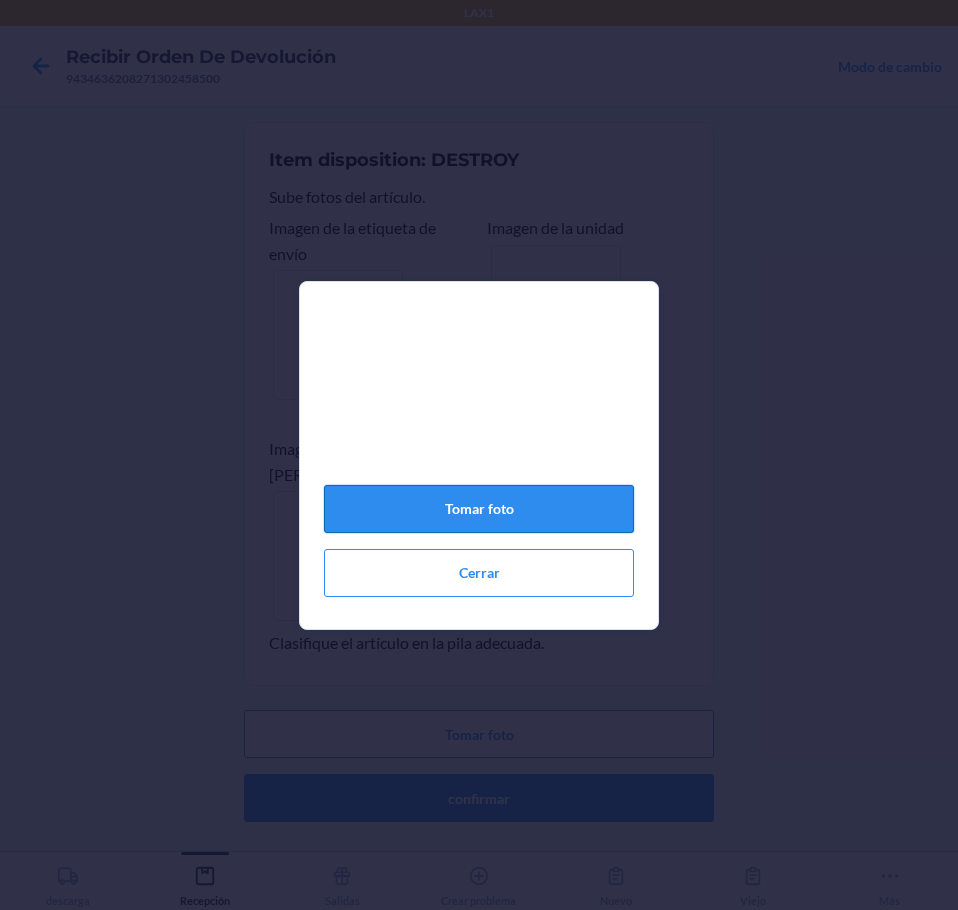 click on "Tomar foto" 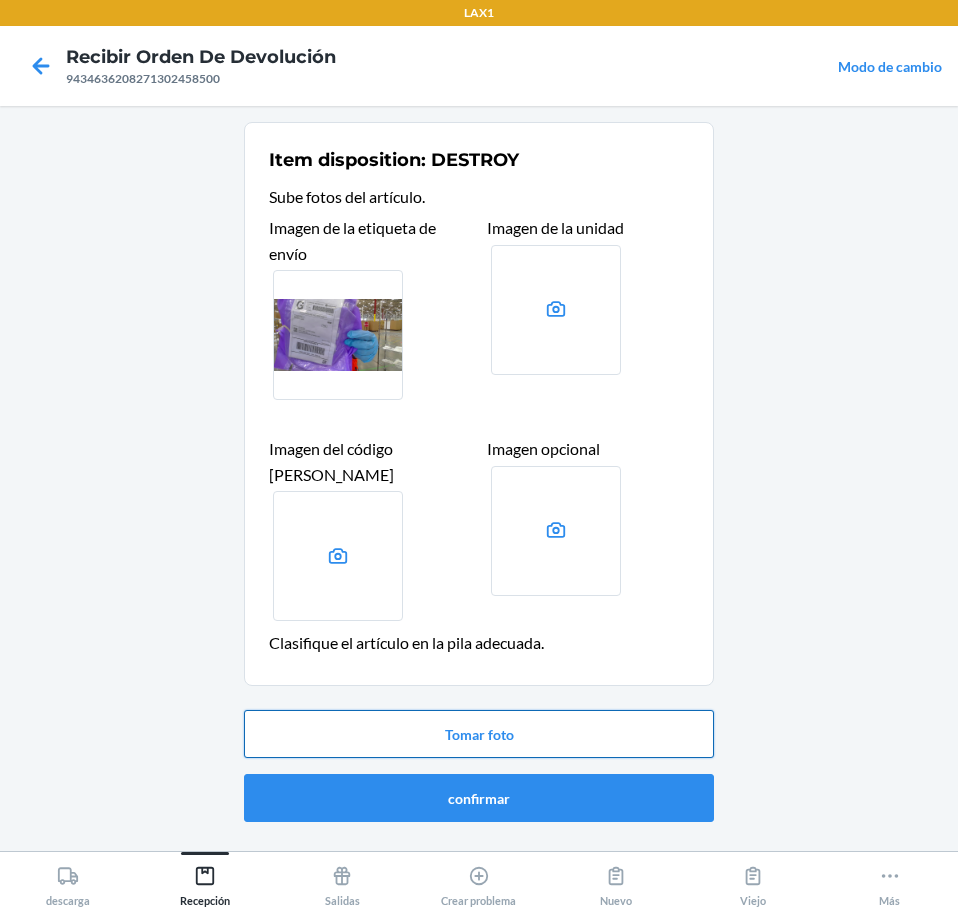 click on "Tomar foto" at bounding box center (479, 734) 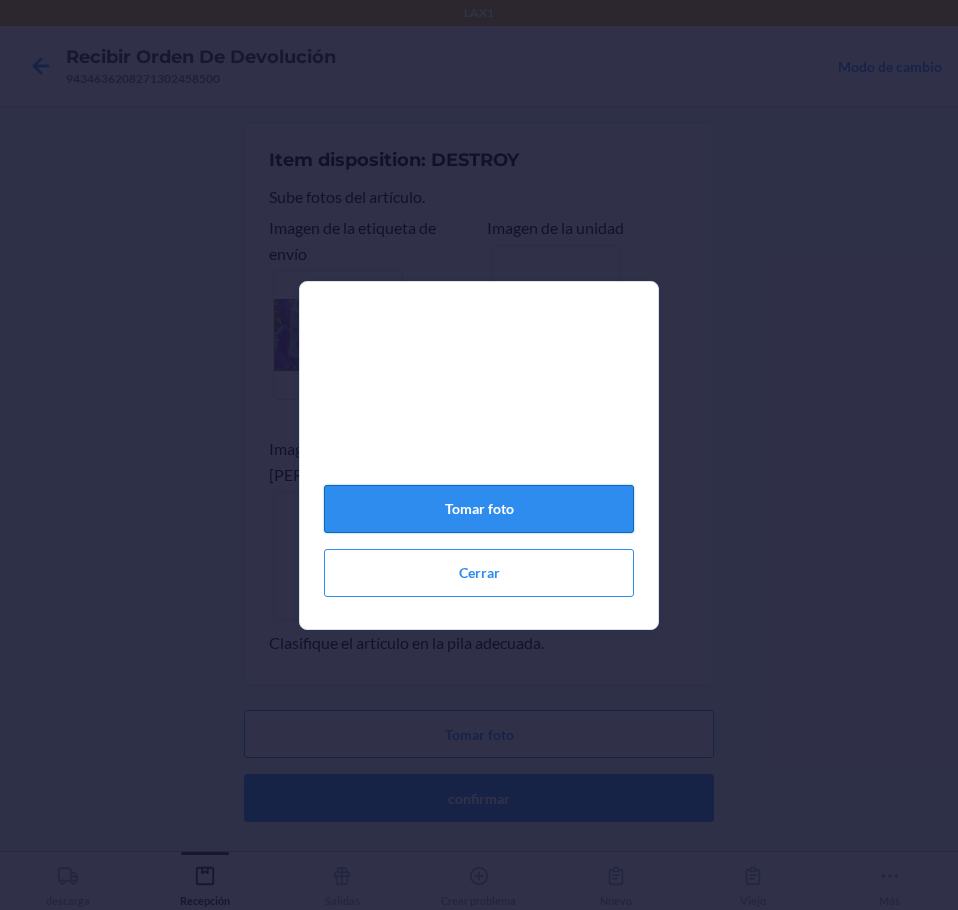 click on "Tomar foto" 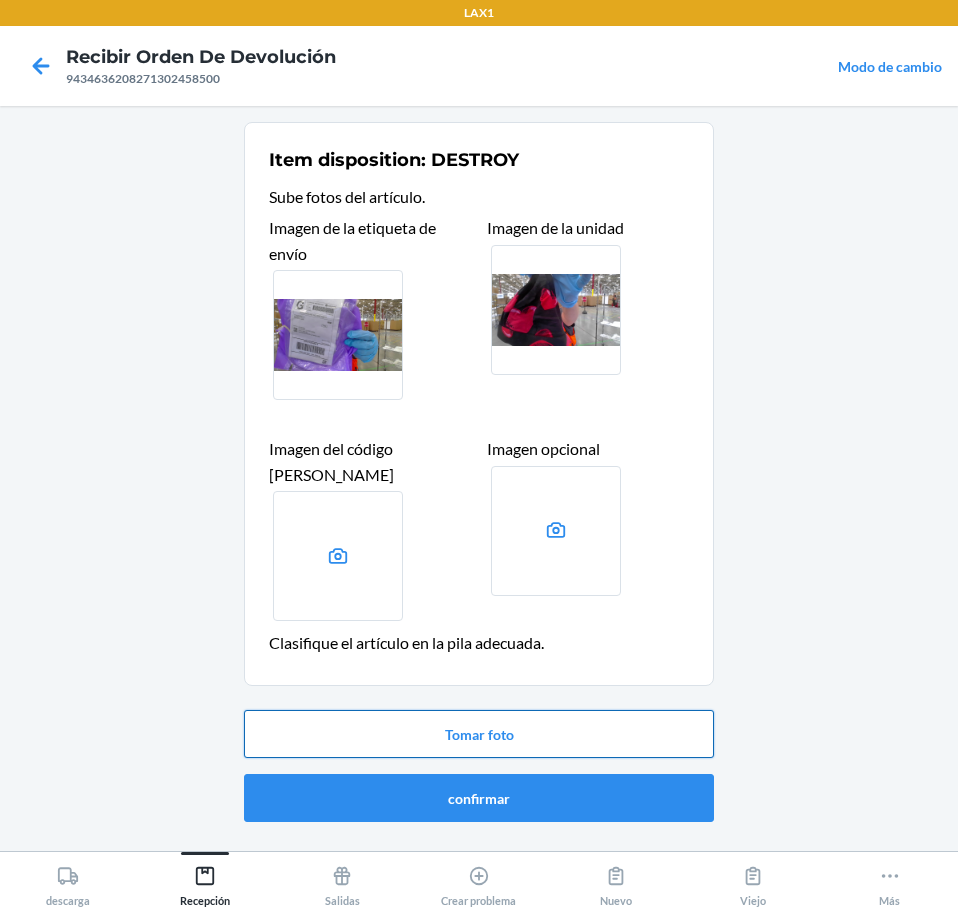 click on "Tomar foto" at bounding box center [479, 734] 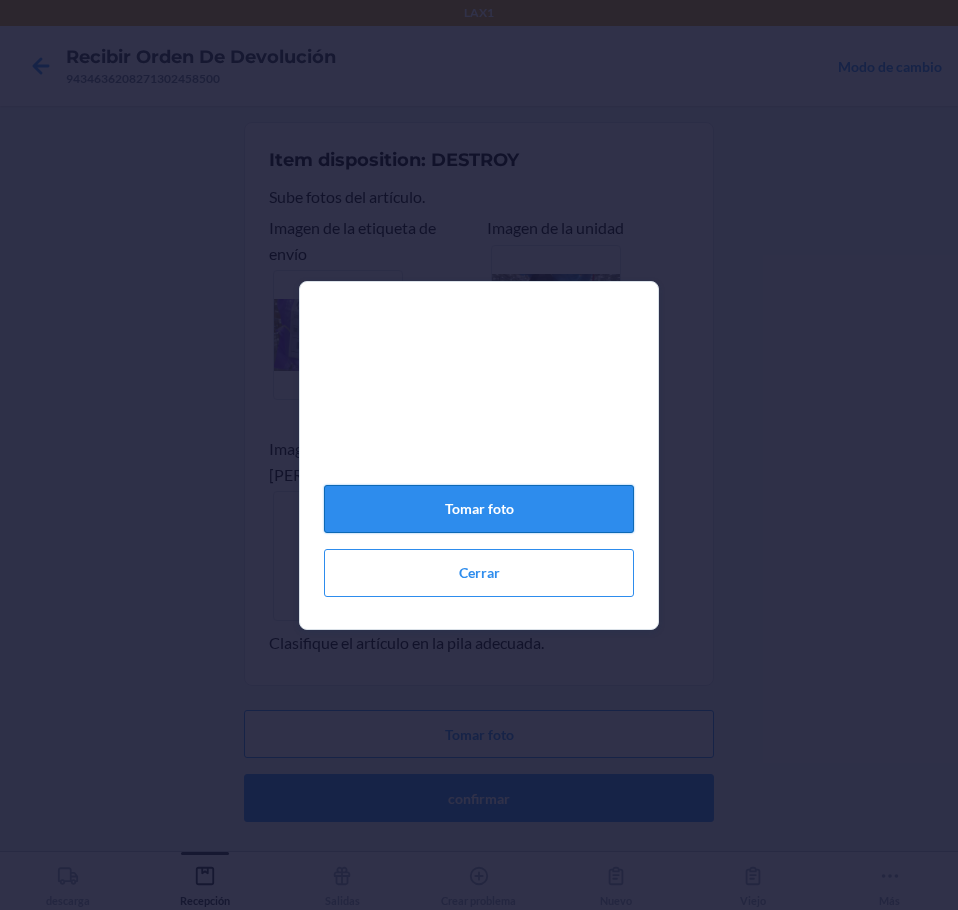 click on "Tomar foto" 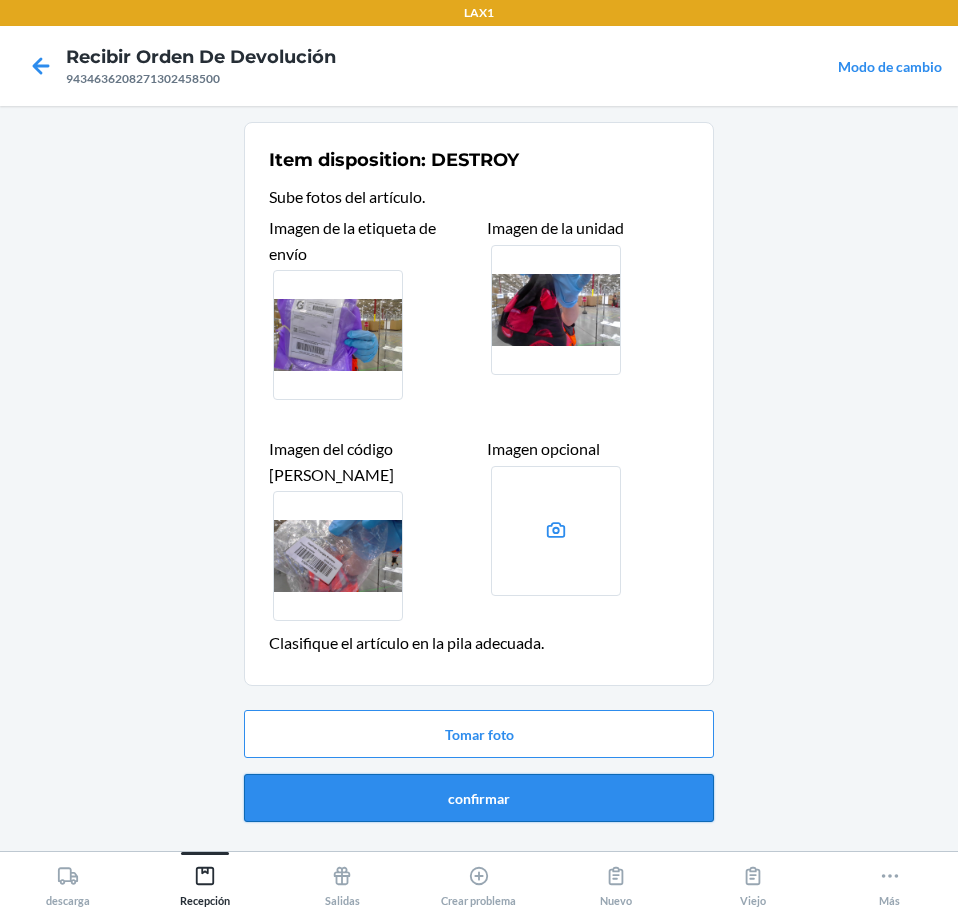 click on "confirmar" at bounding box center [479, 798] 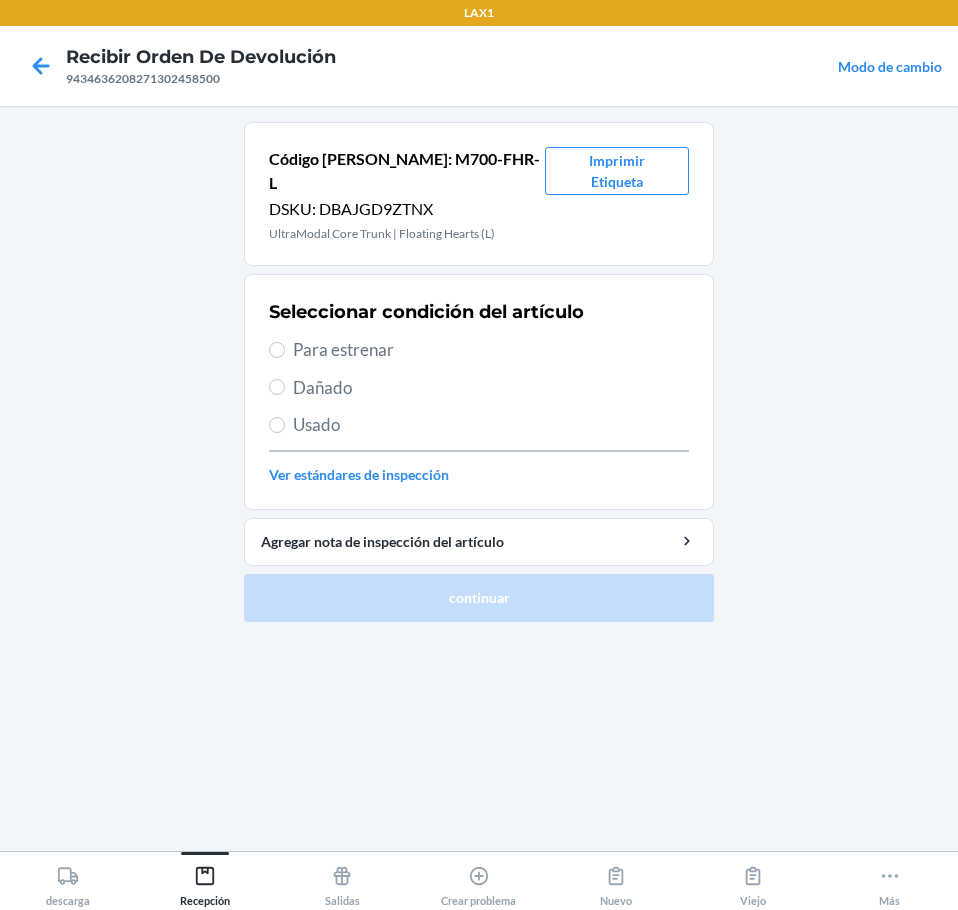 click on "Para estrenar" at bounding box center [491, 350] 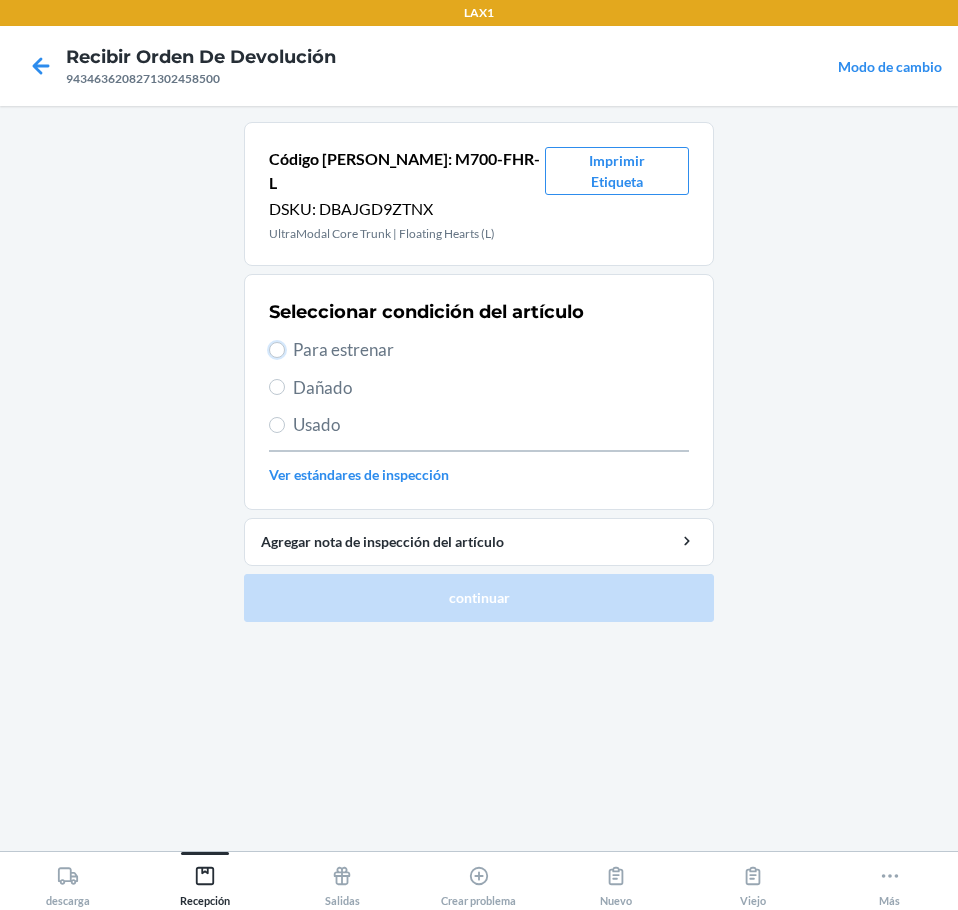 click on "Para estrenar" at bounding box center [277, 350] 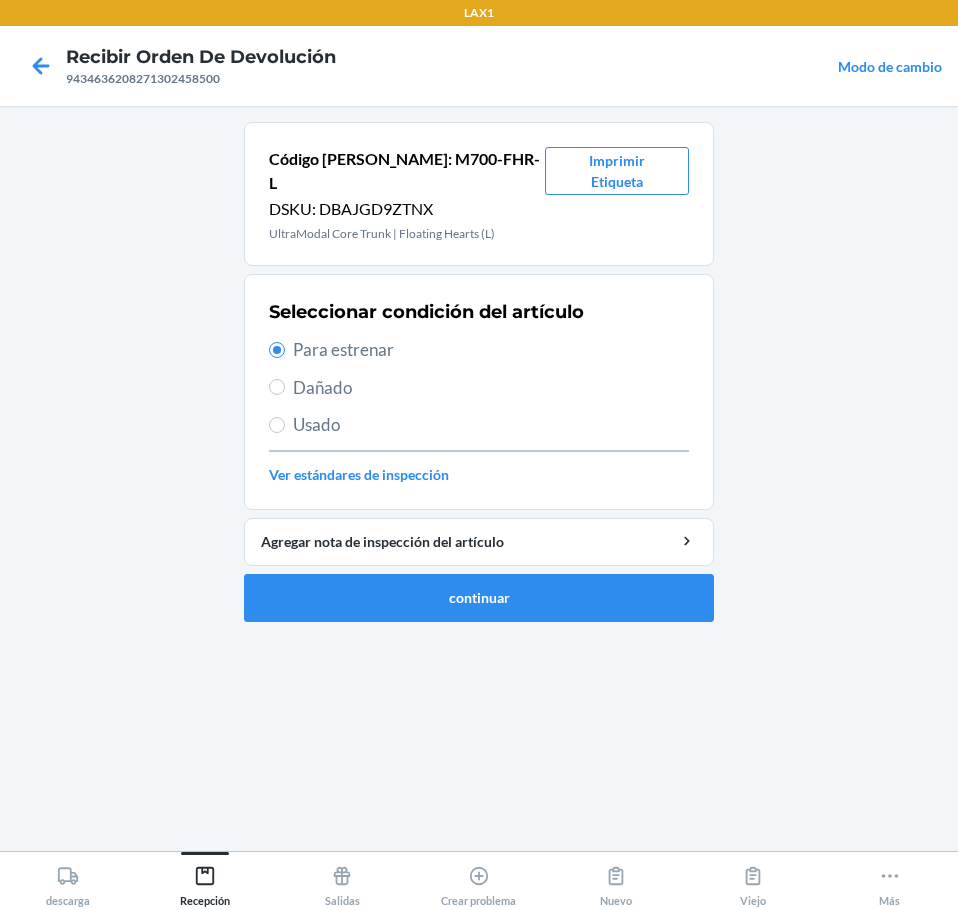 click on "Usado" at bounding box center [491, 425] 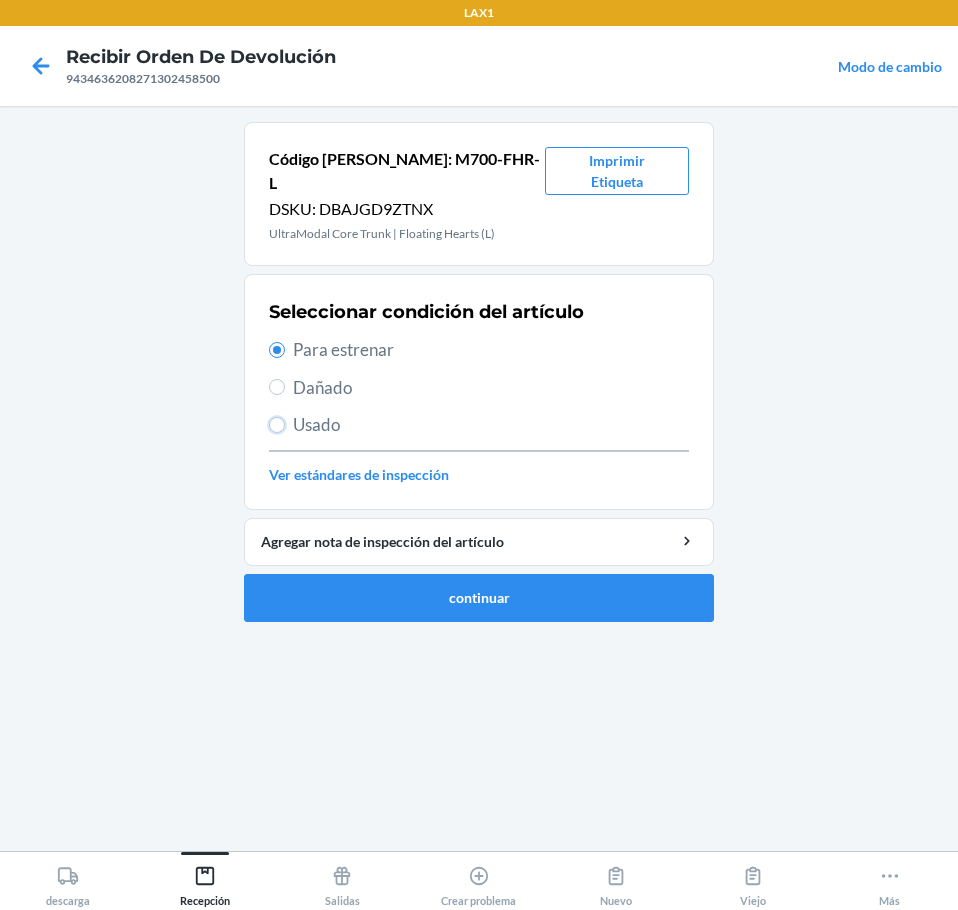 click on "Usado" at bounding box center (277, 425) 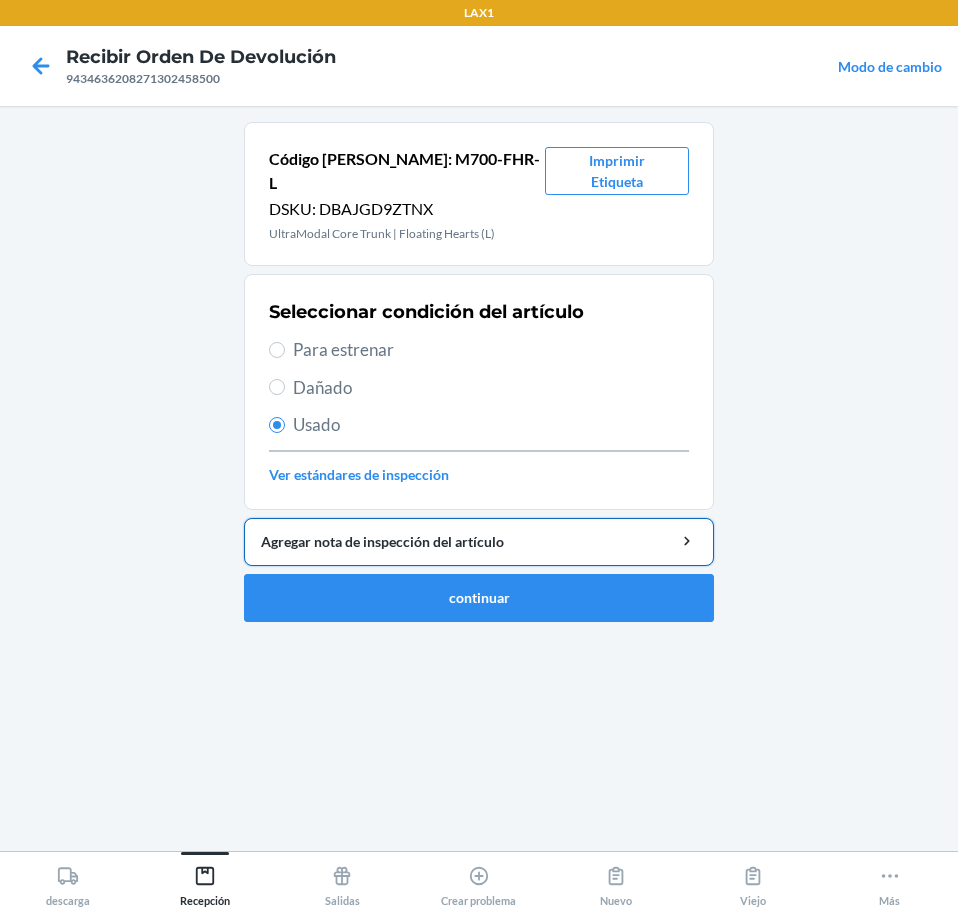 click on "Agregar nota de inspección del artículo" at bounding box center (479, 541) 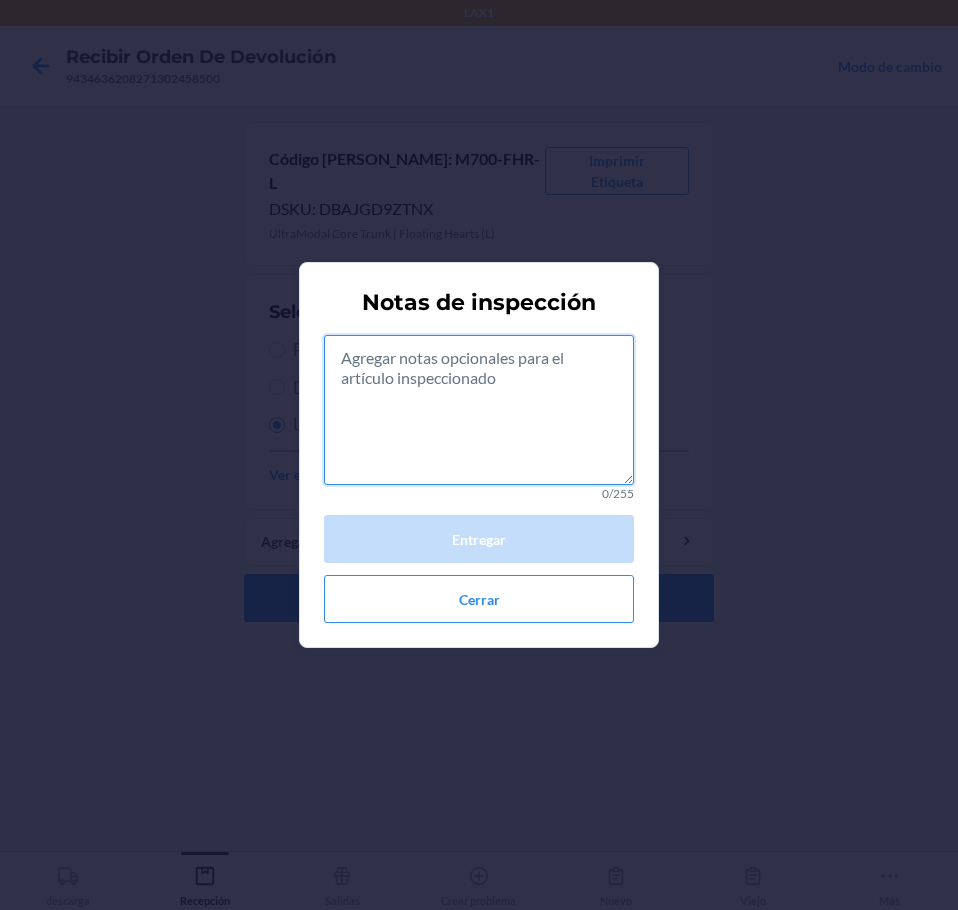 click at bounding box center (479, 410) 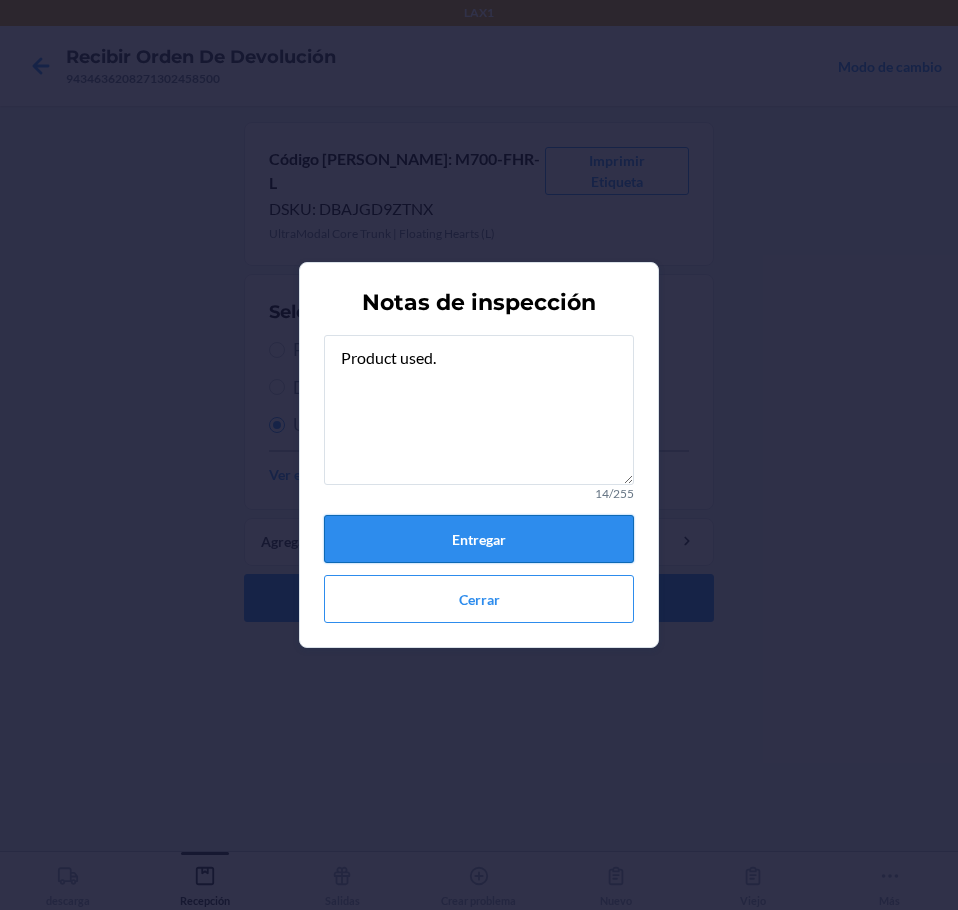 click on "Entregar" at bounding box center (479, 539) 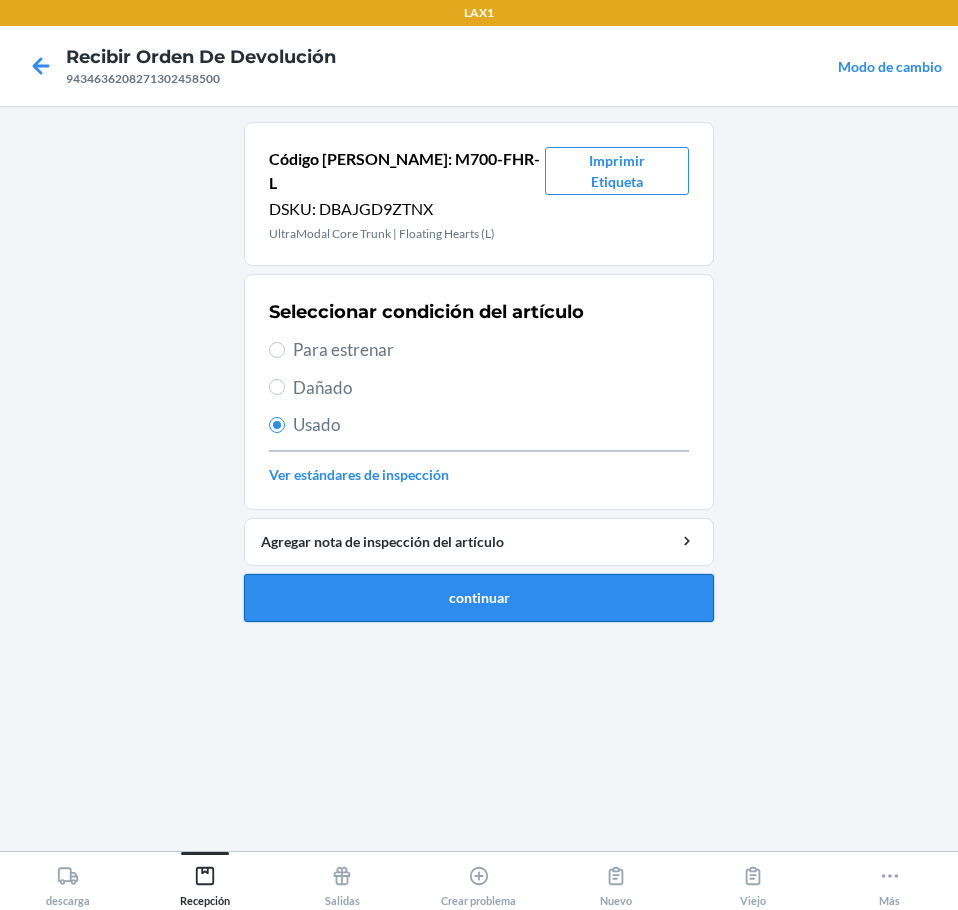 click on "continuar" at bounding box center (479, 598) 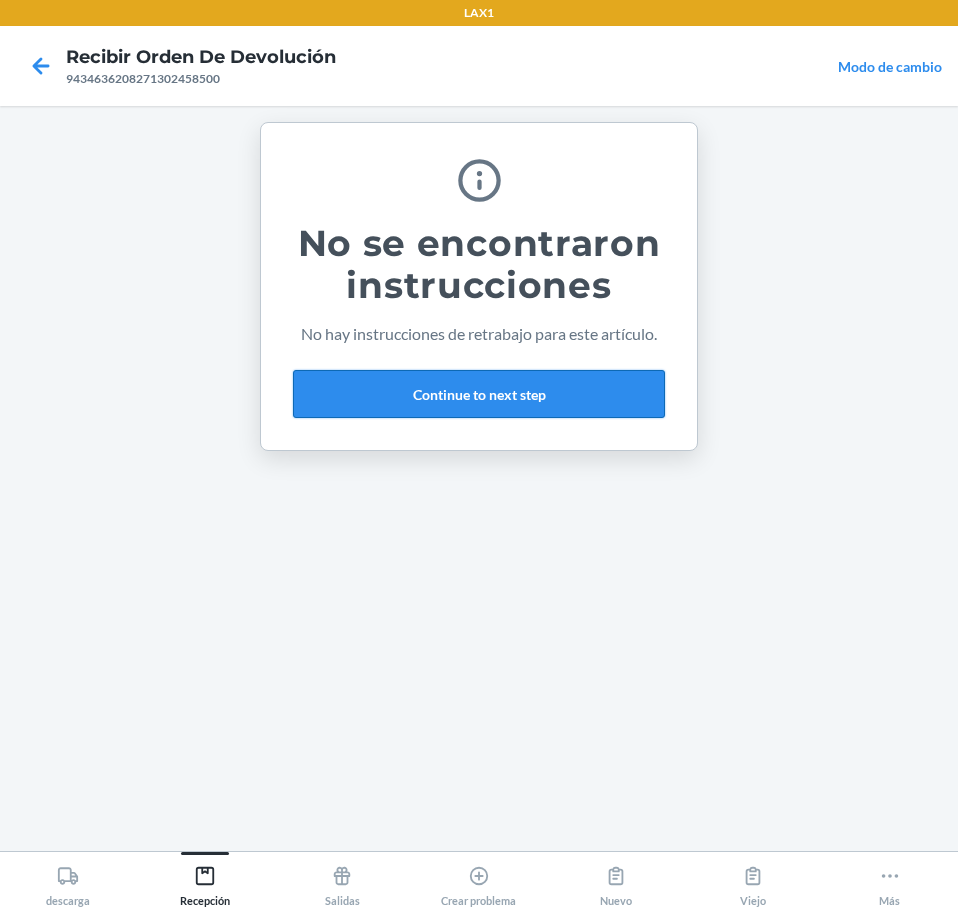 click on "Continue to next step" at bounding box center (479, 394) 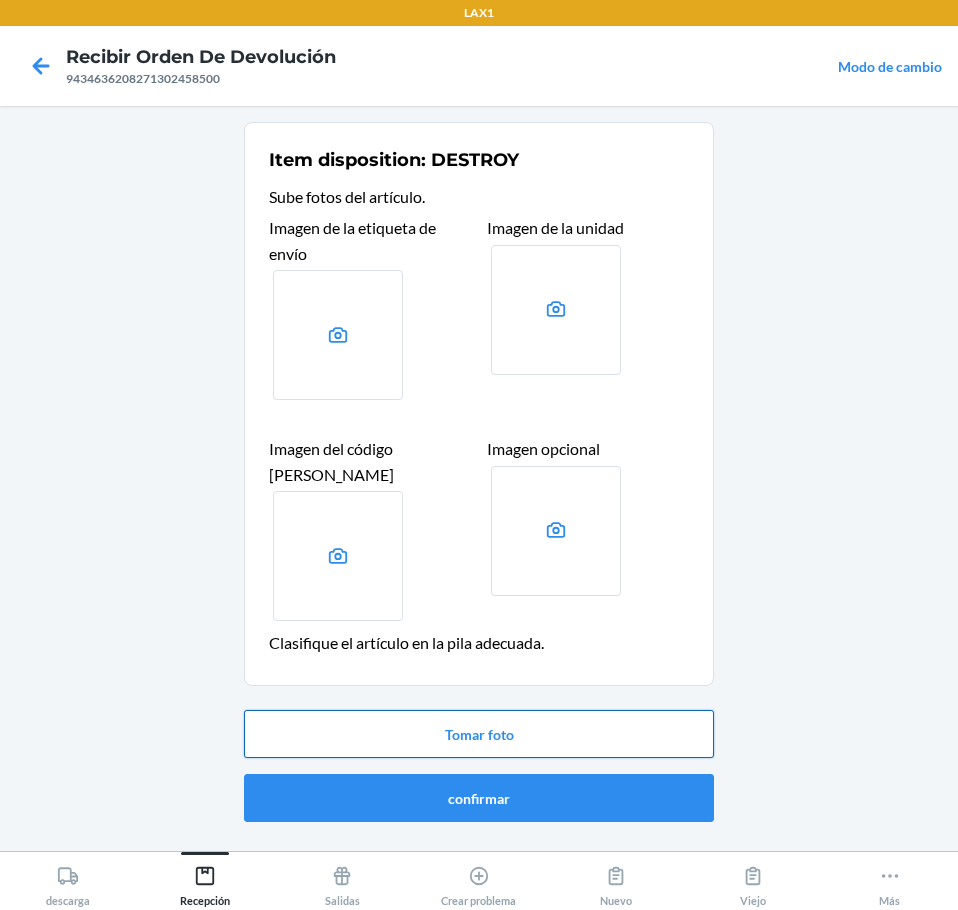 click on "Tomar foto" at bounding box center [479, 734] 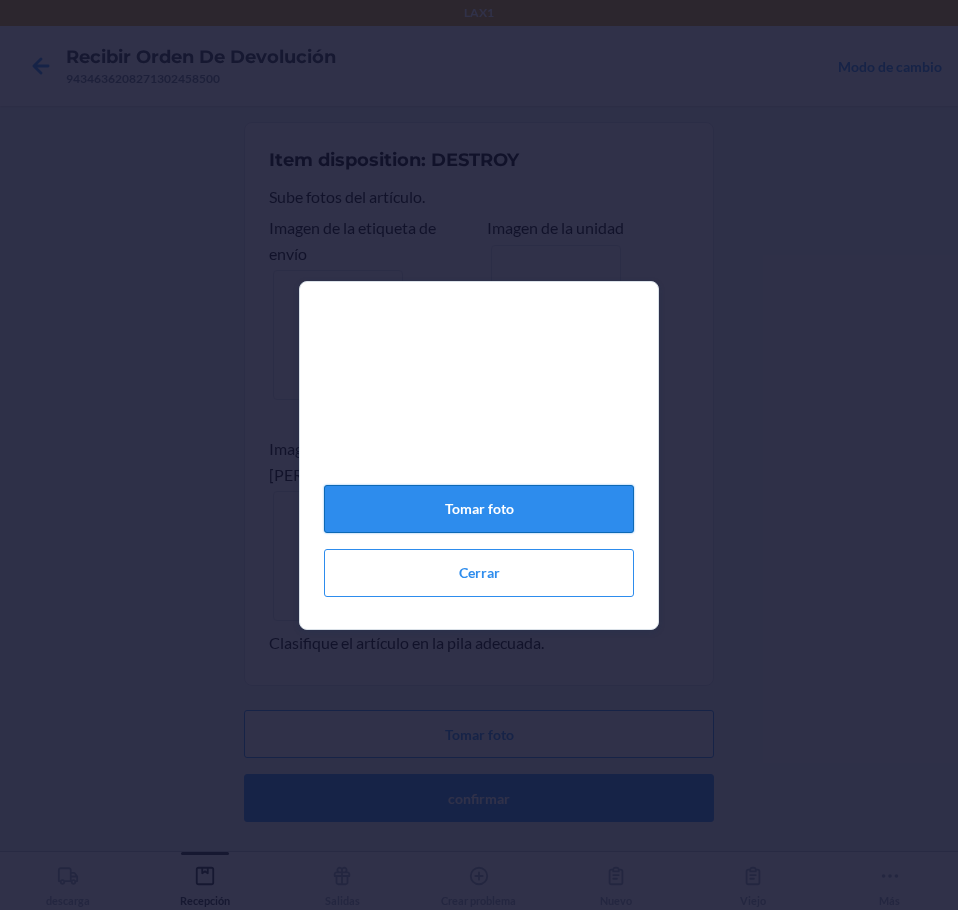 click on "Tomar foto" 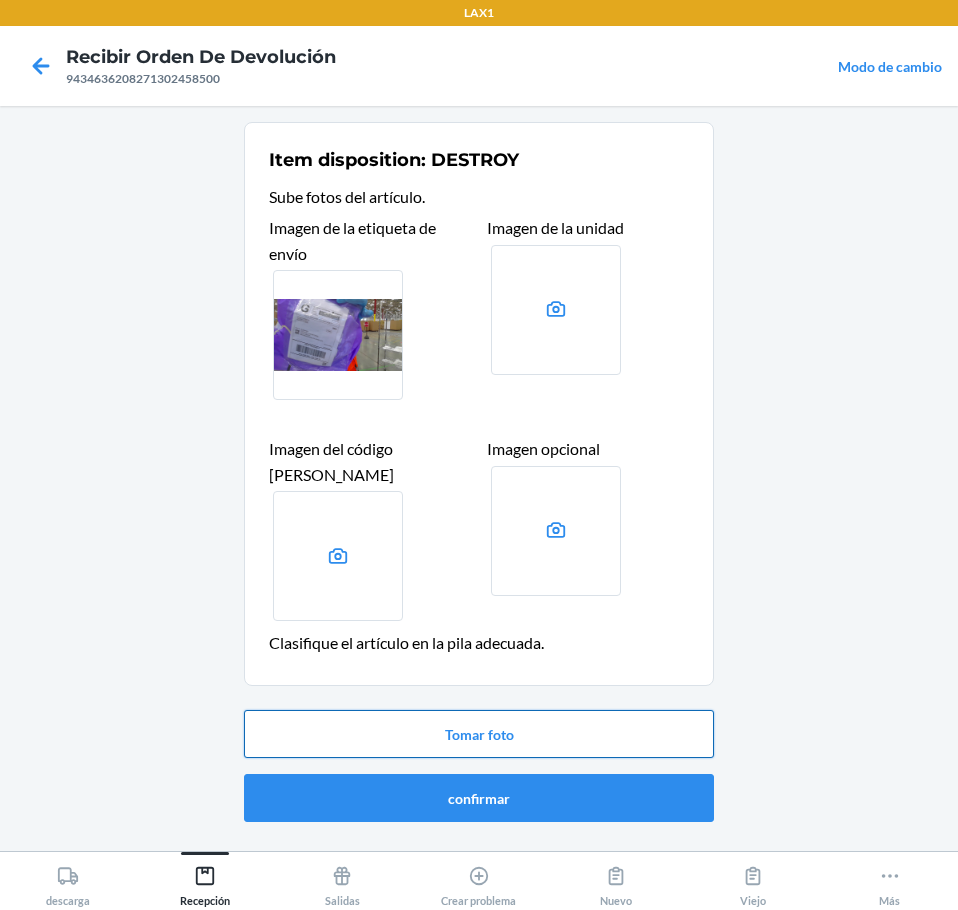 click on "Tomar foto" at bounding box center [479, 734] 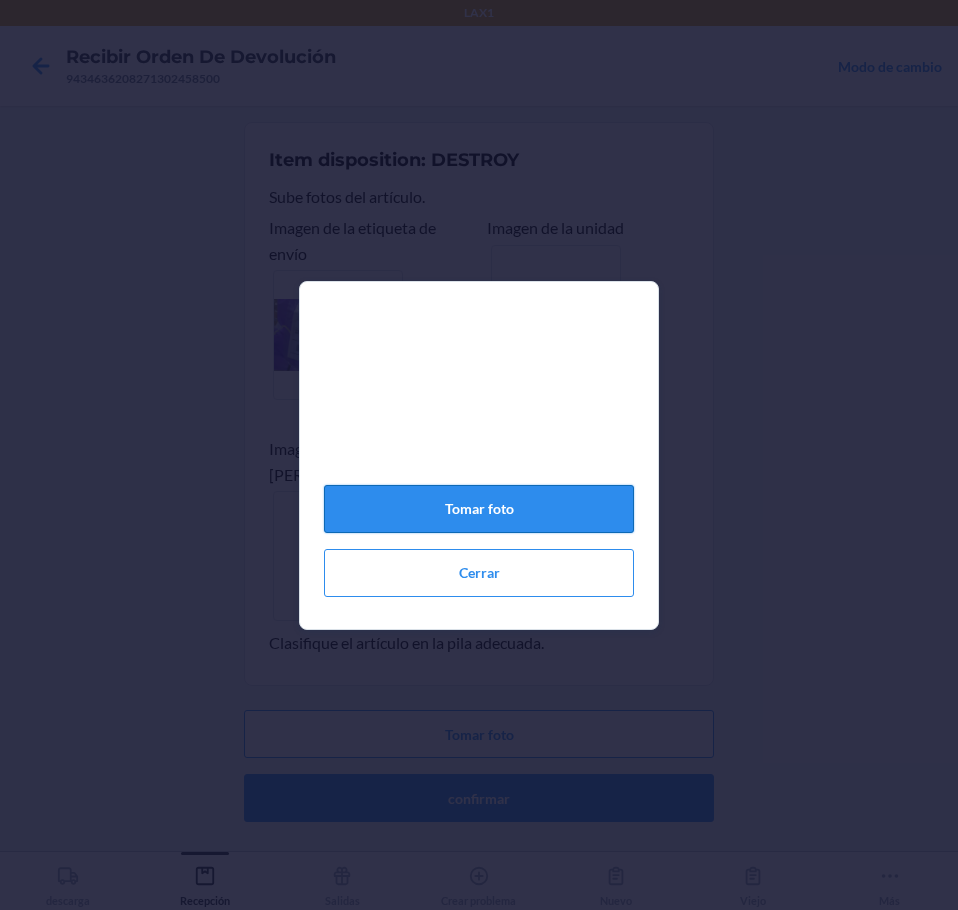 click on "Tomar foto" 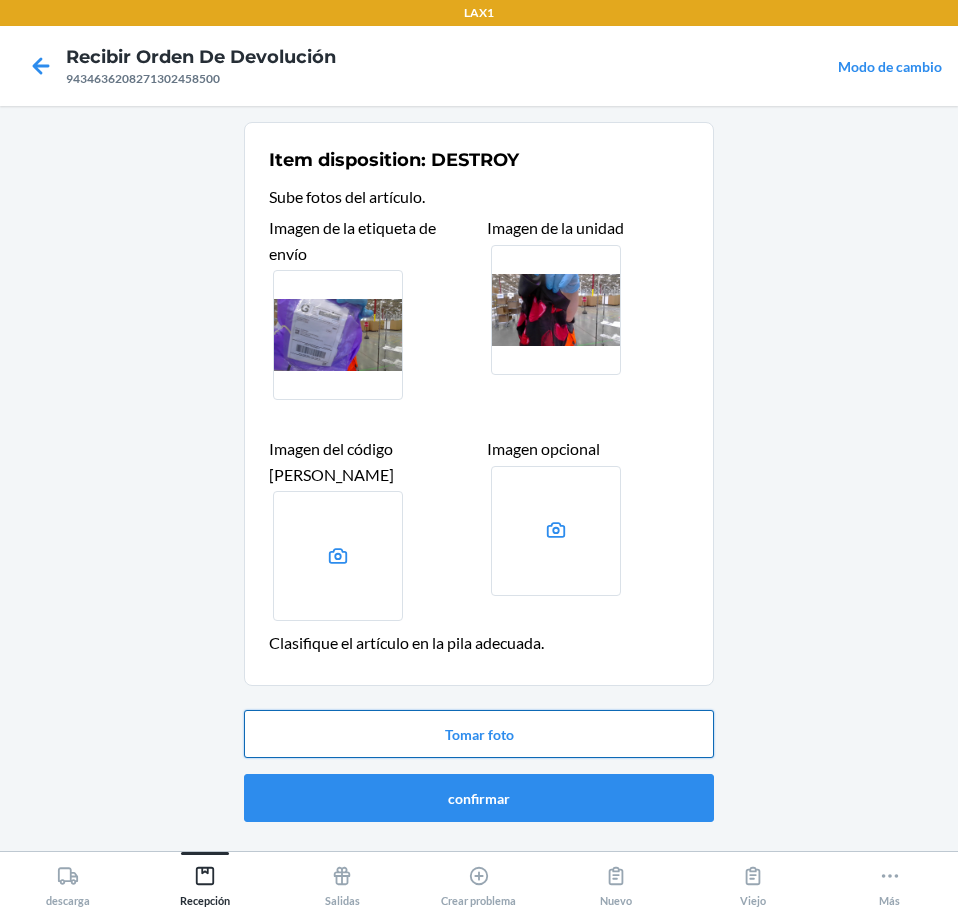 click on "Tomar foto" at bounding box center [479, 734] 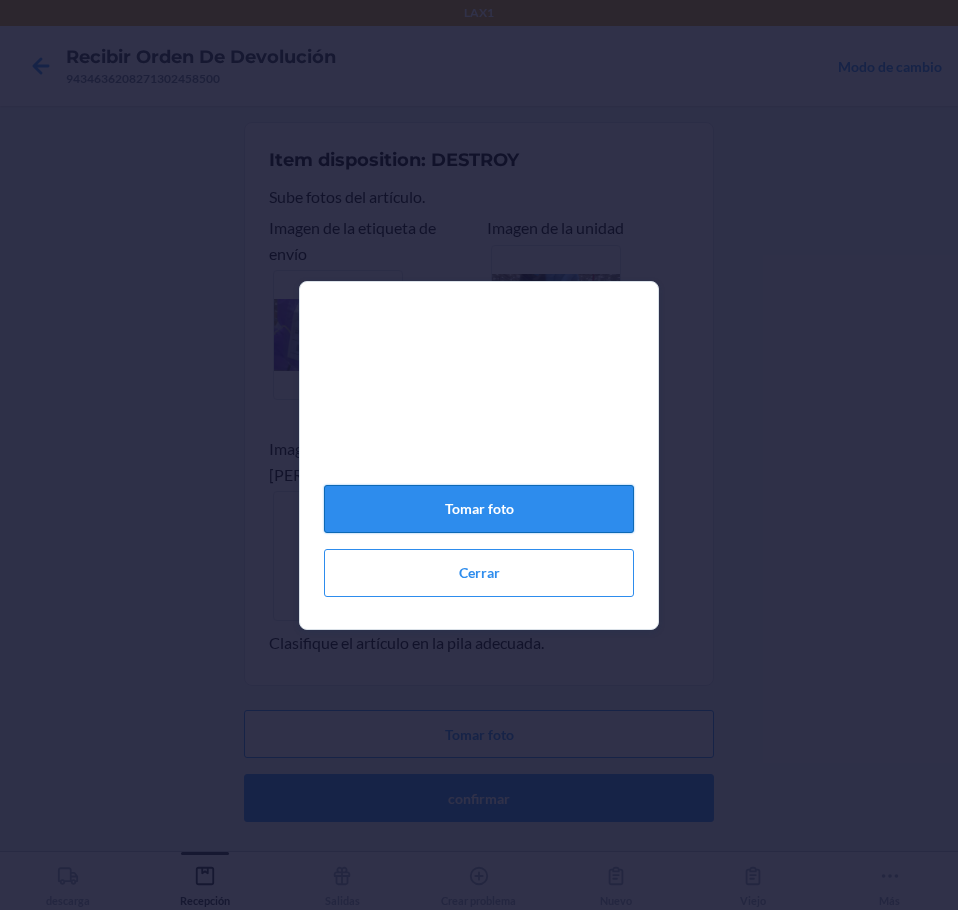 click on "Tomar foto" 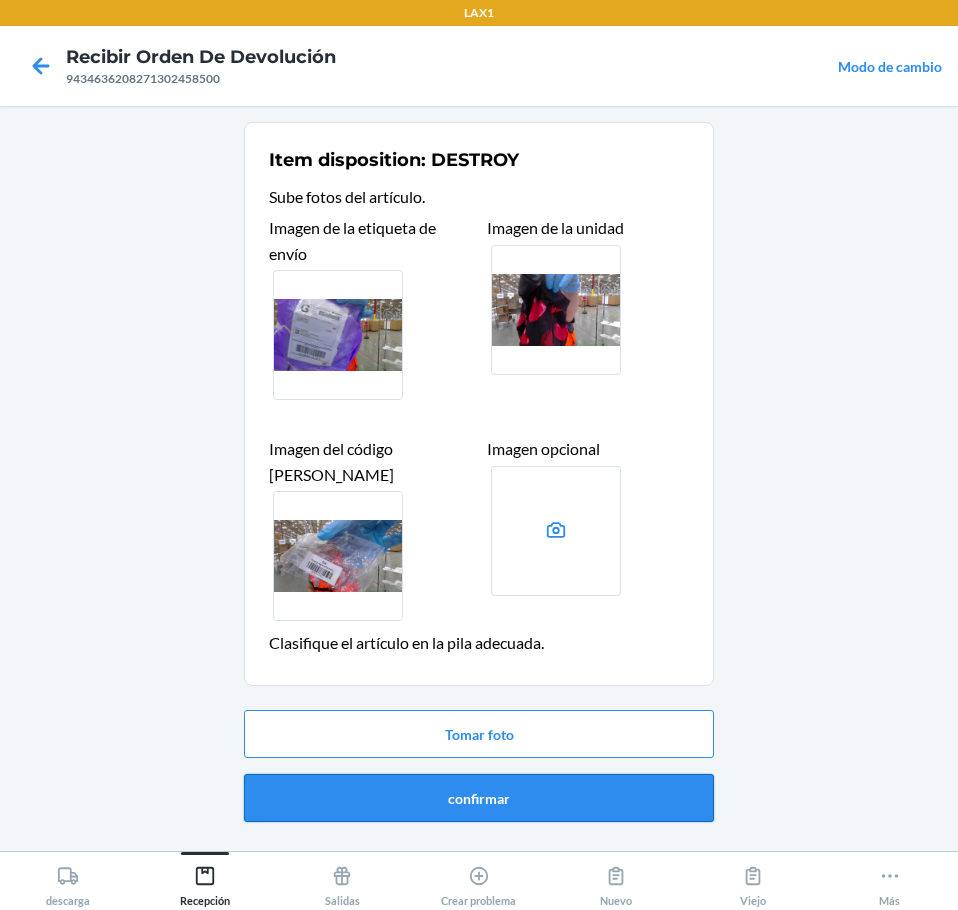 click on "confirmar" at bounding box center [479, 798] 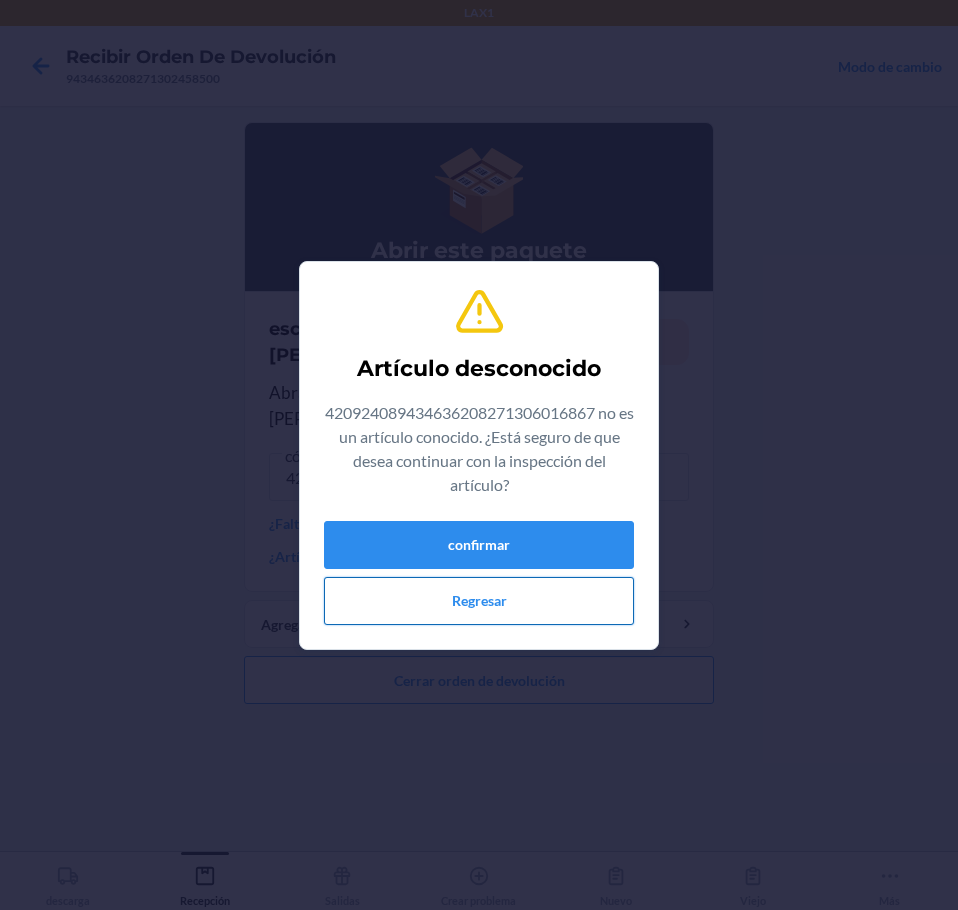 click on "Regresar" at bounding box center (479, 601) 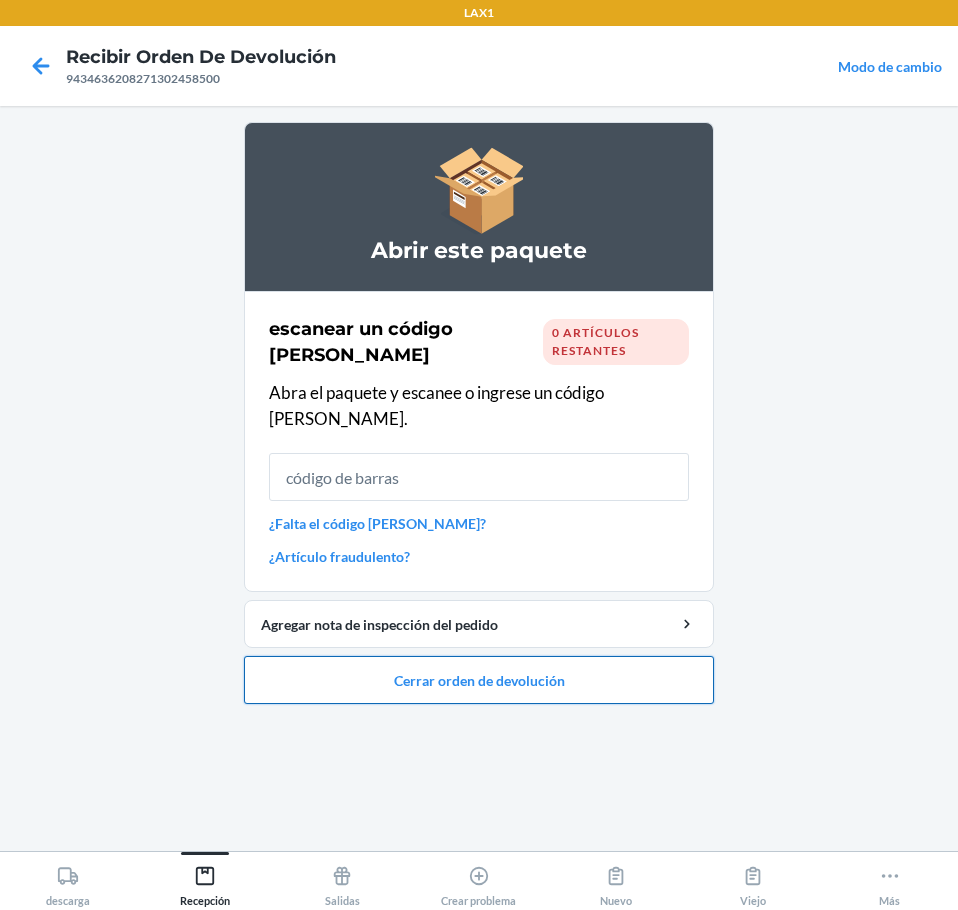 click on "Cerrar orden de devolución" at bounding box center [479, 680] 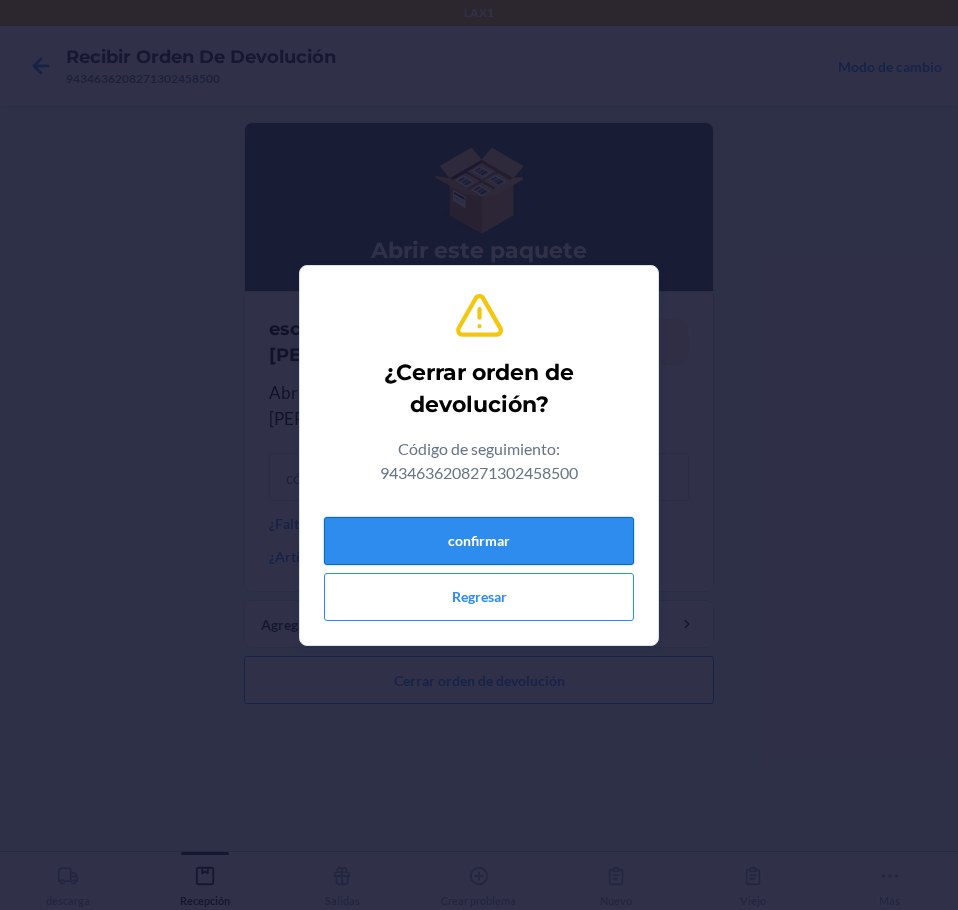 click on "confirmar" at bounding box center (479, 541) 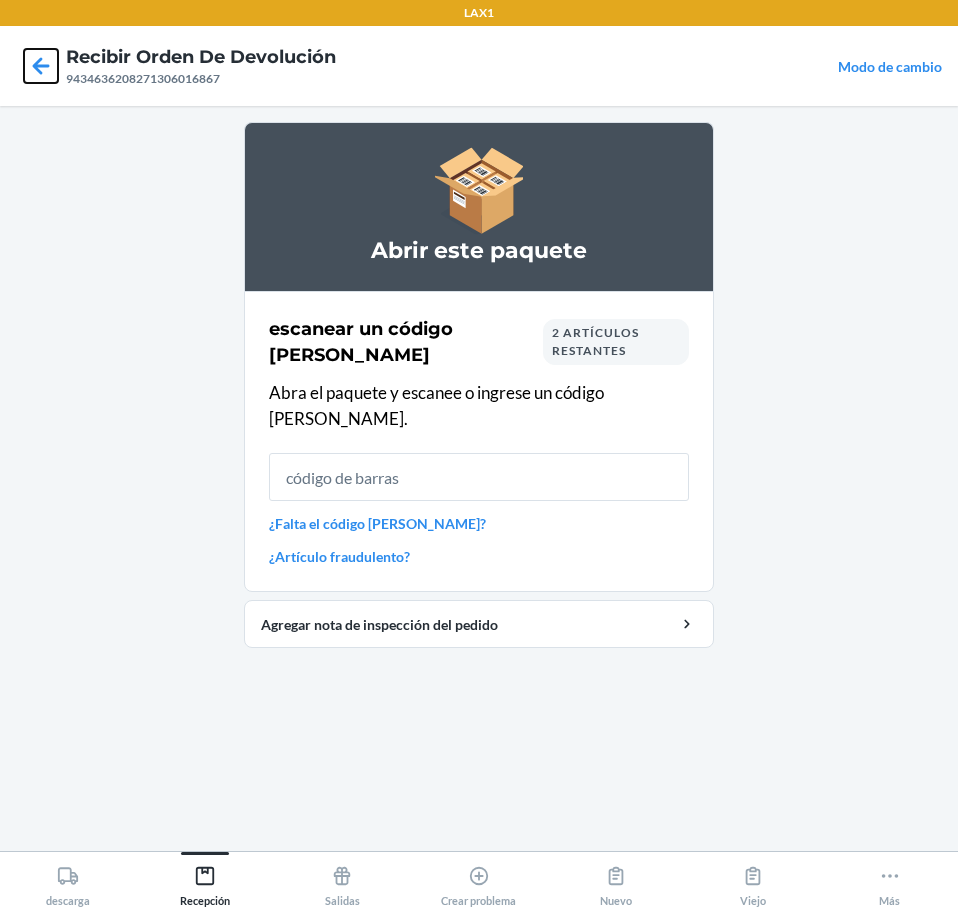 click 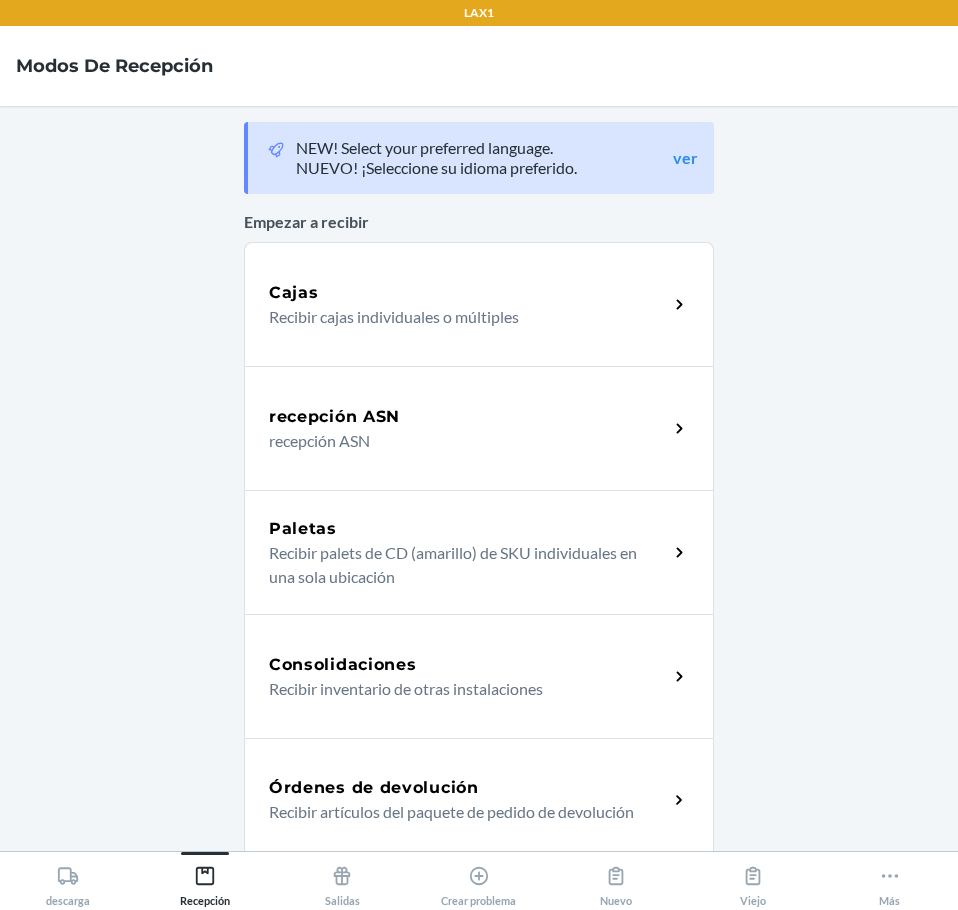 click on "Órdenes de devolución Recibir artículos del paquete de pedido de devolución" at bounding box center [479, 800] 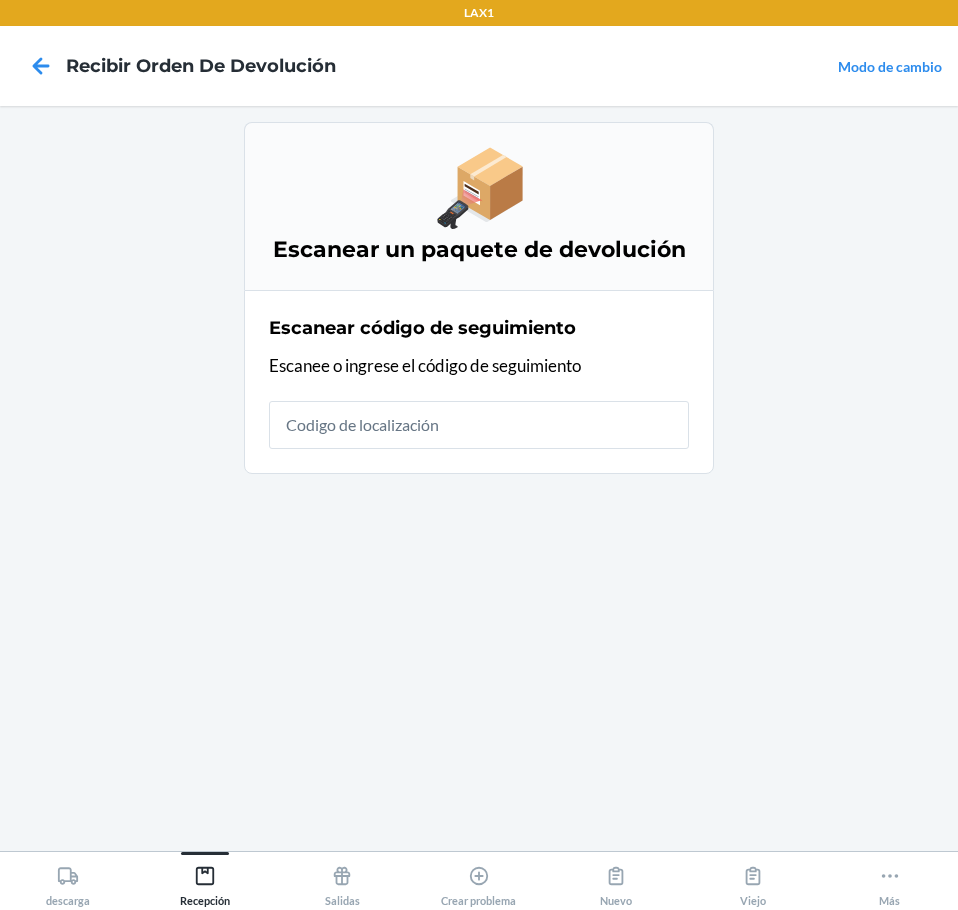 click at bounding box center [479, 425] 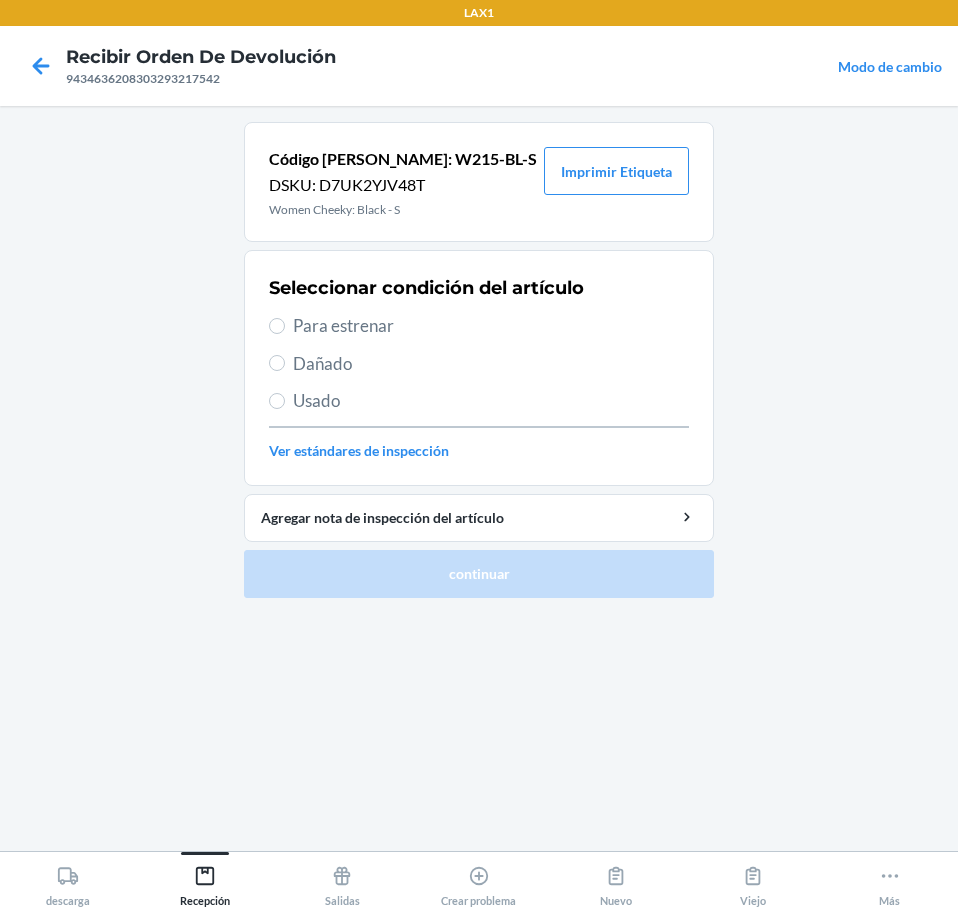 click on "Para estrenar" at bounding box center (491, 326) 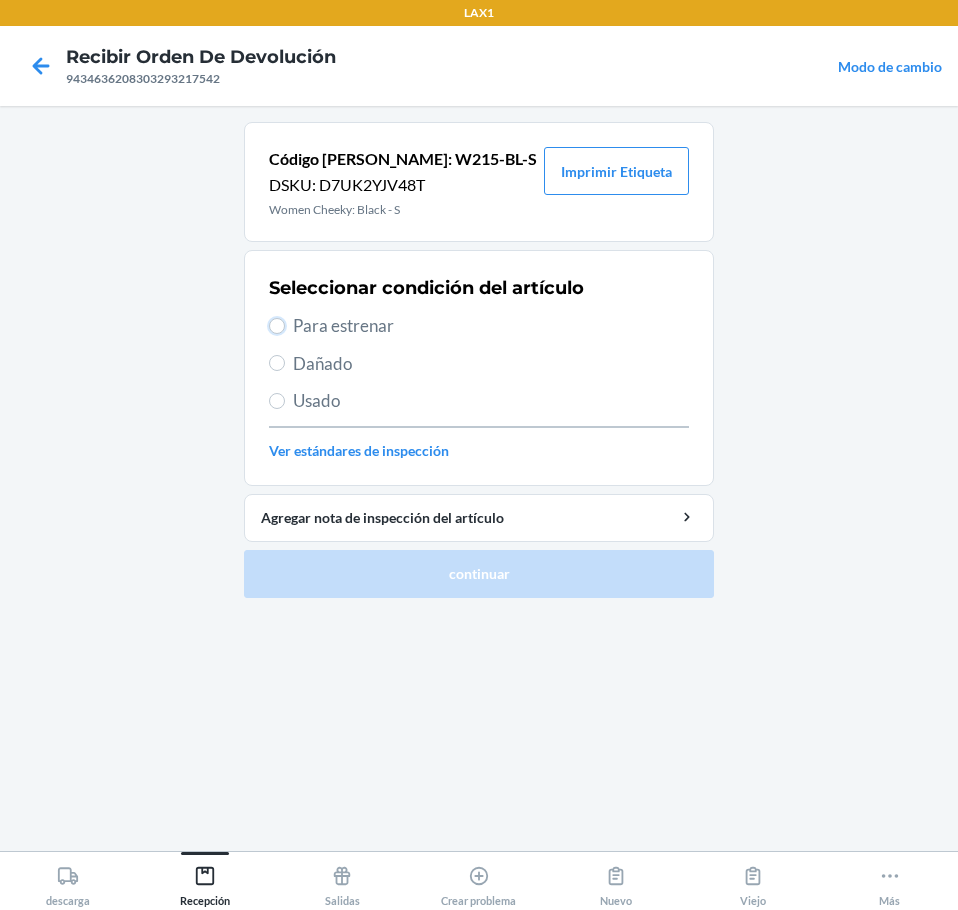 click on "Para estrenar" at bounding box center [277, 326] 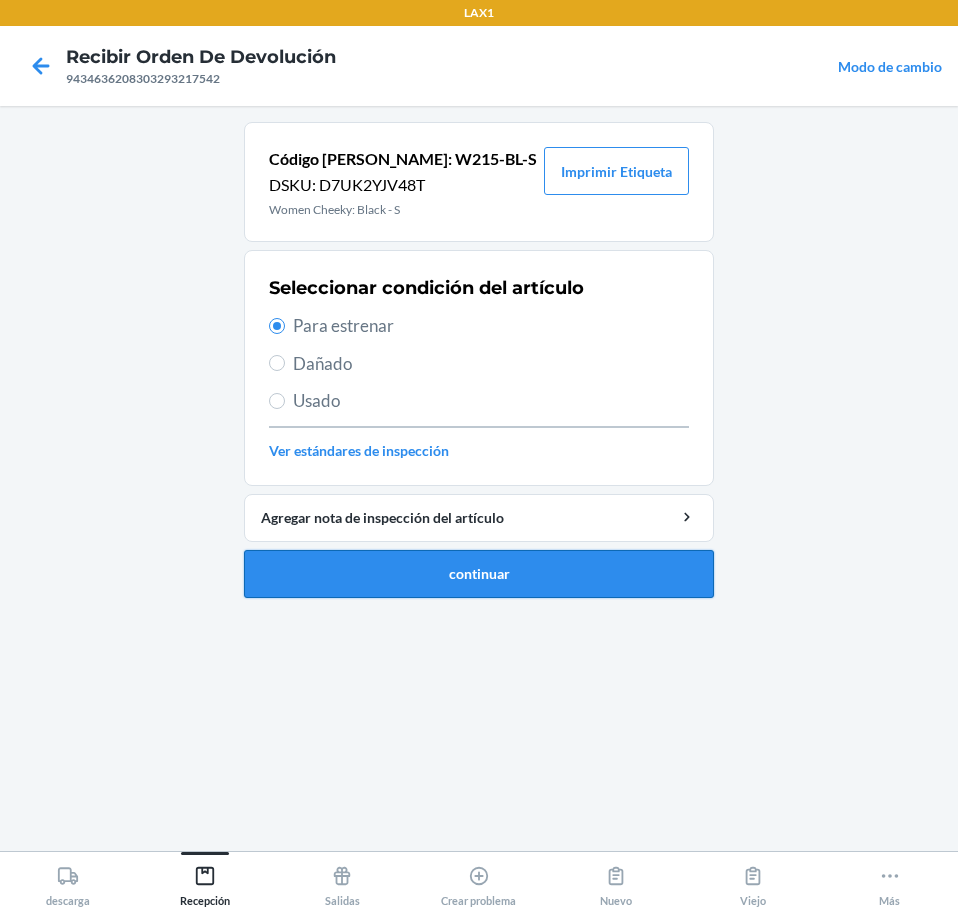 click on "continuar" at bounding box center [479, 574] 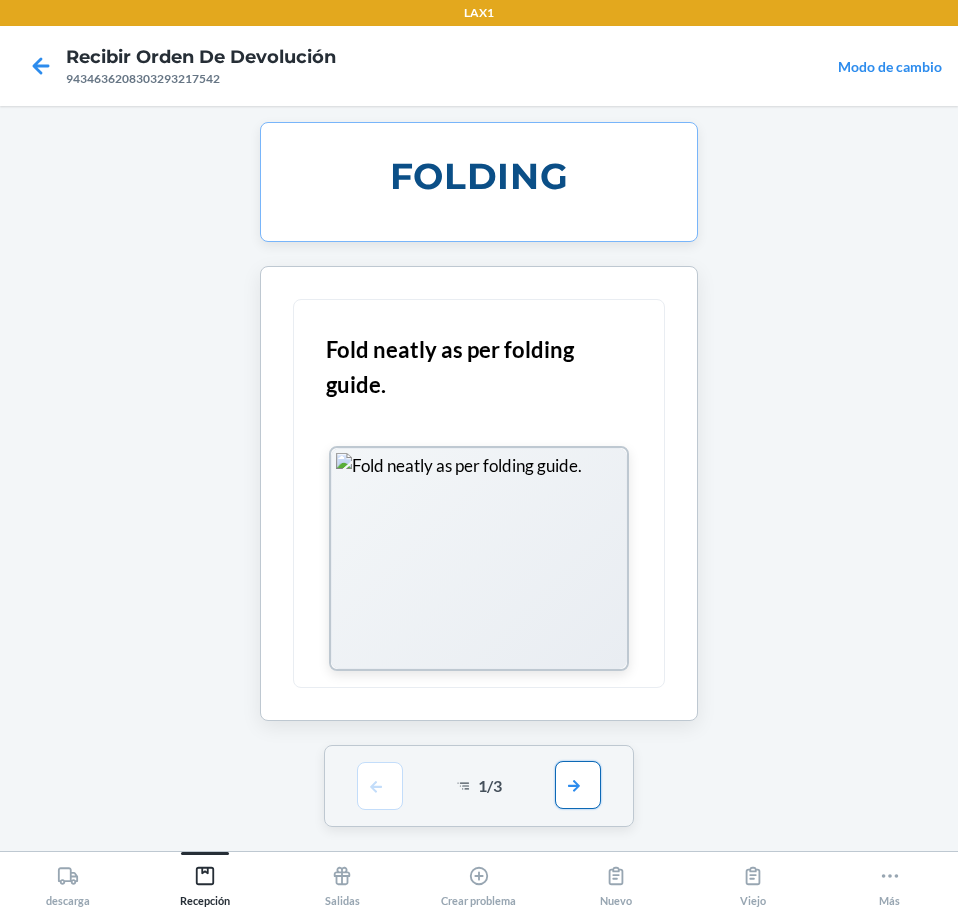 click at bounding box center [578, 785] 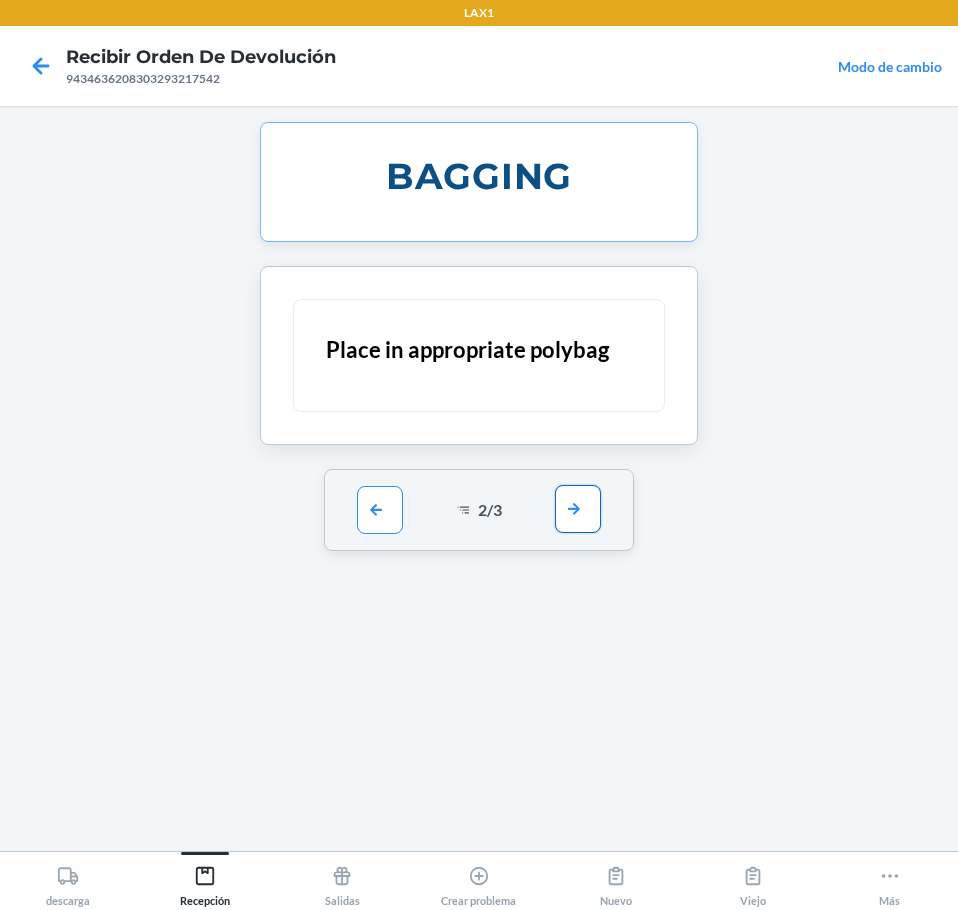 click at bounding box center (578, 509) 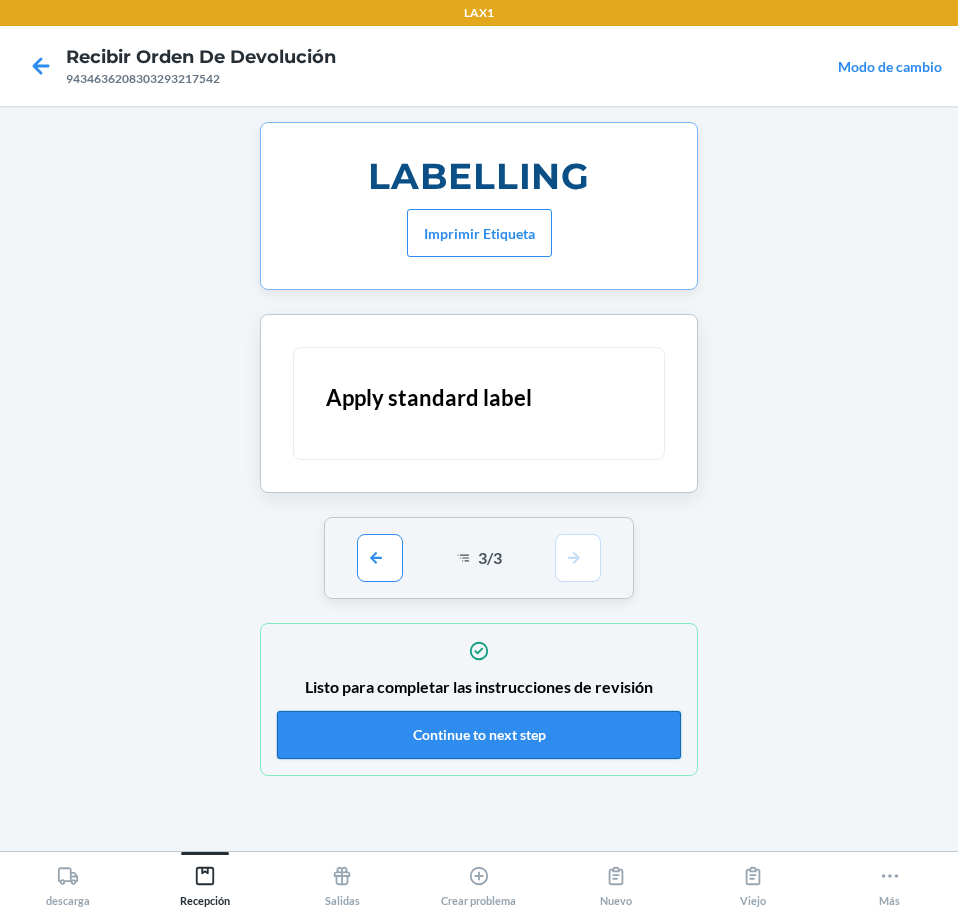 click on "Continue to next step" at bounding box center [479, 735] 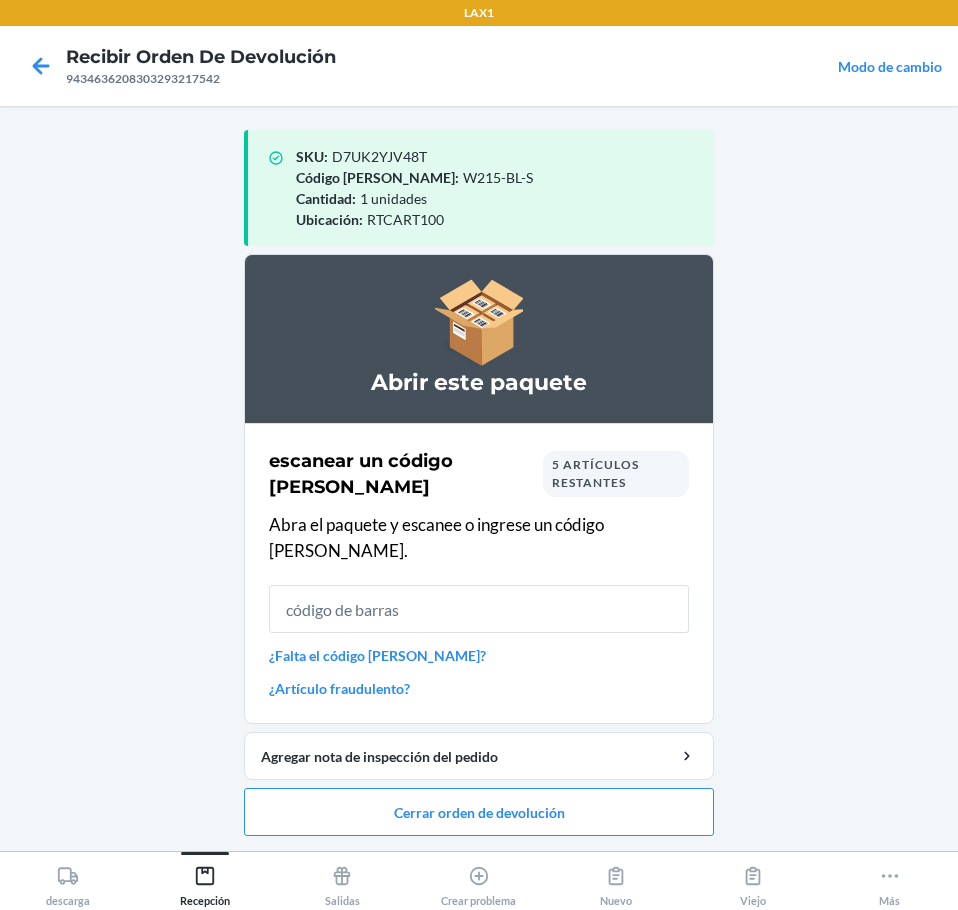 click at bounding box center [479, 609] 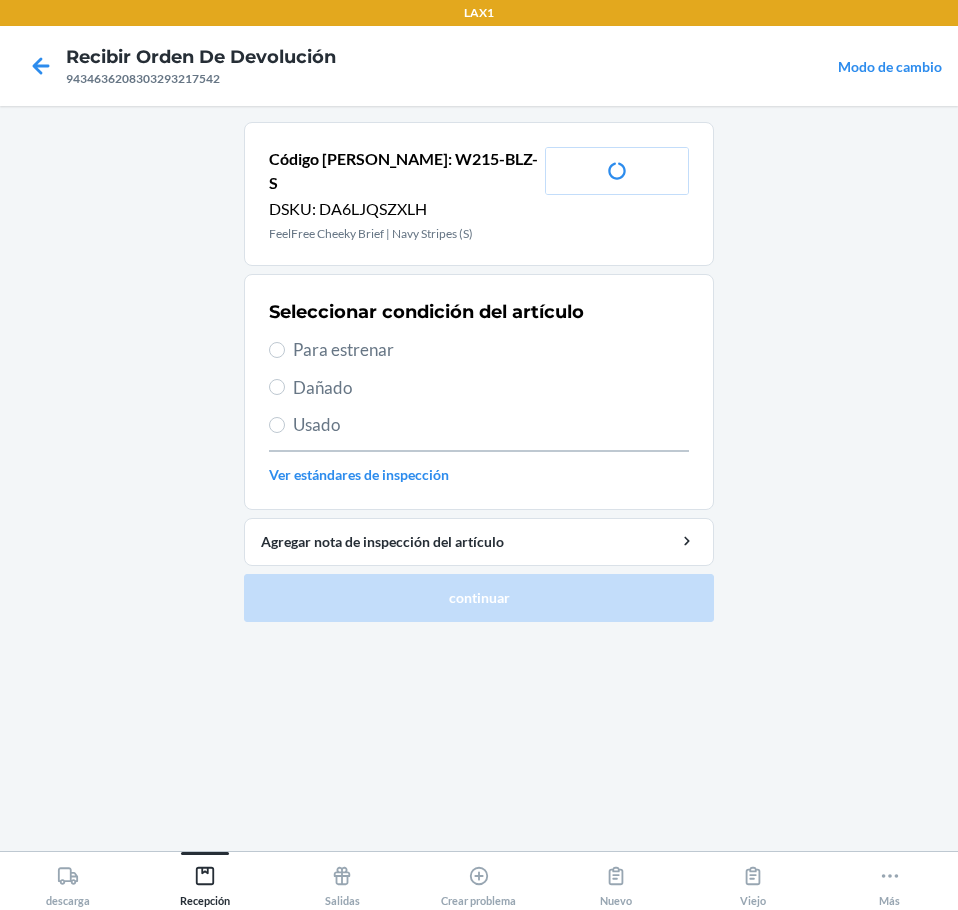 click on "Para estrenar" at bounding box center [491, 350] 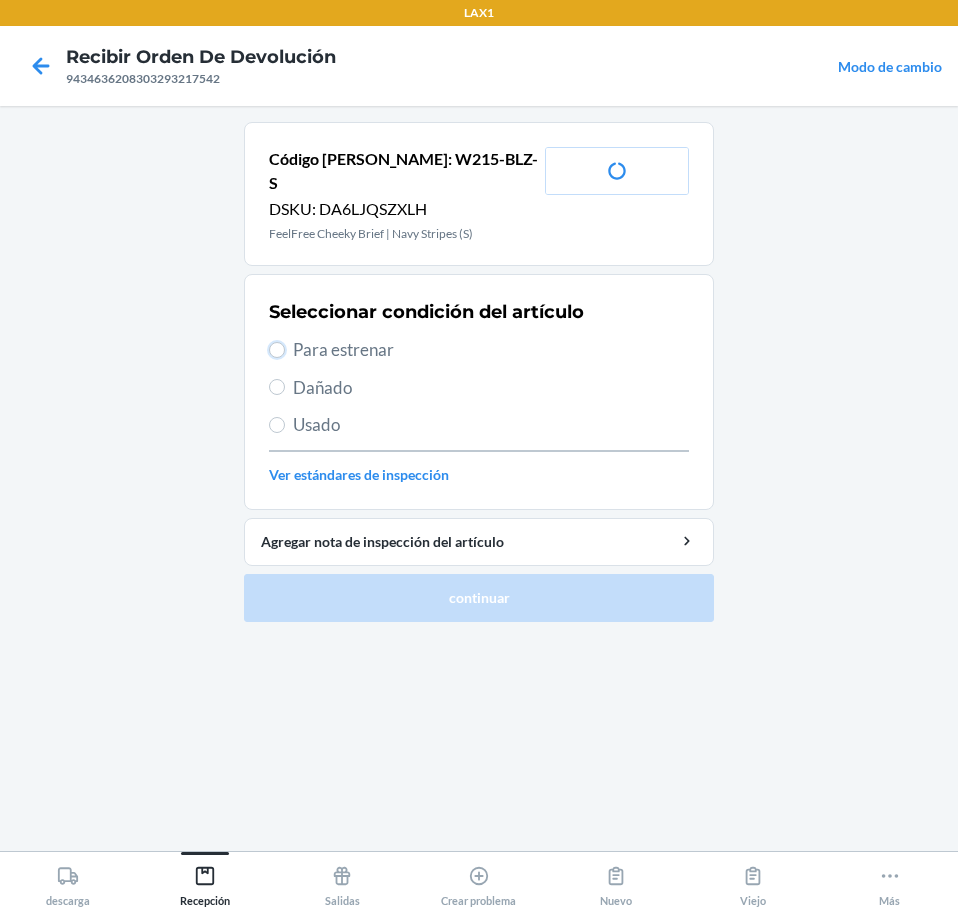 click on "Para estrenar" at bounding box center (277, 350) 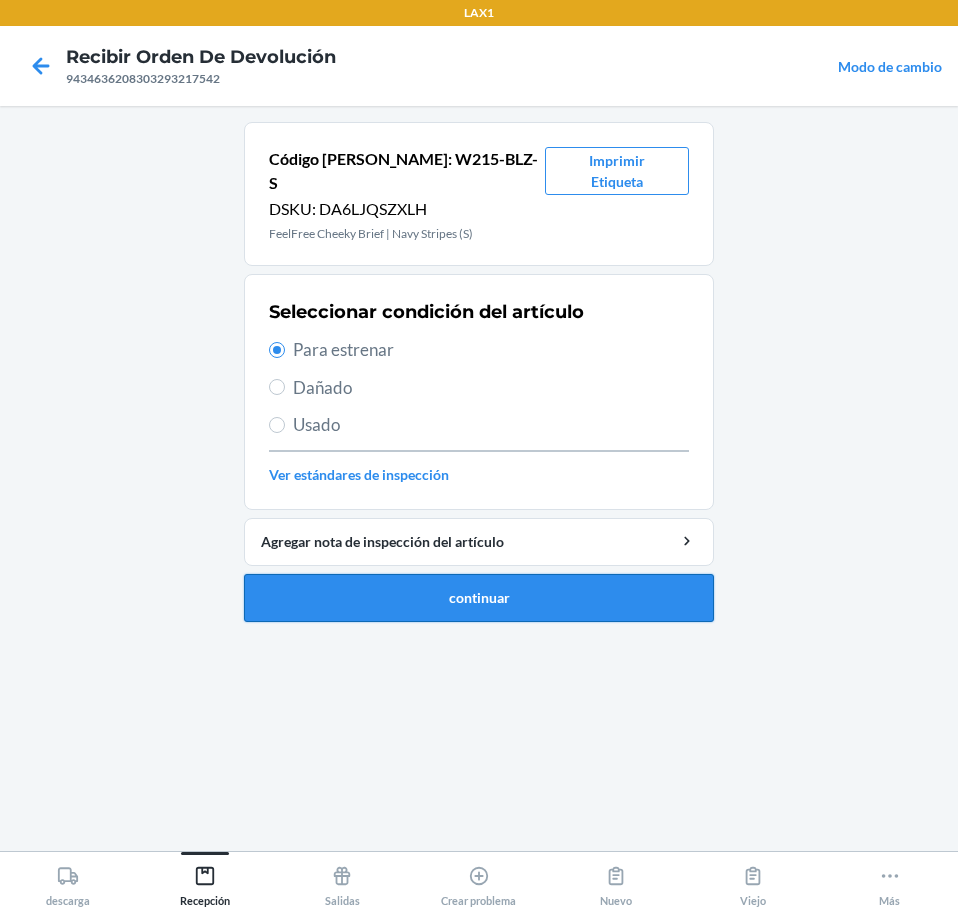 click on "continuar" at bounding box center (479, 598) 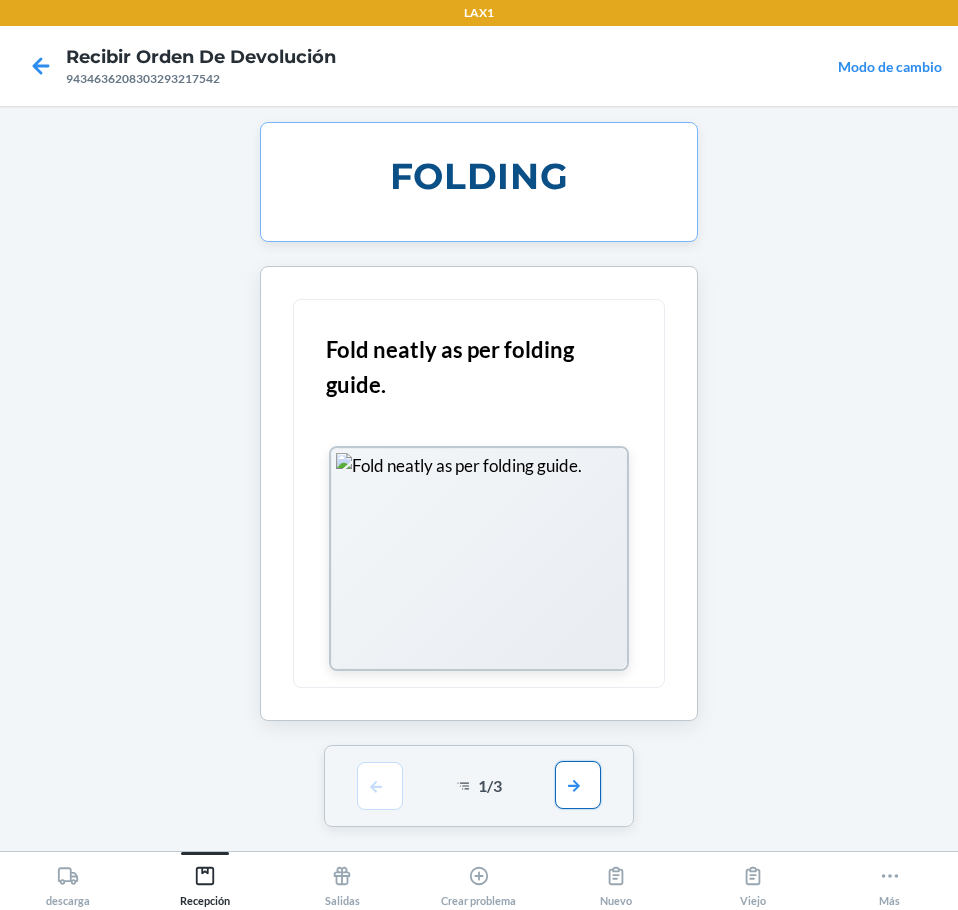click at bounding box center (578, 785) 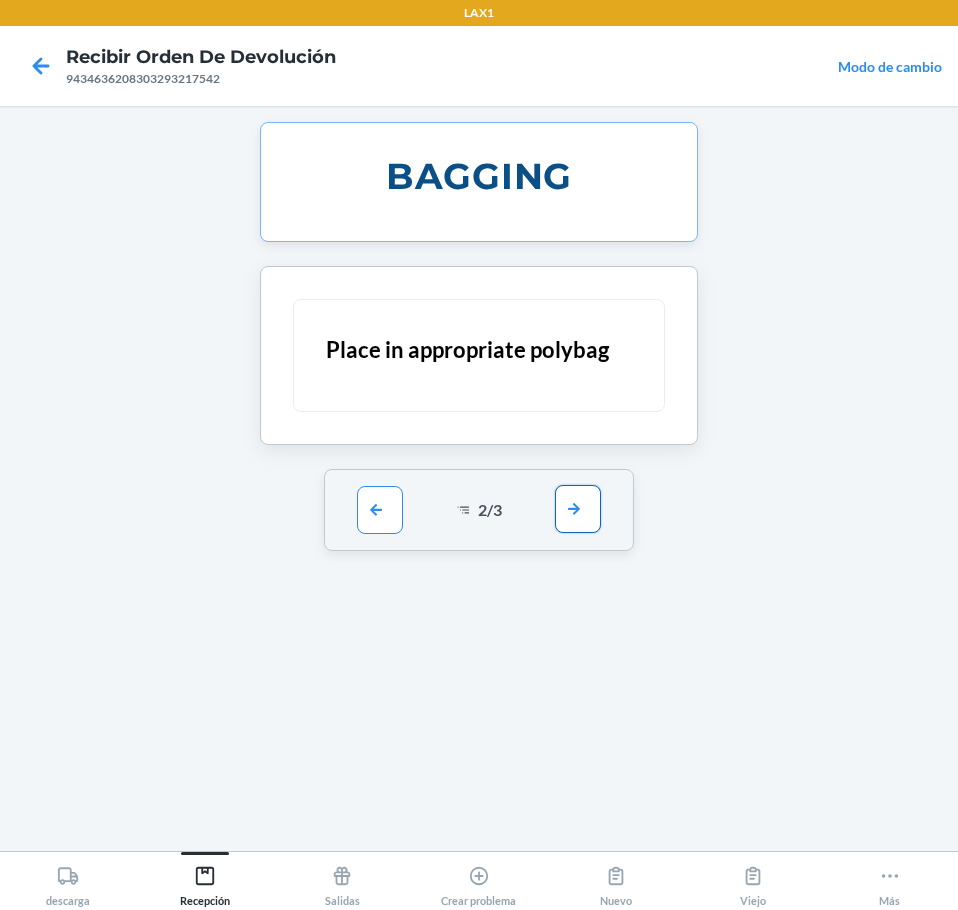 click at bounding box center [578, 509] 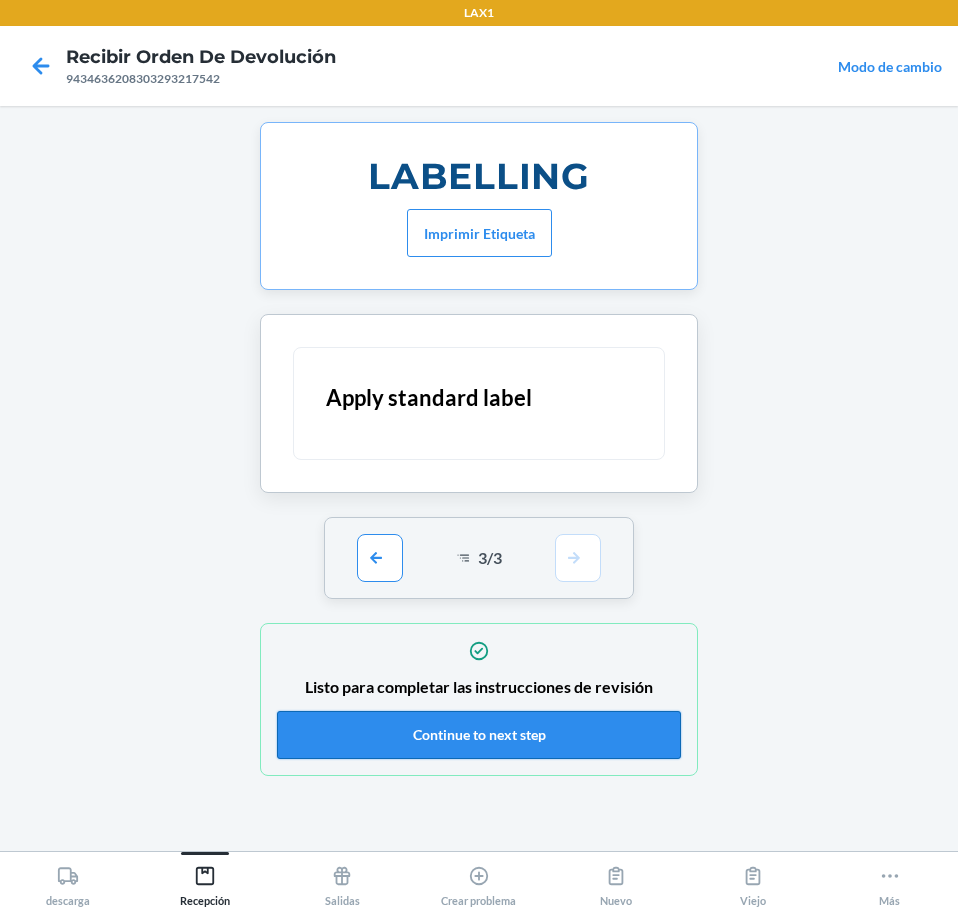 click on "Continue to next step" at bounding box center [479, 735] 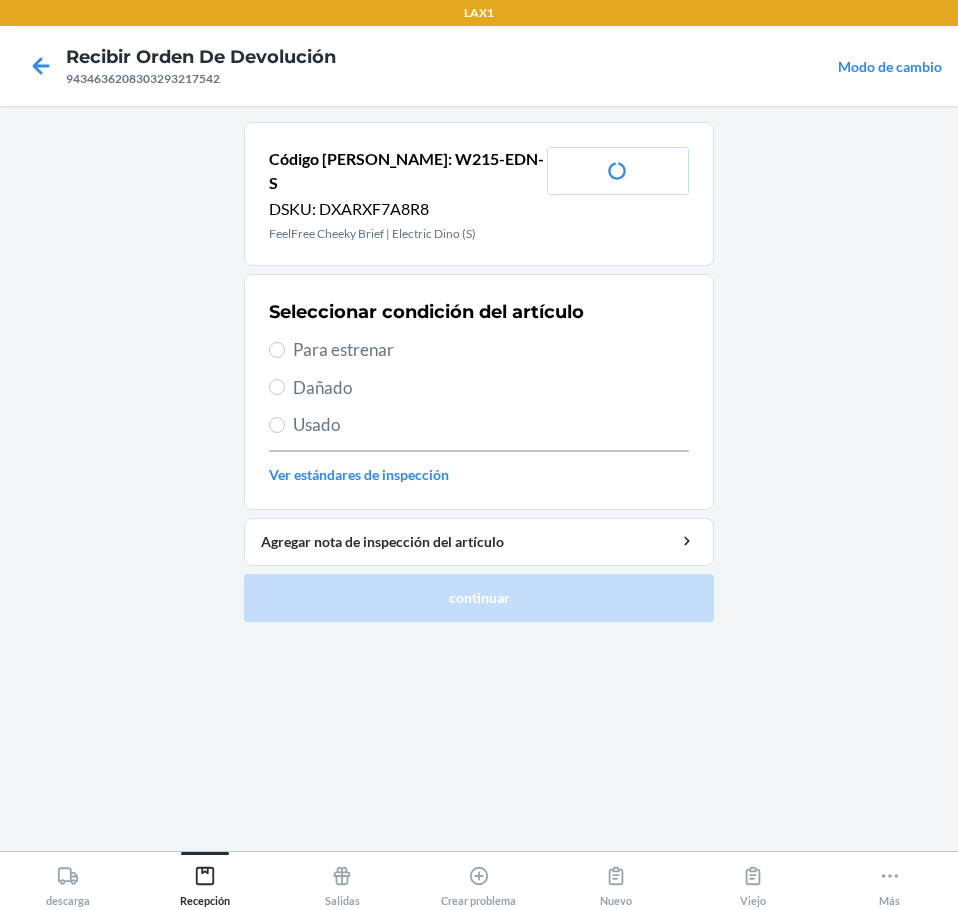 click on "Para estrenar" at bounding box center [491, 350] 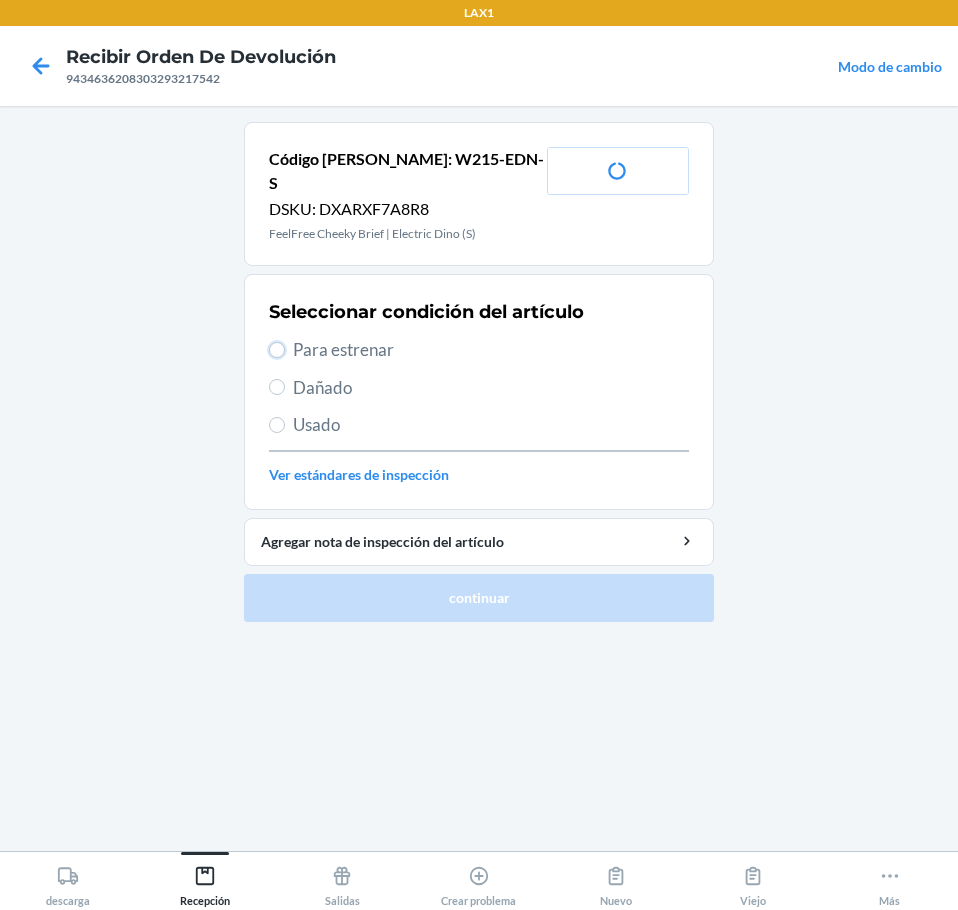 click on "Para estrenar" at bounding box center [277, 350] 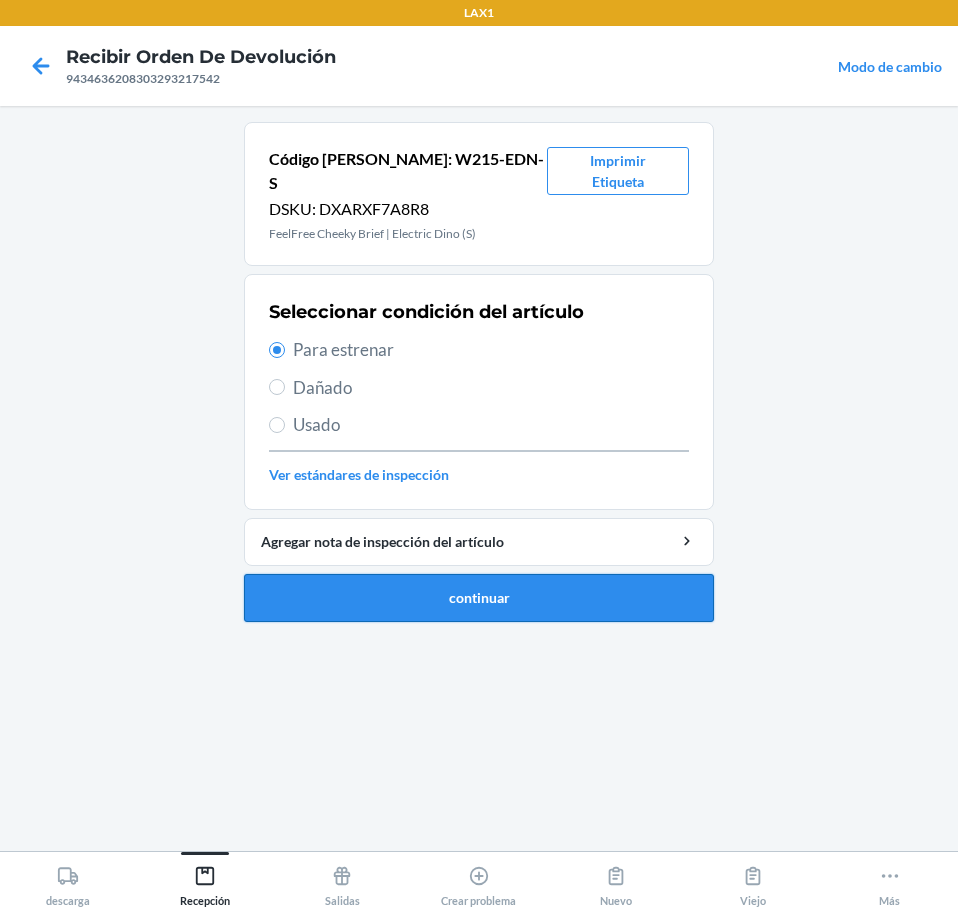 click on "continuar" at bounding box center [479, 598] 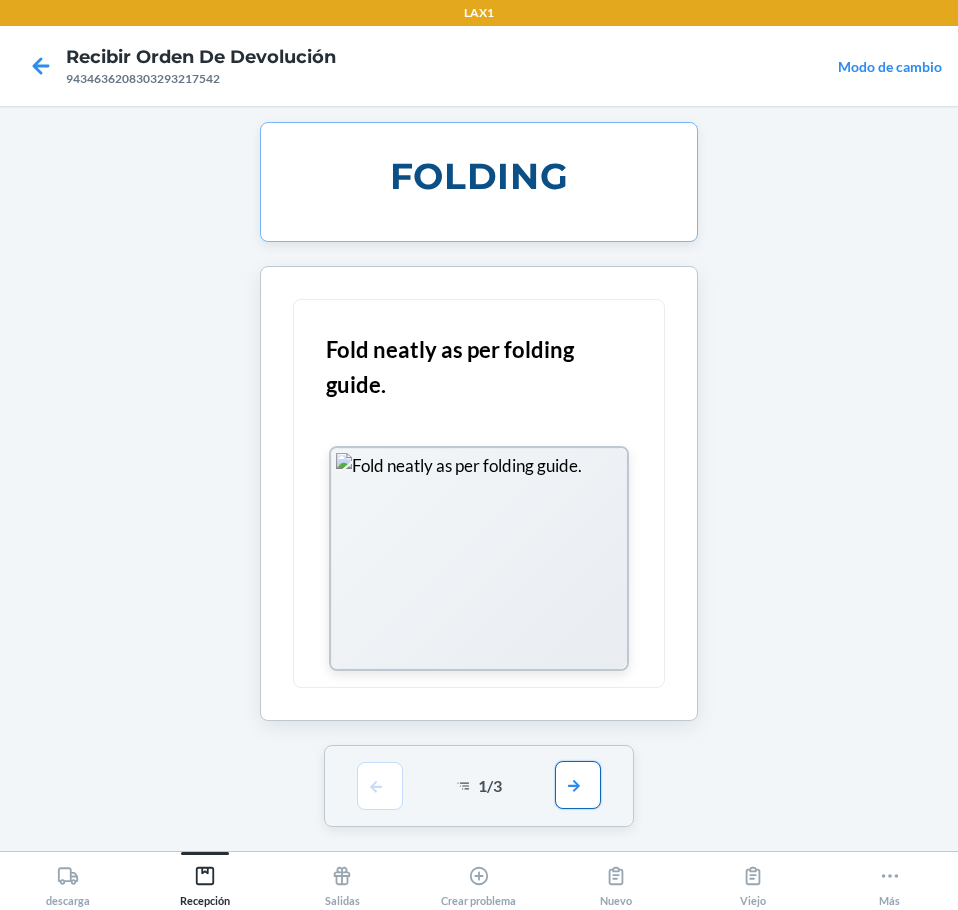 click at bounding box center [578, 785] 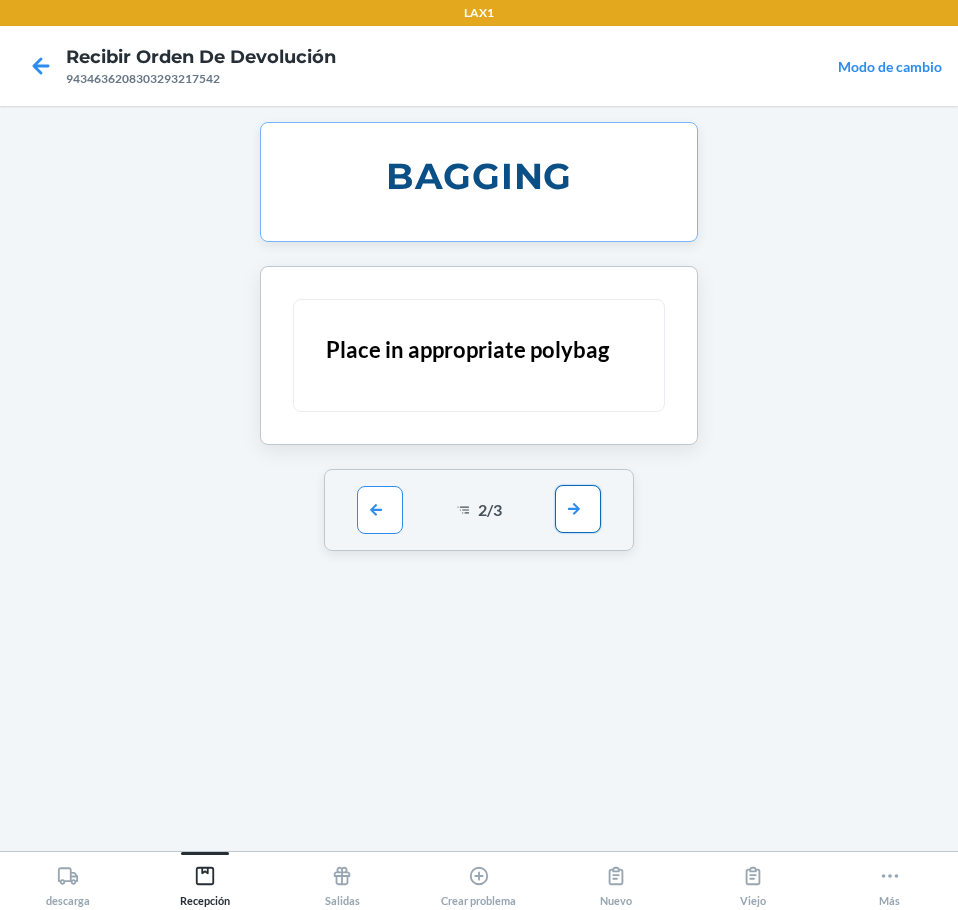click at bounding box center [578, 509] 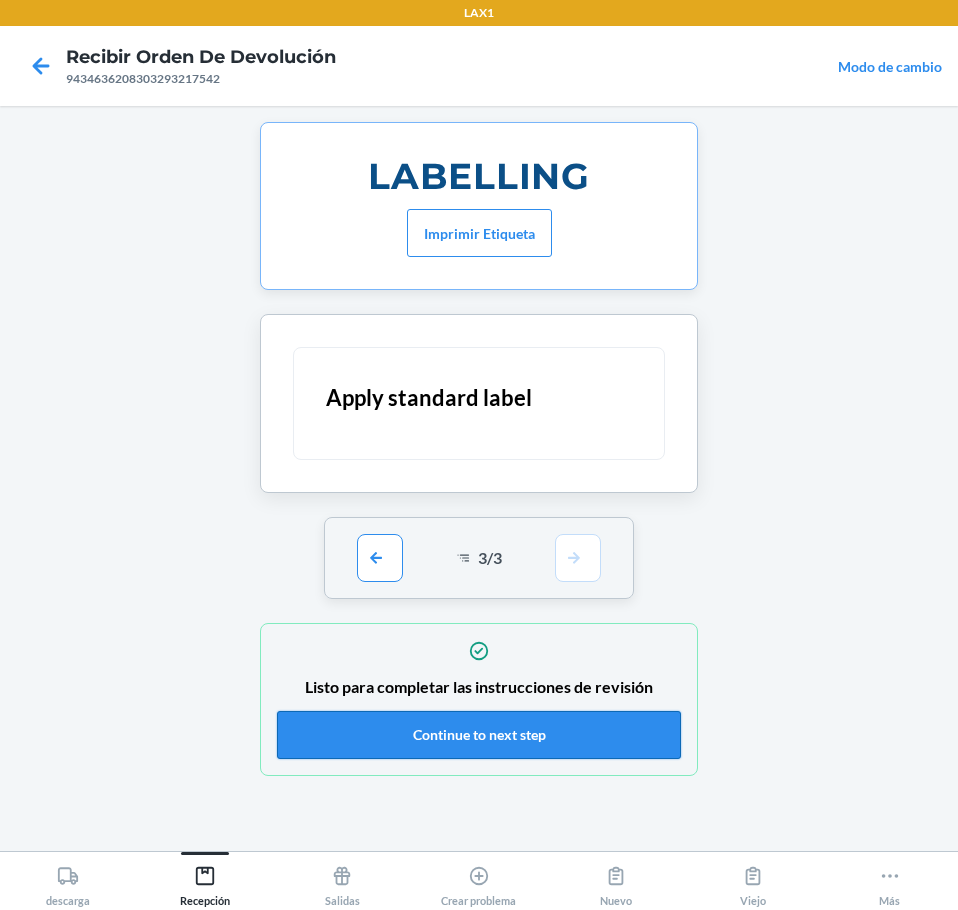 click on "Continue to next step" at bounding box center [479, 735] 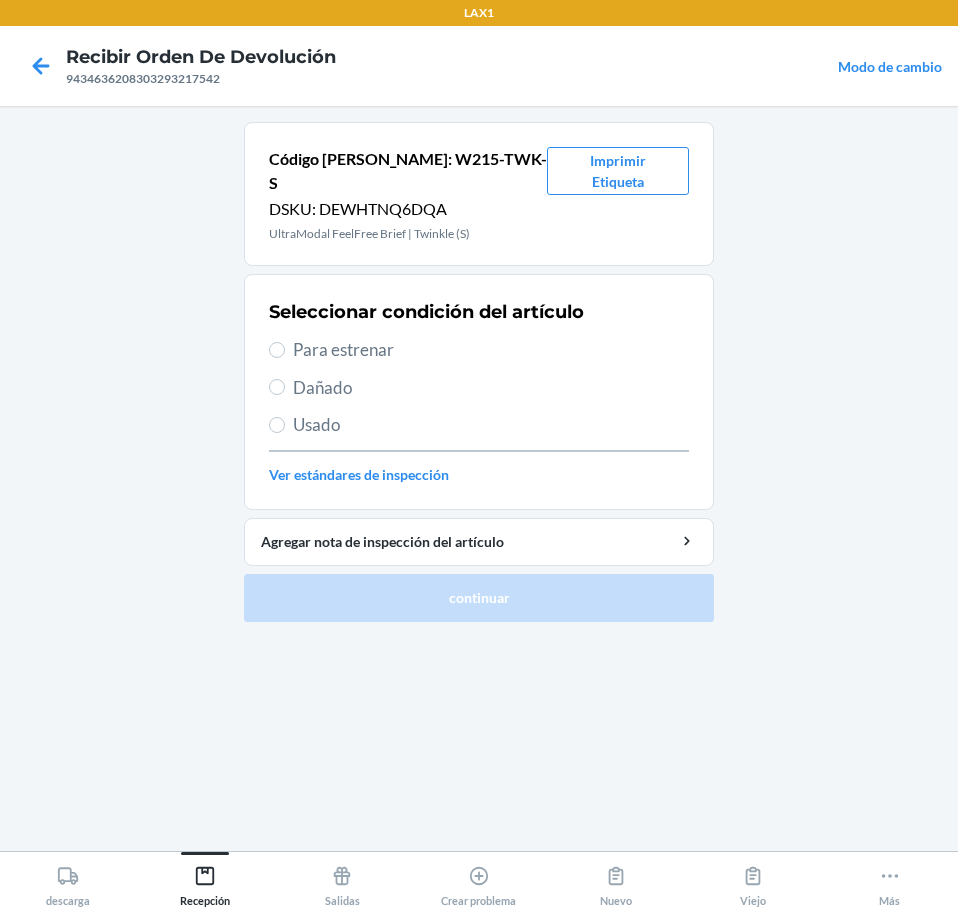 click on "Para estrenar" at bounding box center [491, 350] 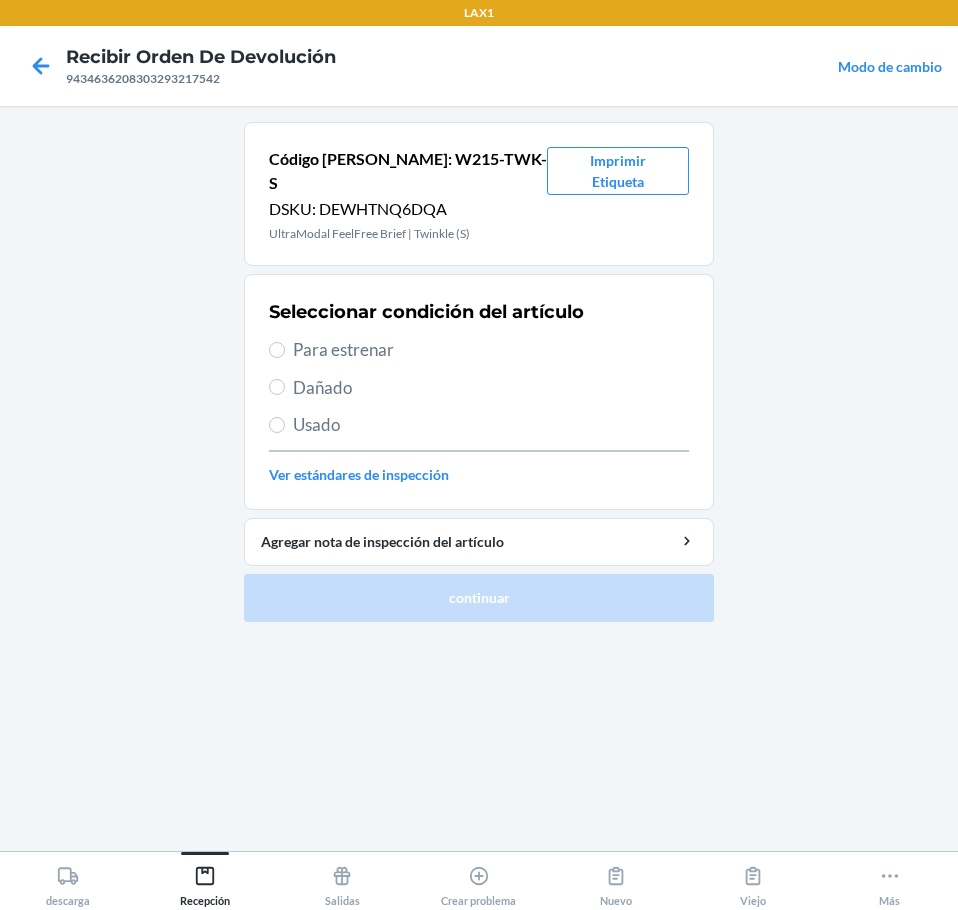 click on "Para estrenar" at bounding box center [277, 350] 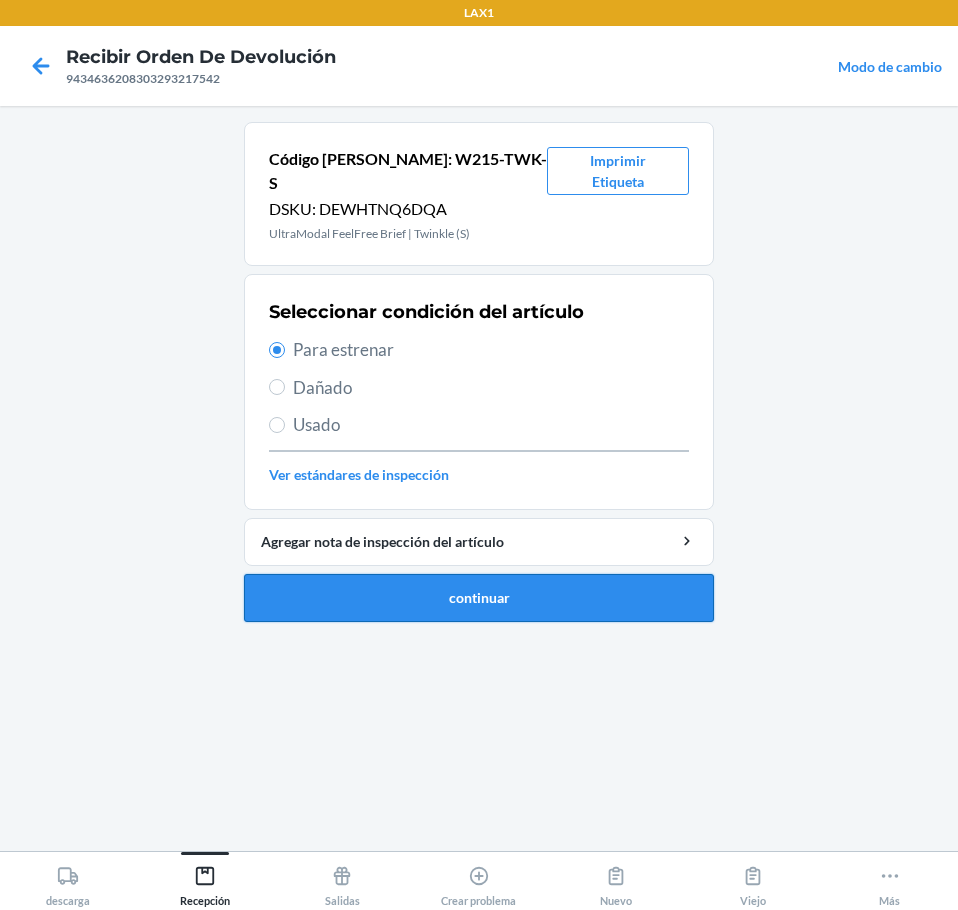 click on "continuar" at bounding box center [479, 598] 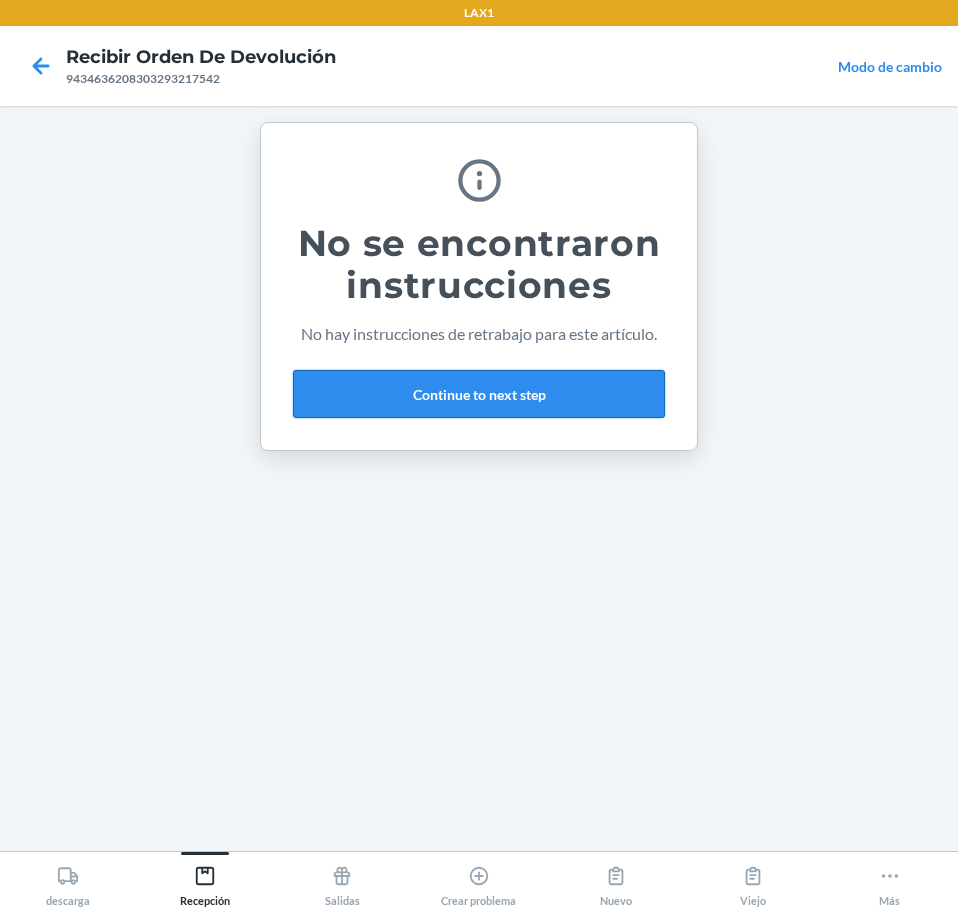 click on "Continue to next step" at bounding box center (479, 394) 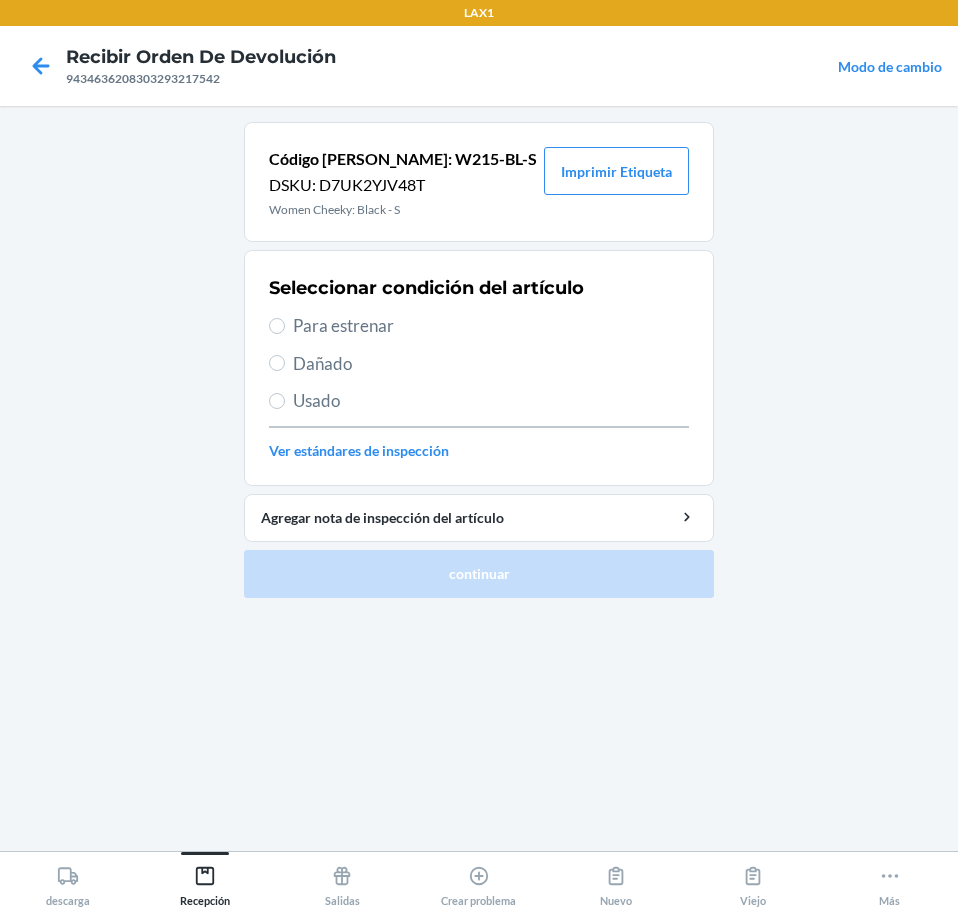 click on "Seleccionar condición del artículo Para estrenar Dañado Usado Ver estándares de inspección" at bounding box center (479, 368) 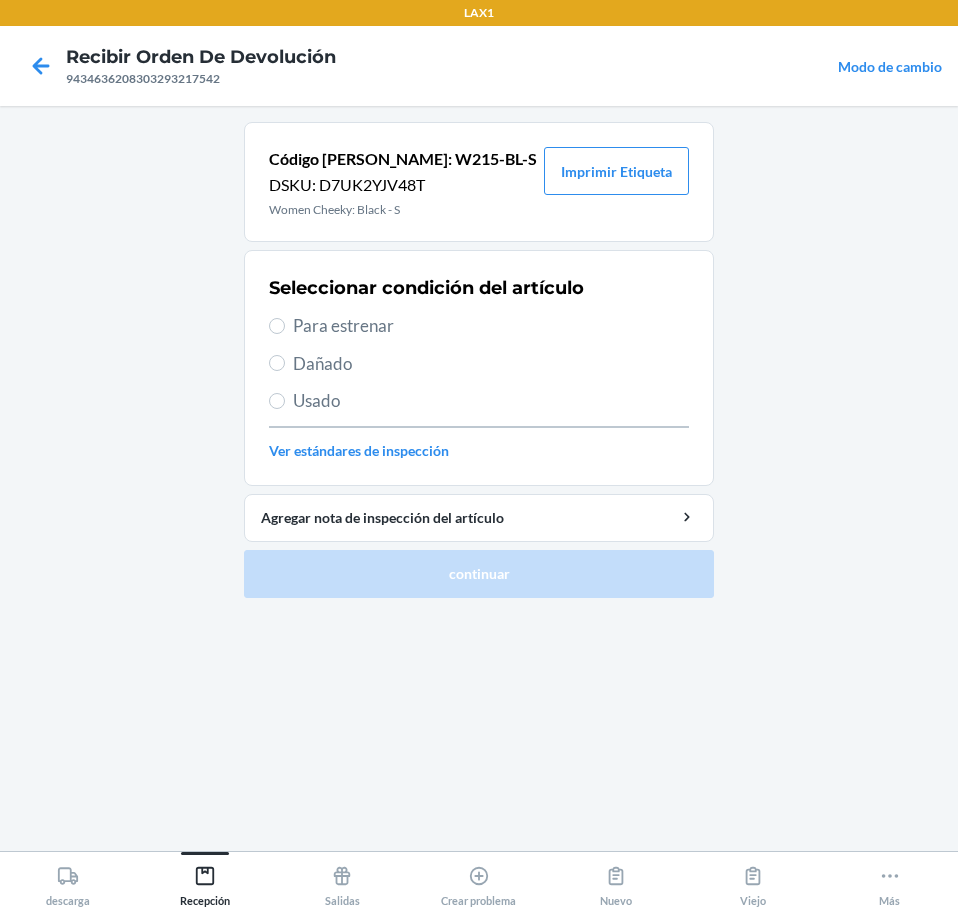 drag, startPoint x: 311, startPoint y: 325, endPoint x: 316, endPoint y: 359, distance: 34.36568 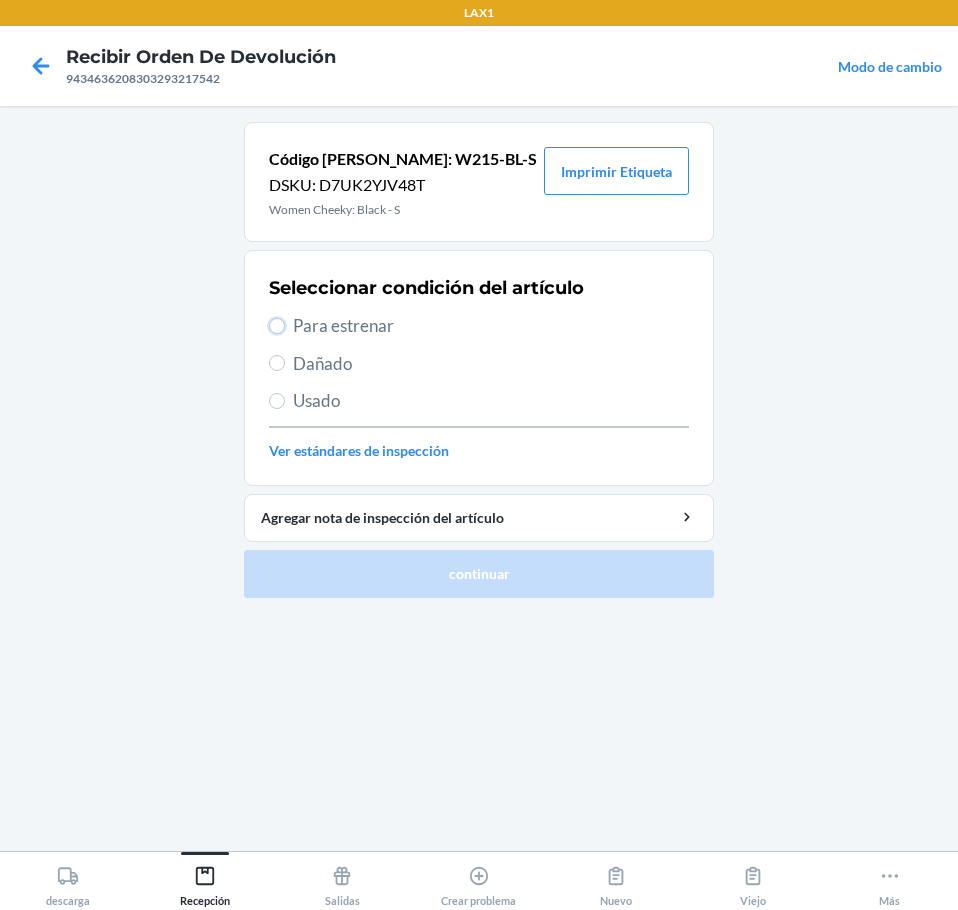 click on "Para estrenar" at bounding box center [277, 326] 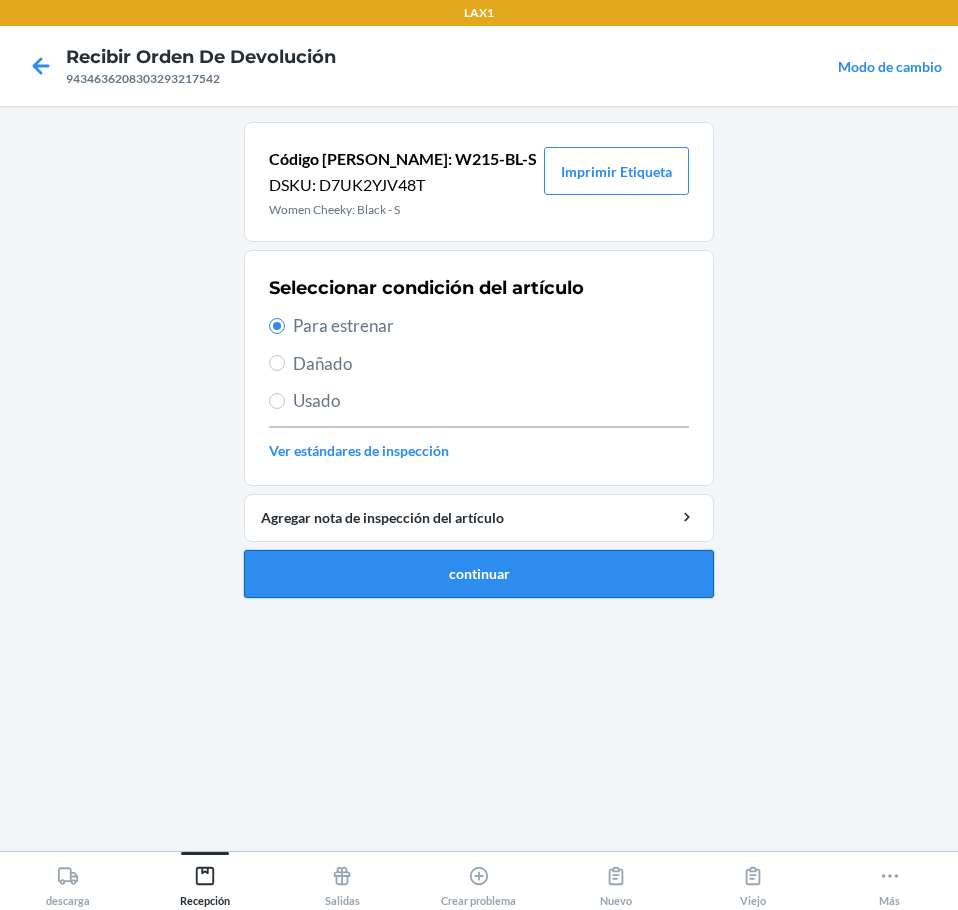 click on "continuar" at bounding box center [479, 574] 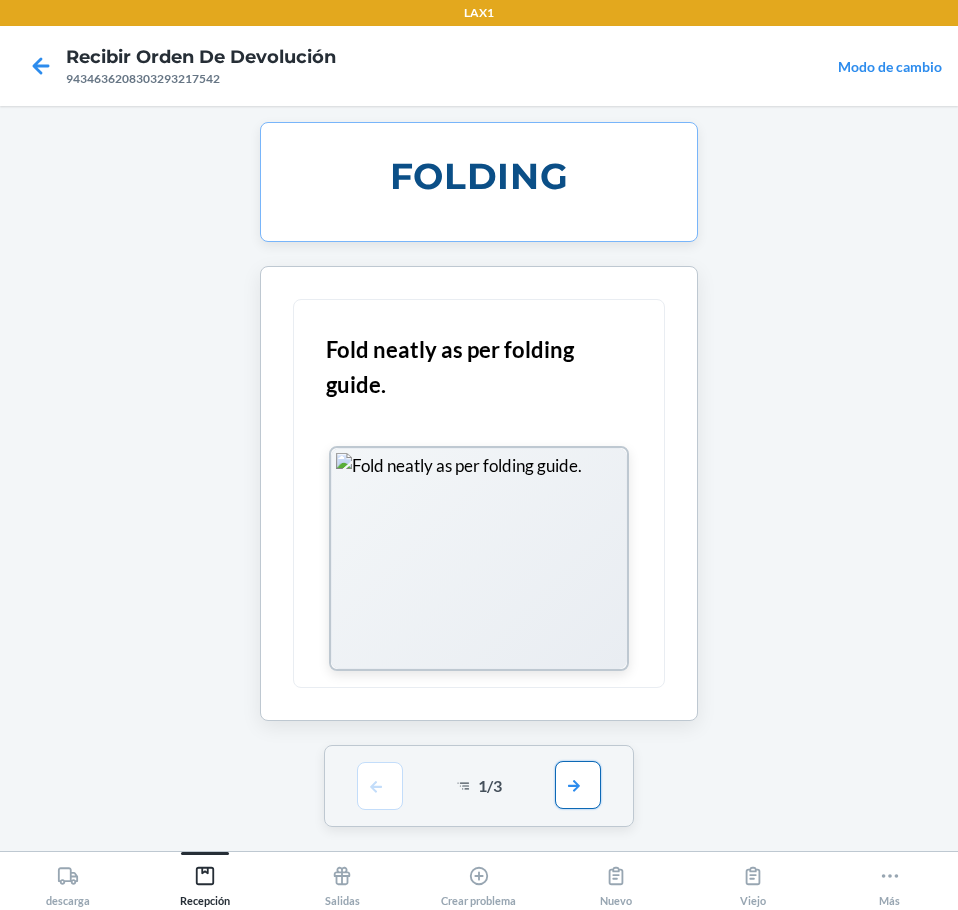 click at bounding box center (578, 785) 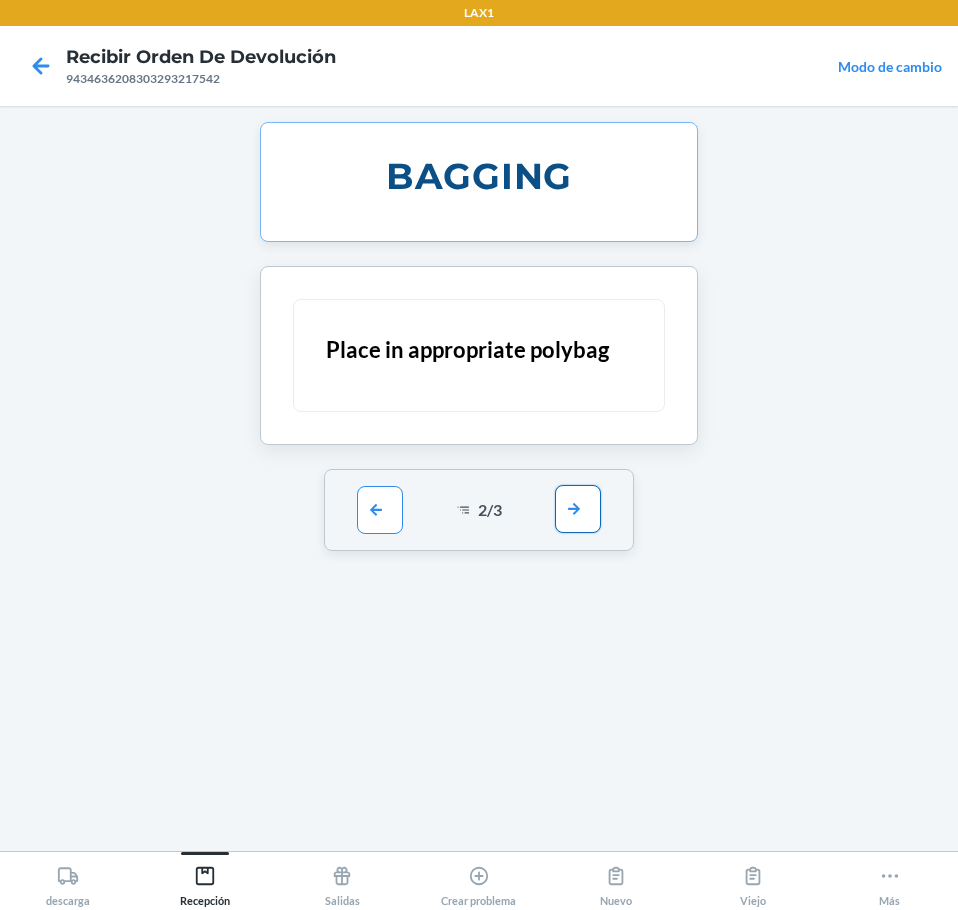click at bounding box center [578, 509] 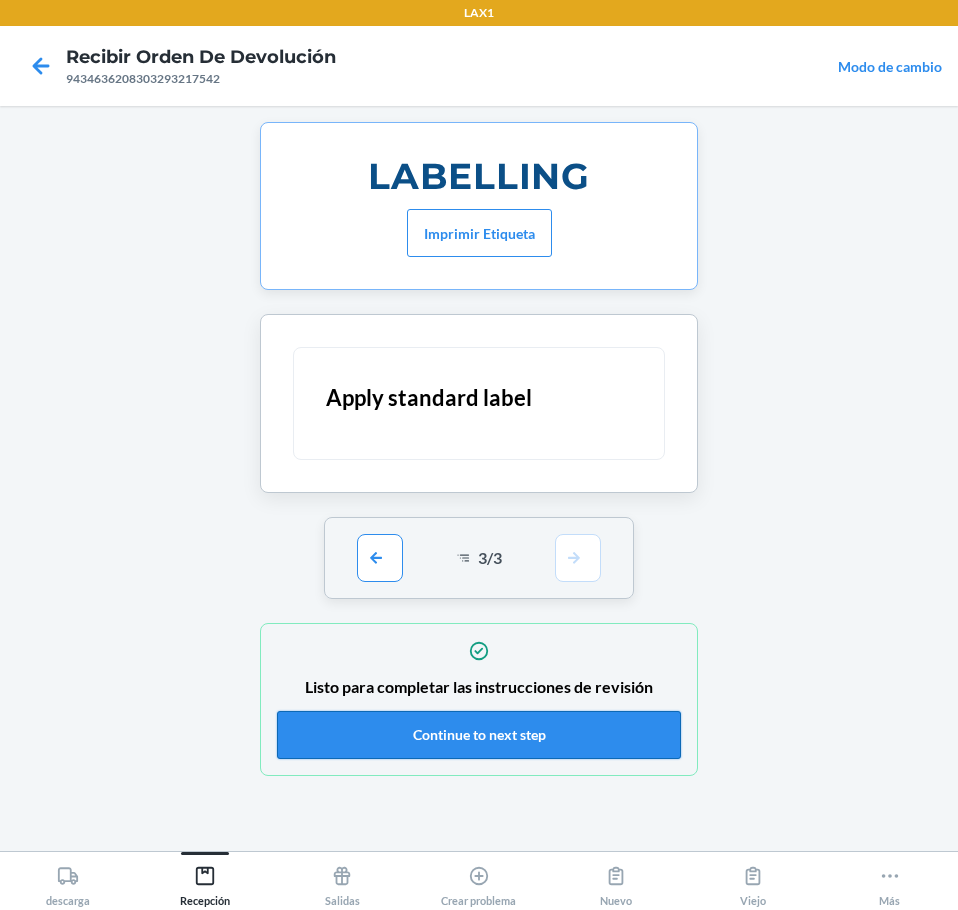 click on "Continue to next step" at bounding box center [479, 735] 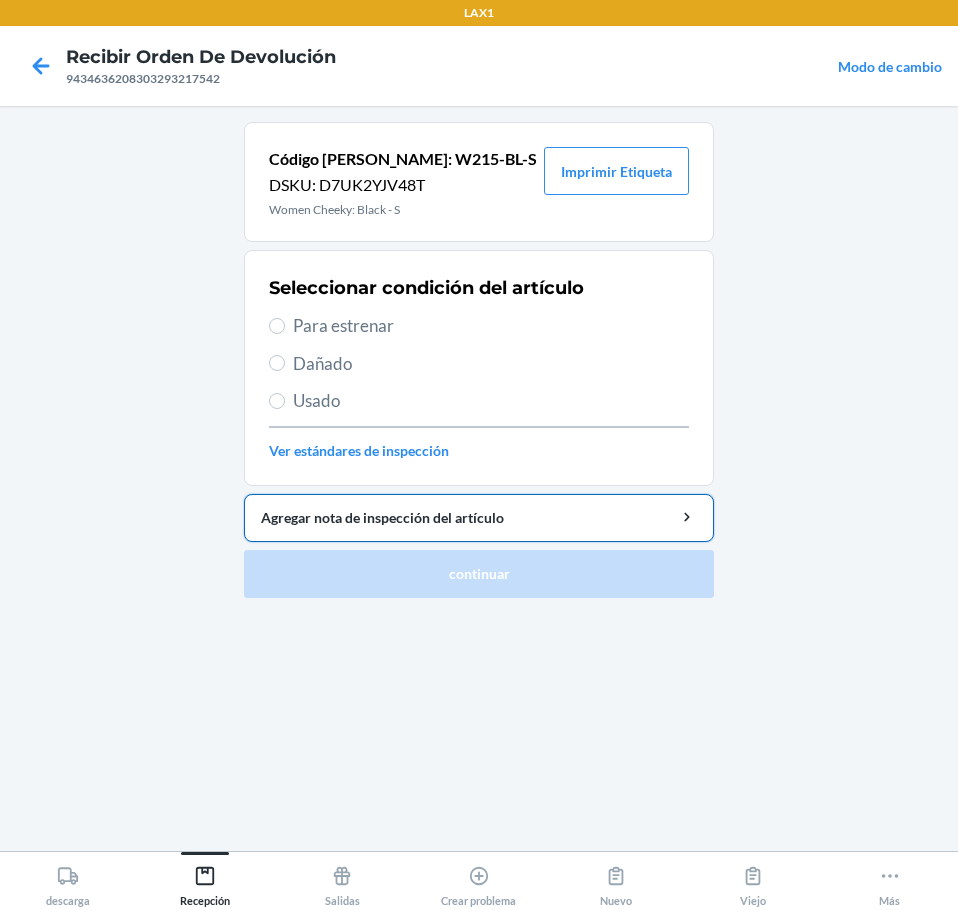 click on "Agregar nota de inspección del artículo" at bounding box center (479, 517) 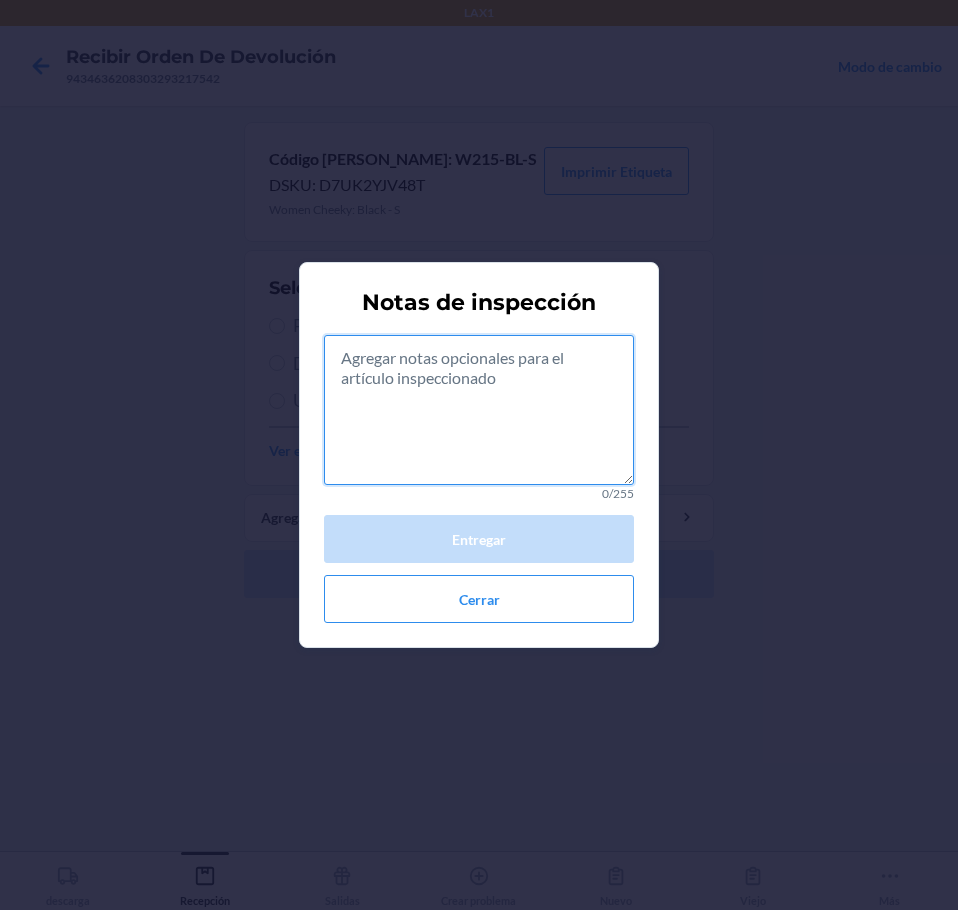 click at bounding box center (479, 410) 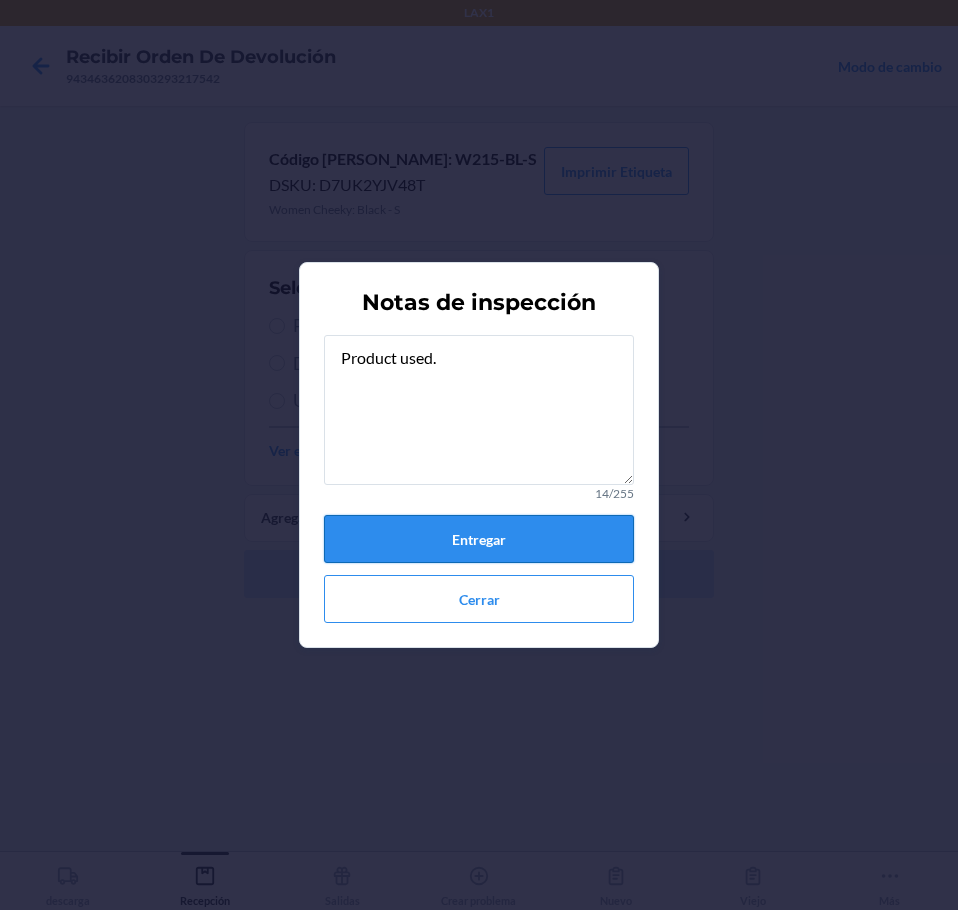 click on "Entregar" at bounding box center [479, 539] 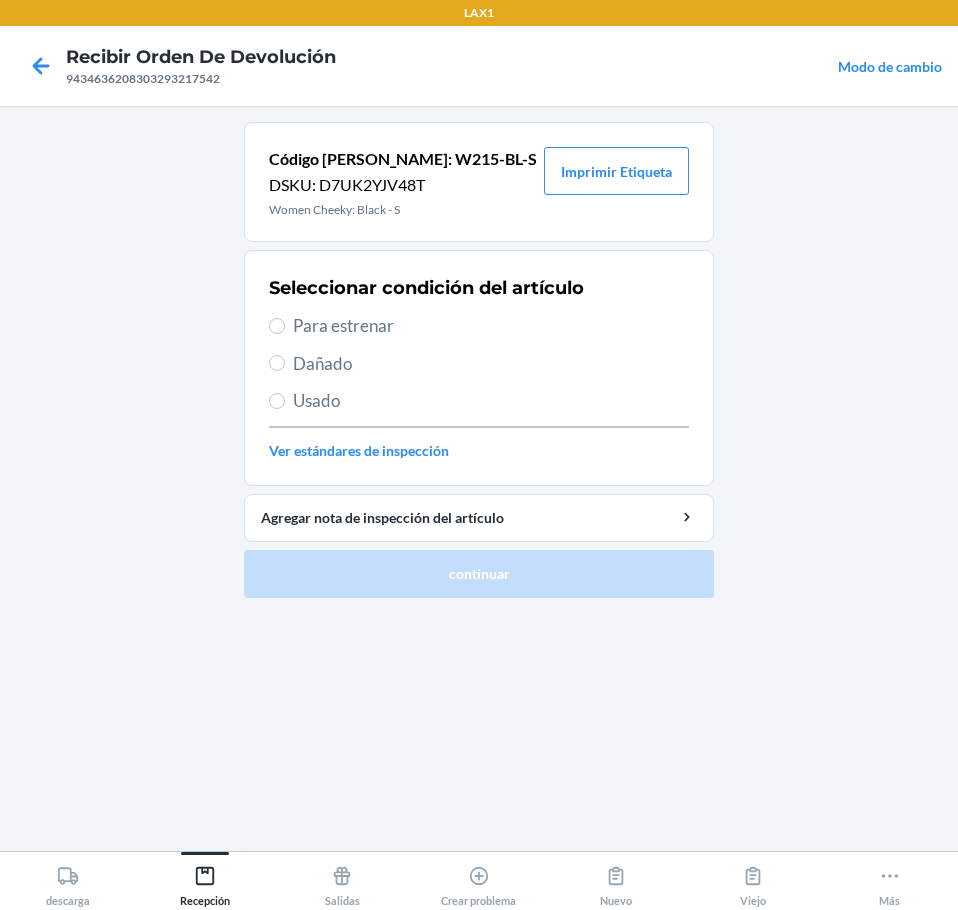 click on "Usado" at bounding box center [491, 401] 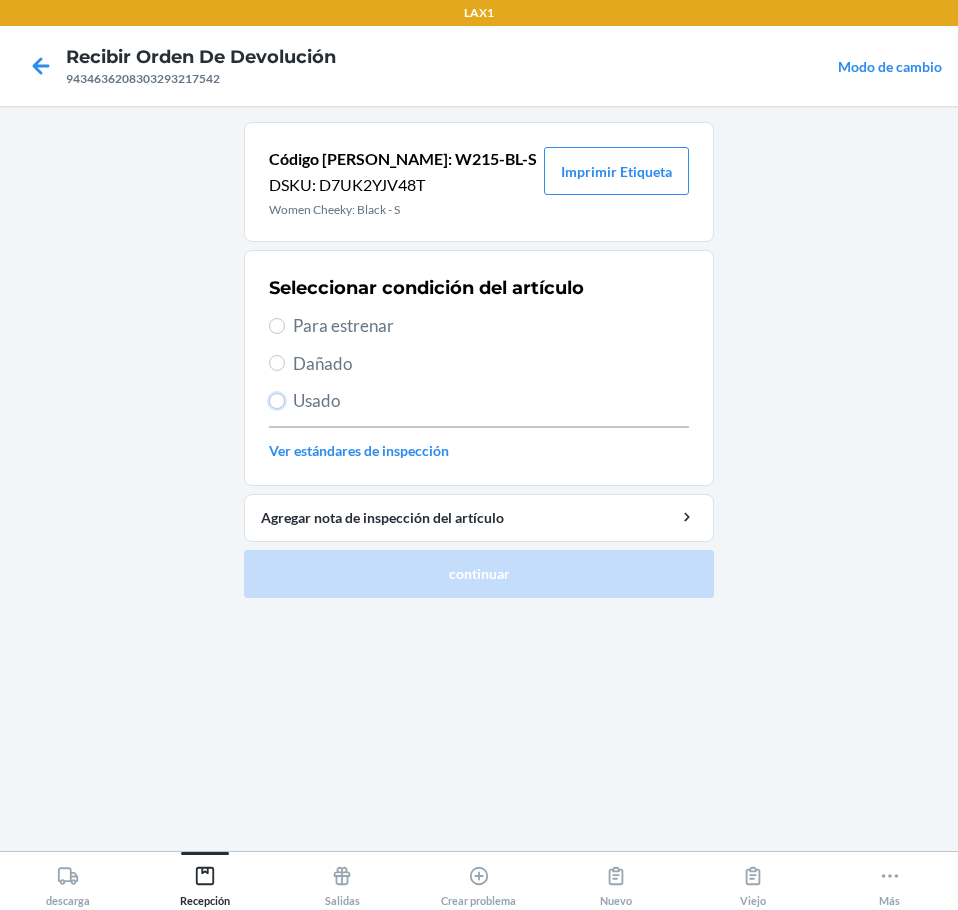 click on "Usado" at bounding box center [277, 401] 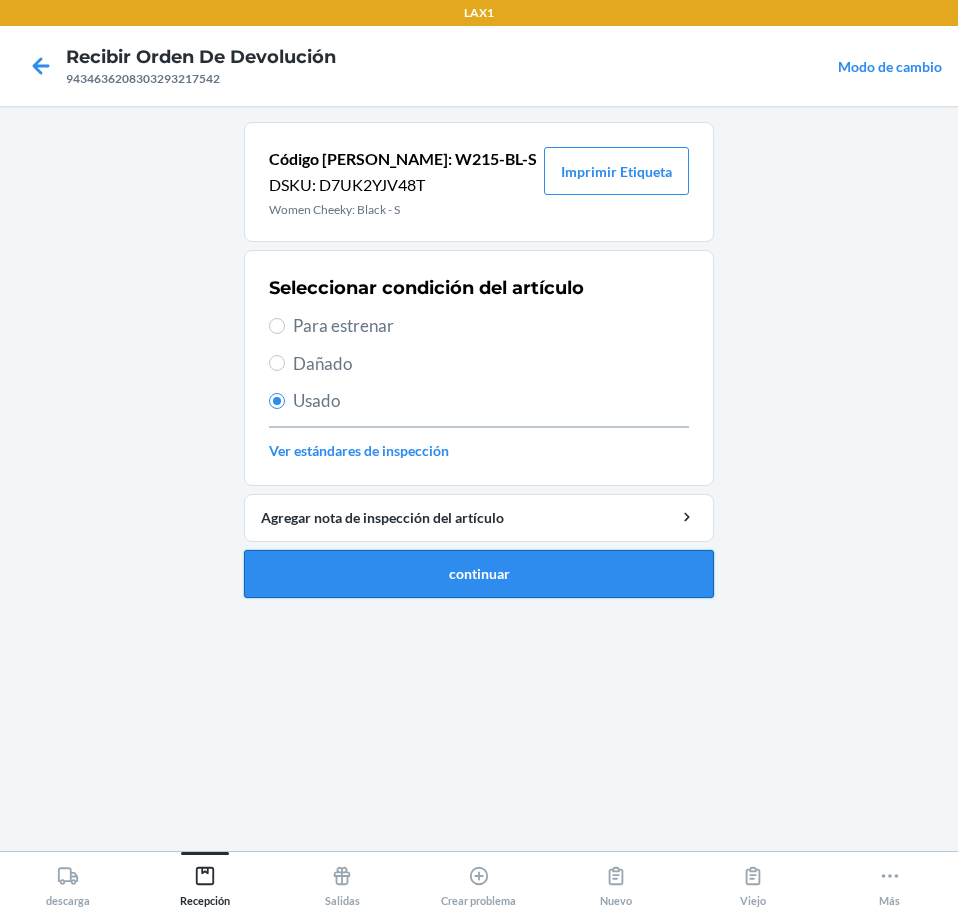 click on "continuar" at bounding box center [479, 574] 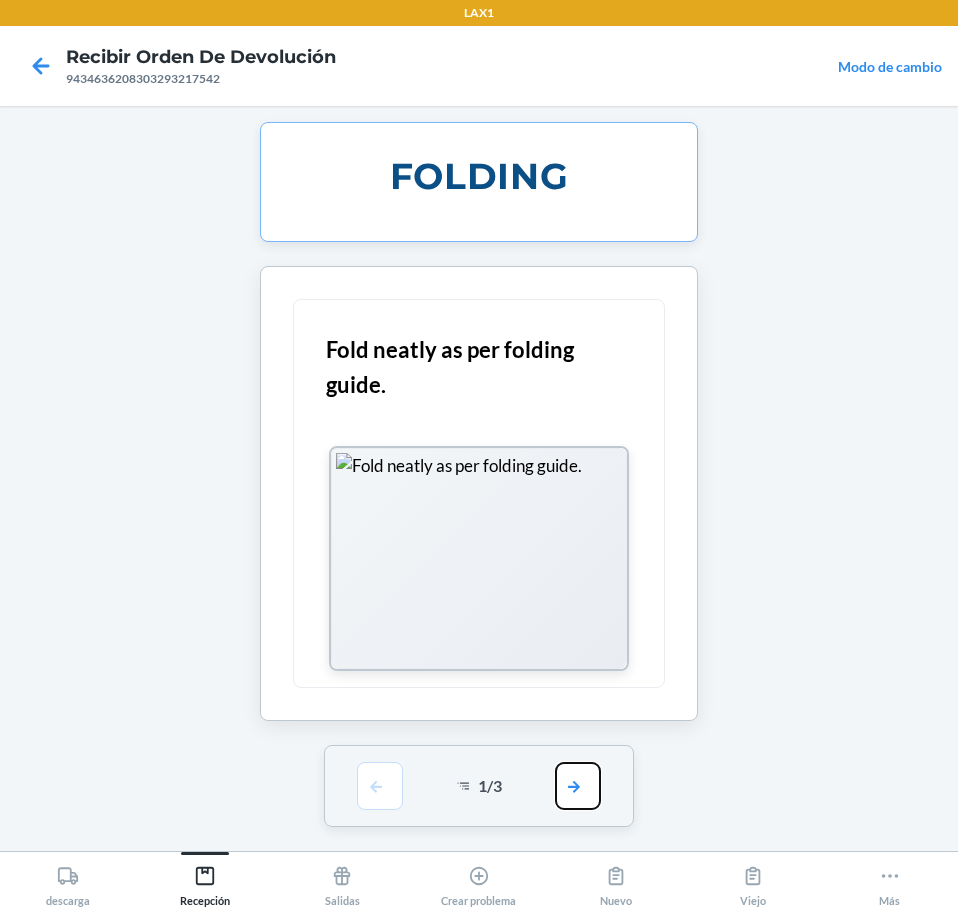 drag, startPoint x: 569, startPoint y: 790, endPoint x: 558, endPoint y: 781, distance: 14.21267 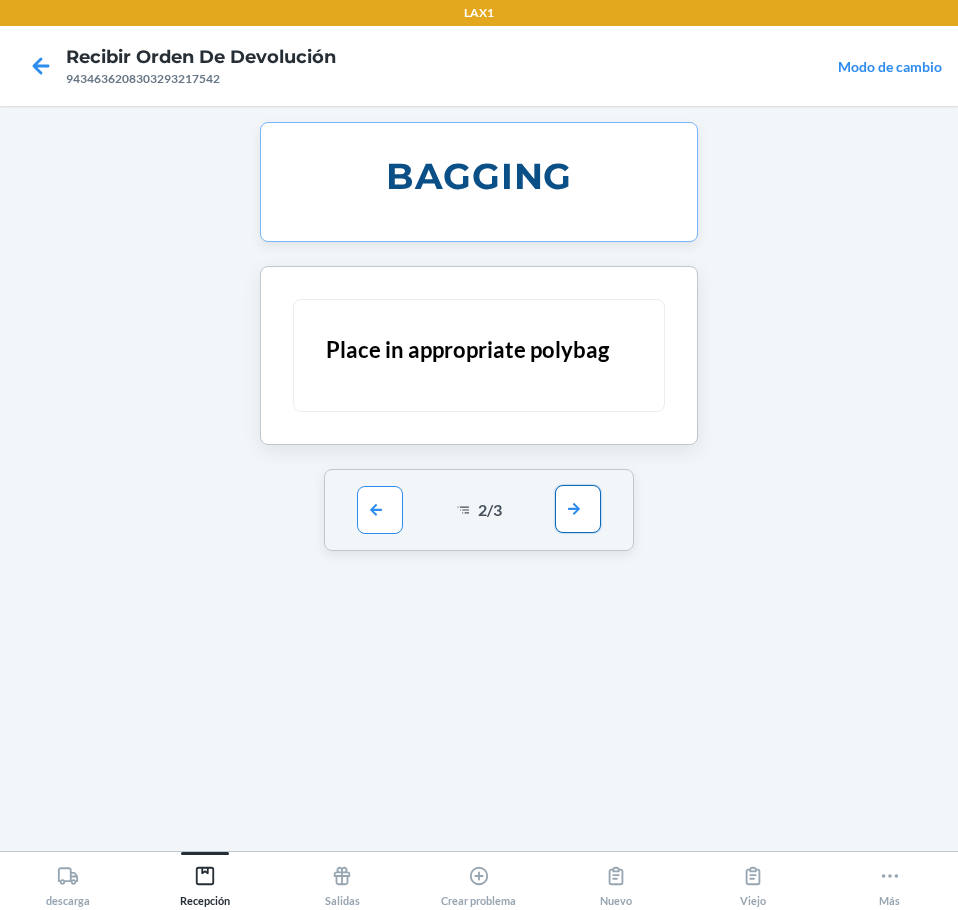 click at bounding box center (578, 509) 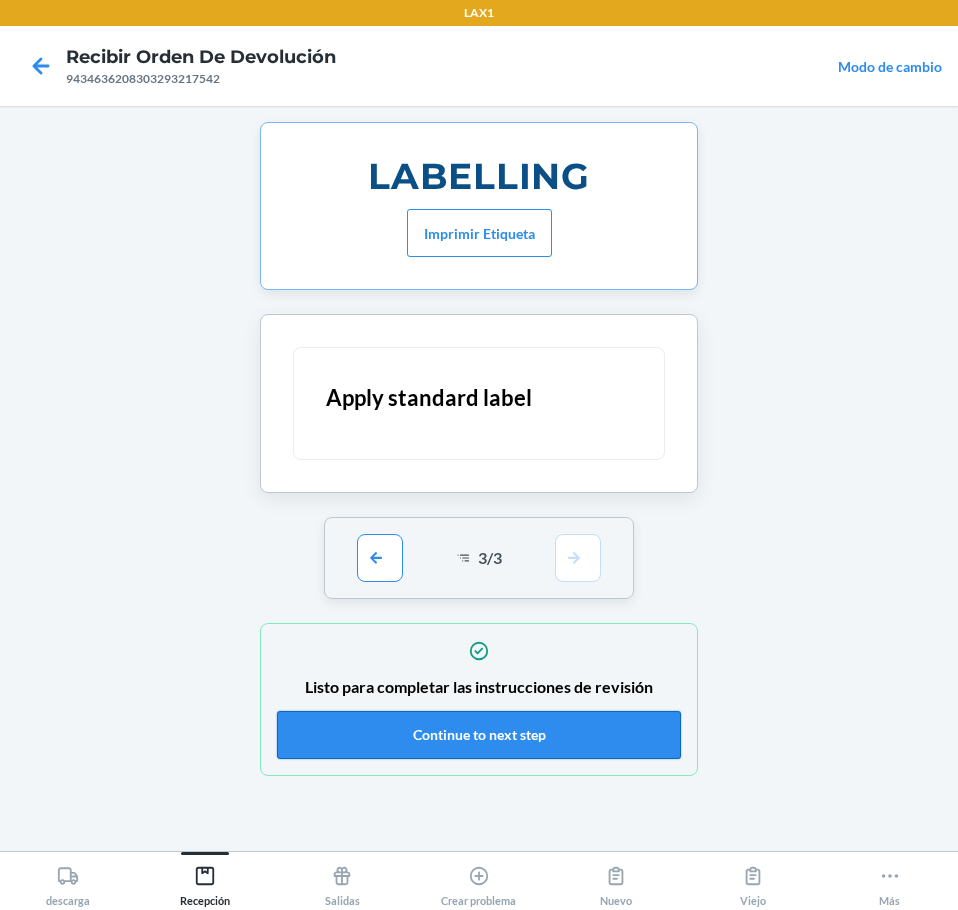 click on "Continue to next step" at bounding box center (479, 735) 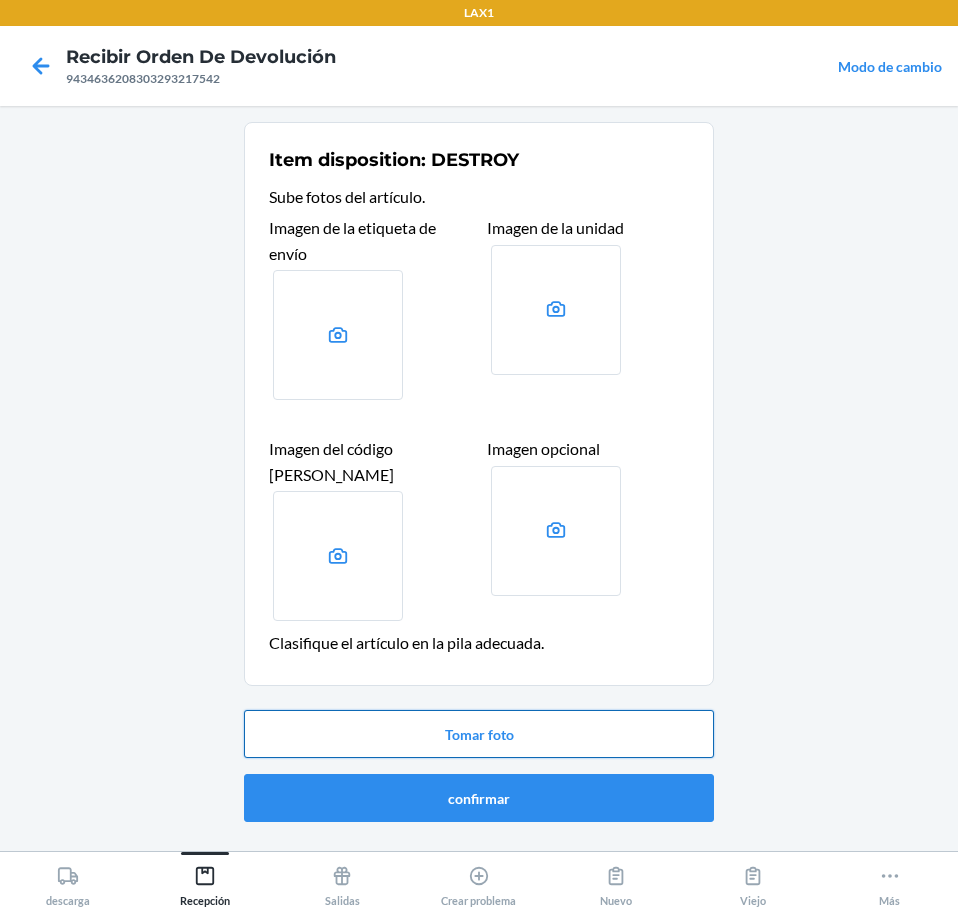 click on "Tomar foto" at bounding box center (479, 734) 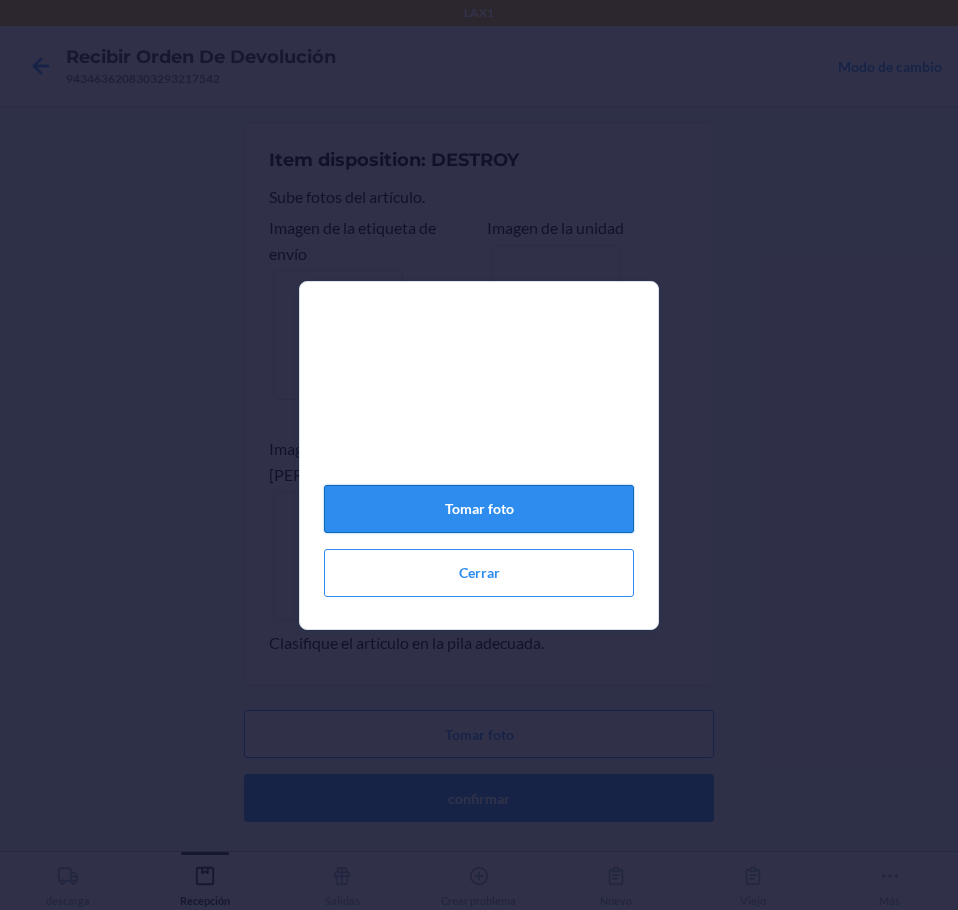 click on "Tomar foto" 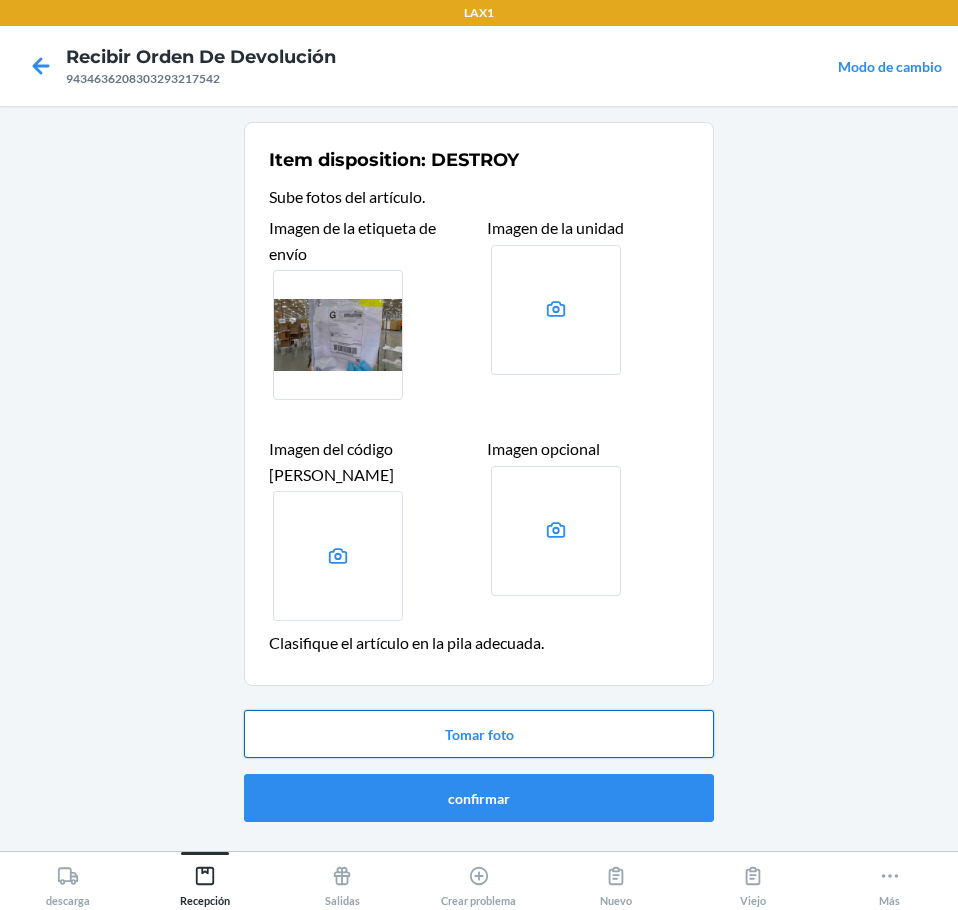 click on "Tomar foto" at bounding box center [479, 734] 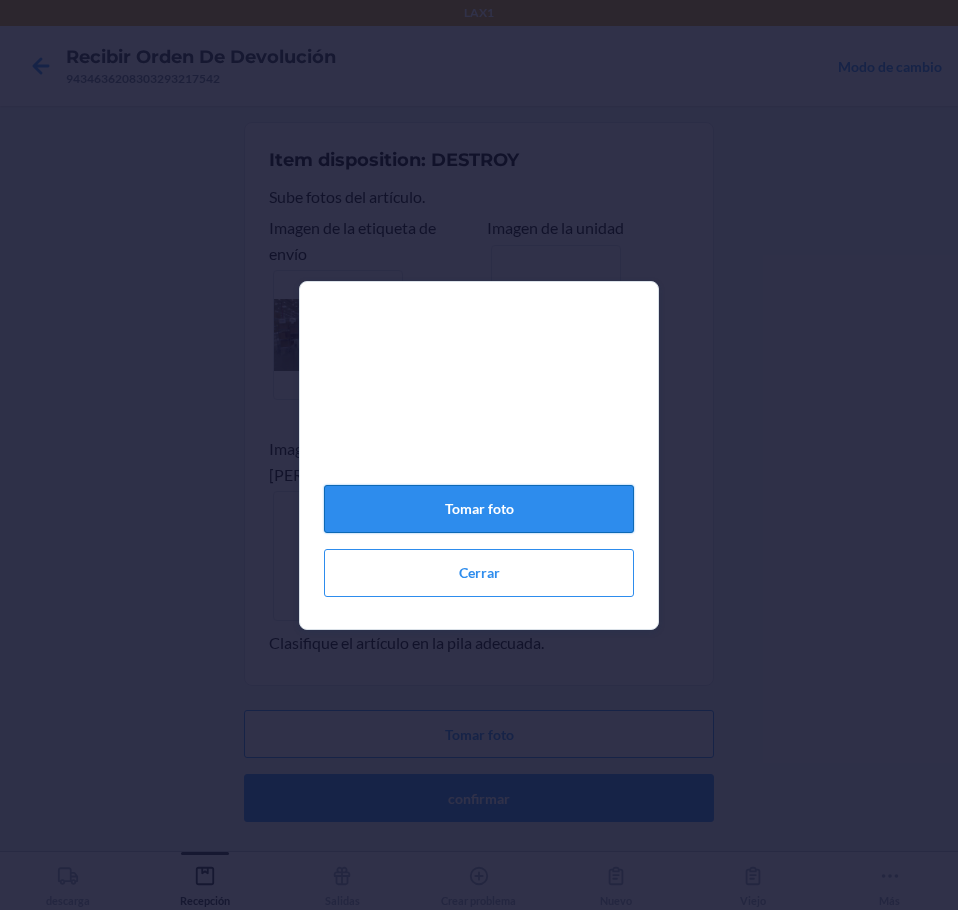 click on "Tomar foto" 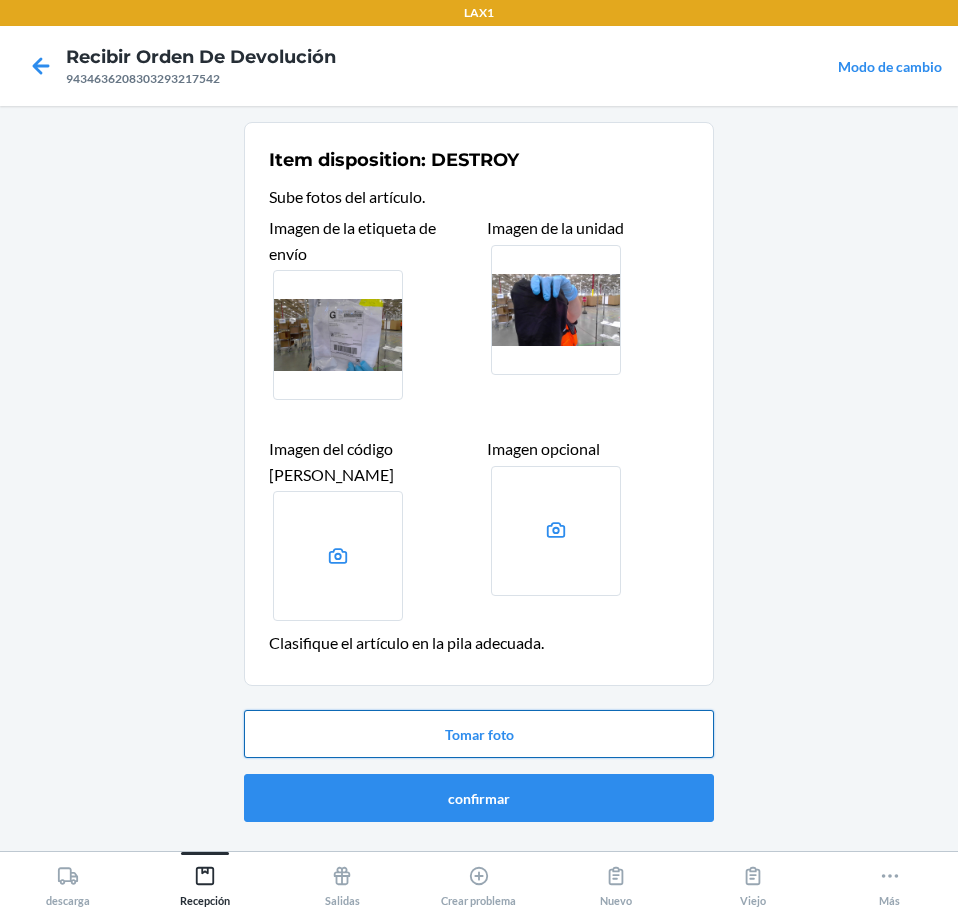 click on "Tomar foto" at bounding box center [479, 734] 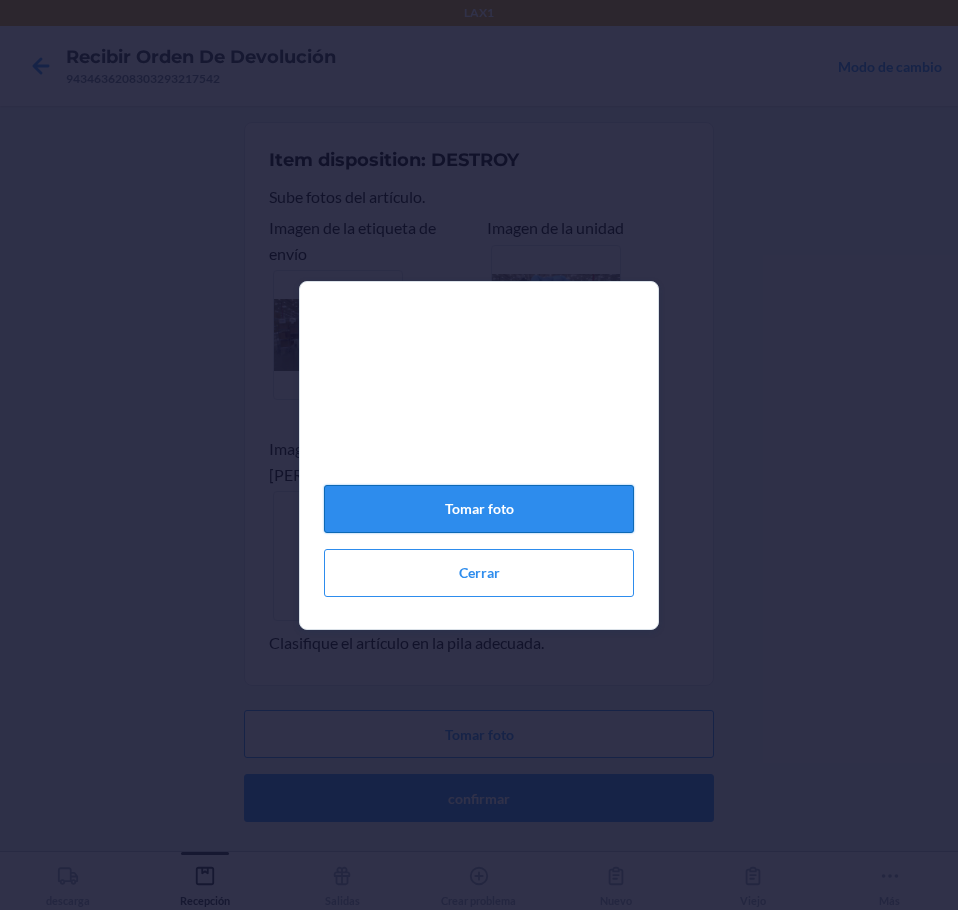 click on "Tomar foto" 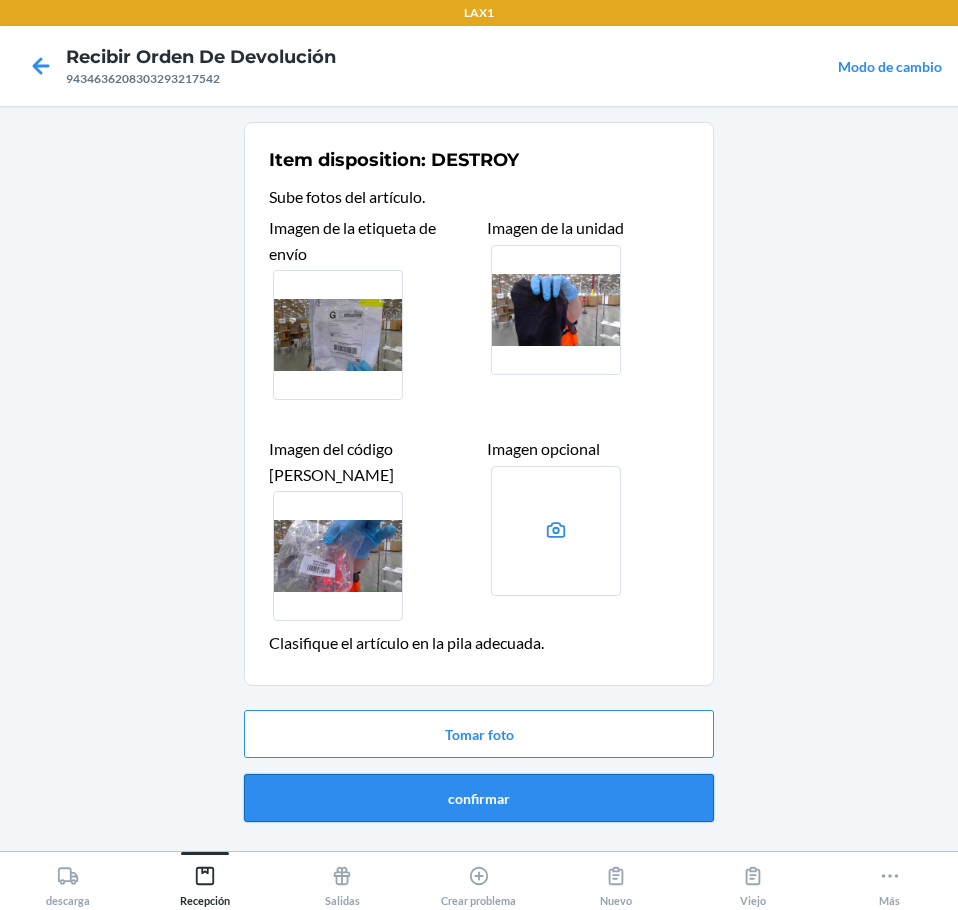 click on "confirmar" at bounding box center (479, 798) 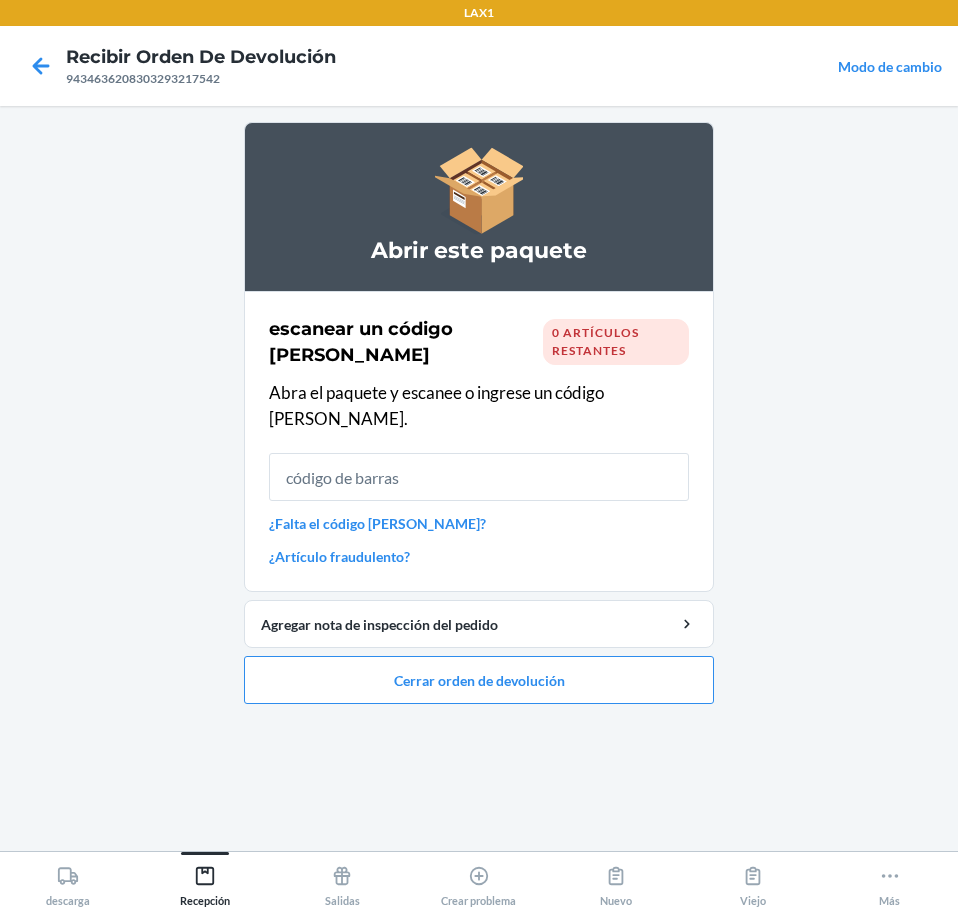 click on "Abrir este paquete escanear un código [PERSON_NAME] 0 artículos restantes Abra el paquete y escanee o ingrese un código [PERSON_NAME]. ¿Falta el código [PERSON_NAME]? ¿Artículo fraudulento? Agregar nota de inspección del pedido Cerrar orden de devolución" at bounding box center (479, 421) 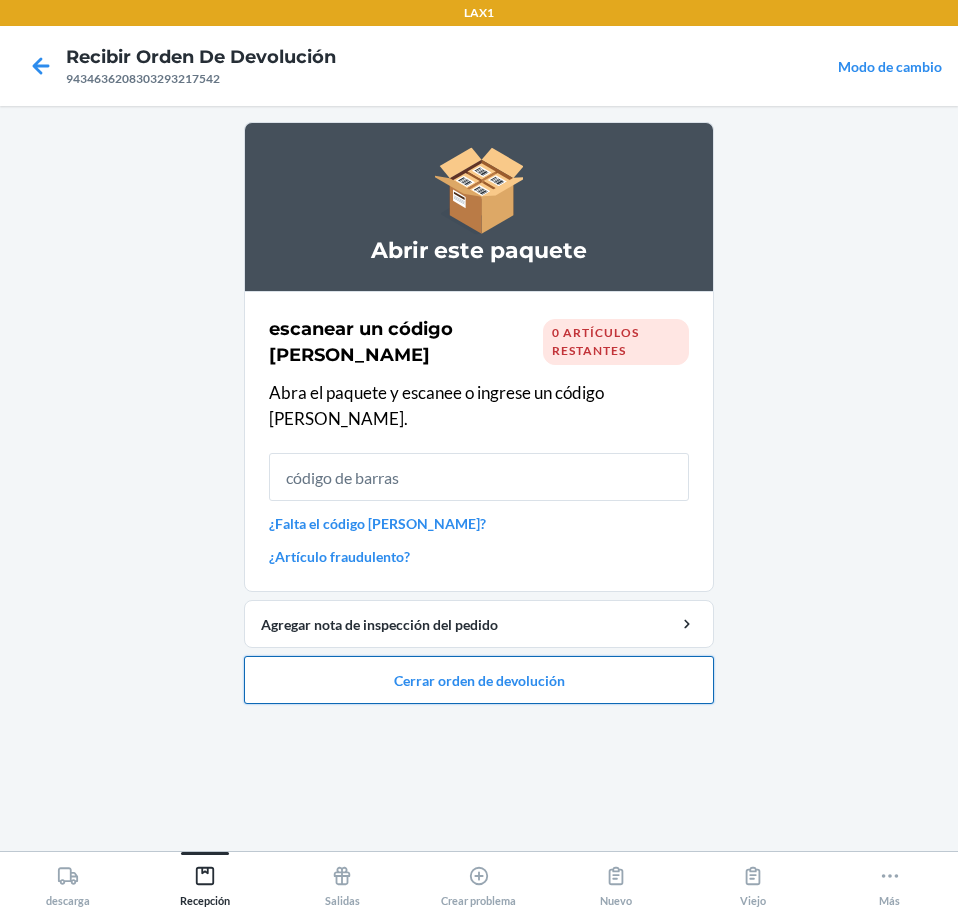 click on "Cerrar orden de devolución" at bounding box center [479, 680] 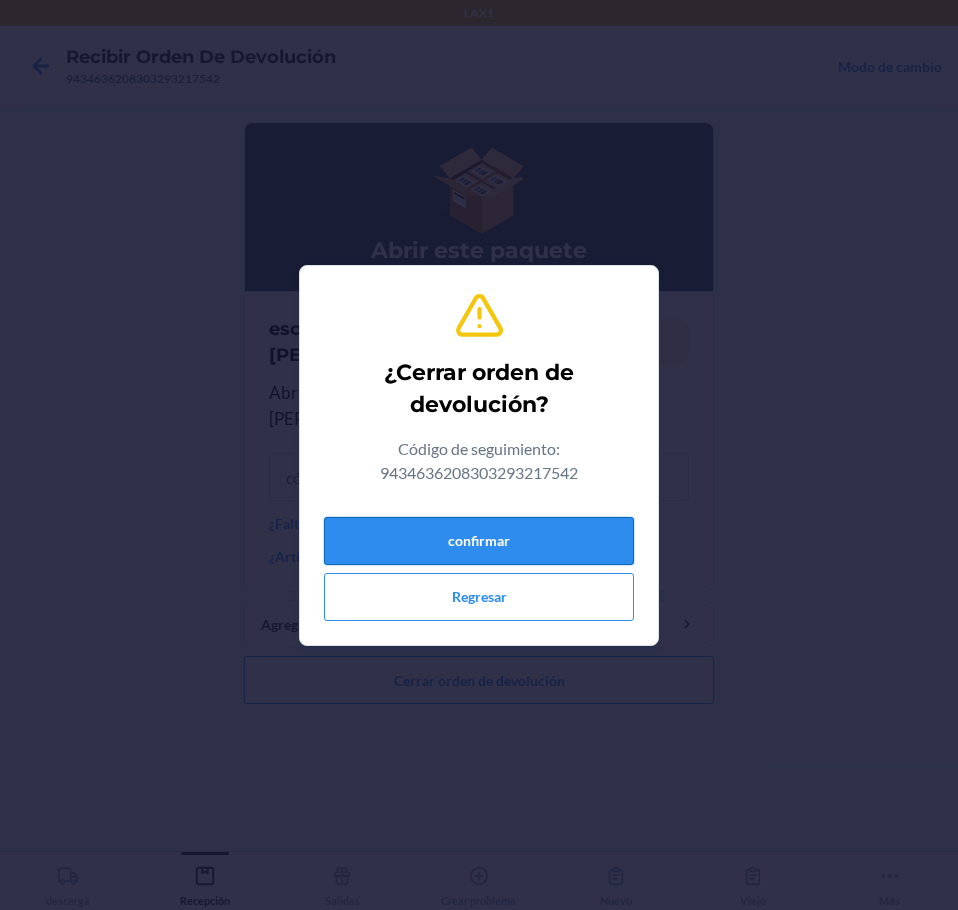 click on "confirmar" at bounding box center (479, 541) 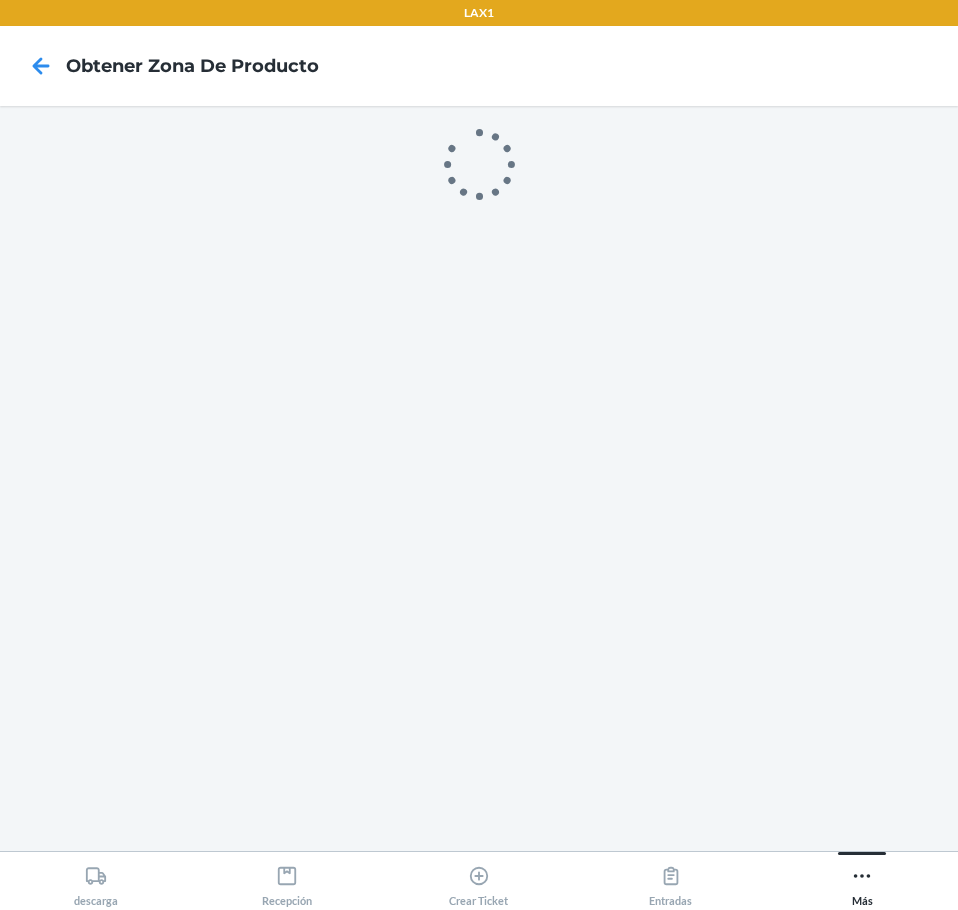 scroll, scrollTop: 0, scrollLeft: 0, axis: both 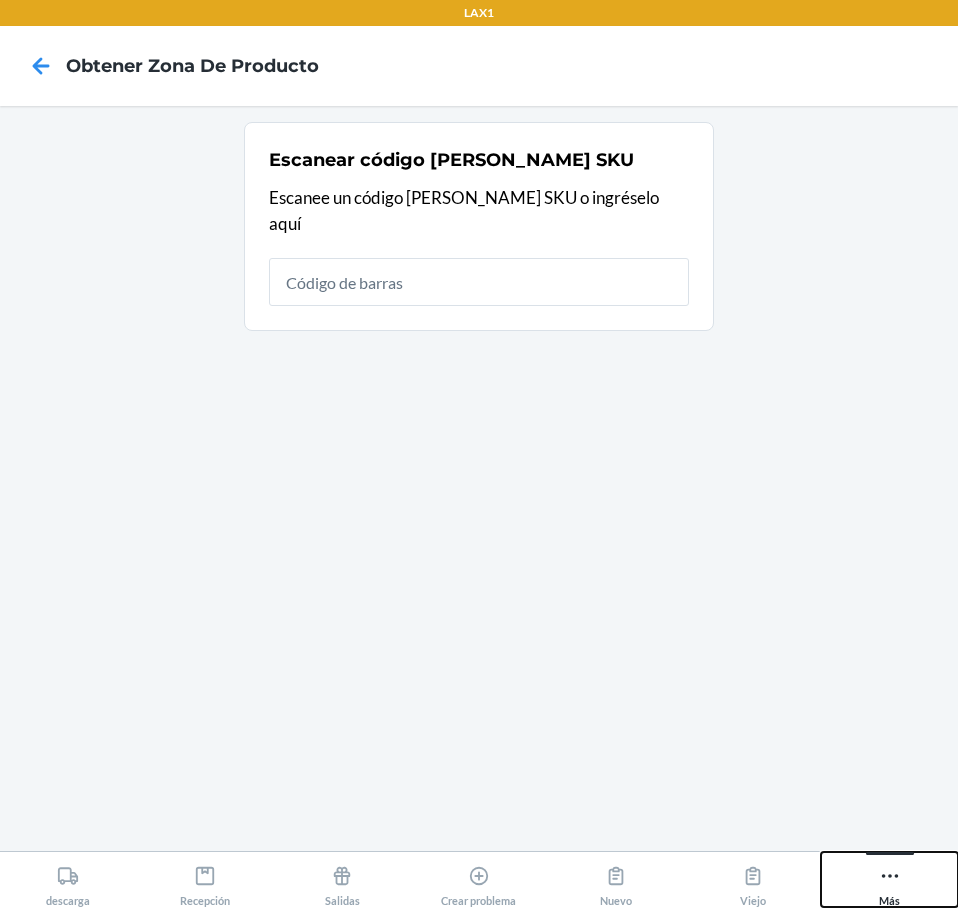 click on "Más" at bounding box center (889, 879) 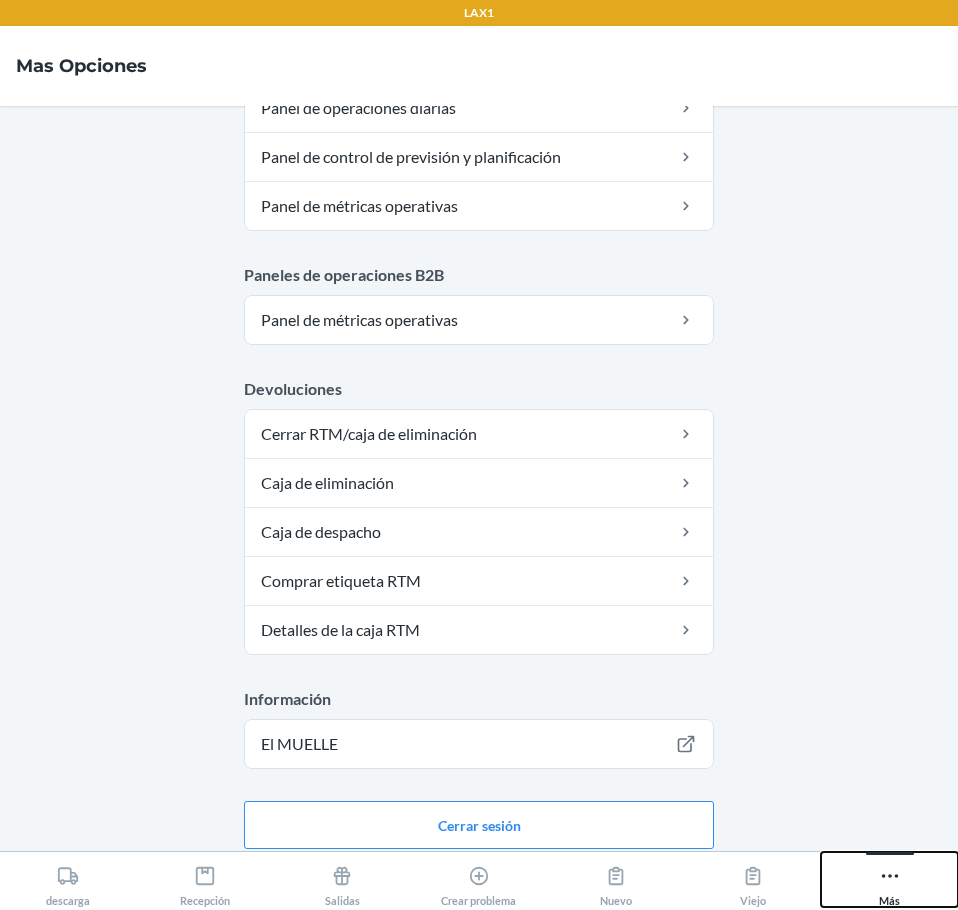 scroll, scrollTop: 1014, scrollLeft: 0, axis: vertical 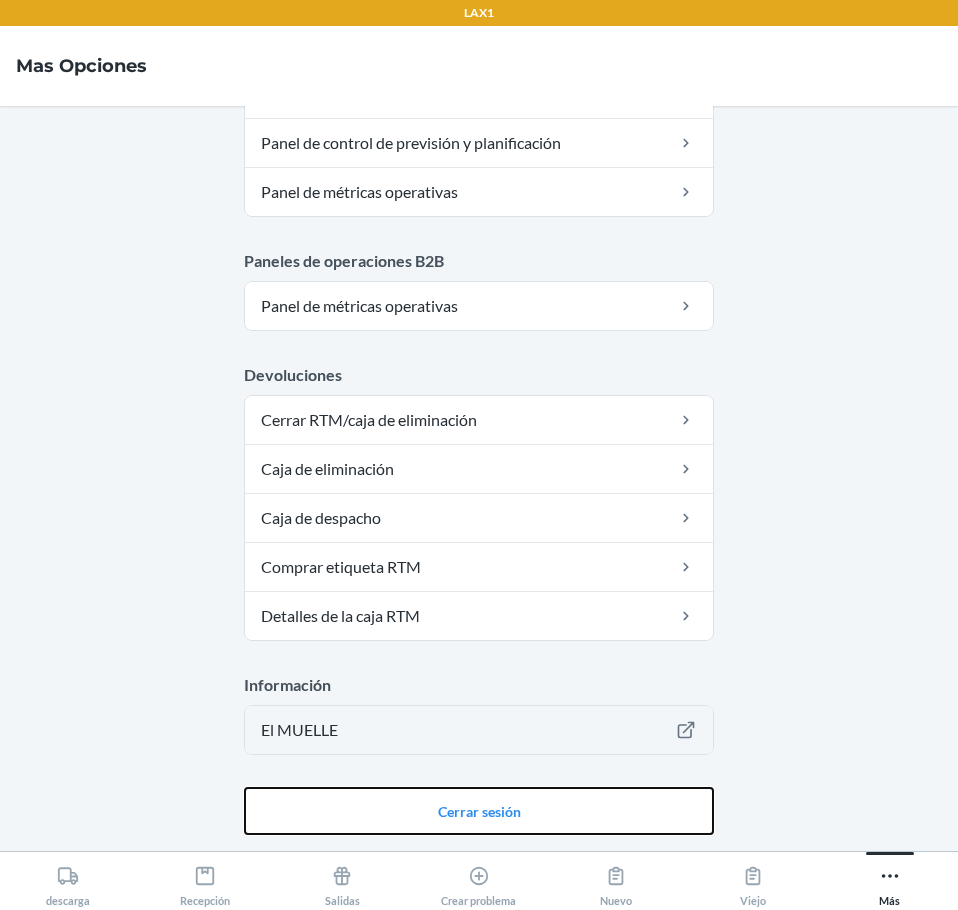 drag, startPoint x: 654, startPoint y: 805, endPoint x: 670, endPoint y: 749, distance: 58.24088 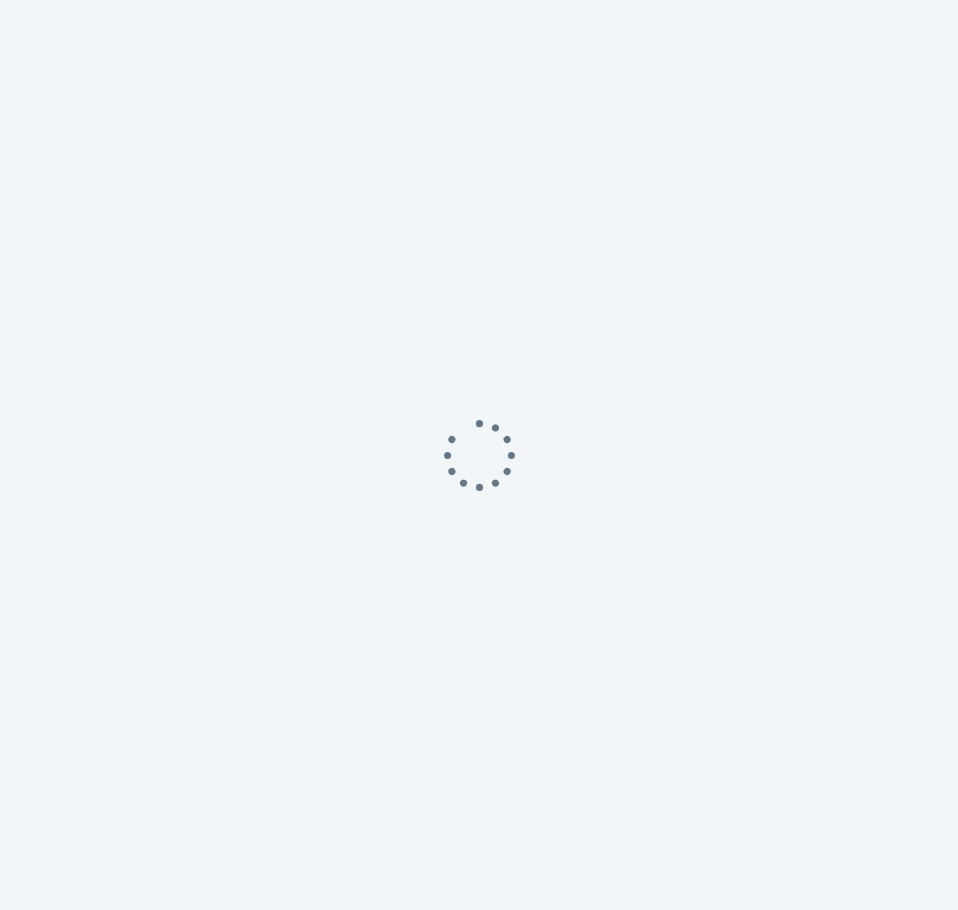 scroll, scrollTop: 0, scrollLeft: 0, axis: both 